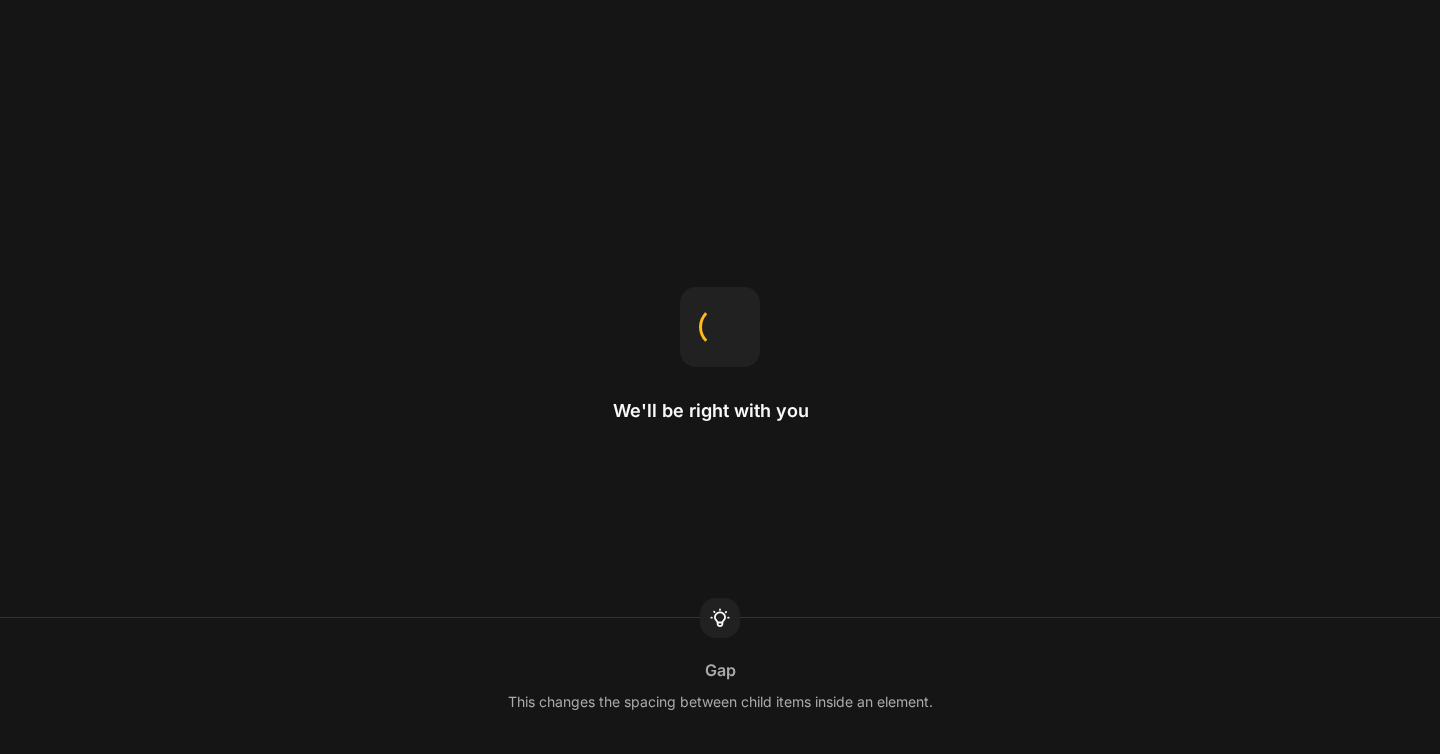 scroll, scrollTop: 0, scrollLeft: 0, axis: both 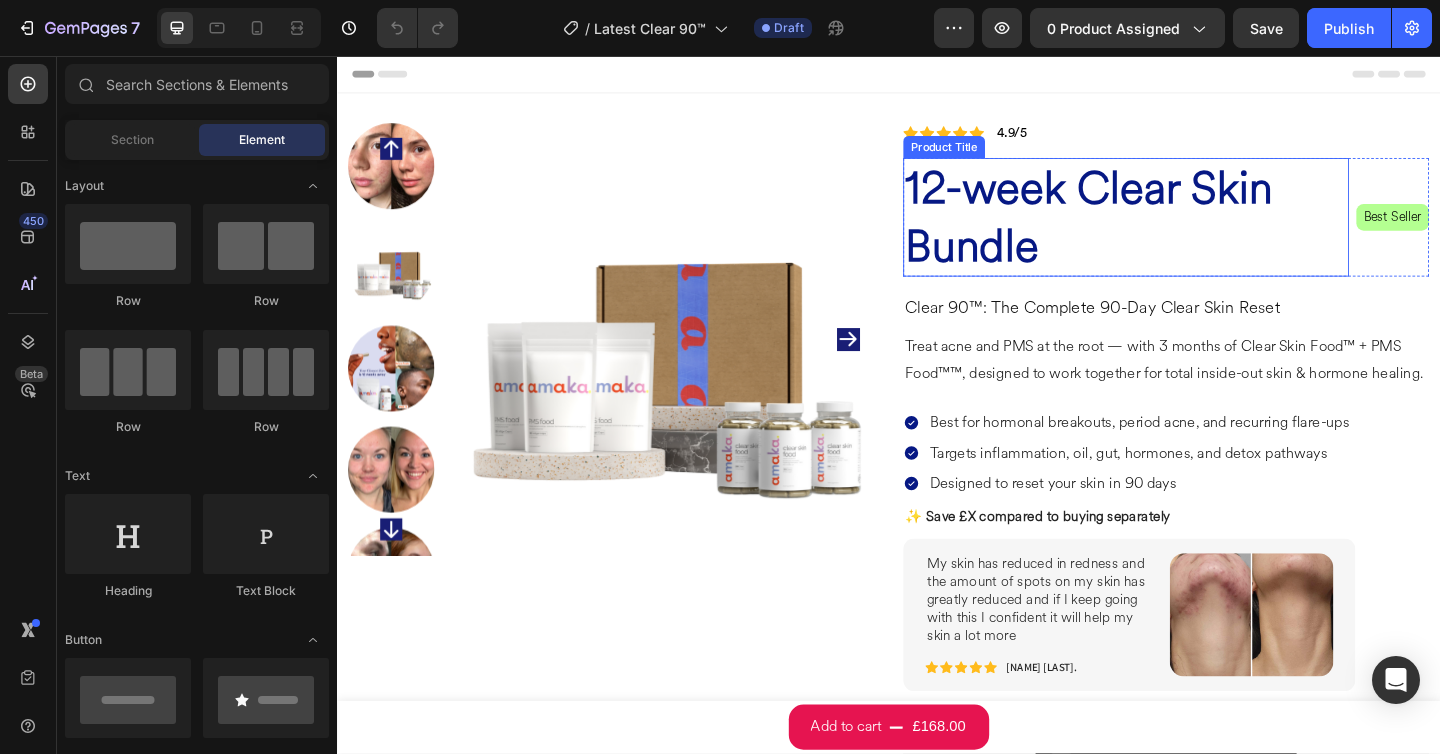 click on "12-week Clear Skin Bundle" at bounding box center (1195, 231) 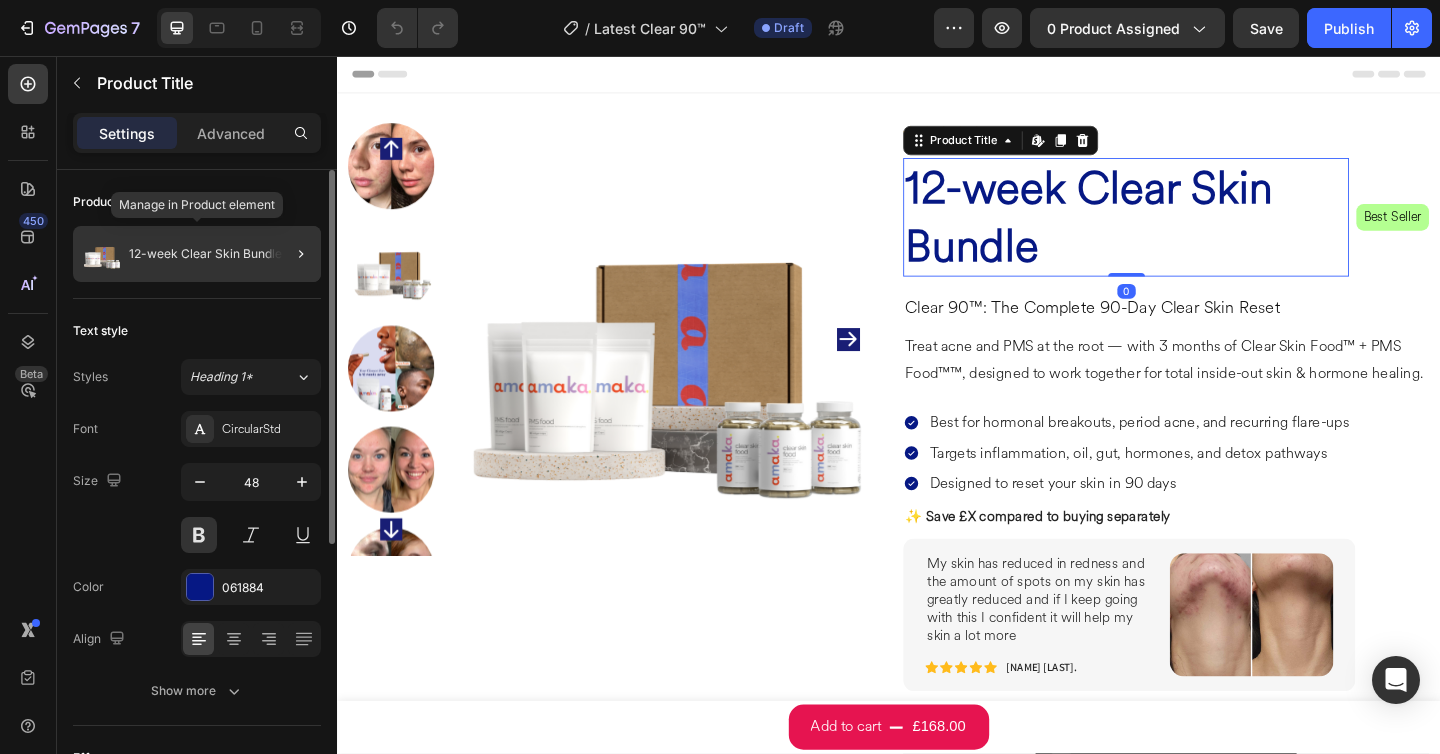 click on "12-week Clear Skin Bundle" at bounding box center (205, 254) 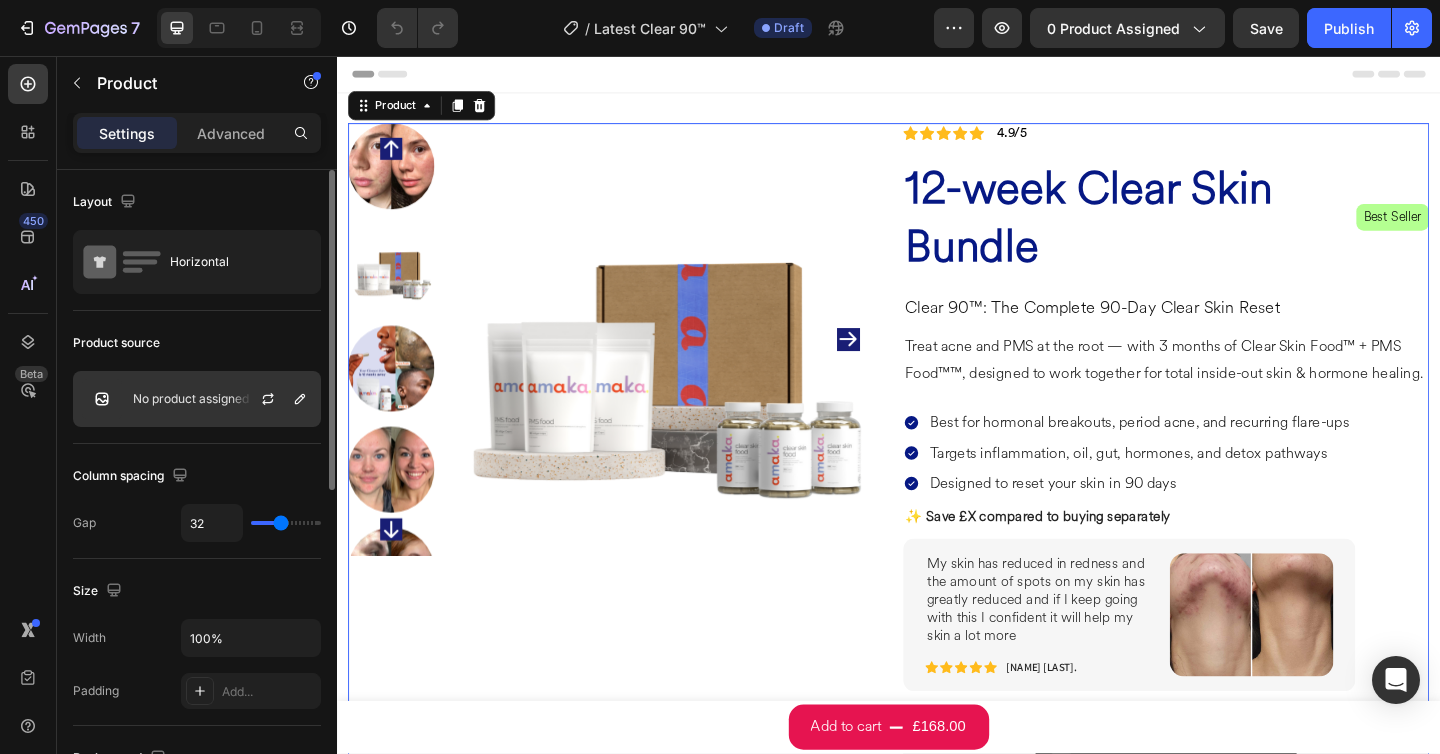 click on "No product assigned" at bounding box center (191, 399) 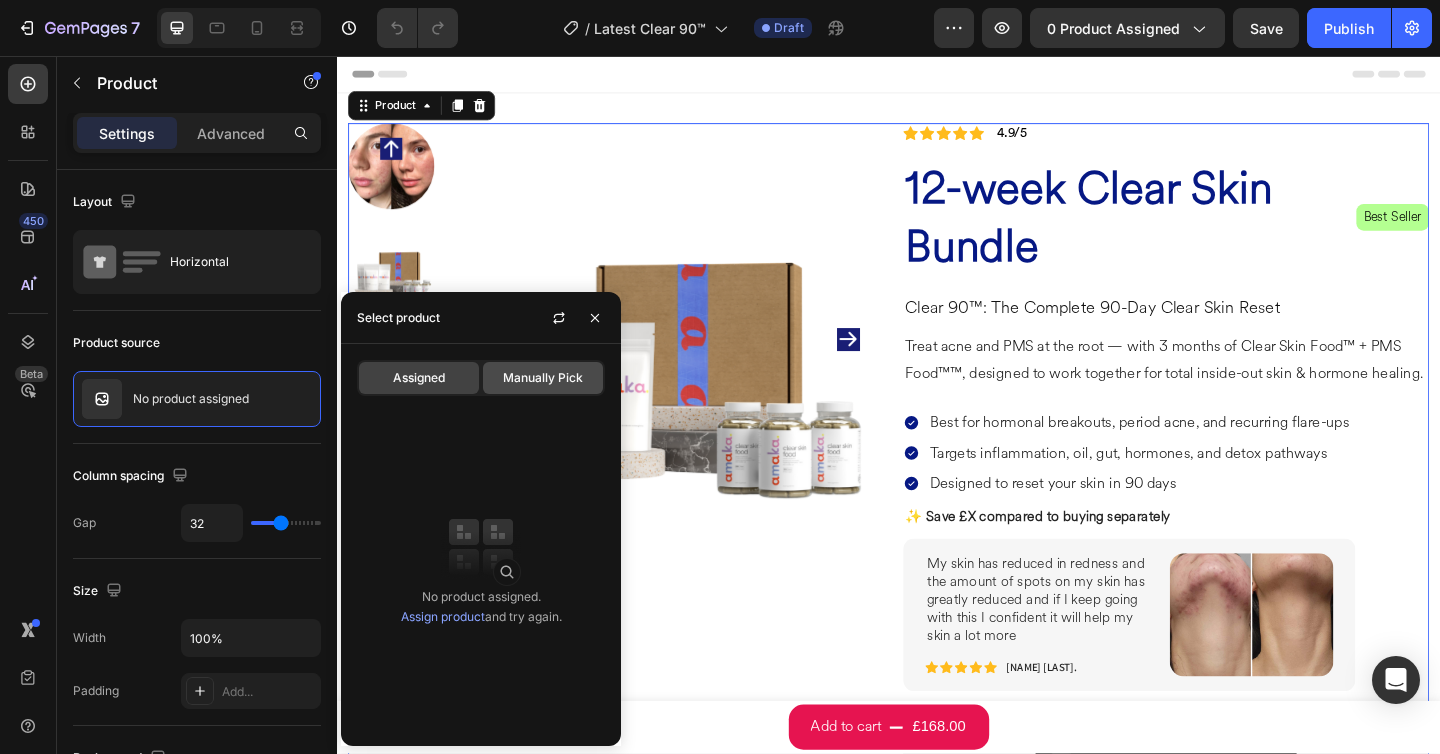 click on "Manually Pick" 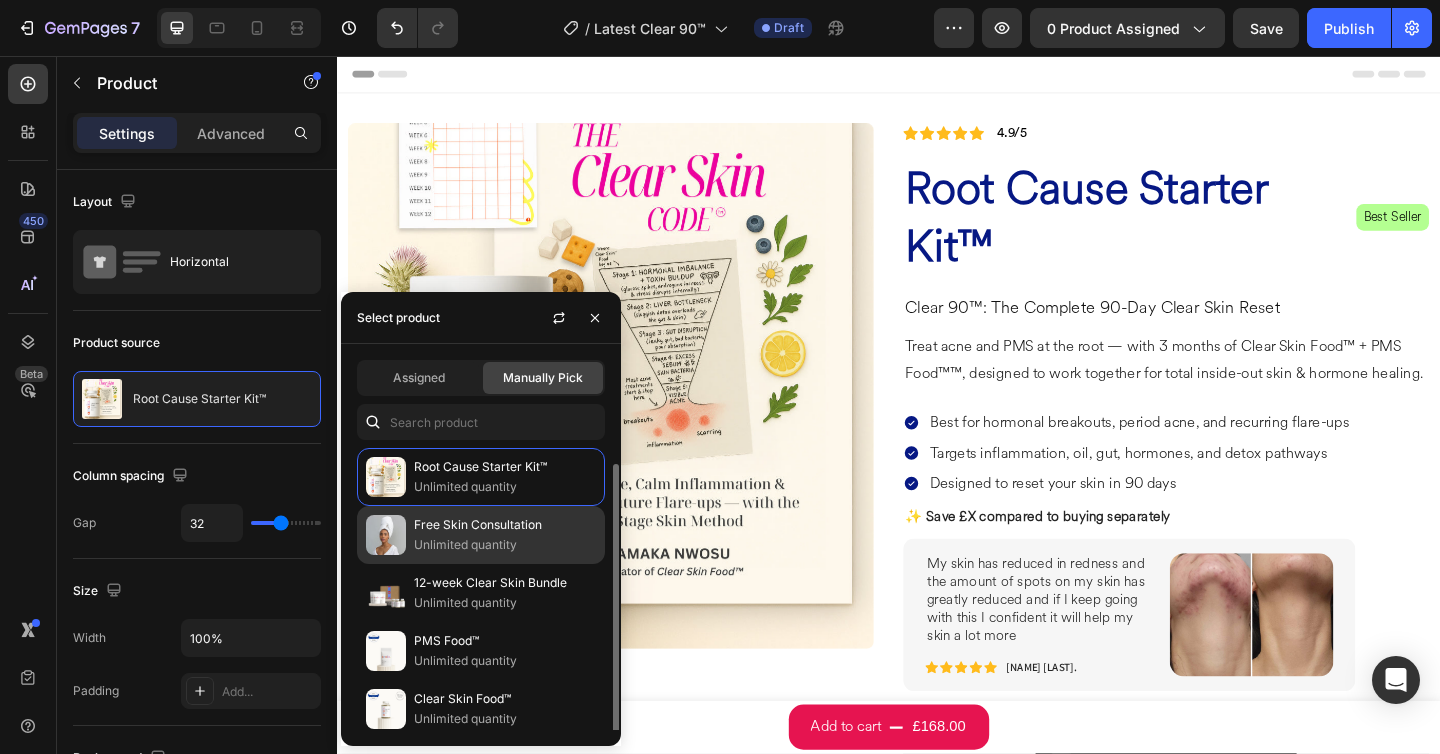 scroll, scrollTop: 8, scrollLeft: 0, axis: vertical 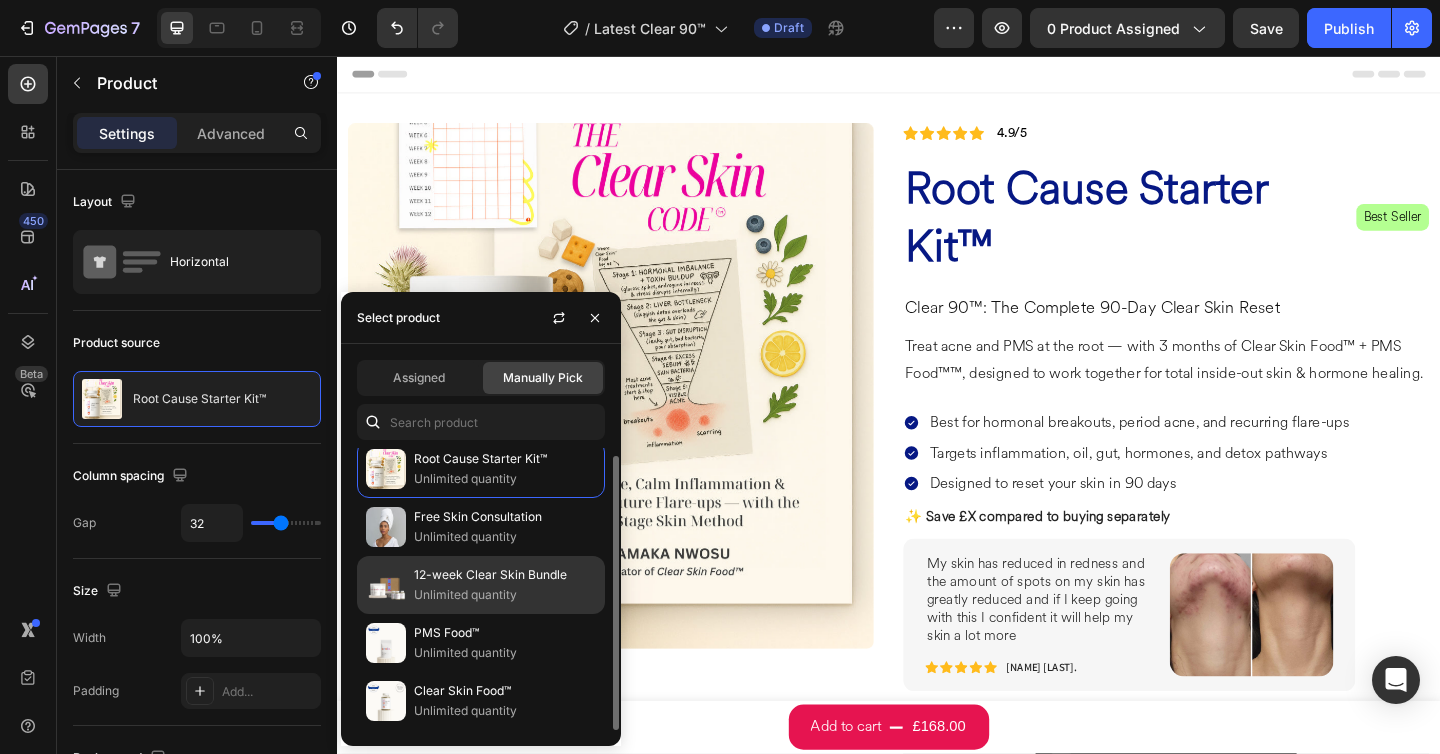 click on "12-week Clear Skin Bundle" at bounding box center (505, 575) 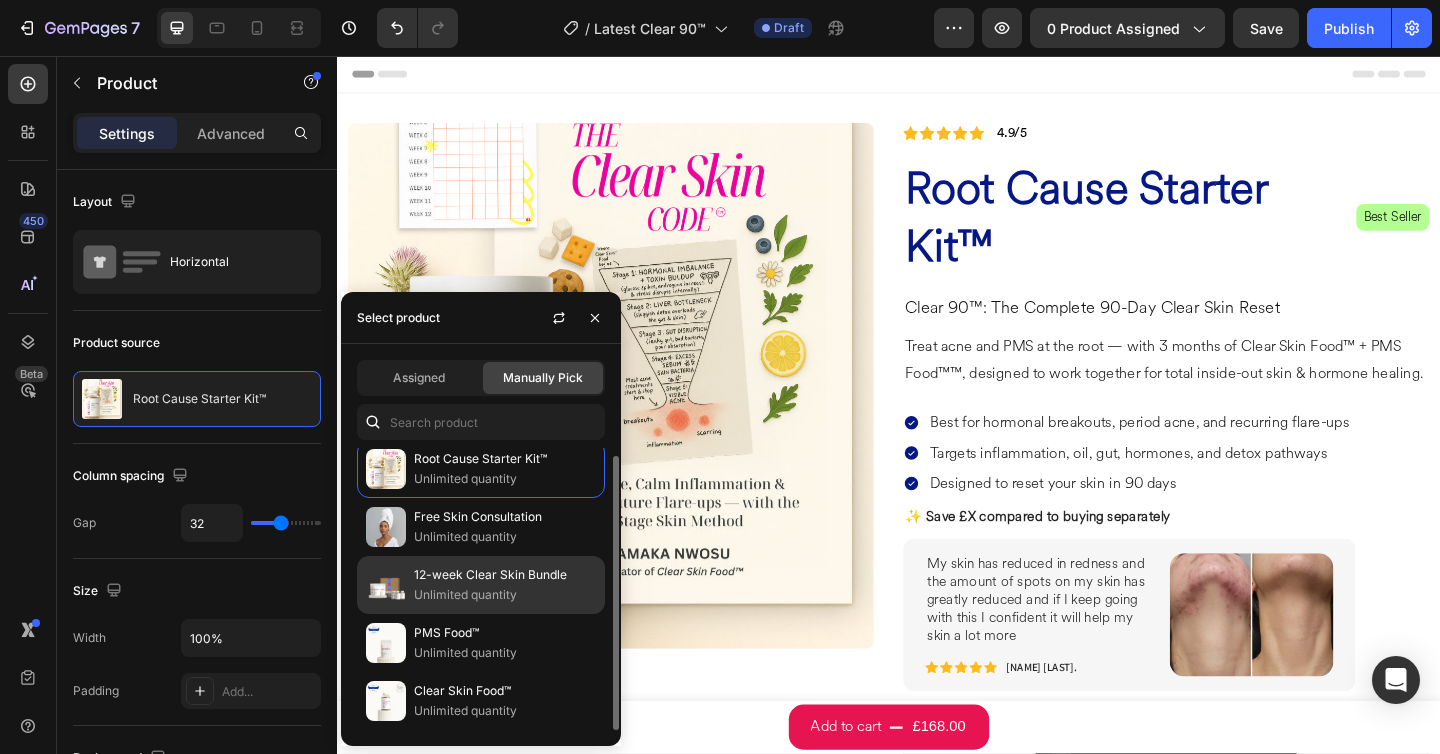 click on "12-week Clear Skin Bundle" at bounding box center (505, 575) 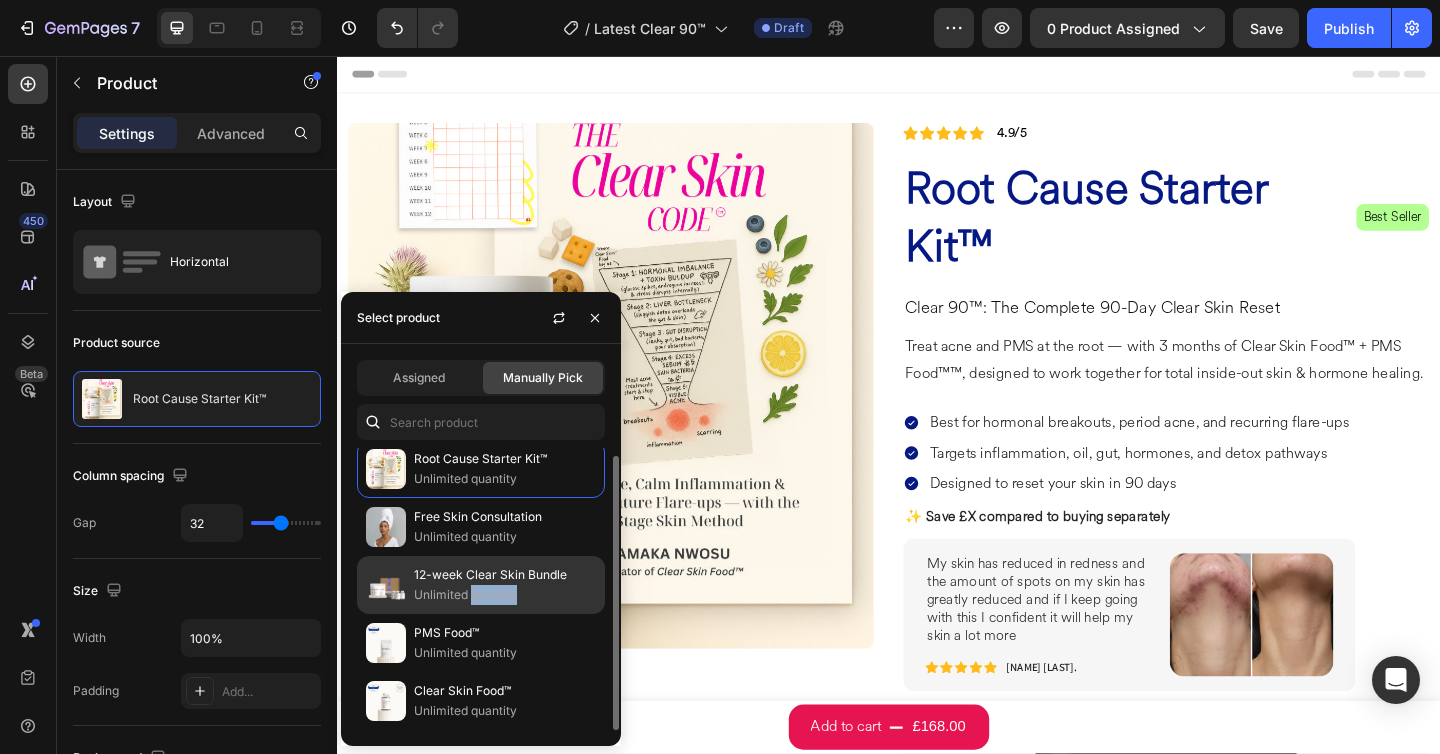 click on "Unlimited quantity" at bounding box center [505, 595] 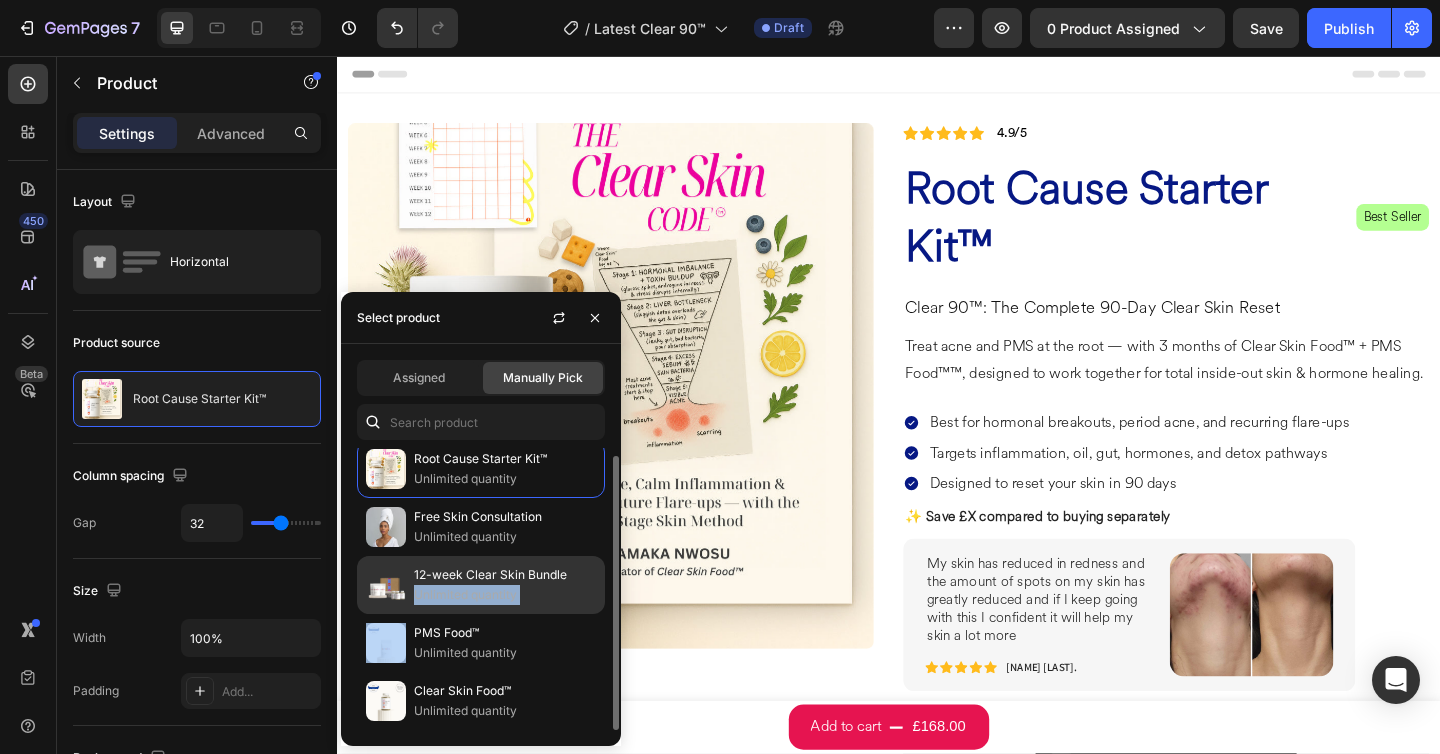 click on "Unlimited quantity" at bounding box center (505, 595) 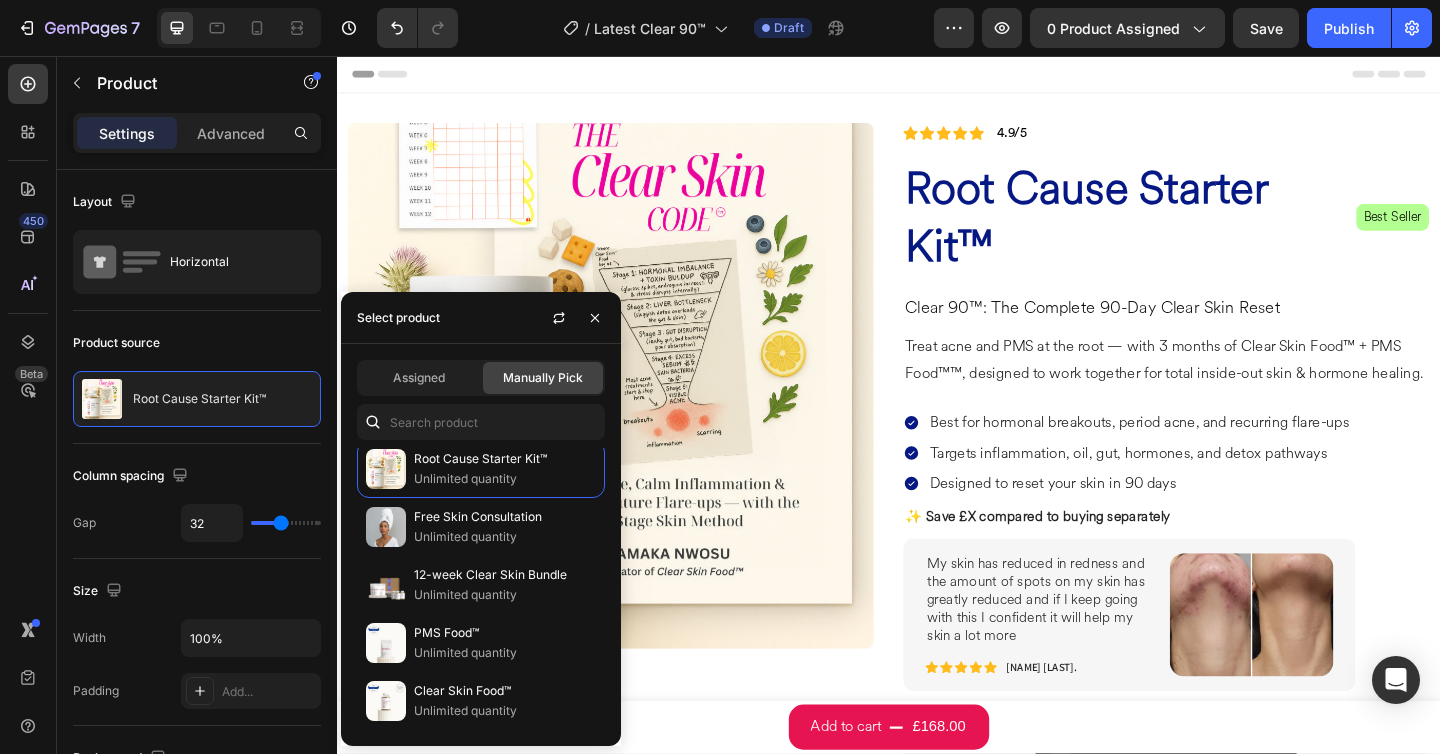 click on "Assigned Manually Pick Root Cause Starter Kit™ Unlimited quantity Free Skin Consultation Unlimited quantity 12-week Clear Skin Bundle Unlimited quantity PMS Food™ Unlimited quantity Clear Skin Food™ Unlimited quantity" at bounding box center [481, 545] 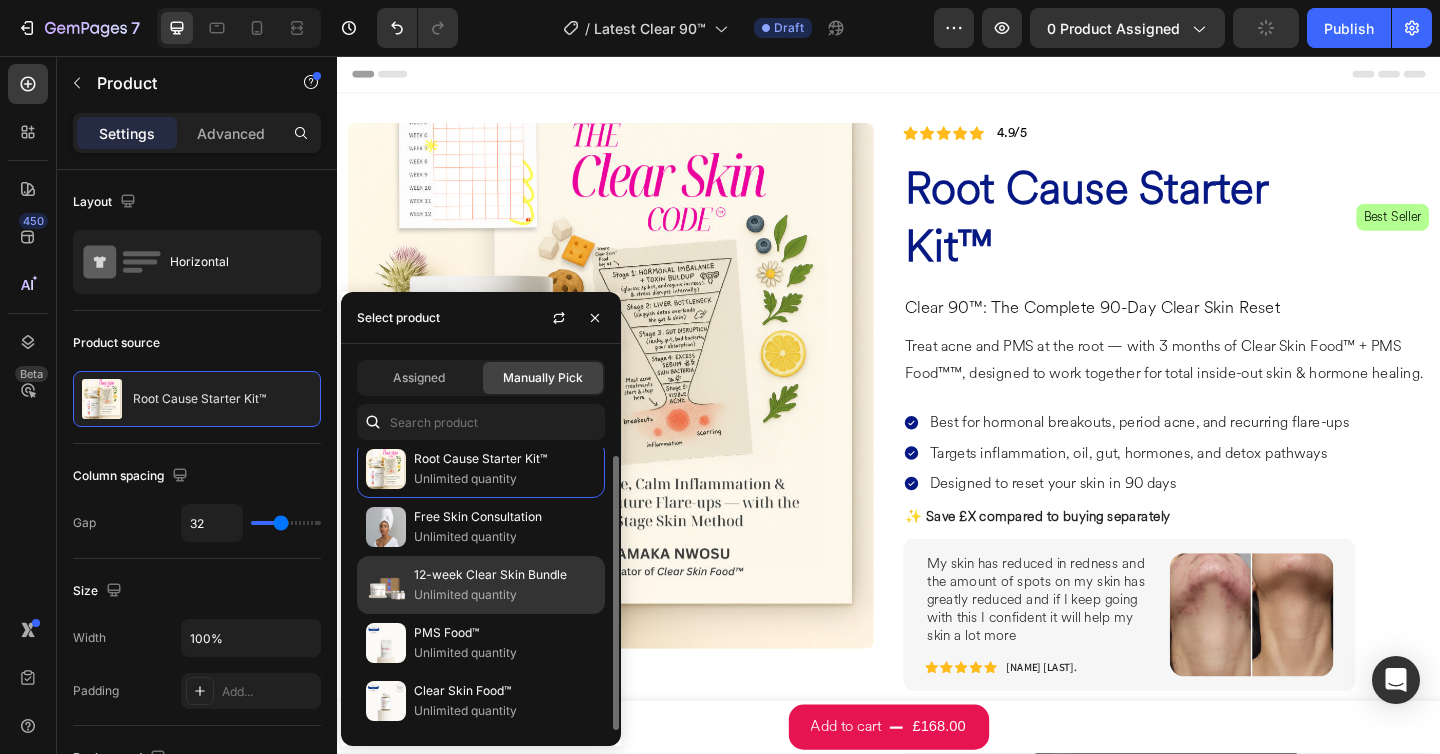 click on "12-week Clear Skin Bundle" at bounding box center (505, 575) 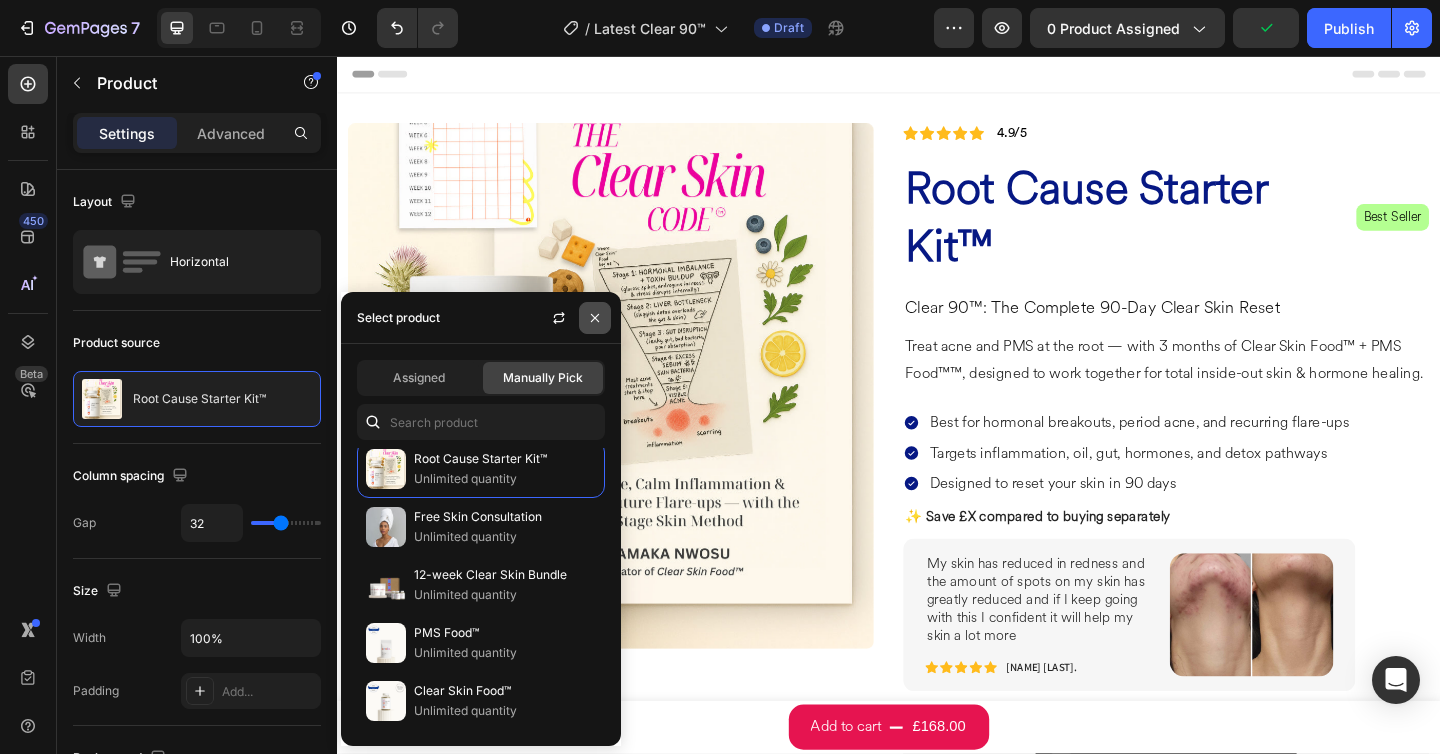 click 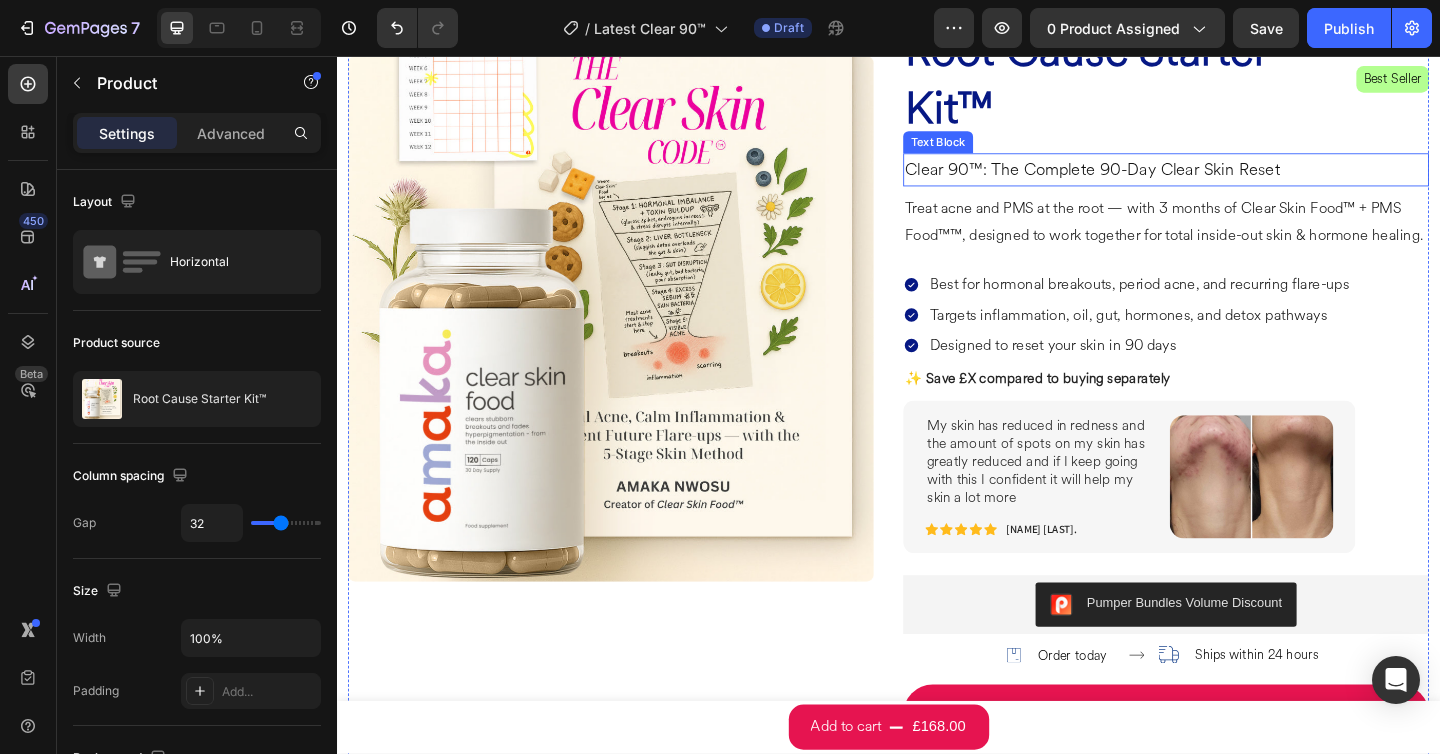 scroll, scrollTop: 235, scrollLeft: 0, axis: vertical 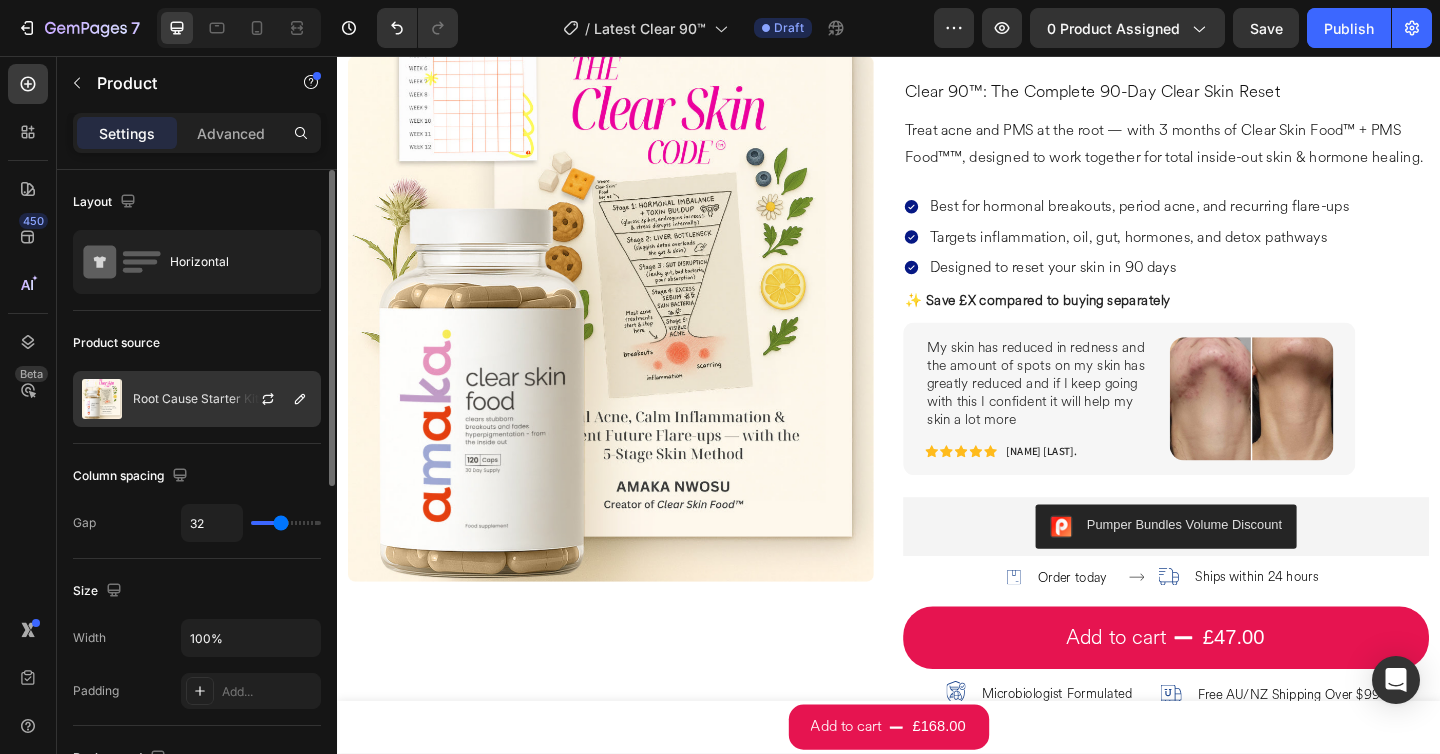 click on "Root Cause Starter Kit™" at bounding box center (199, 399) 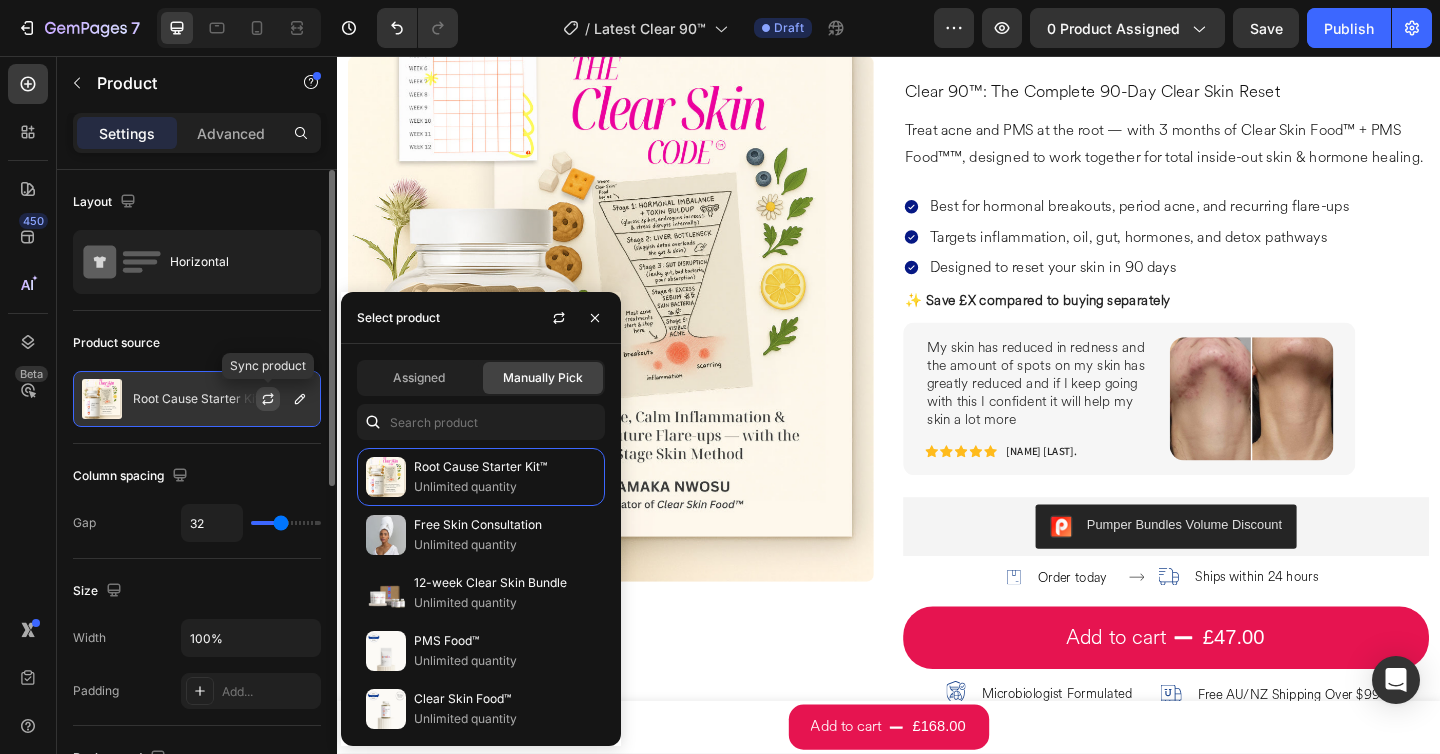 click 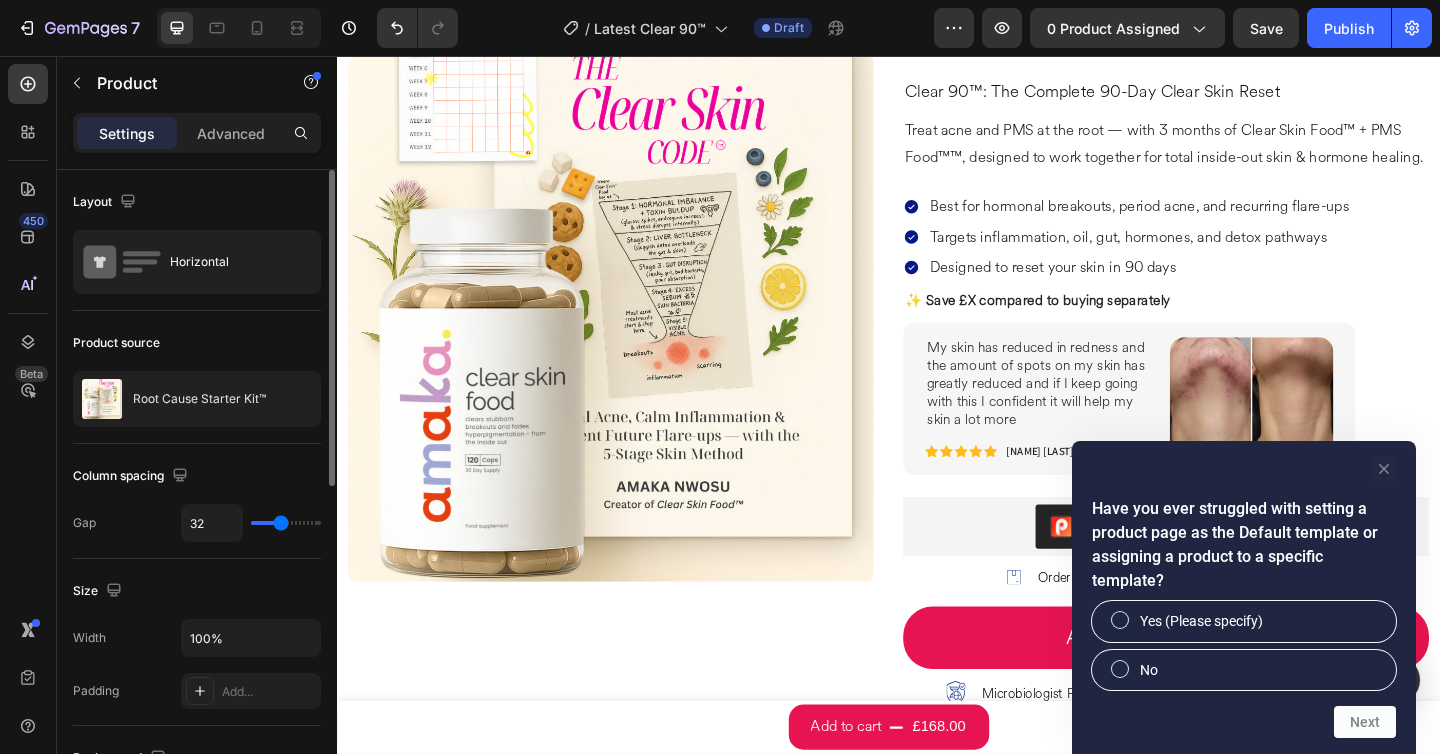 click 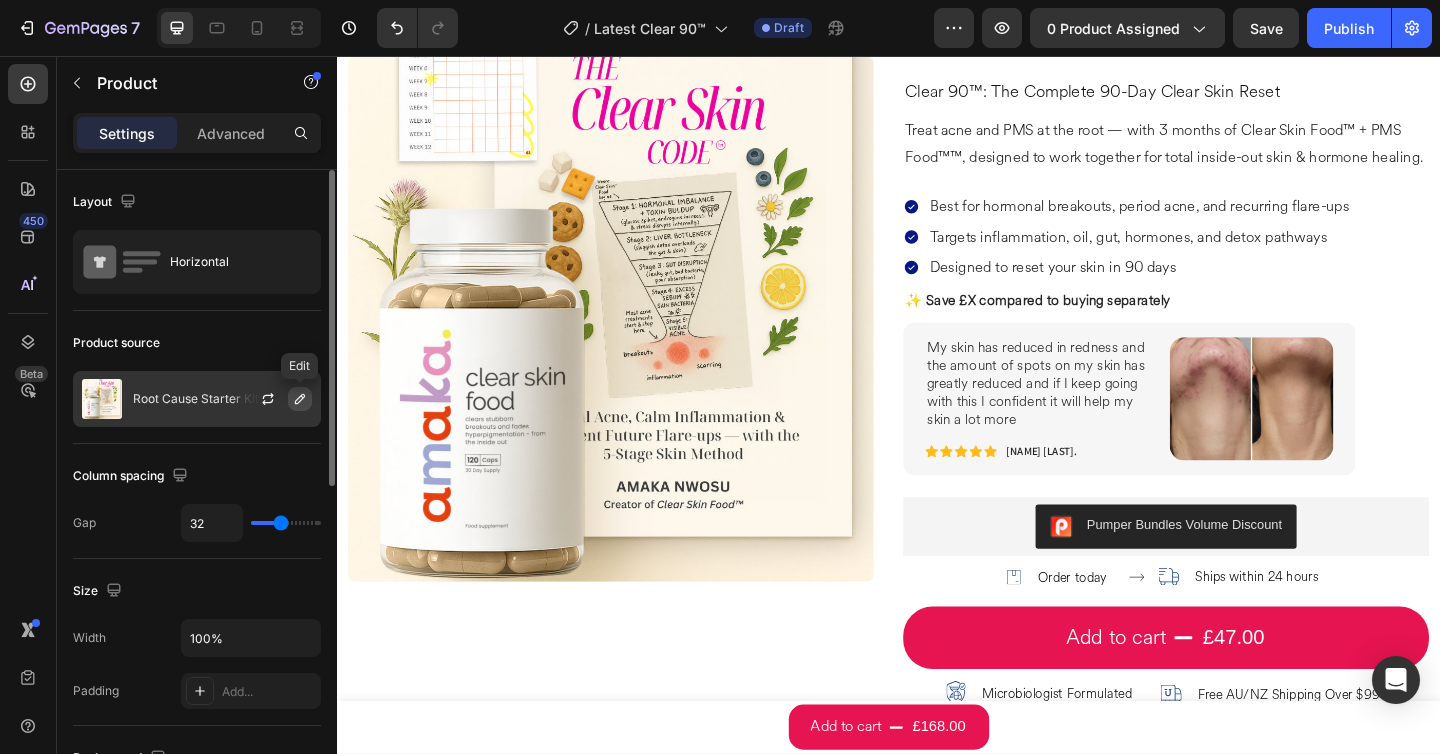 click 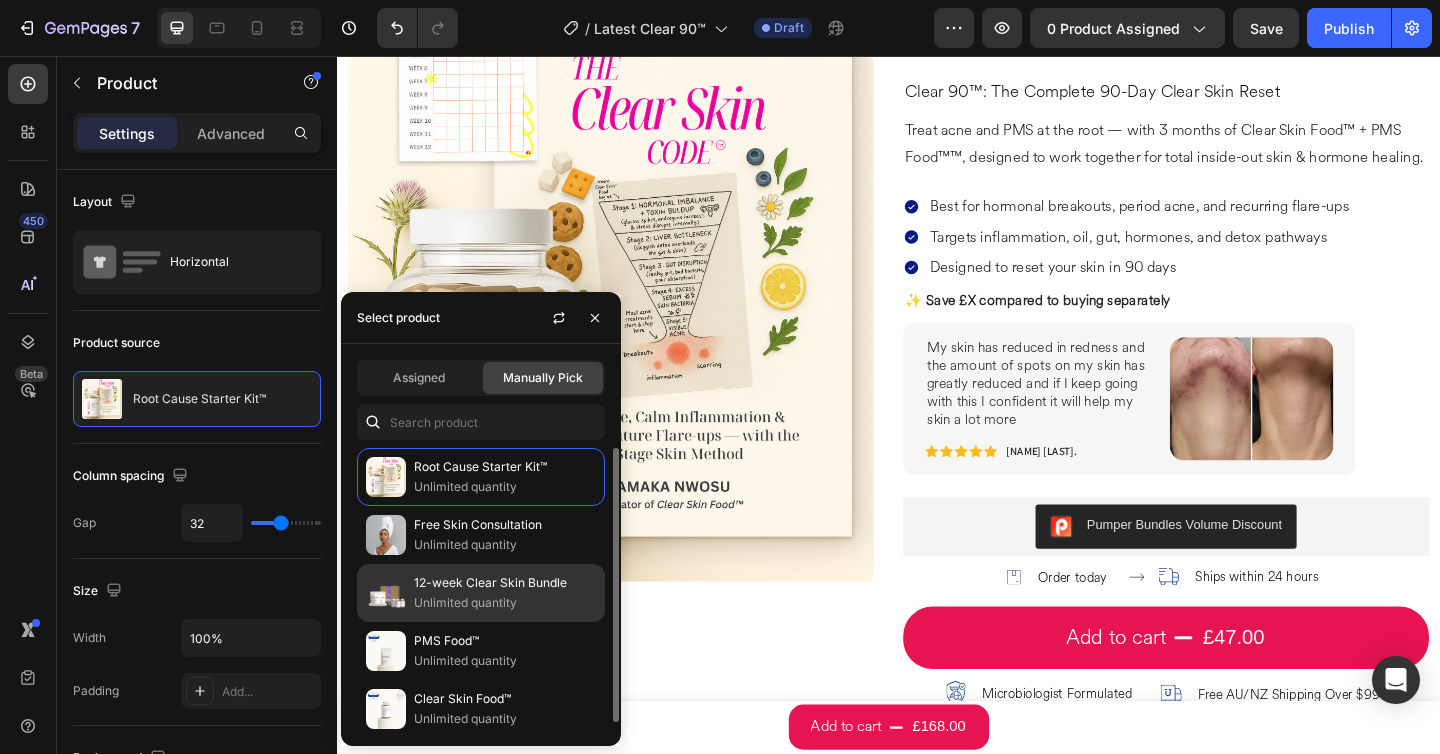 click on "Unlimited quantity" at bounding box center [505, 603] 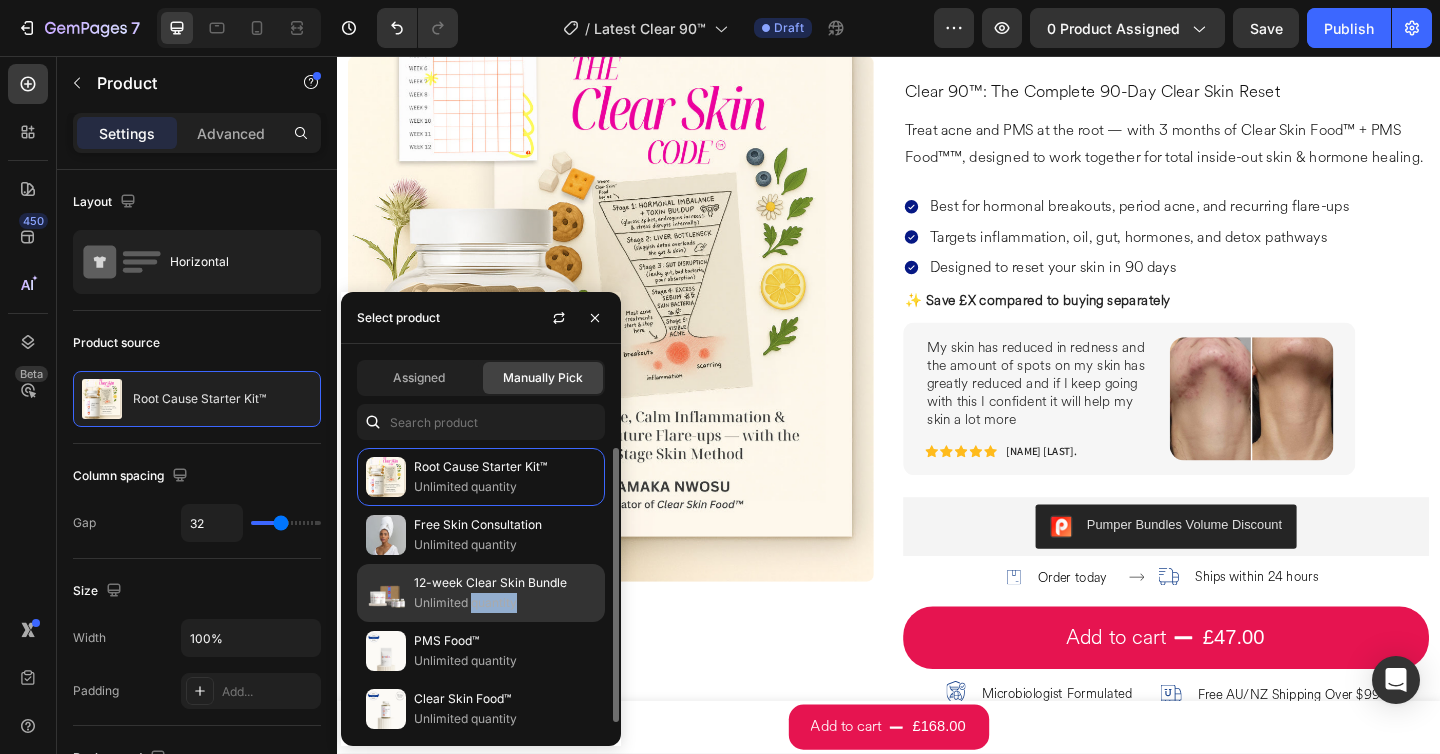 click on "Unlimited quantity" at bounding box center [505, 603] 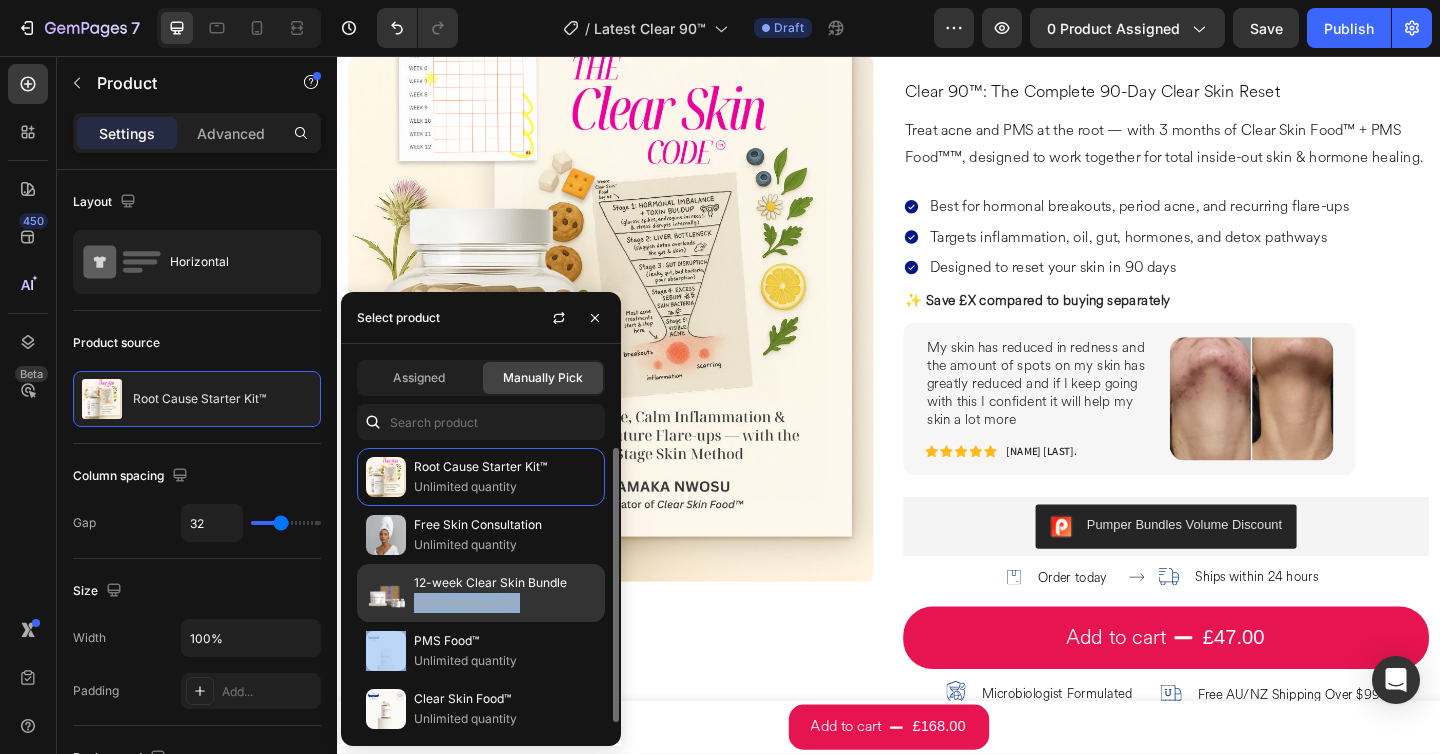 click on "Unlimited quantity" at bounding box center (505, 603) 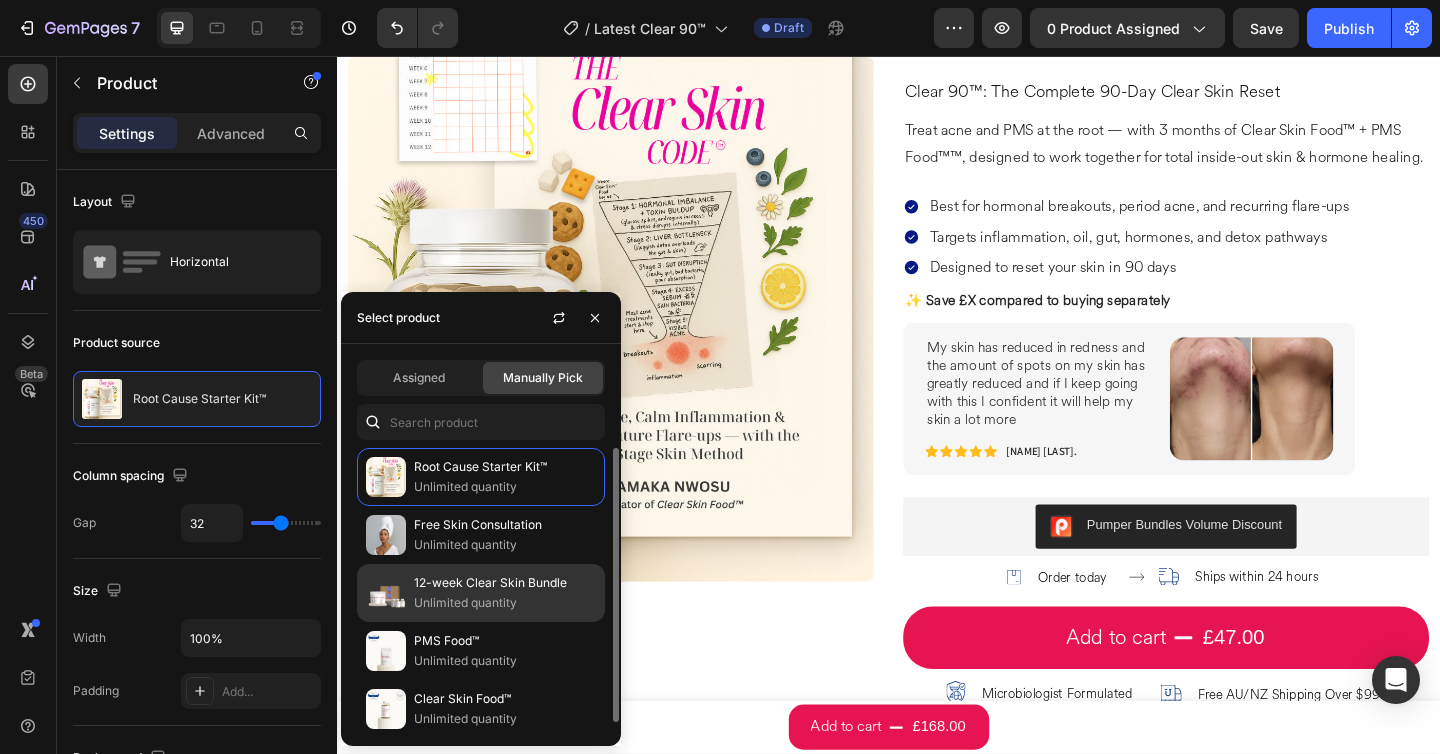 click on "Unlimited quantity" at bounding box center (505, 603) 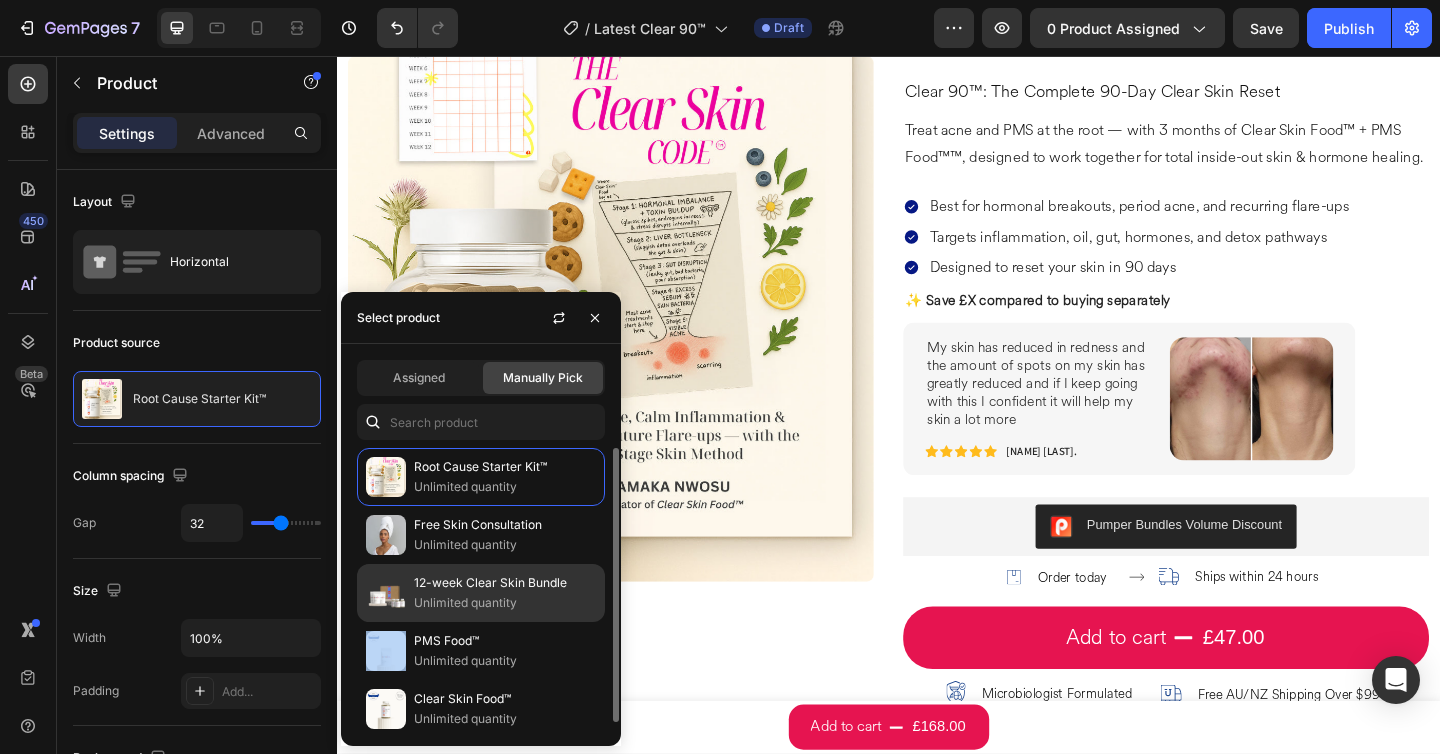 click on "Unlimited quantity" at bounding box center [505, 603] 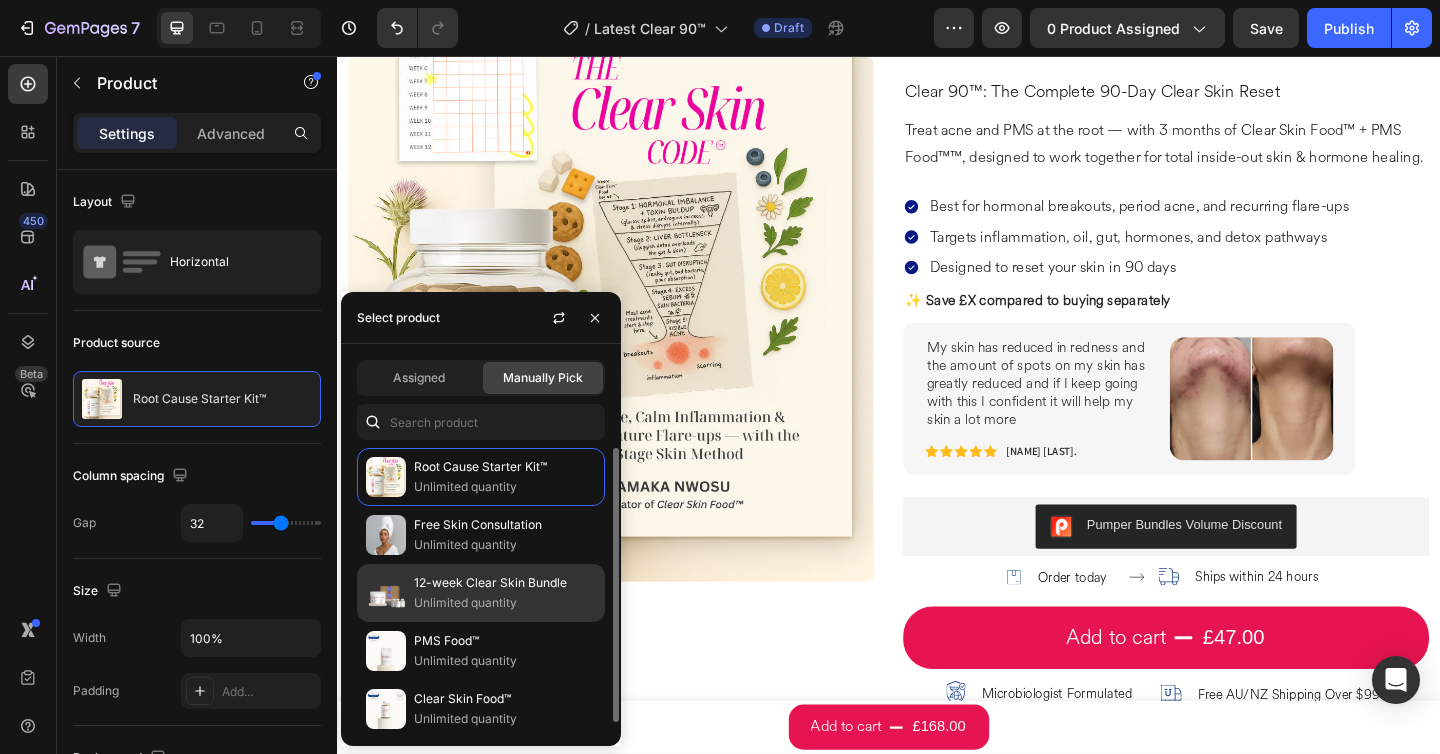 click on "12-week Clear Skin Bundle" at bounding box center (505, 583) 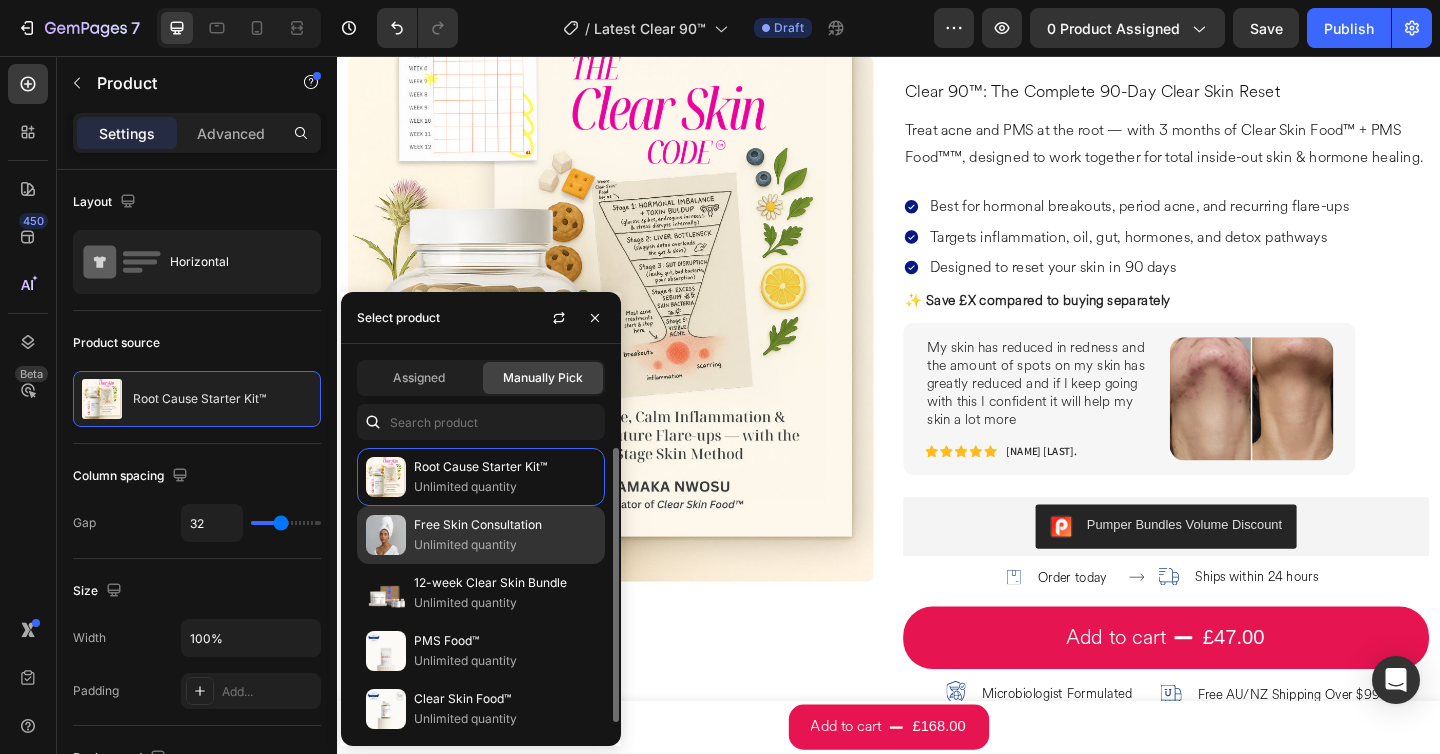 click on "Free Skin Consultation" at bounding box center (505, 525) 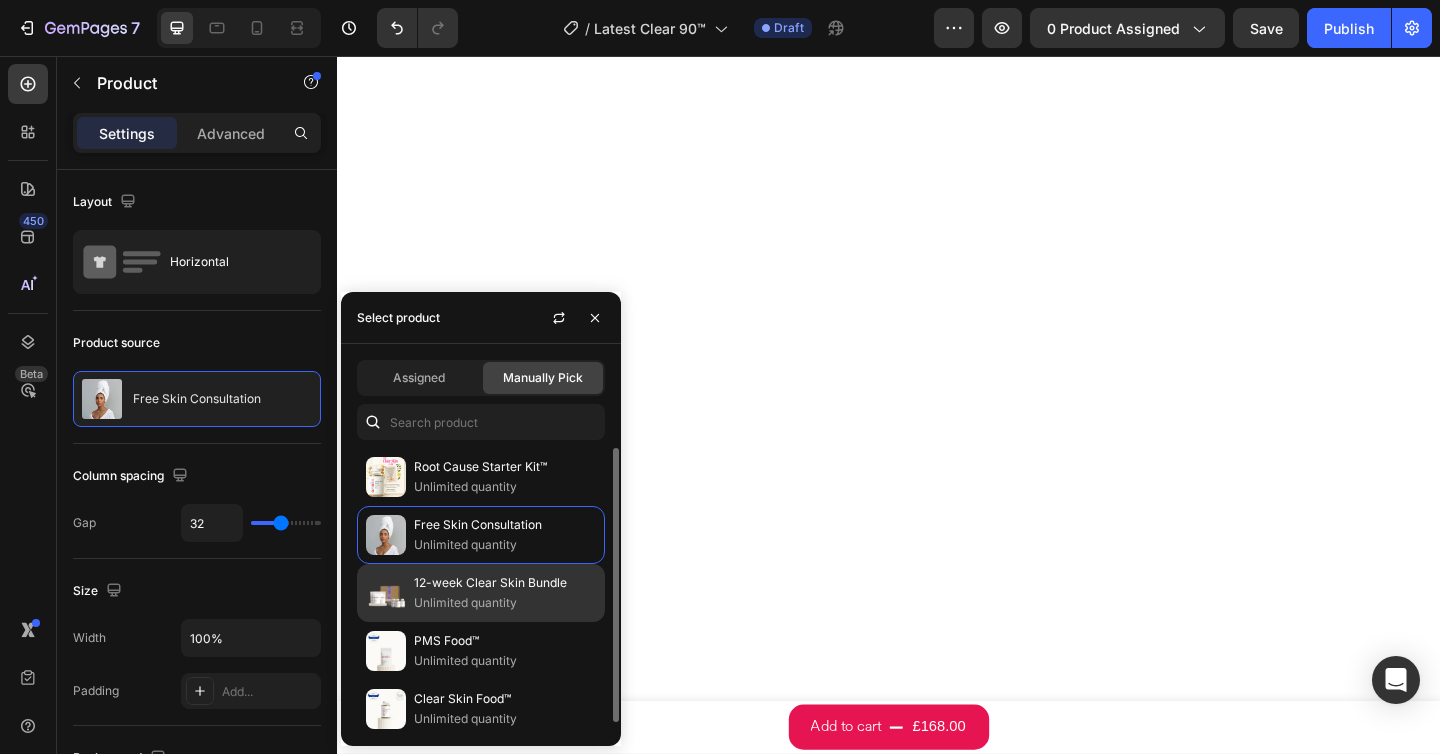 click on "Unlimited quantity" at bounding box center [505, 603] 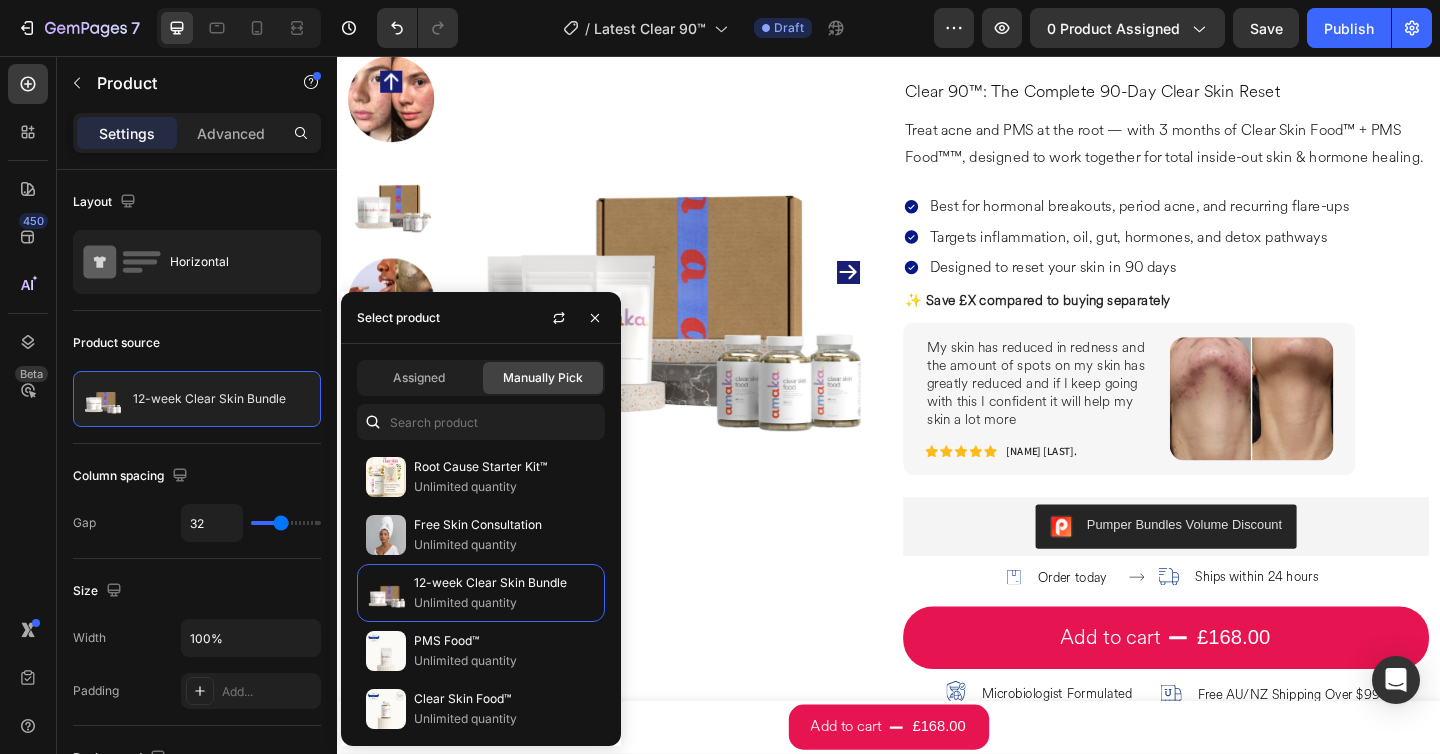 scroll, scrollTop: 0, scrollLeft: 0, axis: both 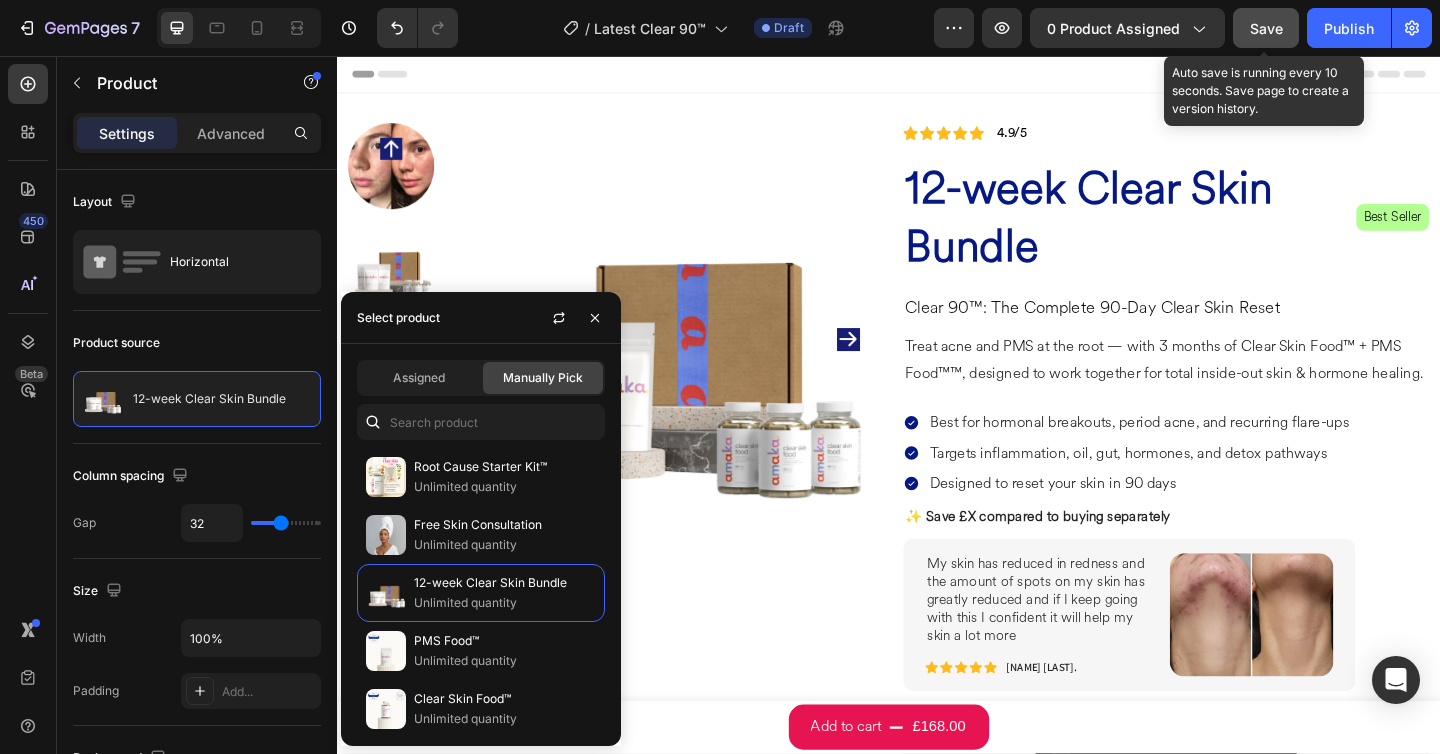 click on "Save" at bounding box center (1266, 28) 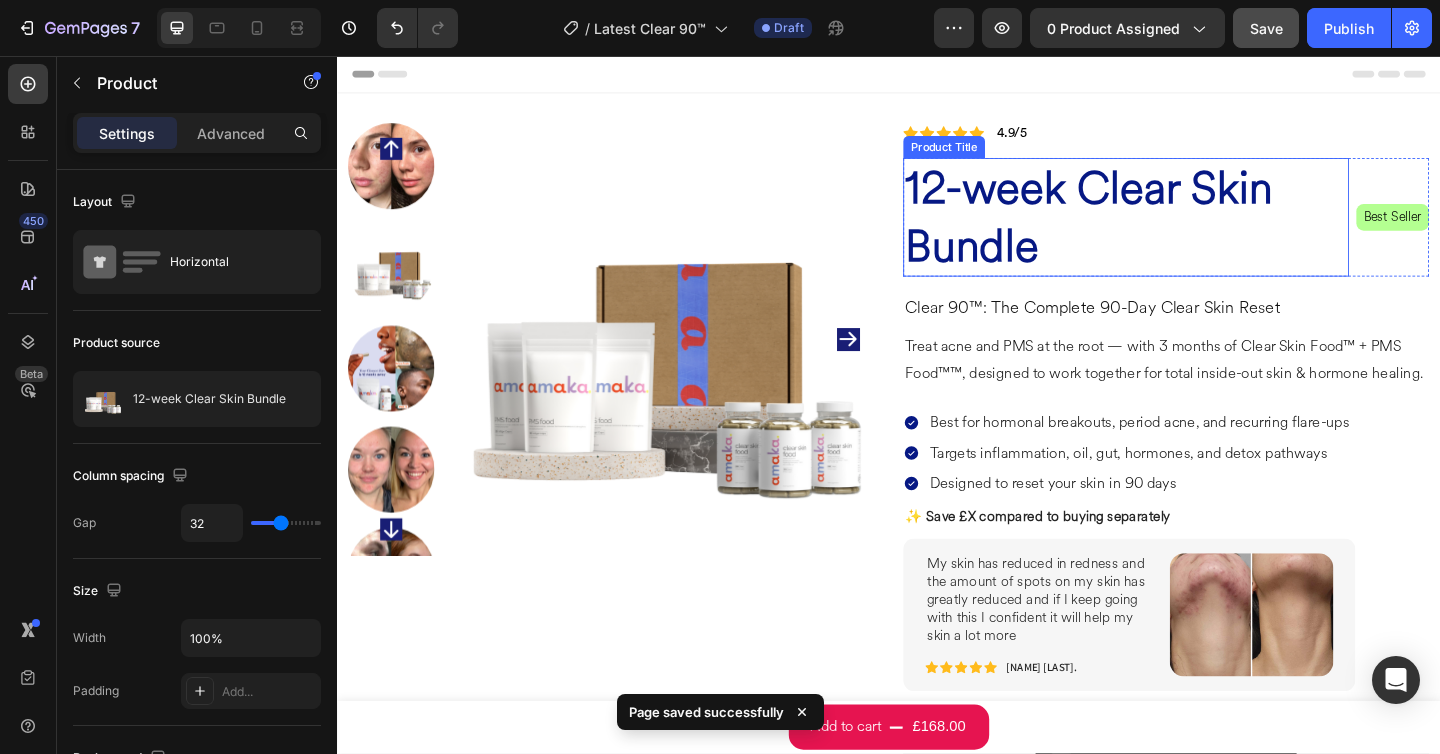 click on "12-week Clear Skin Bundle" at bounding box center [1195, 231] 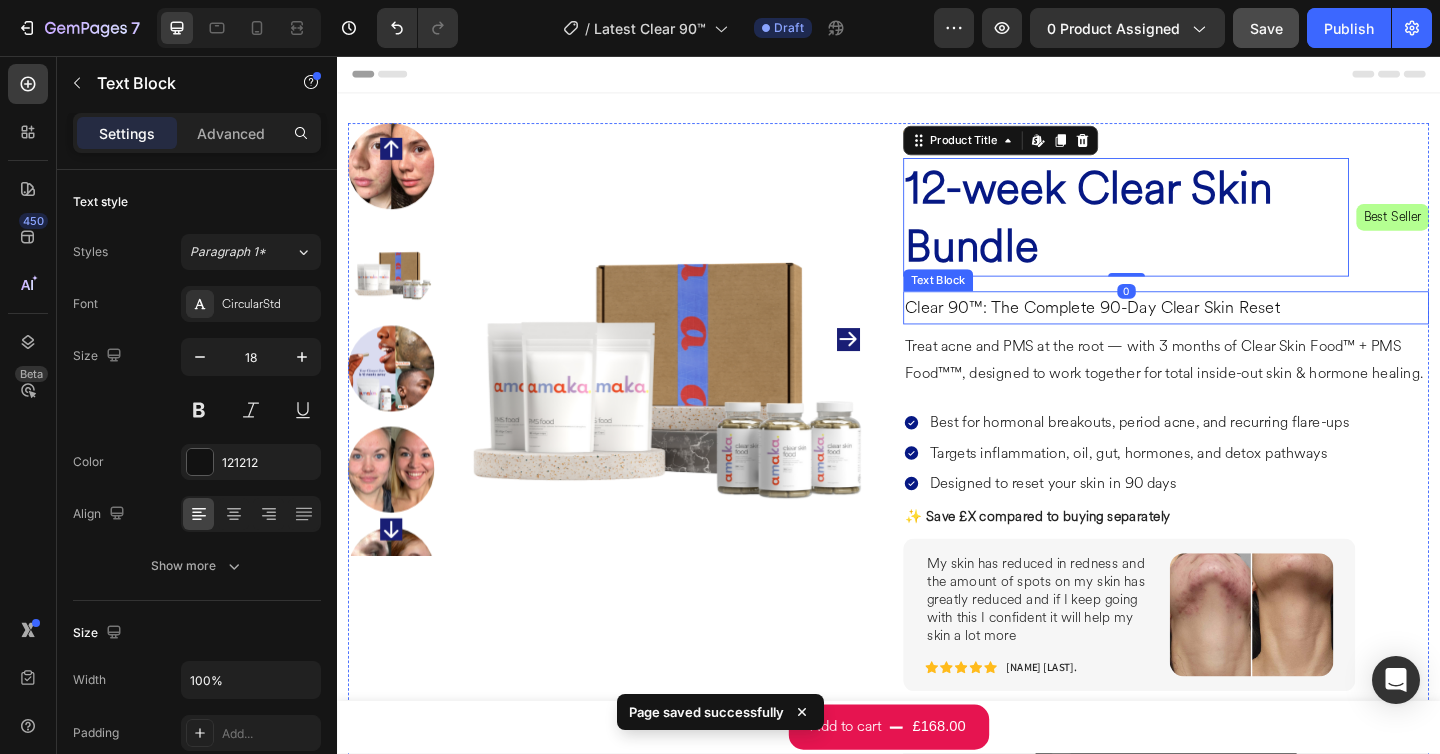 click on "Clear 90™: The Complete 90-Day Clear Skin Reset" at bounding box center (1239, 330) 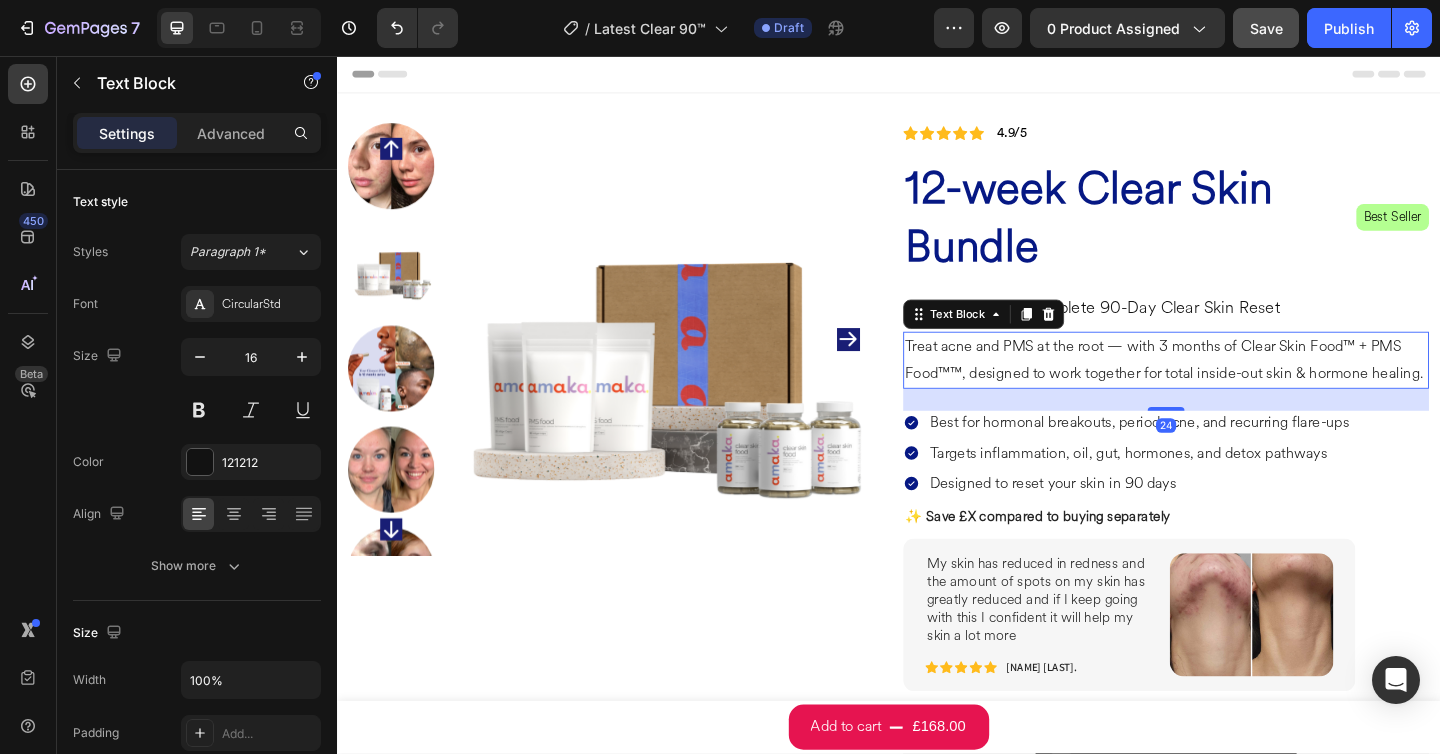 click on "Treat acne and PMS at the root — with 3 months of Clear Skin Food™ + PMS Food™™, designed to work together for total inside-out skin & hormone healing." at bounding box center [1239, 387] 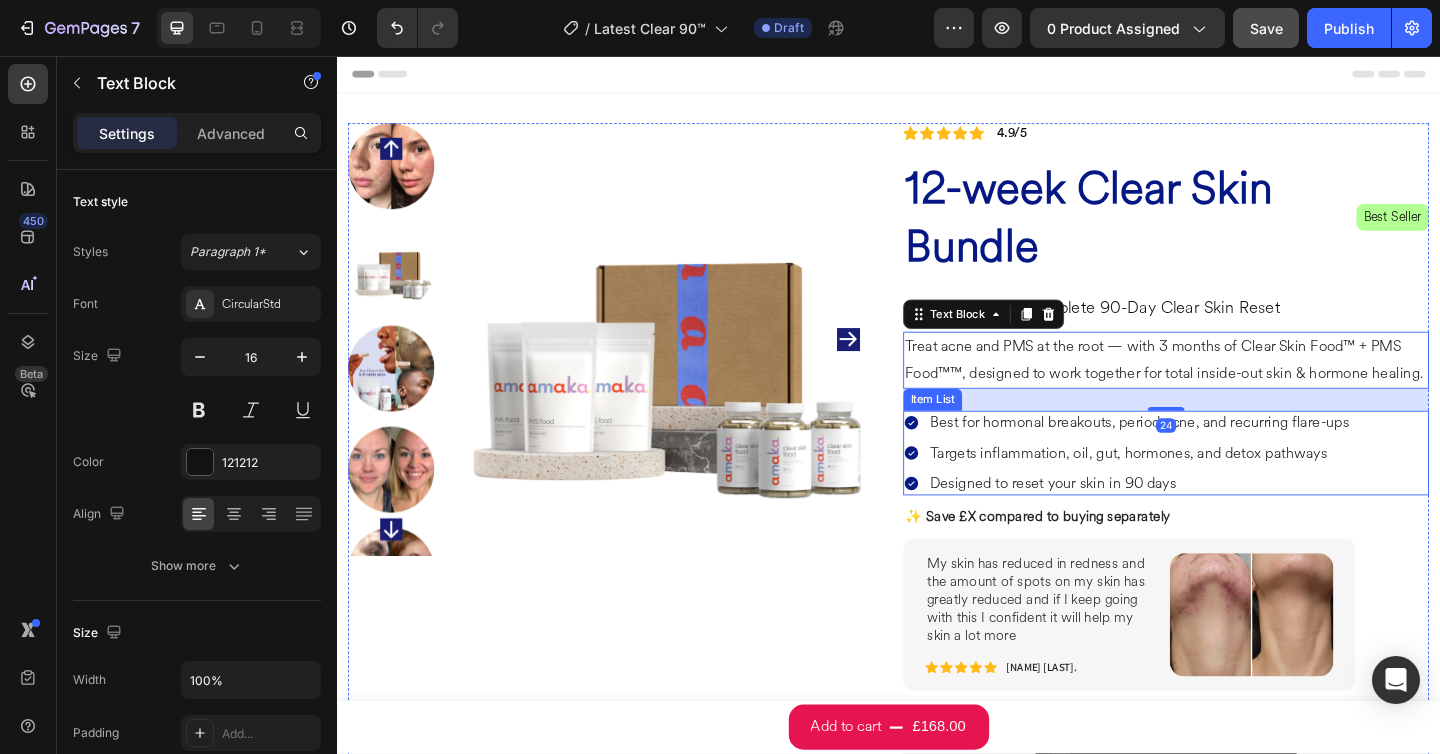 click on "Best for hormonal breakouts, period acne, and recurring flare-ups" at bounding box center [1210, 454] 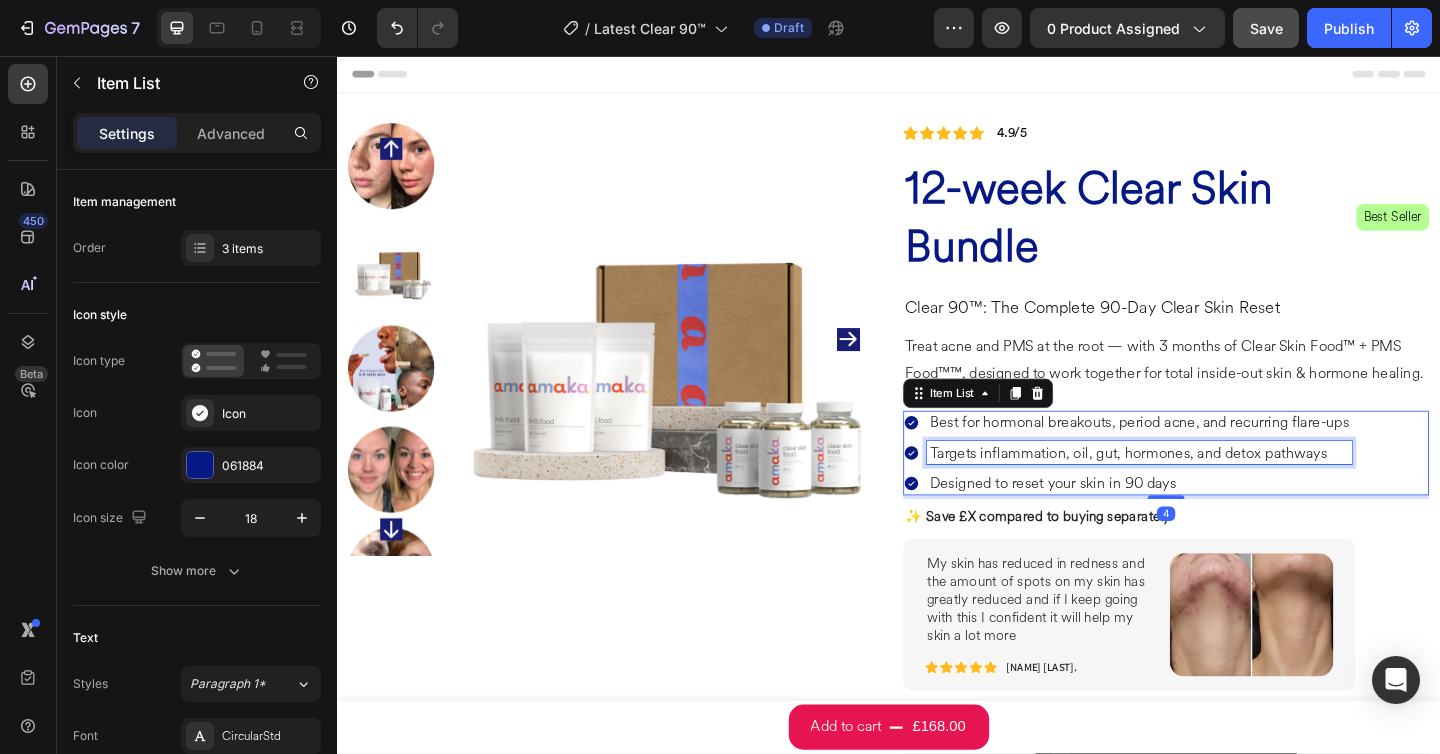 click on "Targets inflammation, oil, gut, hormones, and detox pathways" at bounding box center [1210, 487] 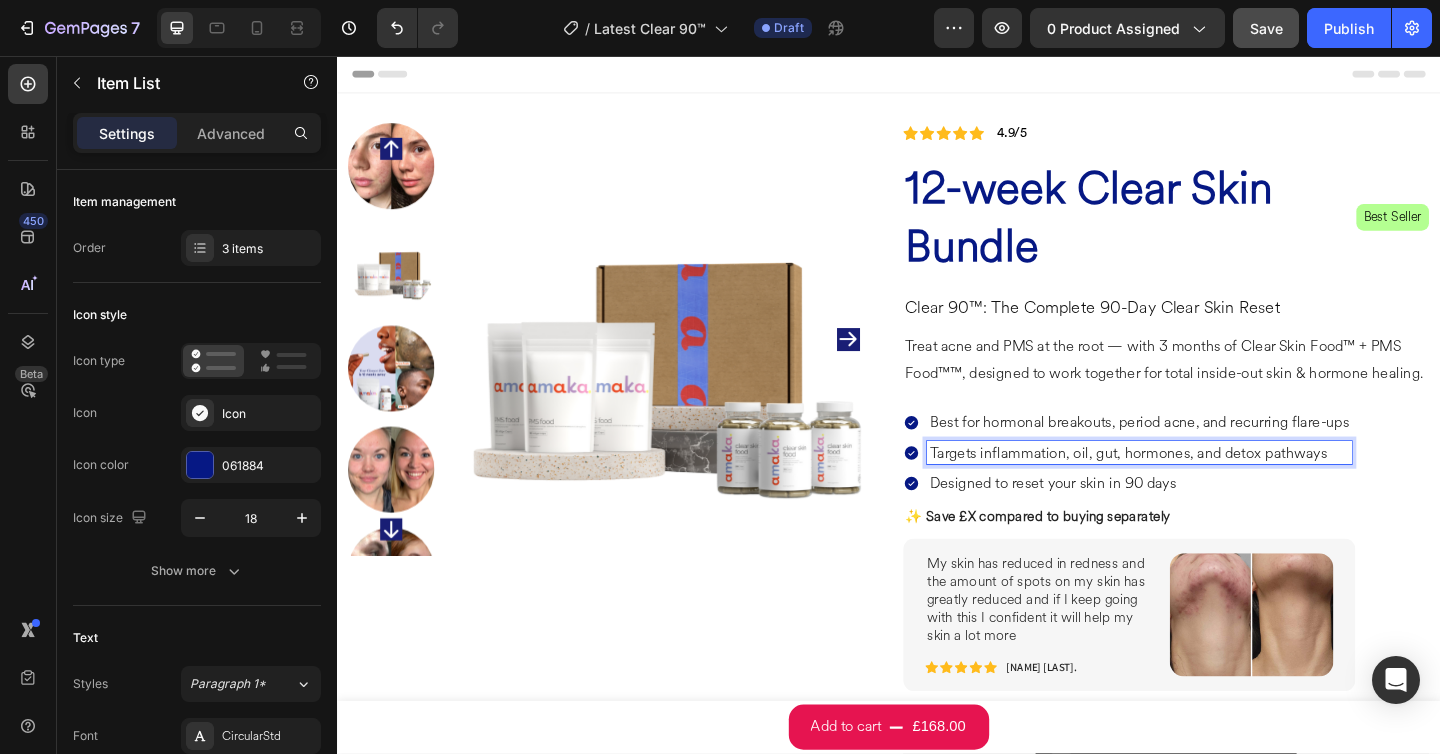click on "Designed to reset your skin in 90 days" at bounding box center [1210, 520] 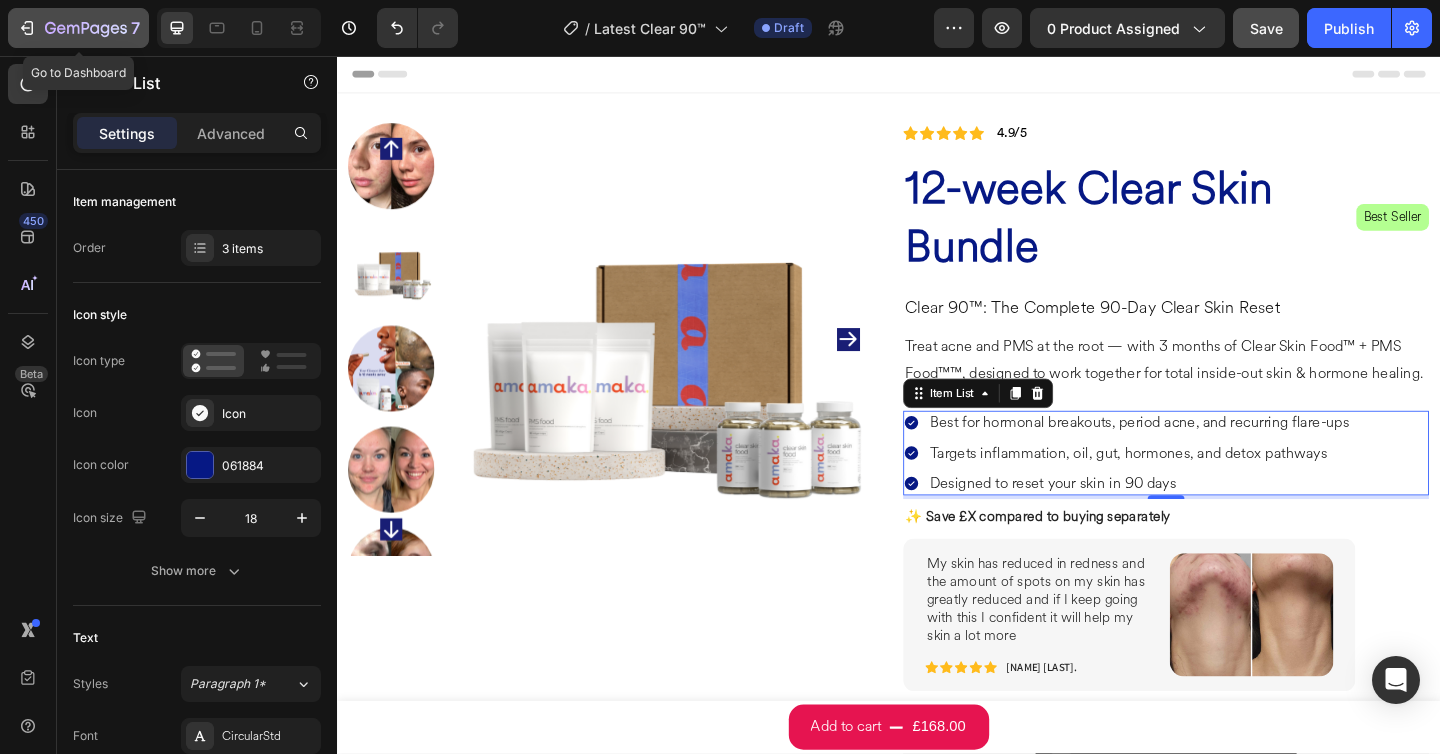 click on "7" at bounding box center (78, 28) 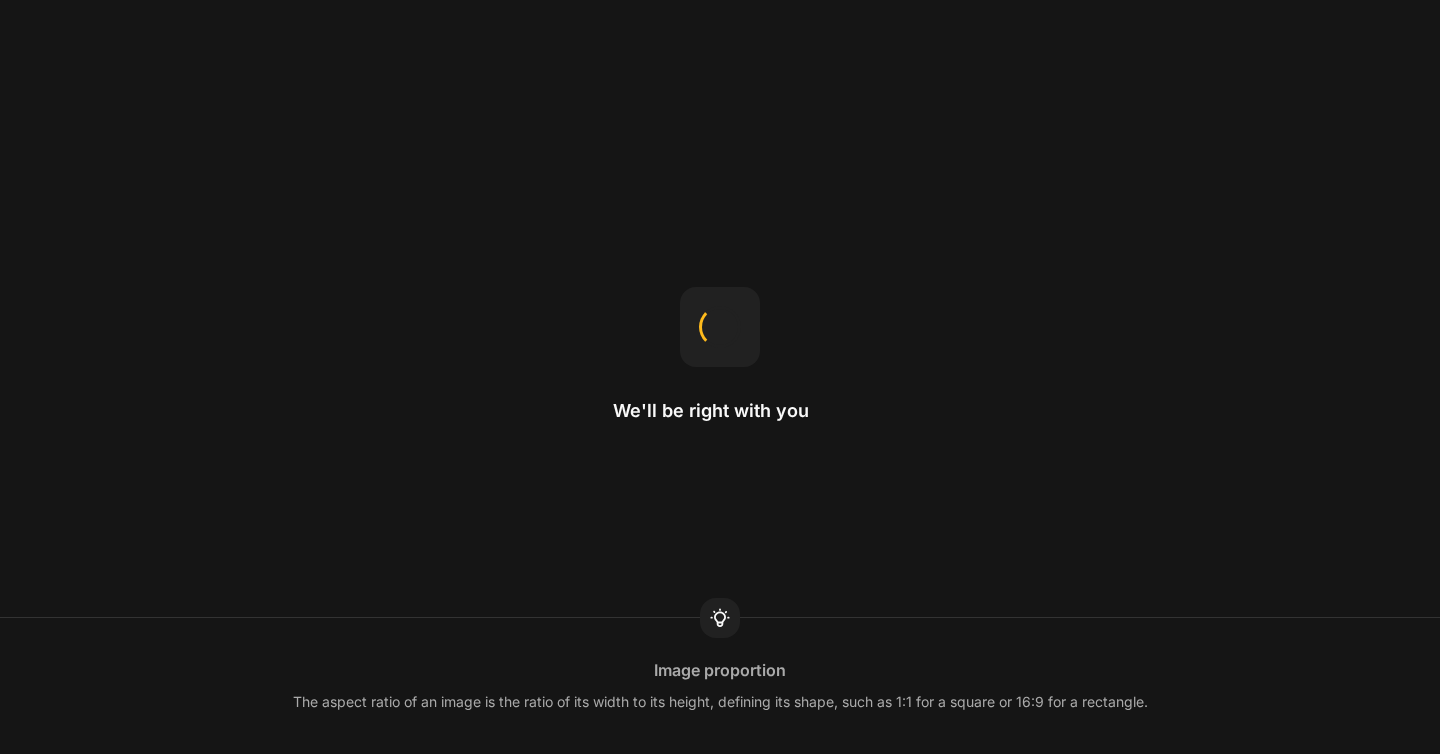 scroll, scrollTop: 0, scrollLeft: 0, axis: both 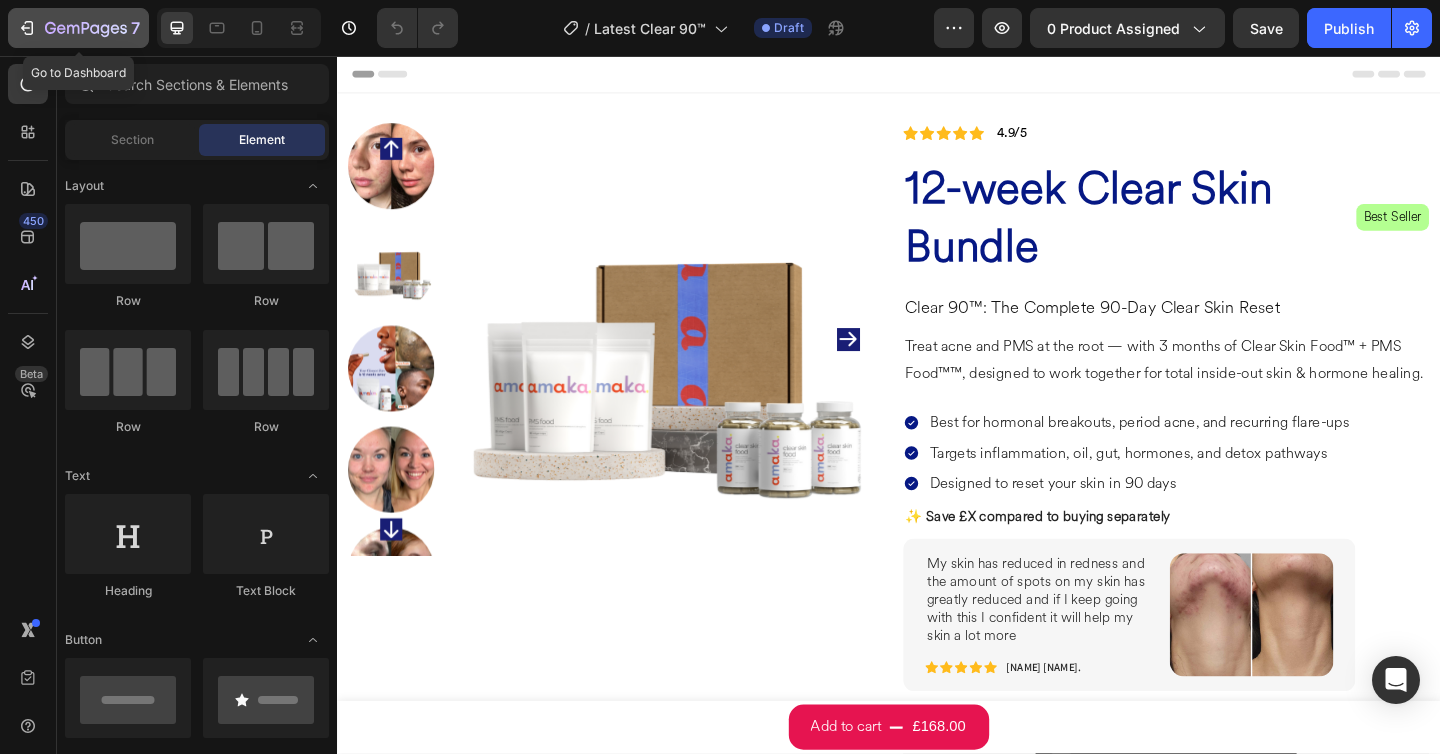 click 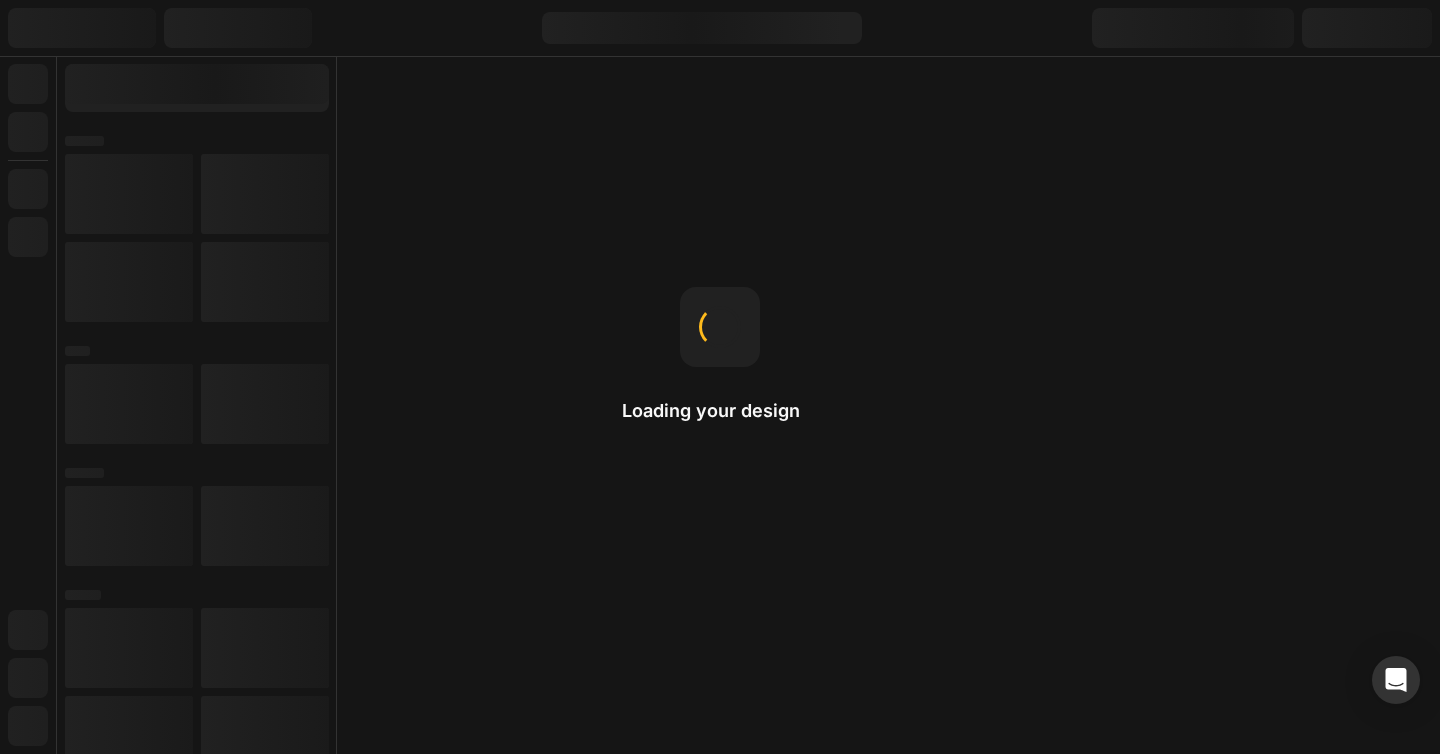 scroll, scrollTop: 0, scrollLeft: 0, axis: both 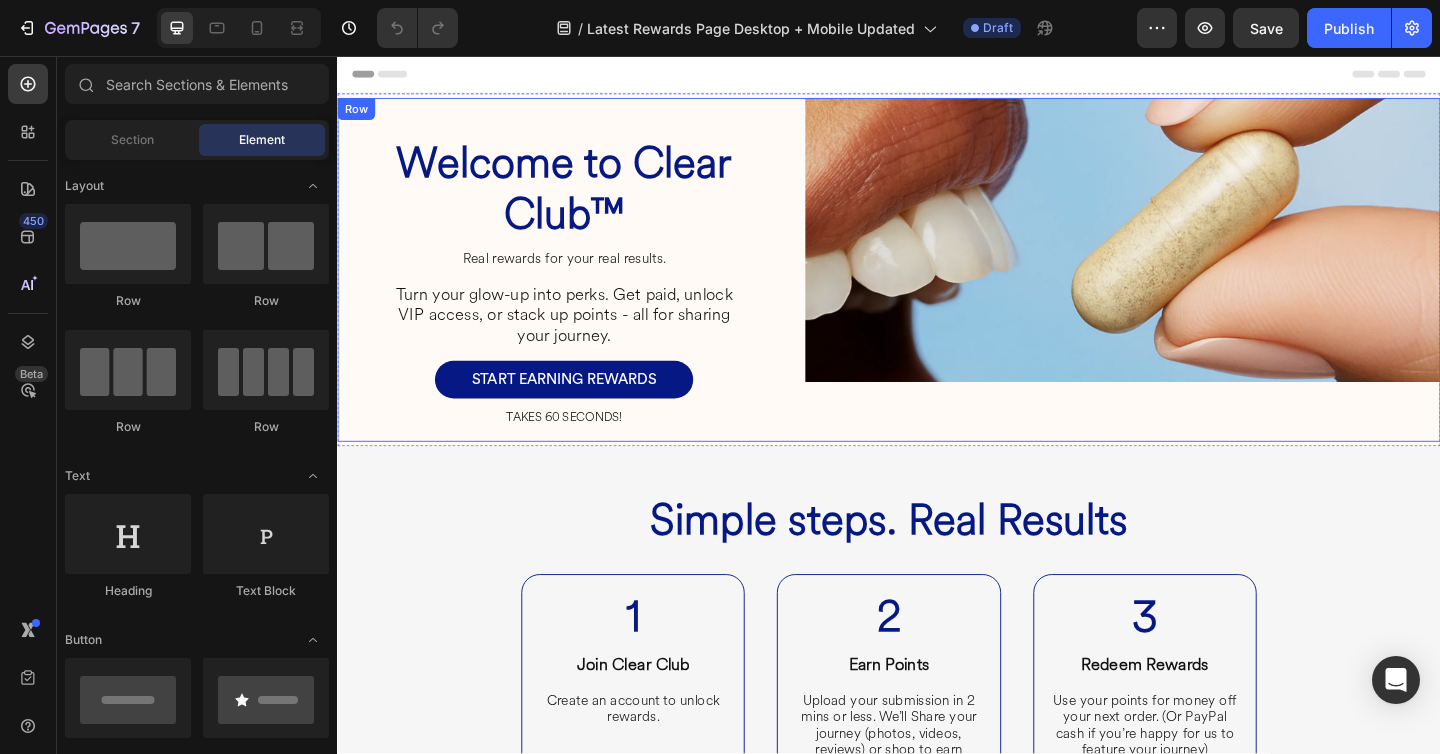 click on "Welcome to Clear Club™ Heading Real rewards for your real results. Heading Turn your glow-up into perks. Get paid, unlock VIP access, or stack up points - all for sharing your journey. Heading START EARNING REWARDS Button TAKES 60 SECONDS! Heading Row Row" at bounding box center [583, 289] 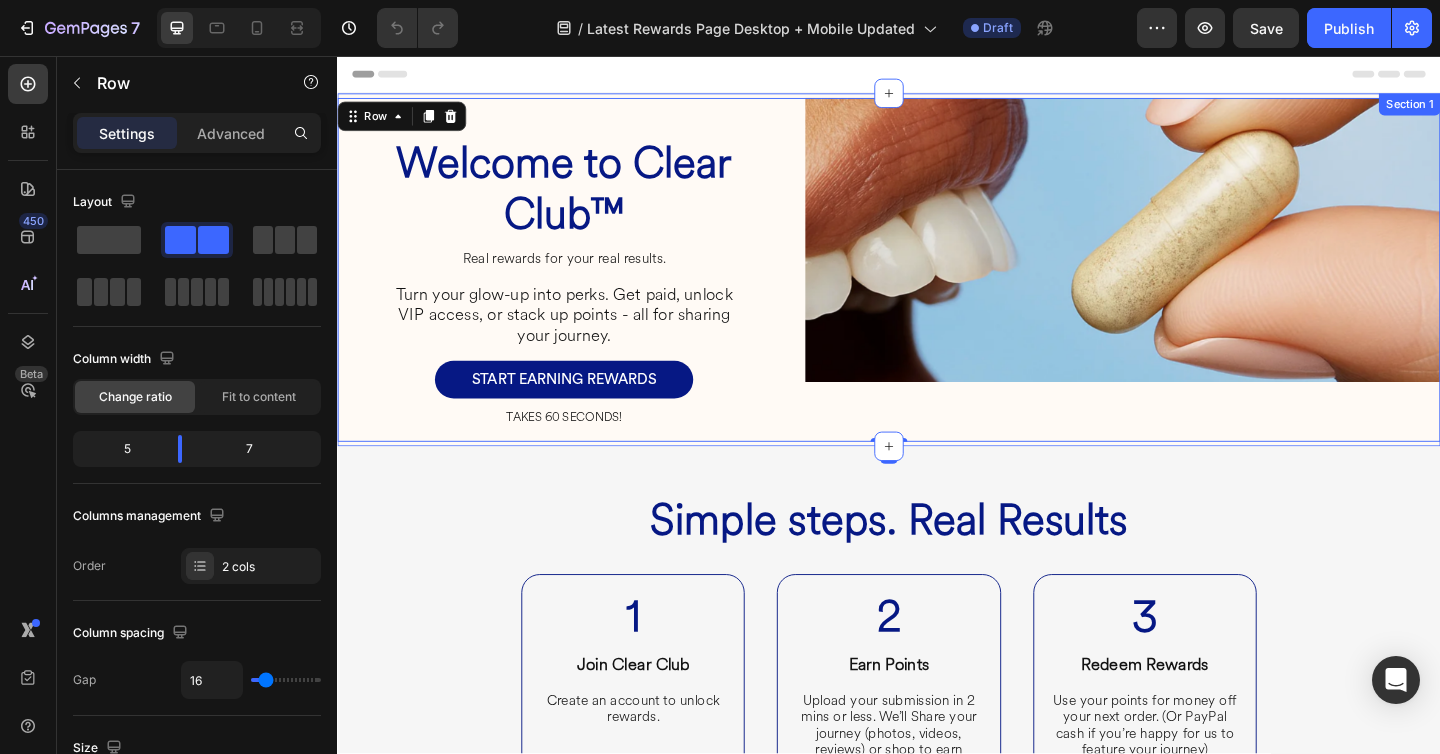 click on "Welcome to Clear Club™ Heading Real rewards for your real results. Heading Turn your glow-up into perks. Get paid, unlock VIP access, or stack up points - all for sharing your journey. Heading START EARNING REWARDS Button TAKES 60 SECONDS! Heading Row Row Image Row   0 Section 1" at bounding box center [937, 289] 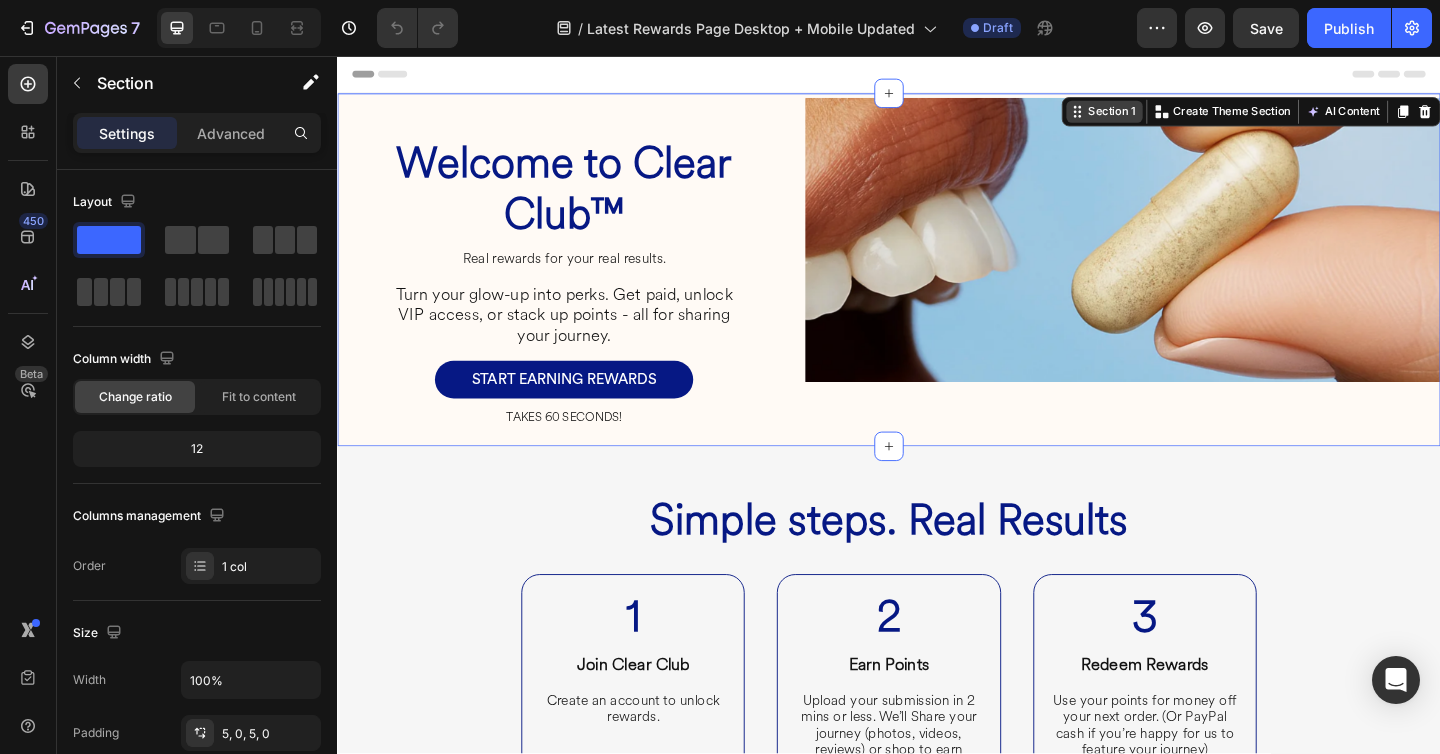 click on "Section 1" at bounding box center (1179, 117) 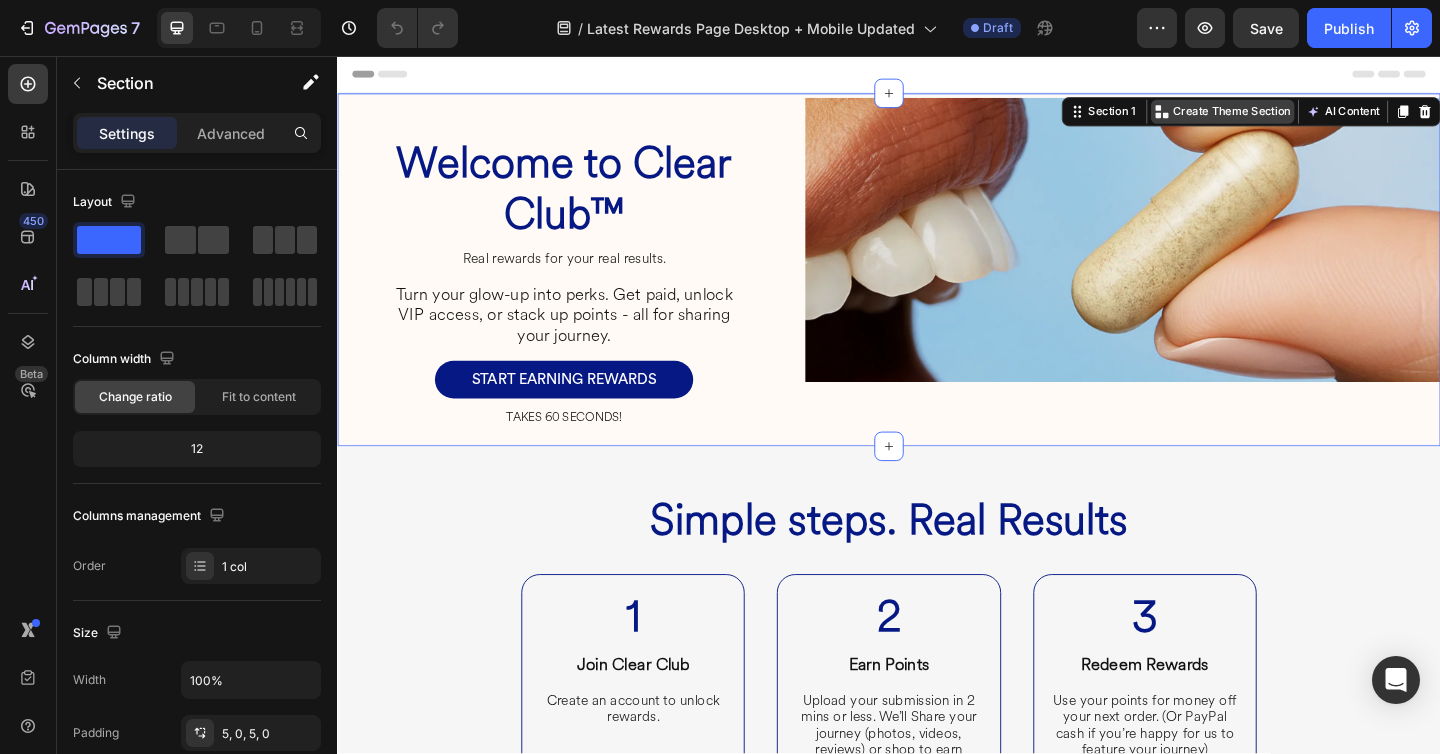 click on "Create Theme Section" at bounding box center (1310, 117) 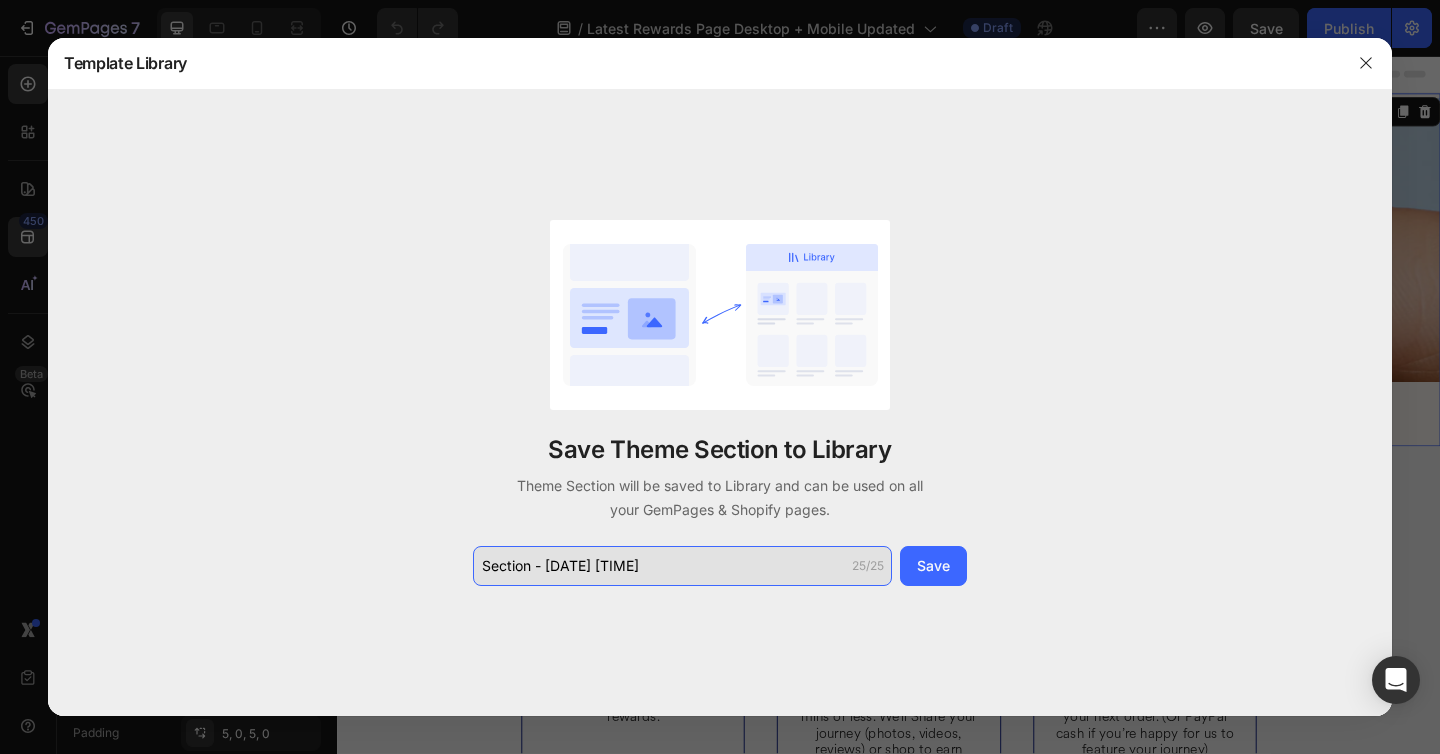 click on "Section - Aug 04 15:33:01" 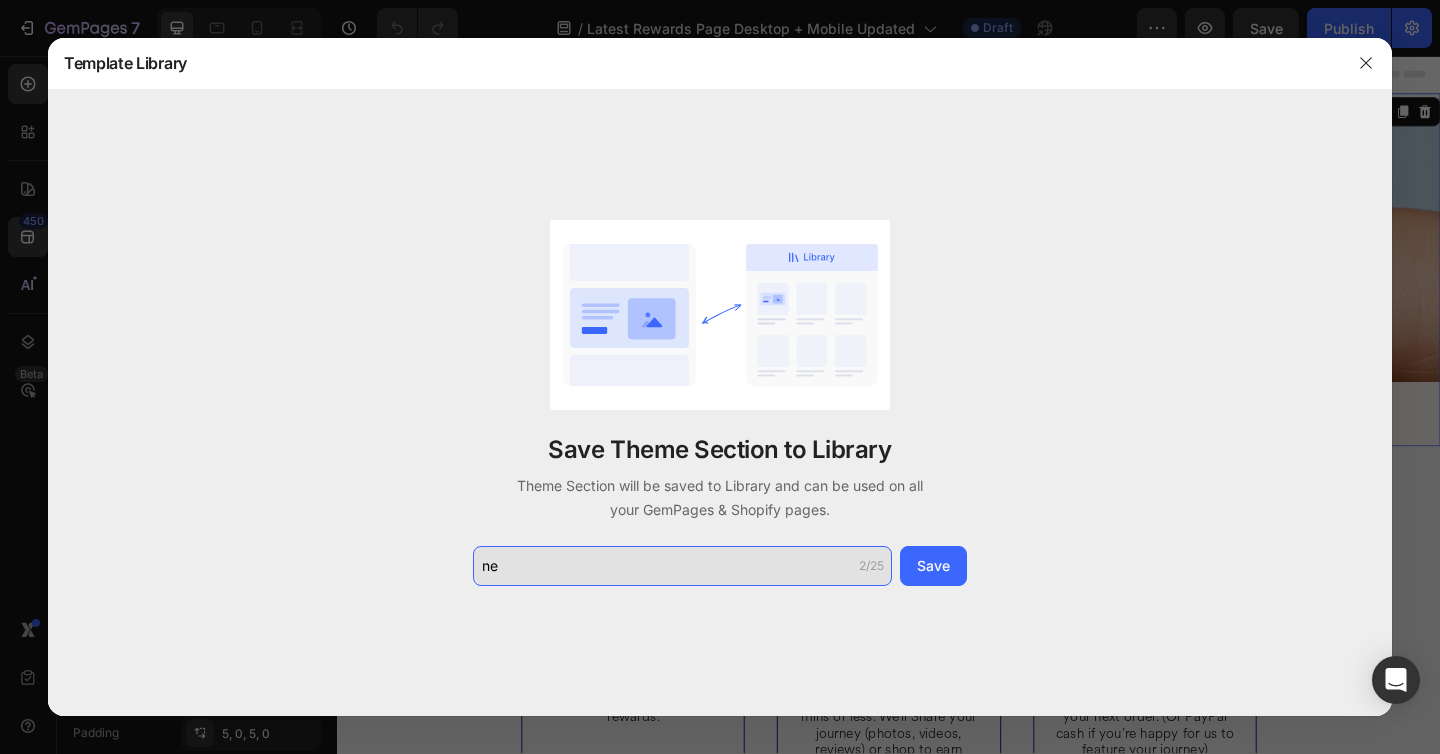 type on "n" 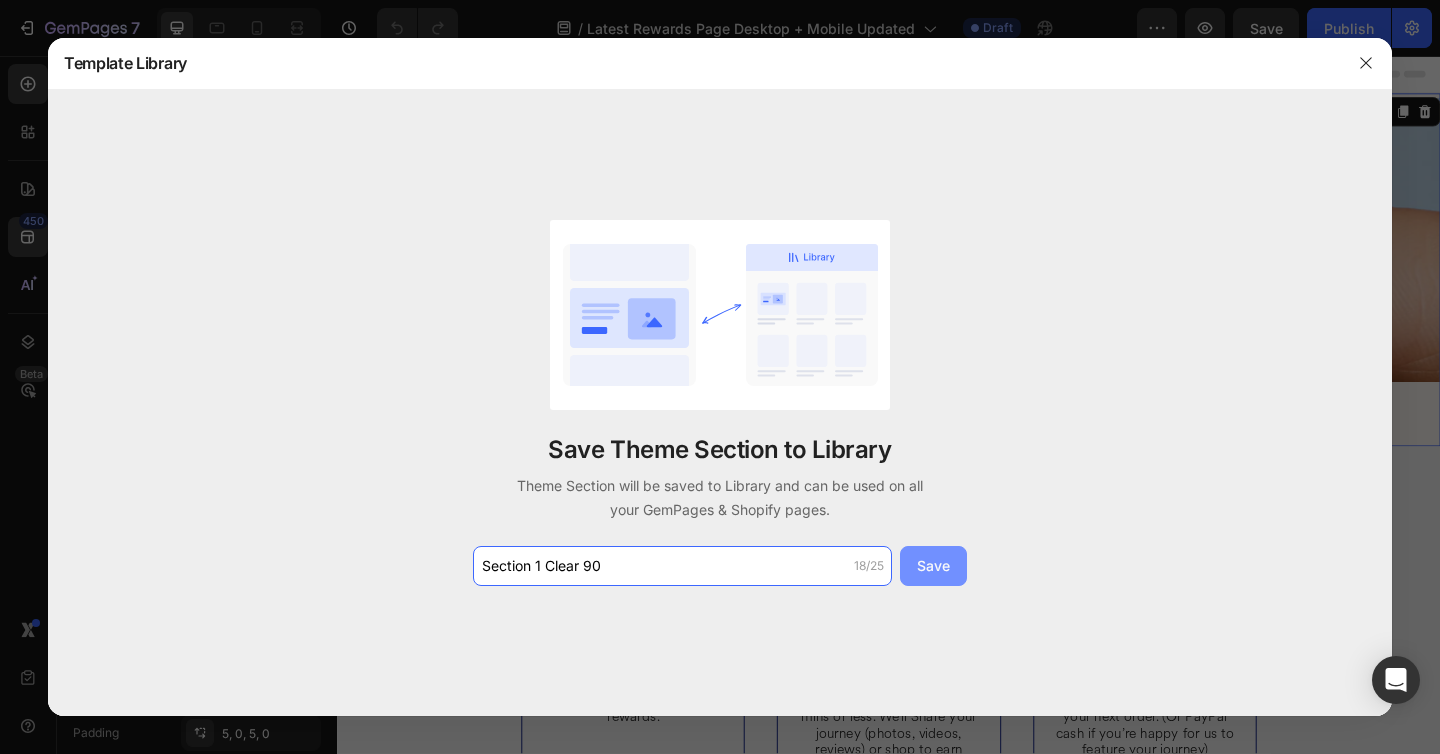 type on "Section 1 Clear 90" 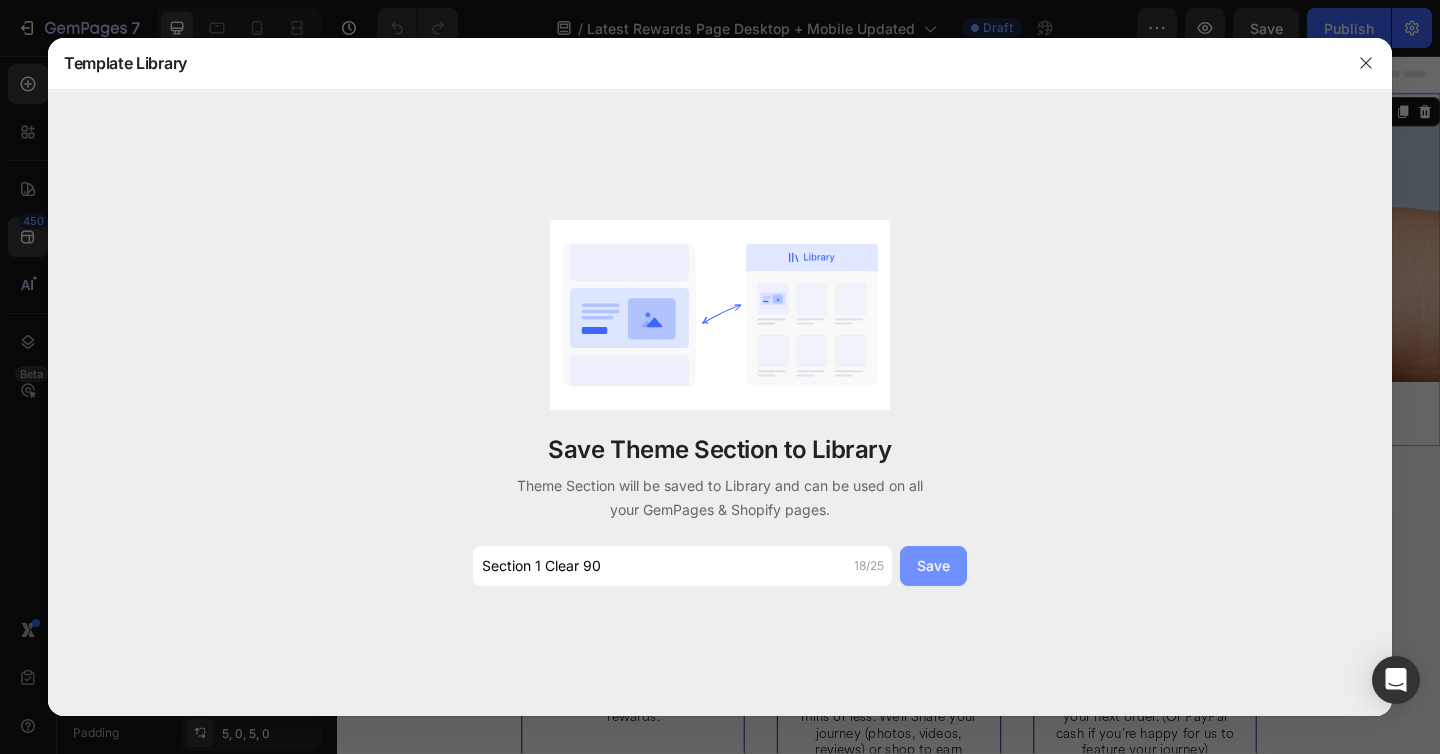 click on "Save" at bounding box center (933, 565) 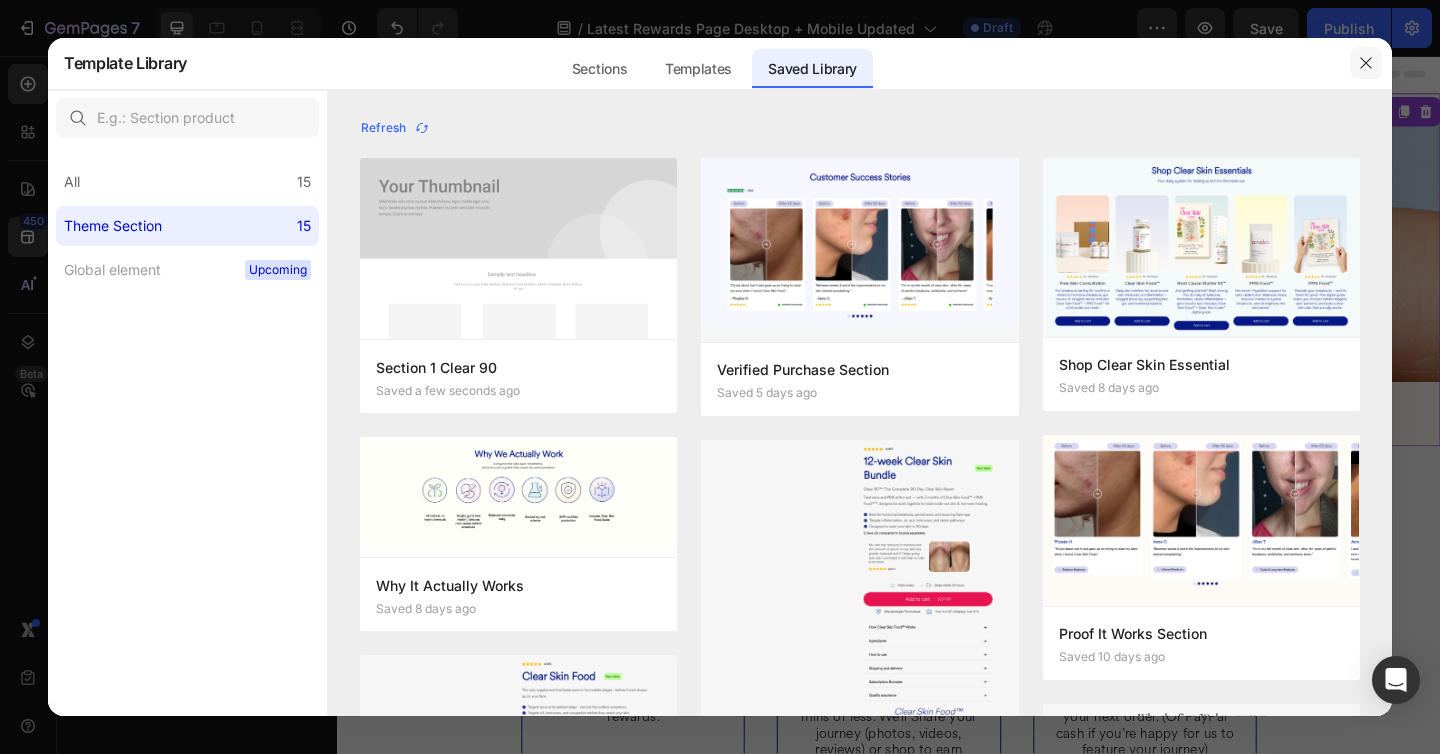 click 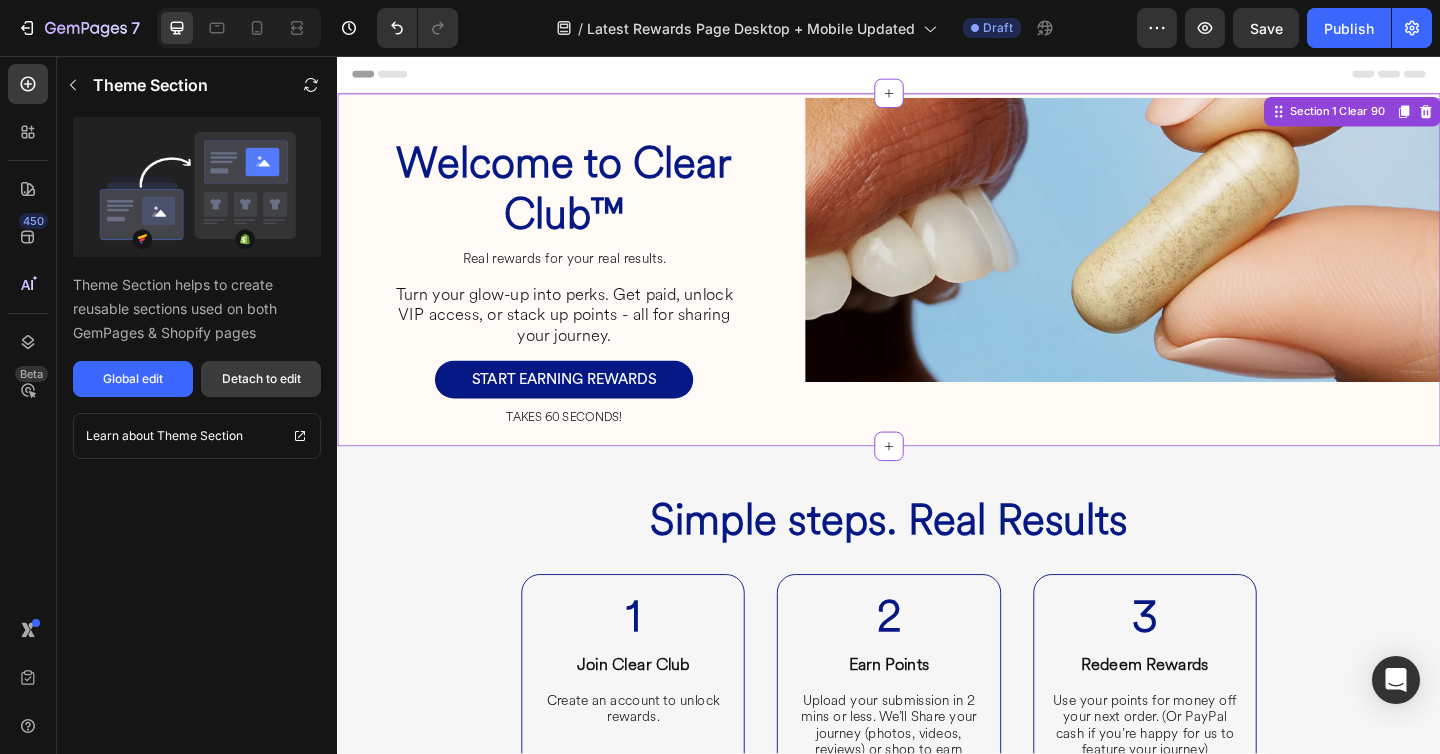 click on "Detach to edit" at bounding box center [261, 379] 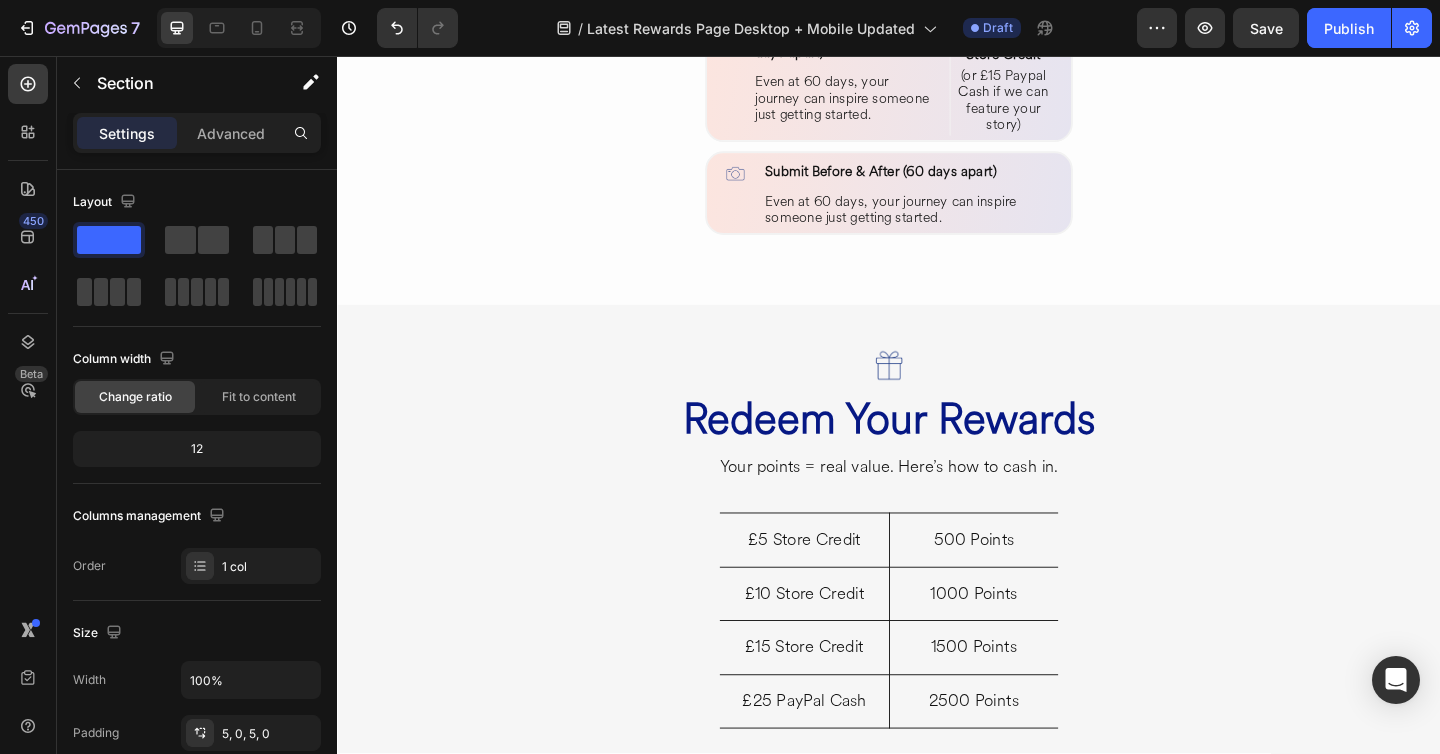 scroll, scrollTop: 1766, scrollLeft: 0, axis: vertical 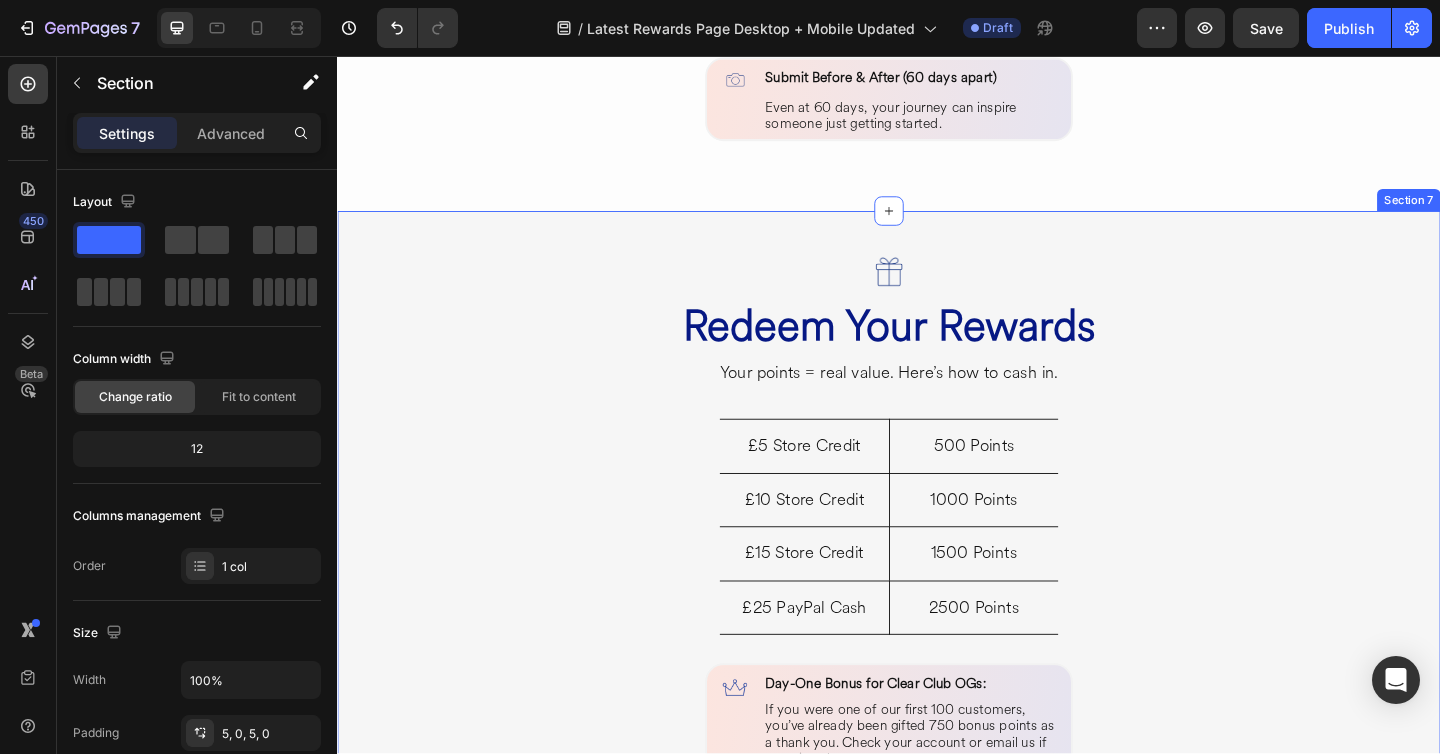 click on "Image Redeem Your Rewards Heading Your points = real value. Here’s how to cash in. Heading £5 Store Credit Heading Row £10 Store Credit Heading Row £15 Store Credit Heading Row £25 PayPal Cash Heading Row 500 Points Heading Row 1000 Points Heading Row 1500 Points Heading Row 2500 Points Heading Row Row Image Day-One Bonus for Clear Club OGs: Heading If you were one of our first 100 customers, you’ve already been gifted 750 bonus points as a thank you. Check your account or email us if we missed you. Heading Row Row Row REDEEM MY POINTS Button Row Section 7" at bounding box center [937, 591] 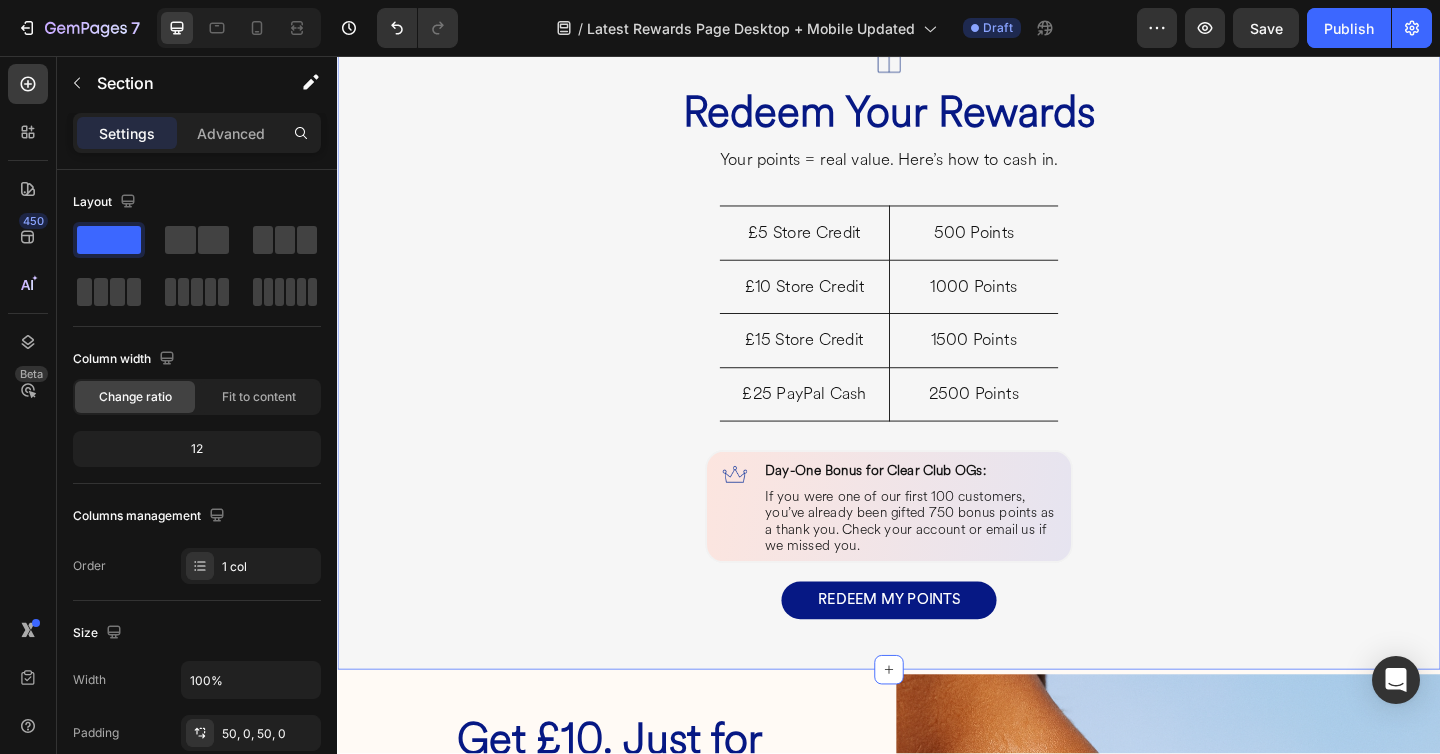 scroll, scrollTop: 1673, scrollLeft: 0, axis: vertical 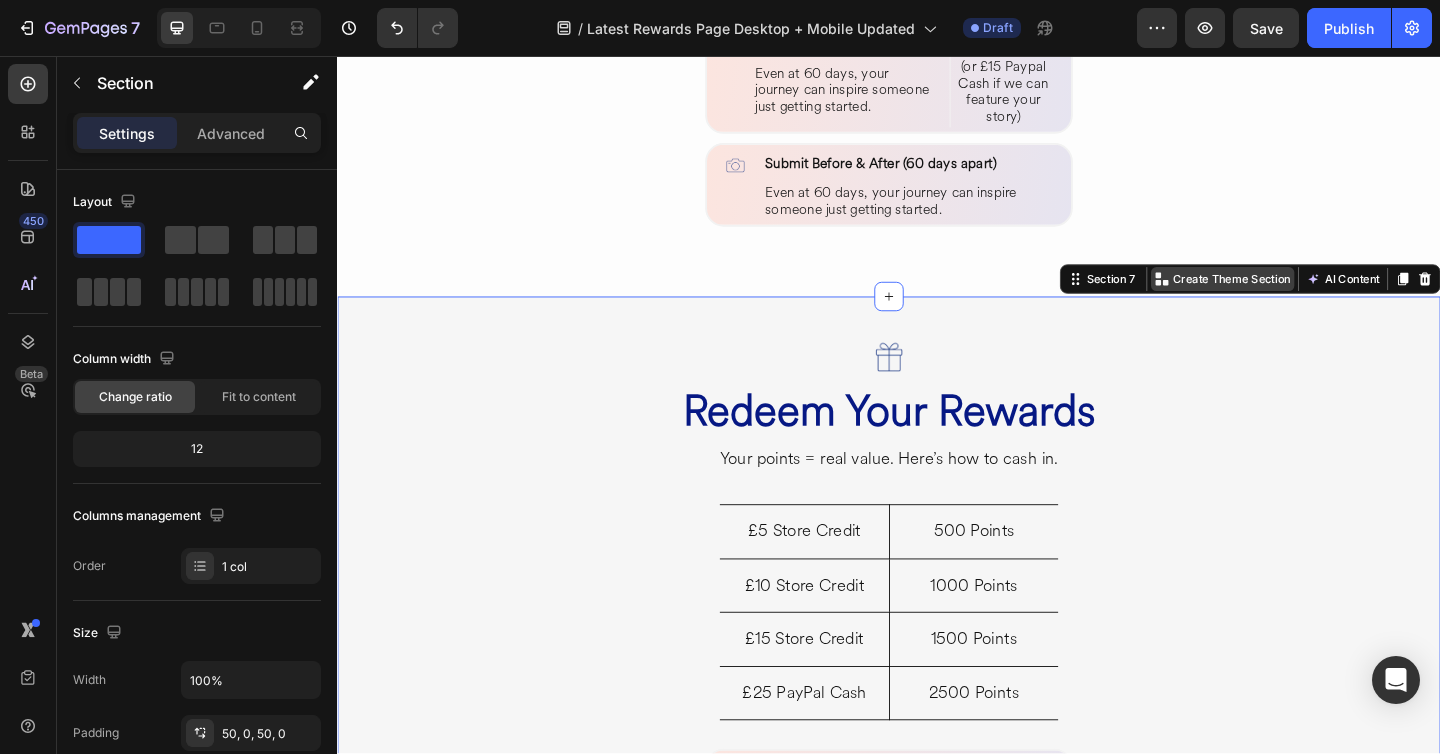 click on "Create Theme Section" at bounding box center [1310, 299] 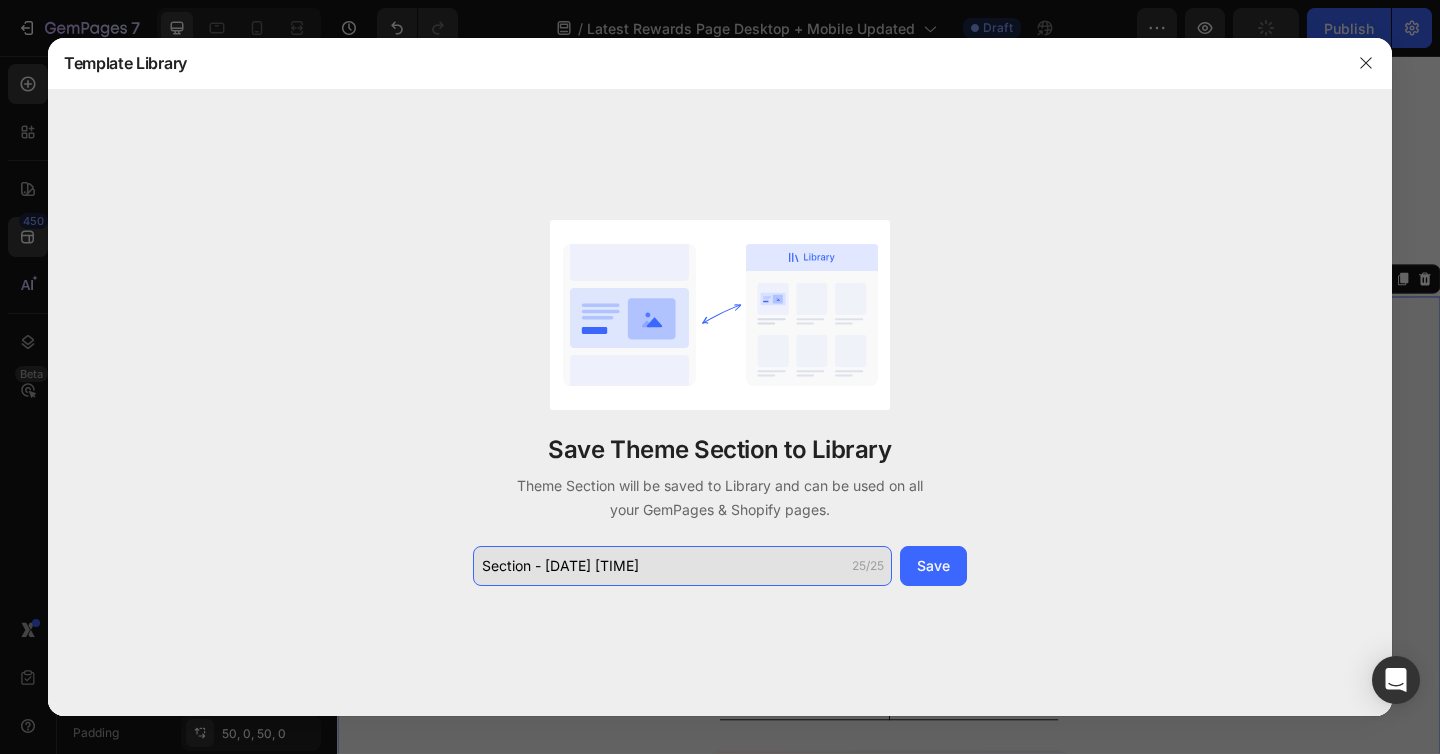 click on "Section - Aug 04 15:33:46" 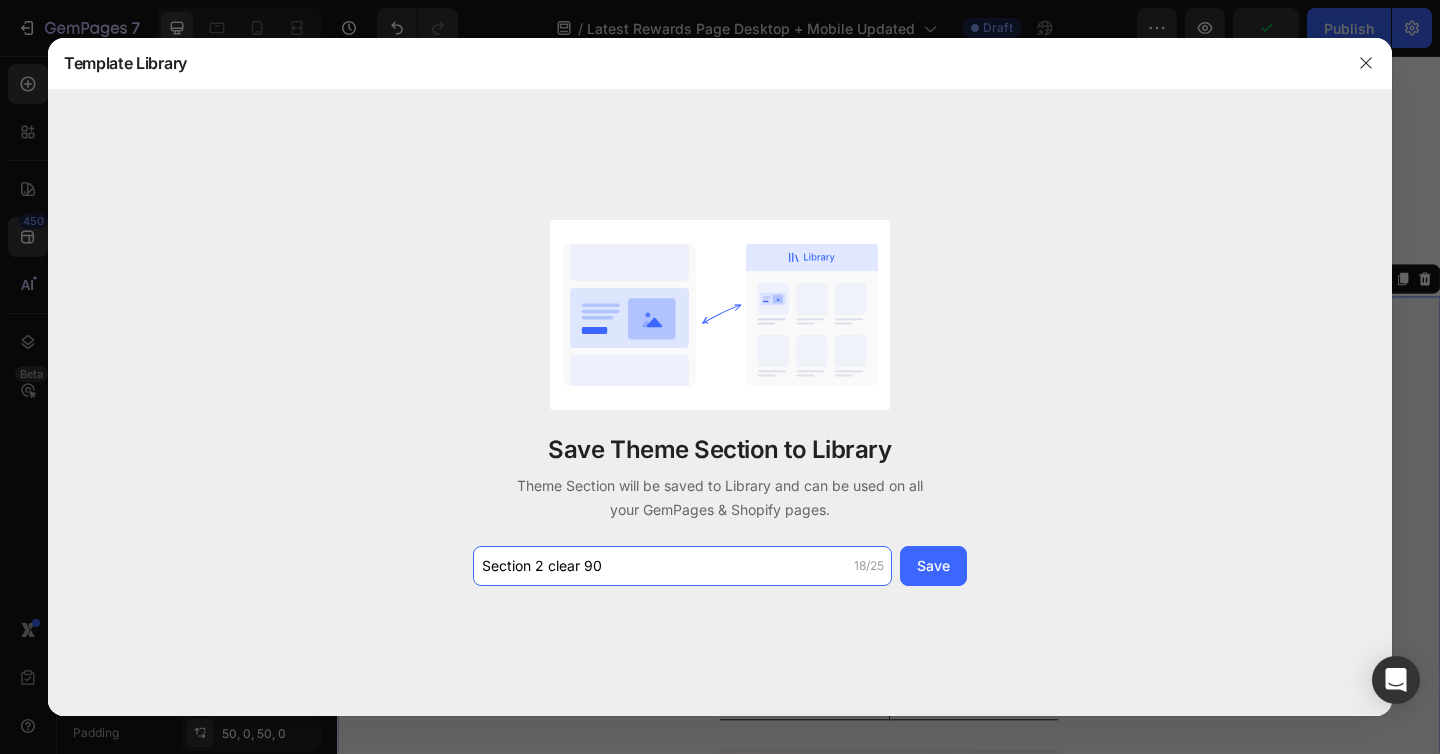 type on "Section 2 clear 90" 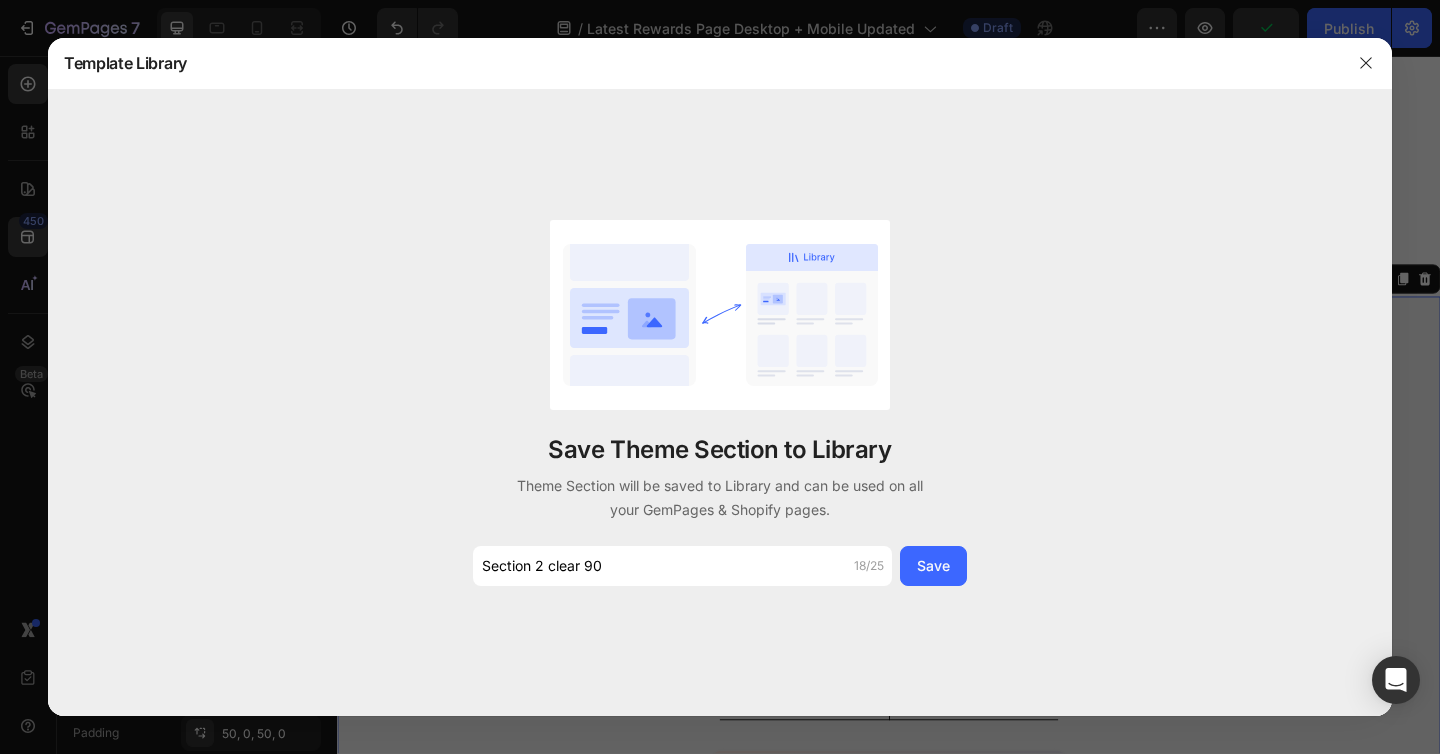 click on "Save Theme Section to Library   Theme Section will be saved to Library and can be used on all your GemPages & Shopify pages.  Section 2 clear 90 18/25 Save" at bounding box center (720, 403) 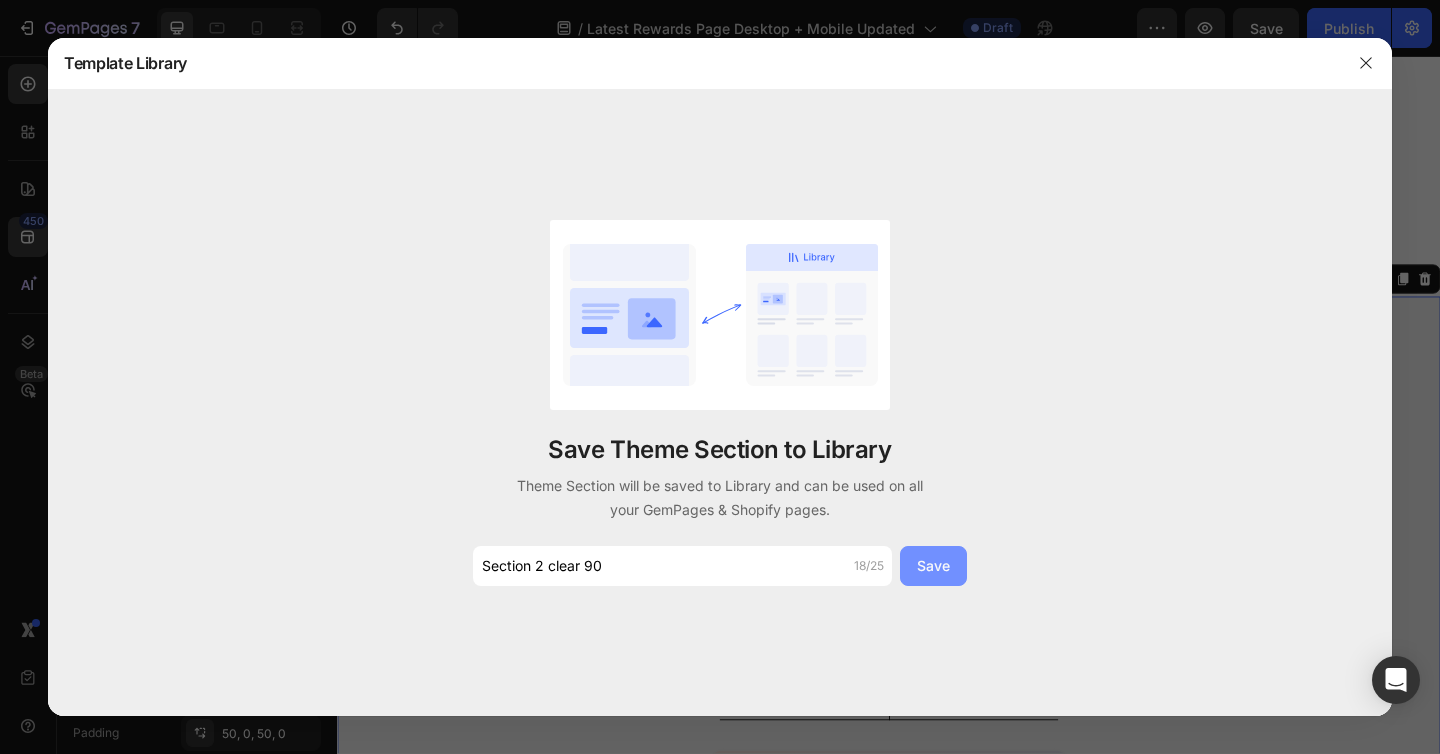 click on "Save" at bounding box center [933, 566] 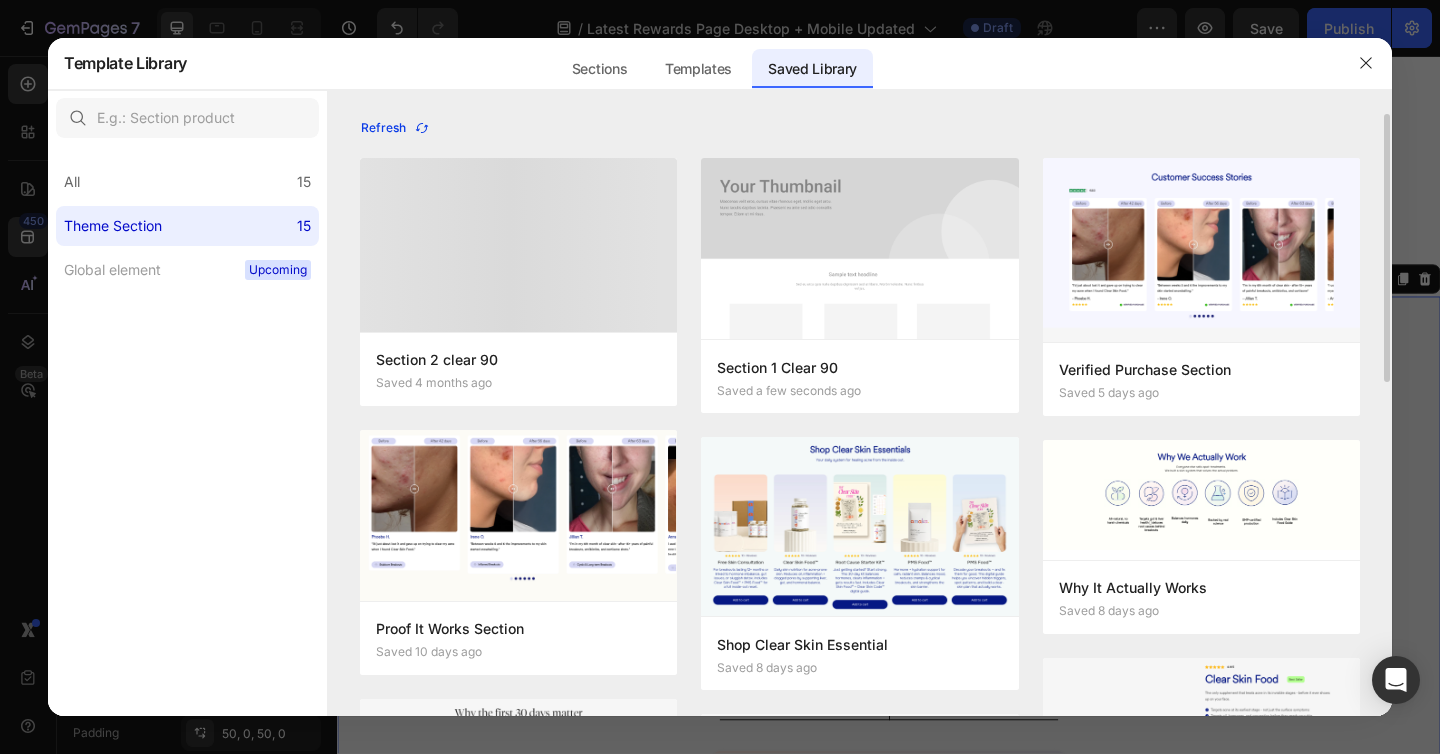 click 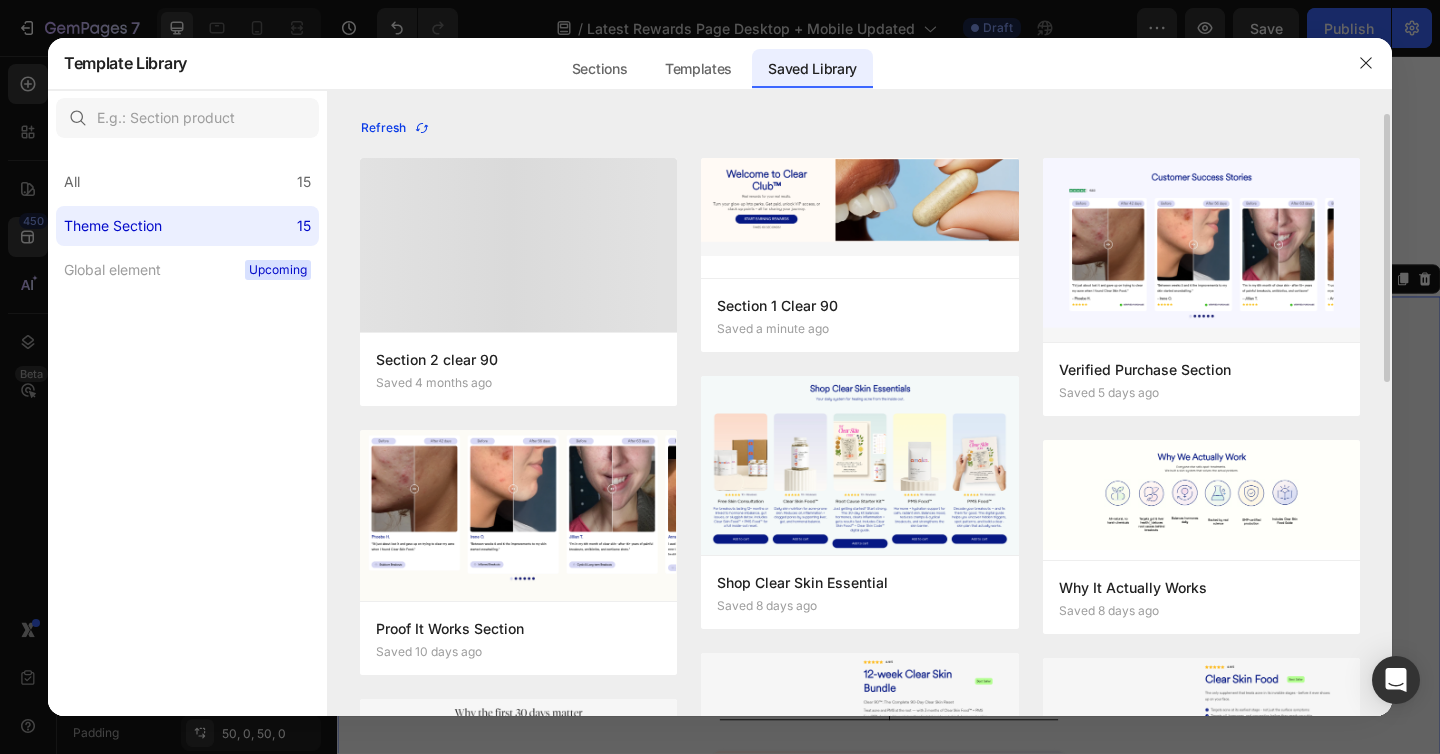 click 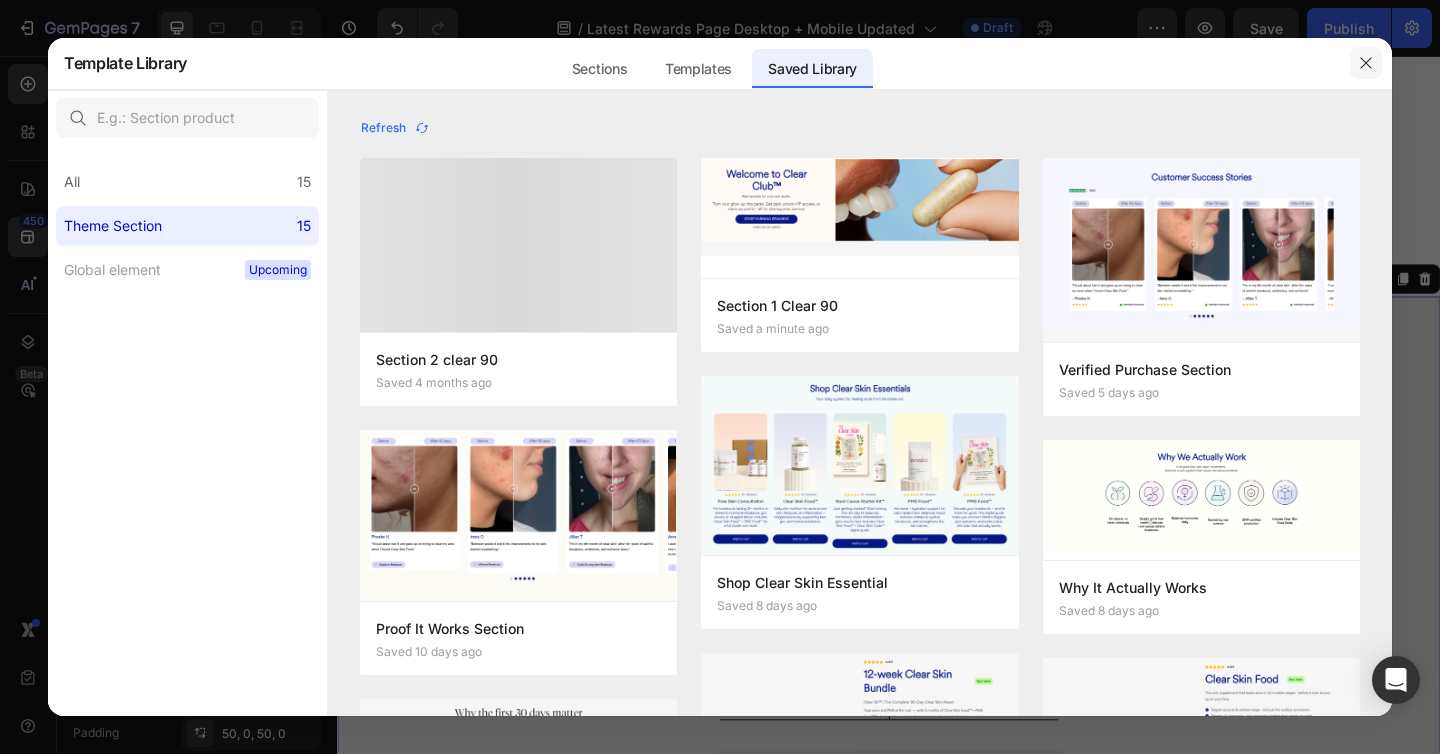 click 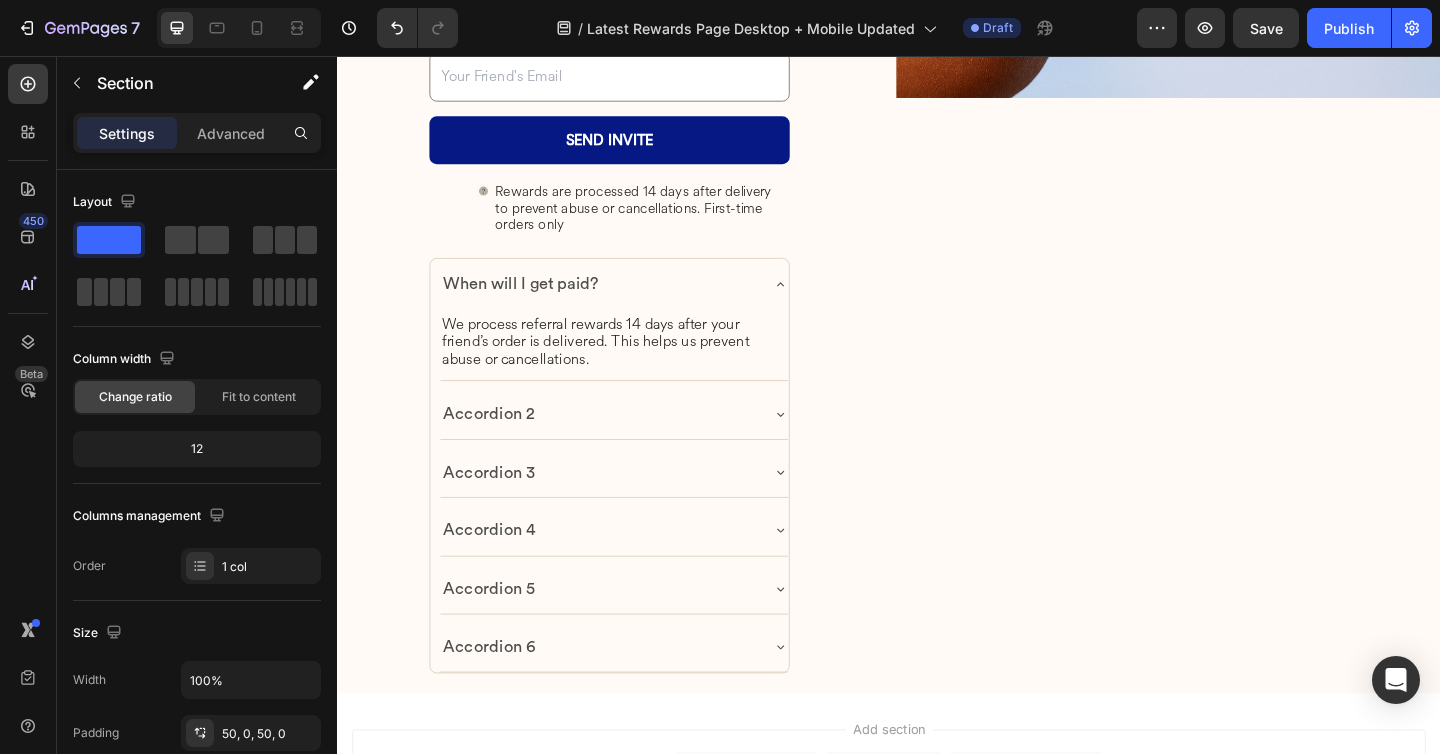 scroll, scrollTop: 3793, scrollLeft: 0, axis: vertical 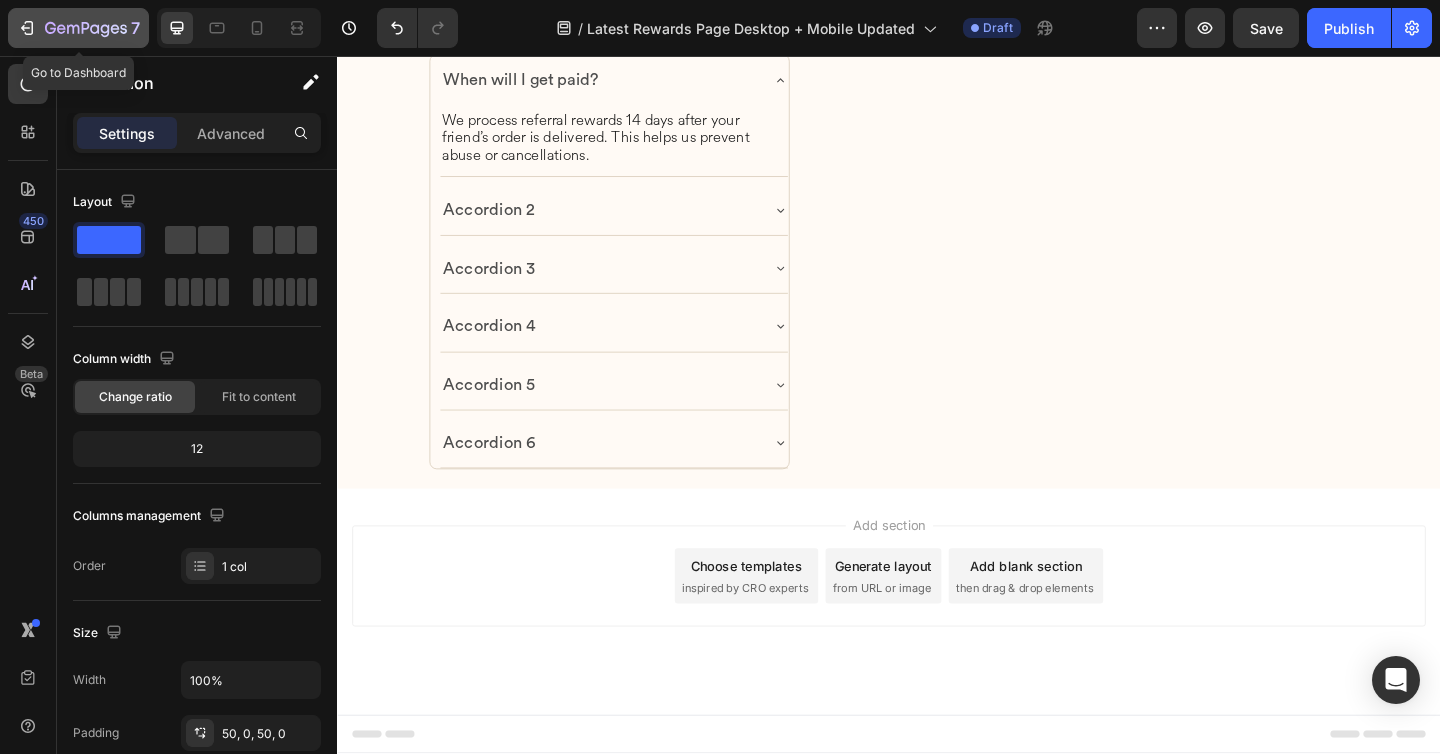 click 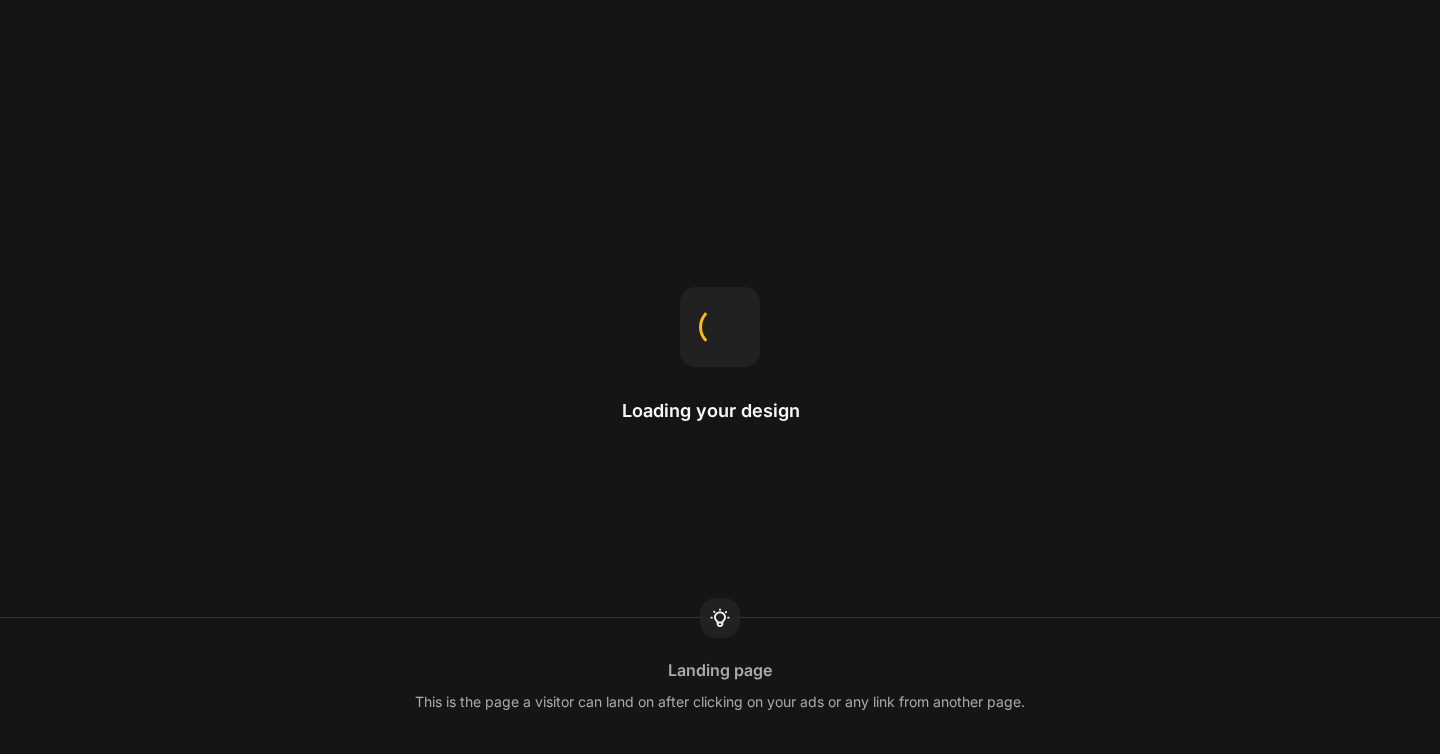 scroll, scrollTop: 0, scrollLeft: 0, axis: both 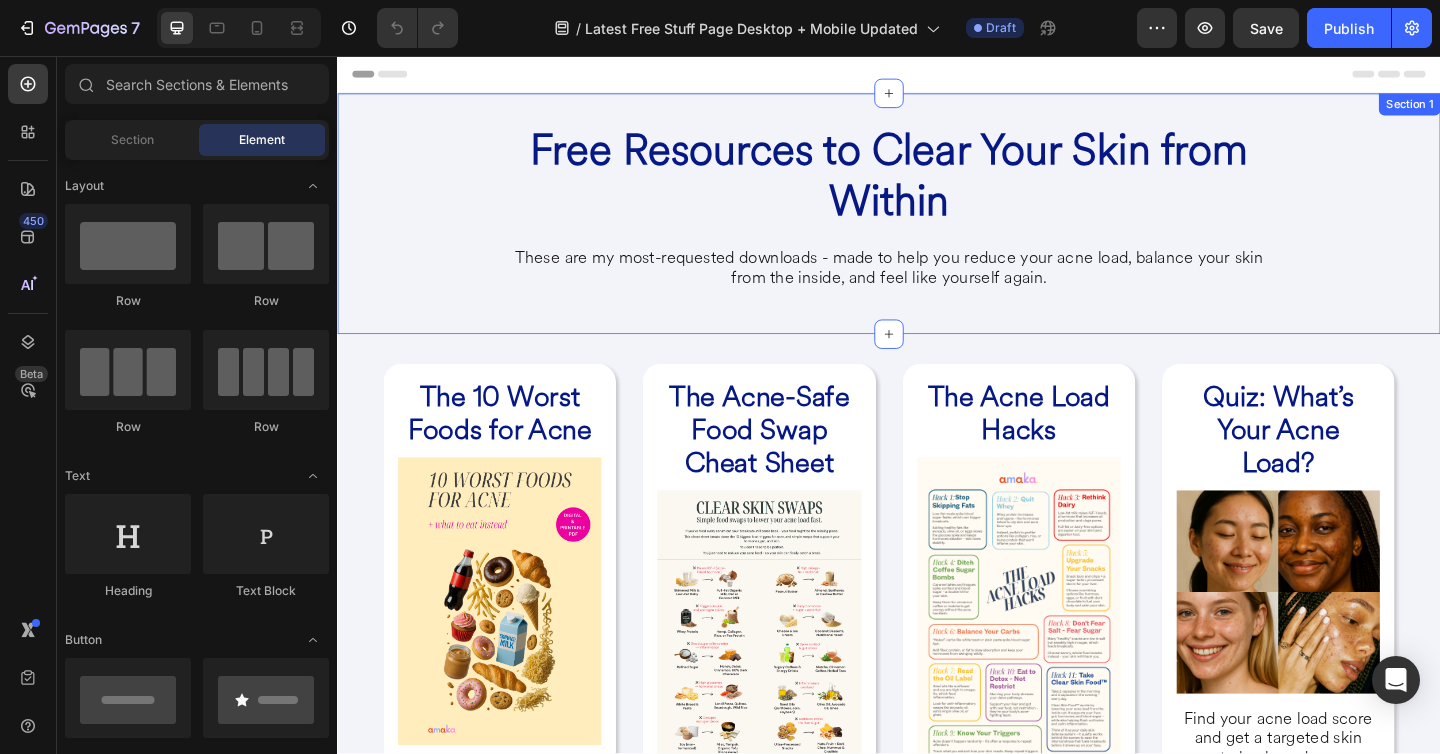 click on "Free Resources to Clear Your Skin from Within Heading These are my most-requested downloads - made to help you reduce your acne load, balance your skin from the inside, and feel like yourself again. Heading Row Section 1" at bounding box center [937, 228] 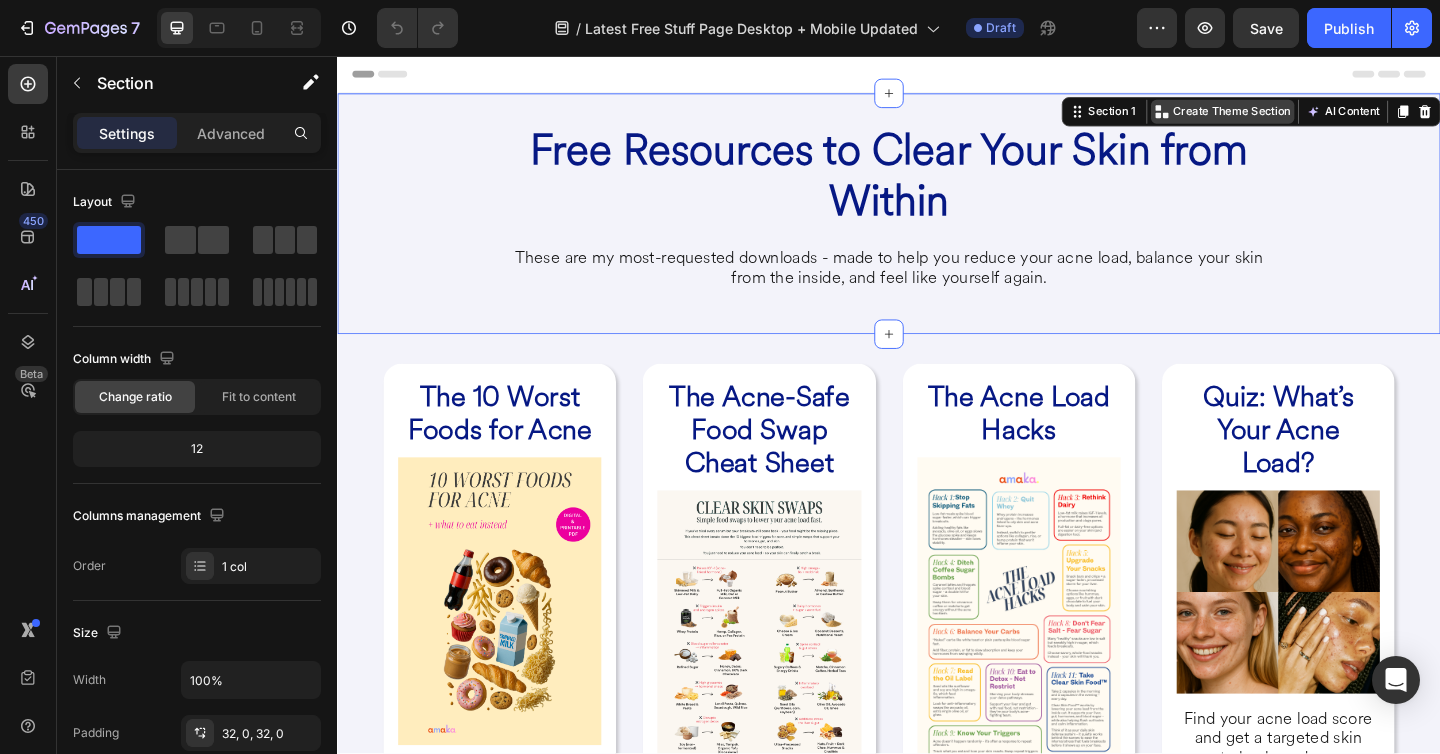 click on "Create Theme Section" at bounding box center (1310, 117) 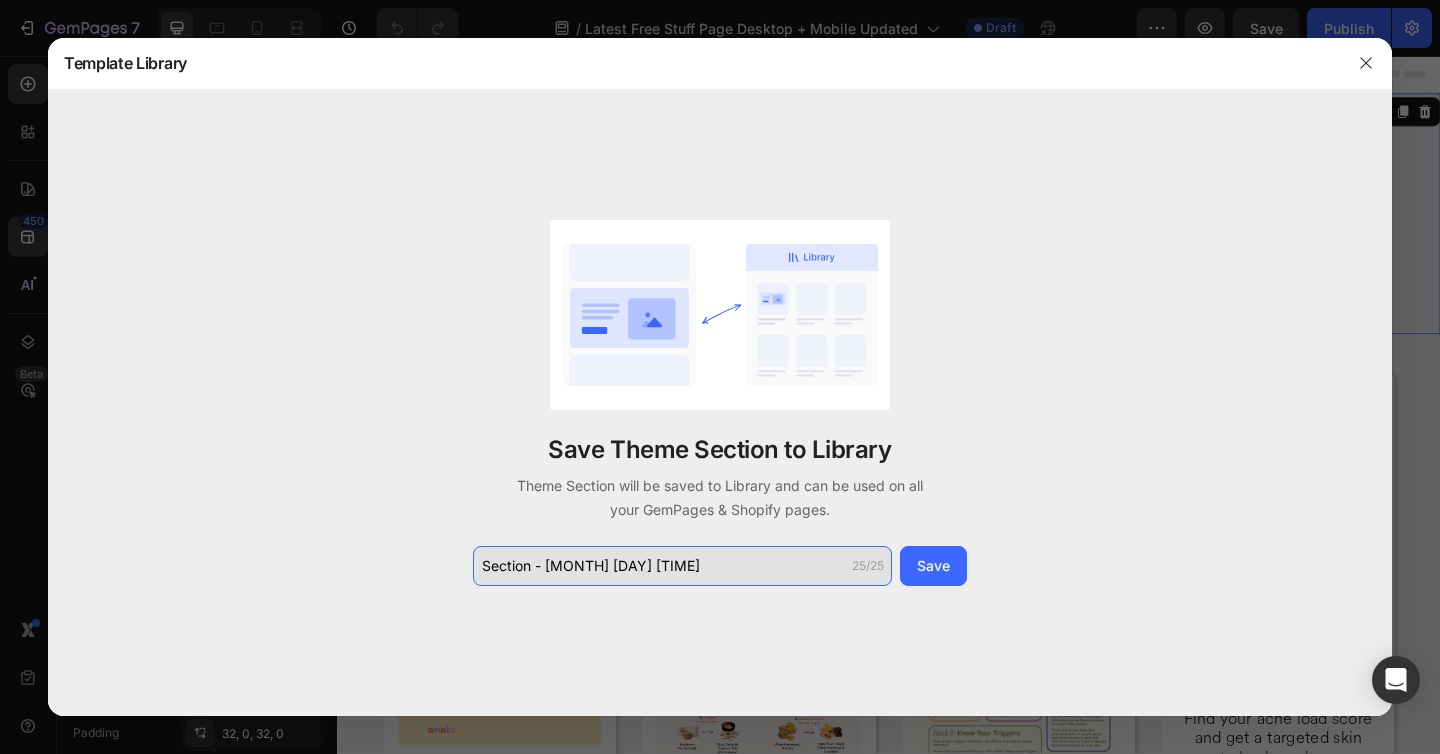 click on "Section - Aug 04 15:34:57" 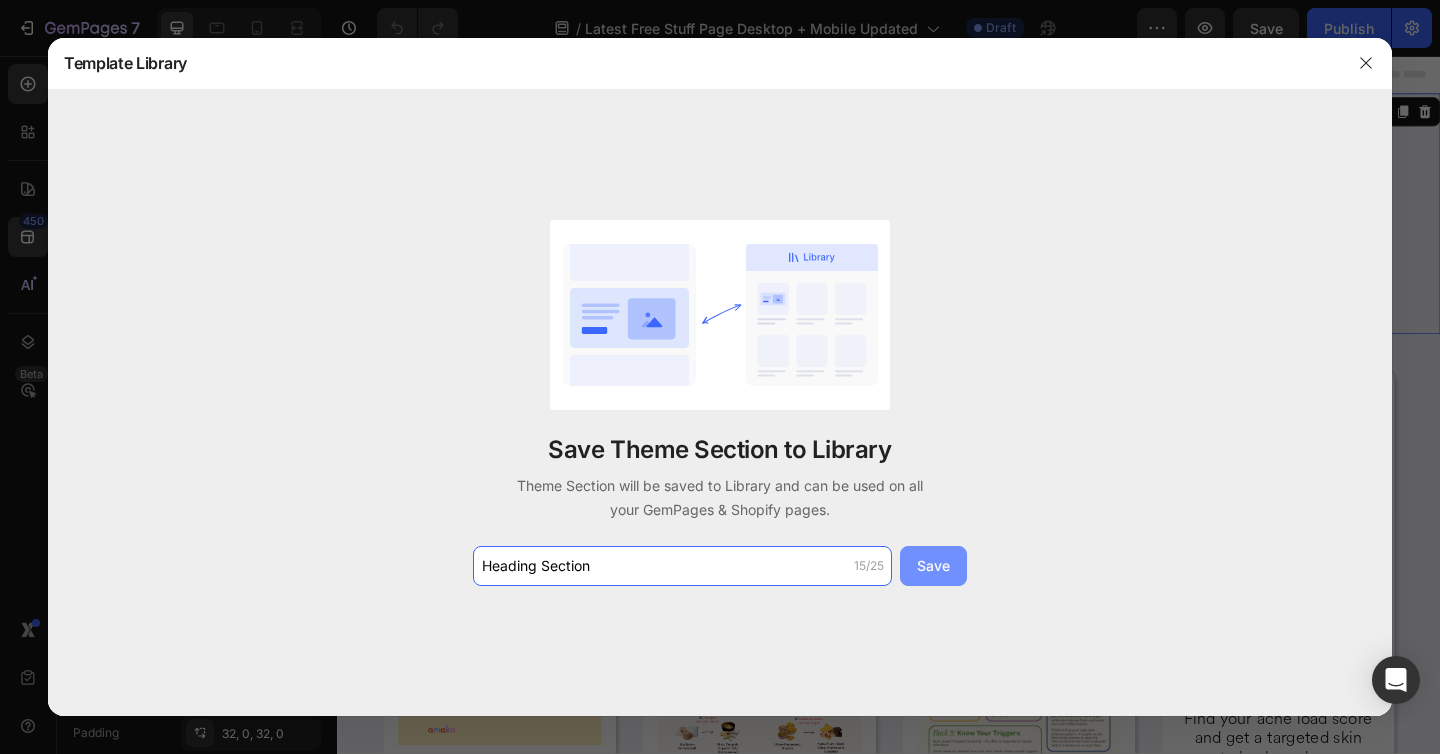 type on "Heading Section" 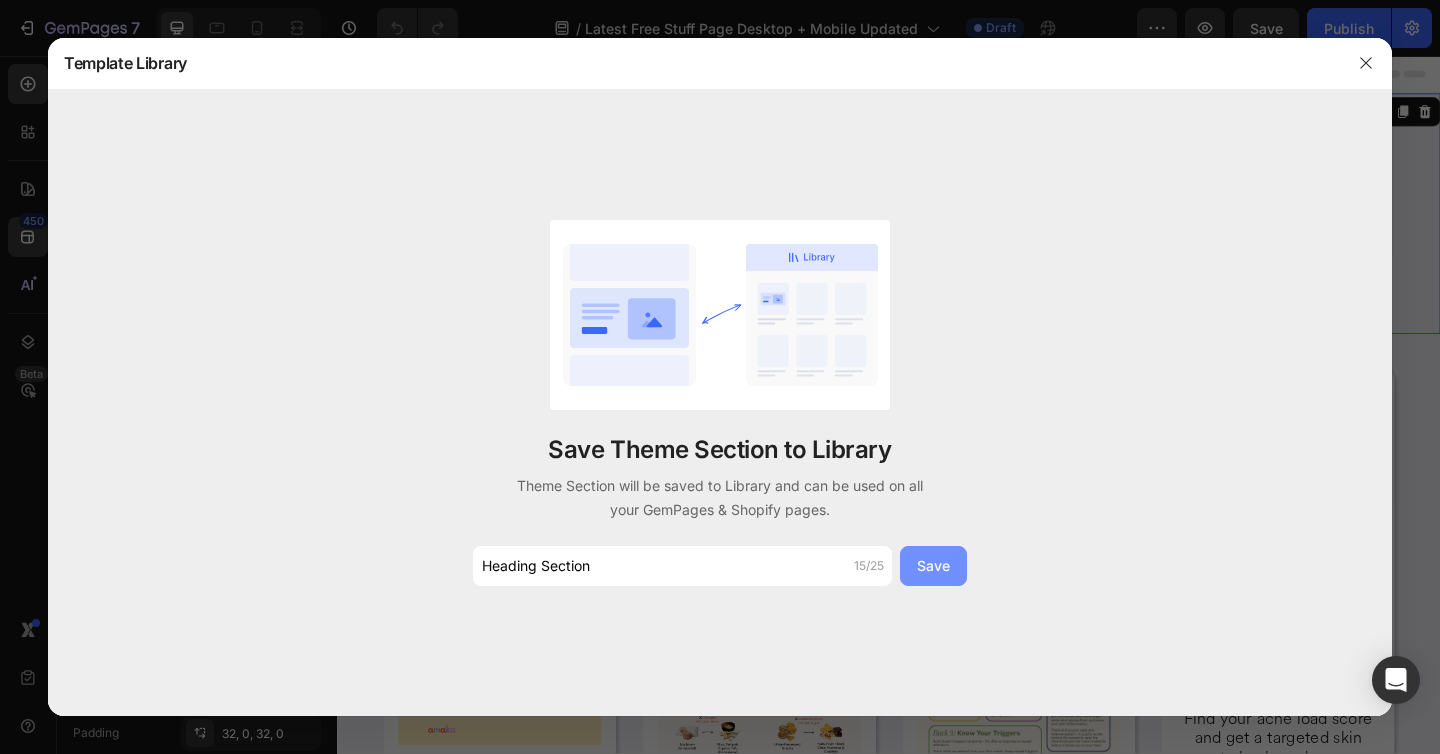 click on "Save" at bounding box center [933, 566] 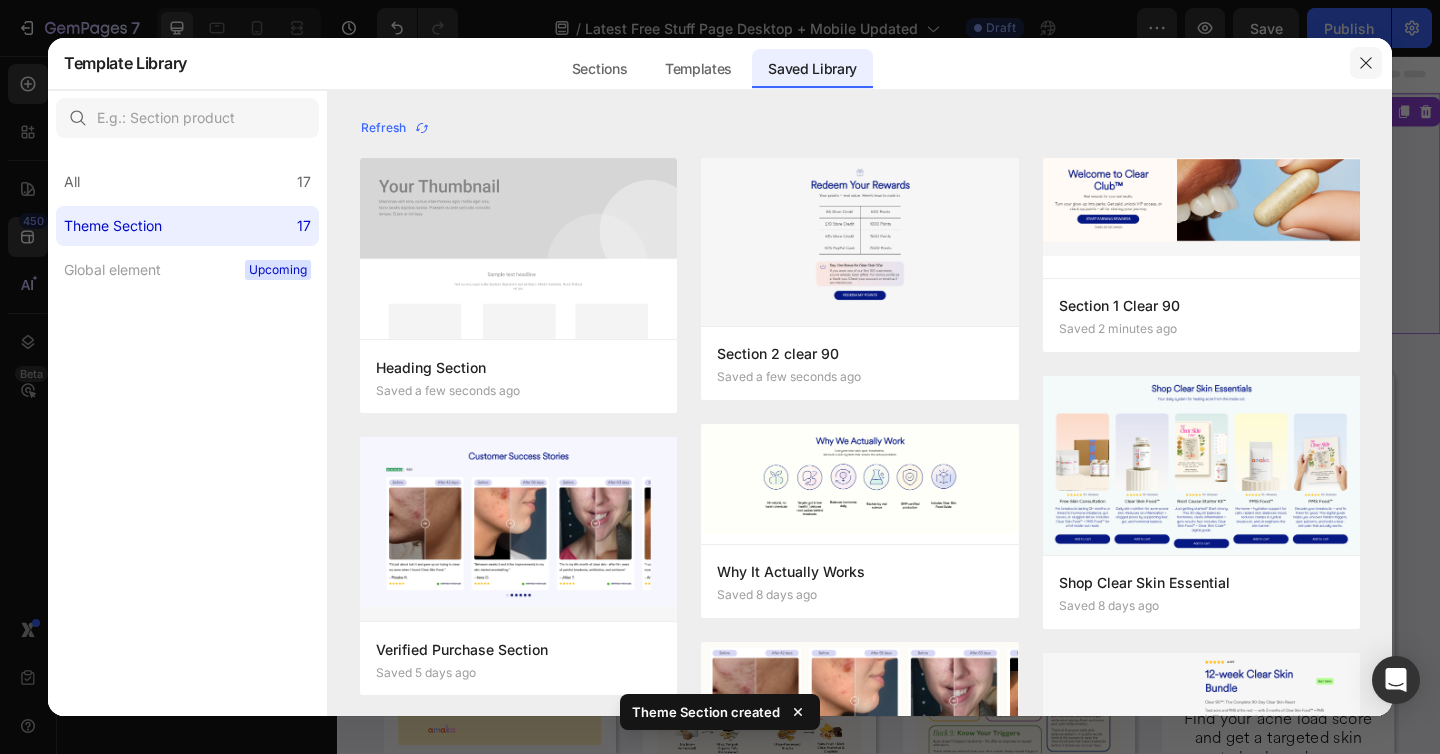 click 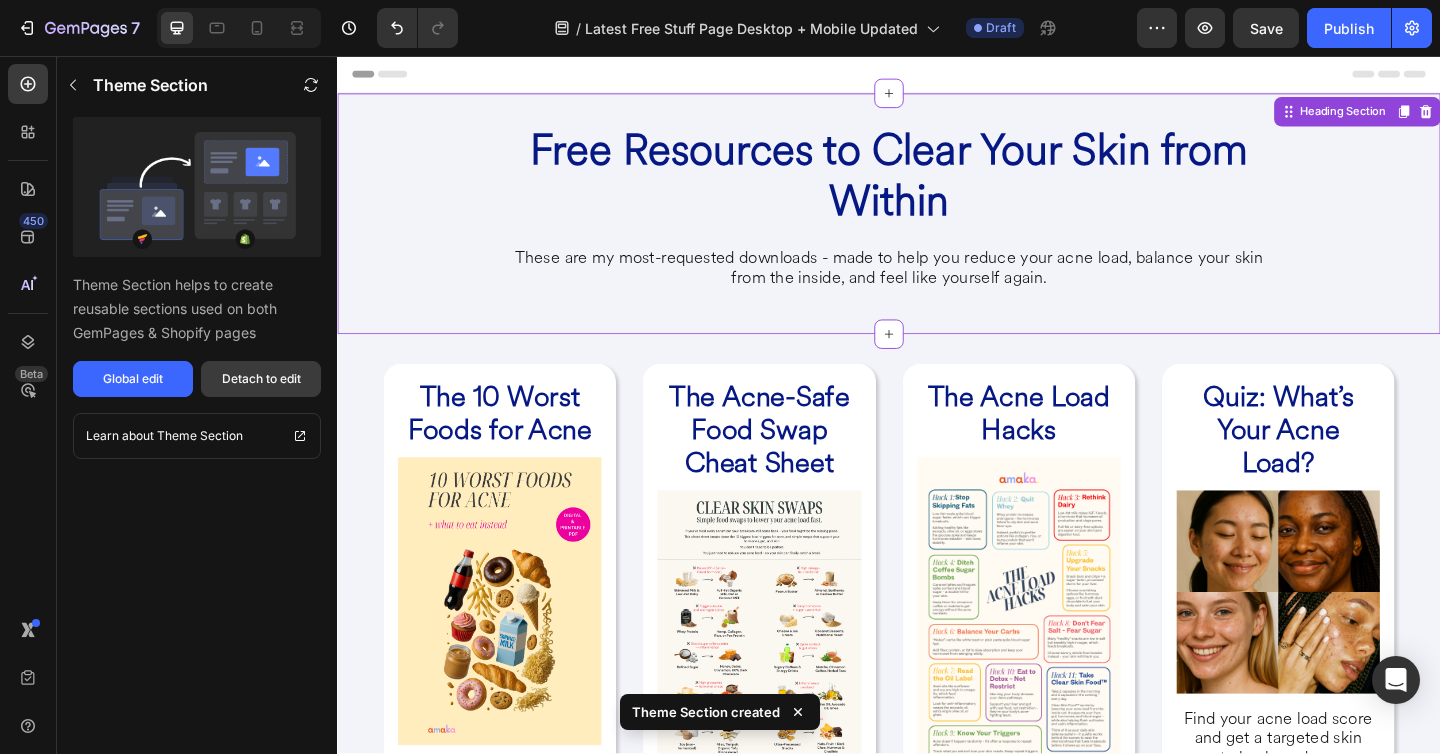 drag, startPoint x: 282, startPoint y: 368, endPoint x: 326, endPoint y: 394, distance: 51.10773 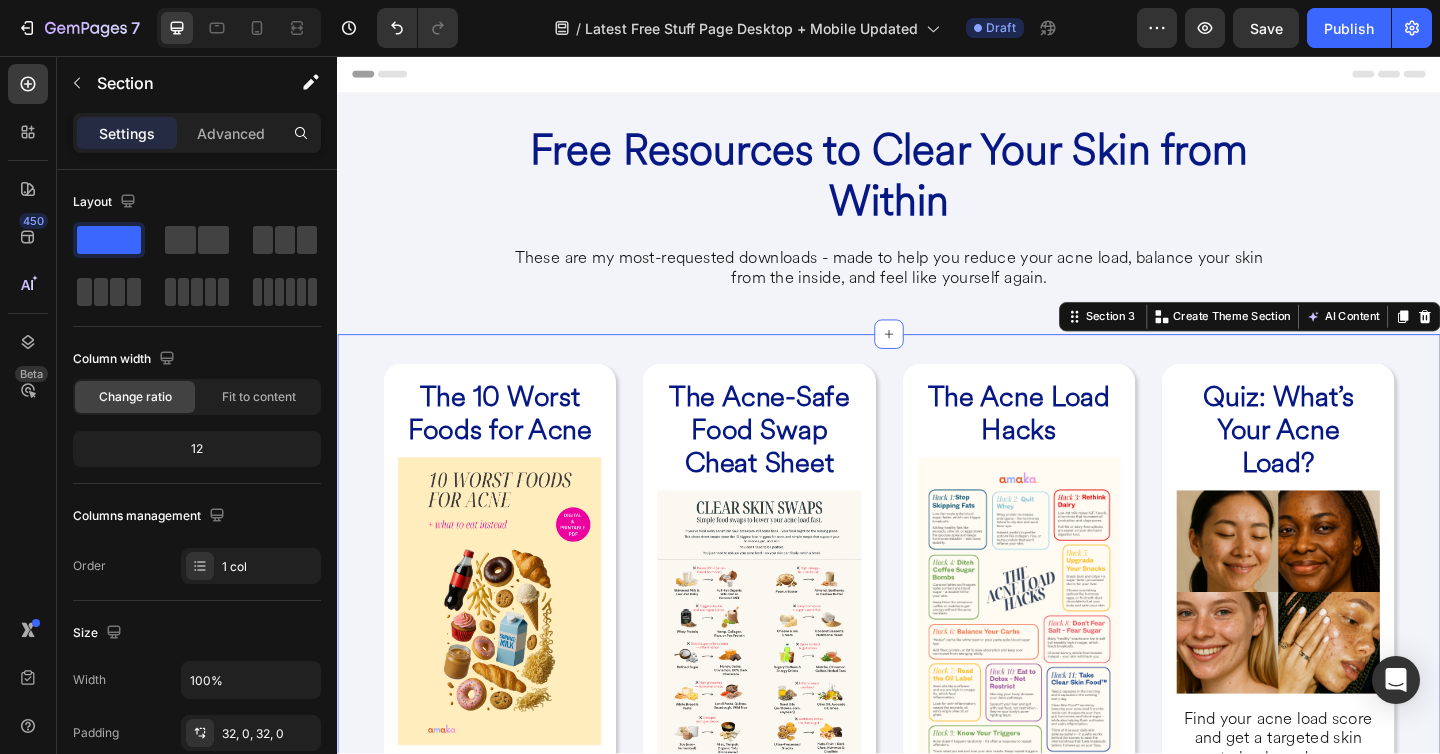 click on "The 10 Worst Foods for Acne Heading Image A no-fluff guide to what’s triggering your breakouts - and why. Heading GET IT NOW Button Row The Acne-Safe Food Swap Cheat Sheet Heading Image Quick swaps to calm your hormones, gut, and skin - without restriction. Heading GET IT NOW Button Row The Acne Load Hacks Heading Image 10 counterintuitive tips to start healing acne from the inside - based on gut, liver, and hormone science. Heading GET IT NOW Button Row Quiz: What’s Your Acne Load? Heading Image Find your acne load score and get a targeted skin reset plan based on your gut, hormone, and liver triggers. Heading GET IT NOW Button Row Row Row Section 3   Create Theme Section AI Content Write with GemAI What would you like to describe here? Tone and Voice Persuasive Product Root Cause Starter Kit™ Show more Generate" at bounding box center [937, 714] 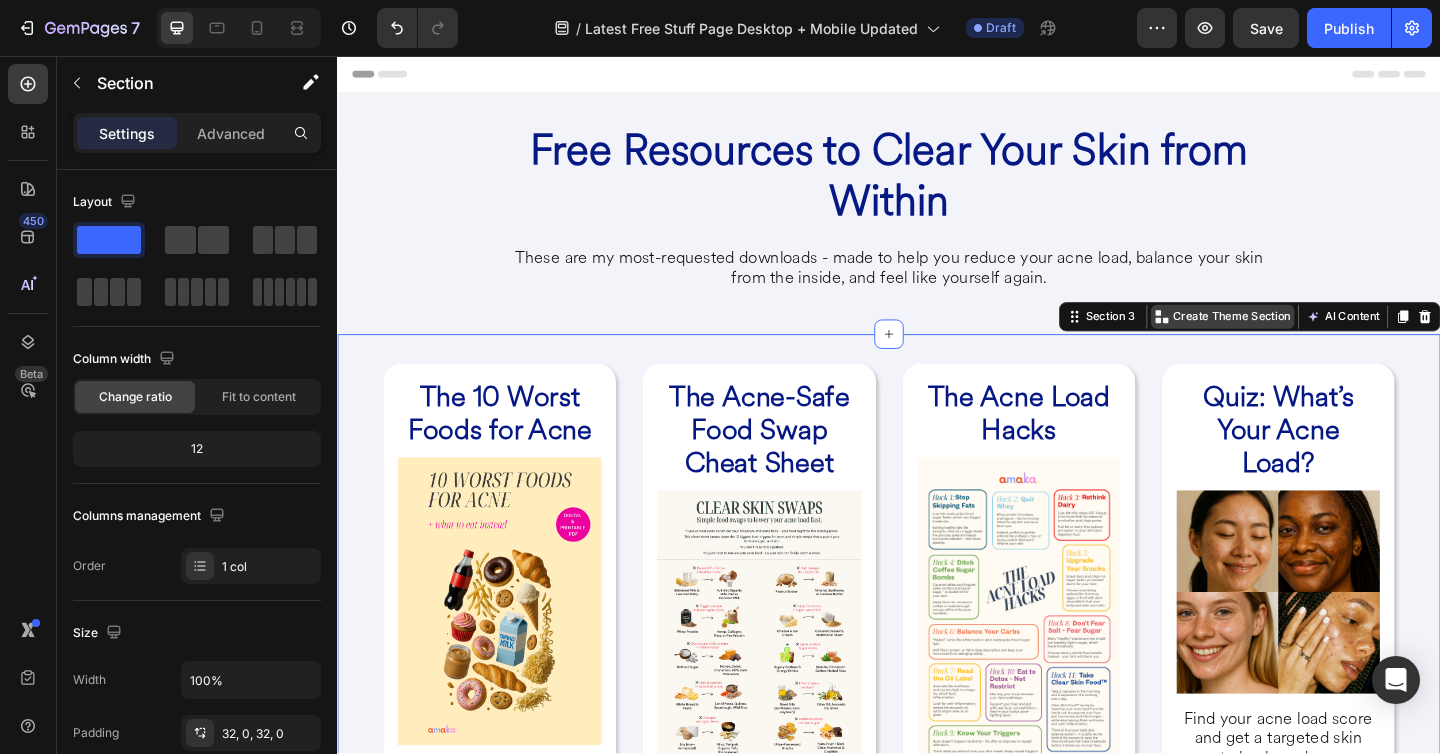 click on "Create Theme Section" at bounding box center (1300, 340) 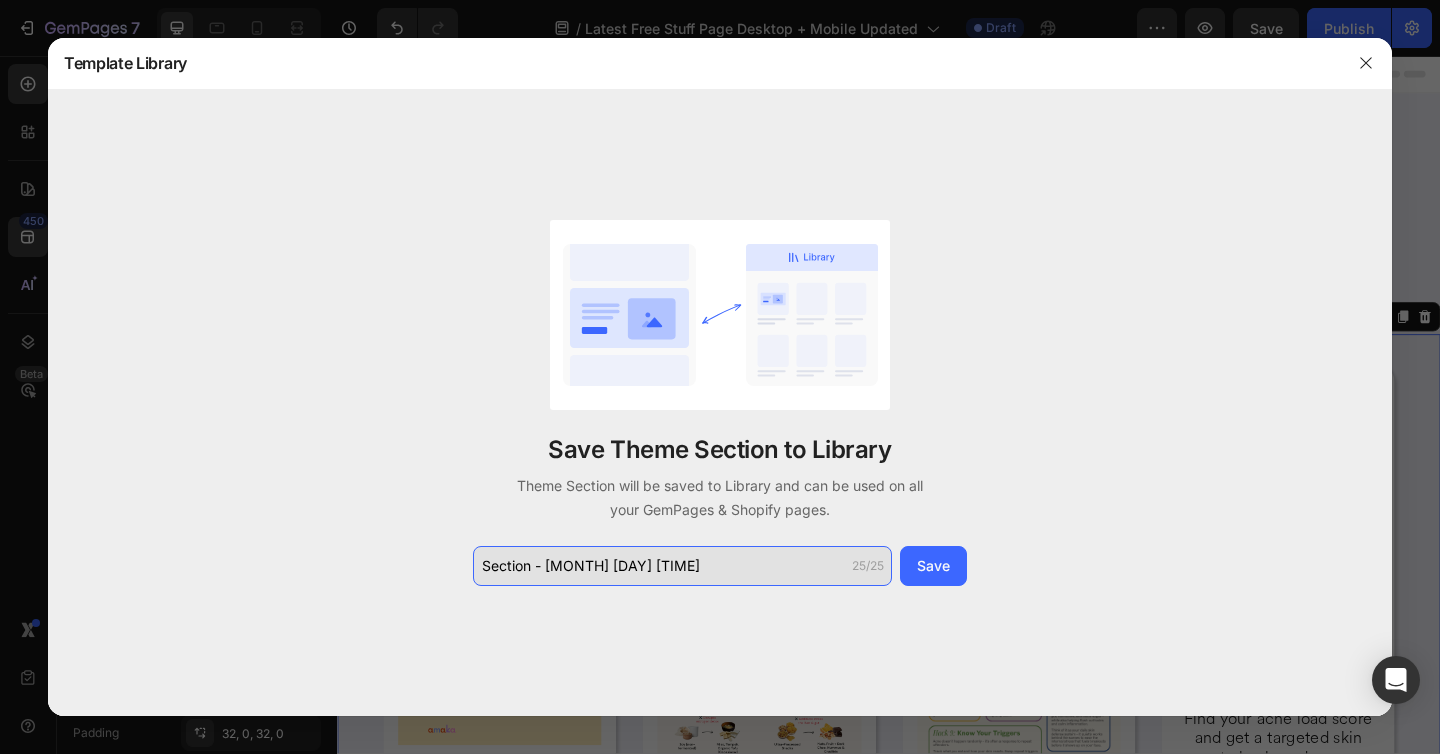 click on "Section - Aug 04 15:35:16" 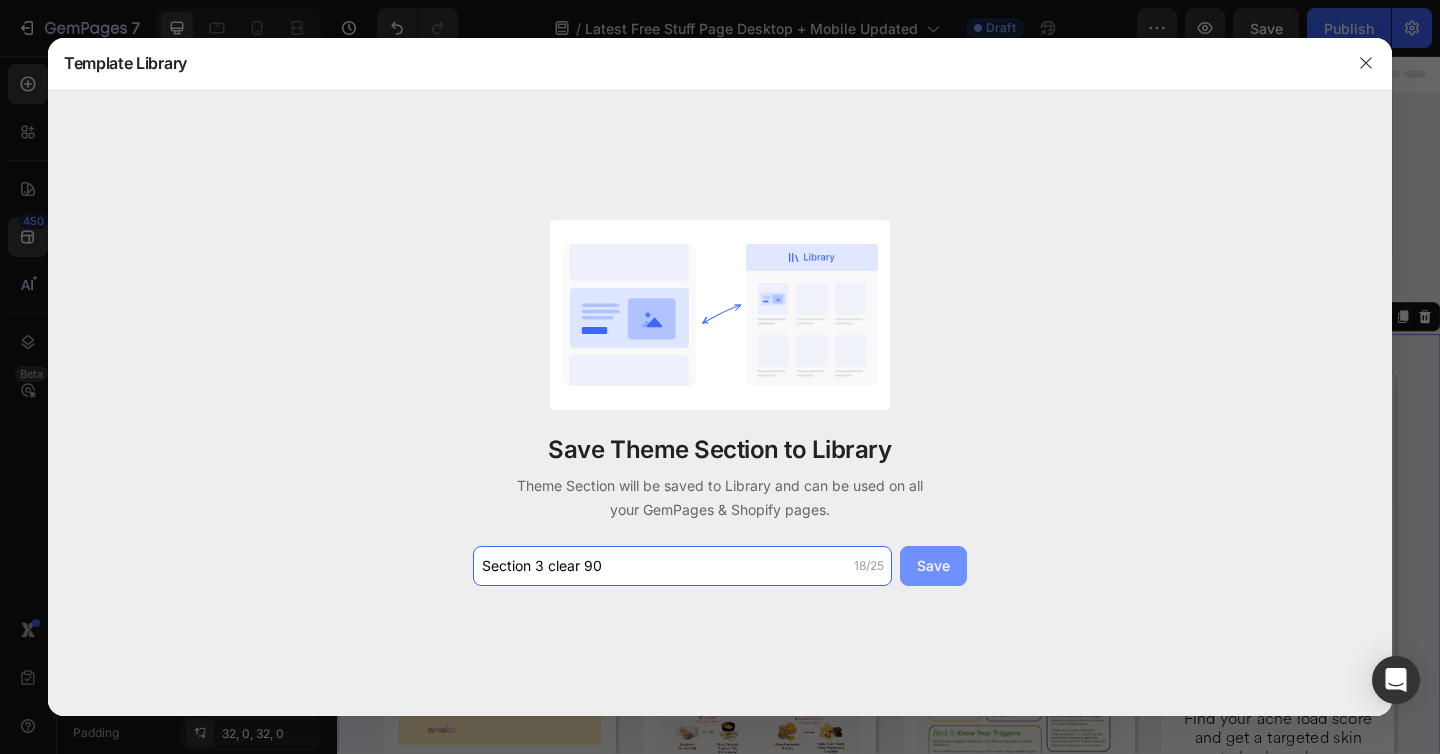 type on "Section 3 clear 90" 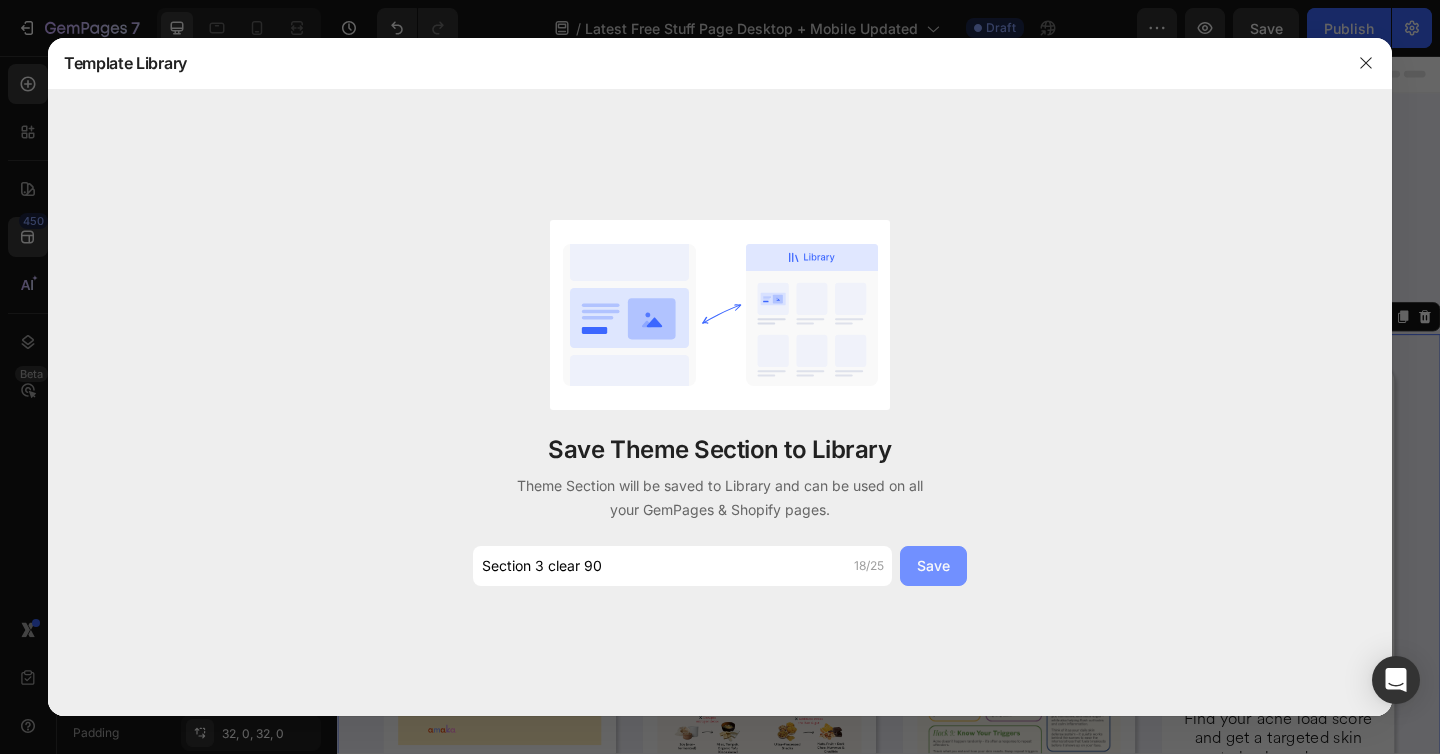 click on "Save" at bounding box center [933, 566] 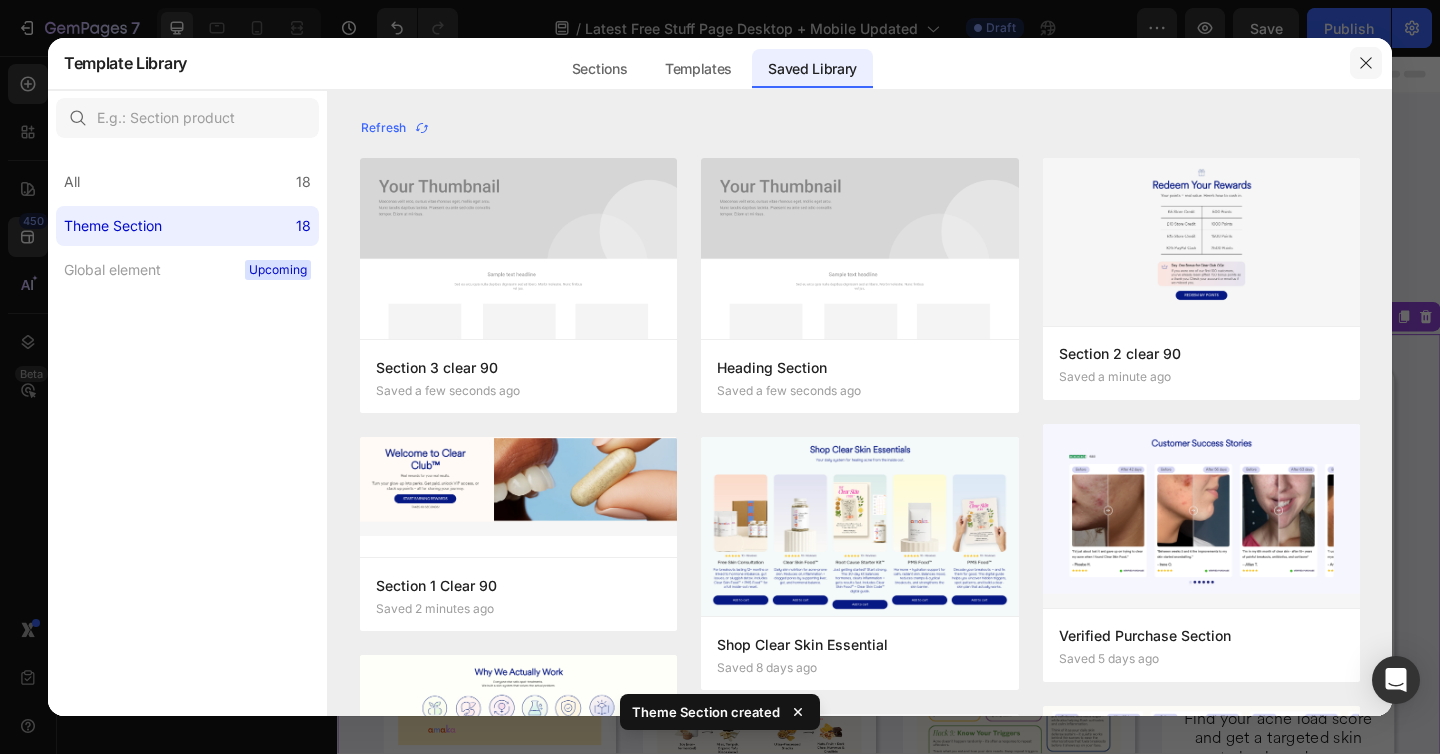 click 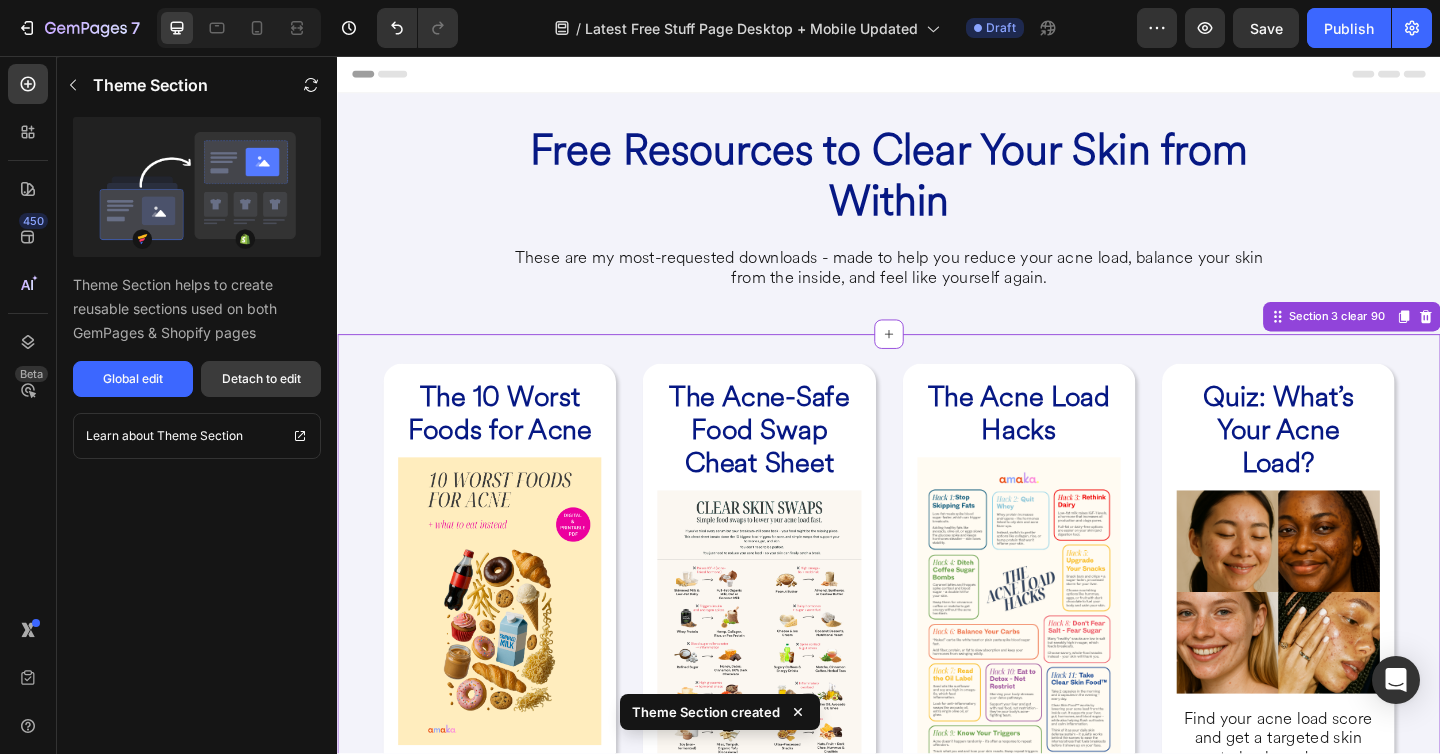 click on "Detach to edit" at bounding box center (261, 379) 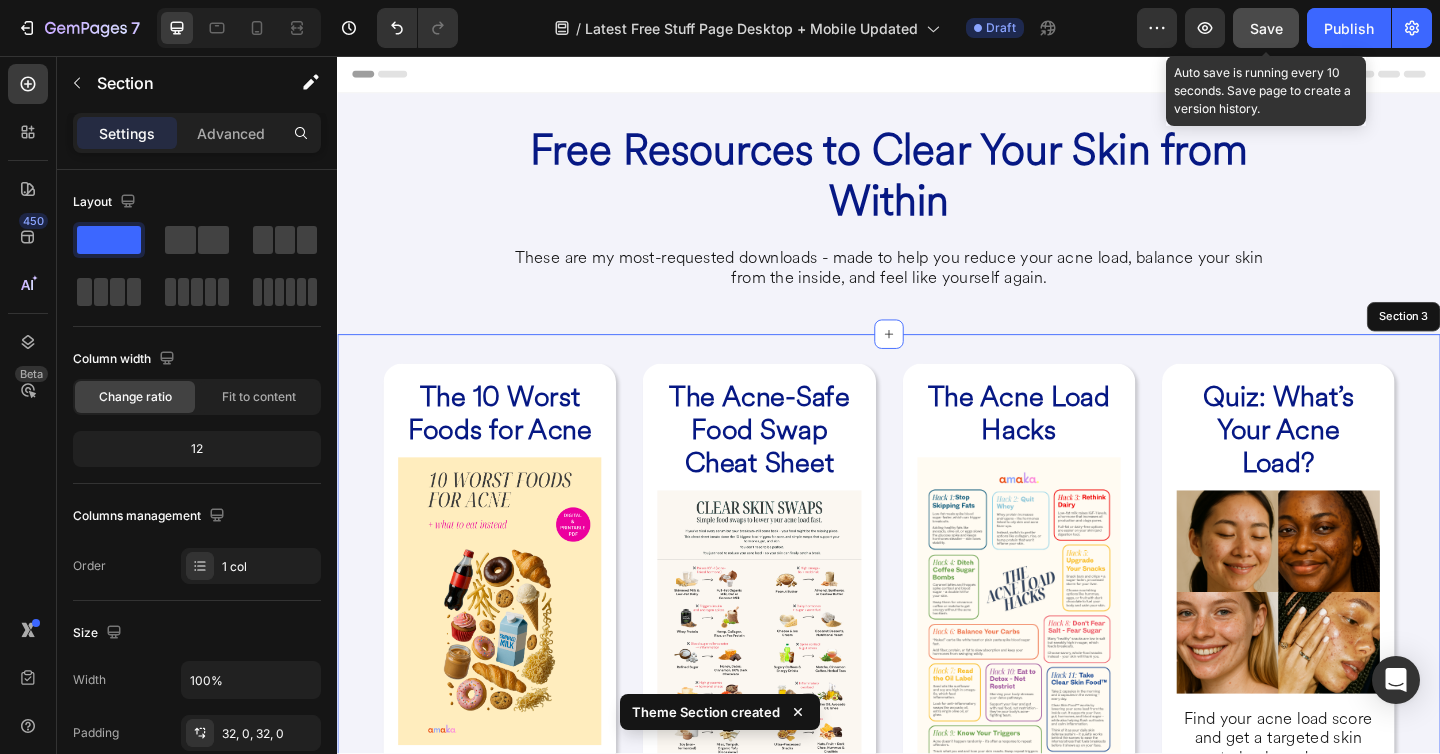 click on "Save" 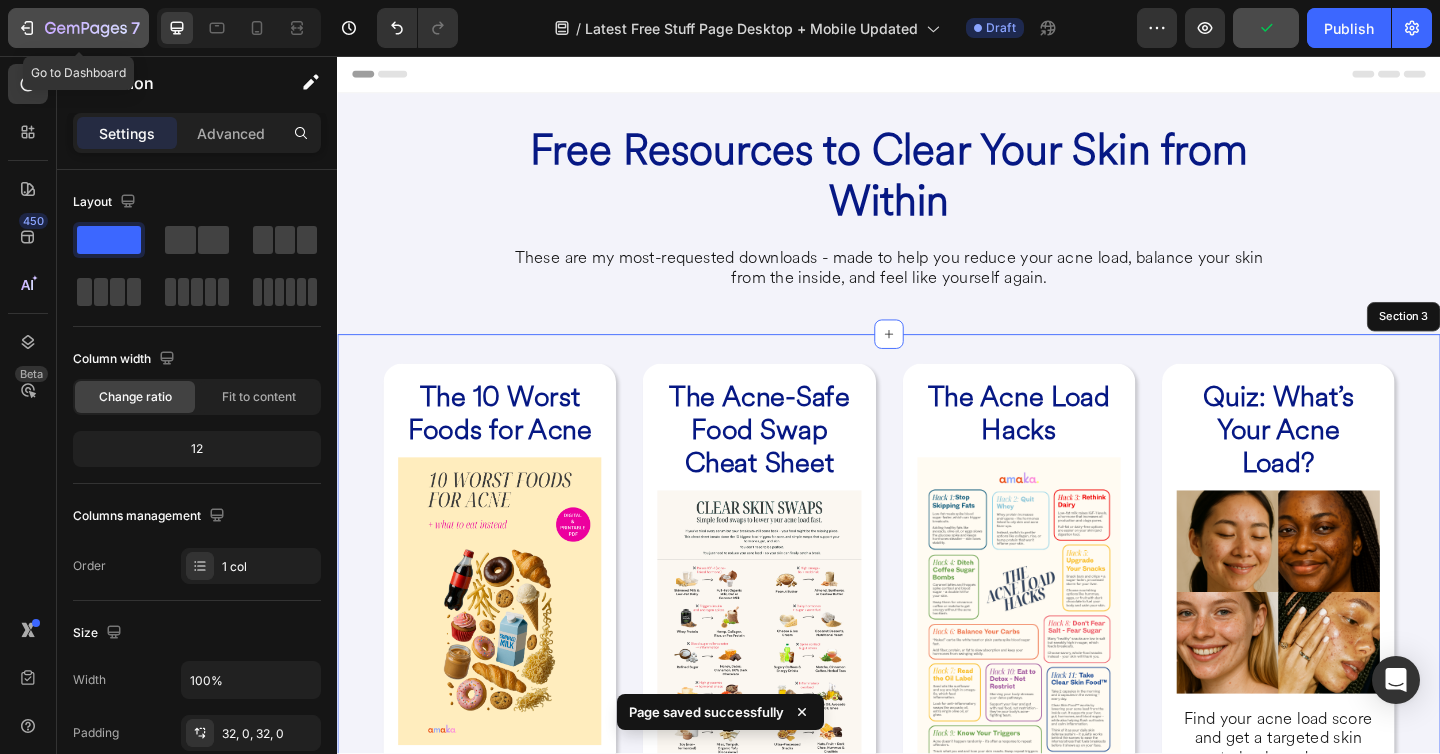 click 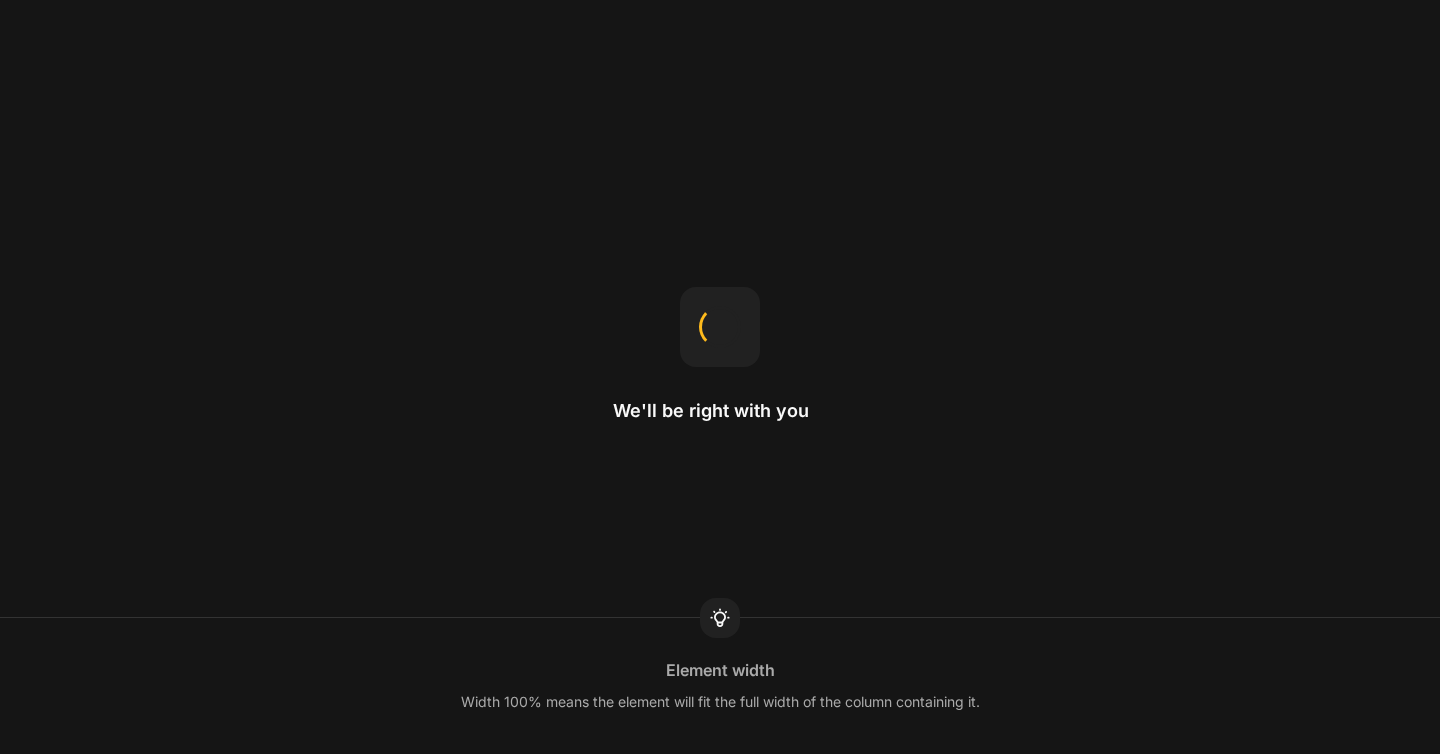 scroll, scrollTop: 0, scrollLeft: 0, axis: both 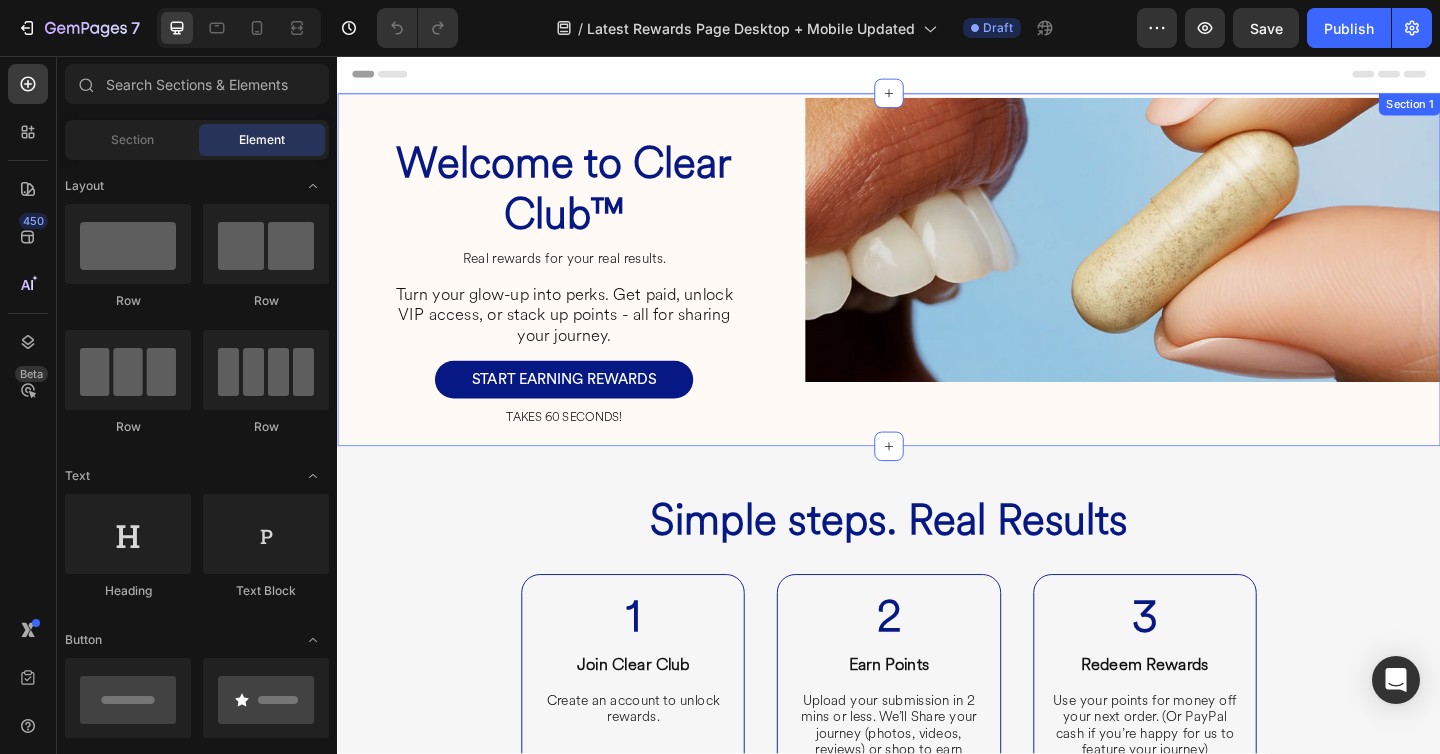 click on "Welcome to Clear Club™ Heading Real rewards for your real results. Heading Turn your glow-up into perks. Get paid, unlock VIP access, or stack up points - all for sharing your journey. Heading START EARNING REWARDS Button TAKES 60 SECONDS! Heading Row Row Image Row Section 1" at bounding box center [937, 289] 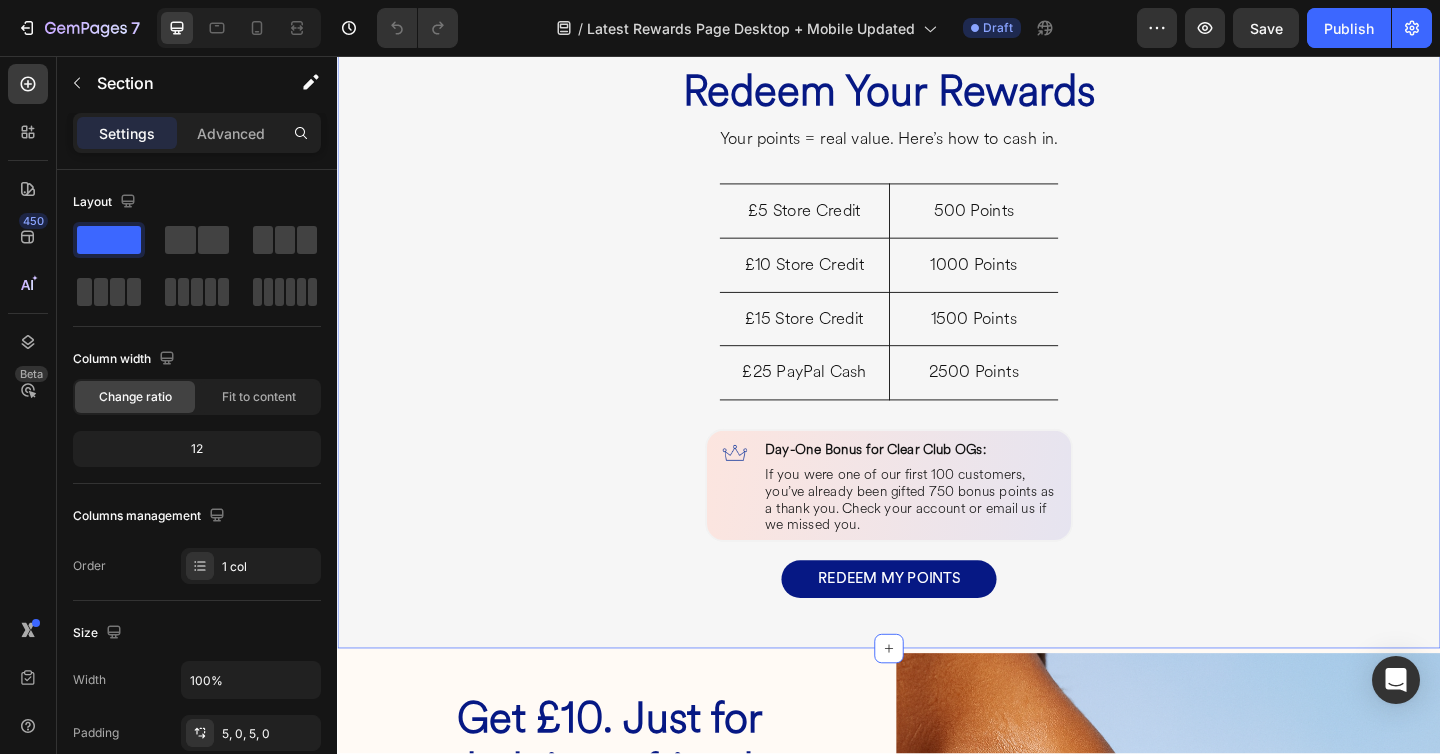 scroll, scrollTop: 1872, scrollLeft: 0, axis: vertical 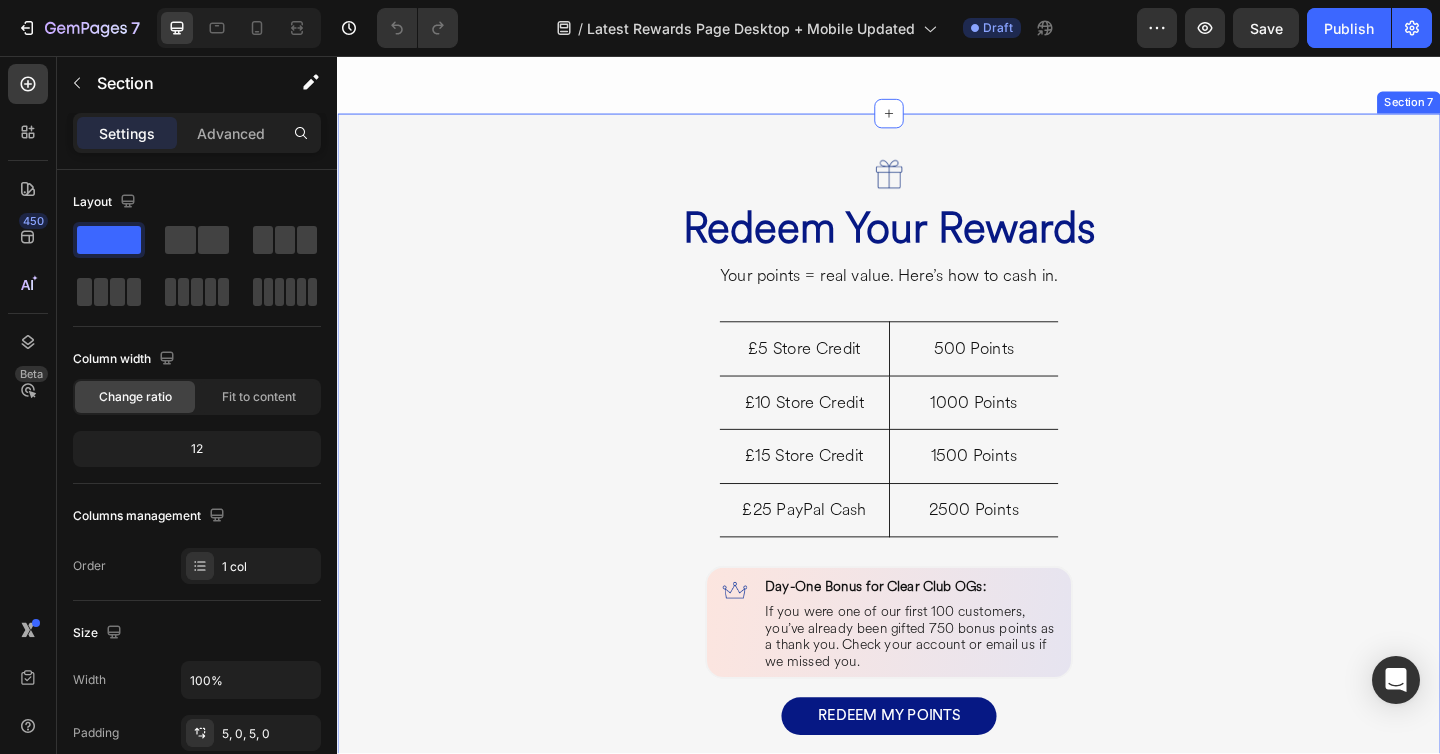 click on "Image Redeem Your Rewards Heading Your points = real value. Here’s how to cash in. Heading £5 Store Credit Heading Row £10 Store Credit Heading Row £15 Store Credit Heading Row £25 PayPal Cash Heading Row 500 Points Heading Row 1000 Points Heading Row 1500 Points Heading Row 2500 Points Heading Row Row Image Day-One Bonus for Clear Club OGs: Heading If you were one of our first 100 customers, you’ve already been gifted 750 bonus points as a thank you. Check your account or email us if we missed you. Heading Row Row Row REDEEM MY POINTS Button Row Section 7" at bounding box center (937, 485) 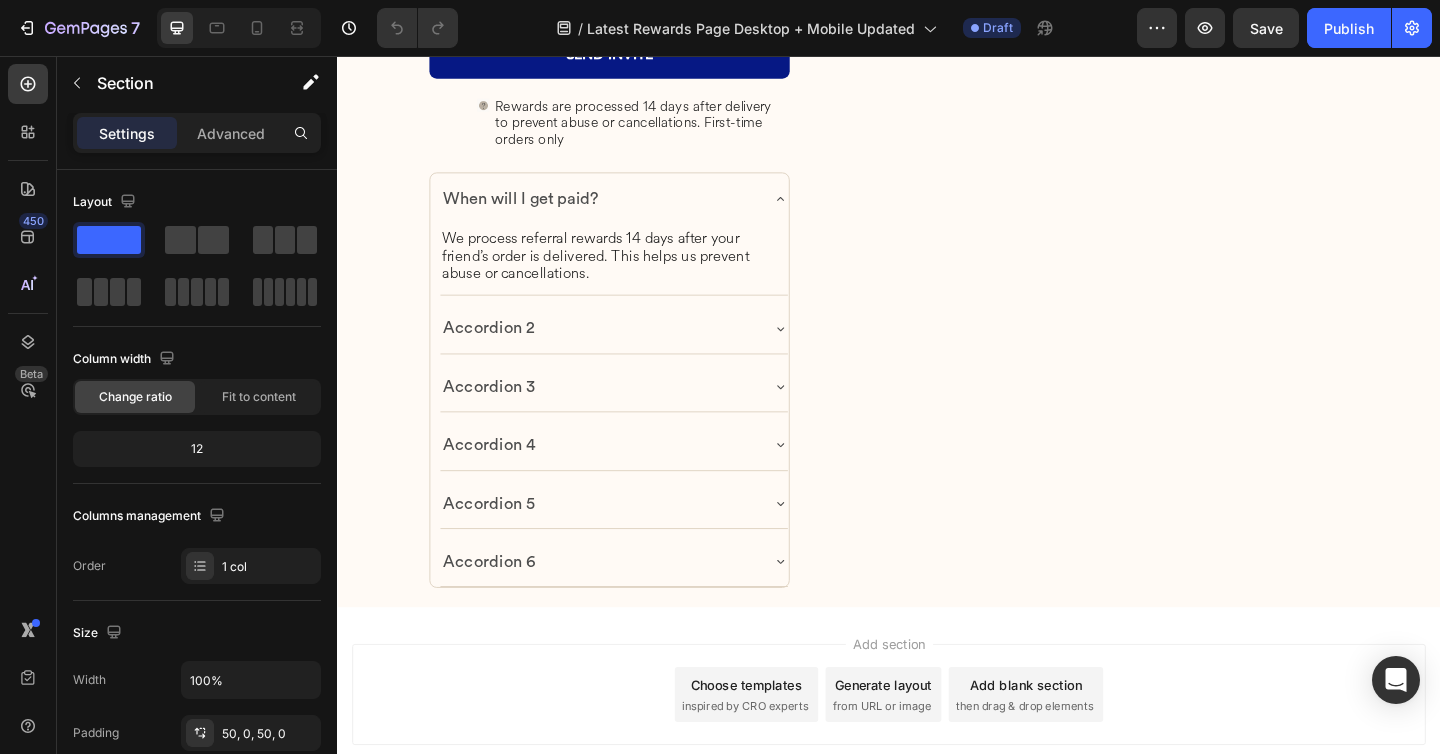 scroll, scrollTop: 3680, scrollLeft: 0, axis: vertical 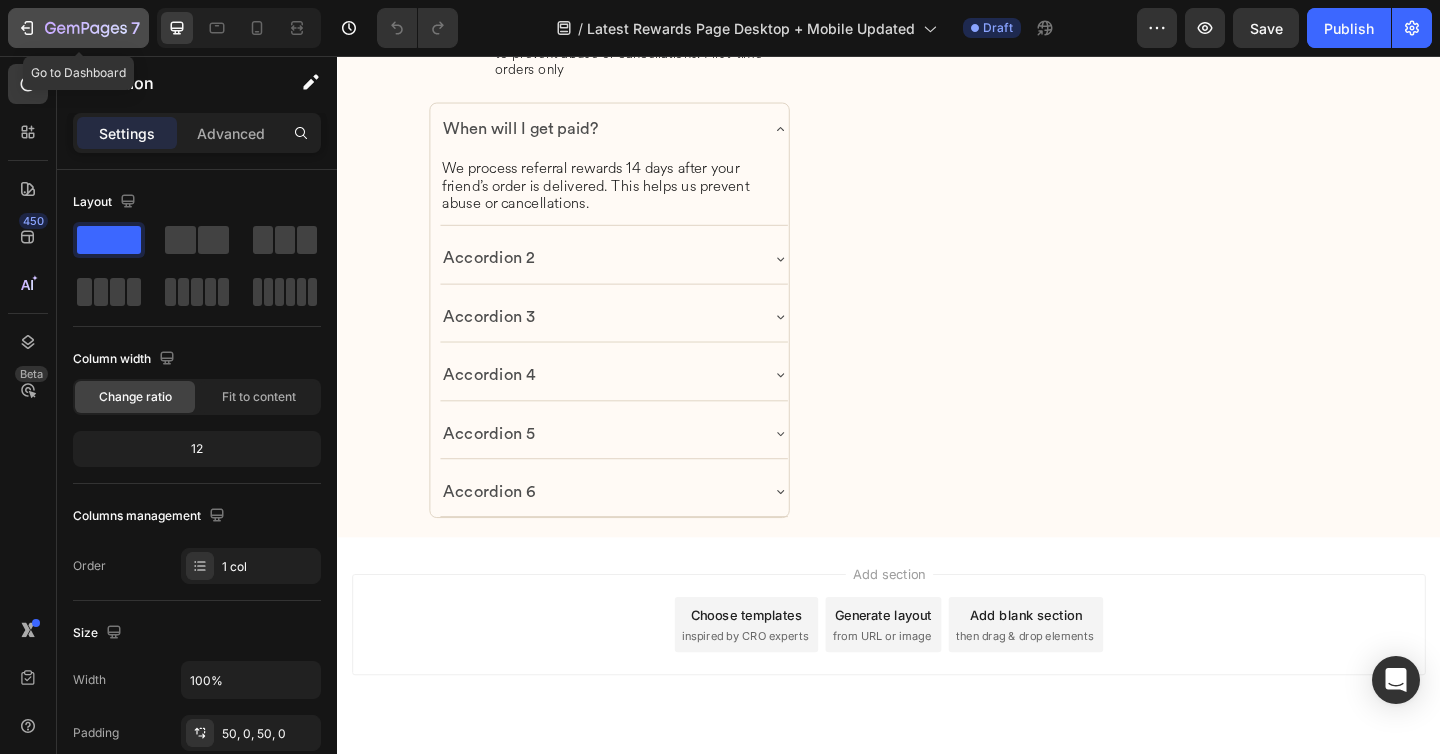 click 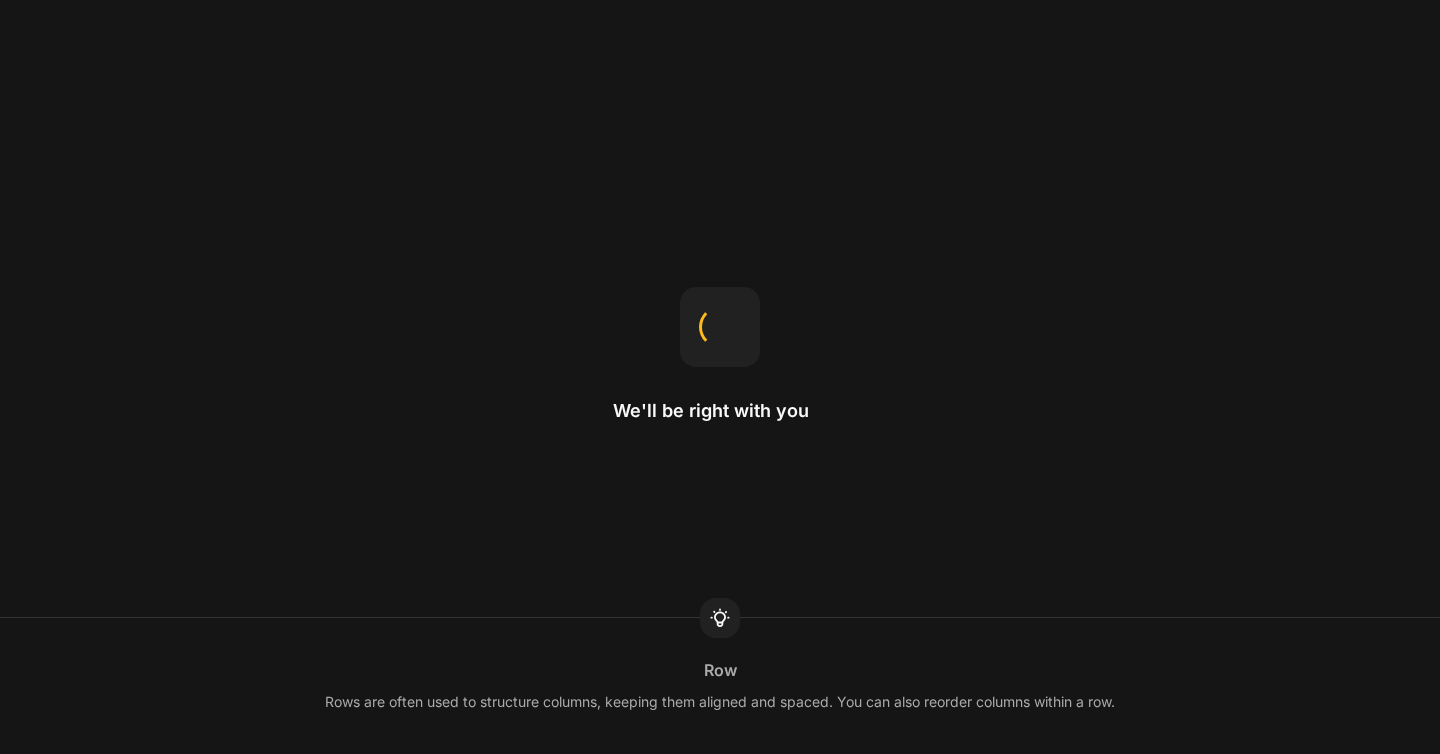 scroll, scrollTop: 0, scrollLeft: 0, axis: both 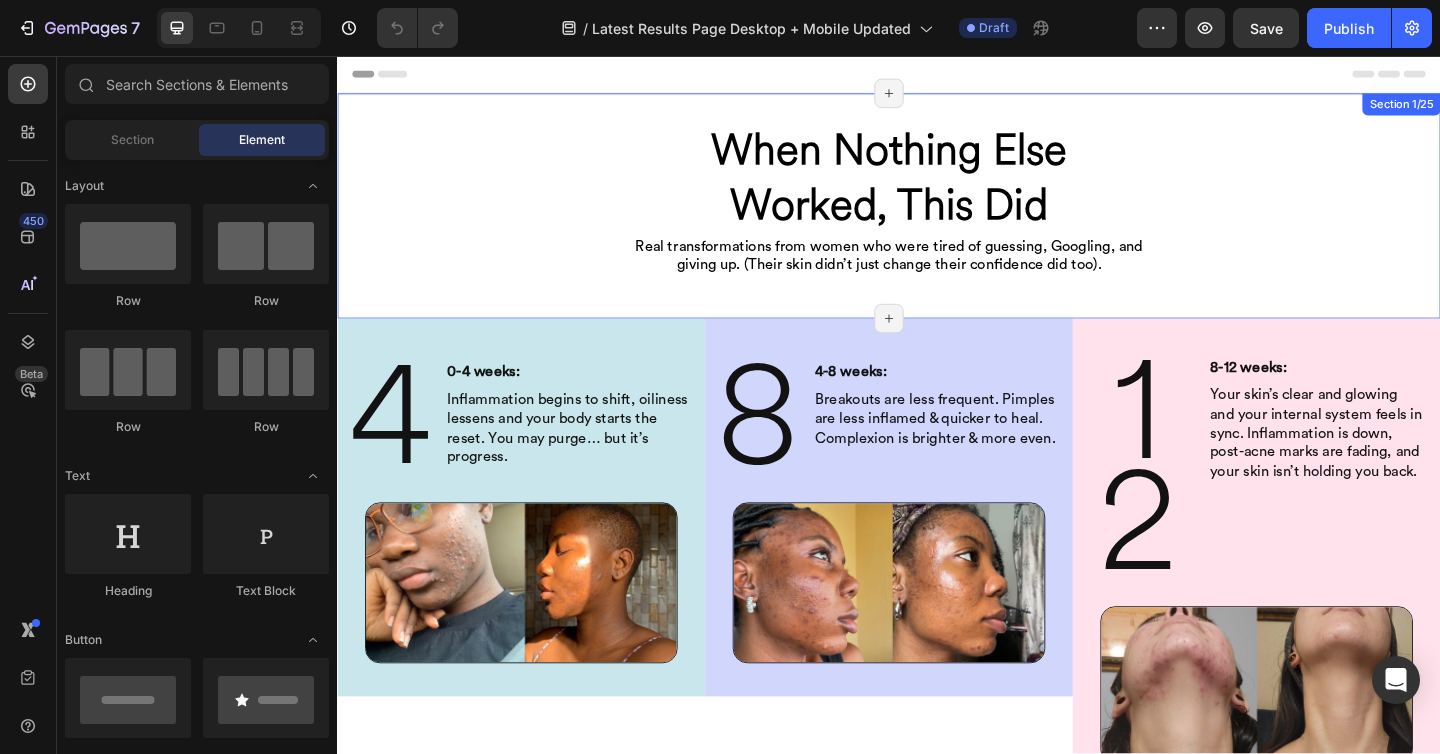 click on "When Nothing Else Worked, This Did Heading Real transformations from women who were tired of guessing, Googling, and giving up. (Their skin didn’t just change their confidence did too). Heading Row" at bounding box center [937, 219] 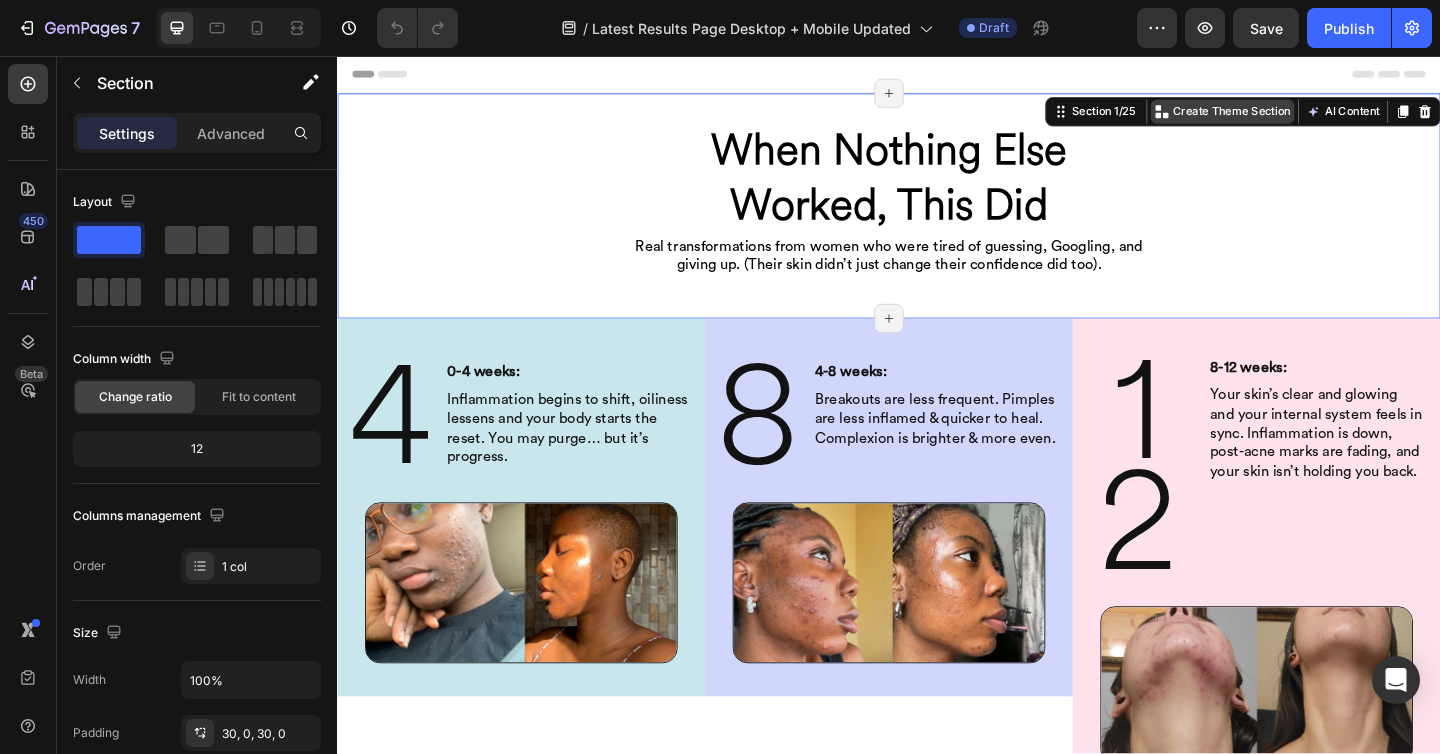 click on "Create Theme Section" at bounding box center [1310, 117] 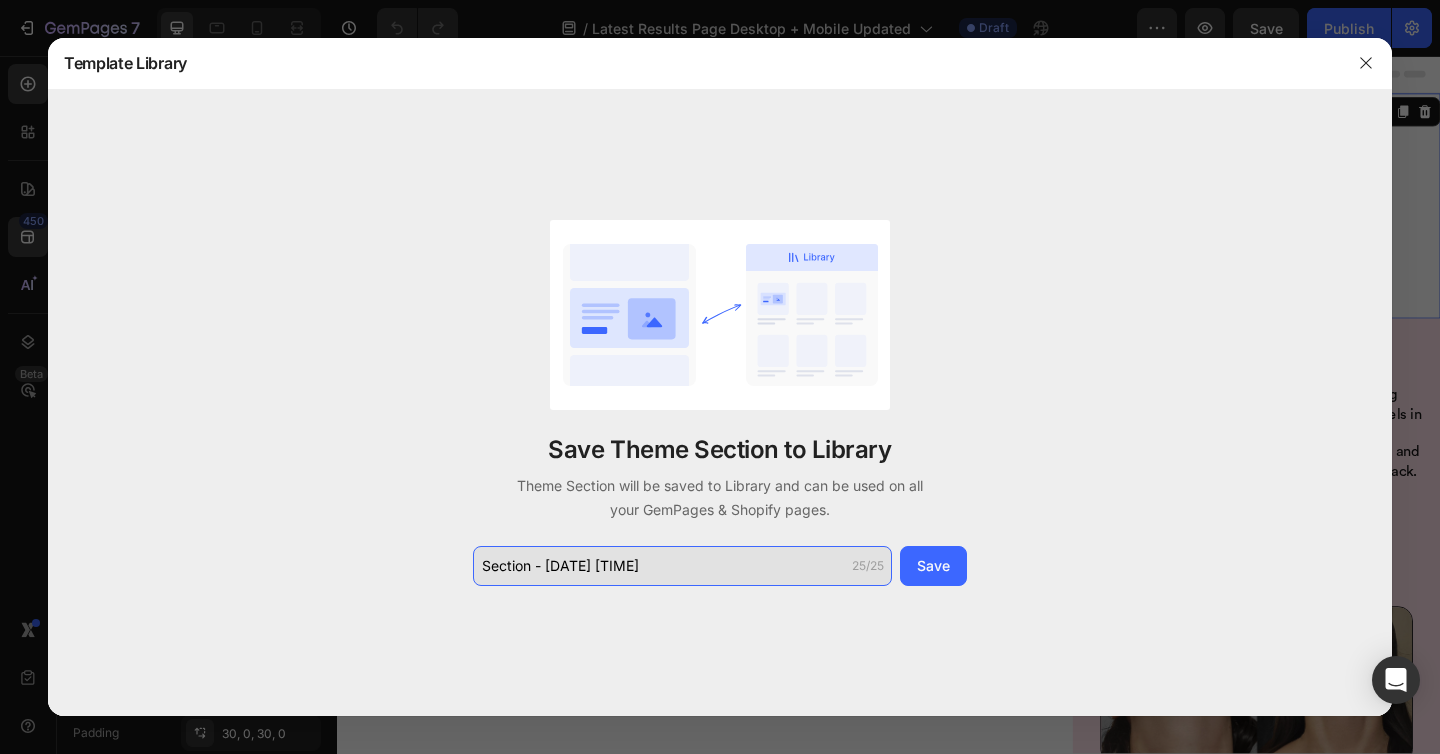 click on "Section - Aug 04 15:36:51" 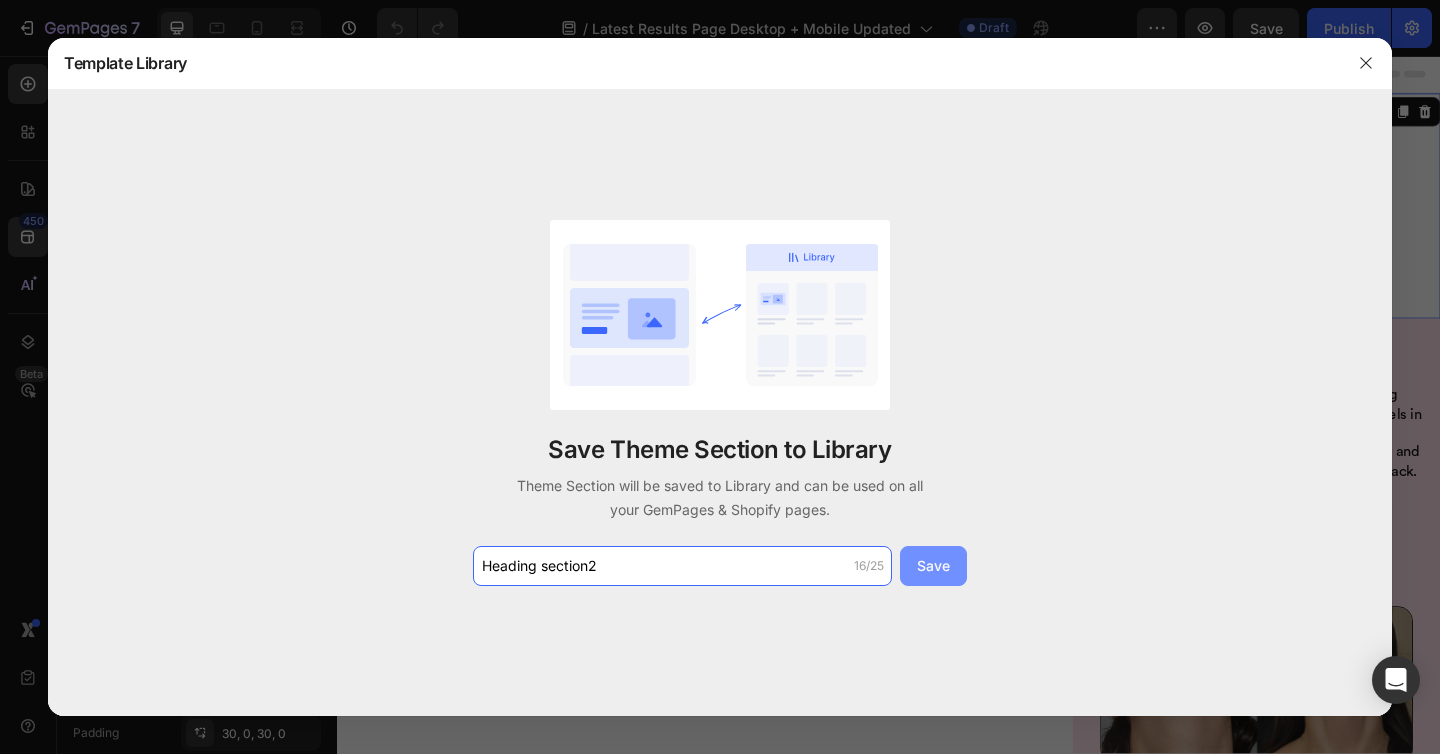 type on "Heading section2" 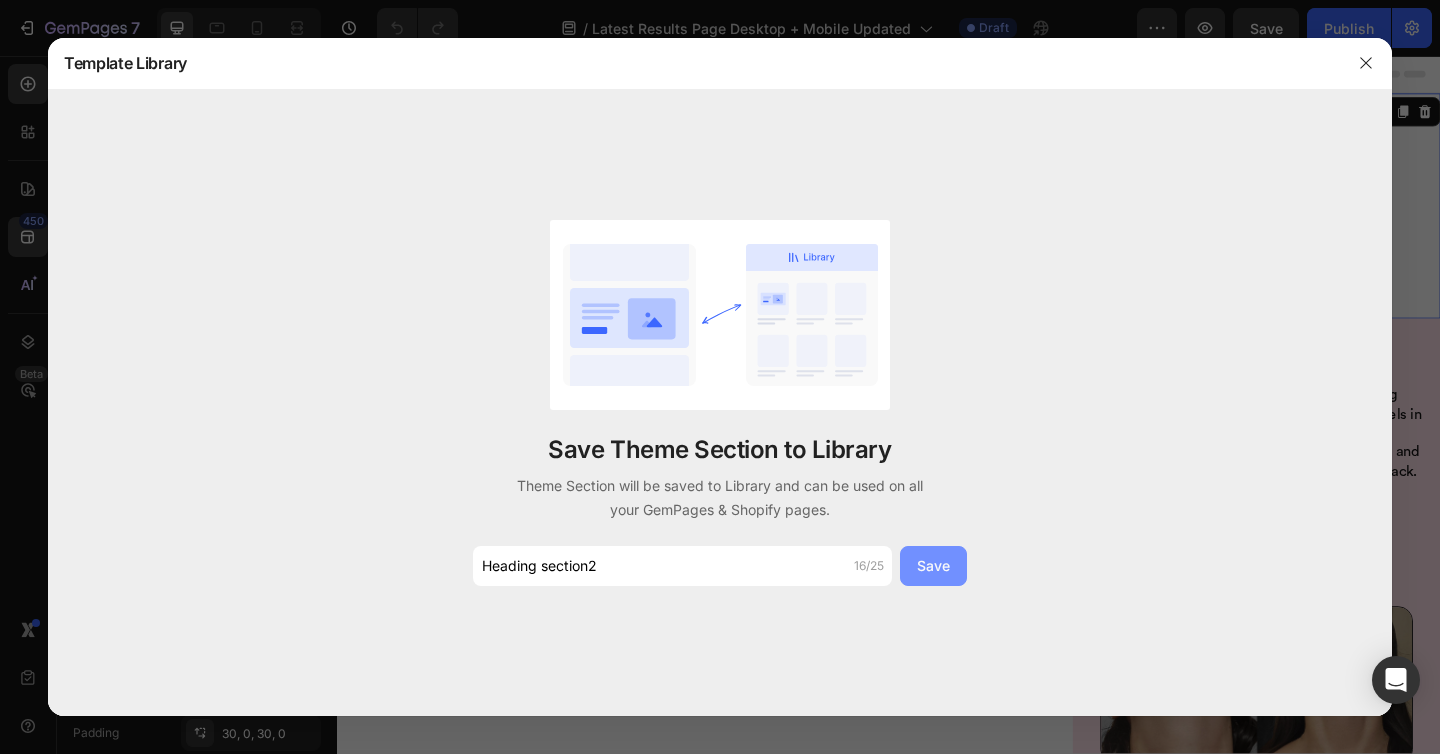 click on "Save" at bounding box center [933, 565] 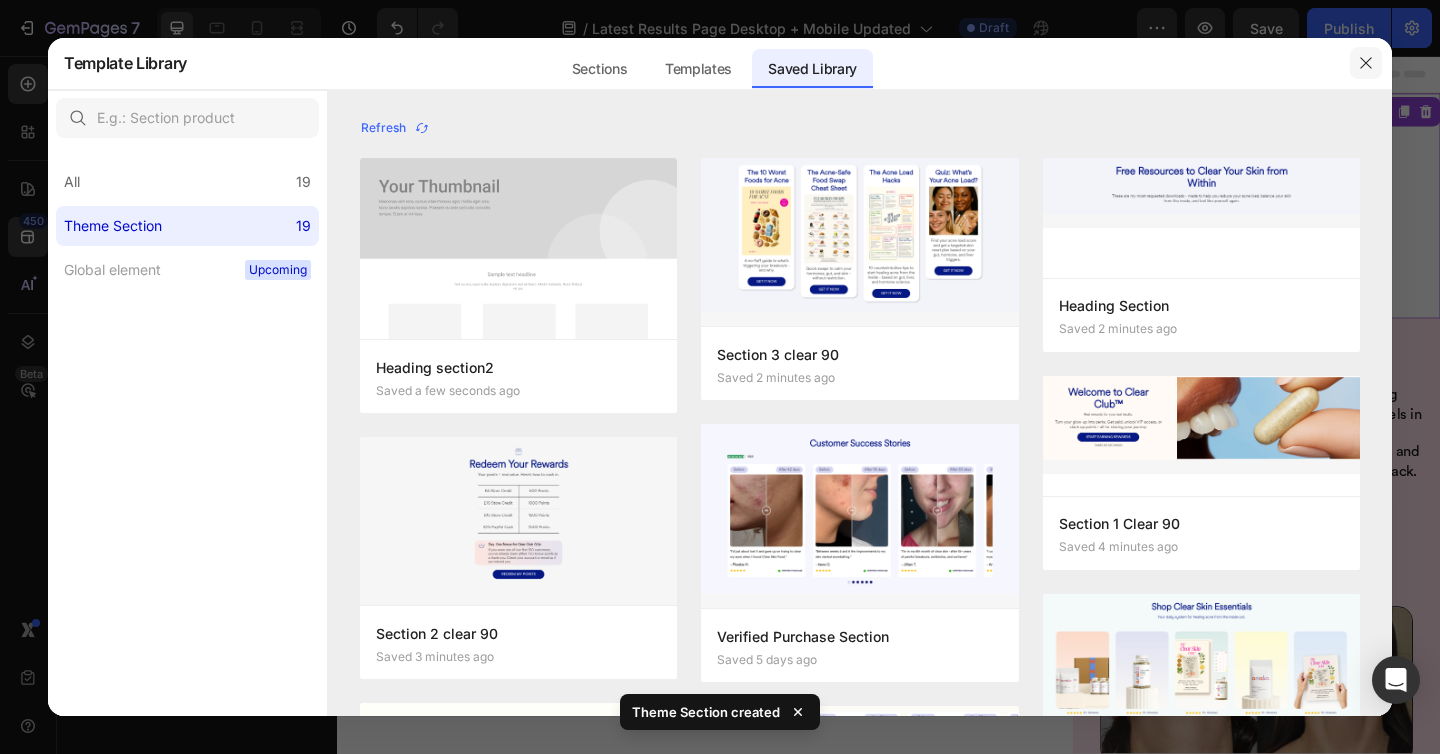 click at bounding box center [1366, 63] 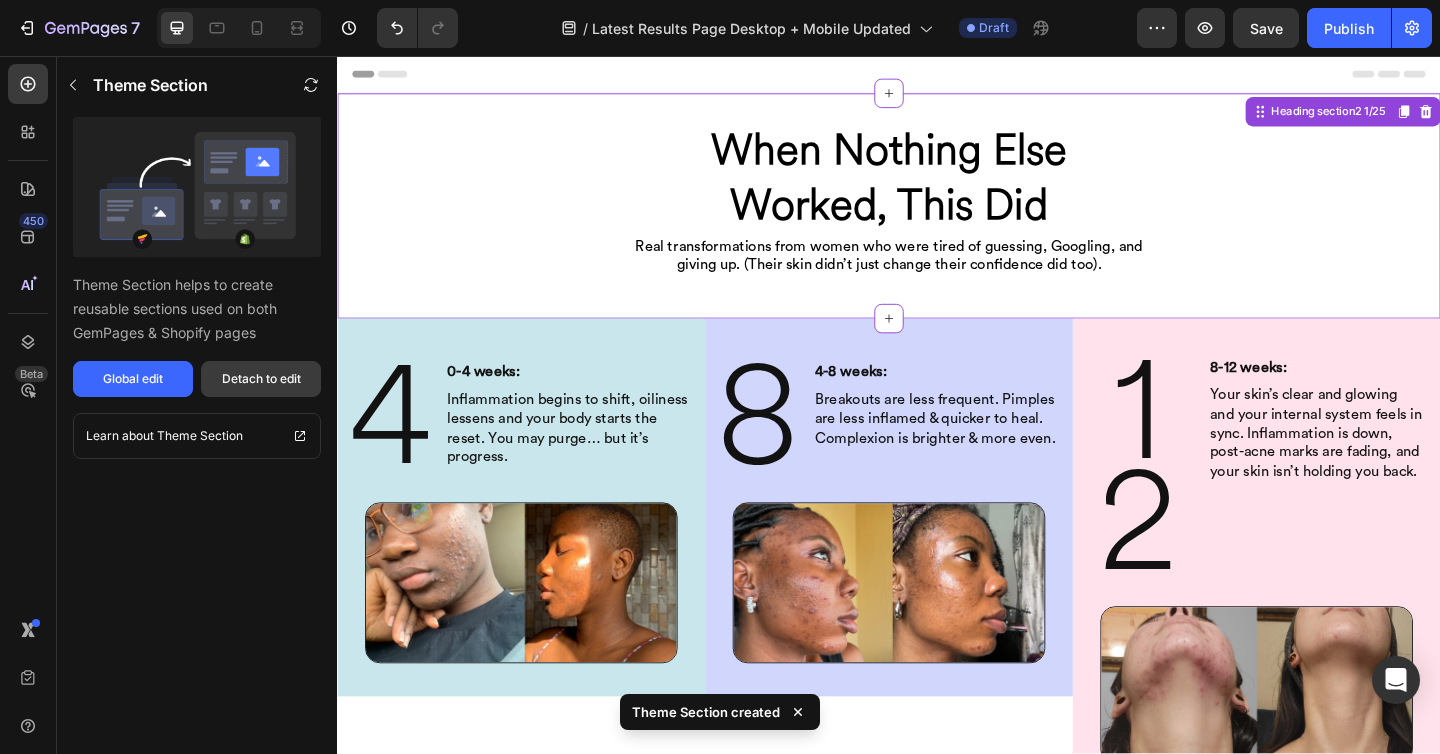 drag, startPoint x: 264, startPoint y: 372, endPoint x: 420, endPoint y: 384, distance: 156.46086 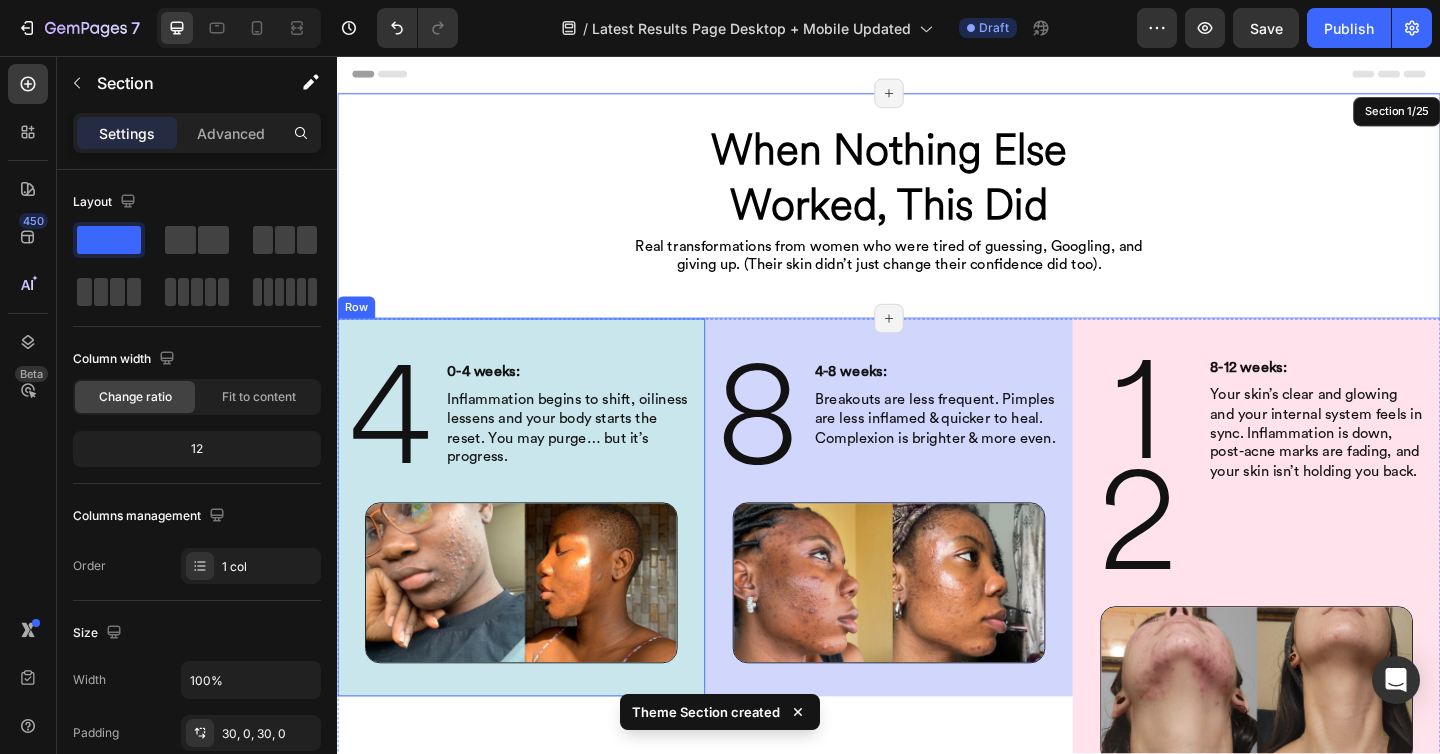 scroll, scrollTop: 269, scrollLeft: 0, axis: vertical 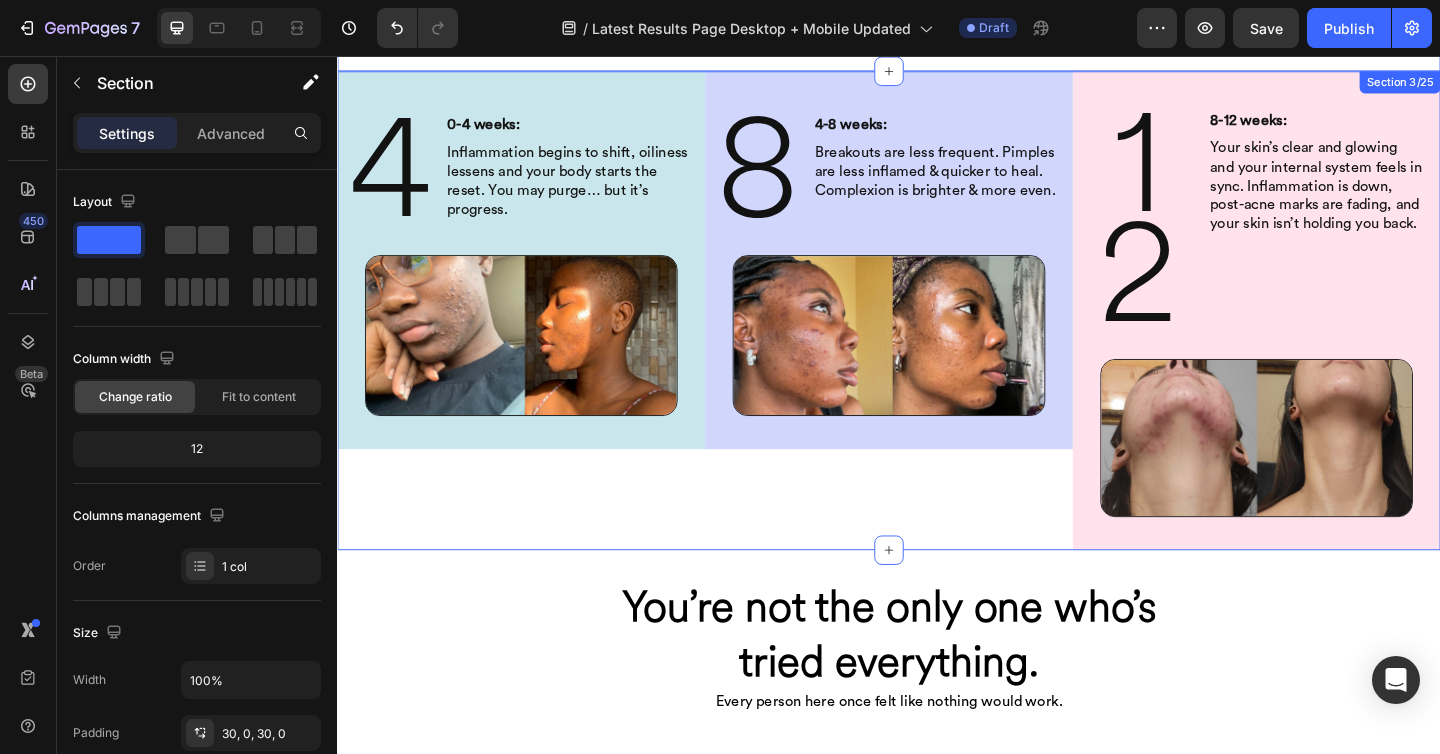 click on "4 Heading 0-4 weeks: Heading Inflammation begins to shift, oiliness lessens and your body starts the reset. You may purge… but it’s progress. Heading Row Image Row" at bounding box center [537, 333] 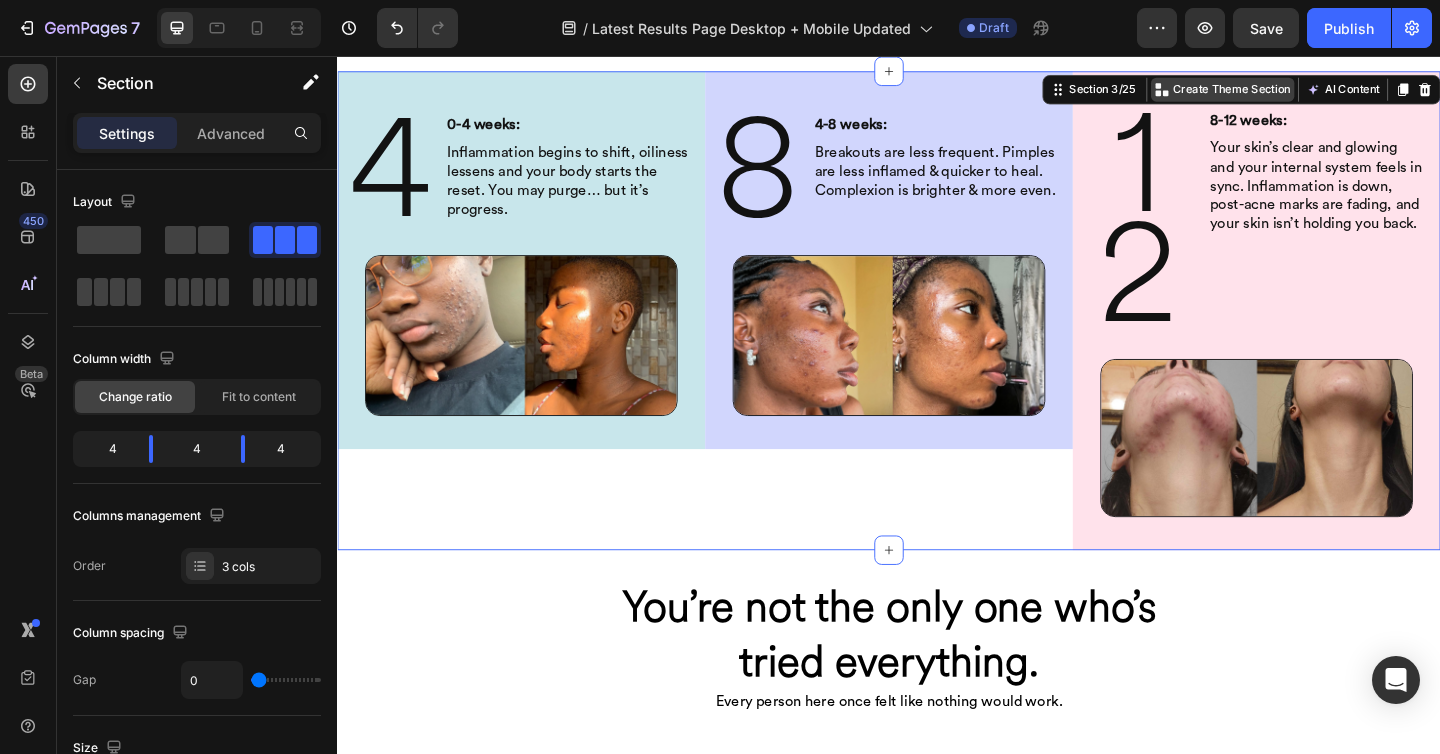 click on "Create Theme Section" at bounding box center [1310, 93] 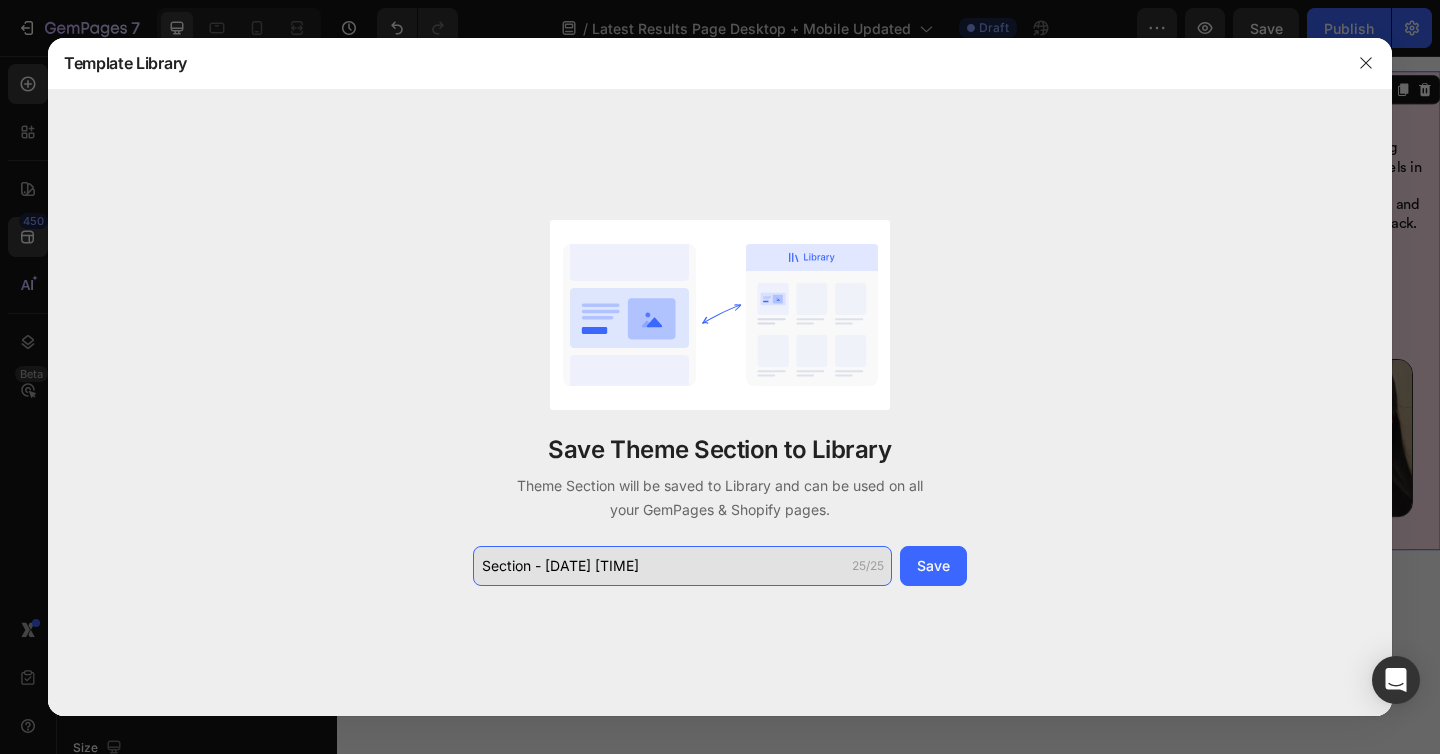 click on "Section - Aug 04 15:37:18" 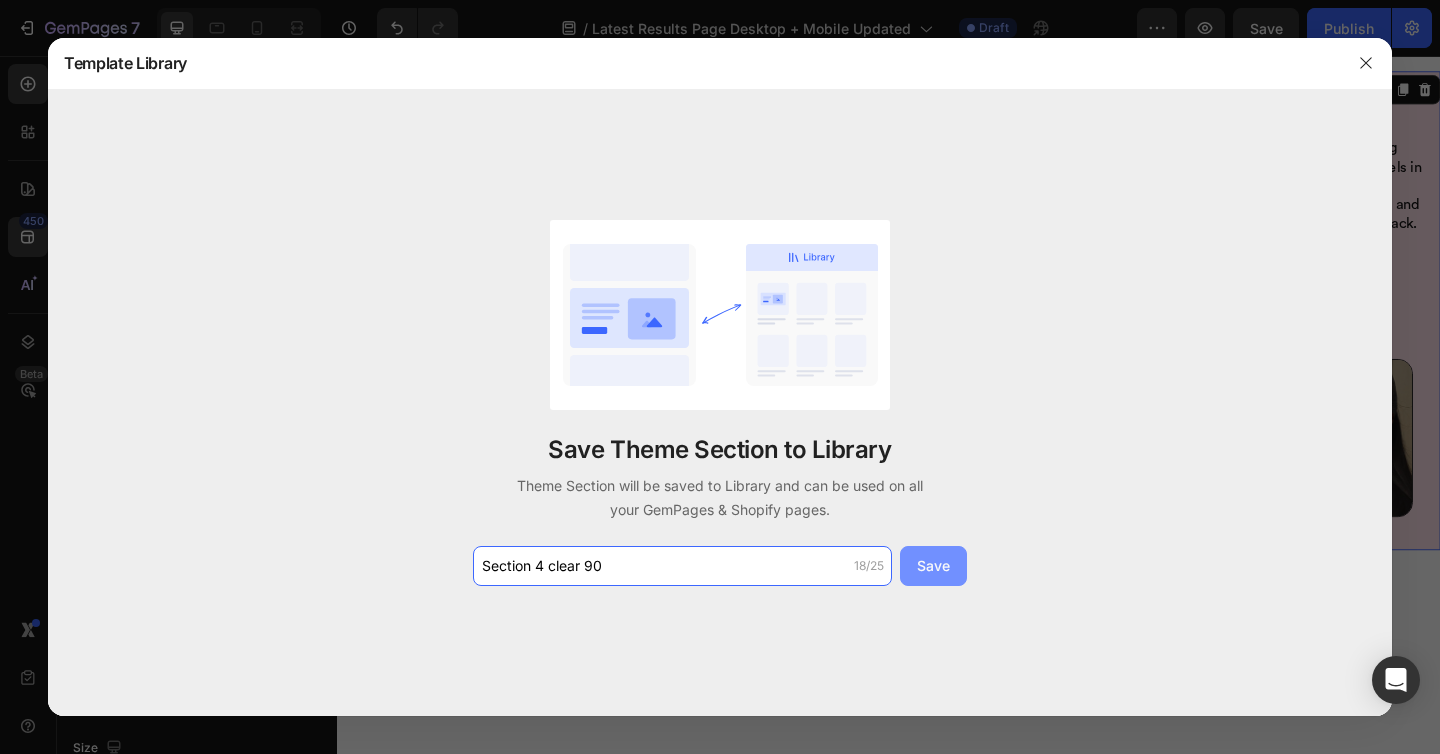 type on "Section 4 clear 90" 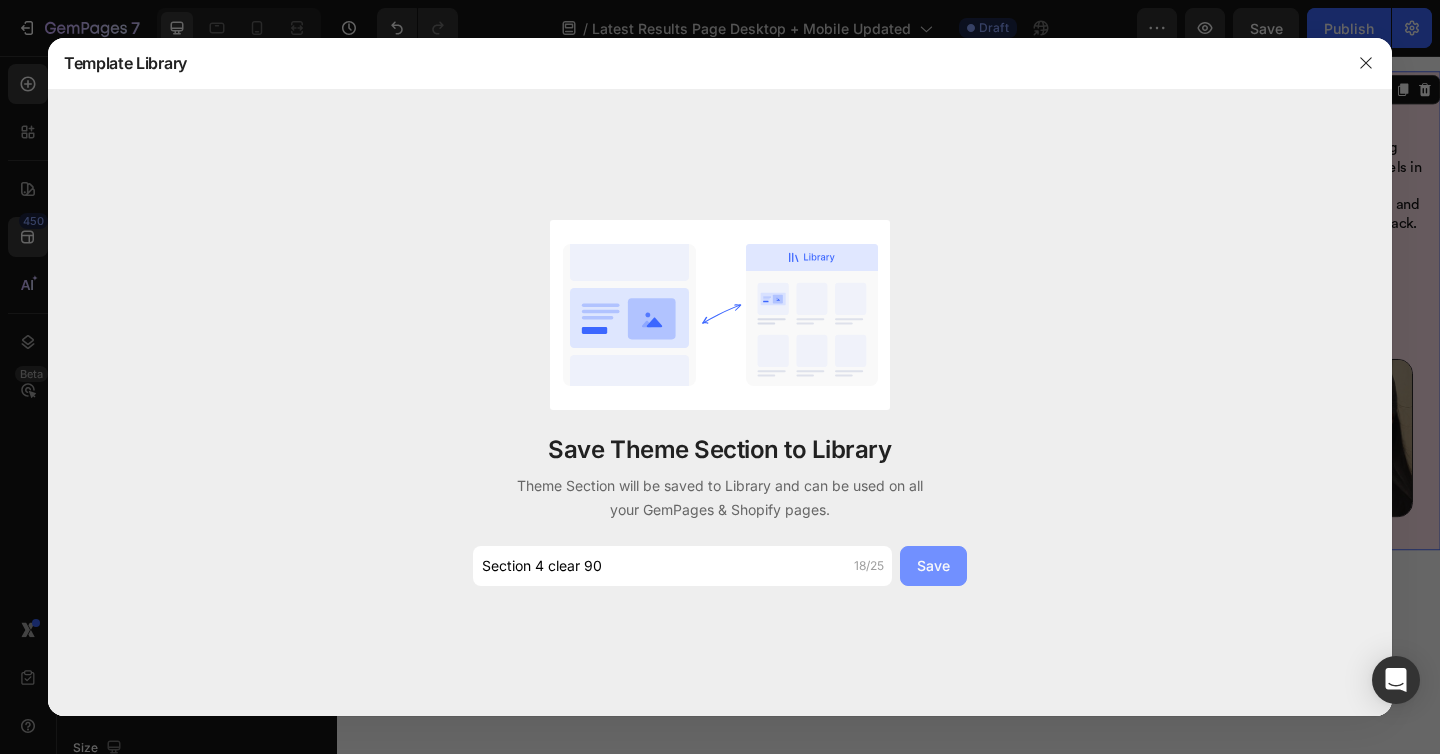 click on "Save" at bounding box center (933, 566) 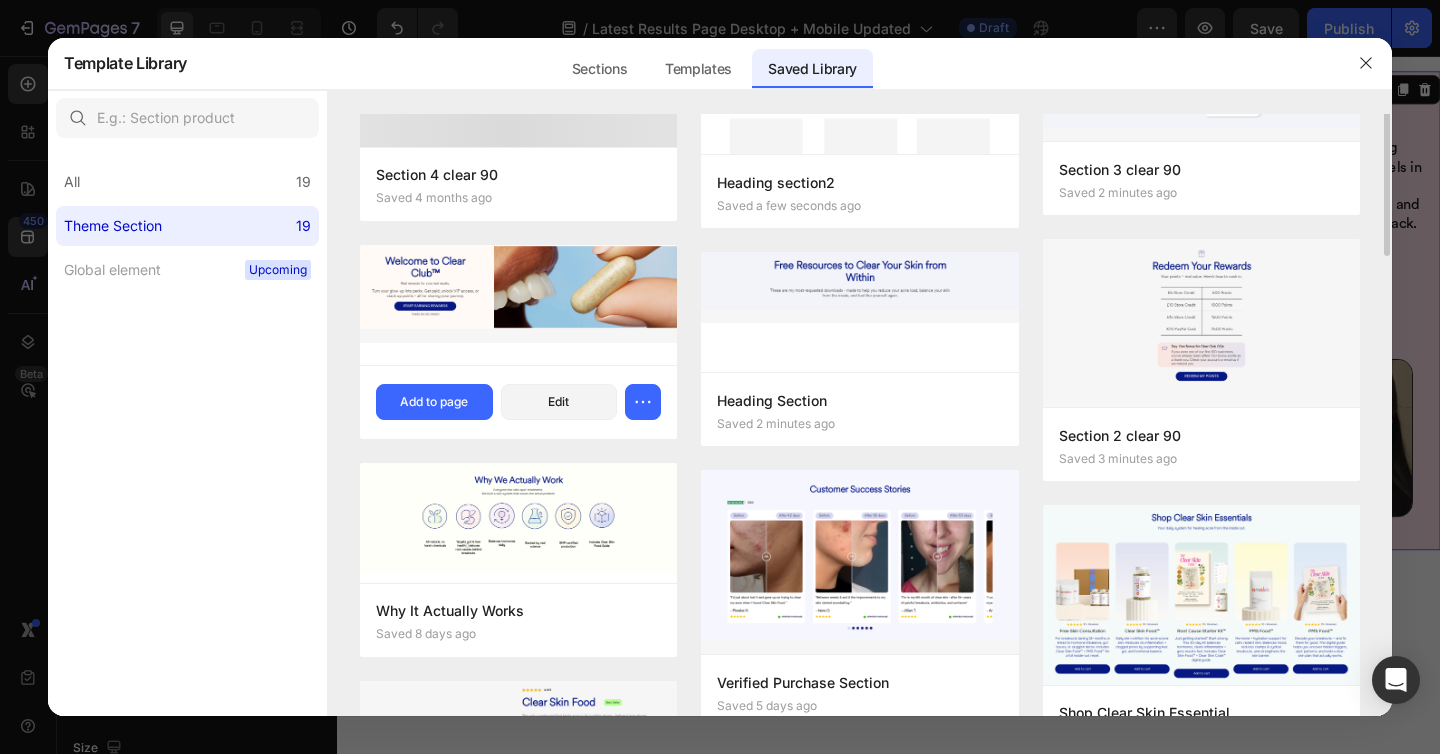 scroll, scrollTop: 0, scrollLeft: 0, axis: both 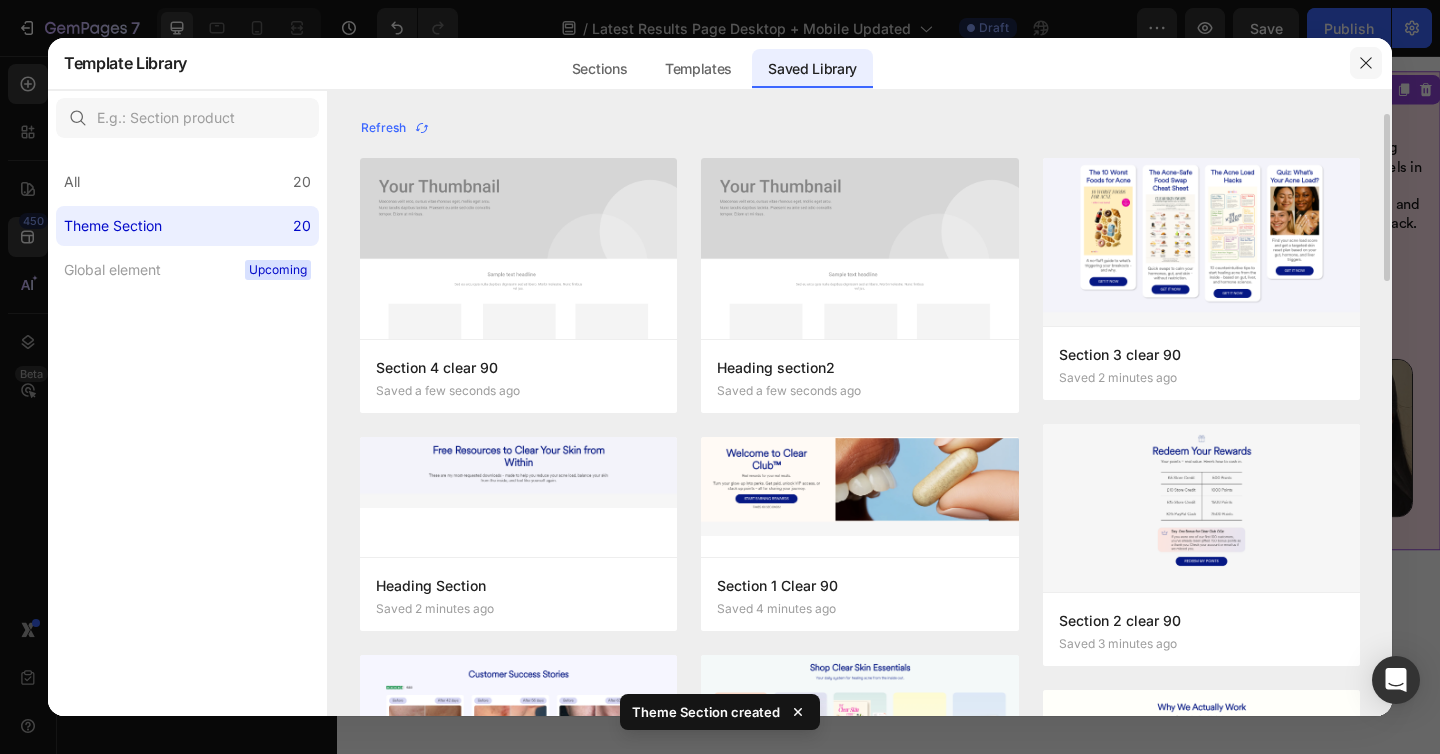 click at bounding box center (1366, 63) 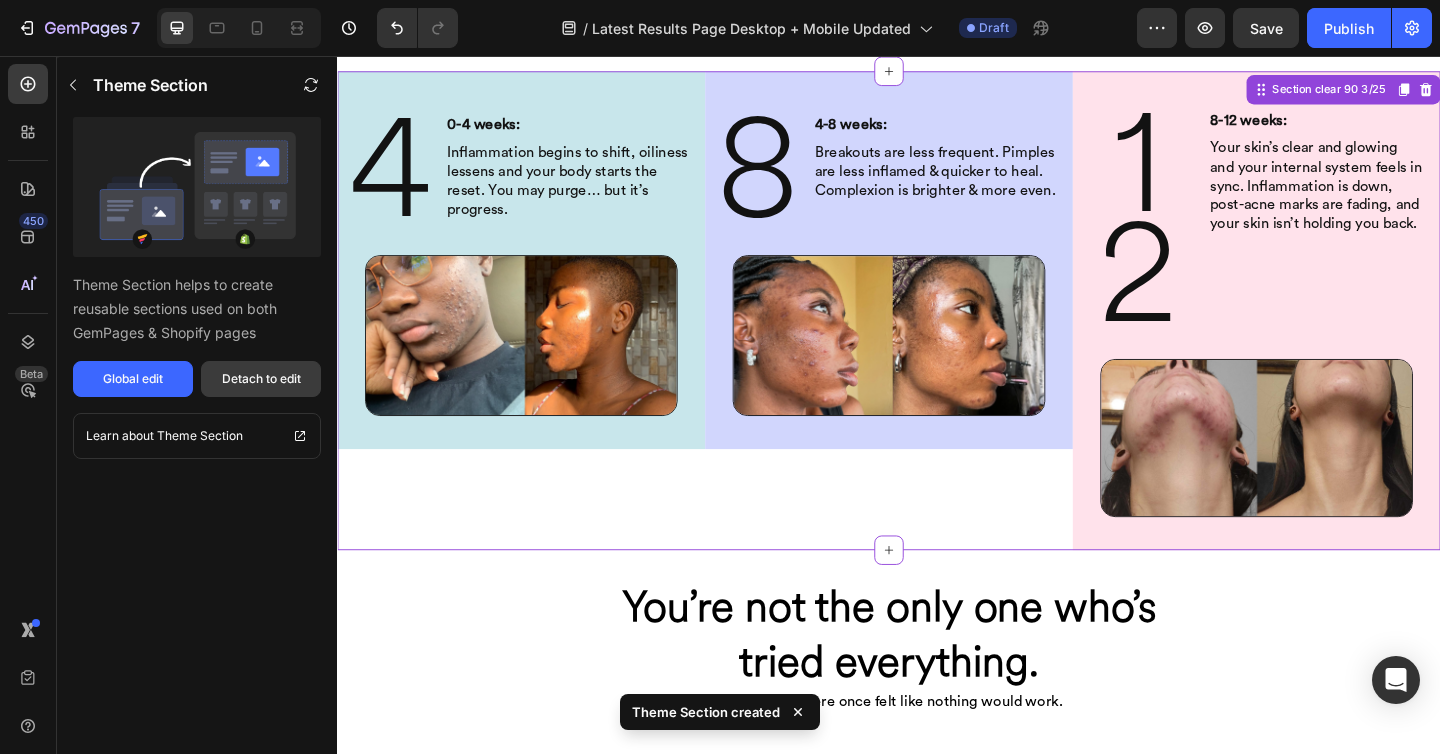 click on "Detach to edit" at bounding box center (261, 379) 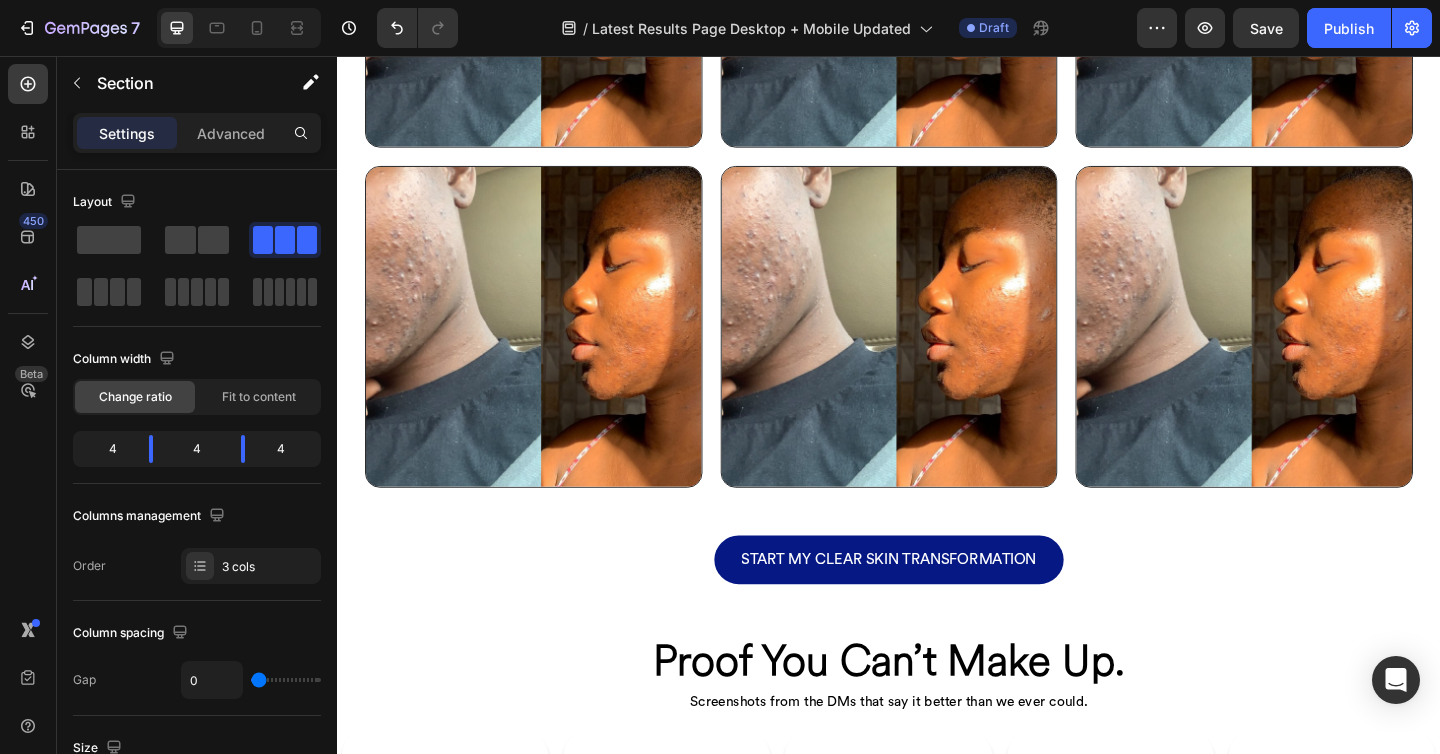 scroll, scrollTop: 2016, scrollLeft: 0, axis: vertical 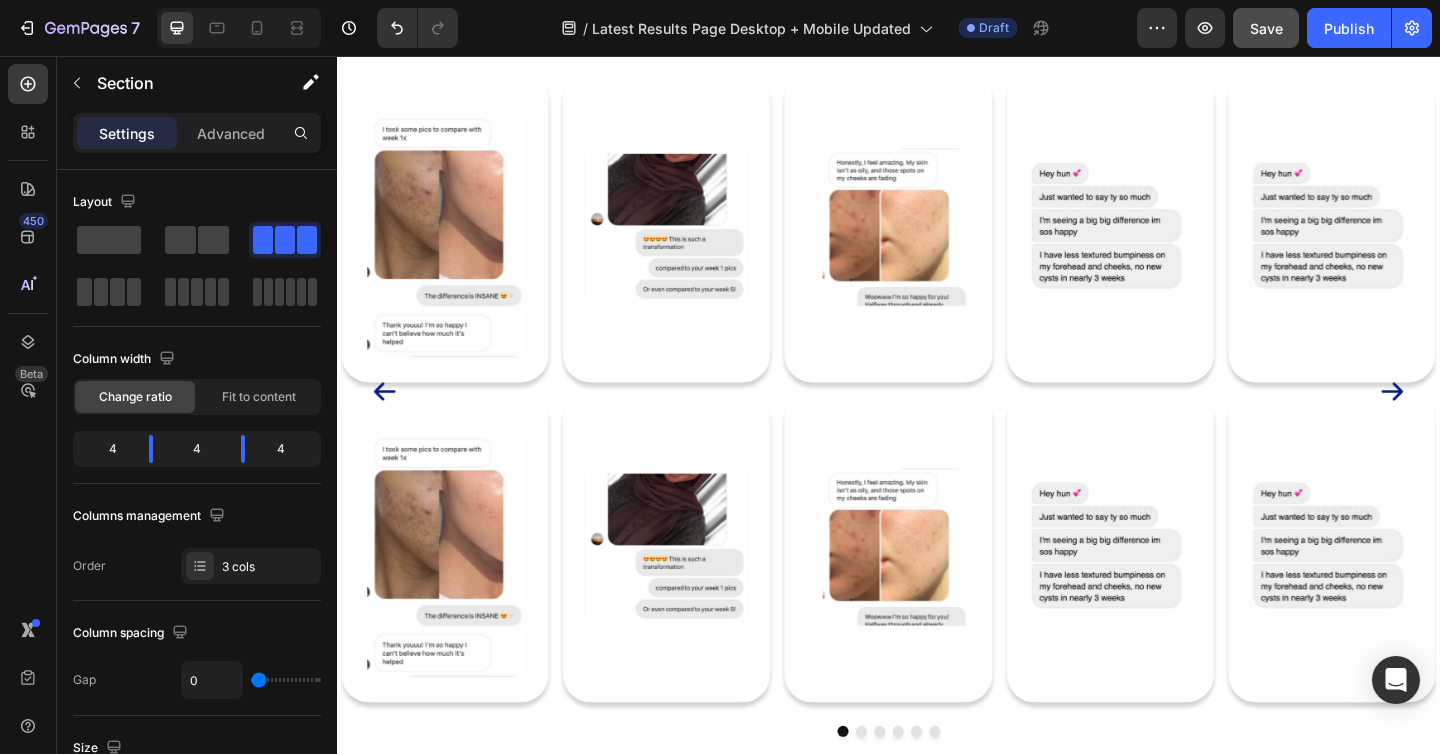 click on "Save" at bounding box center [1266, 28] 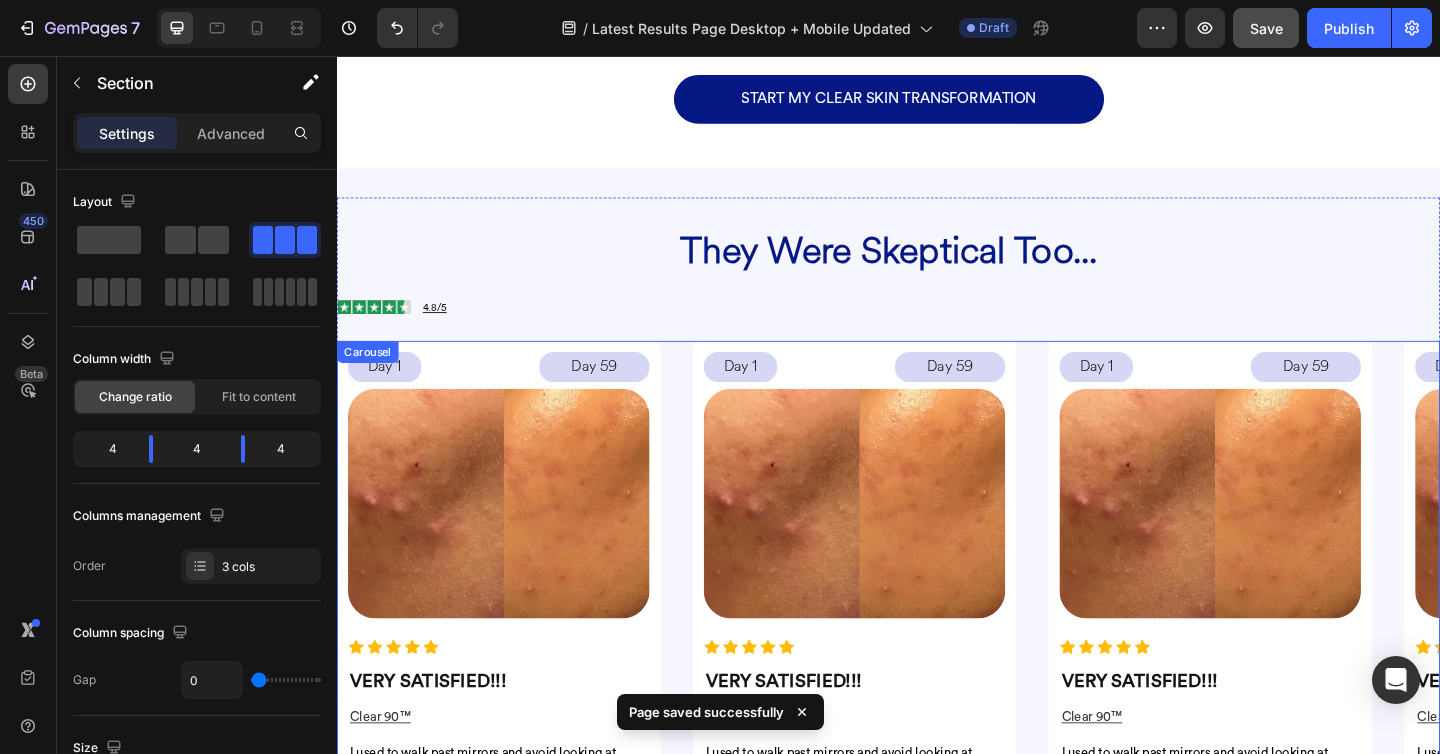 scroll, scrollTop: 4192, scrollLeft: 0, axis: vertical 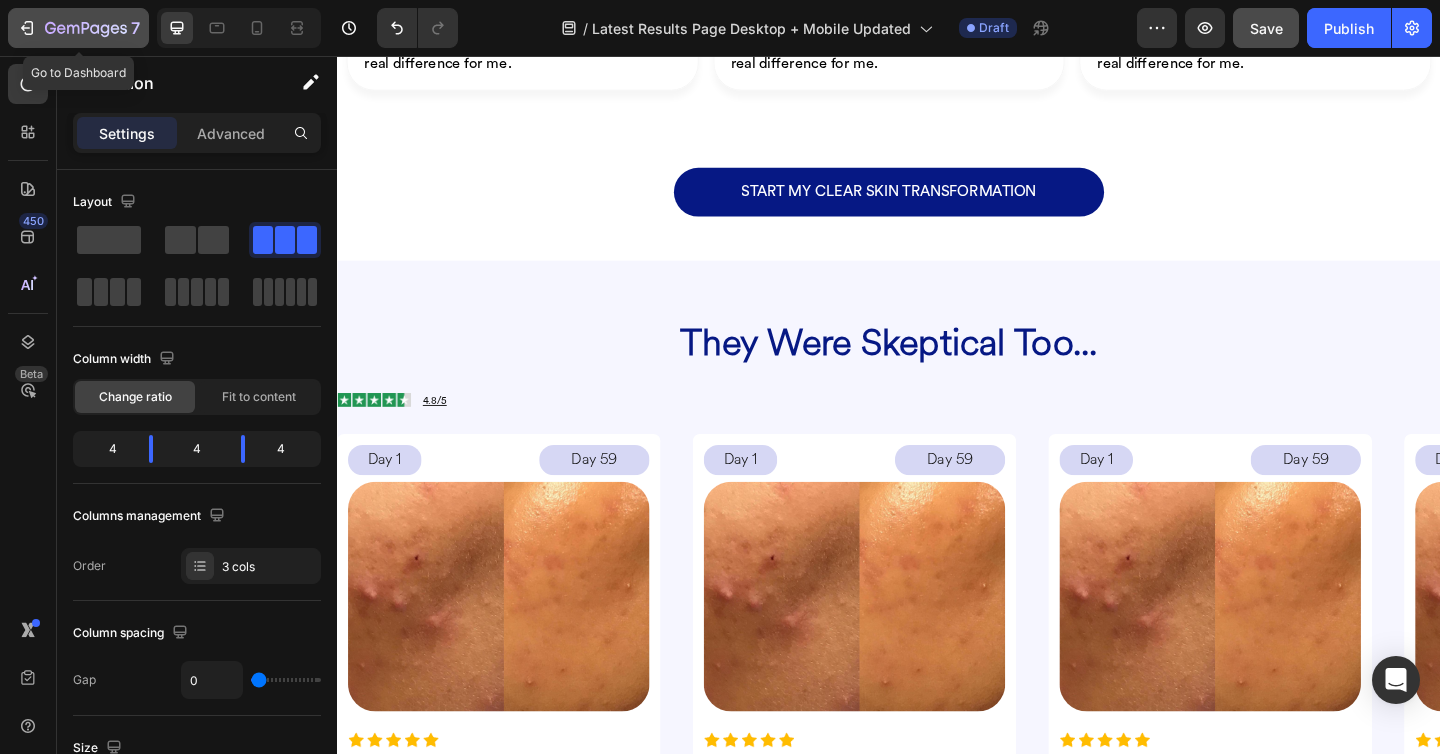 click 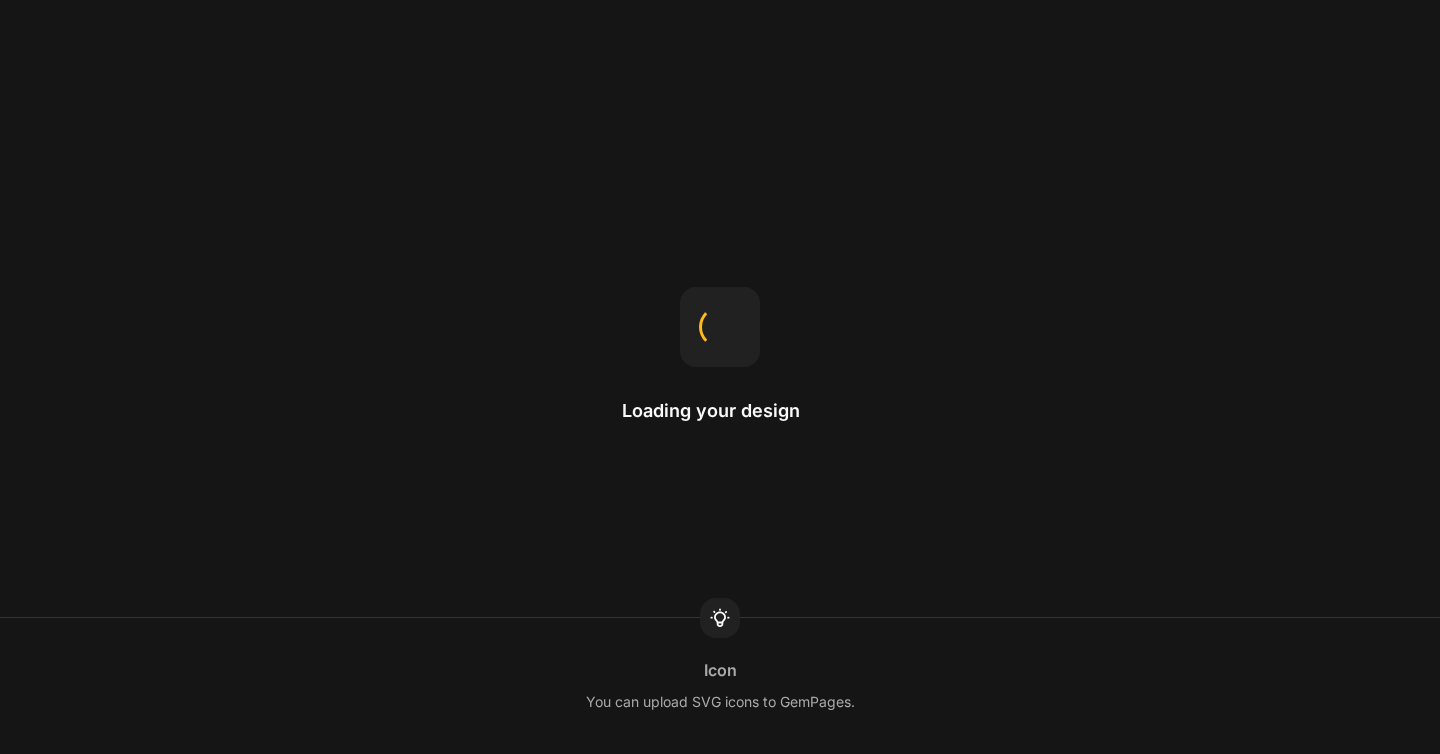 scroll, scrollTop: 0, scrollLeft: 0, axis: both 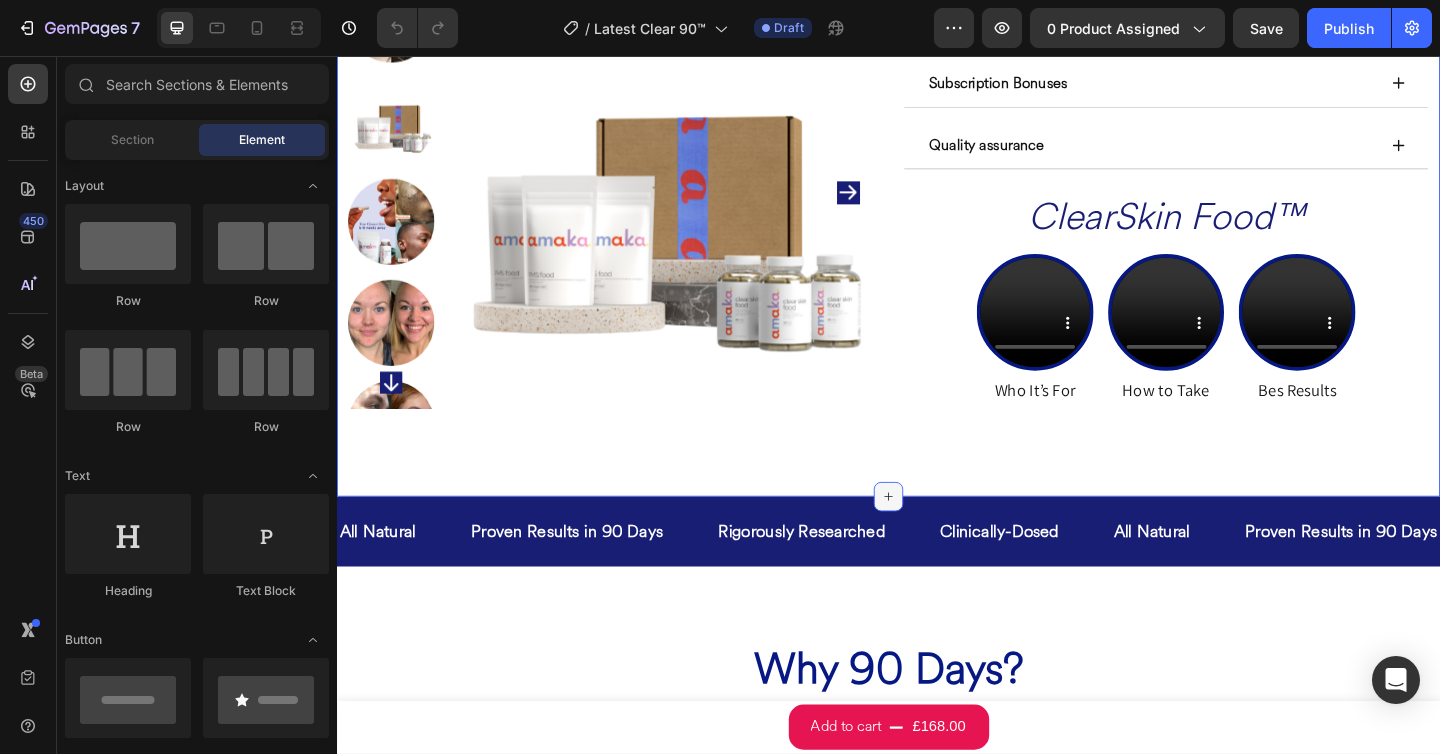 click 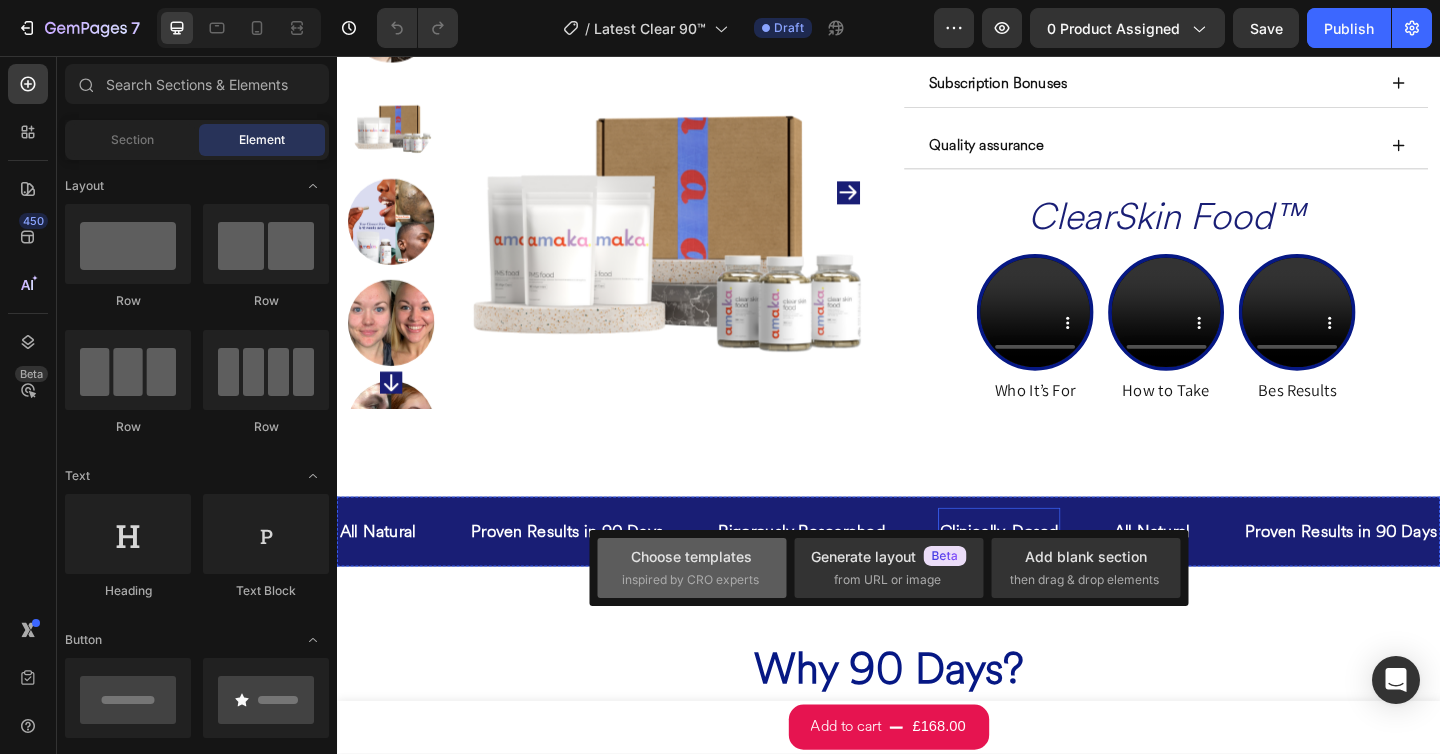 click on "inspired by CRO experts" at bounding box center (690, 580) 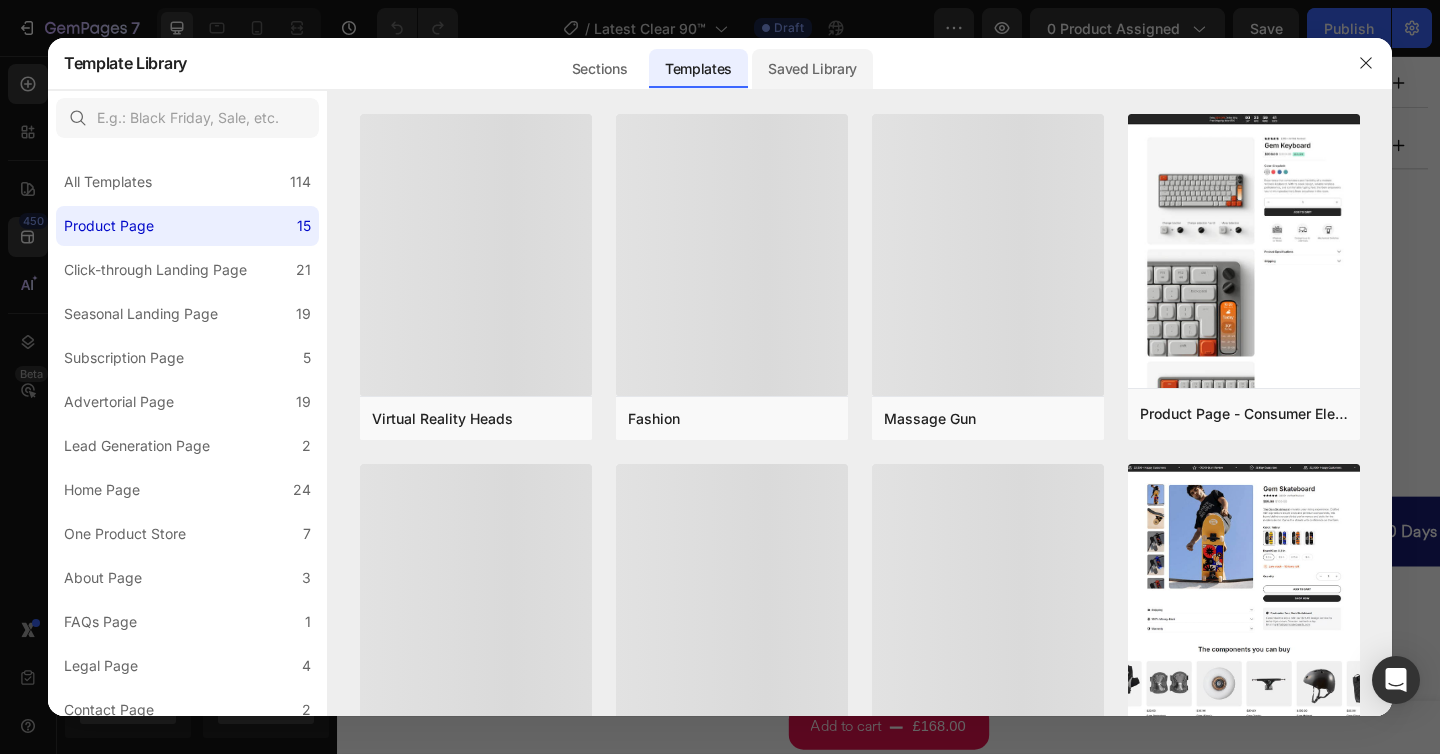 click on "Saved Library" 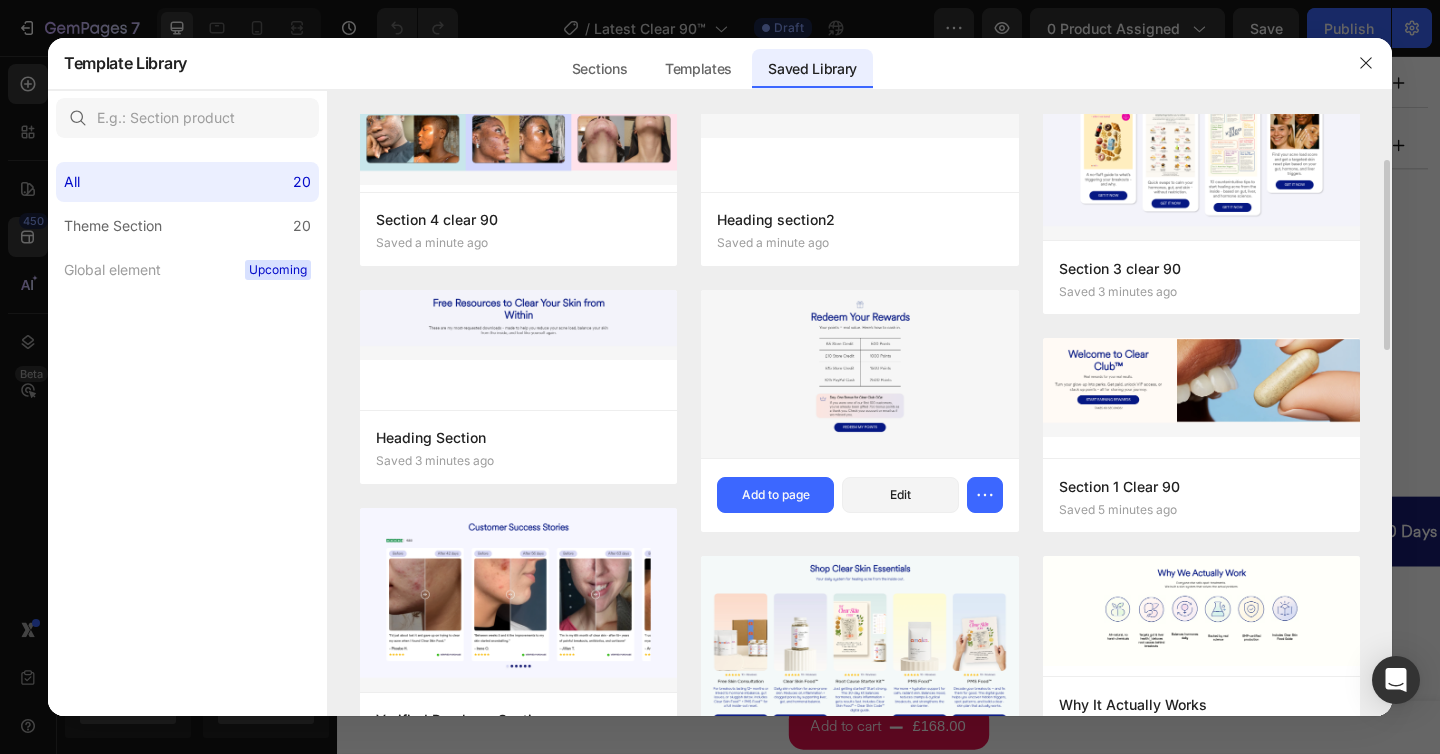 scroll, scrollTop: 103, scrollLeft: 0, axis: vertical 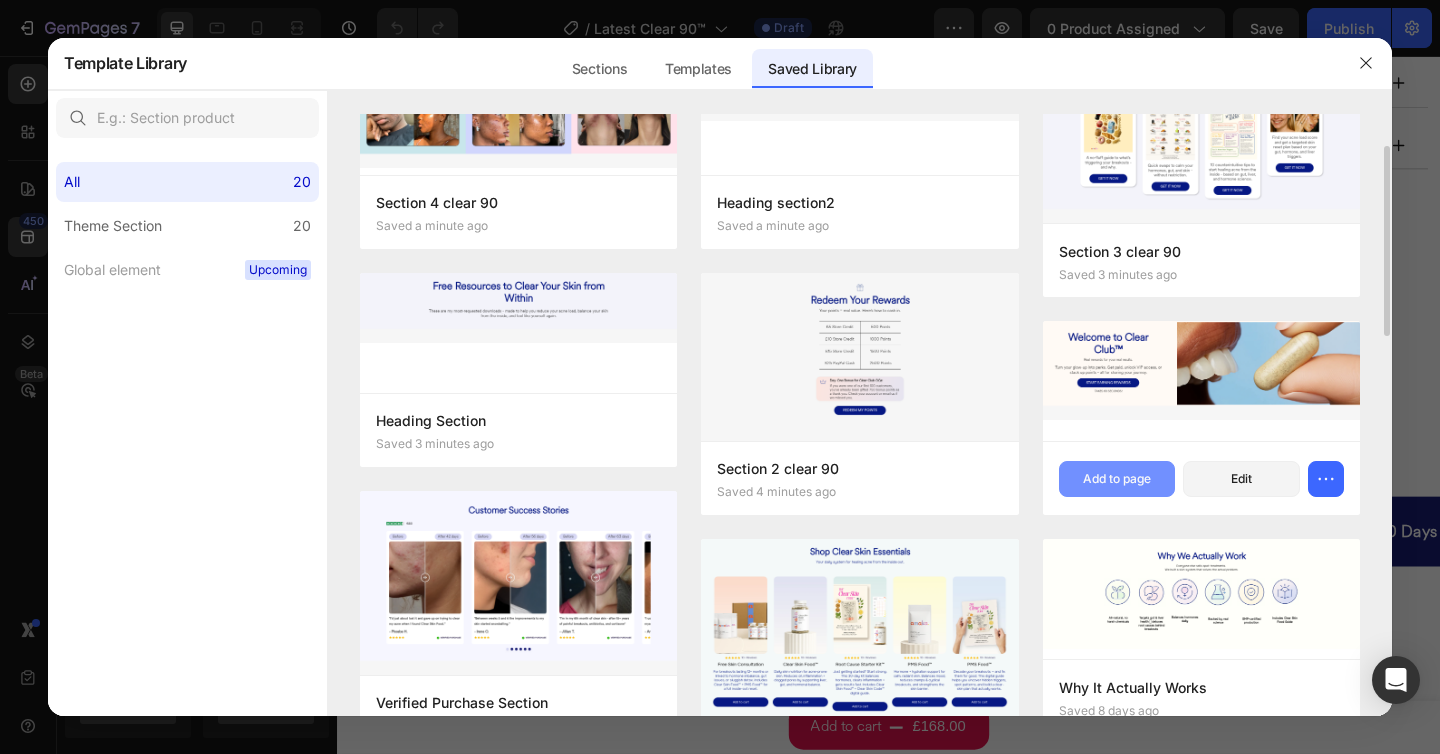 click on "Add to page" at bounding box center (1117, 479) 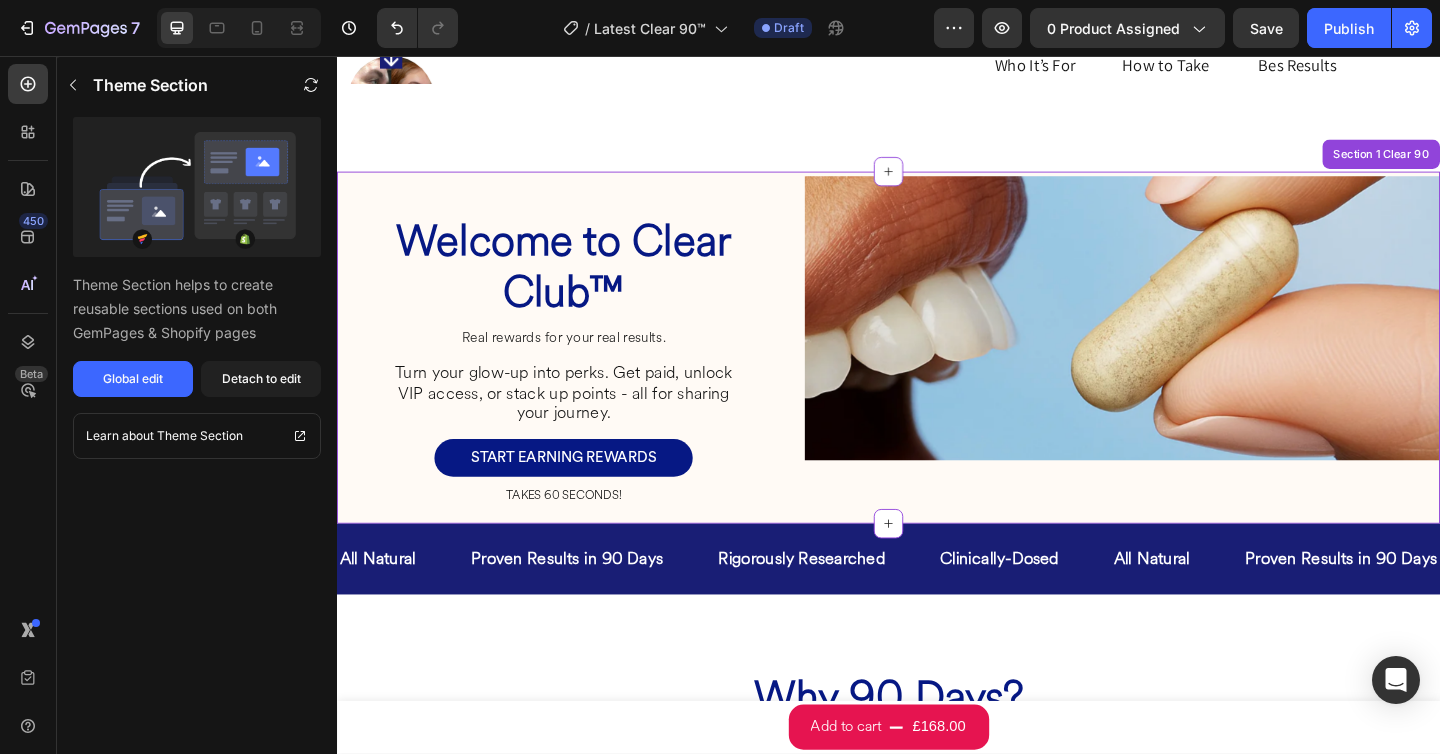 scroll, scrollTop: 1724, scrollLeft: 0, axis: vertical 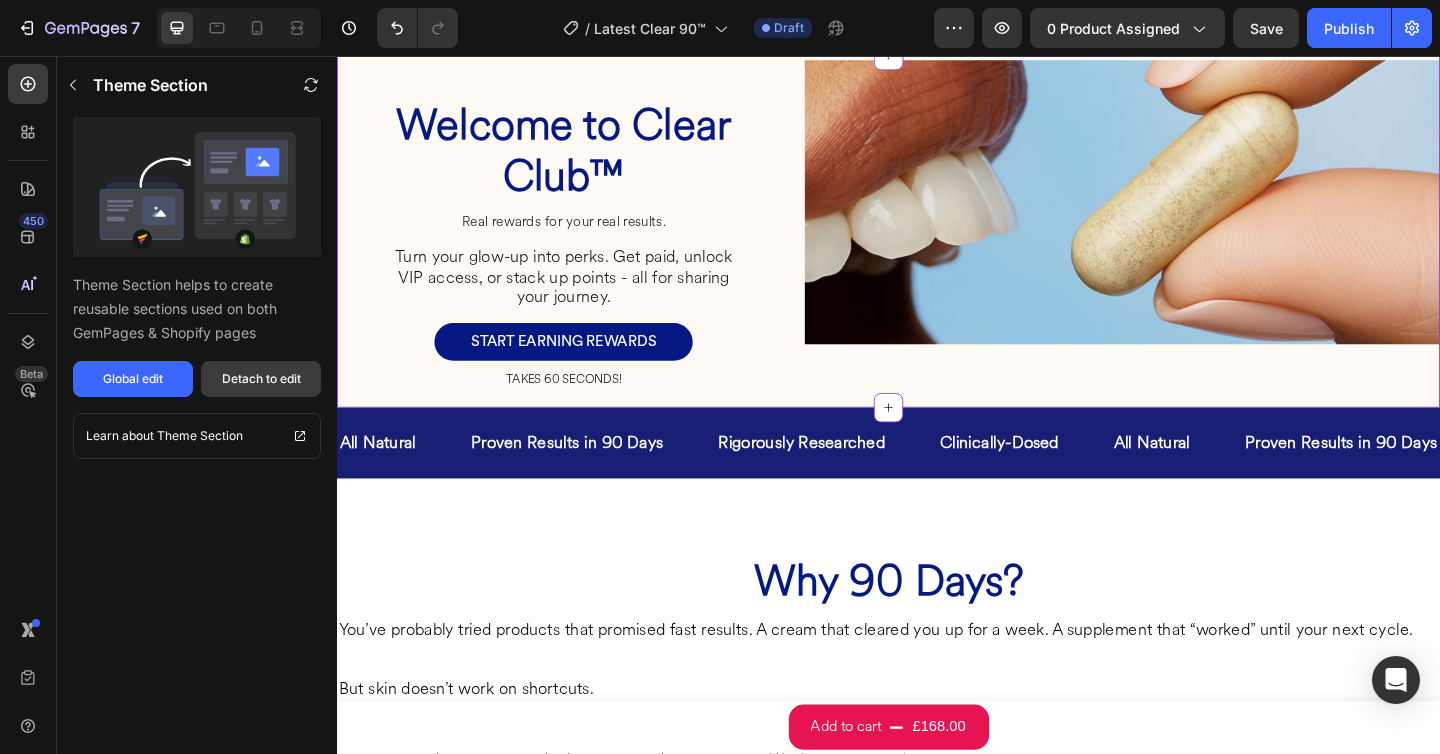 drag, startPoint x: 255, startPoint y: 380, endPoint x: 291, endPoint y: 414, distance: 49.517673 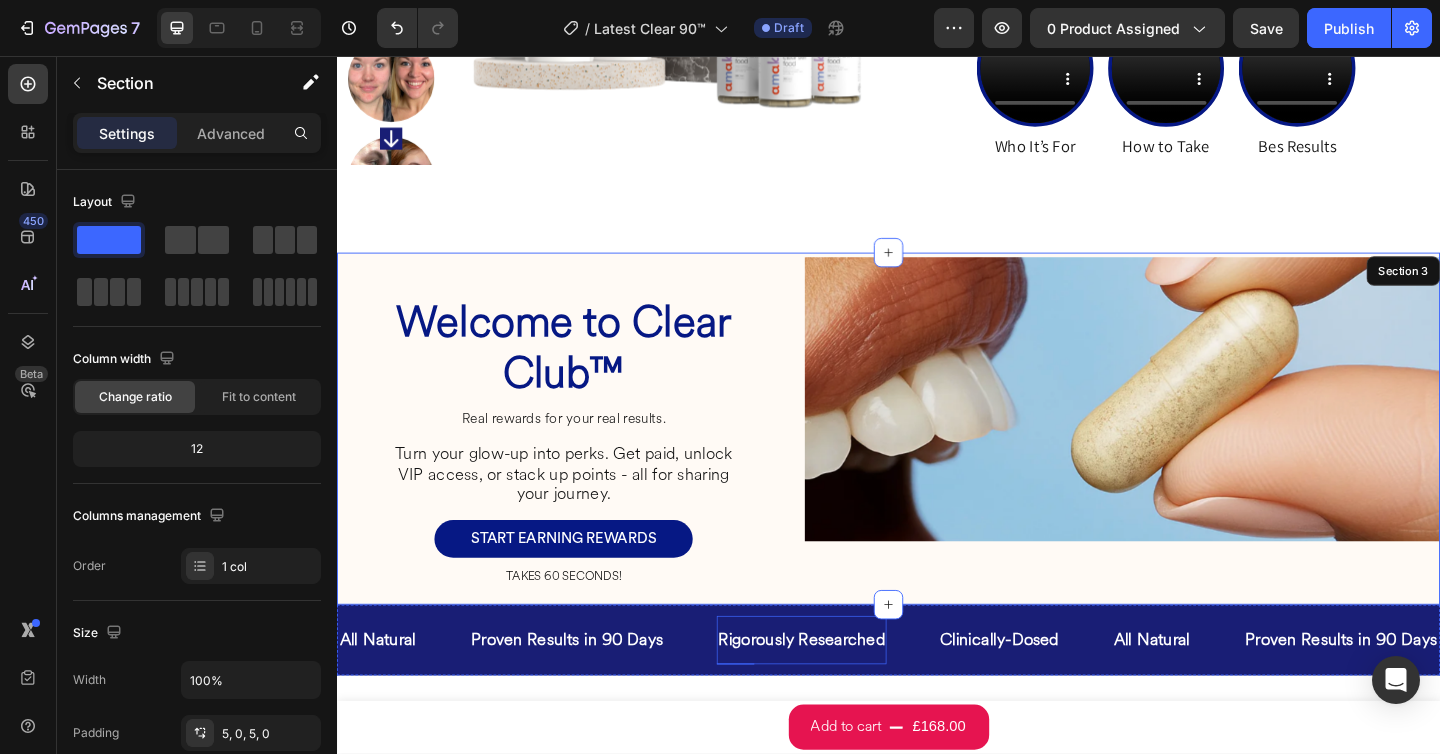 scroll, scrollTop: 1506, scrollLeft: 0, axis: vertical 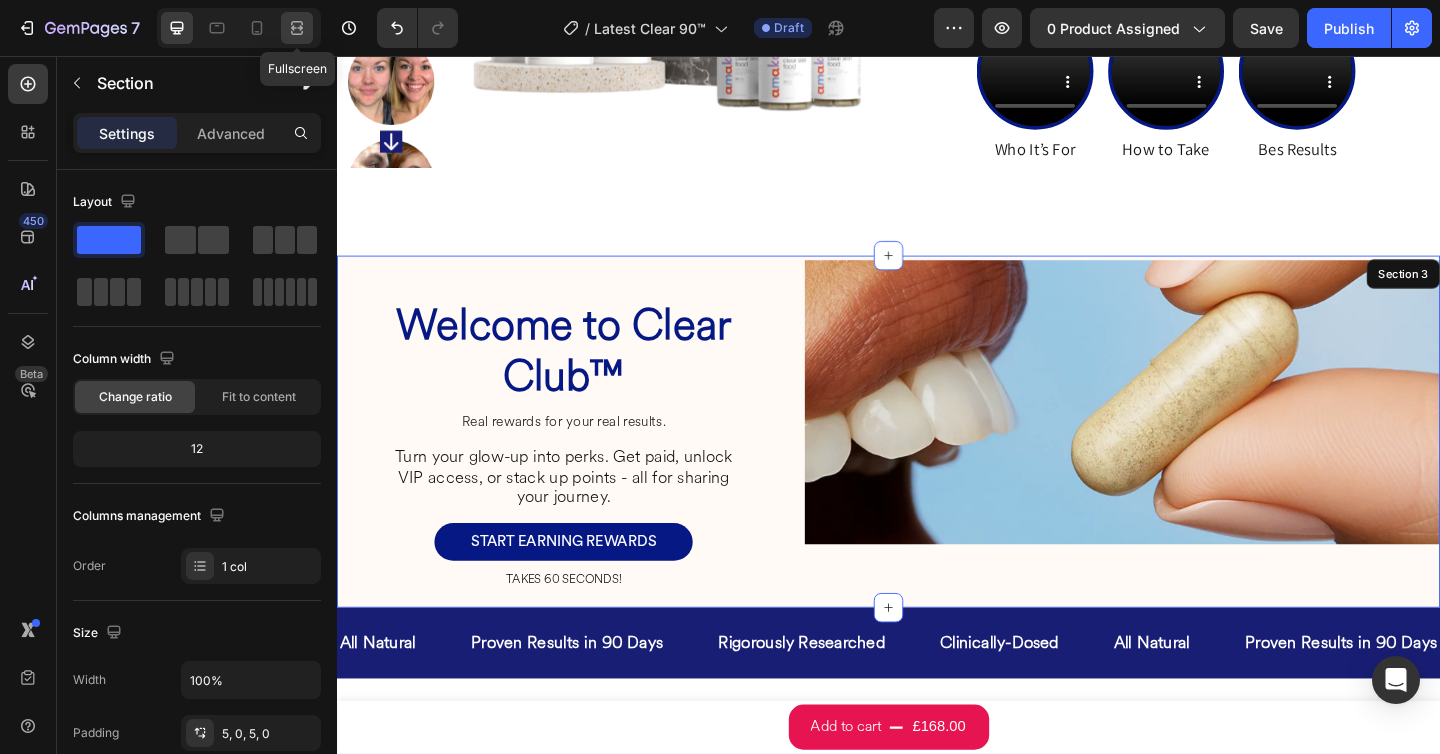 click 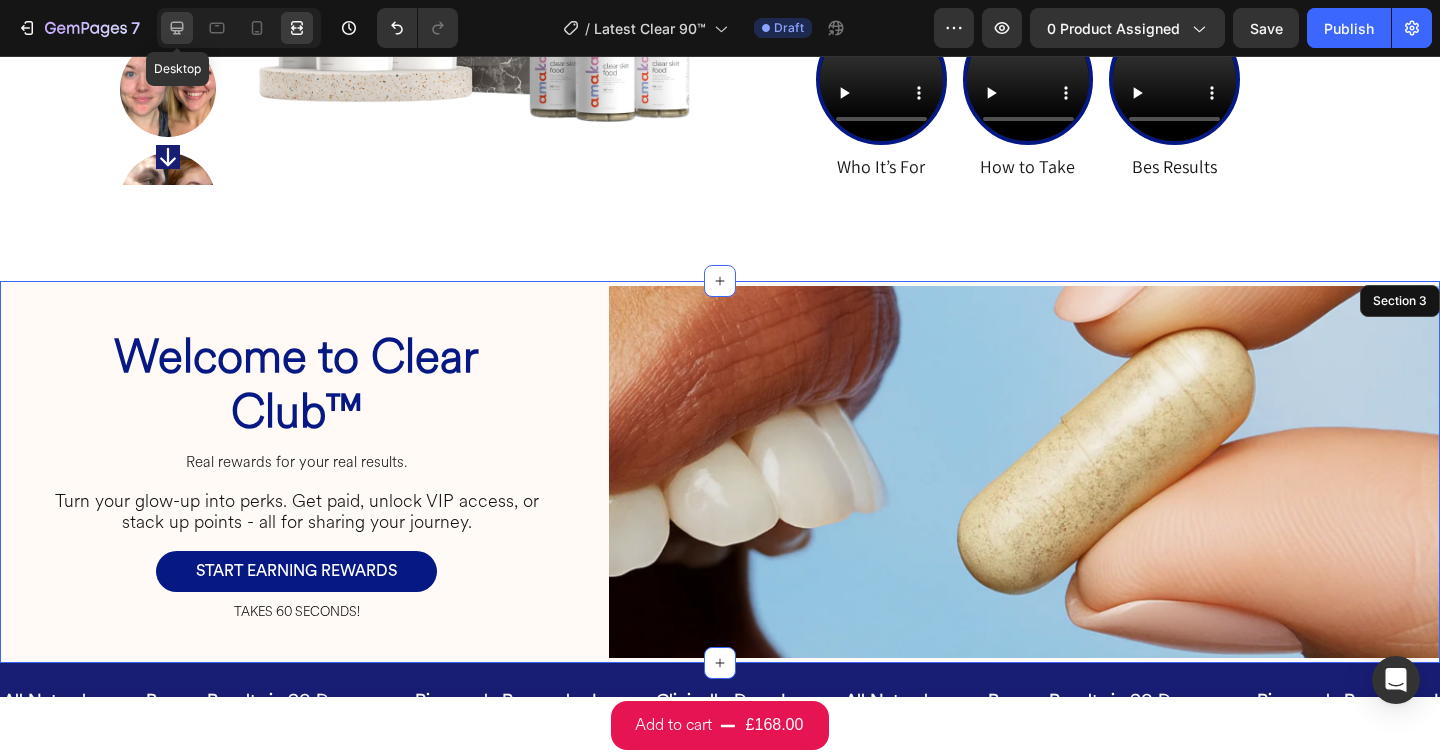click 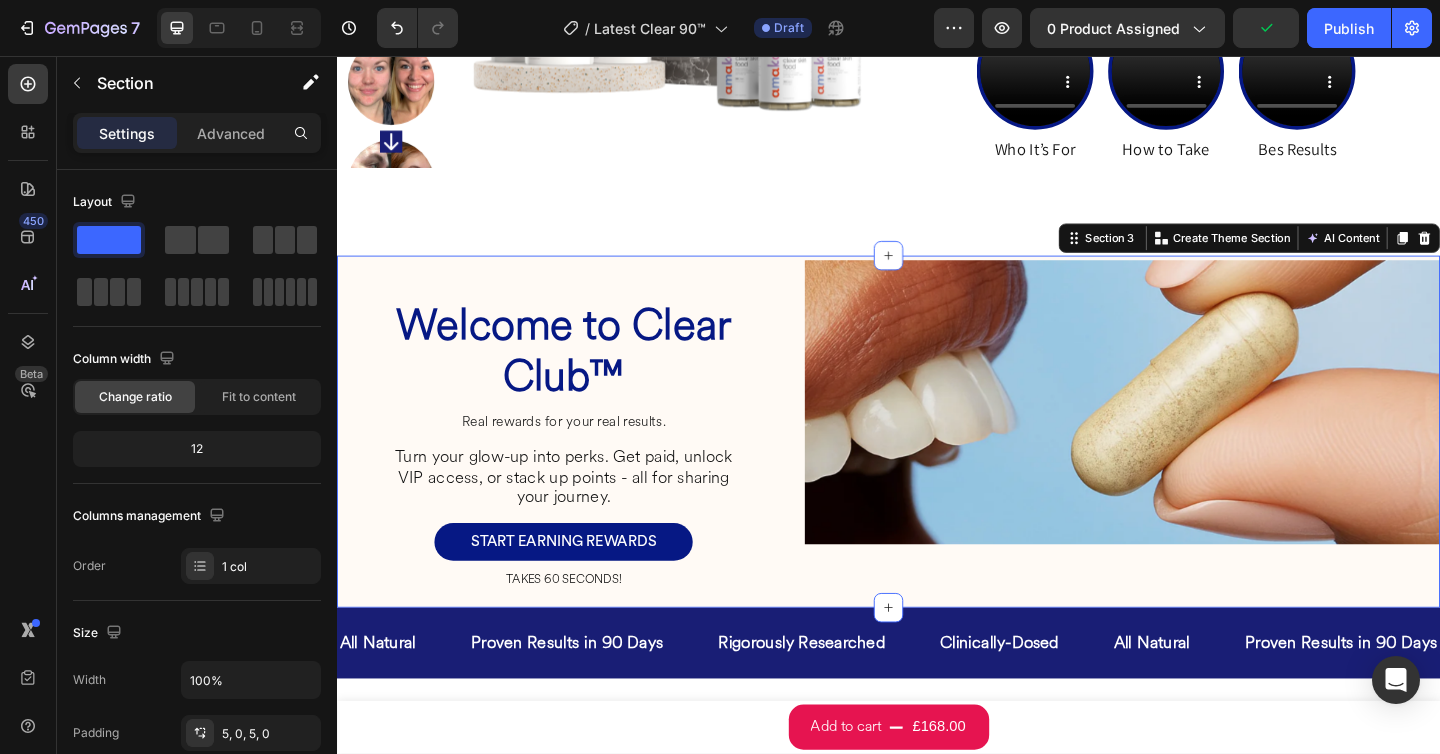 click on "Welcome to Clear Club™ Heading Real rewards for your real results. Heading Turn your glow-up into perks. Get paid, unlock VIP access, or stack up points - all for sharing your journey. Heading START EARNING REWARDS Button TAKES 60 SECONDS! Heading Row Row Image Row Section 3   You can create reusable sections Create Theme Section AI Content Write with GemAI What would you like to describe here? Tone and Voice Persuasive Product Getting products... Show more Generate" at bounding box center (937, 466) 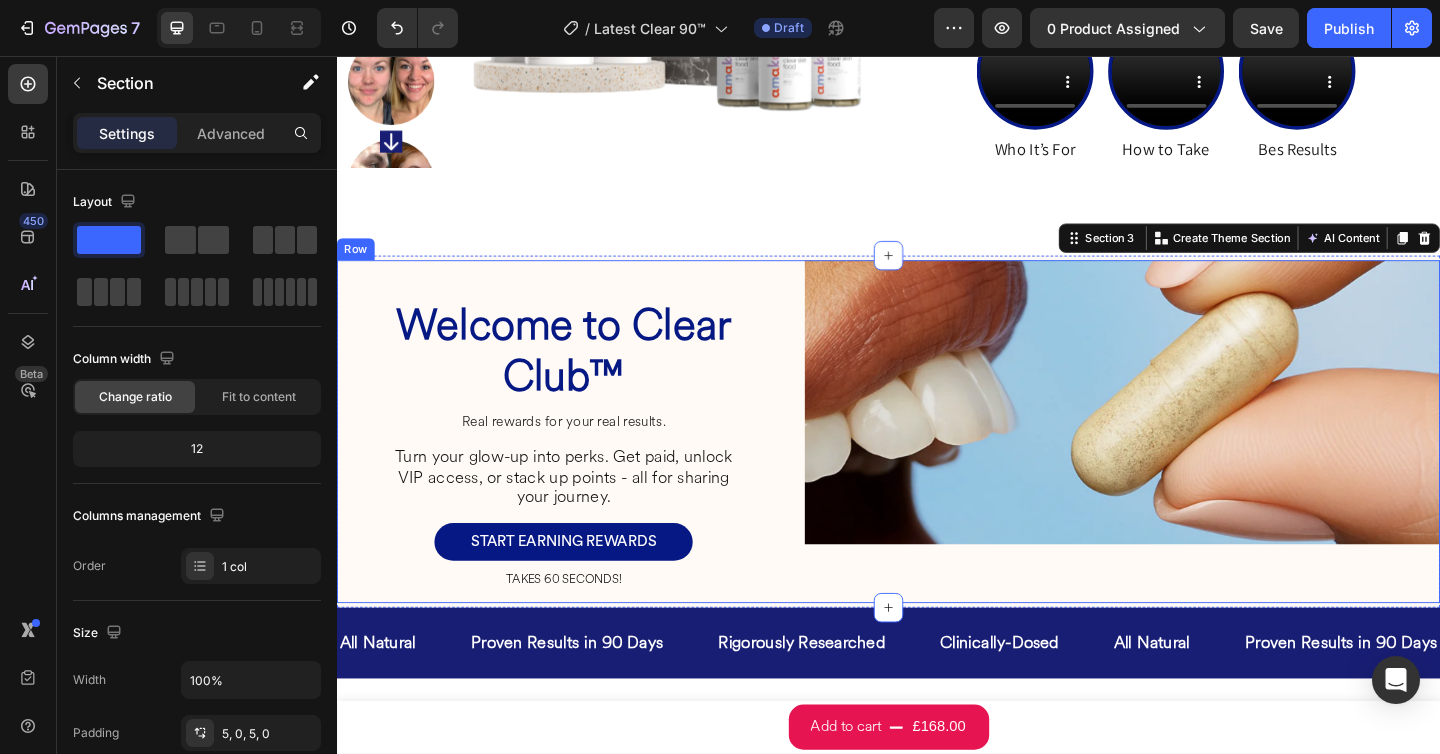 click on "Welcome to Clear Club™ Heading Real rewards for your real results. Heading Turn your glow-up into perks. Get paid, unlock VIP access, or stack up points - all for sharing your journey. Heading START EARNING REWARDS Button TAKES 60 SECONDS! Heading Row Row Image Row" at bounding box center [937, 466] 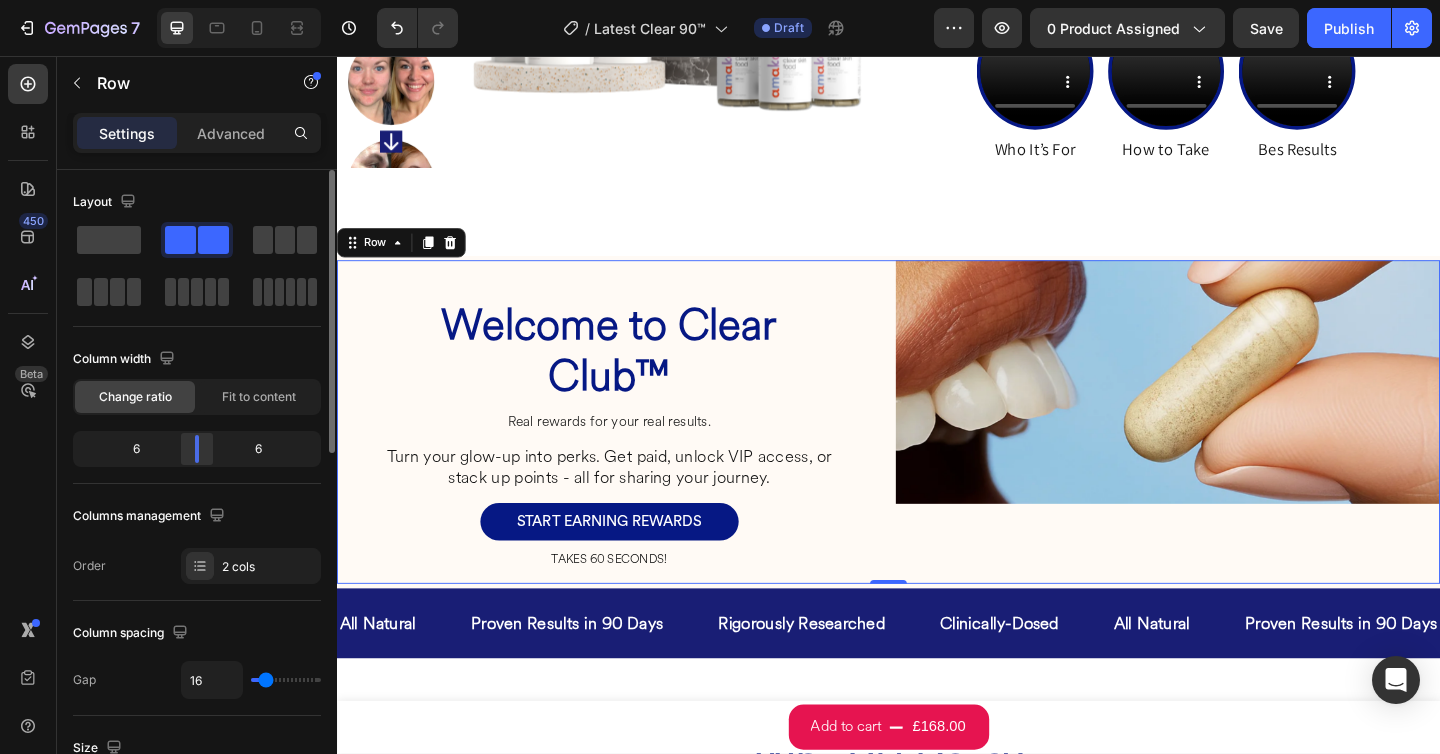 click on "7  Version history  /  Latest Clear 90™ Draft Preview 0 product assigned  Save   Publish  450 Beta Sections(18) Elements(84) Section Element Hero Section Product Detail Brands Trusted Badges Guarantee Product Breakdown How to use Testimonials Compare Bundle FAQs Social Proof Brand Story Product List Collection Blog List Contact Sticky Add to Cart Custom Footer Browse Library 450 Layout
Row
Row
Row
Row Text
Heading
Text Block Button
Button
Button Media
Image
Image
Video" at bounding box center (720, 0) 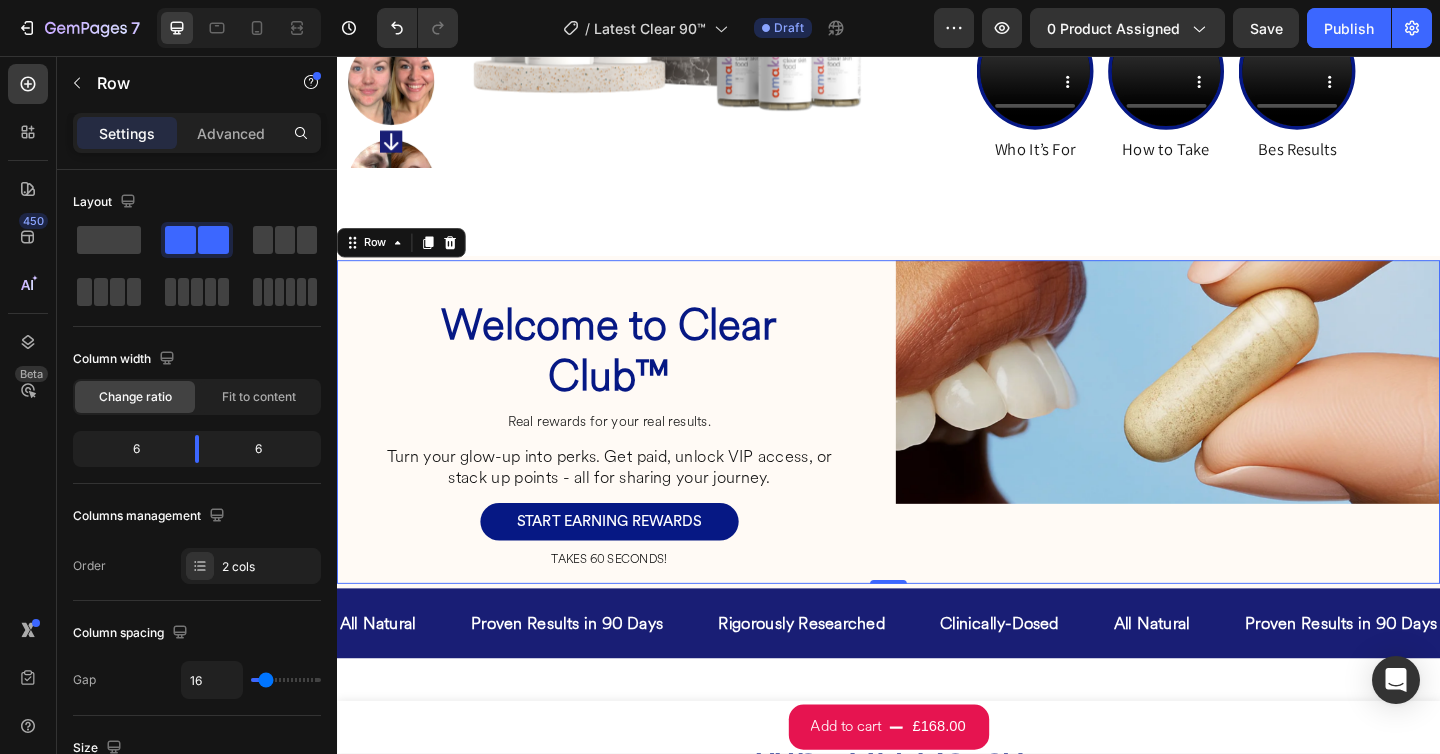 click on "Welcome to Clear Club™ Heading Real rewards for your real results. Heading Turn your glow-up into perks. Get paid, unlock VIP access, or stack up points - all for sharing your journey. Heading START EARNING REWARDS Button TAKES 60 SECONDS! Heading Row Row" at bounding box center [633, 455] 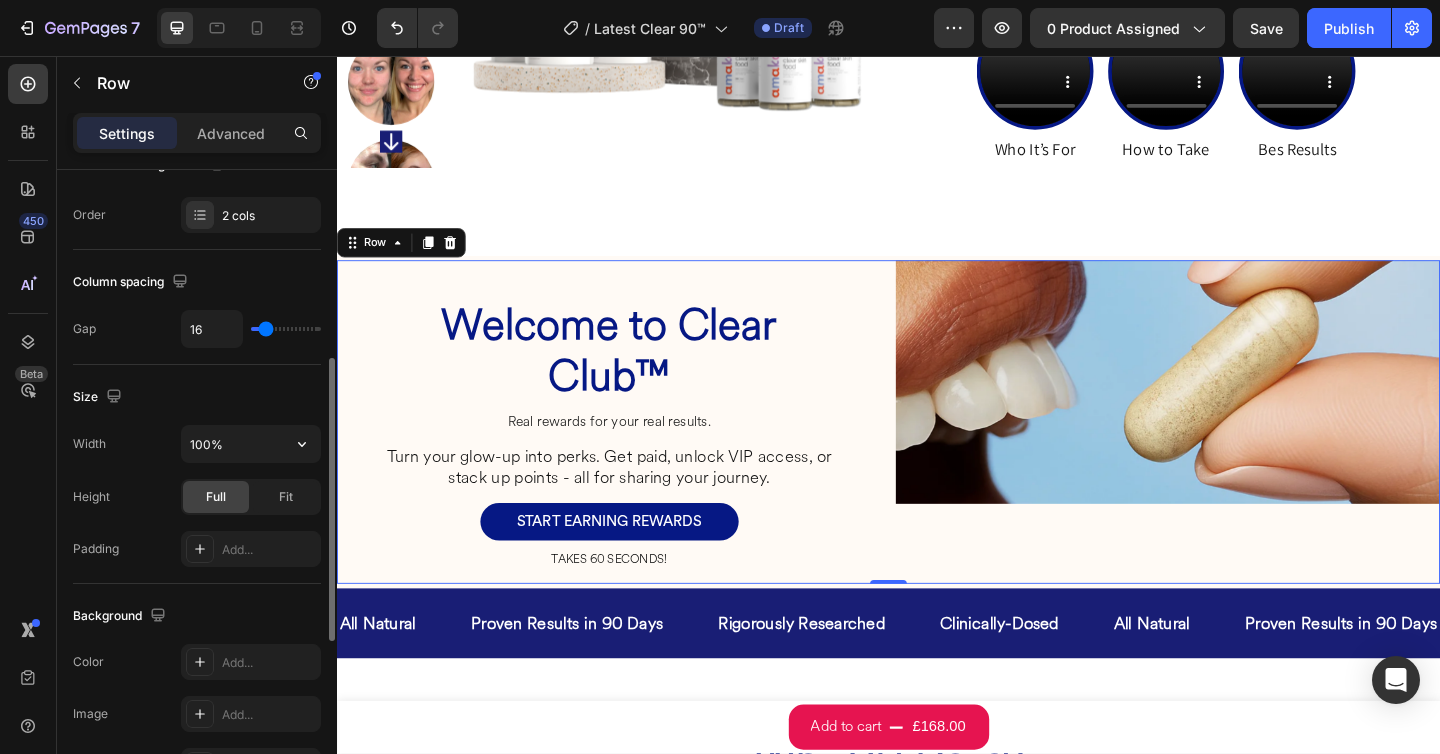 scroll, scrollTop: 376, scrollLeft: 0, axis: vertical 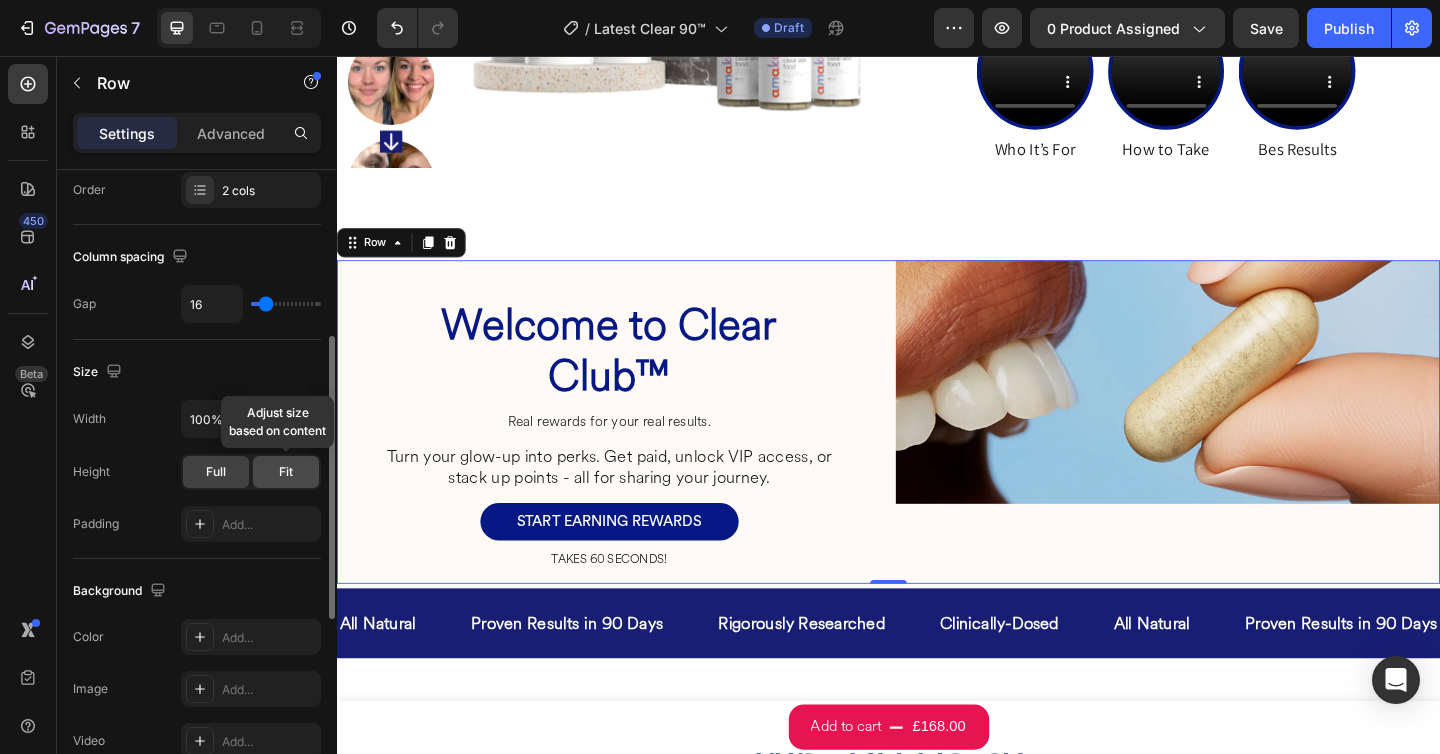 click on "Fit" 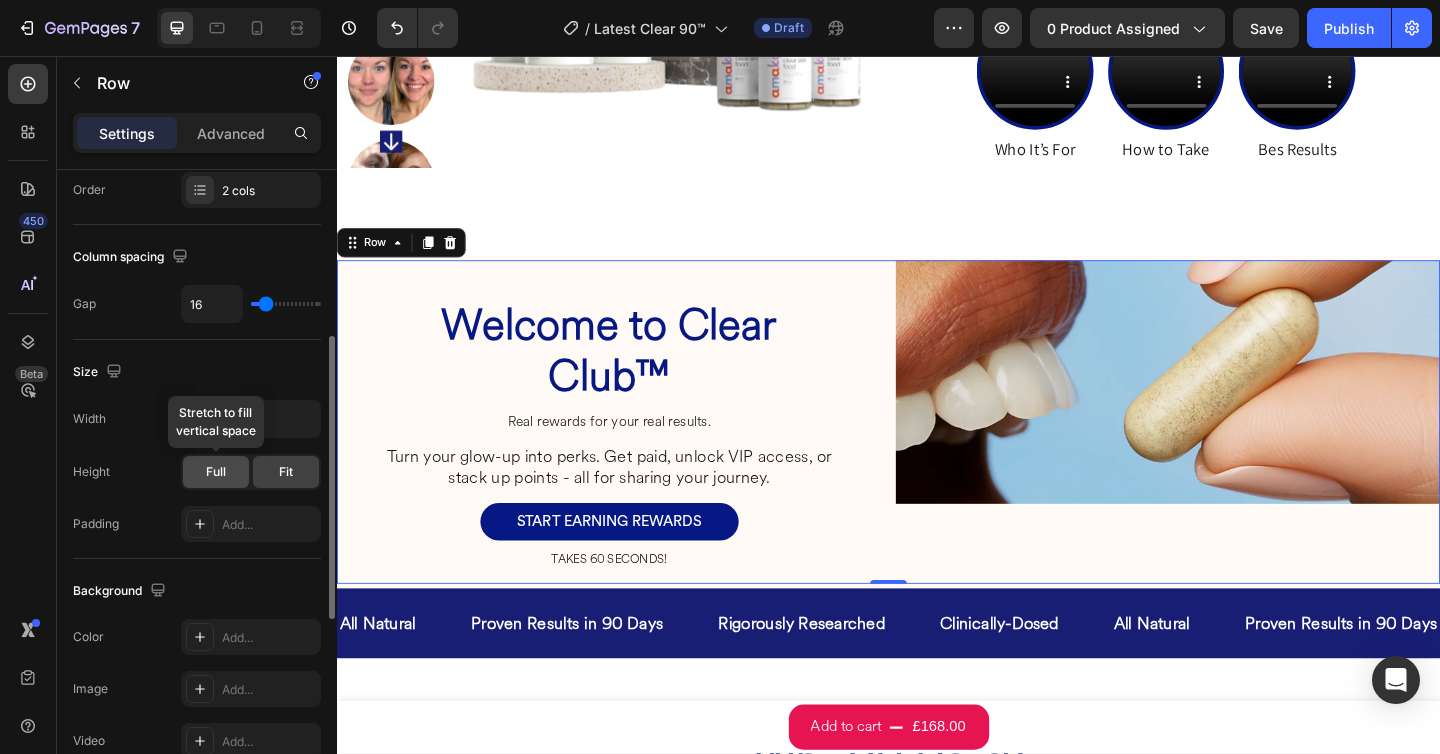 click on "Full" 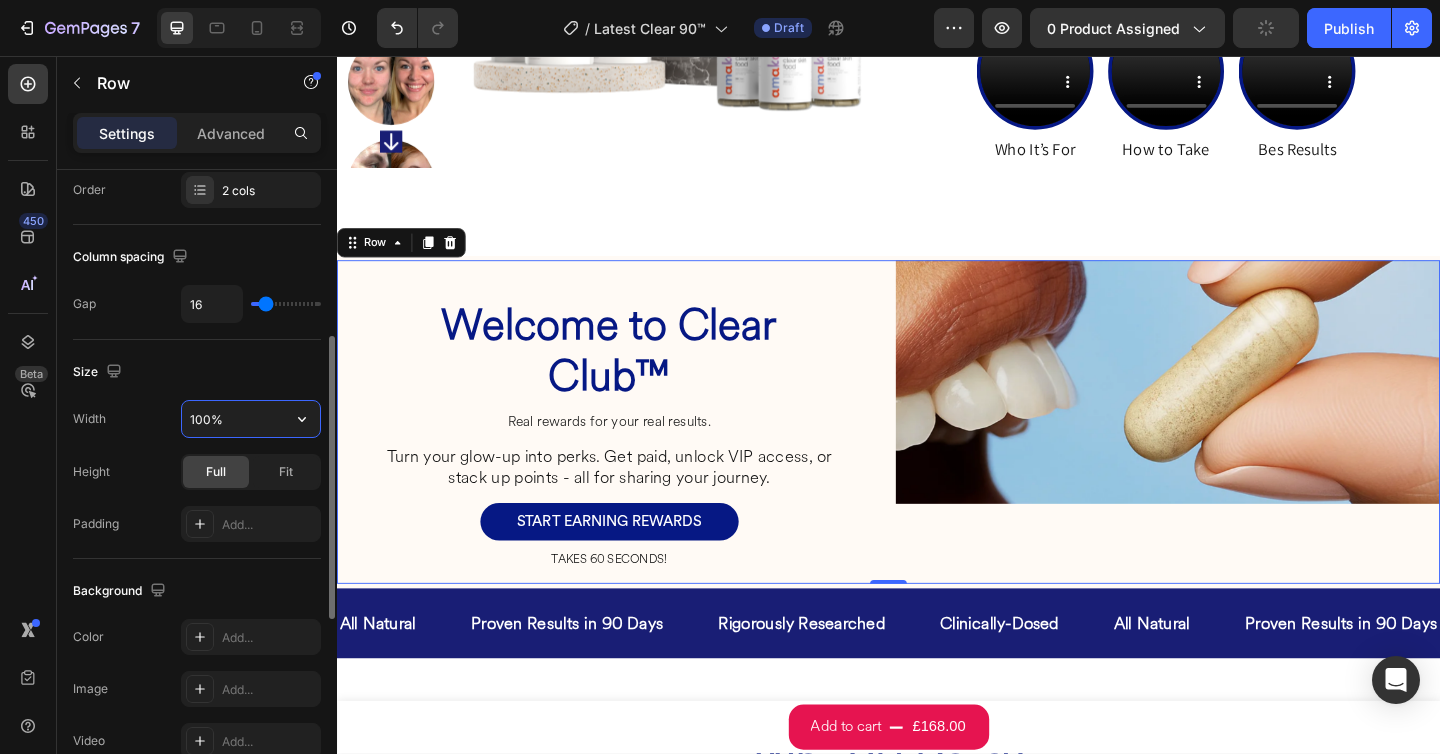 click on "100%" at bounding box center [251, 419] 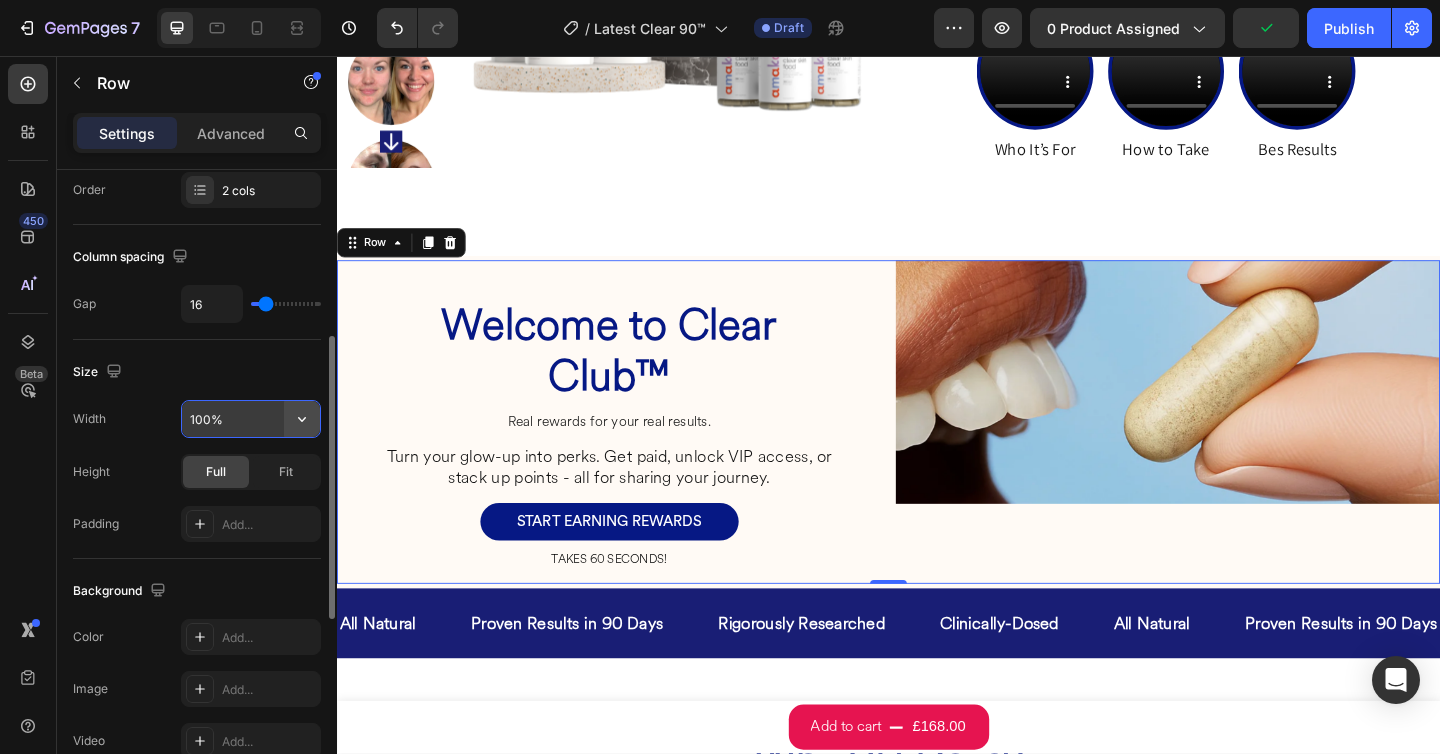 click 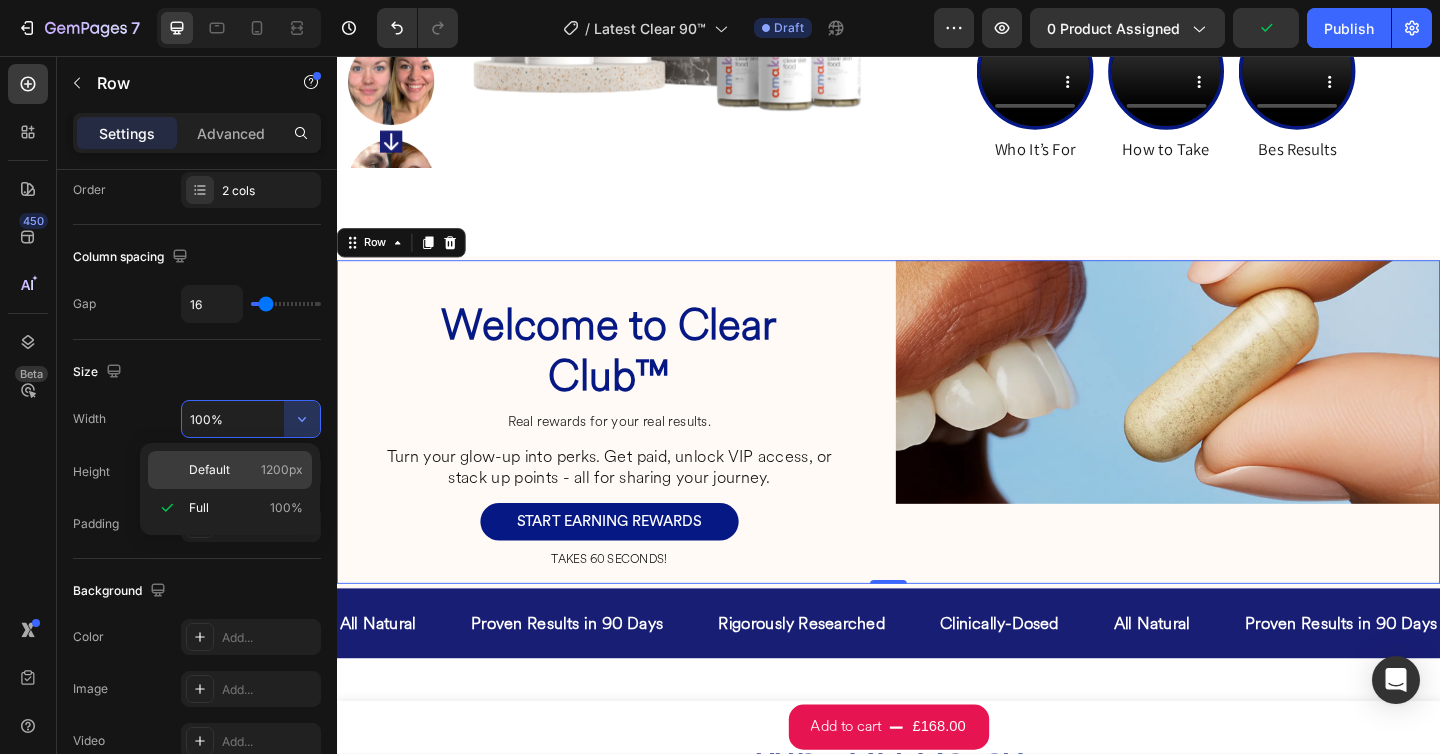 click on "Default 1200px" at bounding box center (246, 470) 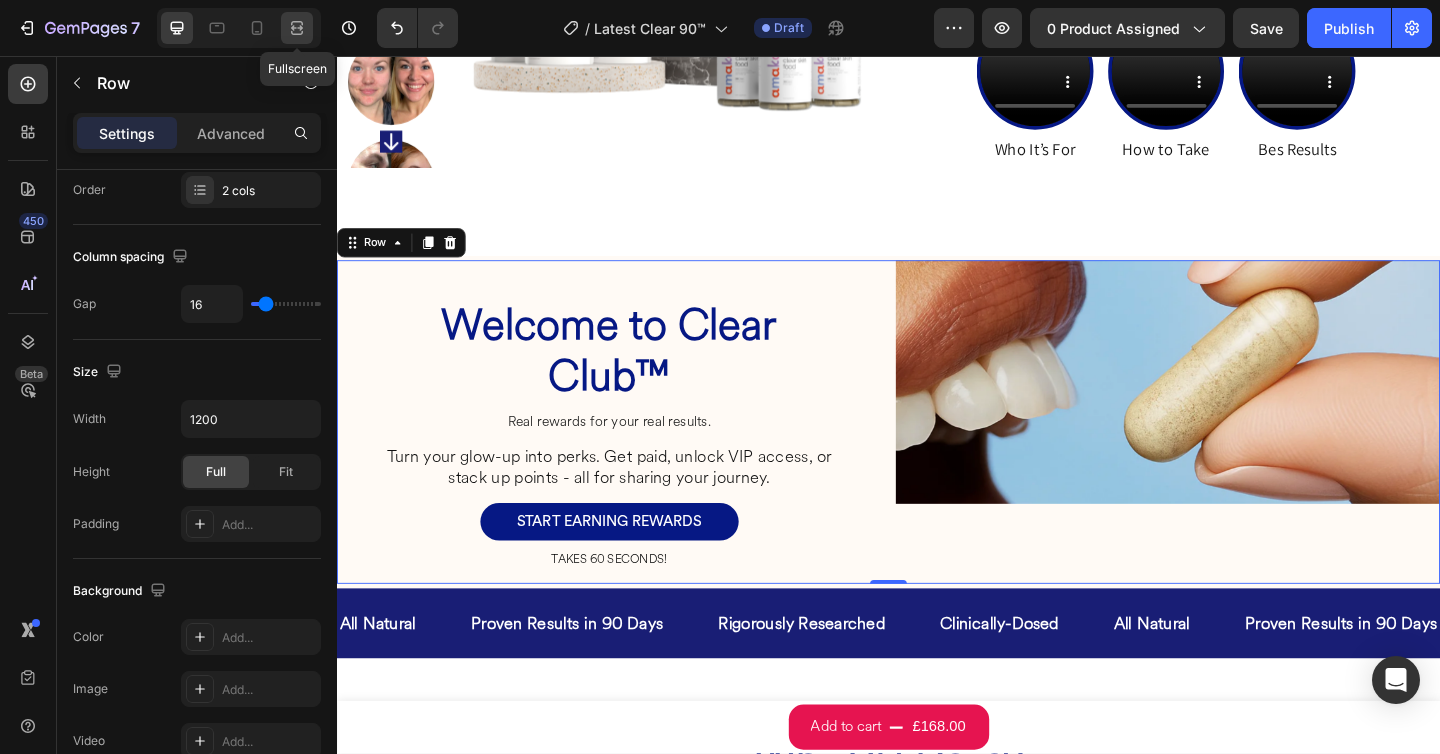 click 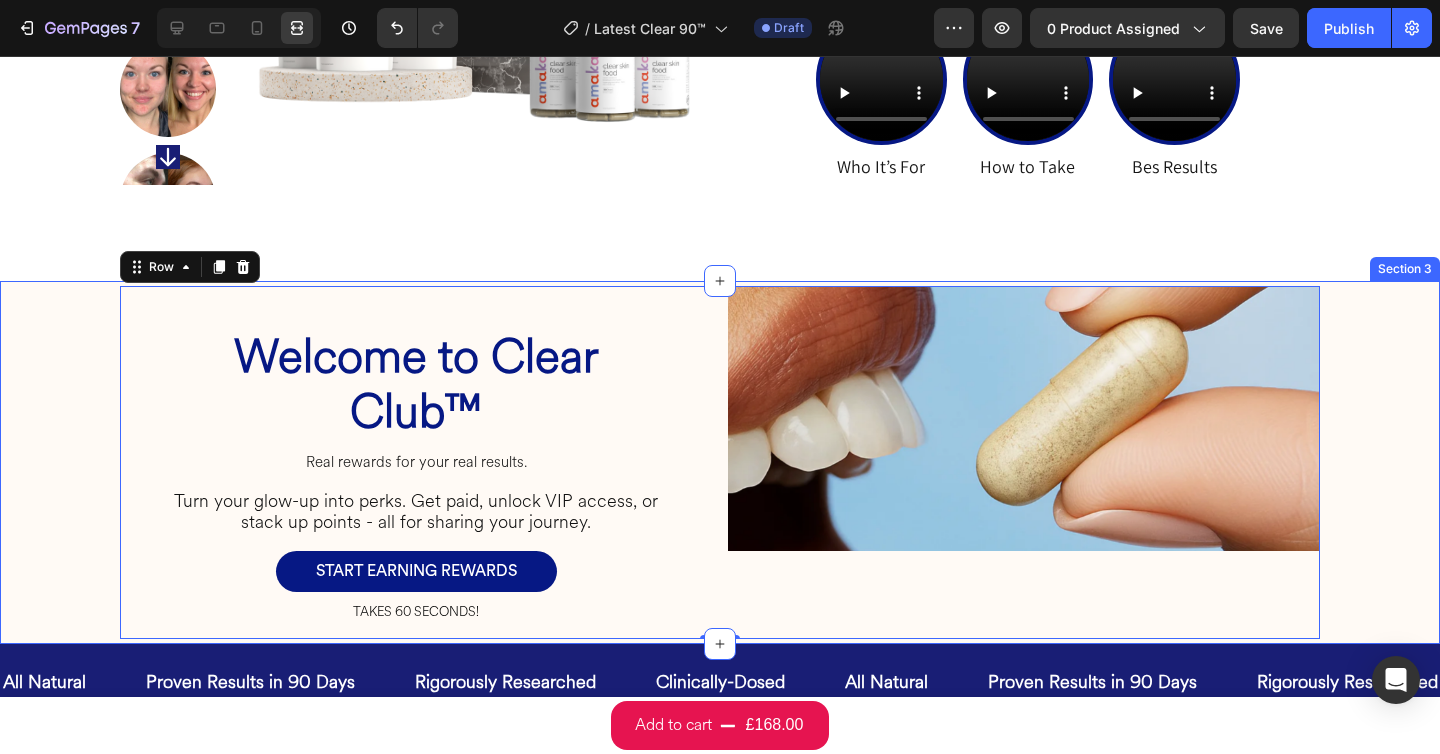 click on "Welcome to Clear Club™ Heading Real rewards for your real results. Heading Turn your glow-up into perks. Get paid, unlock VIP access, or stack up points - all for sharing your journey. Heading START EARNING REWARDS Button TAKES 60 SECONDS! Heading Row Row Image Row   0" at bounding box center [720, 462] 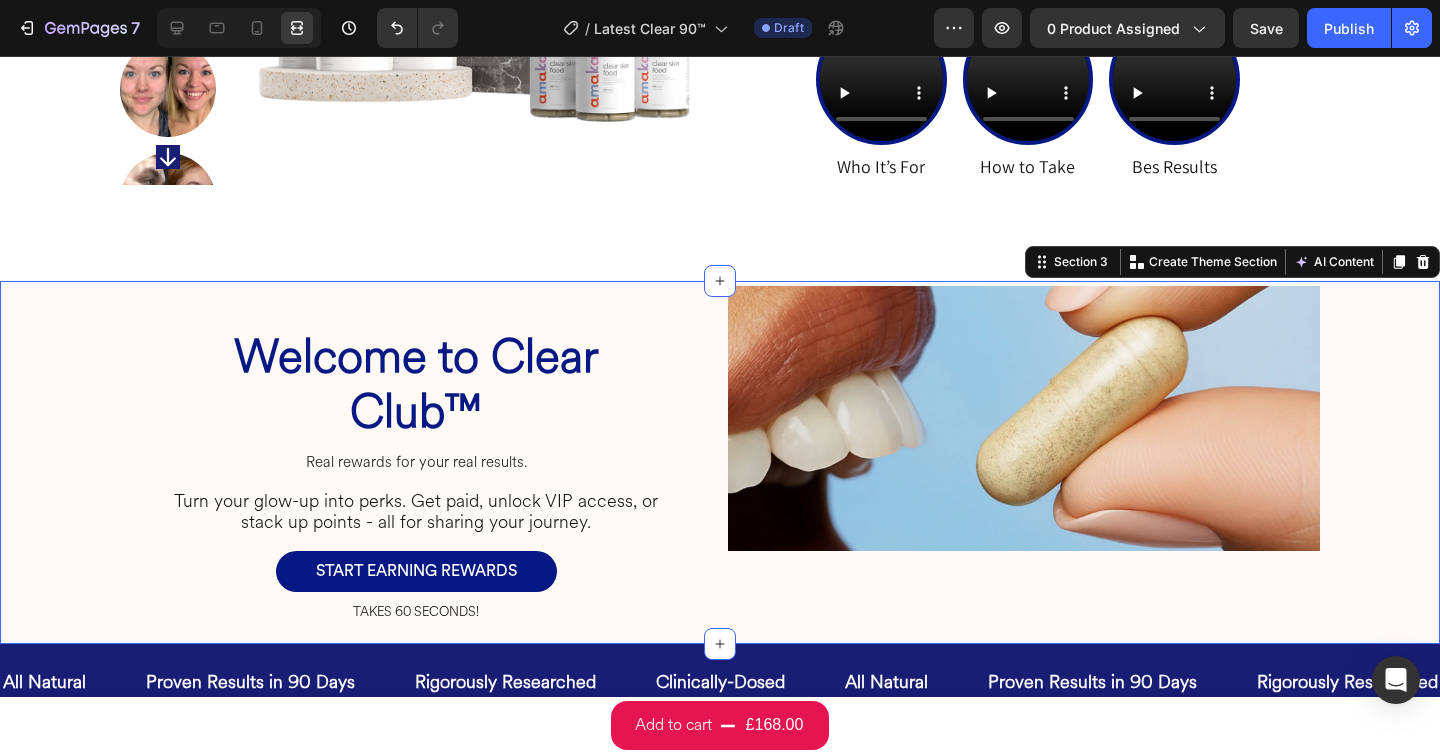 scroll, scrollTop: 0, scrollLeft: 0, axis: both 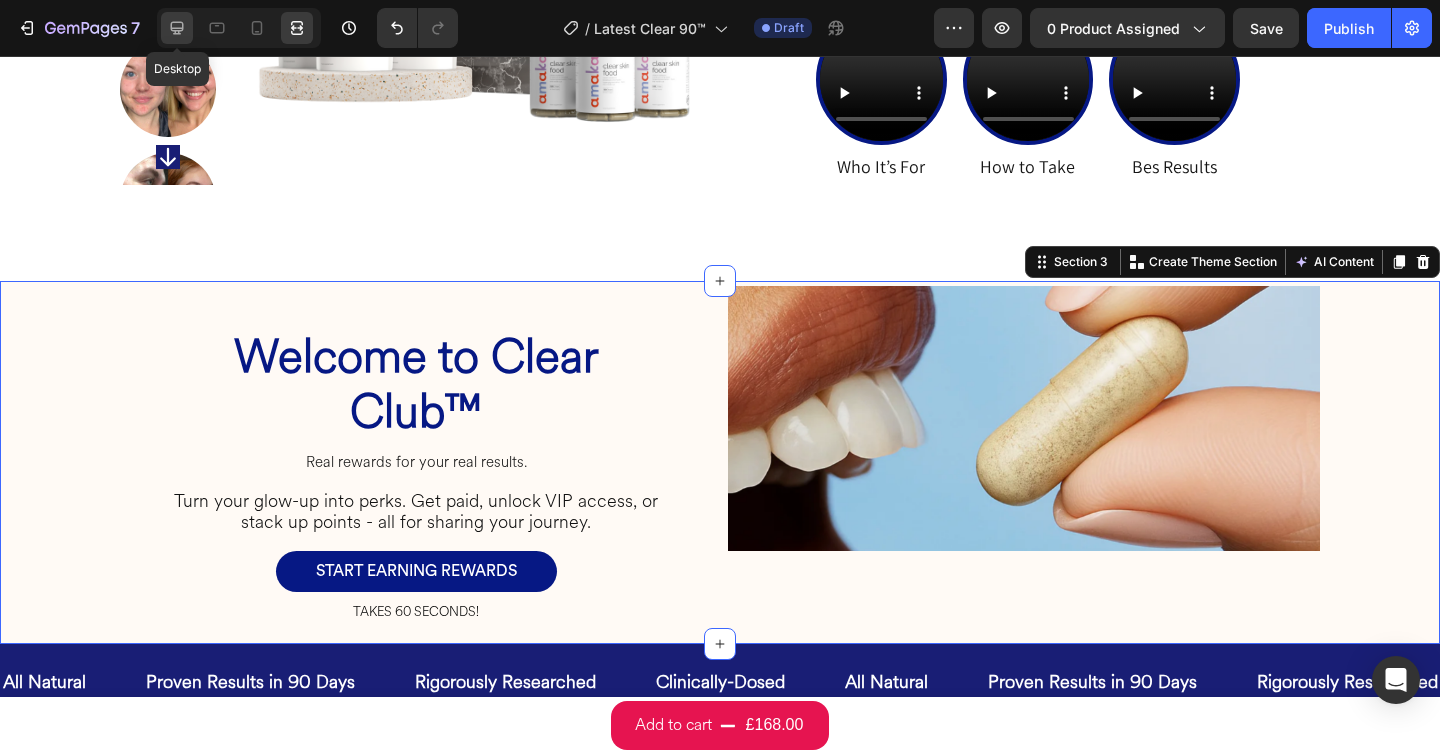 click 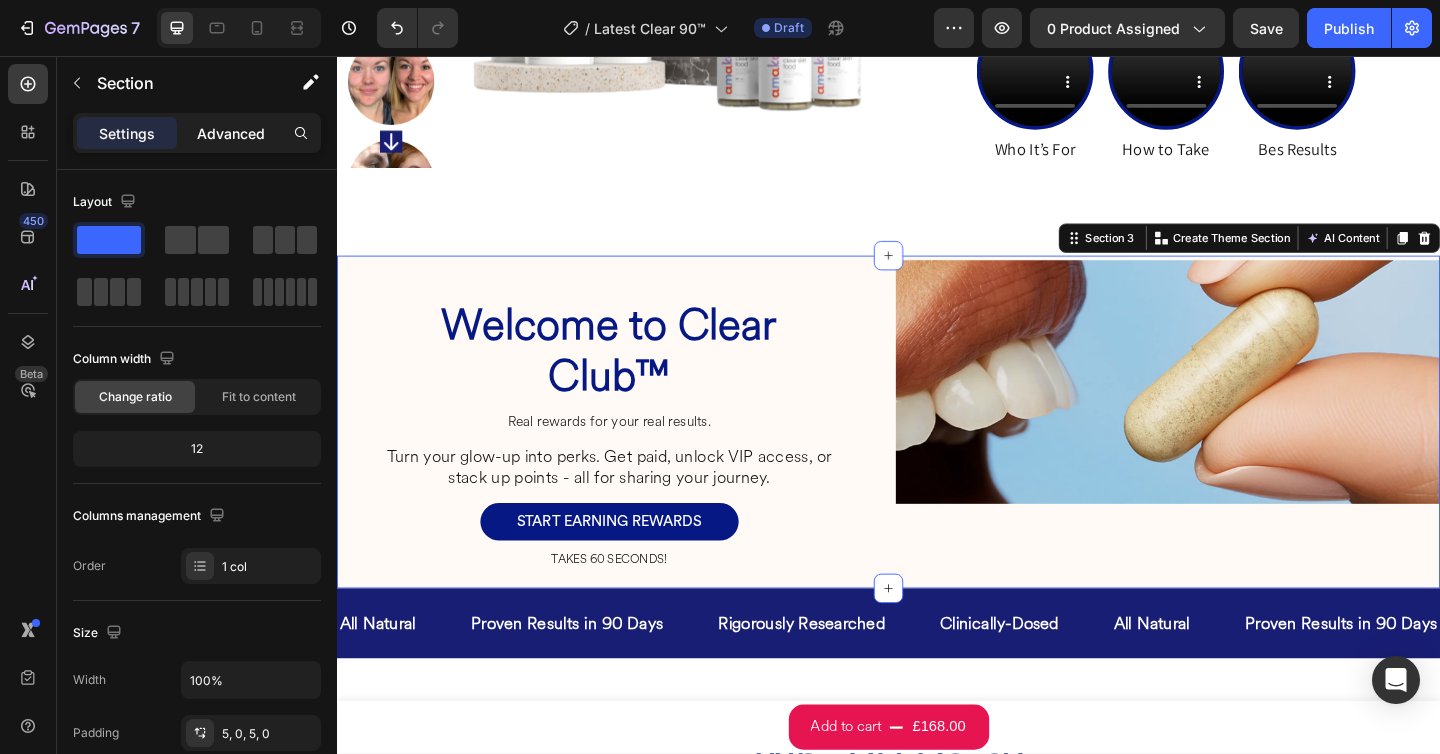 click on "Advanced" at bounding box center (231, 133) 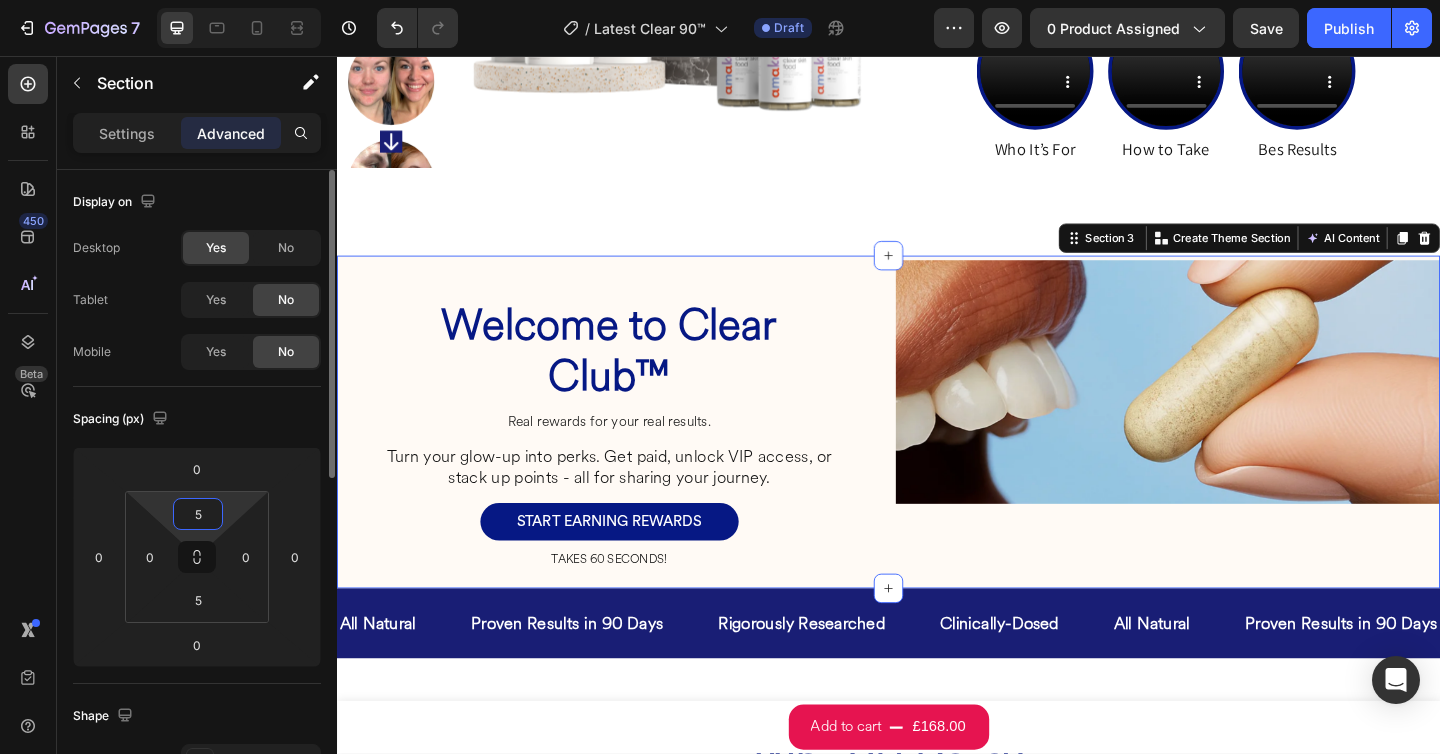 click on "5" at bounding box center (198, 514) 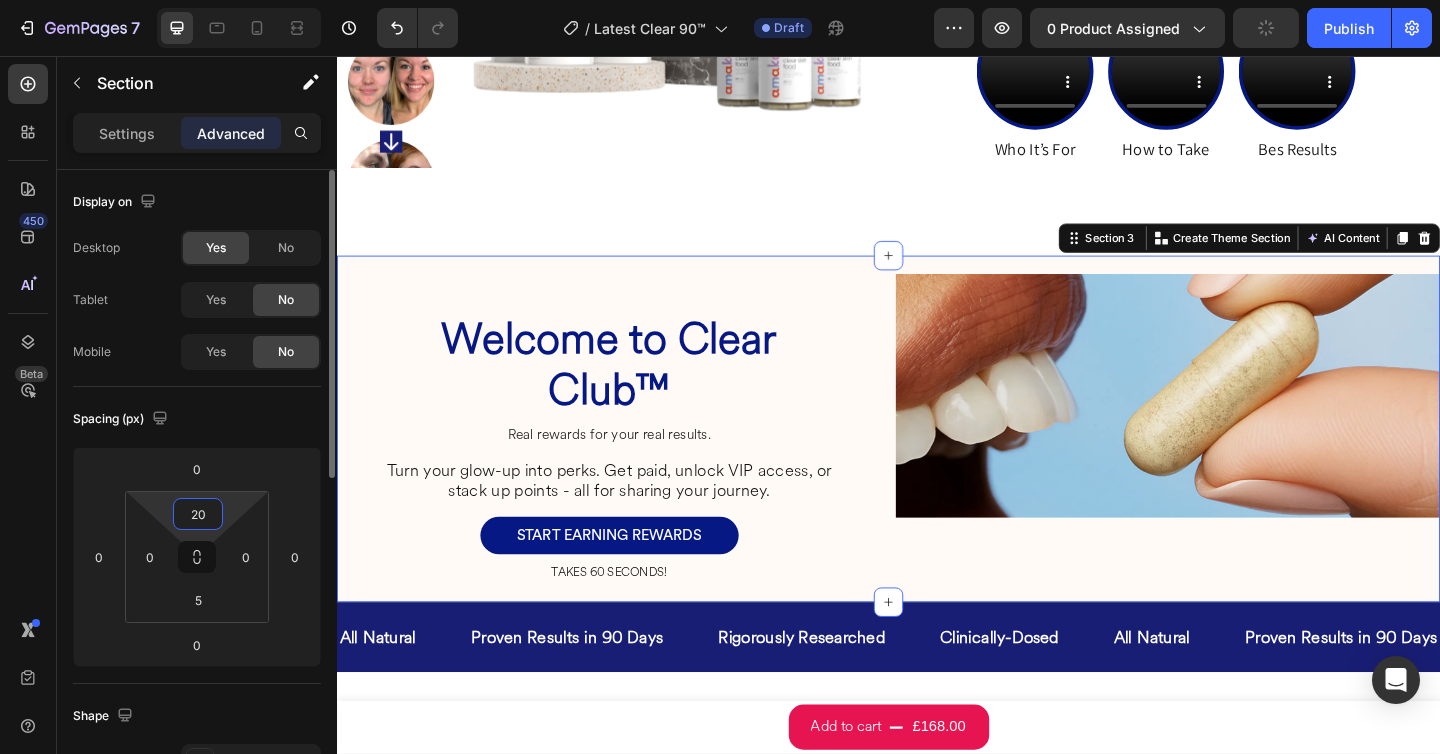 type on "2" 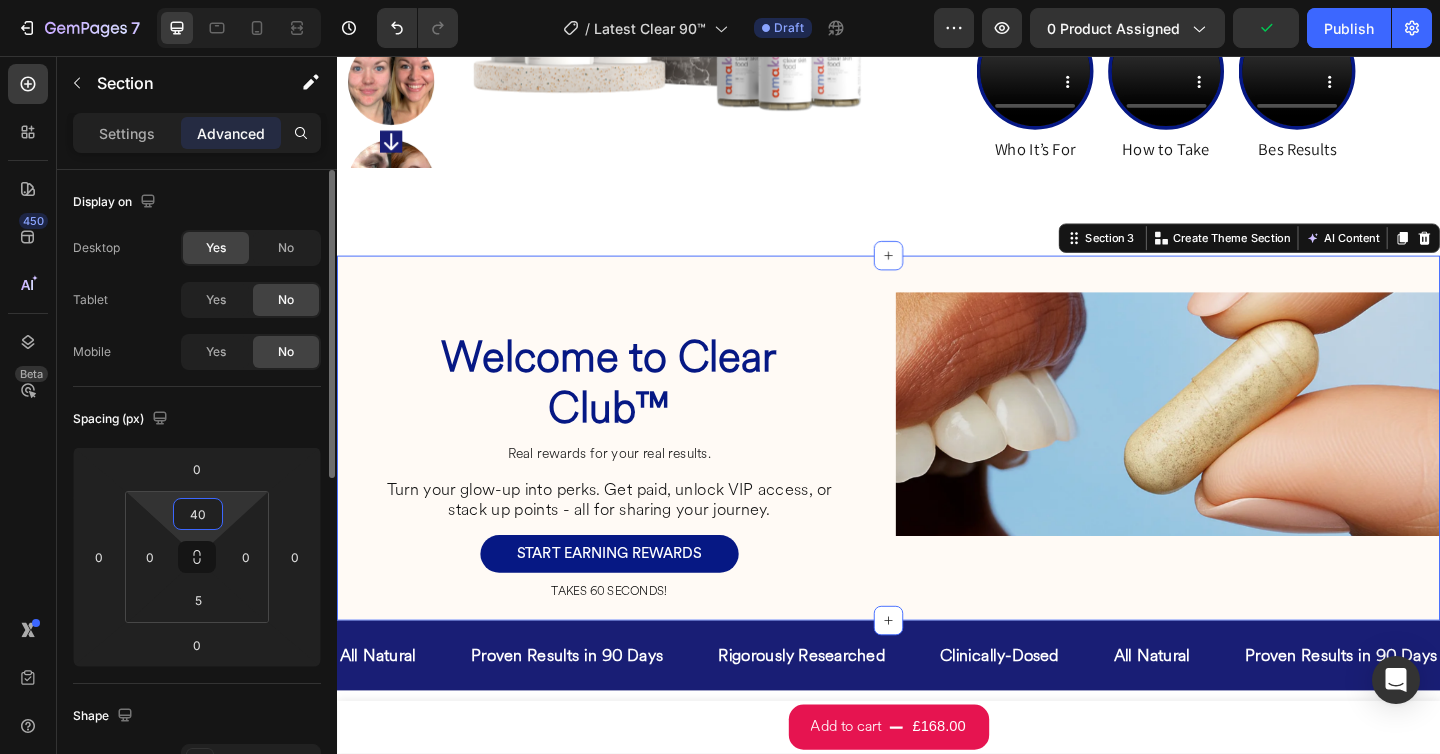 type on "4" 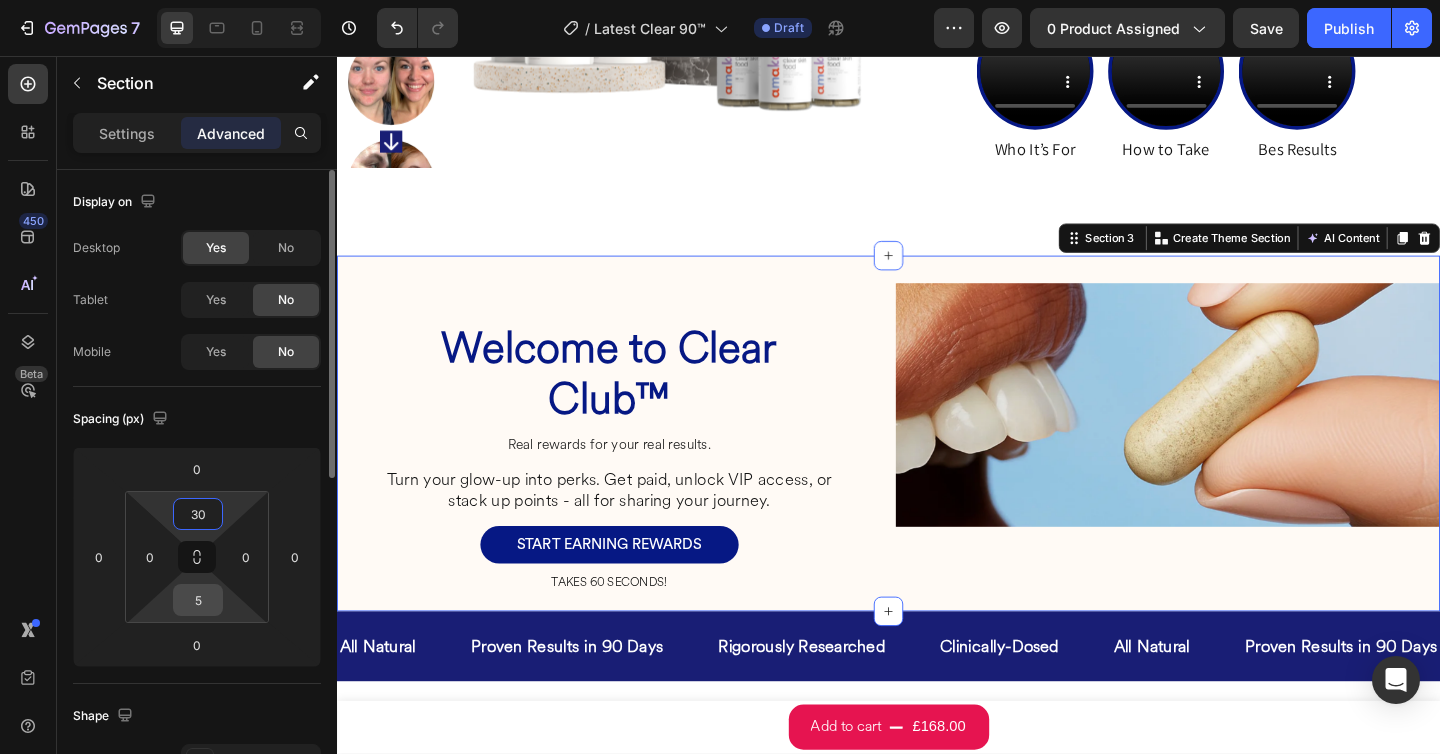 type on "30" 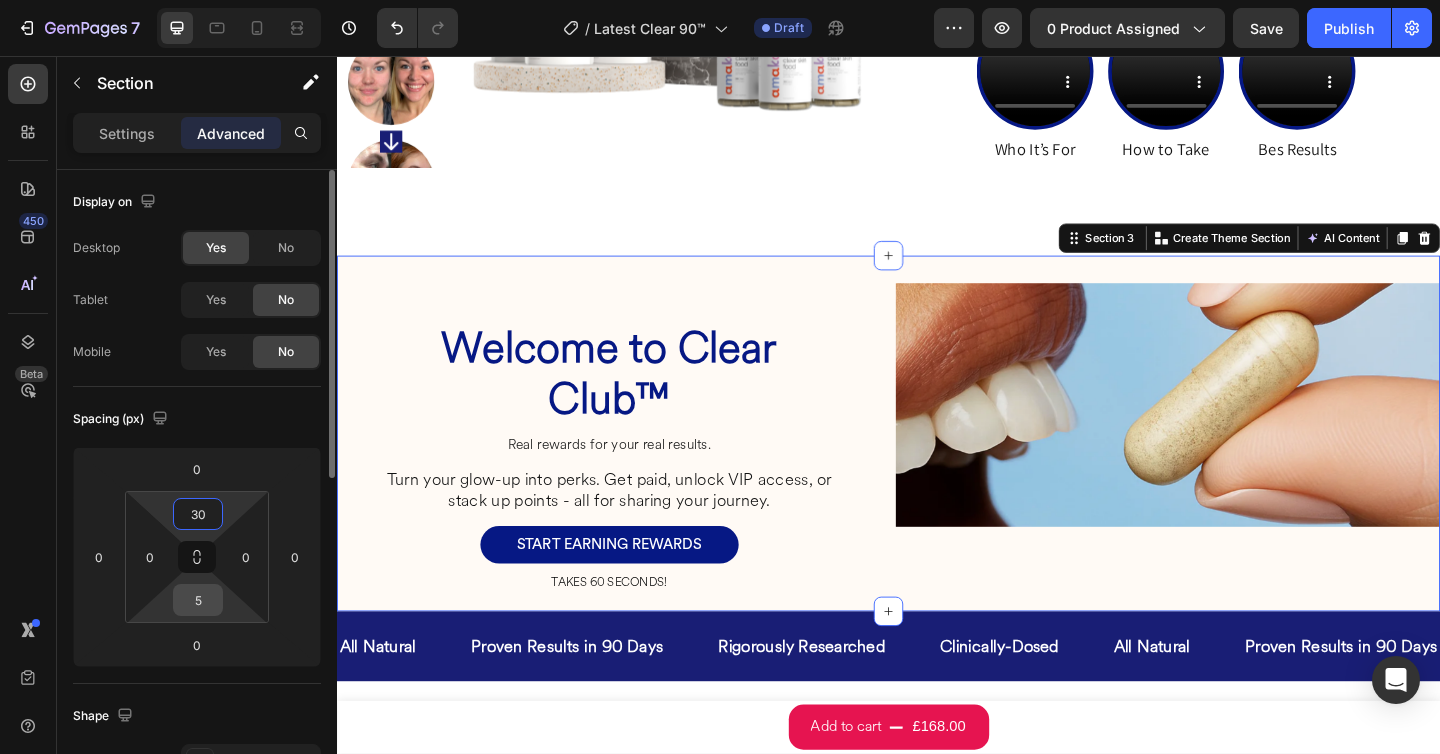 click on "5" at bounding box center [198, 600] 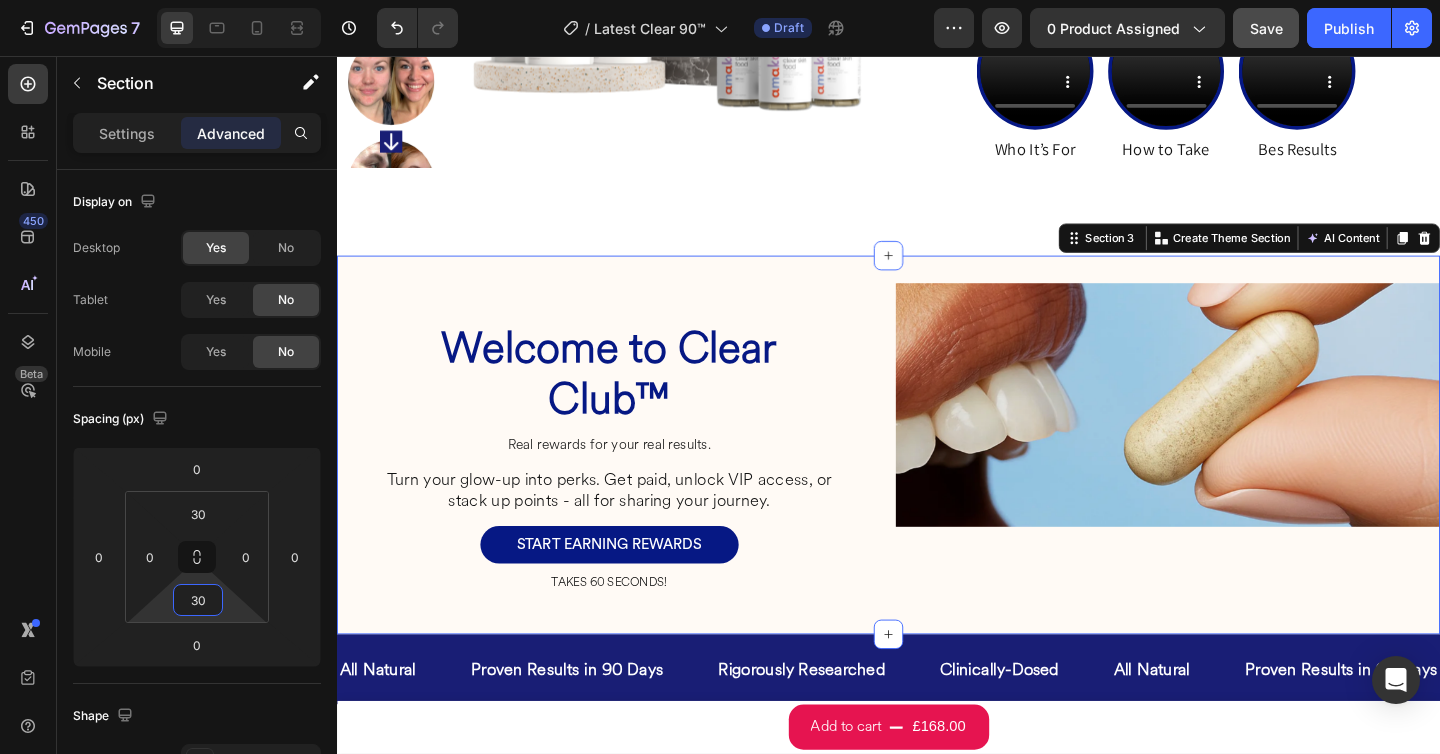 type on "30" 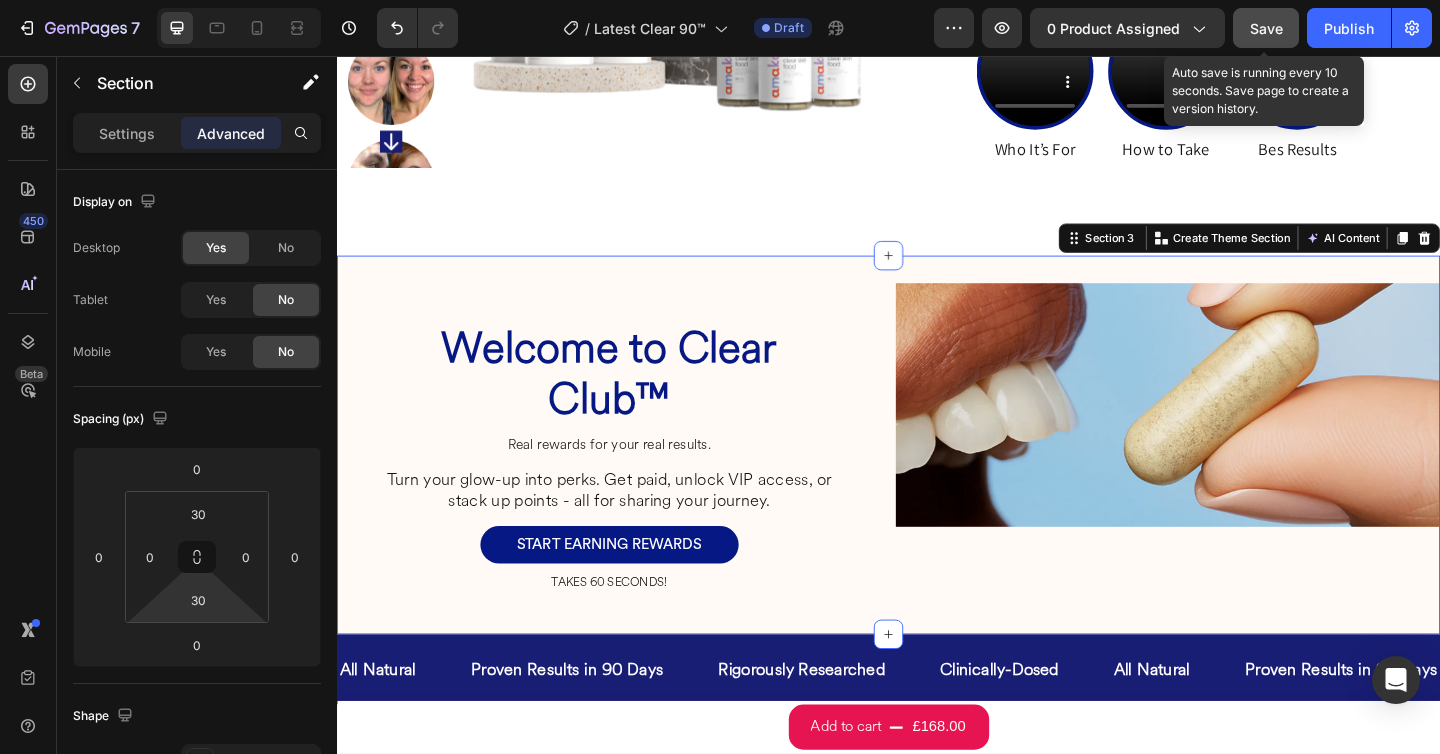 click on "Save" 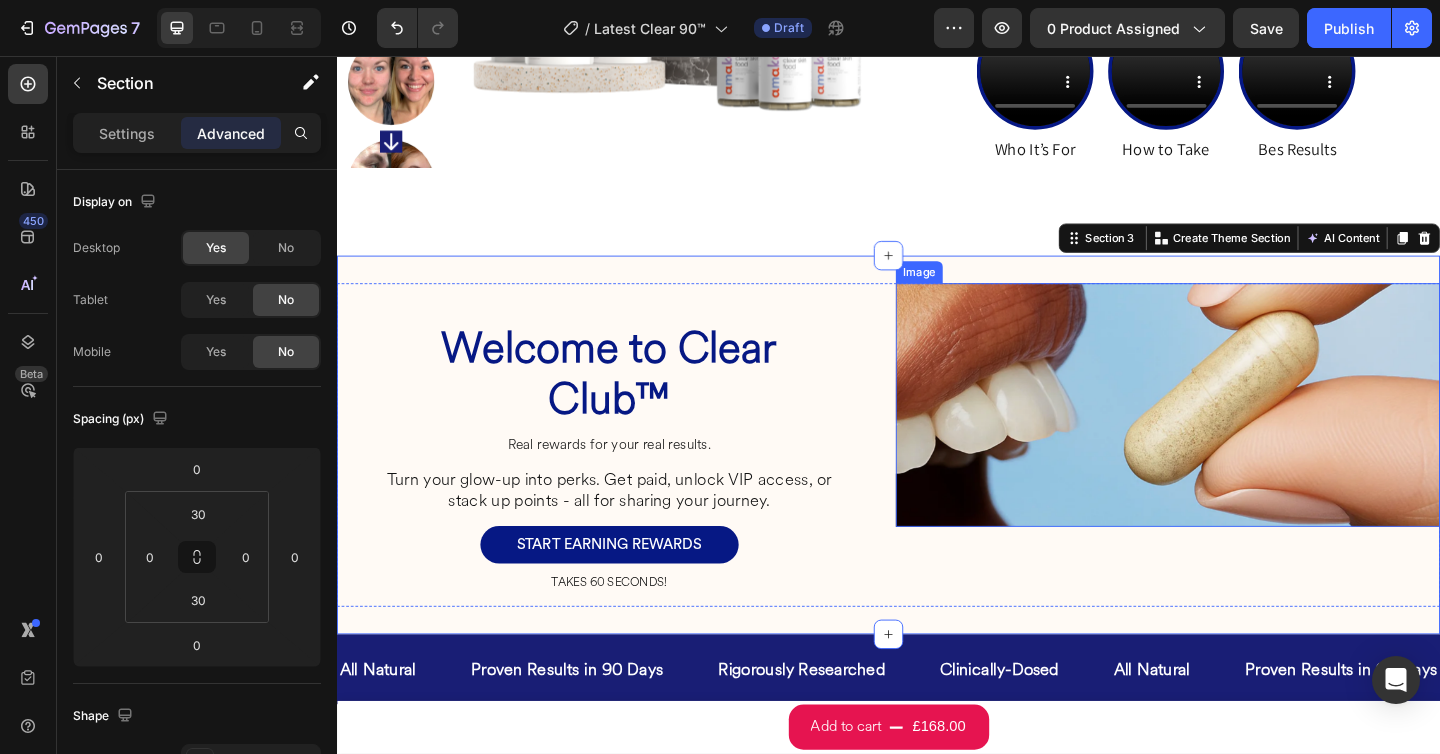 click at bounding box center [1241, 436] 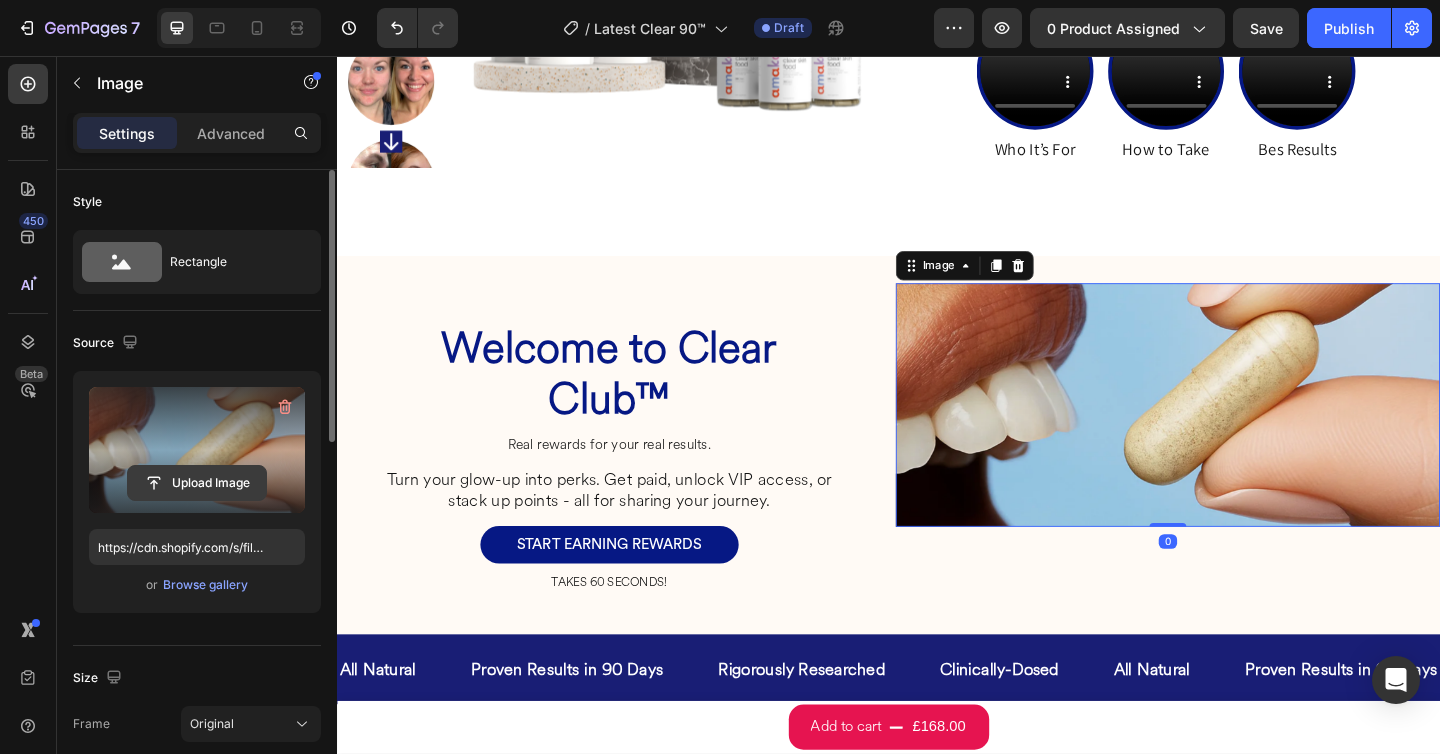 scroll, scrollTop: 133, scrollLeft: 0, axis: vertical 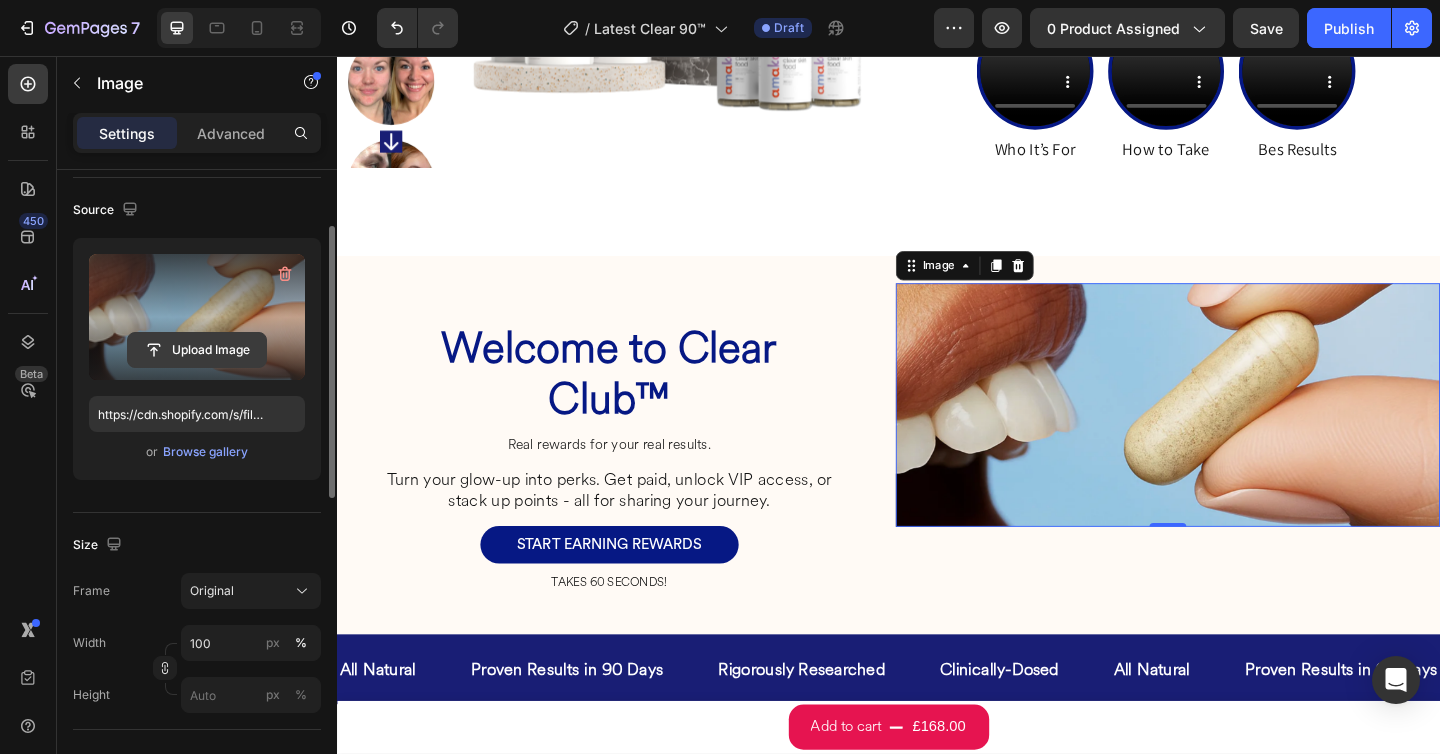 click 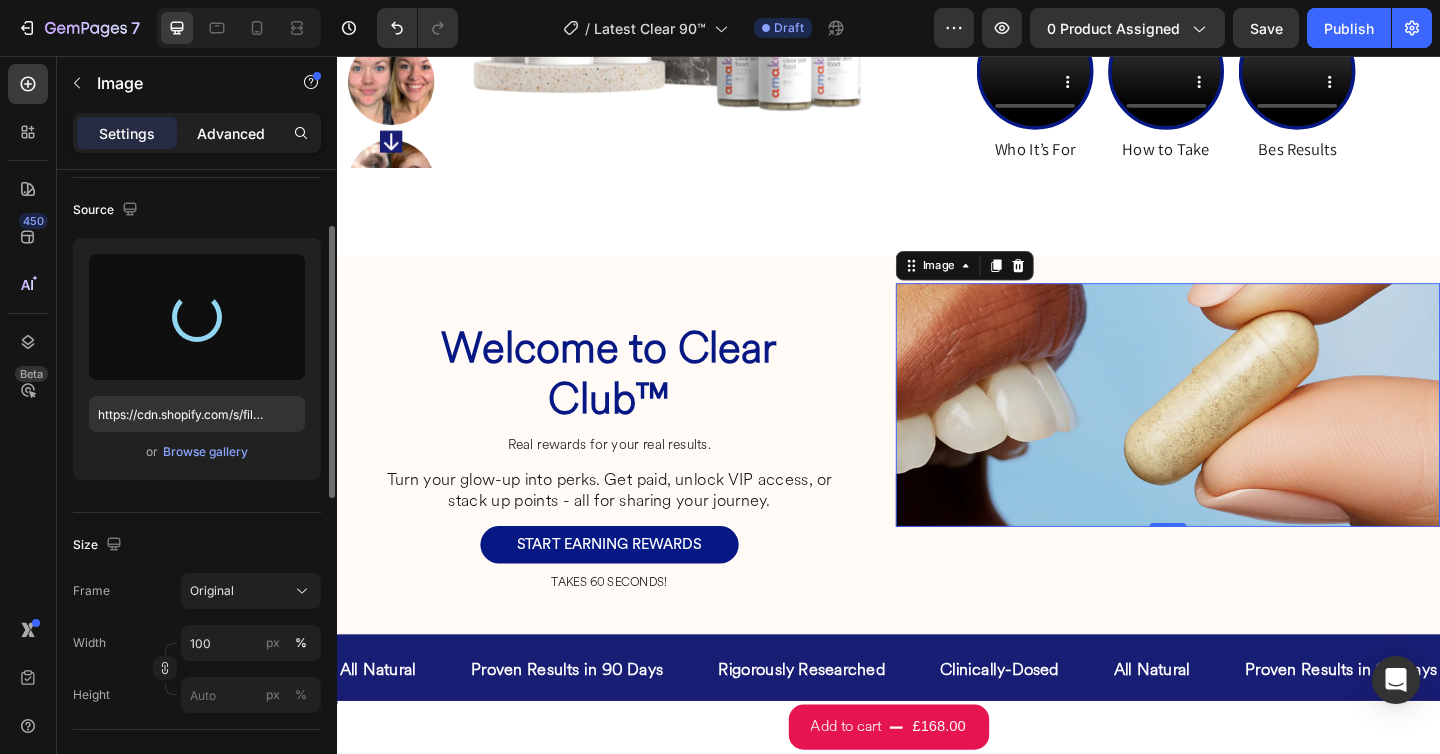 type on "https://cdn.shopify.com/s/files/1/0628/1501/1015/files/gempages_568213899514479697-f1aa2468-257a-42fa-b312-f468e198fc9a.png" 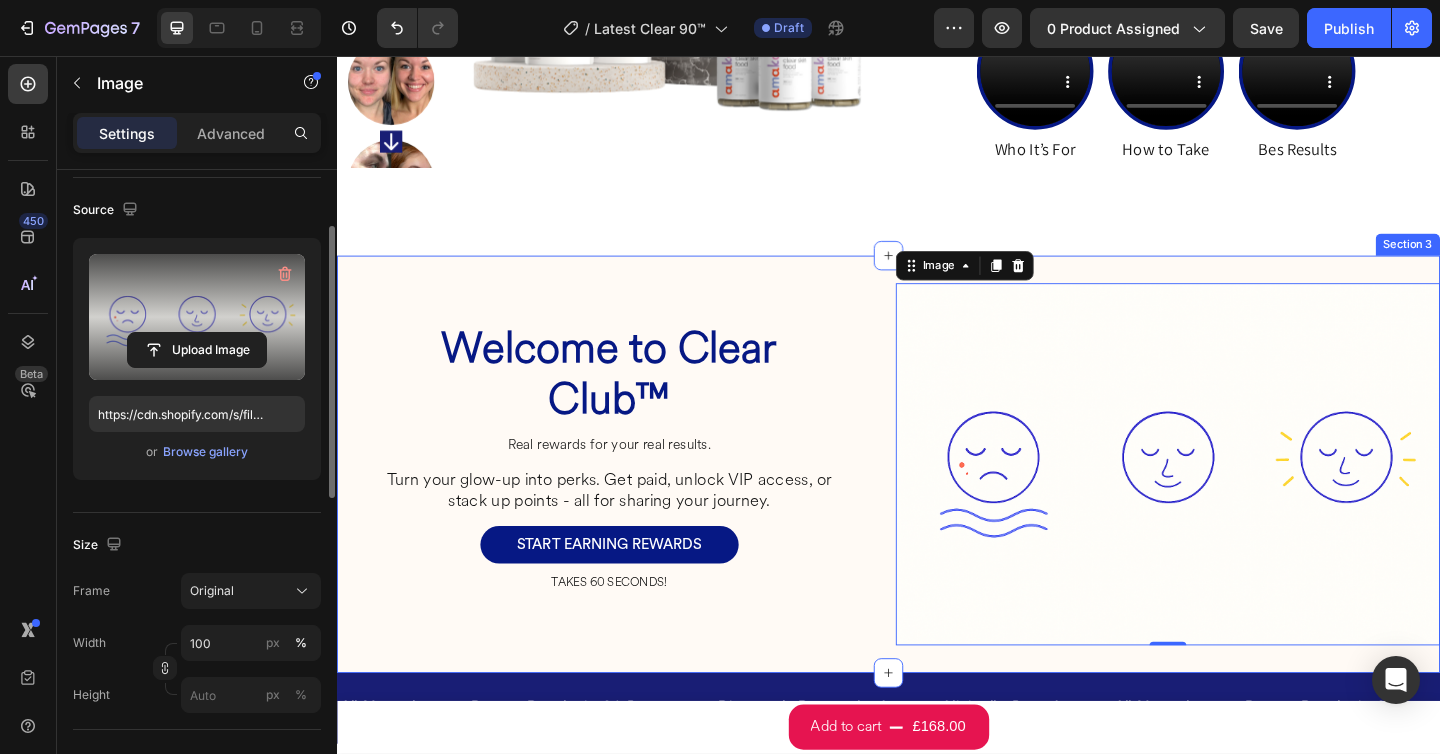 click on "Welcome to Clear Club™ Heading Real rewards for your real results. Heading Turn your glow-up into perks. Get paid, unlock VIP access, or stack up points - all for sharing your journey. Heading START EARNING REWARDS Button TAKES 60 SECONDS! Heading Row Row Image   0 Row Section 3" at bounding box center [937, 501] 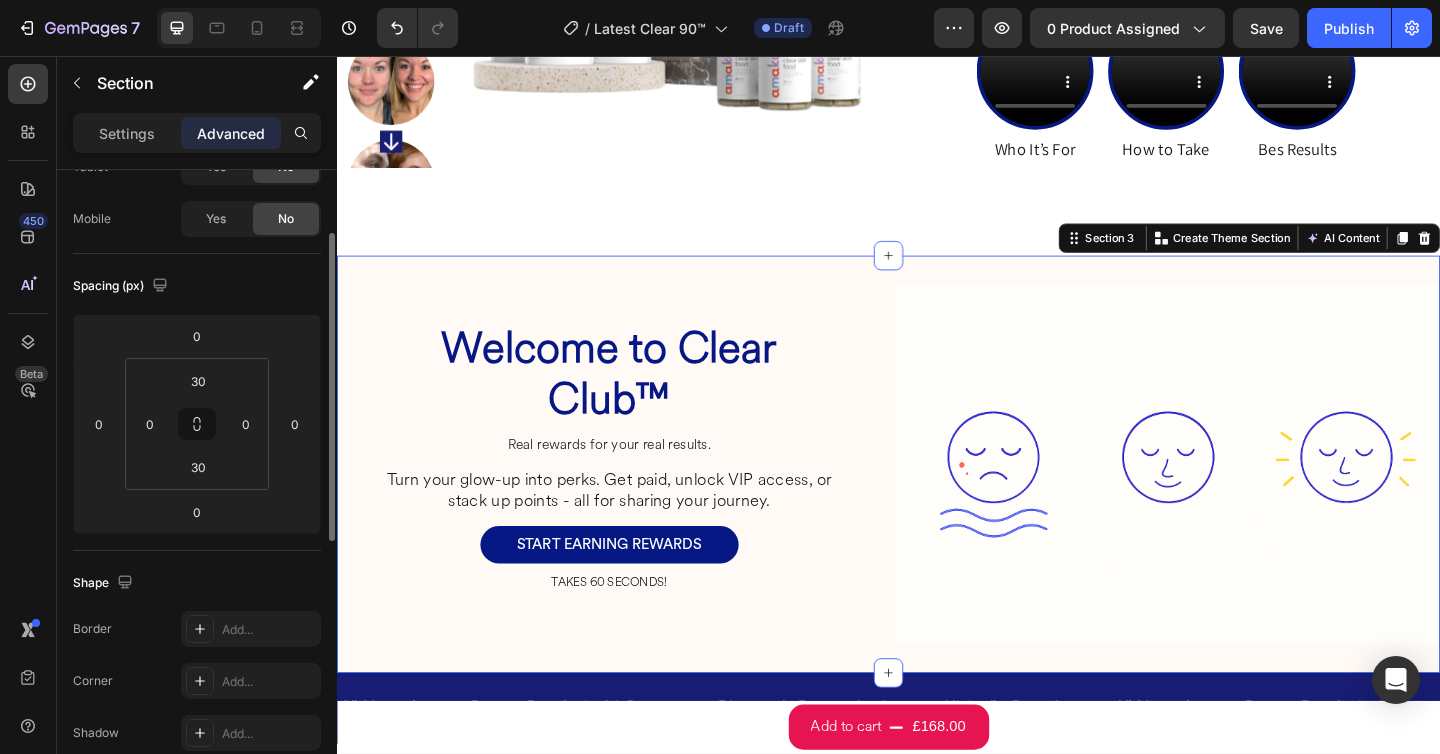 scroll, scrollTop: 0, scrollLeft: 0, axis: both 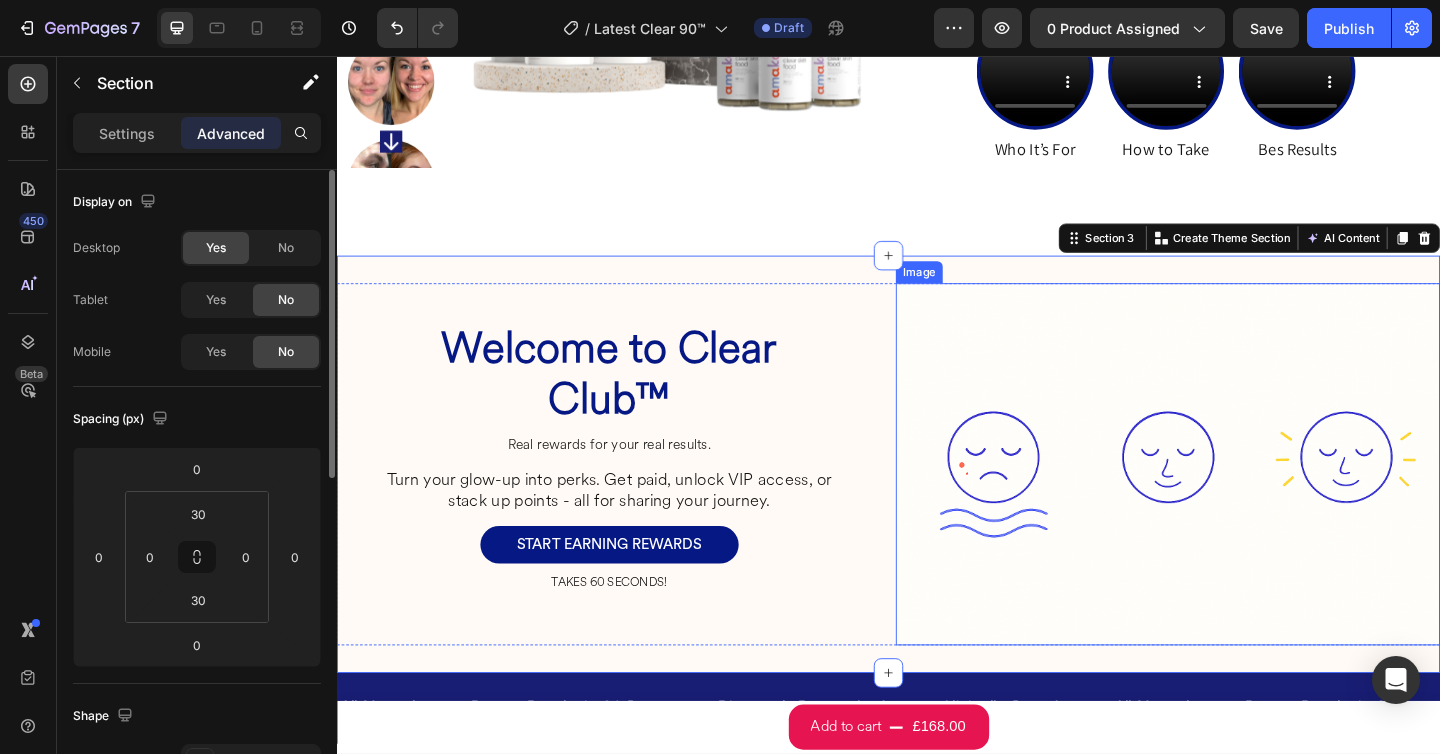 click at bounding box center [1241, 501] 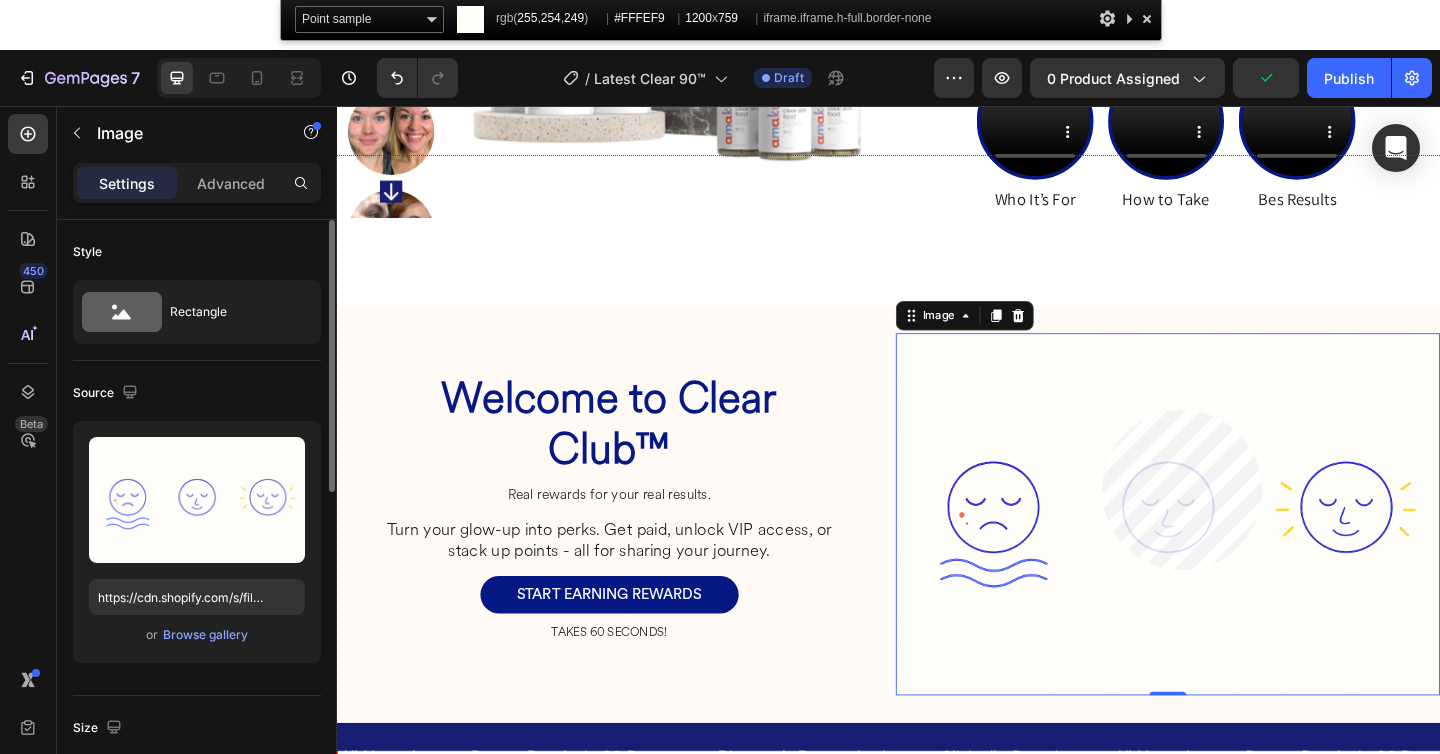 click 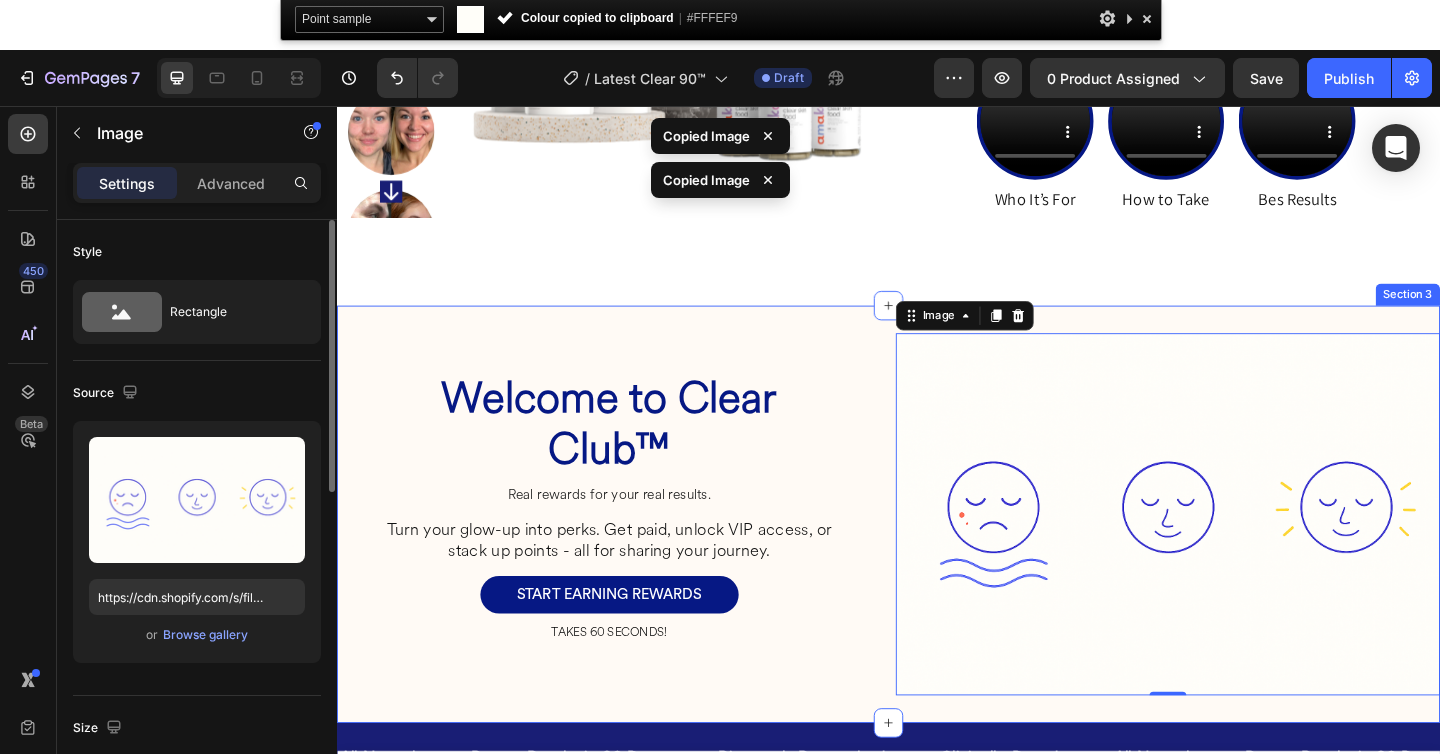 click on "Welcome to Clear Club™ Heading Real rewards for your real results. Heading Turn your glow-up into perks. Get paid, unlock VIP access, or stack up points - all for sharing your journey. Heading START EARNING REWARDS Button TAKES 60 SECONDS! Heading Row Row Image   0 Row Section 3" at bounding box center (937, 551) 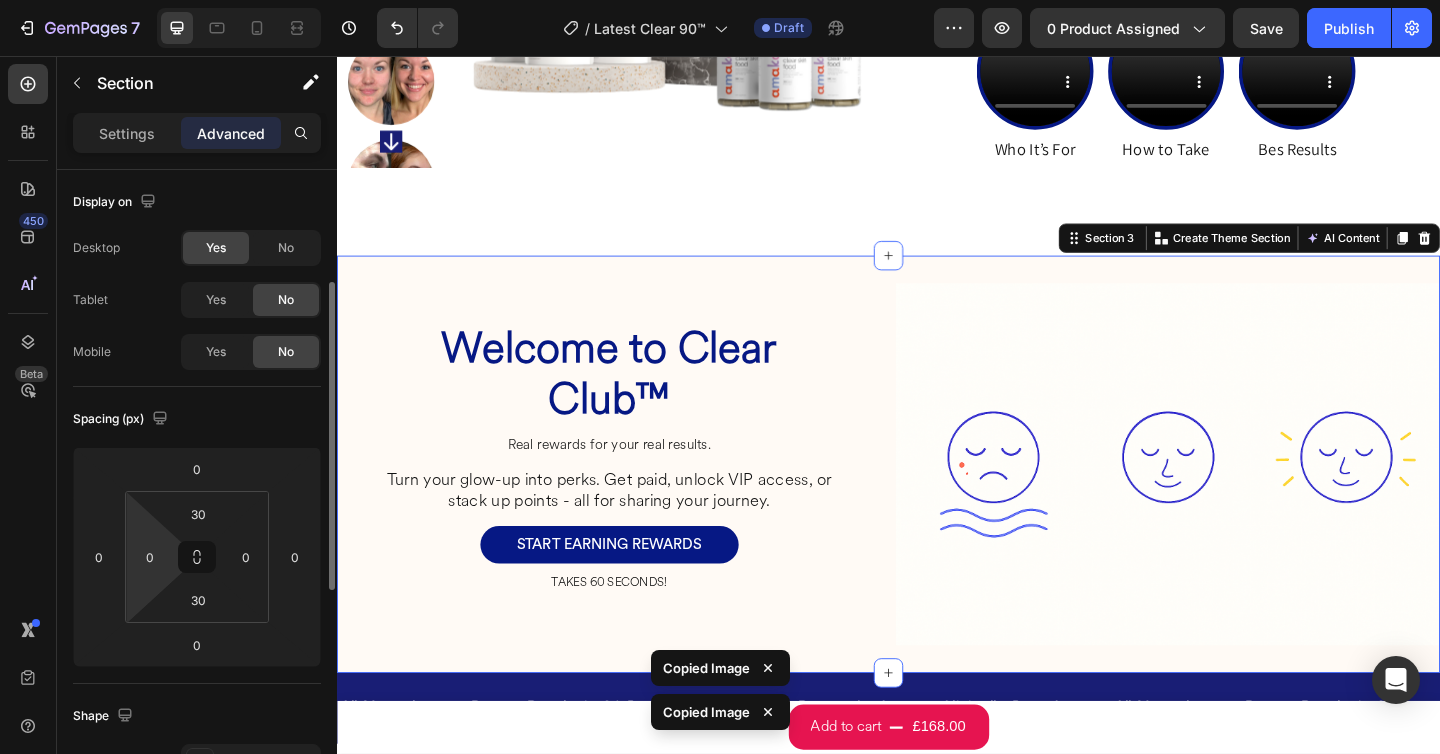 scroll, scrollTop: 693, scrollLeft: 0, axis: vertical 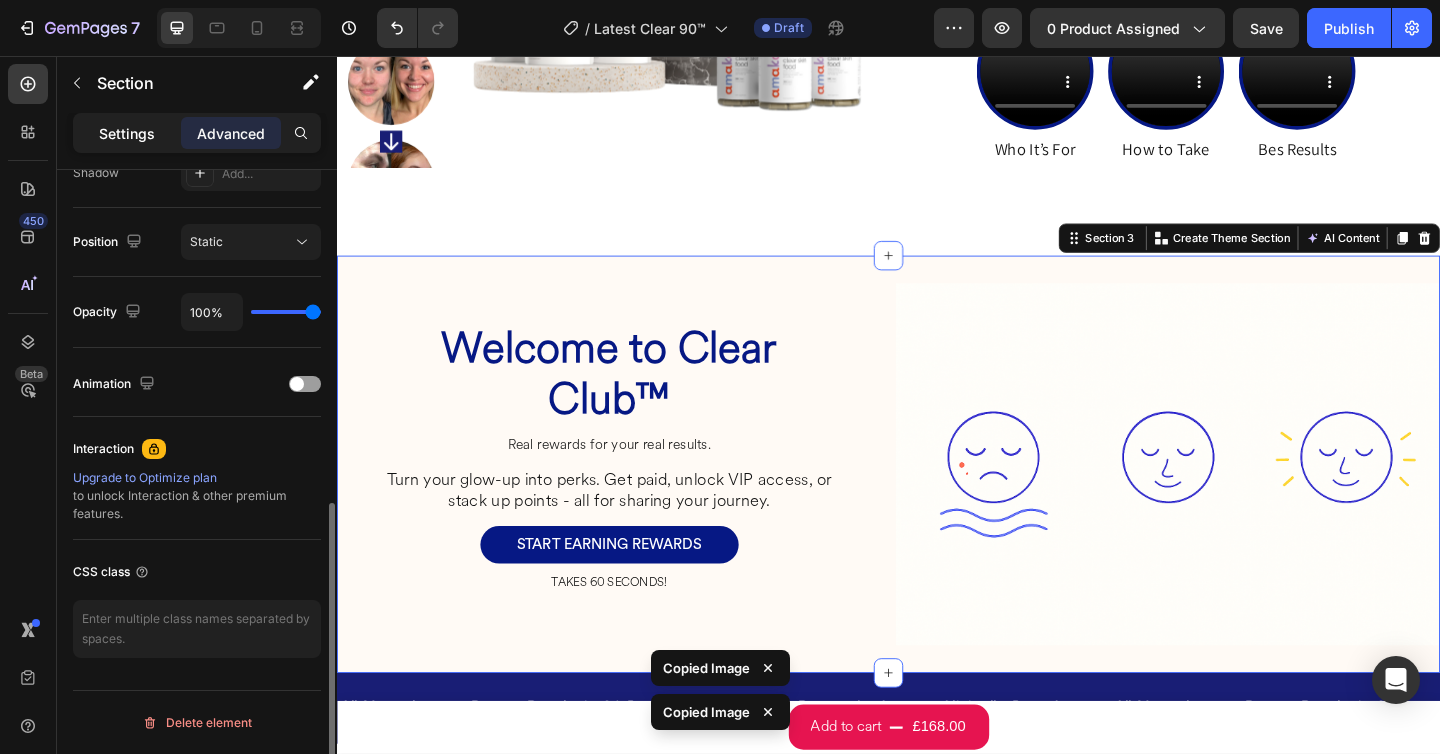 click on "Settings" at bounding box center [127, 133] 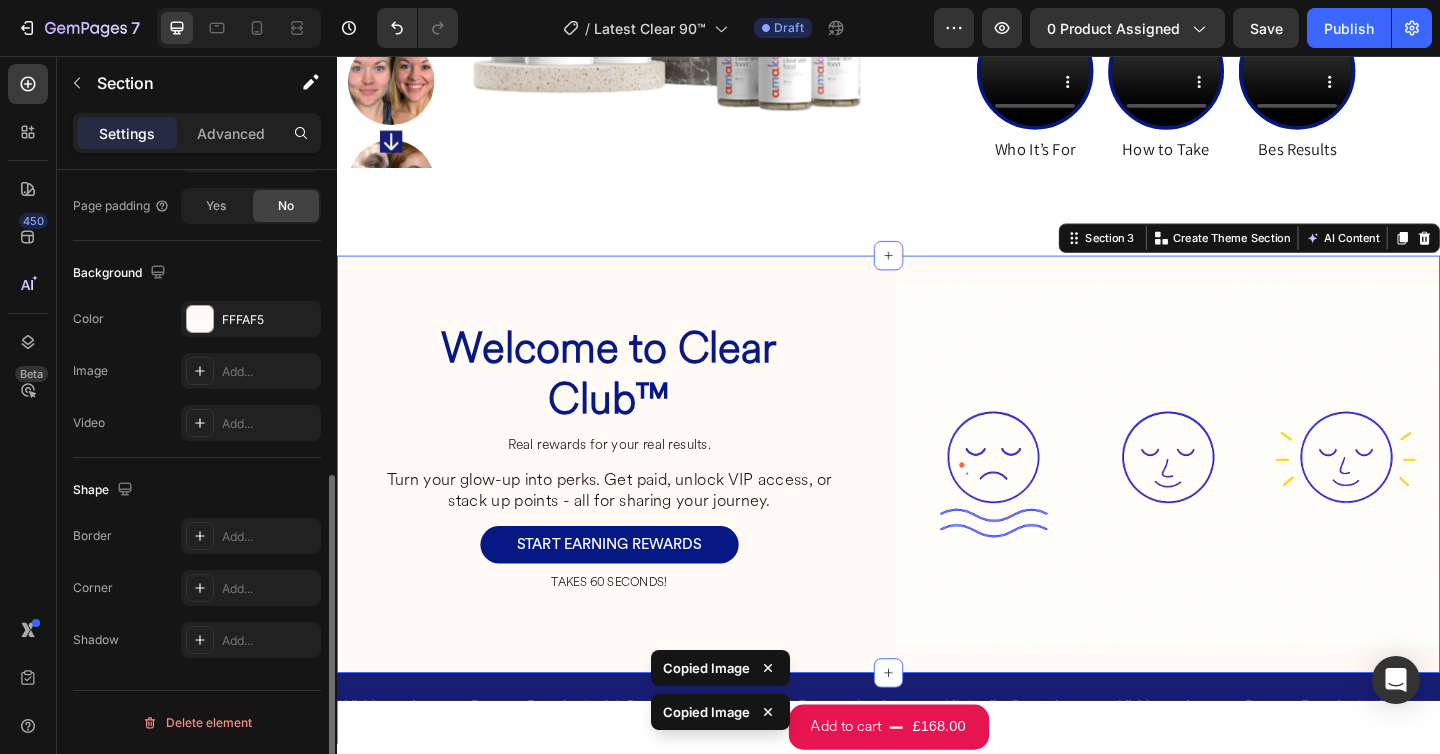 scroll, scrollTop: 579, scrollLeft: 0, axis: vertical 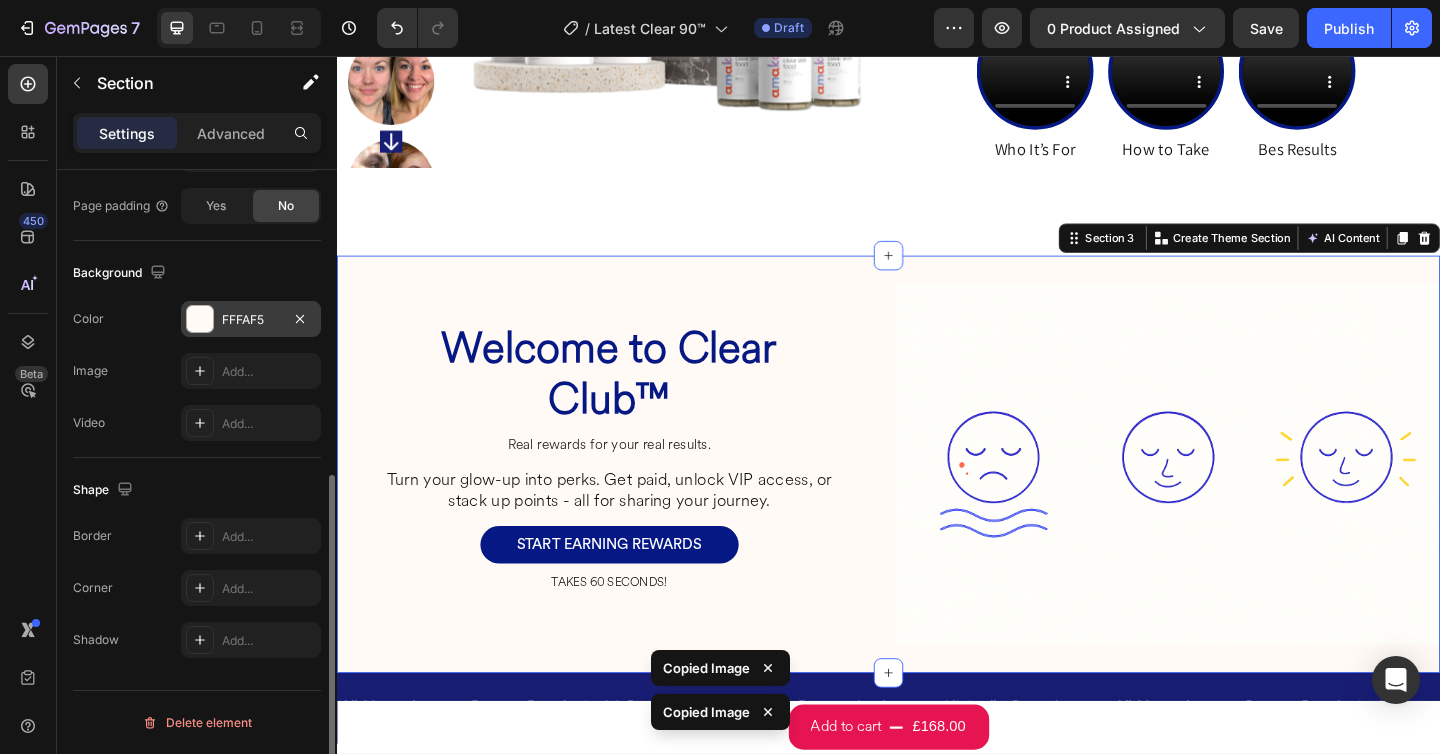 click on "FFFAF5" at bounding box center (251, 320) 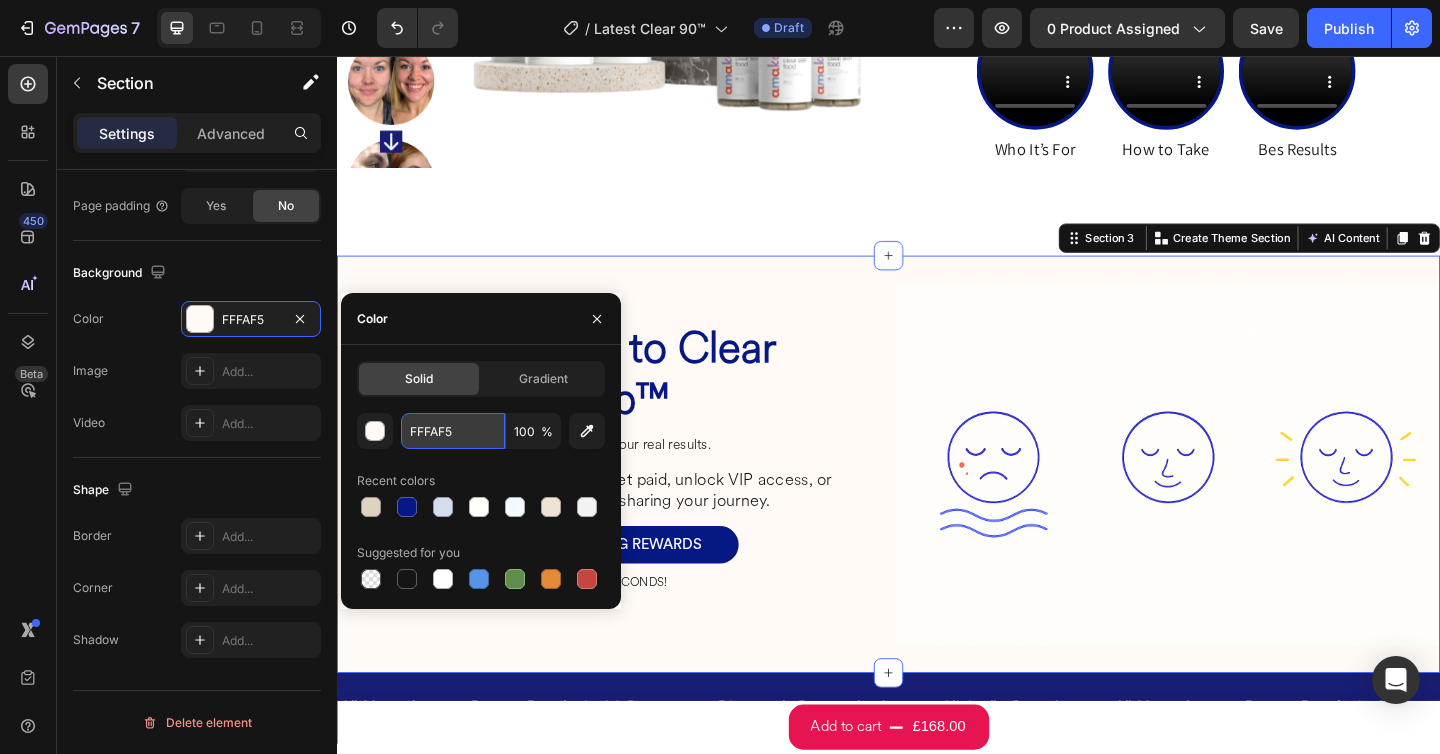 click on "FFFAF5" at bounding box center [453, 431] 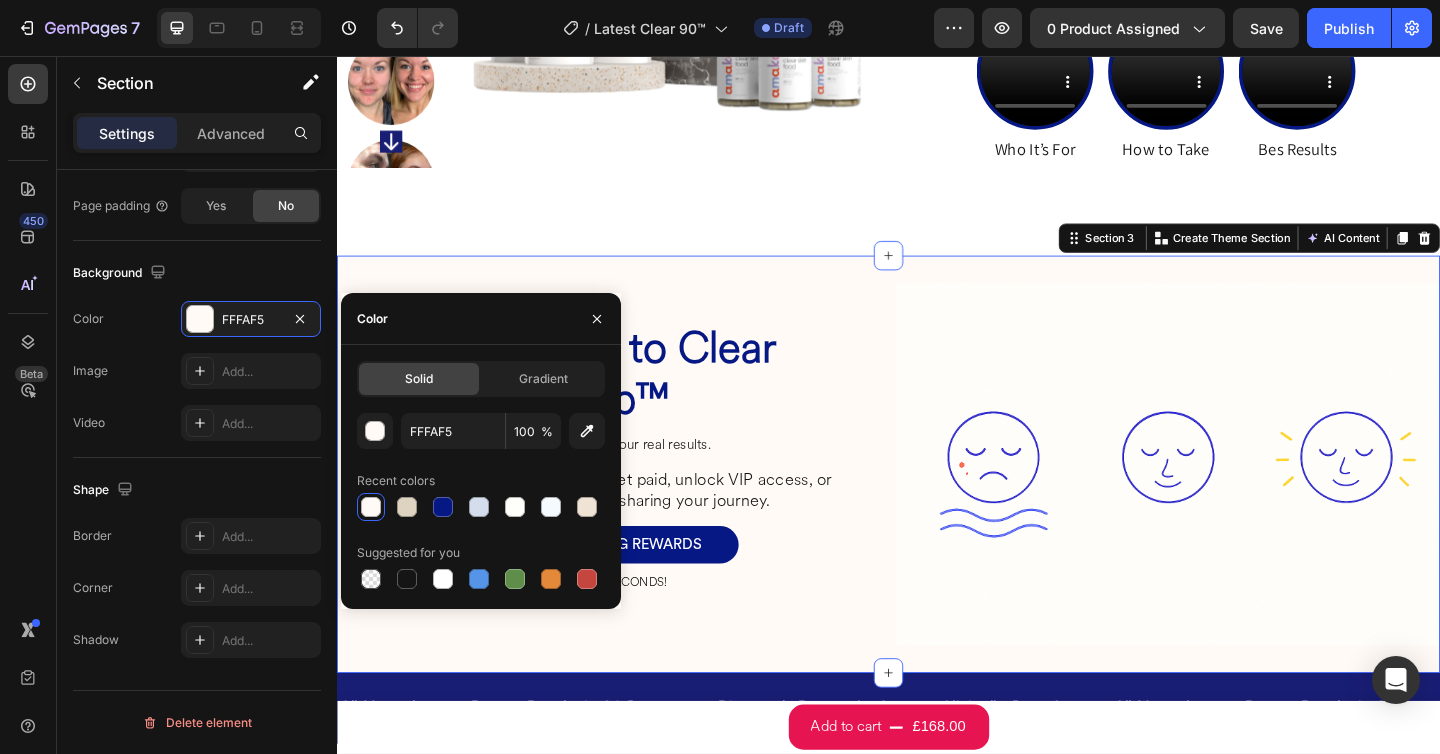 scroll, scrollTop: 0, scrollLeft: 0, axis: both 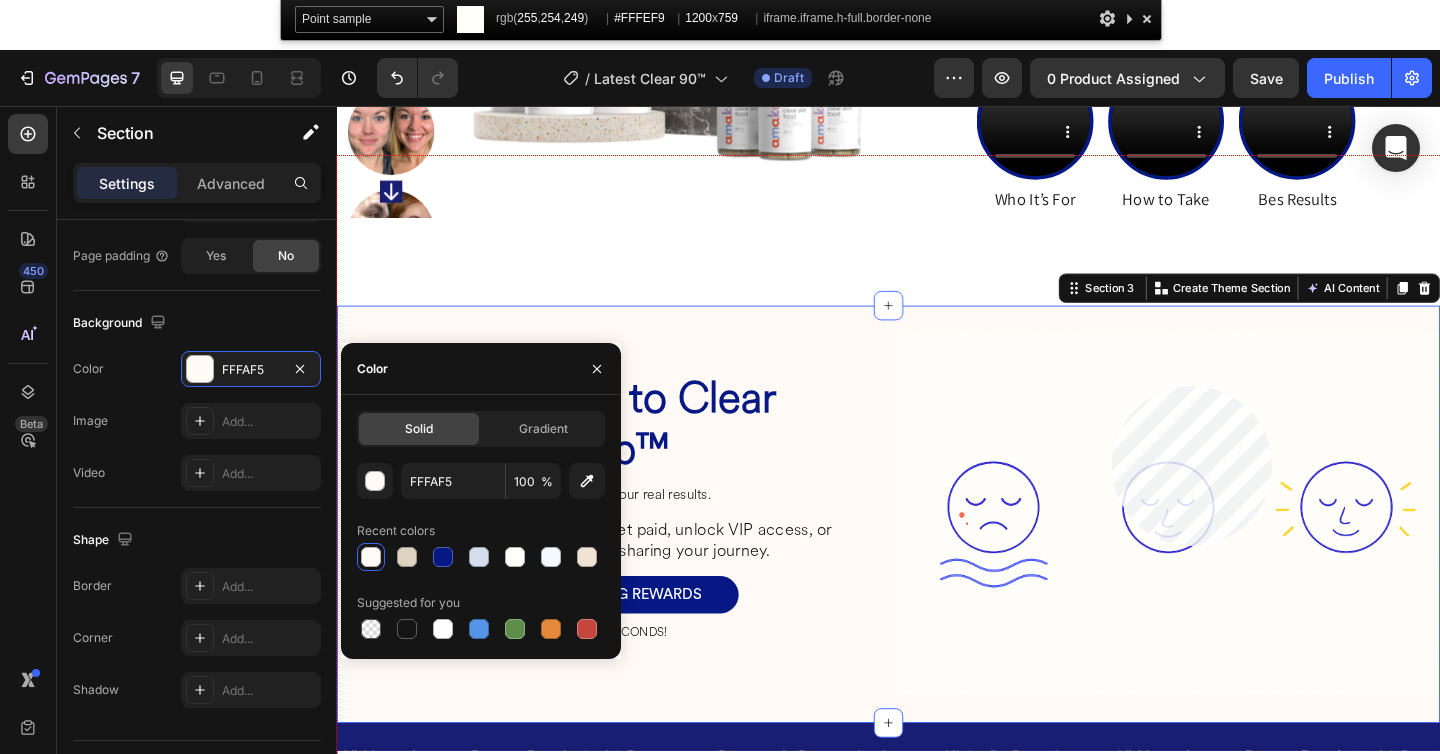 click 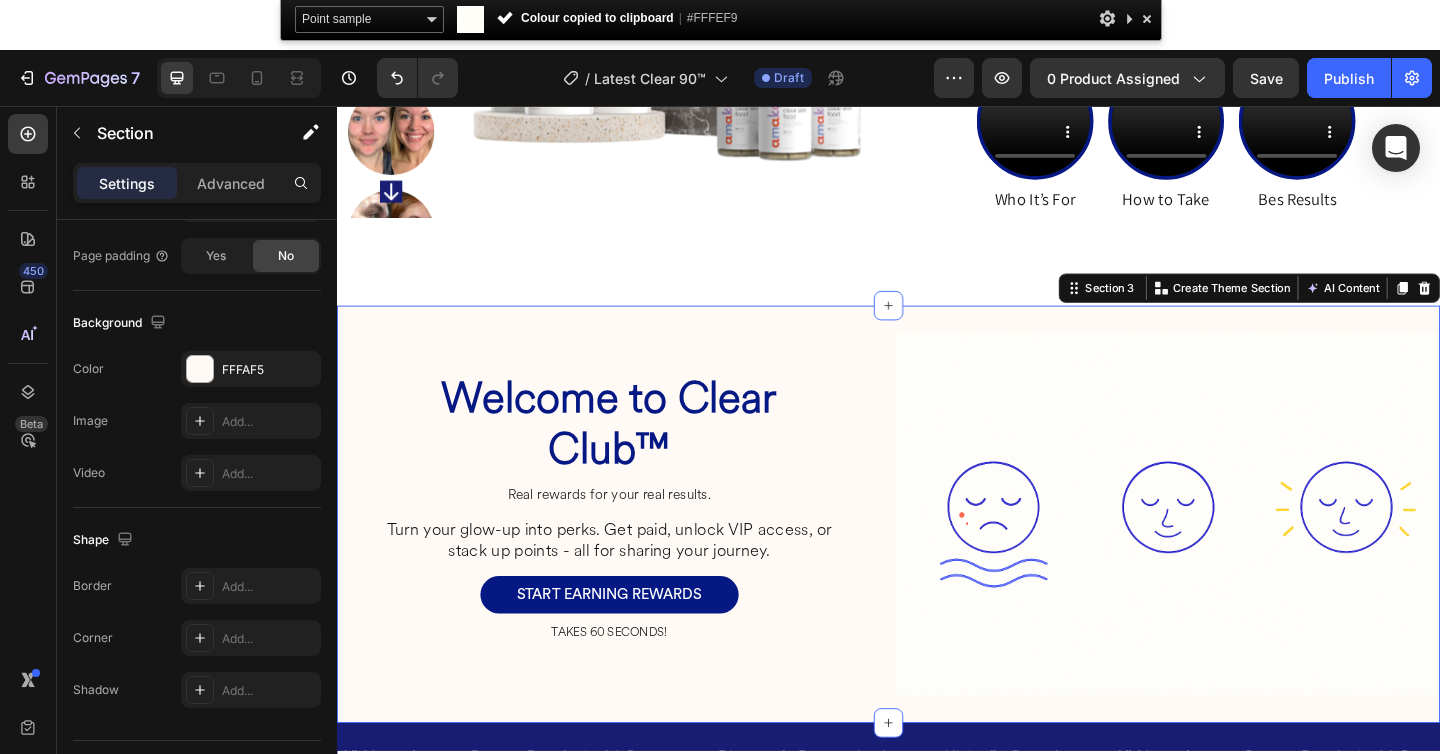 click on "Welcome to Clear Club™ Heading Real rewards for your real results. Heading Turn your glow-up into perks. Get paid, unlock VIP access, or stack up points - all for sharing your journey. Heading START EARNING REWARDS Button TAKES 60 SECONDS! Heading Row Row Image Row Section 3   You can create reusable sections Create Theme Section AI Content Write with GemAI What would you like to describe here? Tone and Voice Persuasive Product Root Cause Starter Kit™ Show more Generate" at bounding box center (937, 551) 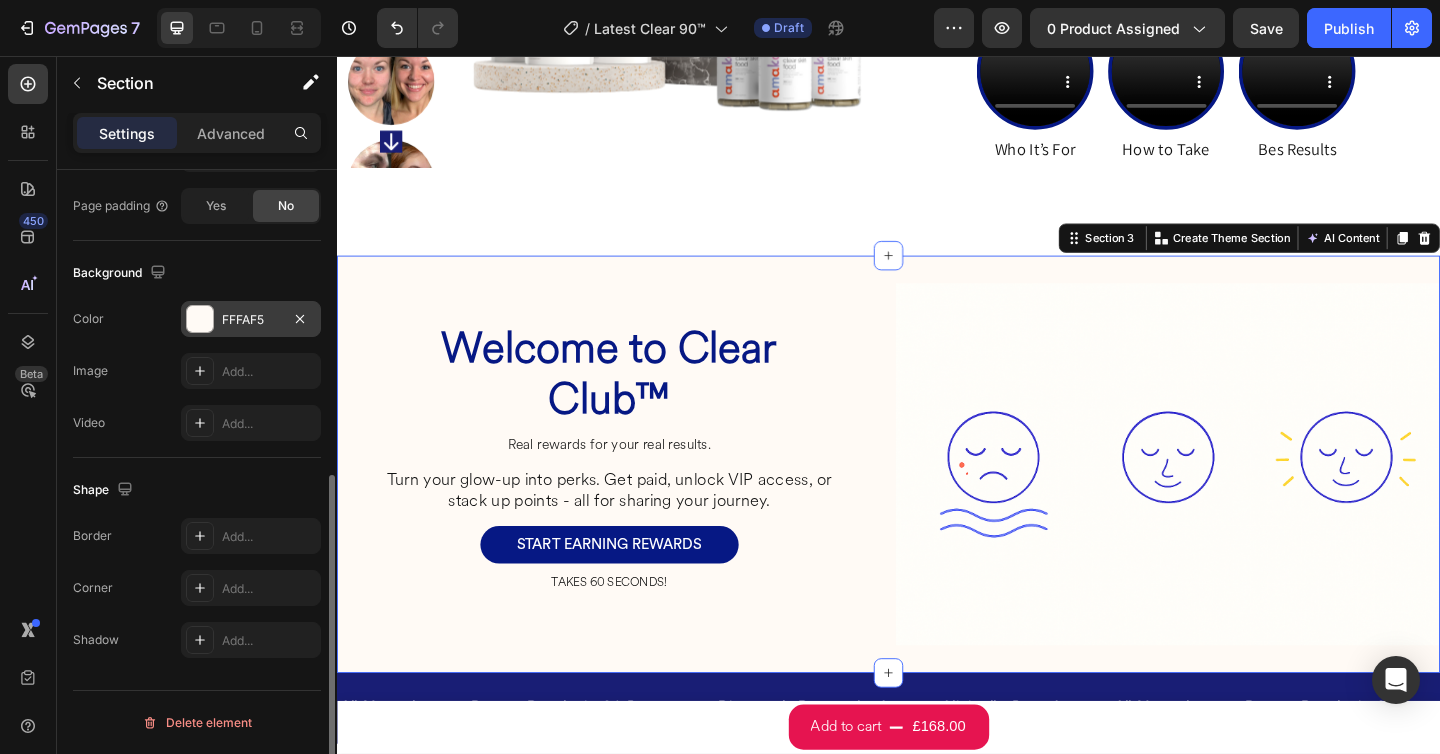 click on "FFFAF5" at bounding box center (251, 320) 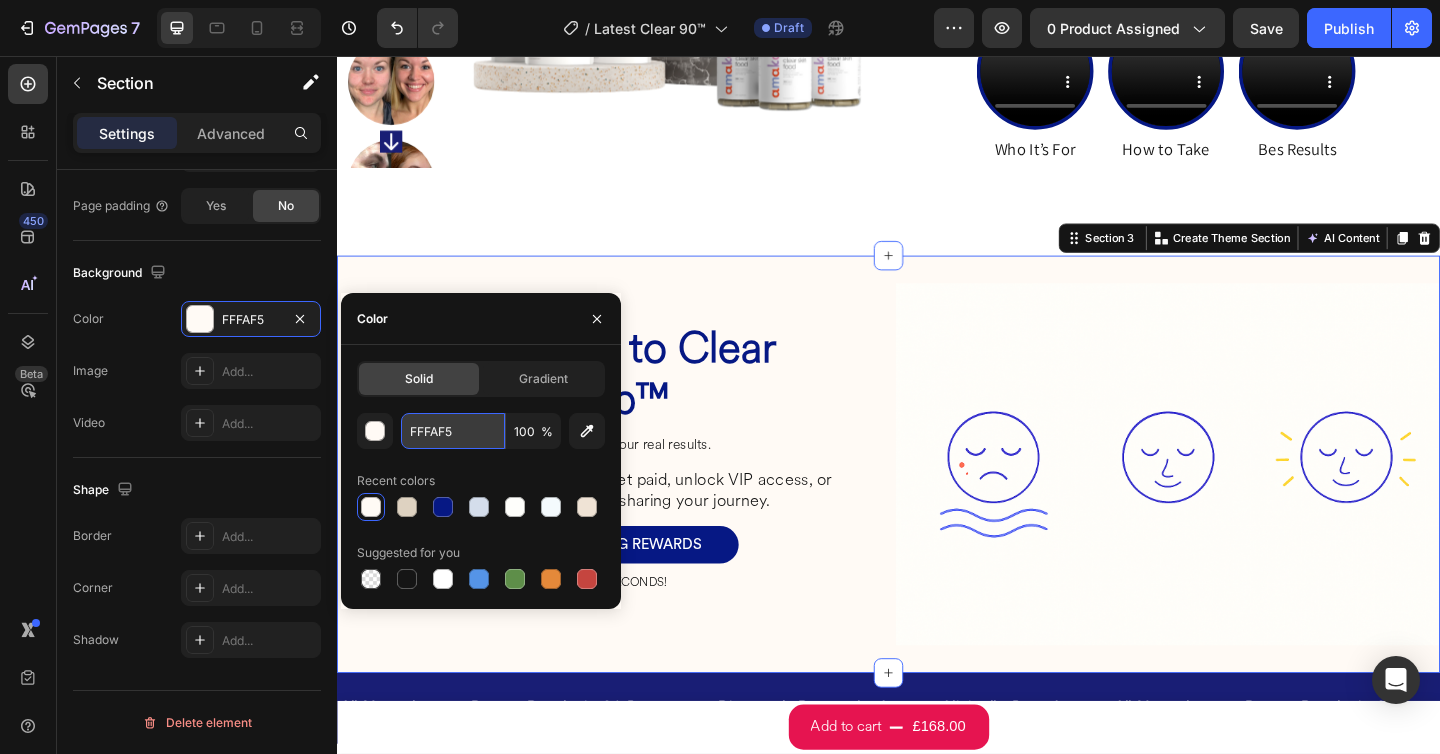 click on "FFFAF5" at bounding box center [453, 431] 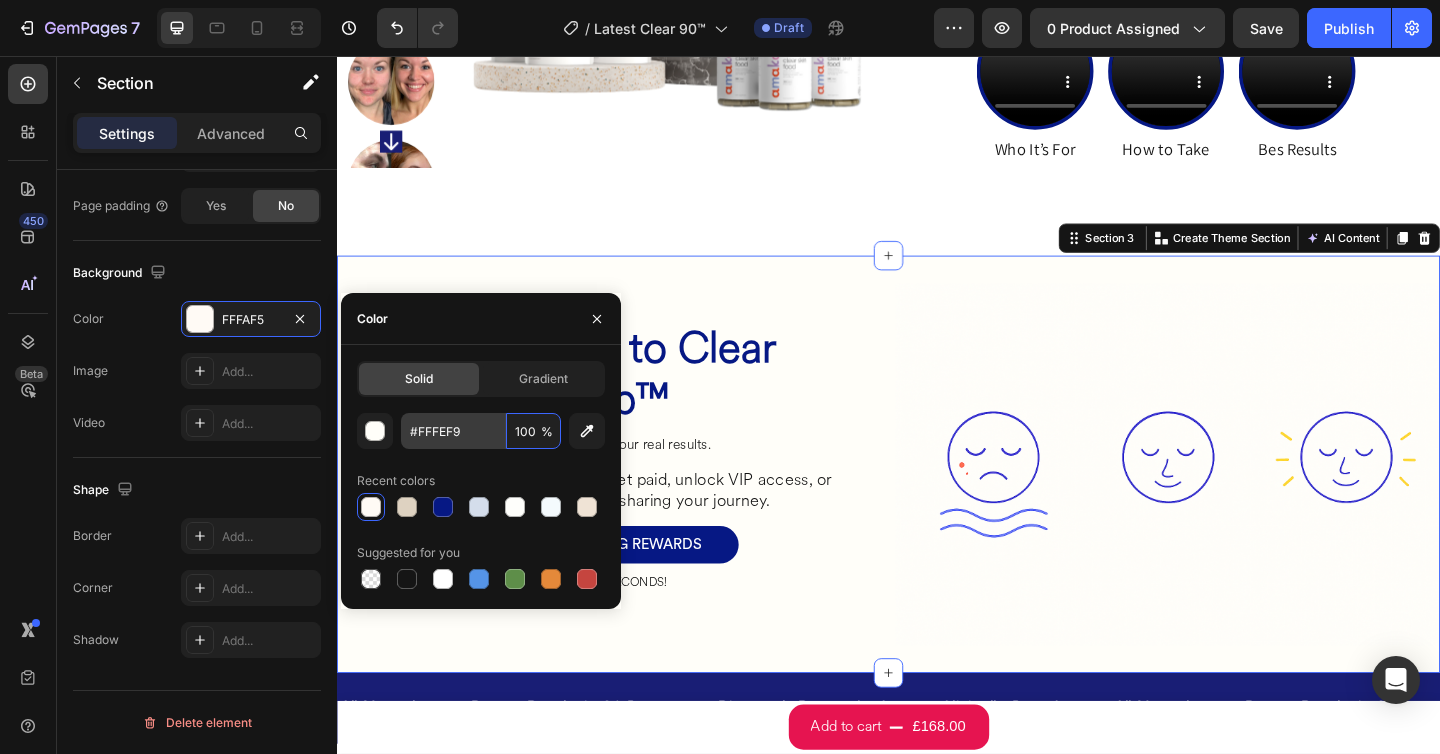 type on "FFFEF9" 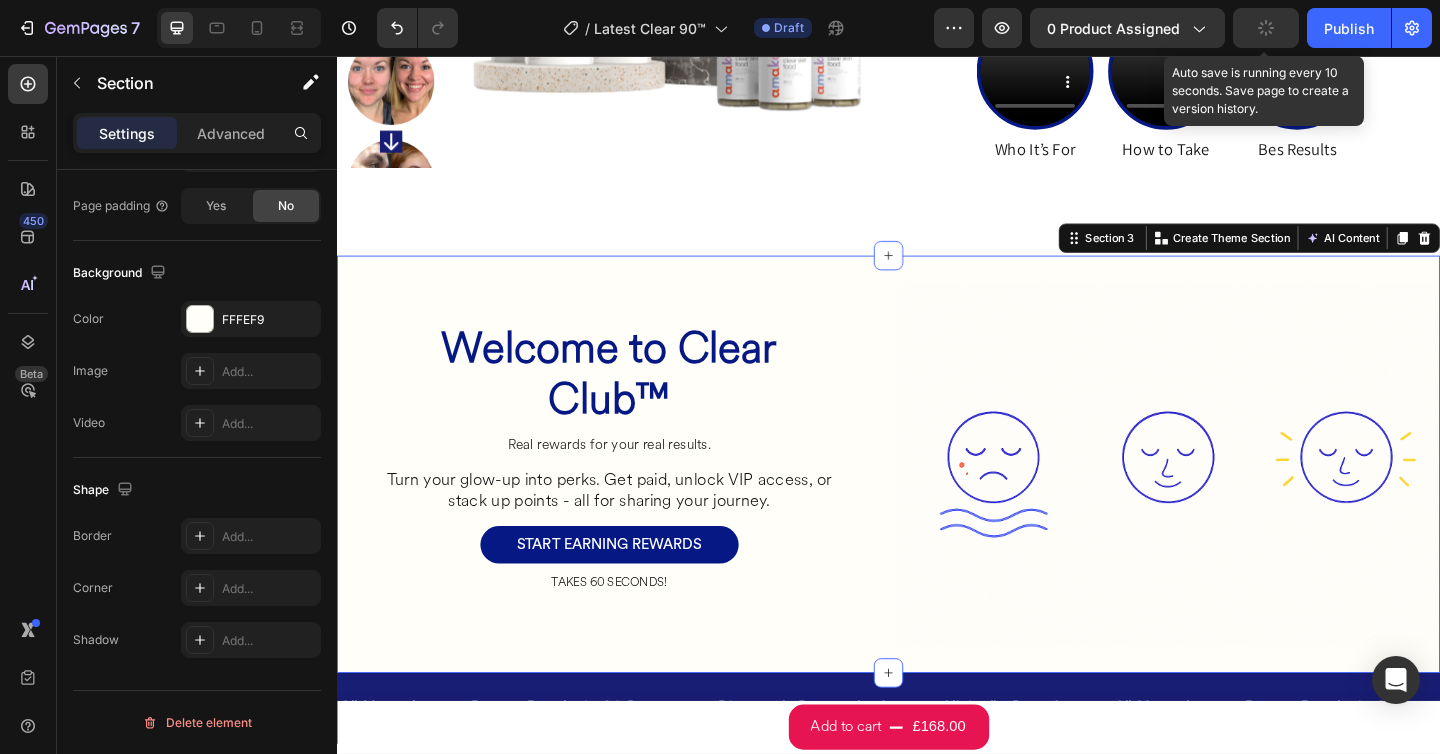 click 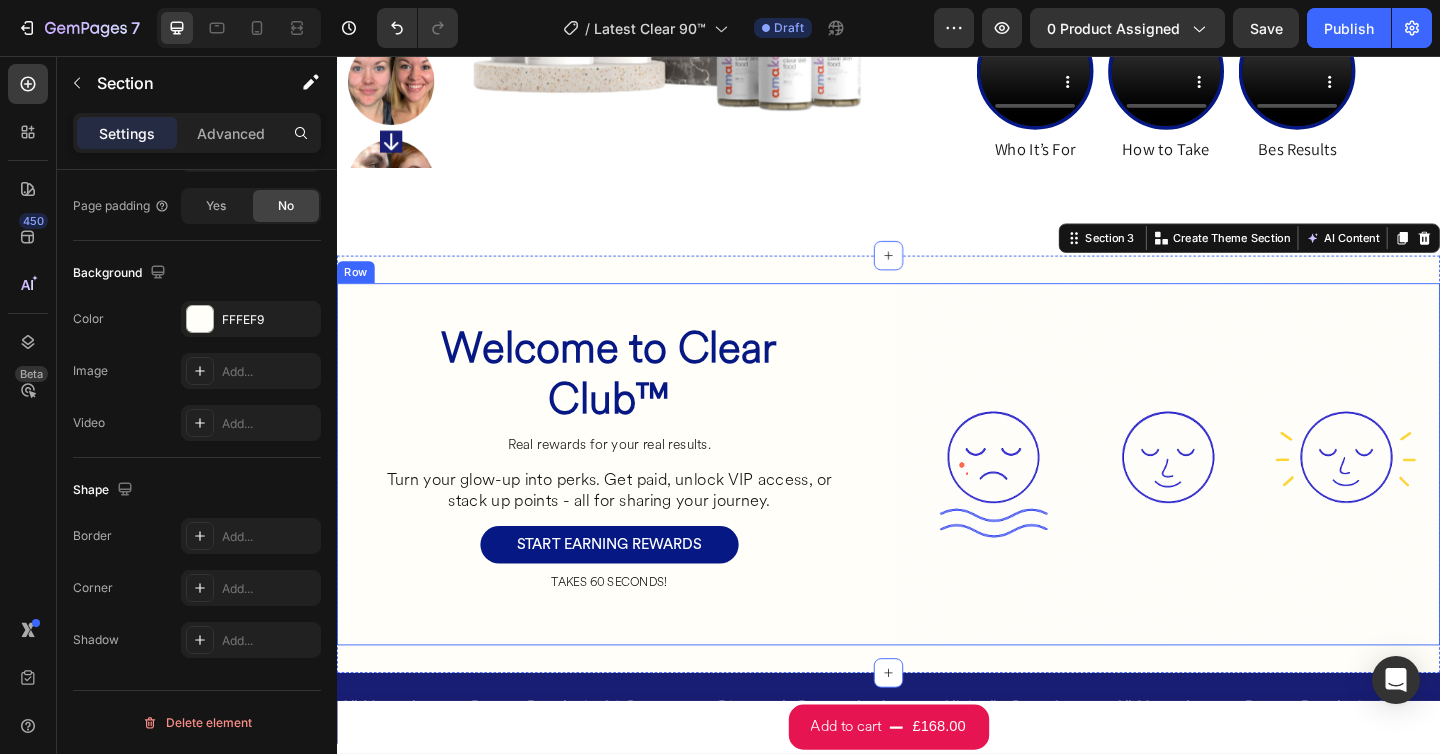 click on "Welcome to Clear Club™" at bounding box center (633, 402) 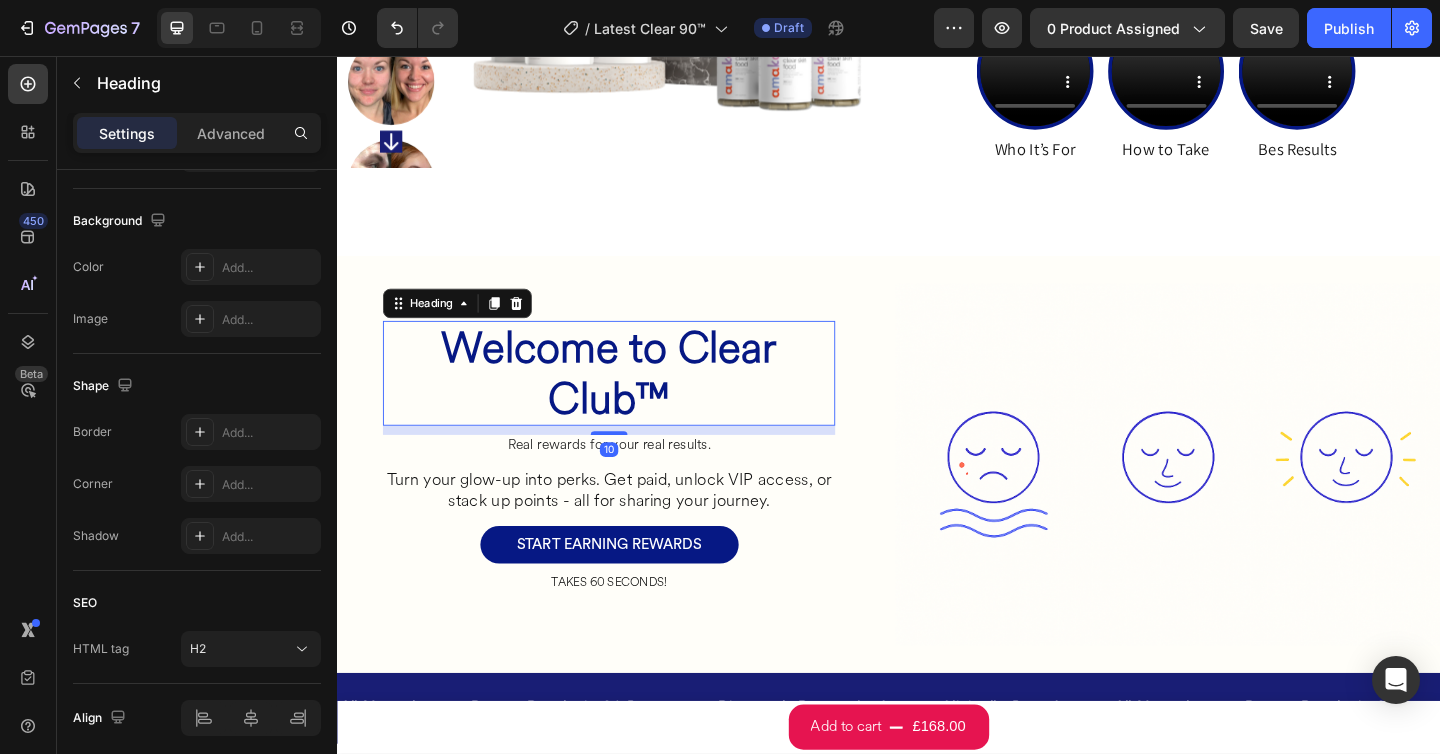 scroll, scrollTop: 0, scrollLeft: 0, axis: both 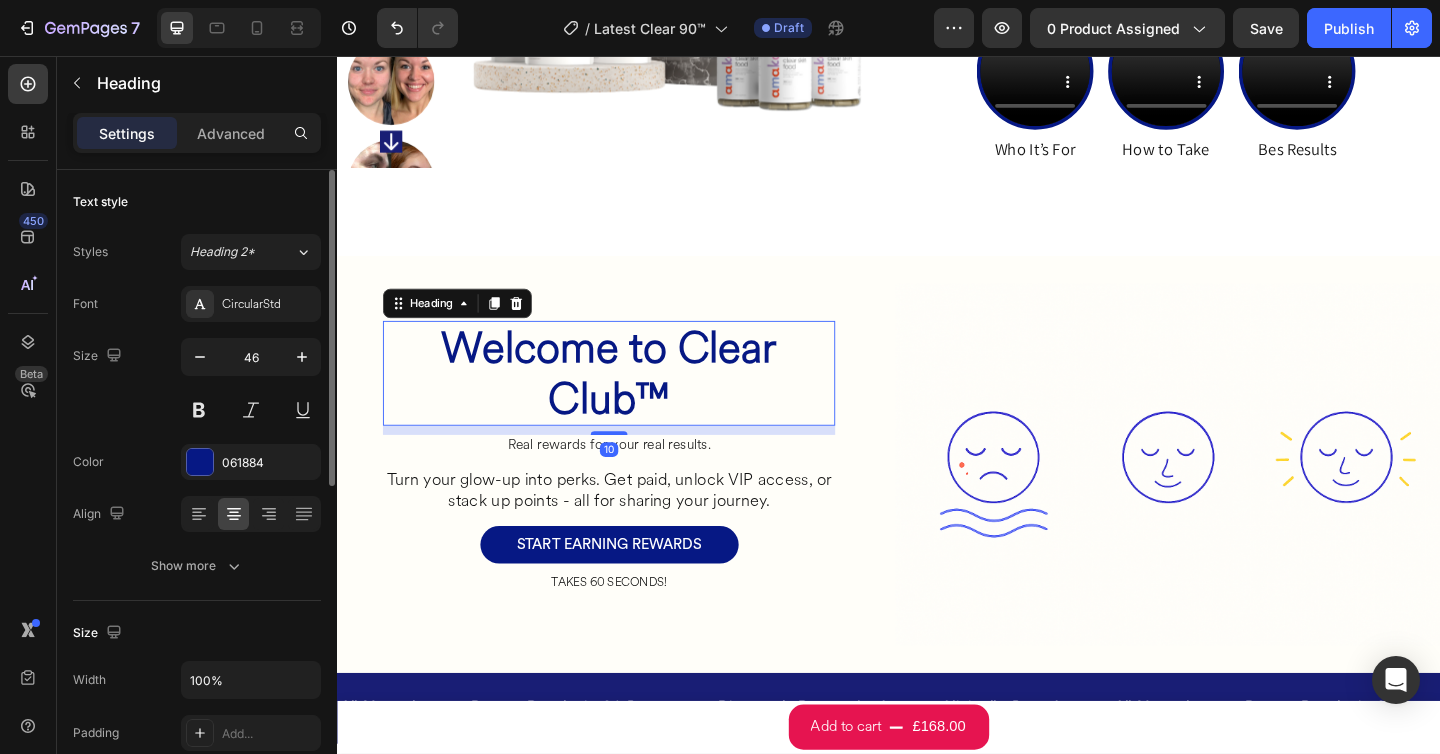 click on "Welcome to Clear Club™" at bounding box center [633, 402] 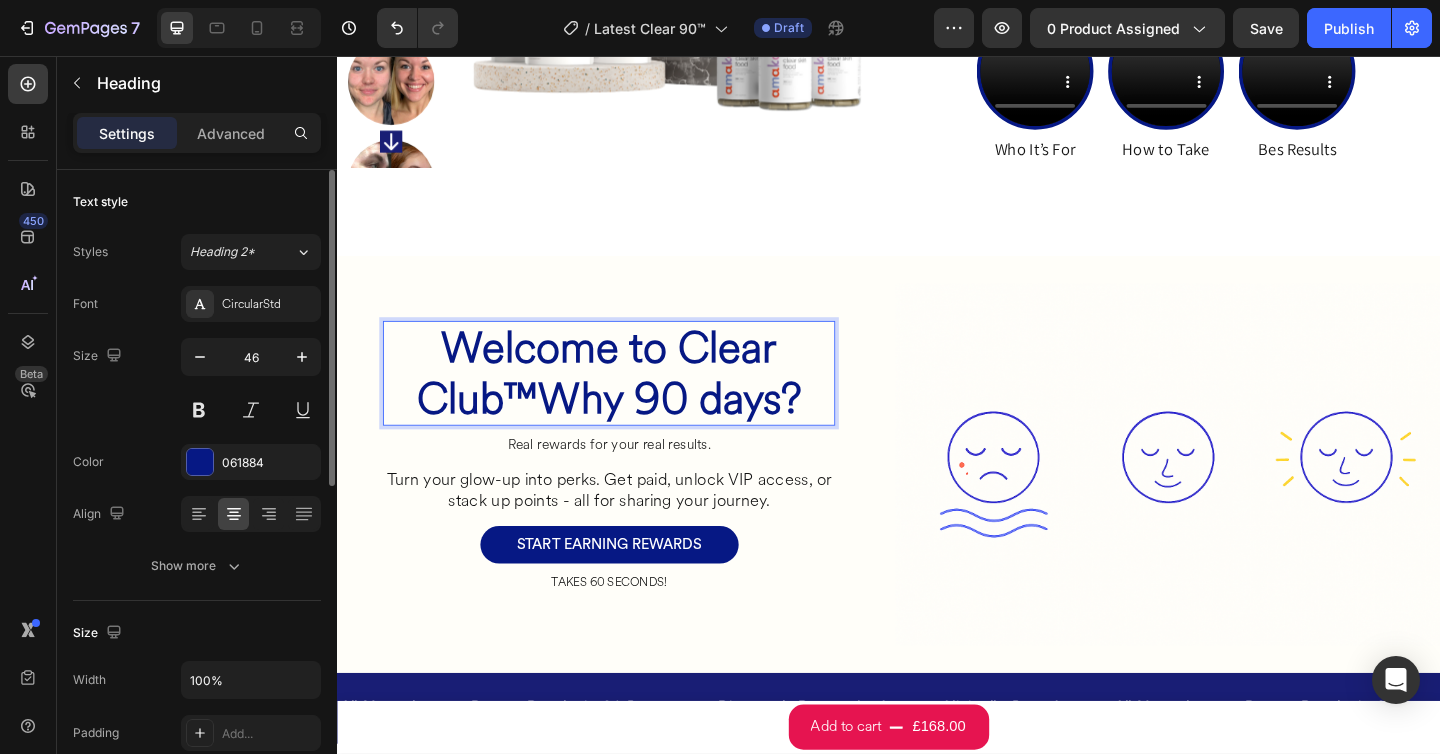 scroll, scrollTop: 2, scrollLeft: 0, axis: vertical 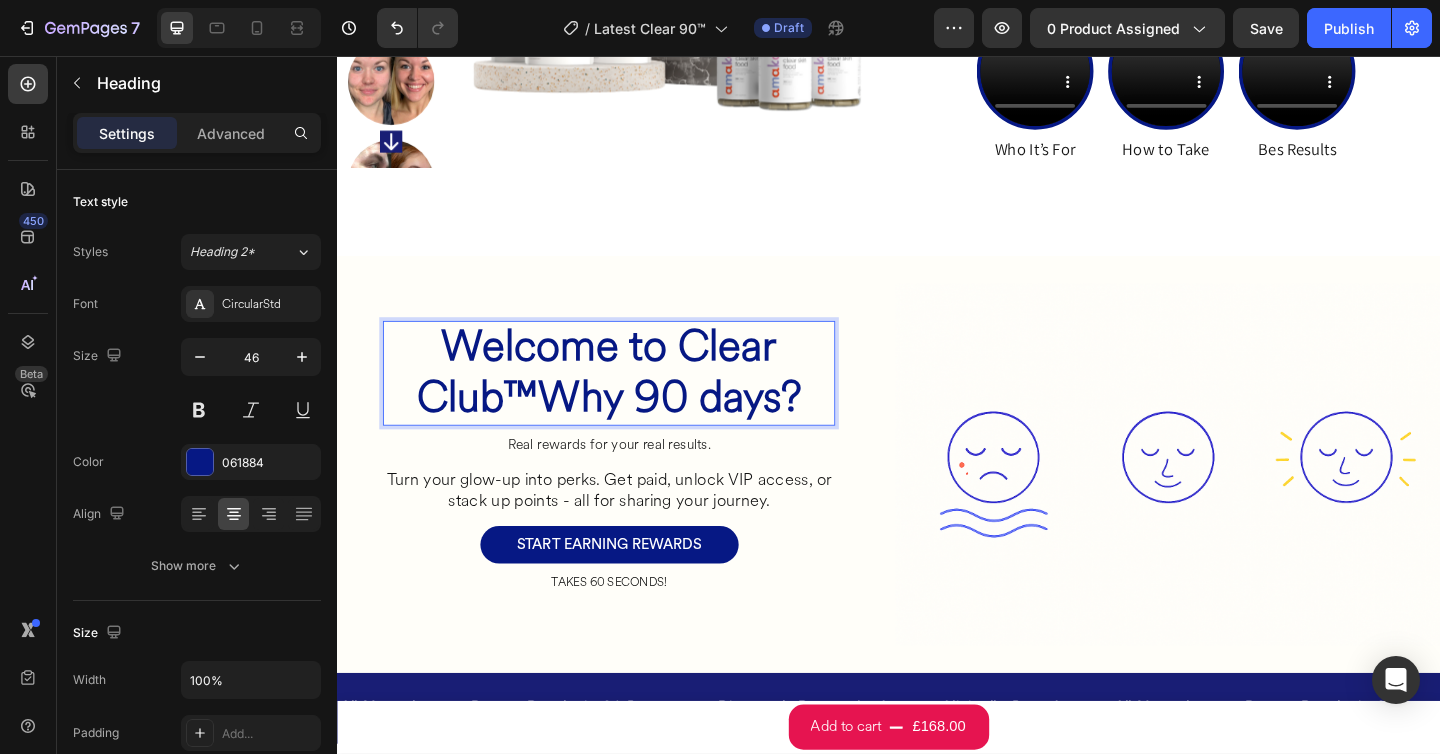 click on "Welcome to Clear Club™Why 90 days?" at bounding box center (633, 400) 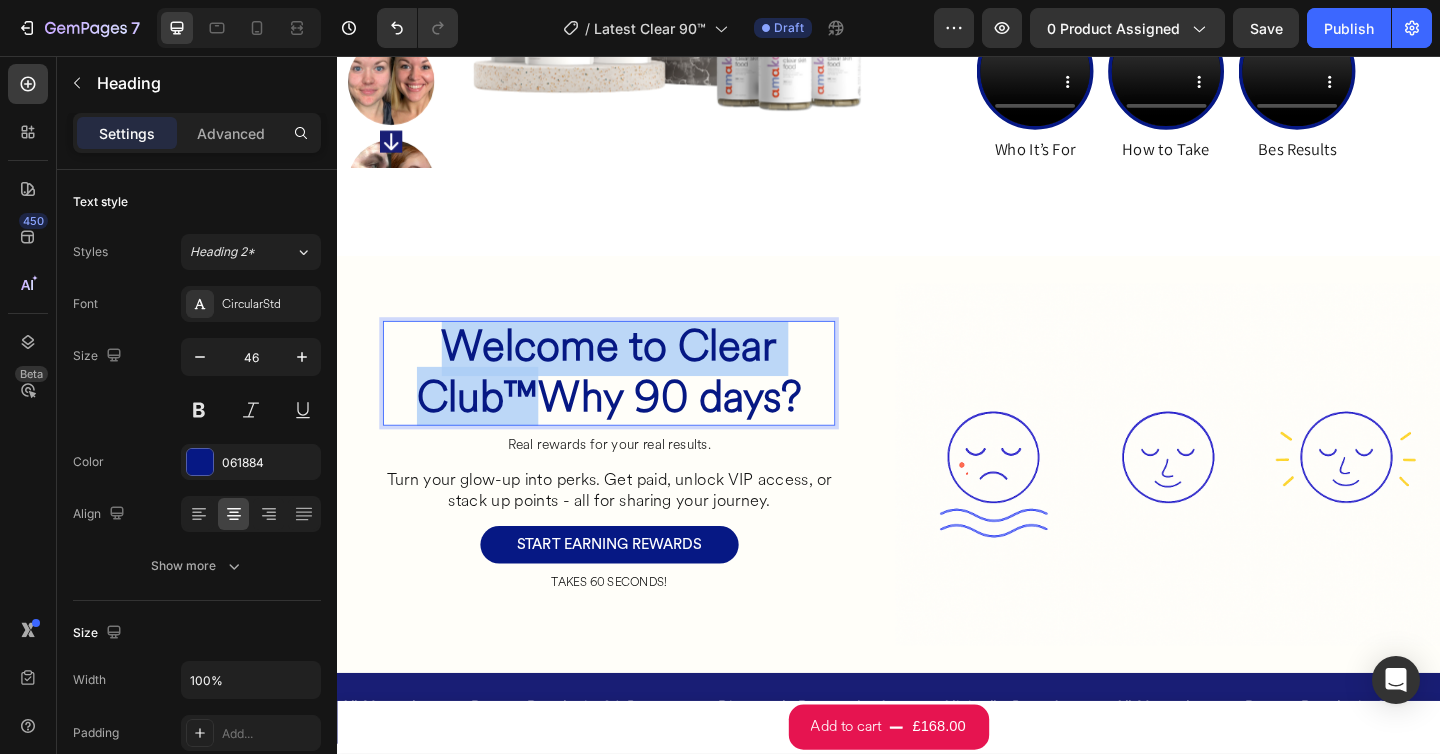 scroll, scrollTop: 0, scrollLeft: 0, axis: both 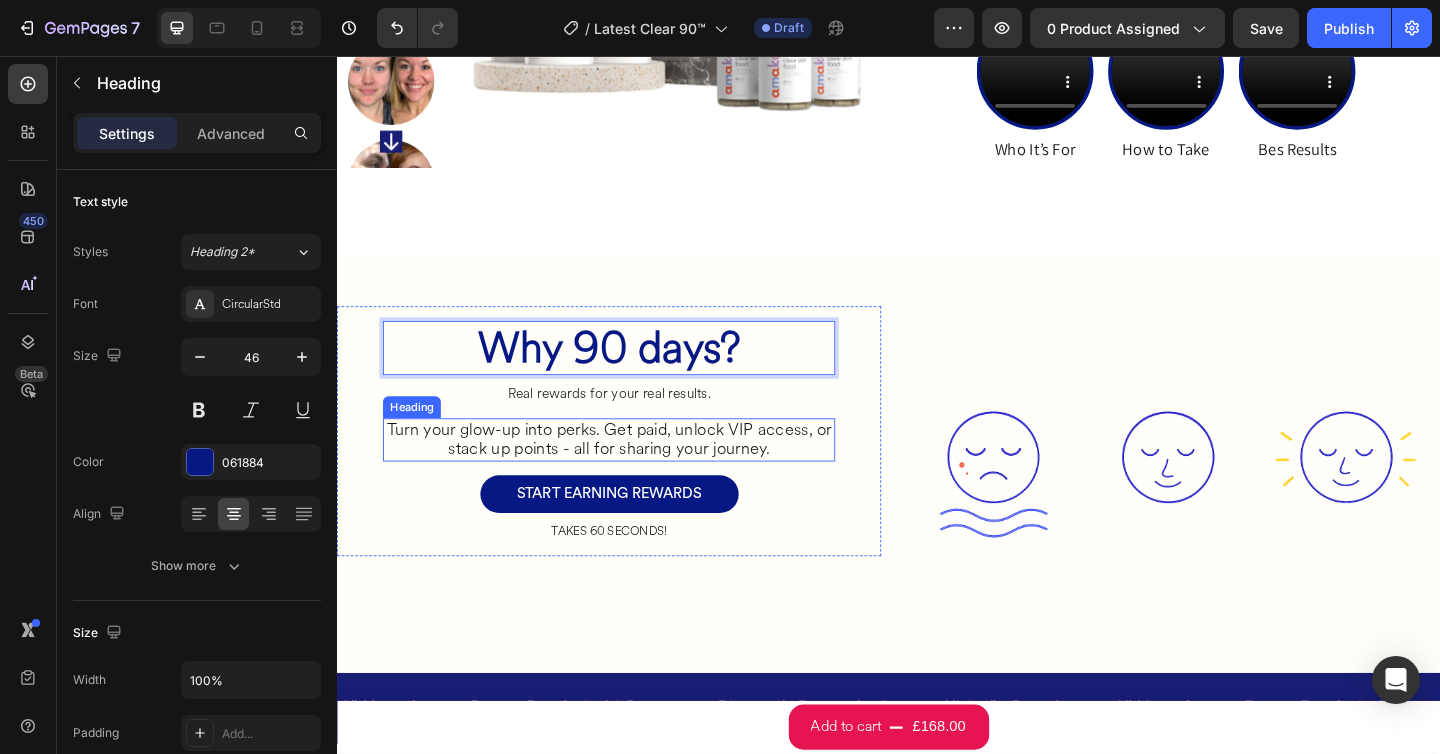 click on "Turn your glow-up into perks. Get paid, unlock VIP access, or stack up points - all for sharing your journey." at bounding box center (633, 474) 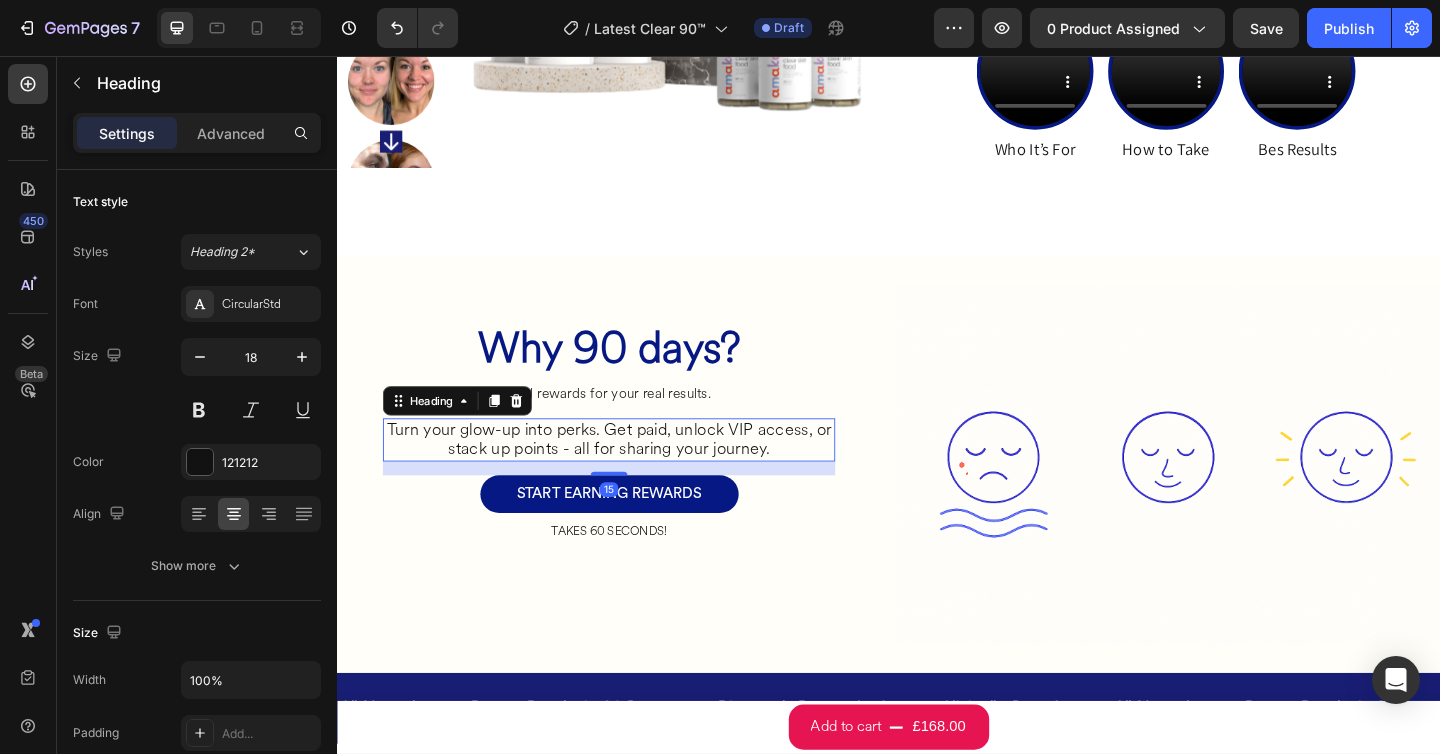 click on "Turn your glow-up into perks. Get paid, unlock VIP access, or stack up points - all for sharing your journey." at bounding box center (633, 474) 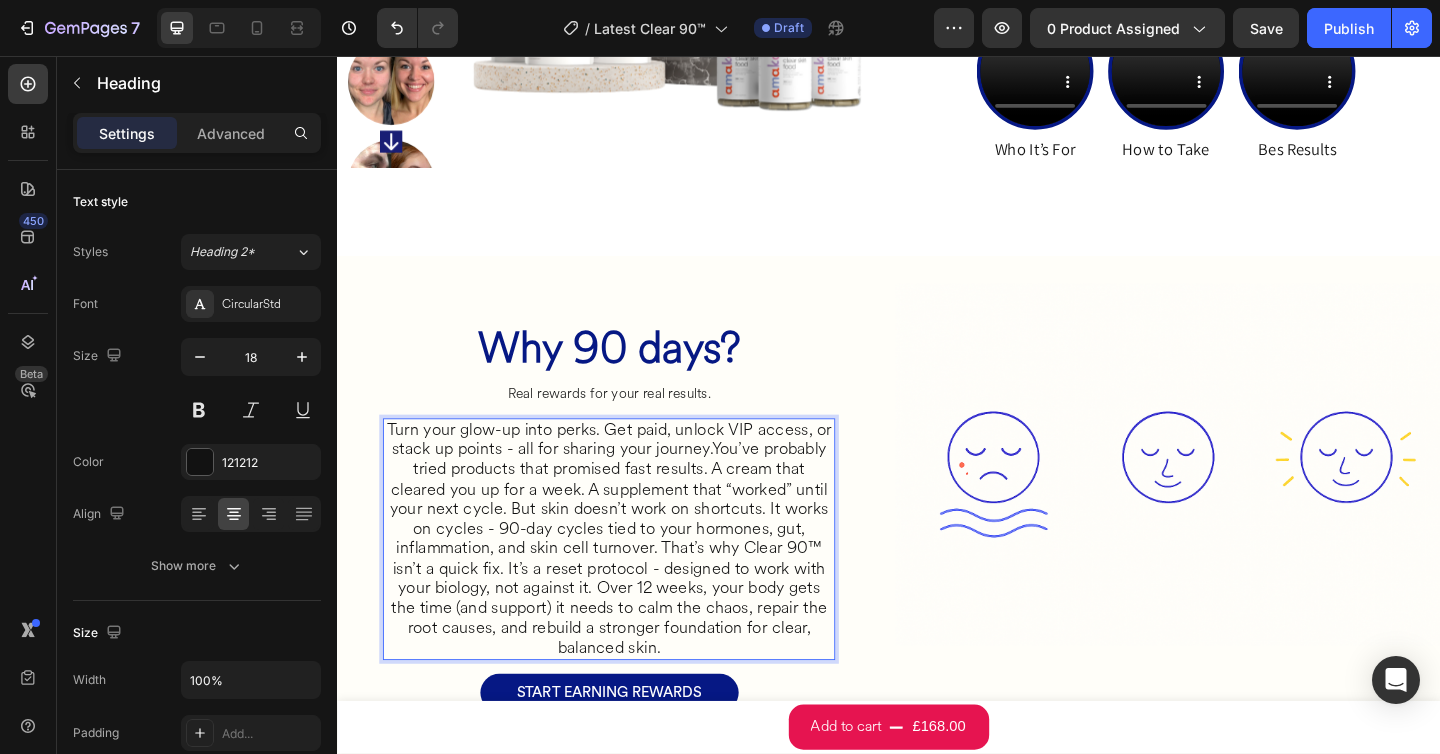 click on "Turn your glow-up into perks. Get paid, unlock VIP access, or stack up points - all for sharing your journey.You’ve probably tried products that promised fast results. A cream that cleared you up for a week. A supplement that “worked” until your next cycle. But skin doesn’t work on shortcuts. It works on cycles - 90-day cycles tied to your hormones, gut, inflammation, and skin cell turnover. That’s why Clear 90™ isn’t a quick fix. It’s a reset protocol - designed to work with your biology, not against it. Over 12 weeks, your body gets the time (and support) it needs to calm the chaos, repair the root causes, and rebuild a stronger foundation for clear, balanced skin." at bounding box center (633, 582) 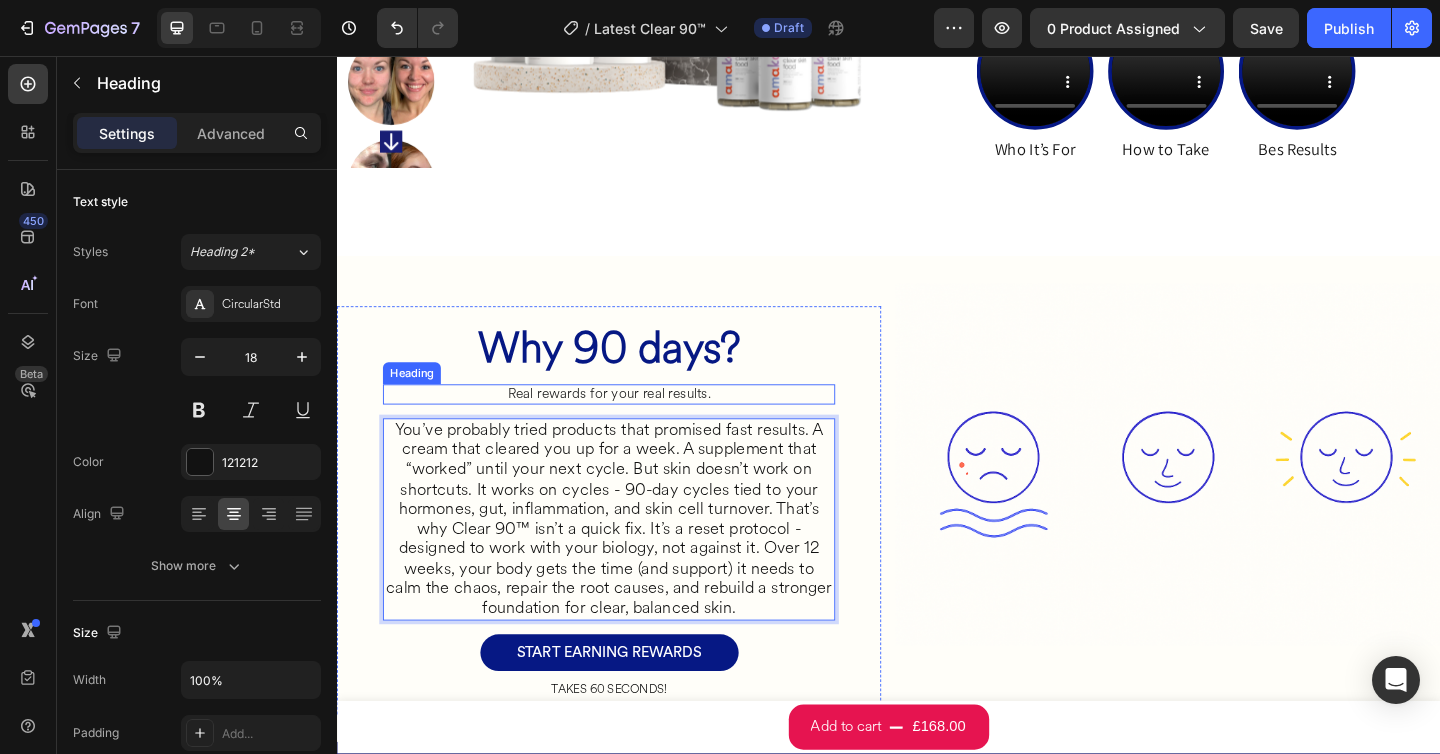 click on "Real rewards for your real results." at bounding box center (633, 425) 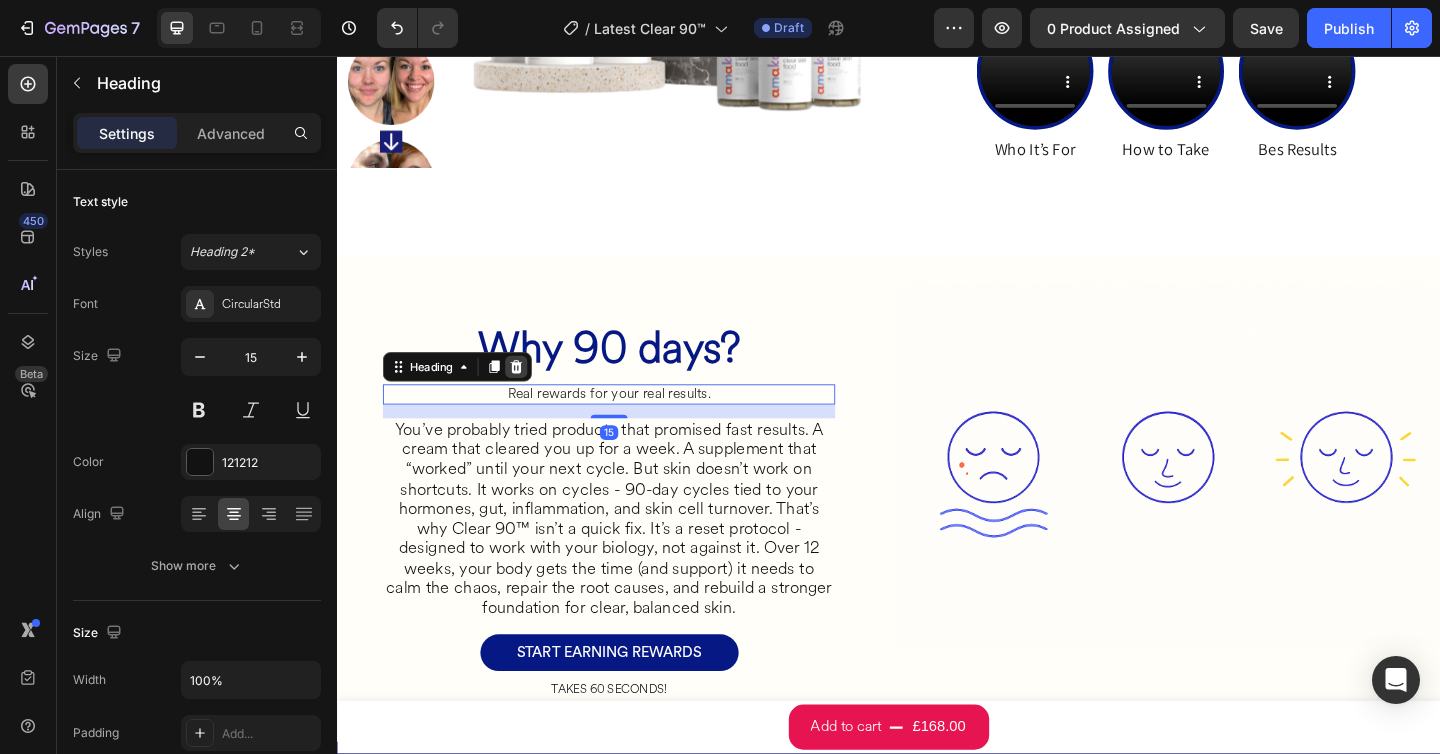 click 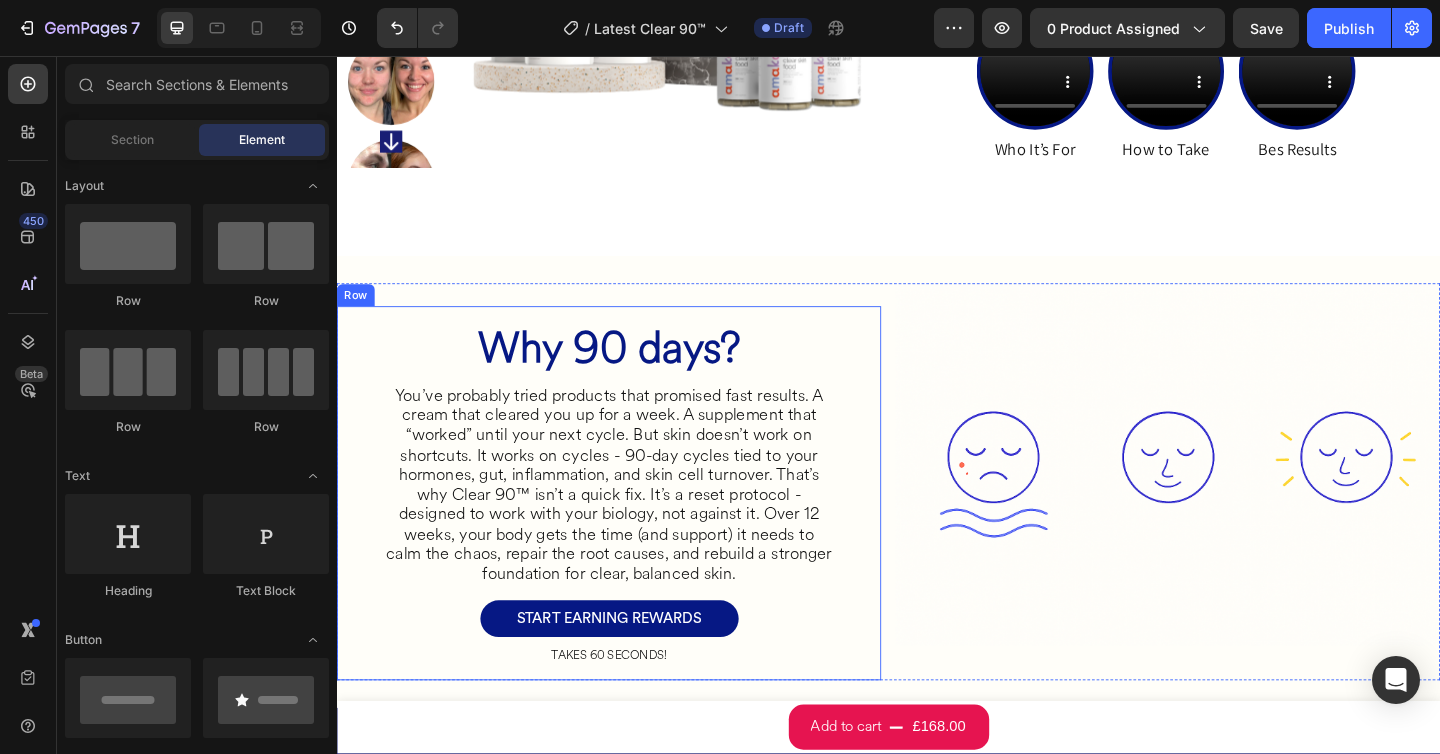 click on "You’ve probably tried products that promised fast results. A cream that cleared you up for a week. A supplement that “worked” until your next cycle. But skin doesn’t work on shortcuts. It works on cycles - 90-day cycles tied to your hormones, gut, inflammation, and skin cell turnover. That’s why Clear 90™ isn’t a quick fix. It’s a reset protocol - designed to work with your biology, not against it. Over 12 weeks, your body gets the time (and support) it needs to calm the chaos, repair the root causes, and rebuild a stronger foundation for clear, balanced skin." at bounding box center [633, 524] 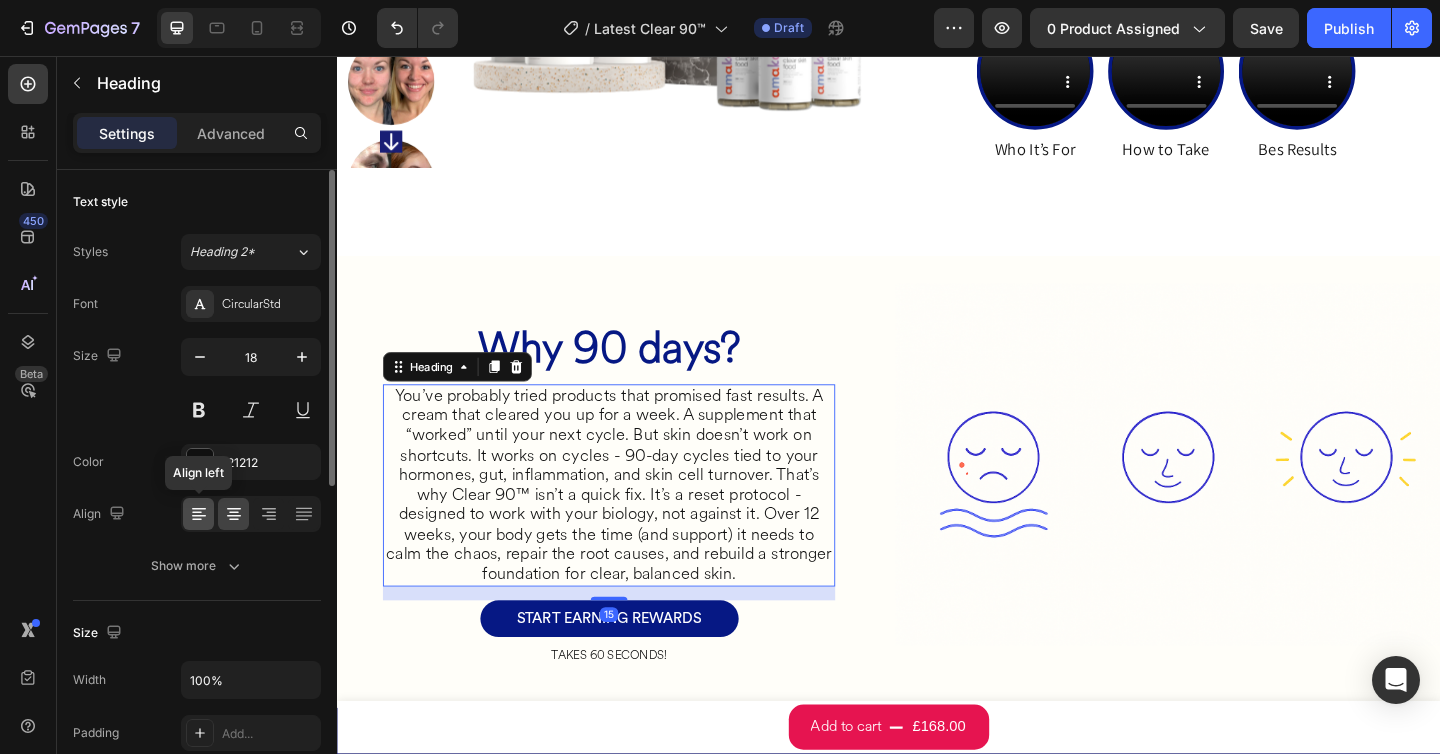 click 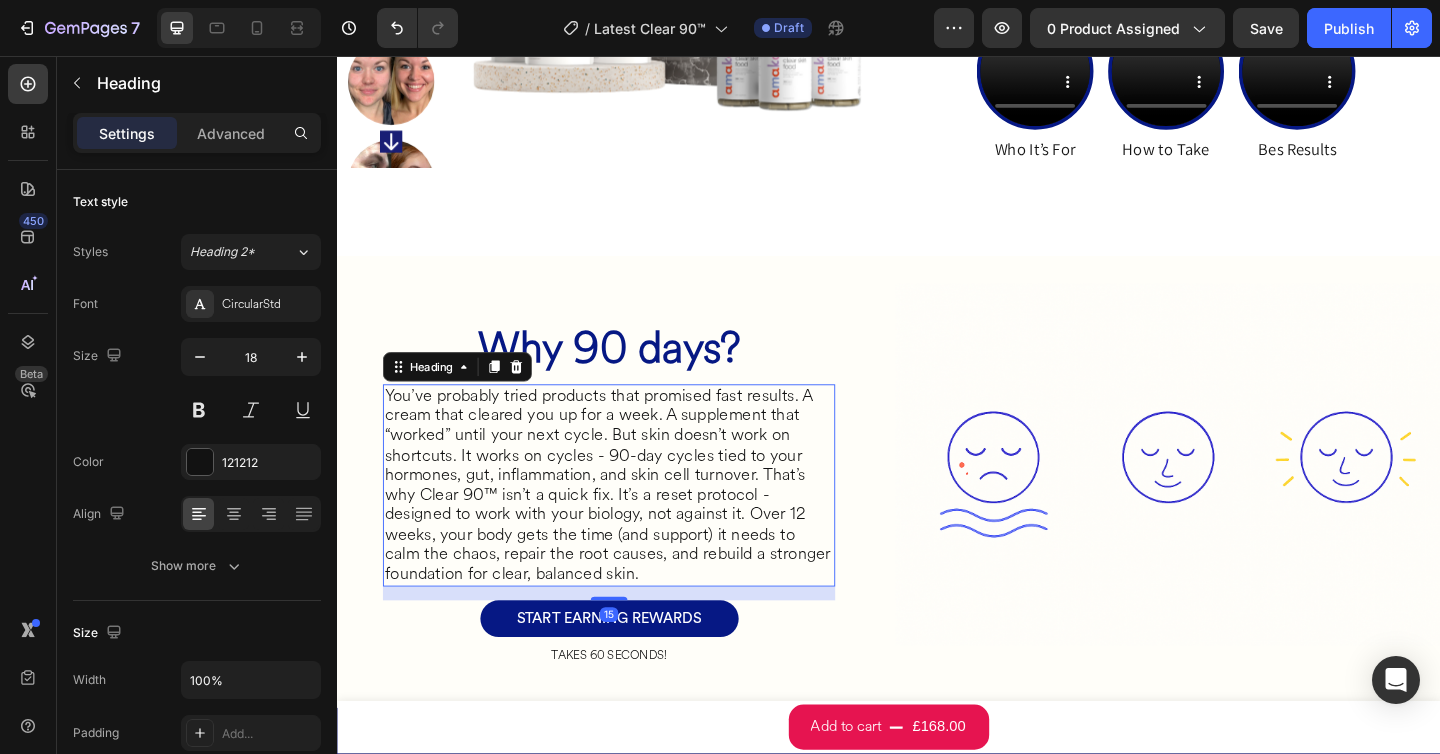 click on "Why 90 days?" at bounding box center [633, 374] 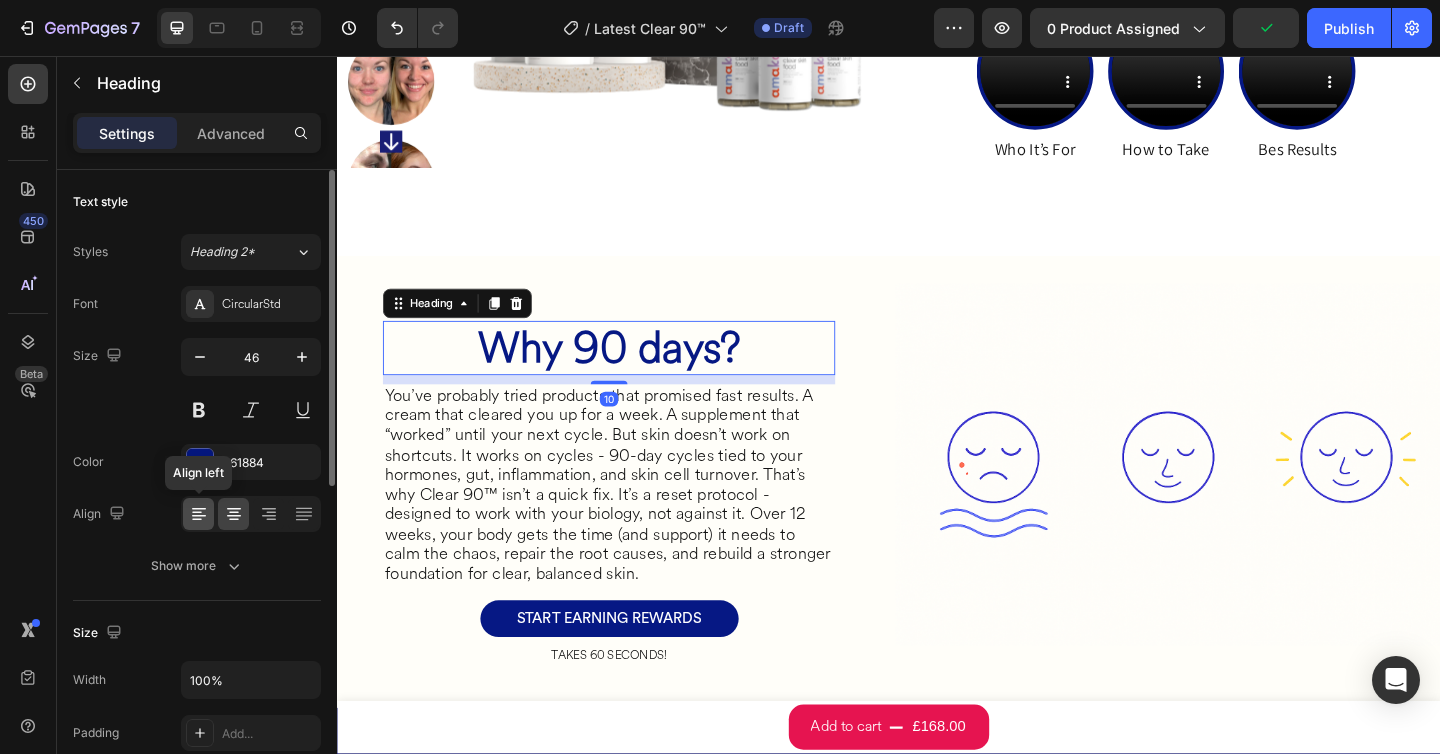 click 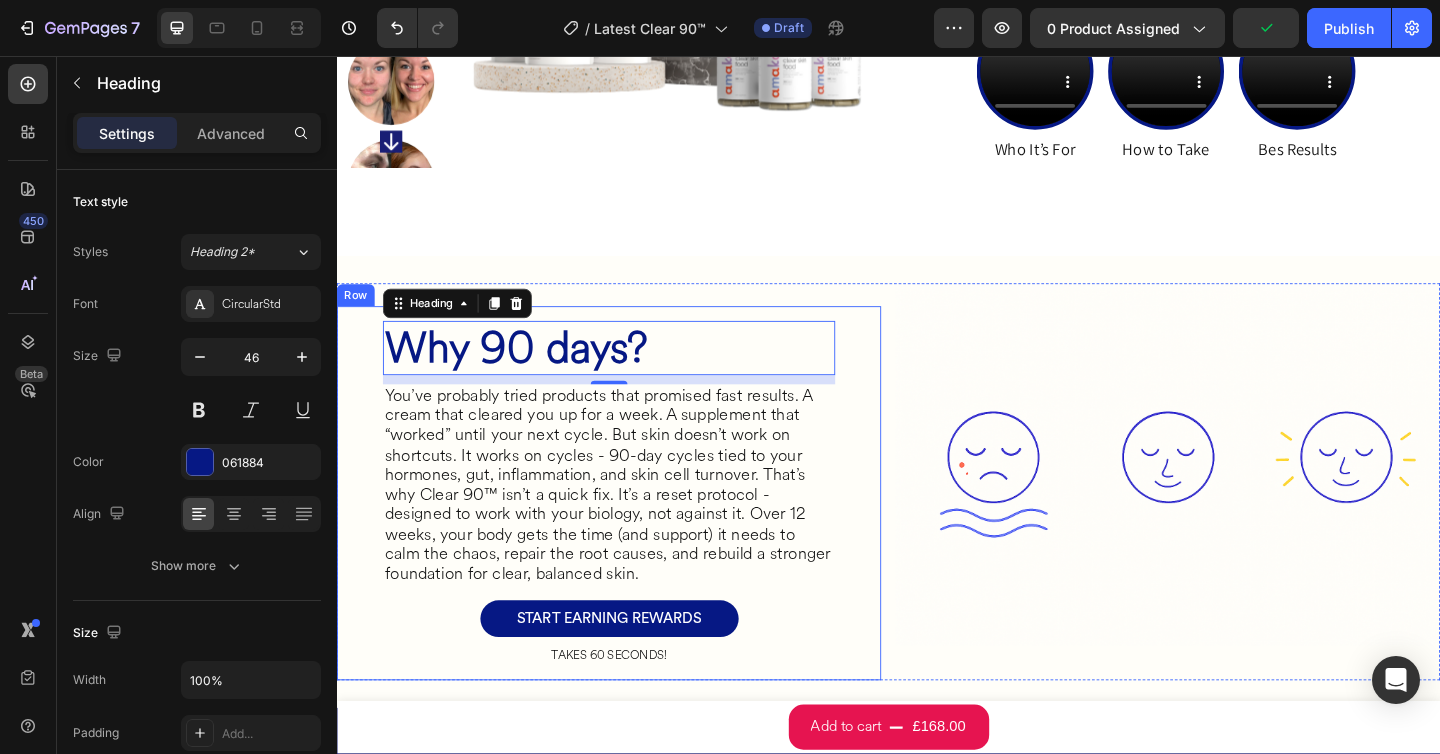 click on "⁠⁠⁠⁠⁠⁠⁠ Why 90 days? Heading   10 You’ve probably tried products that promised fast results. A cream that cleared you up for a week. A supplement that “worked” until your next cycle. But skin doesn’t work on shortcuts. It works on cycles - 90-day cycles tied to your hormones, gut, inflammation, and skin cell turnover. That’s why Clear 90™ isn’t a quick fix. It’s a reset protocol - designed to work with your biology, not against it. Over 12 weeks, your body gets the time (and support) it needs to calm the chaos, repair the root causes, and rebuild a stronger foundation for clear, balanced skin. Heading START EARNING REWARDS Button TAKES 60 SECONDS! Heading Row Row" at bounding box center [633, 533] 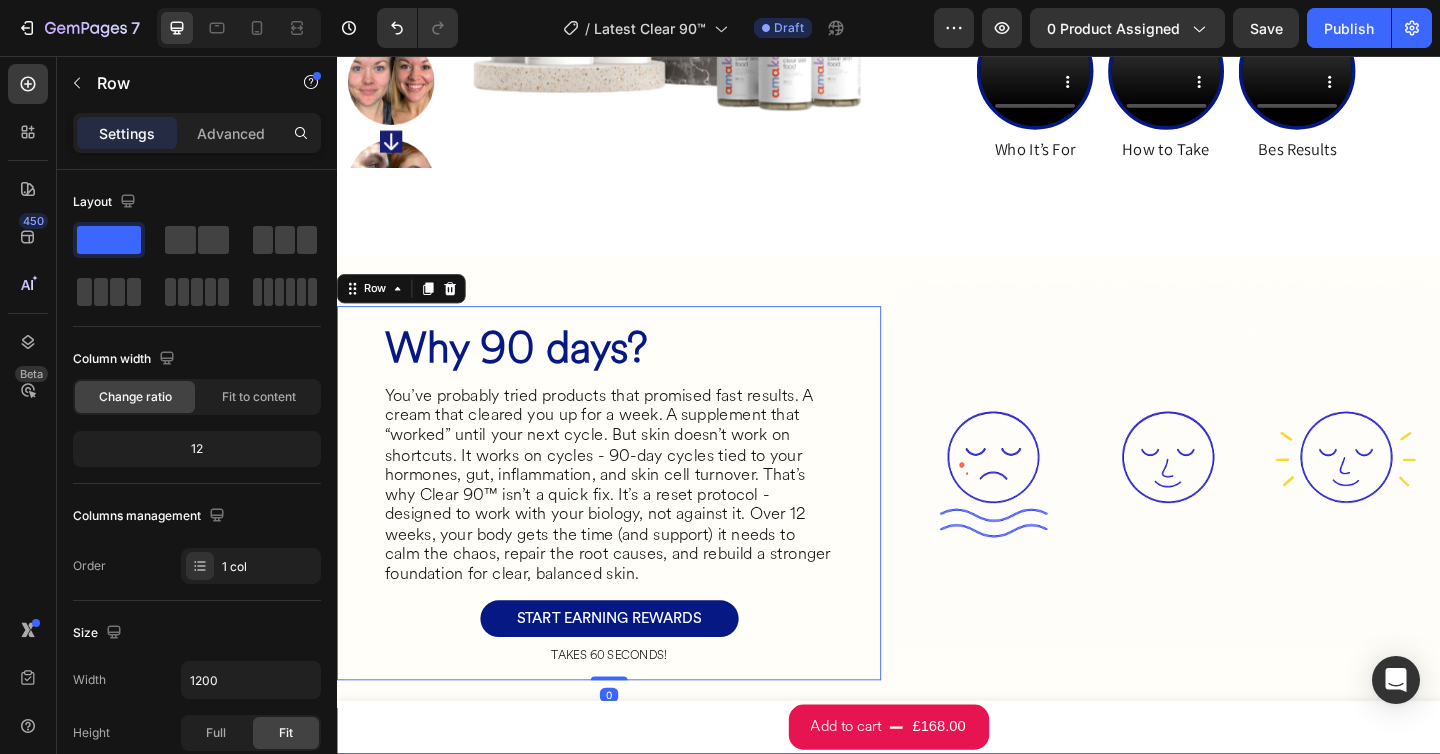 click on "You’ve probably tried products that promised fast results. A cream that cleared you up for a week. A supplement that “worked” until your next cycle. But skin doesn’t work on shortcuts. It works on cycles - 90-day cycles tied to your hormones, gut, inflammation, and skin cell turnover. That’s why Clear 90™ isn’t a quick fix. It’s a reset protocol - designed to work with your biology, not against it. Over 12 weeks, your body gets the time (and support) it needs to calm the chaos, repair the root causes, and rebuild a stronger foundation for clear, balanced skin." at bounding box center (633, 524) 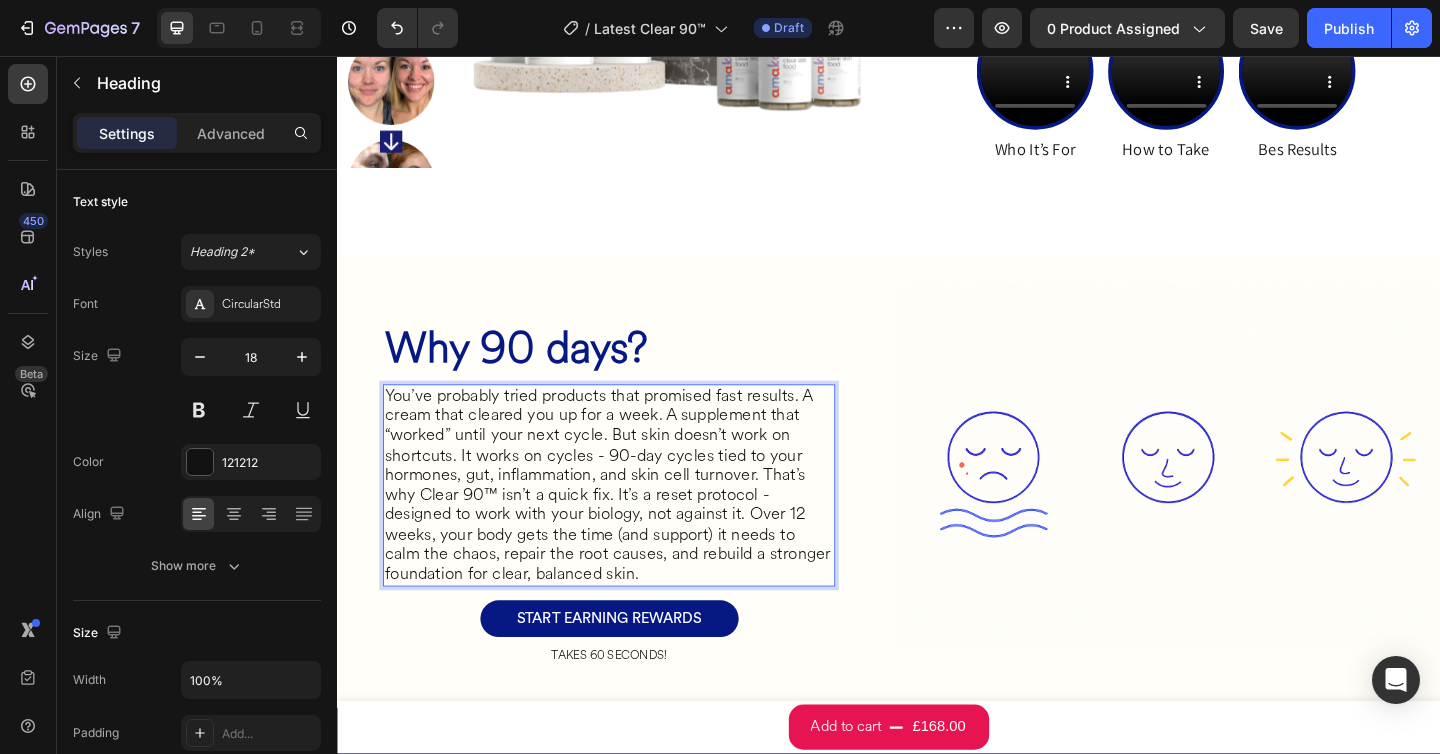 click on "You’ve probably tried products that promised fast results. A cream that cleared you up for a week. A supplement that “worked” until your next cycle. But skin doesn’t work on shortcuts. It works on cycles - 90-day cycles tied to your hormones, gut, inflammation, and skin cell turnover. That’s why Clear 90™ isn’t a quick fix. It’s a reset protocol - designed to work with your biology, not against it. Over 12 weeks, your body gets the time (and support) it needs to calm the chaos, repair the root causes, and rebuild a stronger foundation for clear, balanced skin." at bounding box center [633, 524] 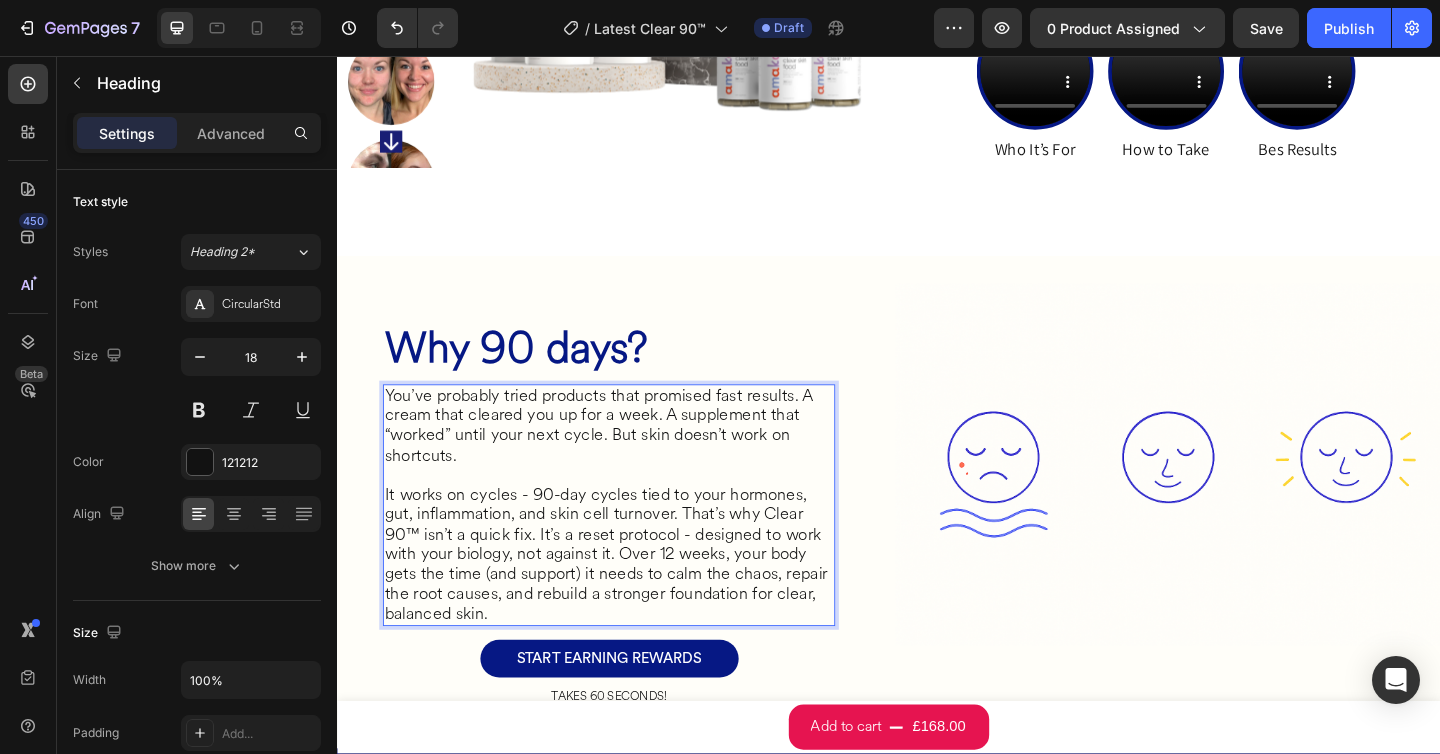 click on "You’ve probably tried products that promised fast results. A cream that cleared you up for a week. A supplement that “worked” until your next cycle. But skin doesn’t work on shortcuts. It works on cycles - 90-day cycles tied to your hormones, gut, inflammation, and skin cell turnover. That’s why Clear 90™ isn’t a quick fix. It’s a reset protocol - designed to work with your biology, not against it. Over 12 weeks, your body gets the time (and support) it needs to calm the chaos, repair the root causes, and rebuild a stronger foundation for clear, balanced skin." at bounding box center [633, 545] 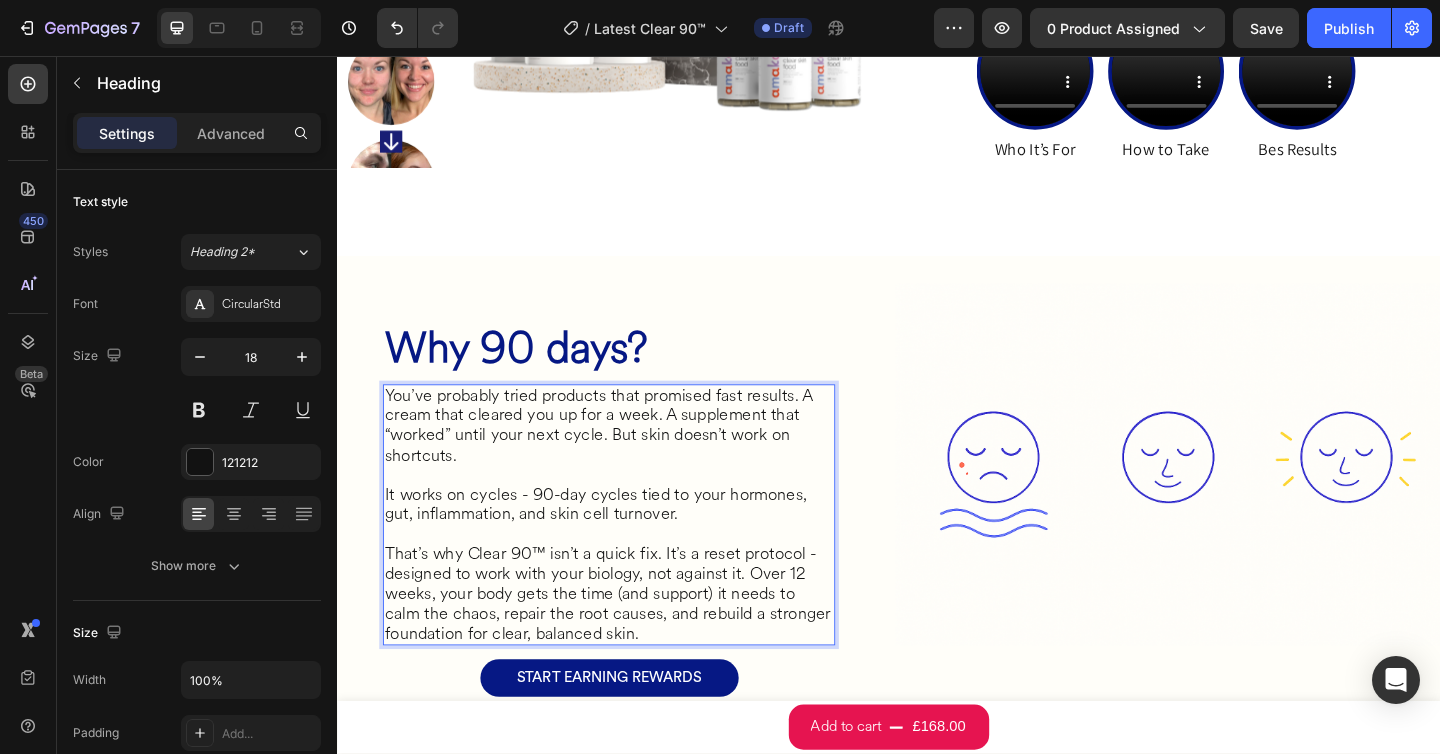click on "You’ve probably tried products that promised fast results. A cream that cleared you up for a week. A supplement that “worked” until your next cycle. But skin doesn’t work on shortcuts. It works on cycles - 90-day cycles tied to your hormones, gut, inflammation, and skin cell turnover. That’s why Clear 90™ isn’t a quick fix. It’s a reset protocol - designed to work with your biology, not against it. Over 12 weeks, your body gets the time (and support) it needs to calm the chaos, repair the root causes, and rebuild a stronger foundation for clear, balanced skin." at bounding box center [633, 556] 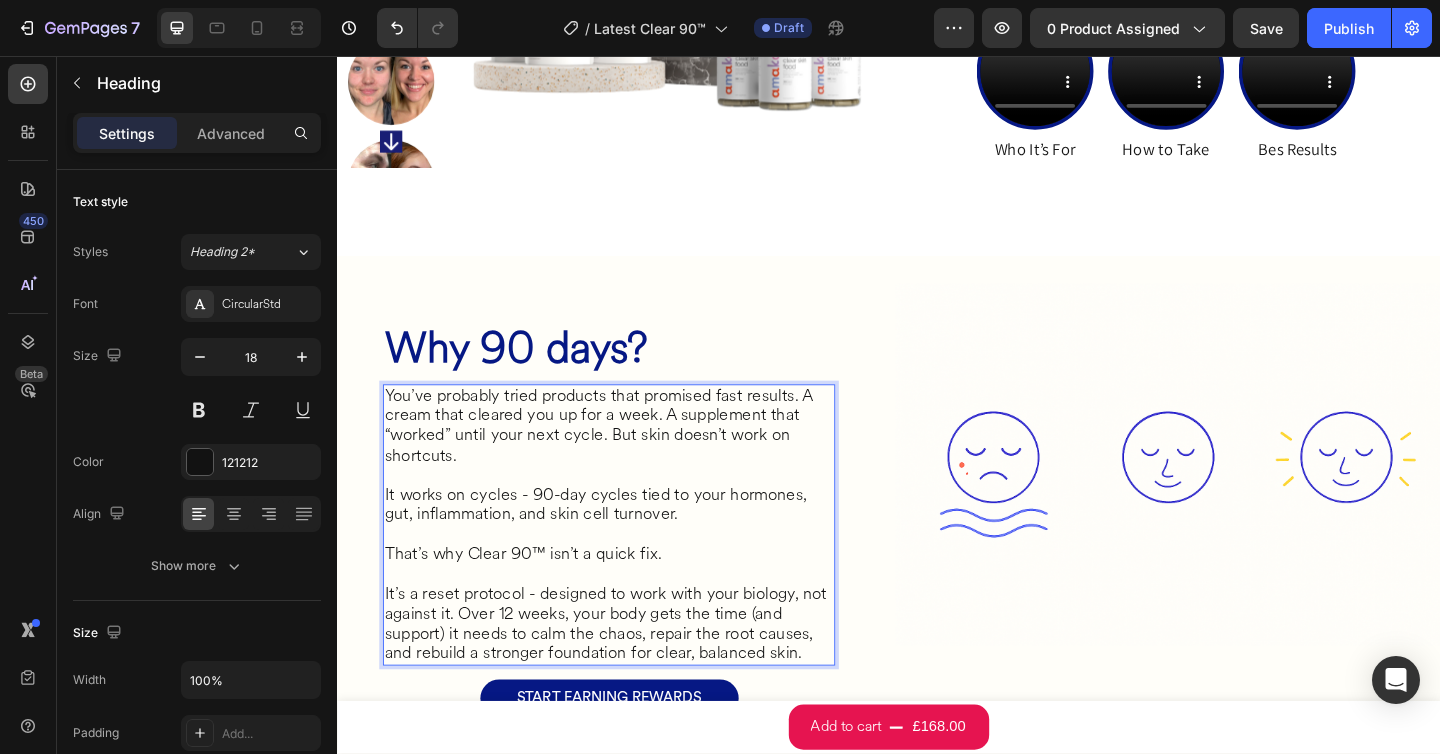 click on "You’ve probably tried products that promised fast results. A cream that cleared you up for a week. A supplement that “worked” until your next cycle. But skin doesn’t work on shortcuts. It works on cycles - 90-day cycles tied to your hormones, gut, inflammation, and skin cell turnover. That’s why Clear 90™ isn’t a quick fix. It’s a reset protocol - designed to work with your biology, not against it. Over 12 weeks, your body gets the time (and support) it needs to calm the chaos, repair the root causes, and rebuild a stronger foundation for clear, balanced skin." at bounding box center (633, 567) 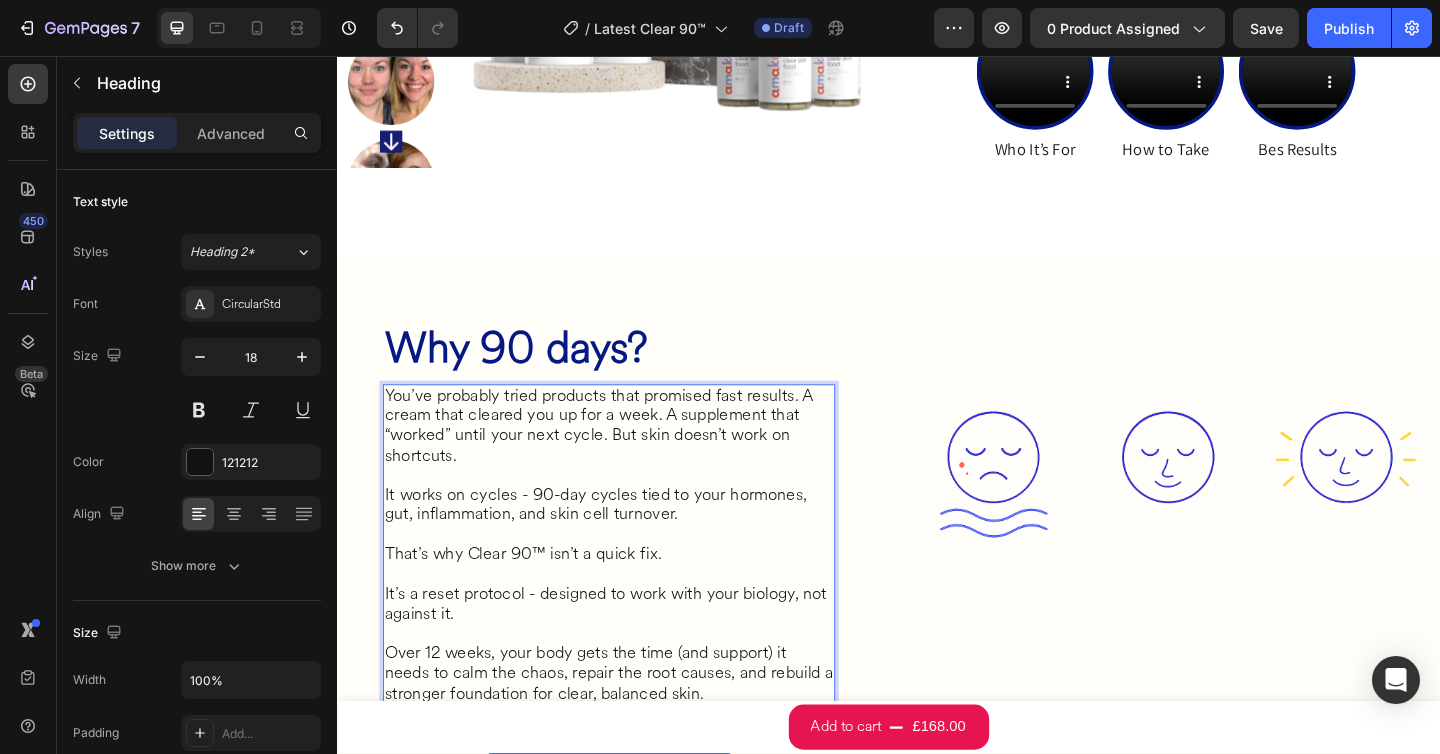 scroll, scrollTop: 1626, scrollLeft: 0, axis: vertical 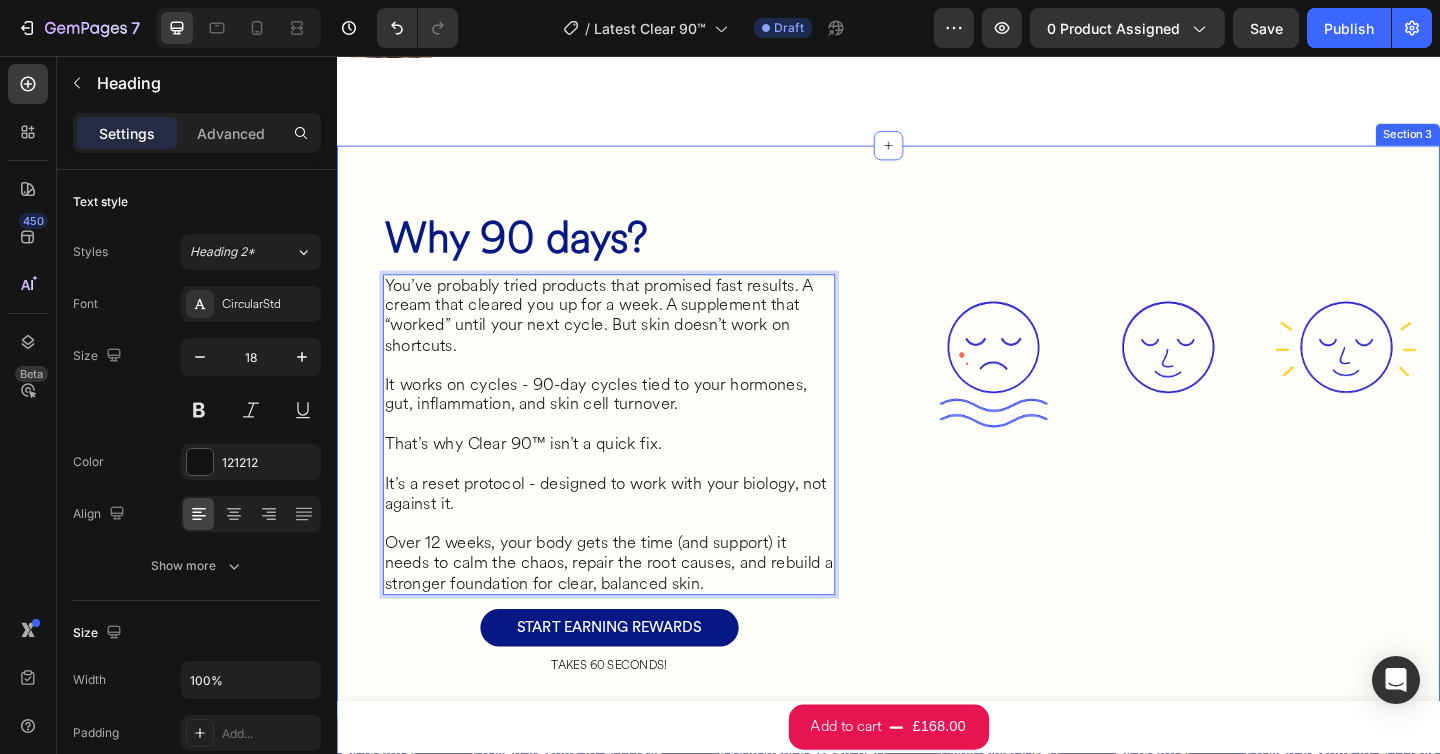 click on "⁠⁠⁠⁠⁠⁠⁠ Why 90 days? Heading You’ve probably tried products that promised fast results. A cream that cleared you up for a week. A supplement that “worked” until your next cycle. But skin doesn’t work on shortcuts. It works on cycles - 90-day cycles tied to your hormones, gut, inflammation, and skin cell turnover. That’s why Clear 90™ isn’t a quick fix. It’s a reset protocol - designed to work with your biology, not against it. Over 12 weeks, your body gets the time (and support) it needs to calm the chaos, repair the root causes, and rebuild a stronger foundation for clear, balanced skin. Heading   15 START EARNING REWARDS Button TAKES 60 SECONDS! Heading Row Row Image Row Section 3" at bounding box center [937, 465] 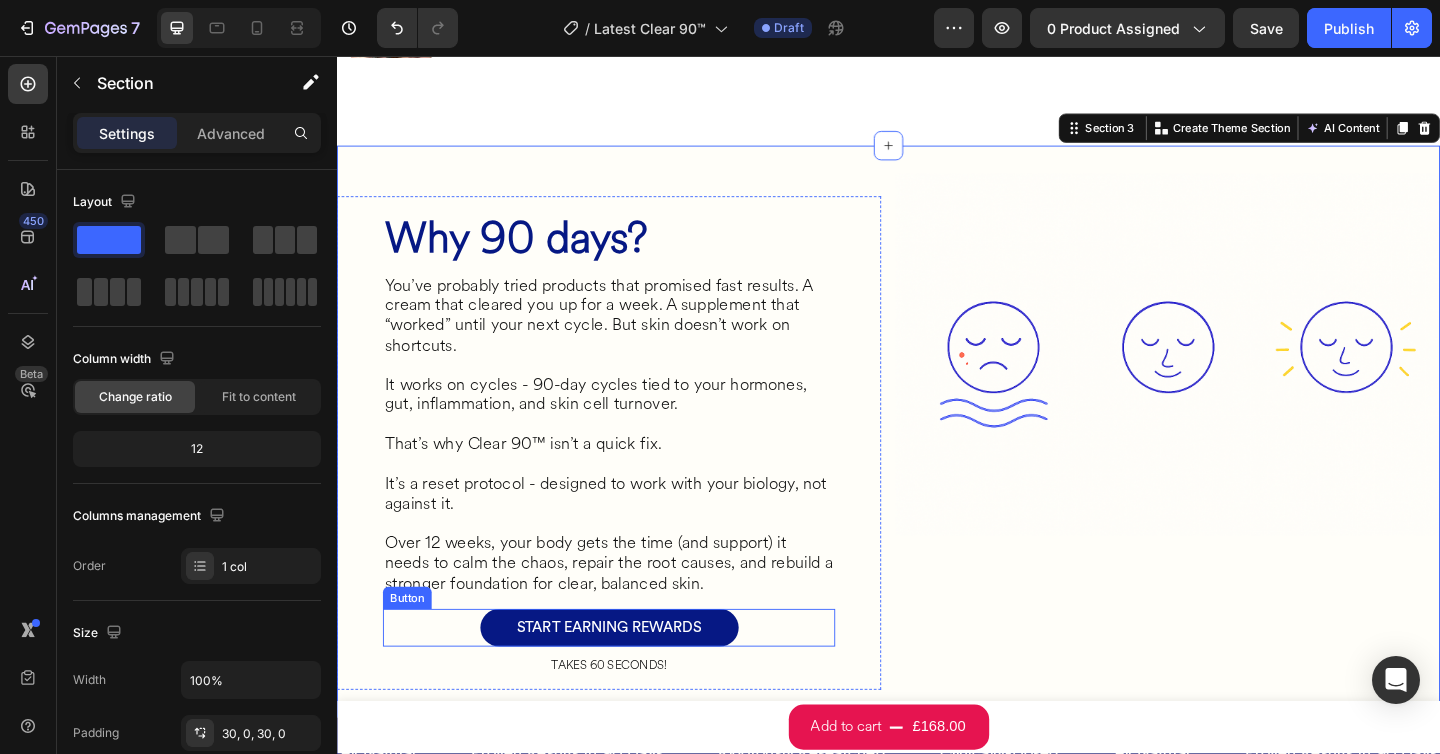 click on "START EARNING REWARDS Button" at bounding box center (633, 678) 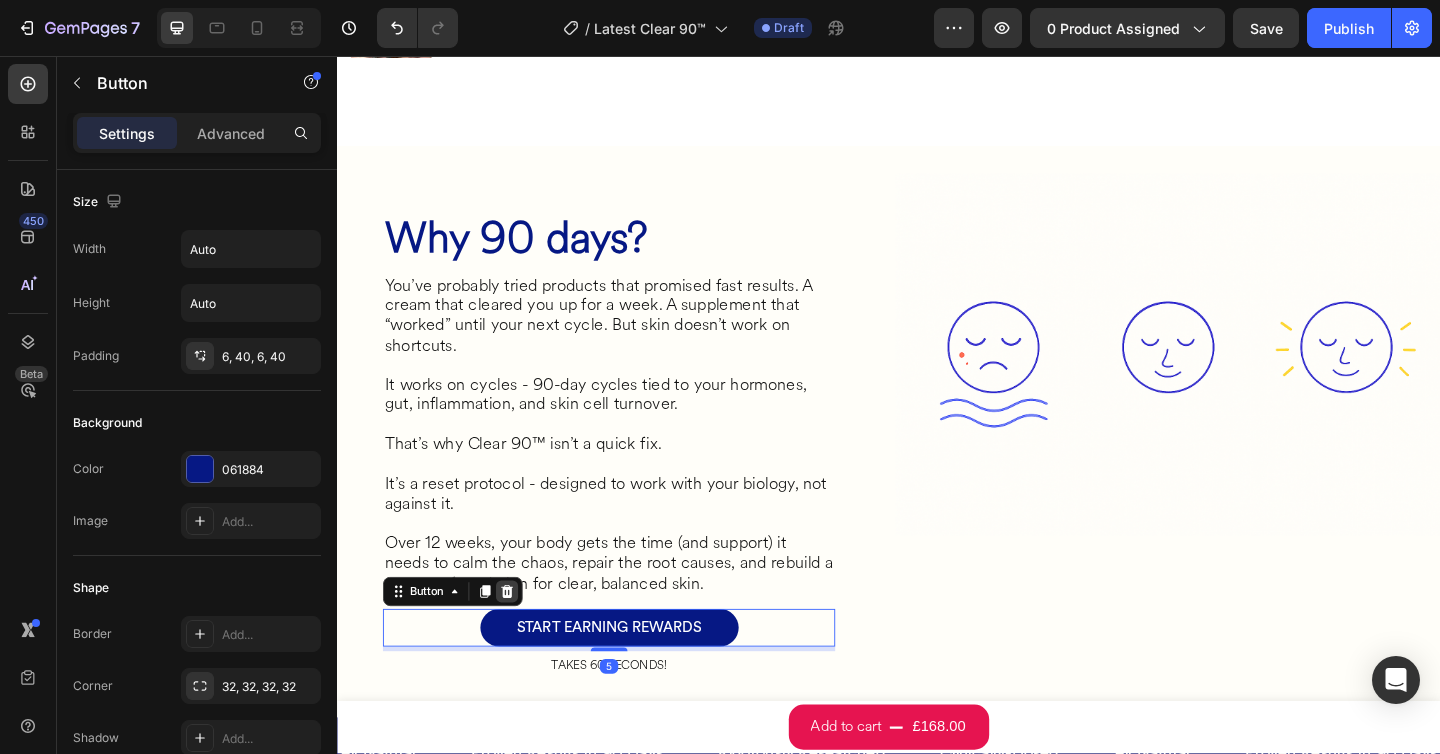 click 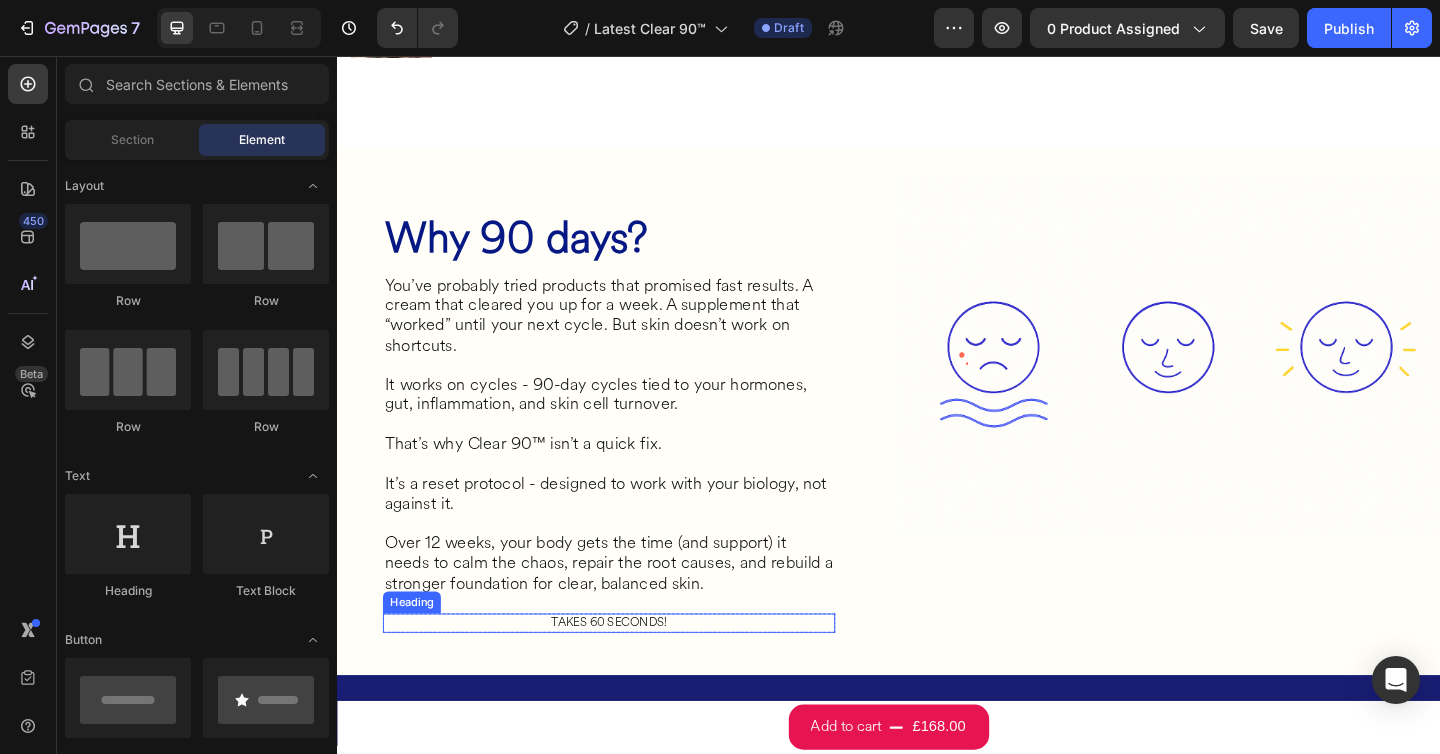 click on "TAKES 60 SECONDS!" at bounding box center (633, 673) 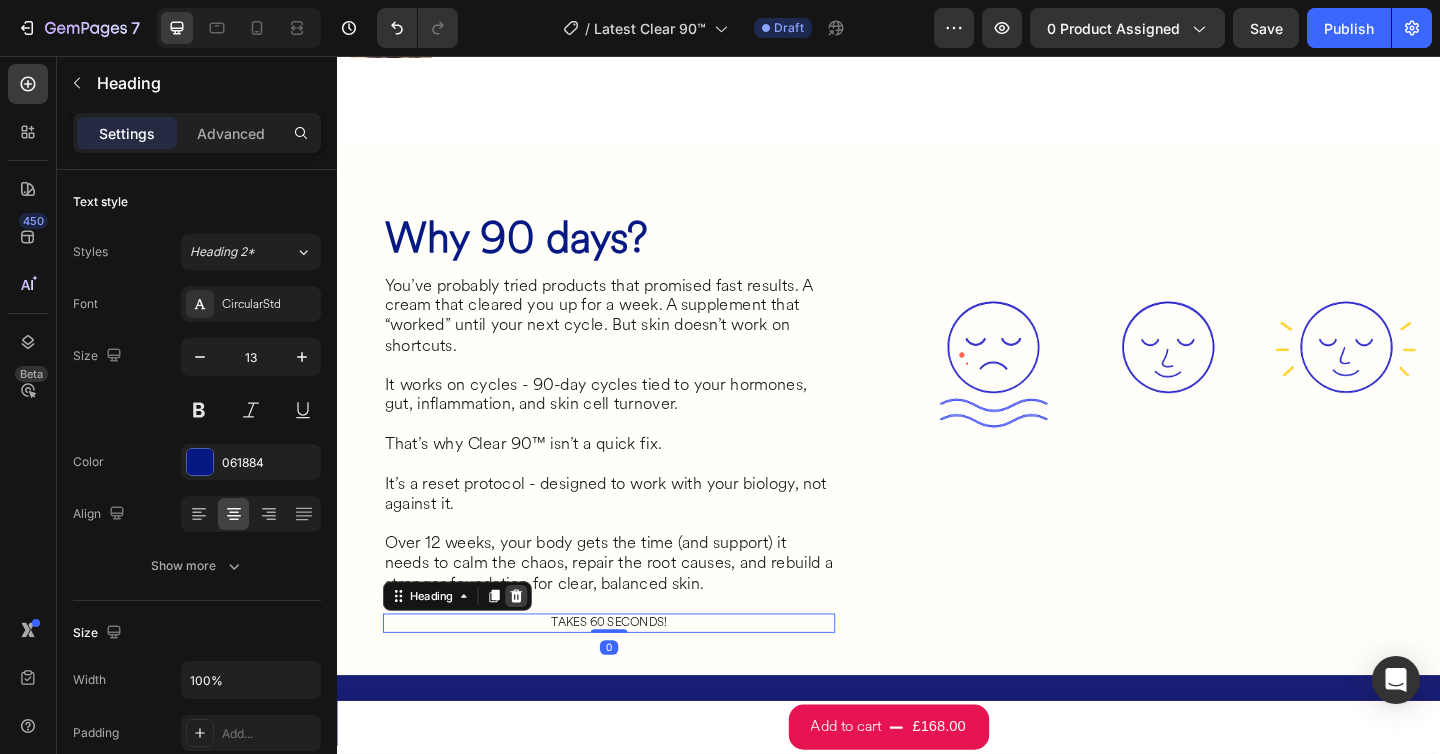 click 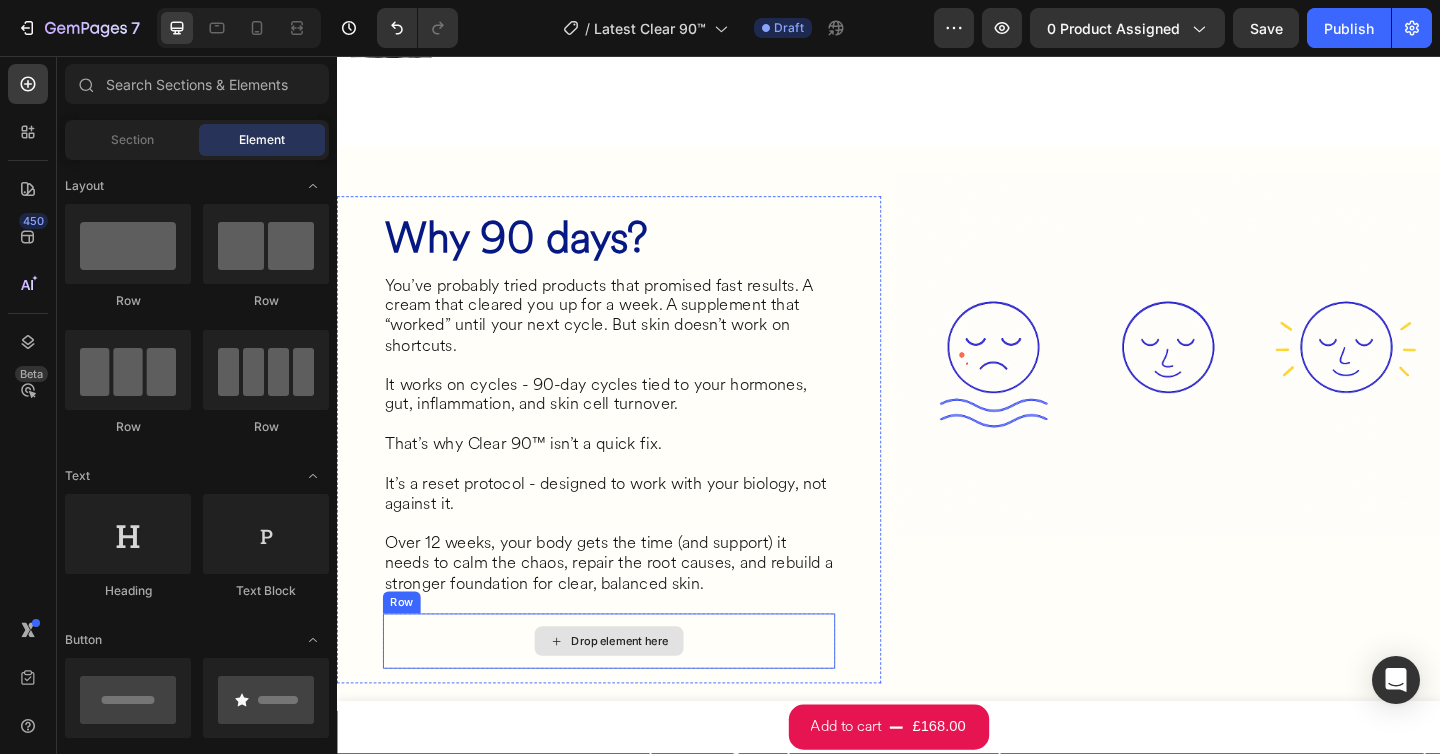 click on "Drop element here" at bounding box center (633, 693) 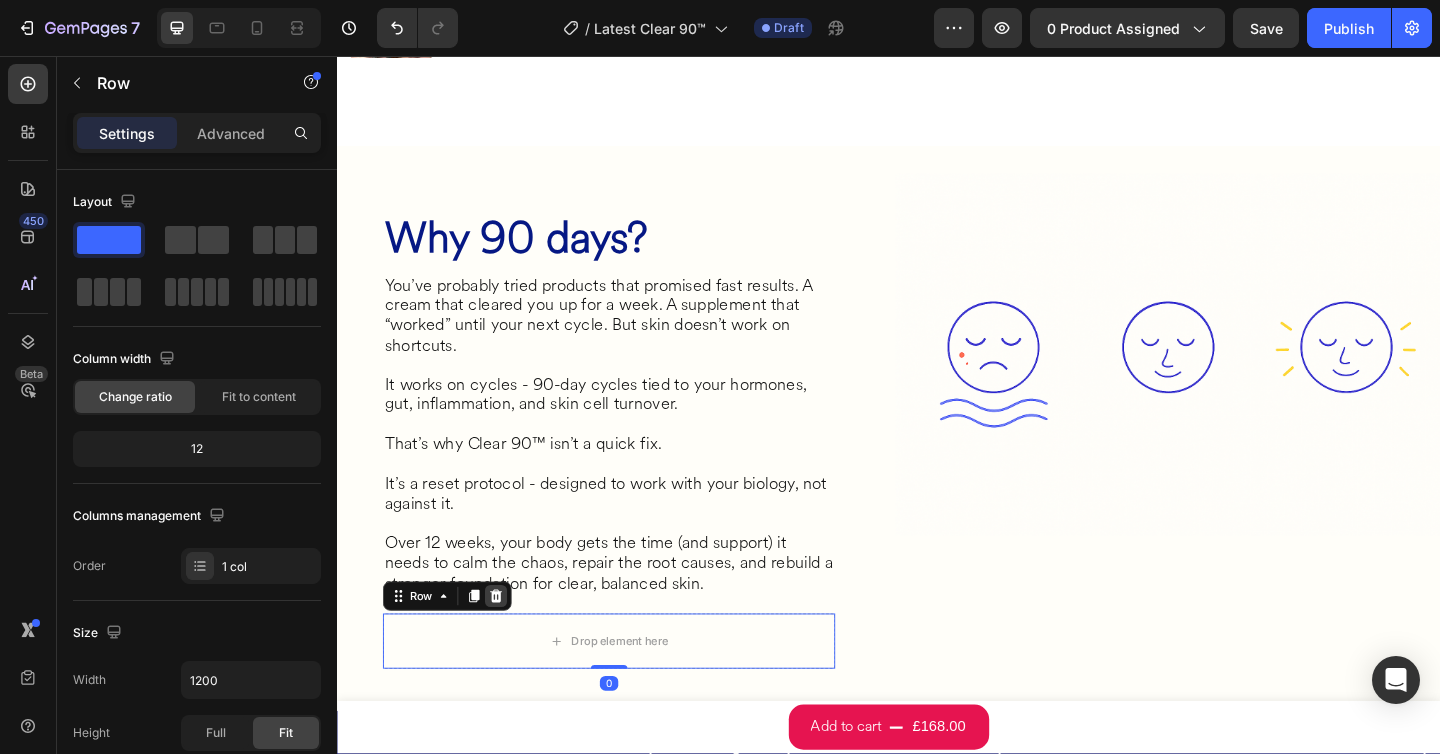 click at bounding box center (510, 644) 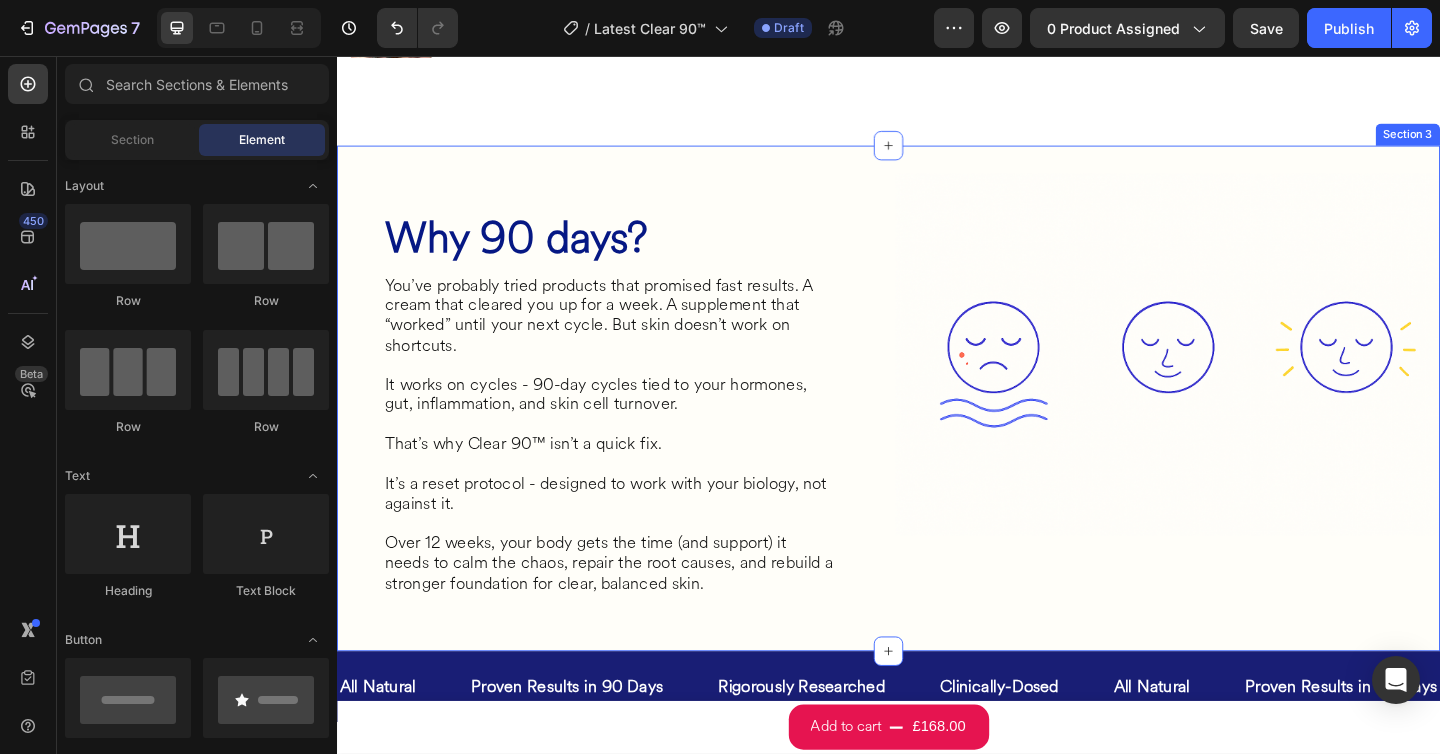 click on "⁠⁠⁠⁠⁠⁠⁠ Why 90 days? Heading You’ve probably tried products that promised fast results. A cream that cleared you up for a week. A supplement that “worked” until your next cycle. But skin doesn’t work on shortcuts. It works on cycles - 90-day cycles tied to your hormones, gut, inflammation, and skin cell turnover. That’s why Clear 90™ isn’t a quick fix. It’s a reset protocol - designed to work with your biology, not against it. Over 12 weeks, your body gets the time (and support) it needs to calm the chaos, repair the root causes, and rebuild a stronger foundation for clear, balanced skin. Heading Row Image Row Section 3" at bounding box center [937, 429] 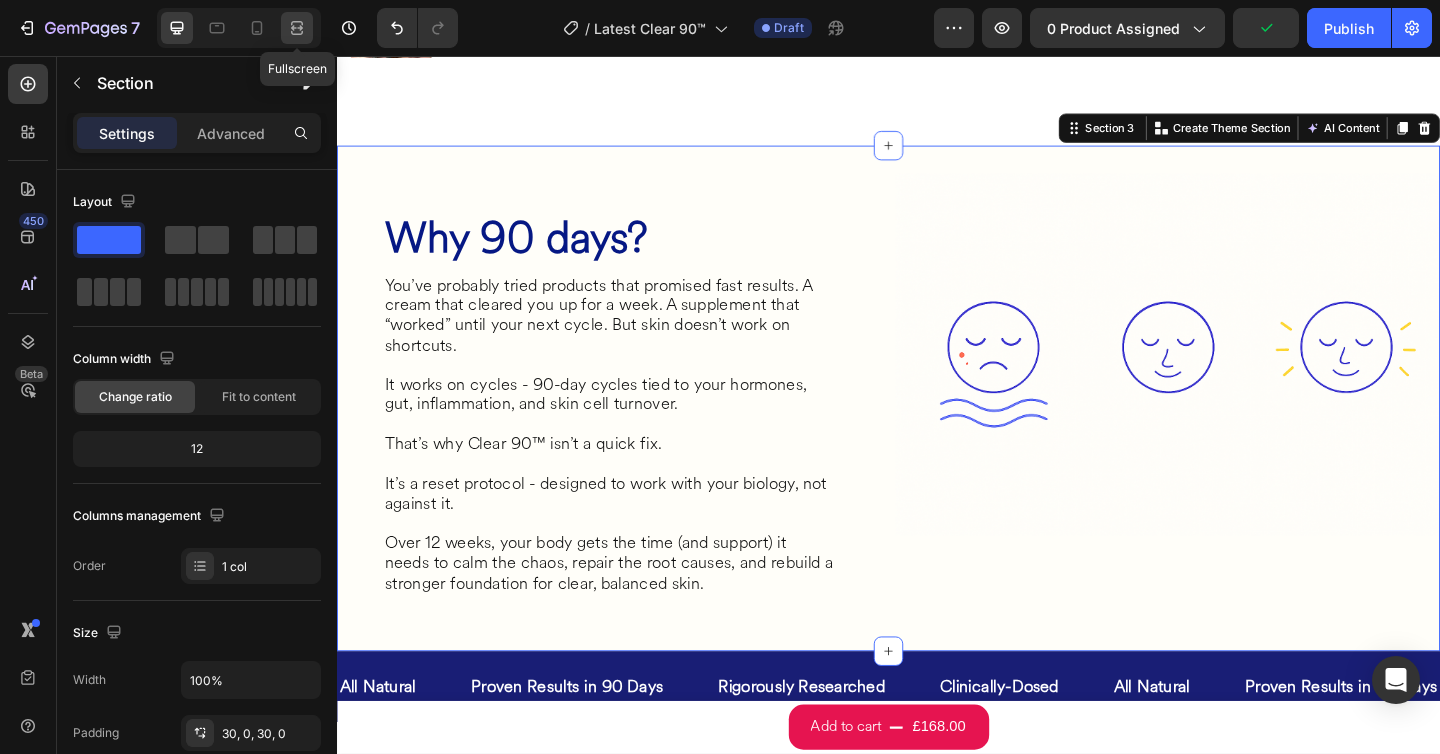 click 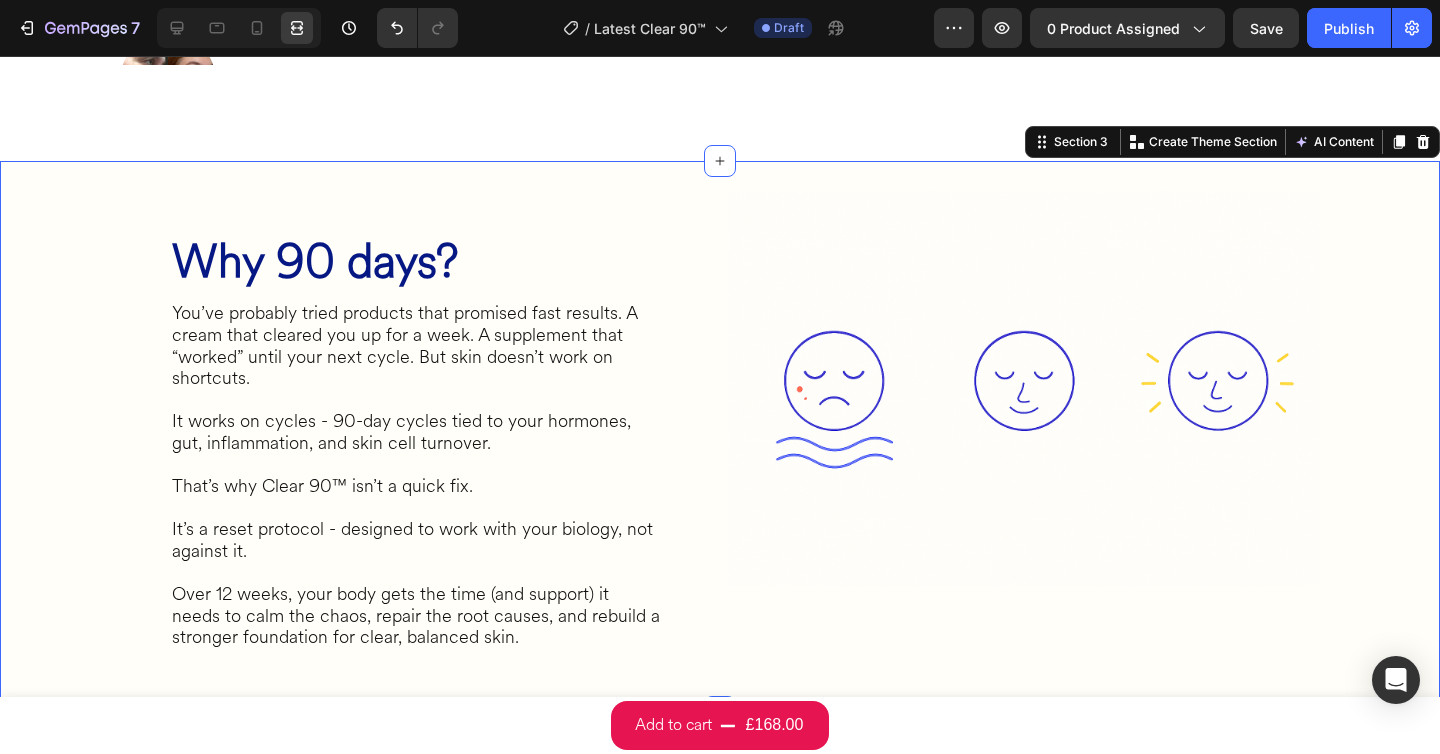 click on "⁠⁠⁠⁠⁠⁠⁠ Why 90 days? Heading You’ve probably tried products that promised fast results. A cream that cleared you up for a week. A supplement that “worked” until your next cycle. But skin doesn’t work on shortcuts. It works on cycles - 90-day cycles tied to your hormones, gut, inflammation, and skin cell turnover. That’s why Clear 90™ isn’t a quick fix. It’s a reset protocol - designed to work with your biology, not against it. Over 12 weeks, your body gets the time (and support) it needs to calm the chaos, repair the root causes, and rebuild a stronger foundation for clear, balanced skin. Heading Row Image Row" at bounding box center (720, 436) 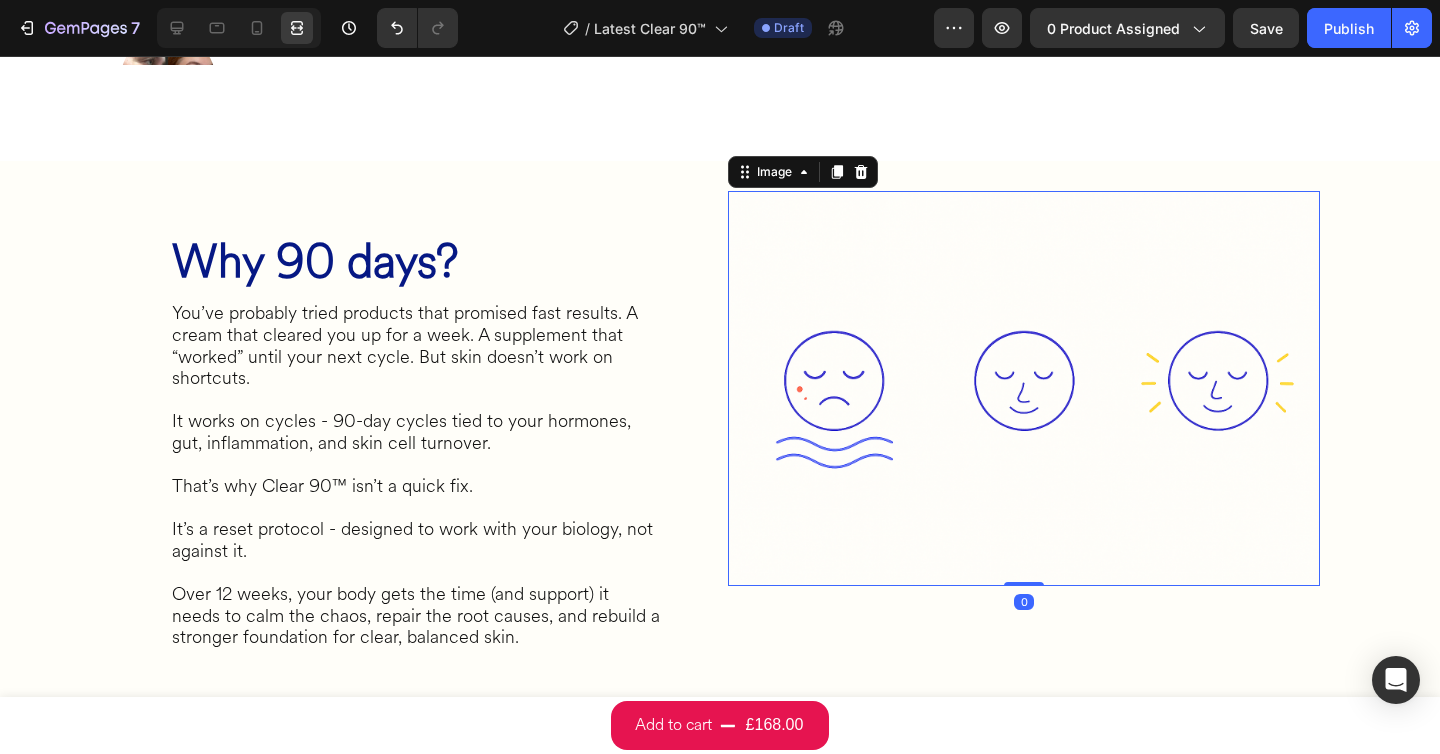 click at bounding box center [1024, 388] 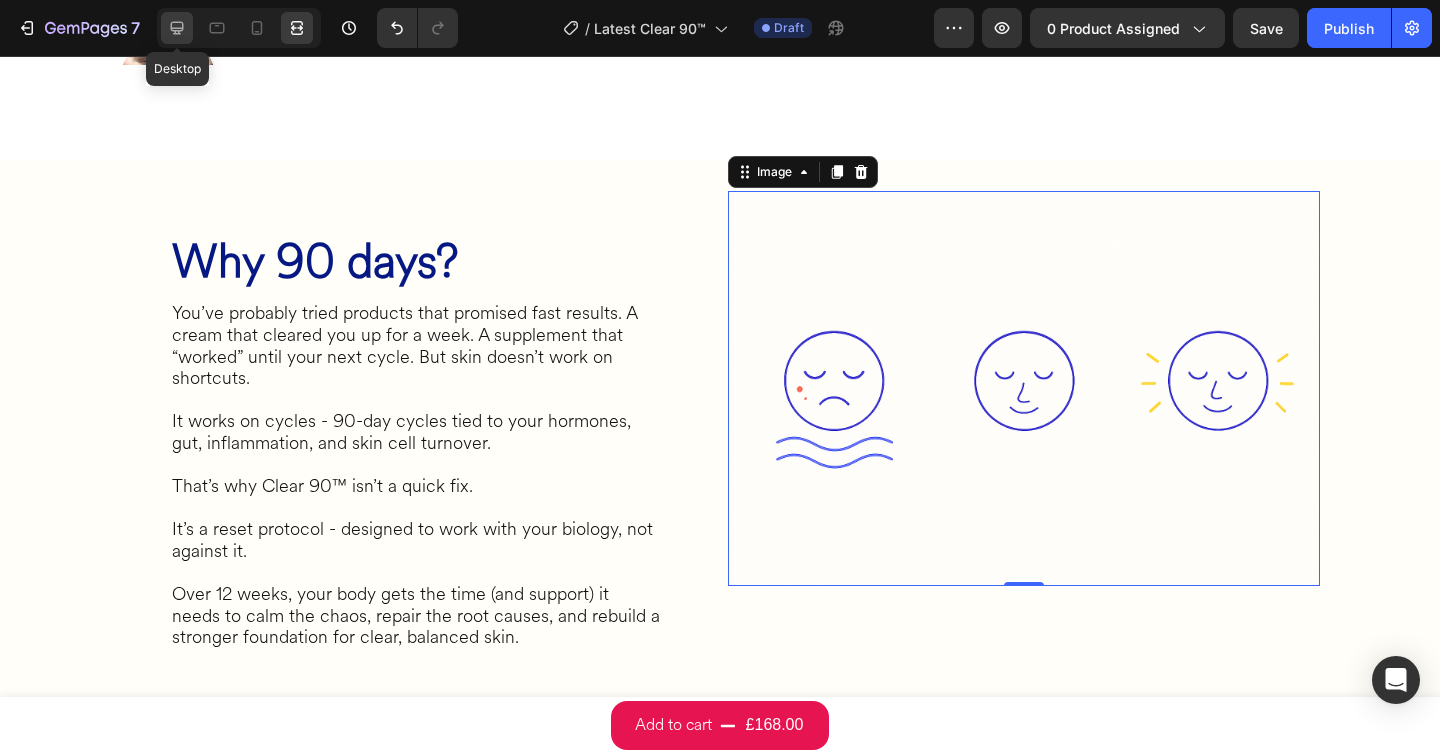 click 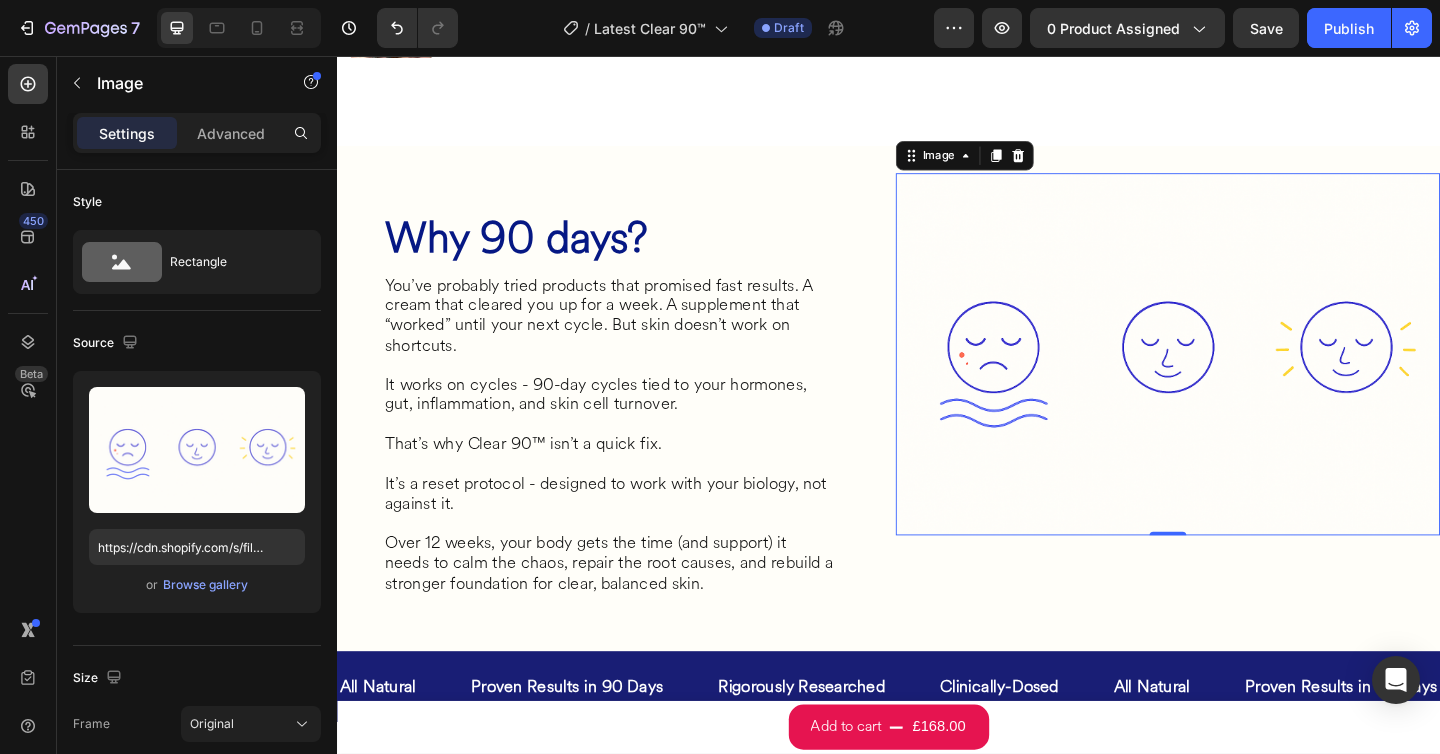 click on "Settings Advanced" at bounding box center (197, 133) 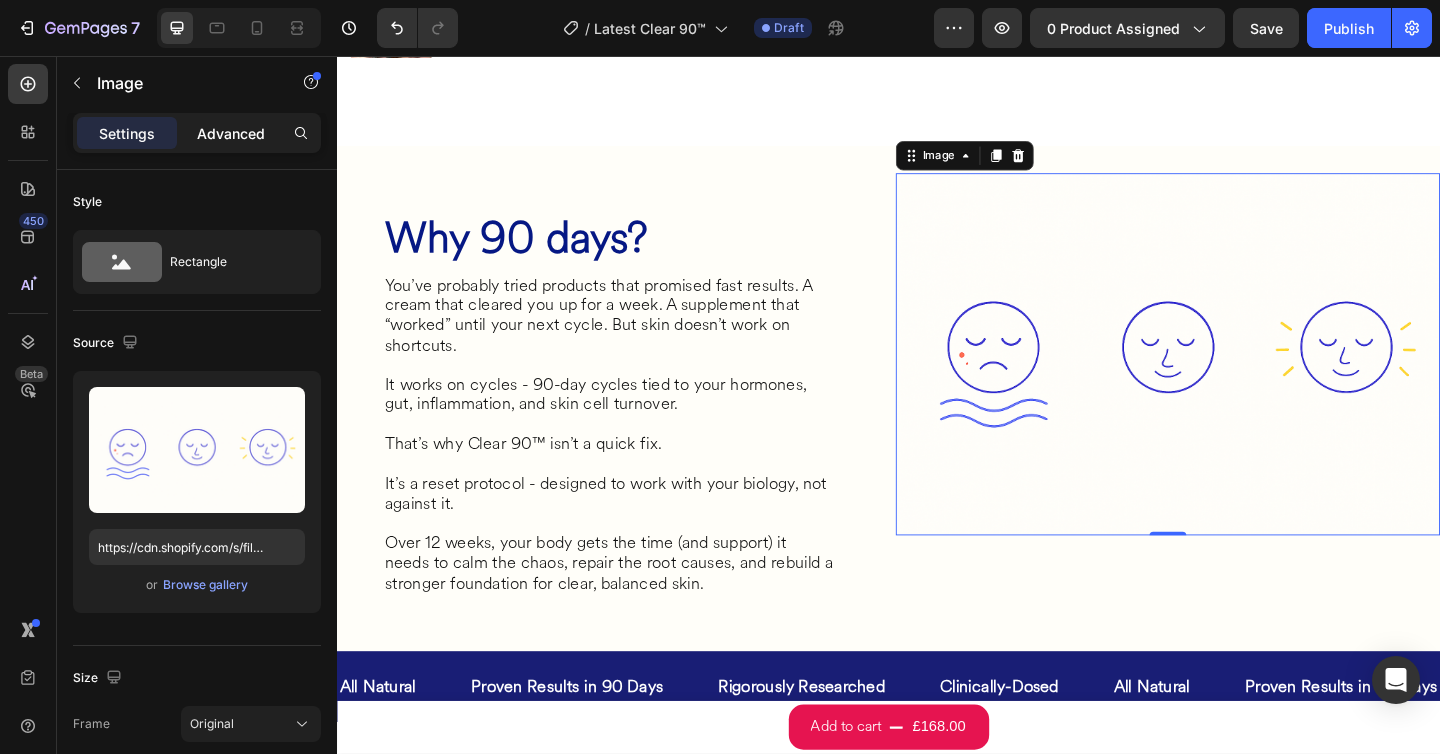 click on "Advanced" at bounding box center [231, 133] 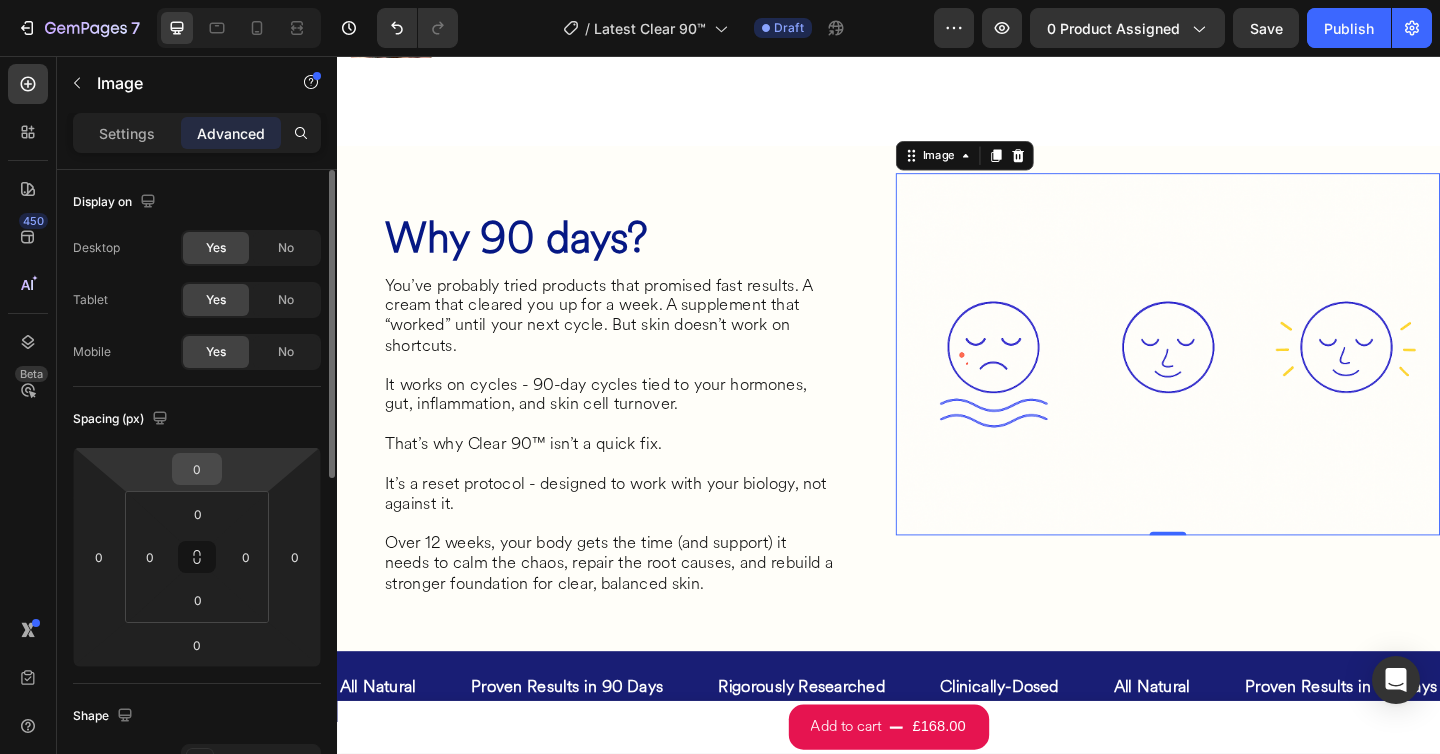 click on "0" at bounding box center (197, 469) 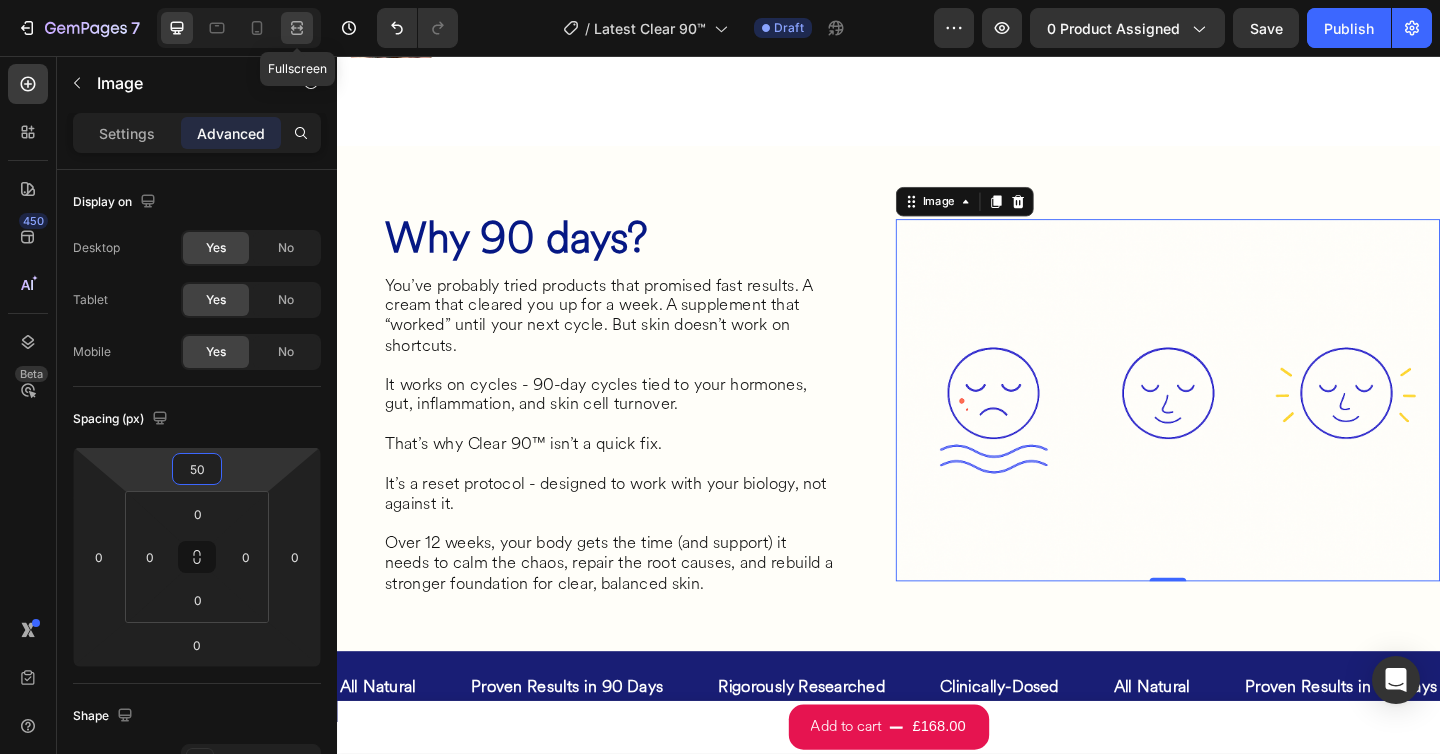 type on "50" 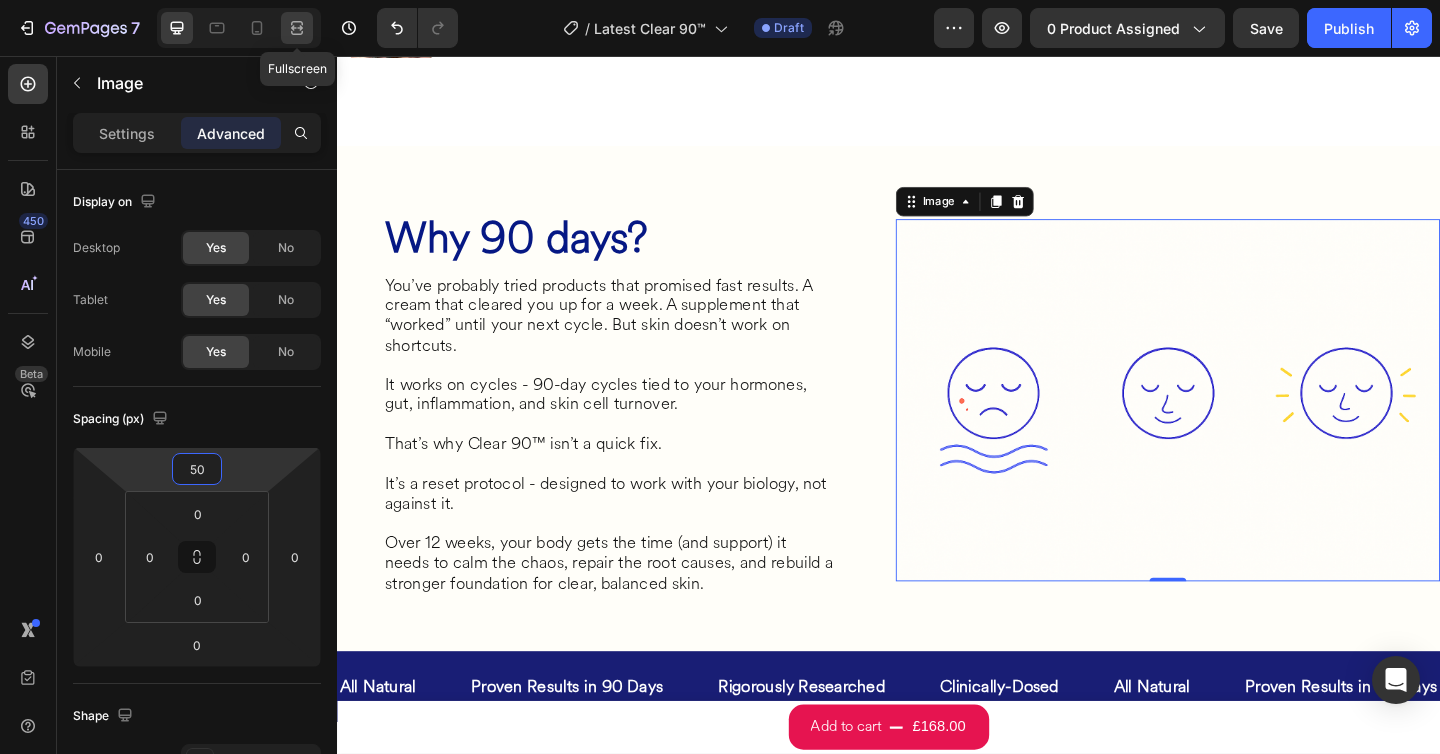 click 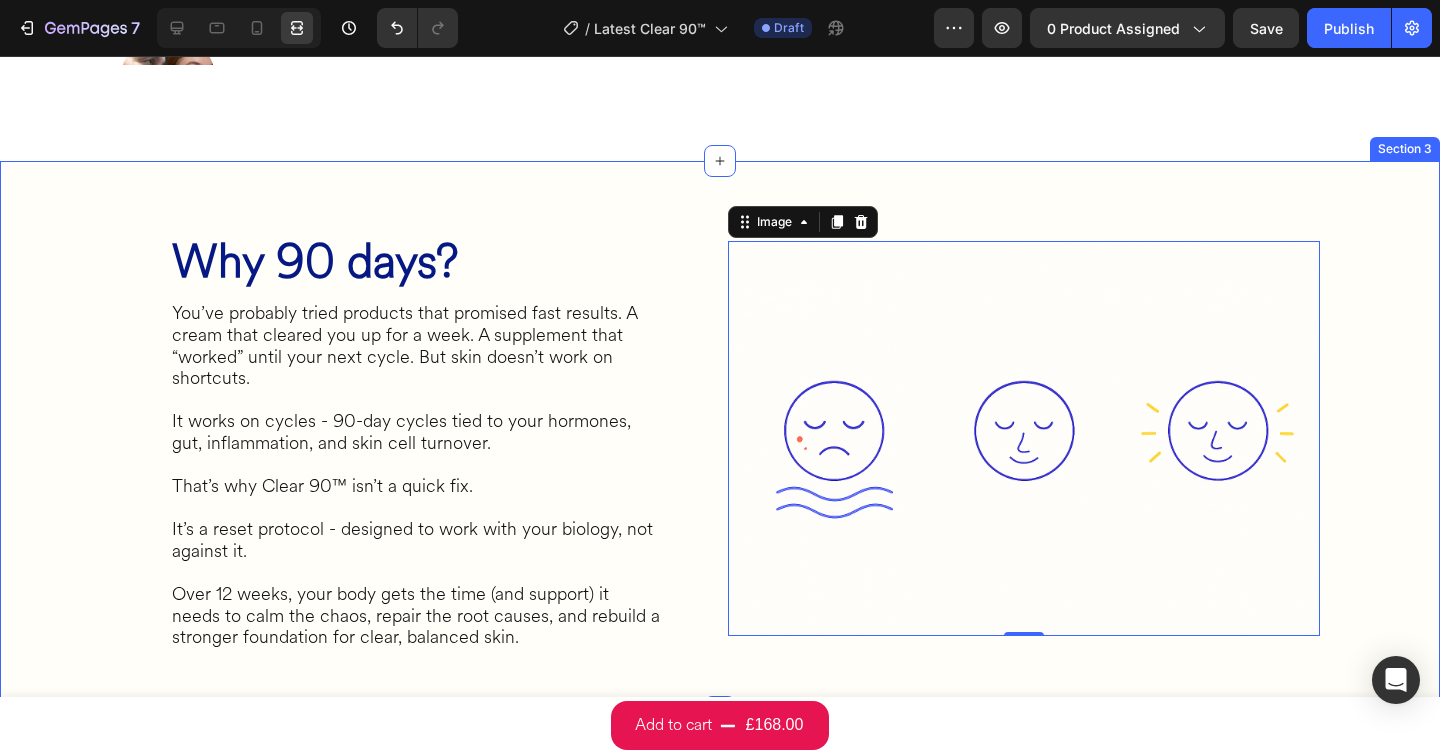 click on "⁠⁠⁠⁠⁠⁠⁠ Why 90 days? Heading You’ve probably tried products that promised fast results. A cream that cleared you up for a week. A supplement that “worked” until your next cycle. But skin doesn’t work on shortcuts. It works on cycles - 90-day cycles tied to your hormones, gut, inflammation, and skin cell turnover. That’s why Clear 90™ isn’t a quick fix. It’s a reset protocol - designed to work with your biology, not against it. Over 12 weeks, your body gets the time (and support) it needs to calm the chaos, repair the root causes, and rebuild a stronger foundation for clear, balanced skin. Heading Row Image   0 Row" at bounding box center [720, 436] 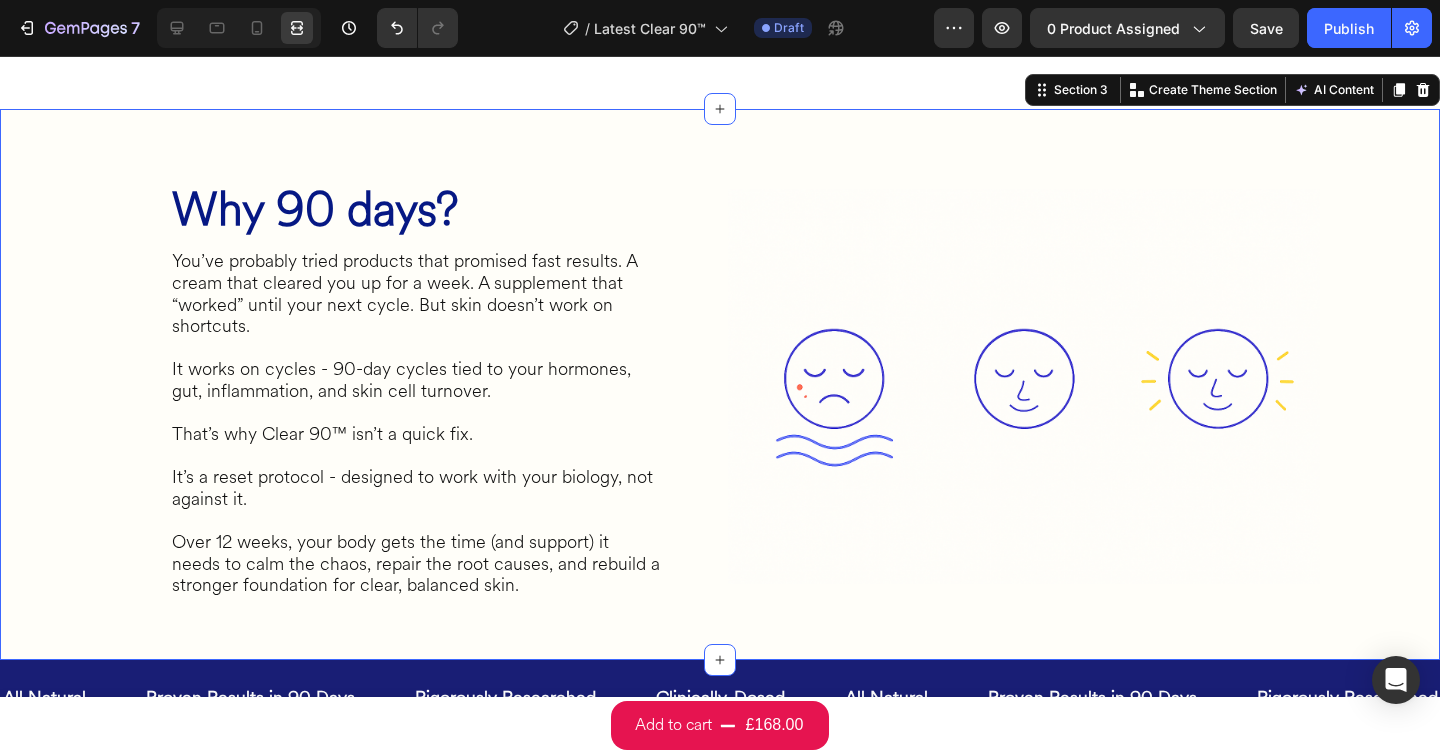 scroll, scrollTop: 1675, scrollLeft: 0, axis: vertical 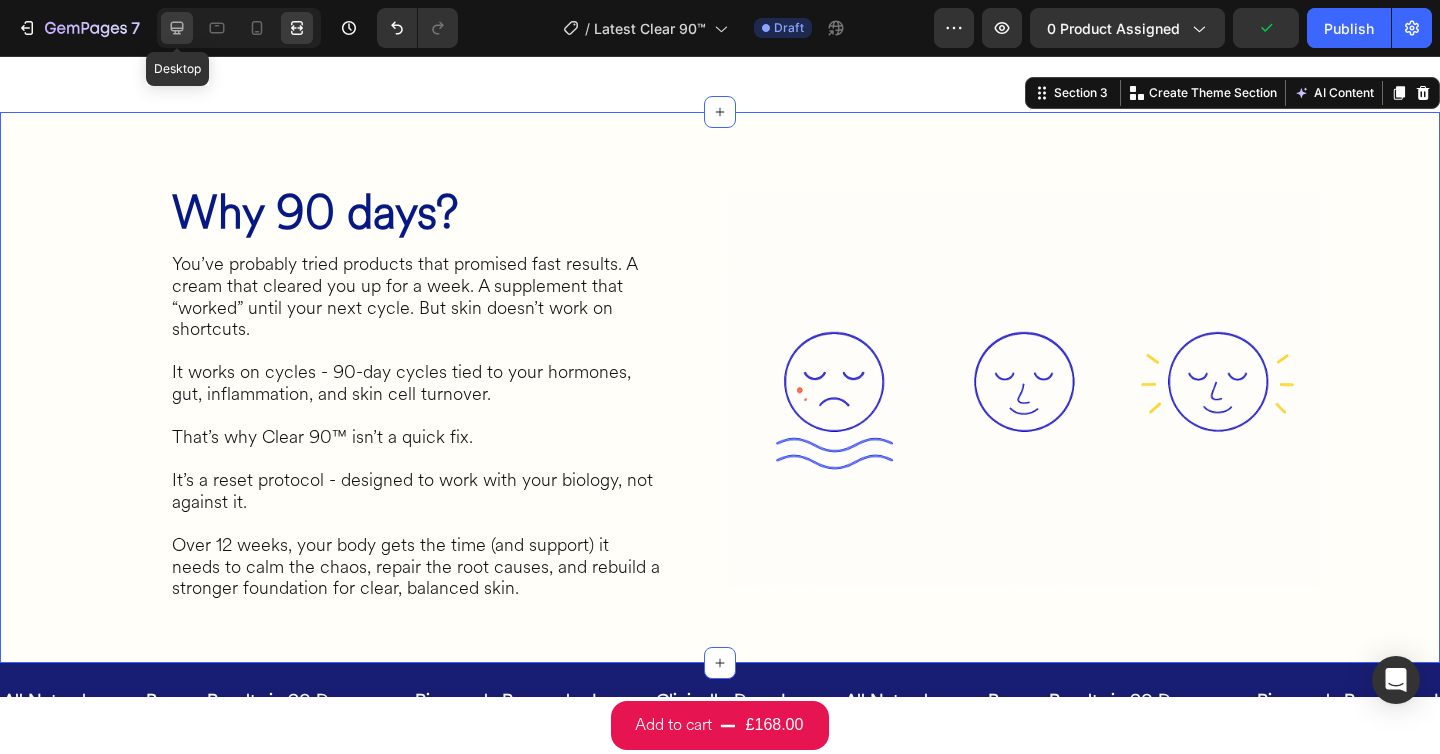 drag, startPoint x: 165, startPoint y: 33, endPoint x: 955, endPoint y: 305, distance: 835.5142 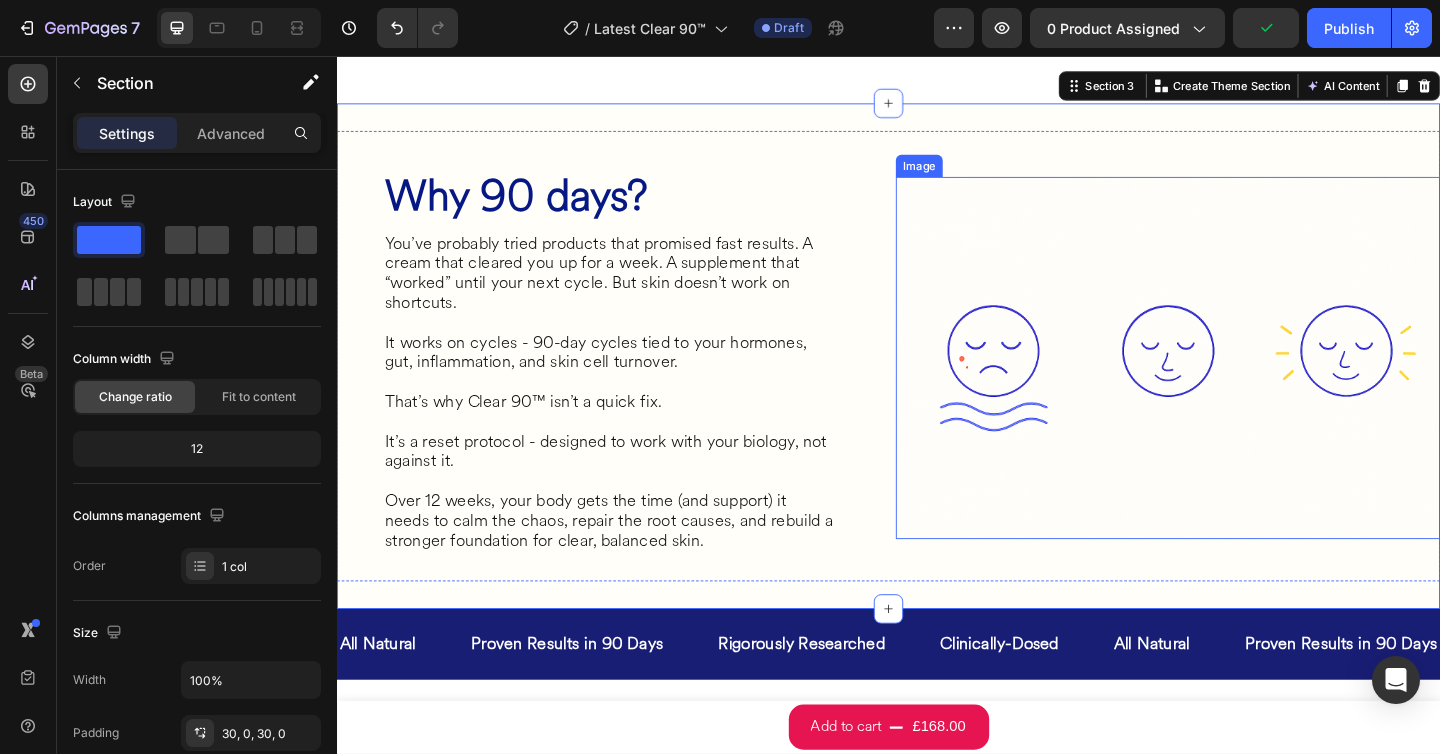 click at bounding box center [1241, 385] 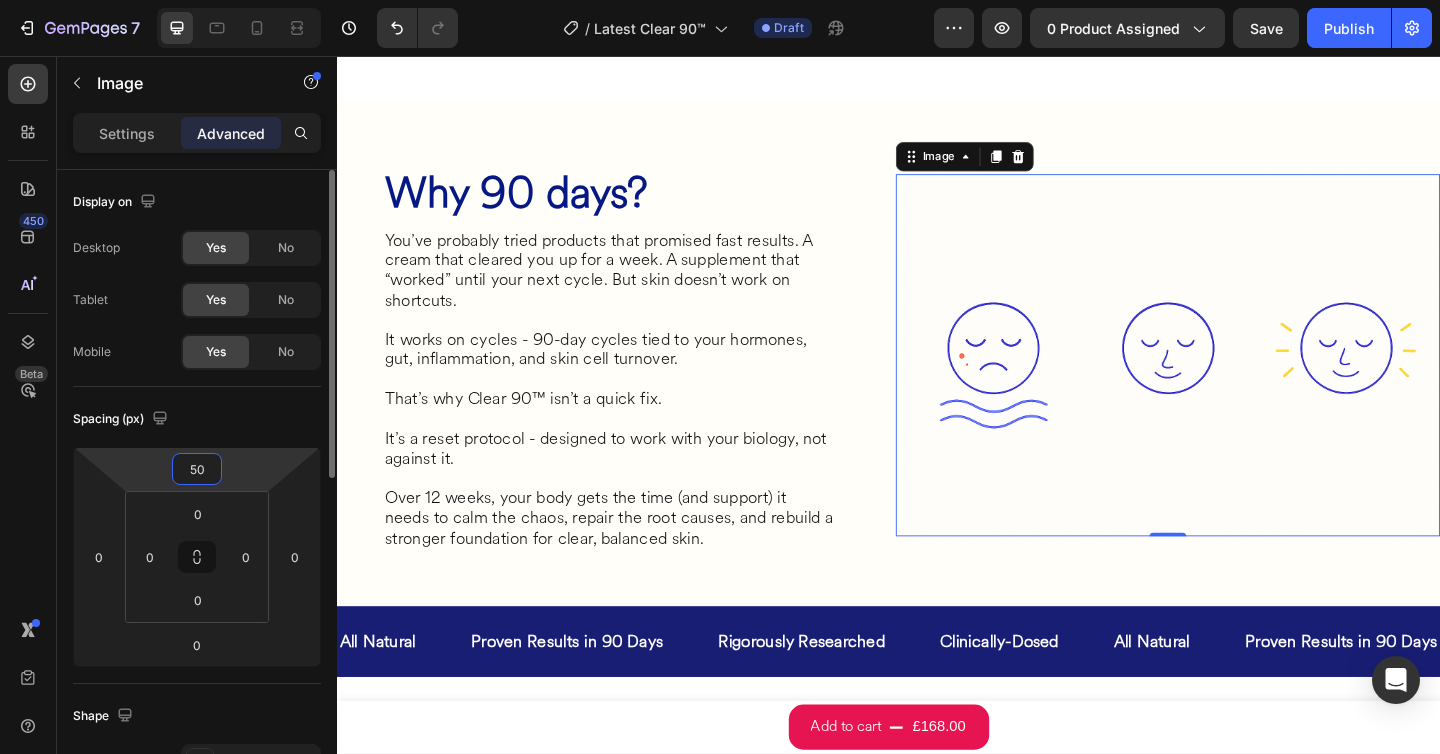 click on "50" at bounding box center [197, 469] 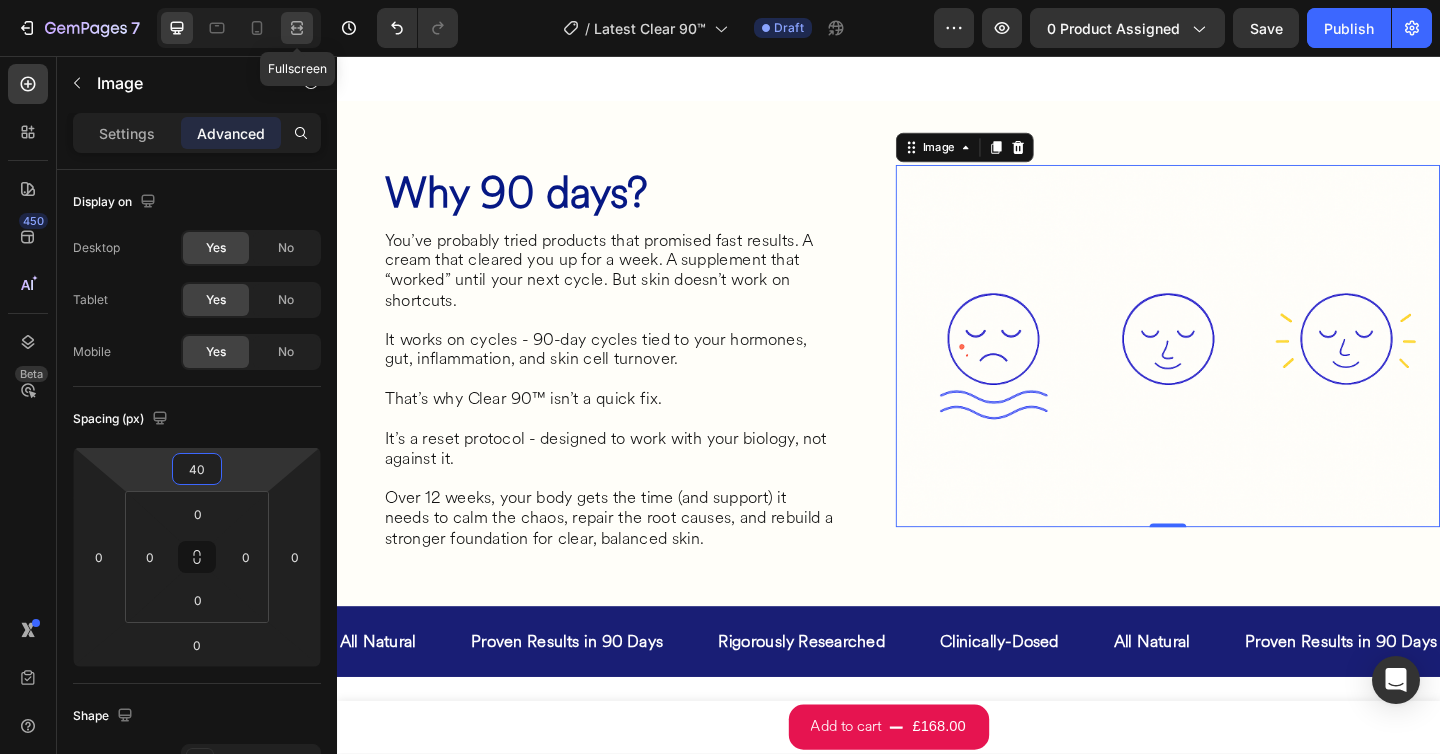 type on "40" 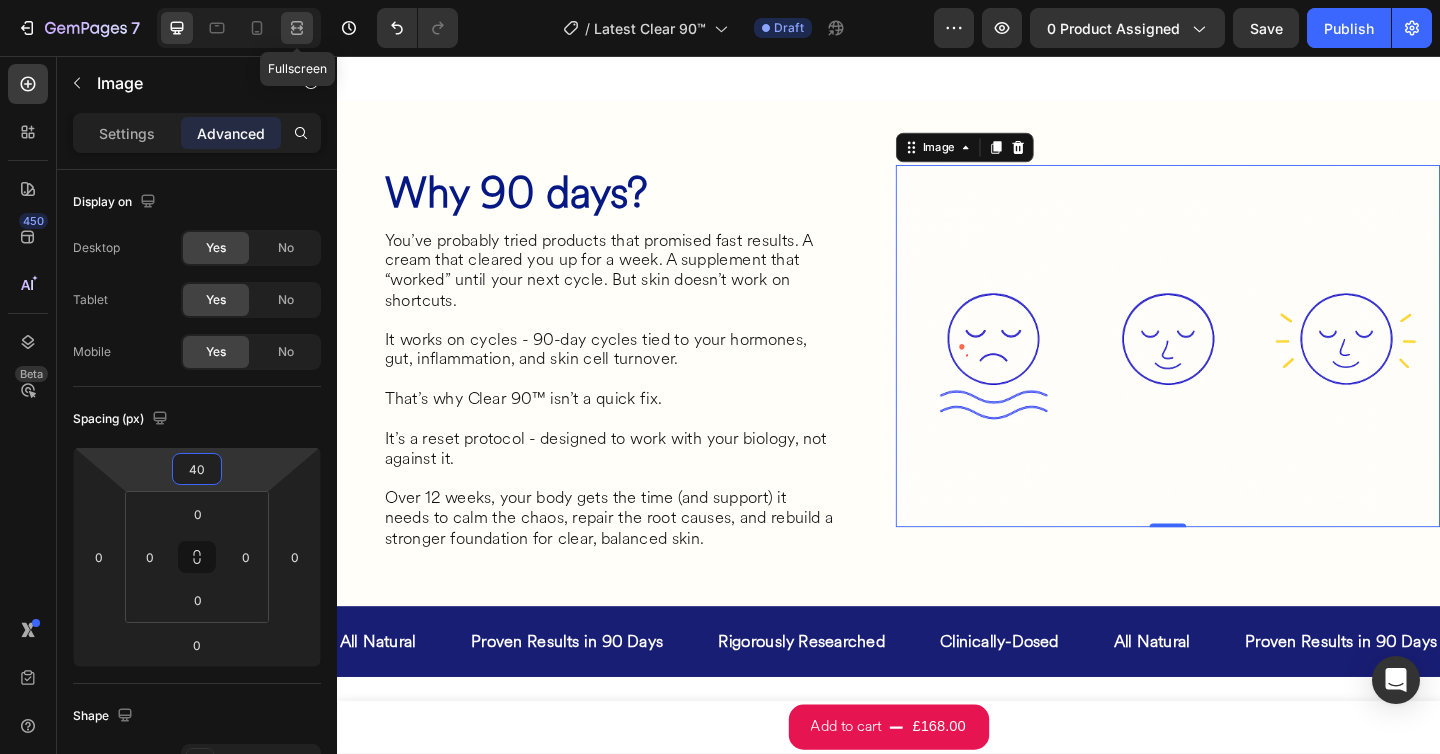 click 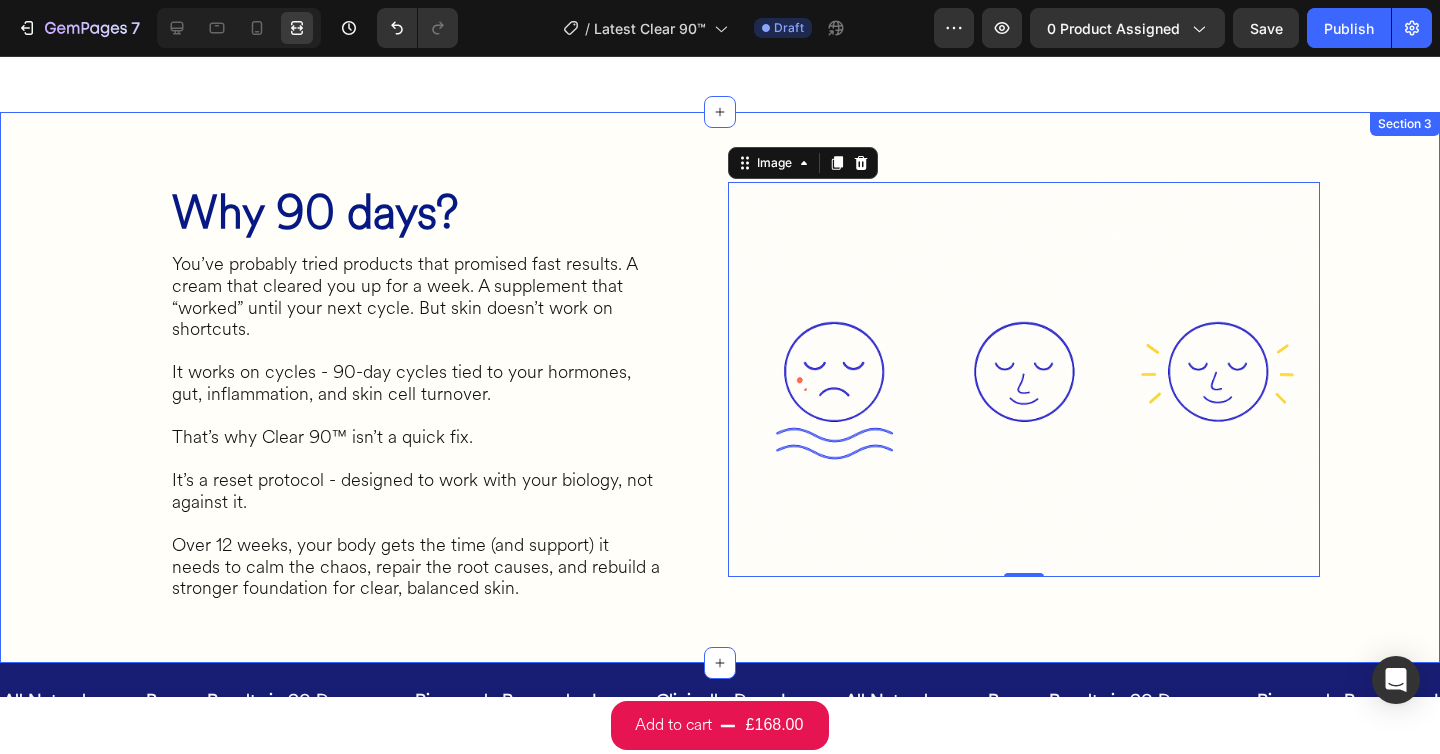 click on "⁠⁠⁠⁠⁠⁠⁠ Why 90 days? Heading You’ve probably tried products that promised fast results. A cream that cleared you up for a week. A supplement that “worked” until your next cycle. But skin doesn’t work on shortcuts. It works on cycles - 90-day cycles tied to your hormones, gut, inflammation, and skin cell turnover. That’s why Clear 90™ isn’t a quick fix. It’s a reset protocol - designed to work with your biology, not against it. Over 12 weeks, your body gets the time (and support) it needs to calm the chaos, repair the root causes, and rebuild a stronger foundation for clear, balanced skin. Heading Row Image   0 Row" at bounding box center (720, 387) 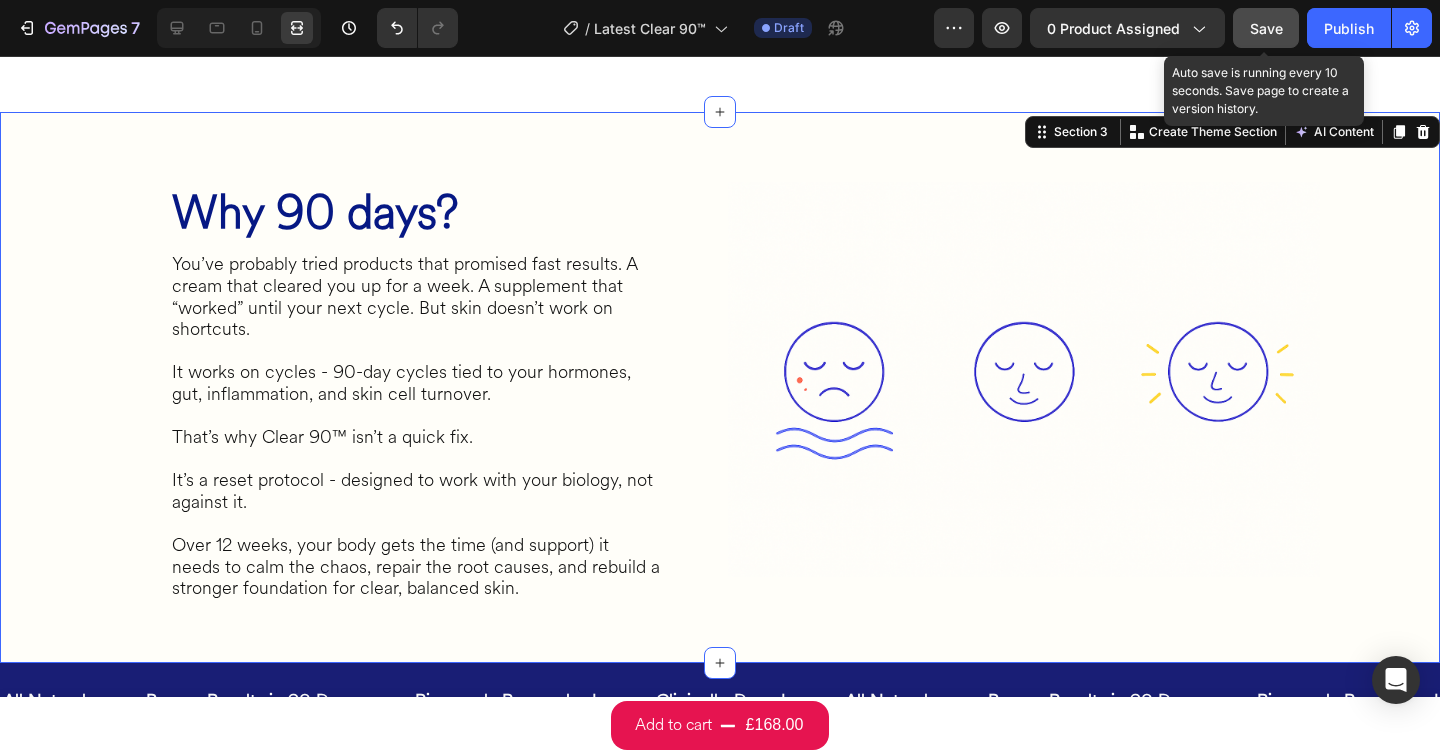 click on "Save" at bounding box center [1266, 28] 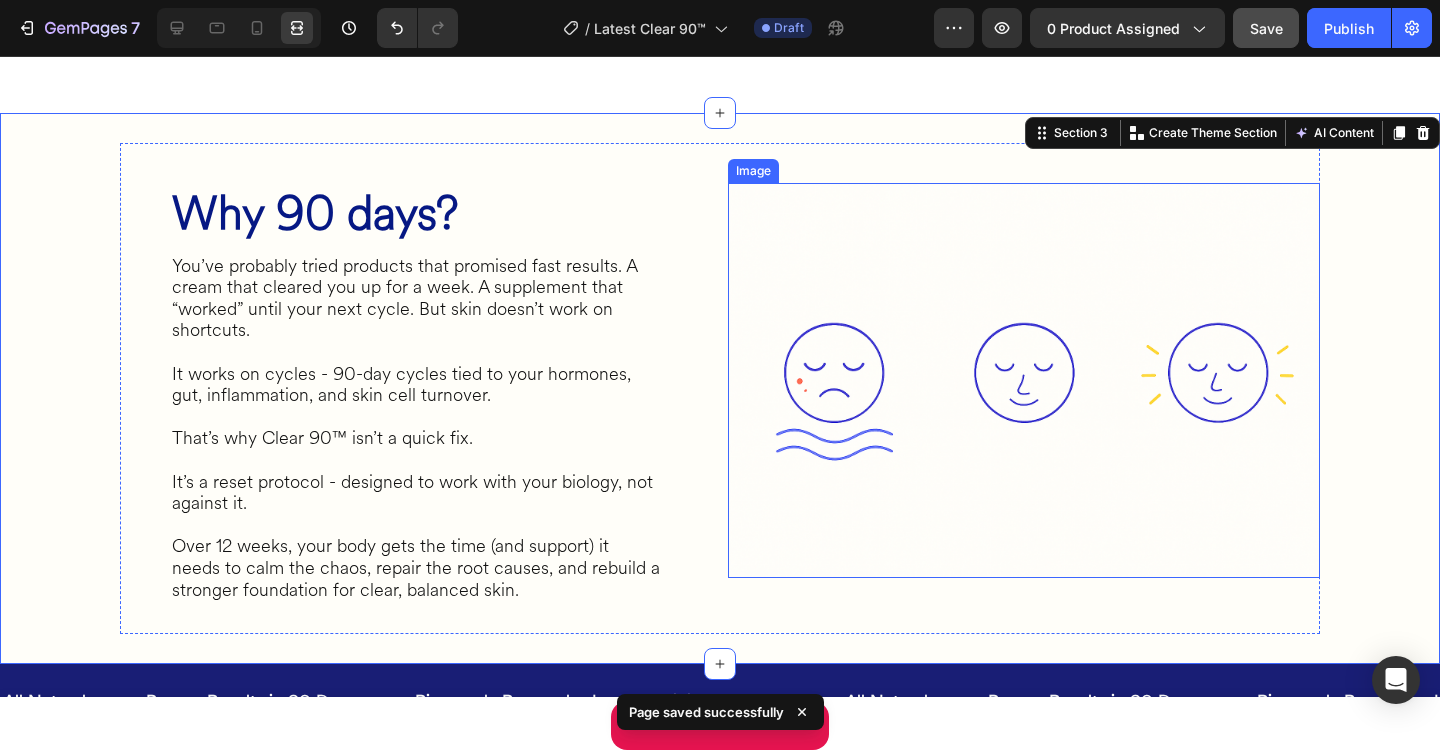 scroll, scrollTop: 1827, scrollLeft: 0, axis: vertical 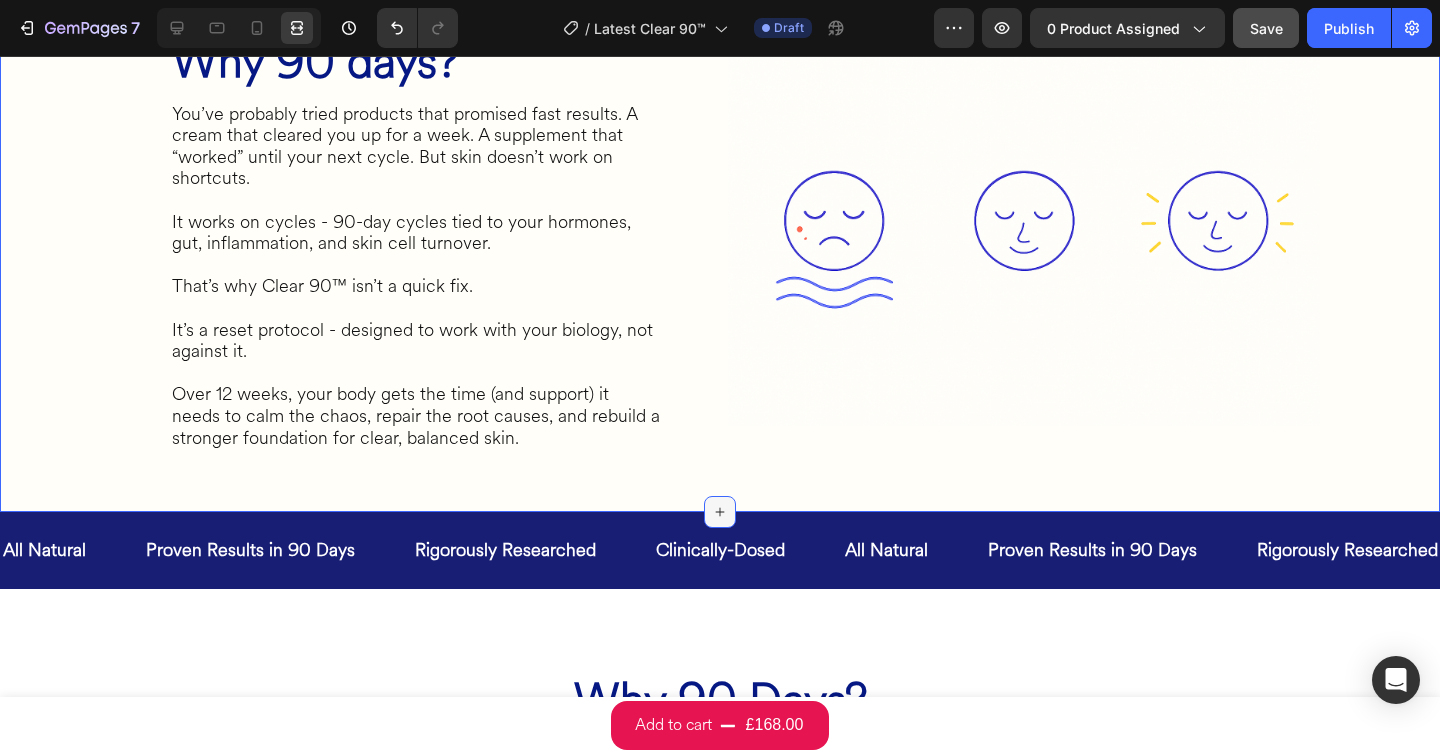 click 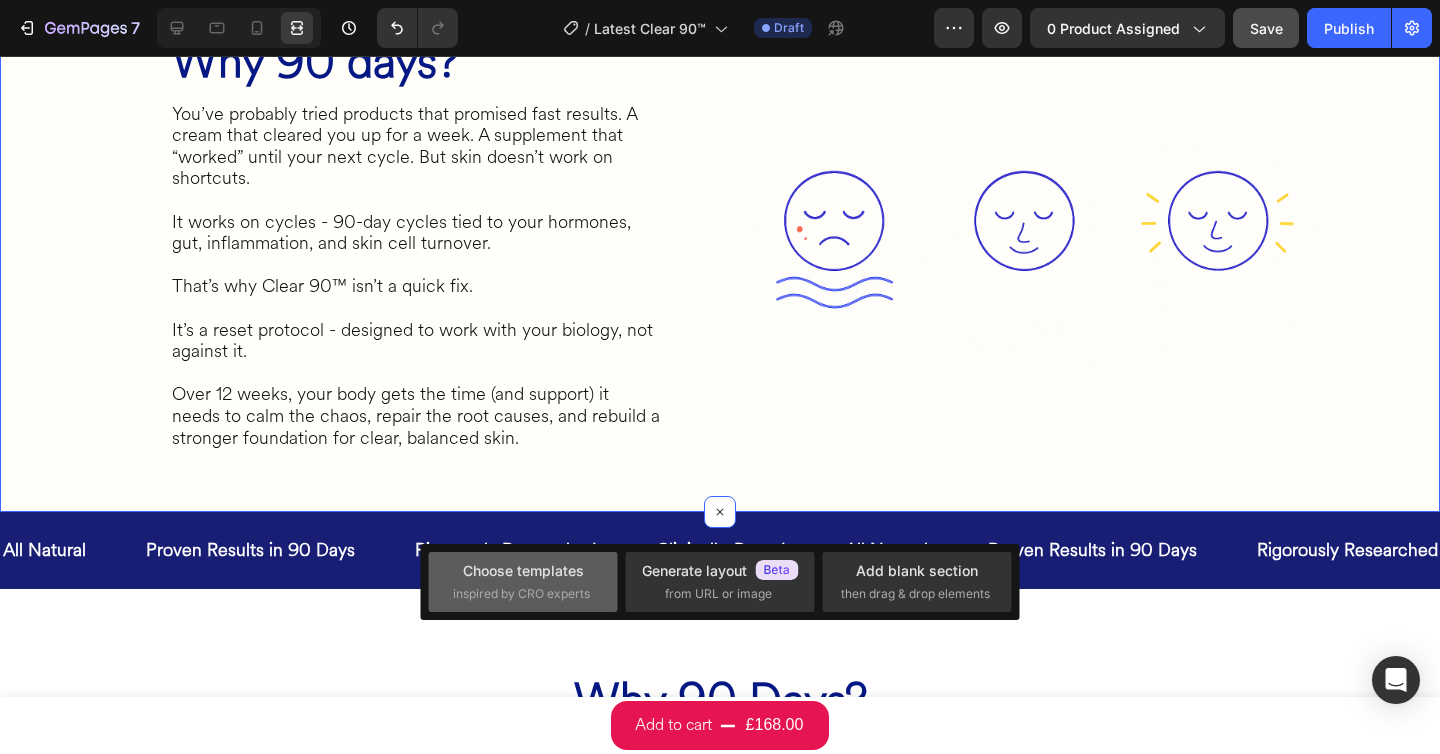 click on "Choose templates" at bounding box center (523, 570) 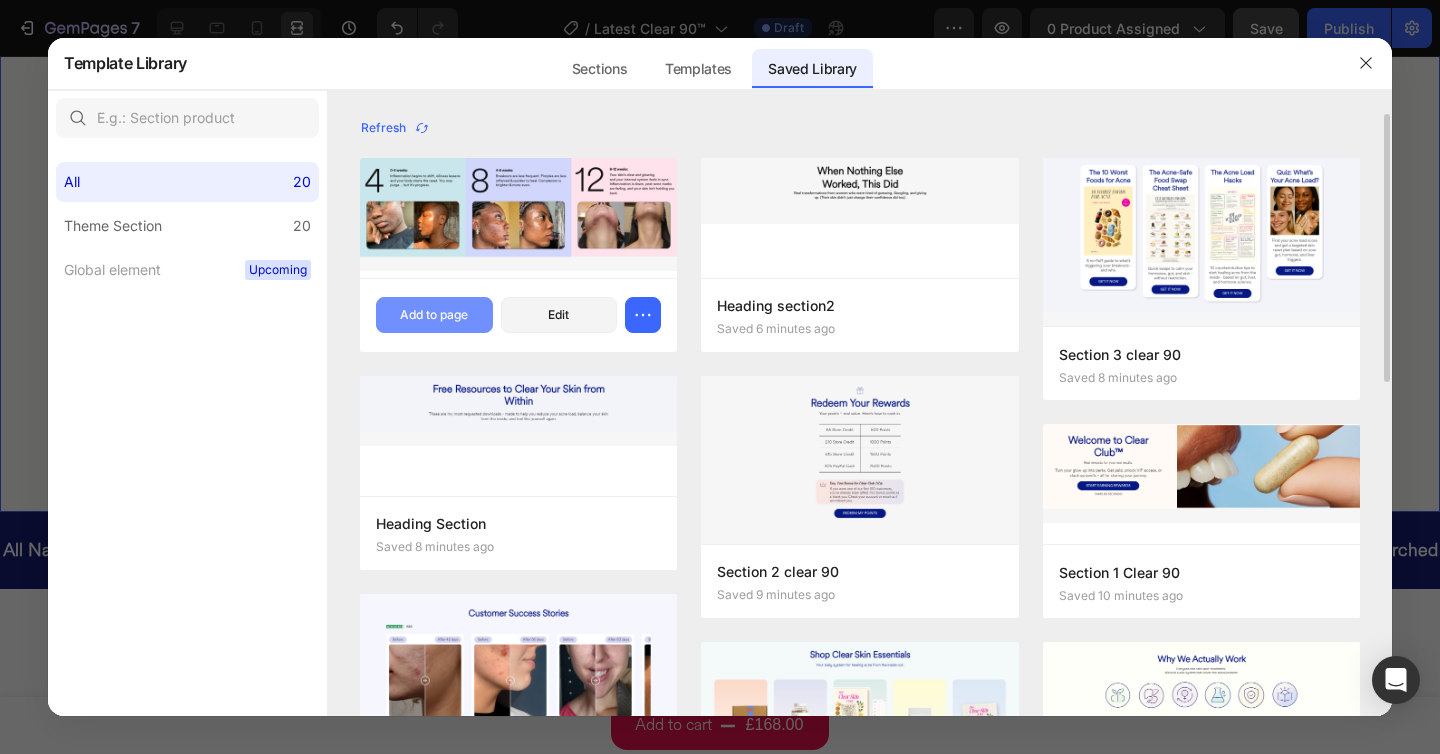 click on "Add to page" at bounding box center [434, 315] 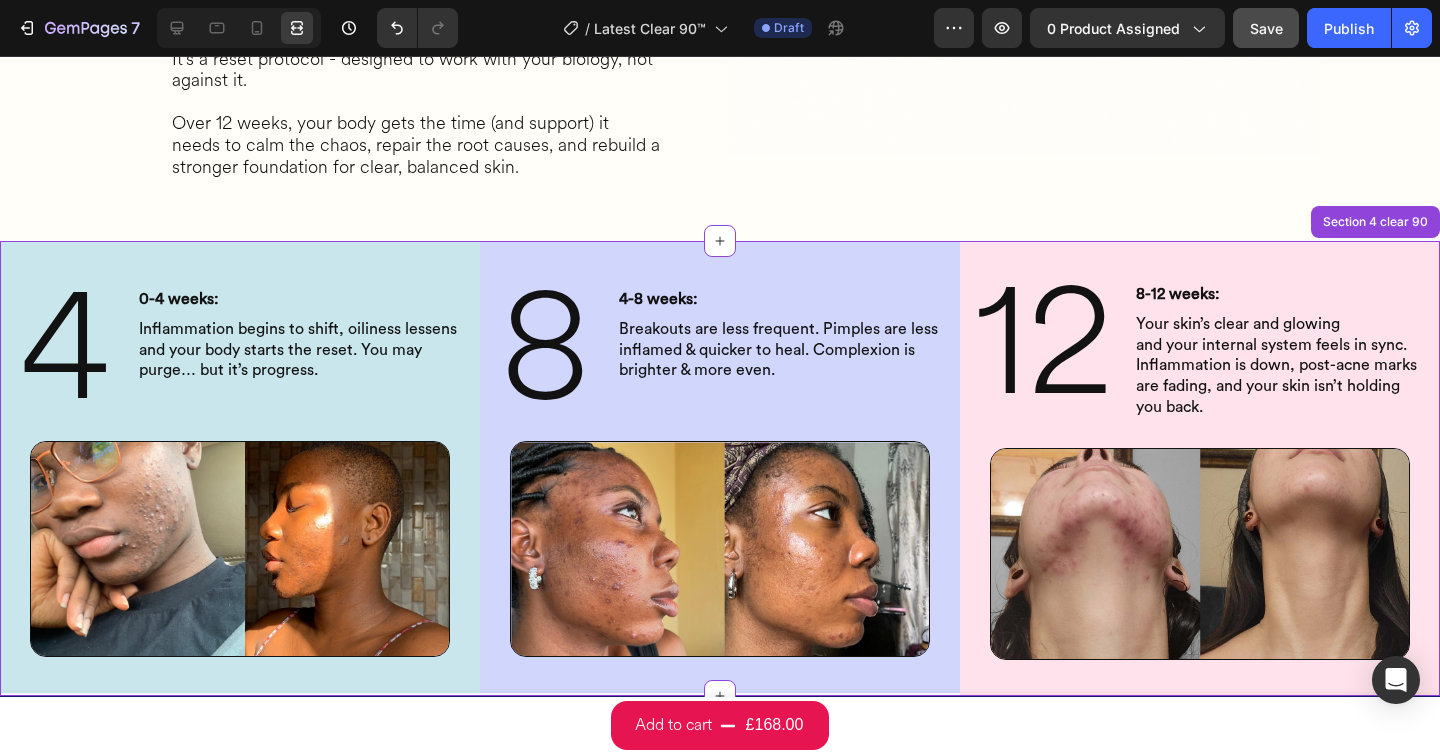 scroll, scrollTop: 2137, scrollLeft: 0, axis: vertical 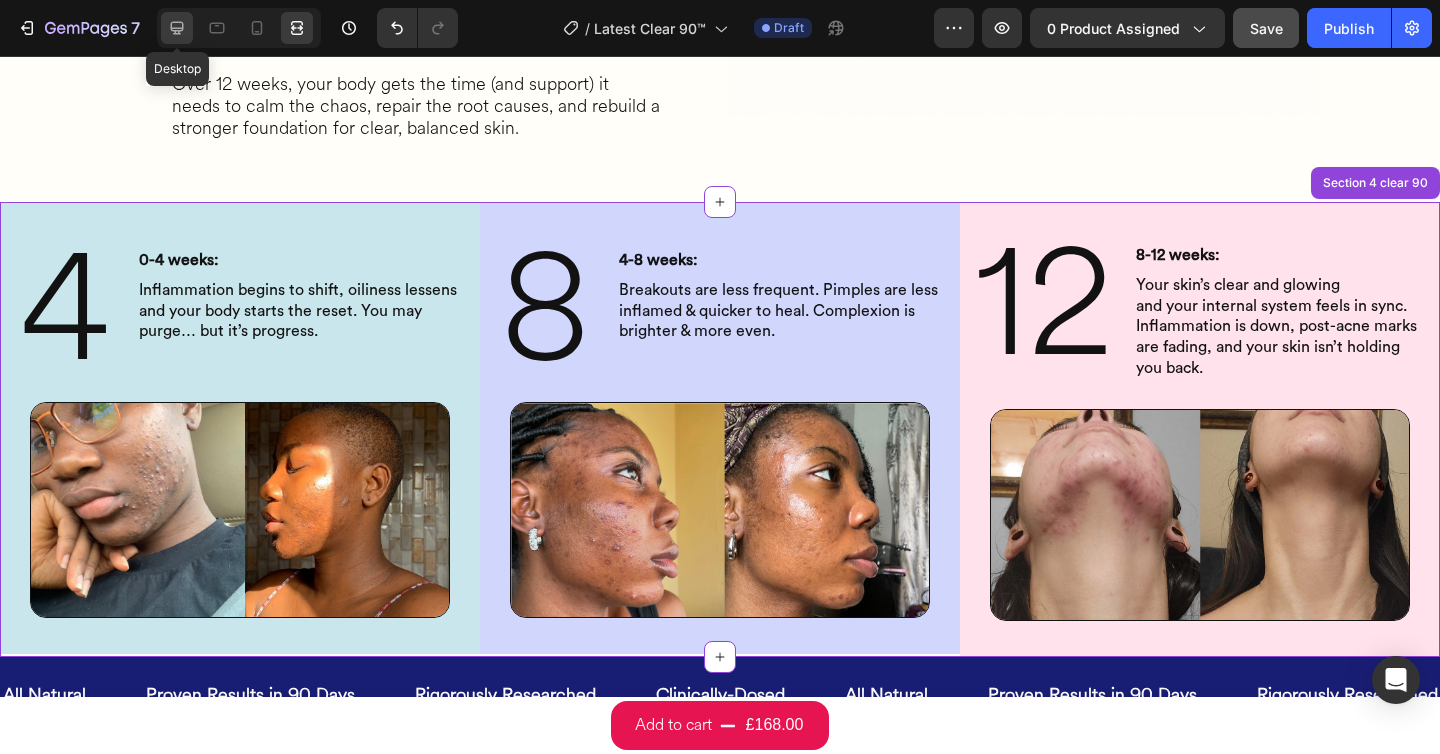 click 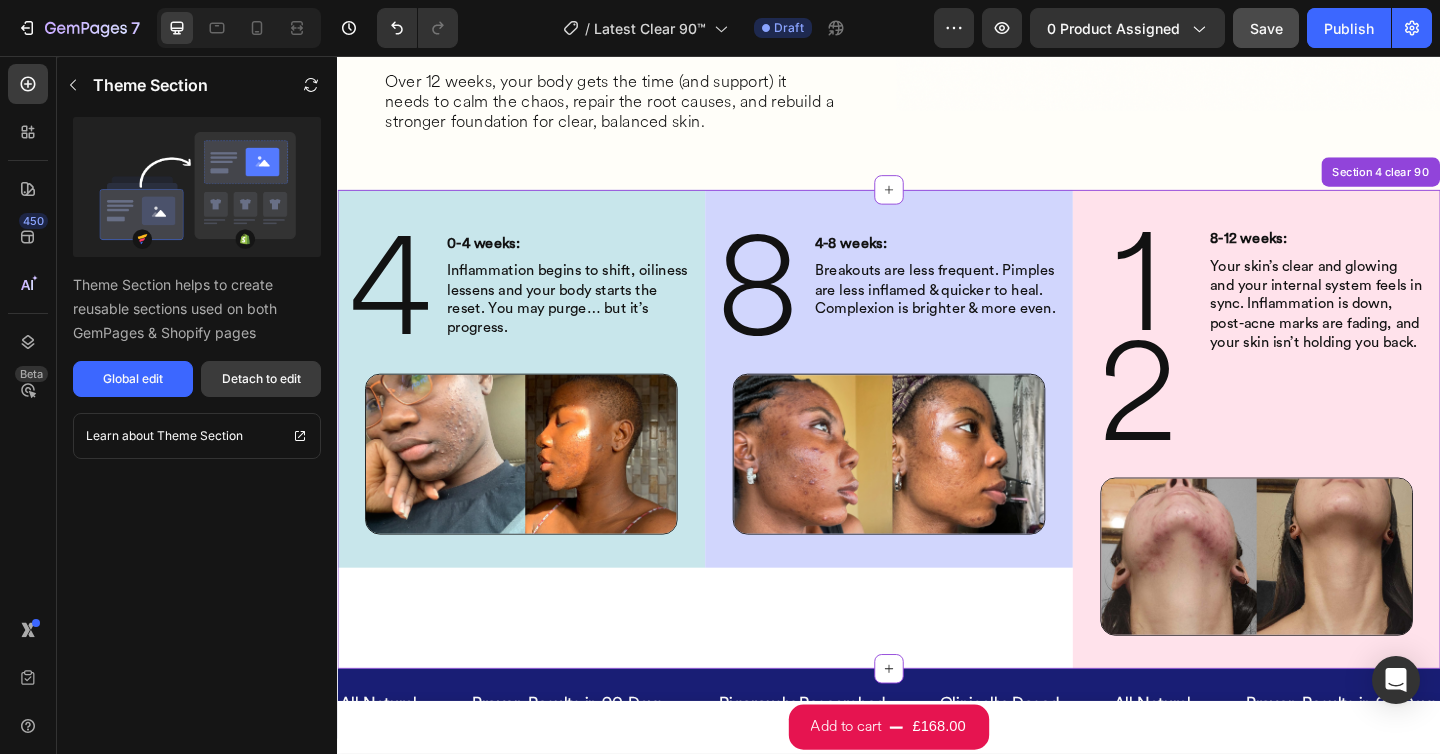 click on "Detach to edit" at bounding box center (261, 379) 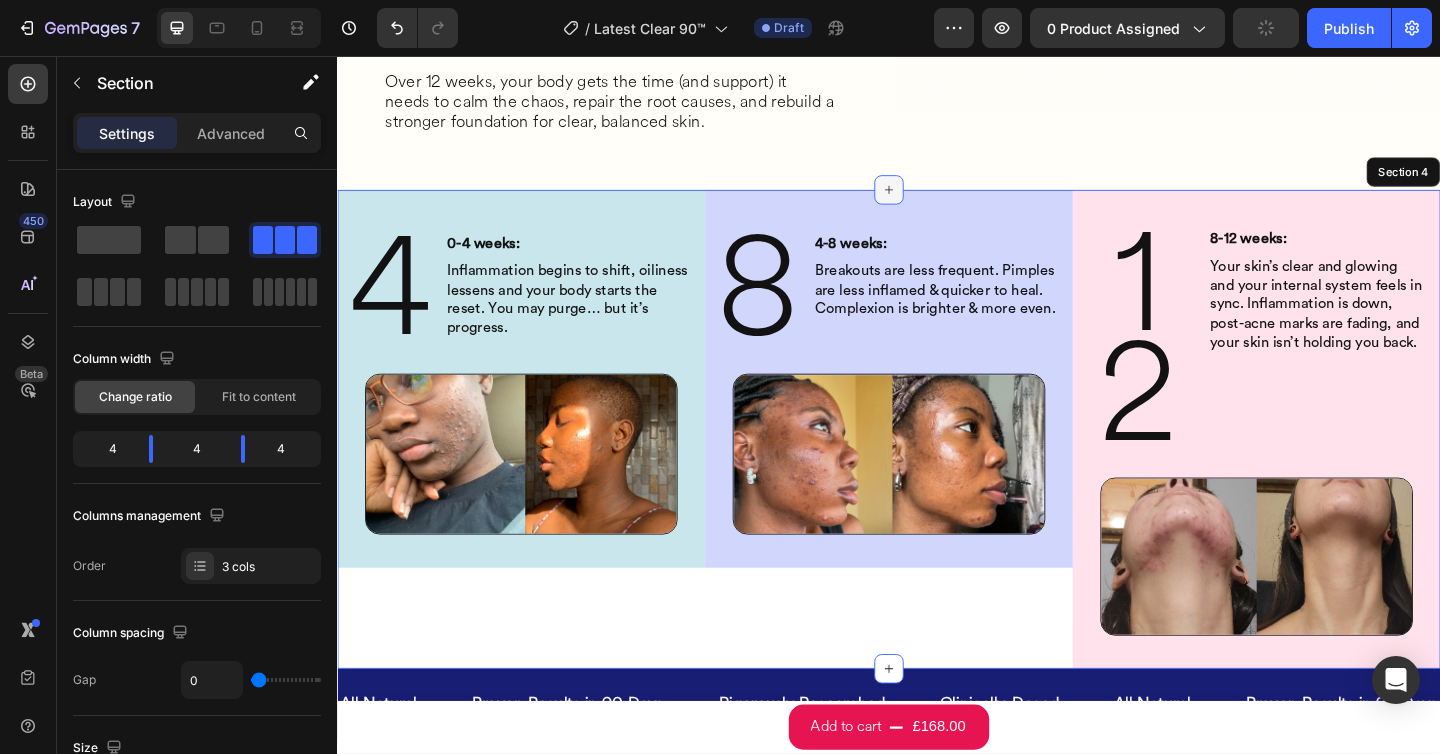 click 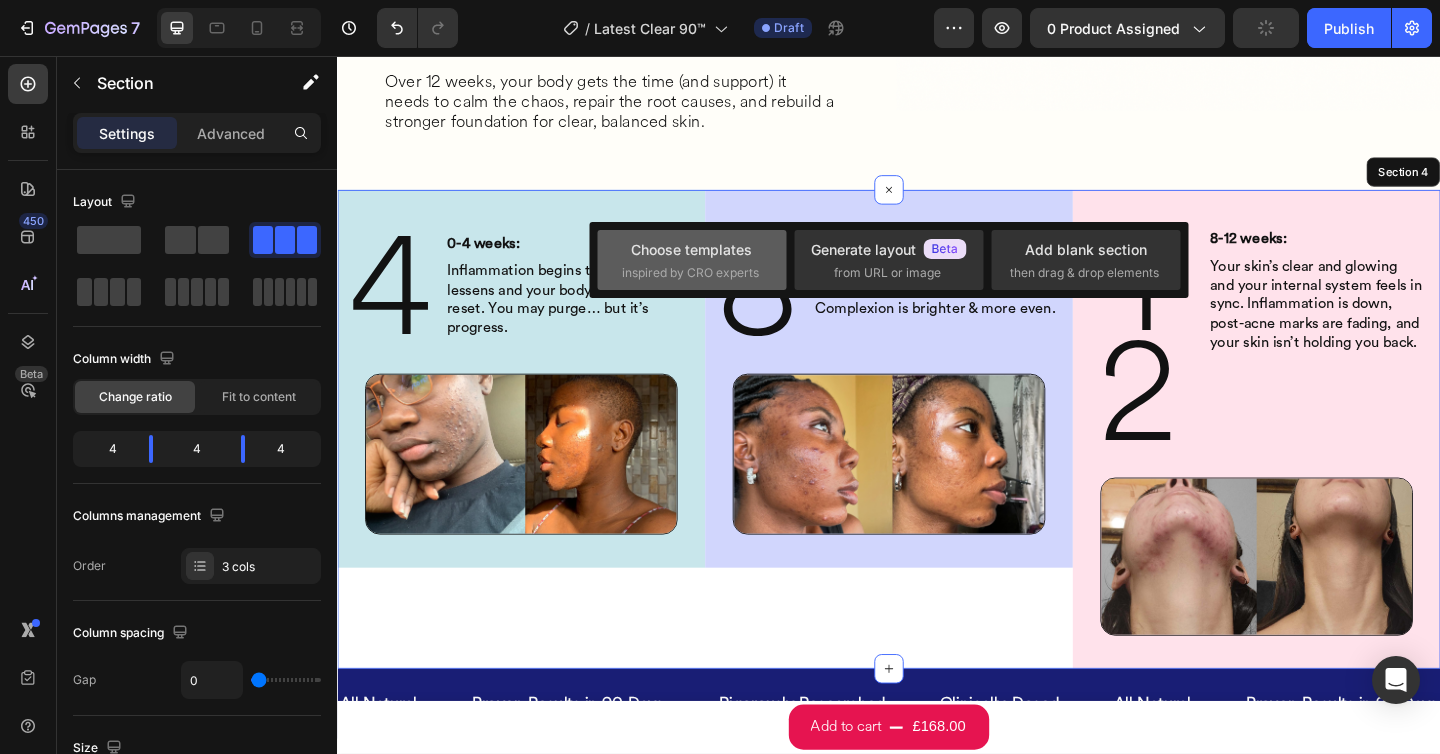 click on "Choose templates" at bounding box center [691, 249] 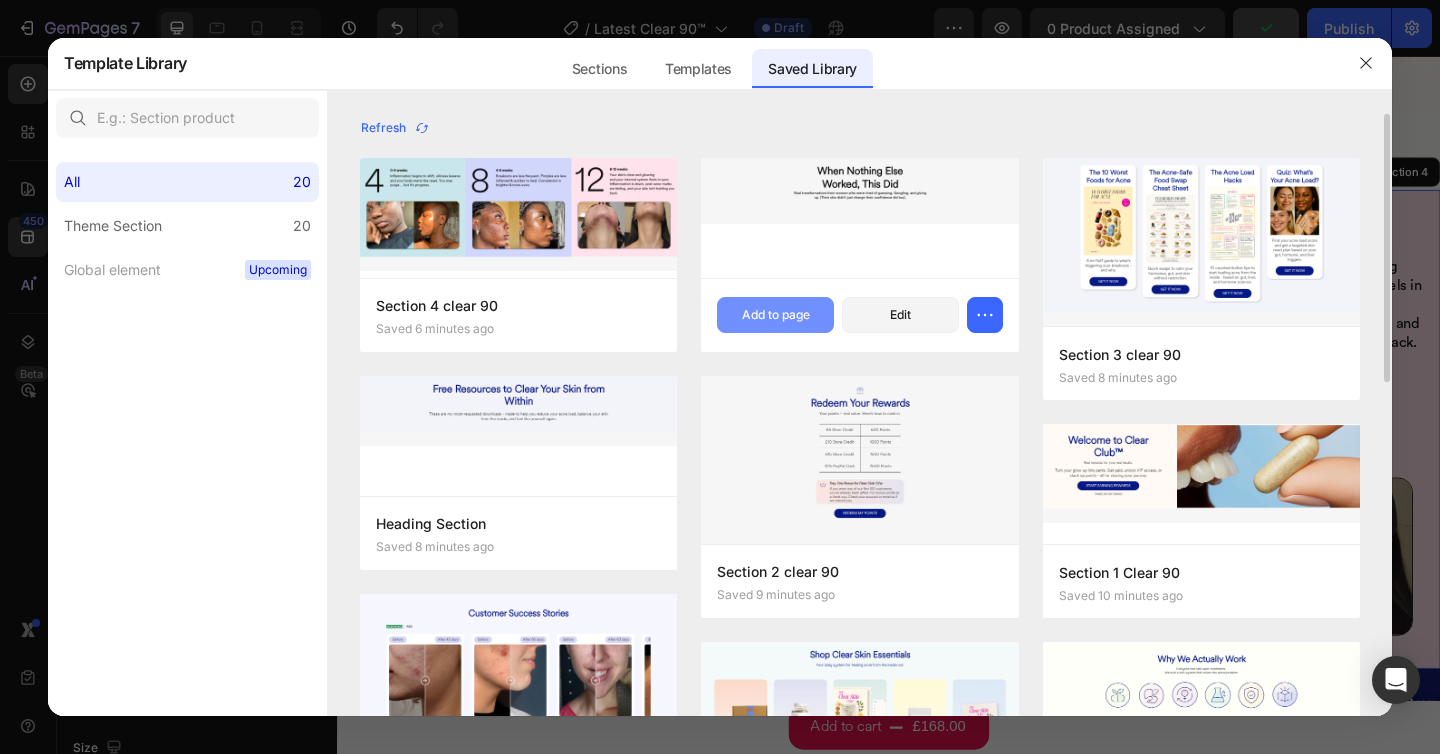 click on "Add to page" at bounding box center [776, 315] 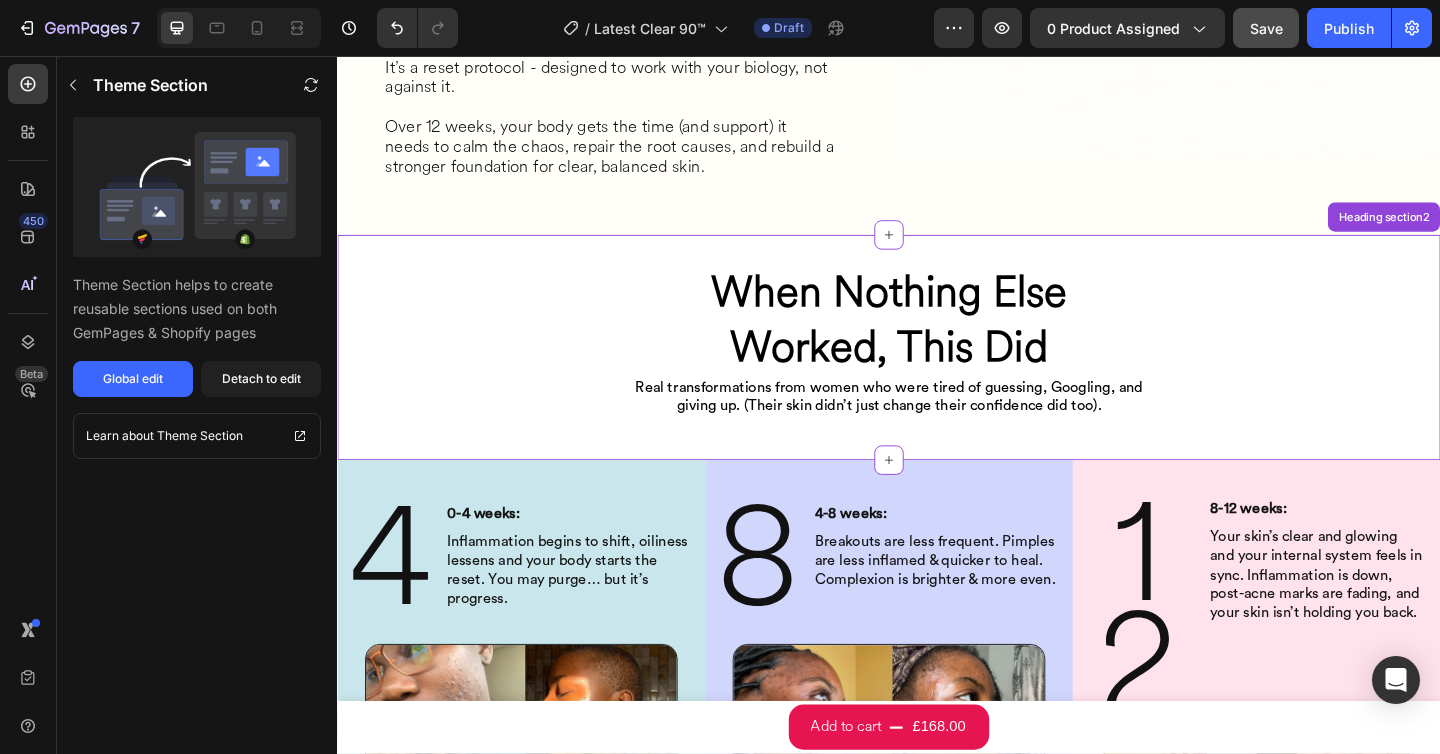 scroll, scrollTop: 2087, scrollLeft: 0, axis: vertical 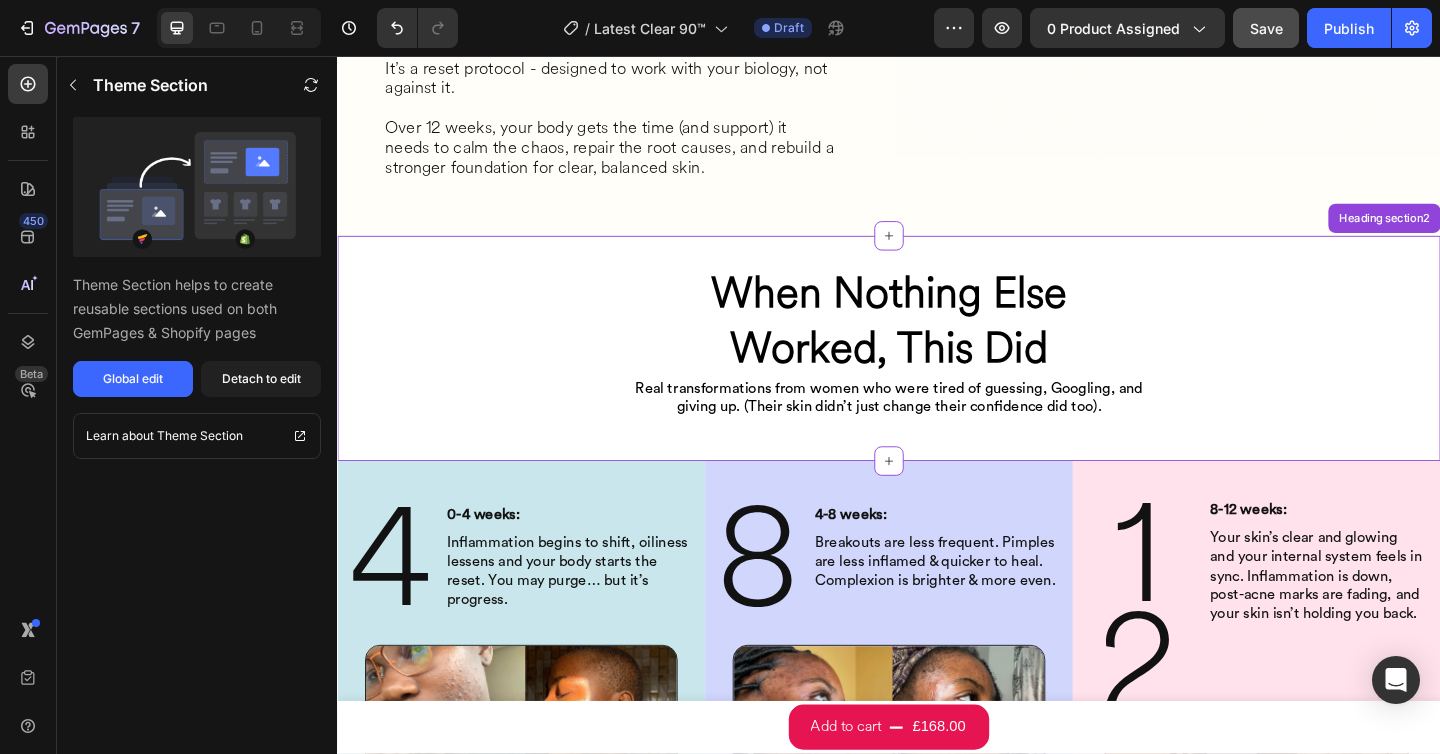click on "When Nothing Else Worked, This Did Heading Real transformations from women who were tired of guessing, Googling, and giving up. (Their skin didn’t just change their confidence did too). Heading Row" at bounding box center [937, 374] 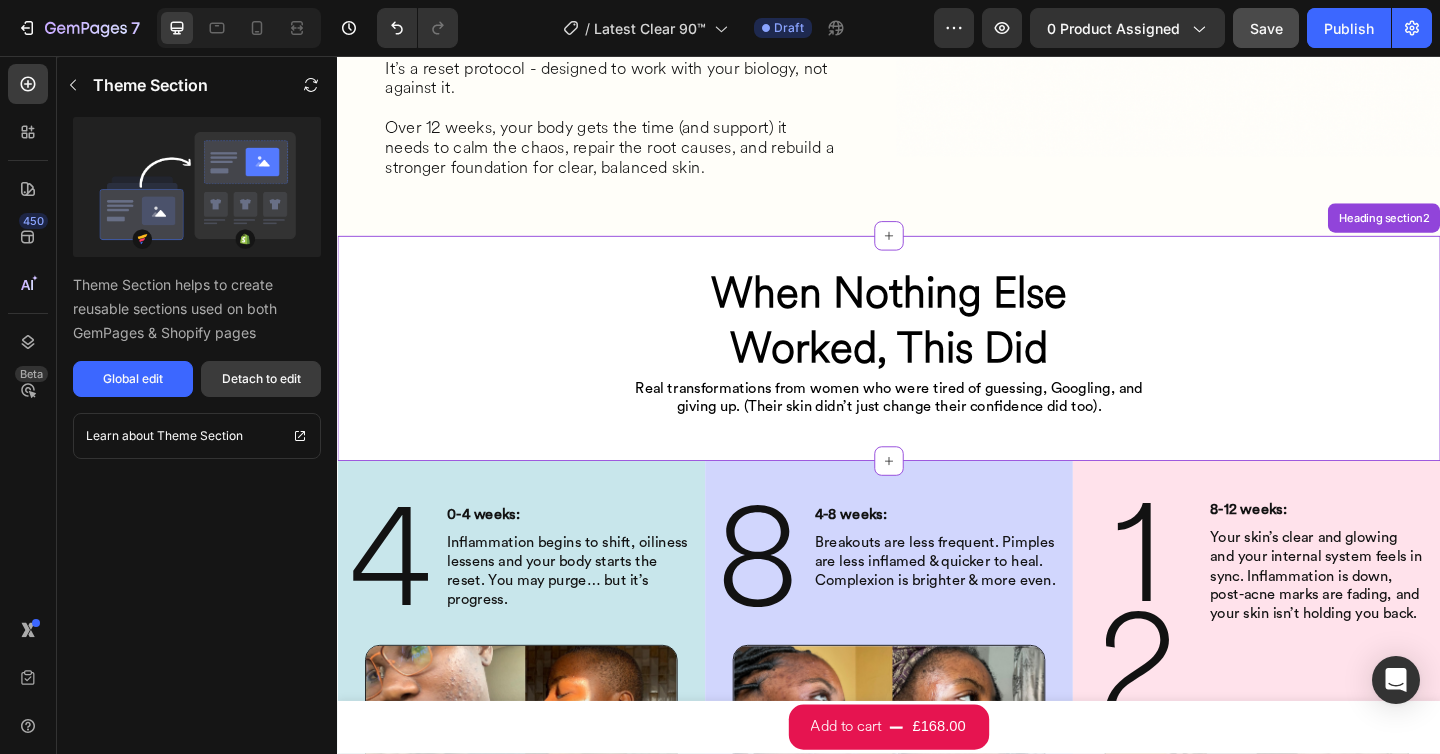 click on "Detach to edit" at bounding box center [261, 379] 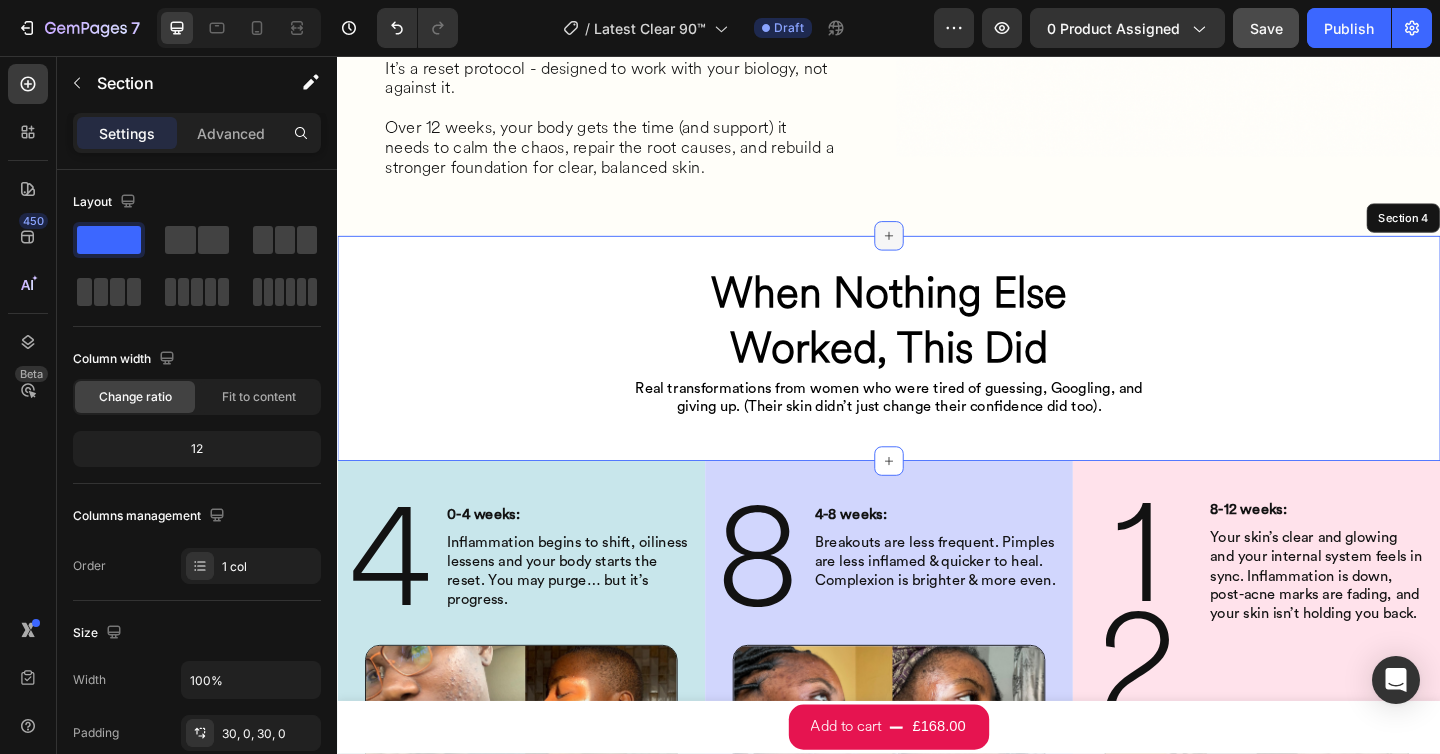 click 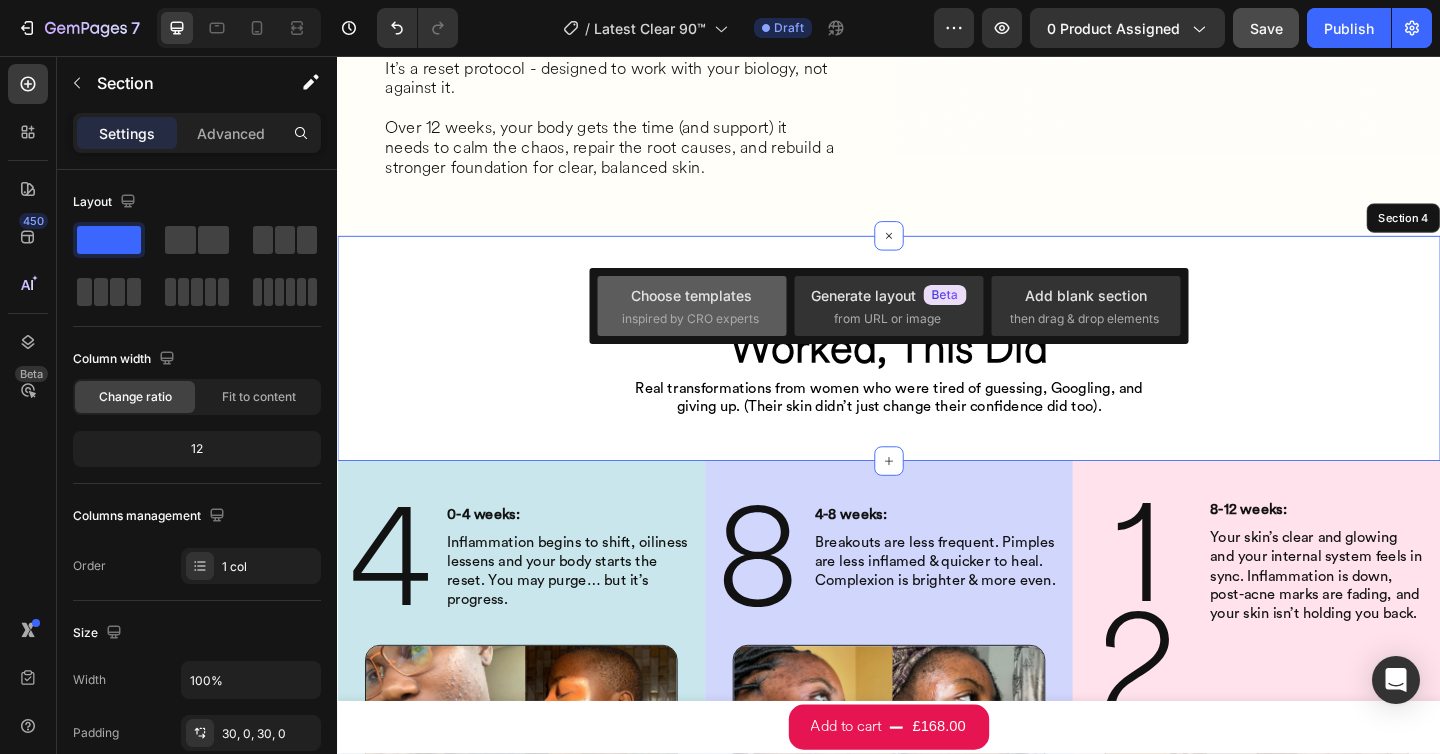 click on "inspired by CRO experts" at bounding box center [690, 319] 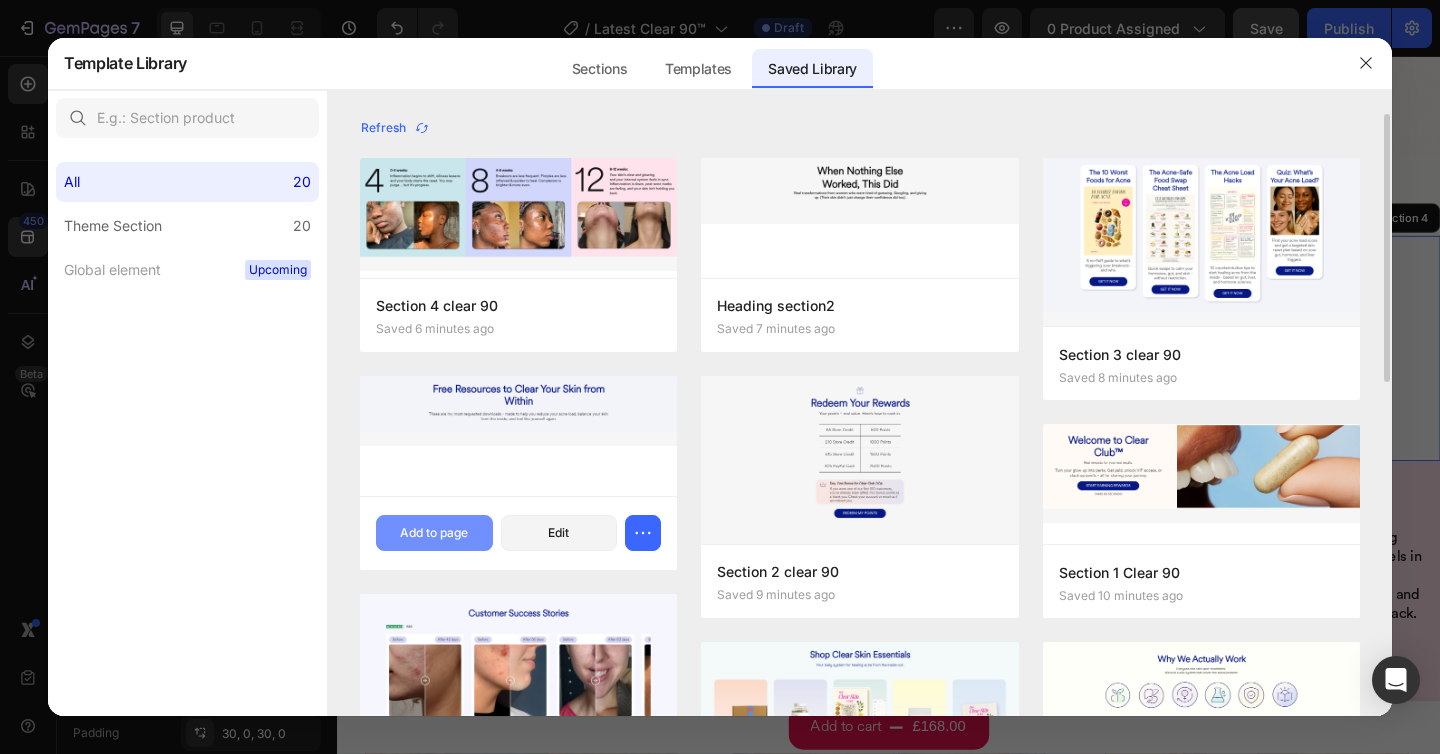 click on "Add to page" at bounding box center [434, 533] 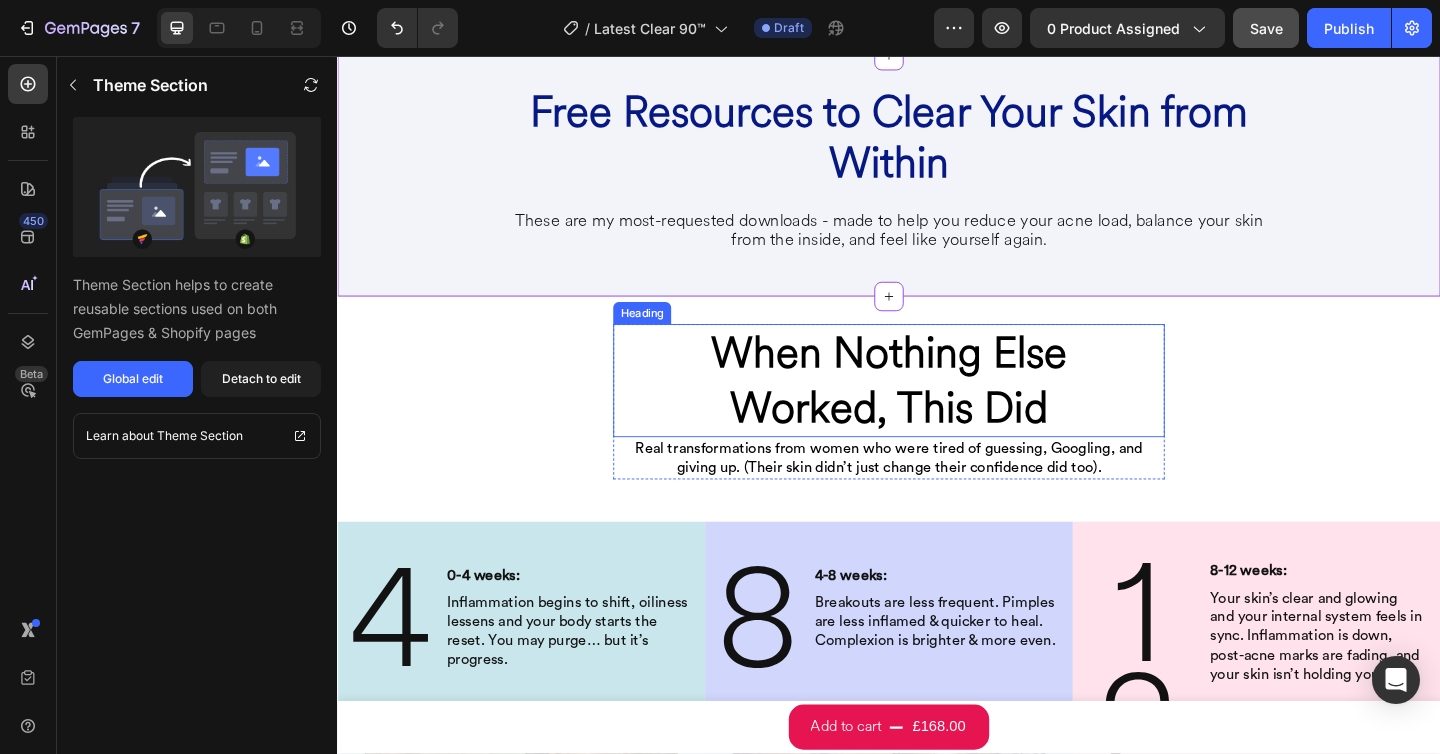 scroll, scrollTop: 2215, scrollLeft: 0, axis: vertical 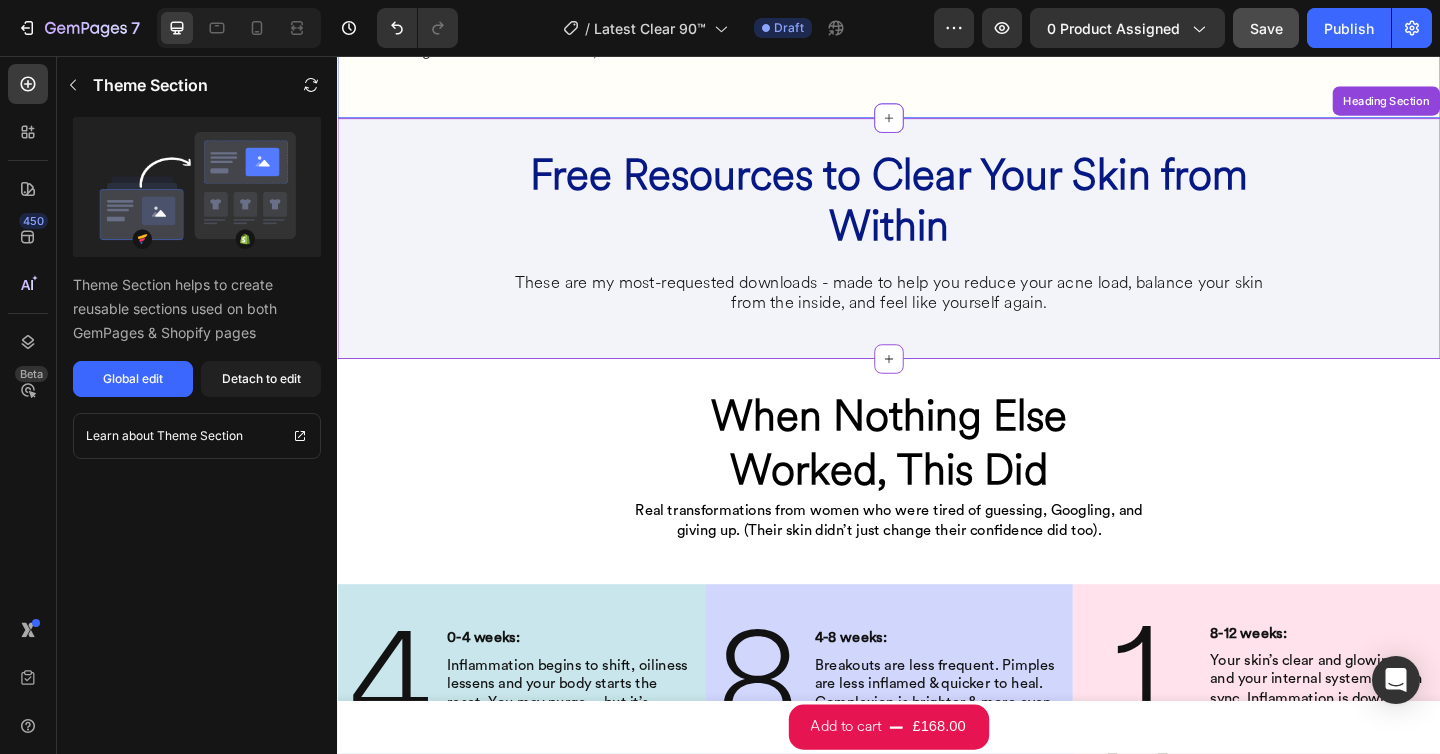 click on "⁠⁠⁠⁠⁠⁠⁠ Why 90 days? Heading You’ve probably tried products that promised fast results. A cream that cleared you up for a week. A supplement that “worked” until your next cycle. But skin doesn’t work on shortcuts. It works on cycles - 90-day cycles tied to your hormones, gut, inflammation, and skin cell turnover. That’s why Clear 90™ isn’t a quick fix. It’s a reset protocol - designed to work with your biology, not against it. Over 12 weeks, your body gets the time (and support) it needs to calm the chaos, repair the root causes, and rebuild a stronger foundation for clear, balanced skin. Heading Row Image Row Section 3" at bounding box center (937, -152) 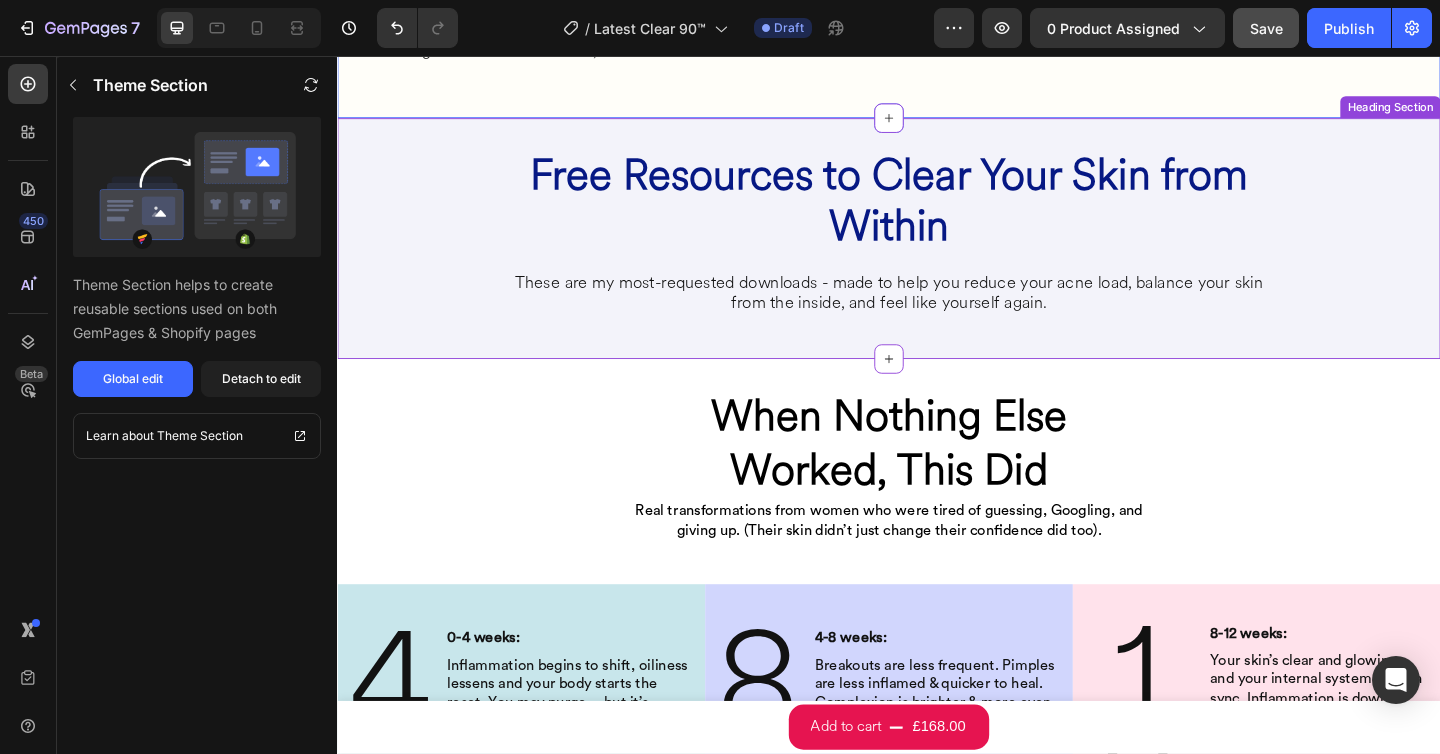 click on "Free Resources to Clear Your Skin from Within Heading These are my most-requested downloads - made to help you reduce your acne load, balance your skin from the inside, and feel like yourself again. Heading Row Heading Section" at bounding box center (937, 255) 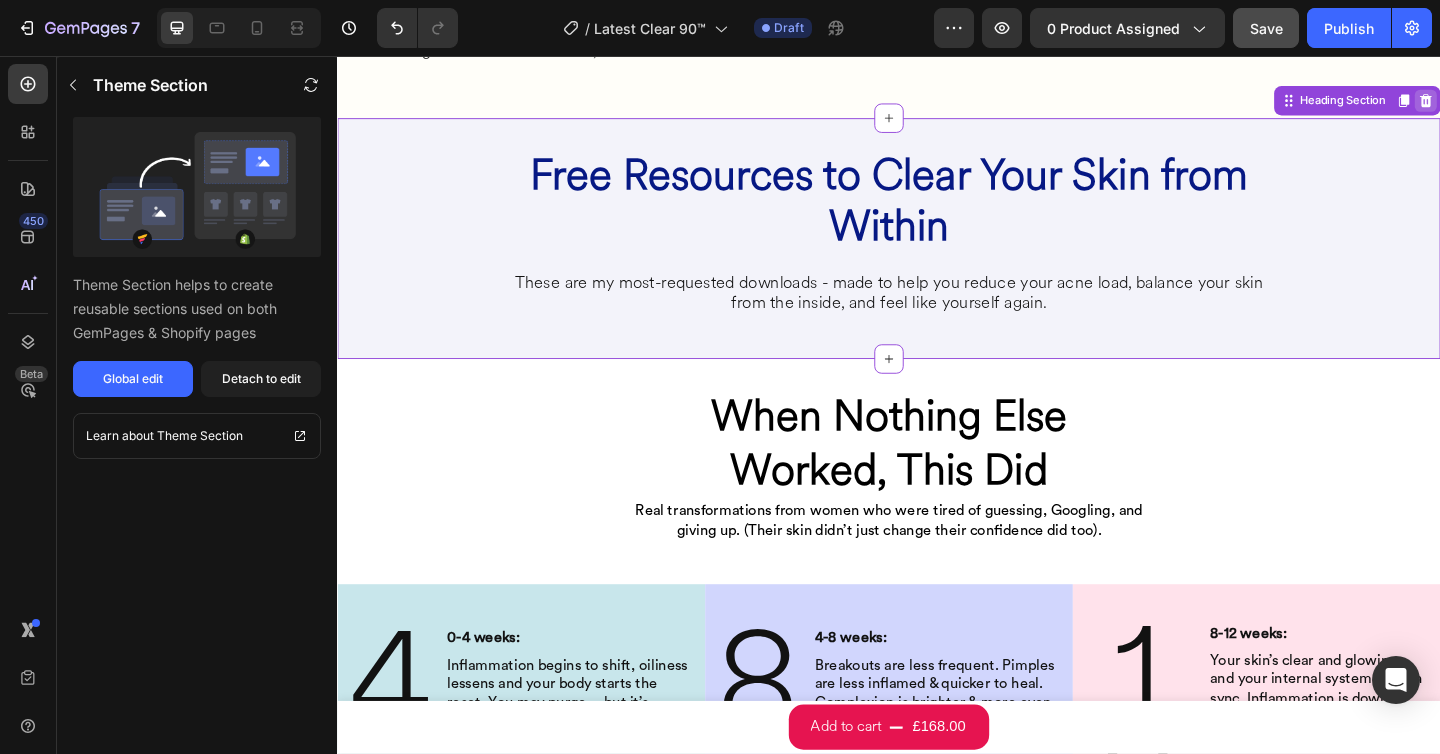 click 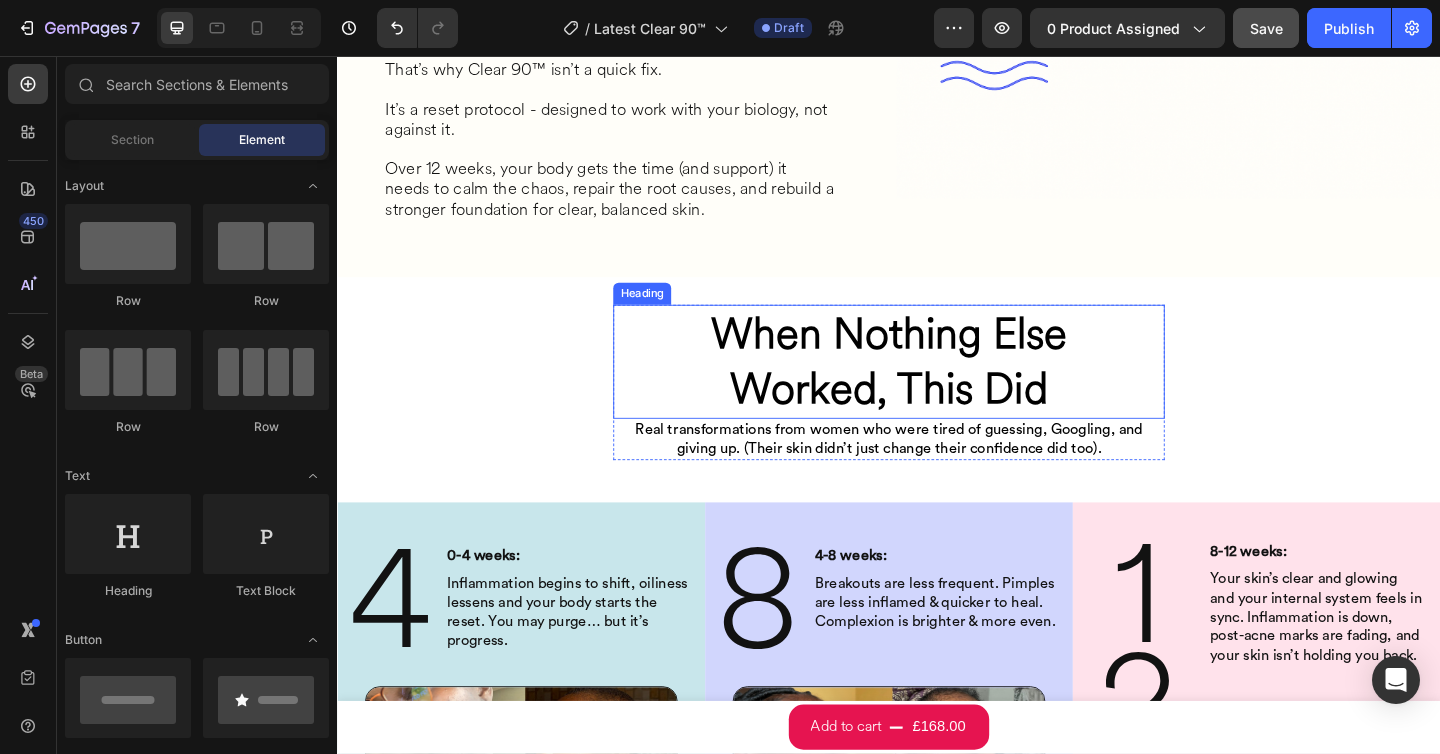 scroll, scrollTop: 2041, scrollLeft: 0, axis: vertical 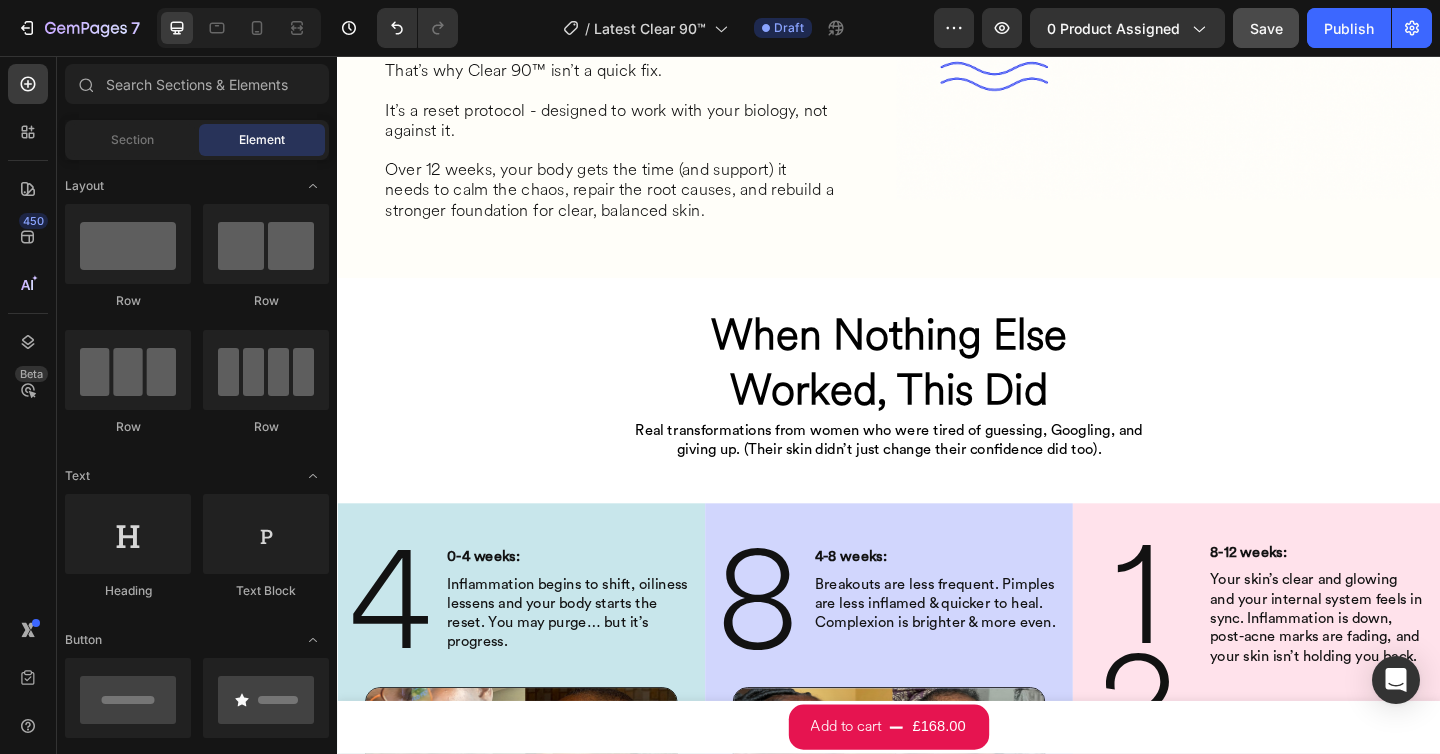 click on "Worked, This Did" at bounding box center [937, 419] 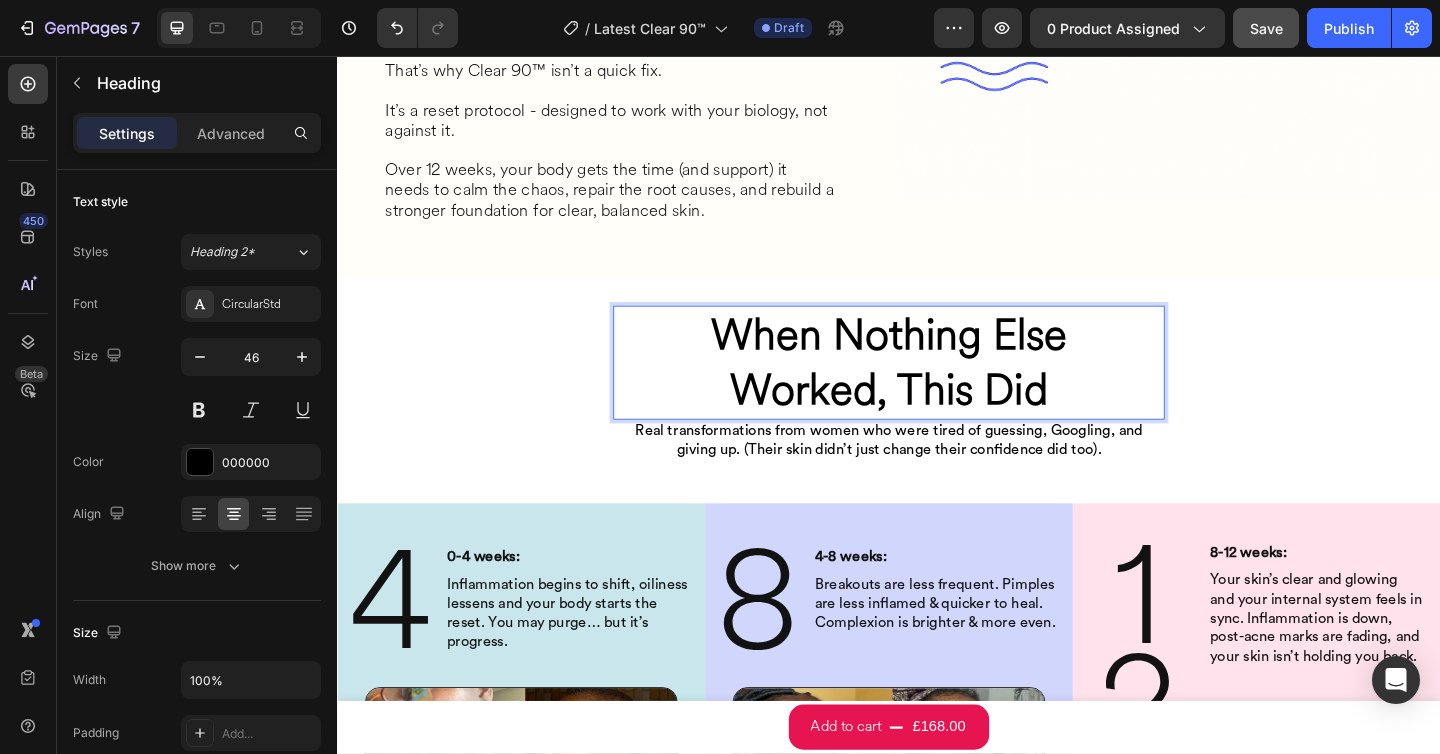 click on "When Nothing Else Worked, This Did" at bounding box center (937, 390) 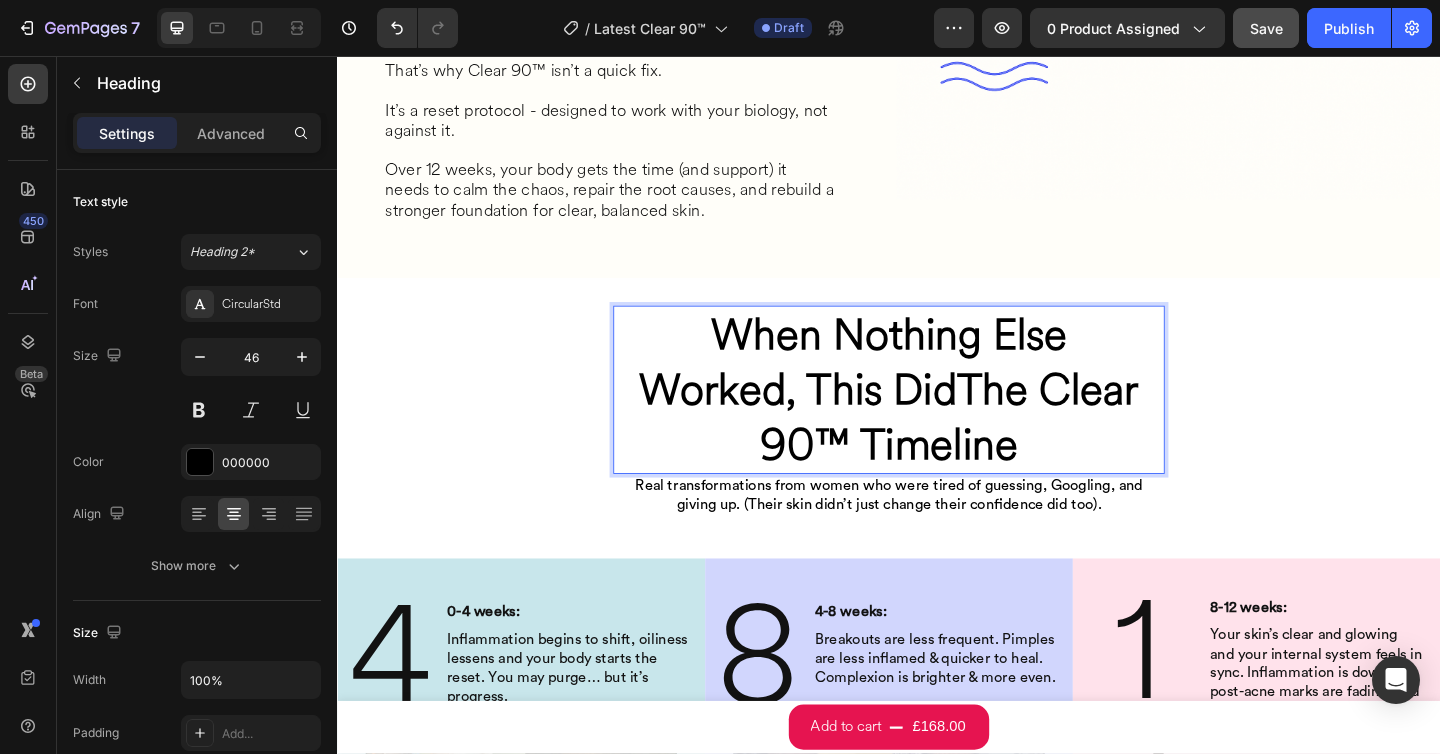 click on "Worked, This DidThe Clear 90™ Timeline" at bounding box center [937, 449] 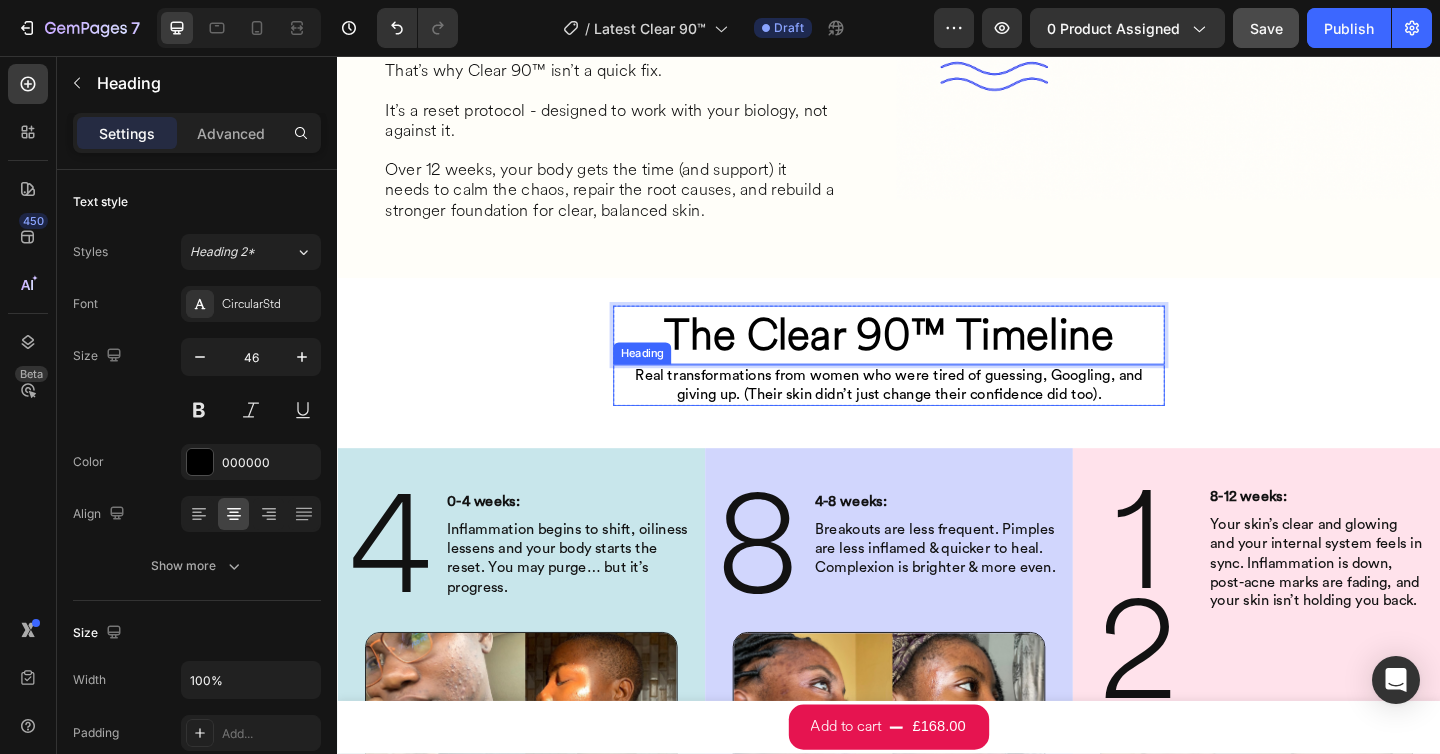 click on "Real transformations from women who were tired of guessing, Googling, and giving up. (Their skin didn’t just change their confidence did too)." at bounding box center [937, 415] 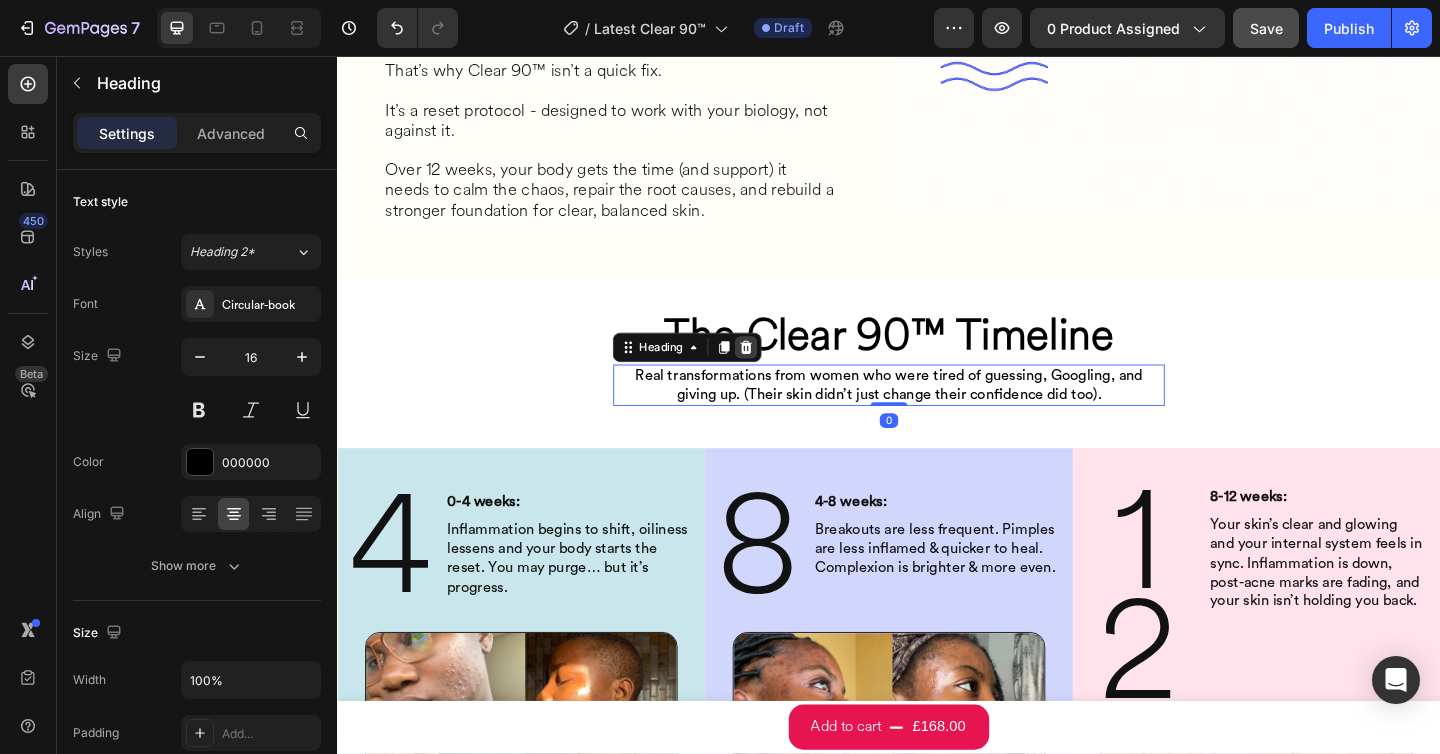 click 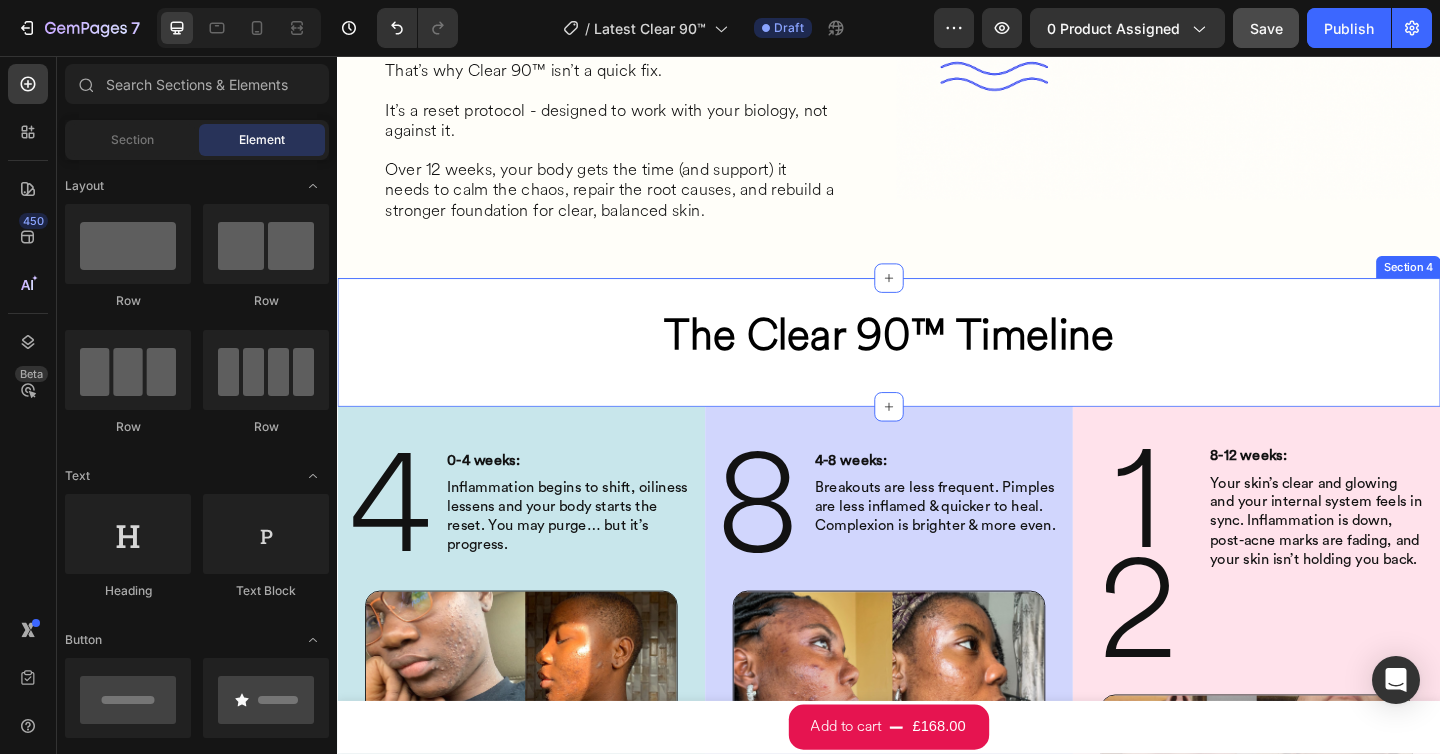 click on "⁠⁠⁠⁠⁠⁠⁠ The Clear 90™ Timeline Heading Row Section 4" at bounding box center [937, 368] 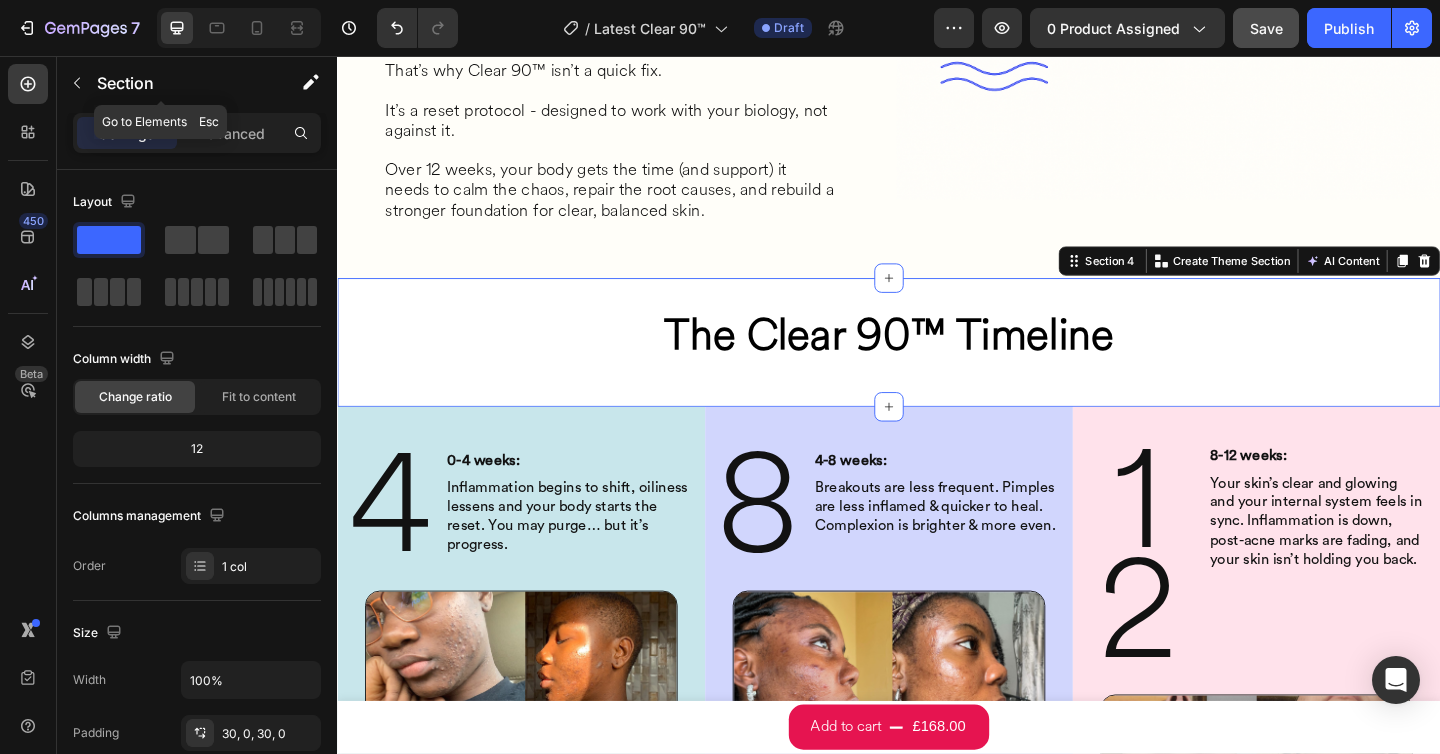 click on "Settings Advanced" at bounding box center [197, 133] 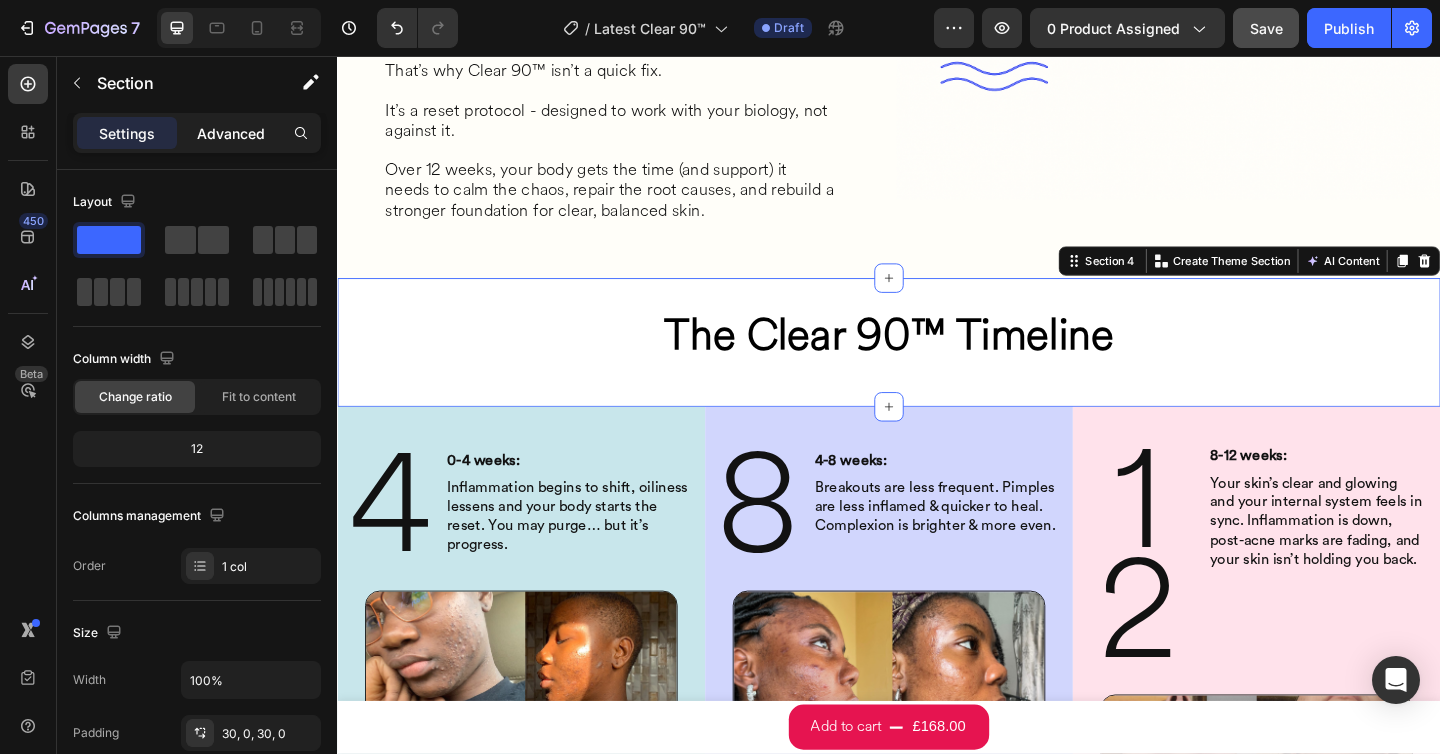 click on "Advanced" at bounding box center (231, 133) 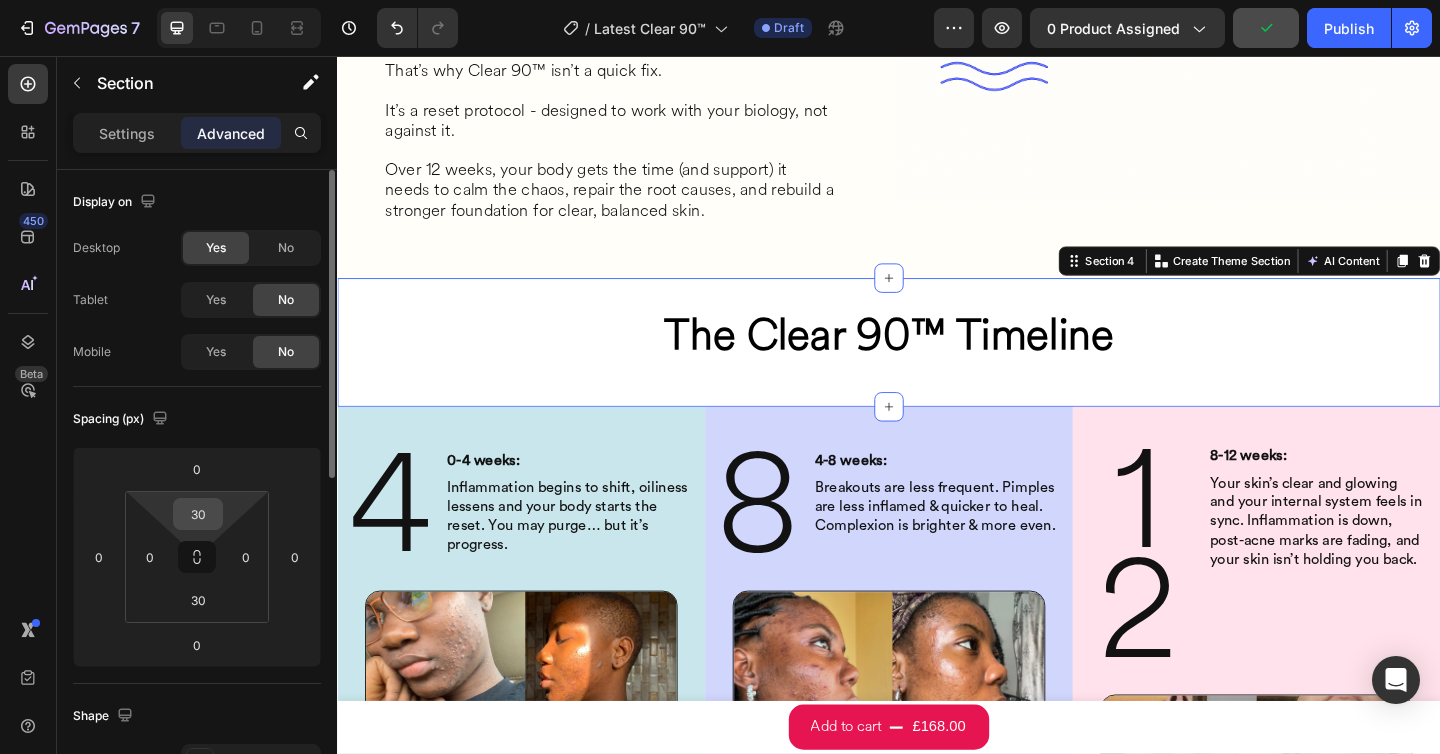 click on "30" at bounding box center (198, 514) 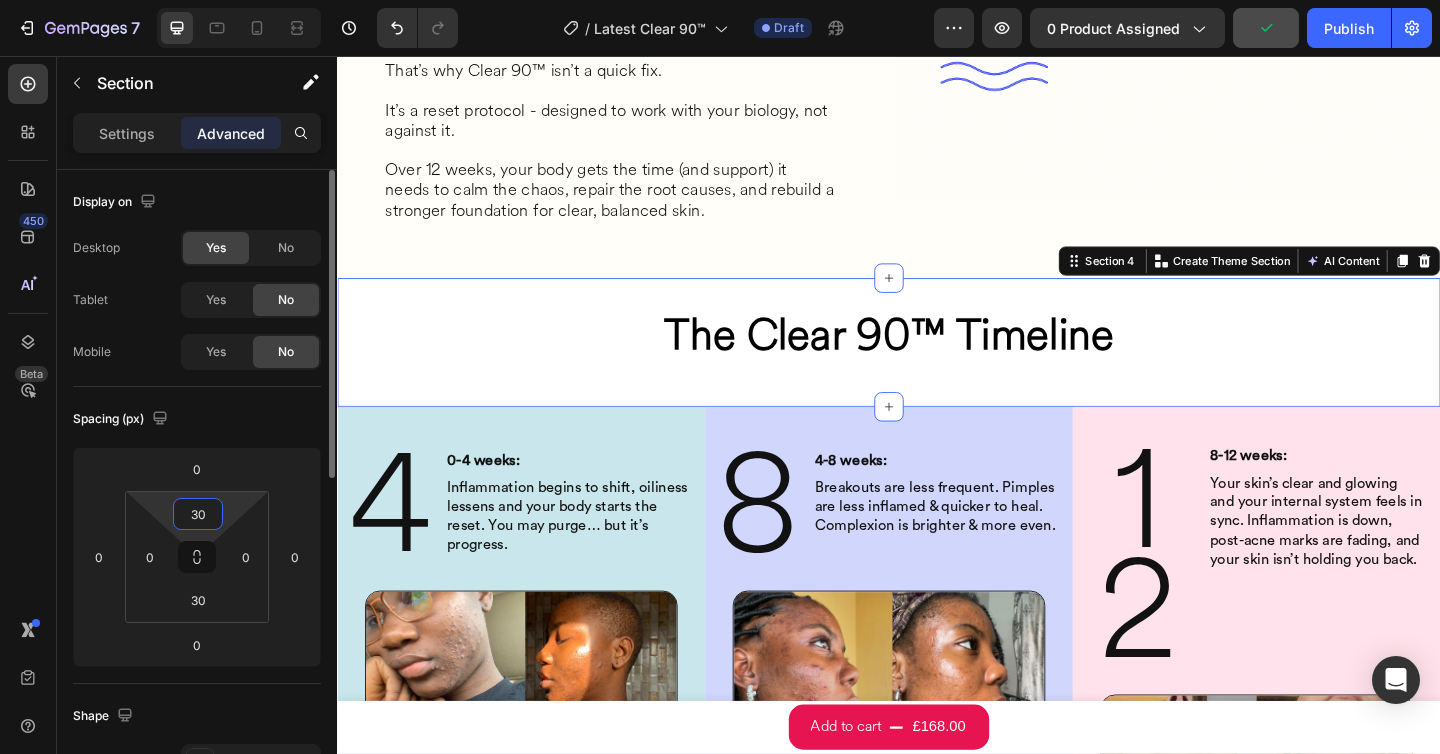click on "30" at bounding box center [198, 514] 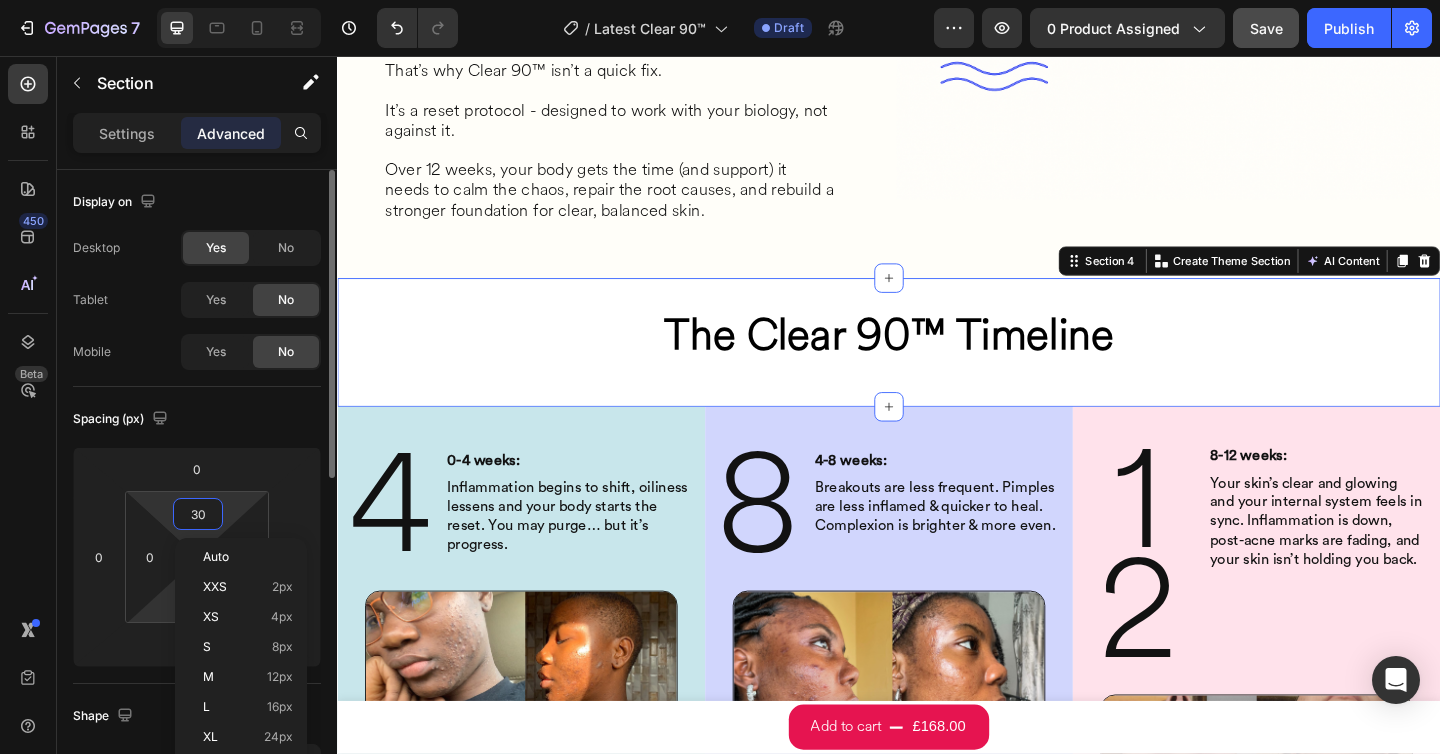 click on "7  Version history  /  Latest Clear 90™ Draft Preview 0 product assigned  Save   Publish  450 Beta Sections(18) Elements(84) Section Element Hero Section Product Detail Brands Trusted Badges Guarantee Product Breakdown How to use Testimonials Compare Bundle FAQs Social Proof Brand Story Product List Collection Blog List Contact Sticky Add to Cart Custom Footer Browse Library 450 Layout
Row
Row
Row
Row Text
Heading
Text Block Button
Button
Button Media
Image
Image" at bounding box center [720, 0] 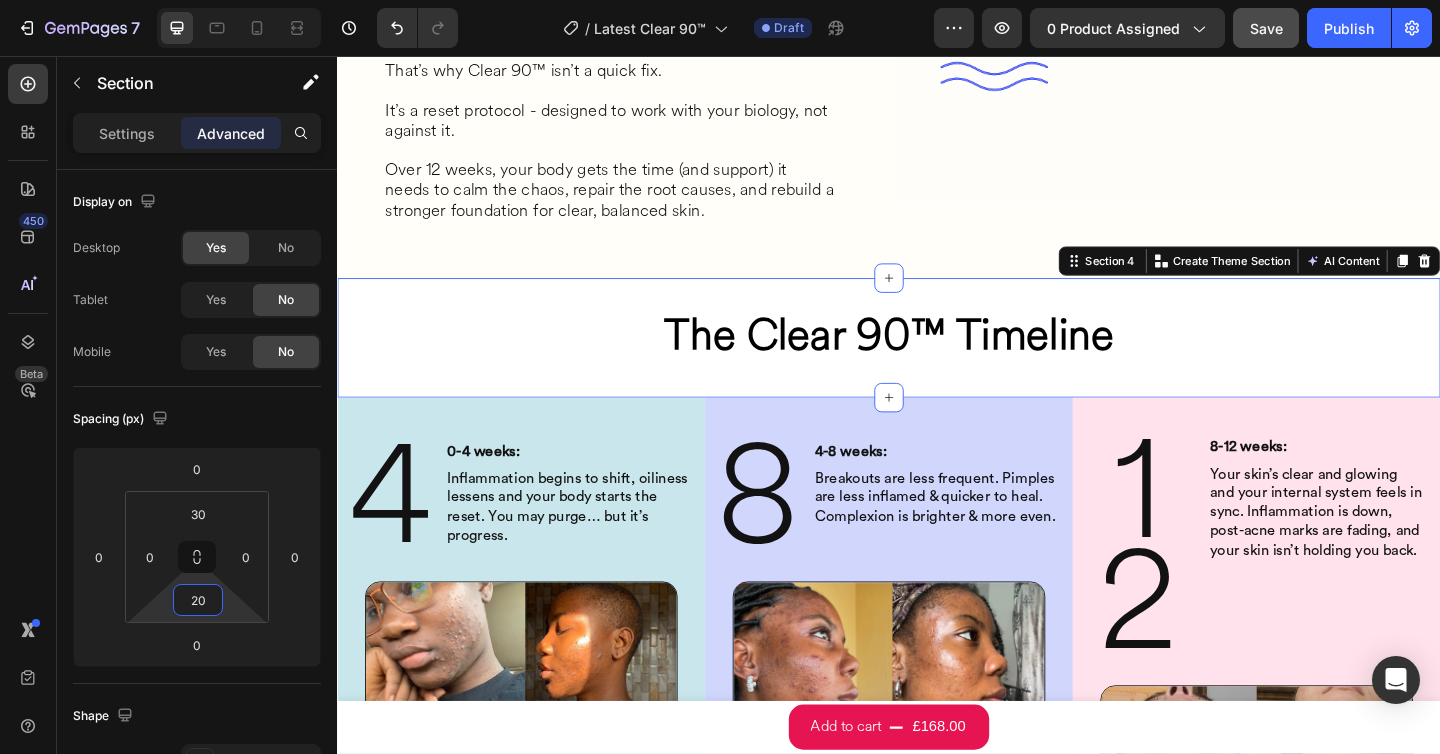type on "20" 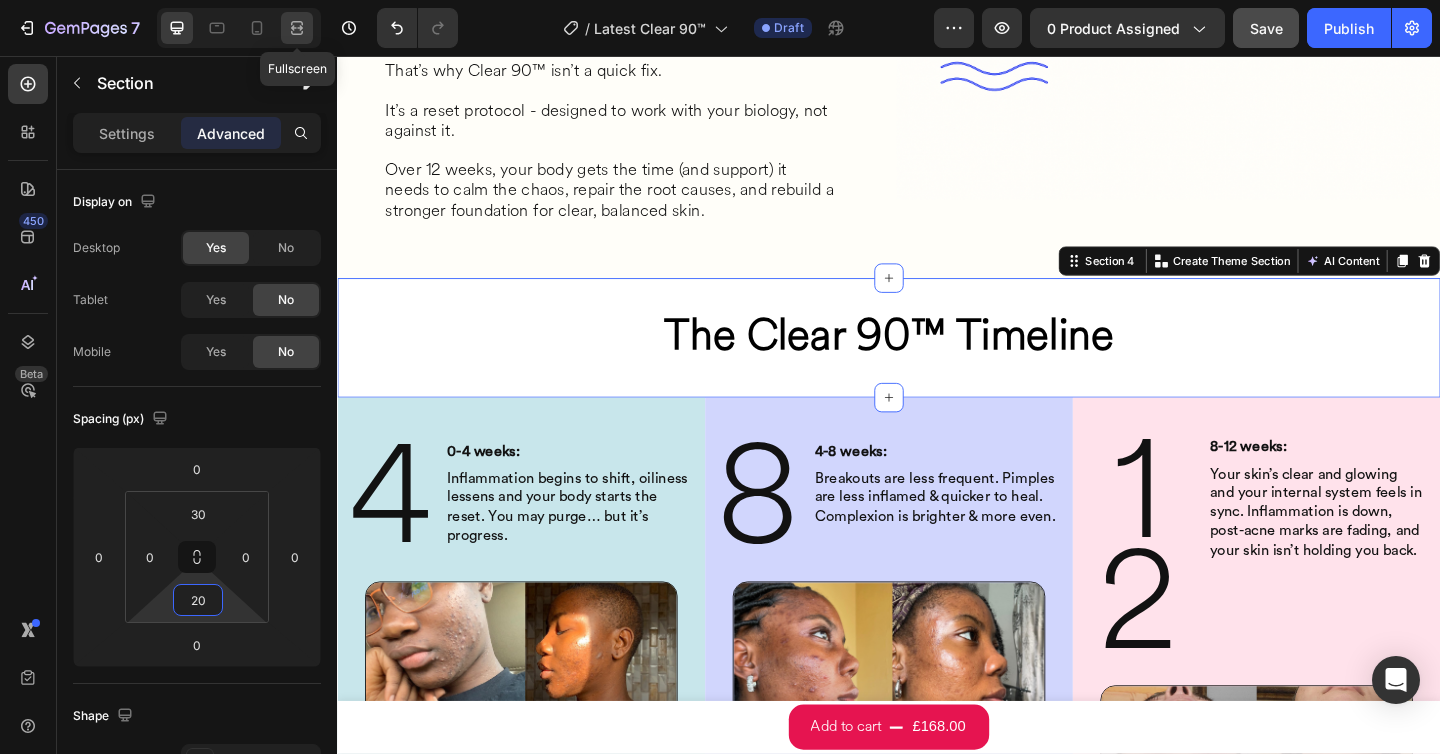 click 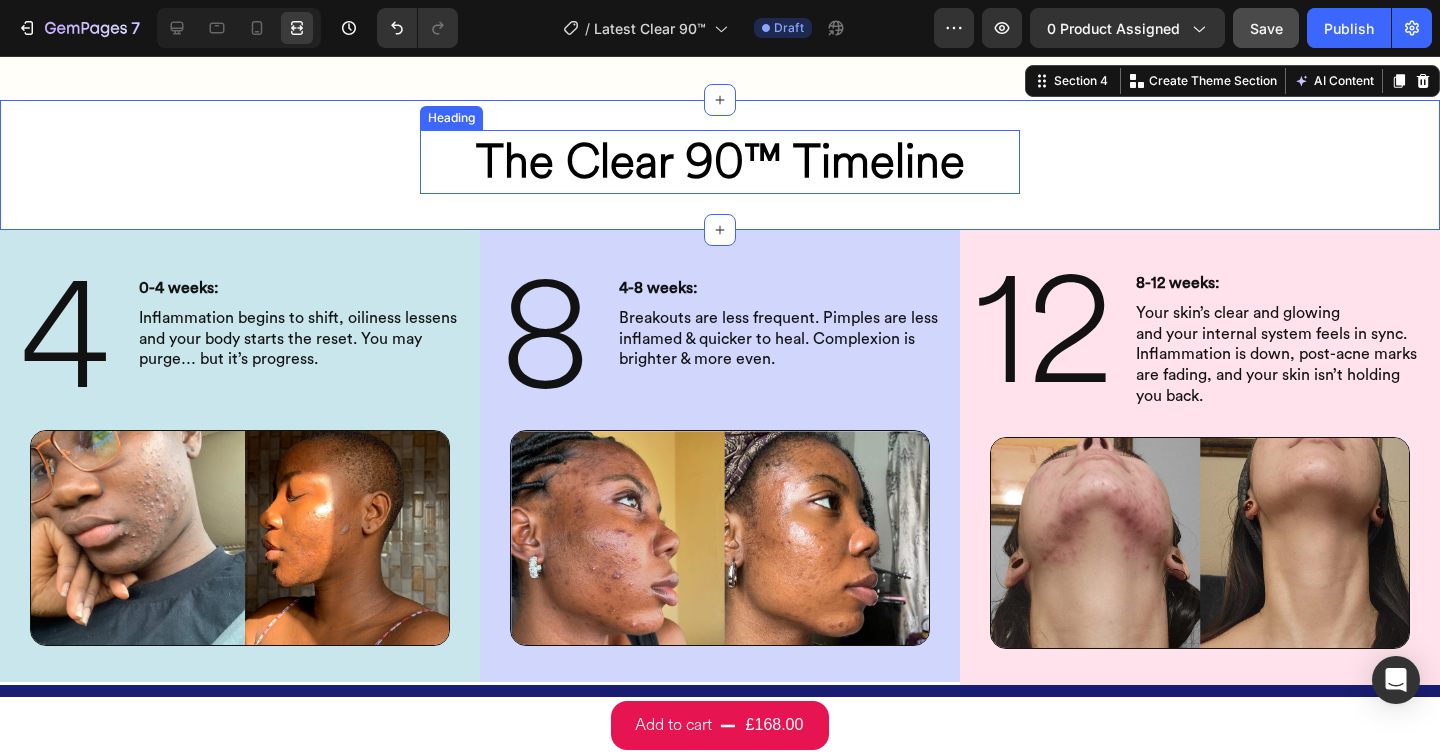 scroll, scrollTop: 2340, scrollLeft: 0, axis: vertical 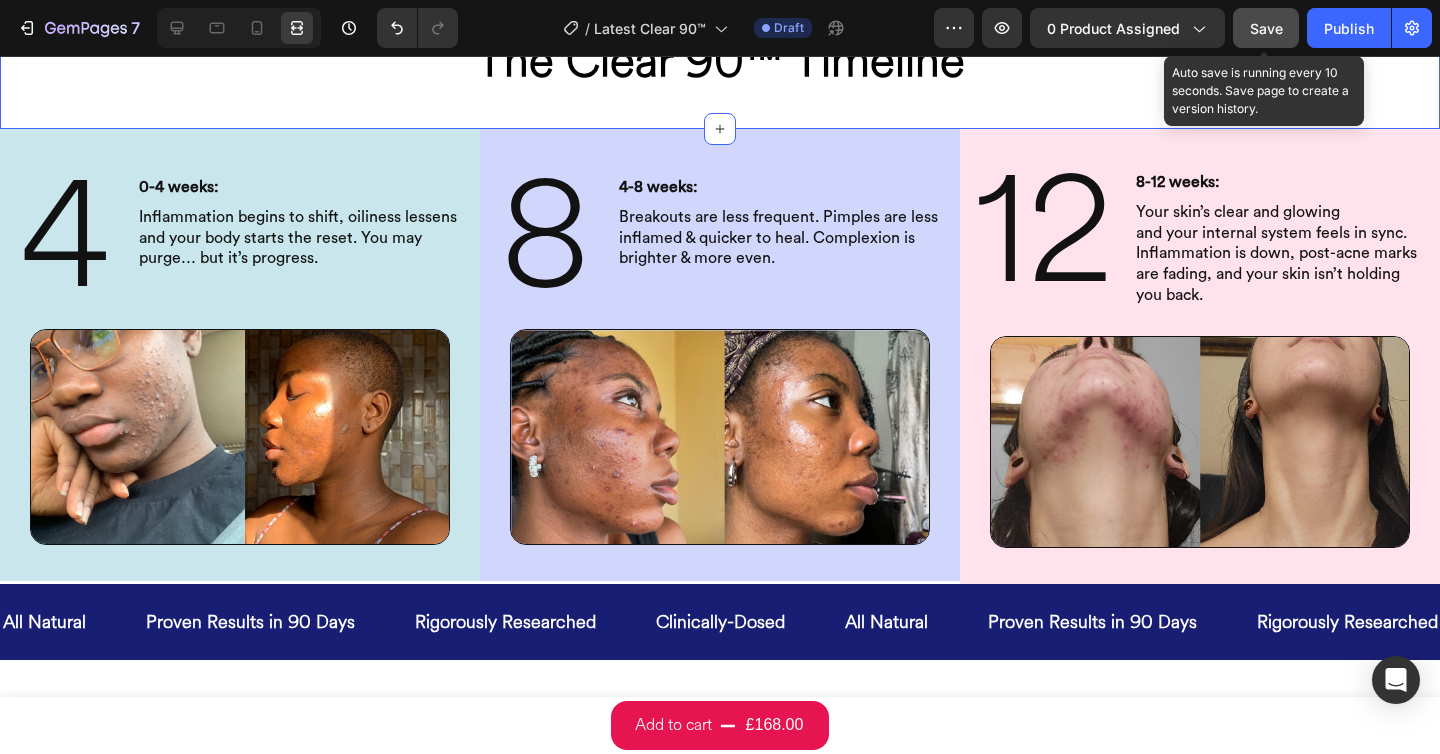 click on "Save" at bounding box center (1266, 28) 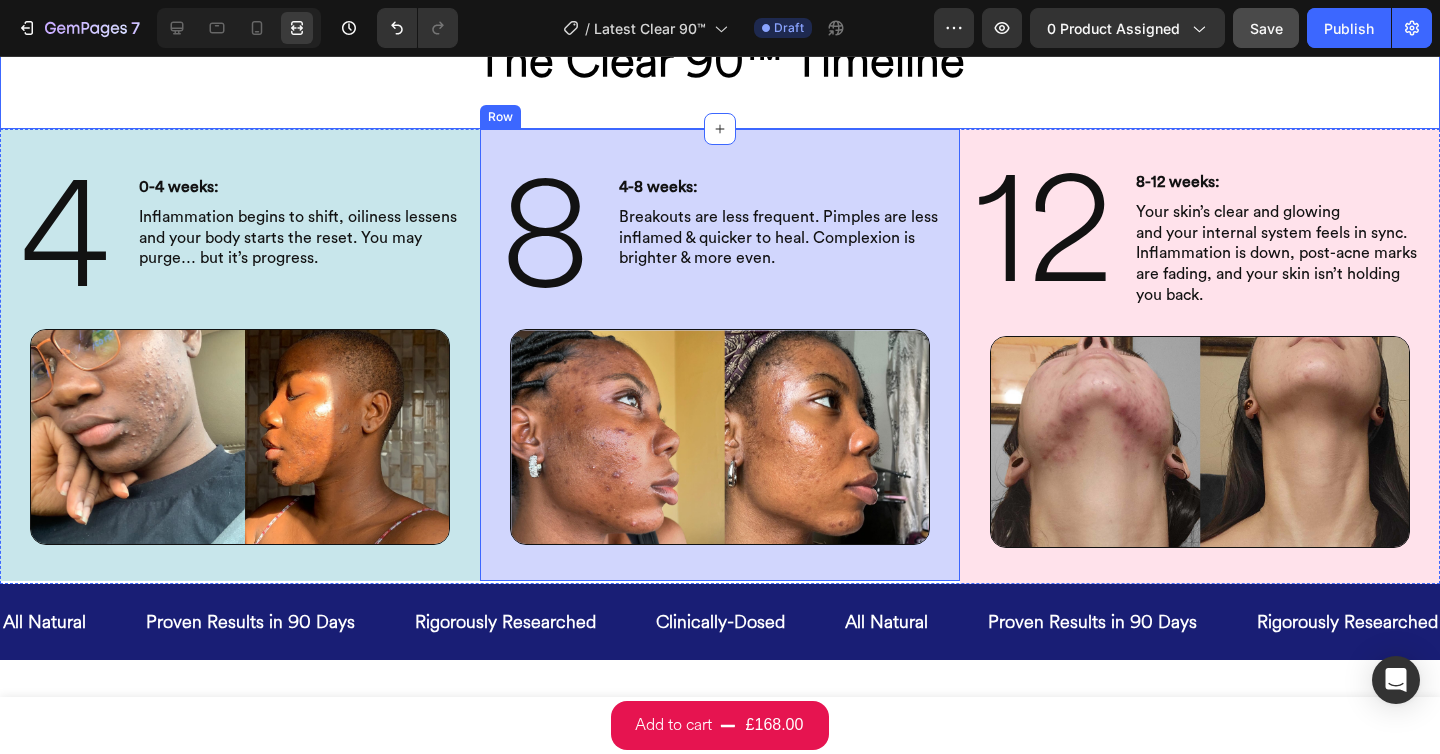click on "8 Heading 4-8 weeks: Heading Breakouts are less frequent. Pimples are less inflamed & quicker to heal. Complexion is brighter & more even. Heading Row Image Row" at bounding box center [720, 355] 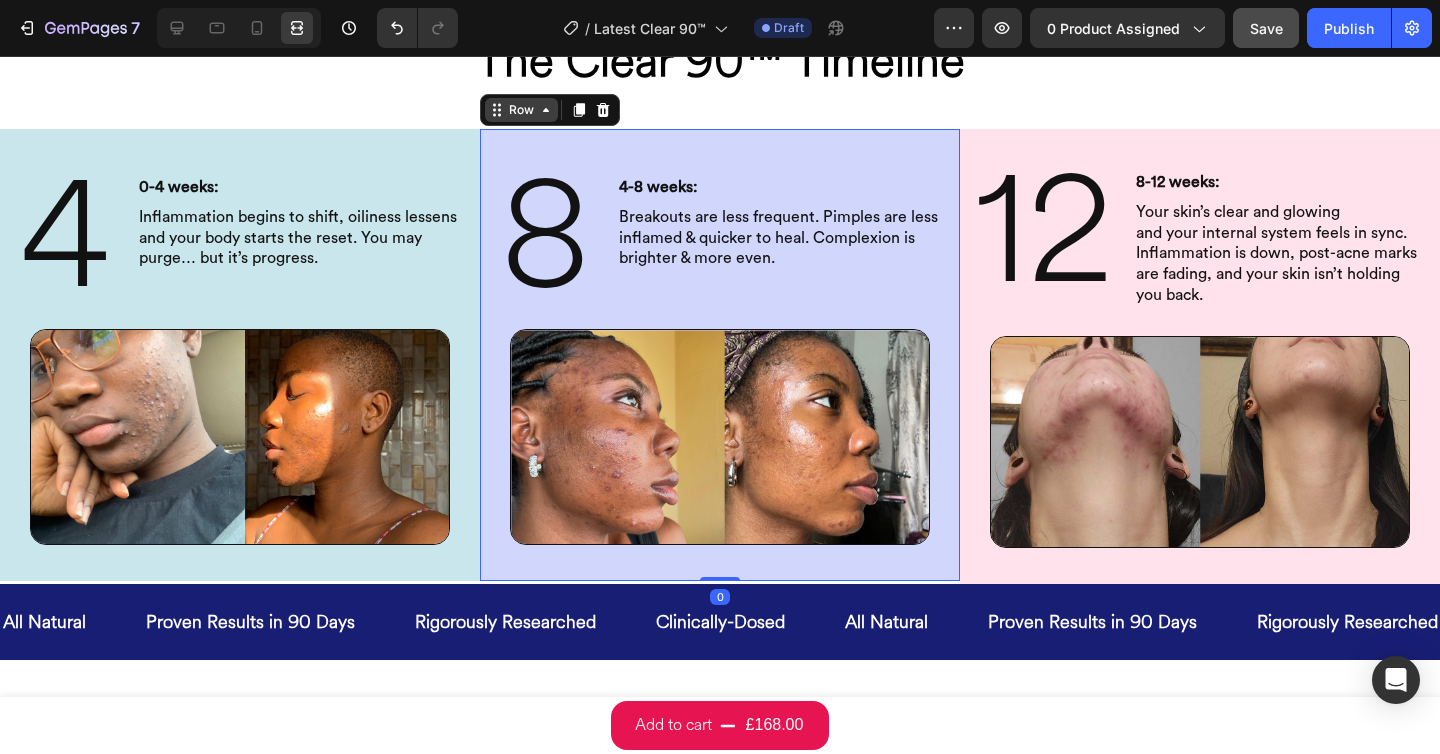 click 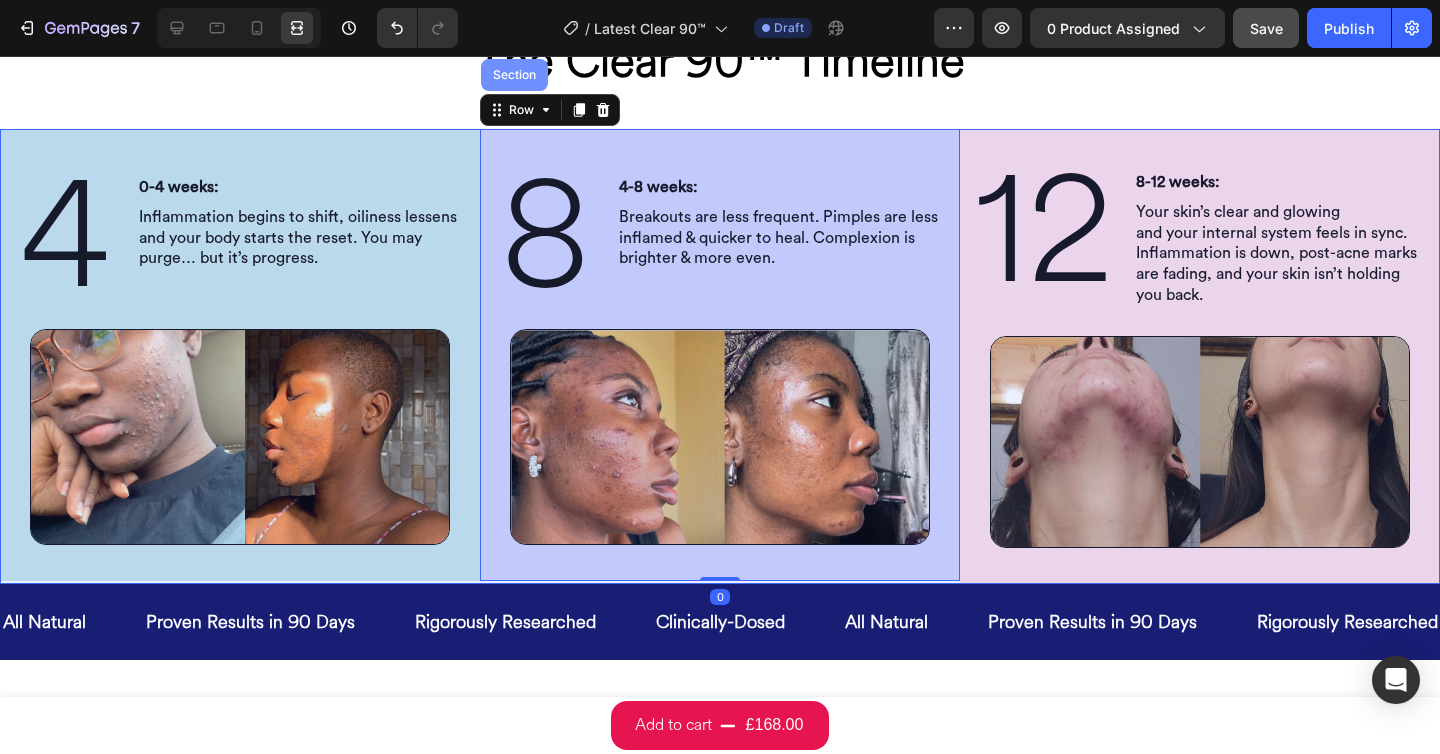 click on "Section" at bounding box center [514, 75] 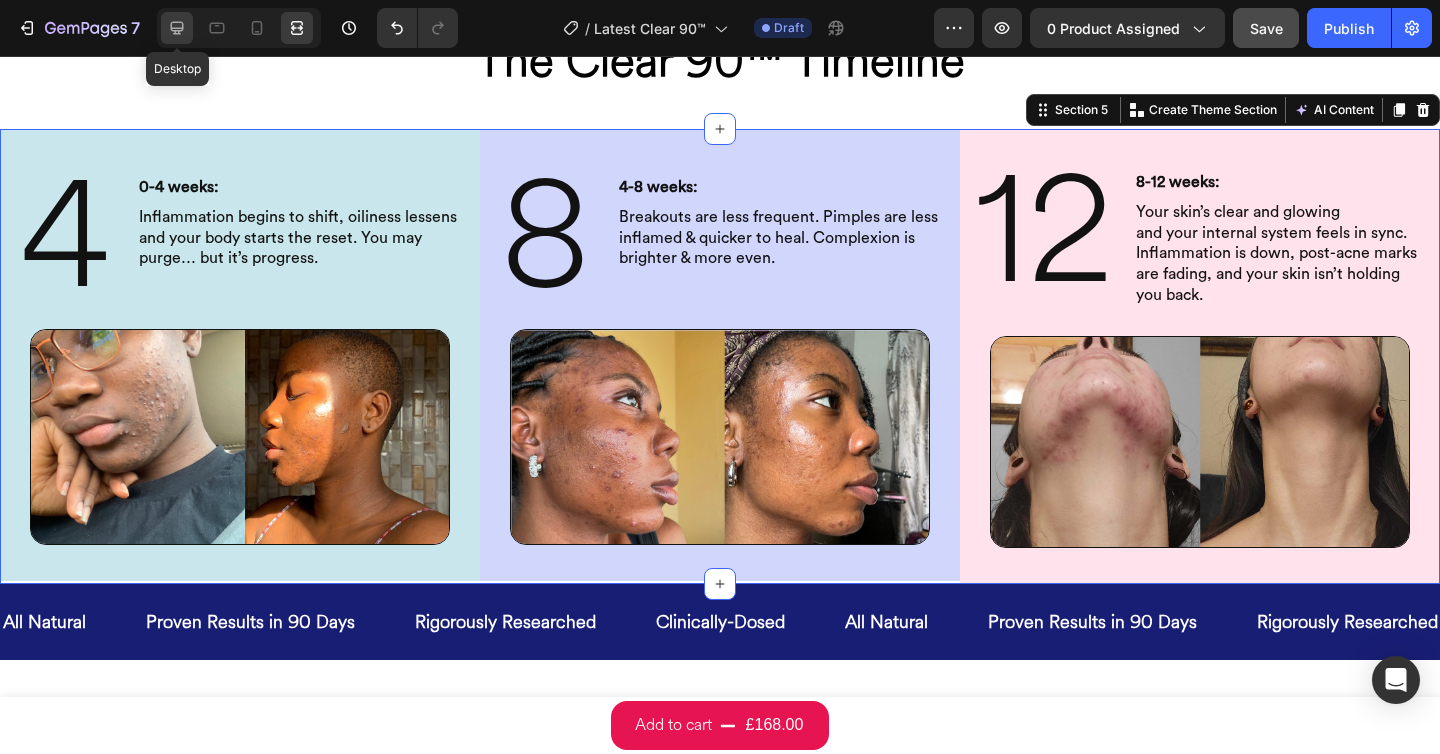 click 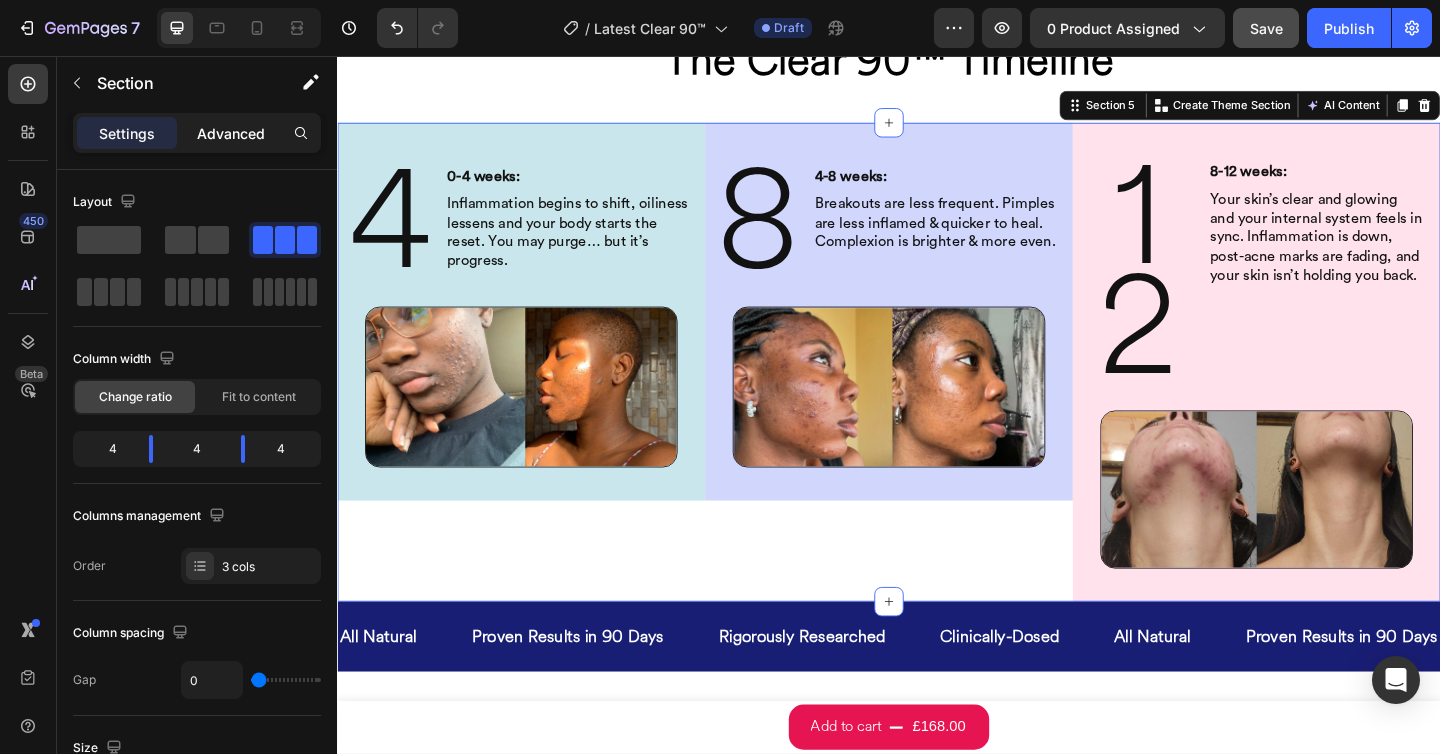 click on "Advanced" at bounding box center [231, 133] 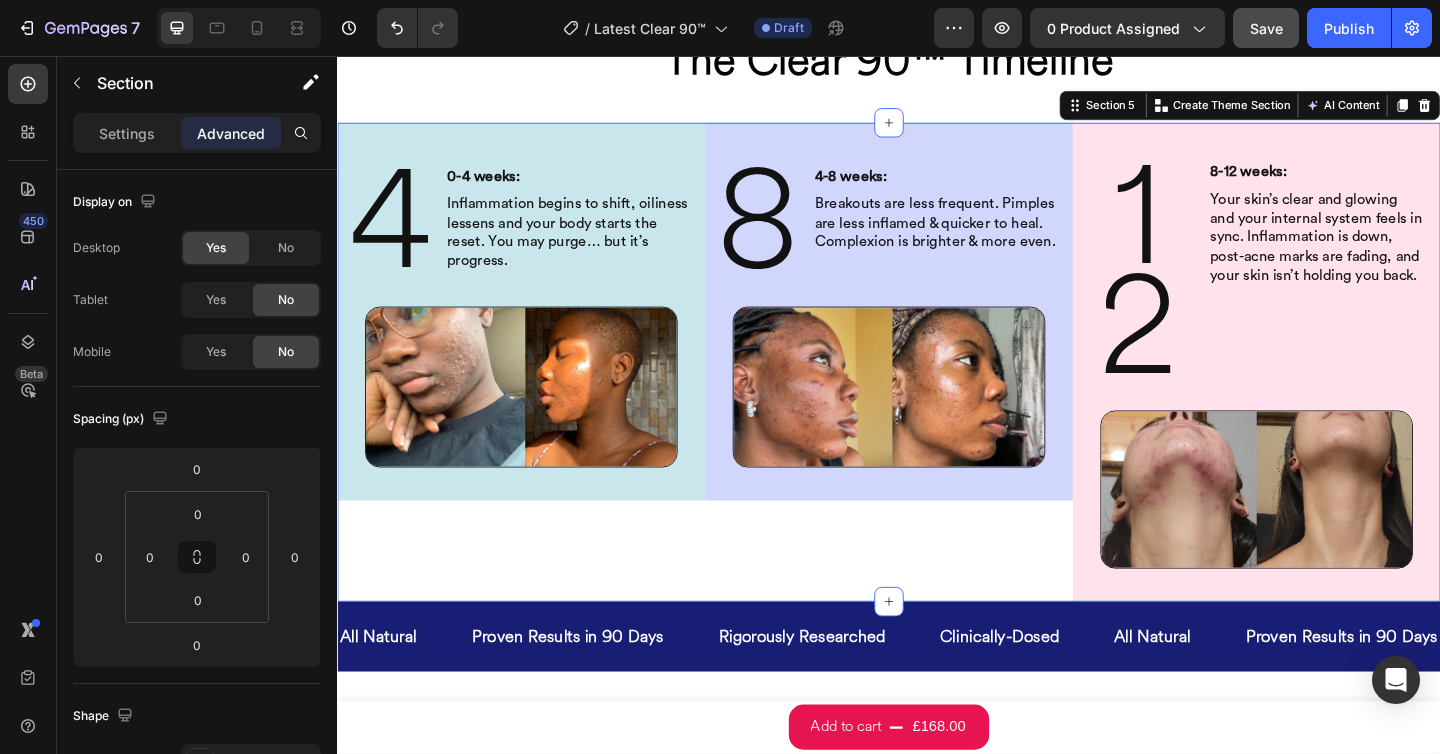 click on "8 Heading 4-8 weeks: Heading Breakouts are less frequent. Pimples are less inflamed & quicker to heal. Complexion is brighter & more even. Heading Row Image Row" at bounding box center (937, 389) 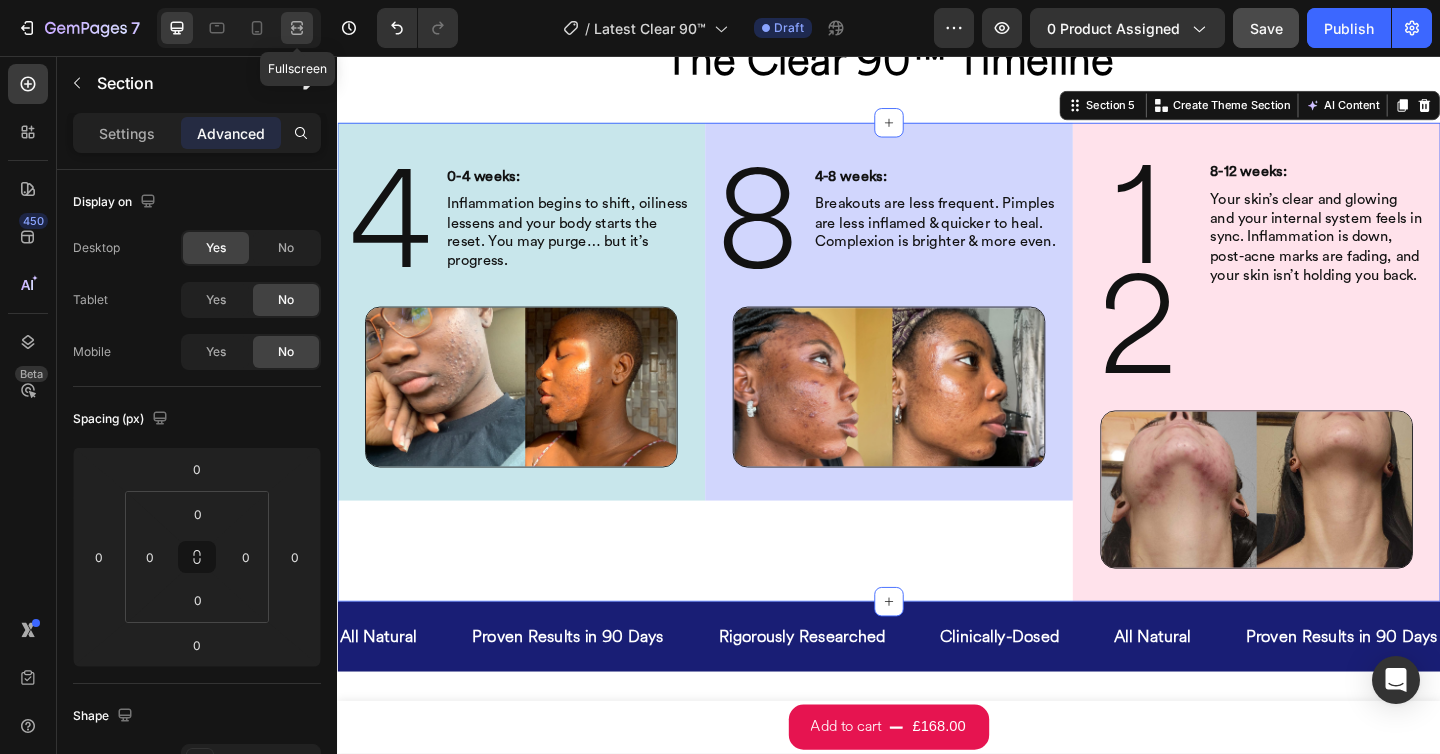 click 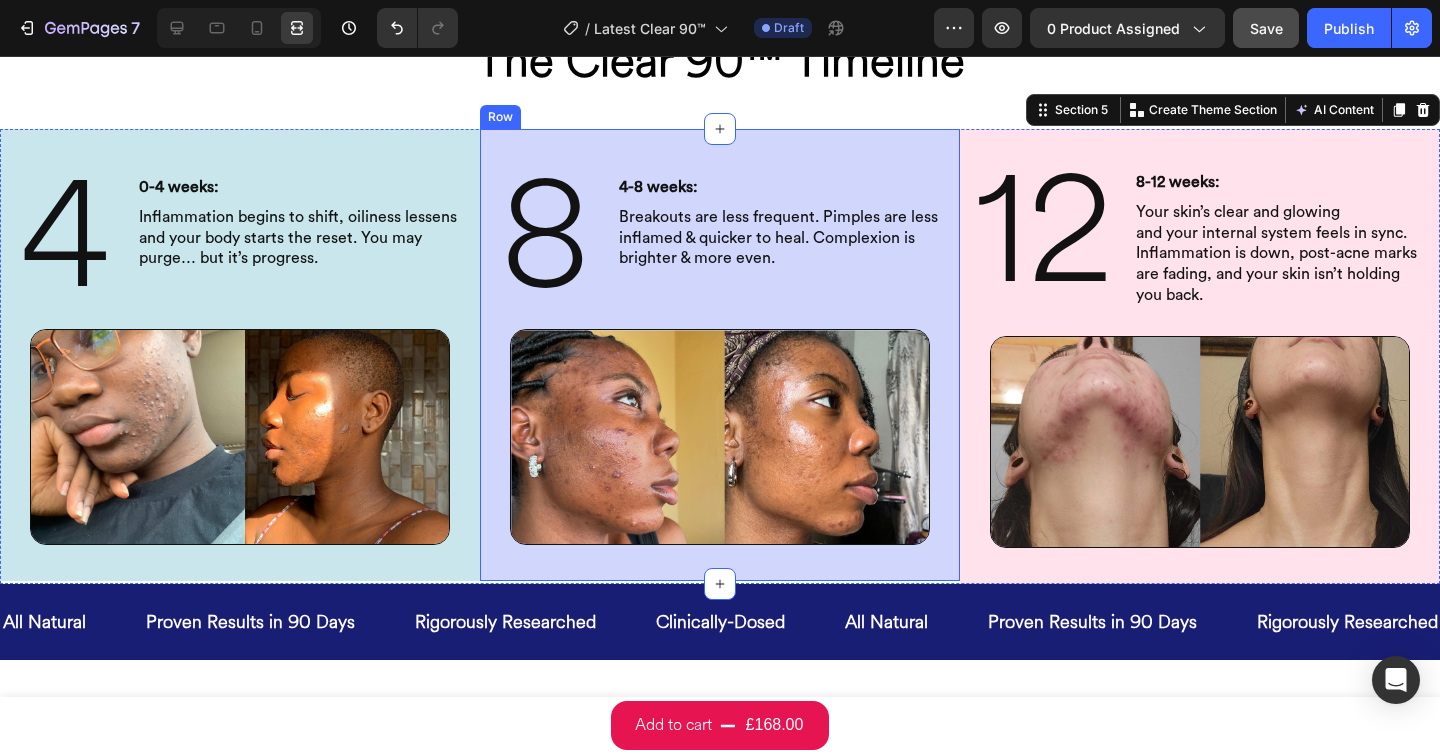 click on "8 Heading 4-8 weeks: Heading Breakouts are less frequent. Pimples are less inflamed & quicker to heal. Complexion is brighter & more even. Heading Row Image Row" at bounding box center (720, 355) 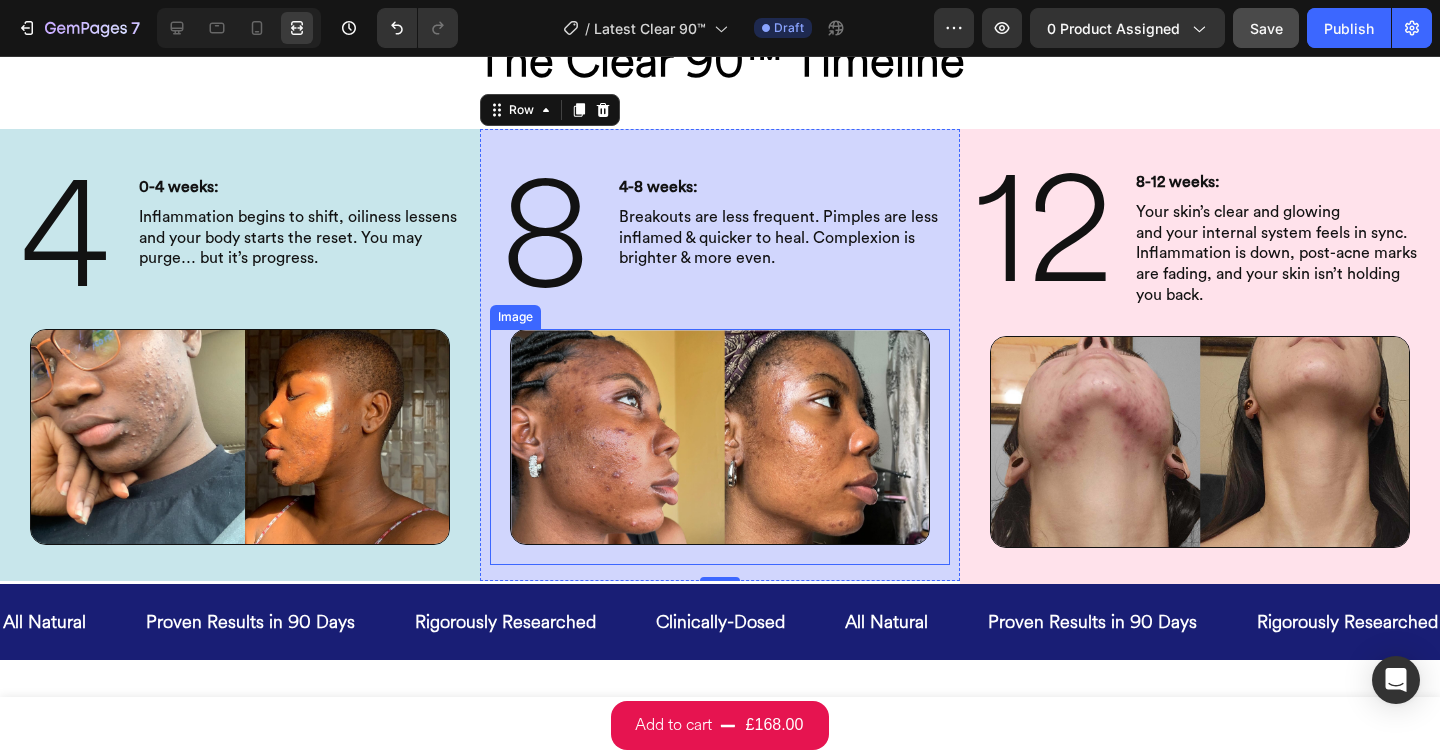 click at bounding box center (720, 437) 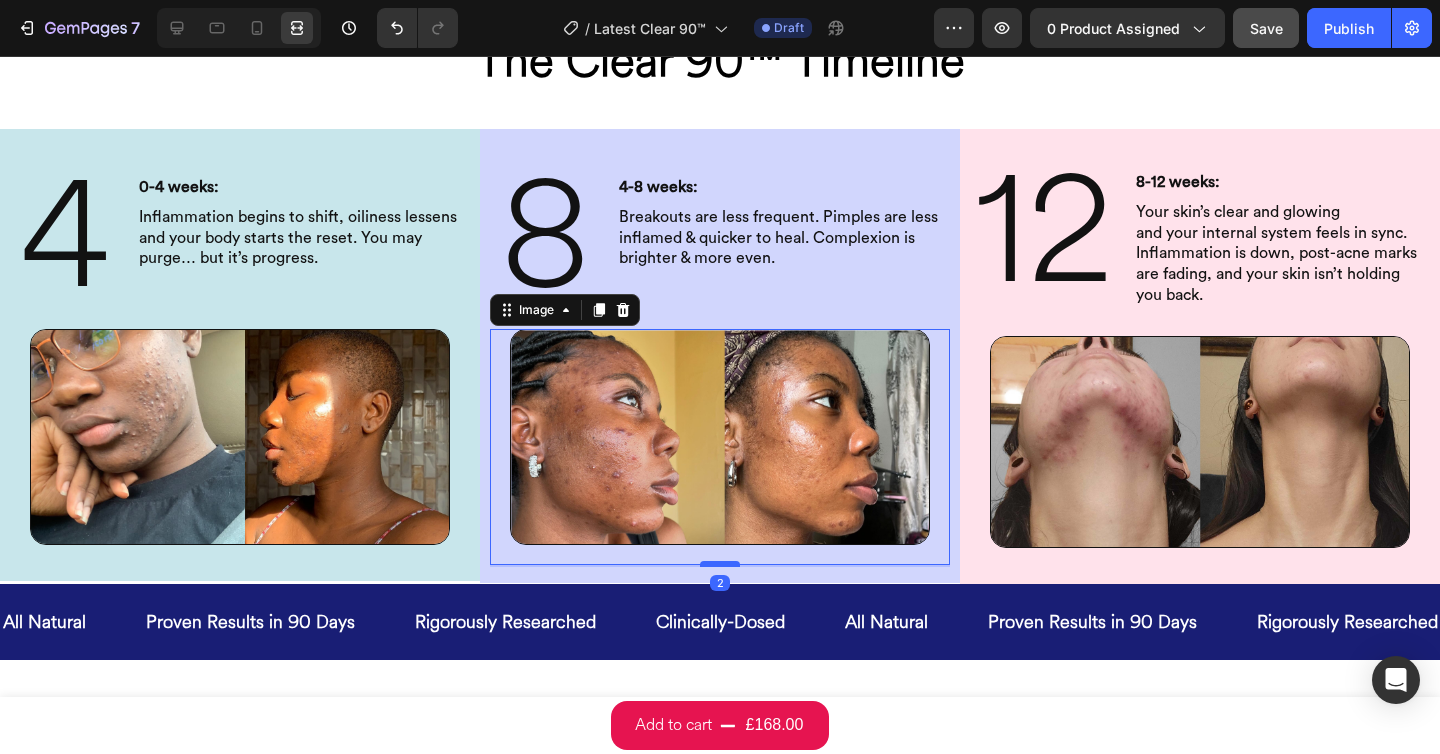 click at bounding box center [720, 564] 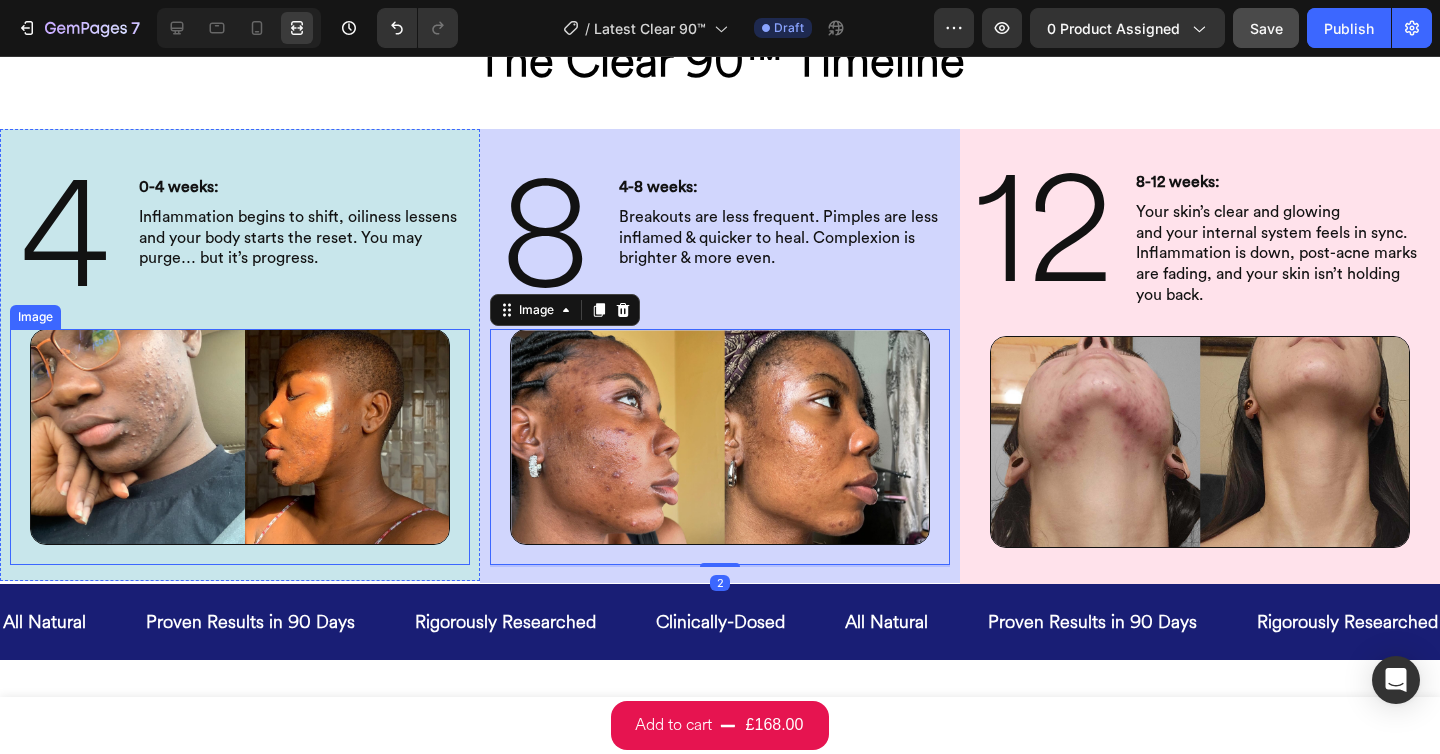 click at bounding box center (240, 437) 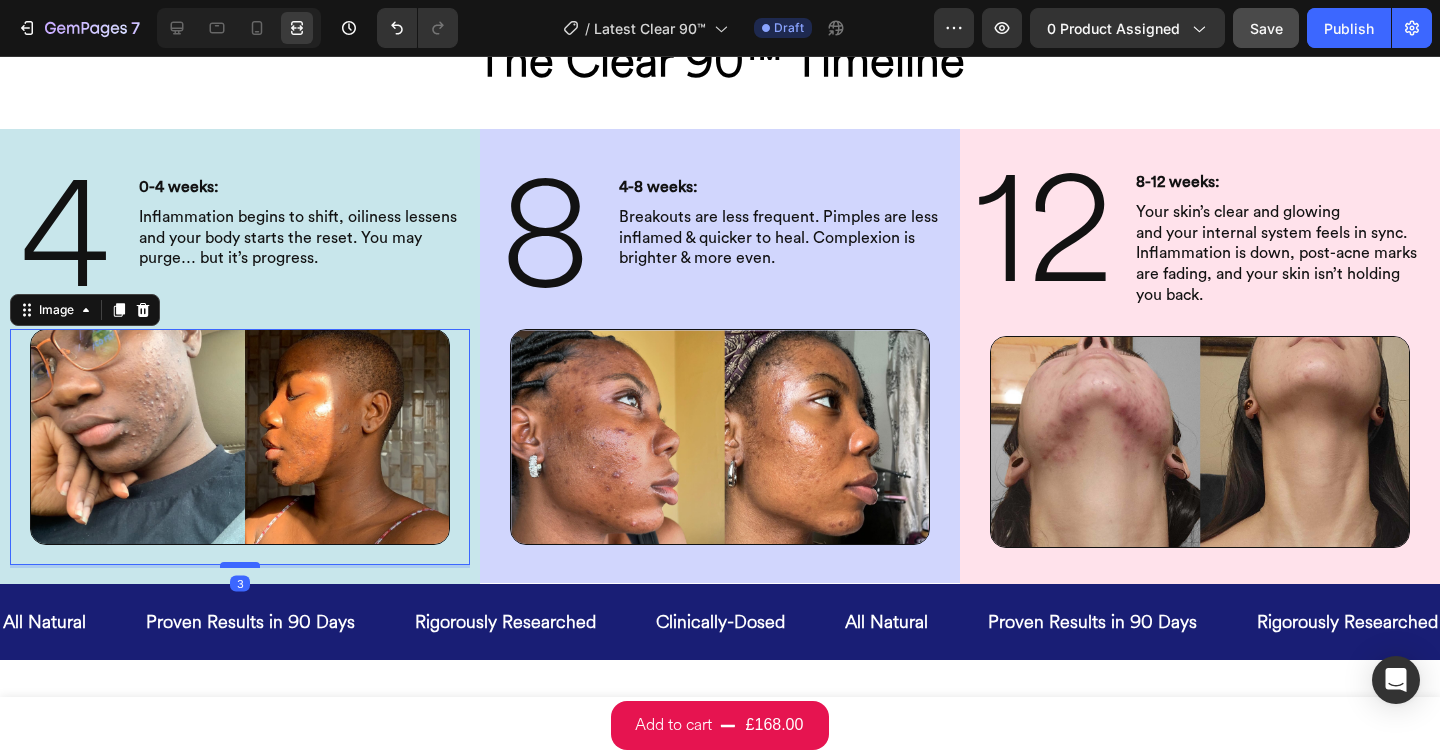 click at bounding box center (240, 565) 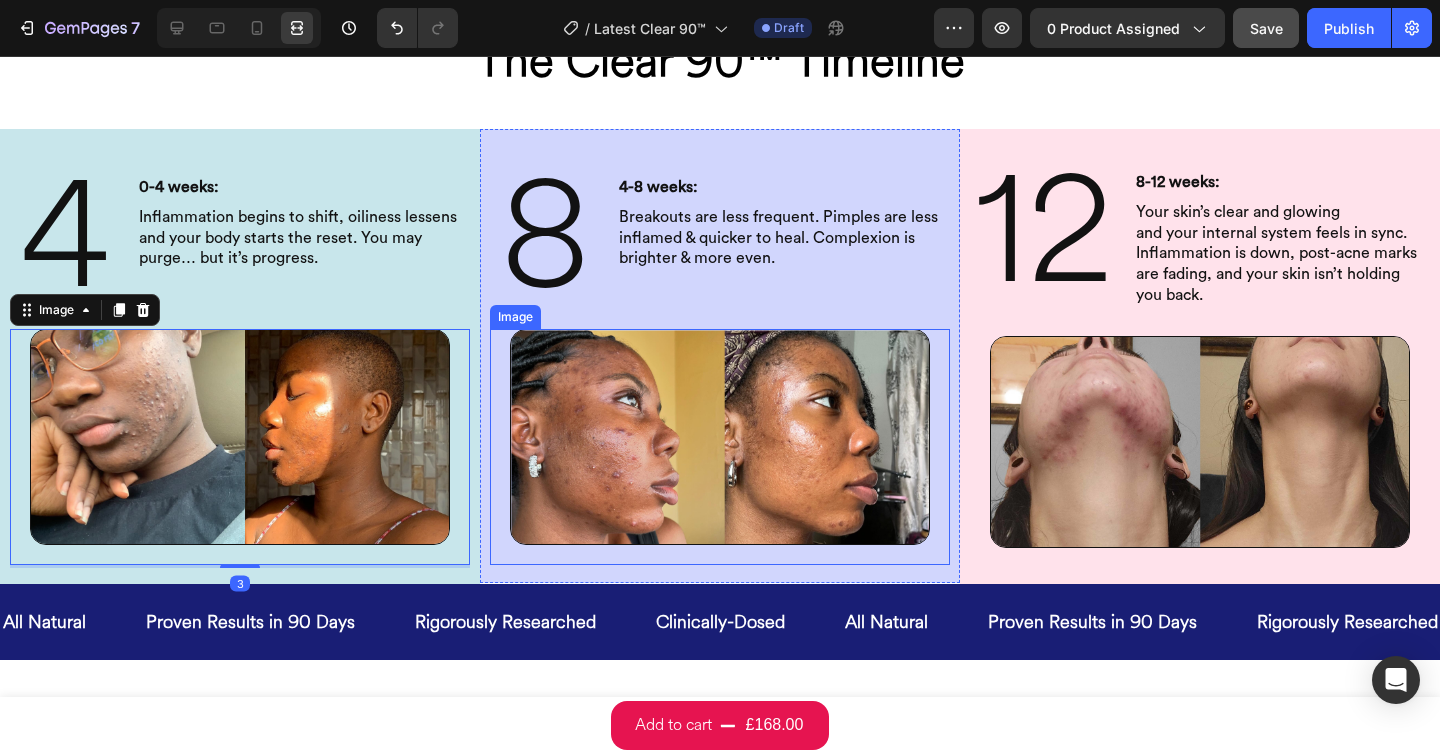 click at bounding box center [720, 437] 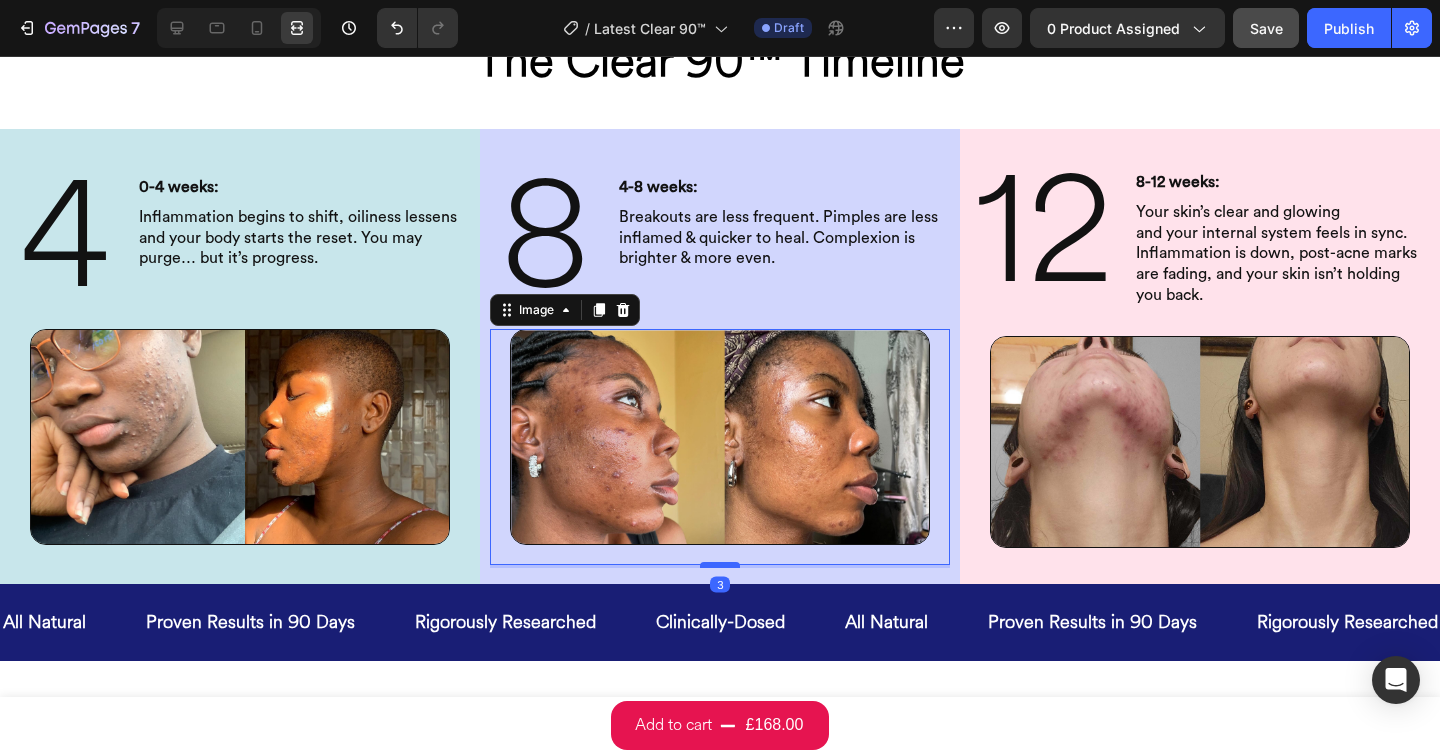 click at bounding box center (720, 565) 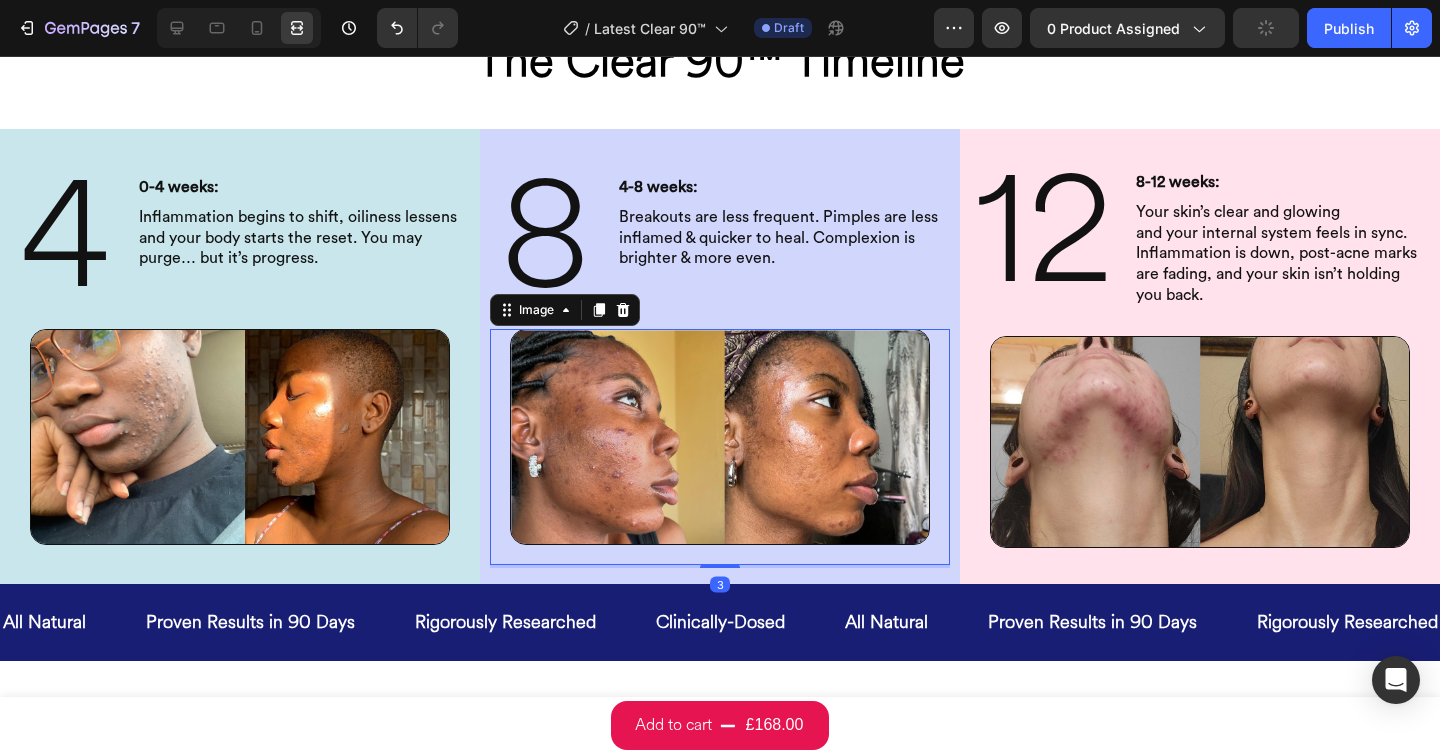 click 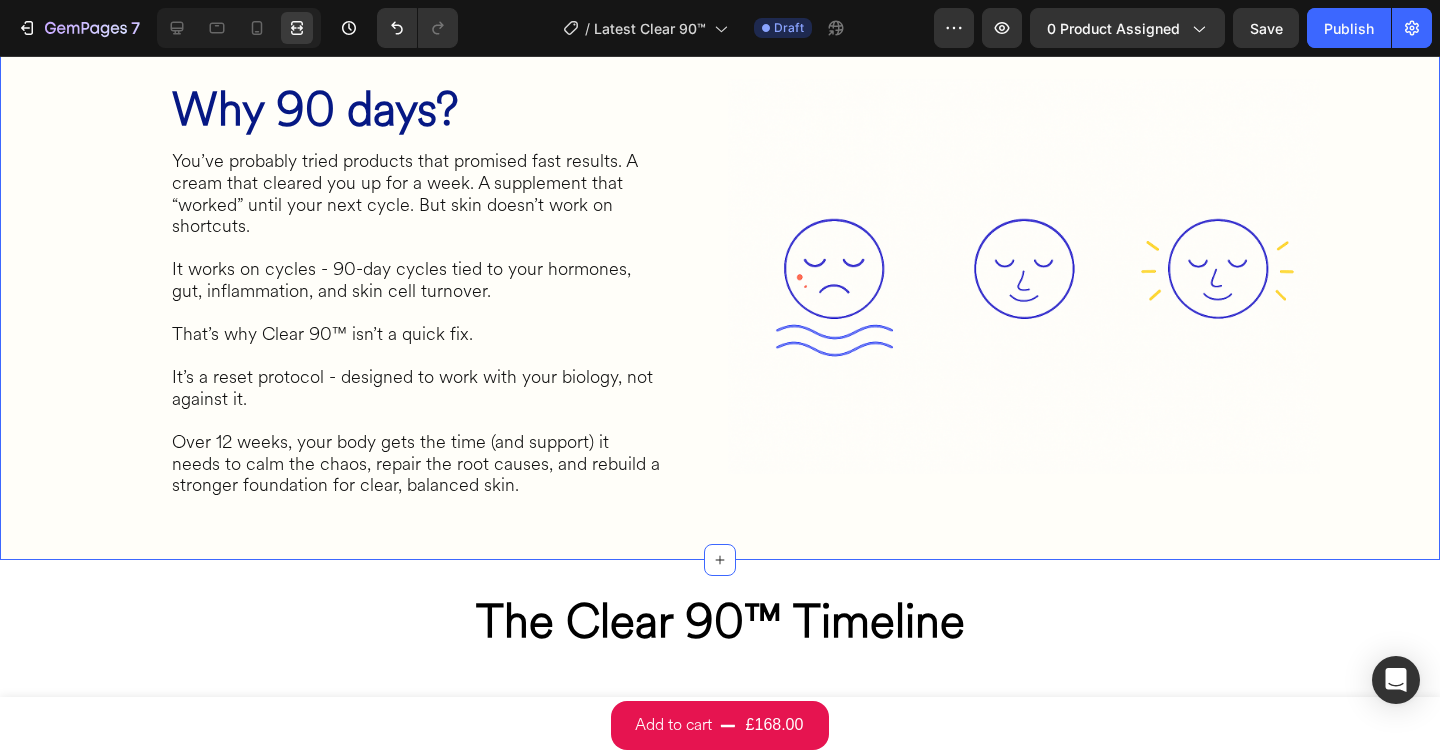 scroll, scrollTop: 1620, scrollLeft: 0, axis: vertical 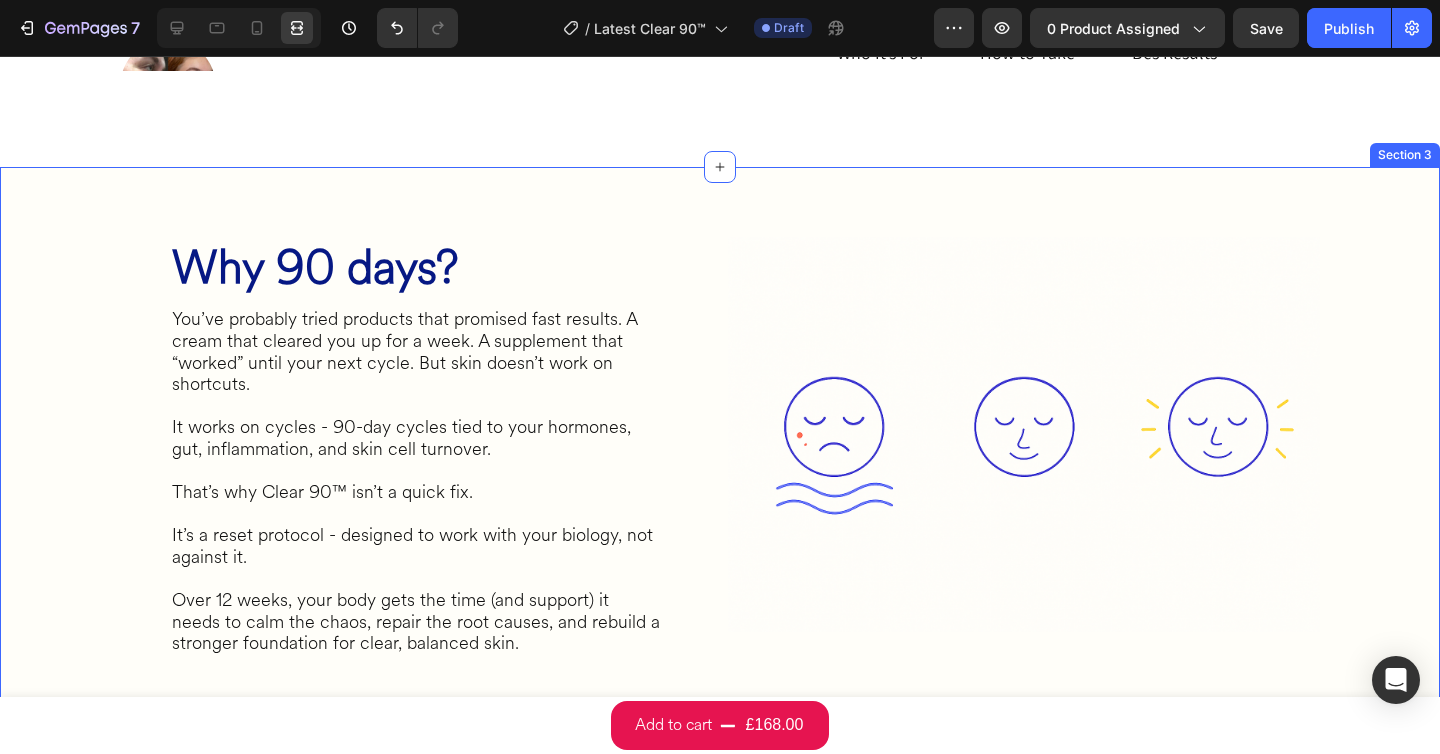 click on "Why 90 days? Heading You’ve probably tried products that promised fast results. A cream that cleared you up for a week. A supplement that “worked” until your next cycle. But skin doesn’t work on shortcuts. It works on cycles - 90-day cycles tied to your hormones, gut, inflammation, and skin cell turnover. That’s why Clear 90™ isn’t a quick fix. It’s a reset protocol - designed to work with your biology, not against it. Over 12 weeks, your body gets the time (and support) it needs to calm the chaos, repair the root causes, and rebuild a stronger foundation for clear, balanced skin. Heading Row Image Row Section 3" at bounding box center [720, 442] 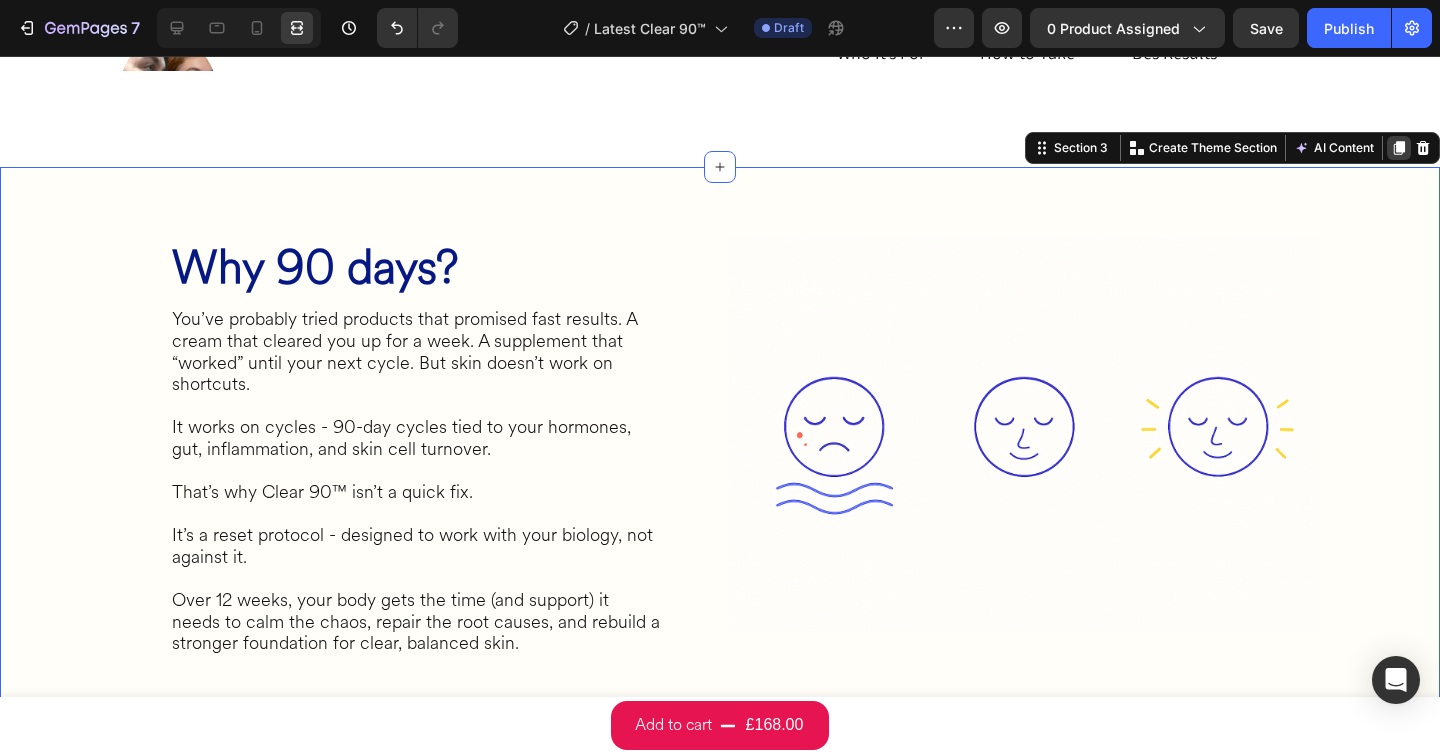 click 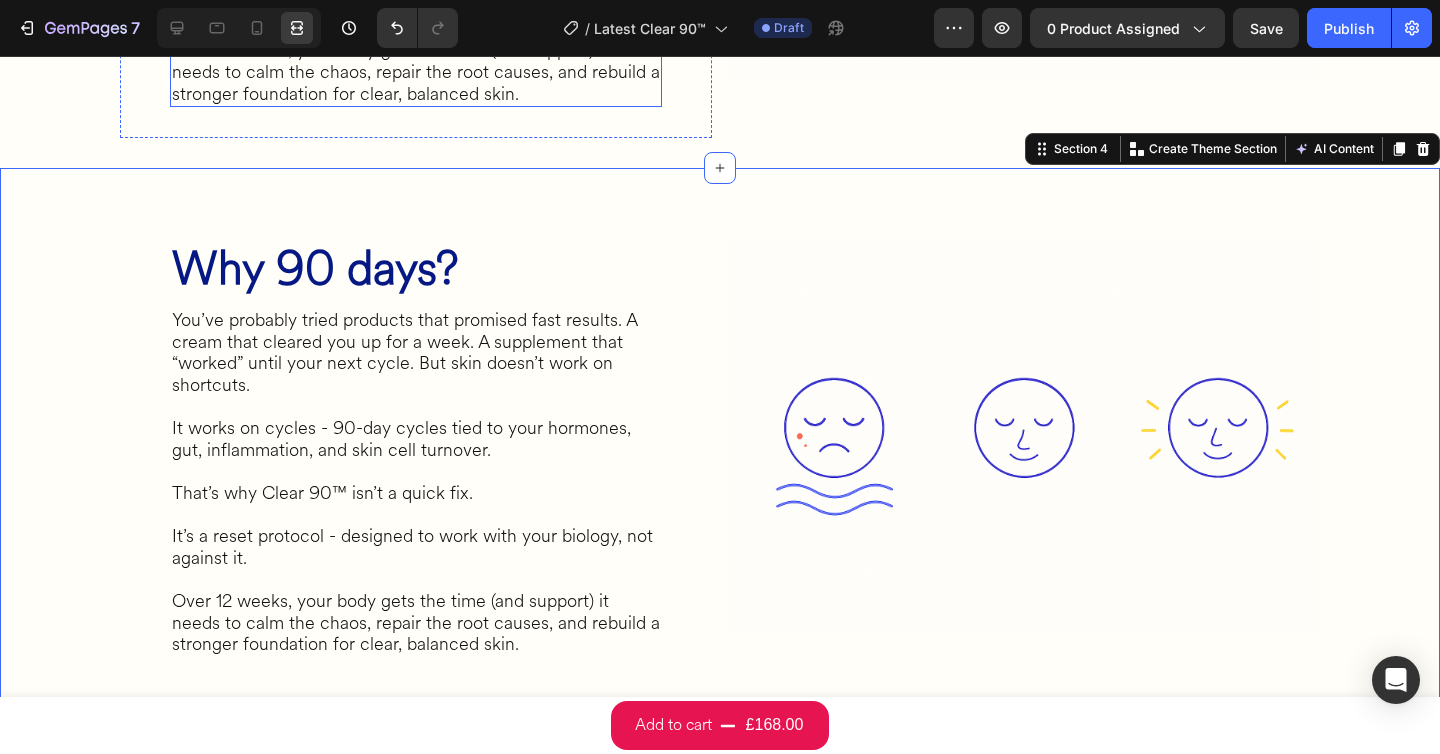 scroll, scrollTop: 2213, scrollLeft: 0, axis: vertical 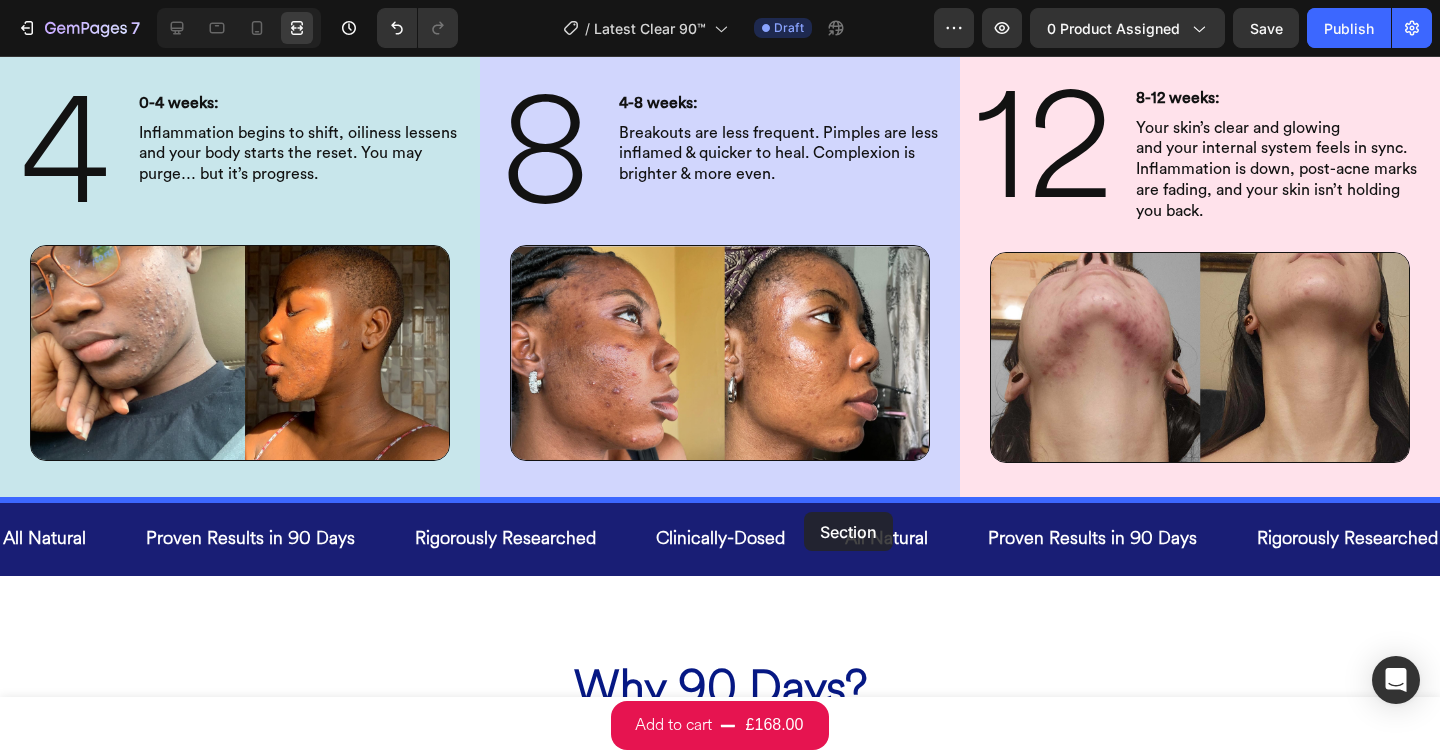 drag, startPoint x: 1054, startPoint y: 116, endPoint x: 804, endPoint y: 512, distance: 468.31186 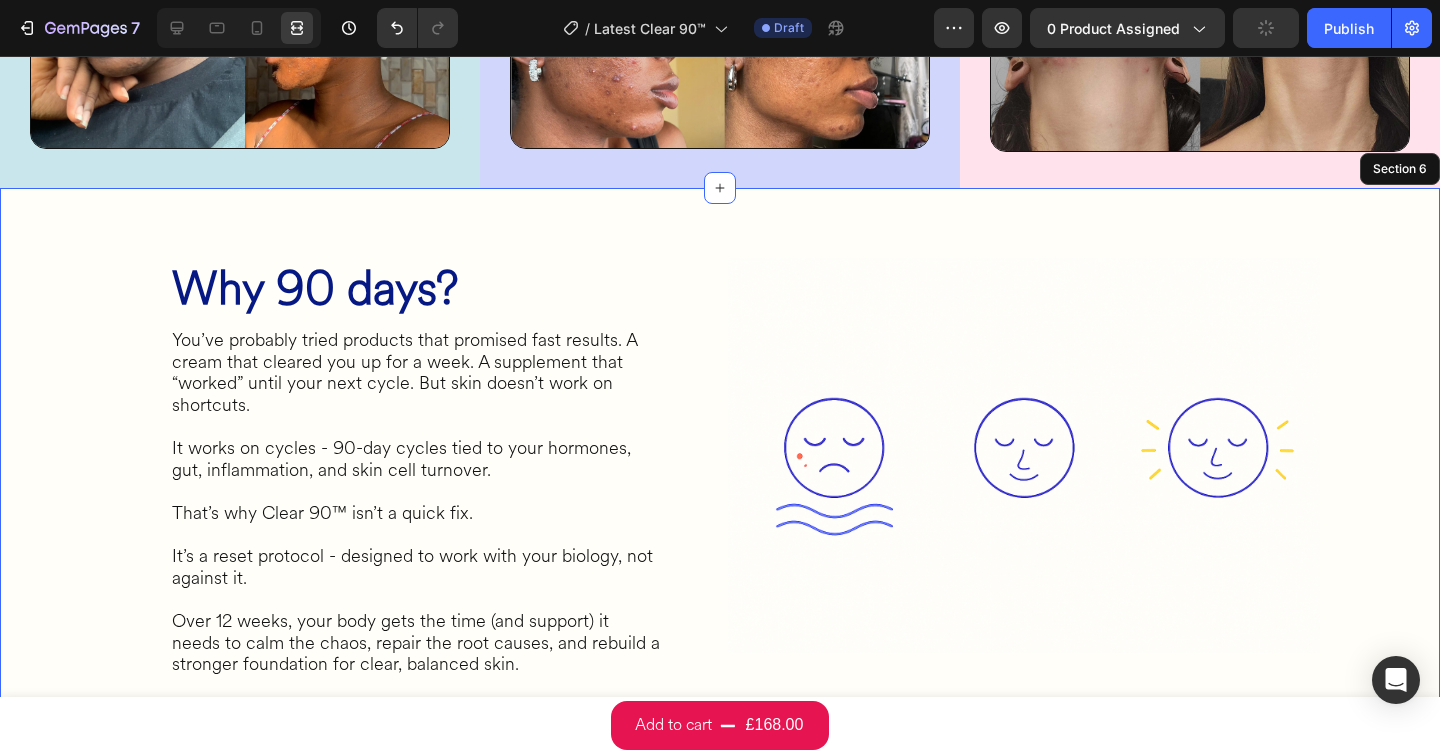 scroll, scrollTop: 2753, scrollLeft: 0, axis: vertical 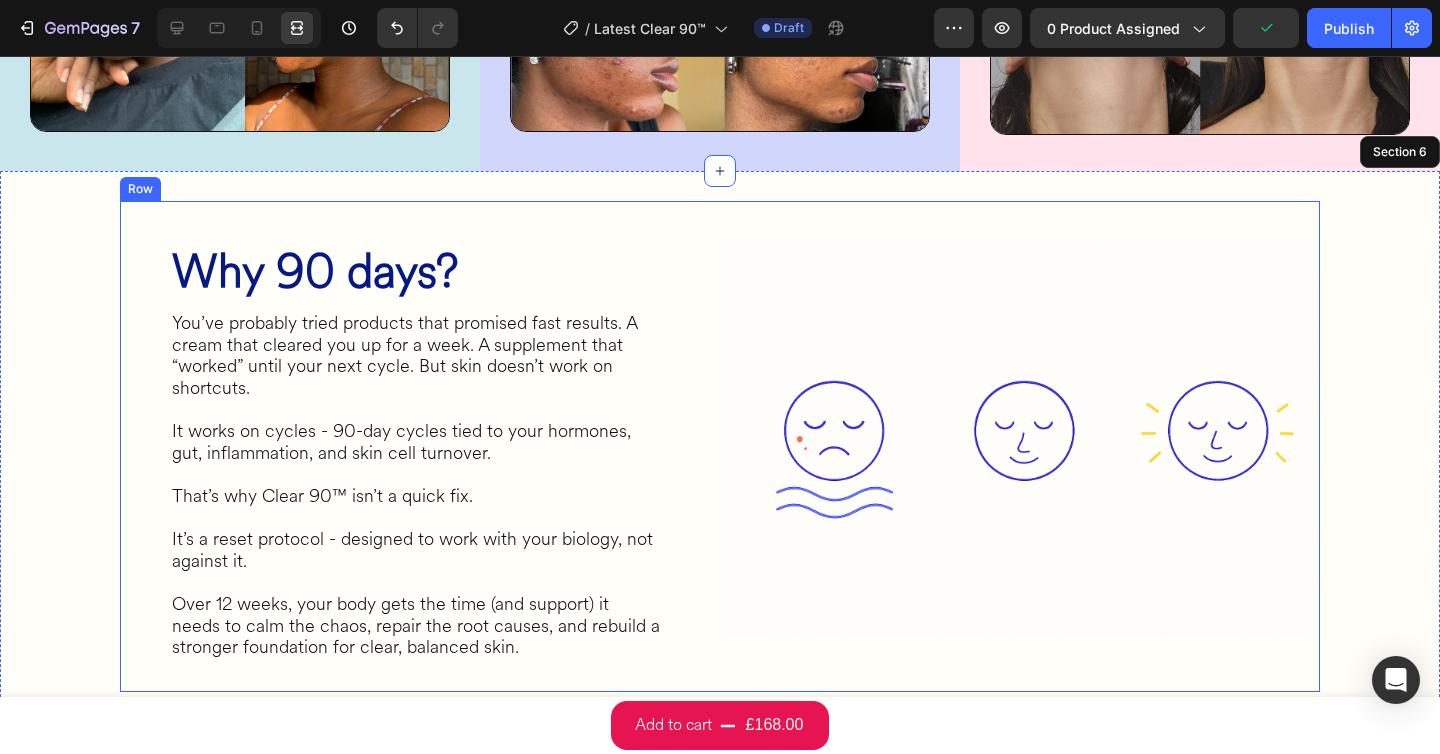 click on "Image" at bounding box center [1024, 446] 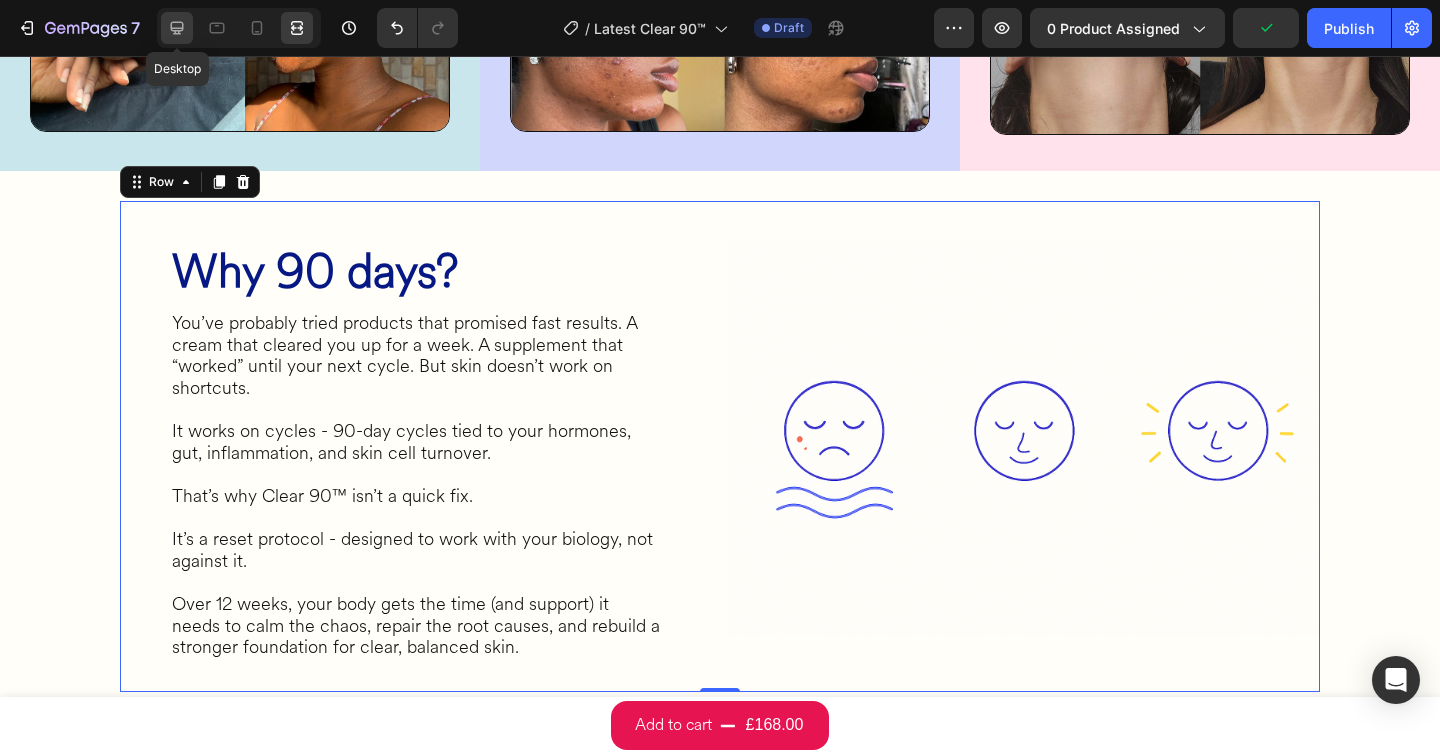 click 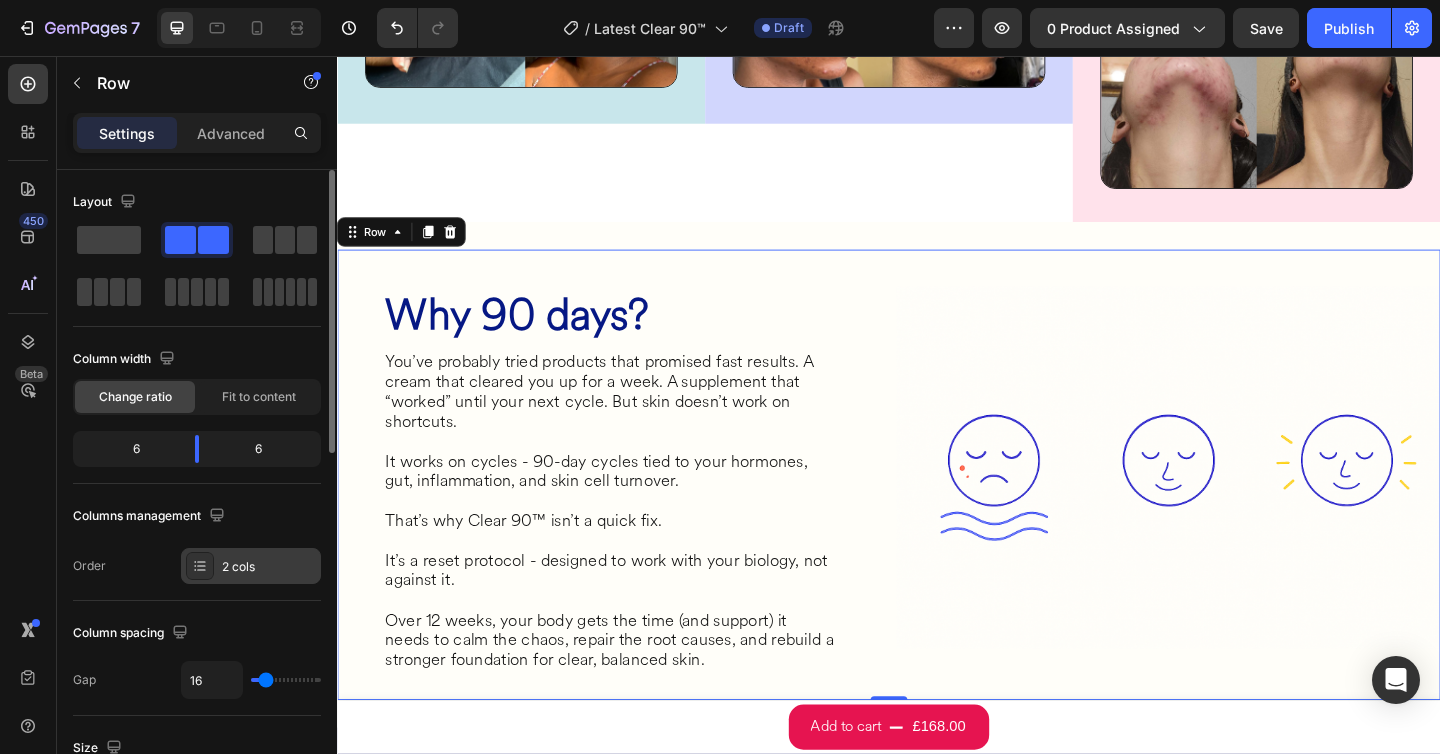 click on "2 cols" at bounding box center [269, 567] 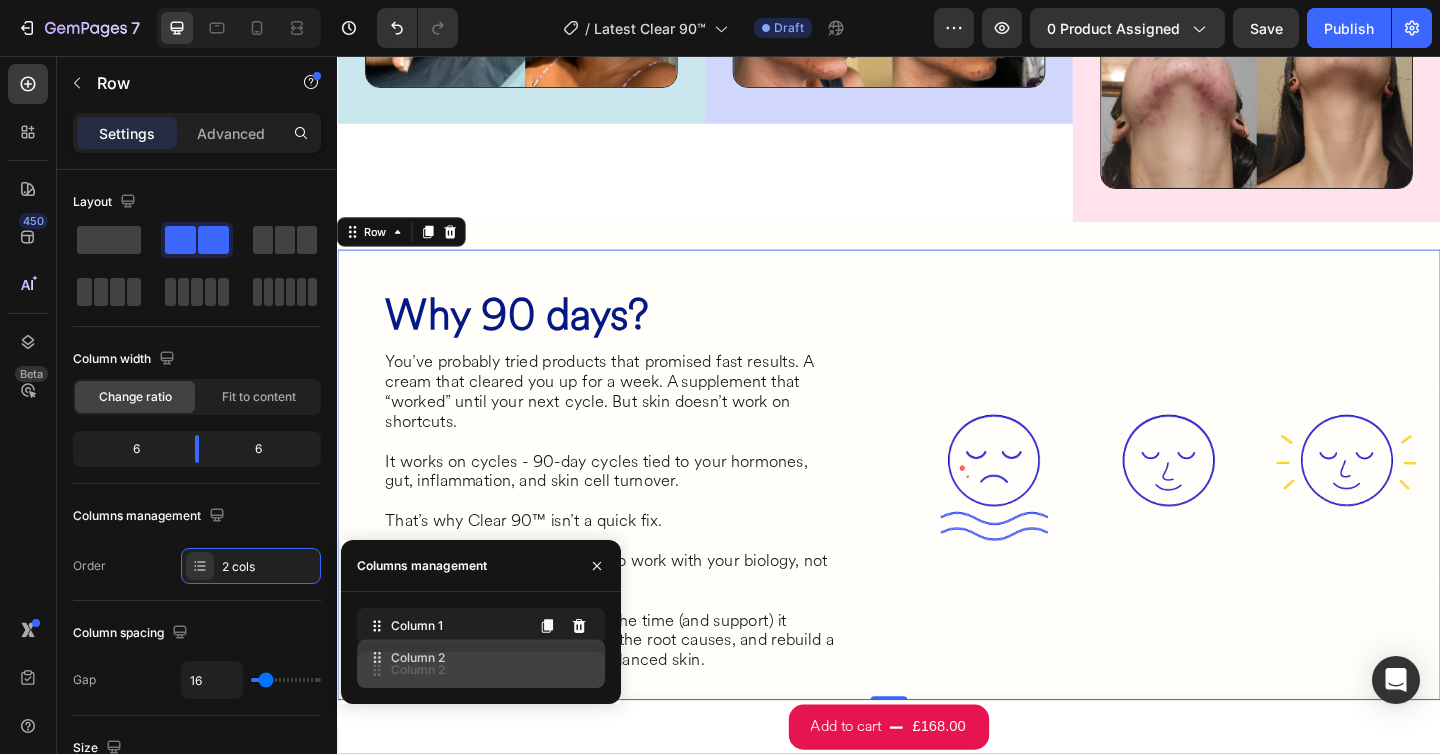 type 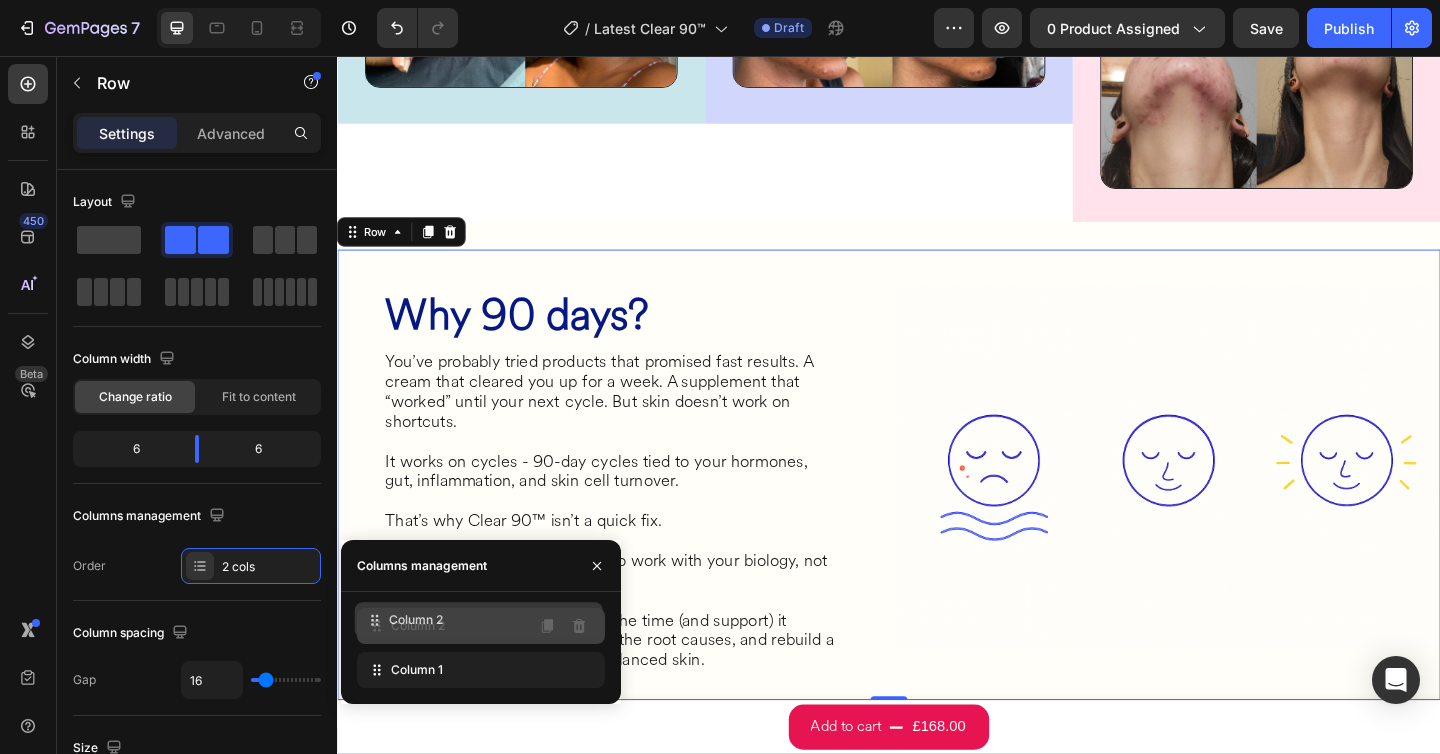 drag, startPoint x: 370, startPoint y: 678, endPoint x: 368, endPoint y: 627, distance: 51.0392 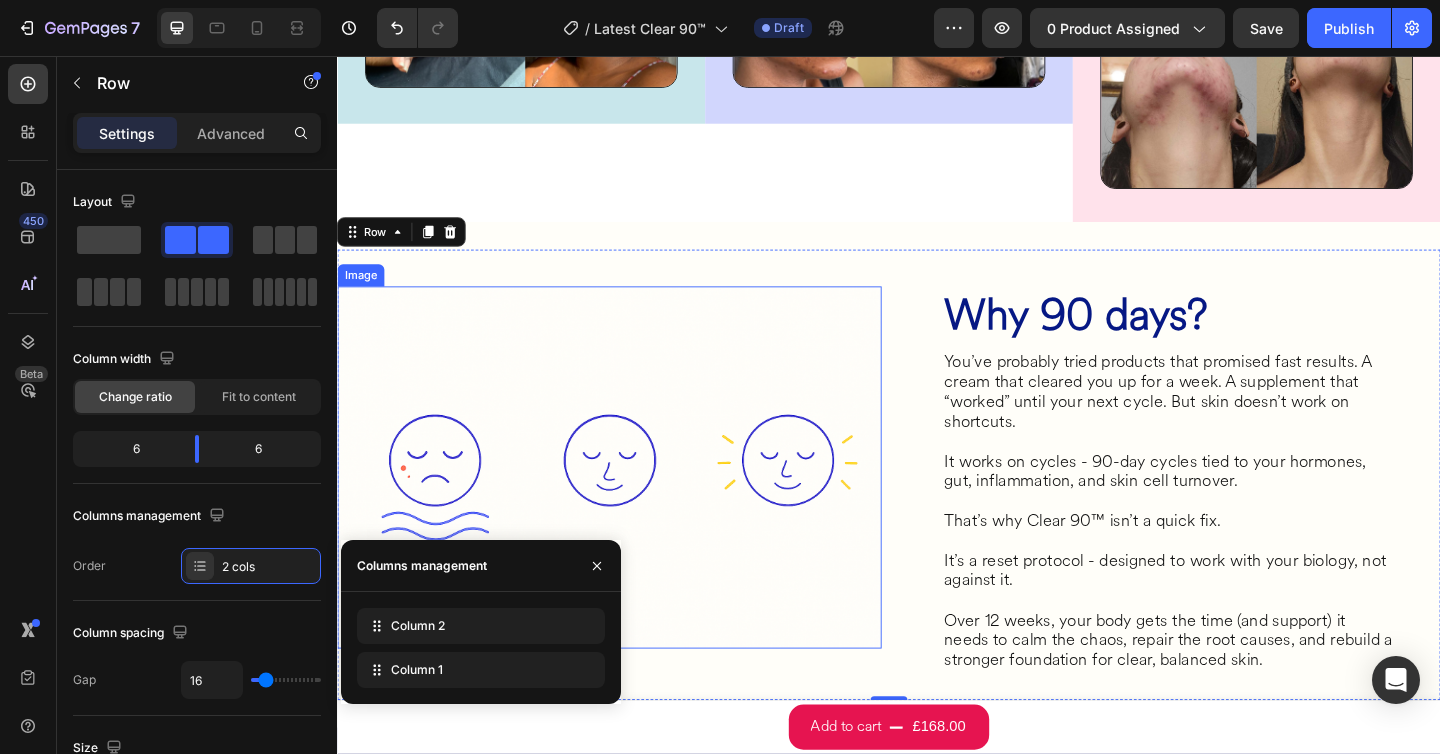 click at bounding box center (633, 504) 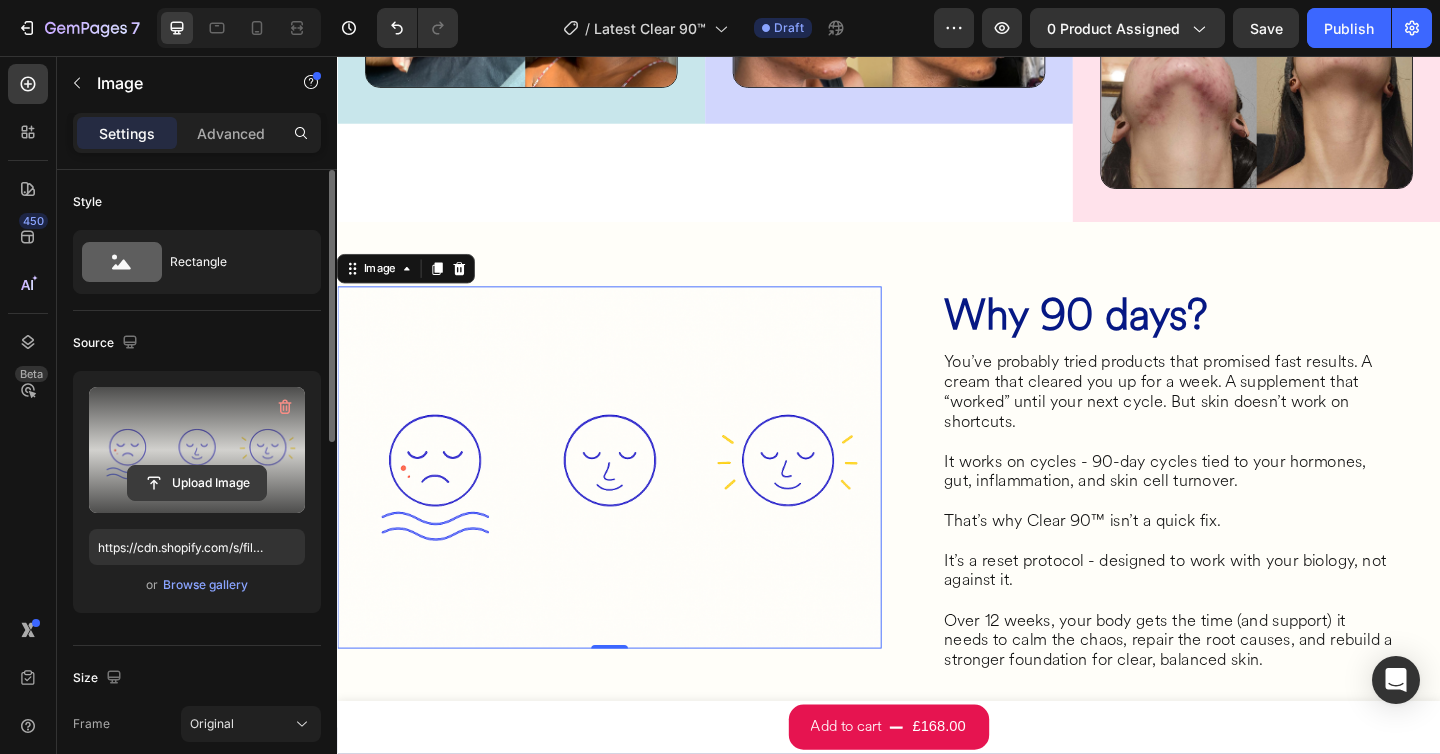 click 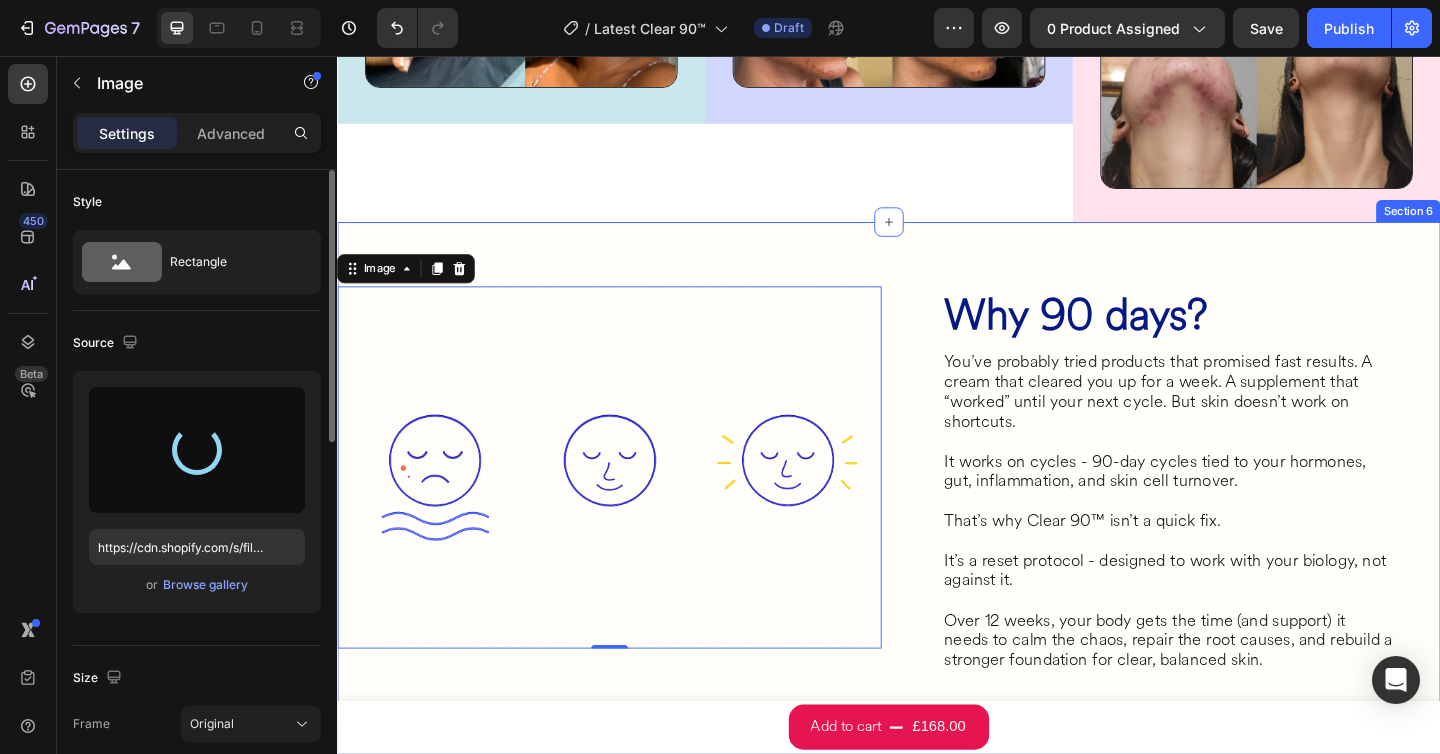 type on "https://cdn.shopify.com/s/files/1/0628/1501/1015/files/gempages_568213899514479697-ae9799cc-05ae-4bbb-874e-49ec9e20de77.png" 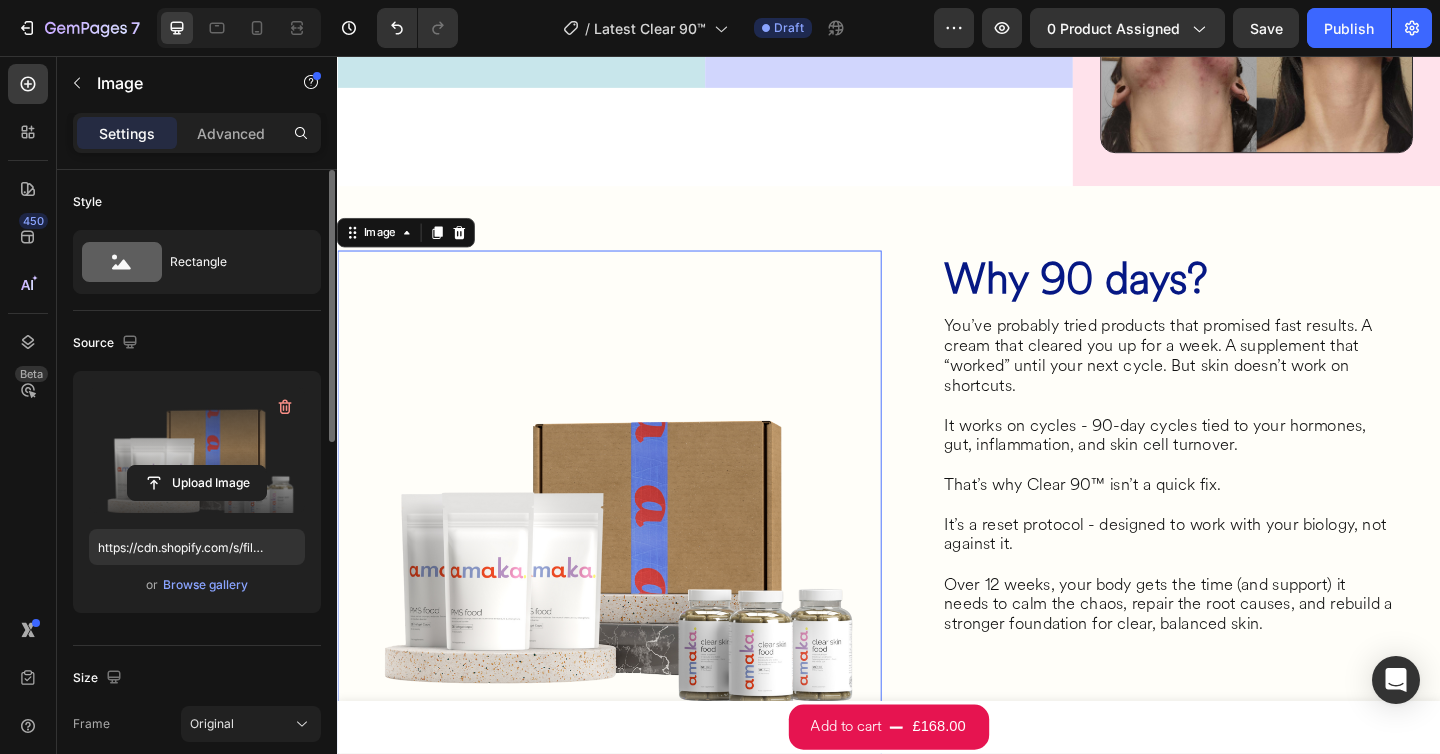 scroll, scrollTop: 2793, scrollLeft: 0, axis: vertical 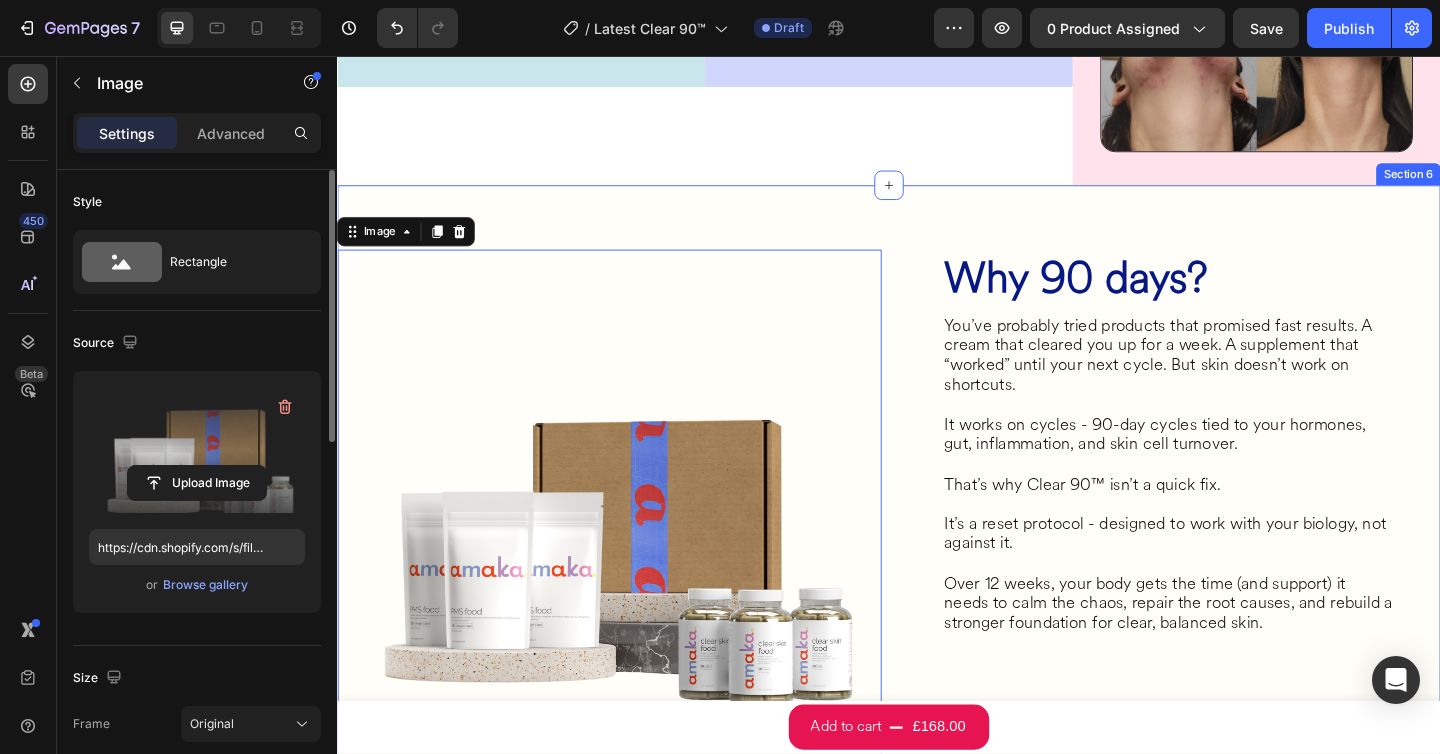 click on "Why 90 days? Heading You’ve probably tried products that promised fast results. A cream that cleared you up for a week. A supplement that “worked” until your next cycle. But skin doesn’t work on shortcuts. It works on cycles - 90-day cycles tied to your hormones, gut, inflammation, and skin cell turnover. That’s why Clear 90™ isn’t a quick fix. It’s a reset protocol - designed to work with your biology, not against it. Over 12 weeks, your body gets the time (and support) it needs to calm the chaos, repair the root causes, and rebuild a stronger foundation for clear, balanced skin. Heading Row Image   0 Row Section 6" at bounding box center [937, 543] 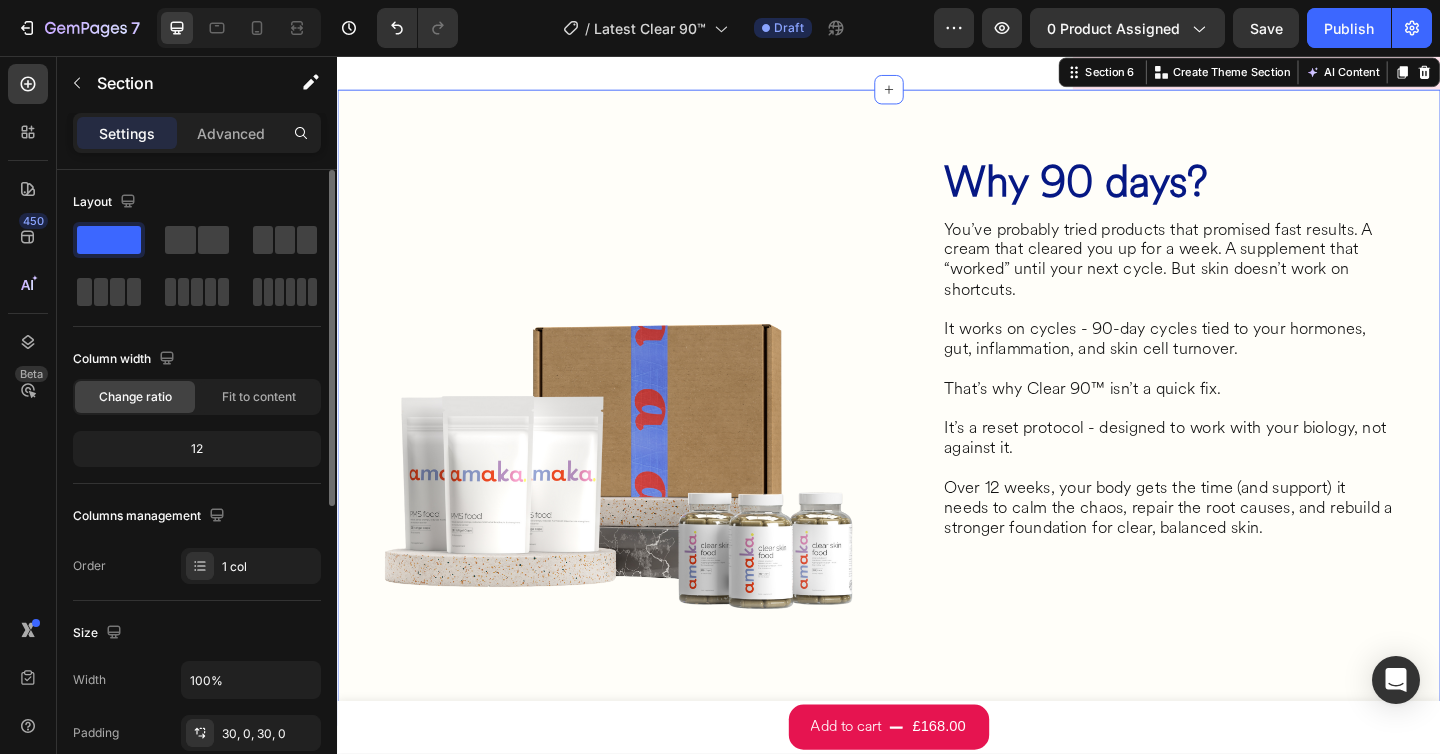 scroll, scrollTop: 2793, scrollLeft: 0, axis: vertical 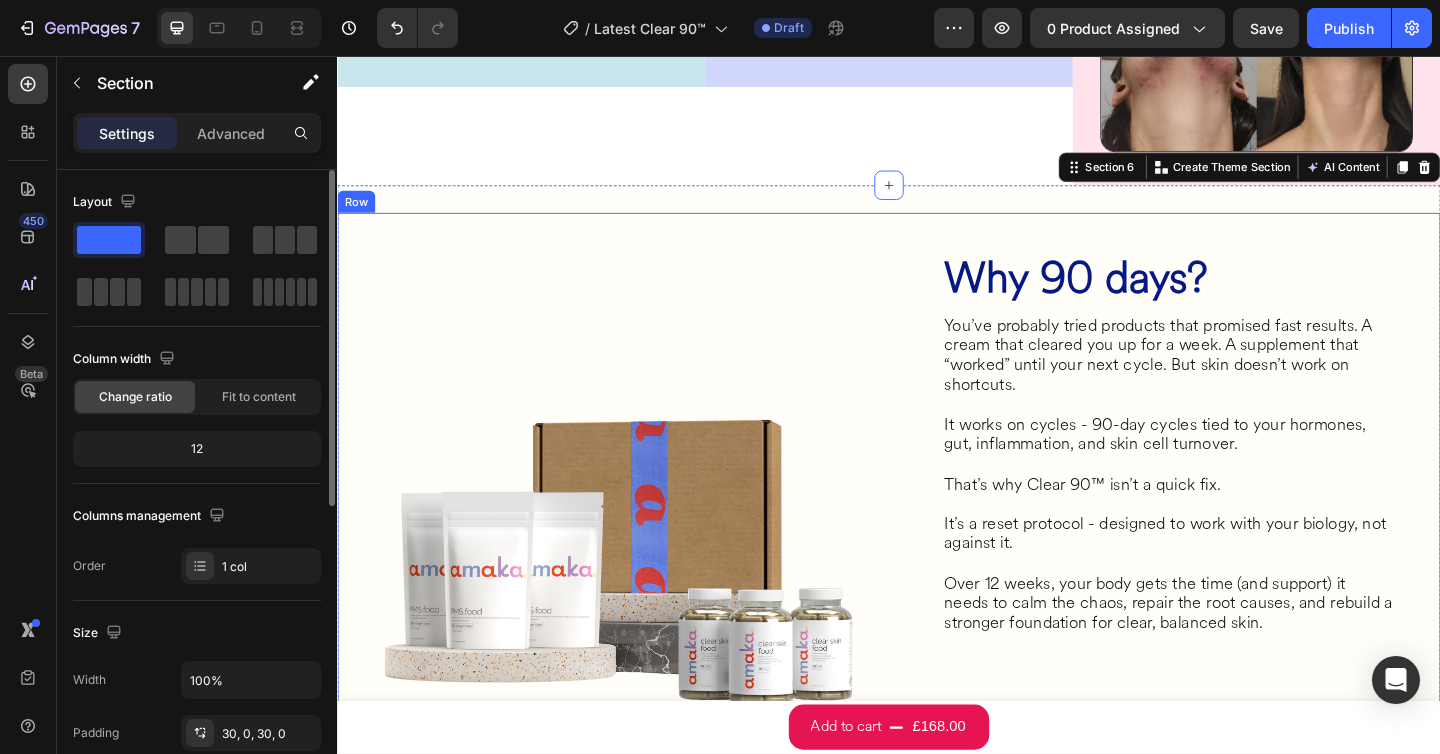 click on "Image" at bounding box center (633, 543) 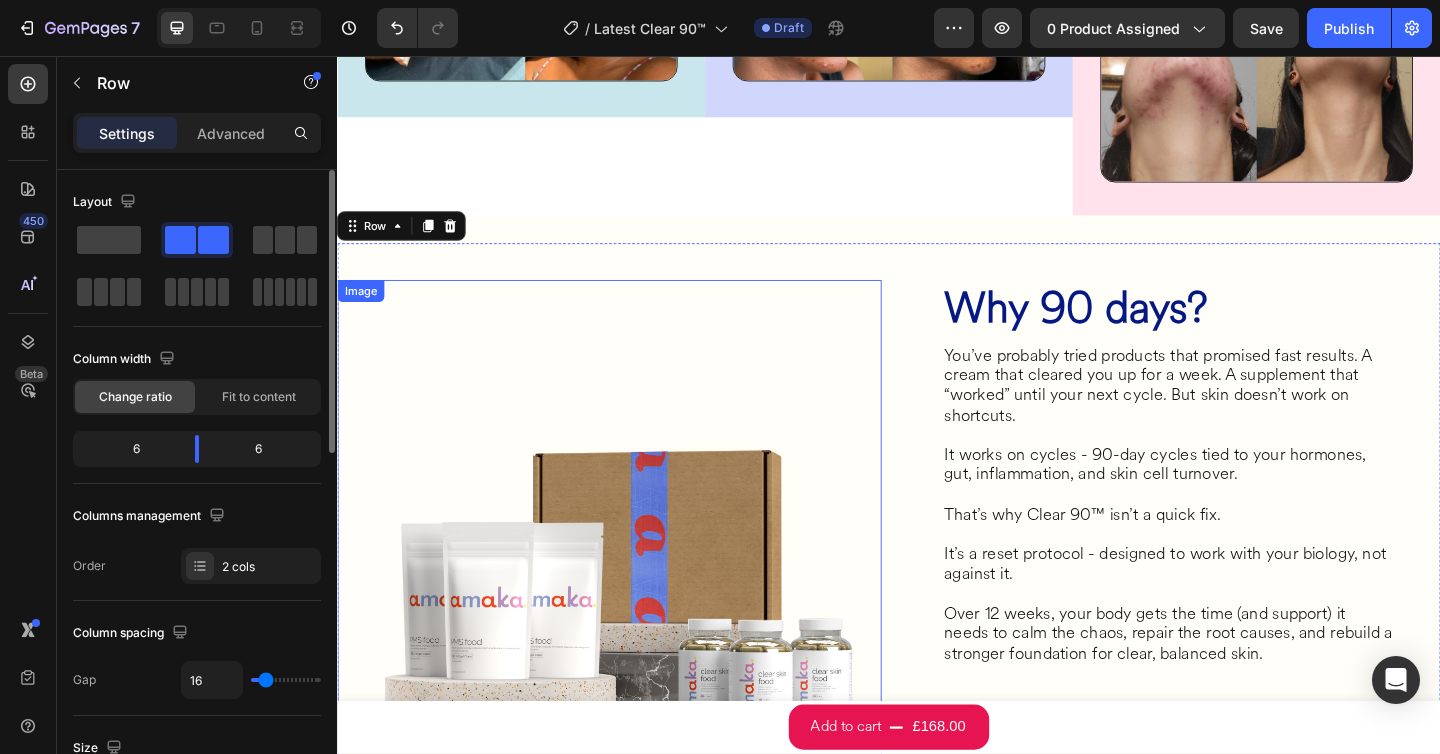 scroll, scrollTop: 2758, scrollLeft: 0, axis: vertical 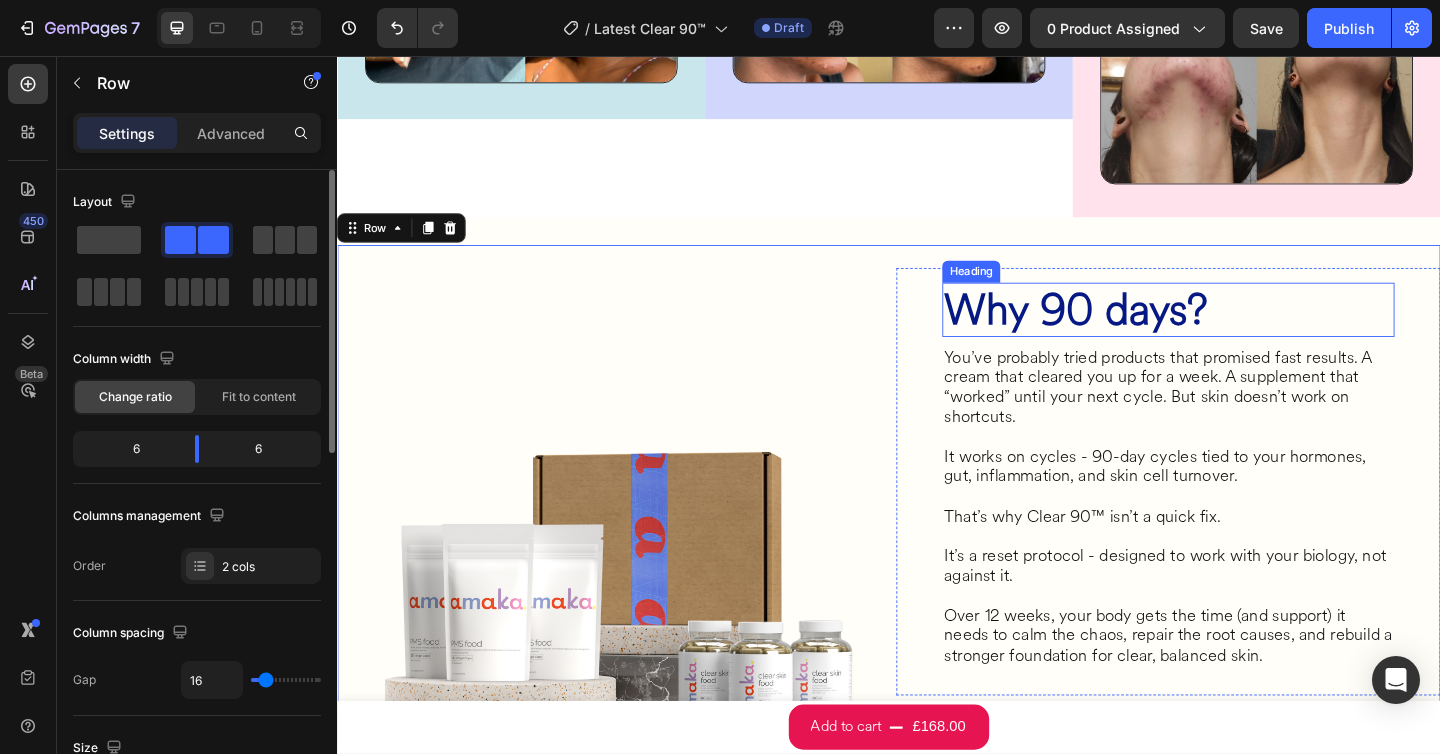 click on "Why 90 days?" at bounding box center (1140, 332) 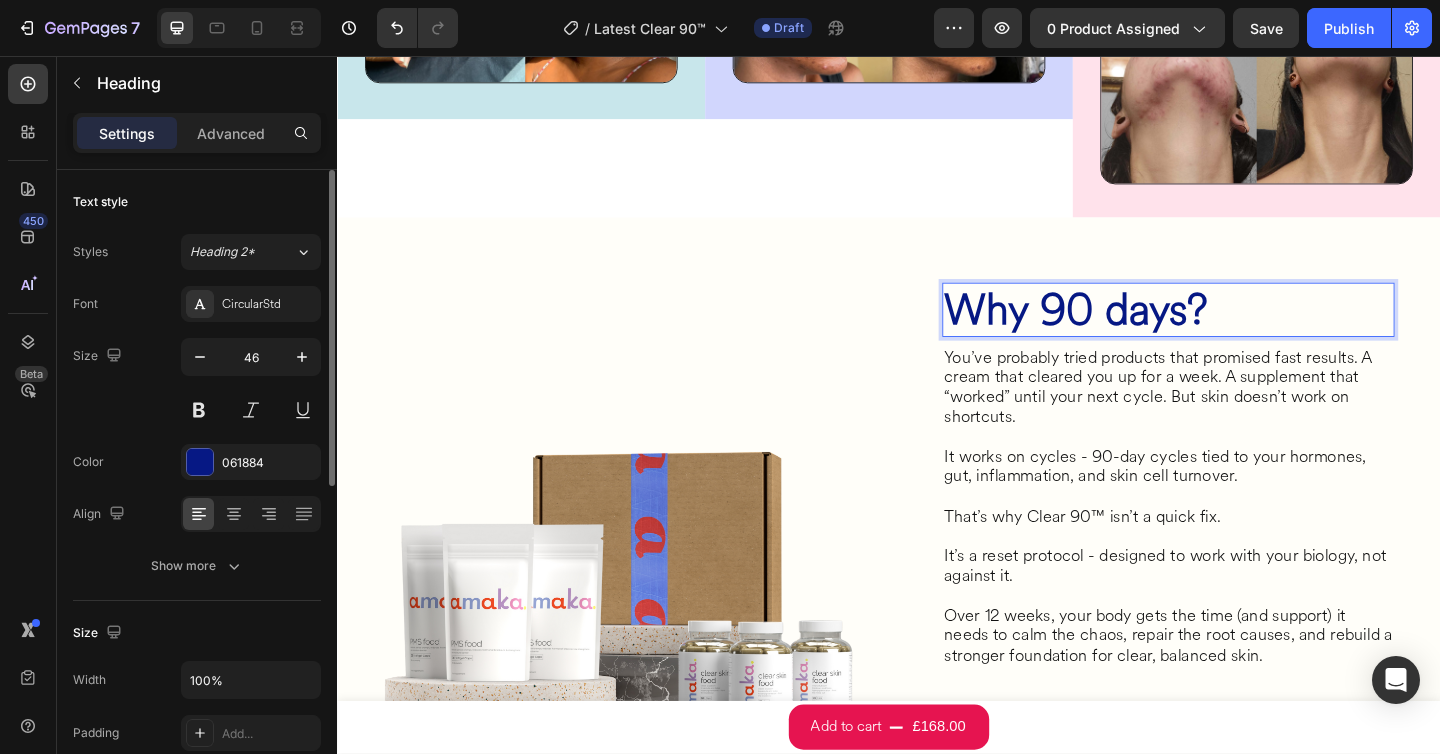 click on "Why 90 days?" at bounding box center [1241, 332] 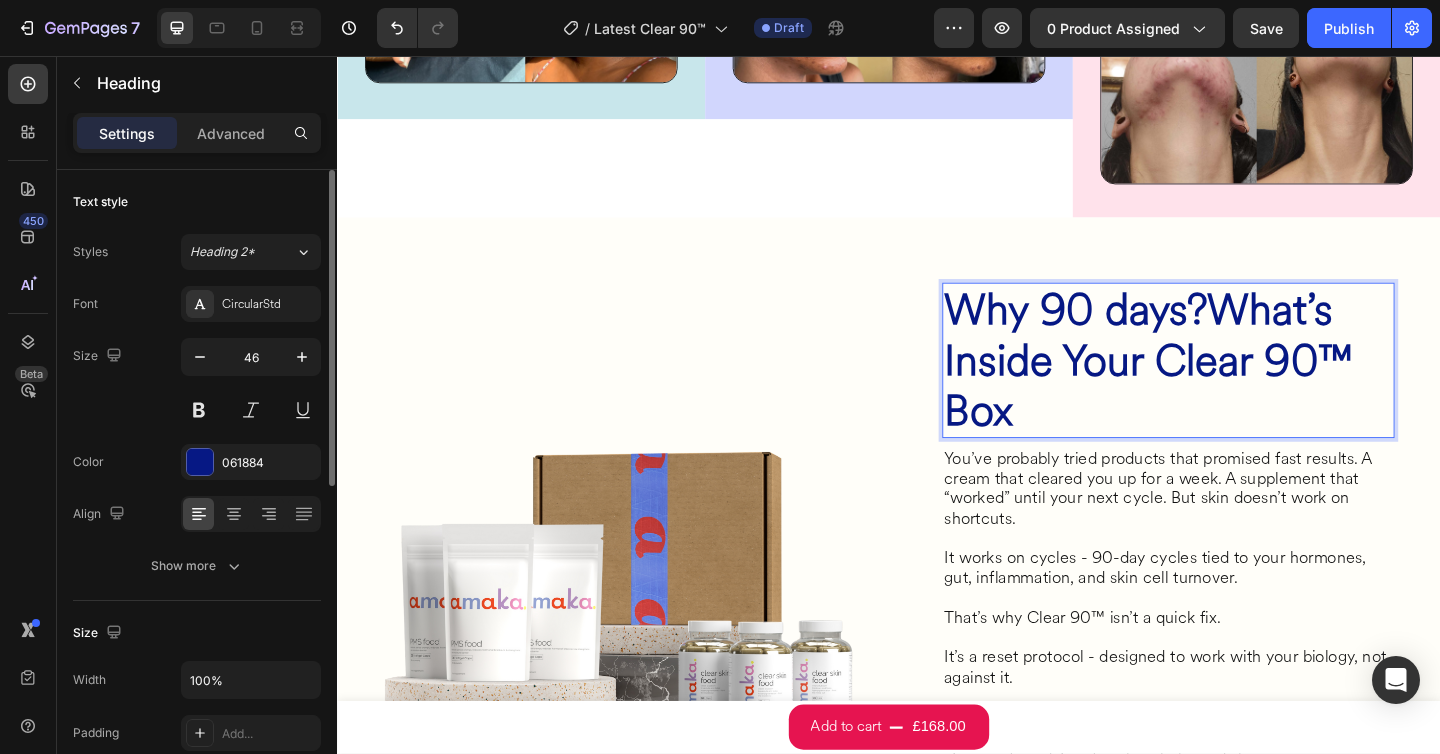 scroll, scrollTop: 3, scrollLeft: 0, axis: vertical 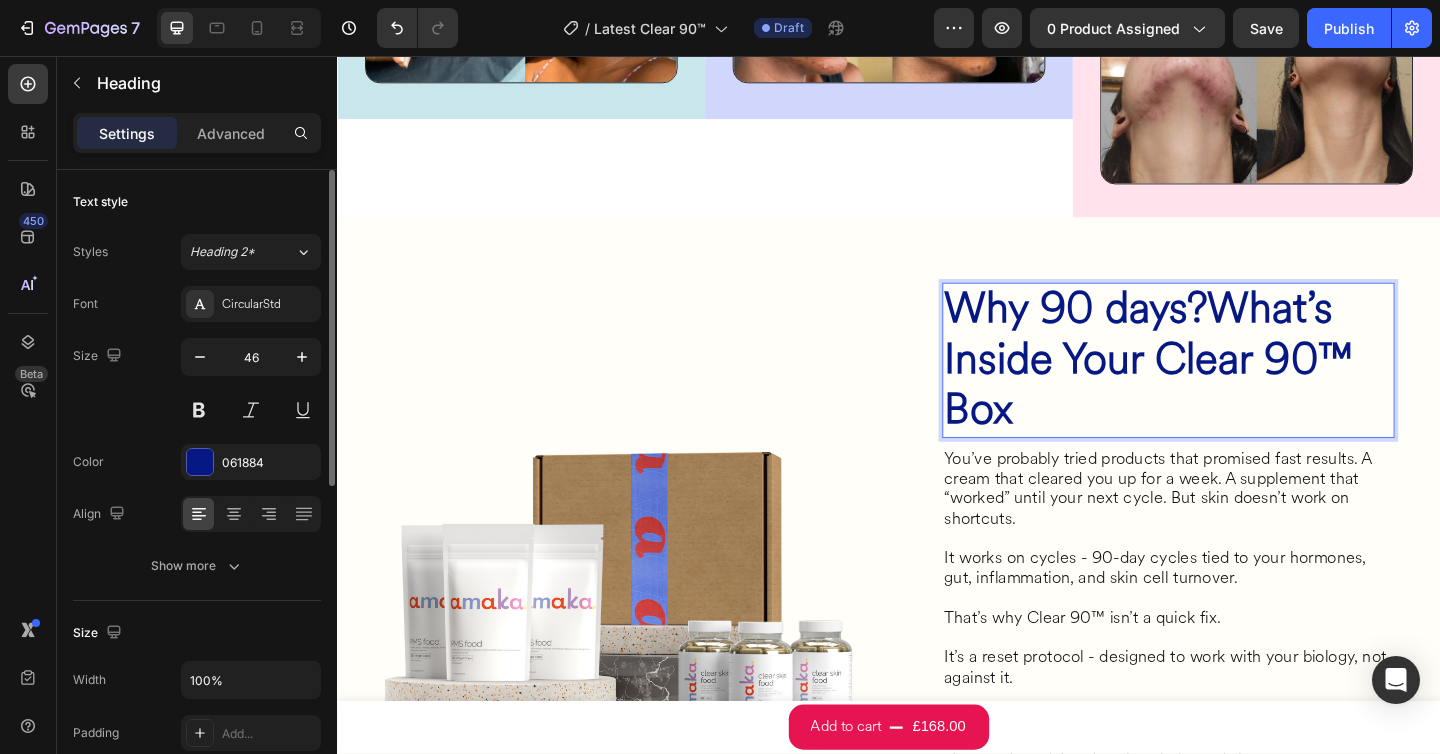 click on "Why 90 days?What’s Inside Your Clear 90™ Box" at bounding box center [1219, 385] 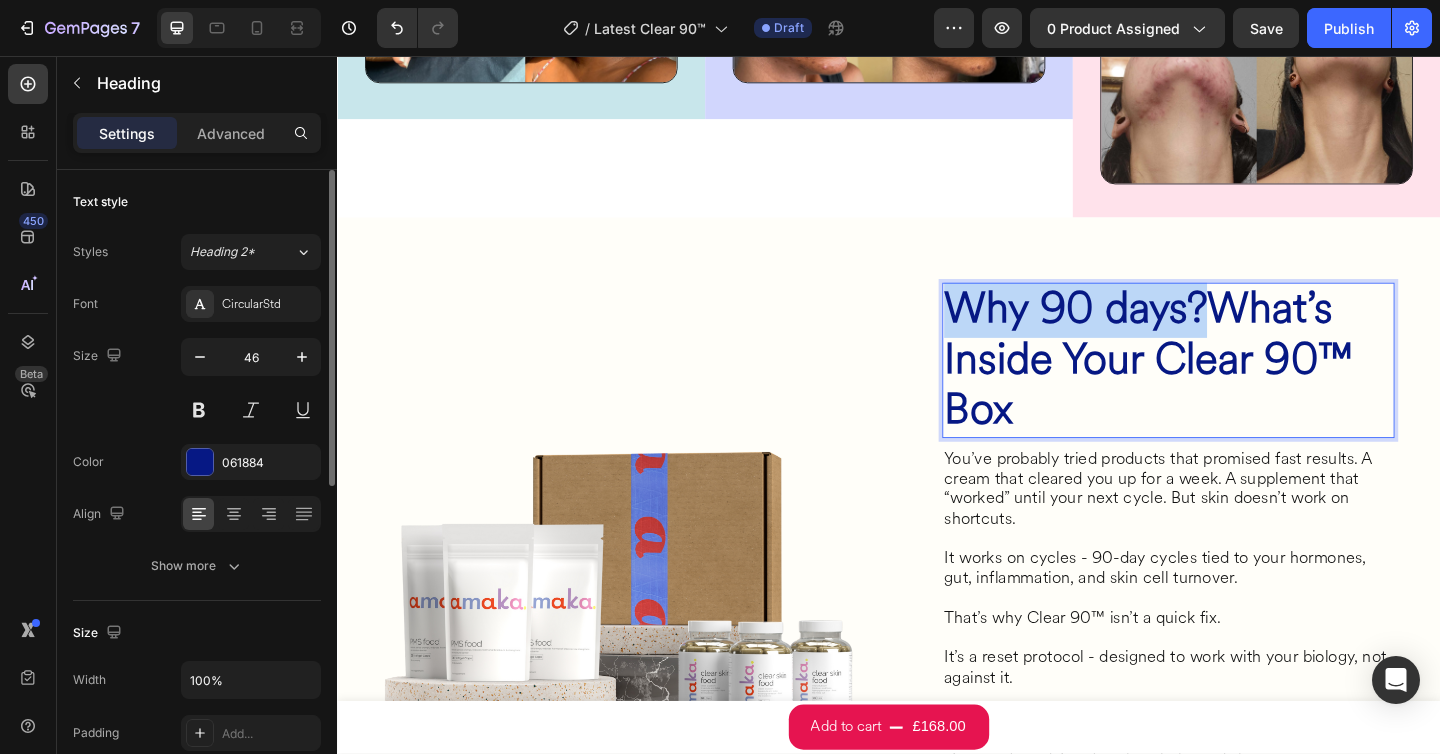 scroll, scrollTop: 0, scrollLeft: 0, axis: both 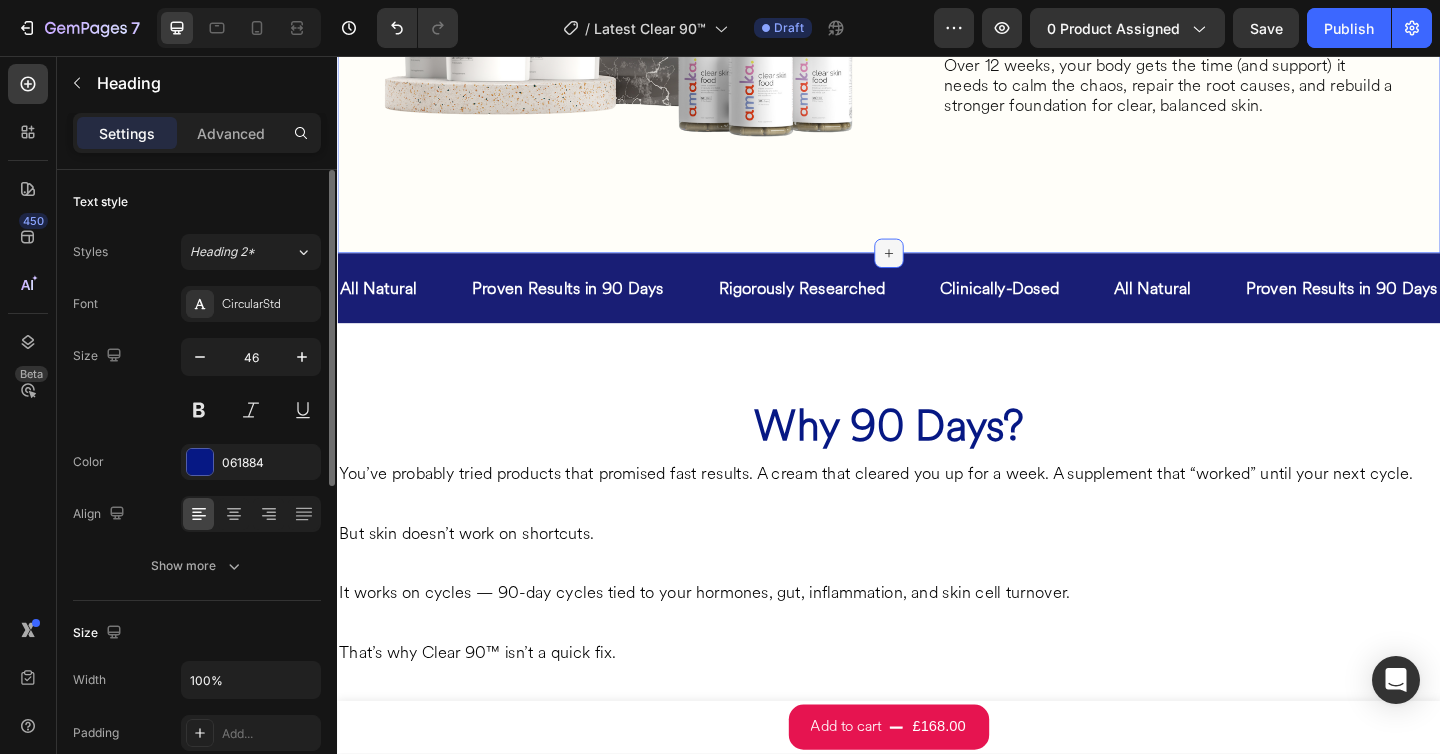 click 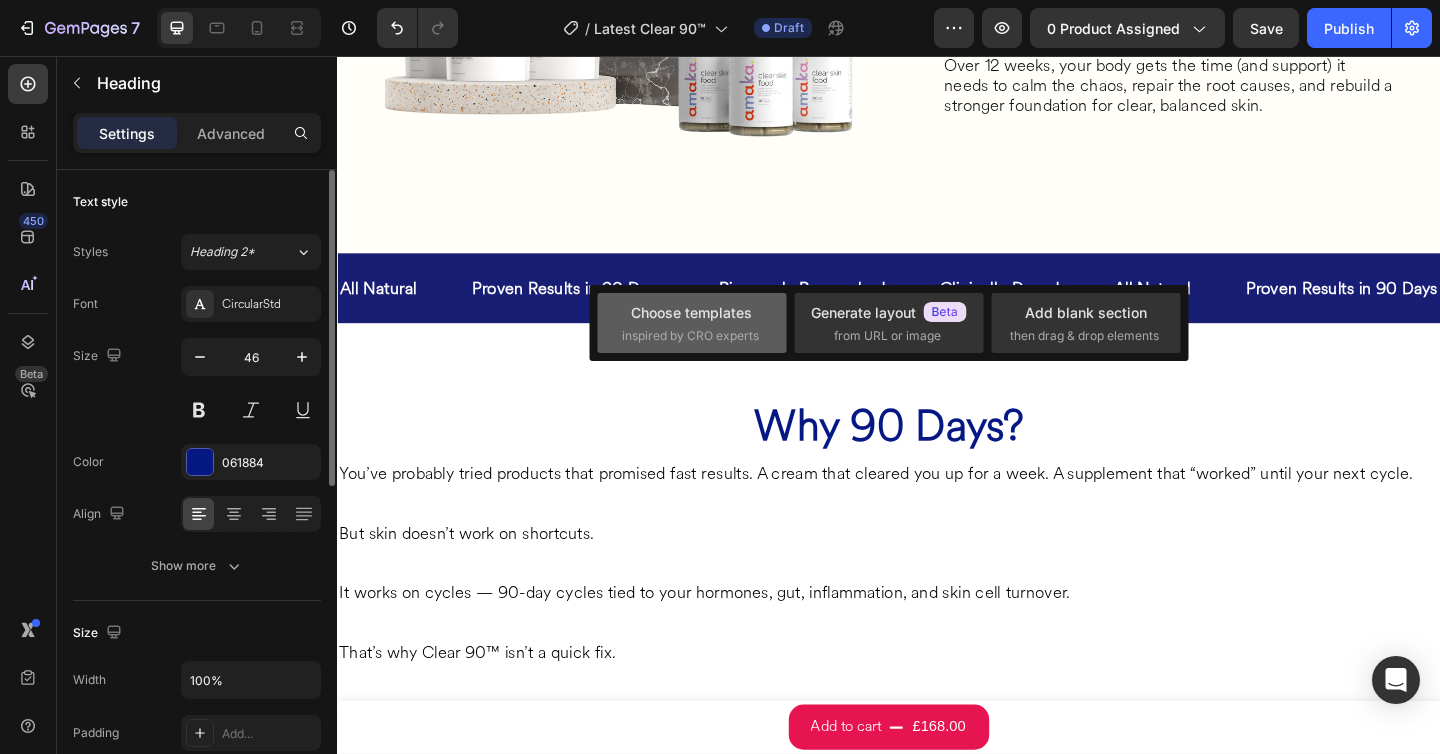 click on "Choose templates" at bounding box center (691, 312) 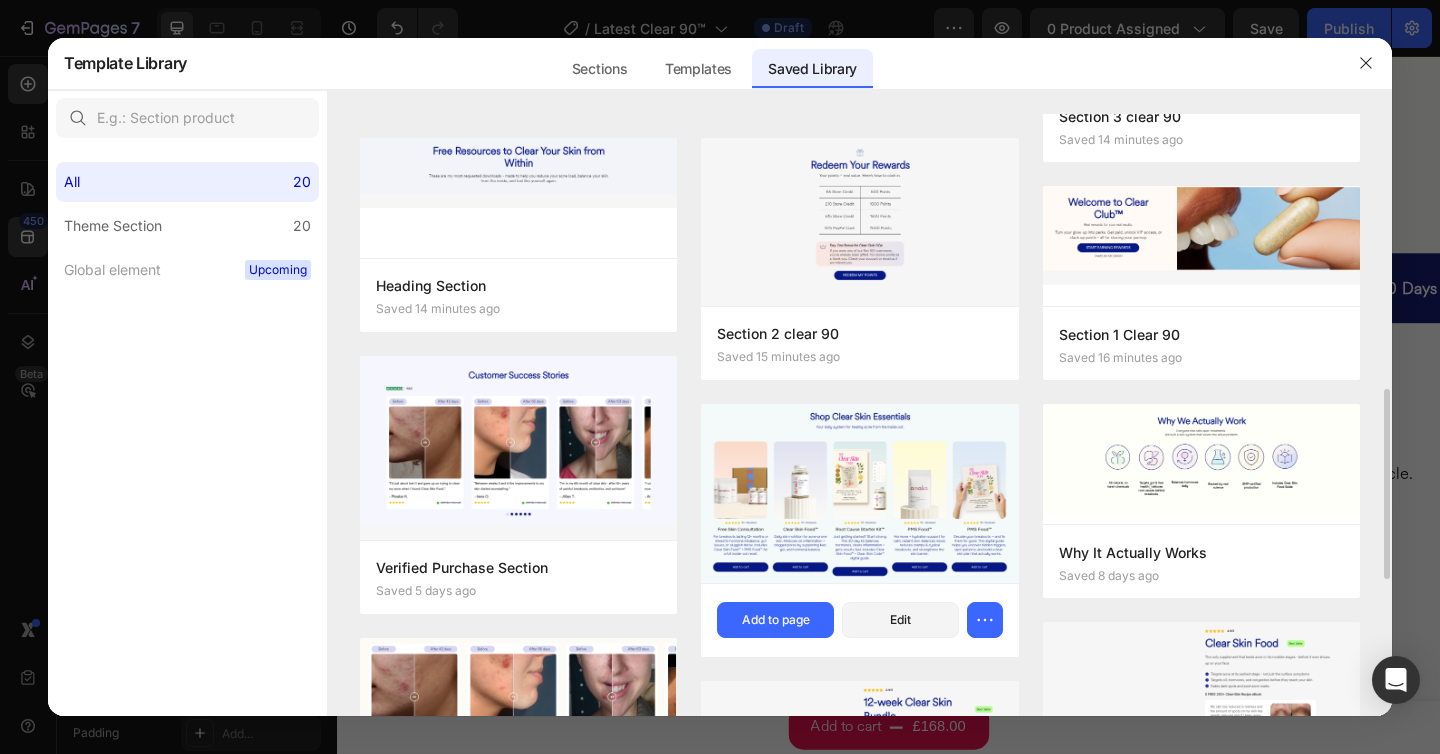 scroll, scrollTop: 504, scrollLeft: 0, axis: vertical 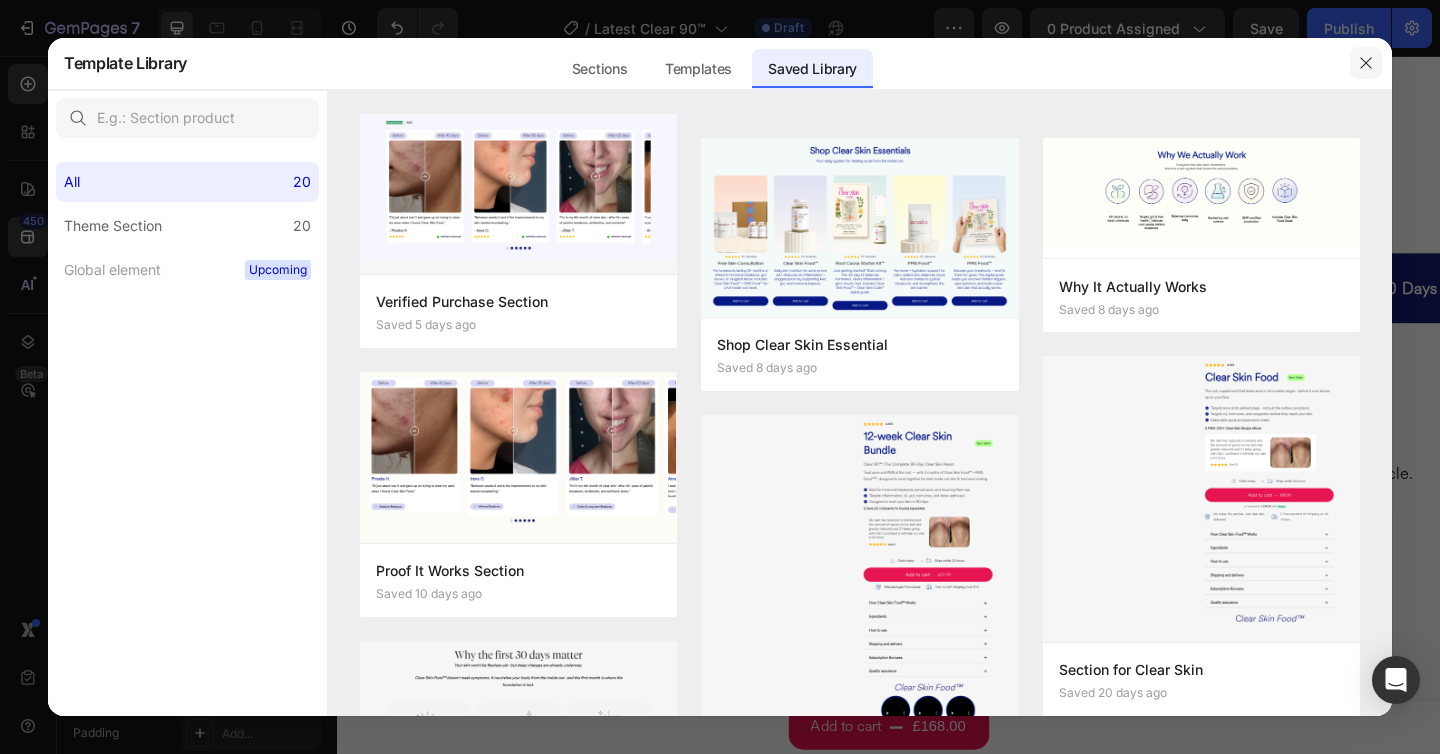 click at bounding box center (1366, 63) 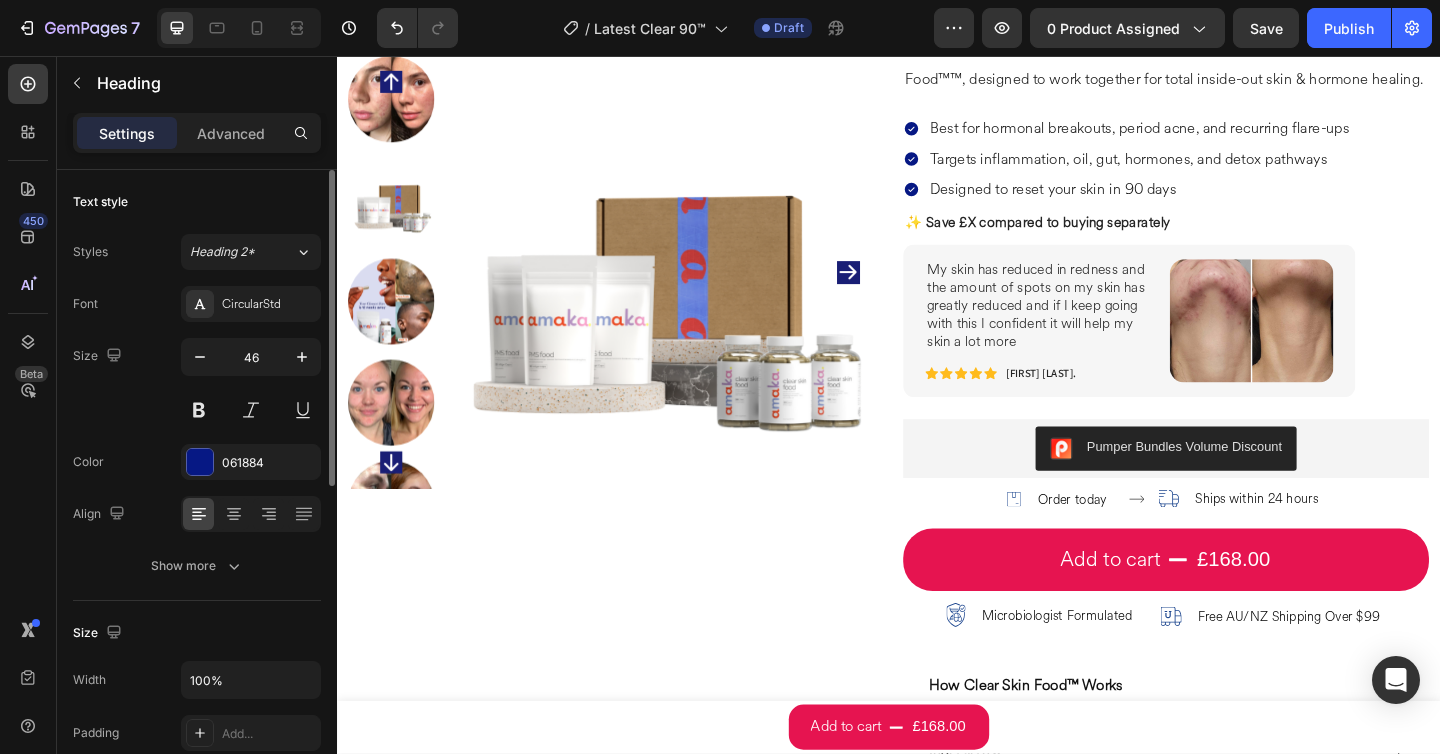 scroll, scrollTop: 313, scrollLeft: 0, axis: vertical 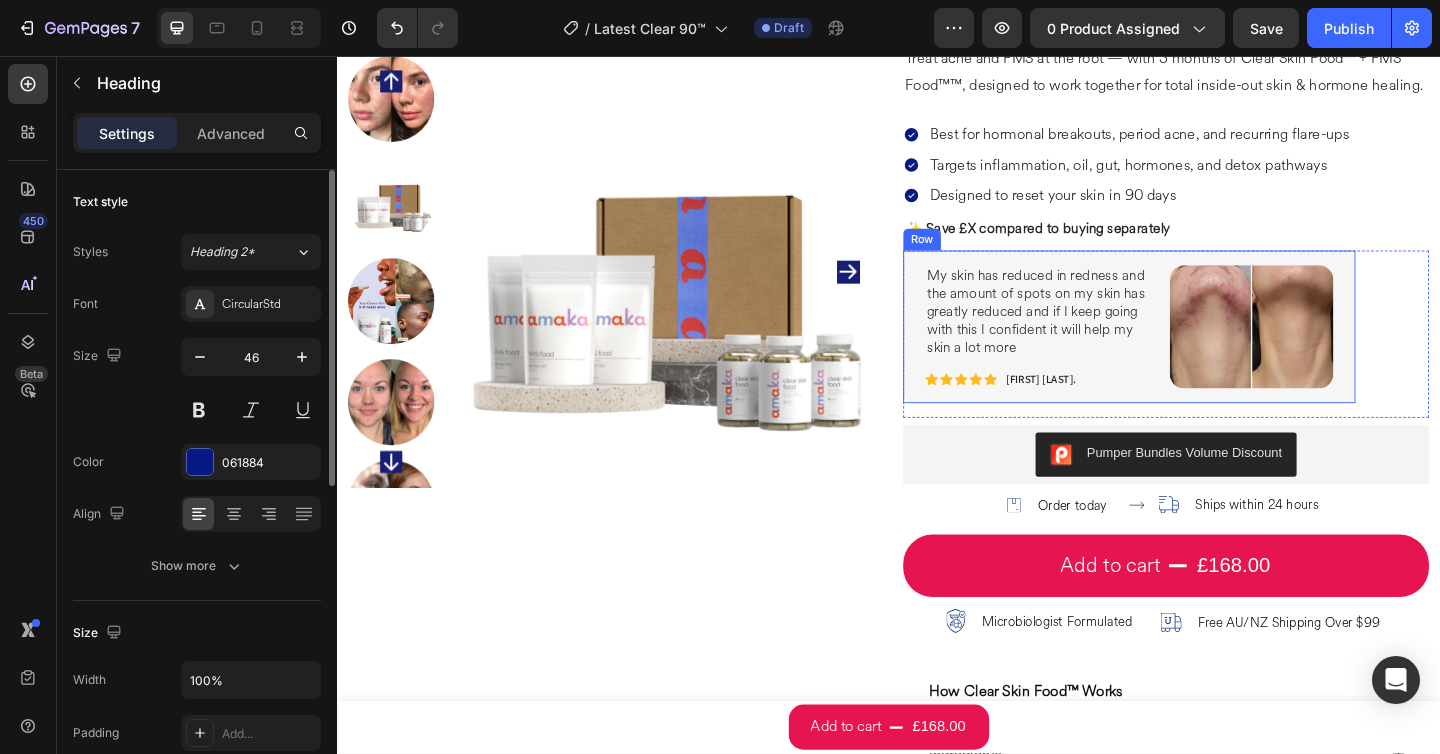 click on "My skin has reduced in redness and the amount of spots on my skin has greatly reduced and if I keep going with this I confident it will help my skin a lot more Text Block Icon Icon Icon Icon Icon Icon List Sara M. Text Block Row Image Row" at bounding box center [1199, 351] 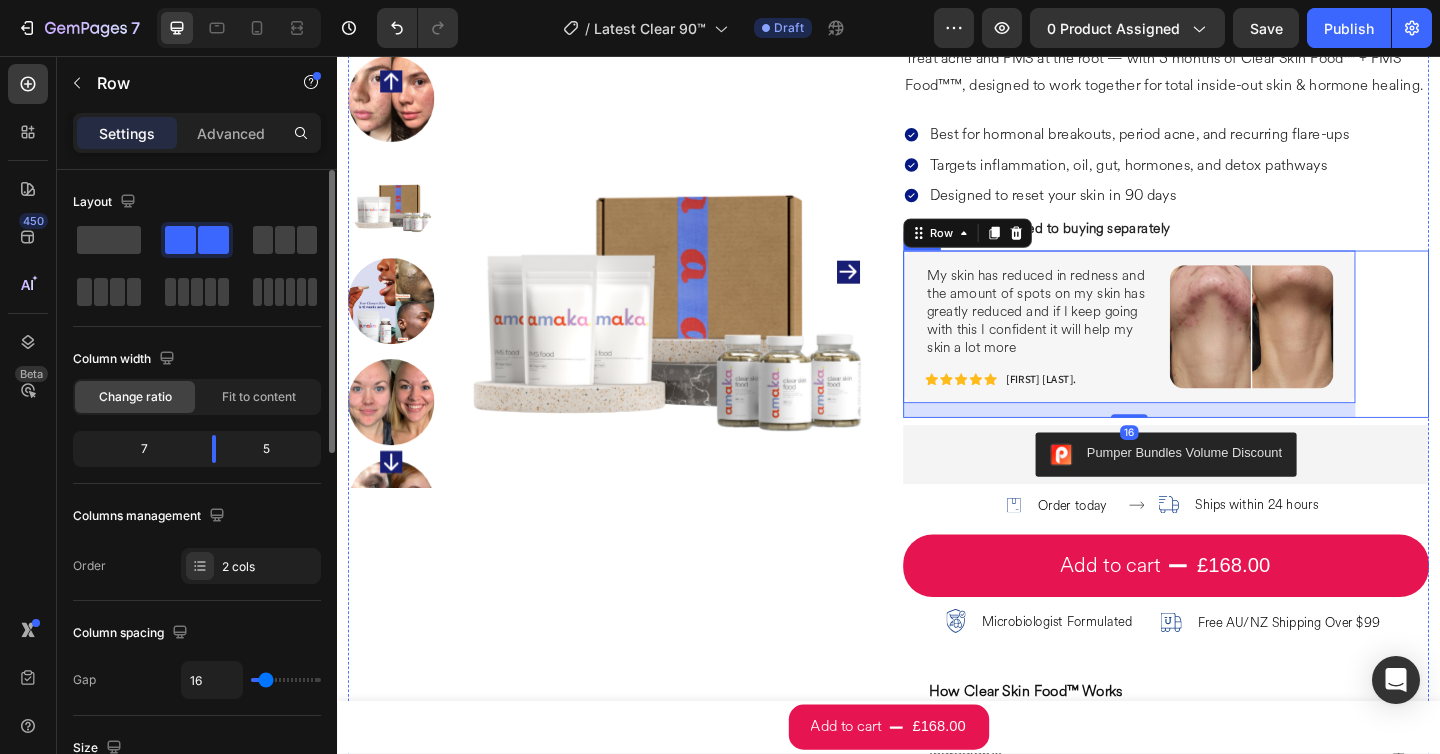 click on "My skin has reduced in redness and the amount of spots on my skin has greatly reduced and if I keep going with this I confident it will help my skin a lot more Text Block Icon Icon Icon Icon Icon Icon List Sara M. Text Block Row Image Row   16 Row" at bounding box center (1239, 359) 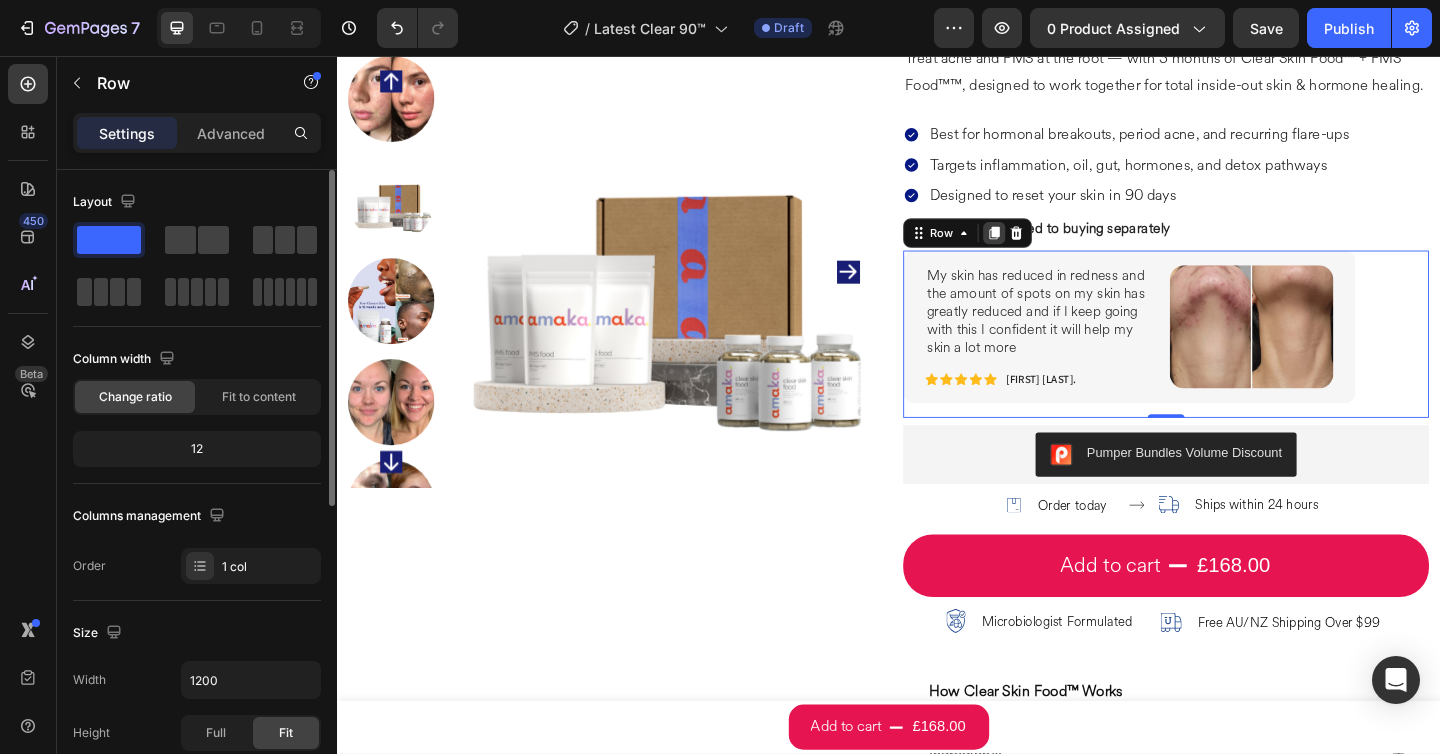 click 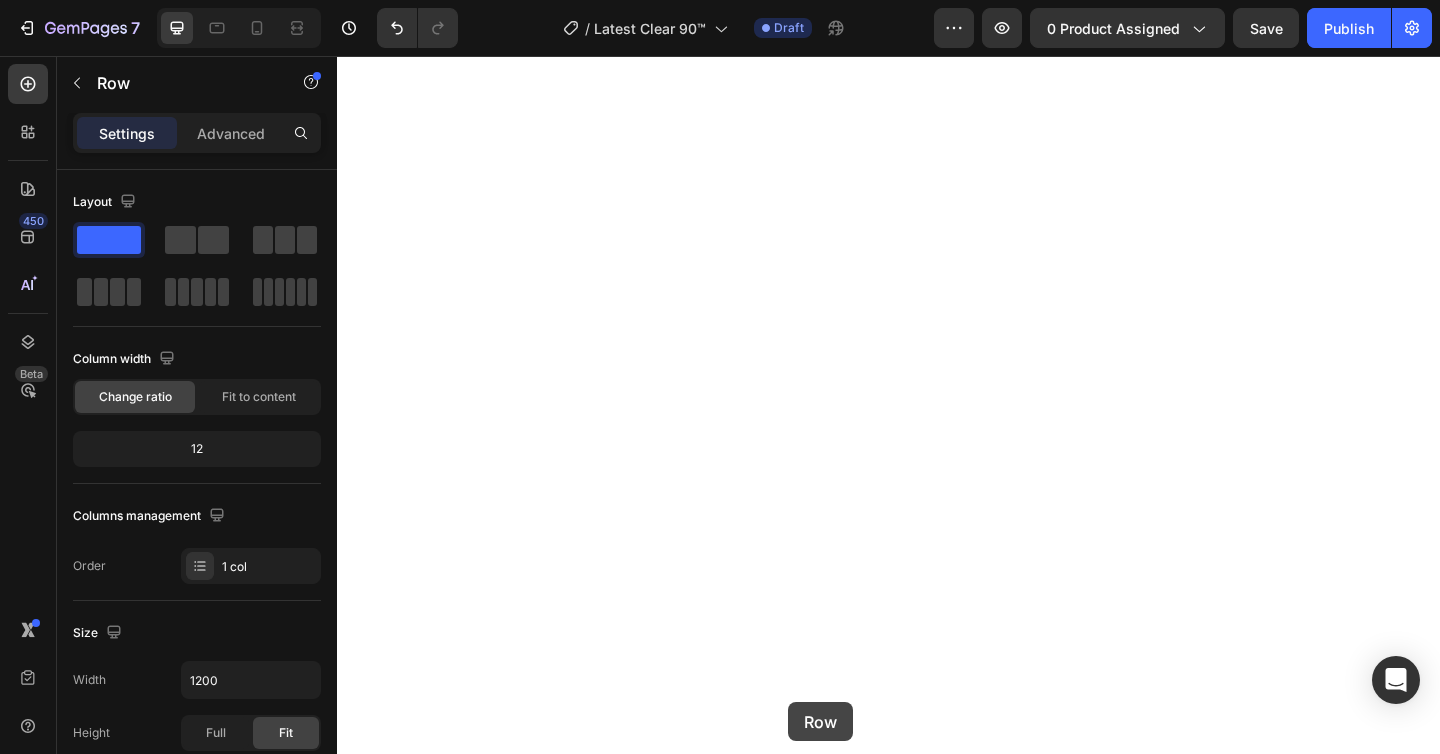 scroll, scrollTop: 0, scrollLeft: 0, axis: both 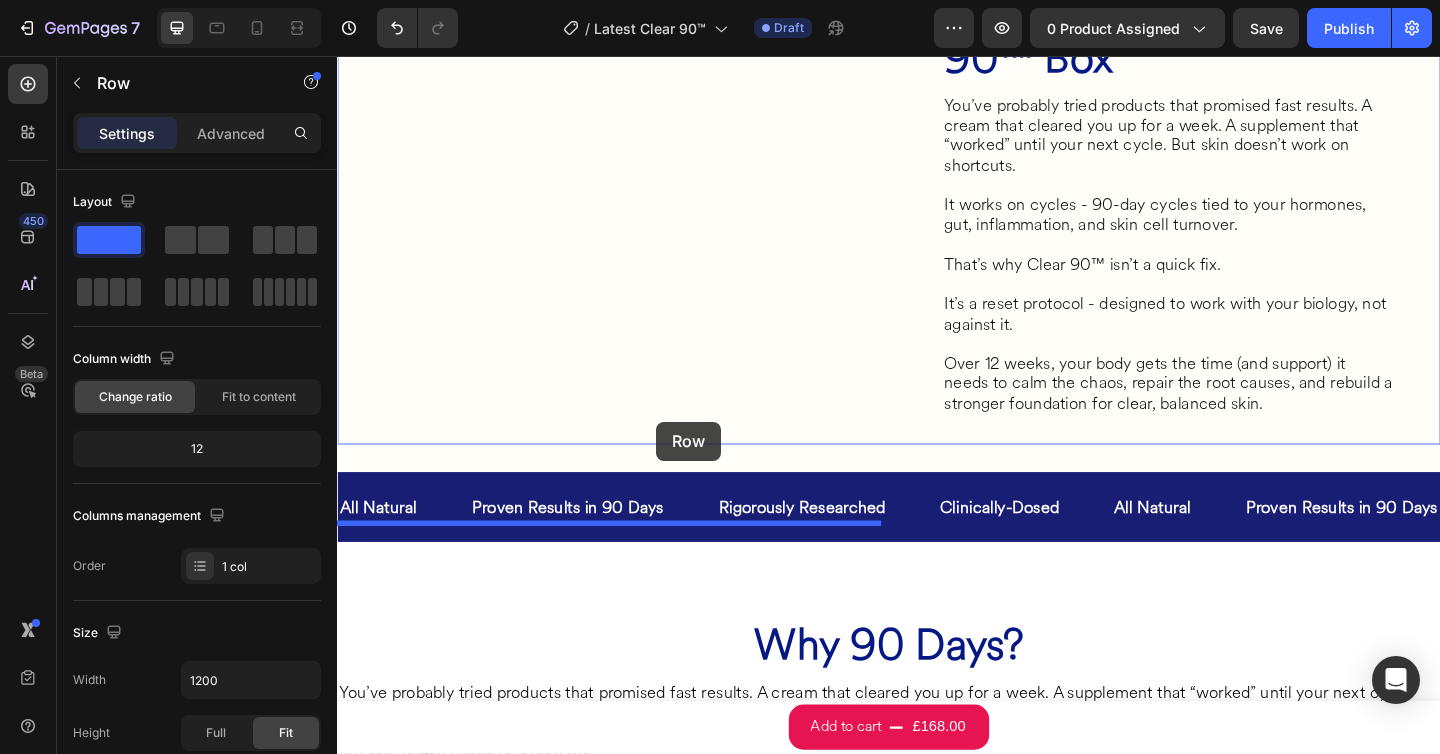 drag, startPoint x: 1014, startPoint y: 92, endPoint x: 684, endPoint y: 455, distance: 490.58026 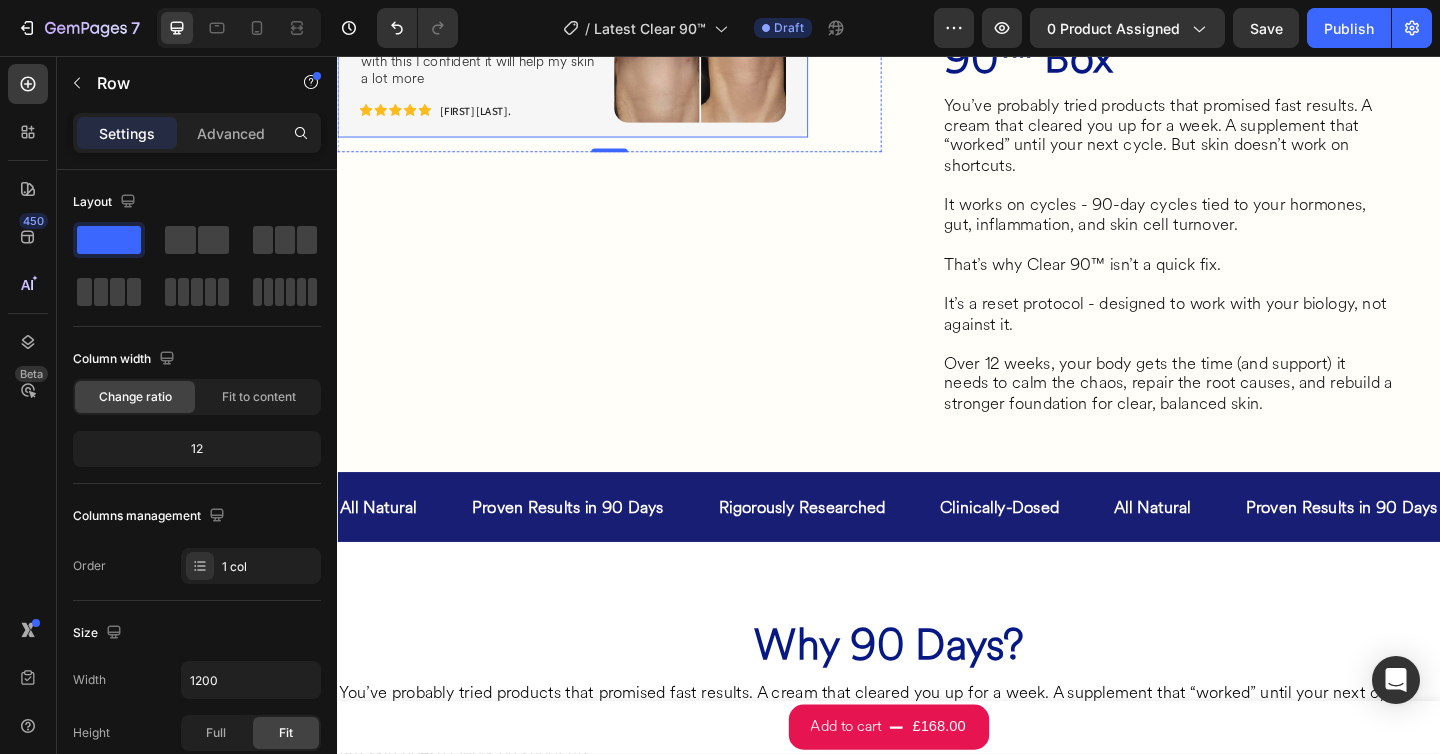 click on "My skin has reduced in redness and the amount of spots on my skin has greatly reduced and if I keep going with this I confident it will help my skin a lot more Text Block Icon Icon Icon Icon Icon Icon List Sara M. Text Block Row Image Row" at bounding box center (593, 59) 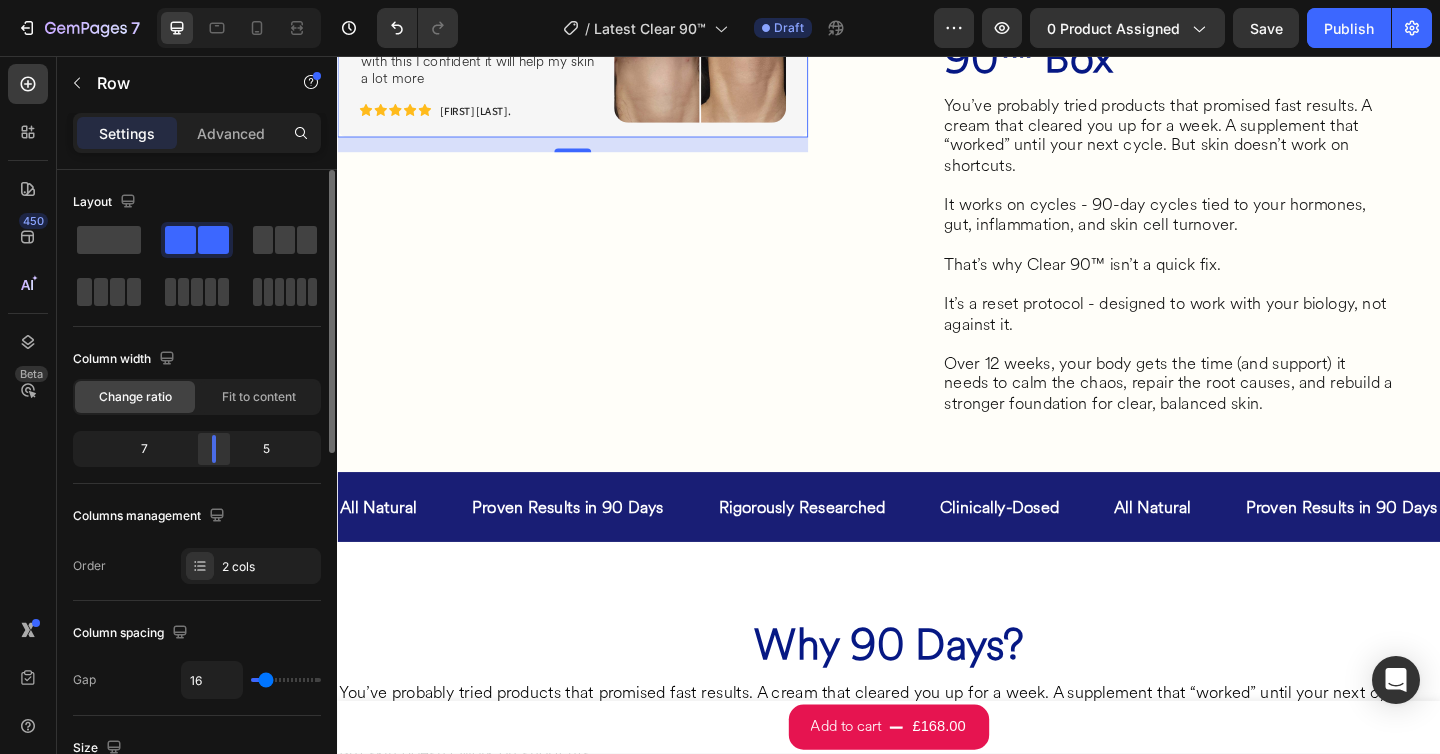 click 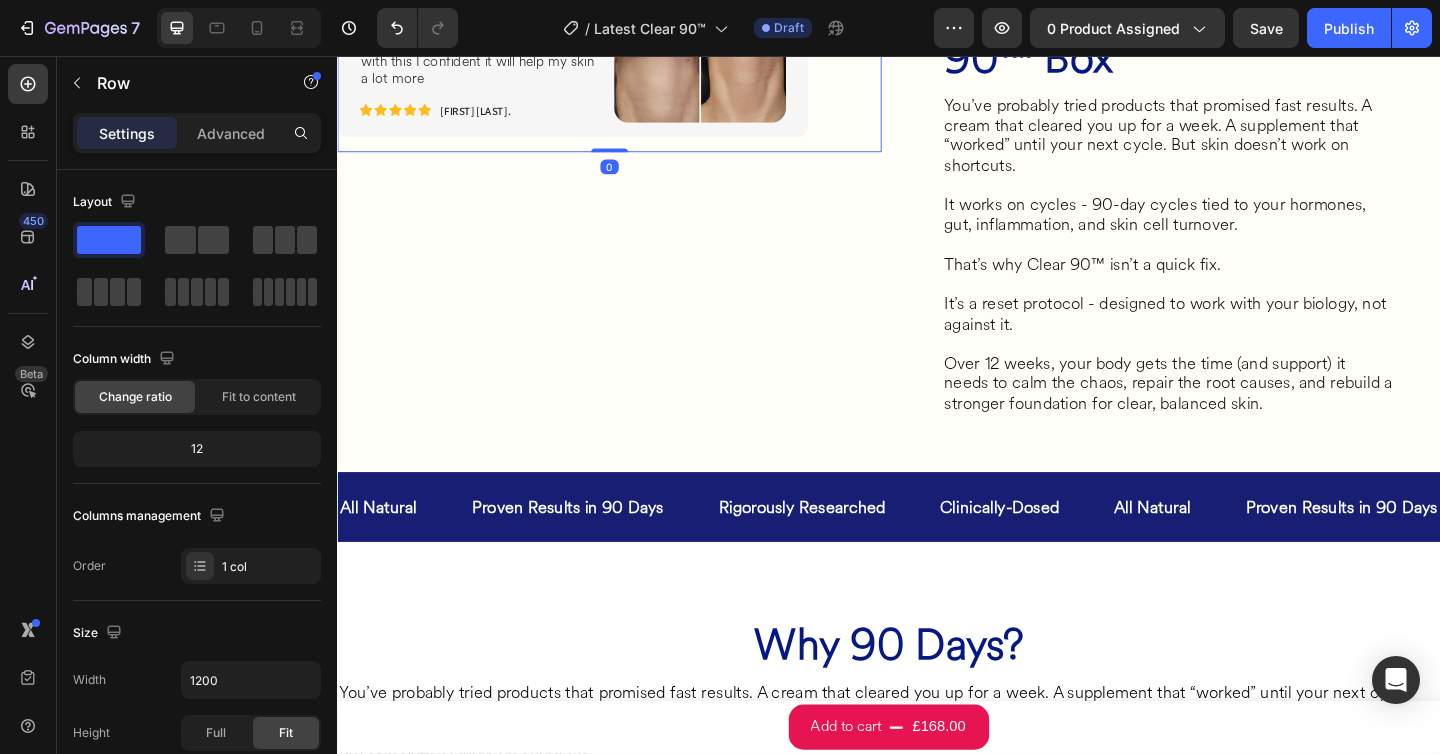 click on "My skin has reduced in redness and the amount of spots on my skin has greatly reduced and if I keep going with this I confident it will help my skin a lot more Text Block Icon Icon Icon Icon Icon Icon List Sara M. Text Block Row Image Row Row   0" at bounding box center [633, 67] 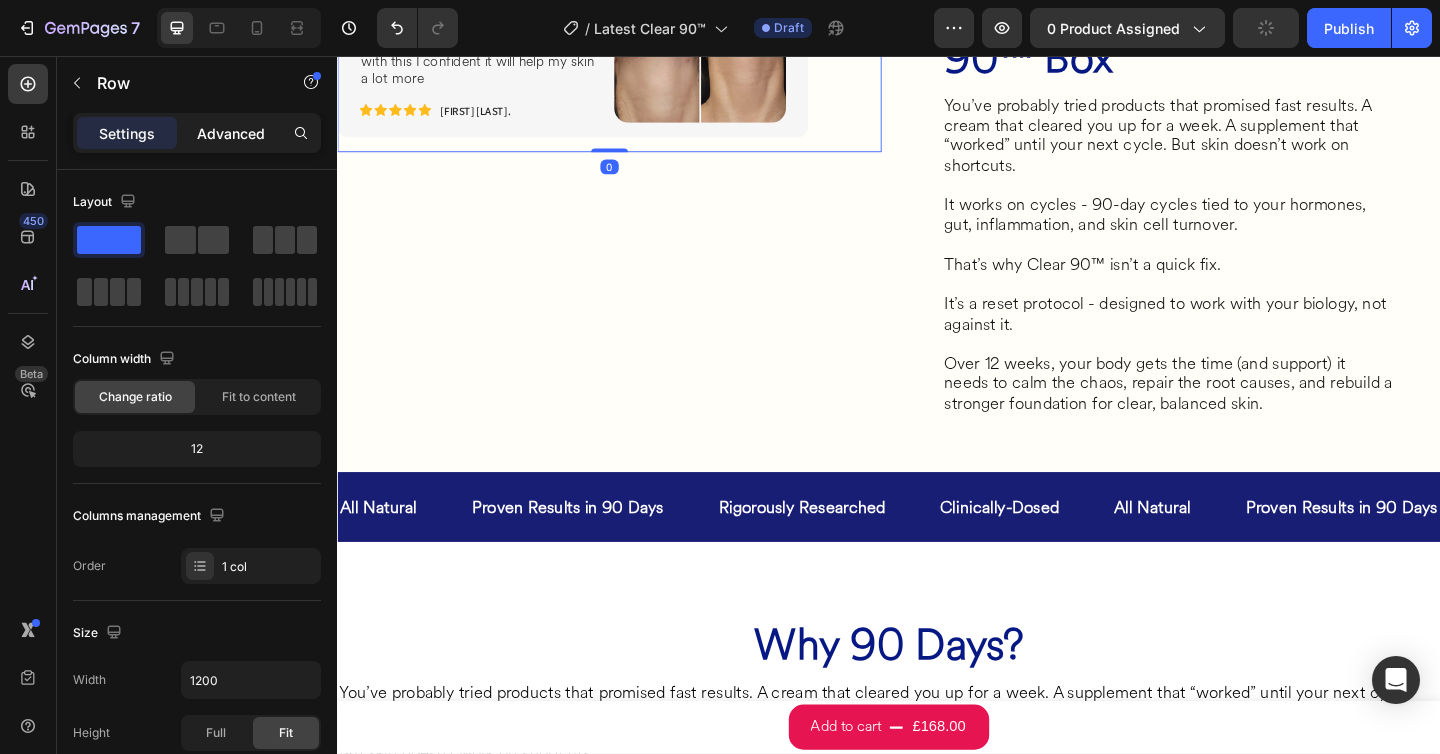 click on "Advanced" at bounding box center [231, 133] 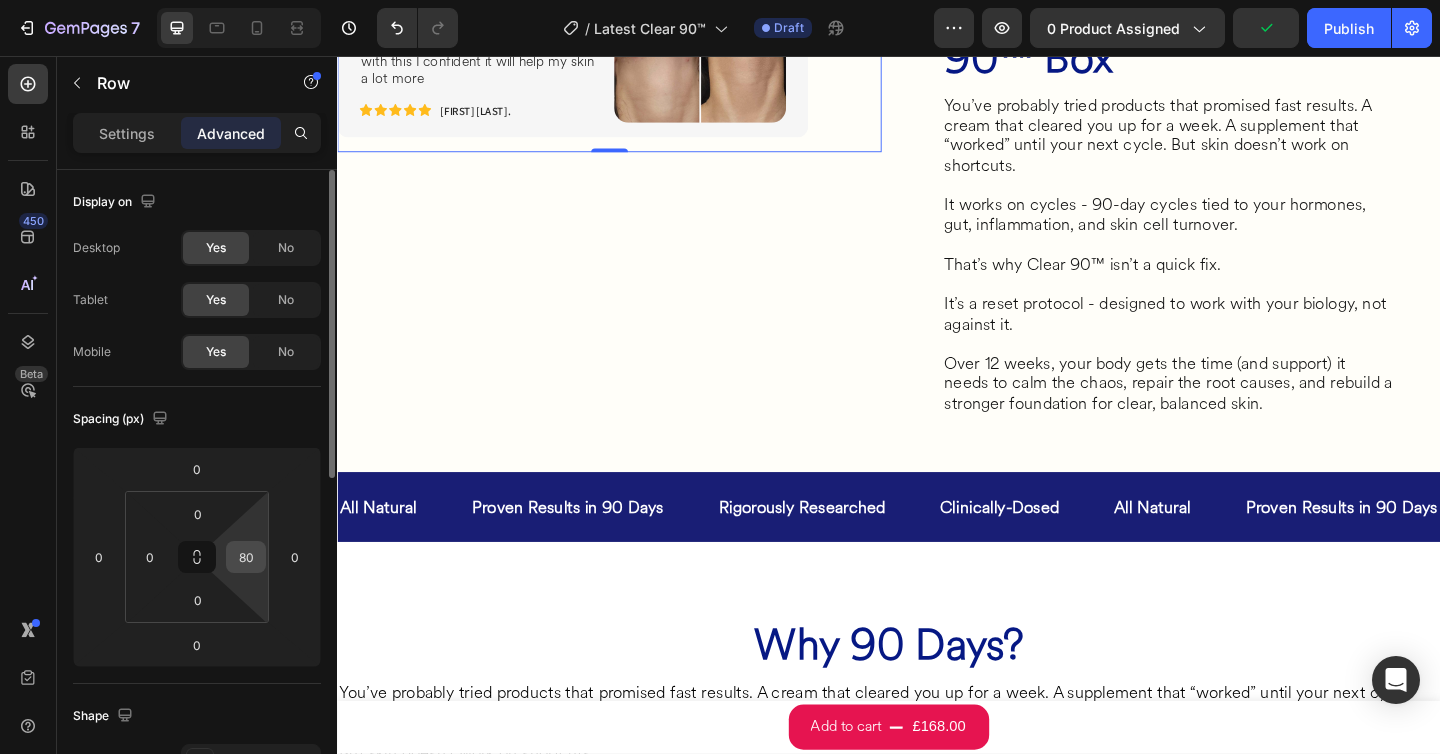 click on "80" at bounding box center [246, 557] 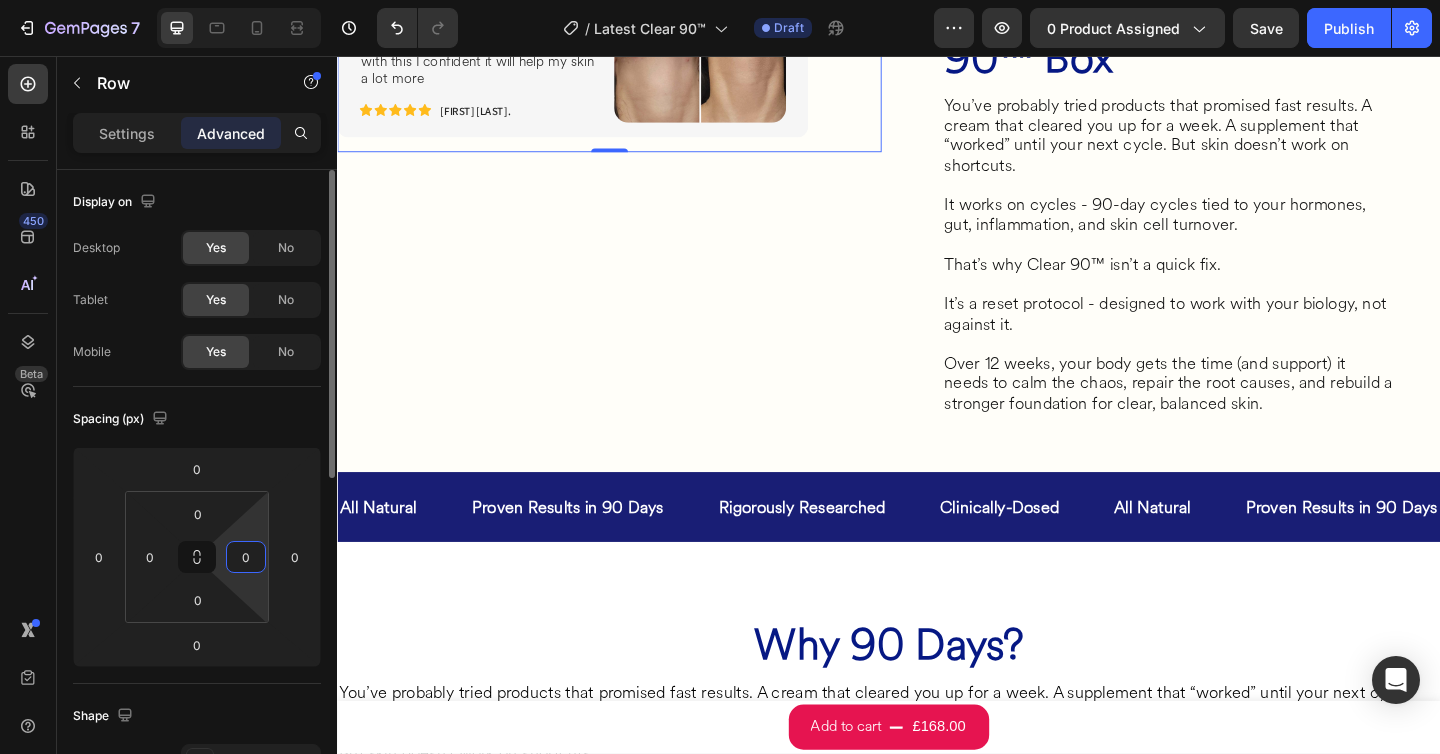 type on "0" 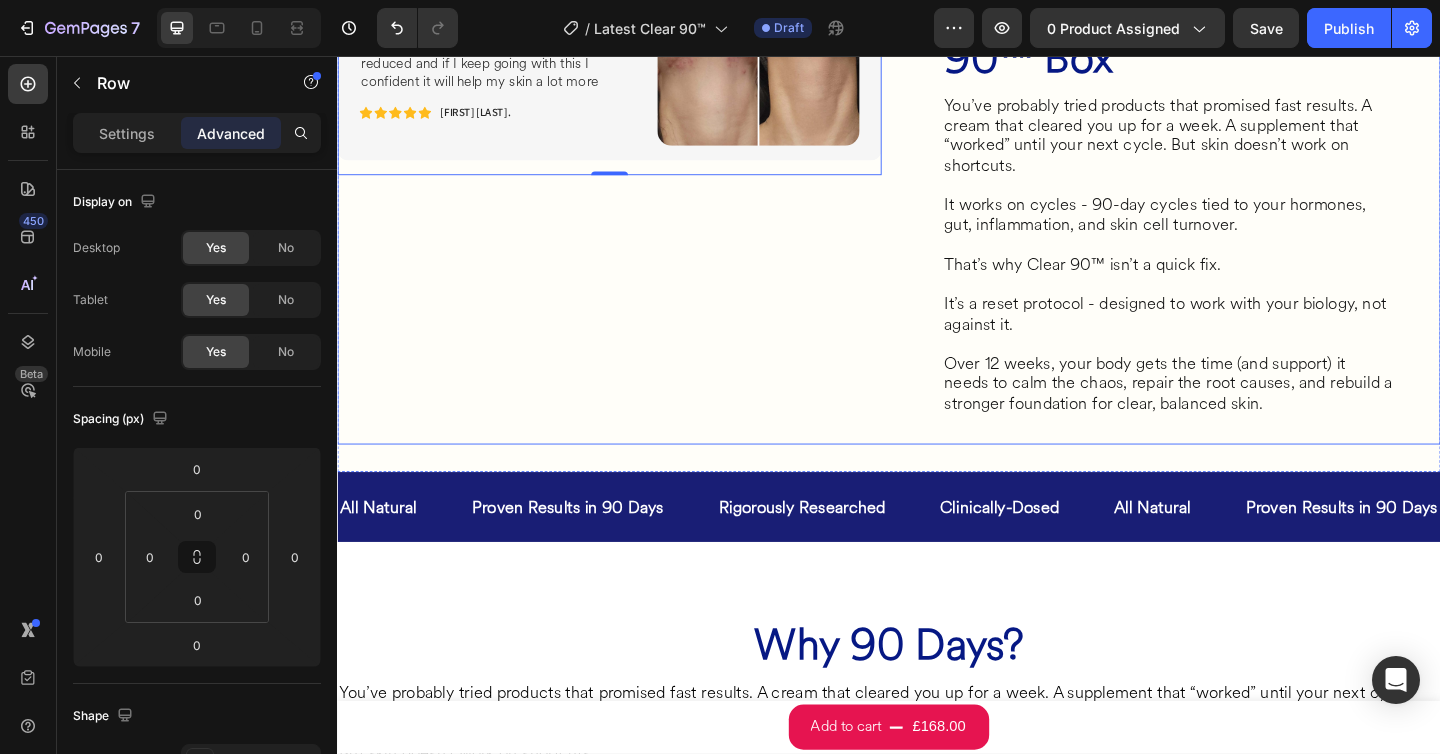 click on "What’s Inside Your Clear 90™ Box Heading You’ve probably tried products that promised fast results. A cream that cleared you up for a week. A supplement that “worked” until your next cycle. But skin doesn’t work on shortcuts. It works on cycles - 90-day cycles tied to your hormones, gut, inflammation, and skin cell turnover. That’s why Clear 90™ isn’t a quick fix. It’s a reset protocol - designed to work with your biology, not against it. Over 12 weeks, your body gets the time (and support) it needs to calm the chaos, repair the root causes, and rebuild a stronger foundation for clear, balanced skin. Heading Row" at bounding box center [1241, 206] 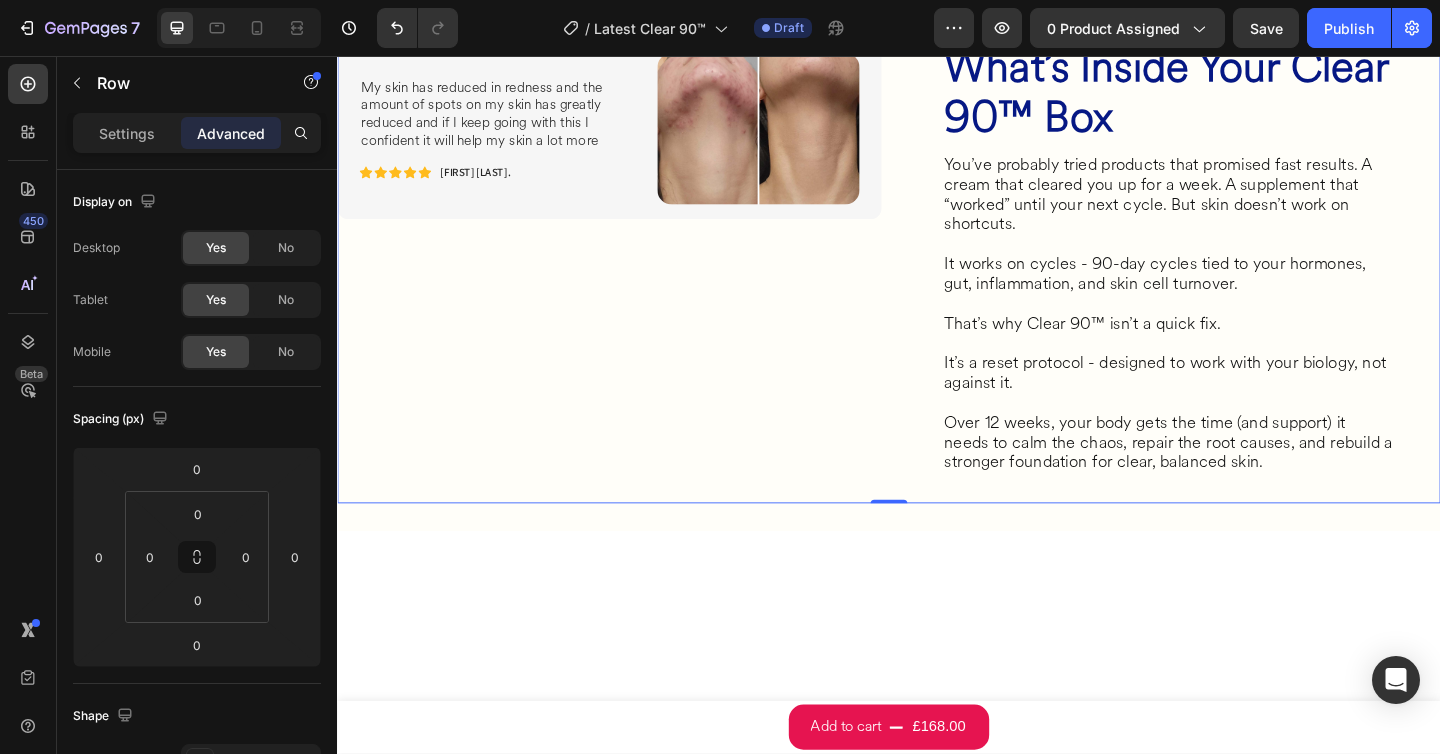 scroll, scrollTop: 3053, scrollLeft: 0, axis: vertical 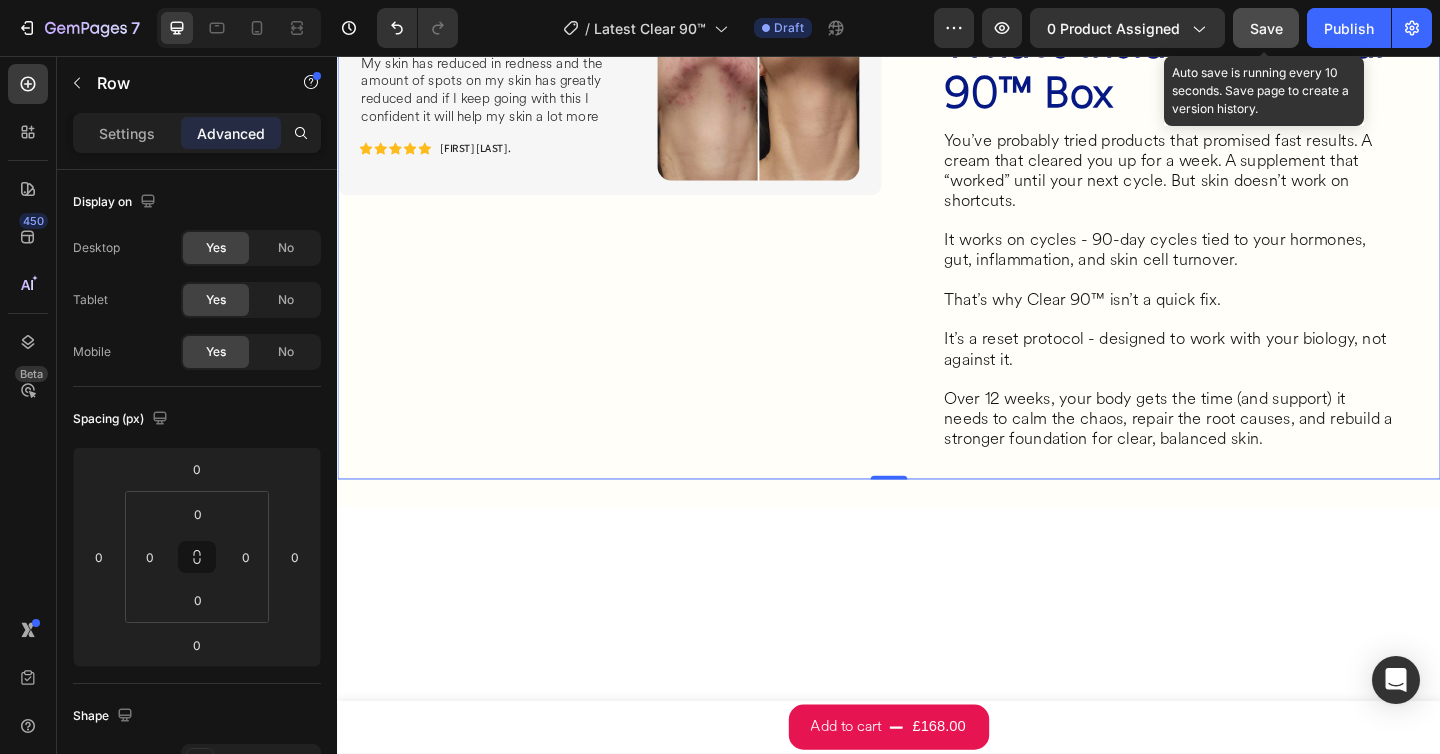 click on "Save" 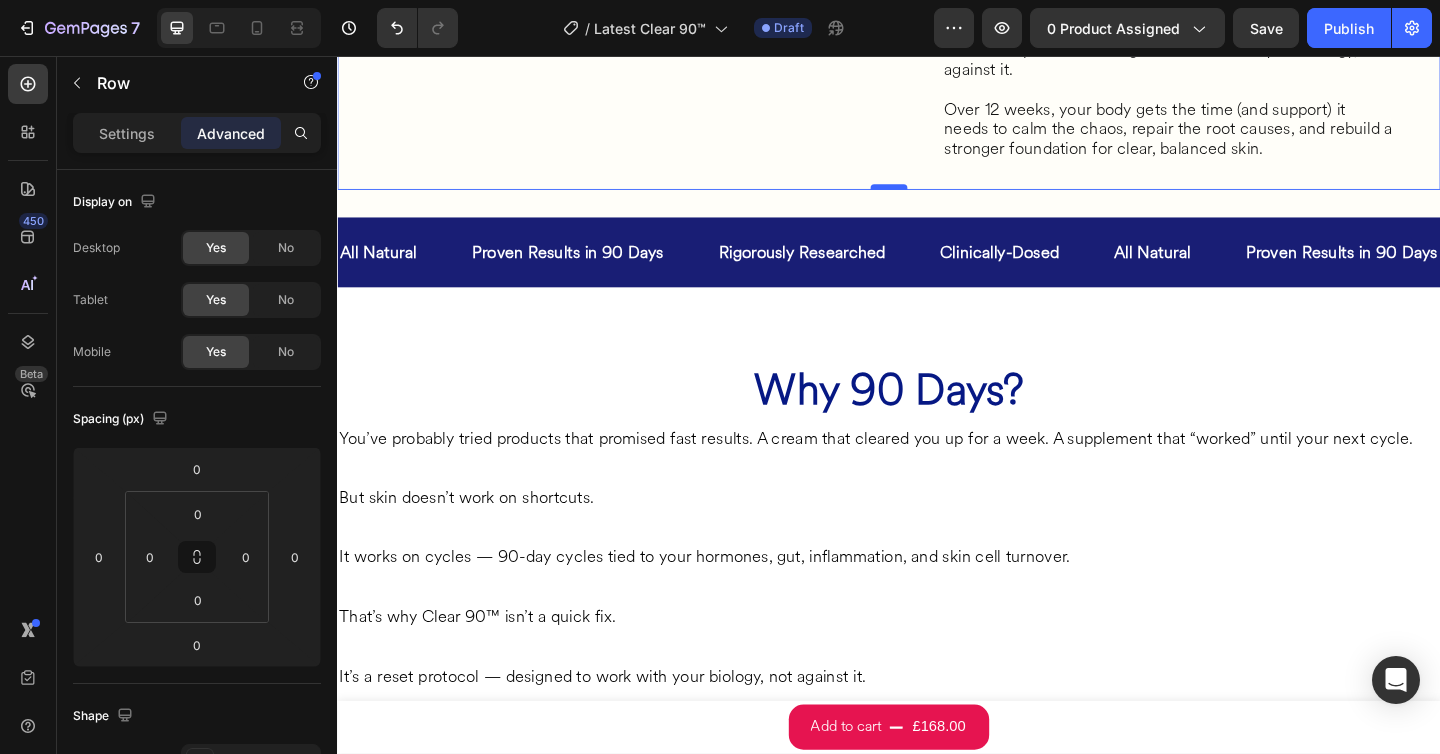 scroll, scrollTop: 3541, scrollLeft: 0, axis: vertical 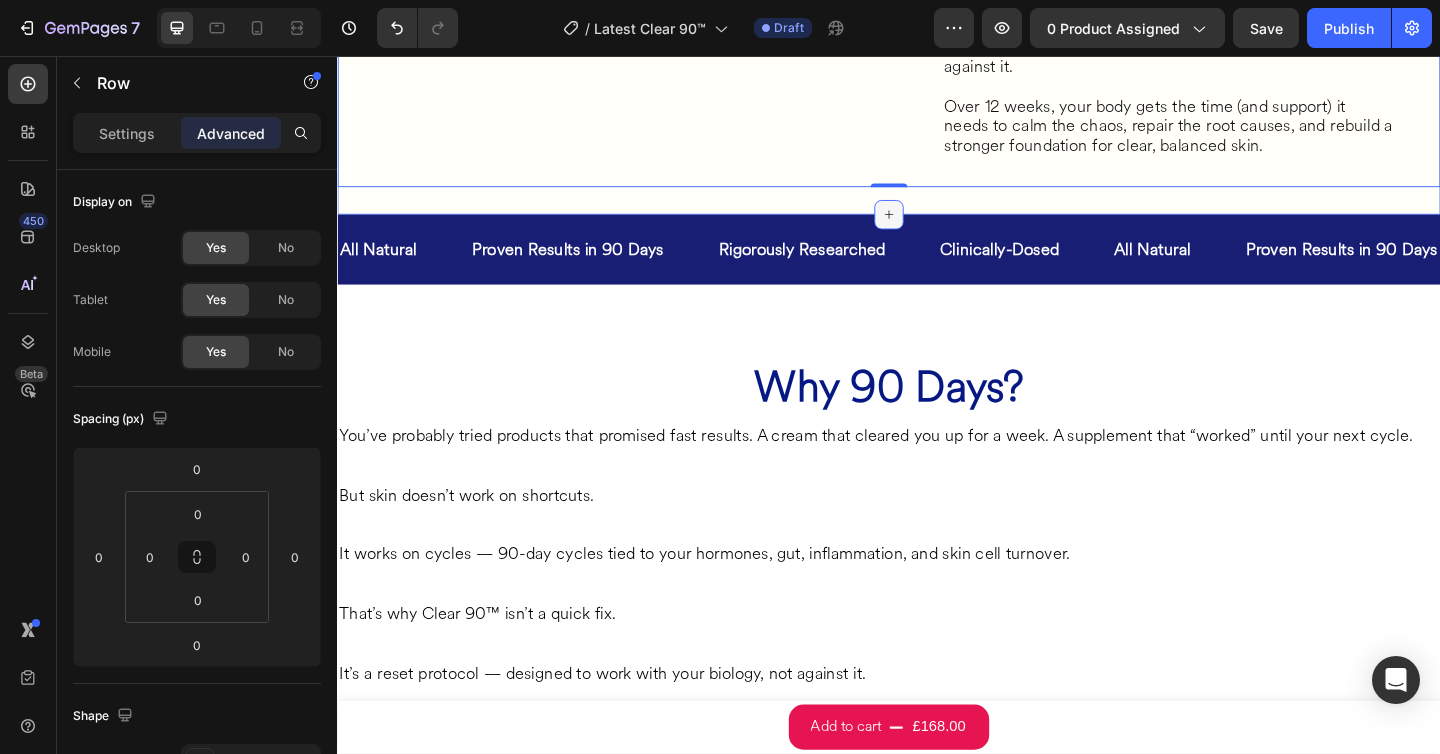 click 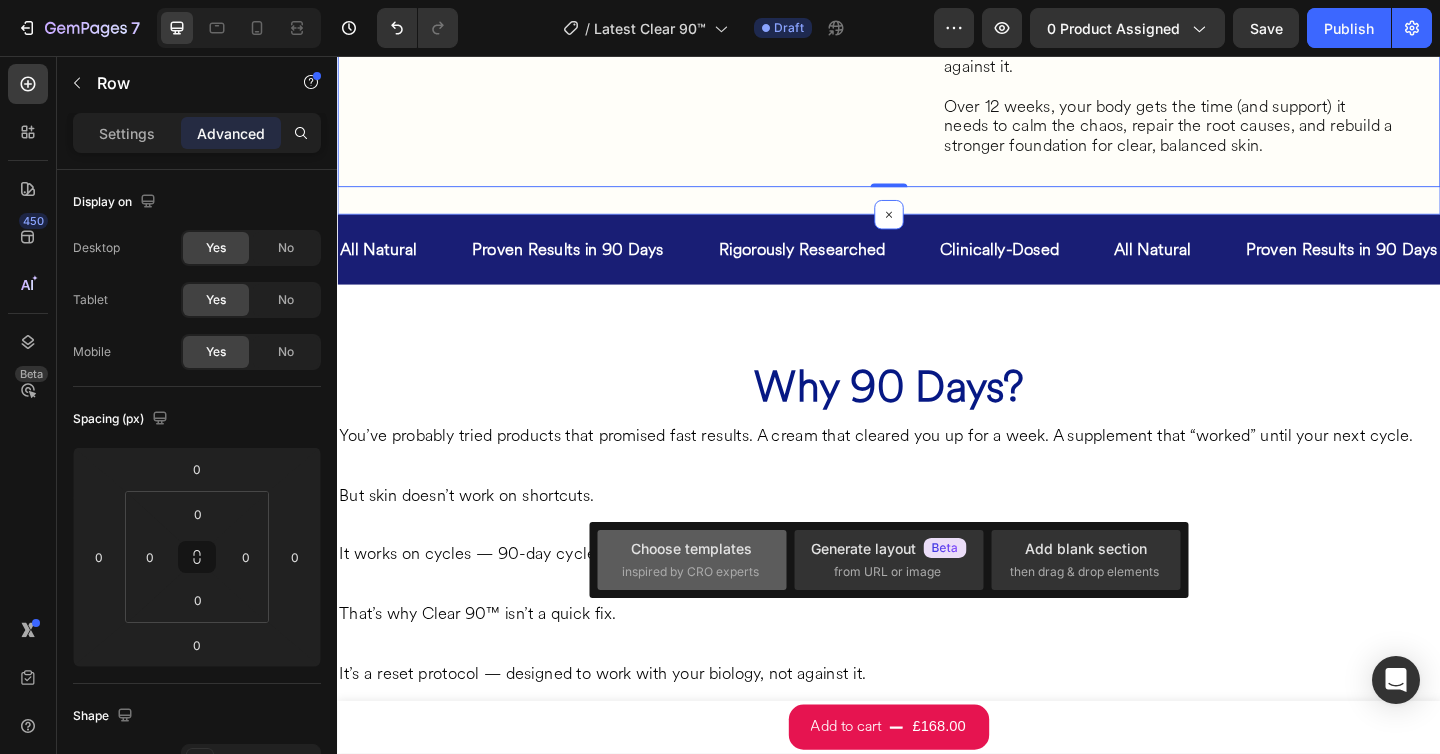 click on "inspired by CRO experts" at bounding box center [690, 572] 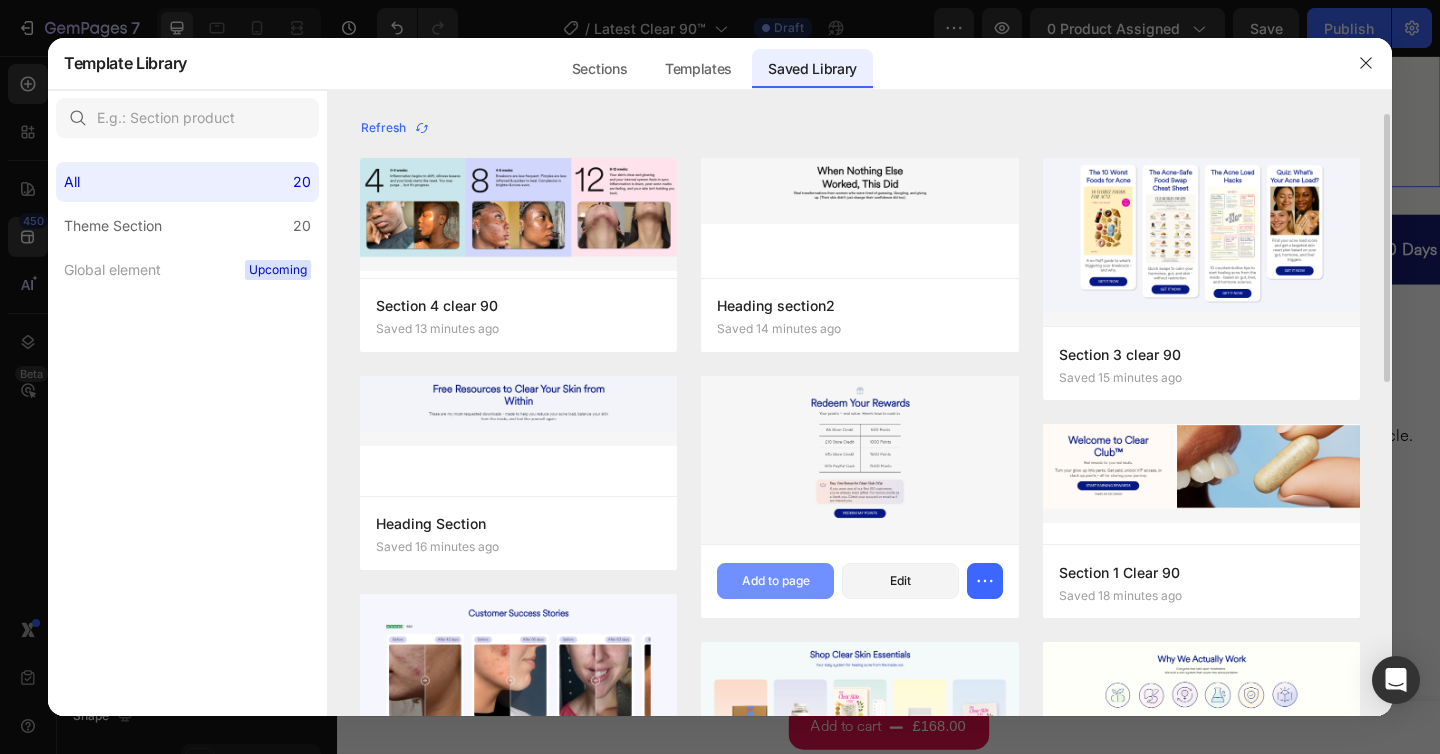 click on "Add to page" at bounding box center (775, 581) 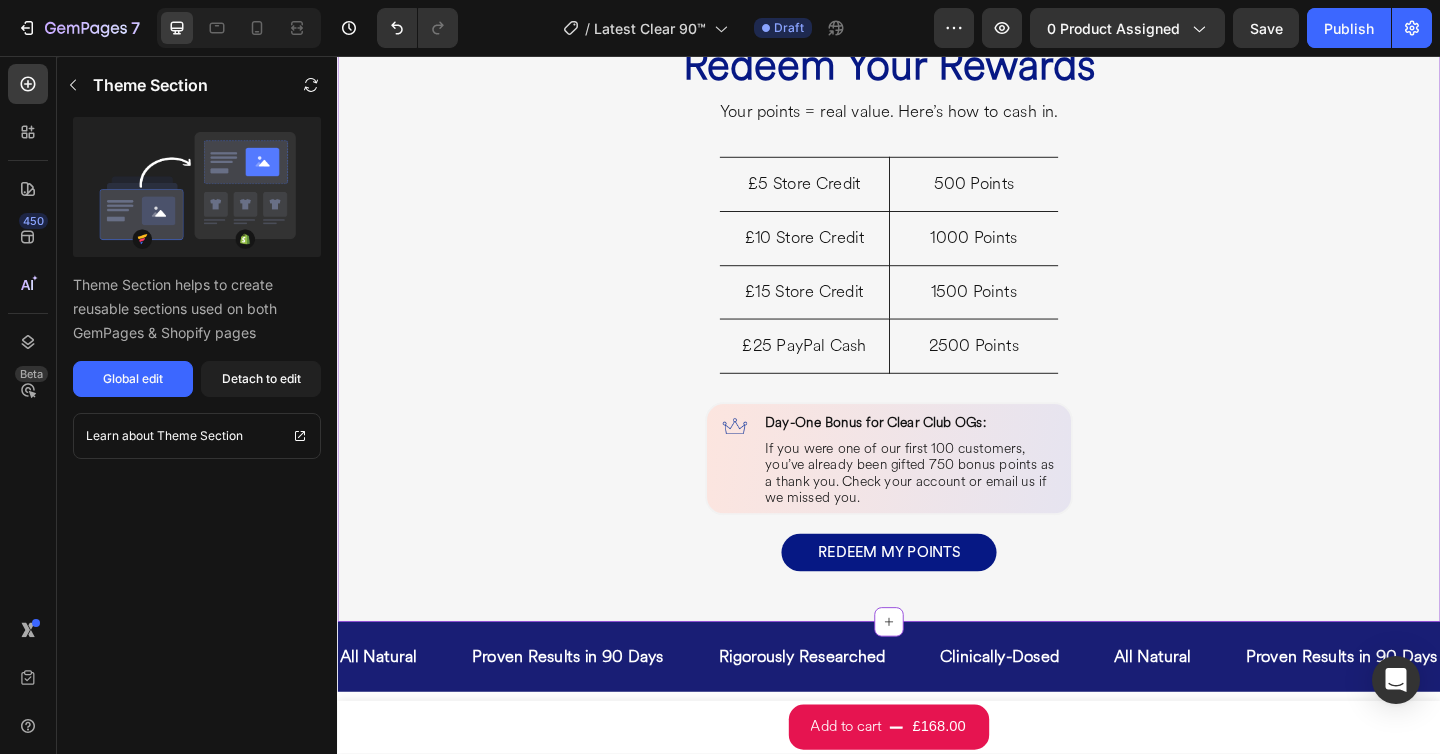 scroll, scrollTop: 4012, scrollLeft: 0, axis: vertical 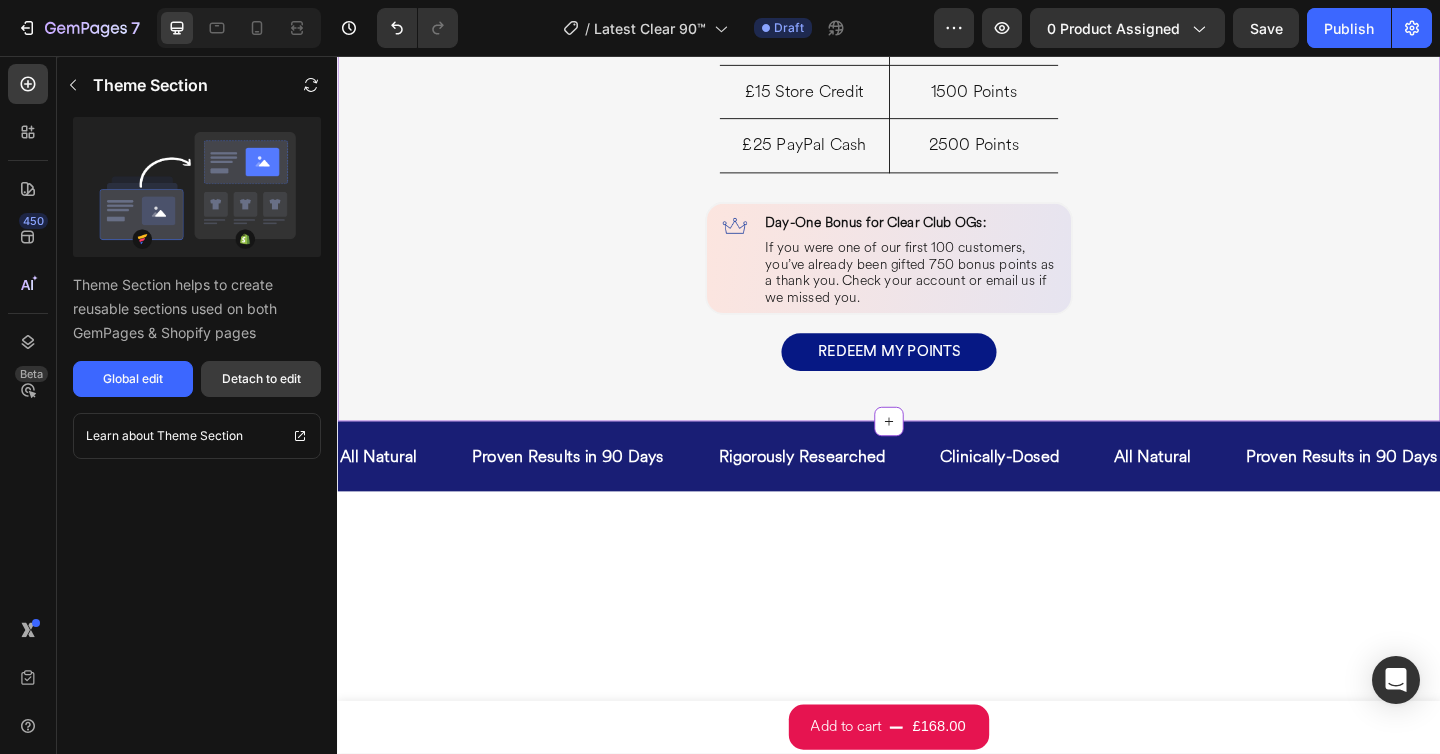 click on "Detach to edit" at bounding box center (261, 379) 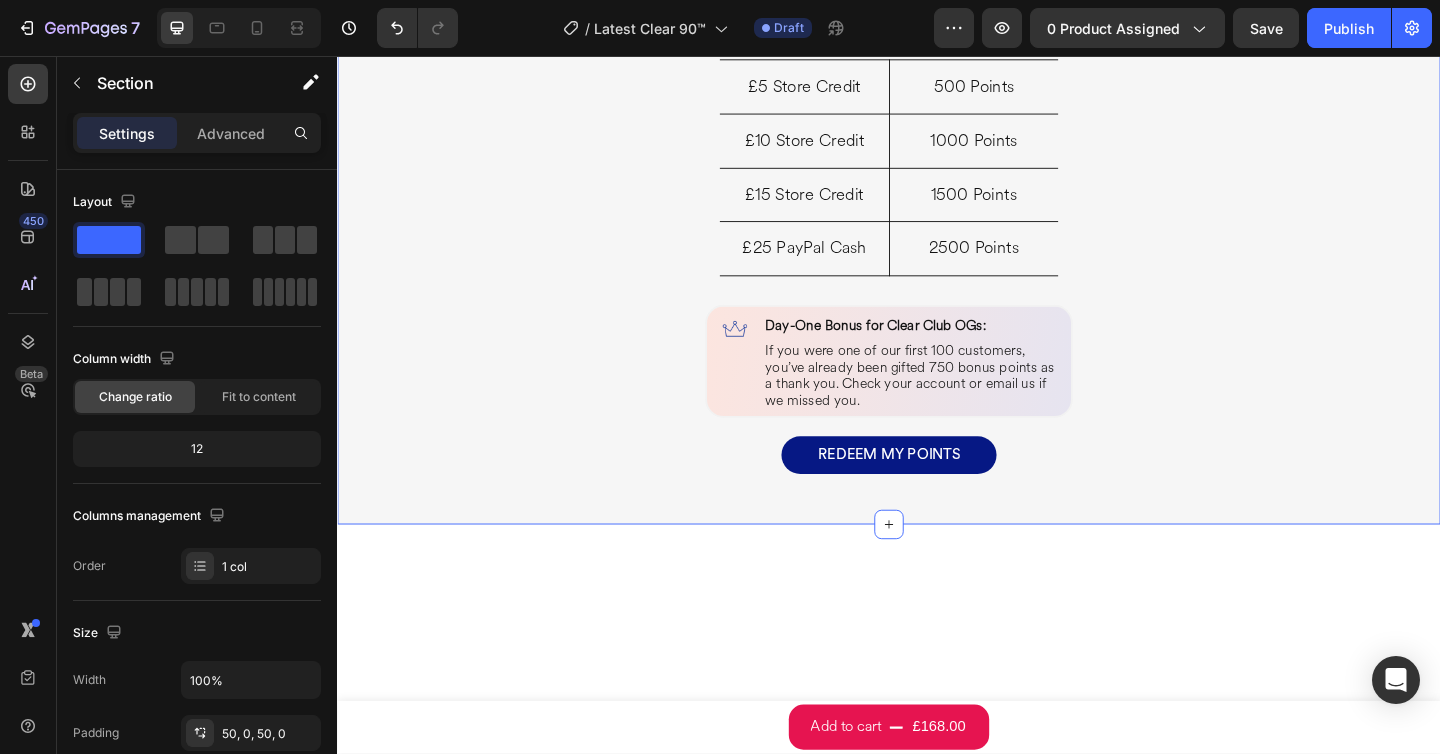scroll, scrollTop: 3895, scrollLeft: 0, axis: vertical 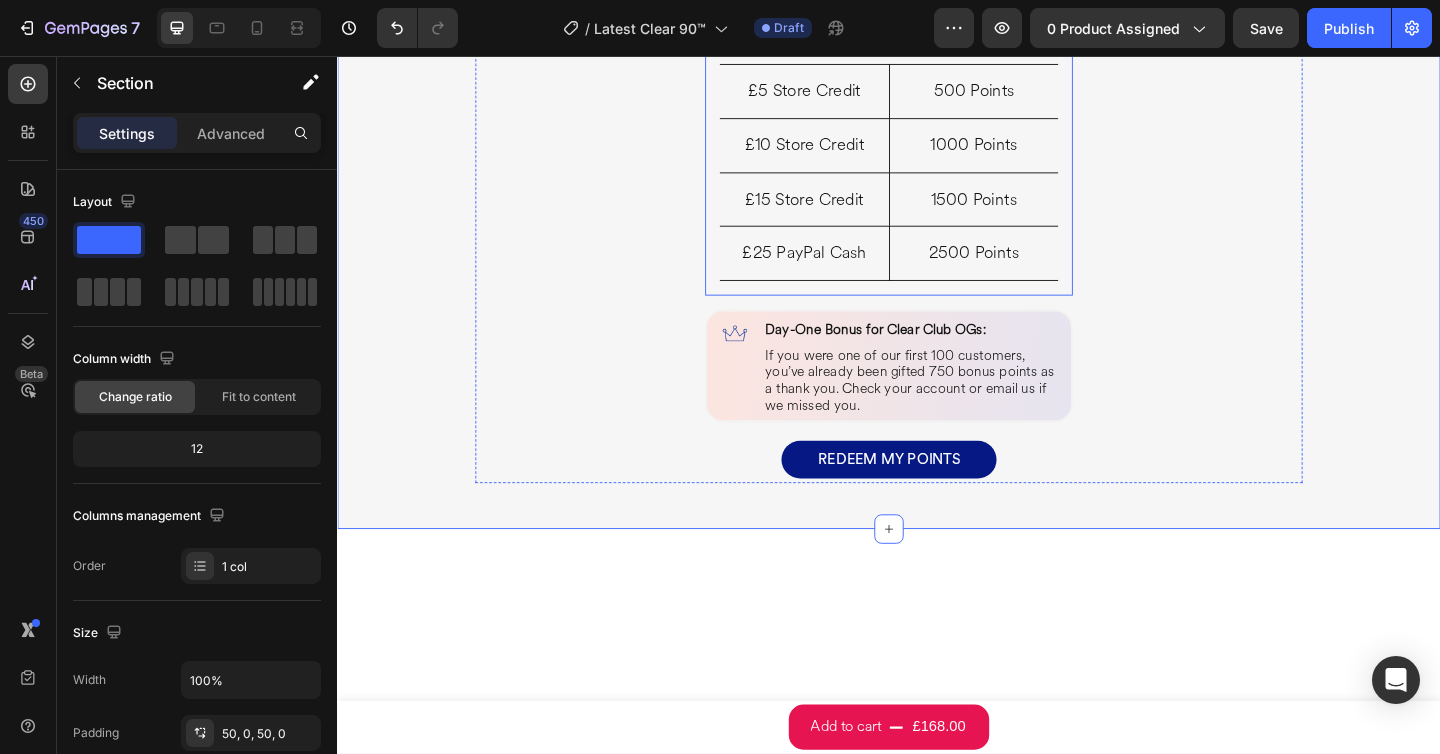 click on "£5 Store Credit Heading Row £10 Store Credit Heading Row £15 Store Credit Heading Row £25 PayPal Cash Heading Row 500 Points Heading Row 1000 Points Heading Row 1500 Points Heading Row 2500 Points Heading Row Row" at bounding box center [937, 182] 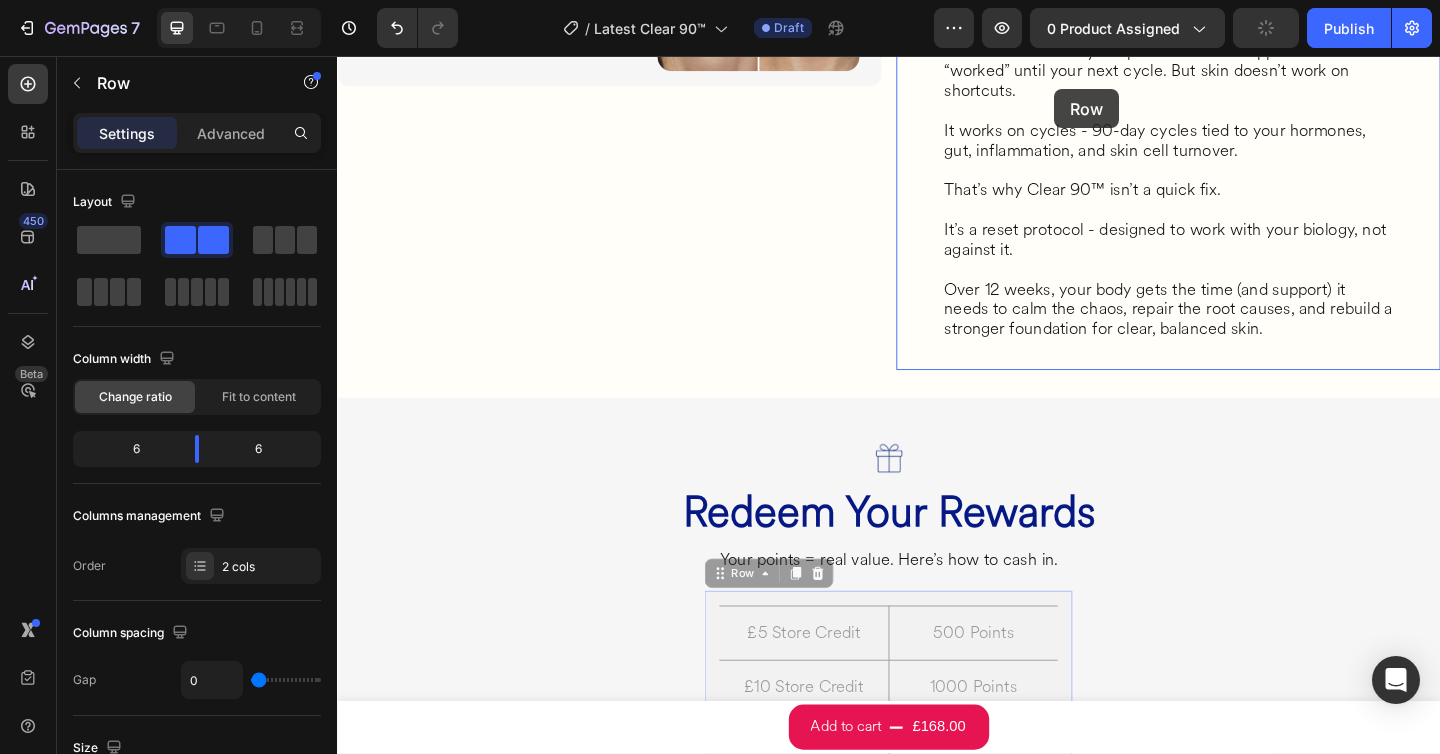 scroll, scrollTop: 3311, scrollLeft: 0, axis: vertical 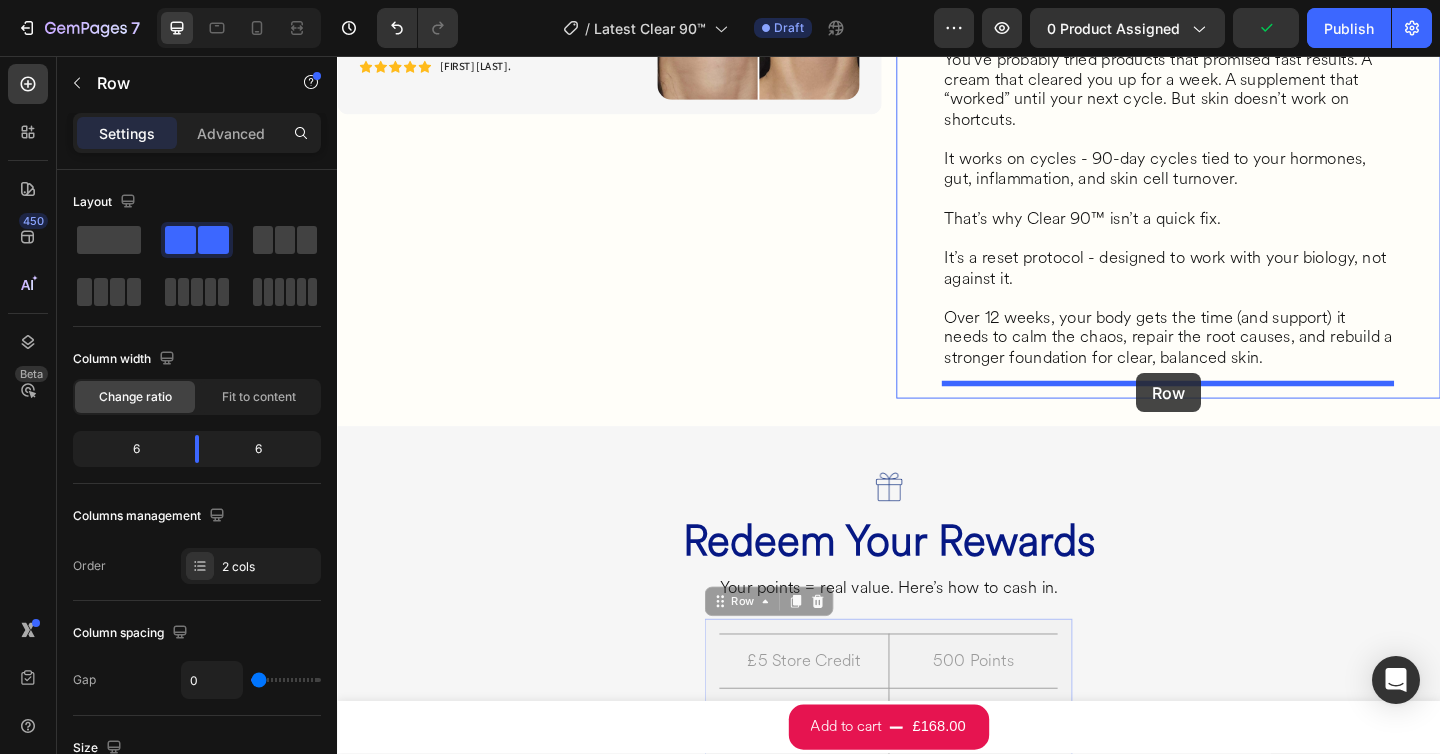 drag, startPoint x: 787, startPoint y: 370, endPoint x: 1206, endPoint y: 401, distance: 420.1452 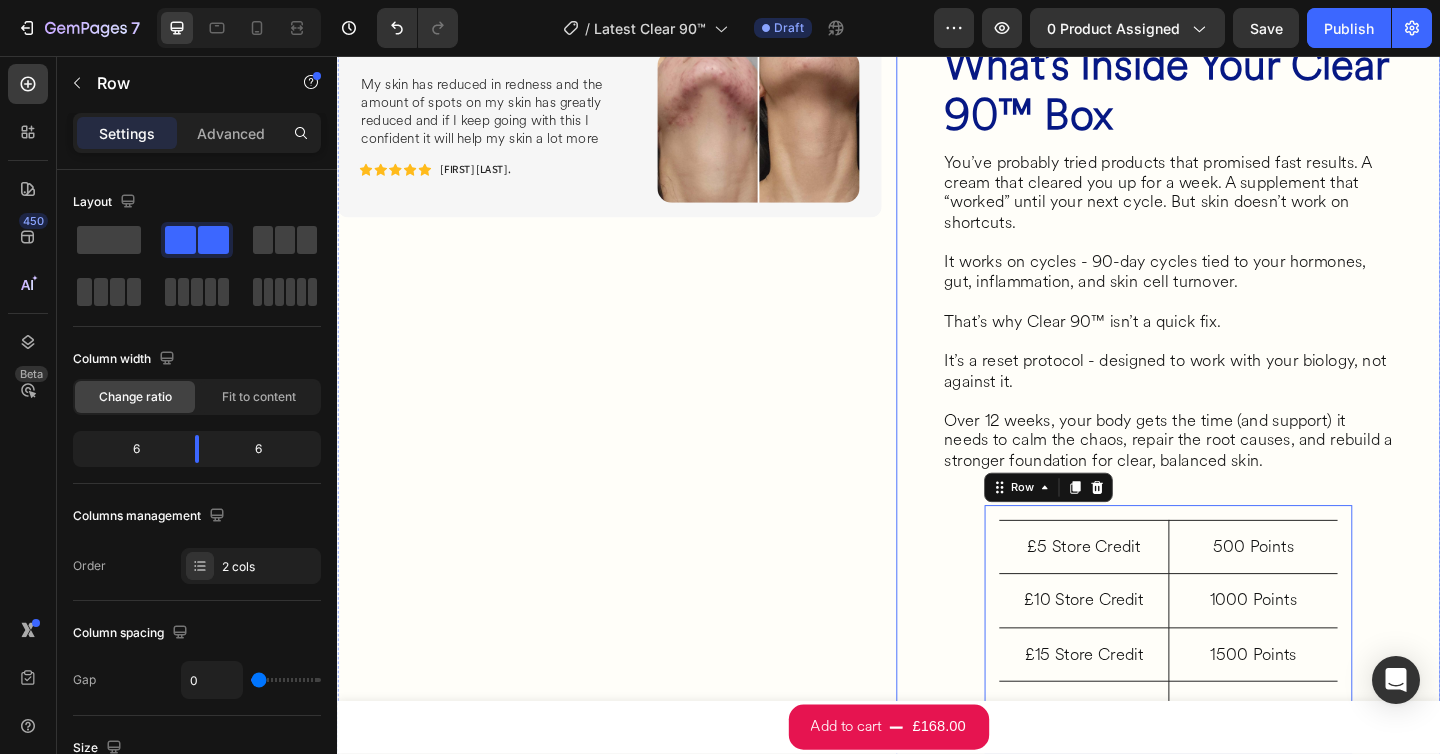 scroll, scrollTop: 3178, scrollLeft: 0, axis: vertical 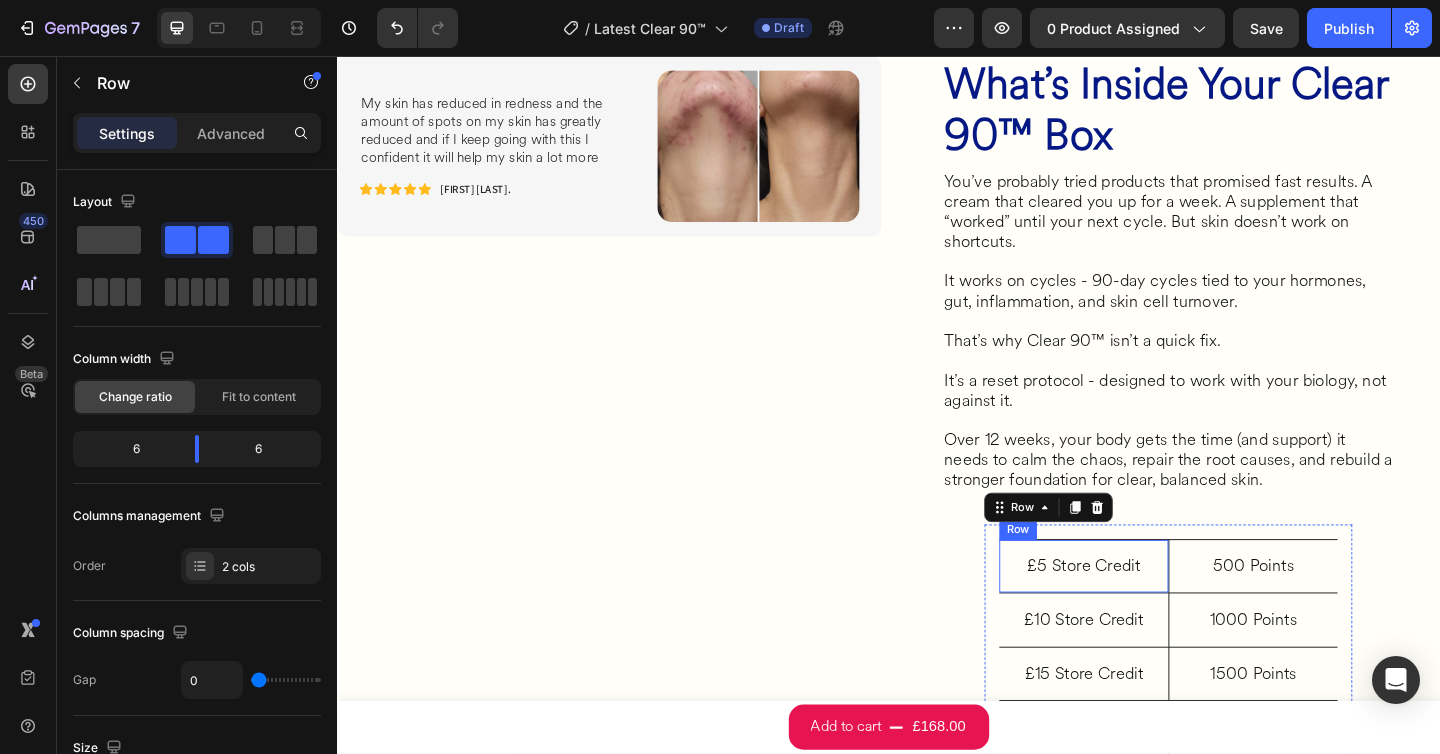 click on "£5 Store Credit" at bounding box center (1149, 612) 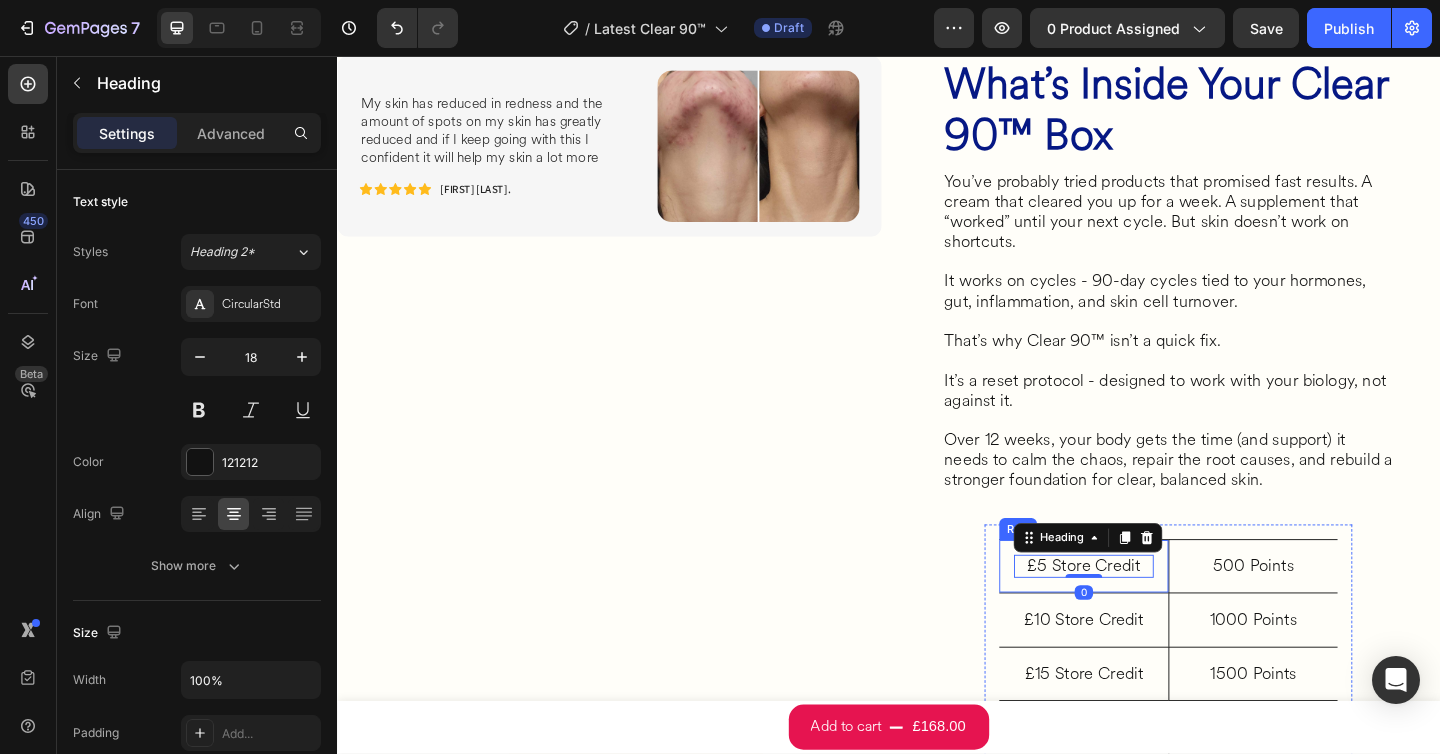 click on "£5 Store Credit Heading   0 Row" at bounding box center (1149, 611) 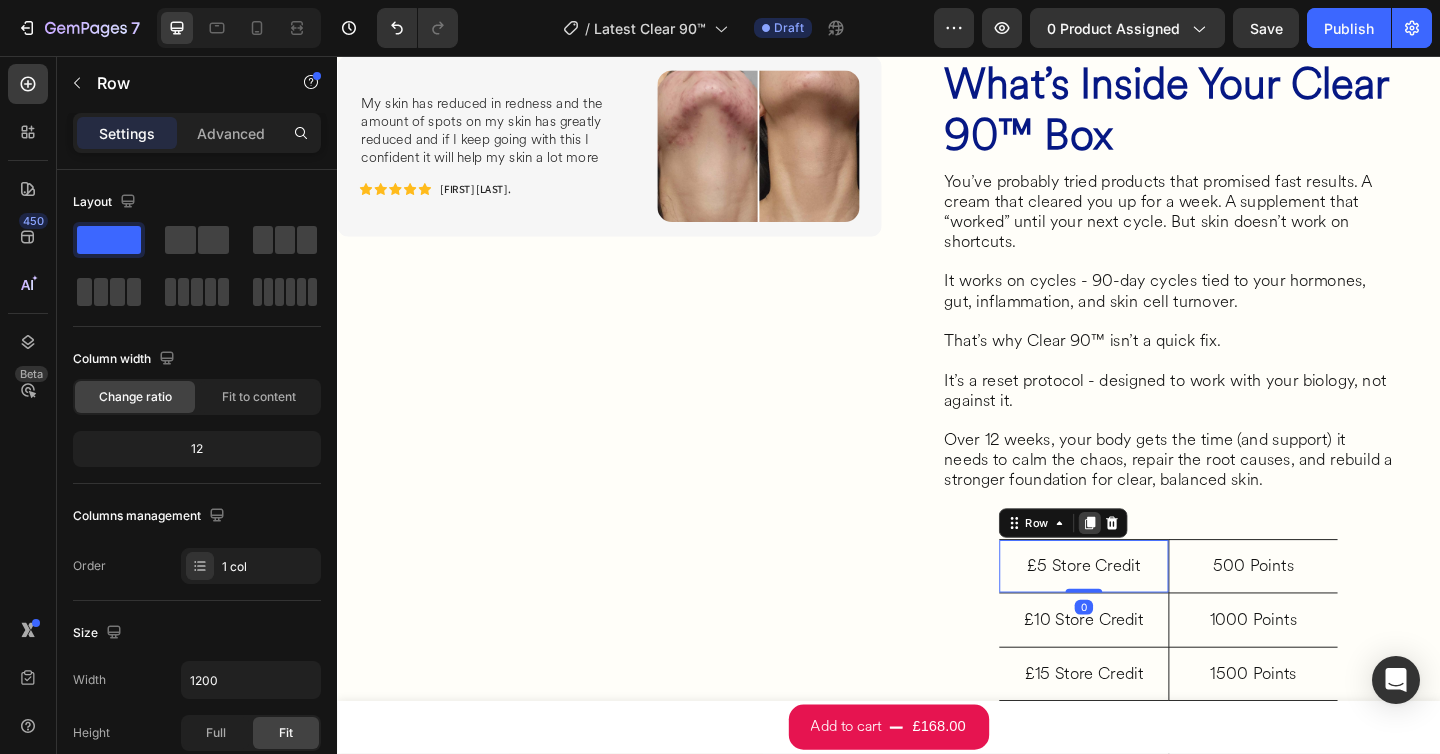 click 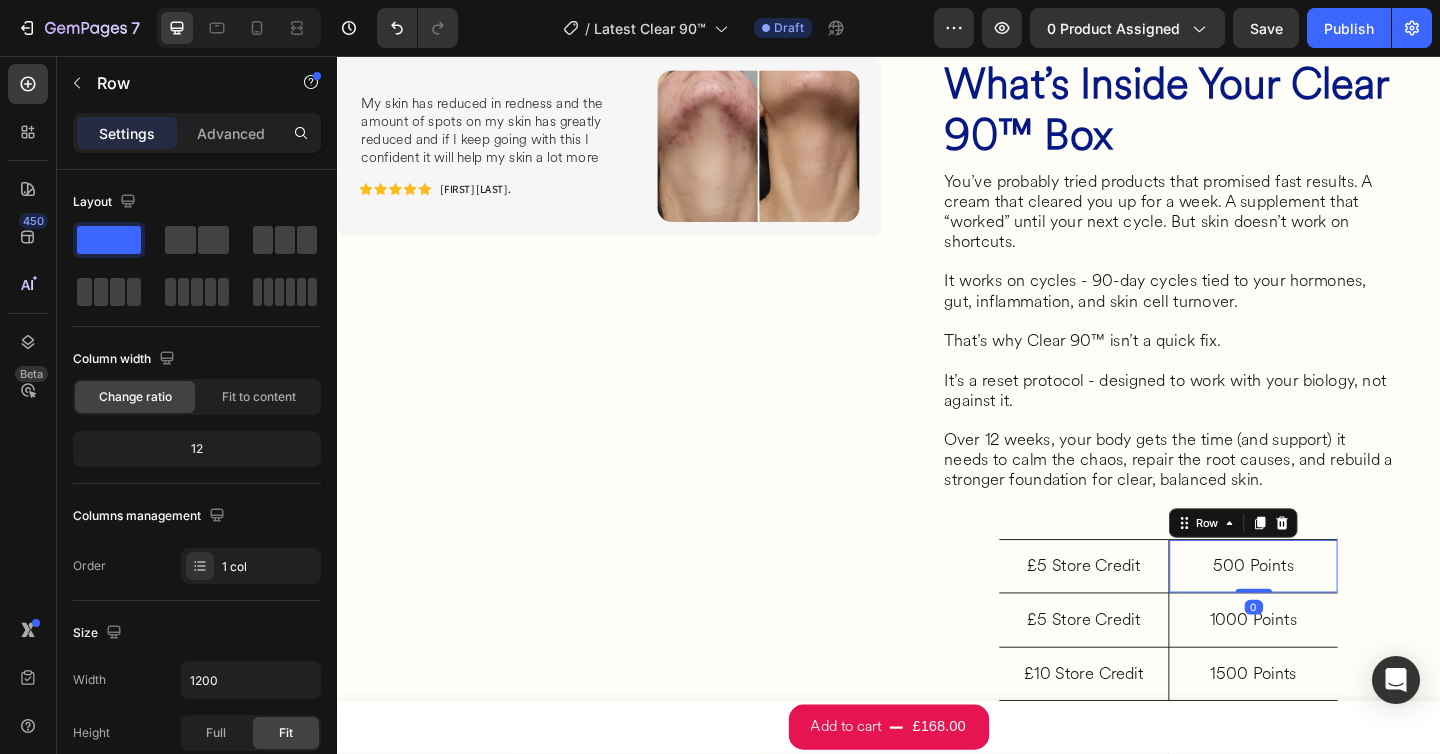 click on "500 Points Heading Row   0" at bounding box center [1333, 612] 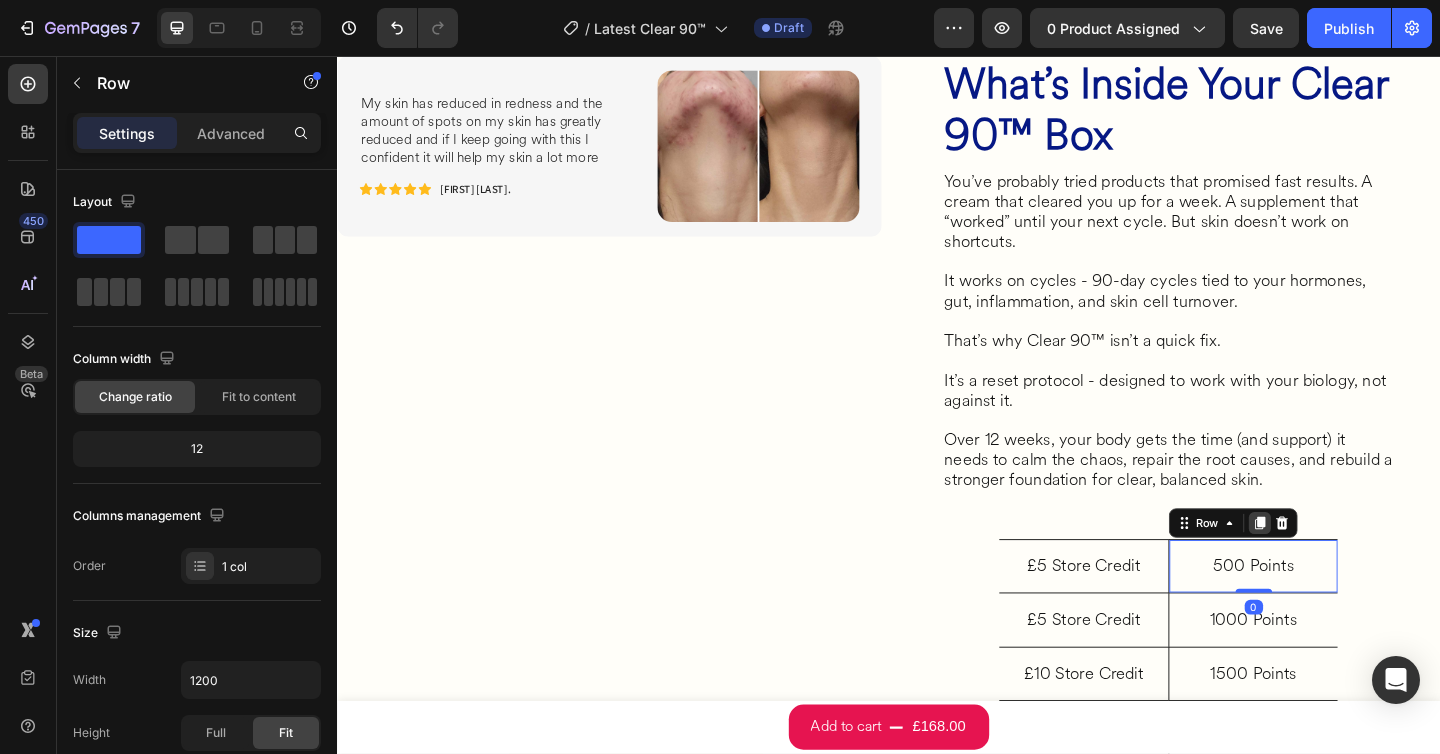 click 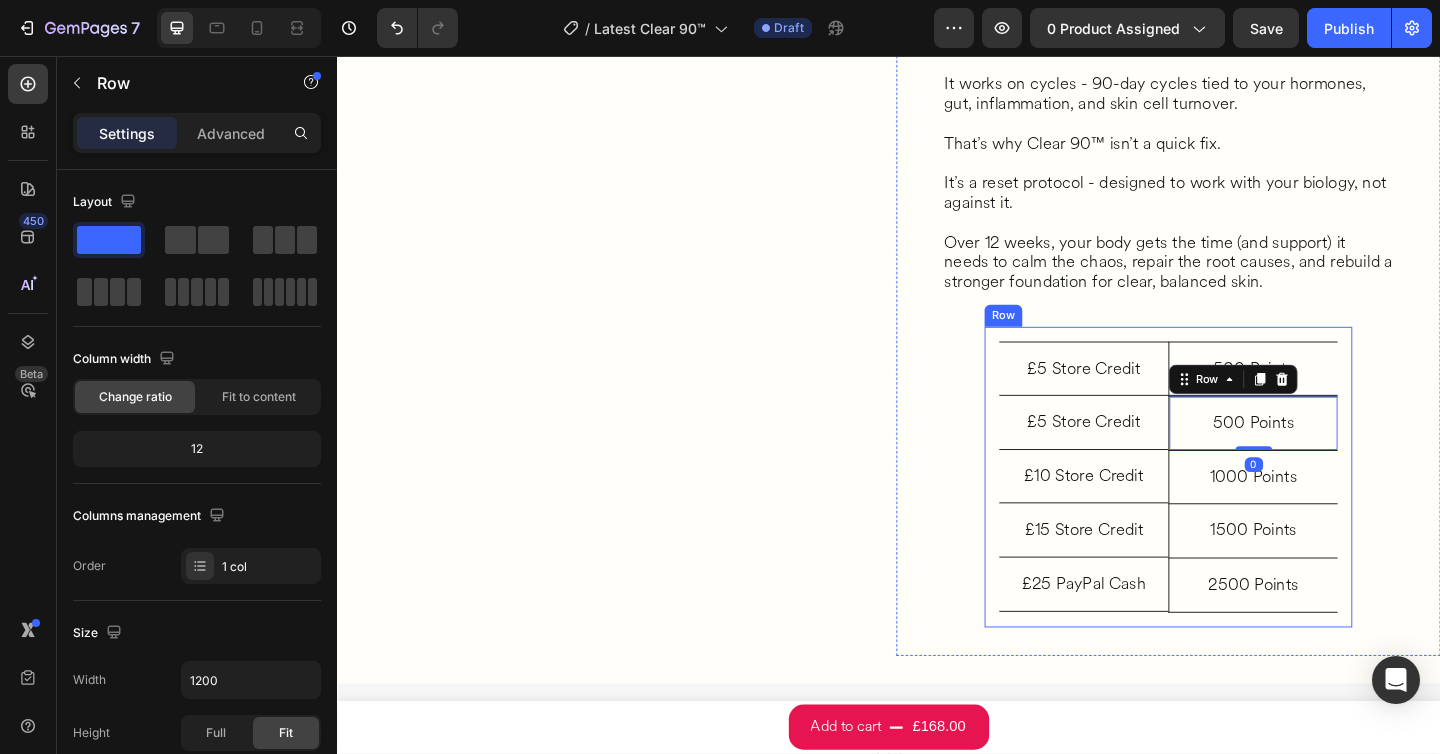 scroll, scrollTop: 3390, scrollLeft: 0, axis: vertical 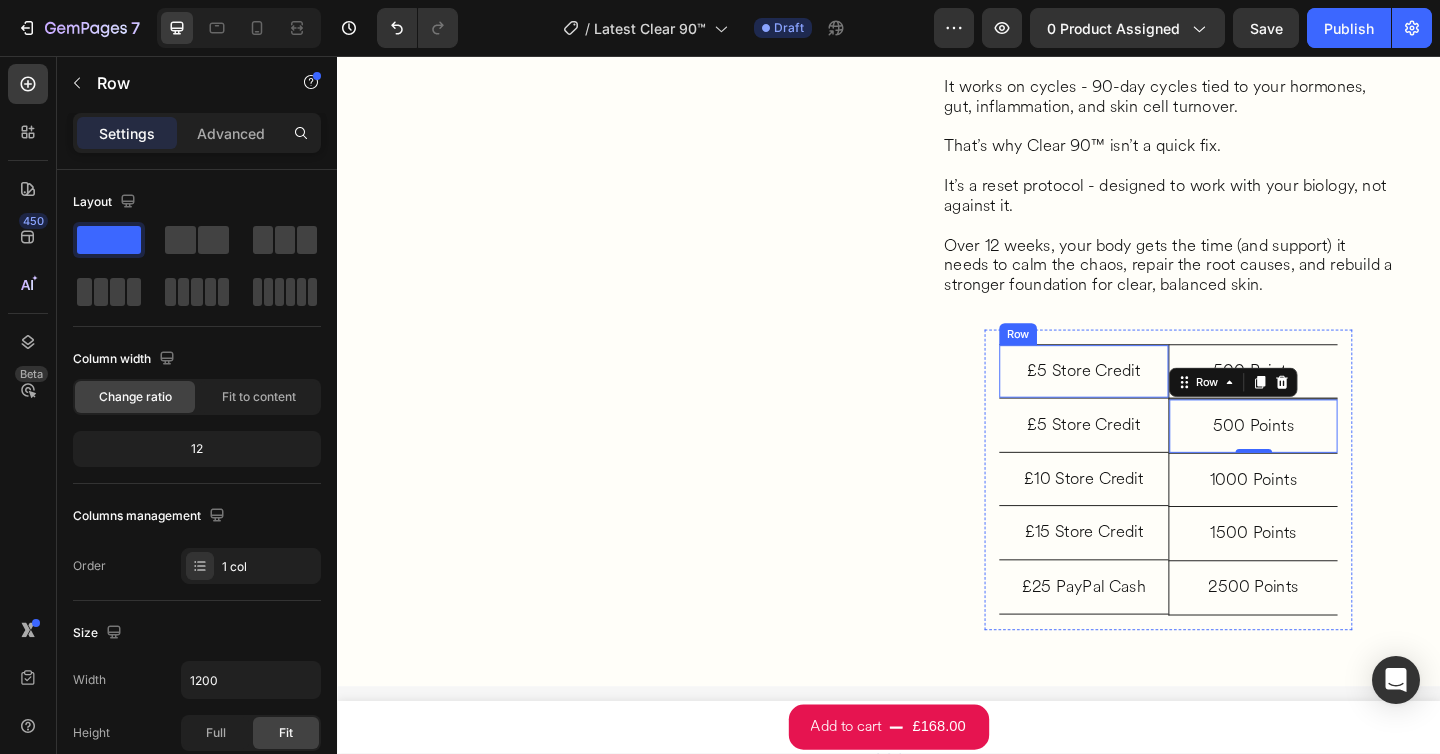 click on "£5 Store Credit Heading Row" at bounding box center (1149, 399) 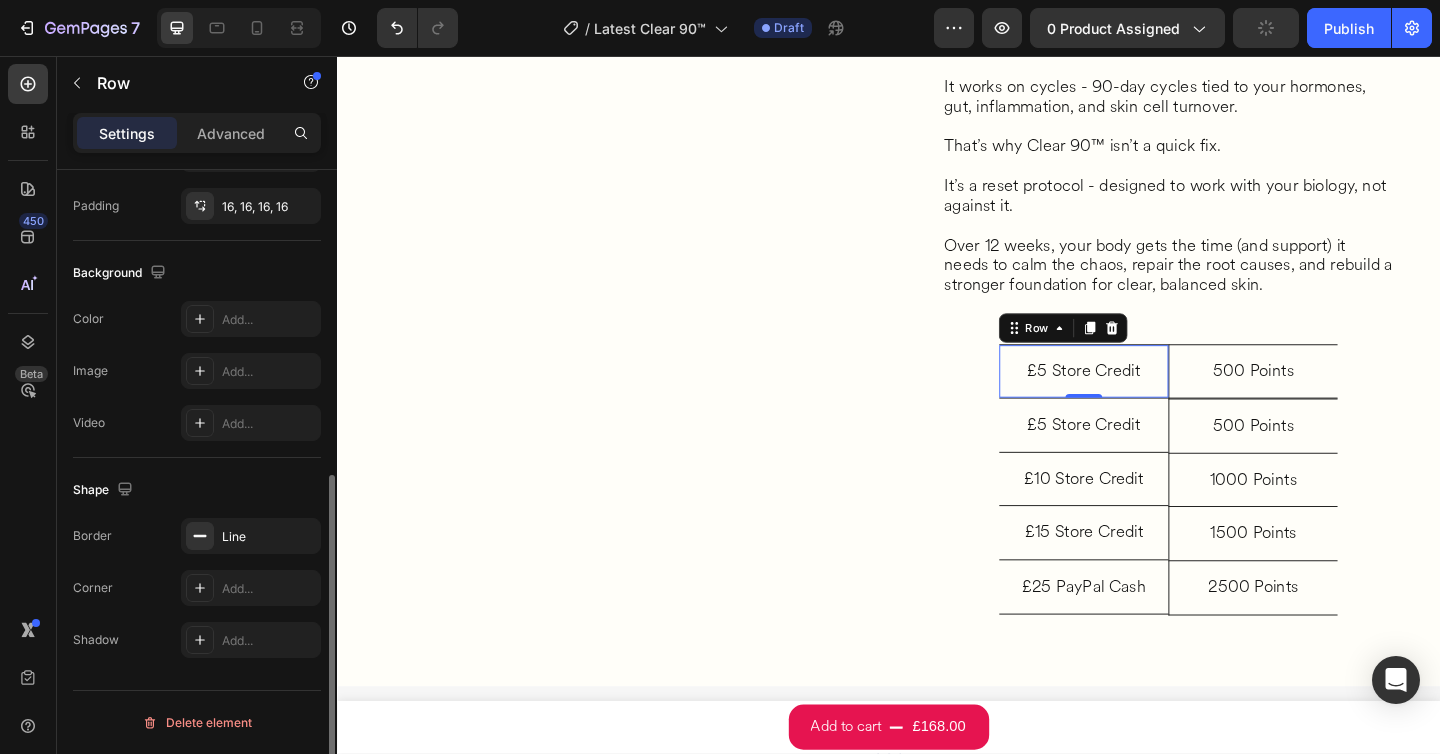 scroll, scrollTop: 577, scrollLeft: 0, axis: vertical 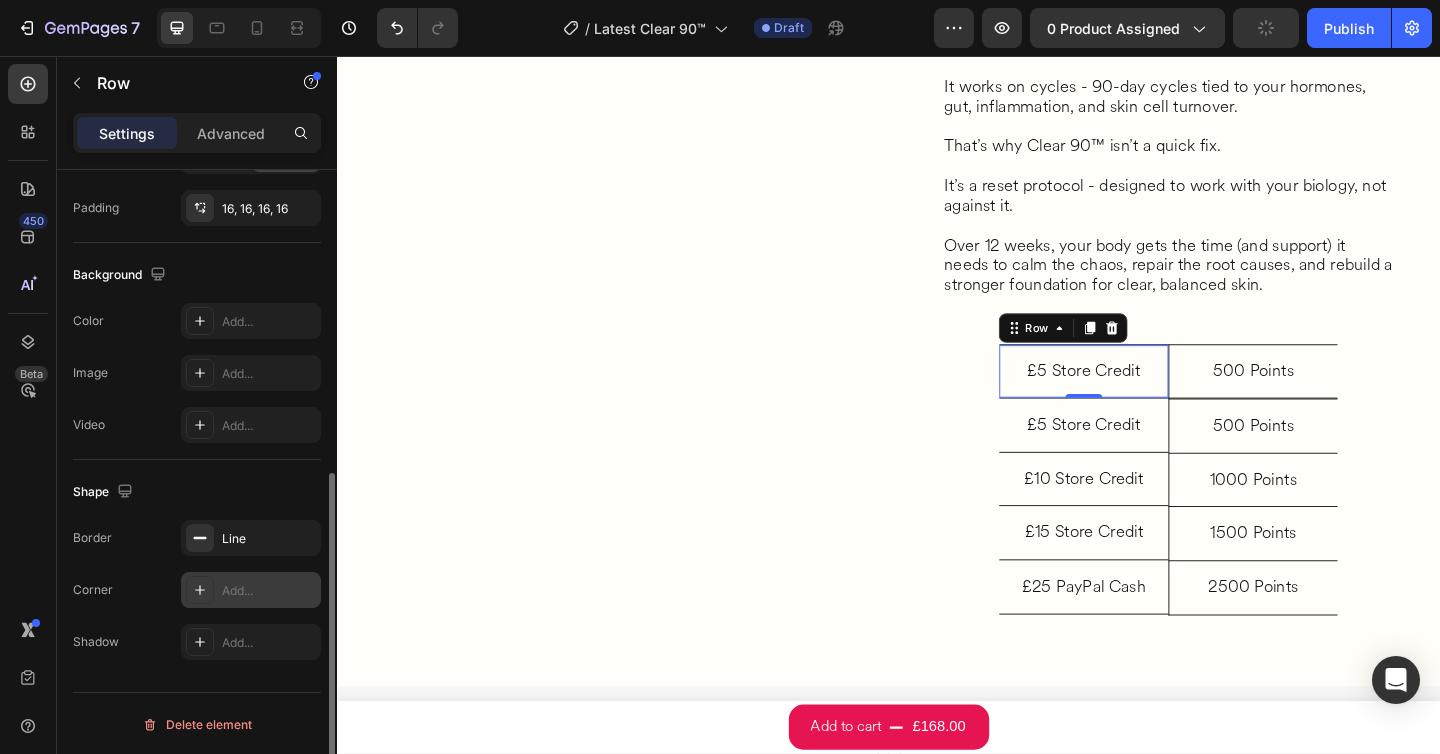 click on "Add..." at bounding box center [269, 591] 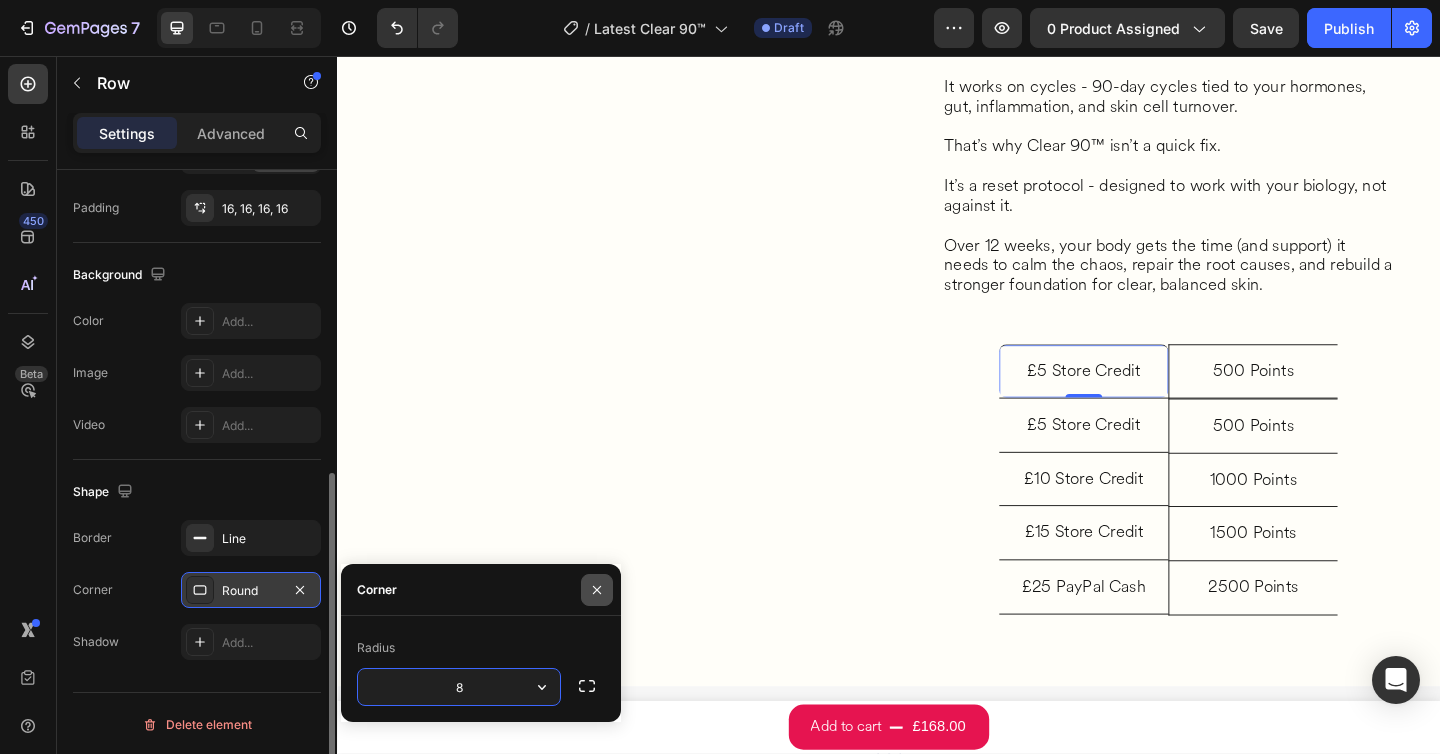 click 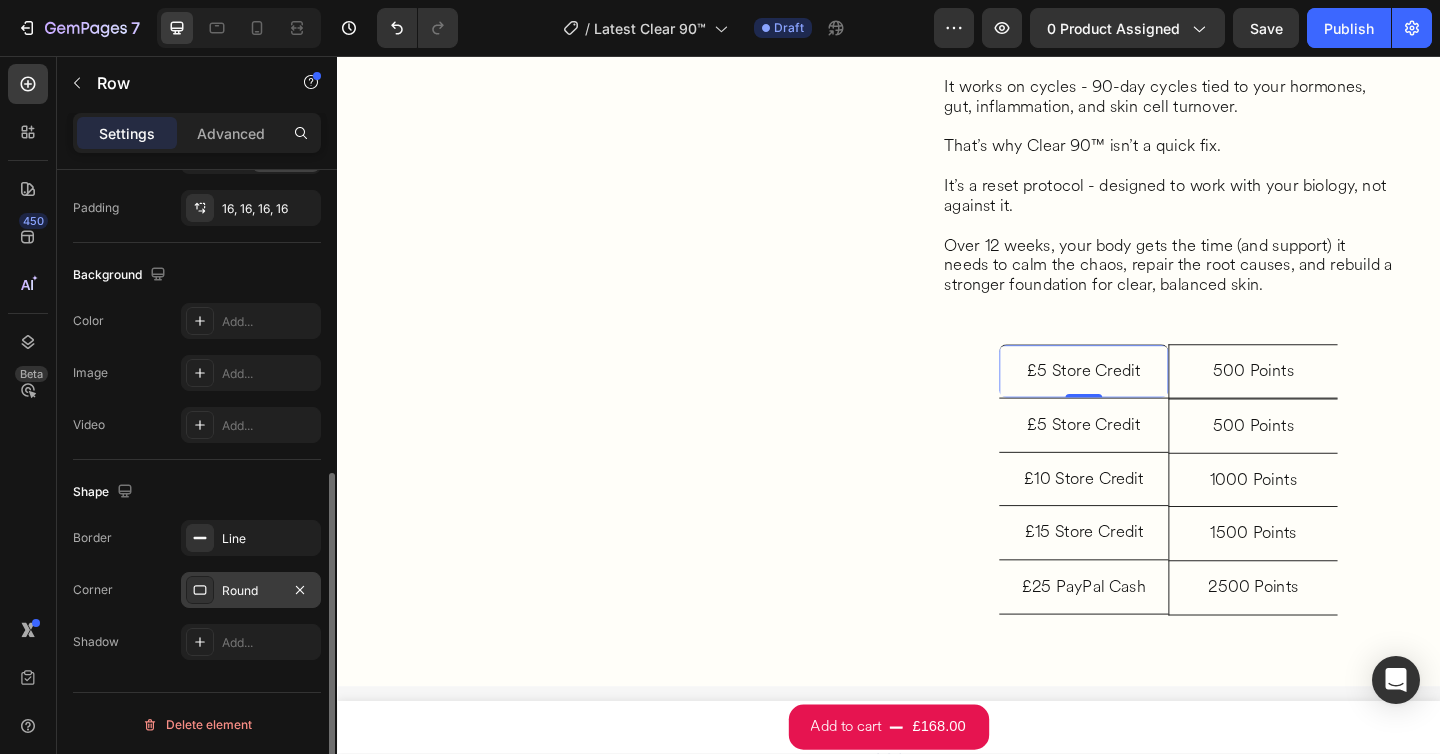 click on "Round" at bounding box center (251, 591) 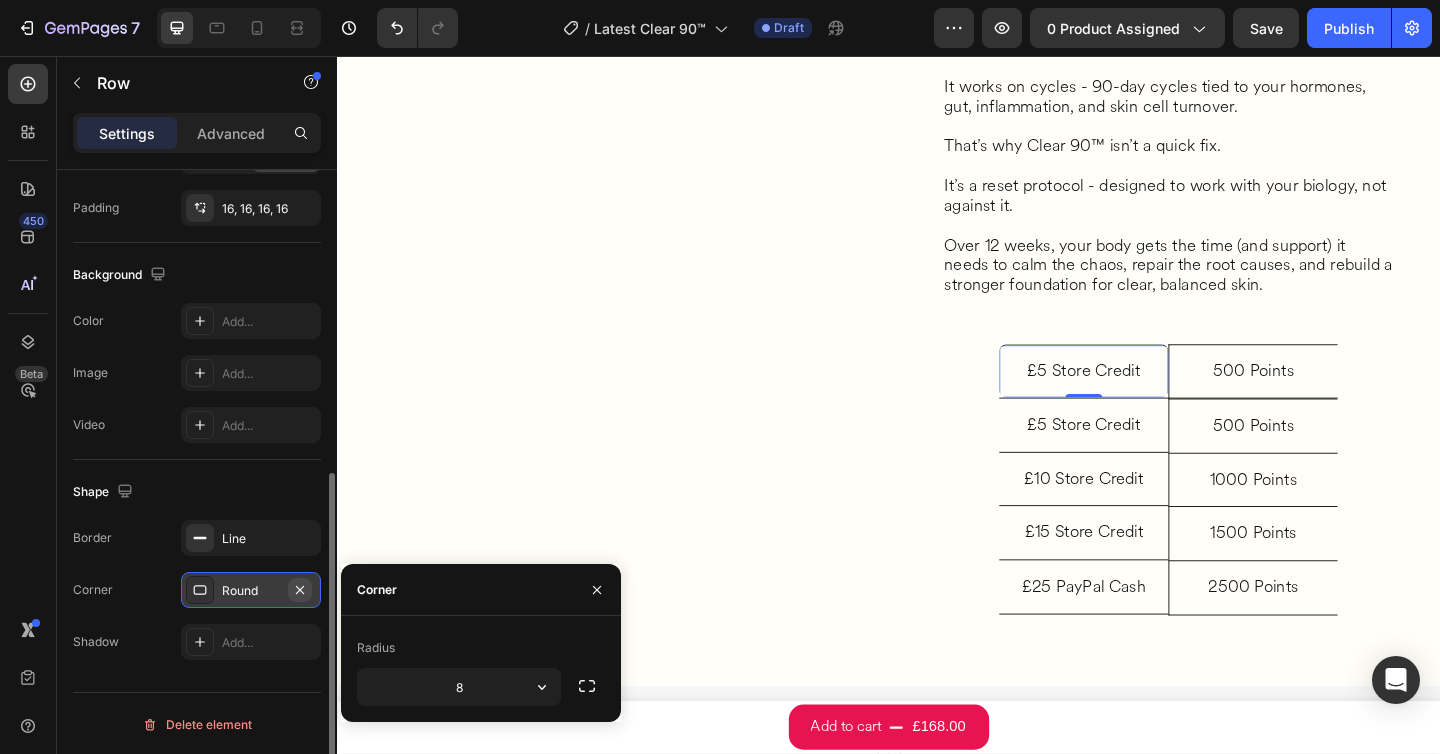 click 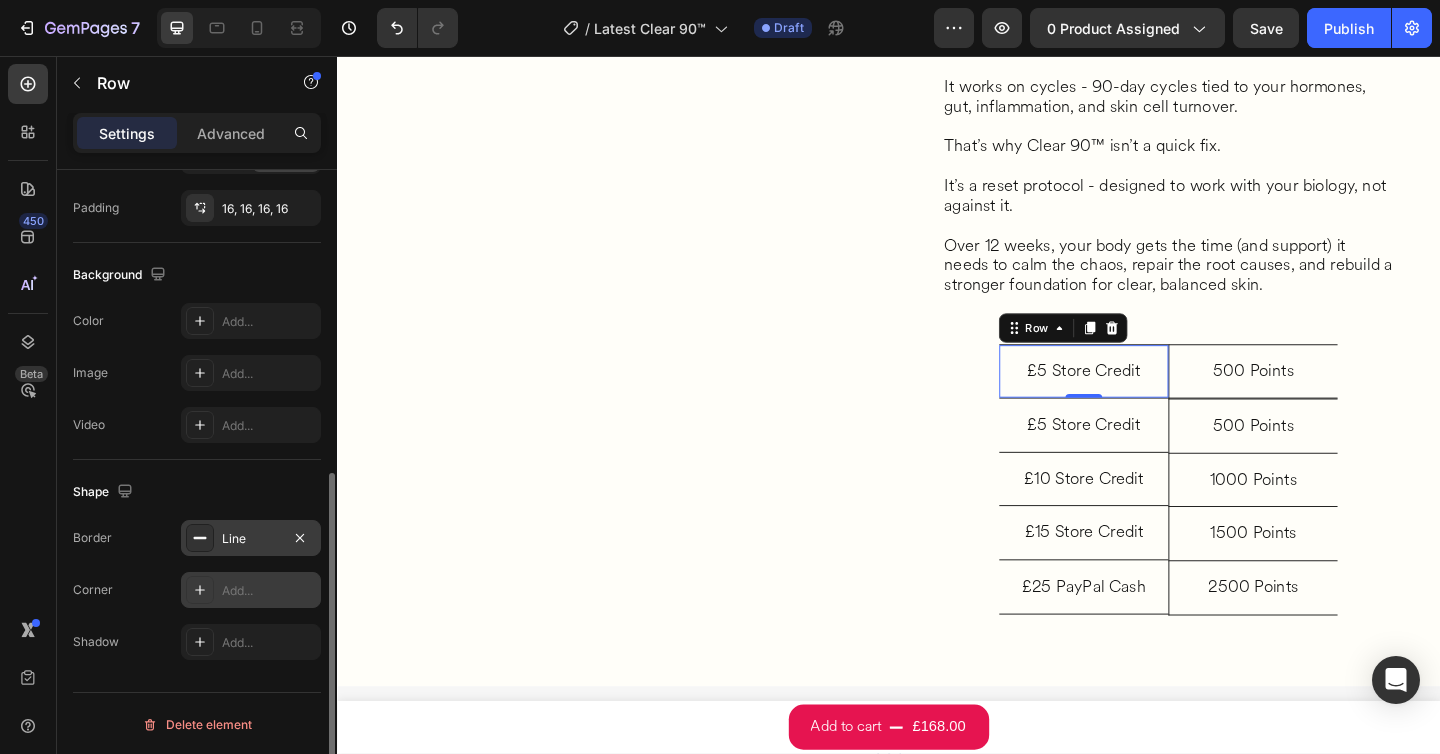 click on "Line" at bounding box center [251, 539] 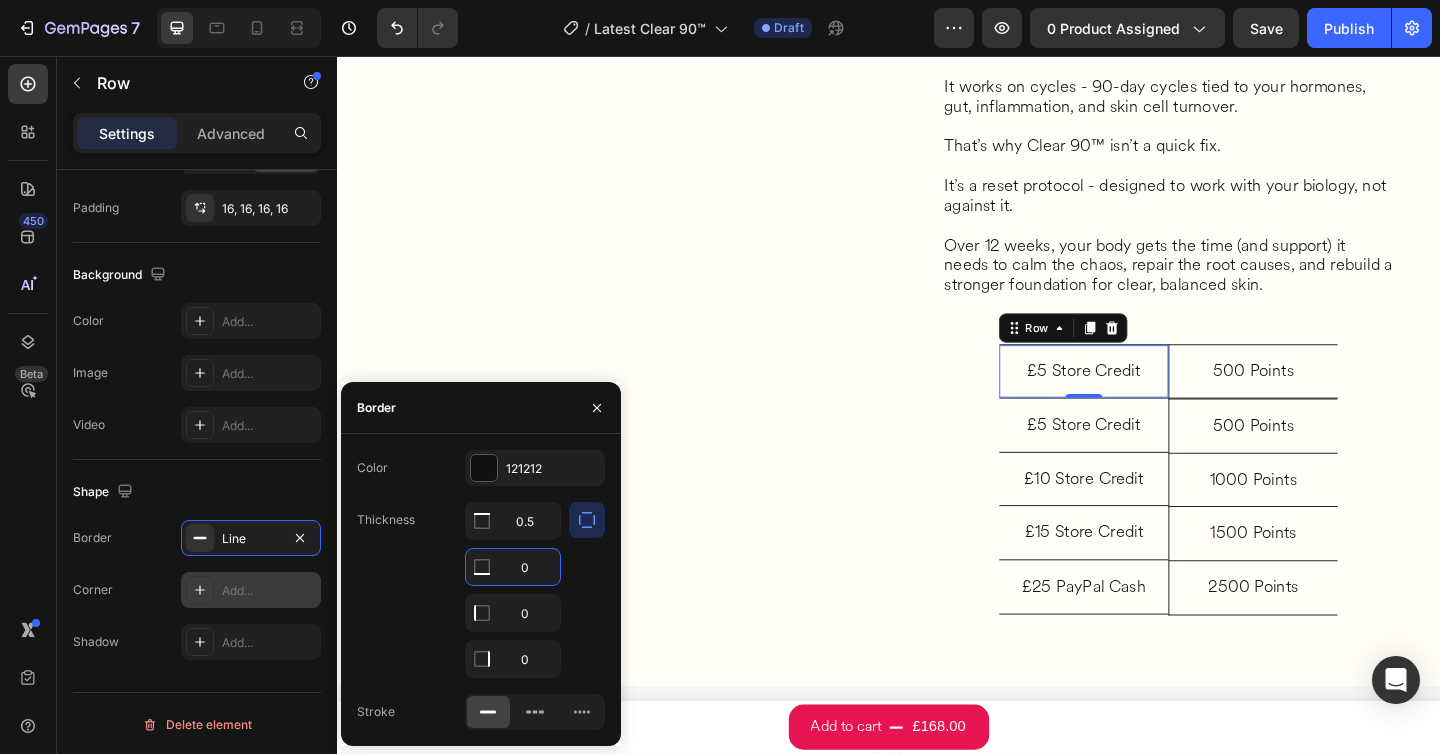 click on "0" at bounding box center [513, 567] 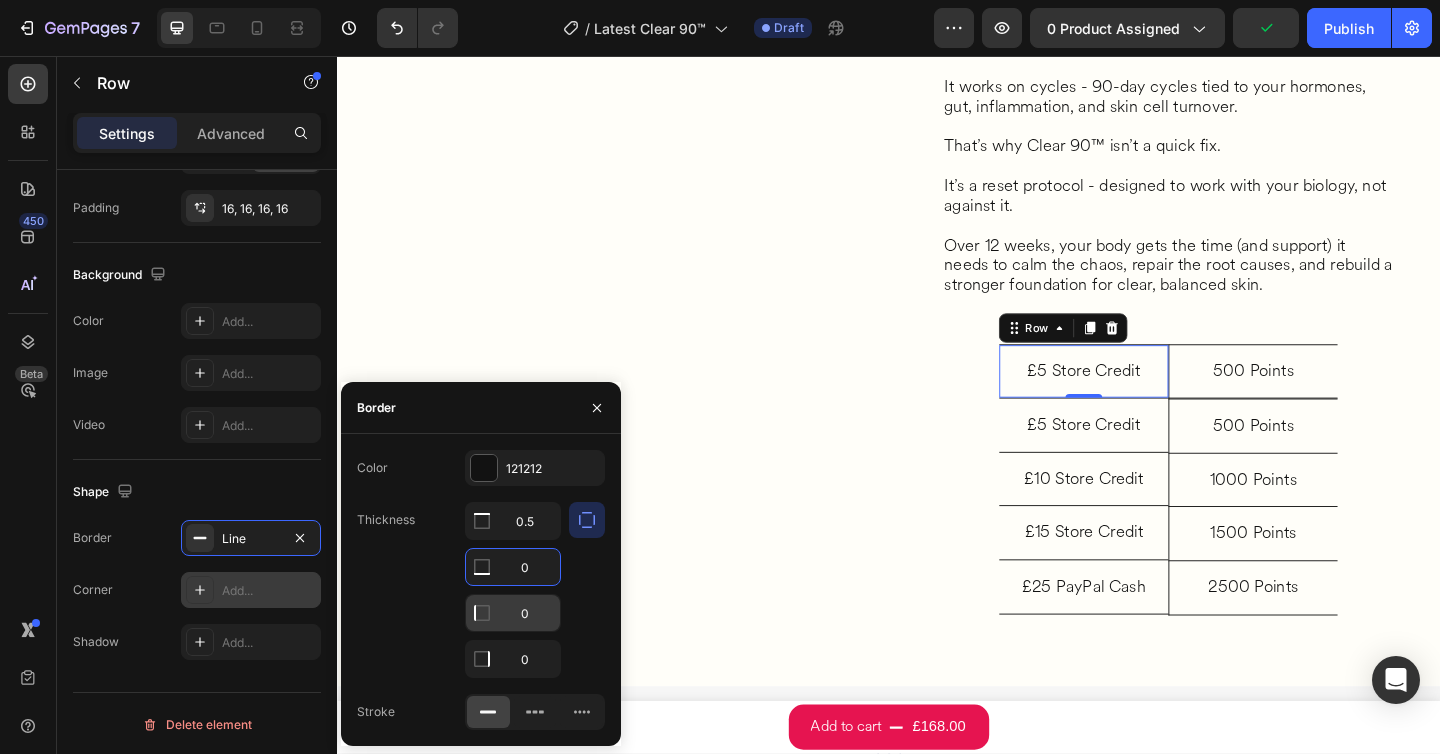 click on "0" at bounding box center (513, 521) 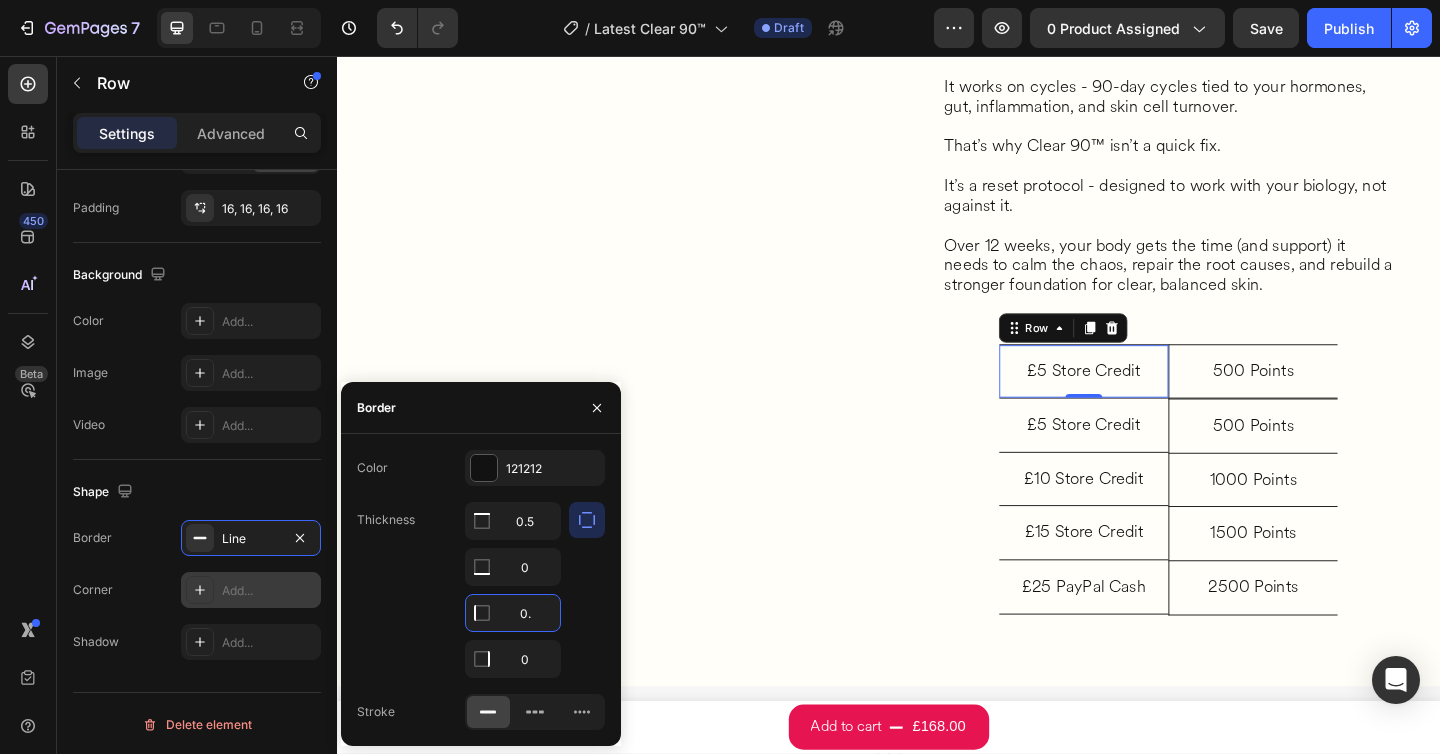 type on "0.5" 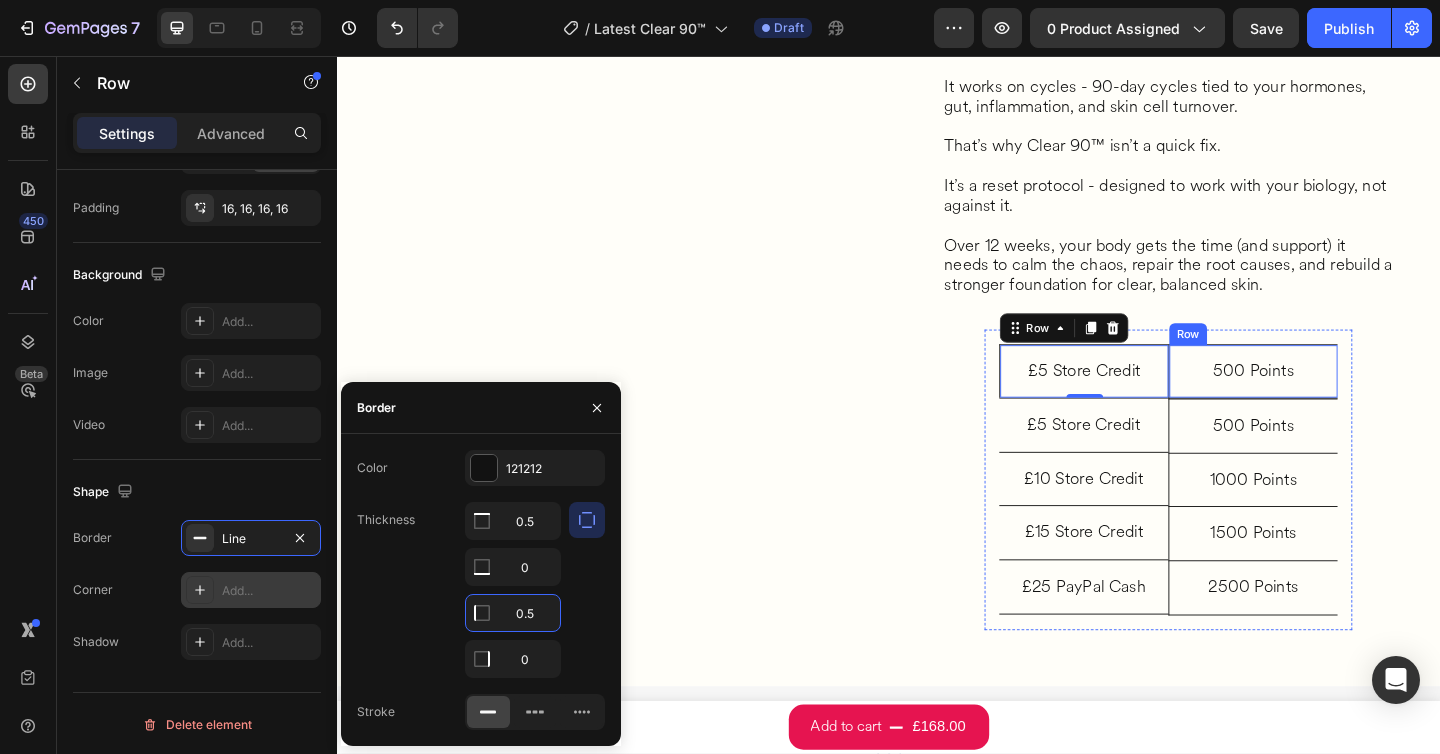 click on "500 Points Heading Row" at bounding box center (1333, 400) 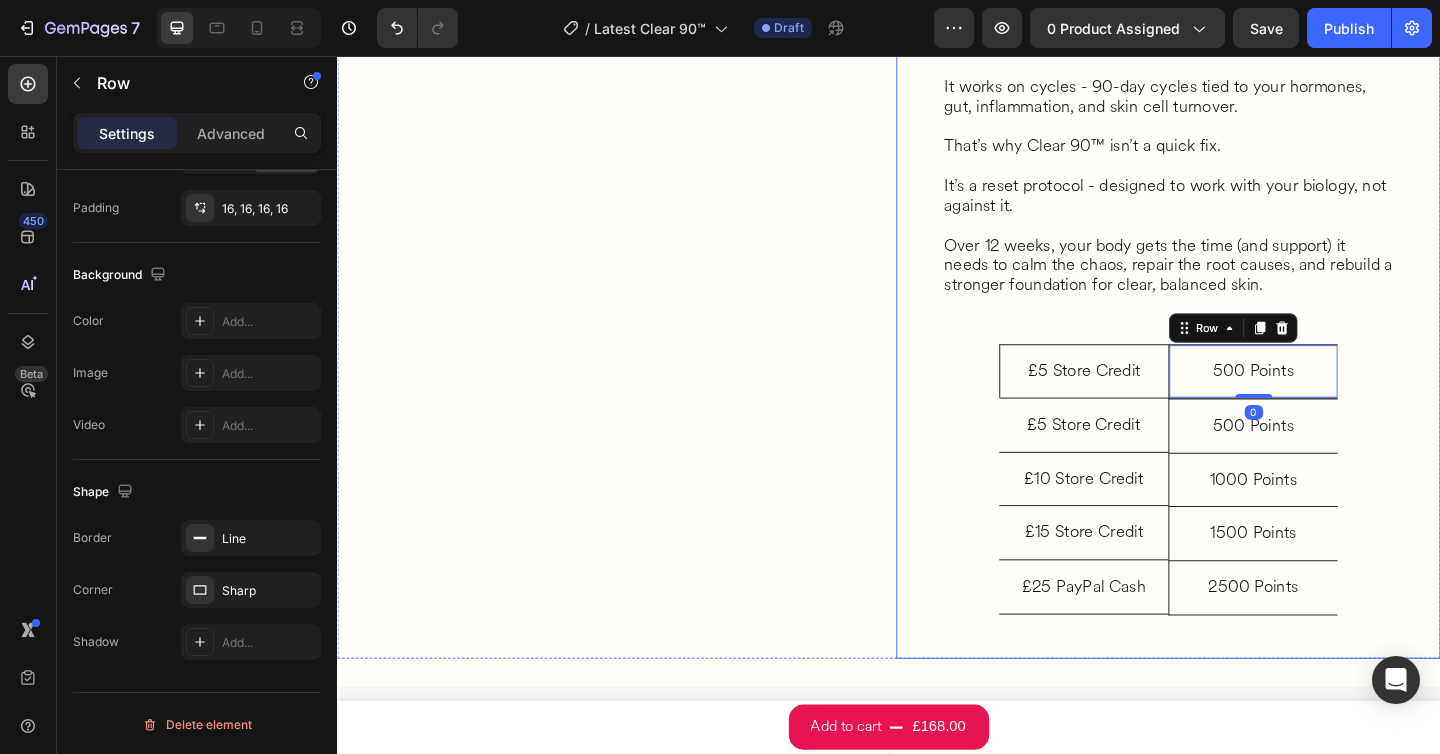 click on "What’s Inside Your Clear 90™ Box Heading You’ve probably tried products that promised fast results. A cream that cleared you up for a week. A supplement that “worked” until your next cycle. But skin doesn’t work on shortcuts. It works on cycles - 90-day cycles tied to your hormones, gut, inflammation, and skin cell turnover. That’s why Clear 90™ isn’t a quick fix. It’s a reset protocol - designed to work with your biology, not against it. Over 12 weeks, your body gets the time (and support) it needs to calm the chaos, repair the root causes, and rebuild a stronger foundation for clear, balanced skin. Heading £5 Store Credit Heading Row £5 Store Credit Heading Row £10 Store Credit Heading Row £15 Store Credit Heading Row £25 PayPal Cash Heading Row 500 Points Heading Row   0 500 Points Heading Row 1000 Points Heading Row 1500 Points Heading Row 2500 Points Heading Row Row" at bounding box center (1241, 270) 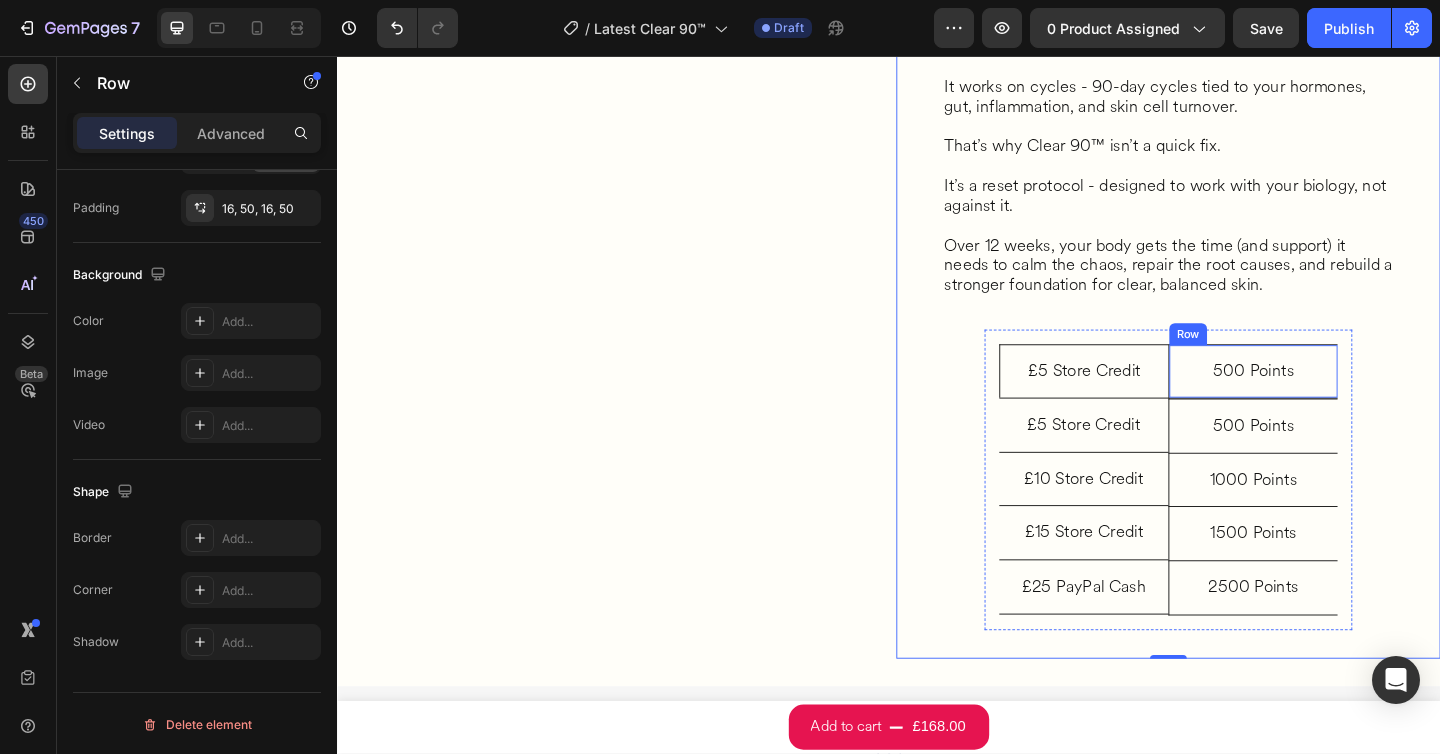 click on "500 Points Heading Row" at bounding box center [1333, 400] 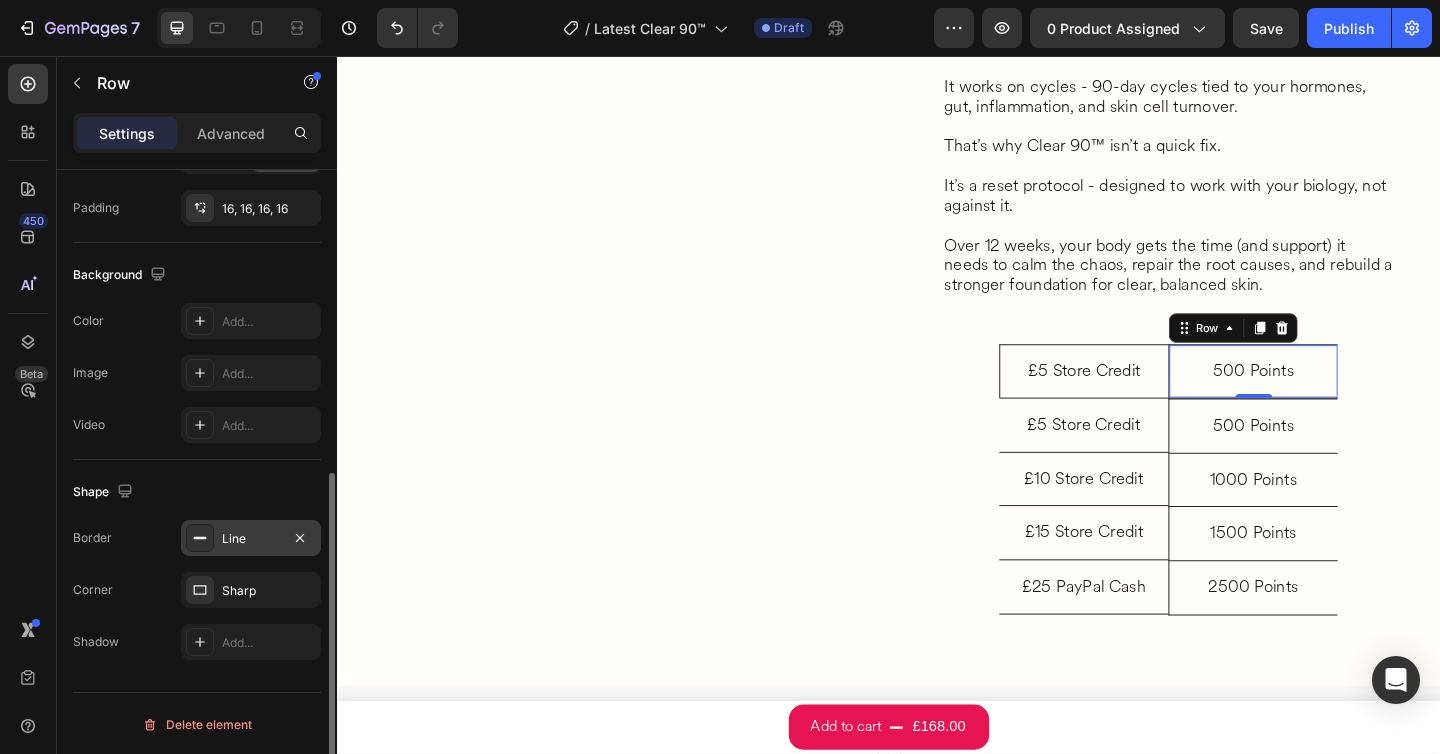 click on "Line" at bounding box center [251, 539] 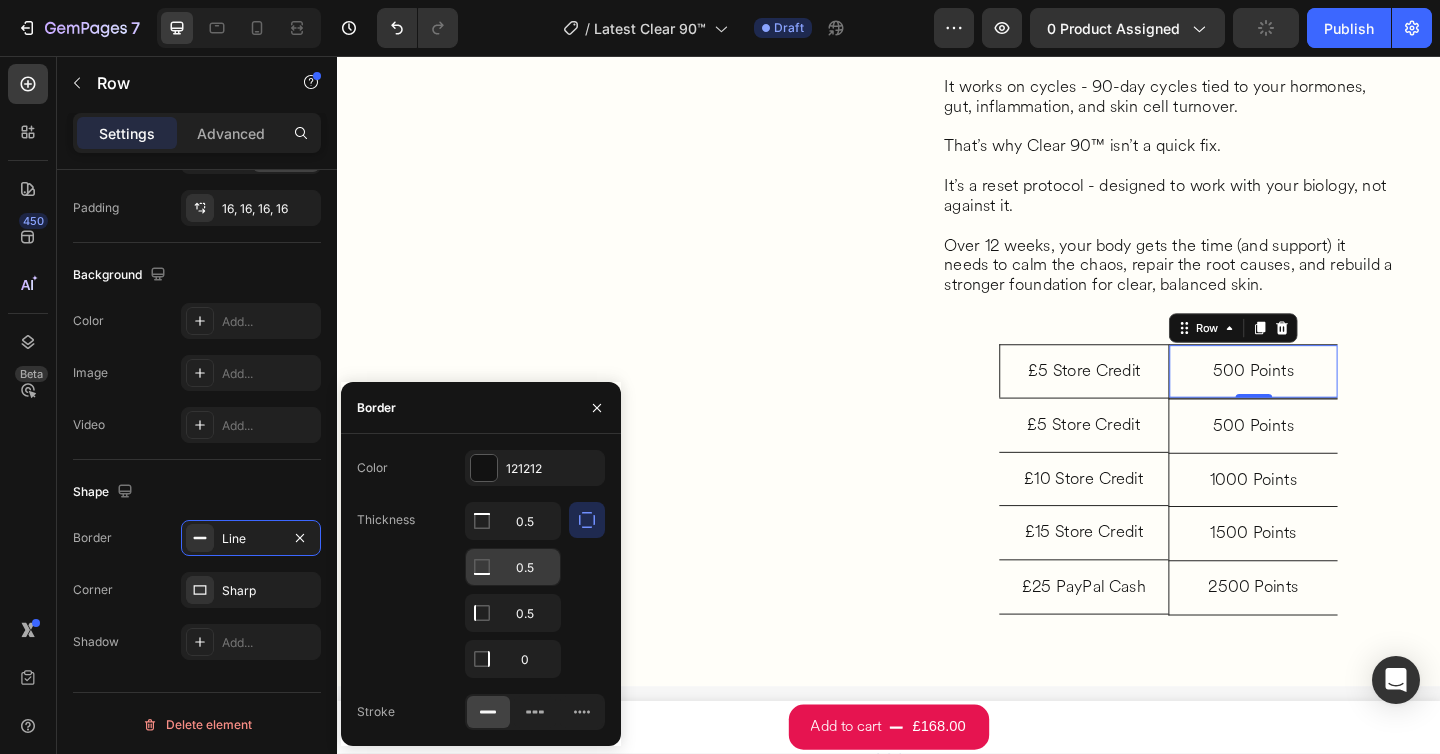 click on "0.5" at bounding box center (513, 521) 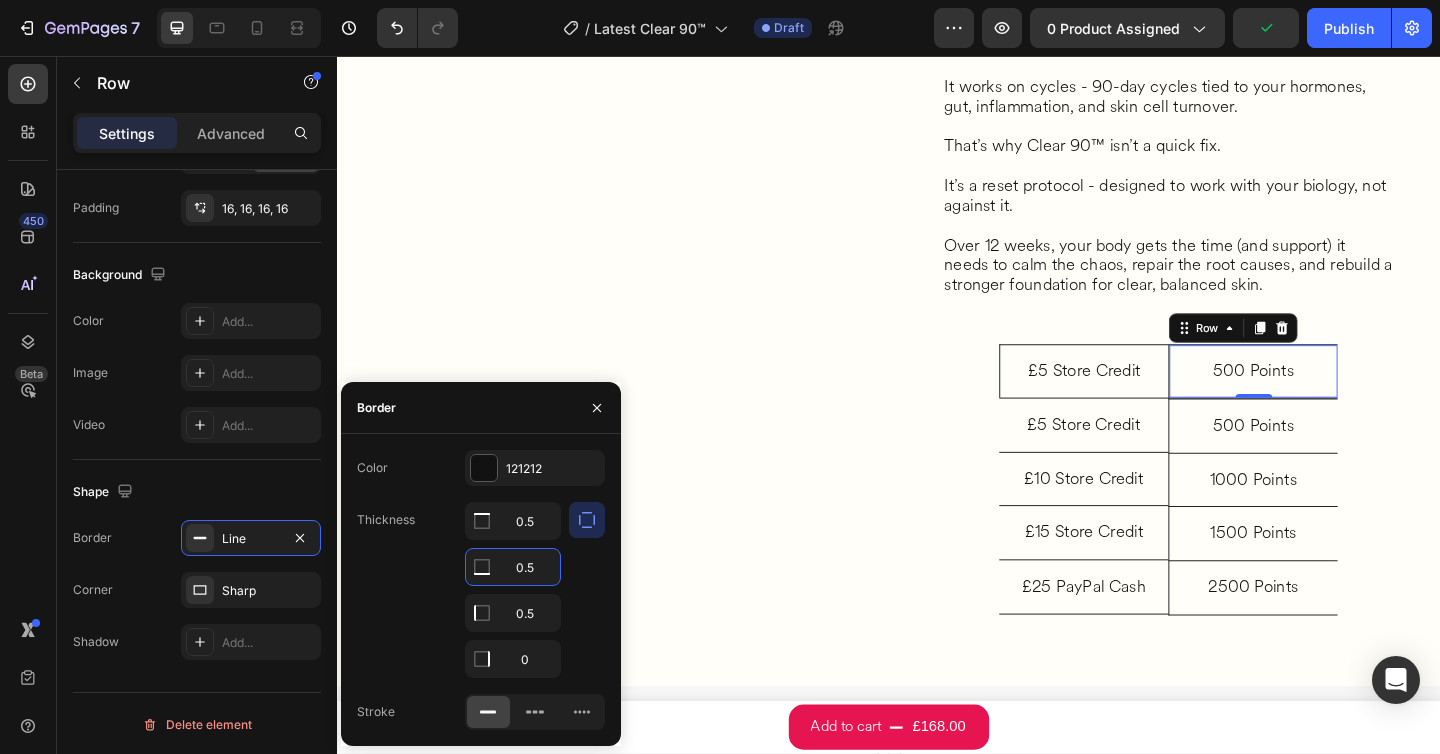 type on "0" 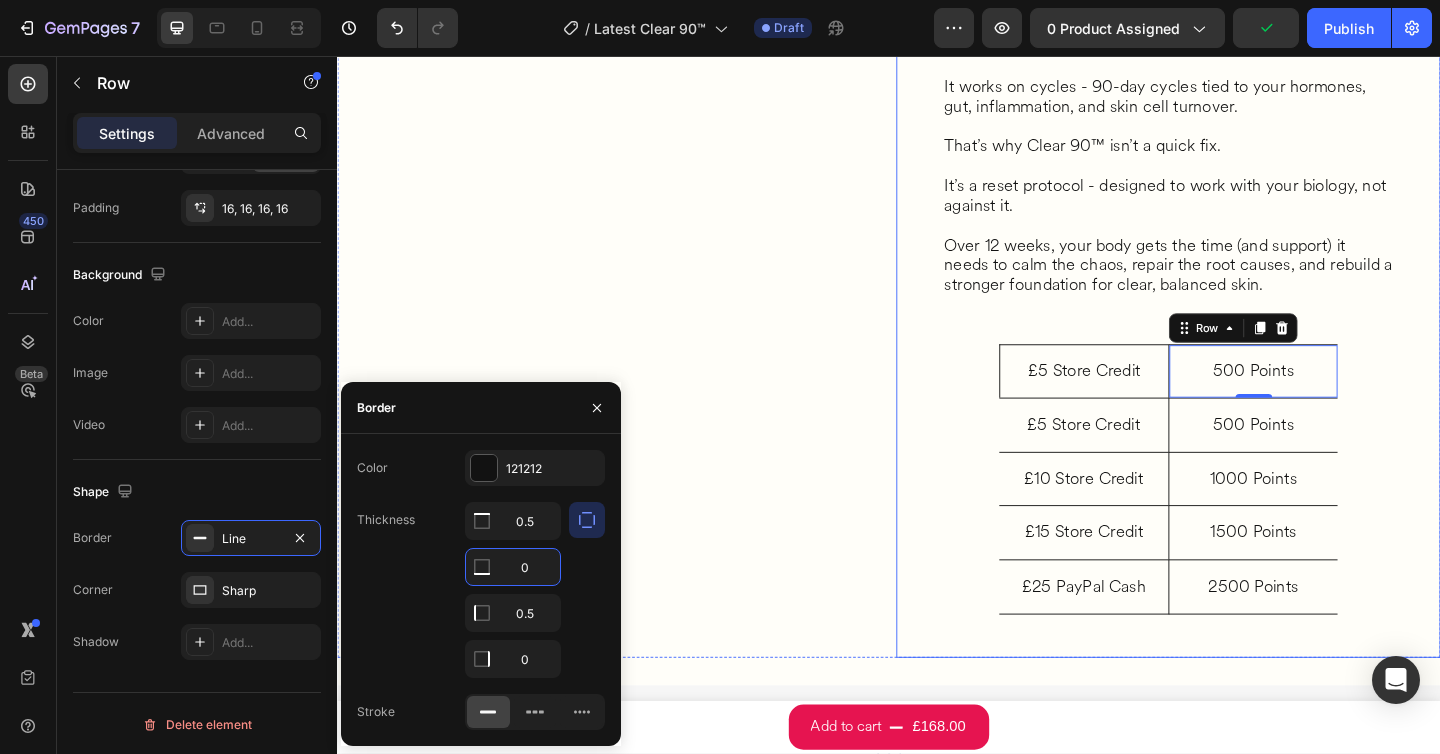 click on "What’s Inside Your Clear 90™ Box Heading You’ve probably tried products that promised fast results. A cream that cleared you up for a week. A supplement that “worked” until your next cycle. But skin doesn’t work on shortcuts. It works on cycles - 90-day cycles tied to your hormones, gut, inflammation, and skin cell turnover. That’s why Clear 90™ isn’t a quick fix. It’s a reset protocol - designed to work with your biology, not against it. Over 12 weeks, your body gets the time (and support) it needs to calm the chaos, repair the root causes, and rebuild a stronger foundation for clear, balanced skin. Heading £5 Store Credit Heading Row £5 Store Credit Heading Row £10 Store Credit Heading Row £15 Store Credit Heading Row £25 PayPal Cash Heading Row 500 Points Heading Row   0 500 Points Heading Row 1000 Points Heading Row 1500 Points Heading Row 2500 Points Heading Row Row Row" at bounding box center [1241, 270] 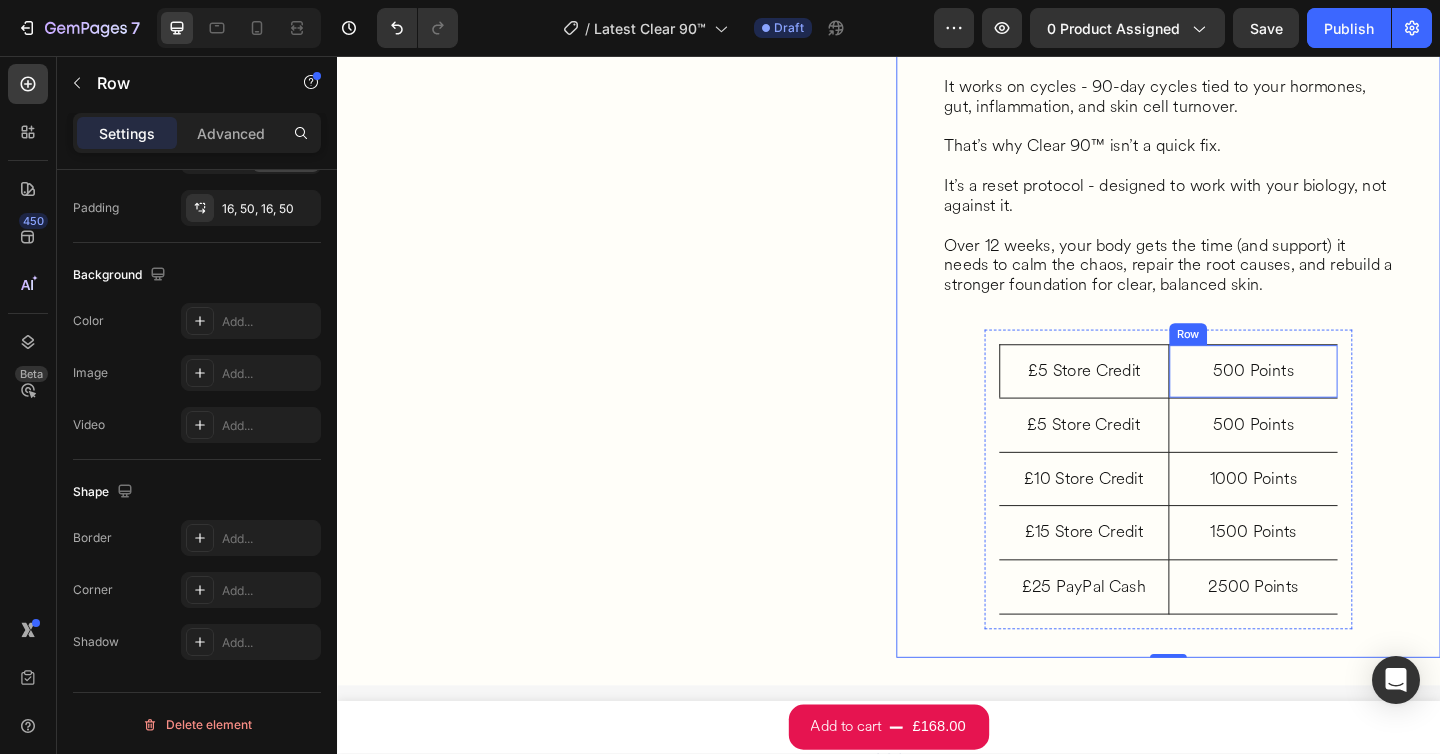 click on "500 Points Heading Row" at bounding box center [1333, 399] 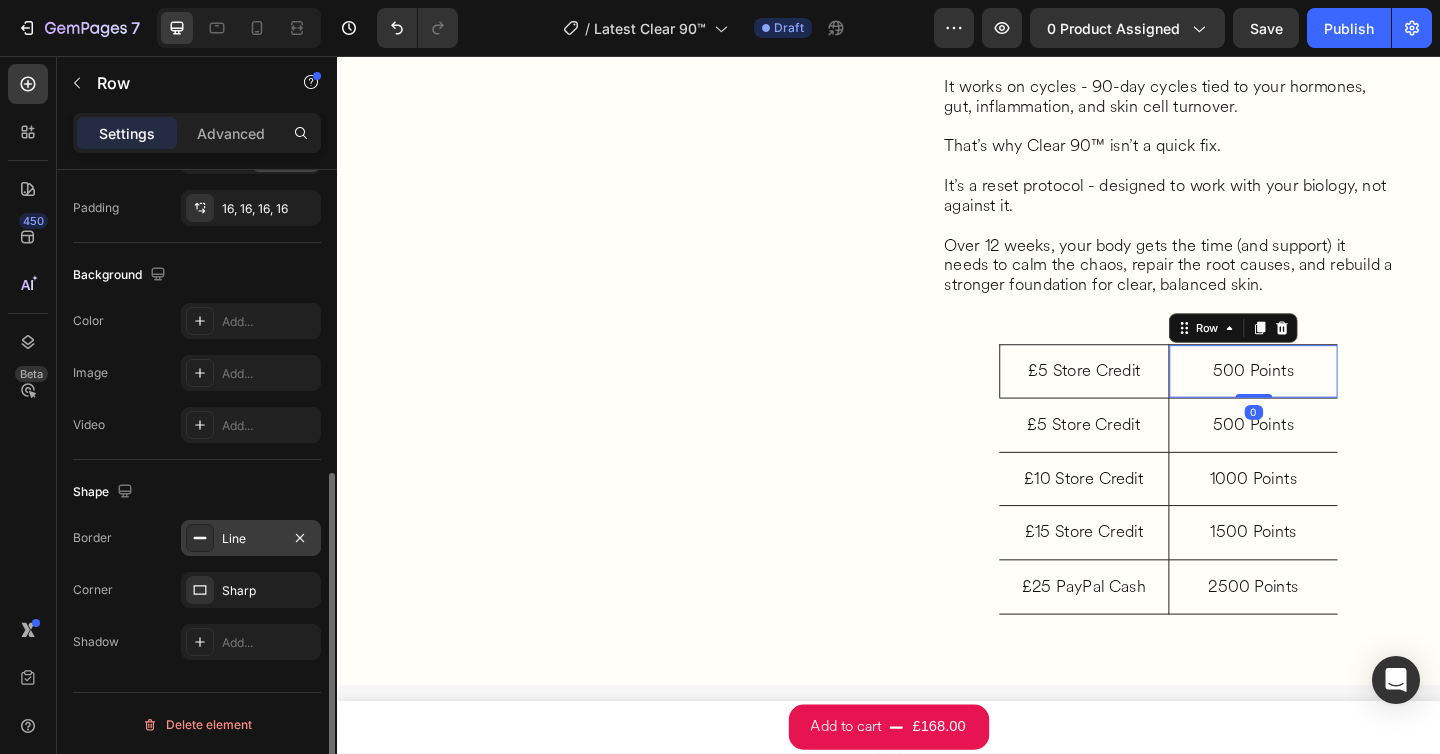 click on "Line" at bounding box center [251, 539] 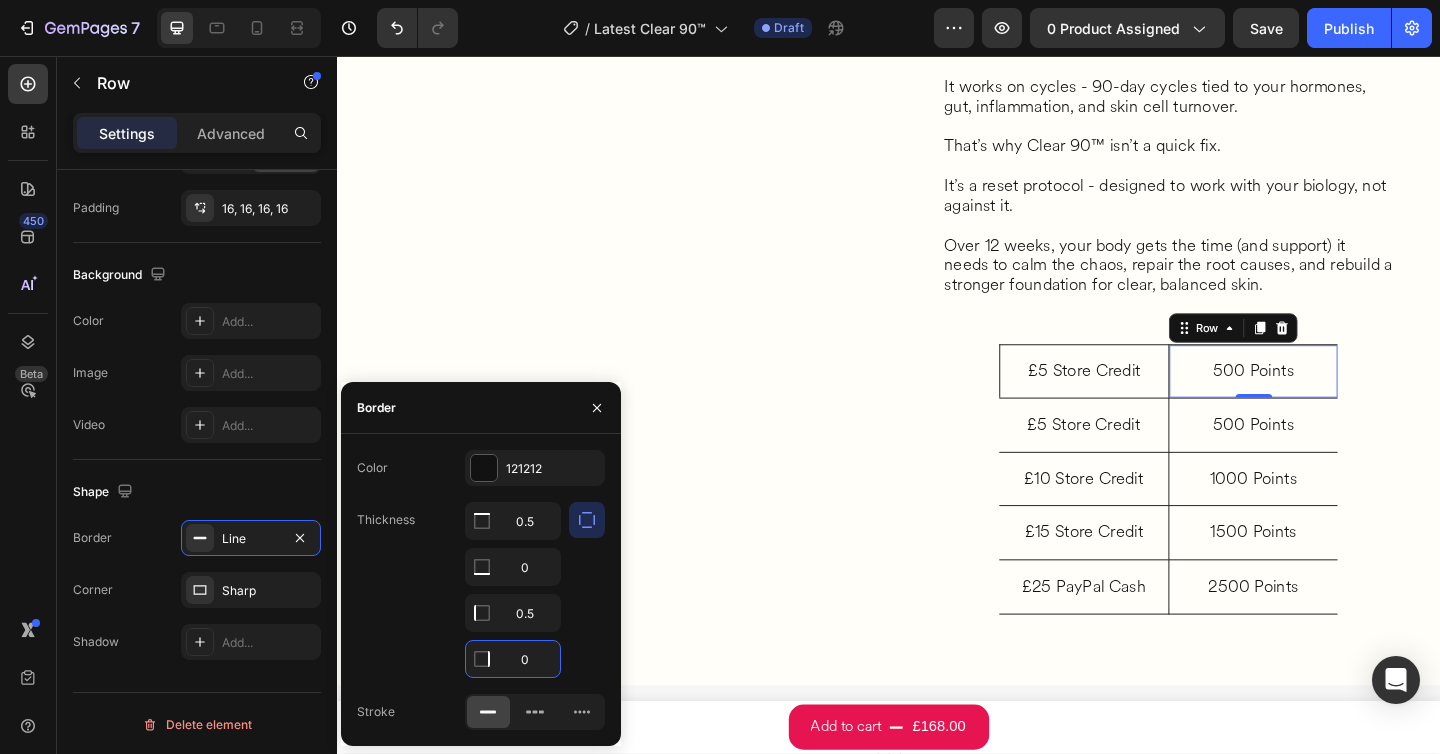click on "0" at bounding box center [513, 659] 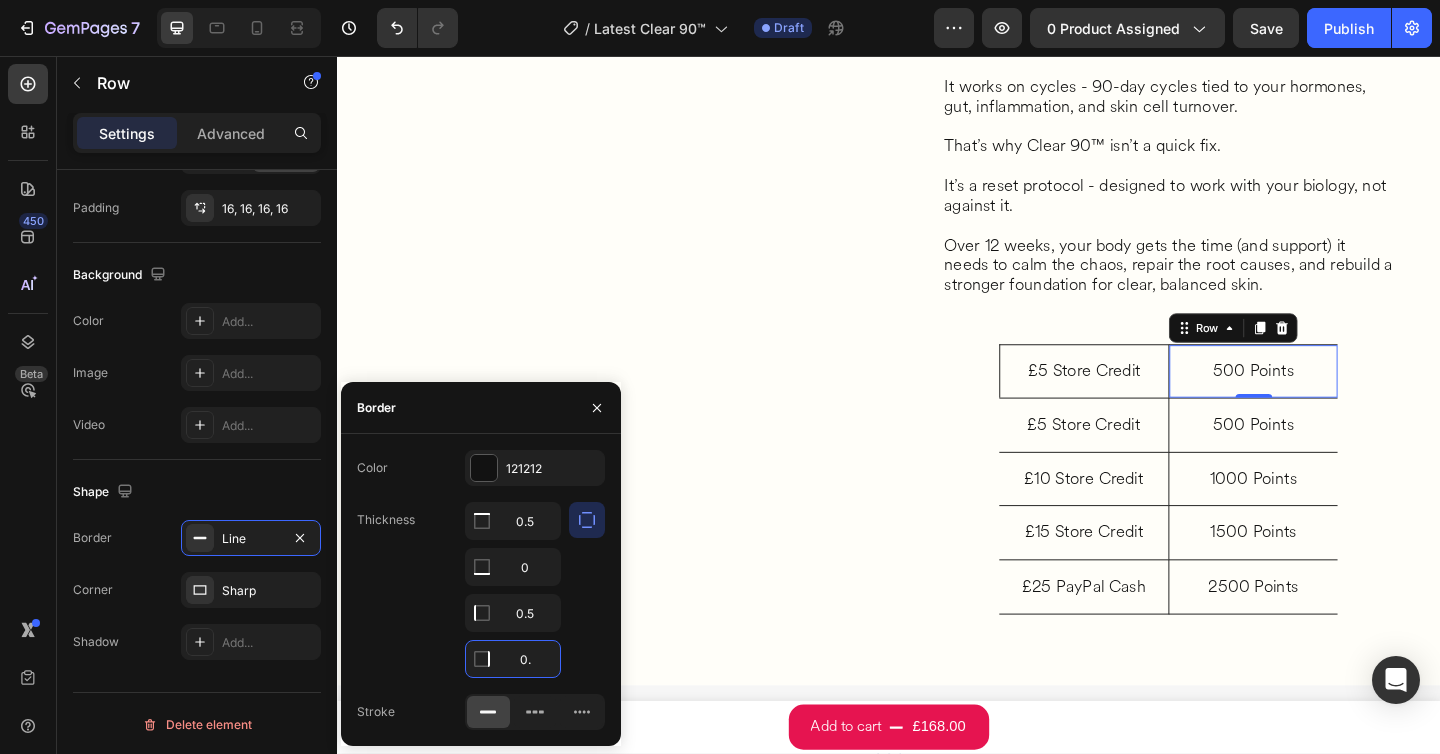 type on "0.5" 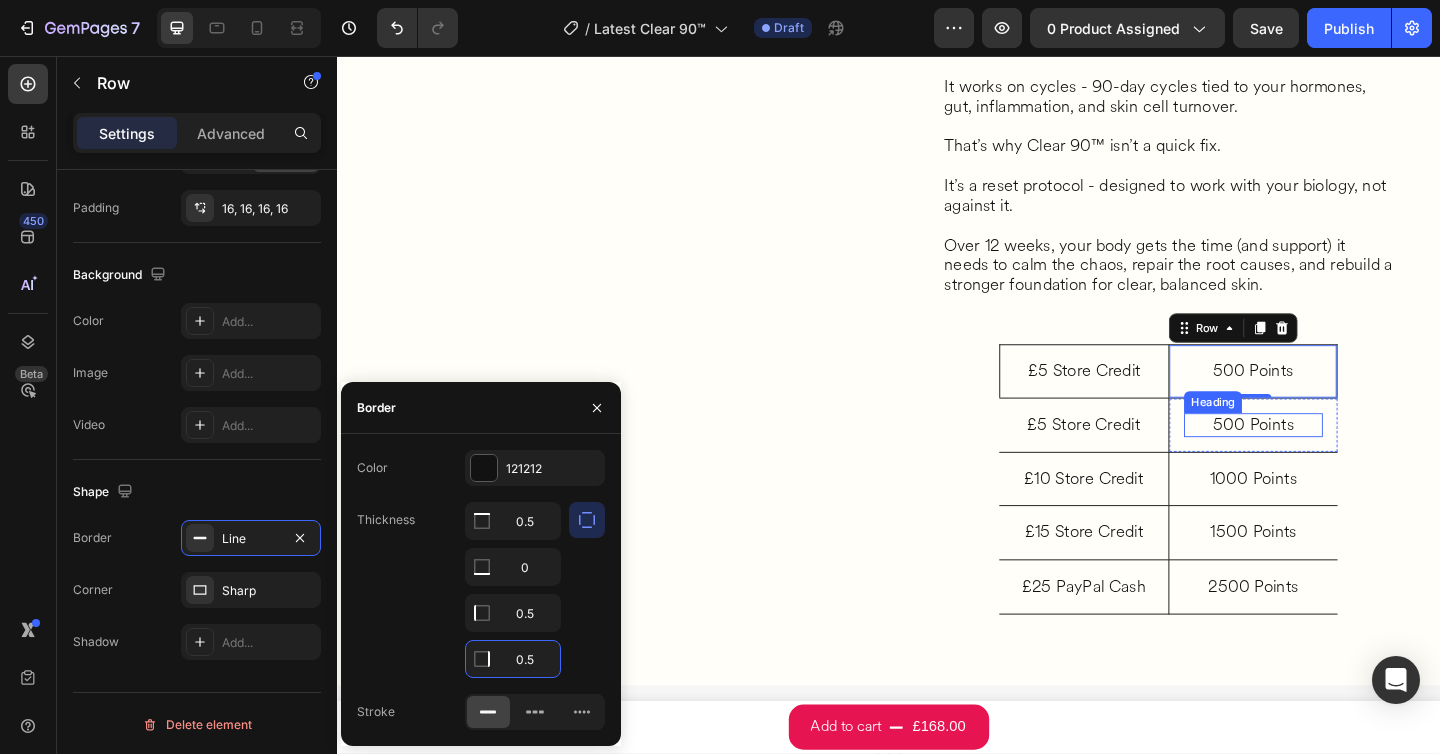 click on "What’s Inside Your Clear 90™ Box Heading You’ve probably tried products that promised fast results. A cream that cleared you up for a week. A supplement that “worked” until your next cycle. But skin doesn’t work on shortcuts. It works on cycles - 90-day cycles tied to your hormones, gut, inflammation, and skin cell turnover. That’s why Clear 90™ isn’t a quick fix. It’s a reset protocol - designed to work with your biology, not against it. Over 12 weeks, your body gets the time (and support) it needs to calm the chaos, repair the root causes, and rebuild a stronger foundation for clear, balanced skin. Heading £5 Store Credit Heading Row £5 Store Credit Heading Row £10 Store Credit Heading Row £15 Store Credit Heading Row £25 PayPal Cash Heading Row 500 Points Heading Row   0 500 Points Heading Row 1000 Points Heading Row 1500 Points Heading Row 2500 Points Heading Row Row Row" at bounding box center (1241, 270) 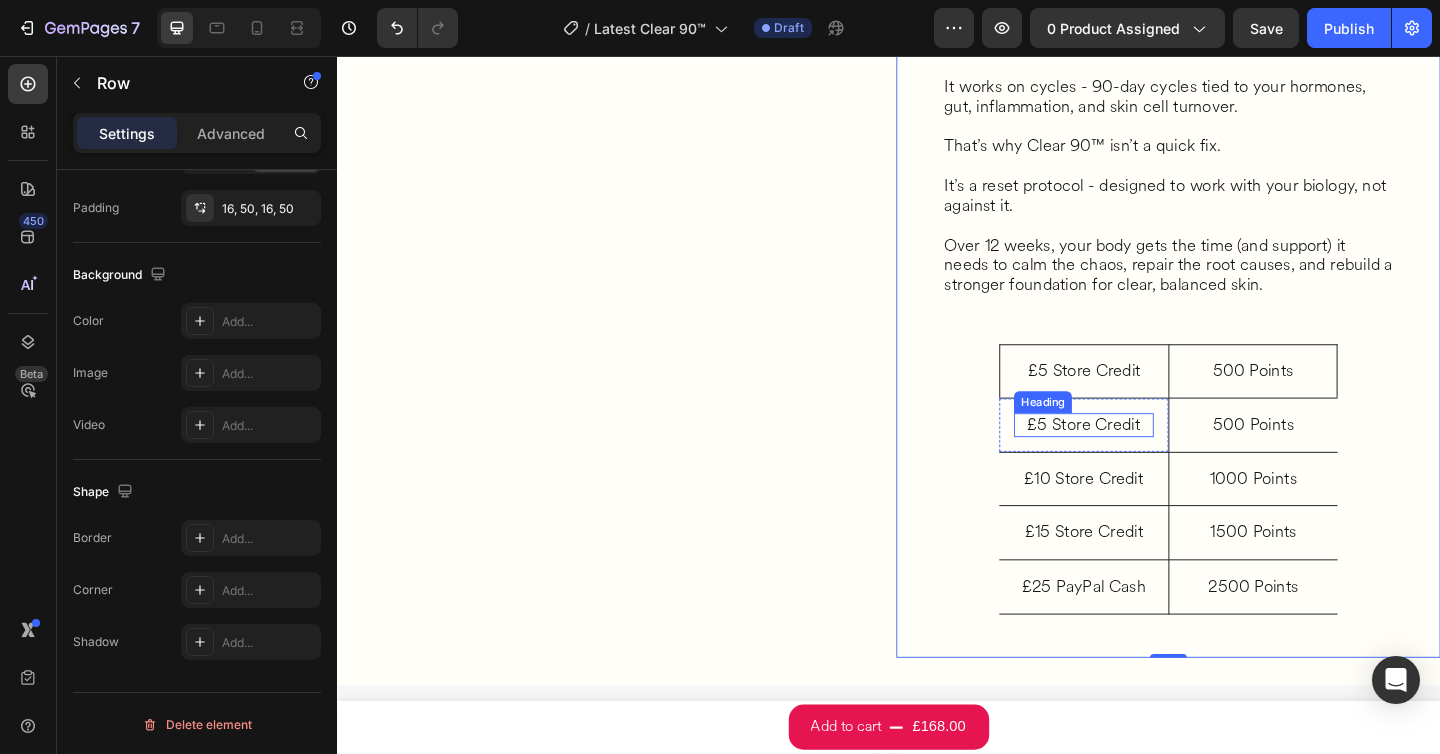 click on "£5 Store Credit" at bounding box center (1149, 458) 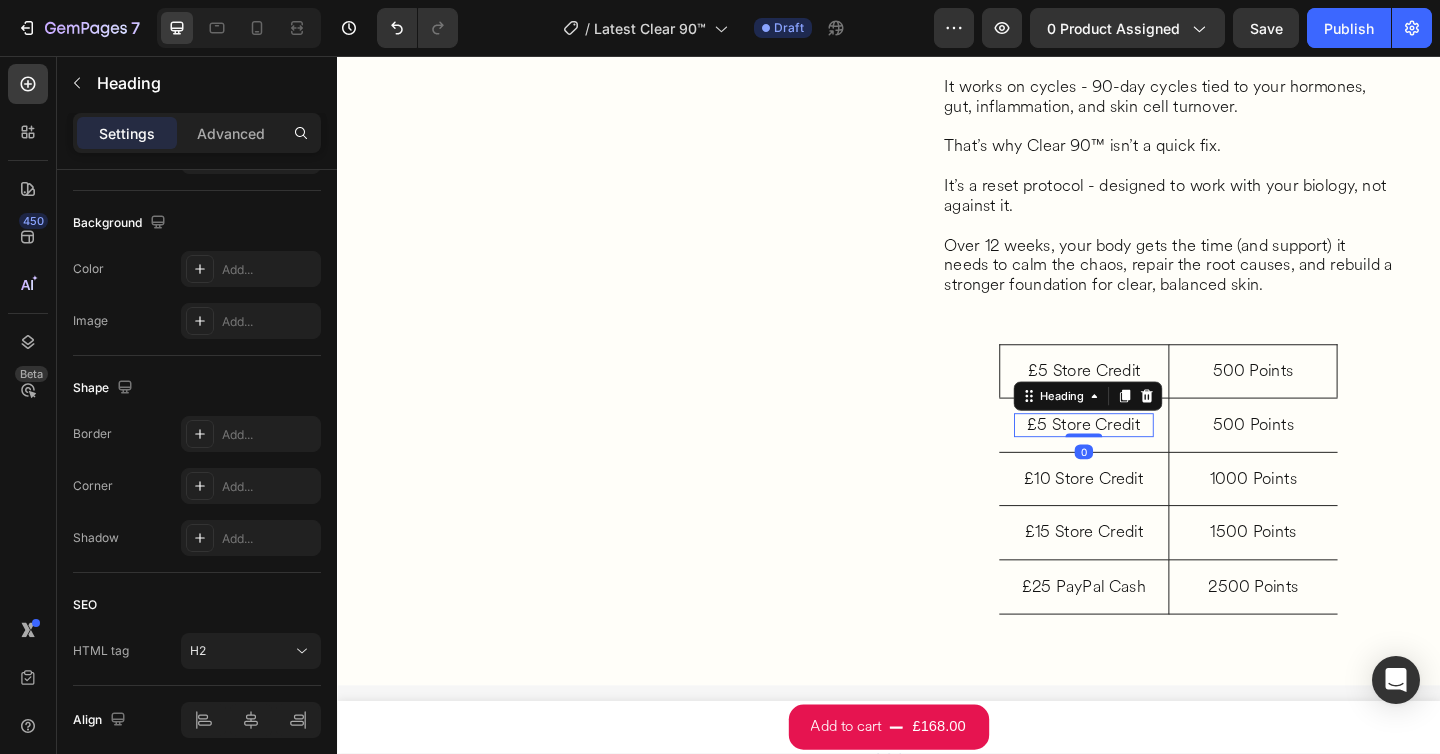 scroll, scrollTop: 0, scrollLeft: 0, axis: both 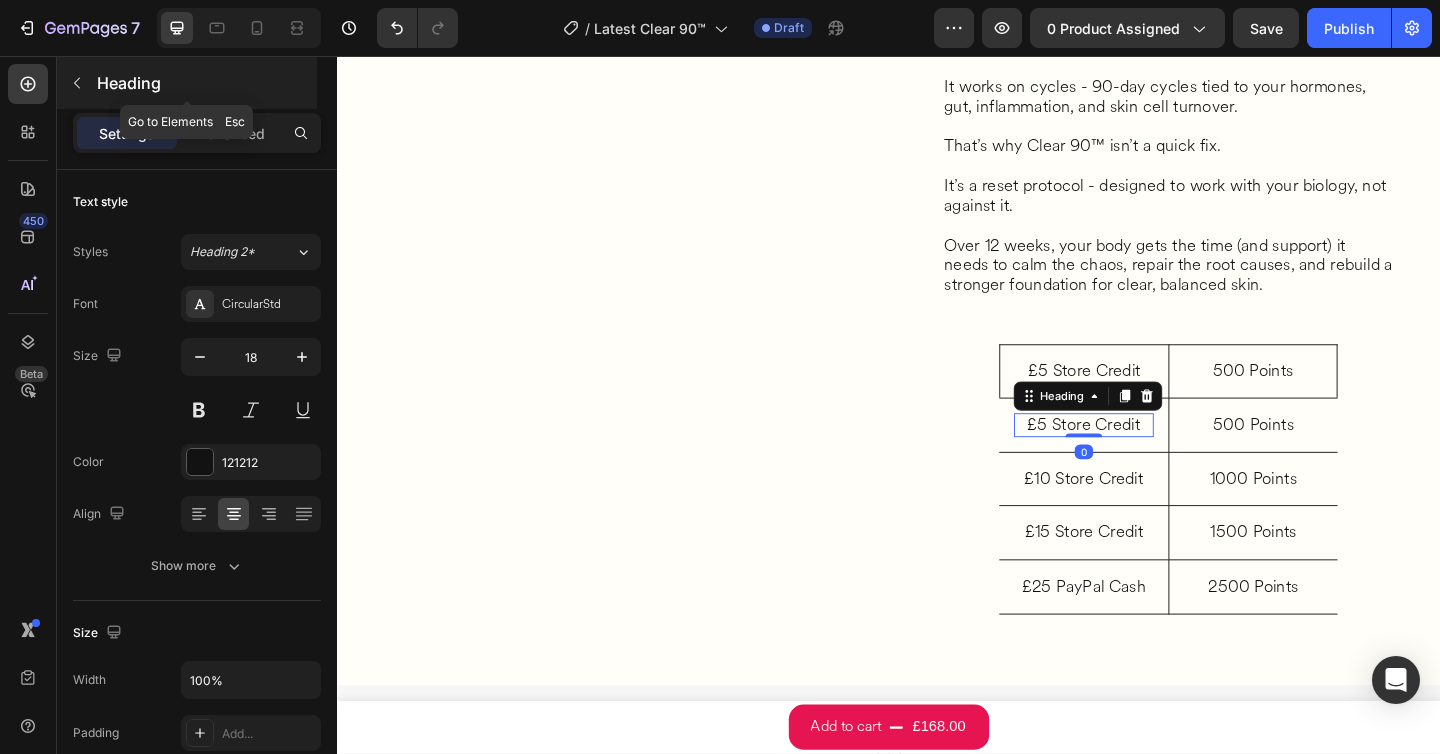click 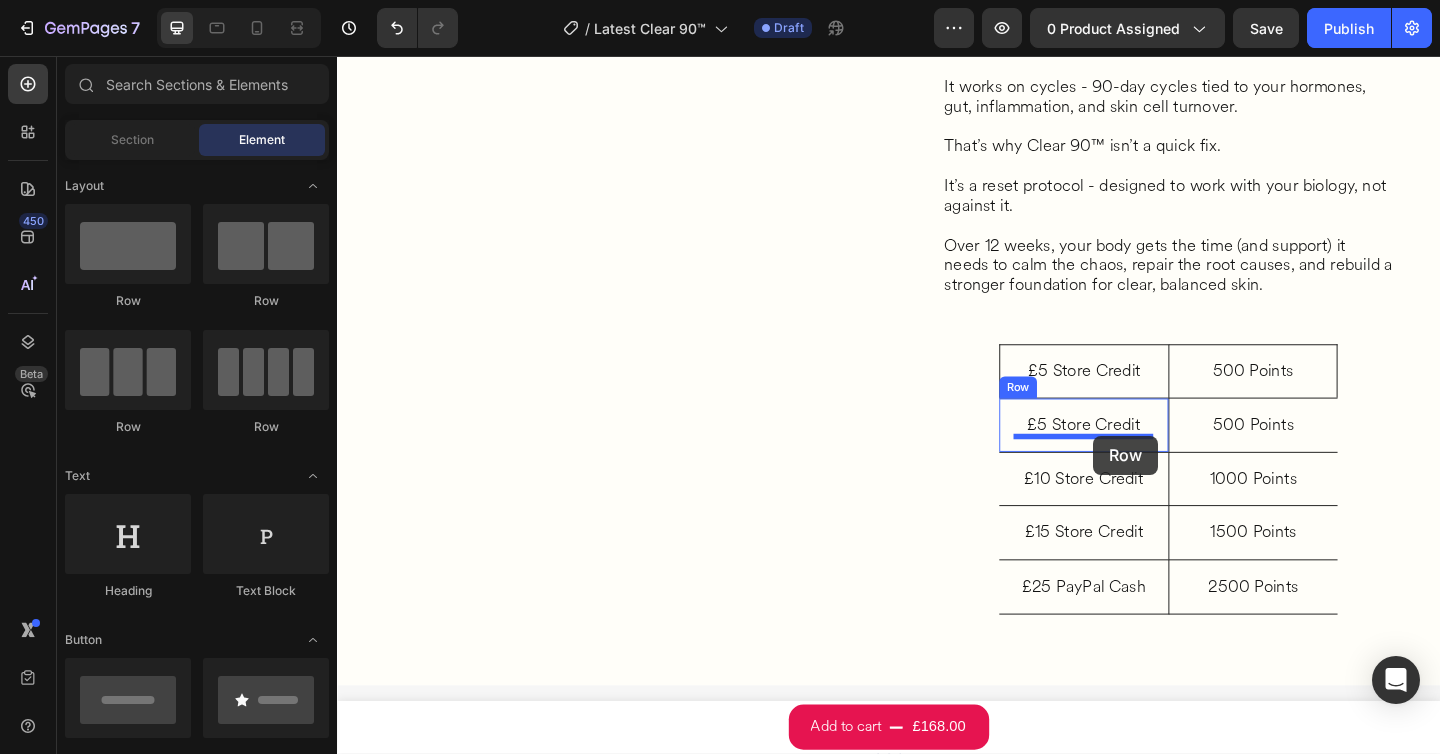 drag, startPoint x: 1509, startPoint y: 542, endPoint x: 1159, endPoint y: 469, distance: 357.53183 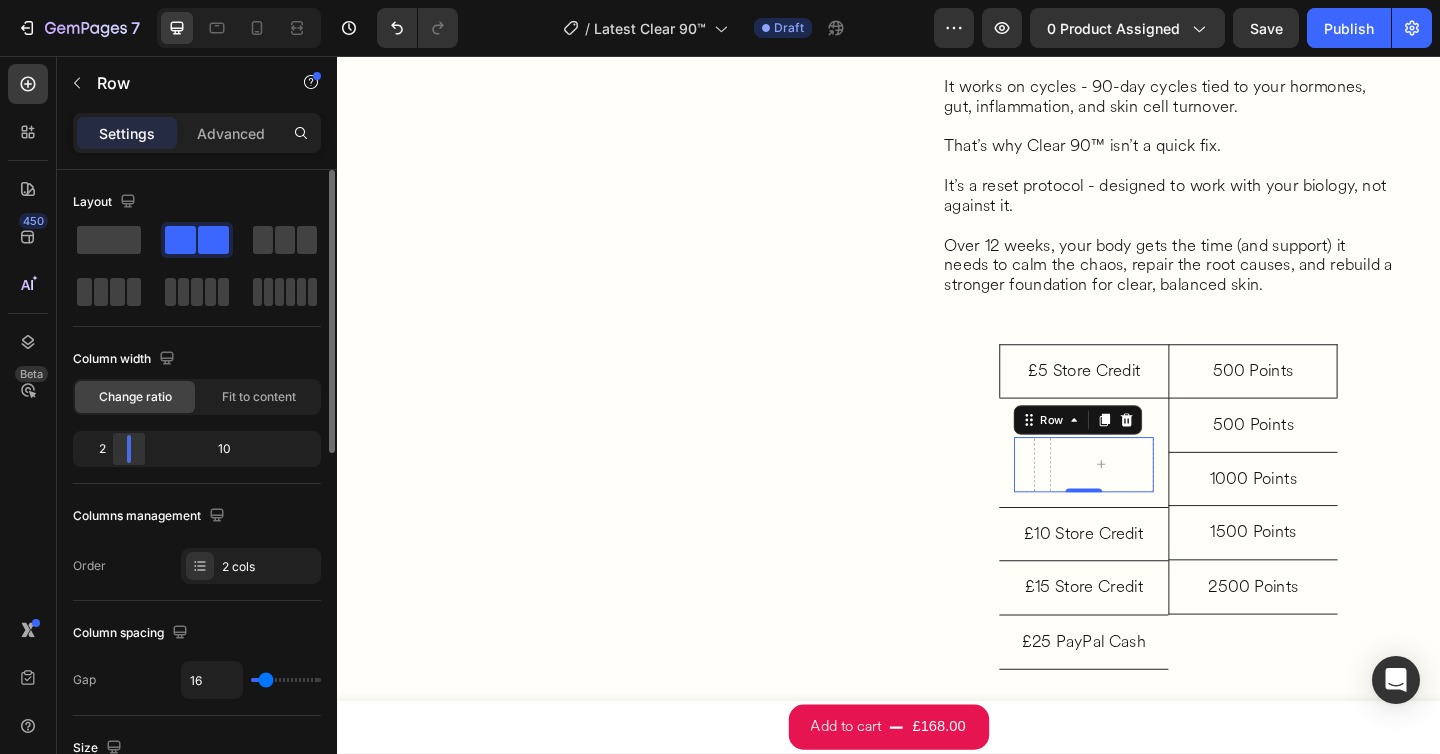 drag, startPoint x: 195, startPoint y: 449, endPoint x: 113, endPoint y: 438, distance: 82.73451 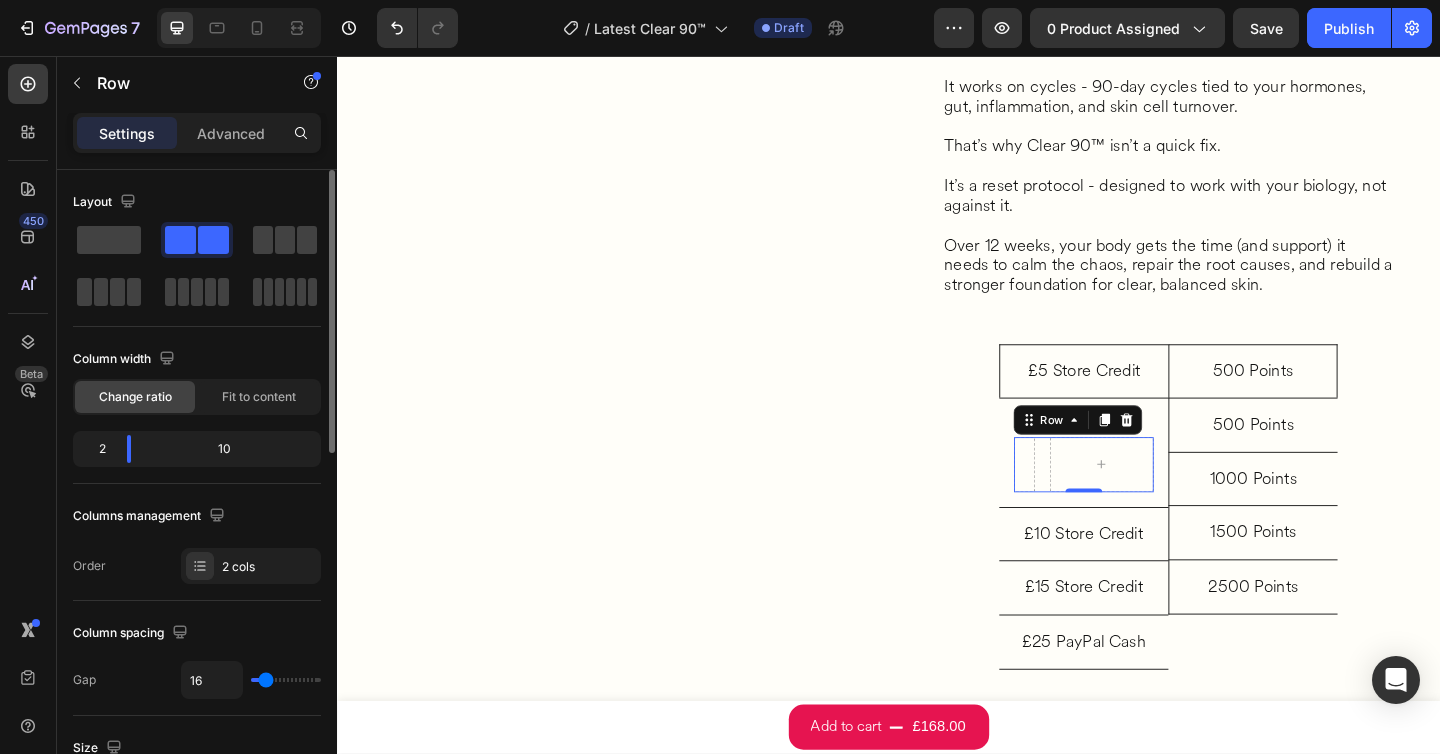 type on "10" 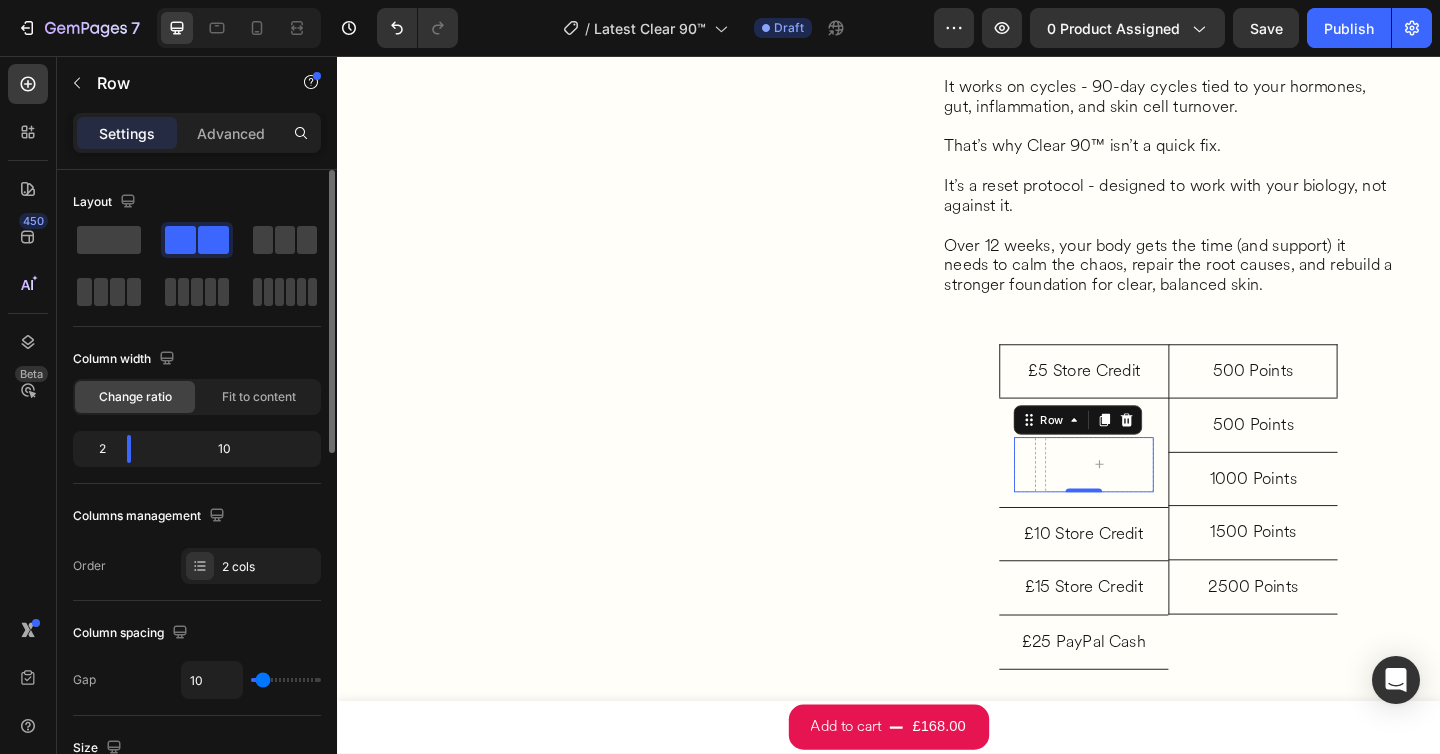 type on "9" 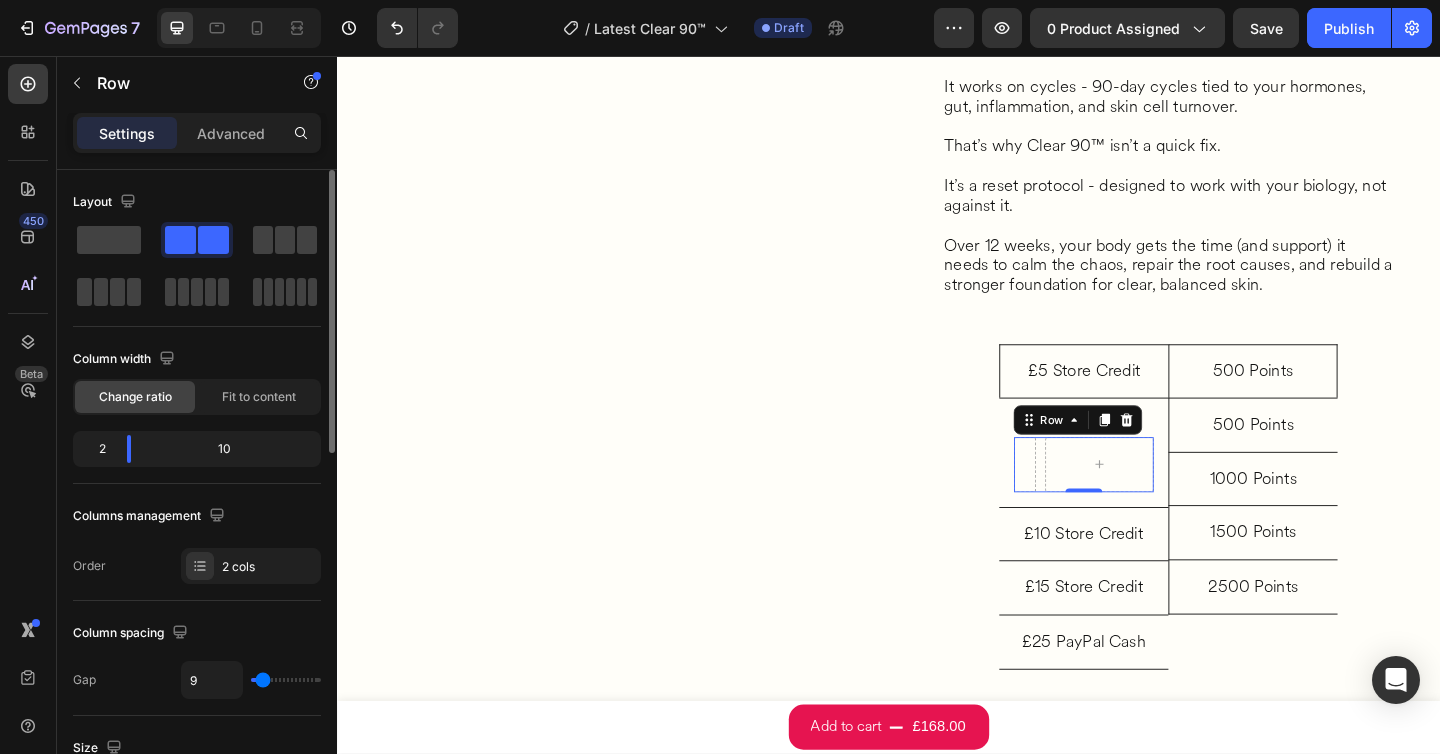 type on "8" 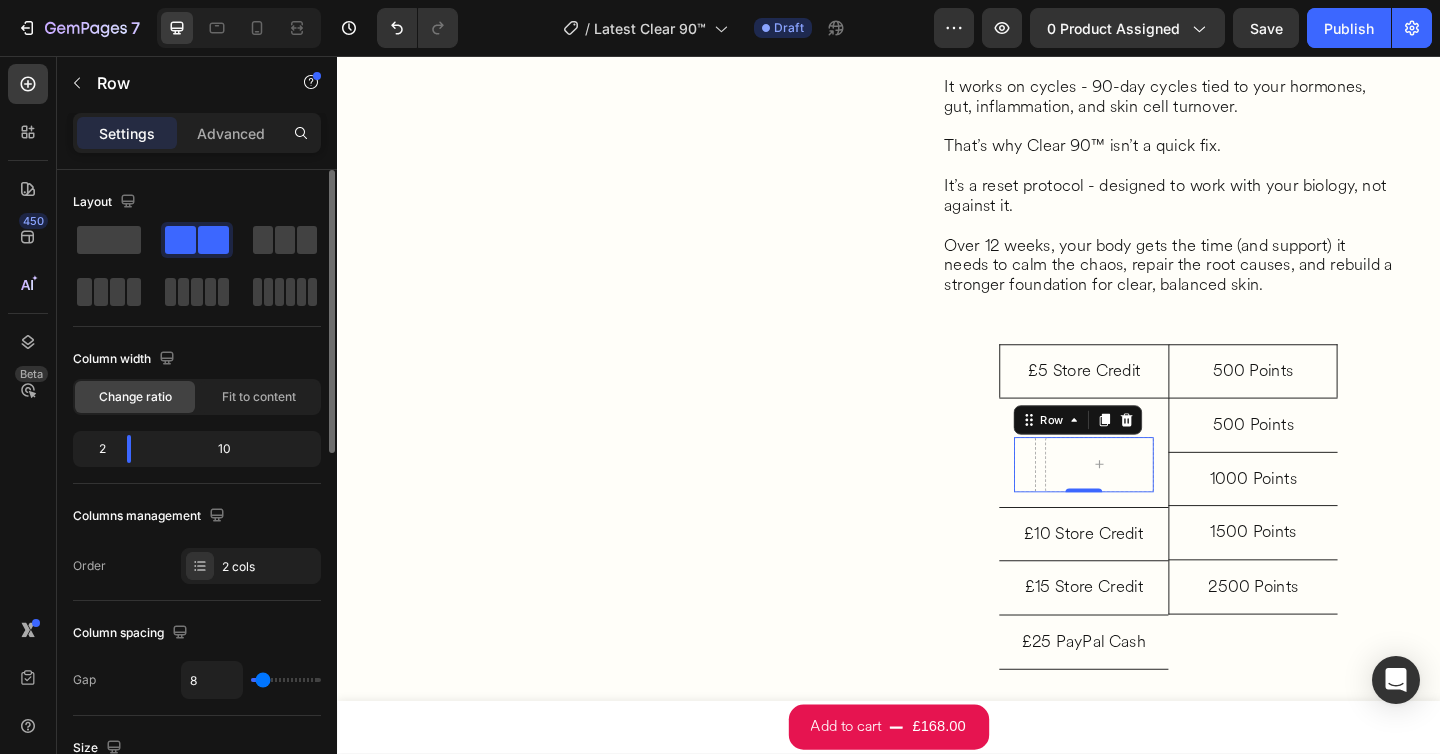 type on "7" 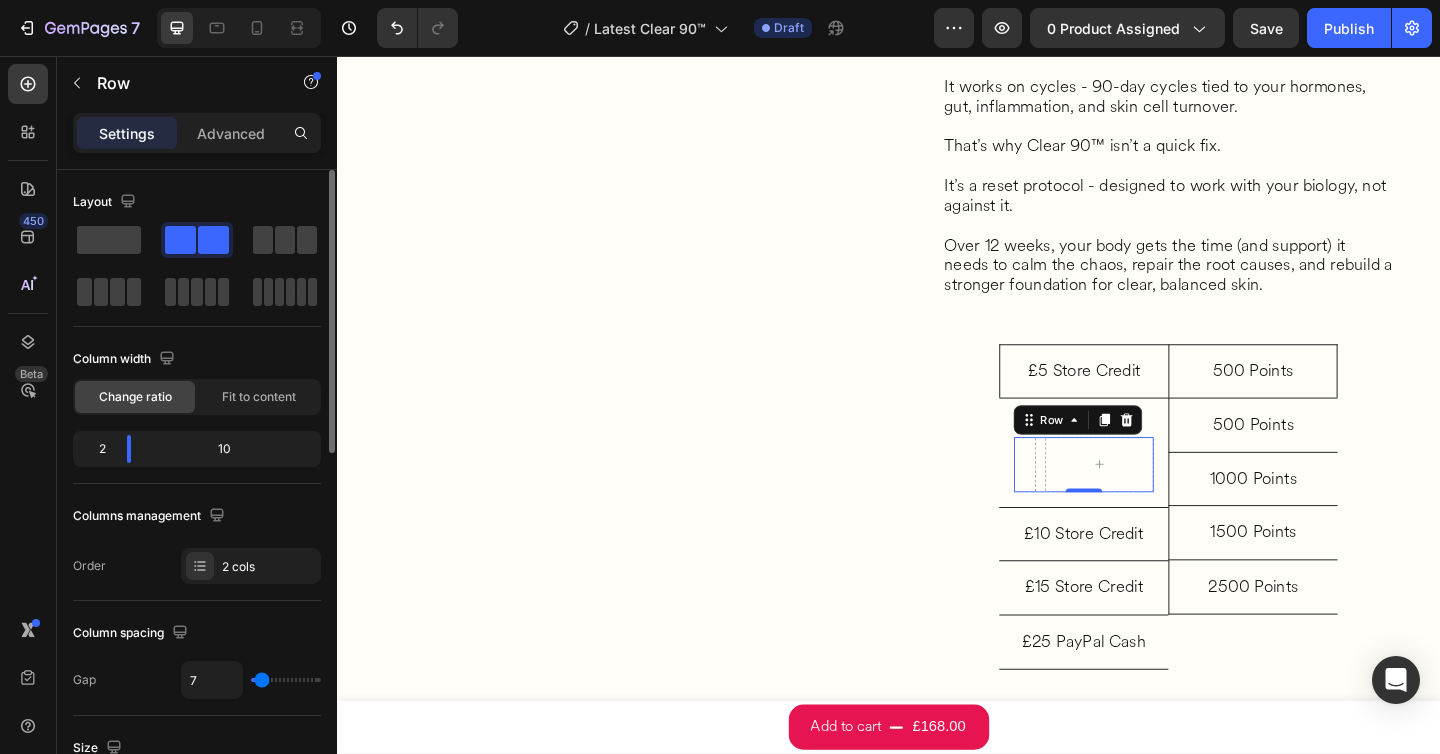 type on "3" 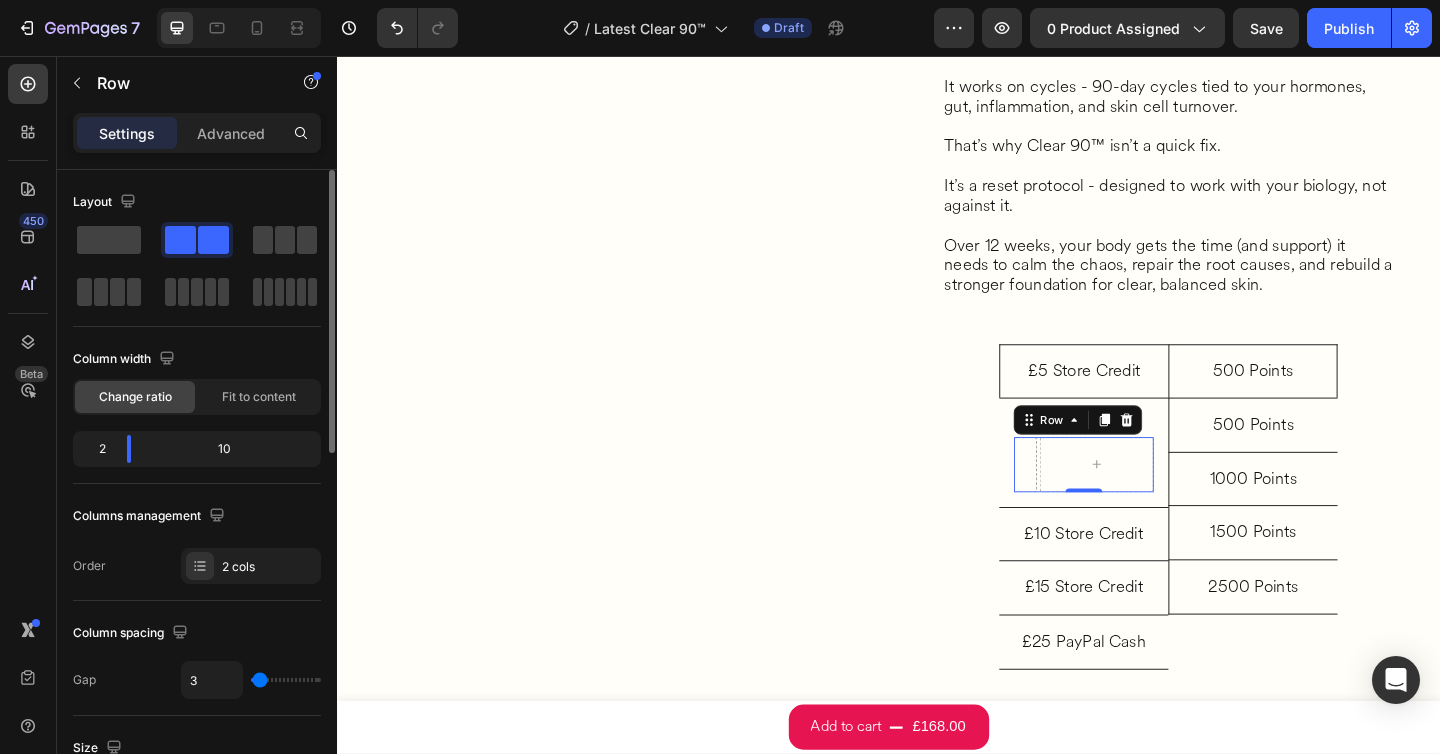 type on "2" 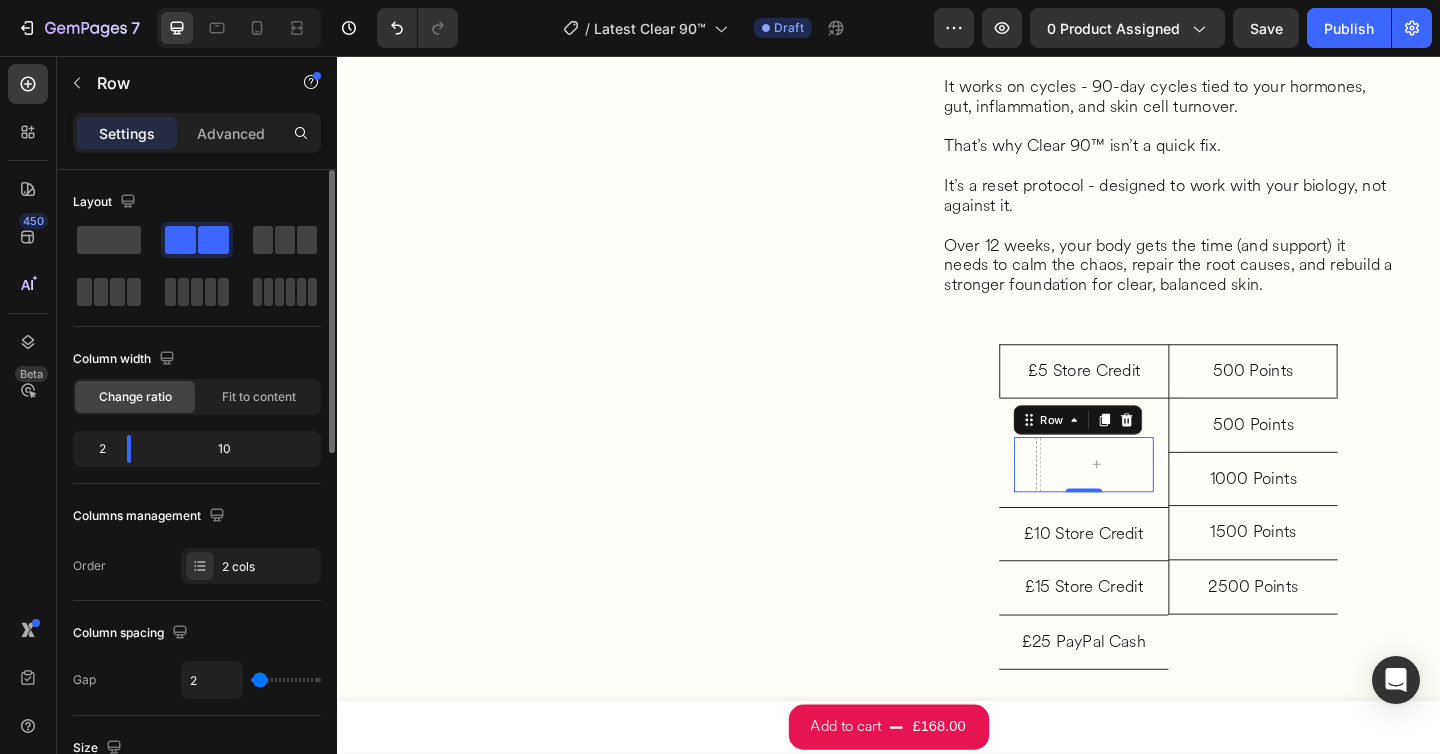 type on "3" 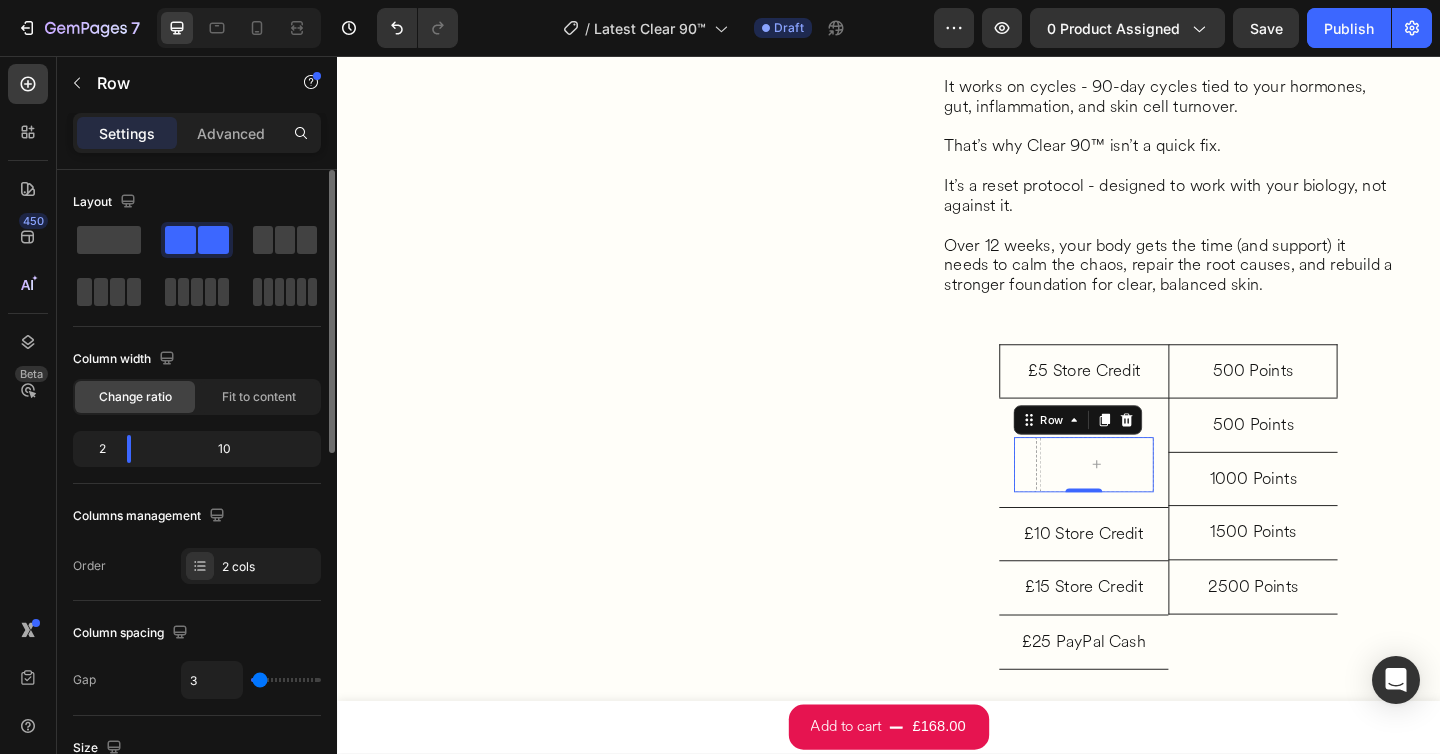 type on "4" 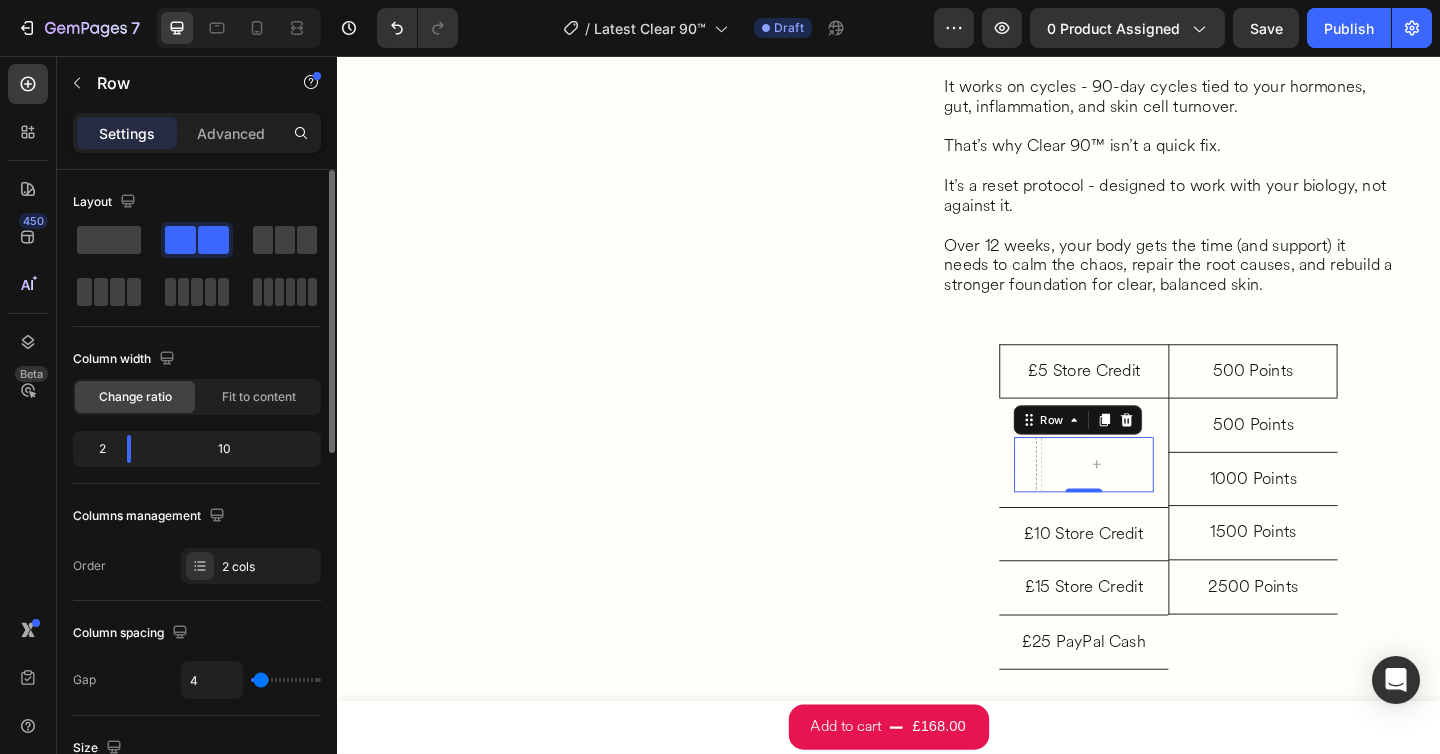 type on "5" 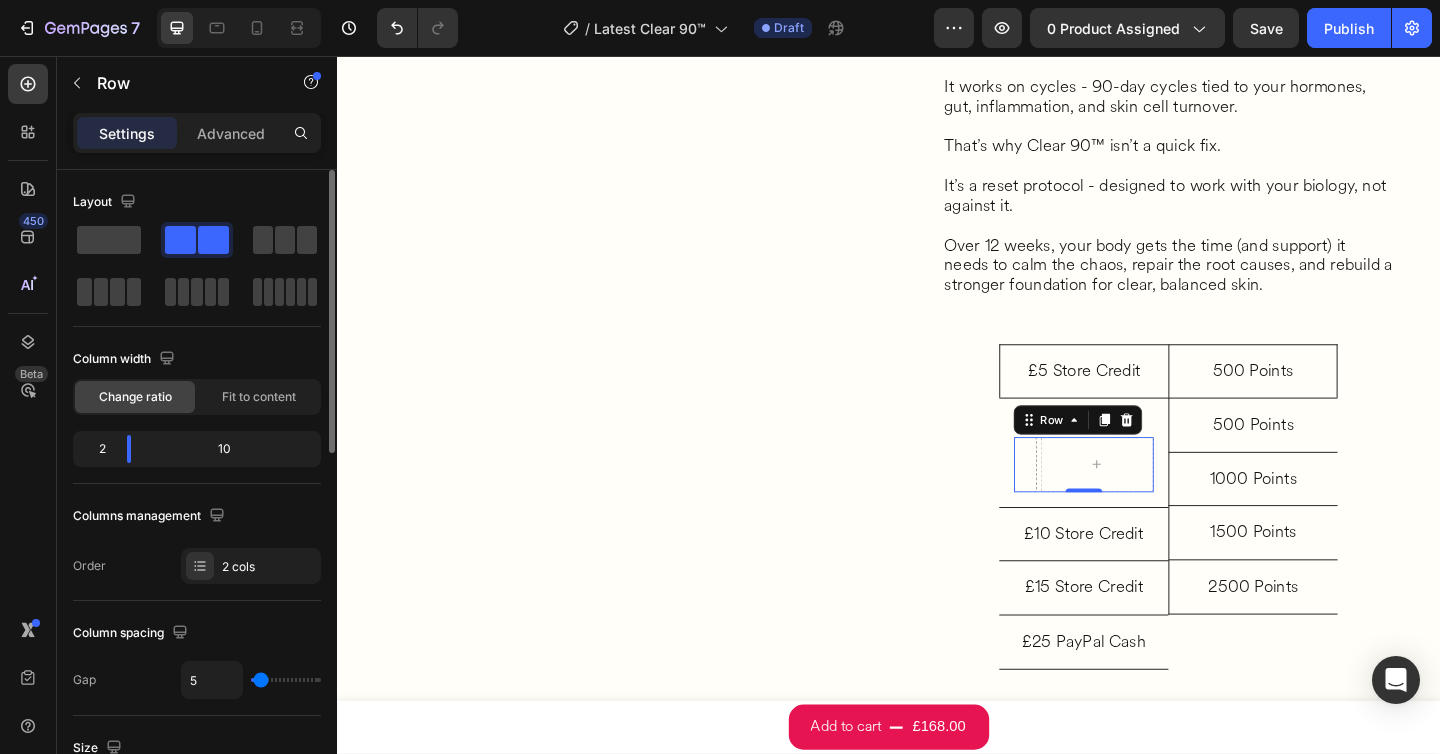 type on "5" 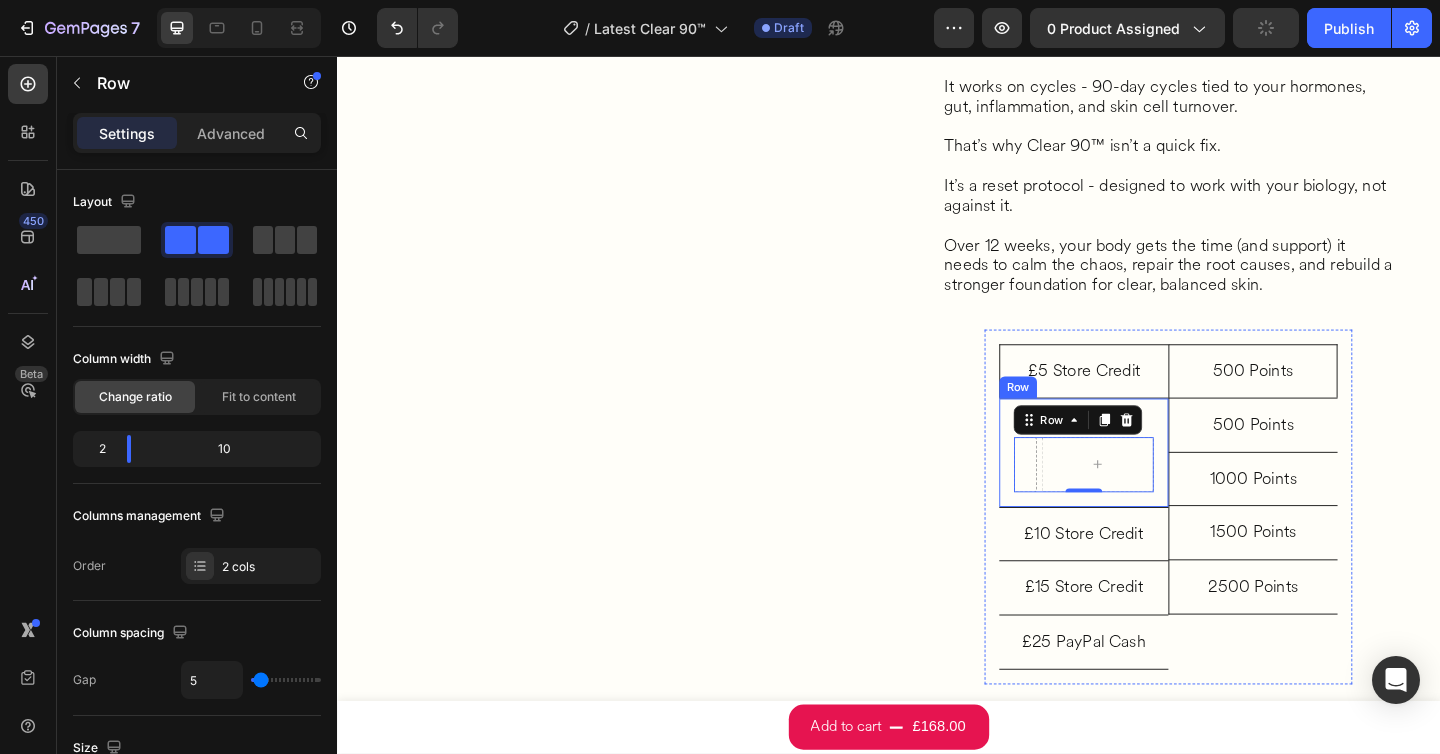 click on "£5 Store Credit Heading
Row   0 Row" at bounding box center (1149, 487) 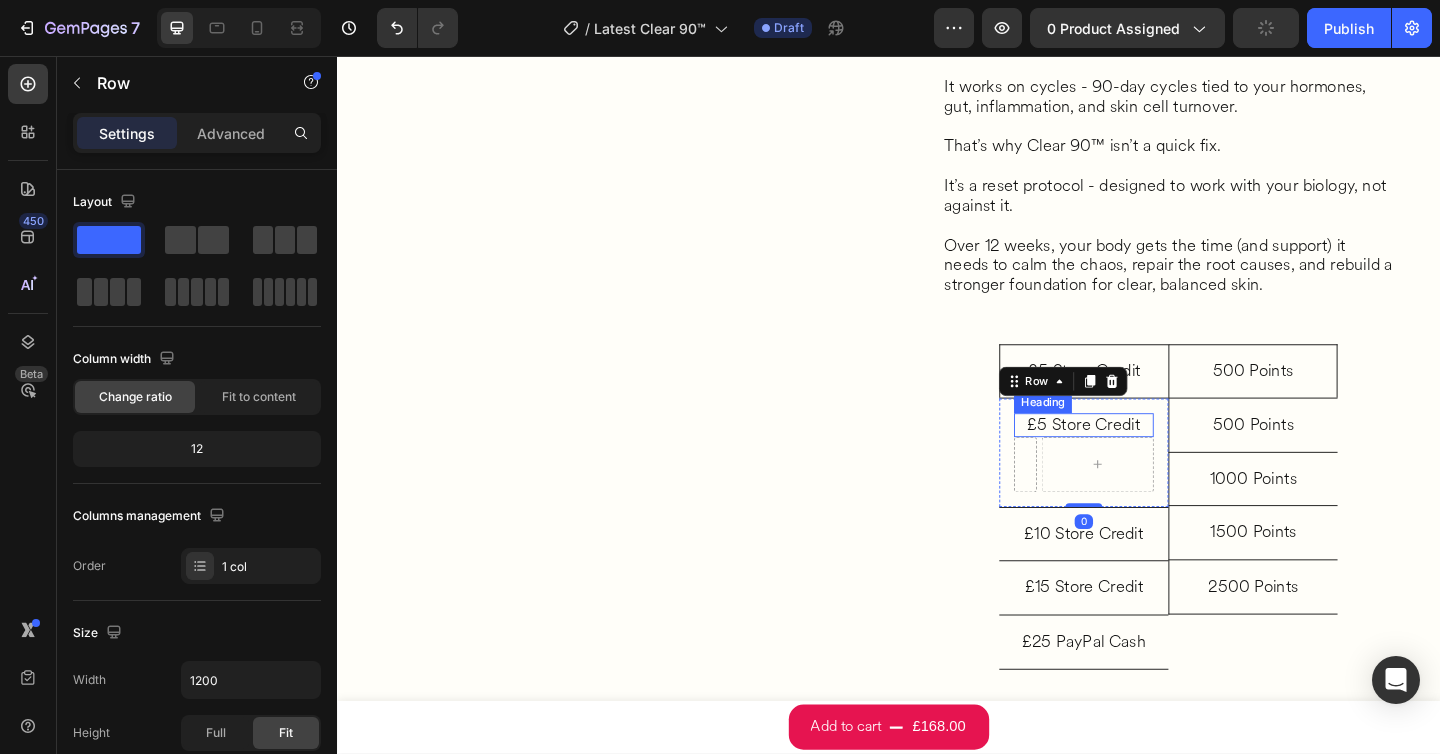 click on "£5 Store Credit" at bounding box center [1149, 458] 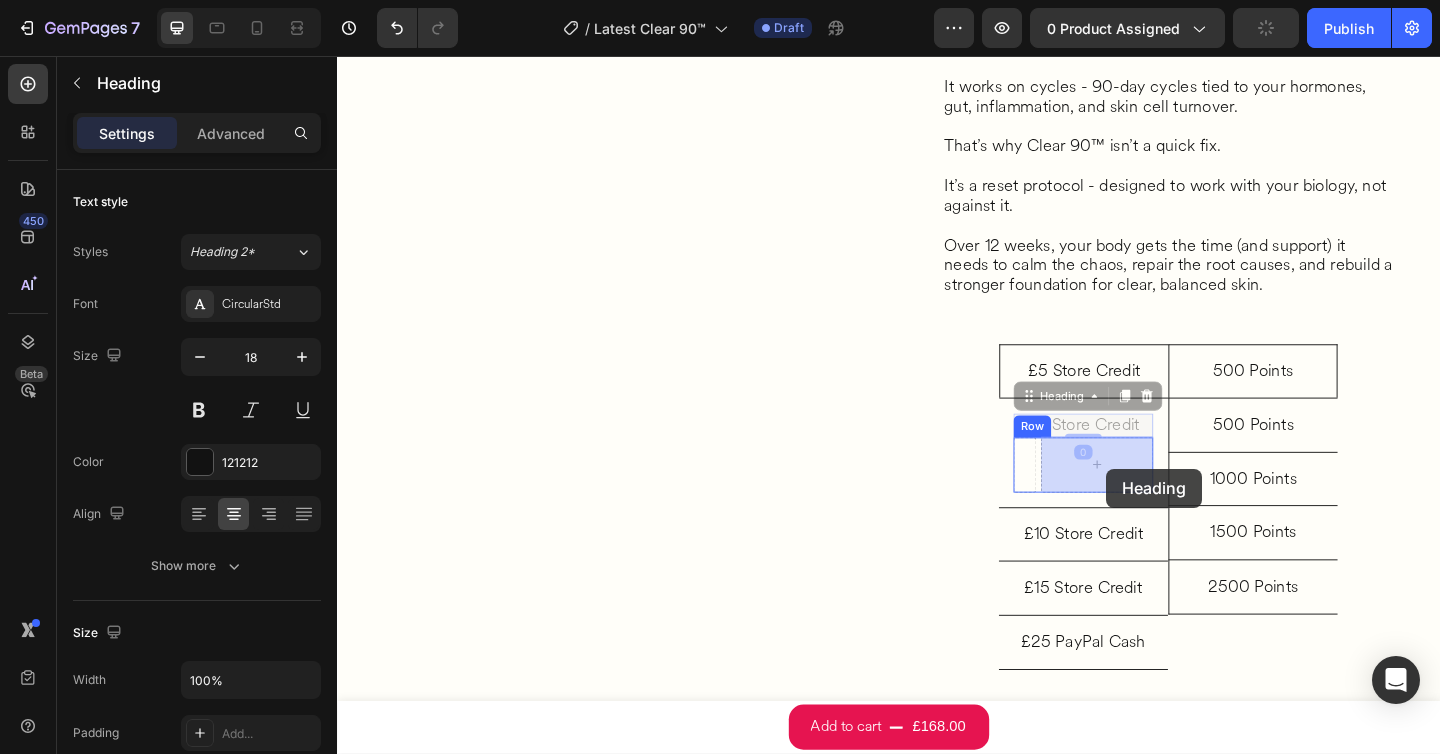 drag, startPoint x: 1126, startPoint y: 429, endPoint x: 1174, endPoint y: 505, distance: 89.88882 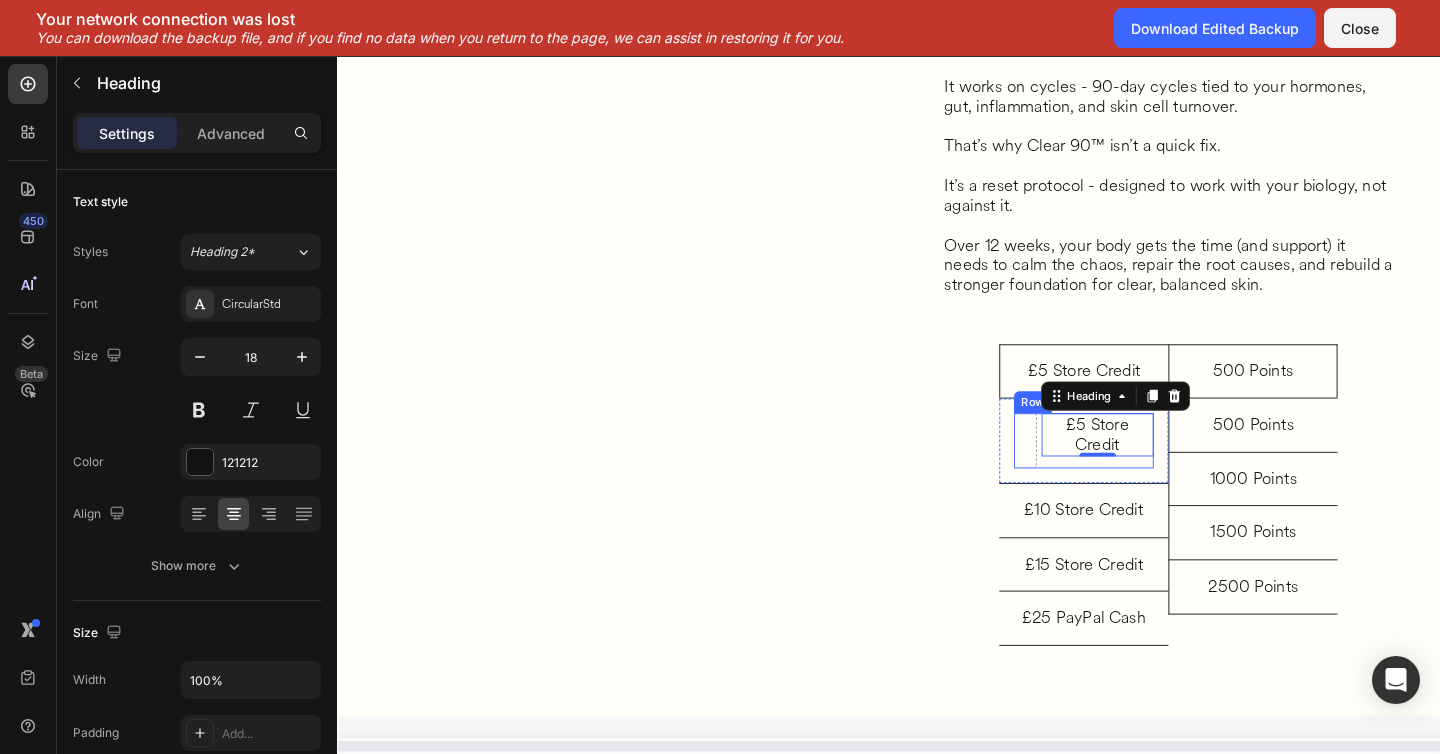 click on "£5 Store Credit Heading   0 Row" at bounding box center [1149, 475] 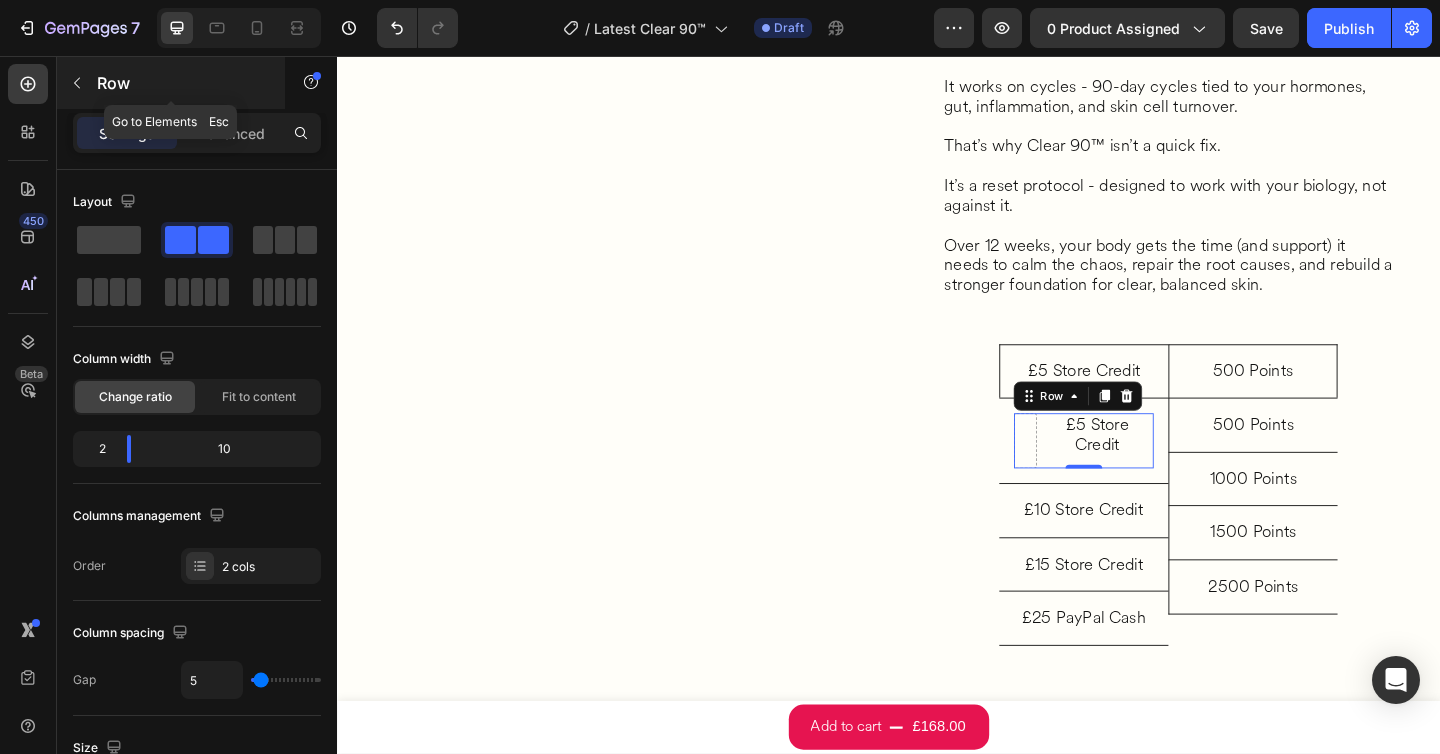 click 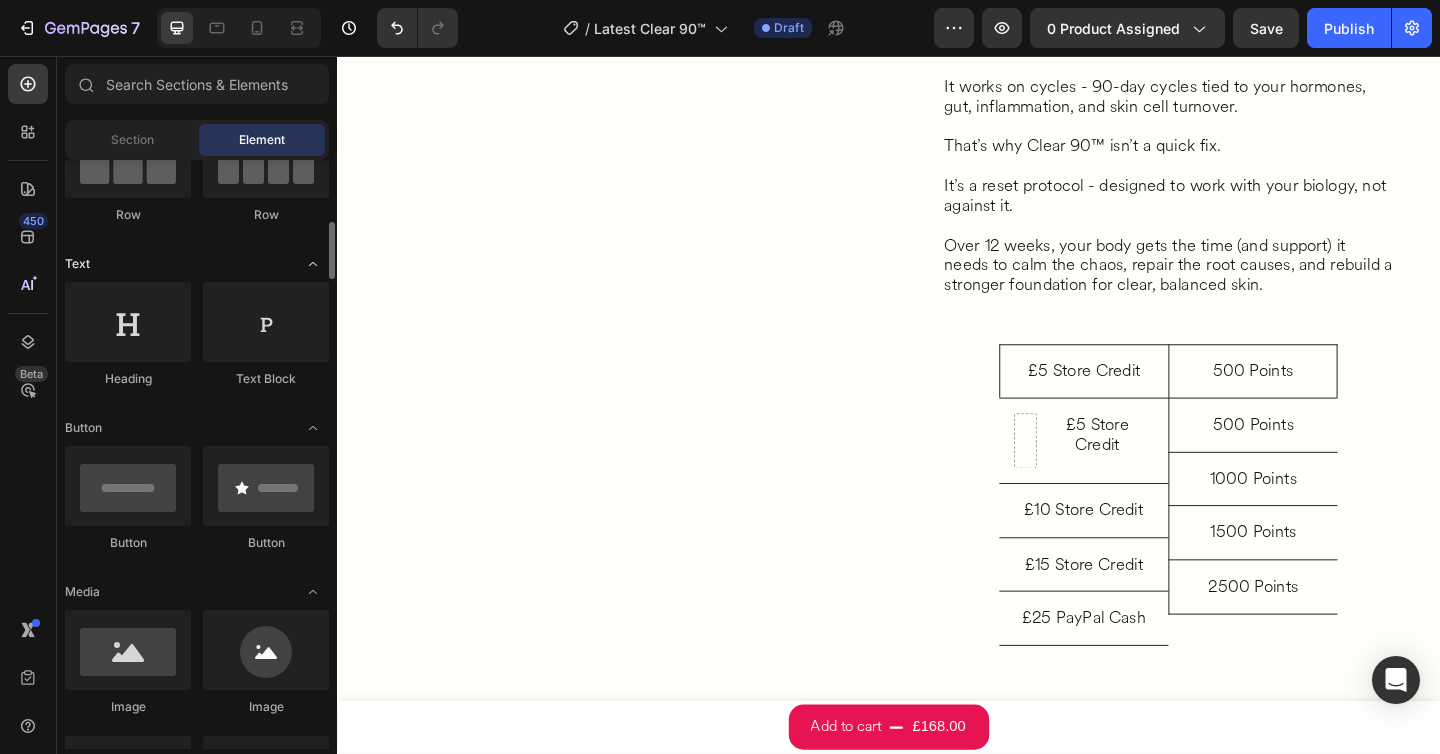 scroll, scrollTop: 358, scrollLeft: 0, axis: vertical 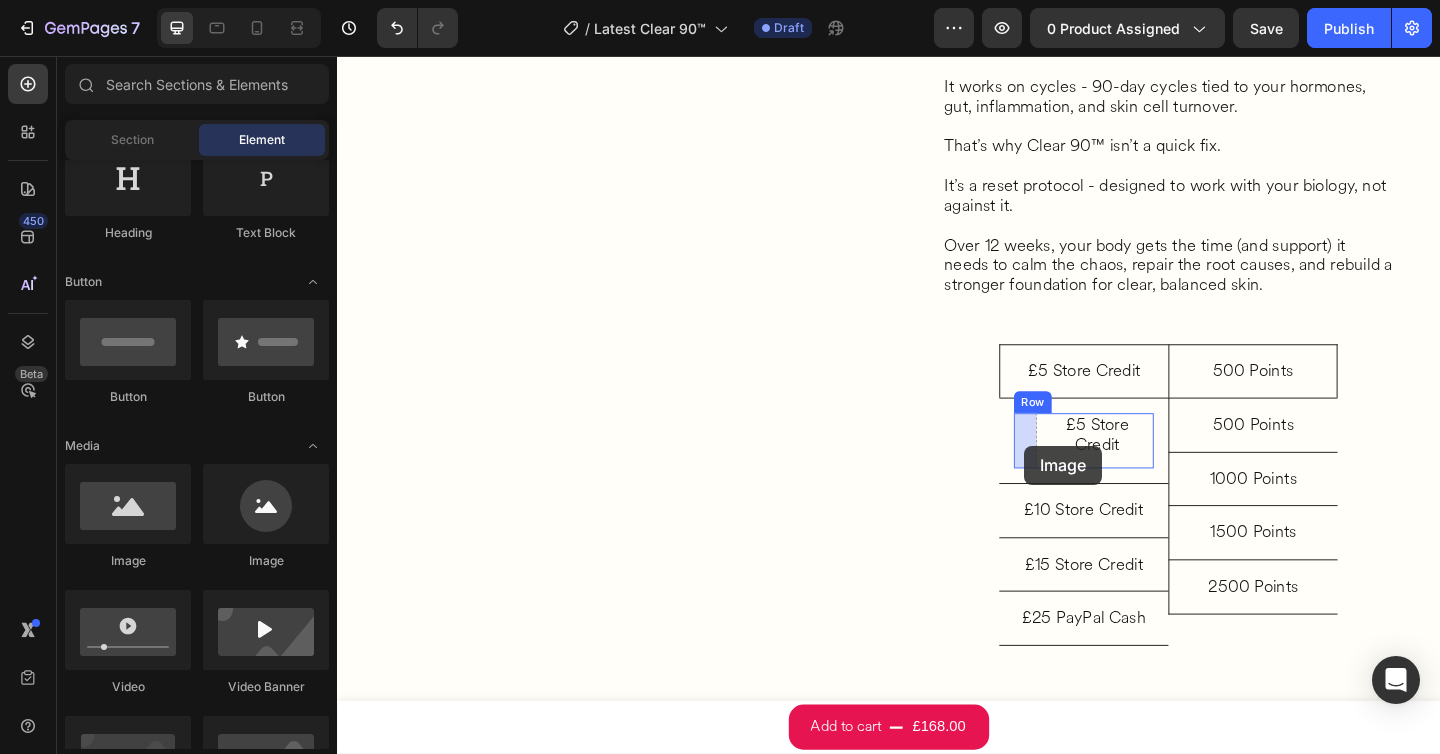drag, startPoint x: 477, startPoint y: 580, endPoint x: 1084, endPoint y: 480, distance: 615.18207 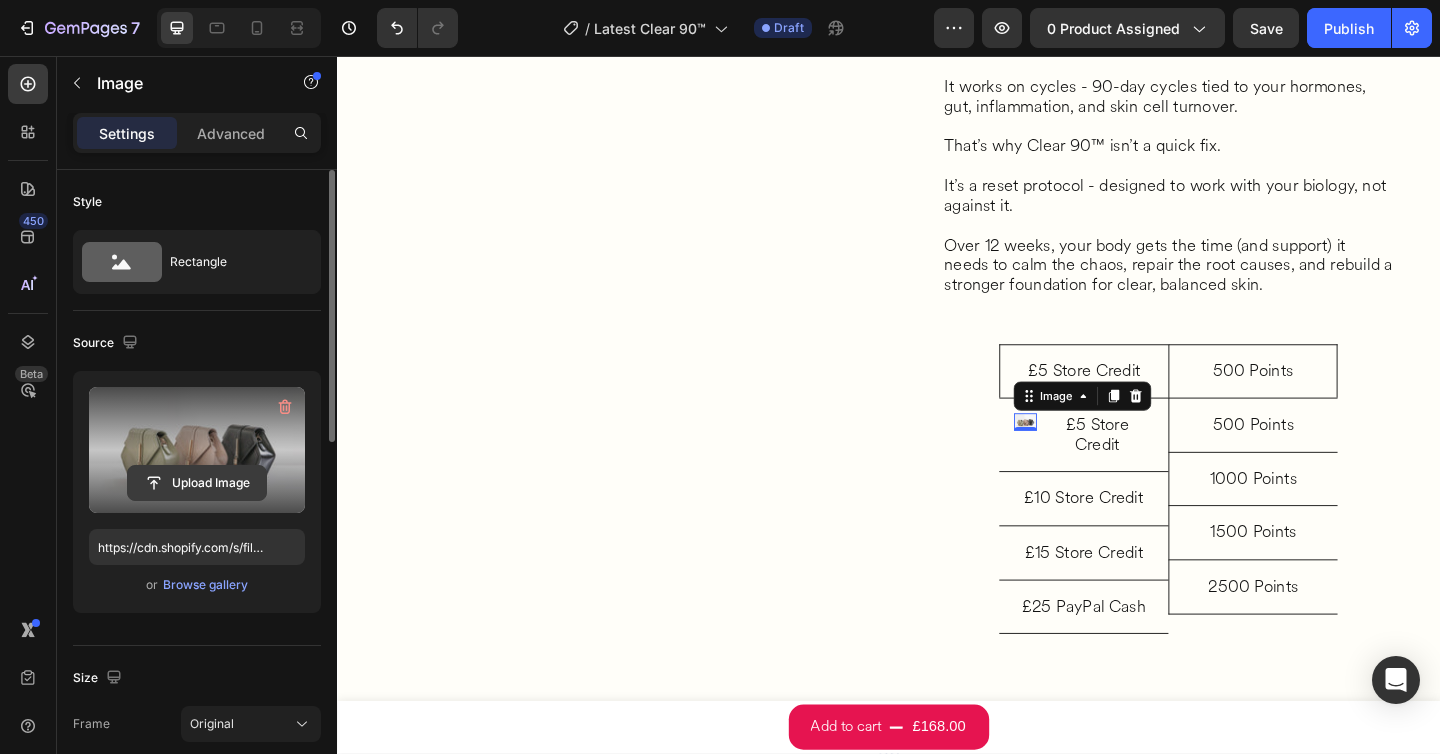 click 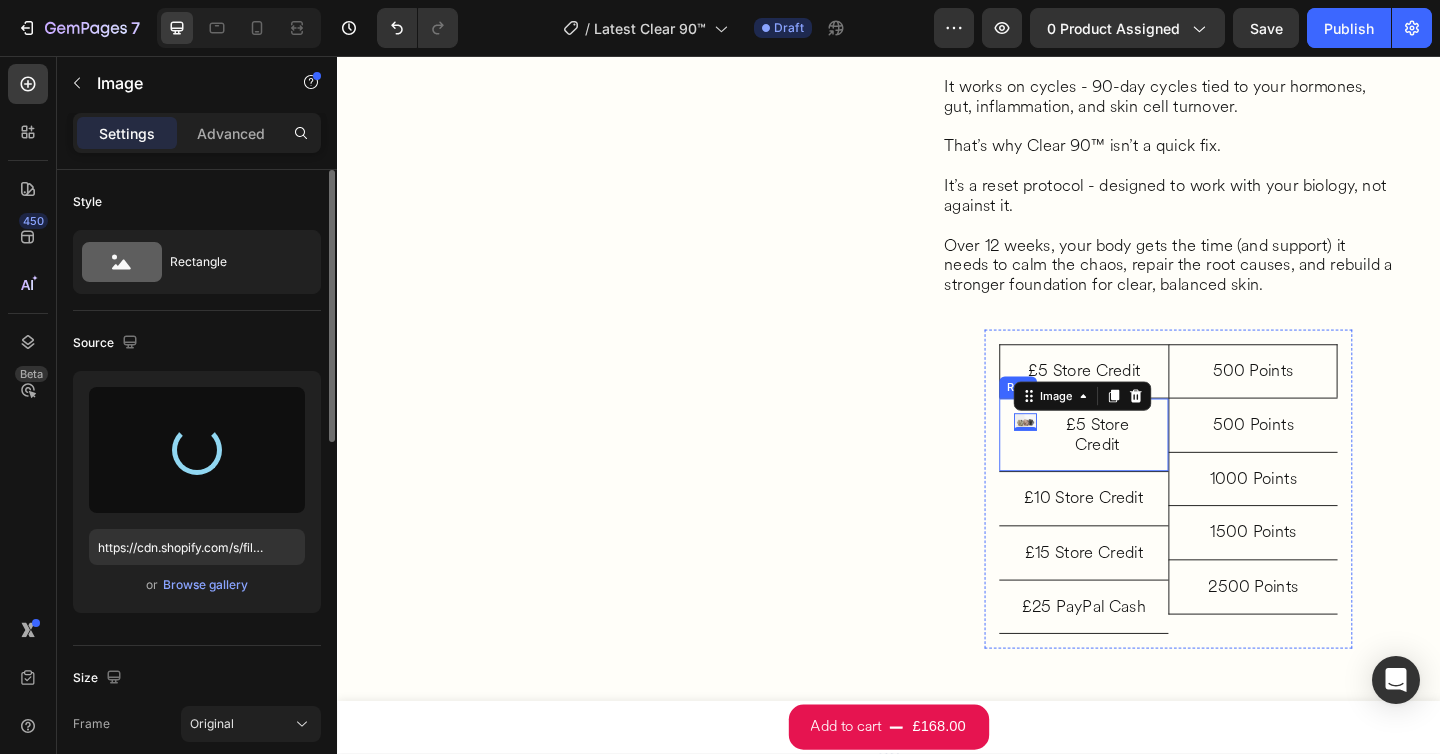 click on "Image   0 £5 Store Credit Heading Row Row" at bounding box center (1149, 468) 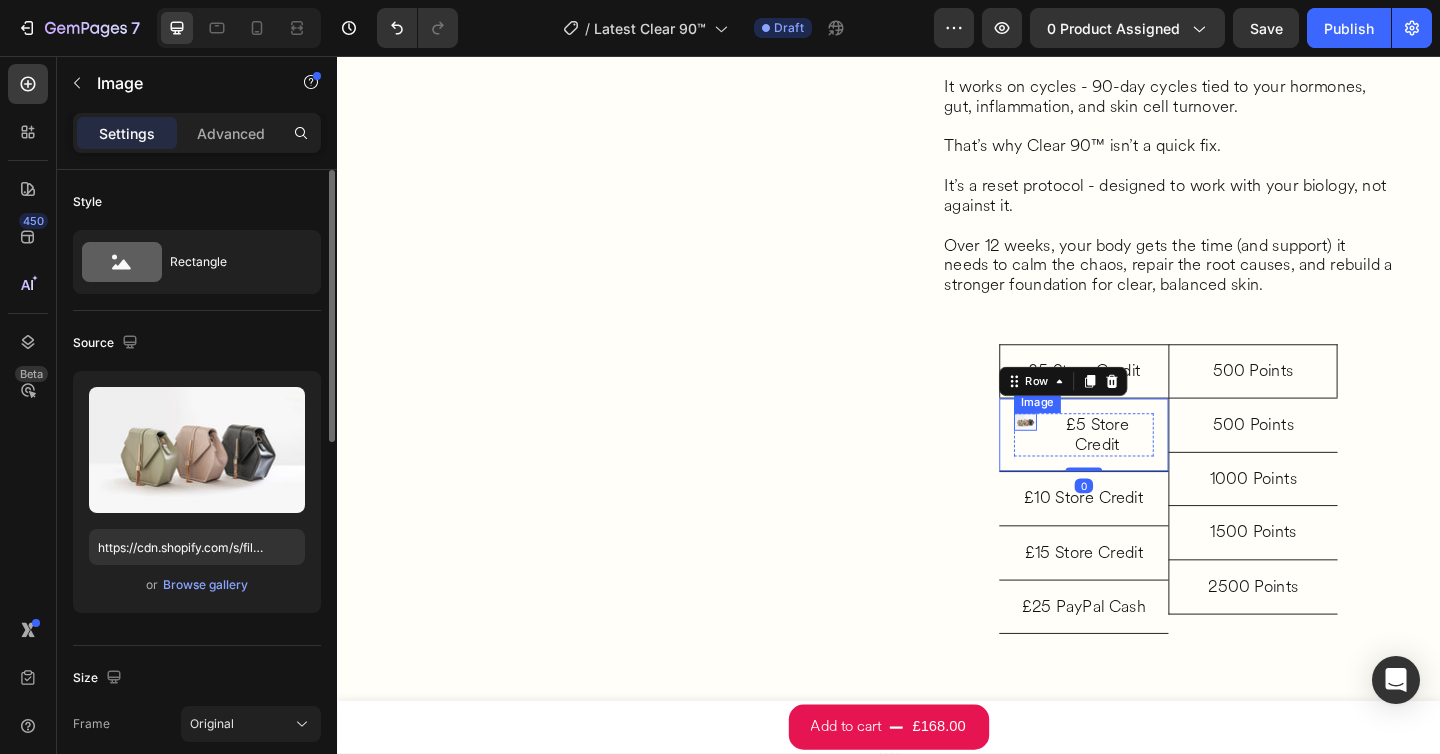 click at bounding box center (1085, 454) 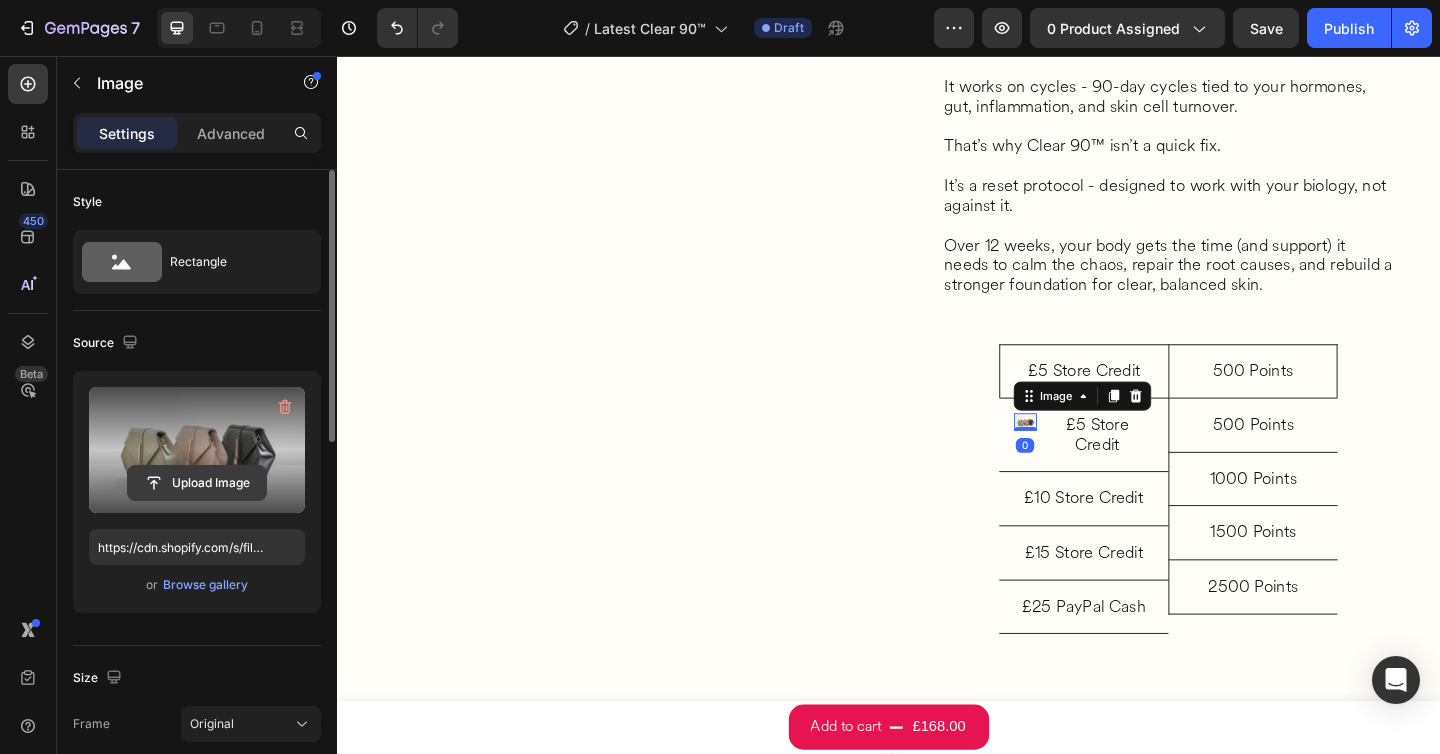click 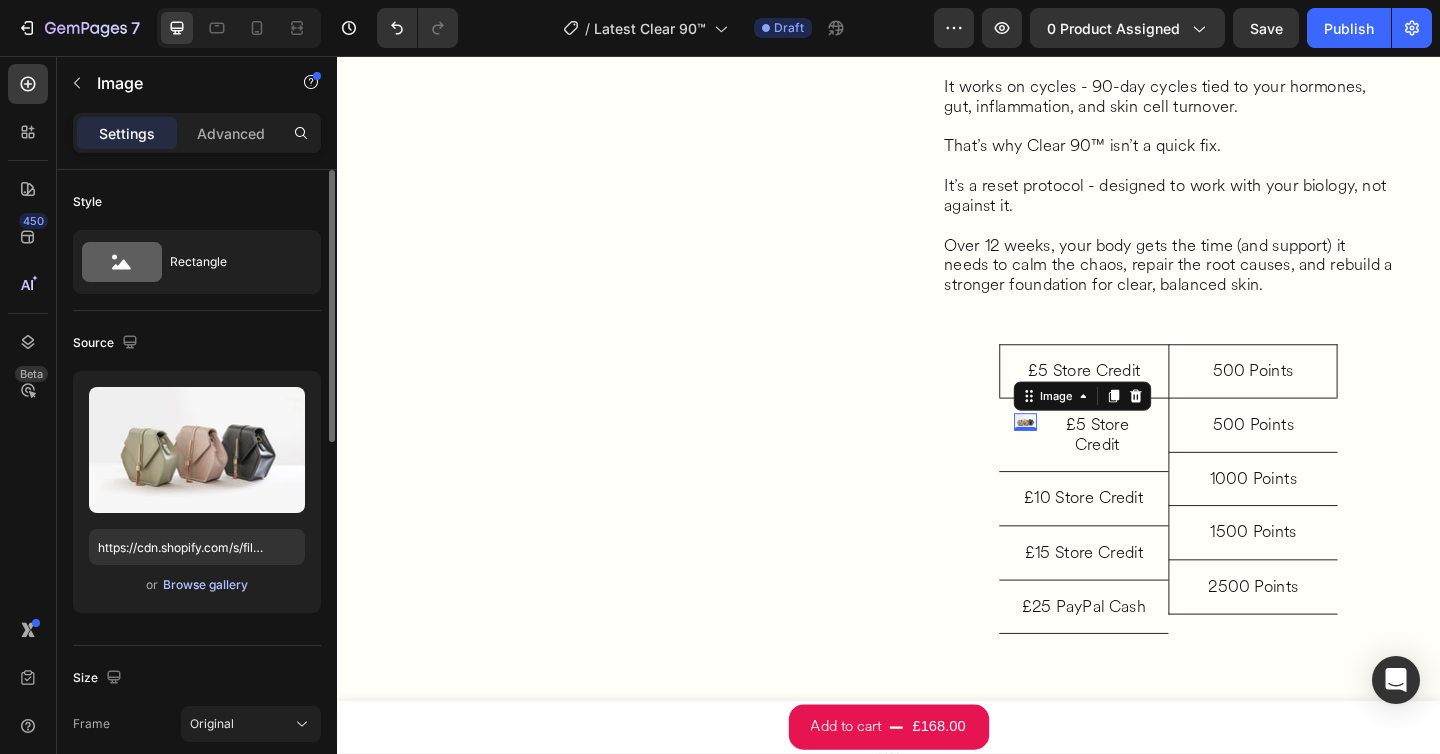 click on "Browse gallery" at bounding box center [205, 585] 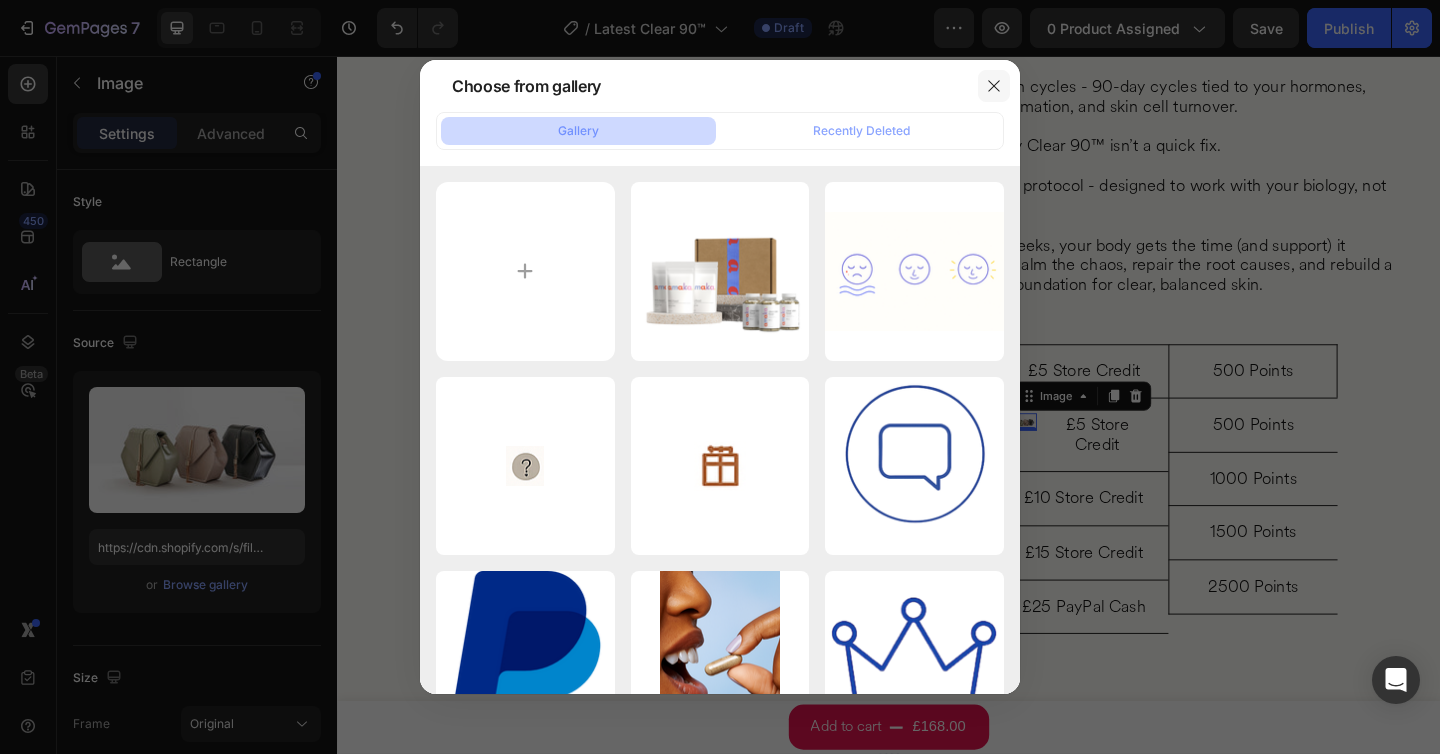 click 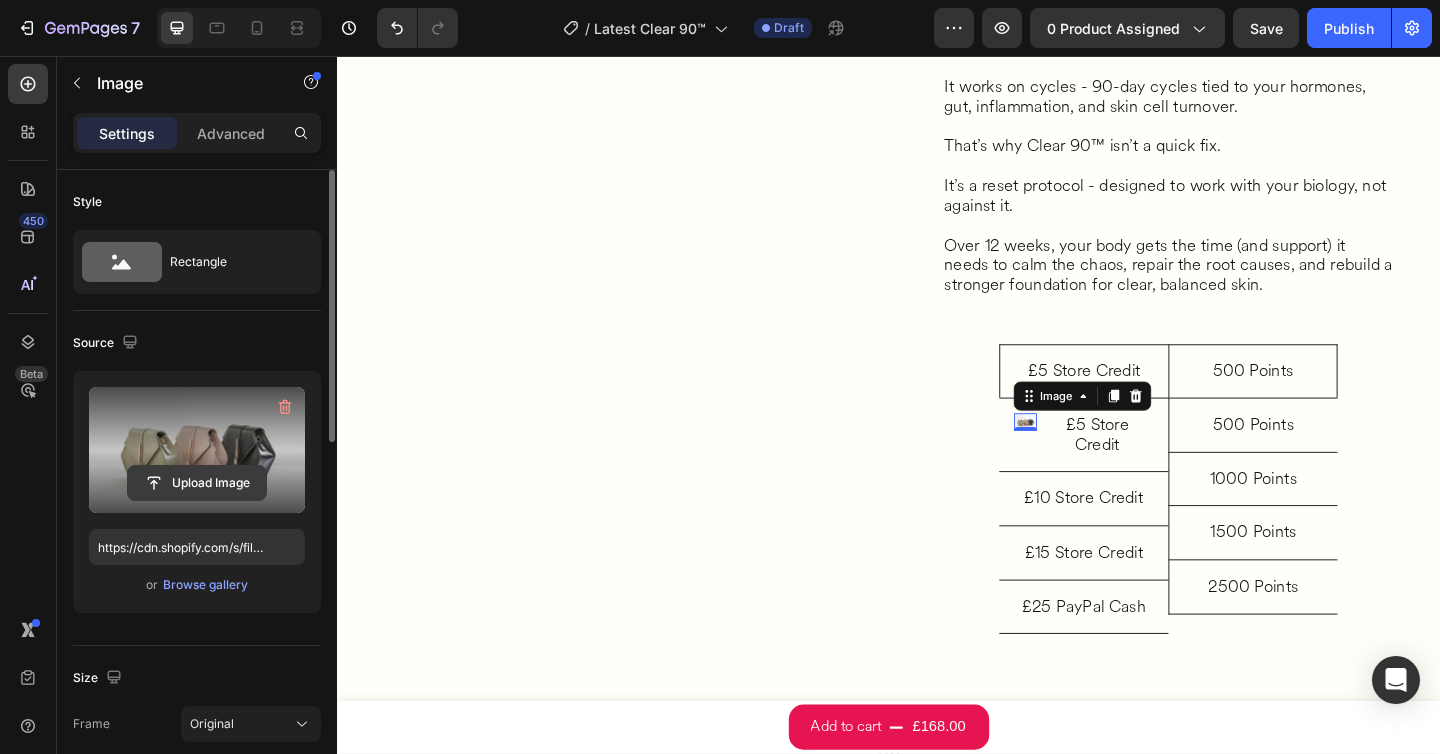 click 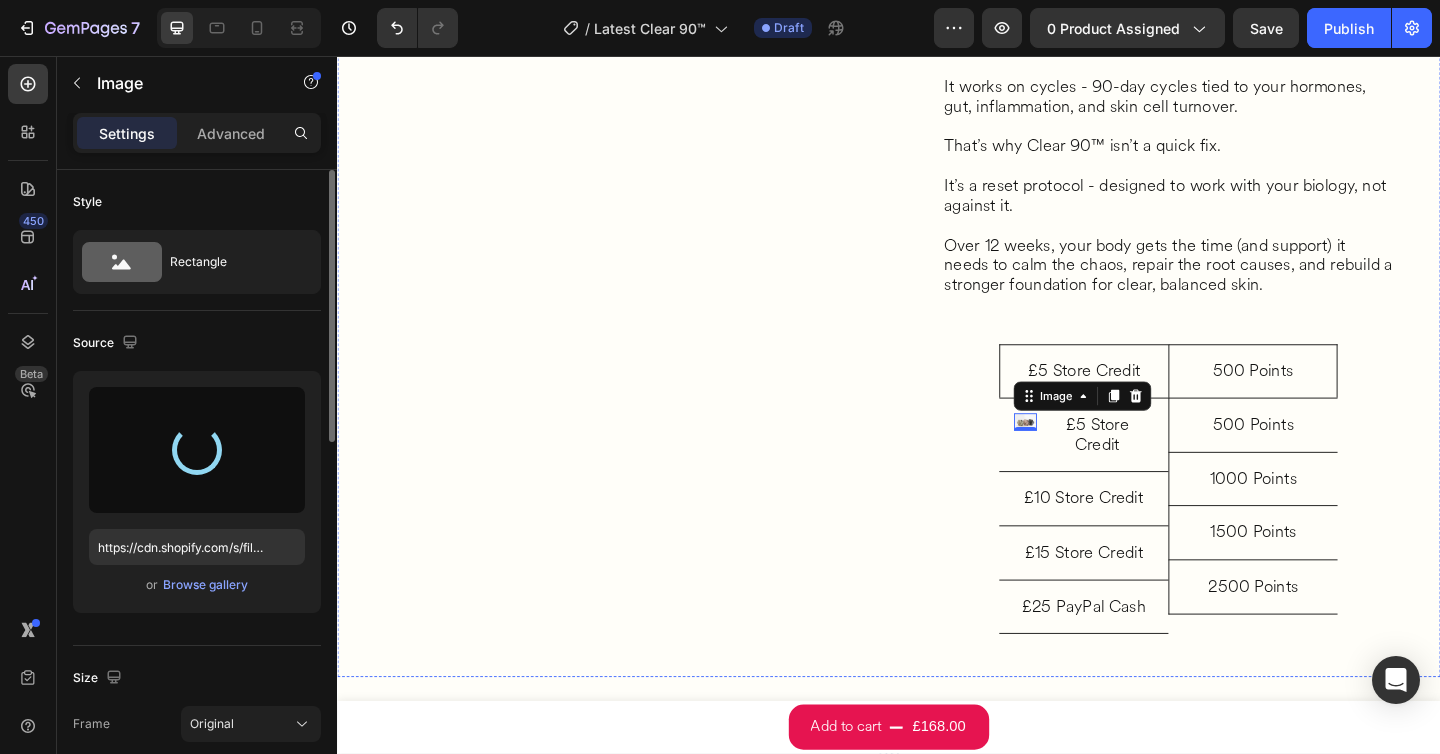 type on "https://cdn.shopify.com/s/files/1/0628/1501/1015/files/gempages_568213899514479697-cfedd40c-45e8-4635-a84a-56f316edba43.png" 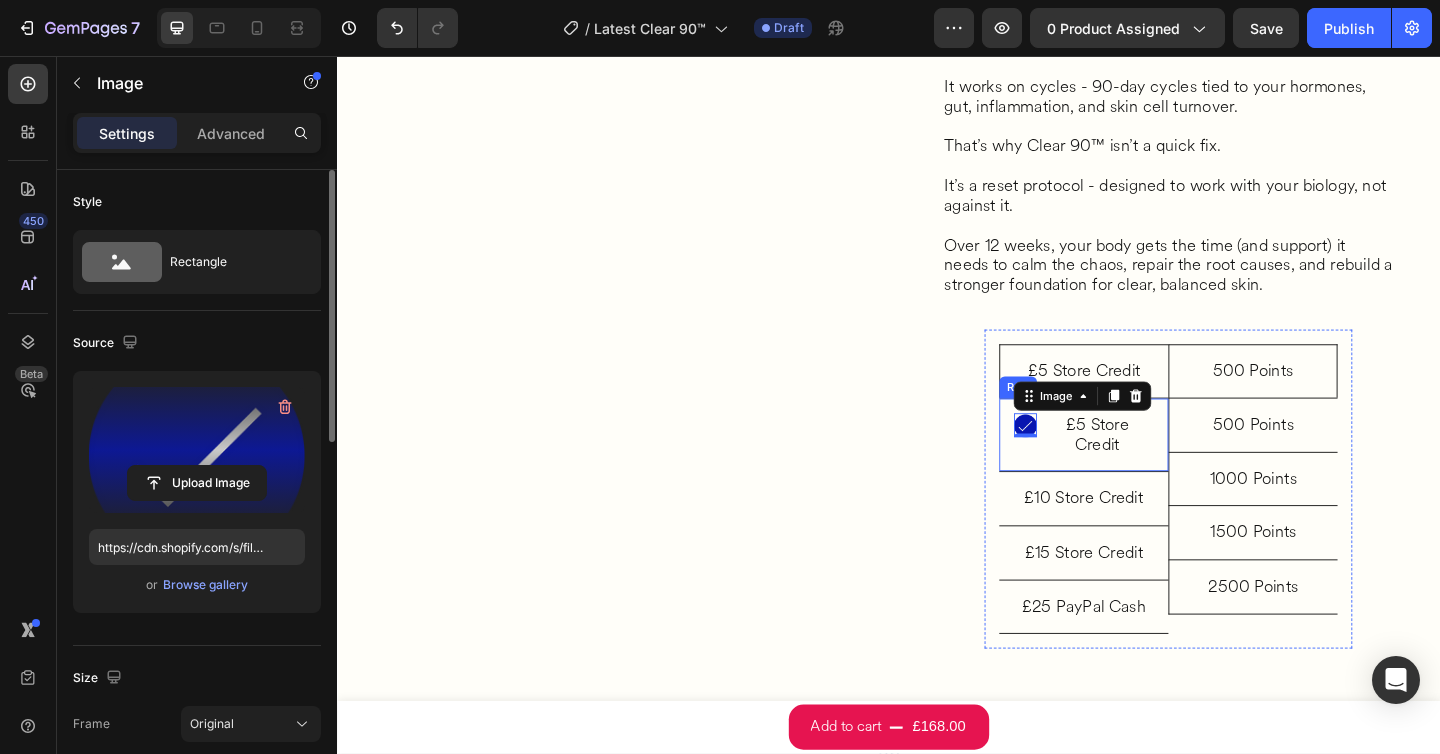click on "Image   0 £5 Store Credit Heading Row Row" at bounding box center (1149, 468) 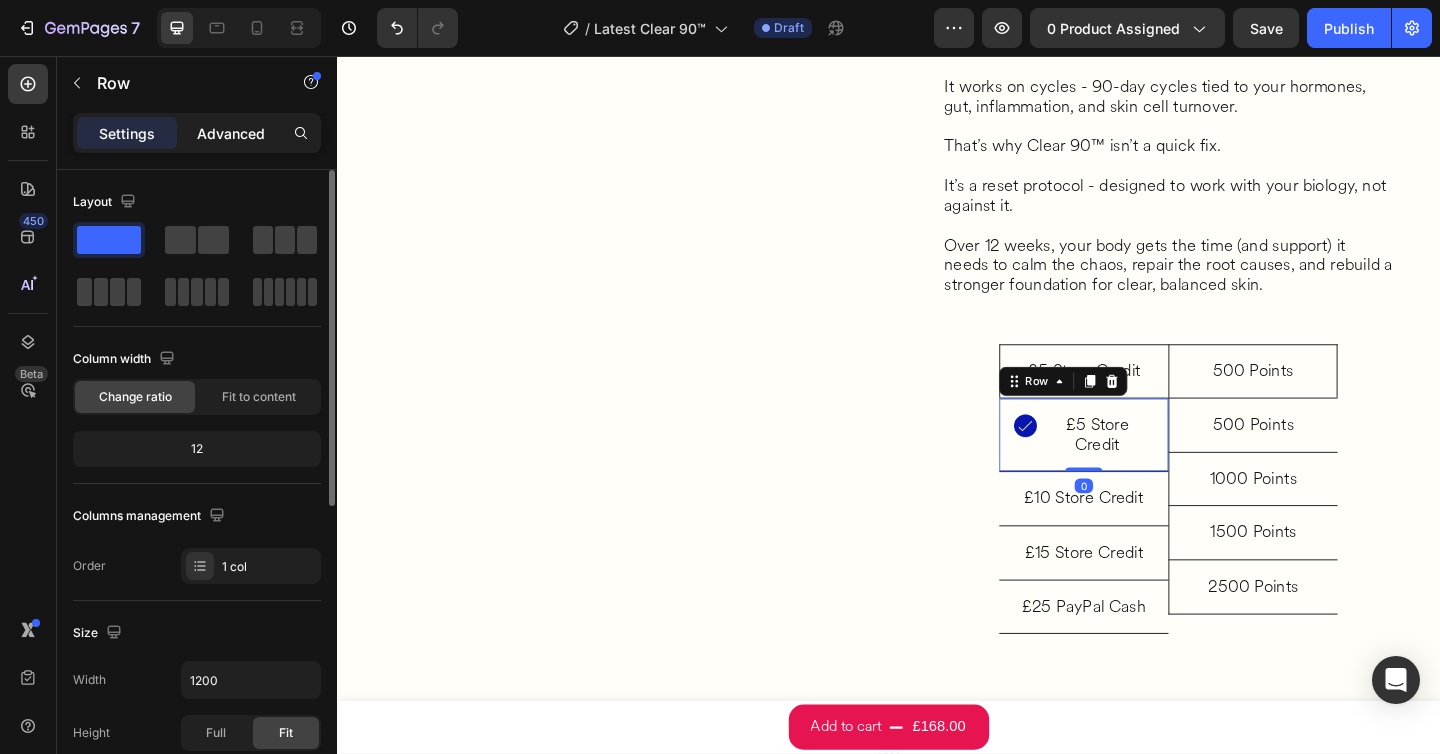 click on "Advanced" at bounding box center [231, 133] 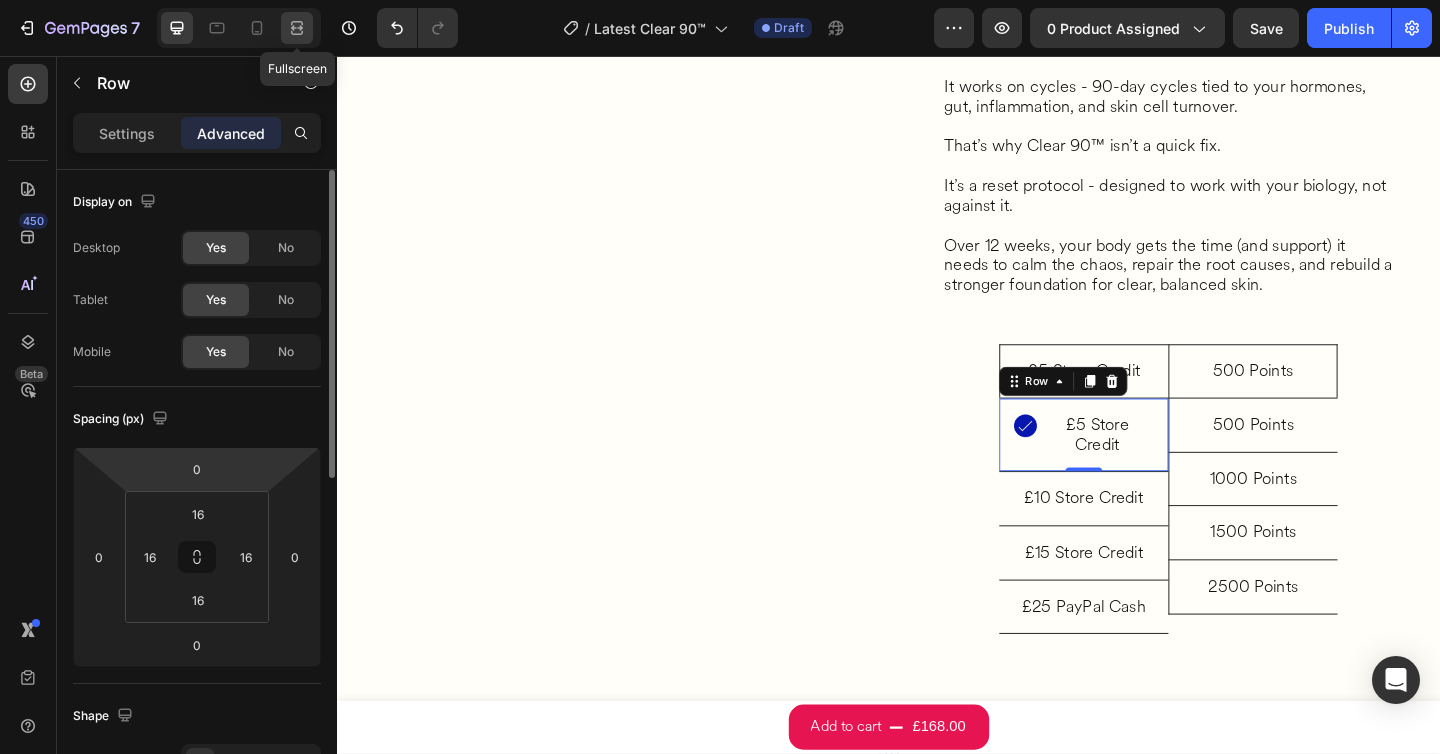 click 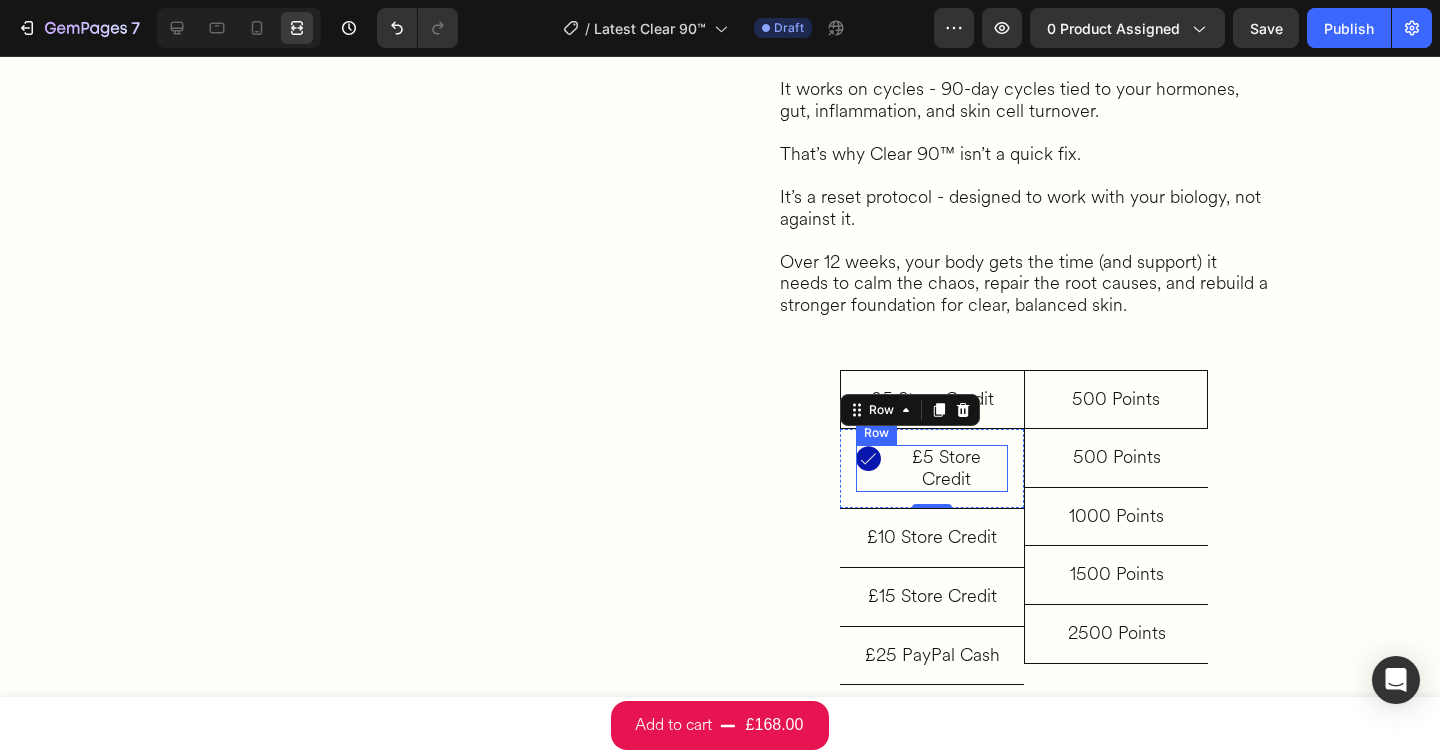 click on "Image £5 Store Credit Heading Row" at bounding box center [932, 468] 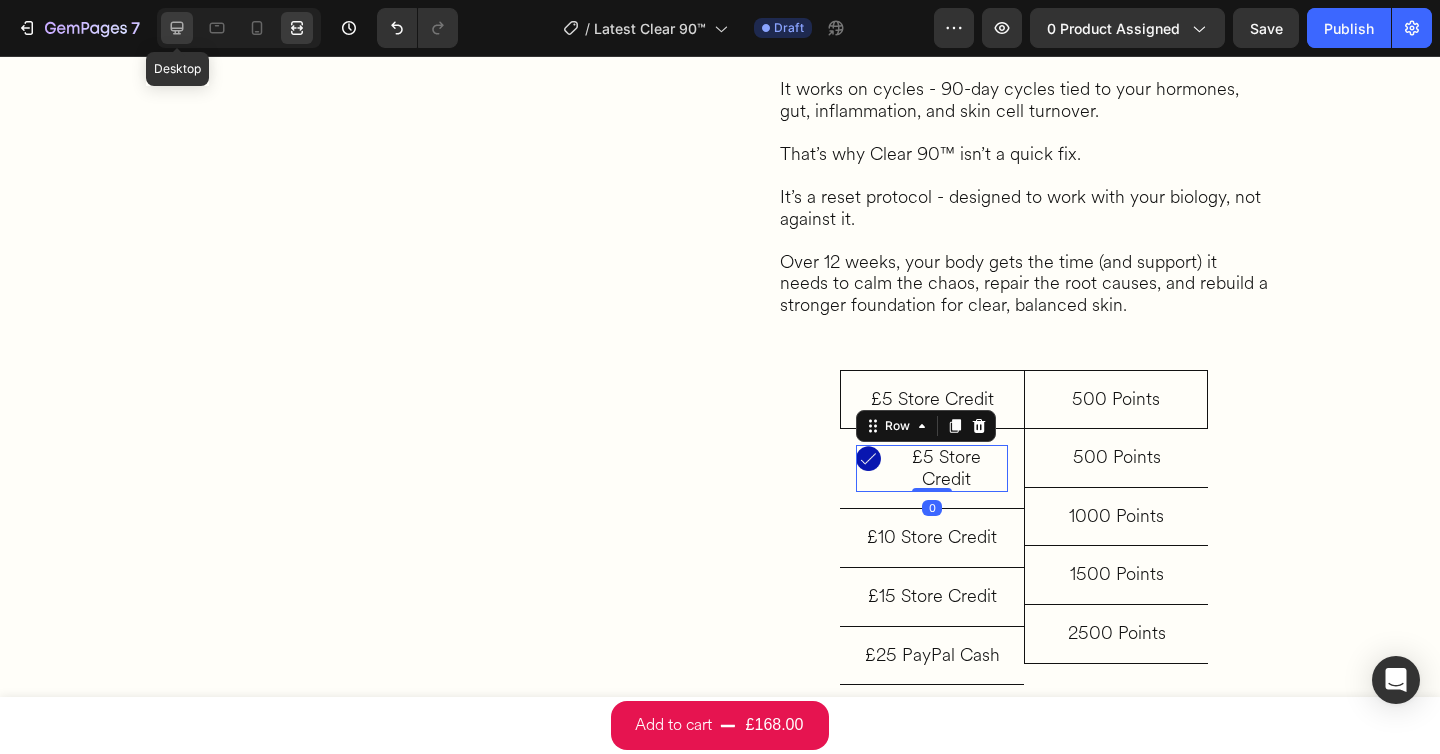 click 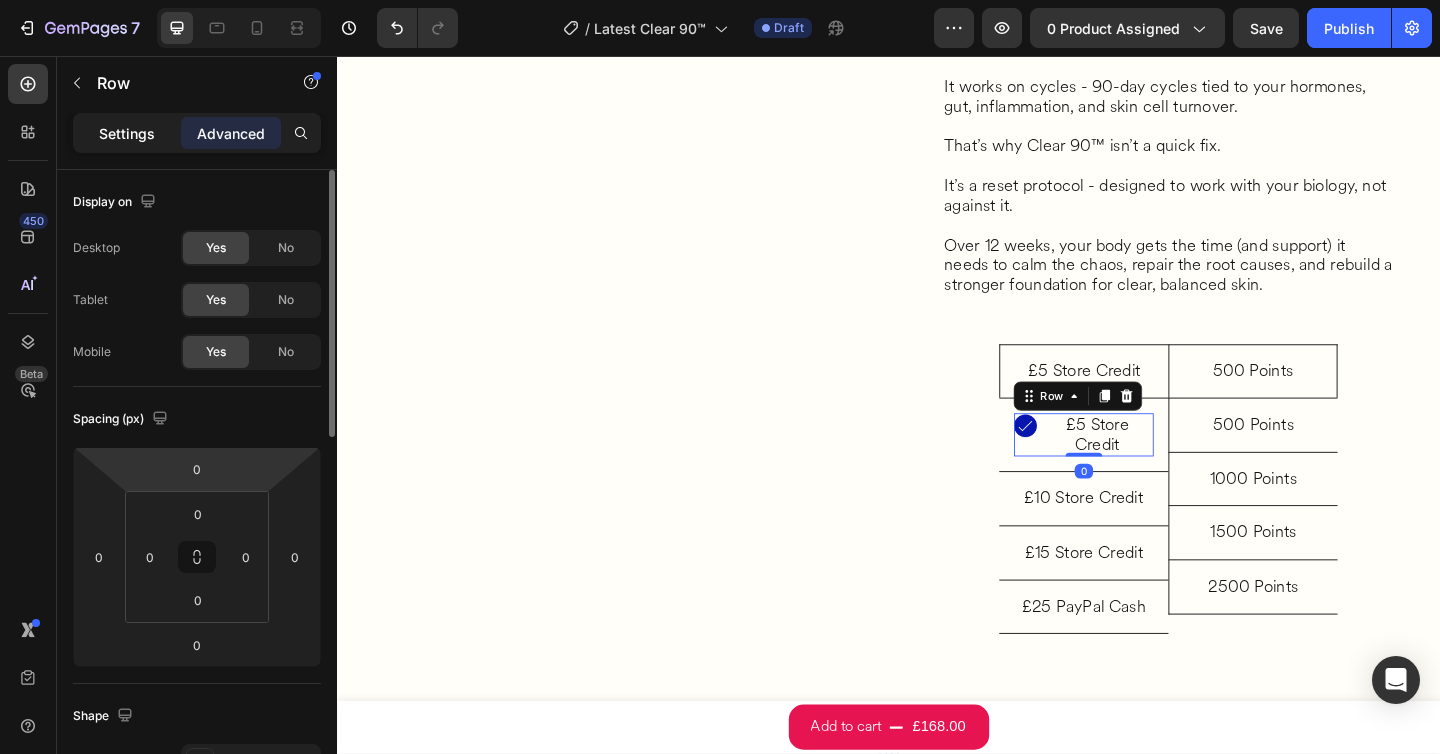 click on "Settings" at bounding box center [127, 133] 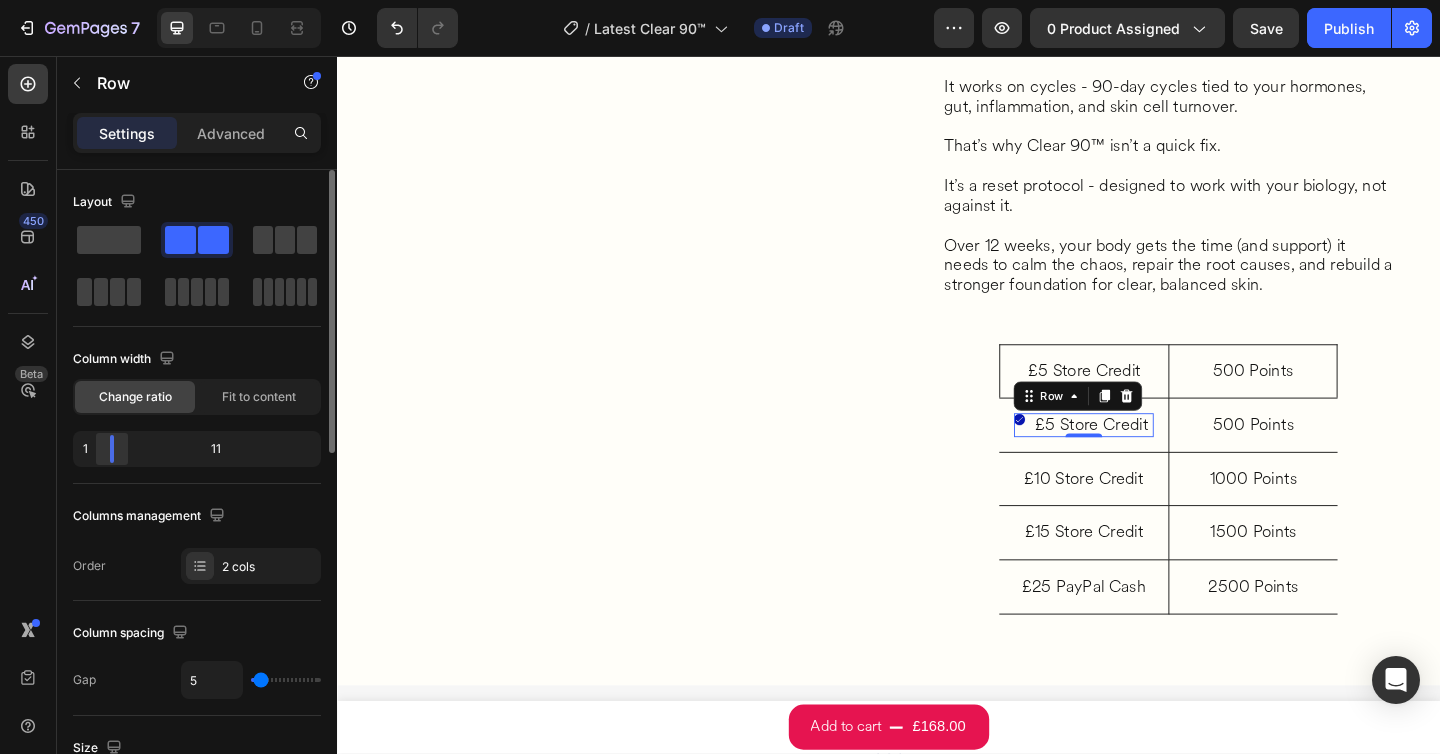 drag, startPoint x: 133, startPoint y: 448, endPoint x: 102, endPoint y: 442, distance: 31.575306 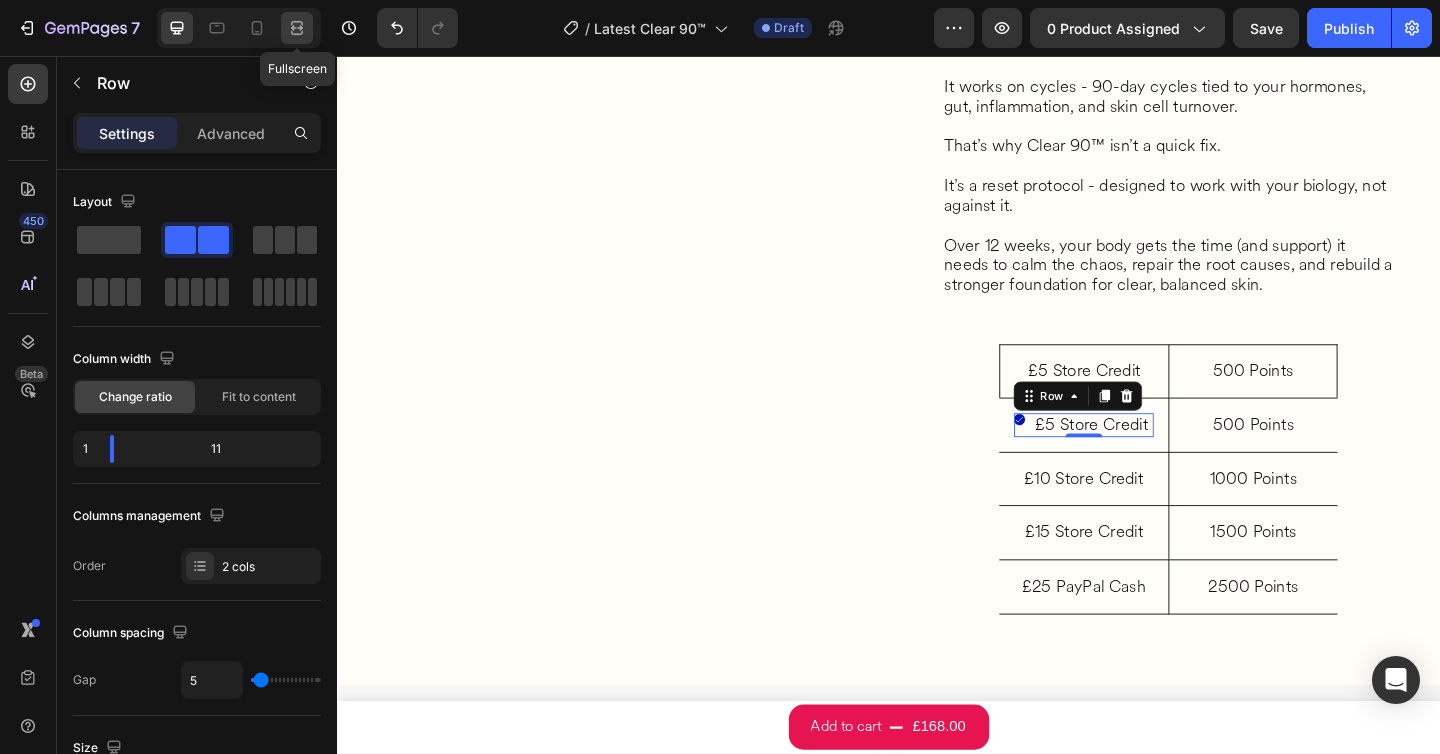 click 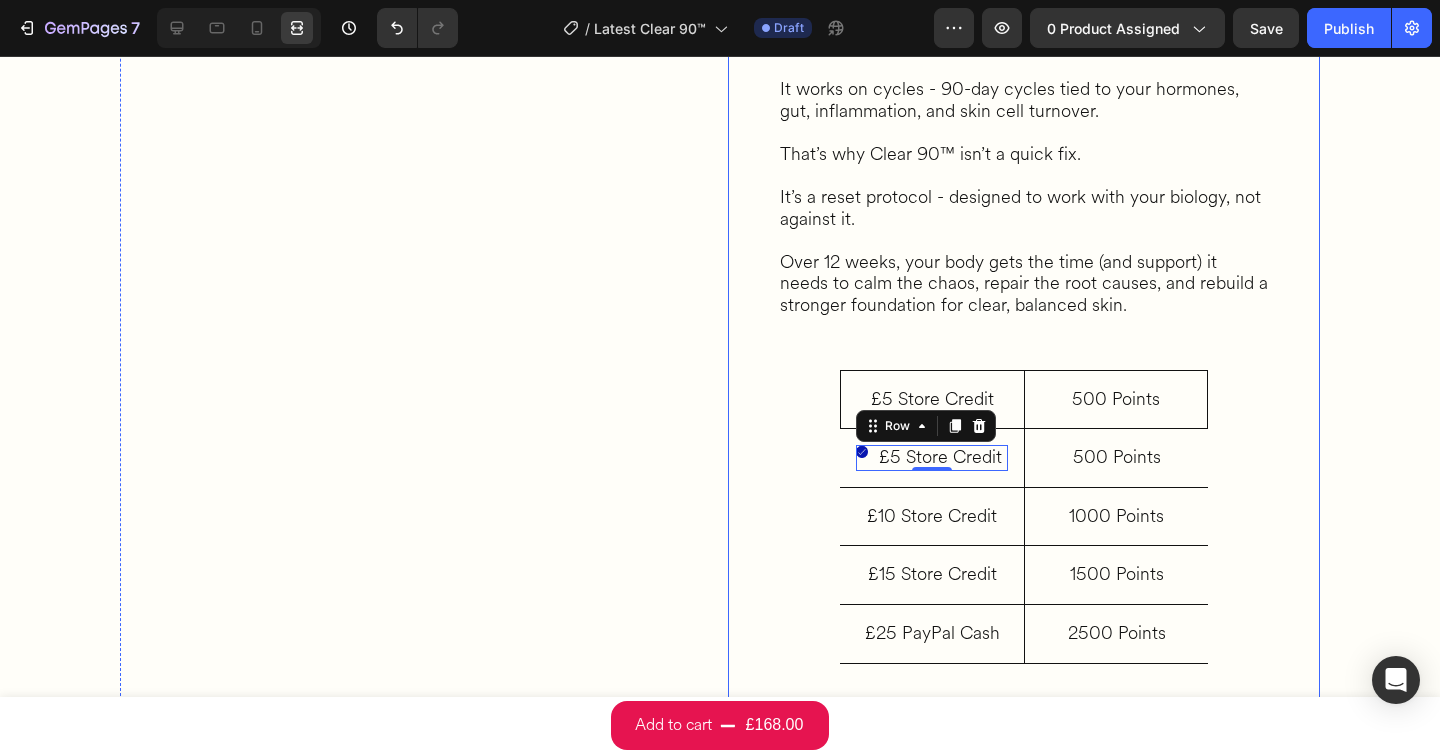 click on "What’s Inside Your Clear 90™ Box Heading You’ve probably tried products that promised fast results. A cream that cleared you up for a week. A supplement that “worked” until your next cycle. But skin doesn’t work on shortcuts. It works on cycles - 90-day cycles tied to your hormones, gut, inflammation, and skin cell turnover. That’s why Clear 90™ isn’t a quick fix. It’s a reset protocol - designed to work with your biology, not against it. Over 12 weeks, your body gets the time (and support) it needs to calm the chaos, repair the root causes, and rebuild a stronger foundation for clear, balanced skin. Heading £5 Store Credit Heading Row Image £5 Store Credit Heading Row   0 Row £10 Store Credit Heading Row £15 Store Credit Heading Row £25 PayPal Cash Heading Row 500 Points Heading Row 500 Points Heading Row 1000 Points Heading Row 1500 Points Heading Row 2500 Points Heading Row Row Row" at bounding box center [1024, 270] 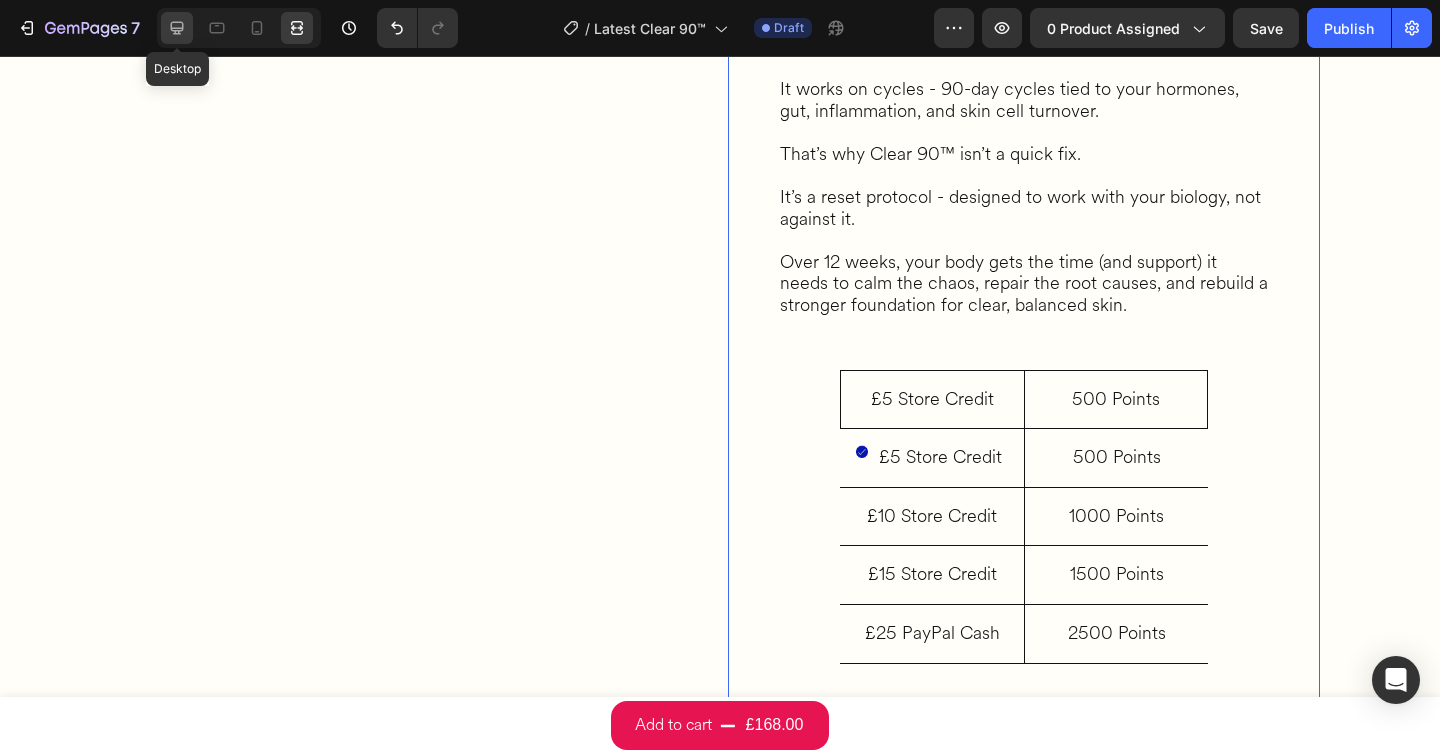click 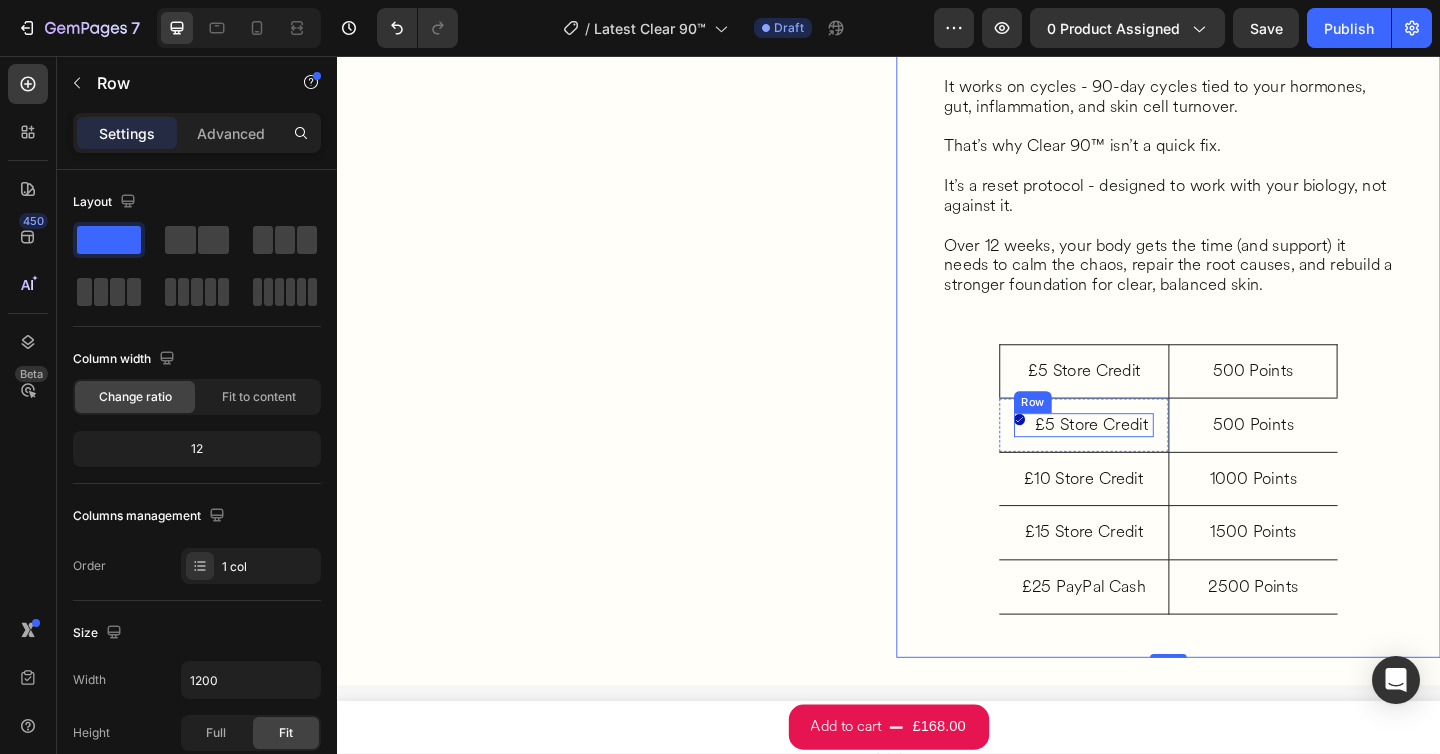 click on "Image £5 Store Credit Heading Row" at bounding box center [1149, 458] 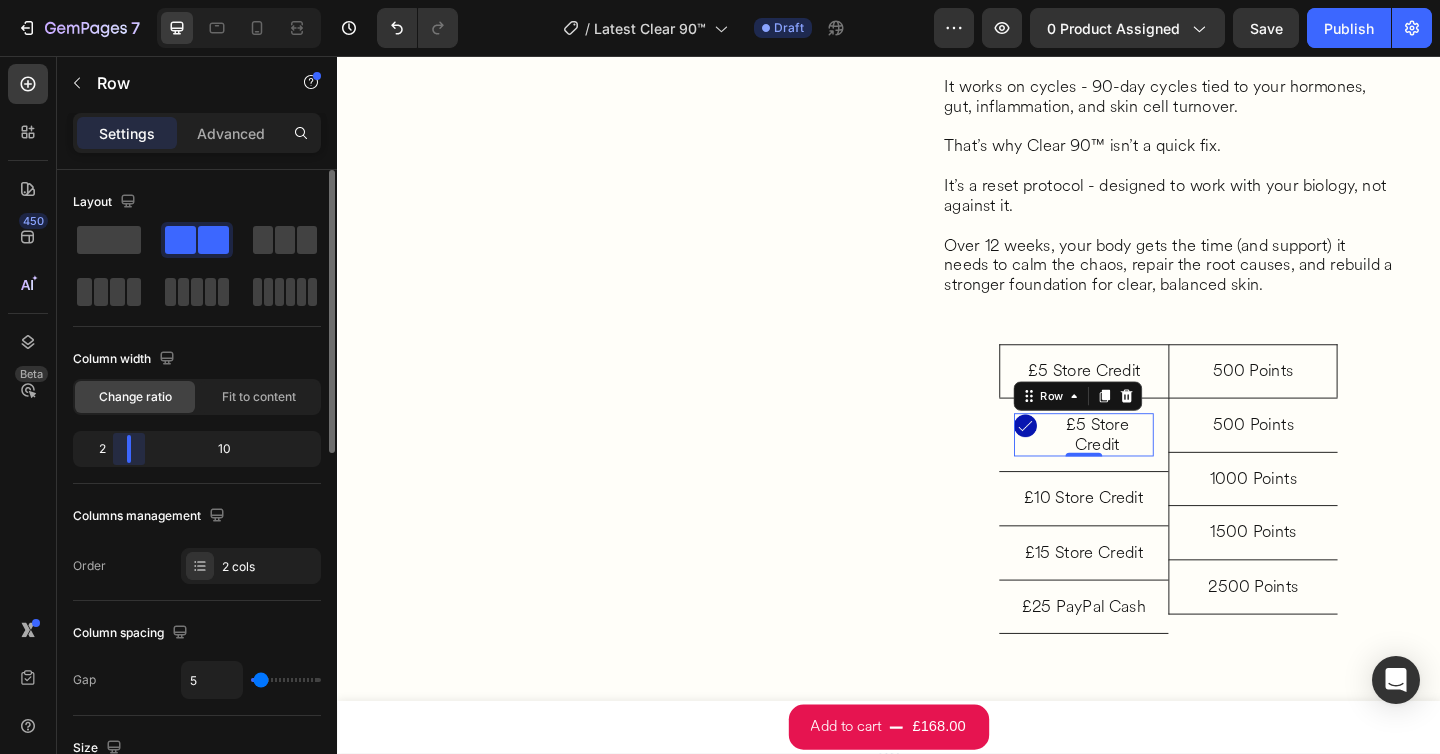click on "2 10" at bounding box center (197, 449) 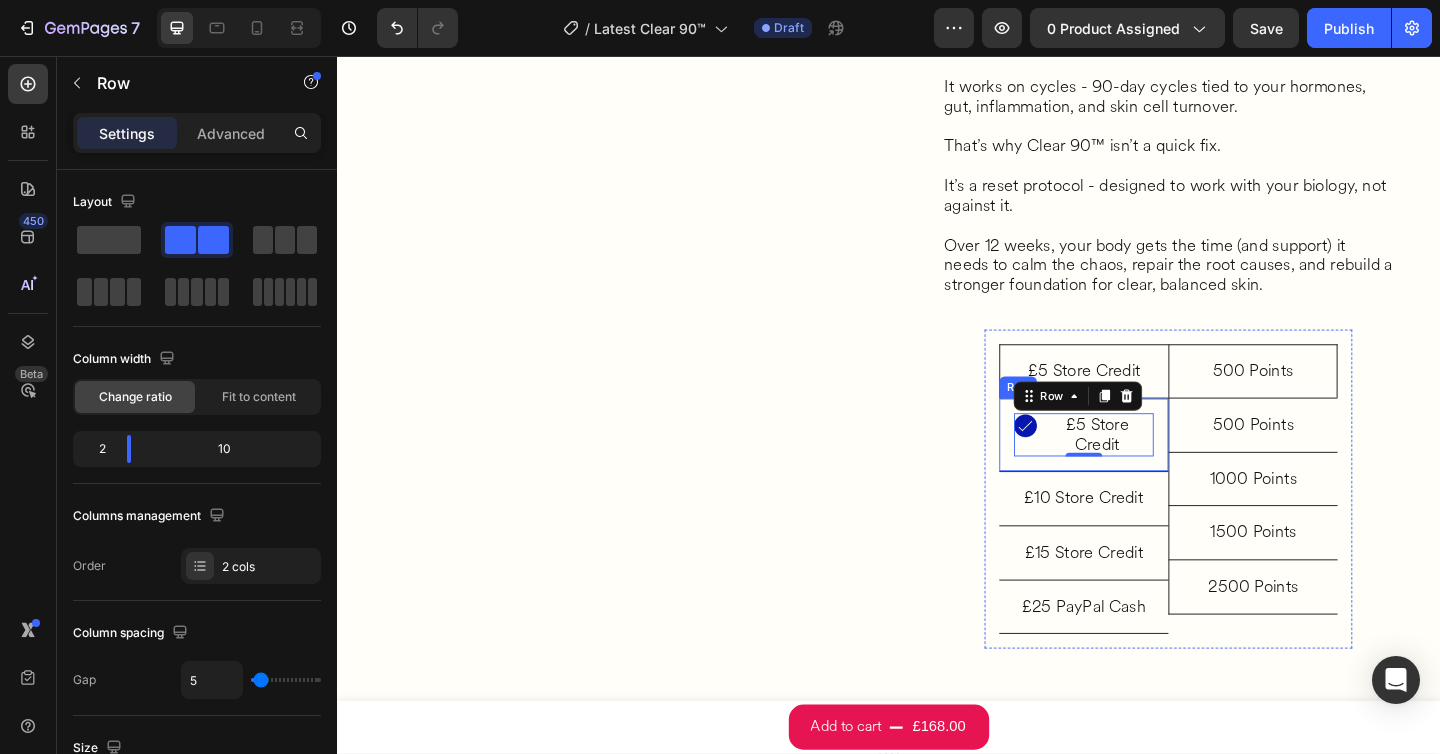 click on "Image £5 Store Credit Heading Row   0 Row" at bounding box center [1149, 468] 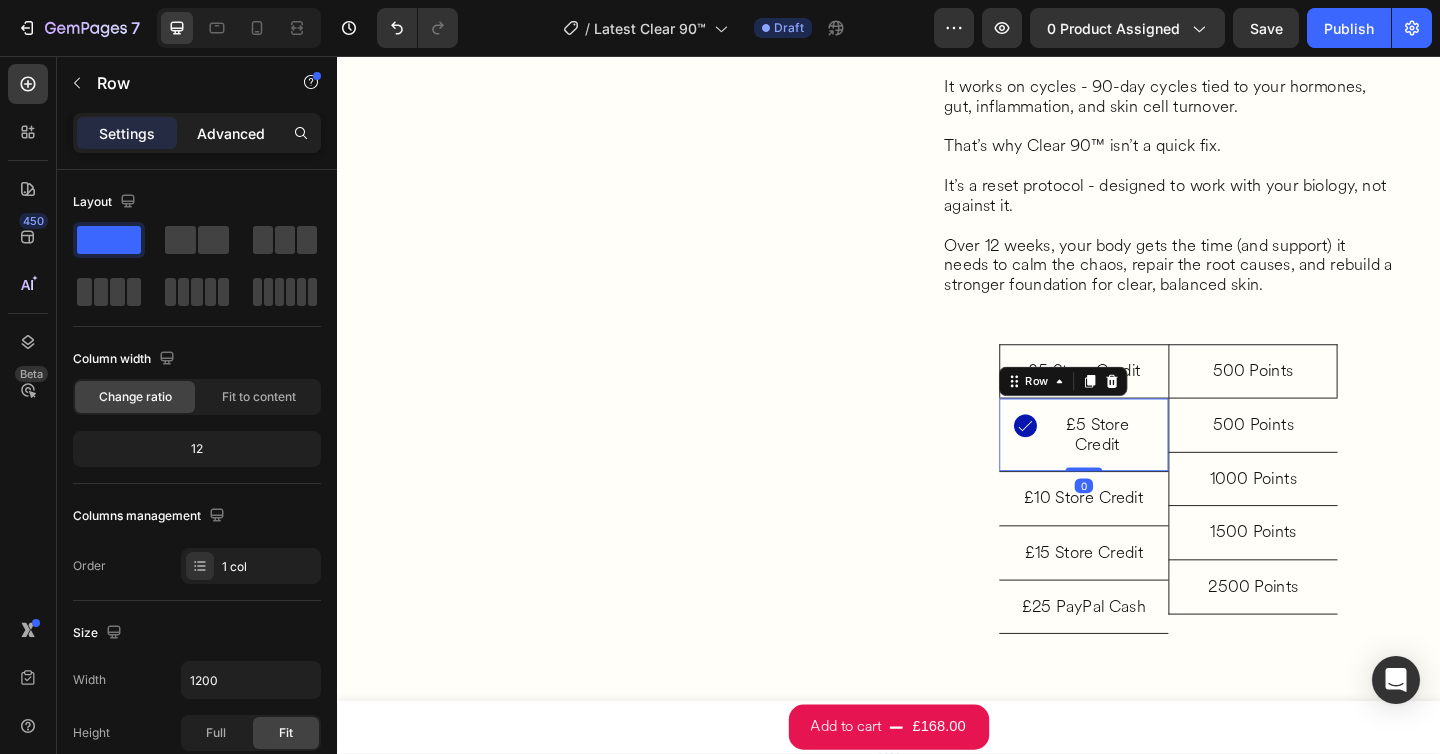 click on "Advanced" 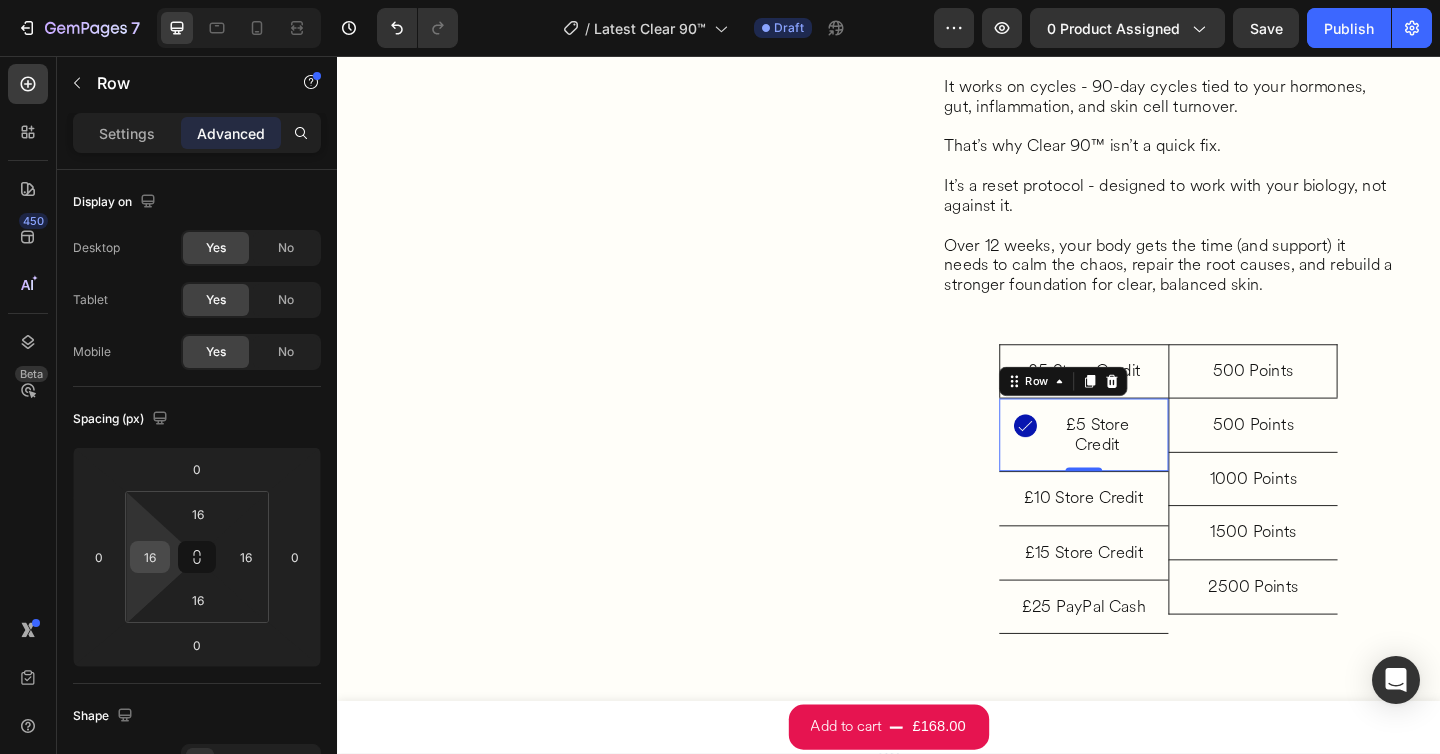 click on "16" at bounding box center (150, 557) 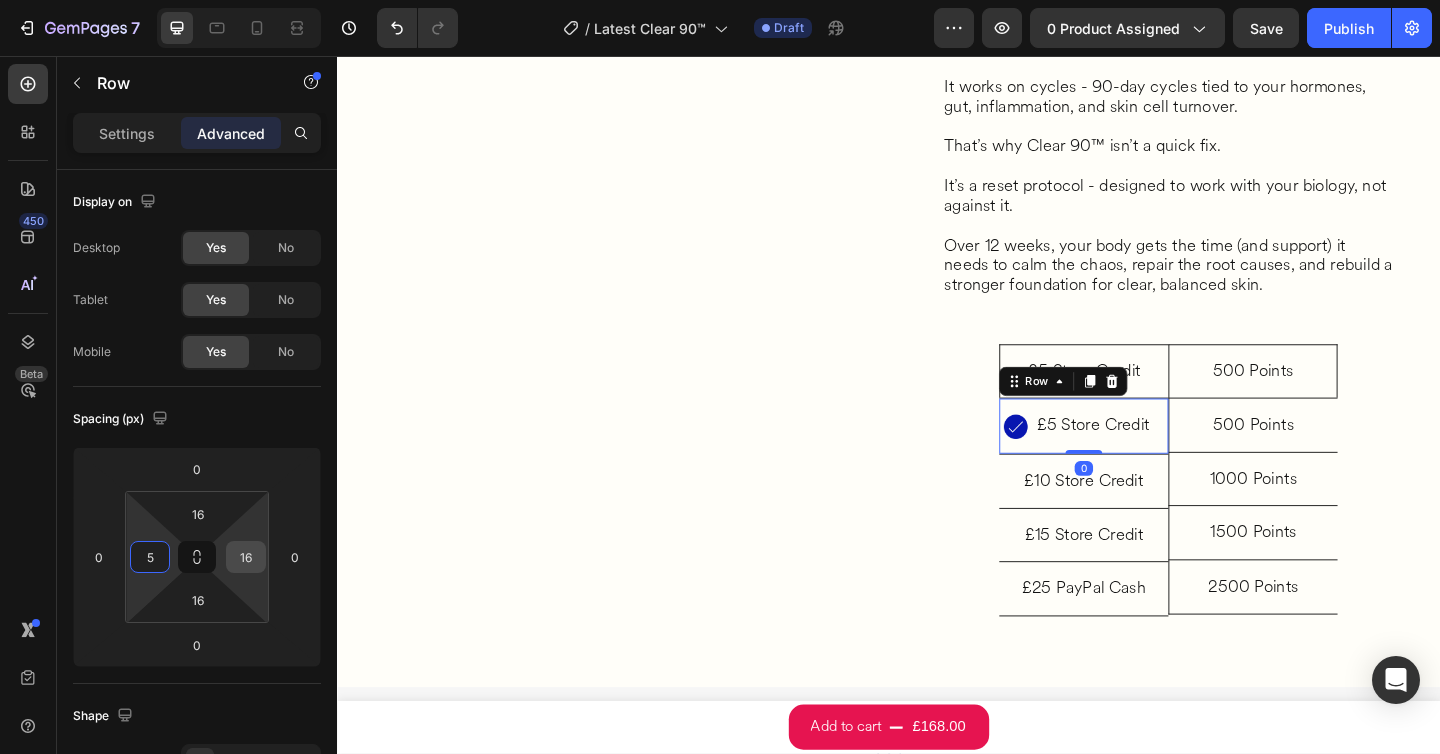 type on "5" 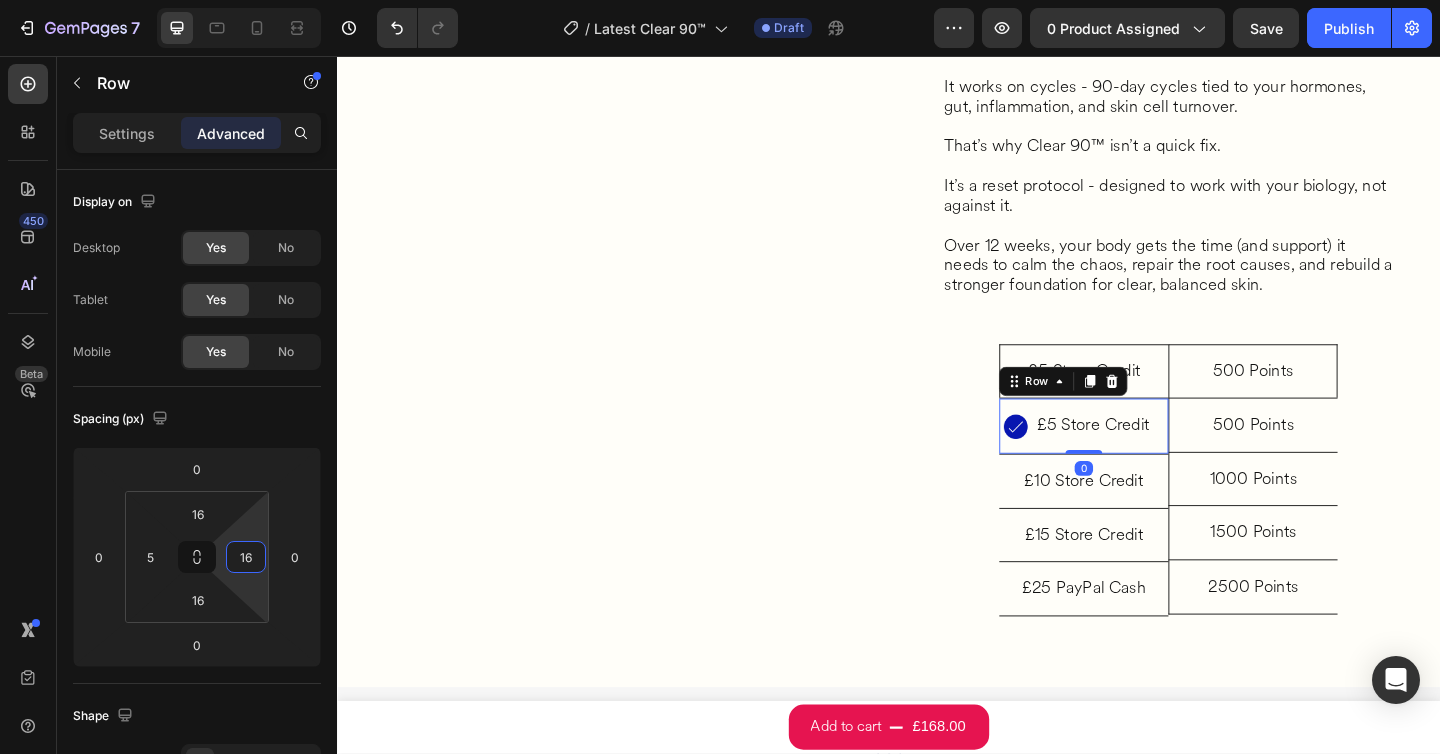 click on "16" at bounding box center [246, 557] 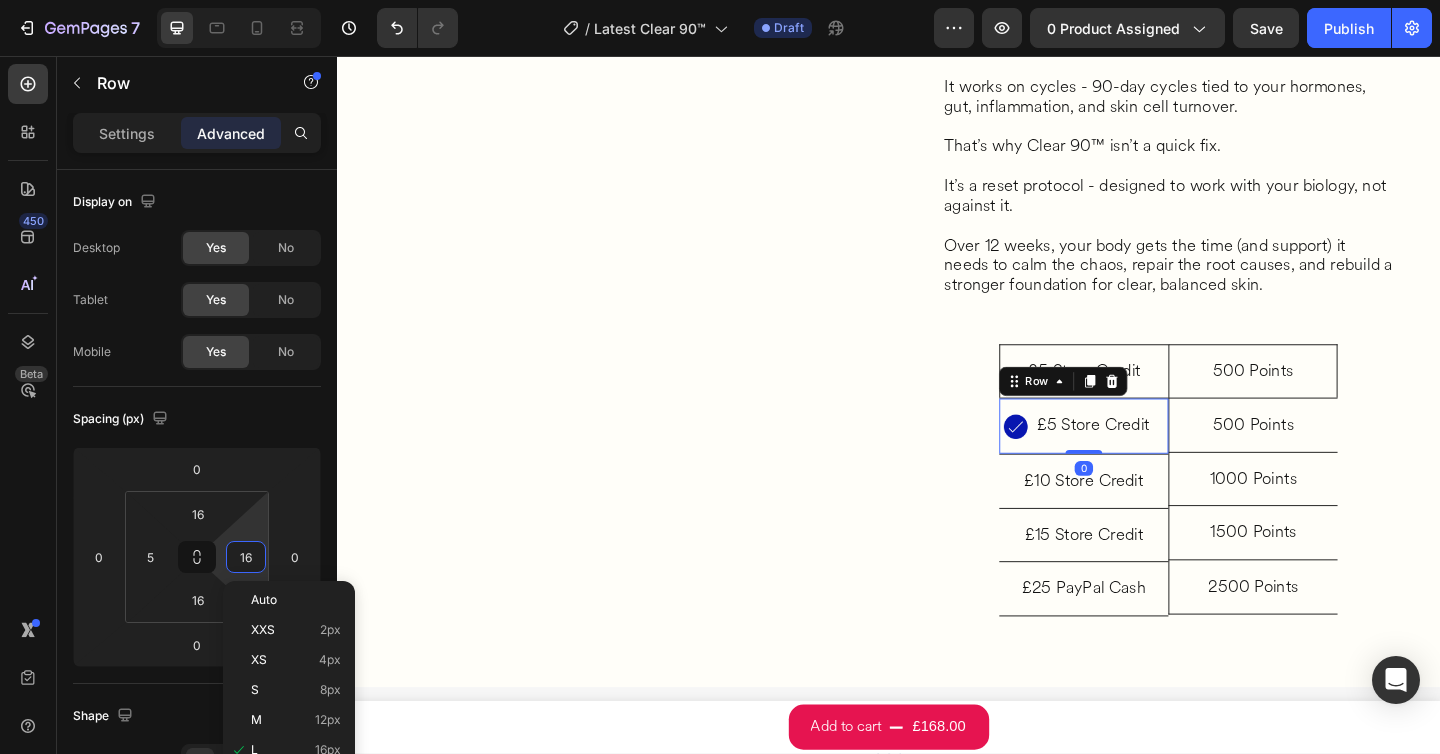 type on "5" 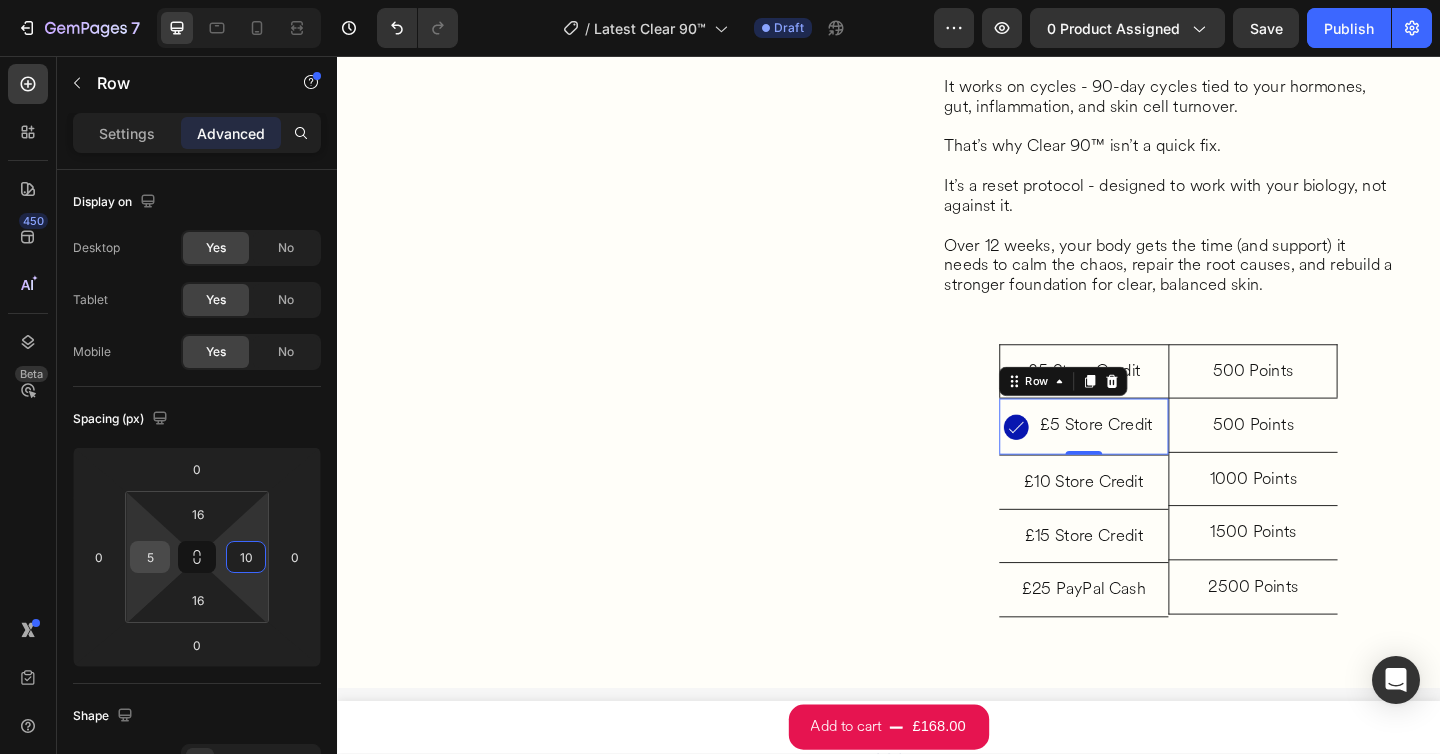 type on "10" 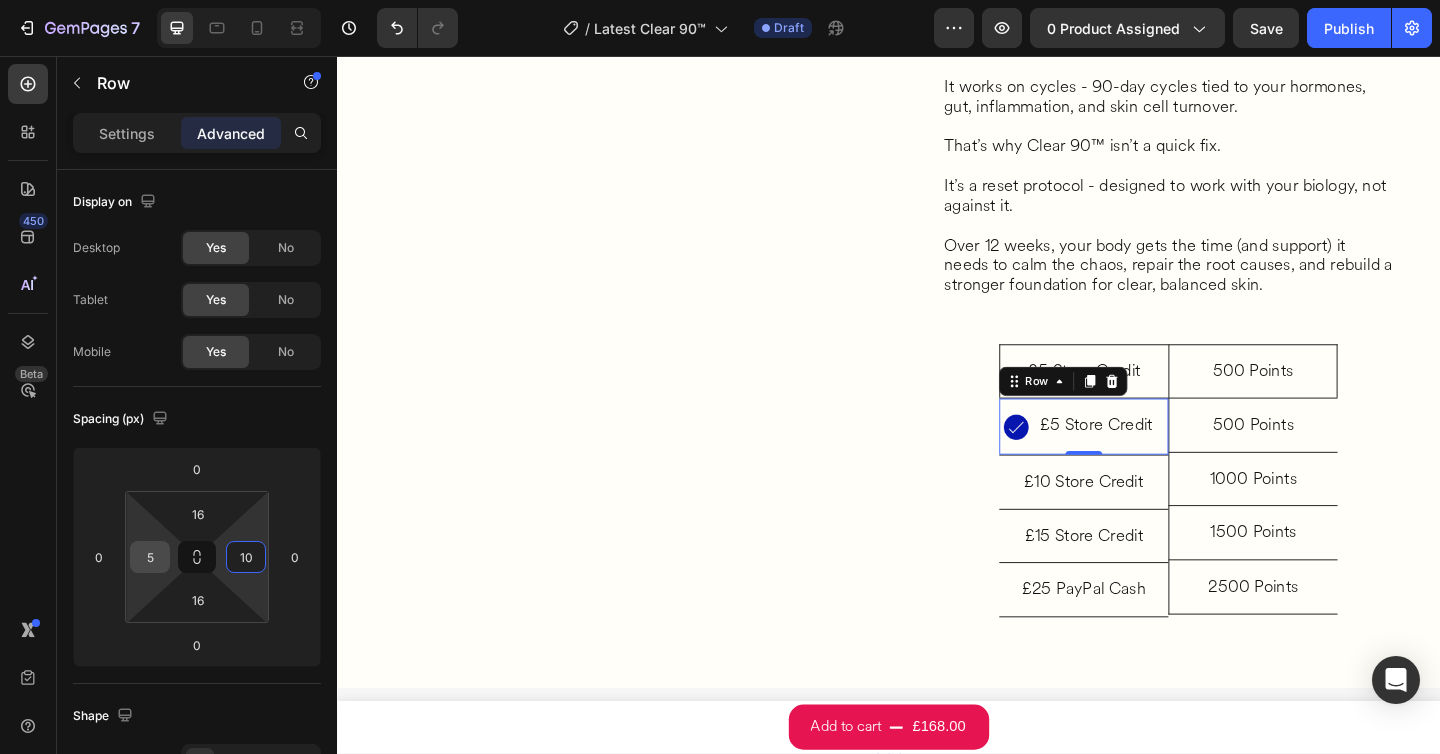 click on "5" at bounding box center (150, 557) 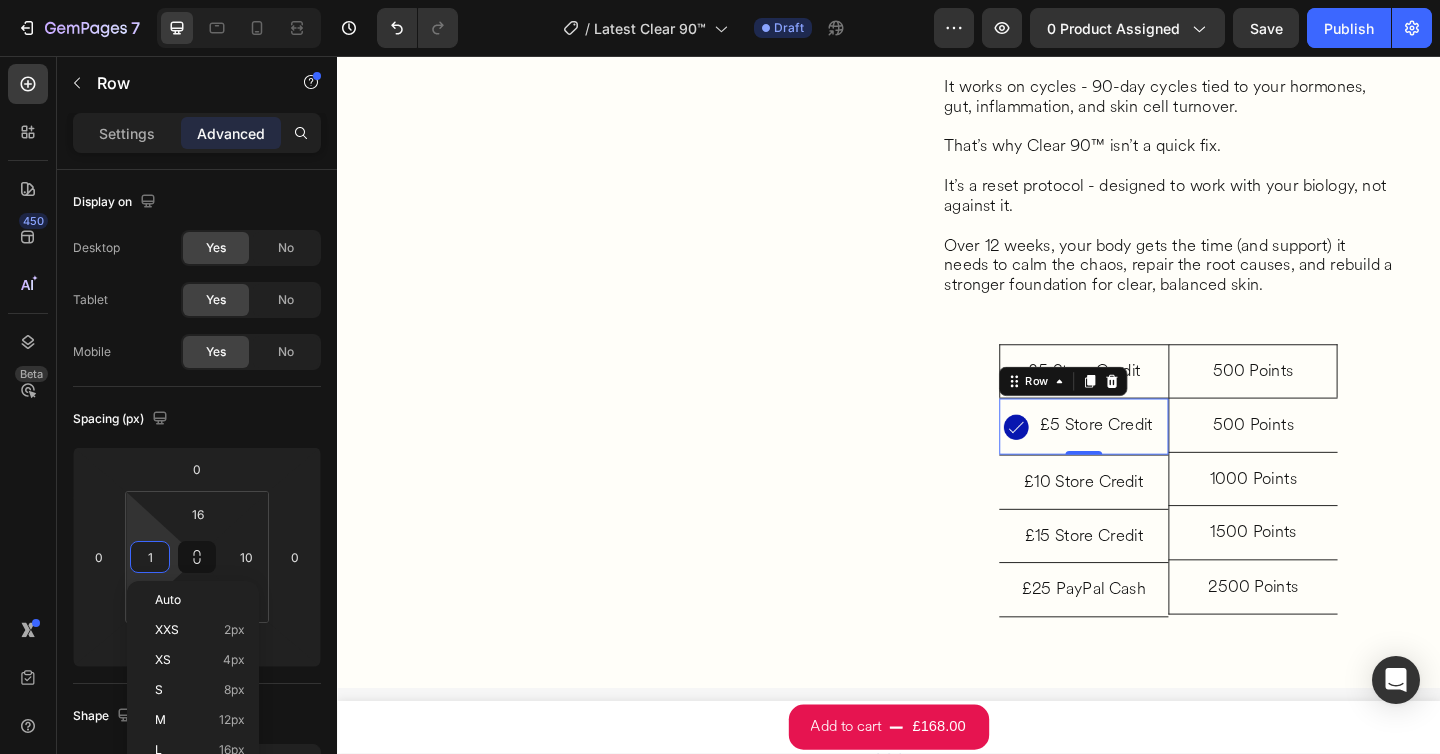 type on "10" 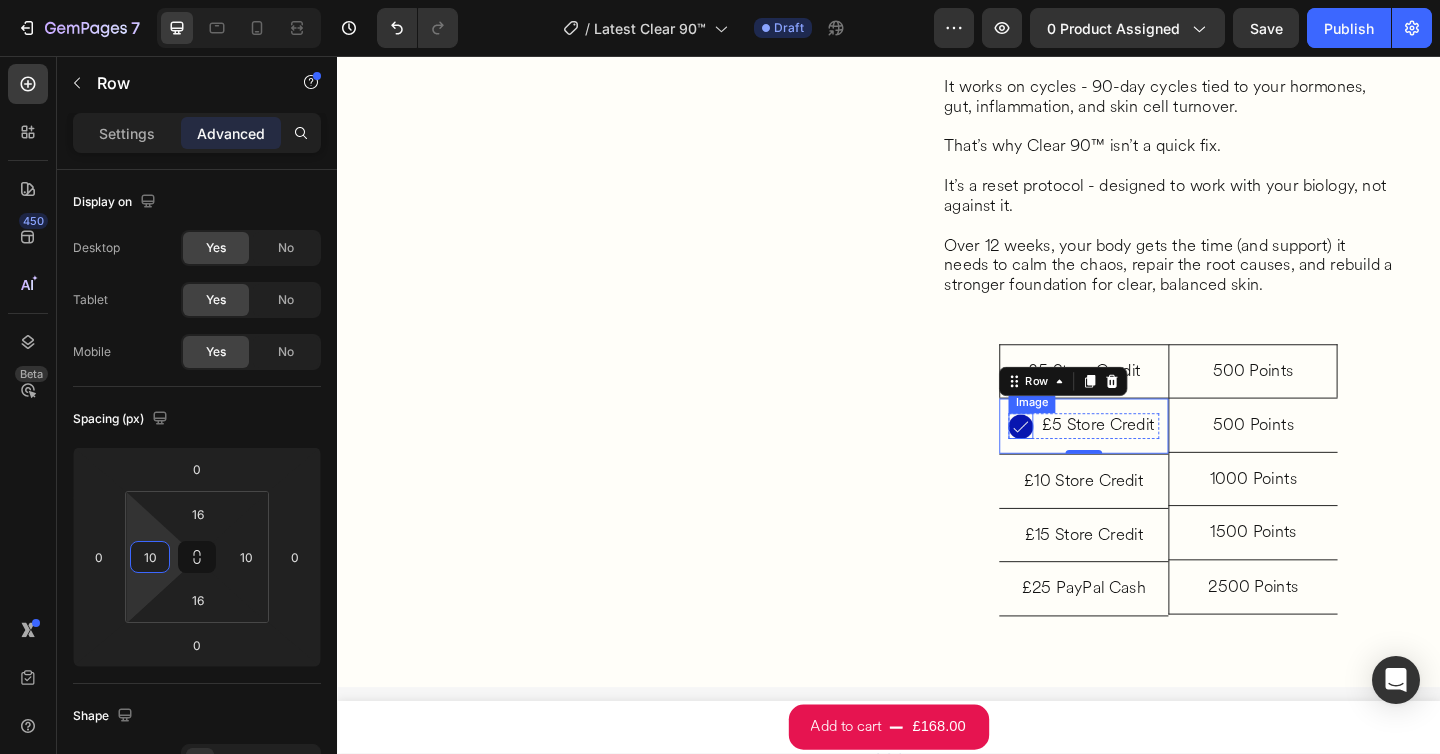 click at bounding box center (1080, 459) 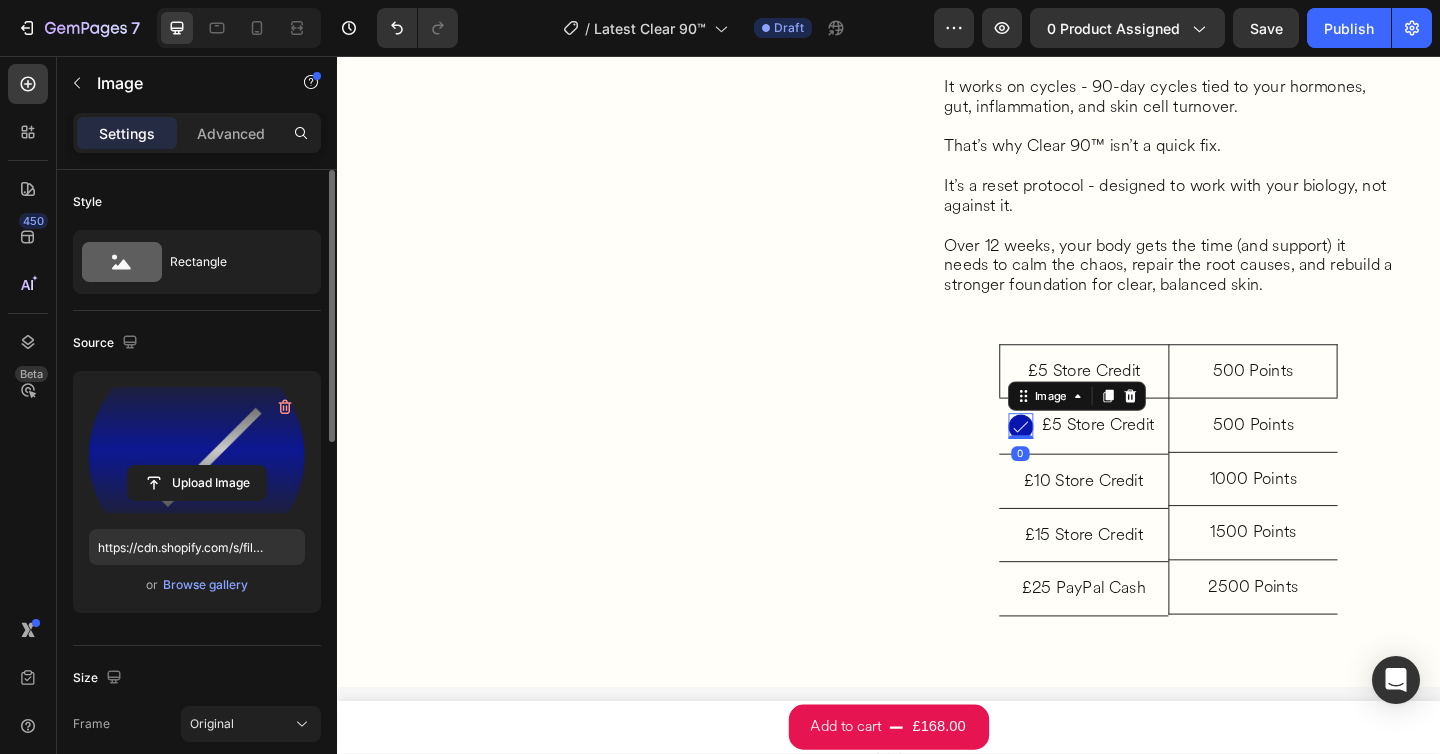 scroll, scrollTop: 384, scrollLeft: 0, axis: vertical 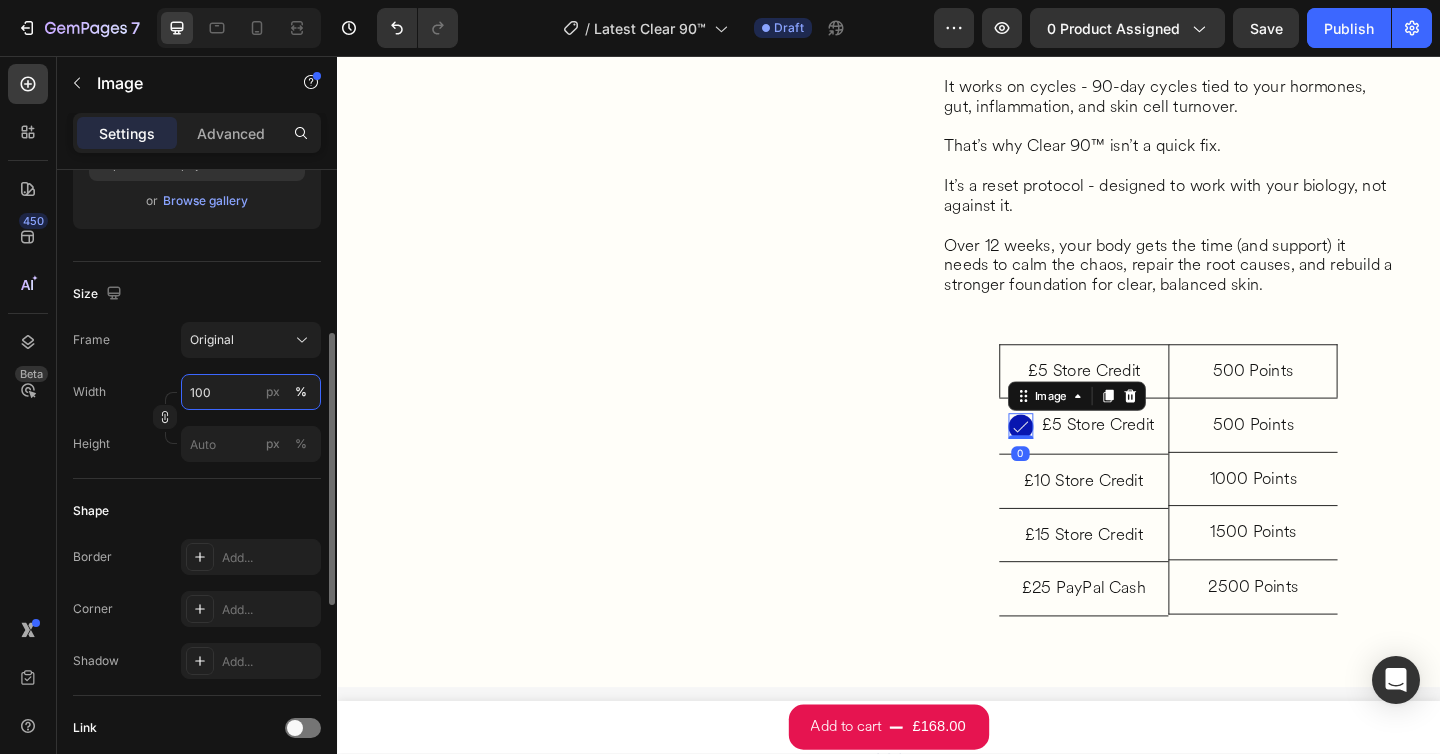 click on "100" at bounding box center (251, 392) 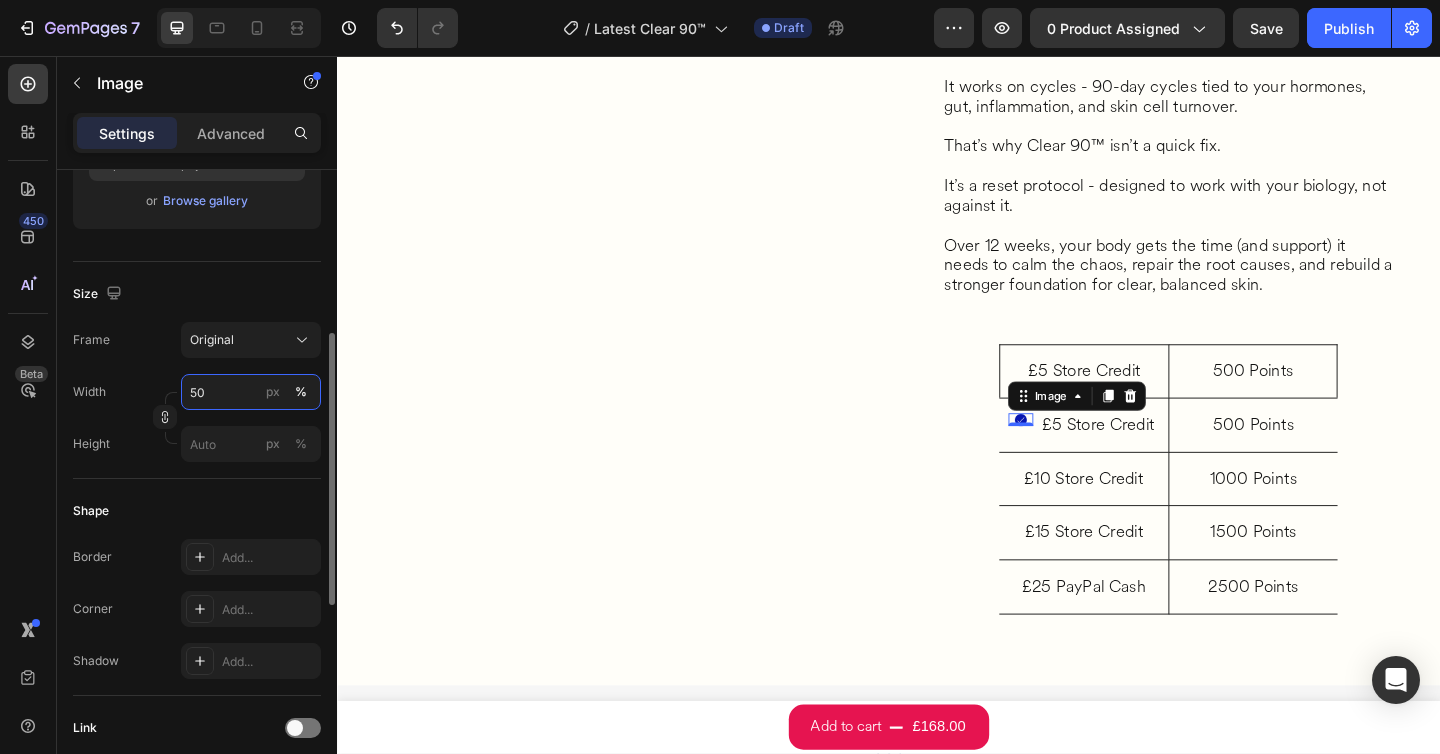 type on "5" 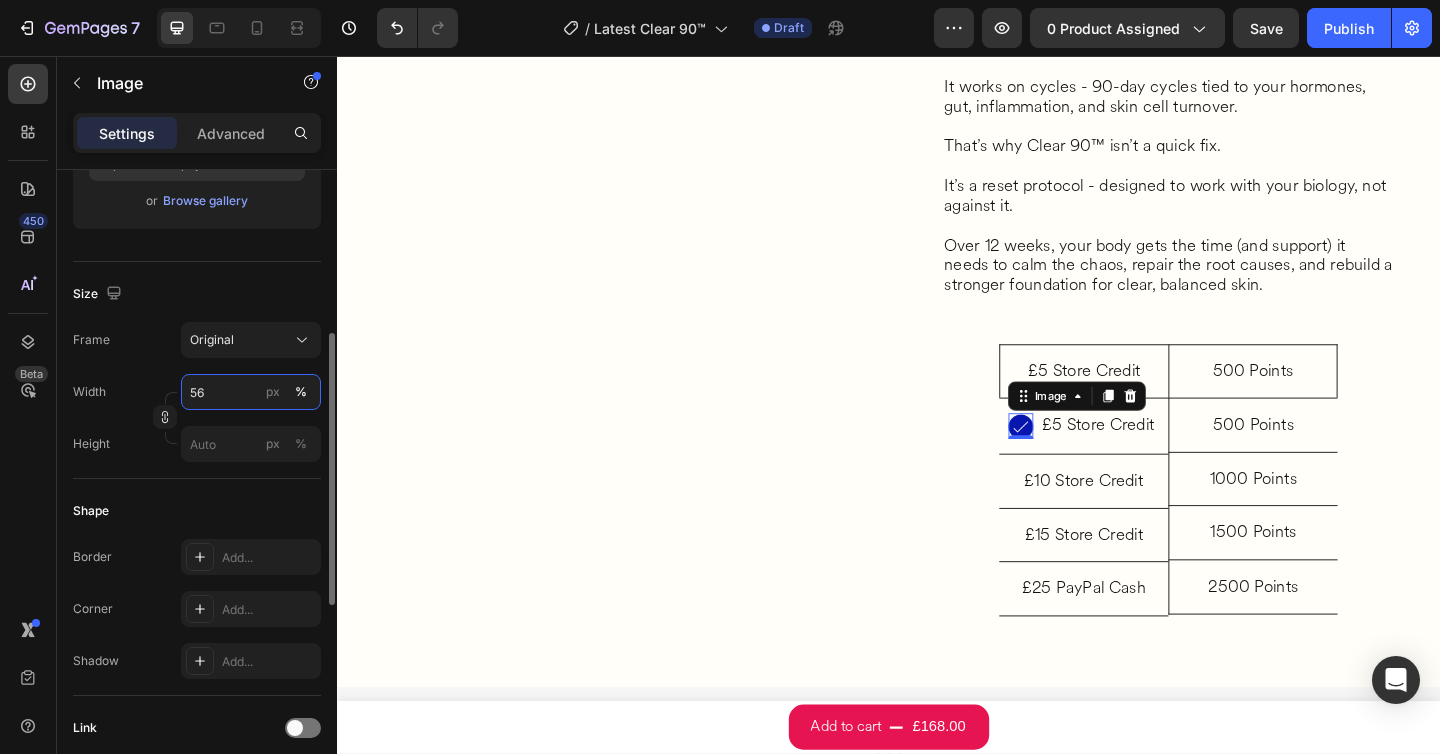 type on "5" 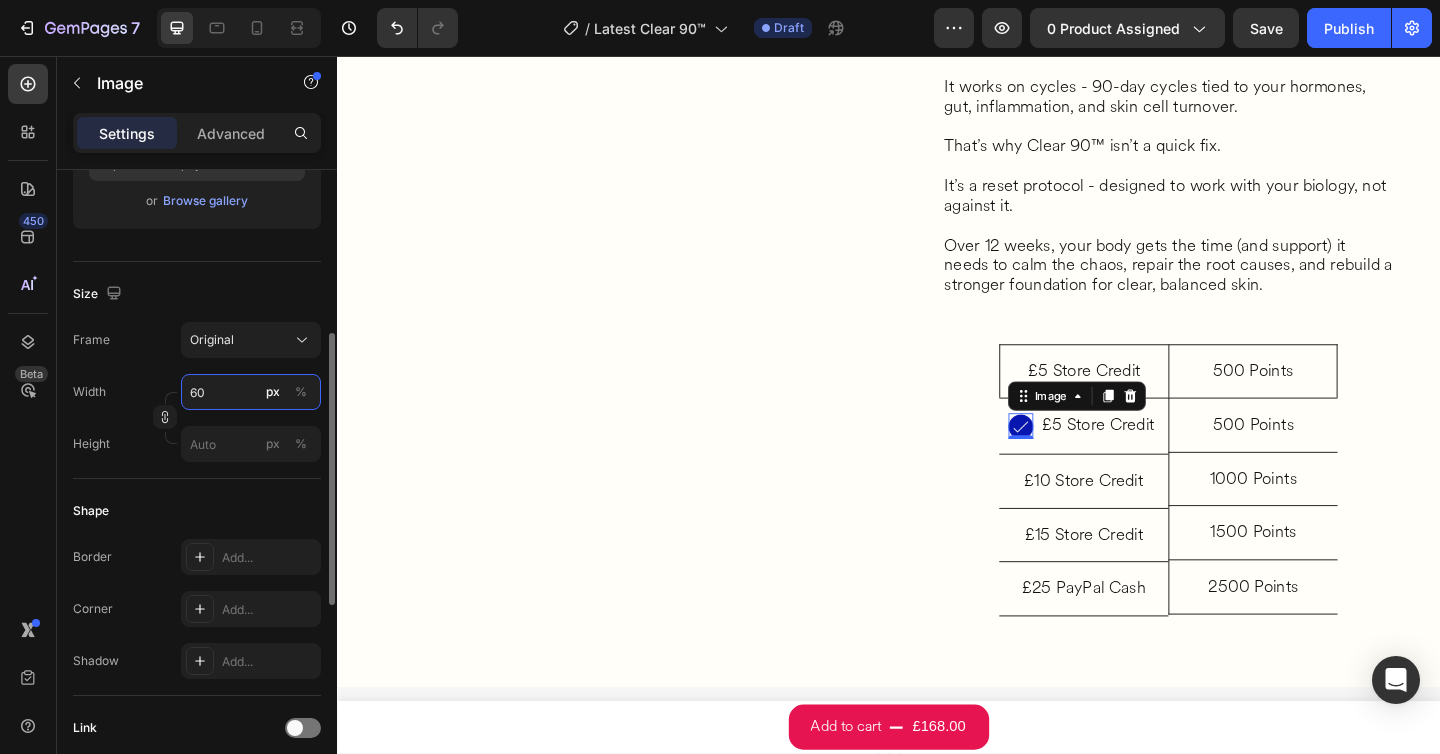 type on "6" 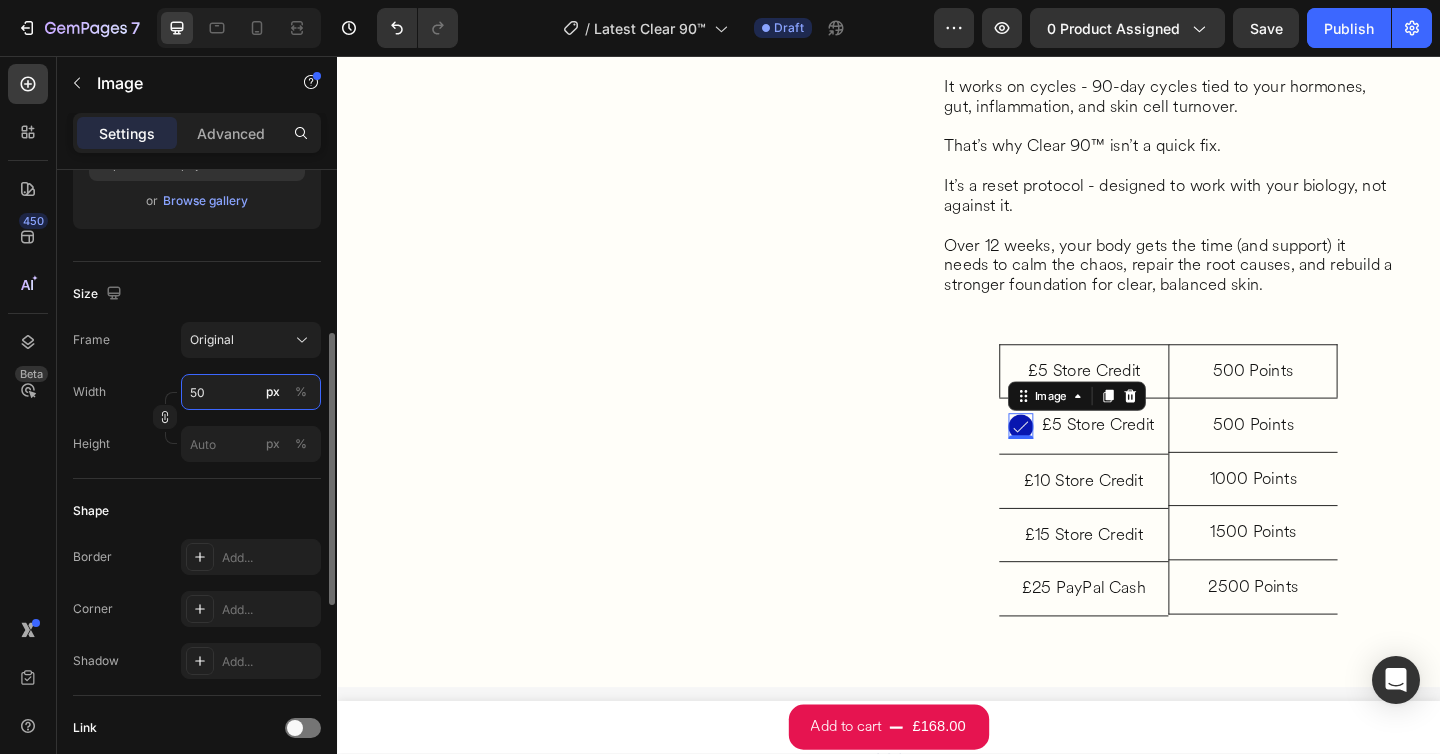 type on "5" 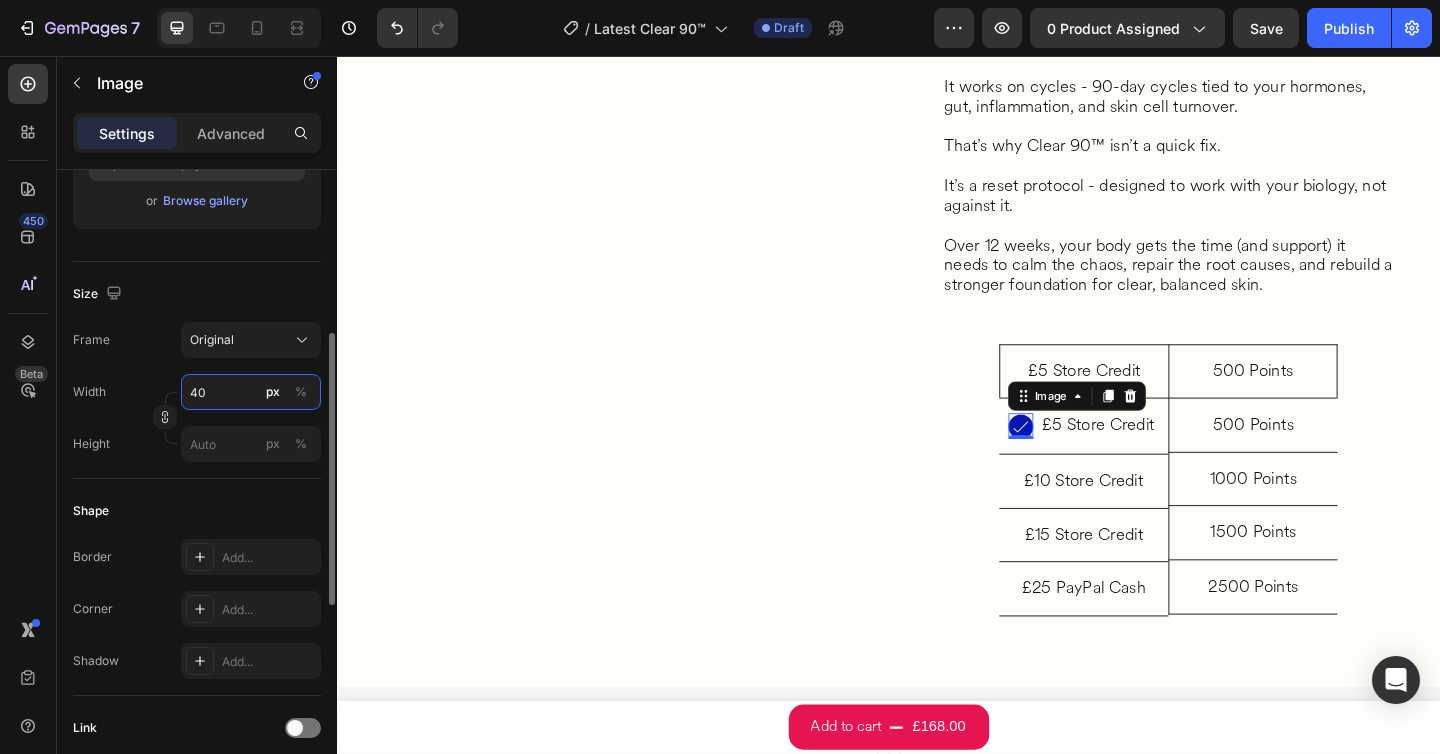 type on "4" 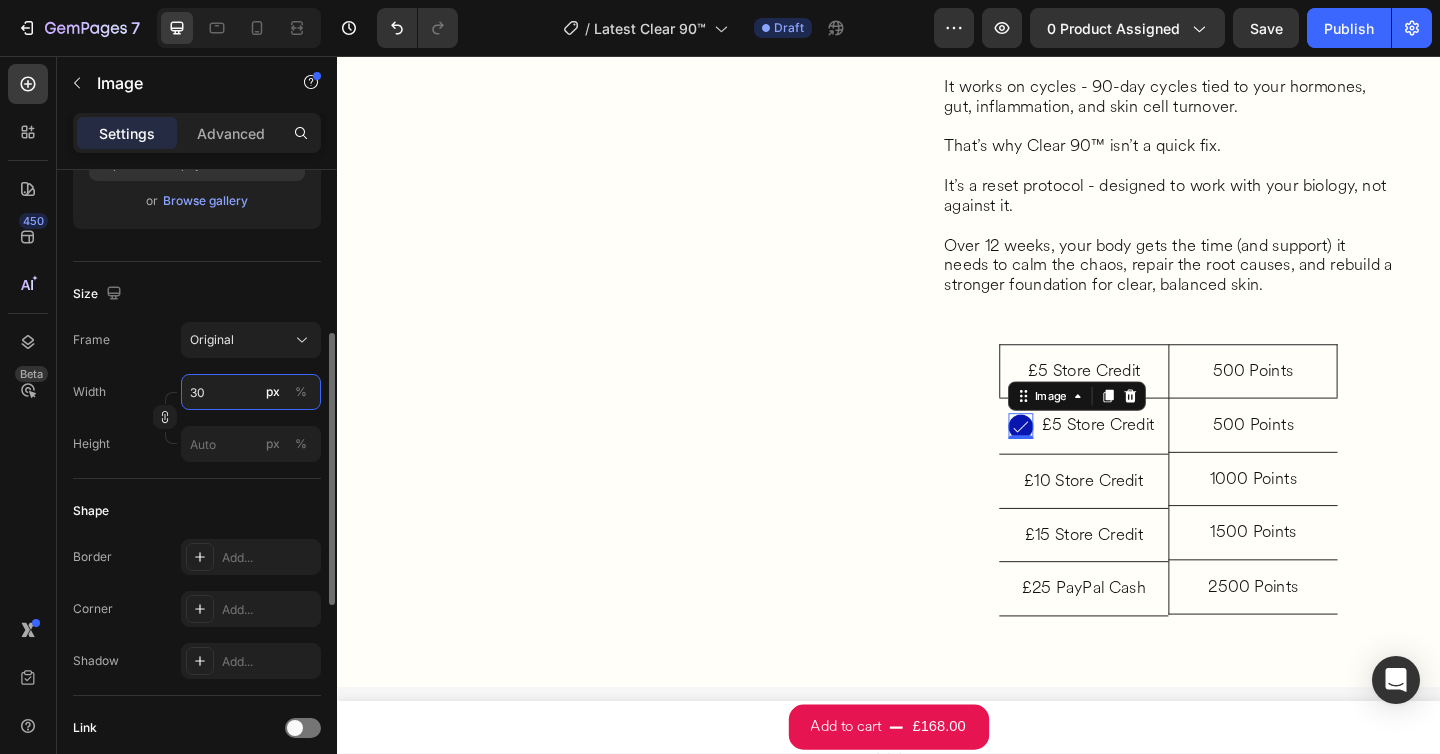 type on "3" 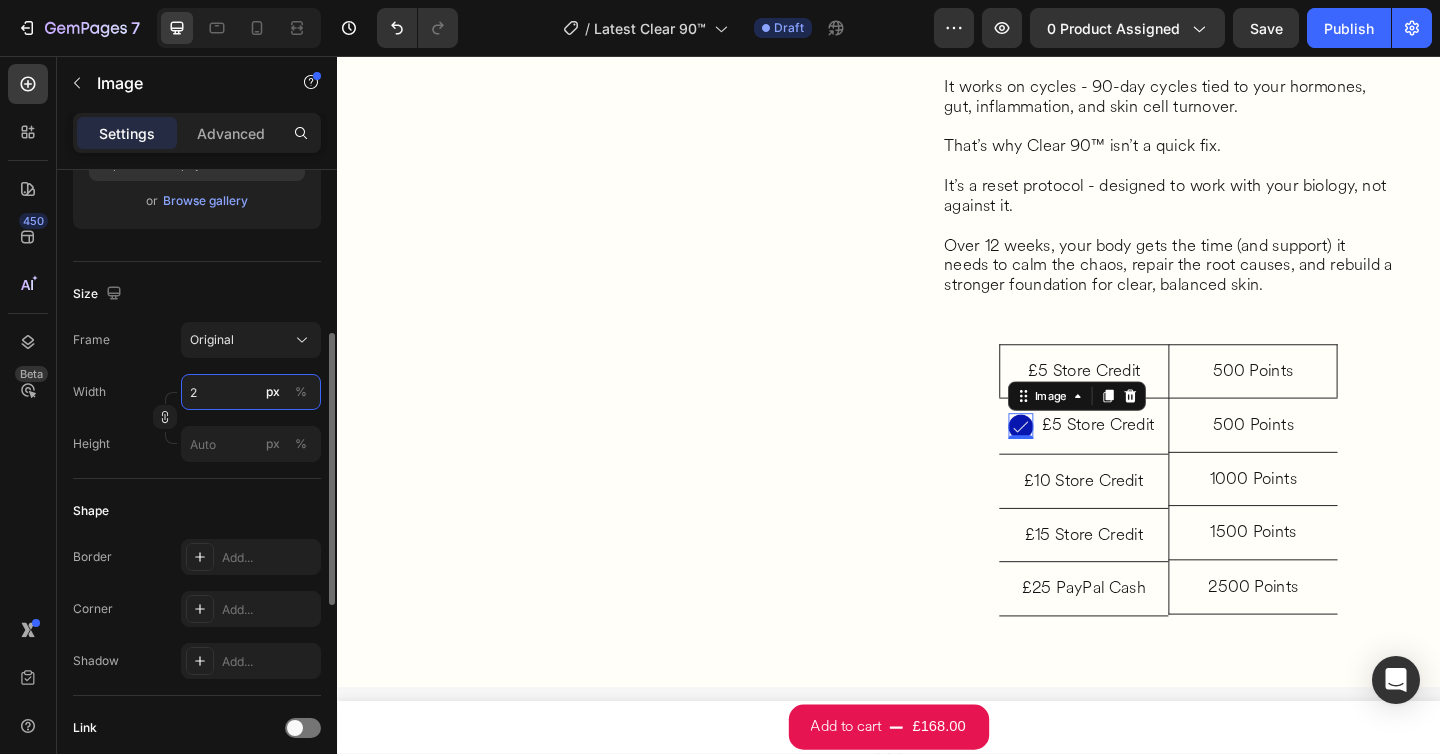 type on "20" 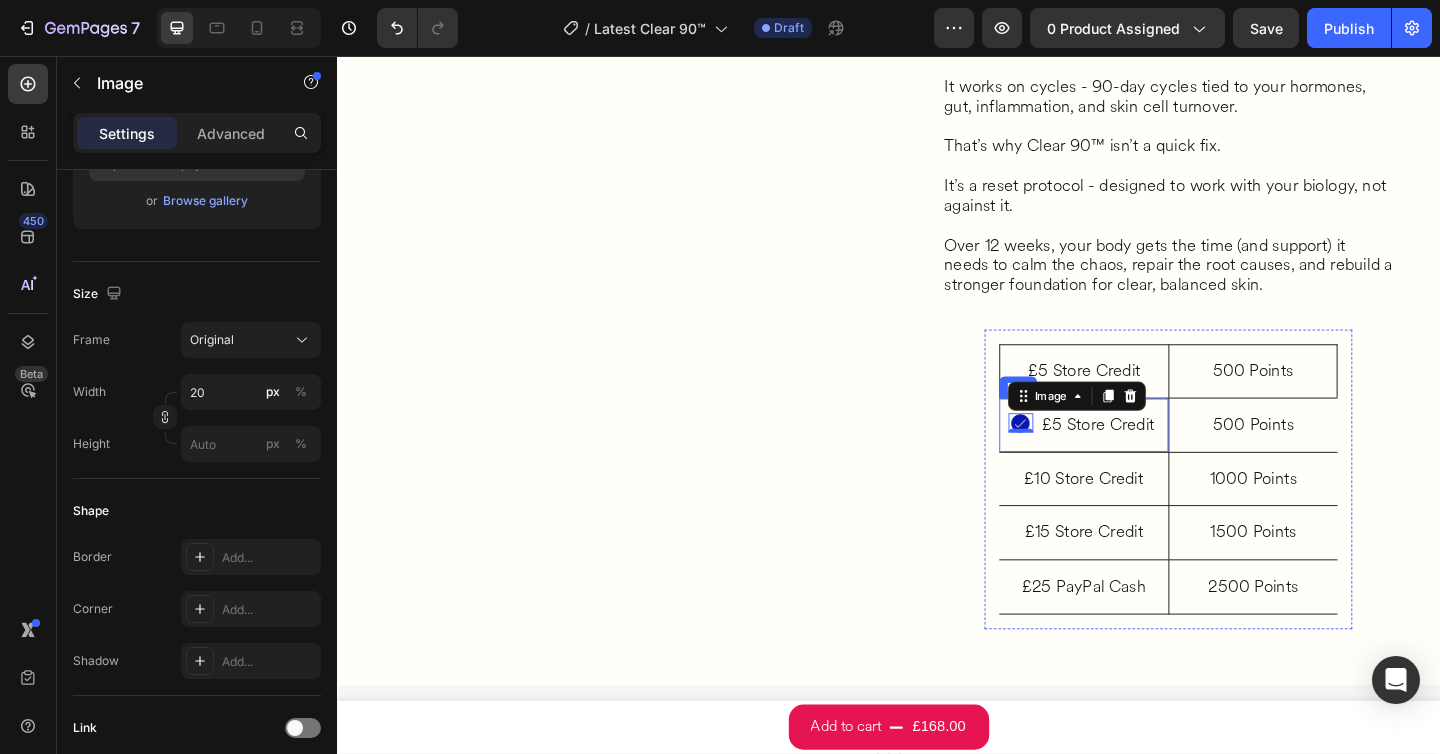 click on "Image   0 £5 Store Credit Heading Row Row" at bounding box center [1149, 457] 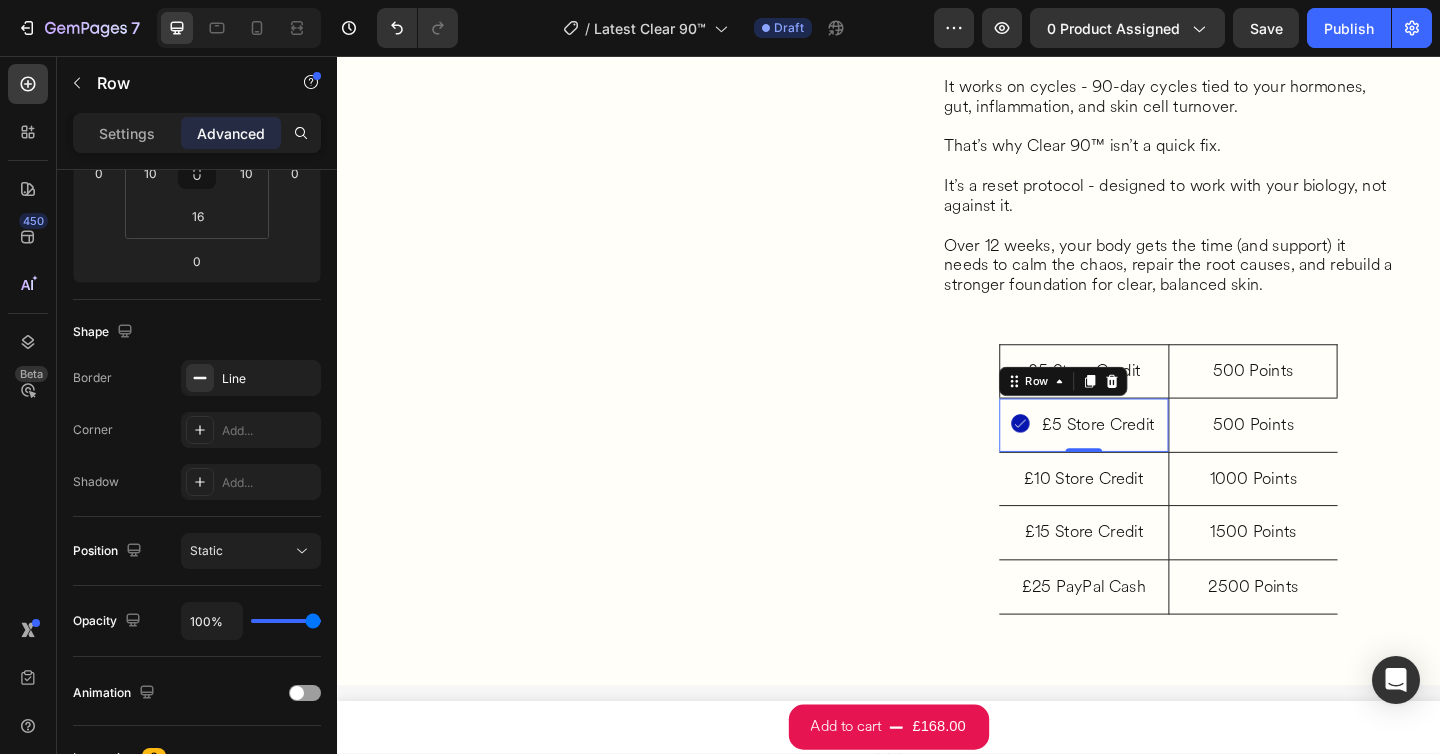 scroll, scrollTop: 0, scrollLeft: 0, axis: both 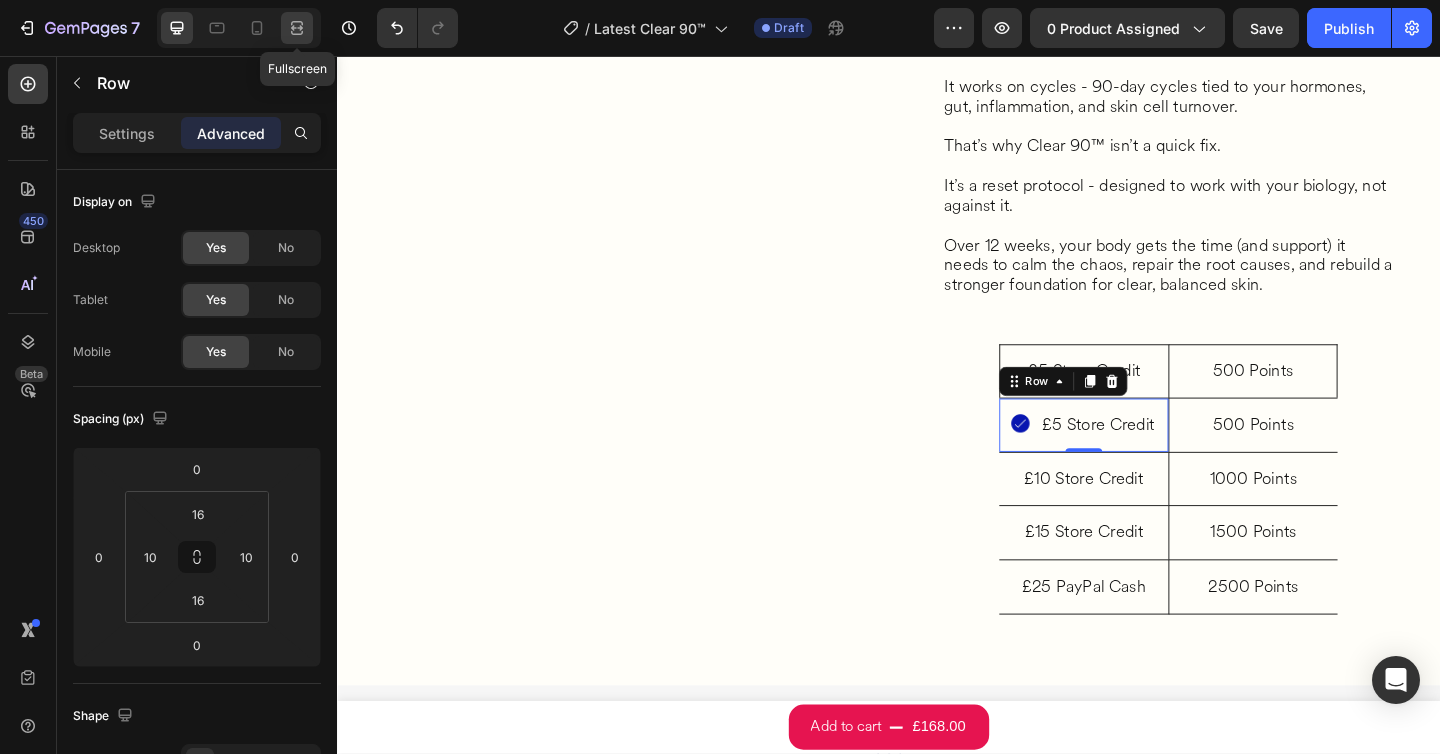 click 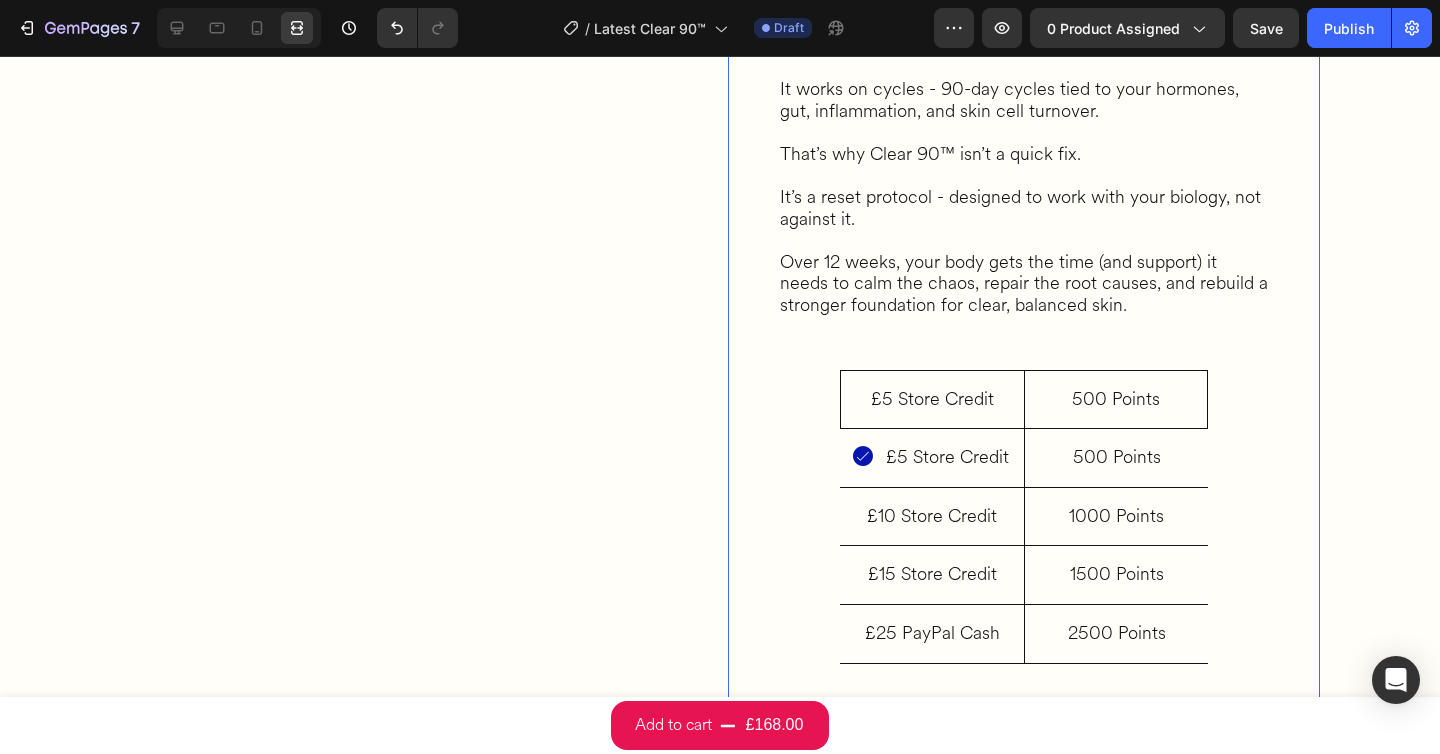 click on "What’s Inside Your Clear 90™ Box Heading You’ve probably tried products that promised fast results. A cream that cleared you up for a week. A supplement that “worked” until your next cycle. But skin doesn’t work on shortcuts. It works on cycles - 90-day cycles tied to your hormones, gut, inflammation, and skin cell turnover. That’s why Clear 90™ isn’t a quick fix. It’s a reset protocol - designed to work with your biology, not against it. Over 12 weeks, your body gets the time (and support) it needs to calm the chaos, repair the root causes, and rebuild a stronger foundation for clear, balanced skin. Heading £5 Store Credit Heading Row Image £5 Store Credit Heading Row Row £10 Store Credit Heading Row £15 Store Credit Heading Row £25 PayPal Cash Heading Row 500 Points Heading Row 500 Points Heading Row 1000 Points Heading Row 1500 Points Heading Row 2500 Points Heading Row Row Row   0" at bounding box center [1024, 270] 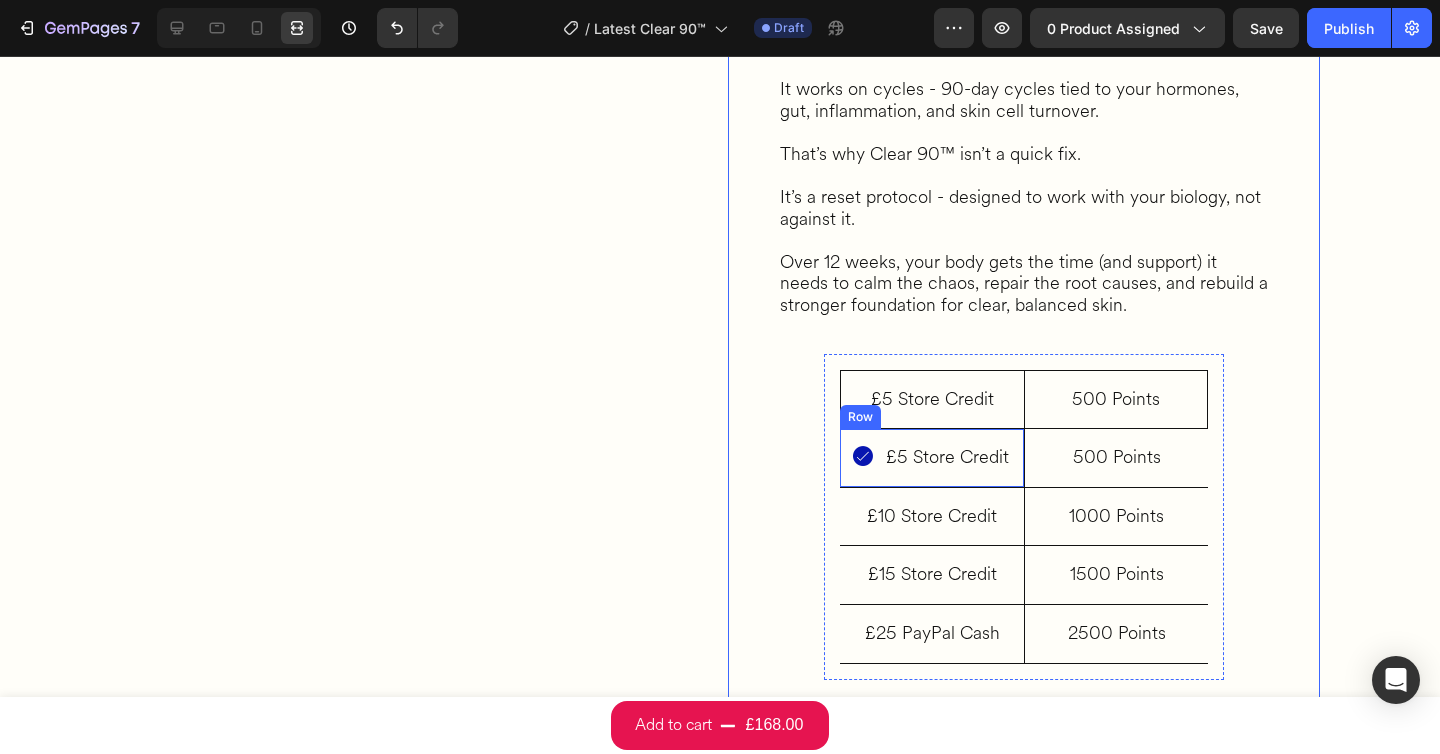 click on "£5 Store Credit" at bounding box center [932, 400] 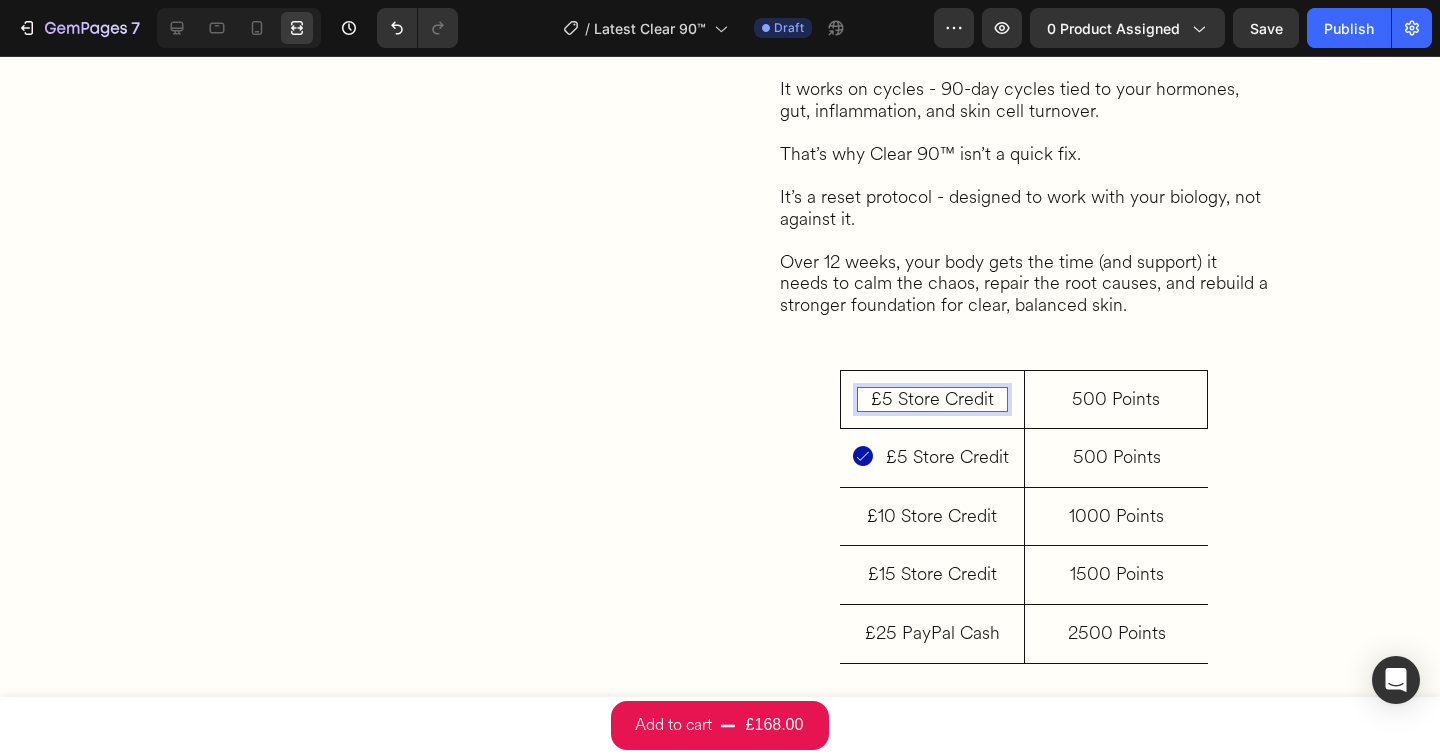 click on "£5 Store Credit" at bounding box center (932, 400) 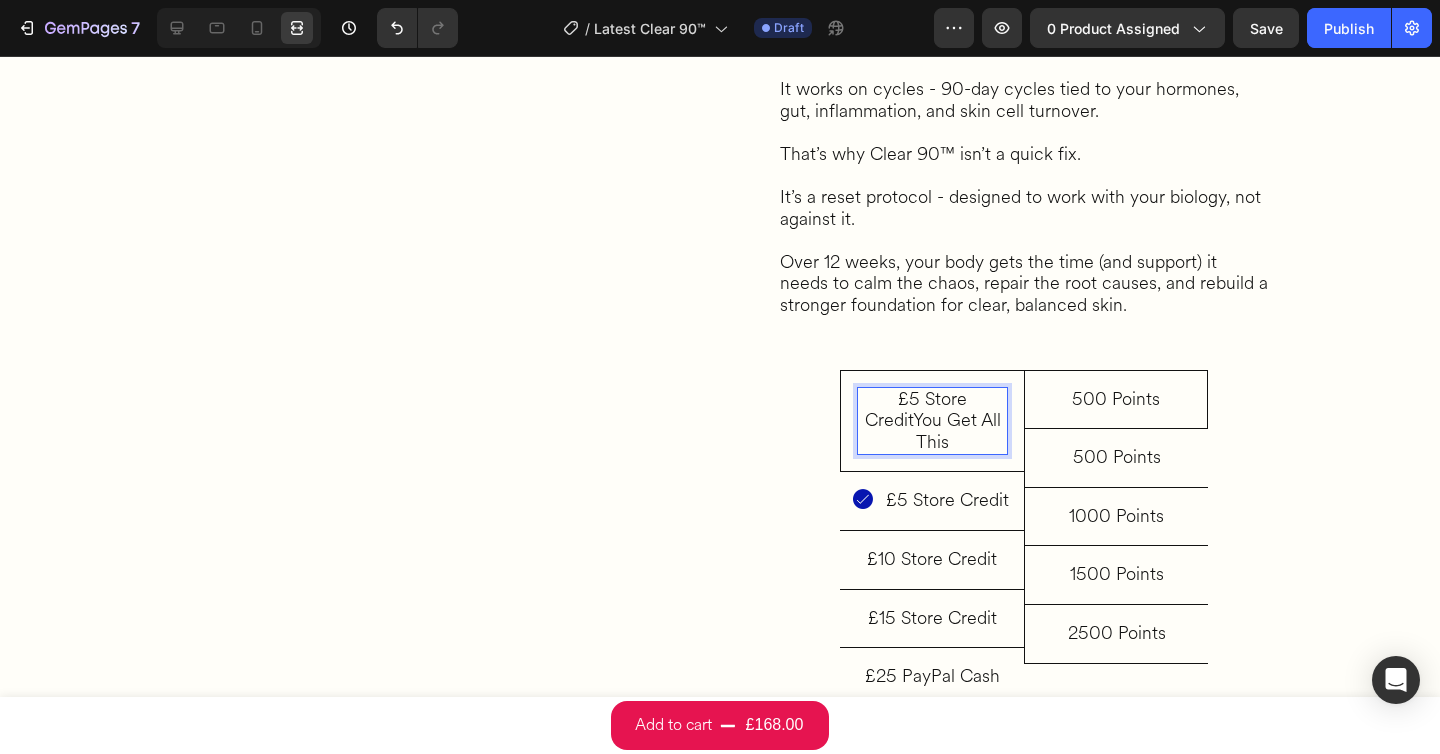 click on "£5 Store CreditYou Get All This" at bounding box center (932, 421) 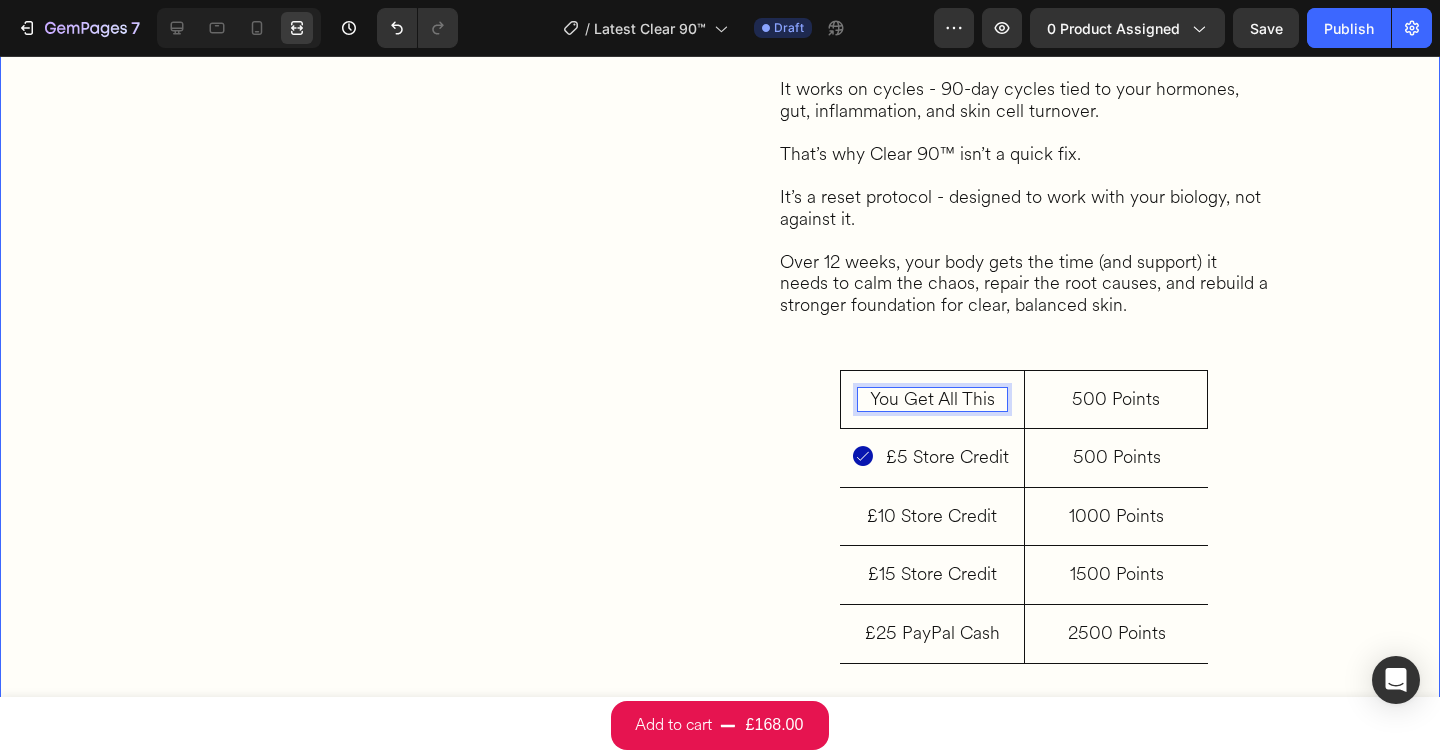 click on "What’s Inside Your Clear 90™ Box Heading You’ve probably tried products that promised fast results. A cream that cleared you up for a week. A supplement that “worked” until your next cycle. But skin doesn’t work on shortcuts. It works on cycles - 90-day cycles tied to your hormones, gut, inflammation, and skin cell turnover. That’s why Clear 90™ isn’t a quick fix. It’s a reset protocol - designed to work with your biology, not against it. Over 12 weeks, your body gets the time (and support) it needs to calm the chaos, repair the root causes, and rebuild a stronger foundation for clear, balanced skin. Heading You Get All This Heading   0 Row Image £5 Store Credit Heading Row Row £10 Store Credit Heading Row £15 Store Credit Heading Row £25 PayPal Cash Heading Row 500 Points Heading Row 500 Points Heading Row 1000 Points Heading Row 1500 Points Heading Row 2500 Points Heading Row Row Row" at bounding box center (1024, 270) 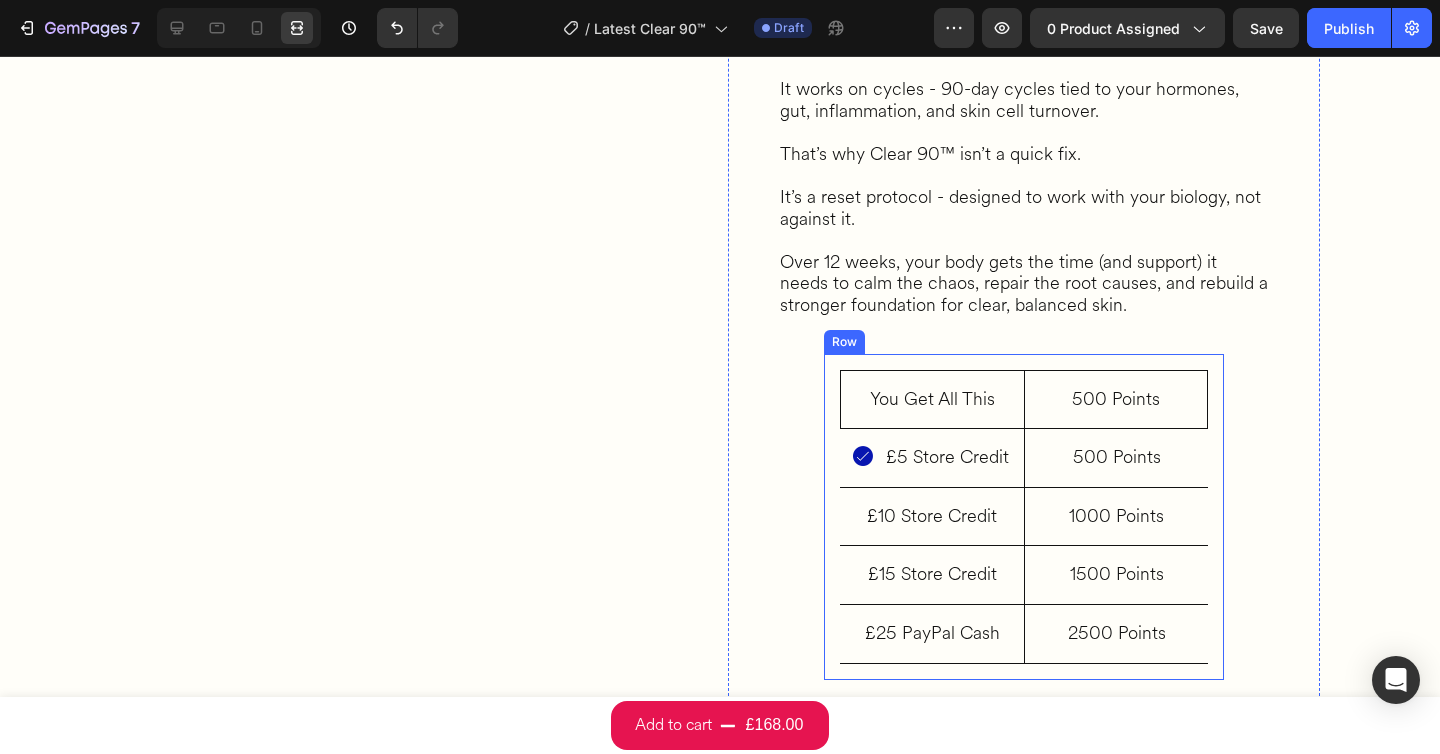 click on "You Get All This Heading Row Image £5 Store Credit Heading Row Row £10 Store Credit Heading Row £15 Store Credit Heading Row £25 PayPal Cash Heading Row 500 Points Heading Row 500 Points Heading Row 1000 Points Heading Row 1500 Points Heading Row 2500 Points Heading Row Row" at bounding box center (1024, 517) 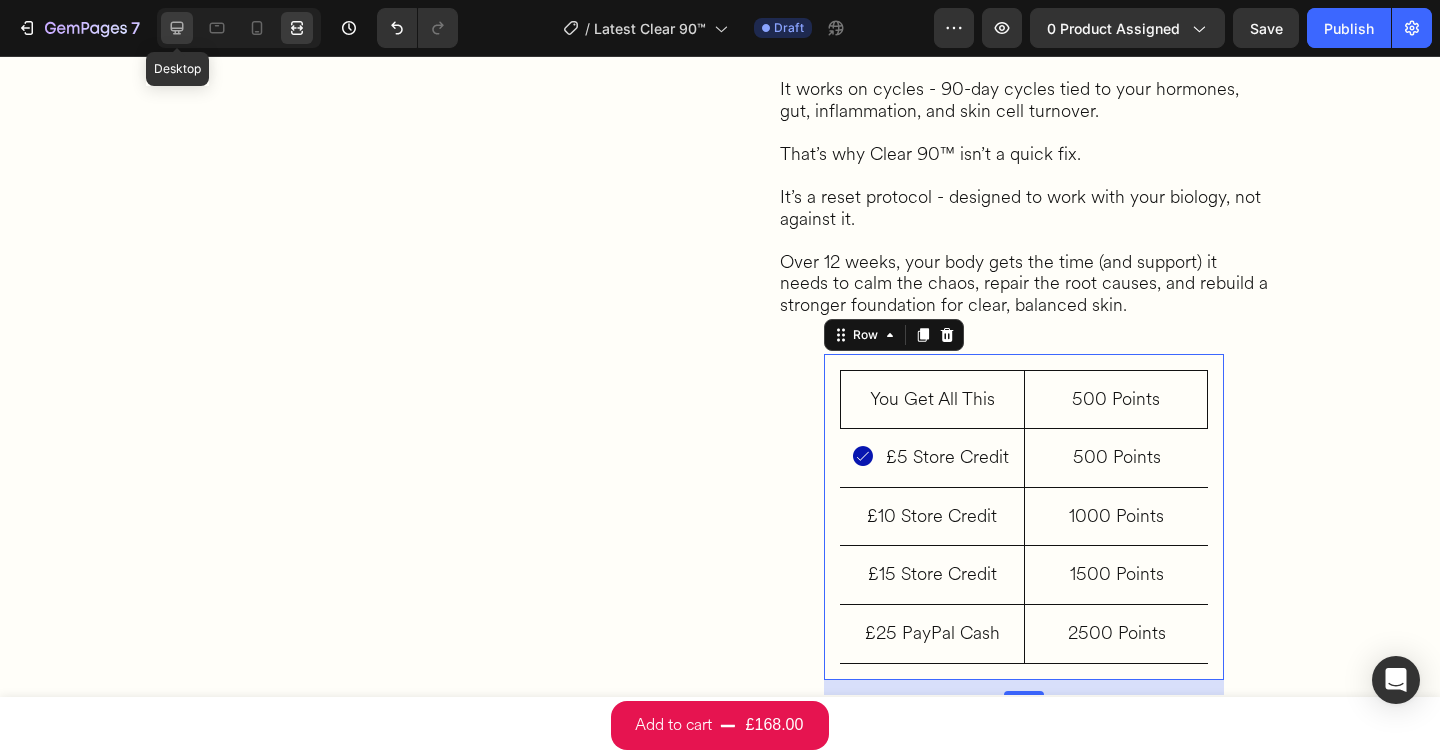 click 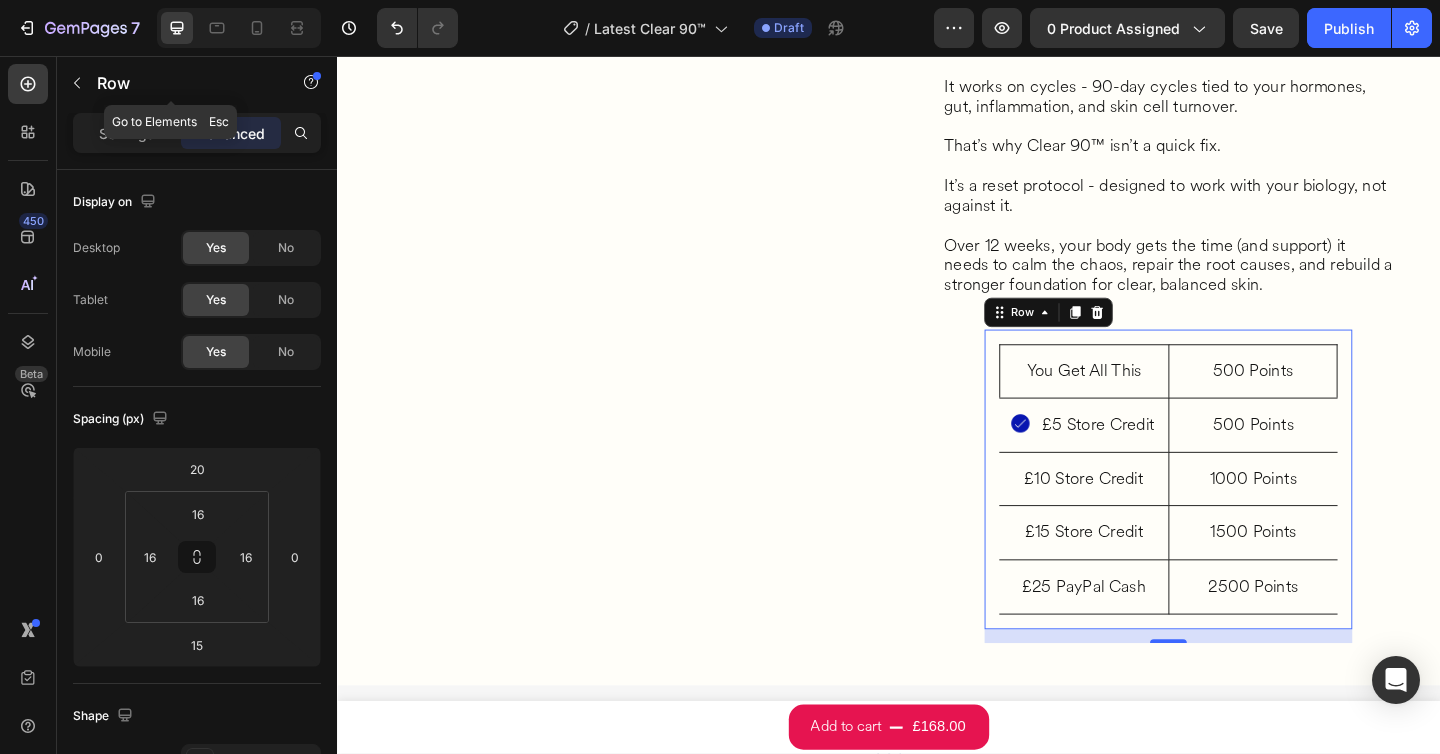 click on "Row" 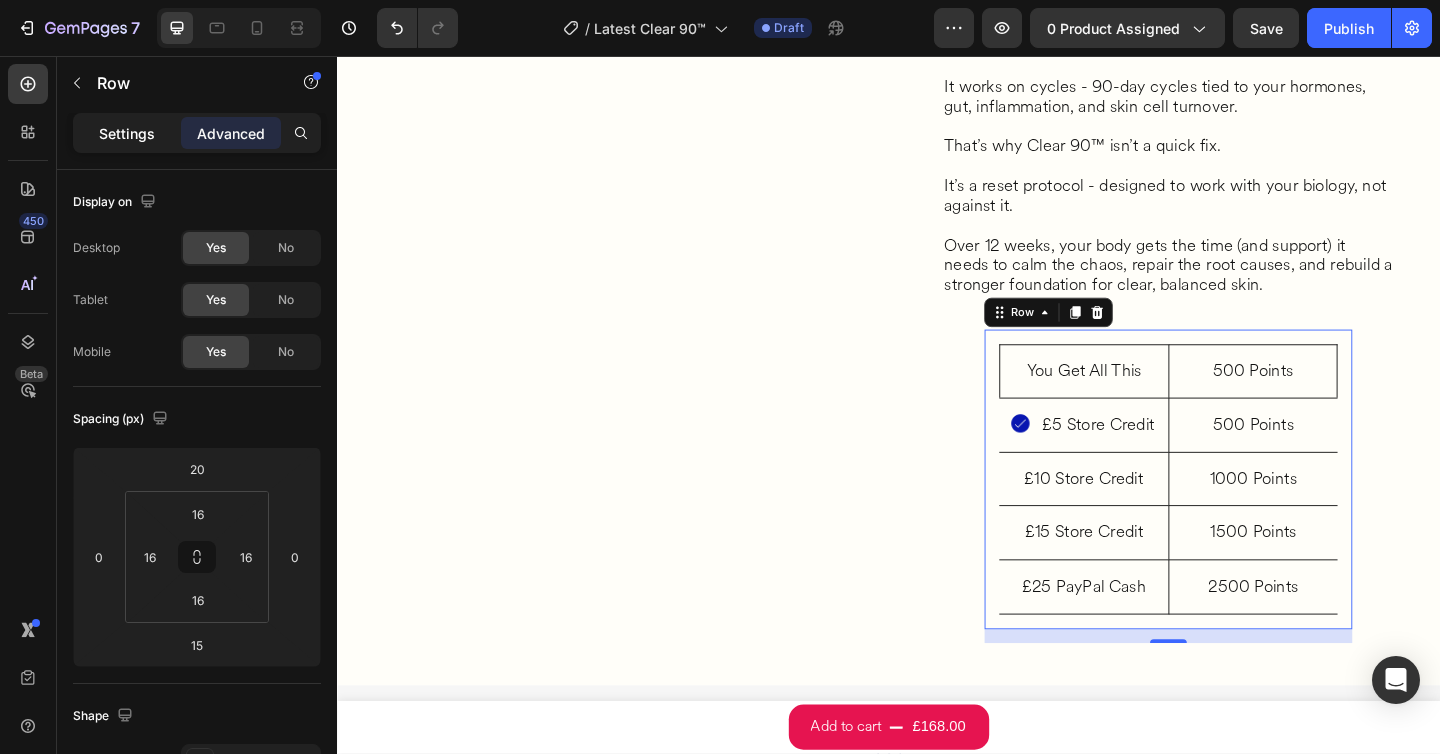 click on "Settings" at bounding box center (127, 133) 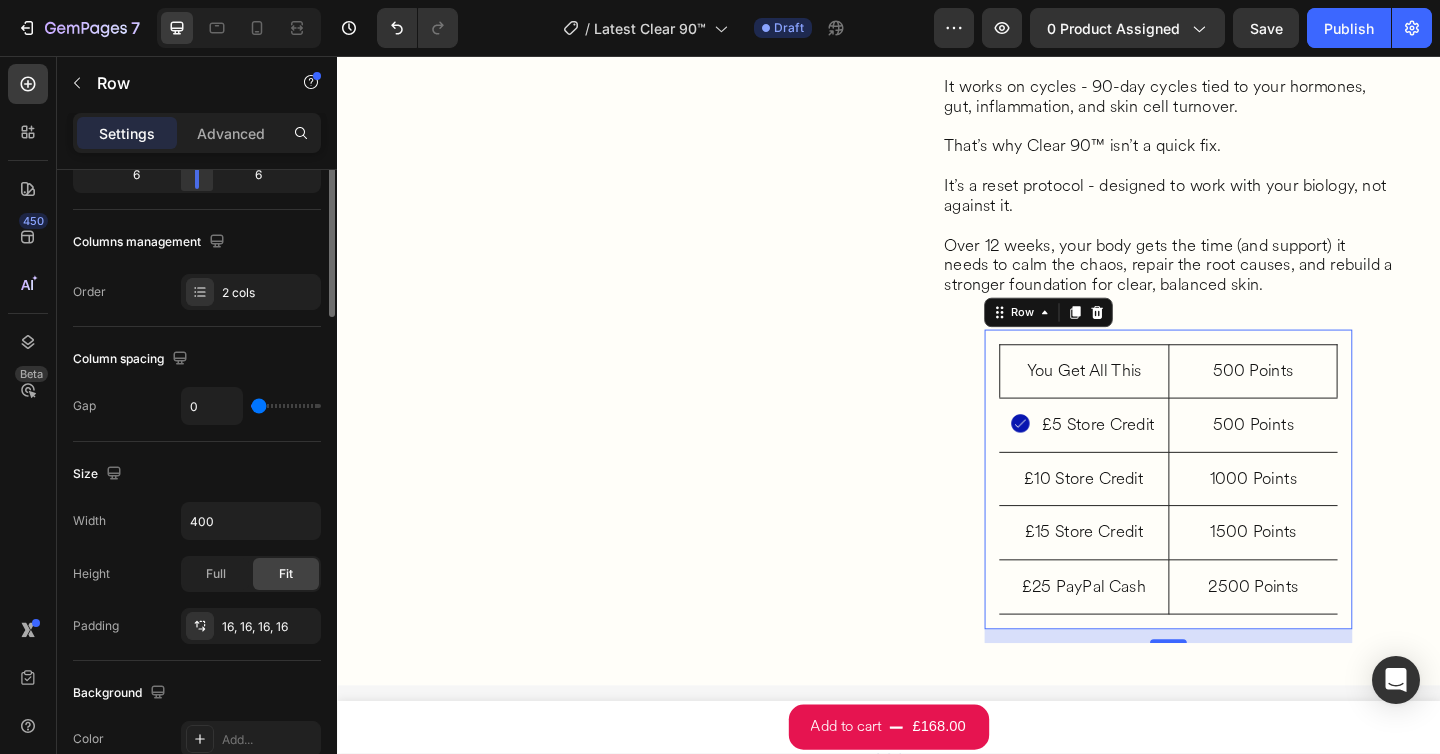 scroll, scrollTop: 275, scrollLeft: 0, axis: vertical 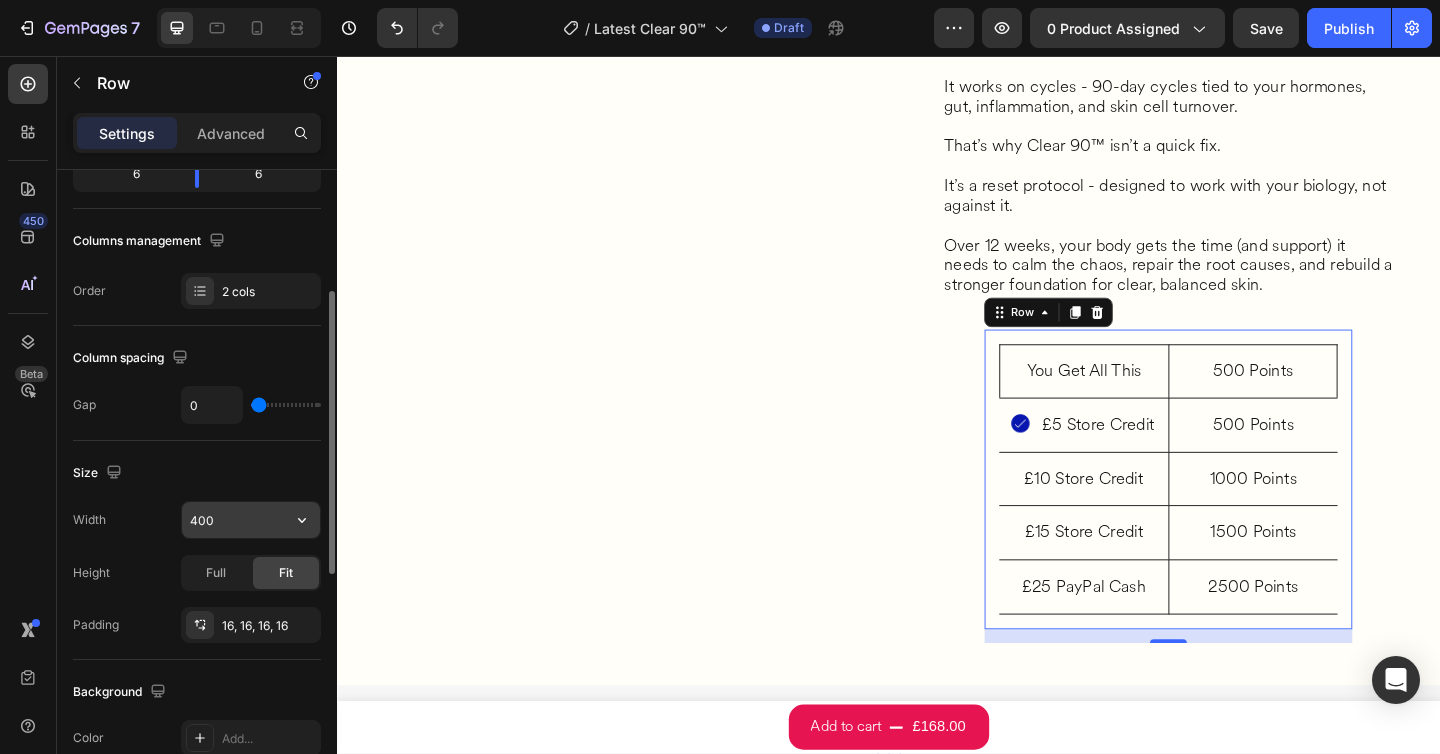 click on "400" at bounding box center (251, 520) 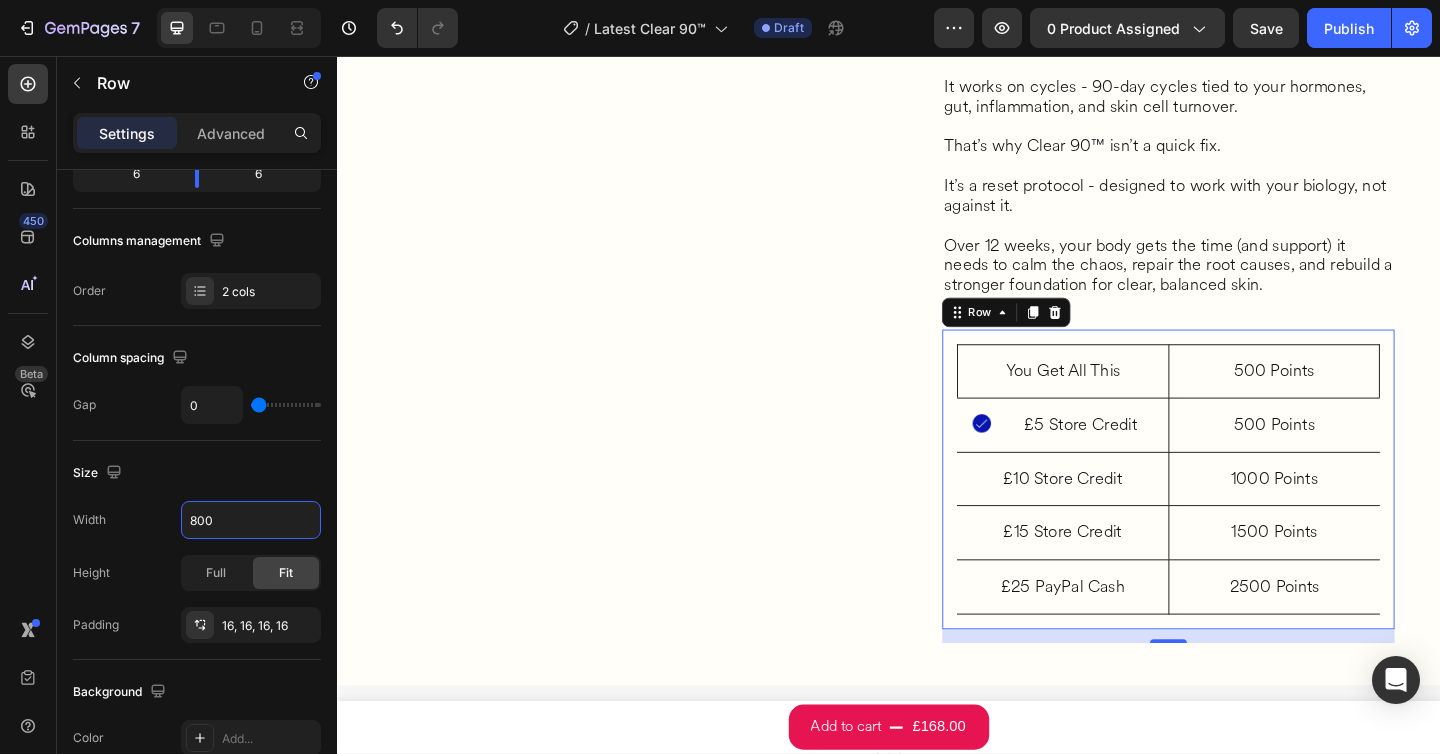 type on "800" 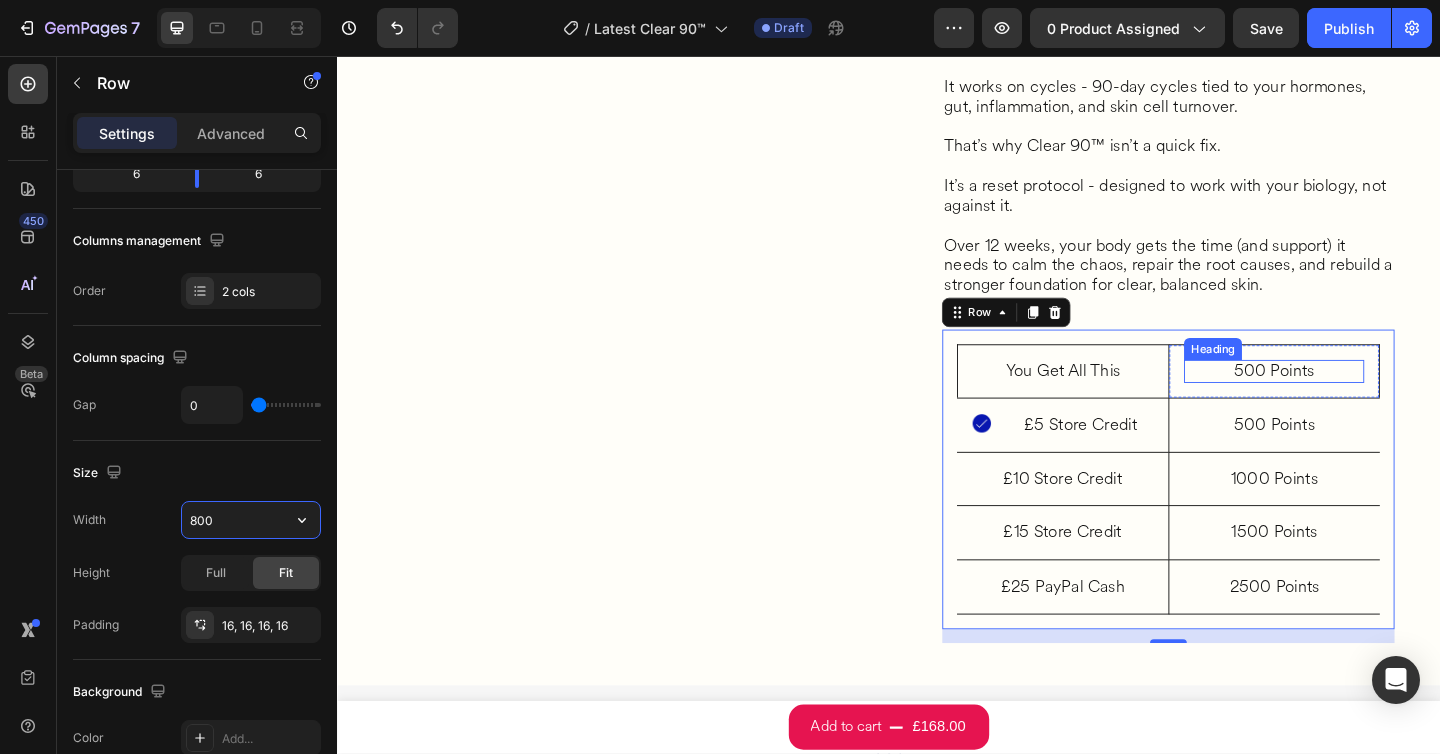 click on "500 Points" at bounding box center [1356, 400] 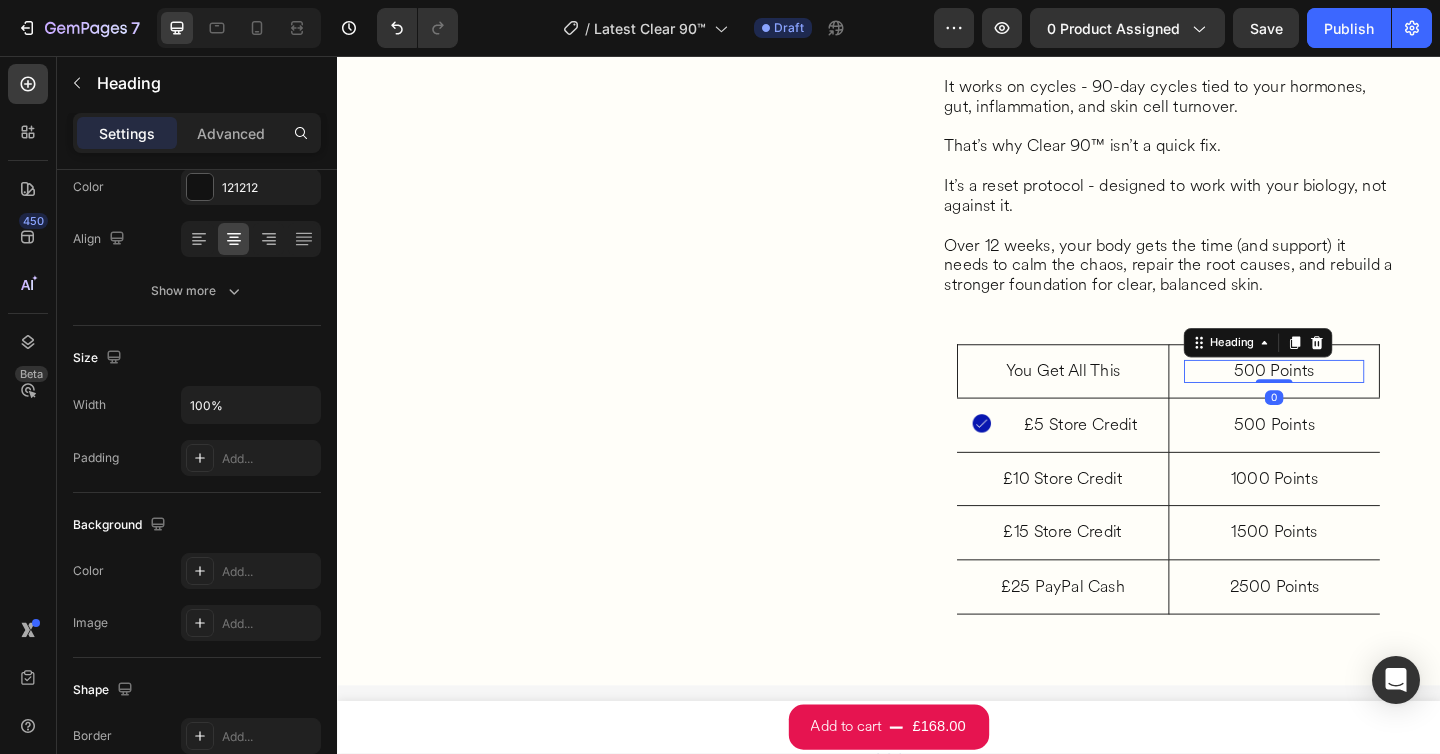 scroll, scrollTop: 0, scrollLeft: 0, axis: both 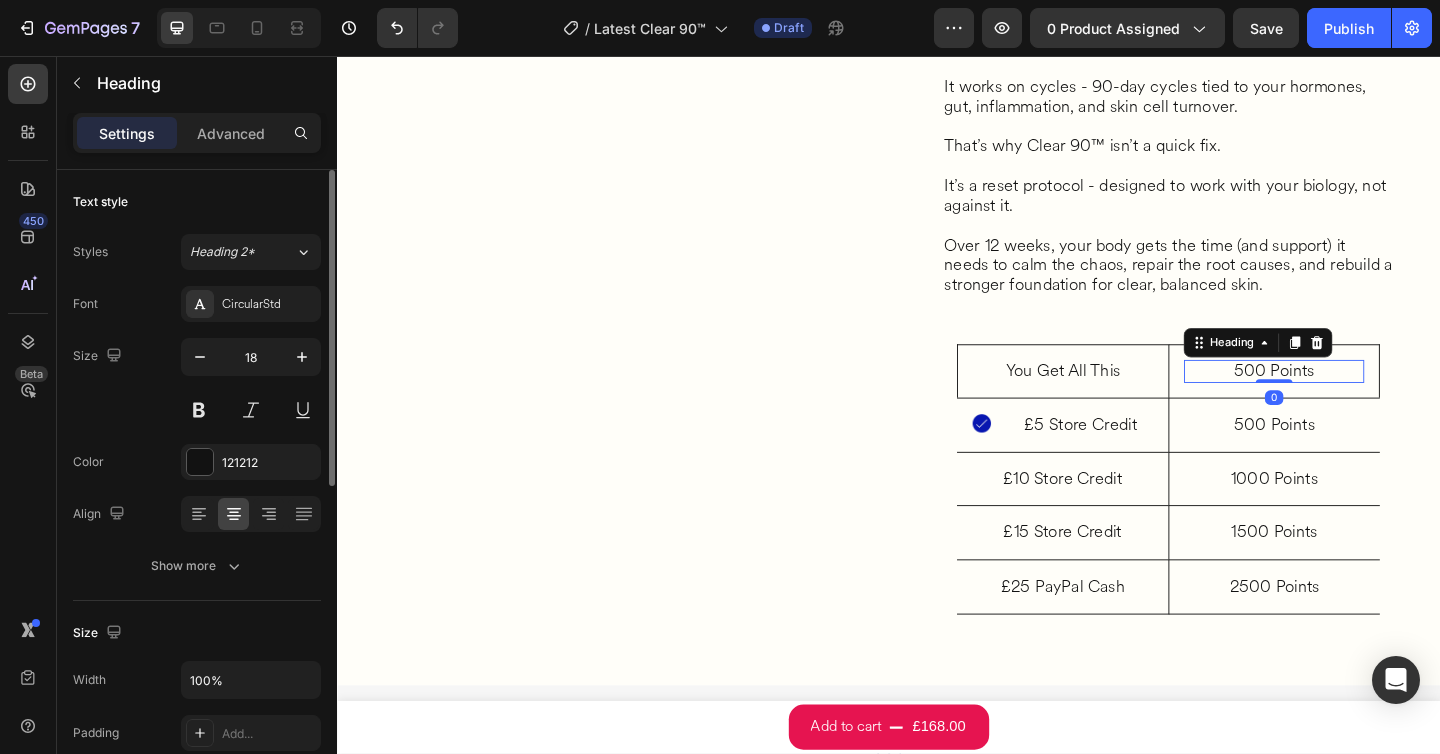click on "500 Points" at bounding box center [1356, 400] 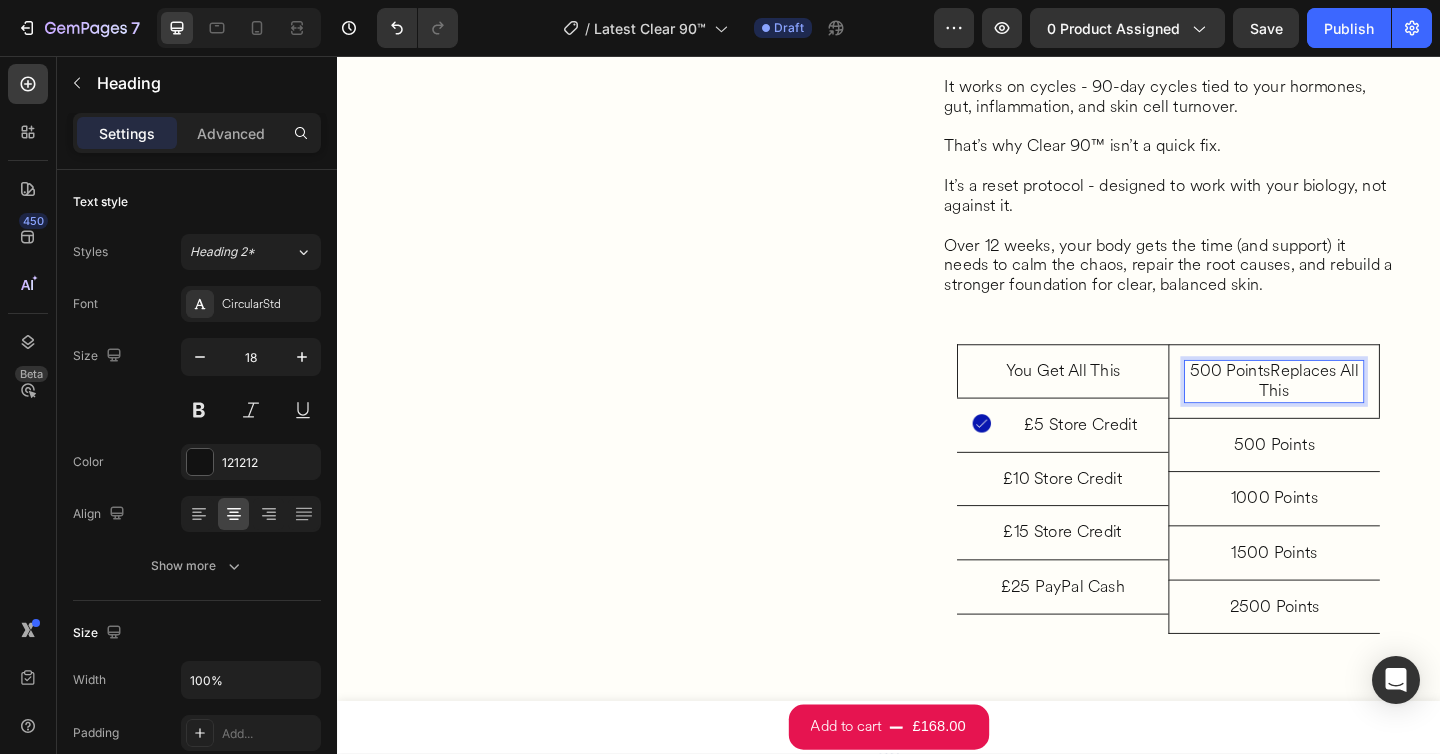 click on "500 PointsReplaces All This" at bounding box center (1356, 410) 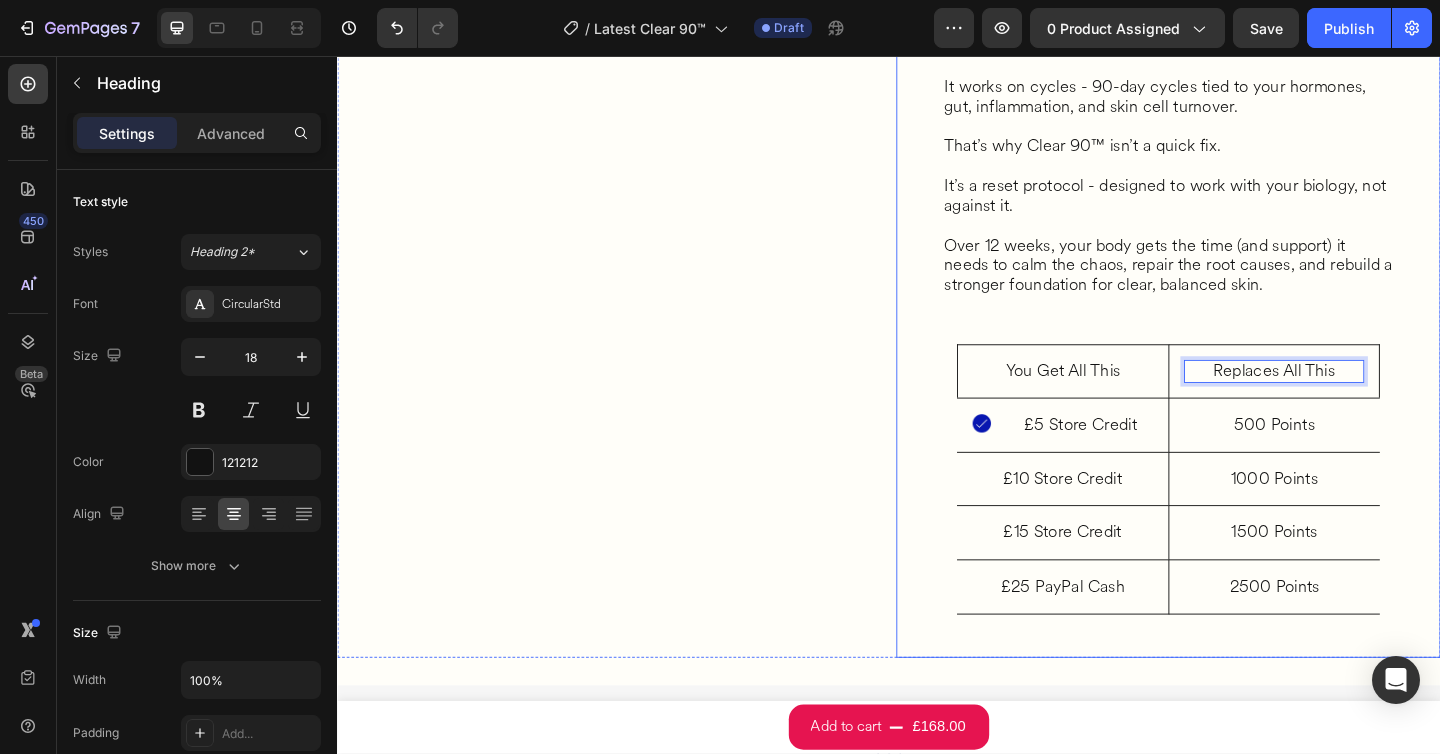click on "What’s Inside Your Clear 90™ Box Heading You’ve probably tried products that promised fast results. A cream that cleared you up for a week. A supplement that “worked” until your next cycle. But skin doesn’t work on shortcuts. It works on cycles - 90-day cycles tied to your hormones, gut, inflammation, and skin cell turnover. That’s why Clear 90™ isn’t a quick fix. It’s a reset protocol - designed to work with your biology, not against it. Over 12 weeks, your body gets the time (and support) it needs to calm the chaos, repair the root causes, and rebuild a stronger foundation for clear, balanced skin. Heading You Get All This Heading Row Image £5 Store Credit Heading Row Row £10 Store Credit Heading Row £15 Store Credit Heading Row £25 PayPal Cash Heading Row Replaces All This Heading   0 Row 500 Points Heading Row 1000 Points Heading Row 1500 Points Heading Row 2500 Points Heading Row Row Row" at bounding box center (1241, 270) 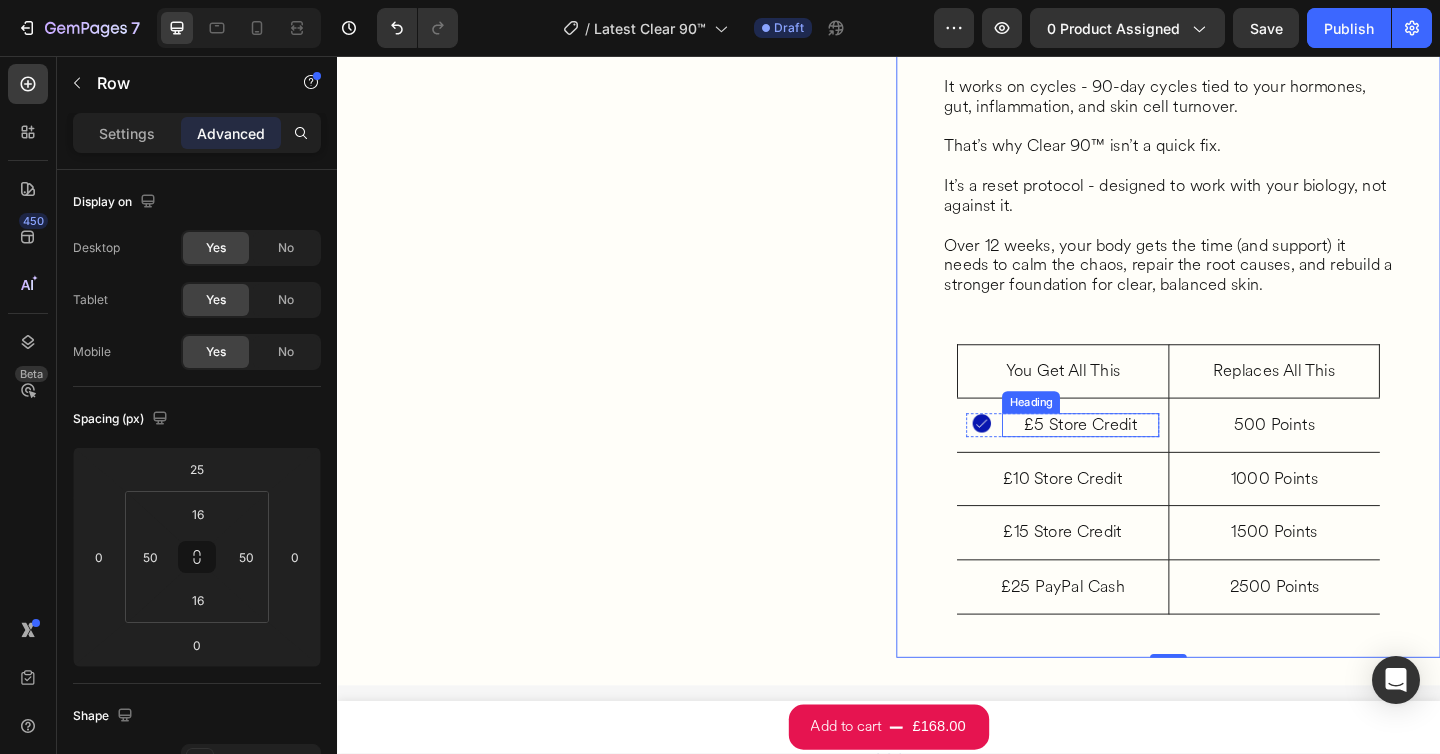 click on "£5 Store Credit" at bounding box center [1145, 458] 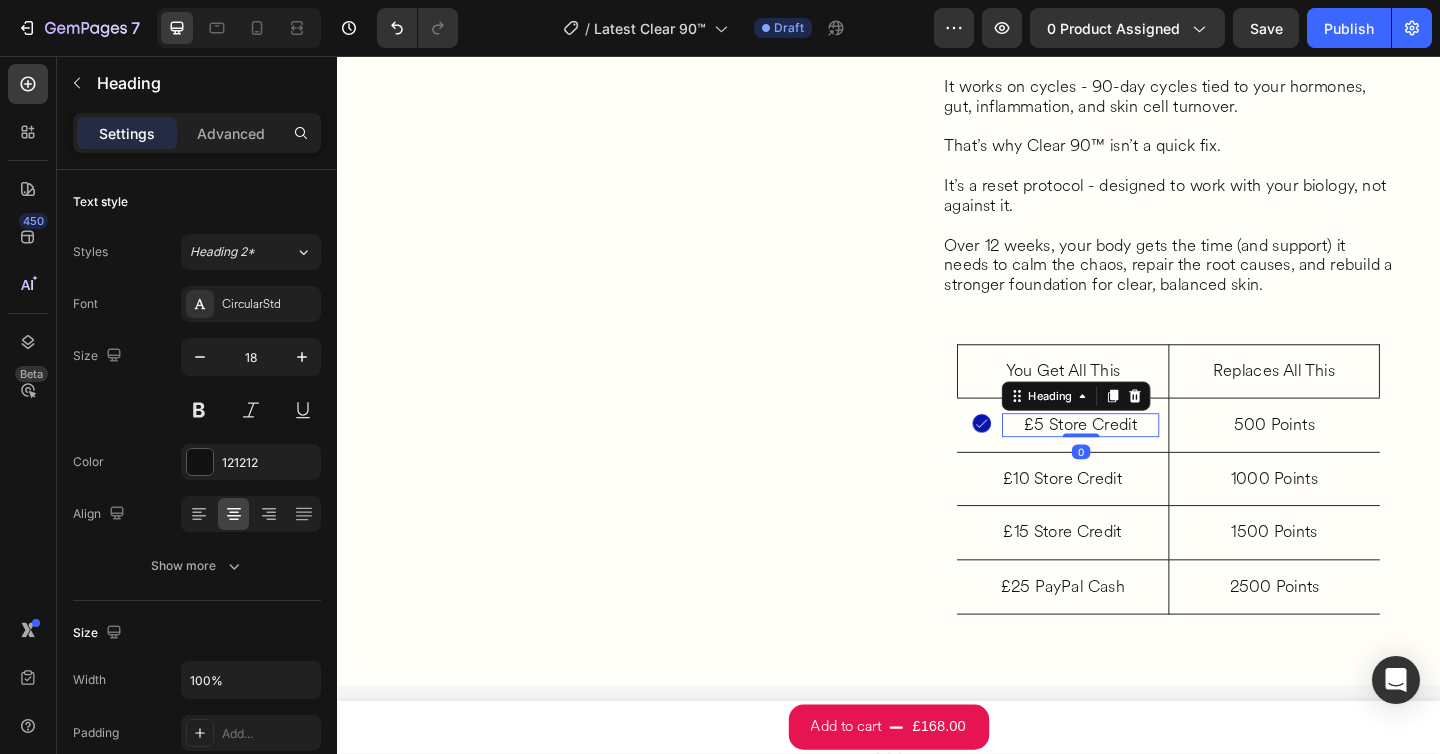 click on "£5 Store Credit" at bounding box center (1145, 458) 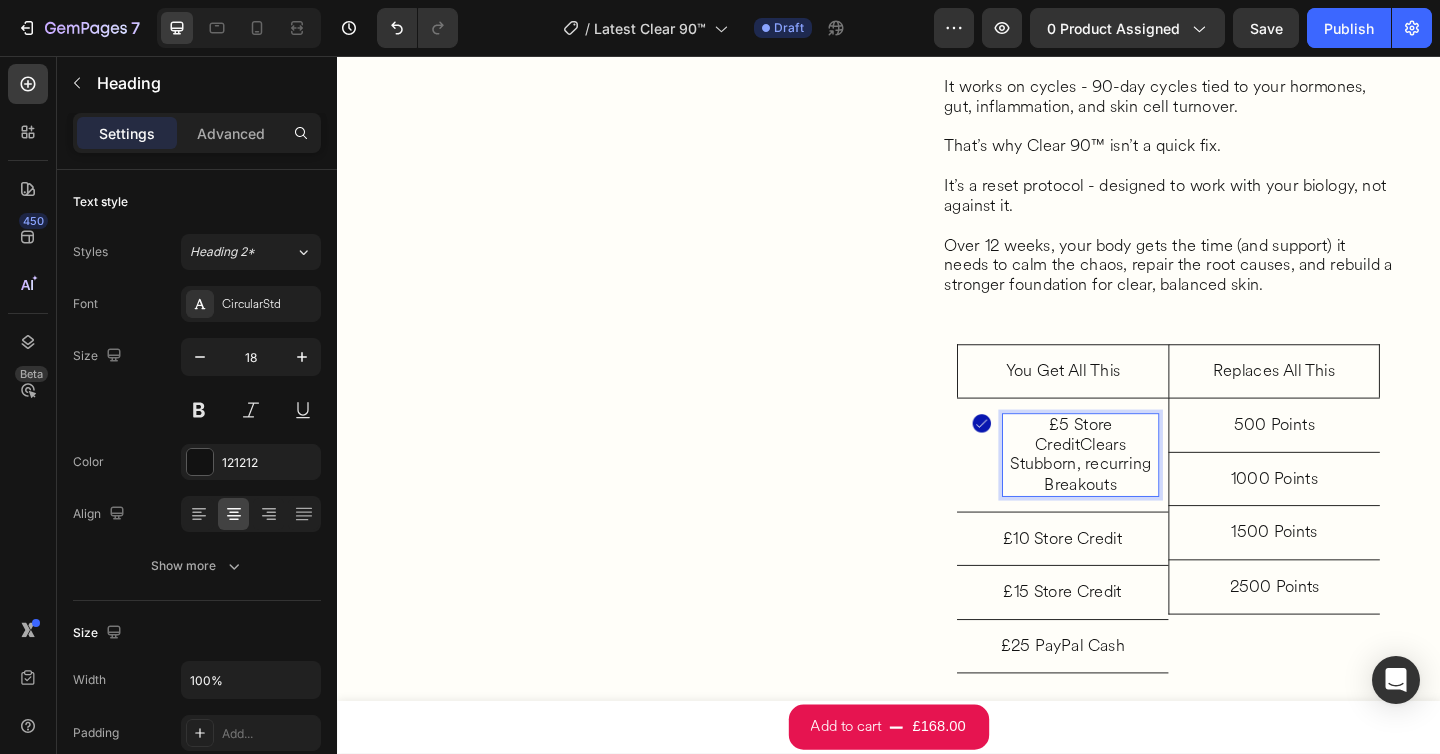 click on "£5 Store CreditClears Stubborn, recurring Breakouts" at bounding box center (1145, 490) 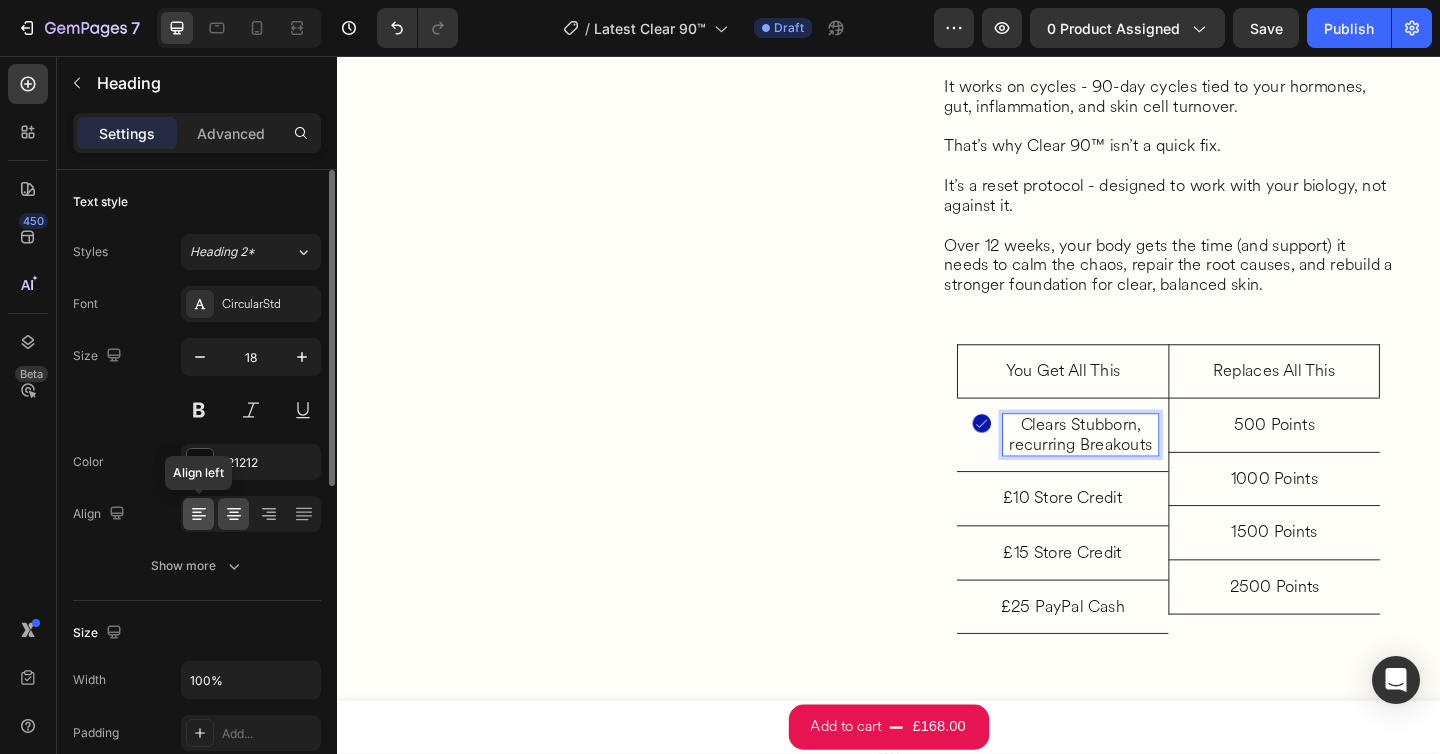 click 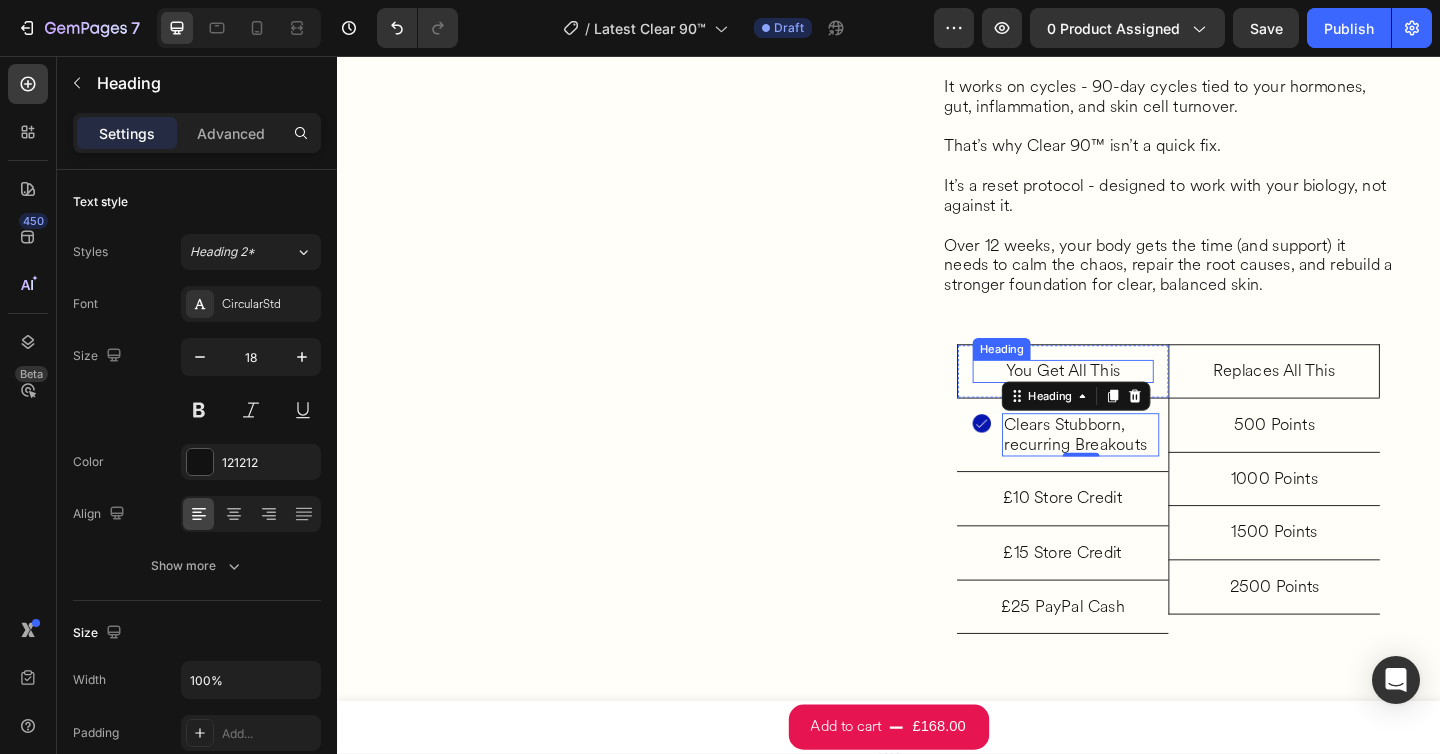 click on "You Get All This" at bounding box center [1126, 400] 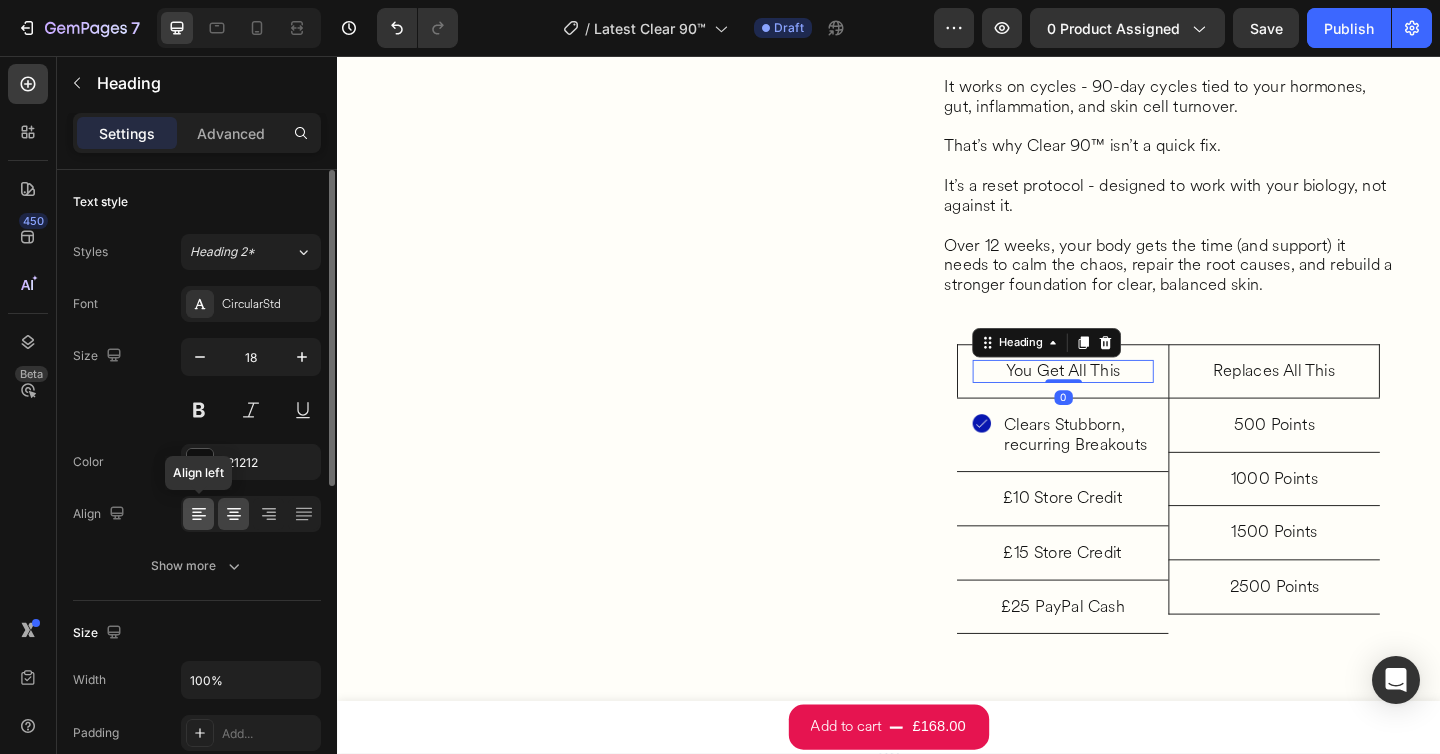 click 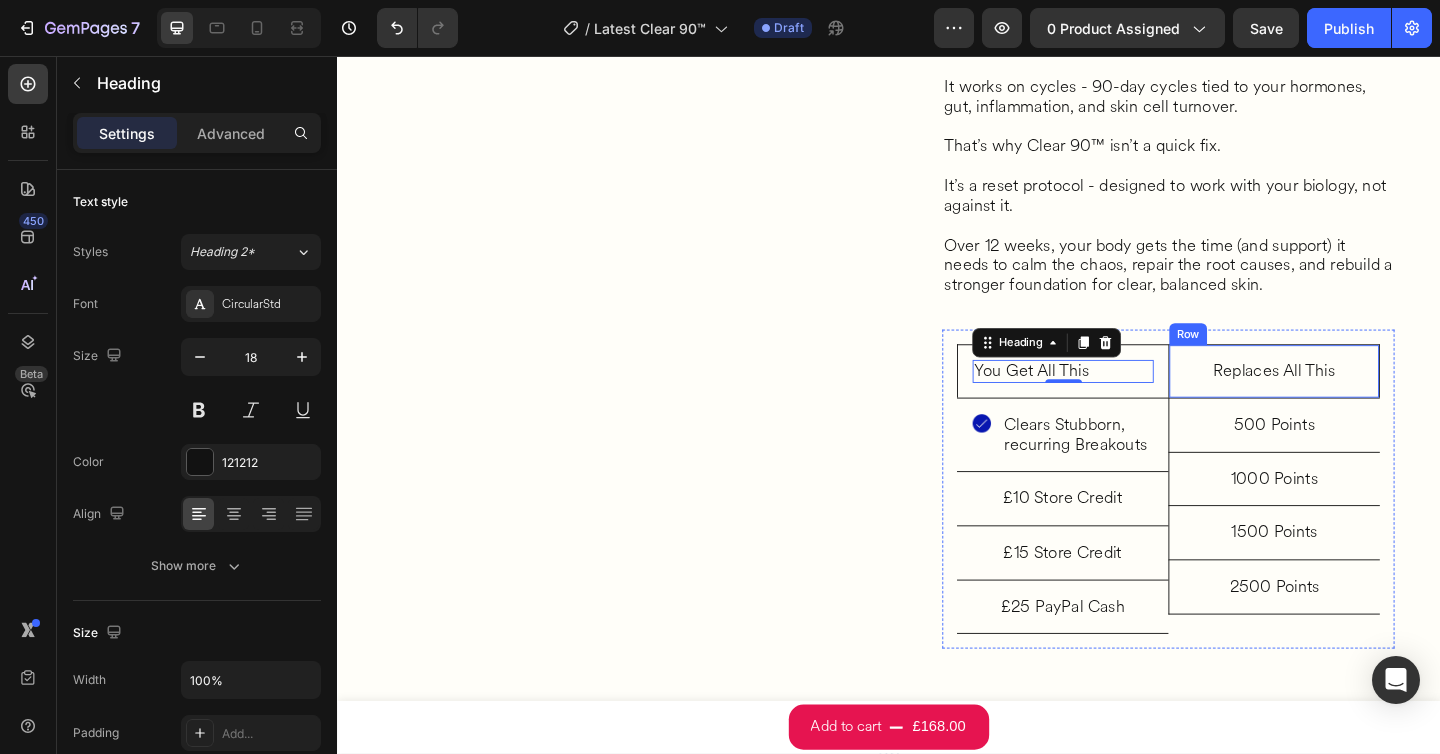 click on "Replaces All This" at bounding box center [1356, 400] 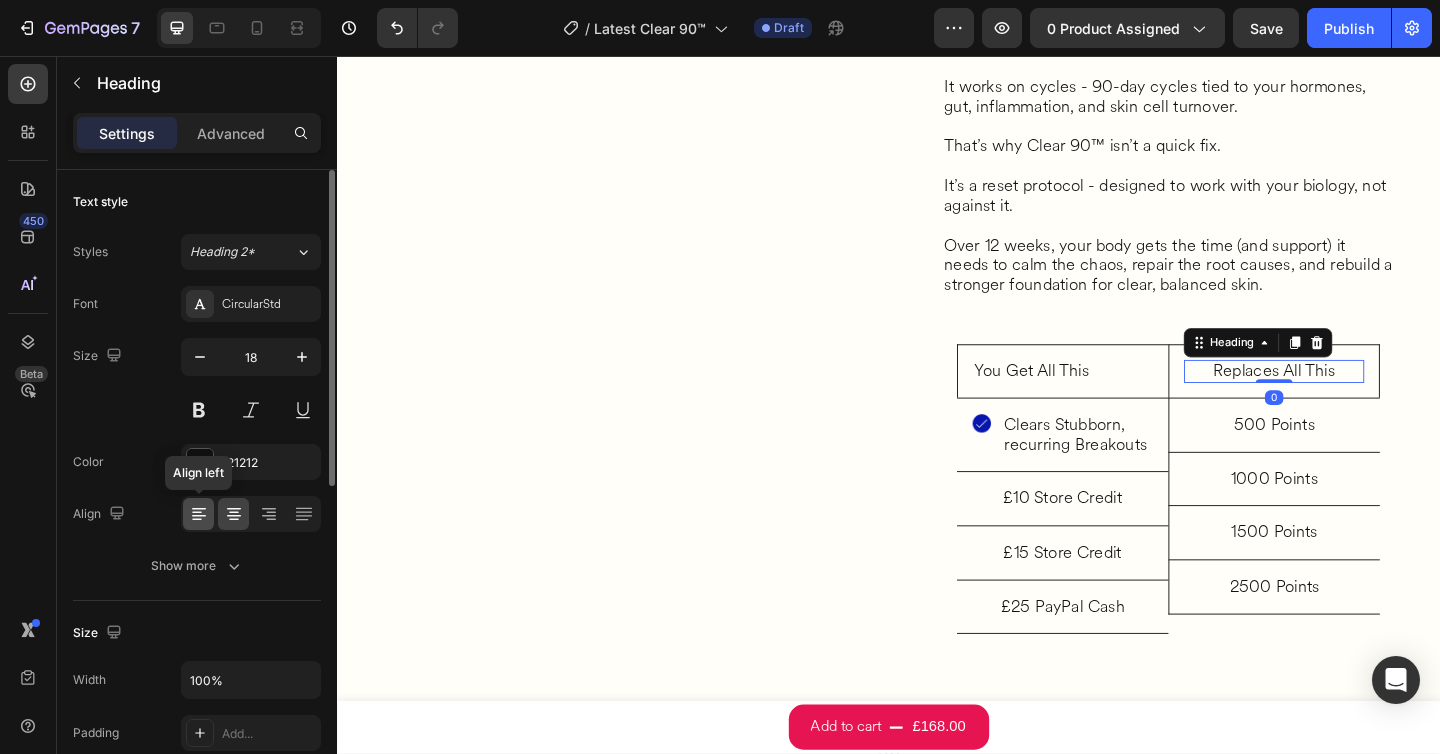 click 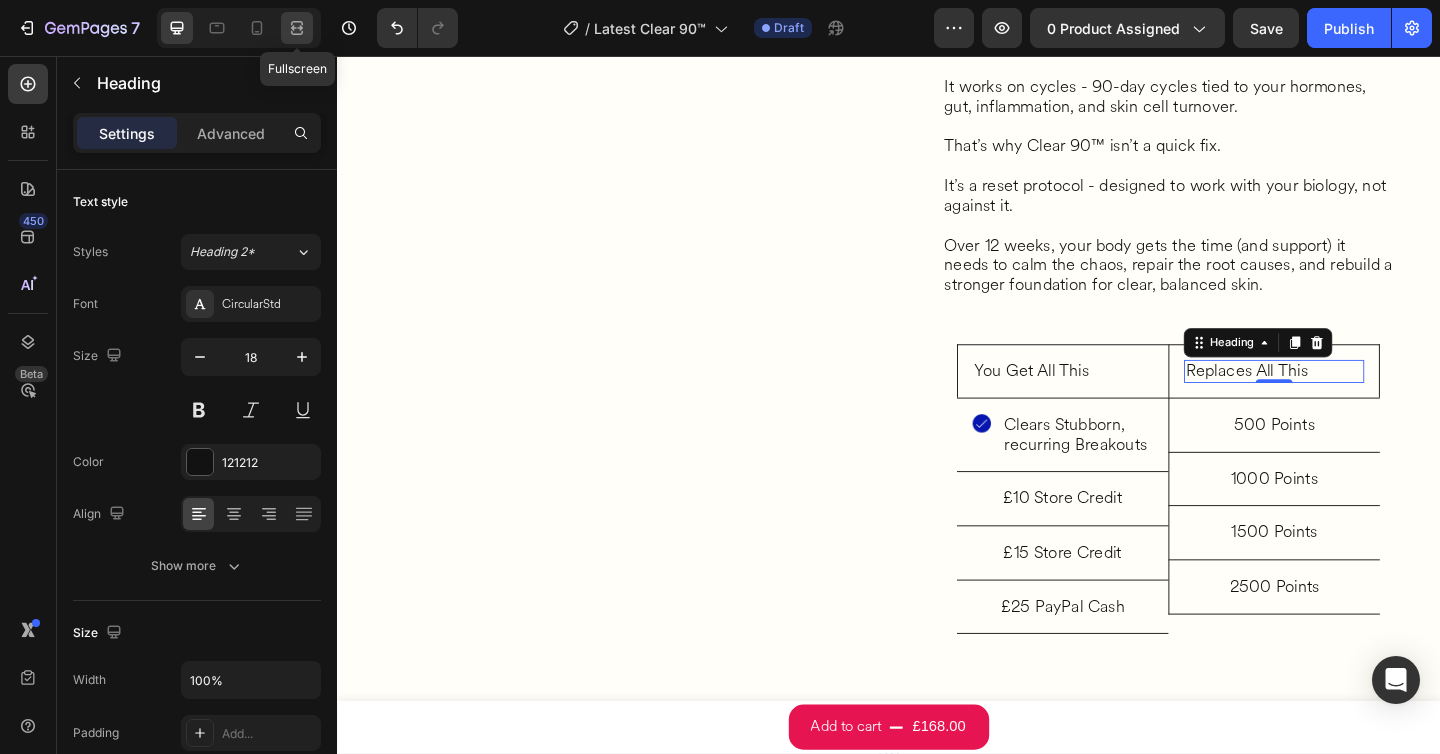 click 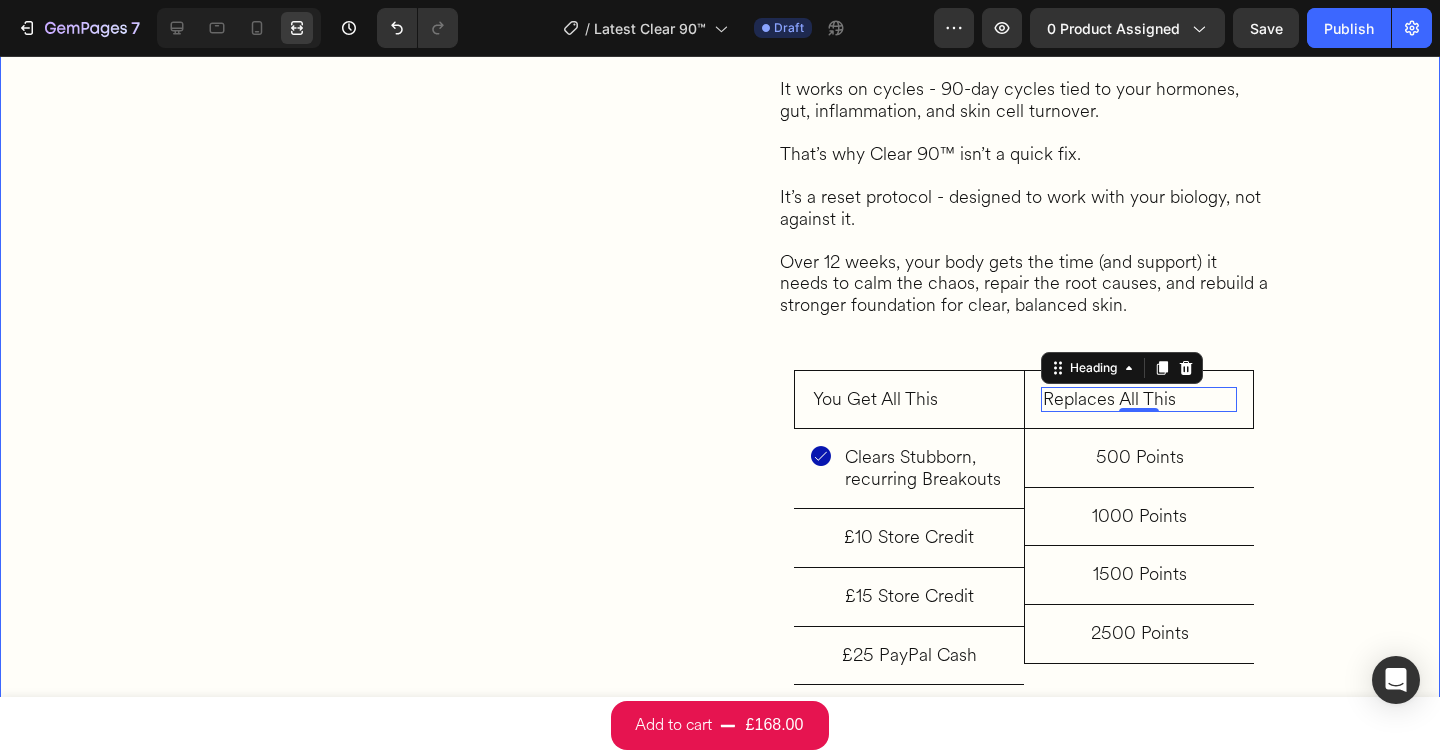 click on "What’s Inside Your Clear 90™ Box Heading You’ve probably tried products that promised fast results. A cream that cleared you up for a week. A supplement that “worked” until your next cycle. But skin doesn’t work on shortcuts. It works on cycles - 90-day cycles tied to your hormones, gut, inflammation, and skin cell turnover. That’s why Clear 90™ isn’t a quick fix. It’s a reset protocol - designed to work with your biology, not against it. Over 12 weeks, your body gets the time (and support) it needs to calm the chaos, repair the root causes, and rebuild a stronger foundation for clear, balanced skin. Heading You Get All This Heading Row Image Clears Stubborn, recurring Breakouts Heading Row Row £10 Store Credit Heading Row £15 Store Credit Heading Row £25 PayPal Cash Heading Row Replaces All This Heading   0 Row 500 Points Heading Row 1000 Points Heading Row 1500 Points Heading Row 2500 Points Heading Row Row Row" at bounding box center [1024, 280] 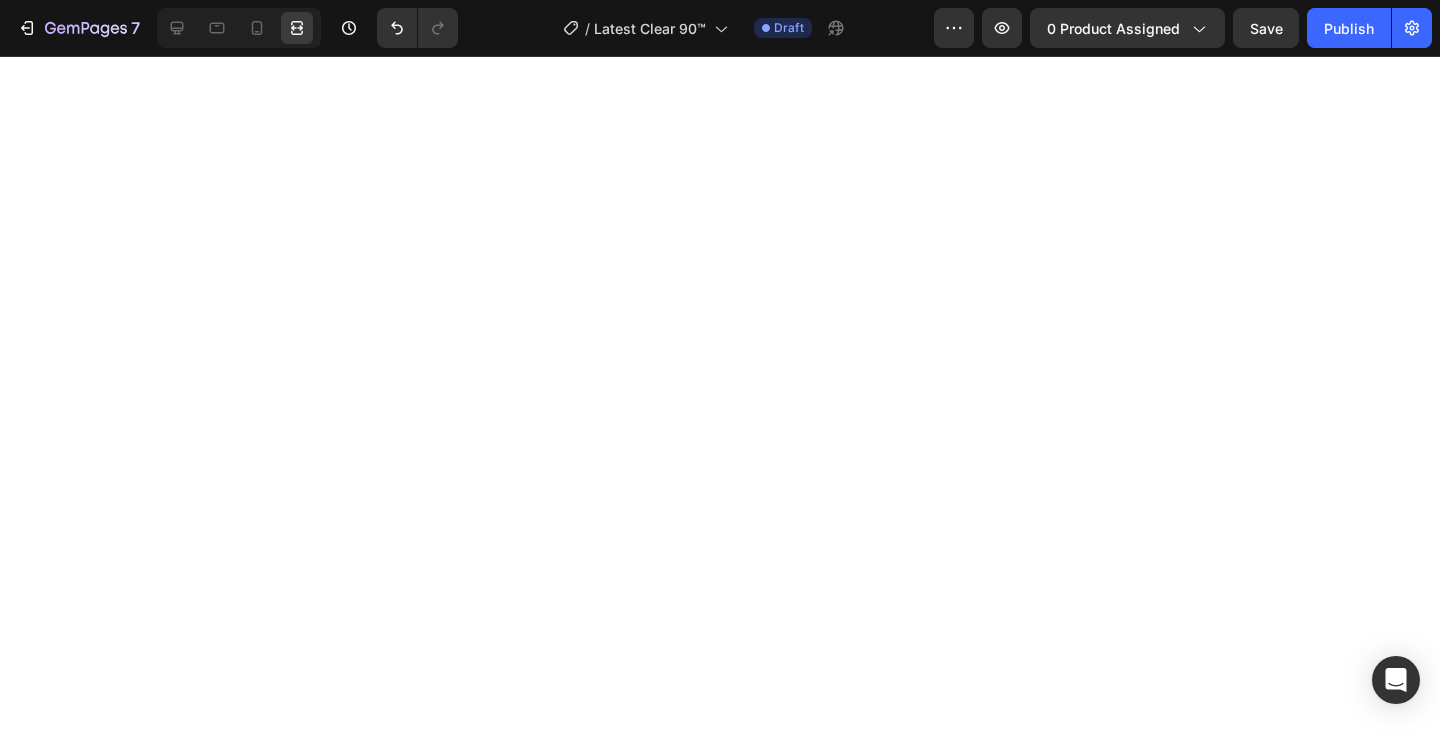 scroll, scrollTop: 0, scrollLeft: 0, axis: both 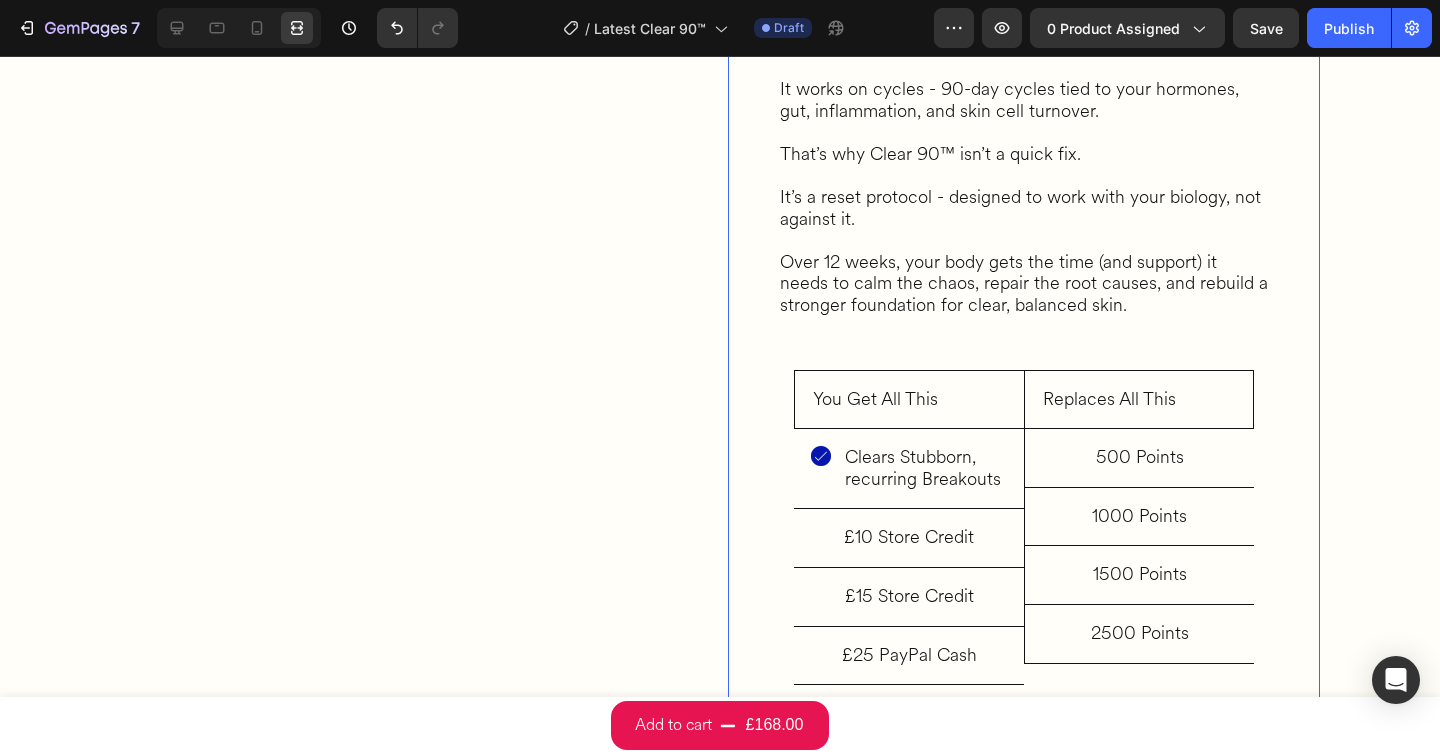 click on "What’s Inside Your Clear 90™ Box Heading You’ve probably tried products that promised fast results. A cream that cleared you up for a week. A supplement that “worked” until your next cycle. But skin doesn’t work on shortcuts. It works on cycles - 90-day cycles tied to your hormones, gut, inflammation, and skin cell turnover. That’s why Clear 90™ isn’t a quick fix. It’s a reset protocol - designed to work with your biology, not against it. Over 12 weeks, your body gets the time (and support) it needs to calm the chaos, repair the root causes, and rebuild a stronger foundation for clear, balanced skin. Heading You Get All This Heading Row Image Clears Stubborn, recurring Breakouts Heading Row Row £10 Store Credit Heading Row £15 Store Credit Heading Row £25 PayPal Cash Heading Row Replaces All This Heading Row 500 Points Heading Row 1000 Points Heading Row 1500 Points Heading Row 2500 Points Heading Row Row Row   0" at bounding box center (1024, 280) 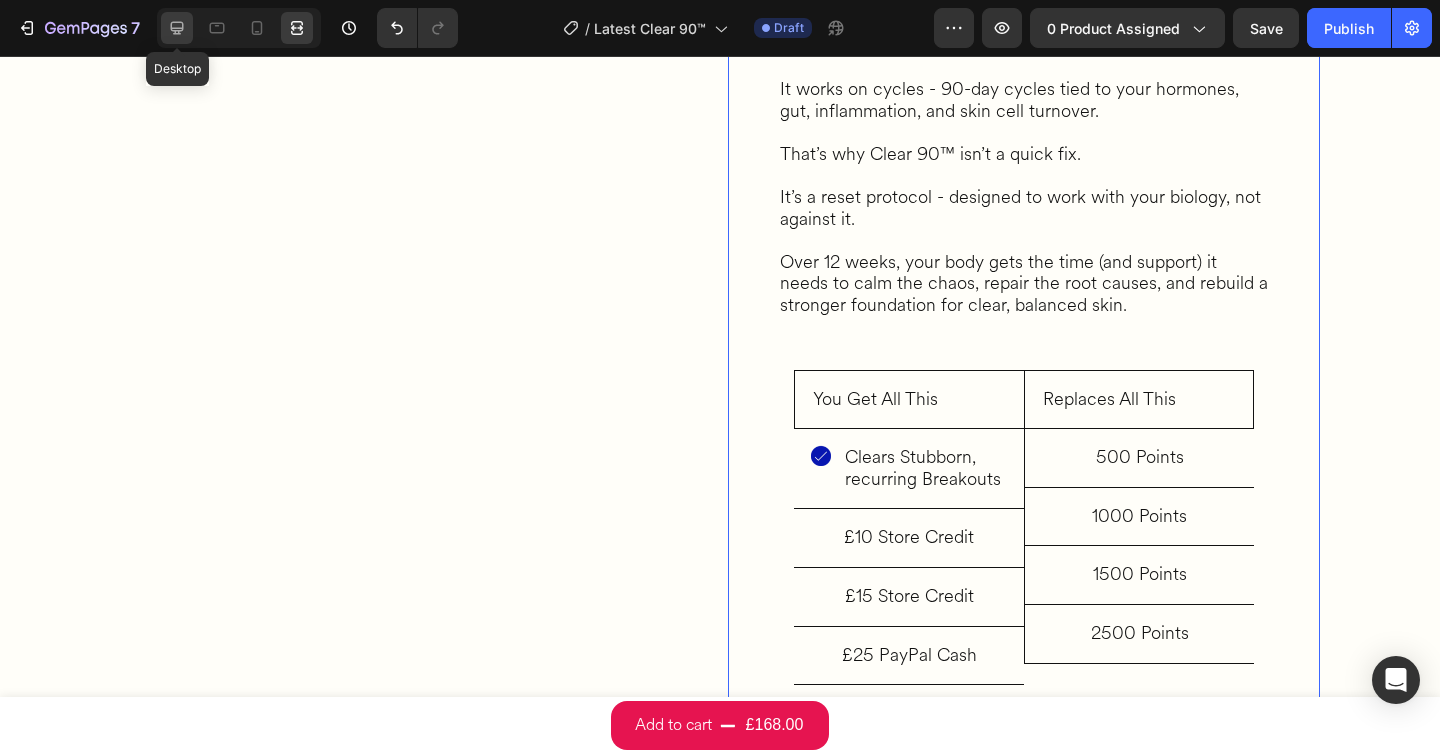 click 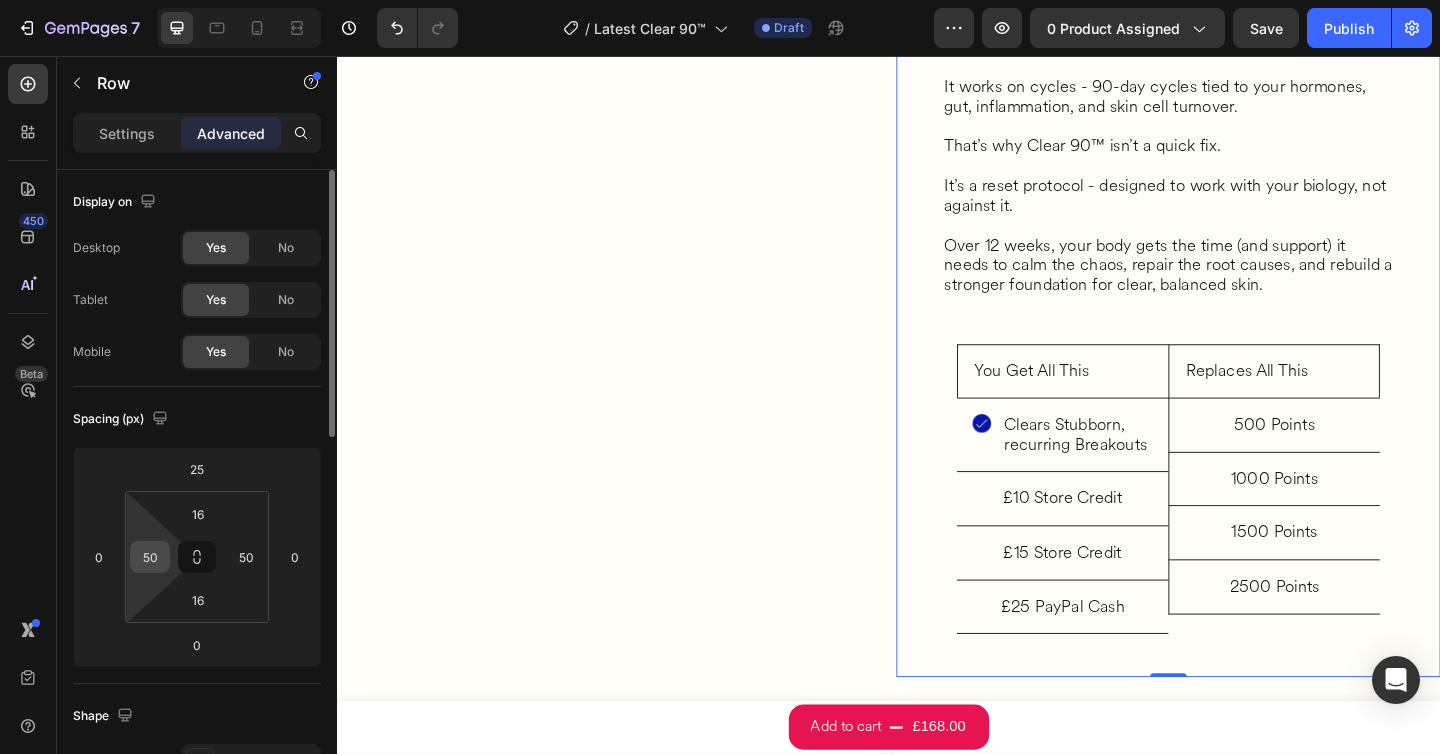 click on "50" at bounding box center [150, 557] 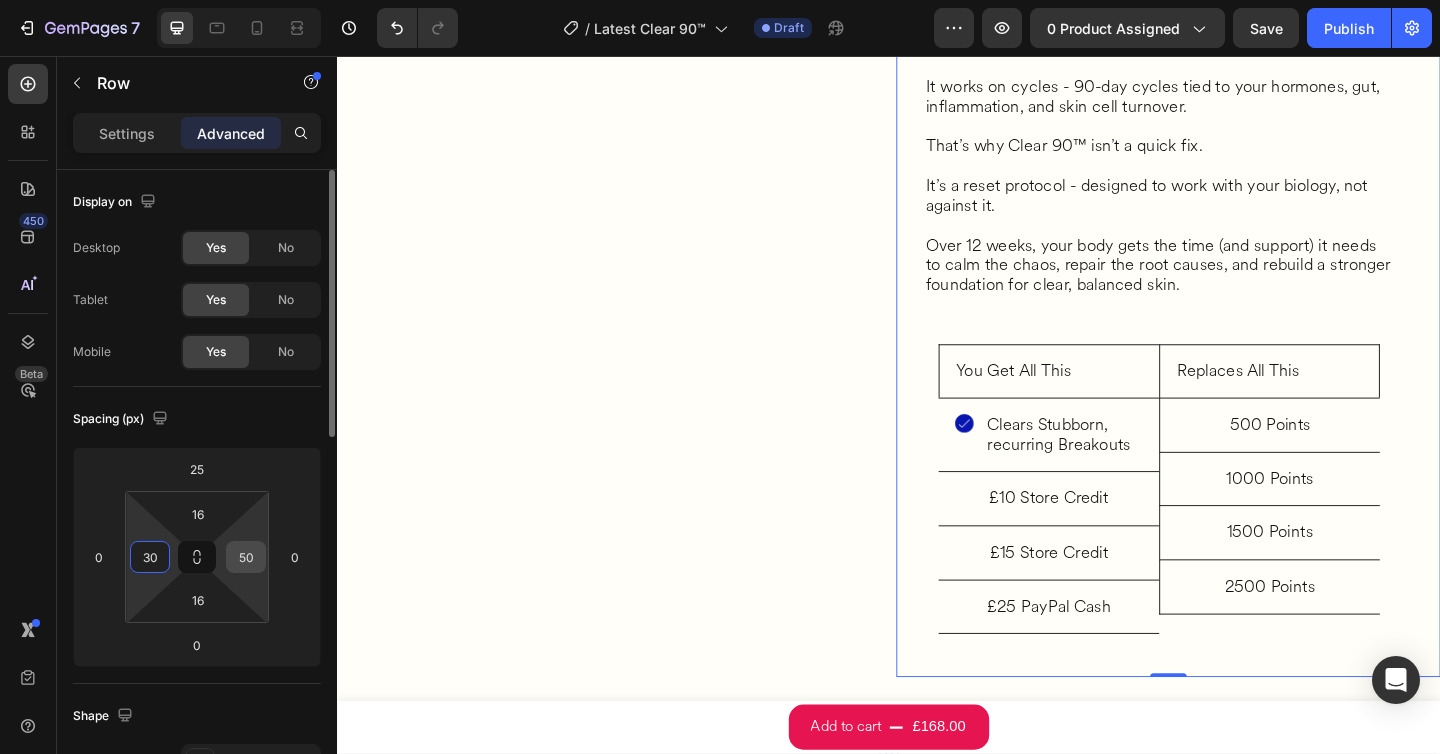 type on "30" 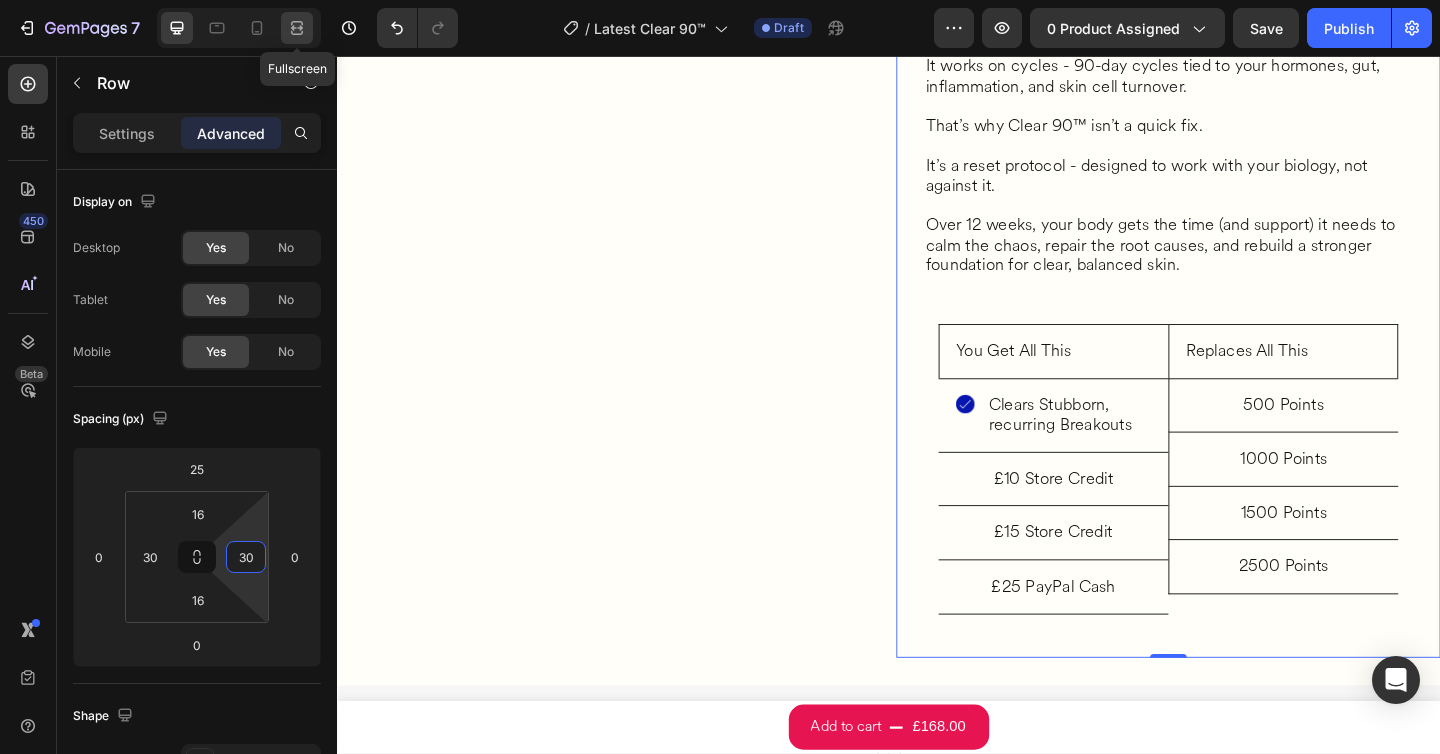 type on "30" 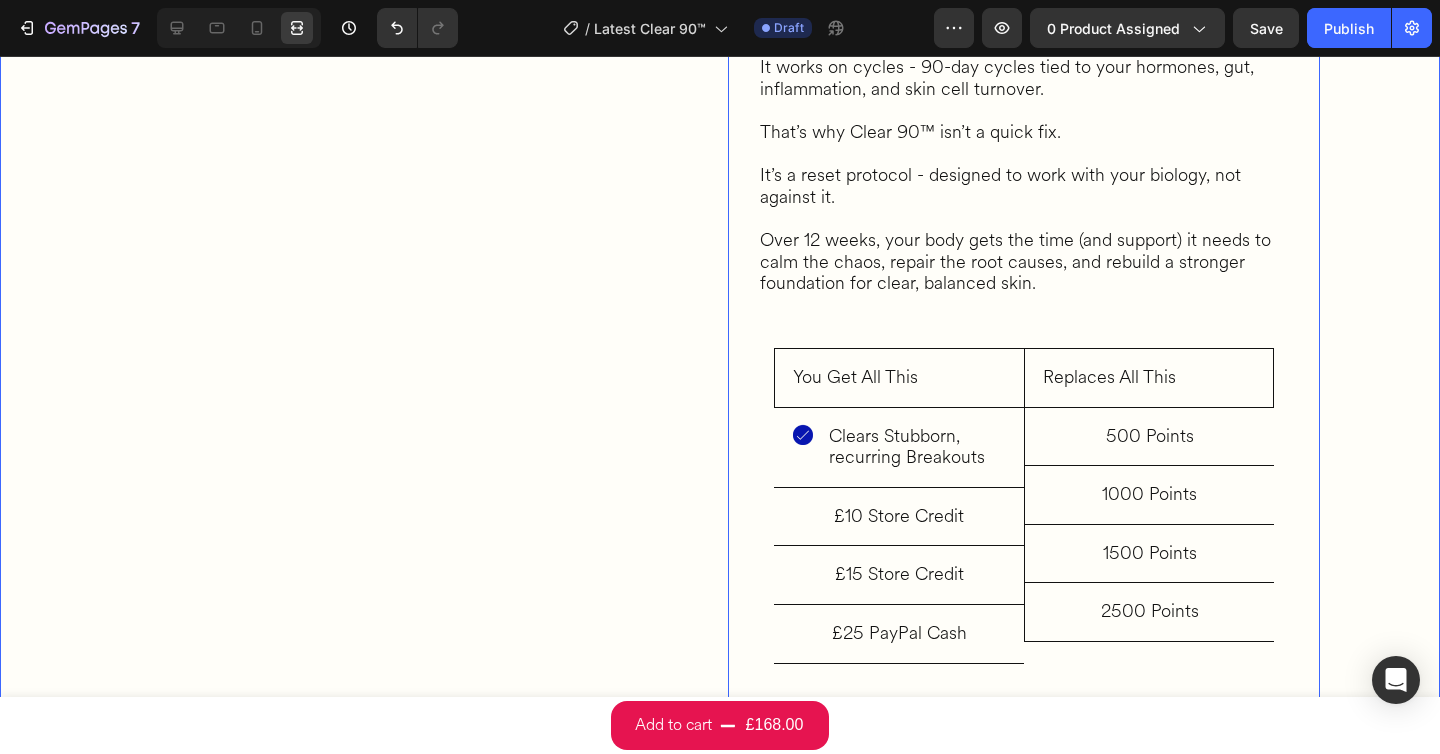 click on "What’s Inside Your Clear 90™ Box Heading You’ve probably tried products that promised fast results. A cream that cleared you up for a week. A supplement that “worked” until your next cycle. But skin doesn’t work on shortcuts. It works on cycles - 90-day cycles tied to your hormones, gut, inflammation, and skin cell turnover. That’s why Clear 90™ isn’t a quick fix. It’s a reset protocol - designed to work with your biology, not against it. Over 12 weeks, your body gets the time (and support) it needs to calm the chaos, repair the root causes, and rebuild a stronger foundation for clear, balanced skin. Heading You Get All This Heading Row Image Clears Stubborn, recurring Breakouts Heading Row Row £10 Store Credit Heading Row £15 Store Credit Heading Row £25 PayPal Cash Heading Row Replaces All This Heading Row 500 Points Heading Row 1000 Points Heading Row 1500 Points Heading Row 2500 Points Heading Row Row Row   0 Image Text Block Icon Icon Icon Icon Icon Icon List [PERSON] Text Block Row" at bounding box center [720, 257] 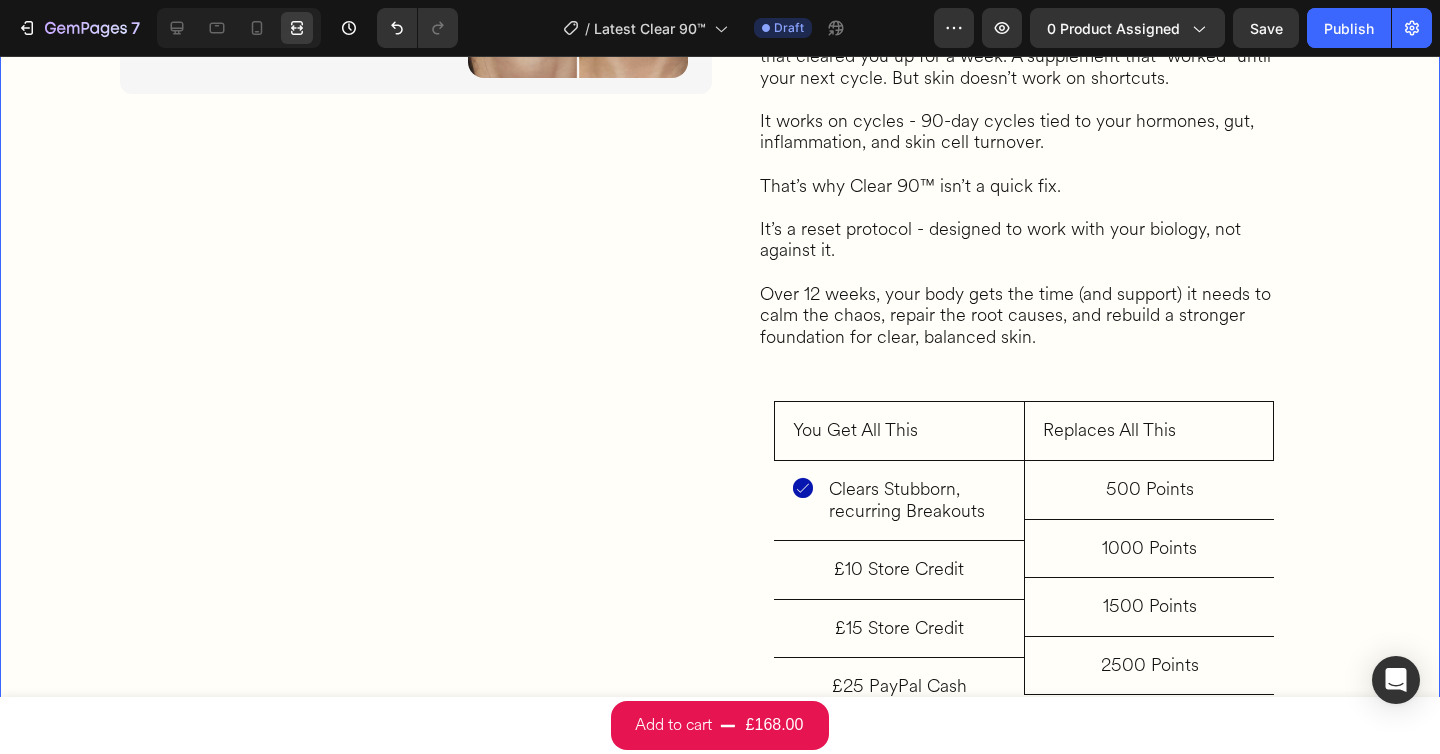 scroll, scrollTop: 3436, scrollLeft: 0, axis: vertical 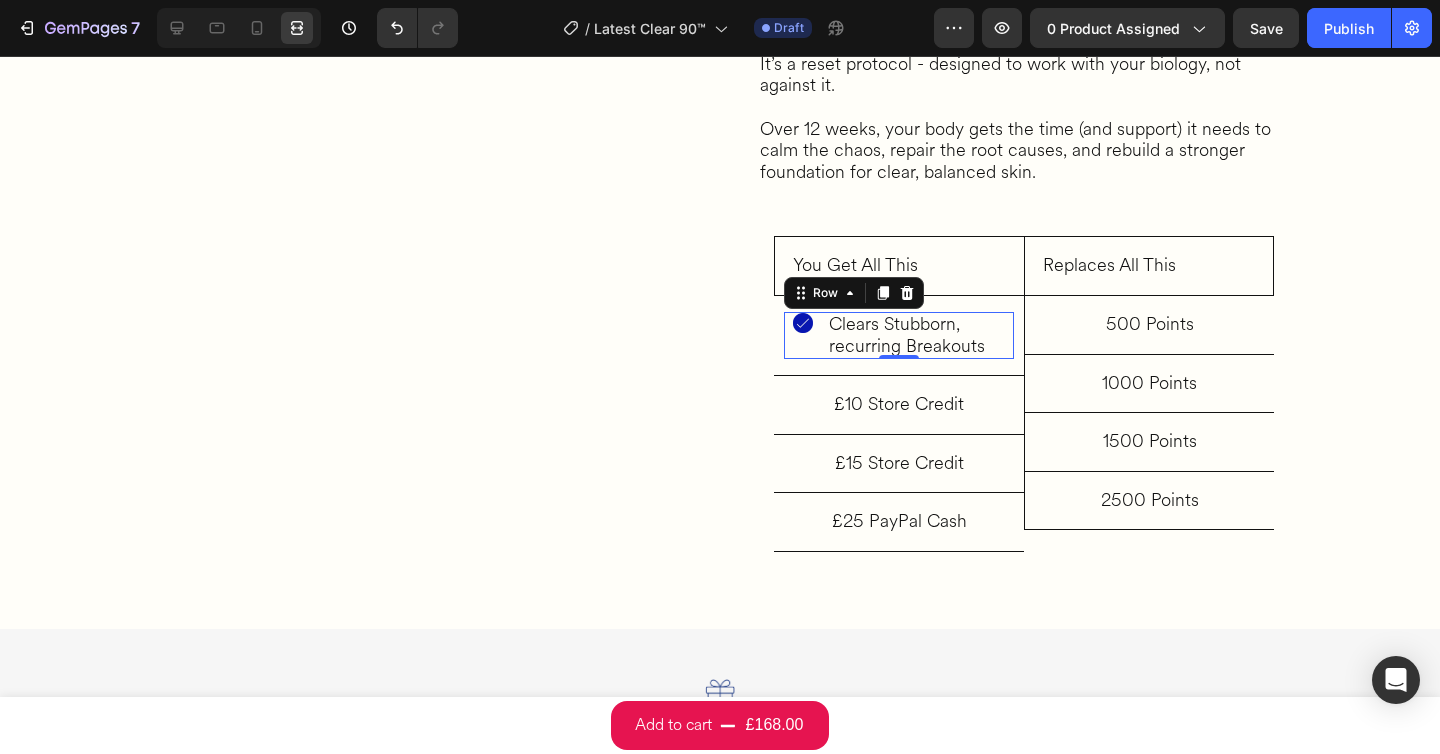 click on "Image" at bounding box center (803, 335) 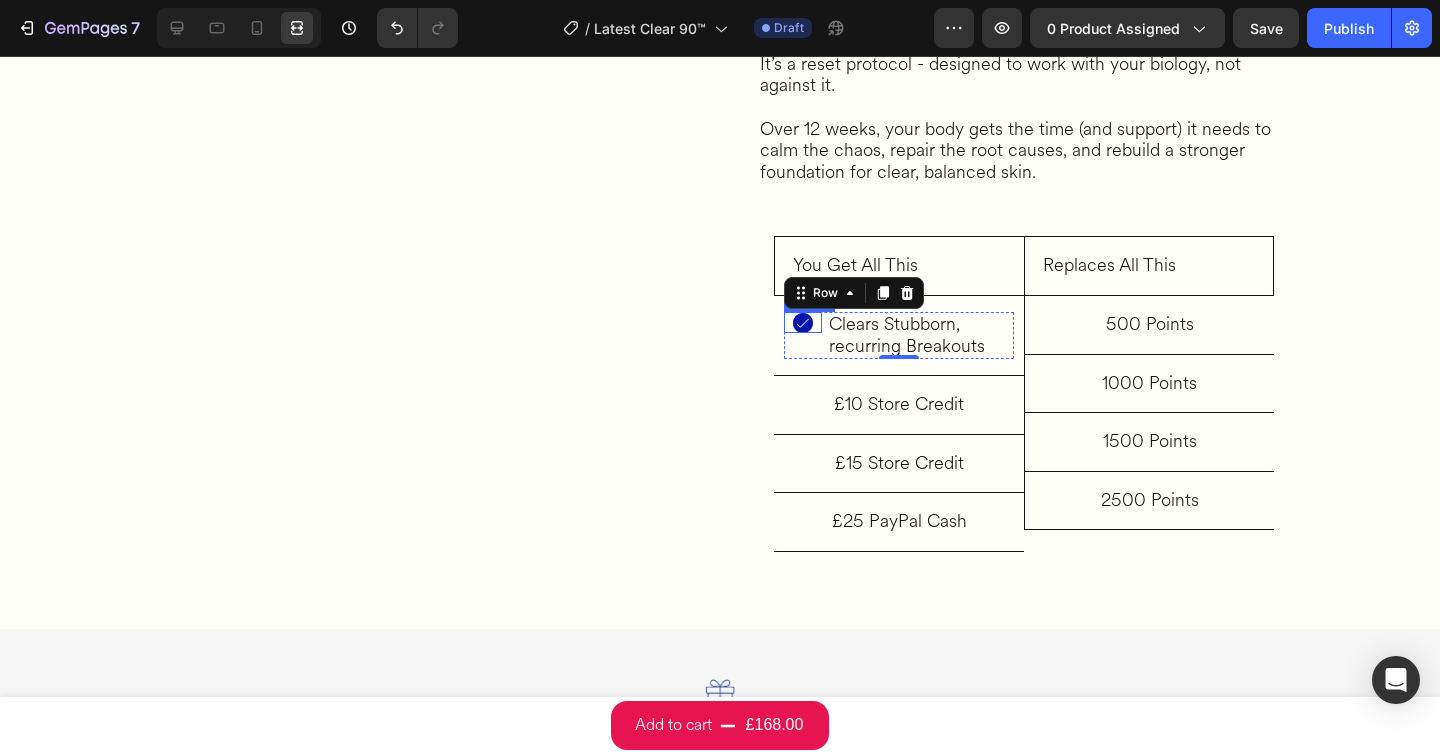 click at bounding box center [803, 322] 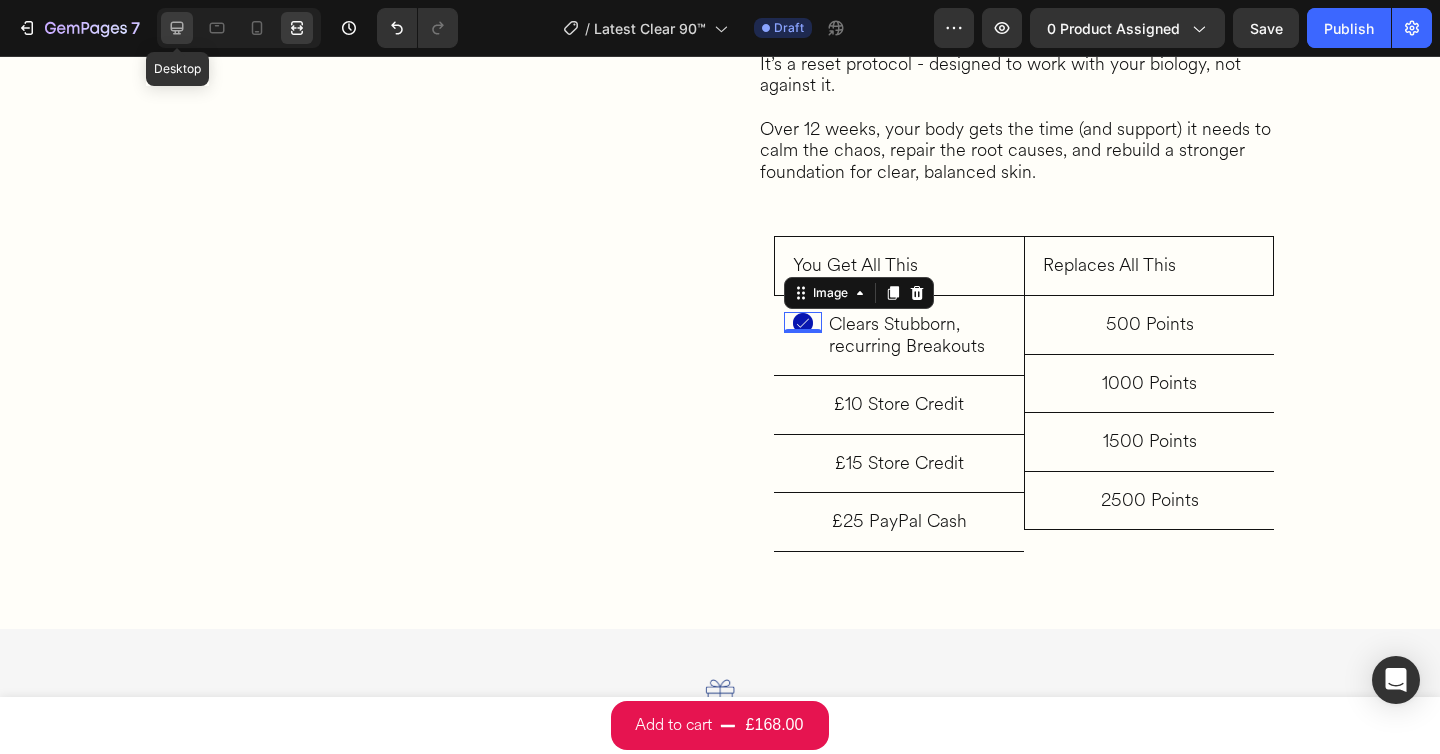 click 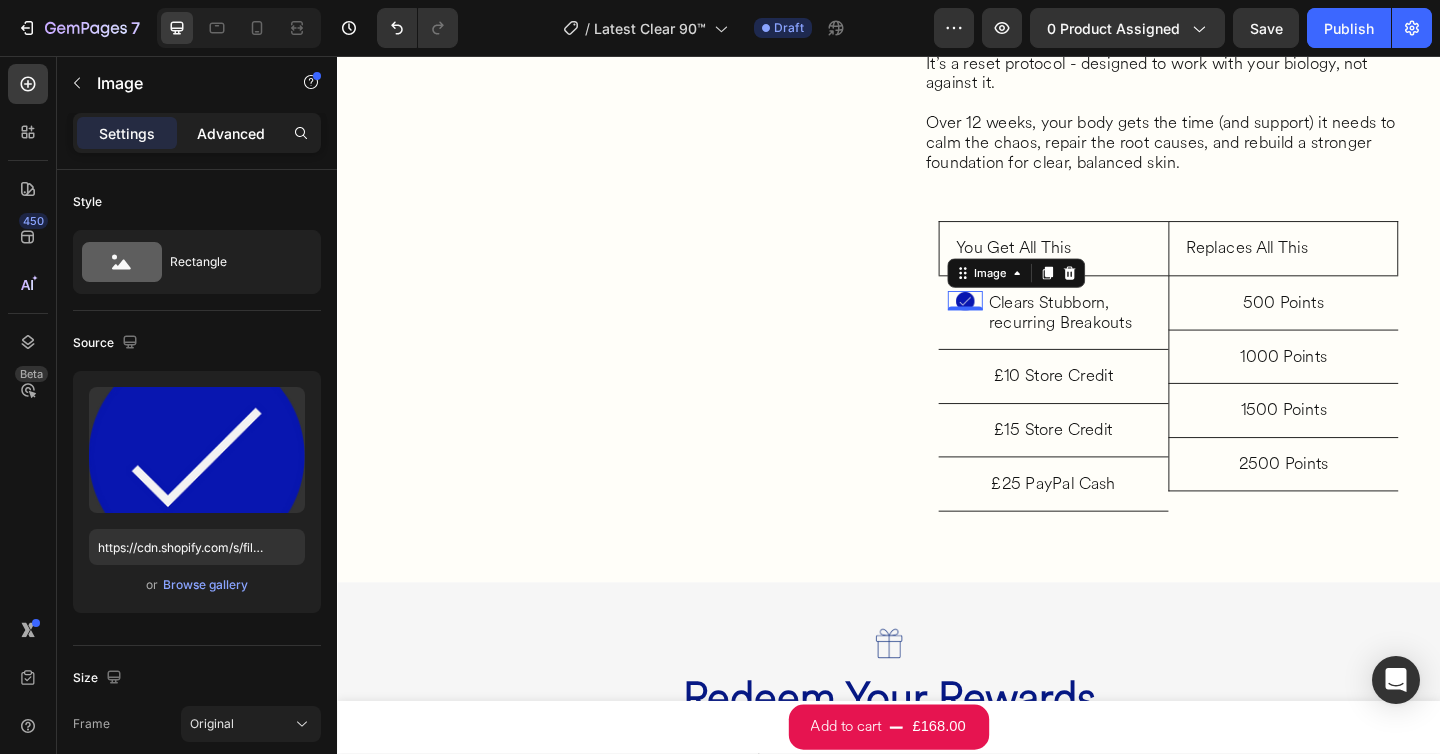 click on "Advanced" 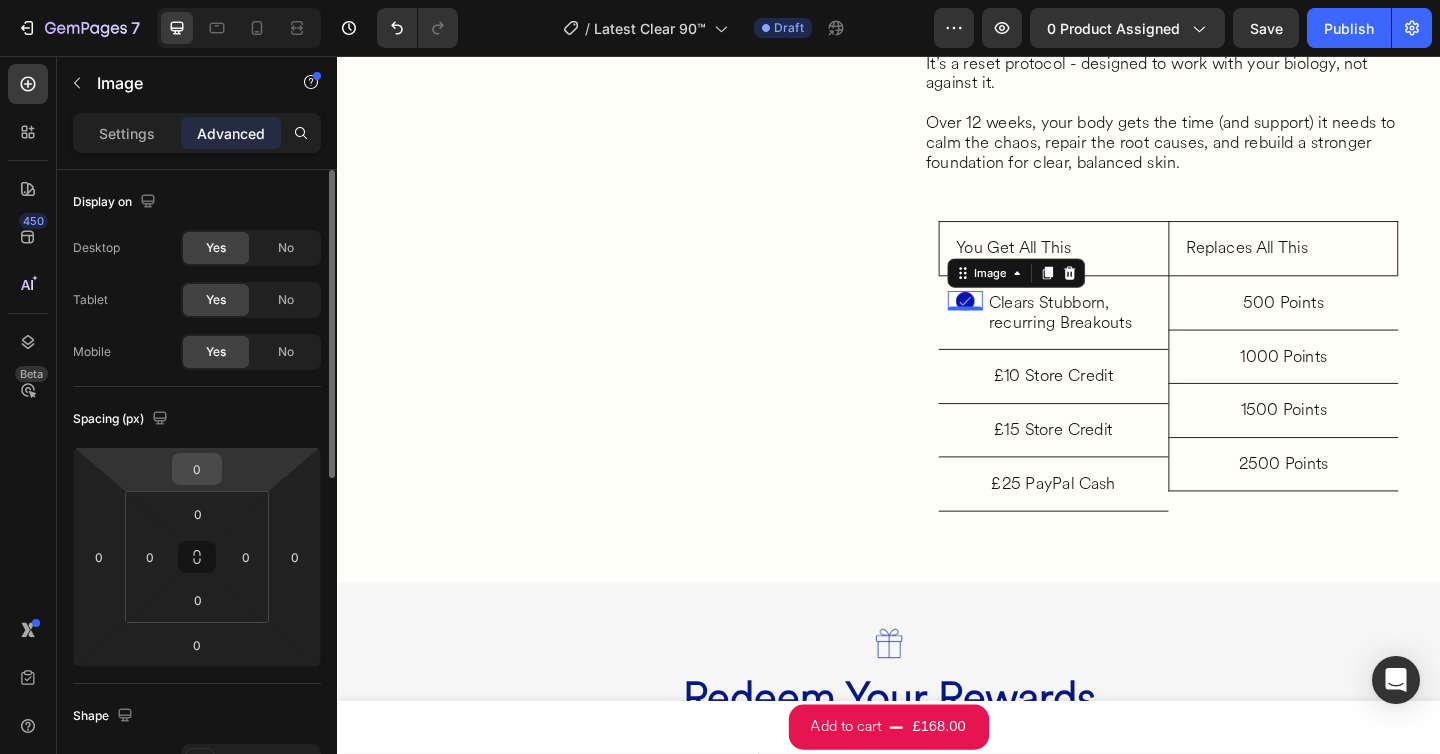 click on "0" at bounding box center (197, 469) 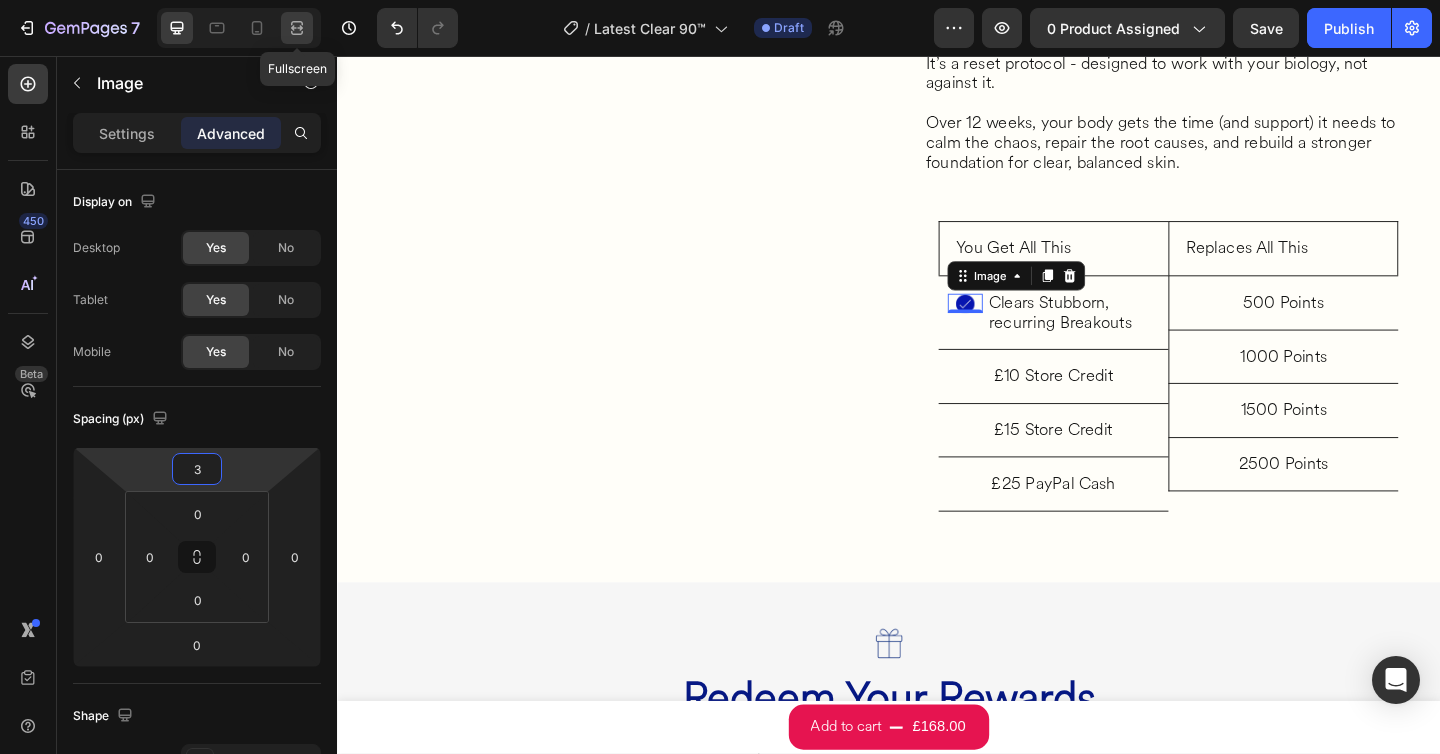 type on "3" 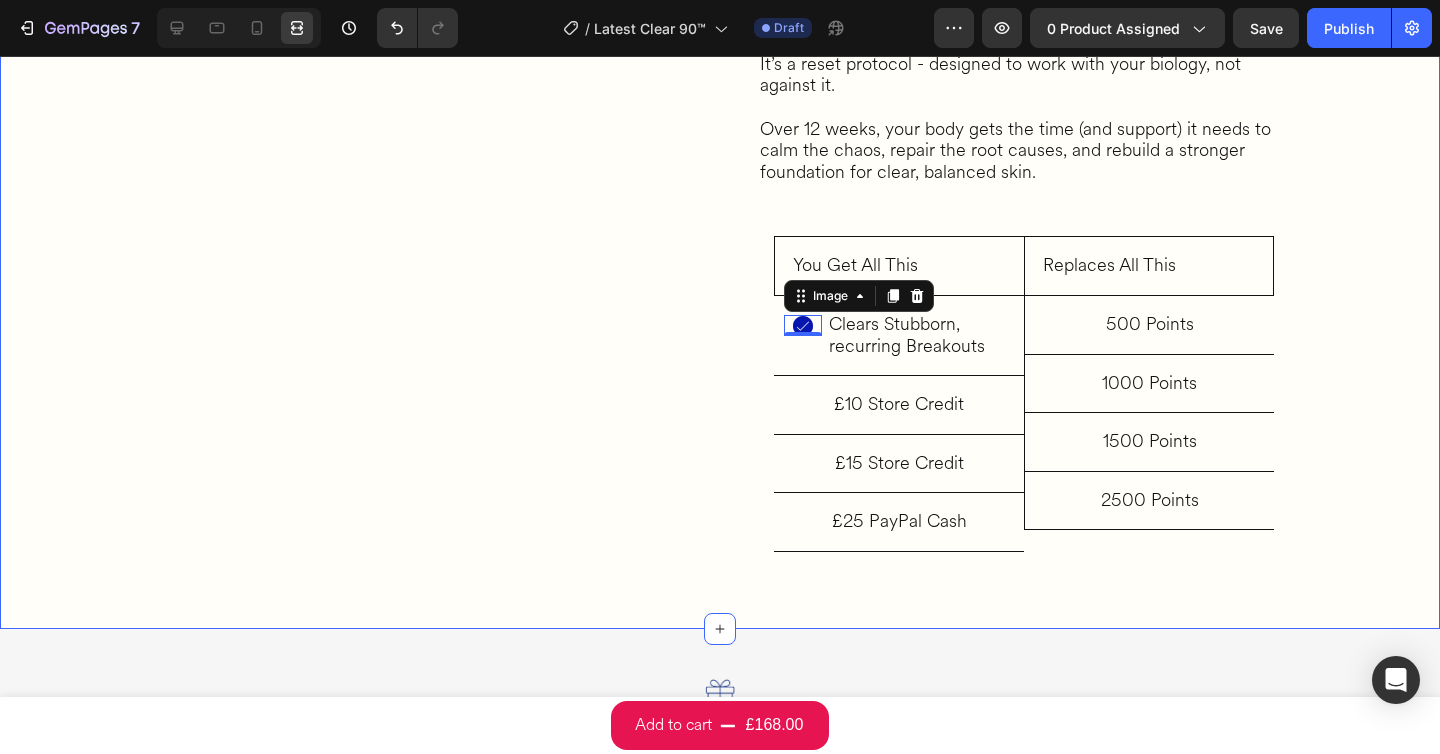 click on "What’s Inside Your Clear 90™ Box Heading You’ve probably tried products that promised fast results. A cream that cleared you up for a week. A supplement that “worked” until your next cycle. But skin doesn’t work on shortcuts. It works on cycles - 90-day cycles tied to your hormones, gut, inflammation, and skin cell turnover. That’s why Clear 90™ isn’t a quick fix. It’s a reset protocol - designed to work with your biology, not against it. Over 12 weeks, your body gets the time (and support) it needs to calm the chaos, repair the root causes, and rebuild a stronger foundation for clear, balanced skin. Heading You Get All This Heading Row Image   0 Clears Stubborn, recurring Breakouts Heading Row Row £10 Store Credit Heading Row £15 Store Credit Heading Row £25 PayPal Cash Heading Row Replaces All This Heading Row 500 Points Heading Row 1000 Points Heading Row 1500 Points Heading Row 2500 Points Heading Row Row Row Image Text Block Icon Icon Icon Icon Icon Icon List [PERSON] Text Block Row" at bounding box center [720, 145] 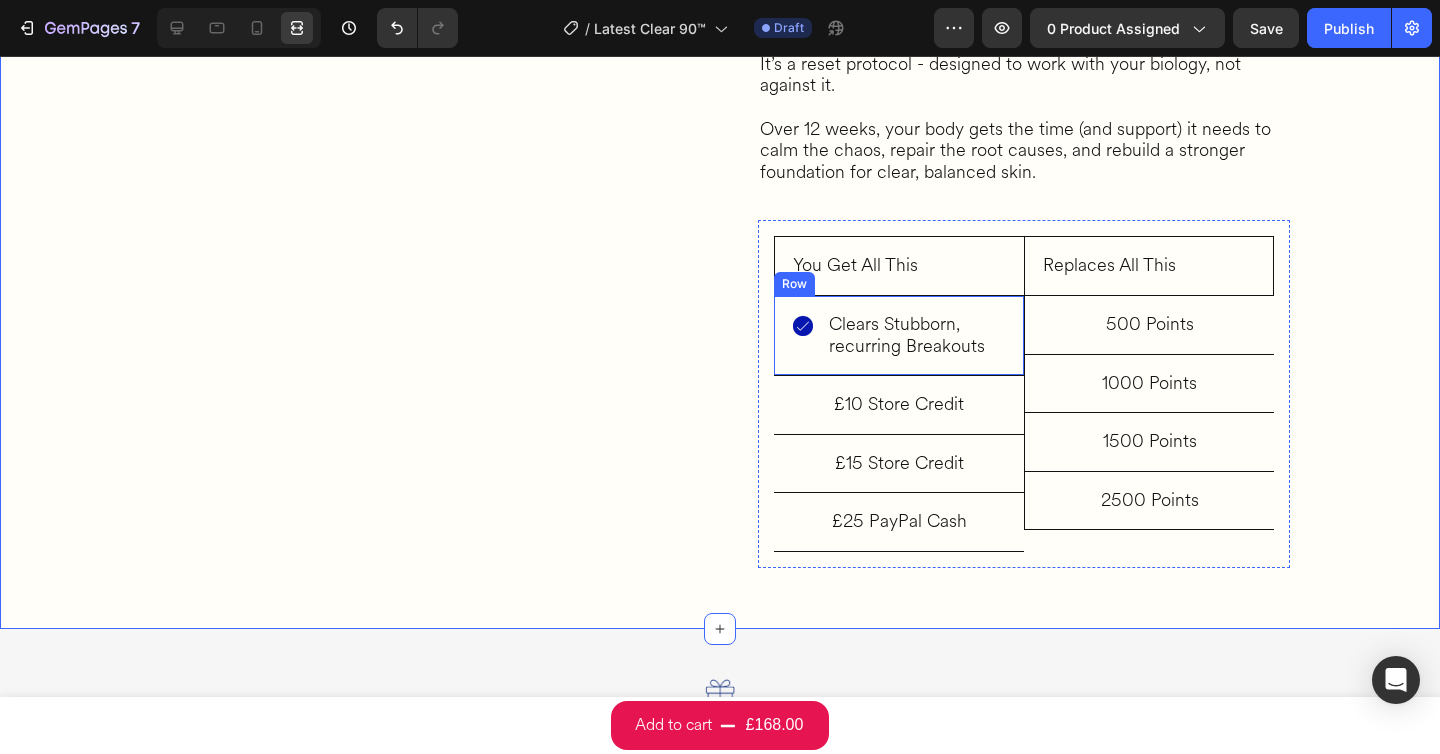 click on "Image Clears Stubborn, recurring Breakouts Heading Row Row" at bounding box center [899, 335] 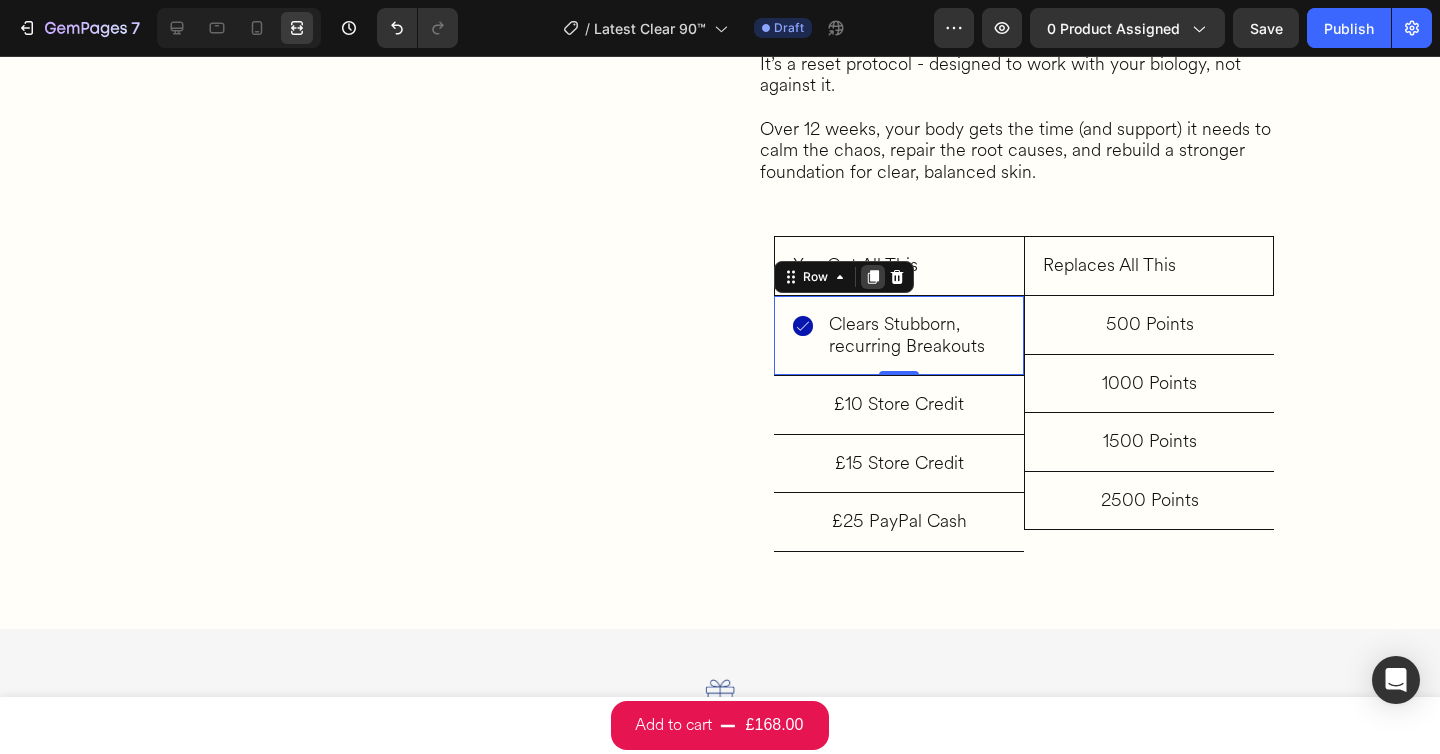click 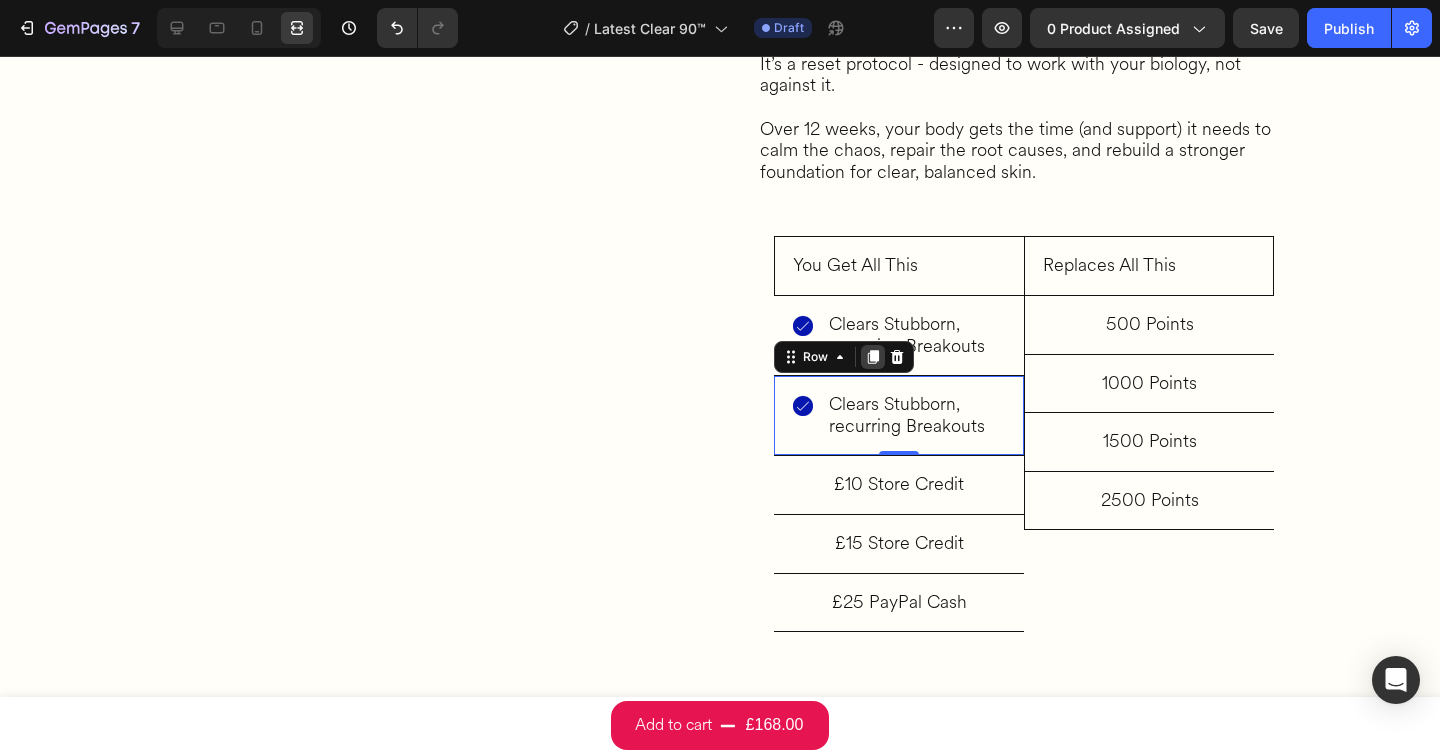 click 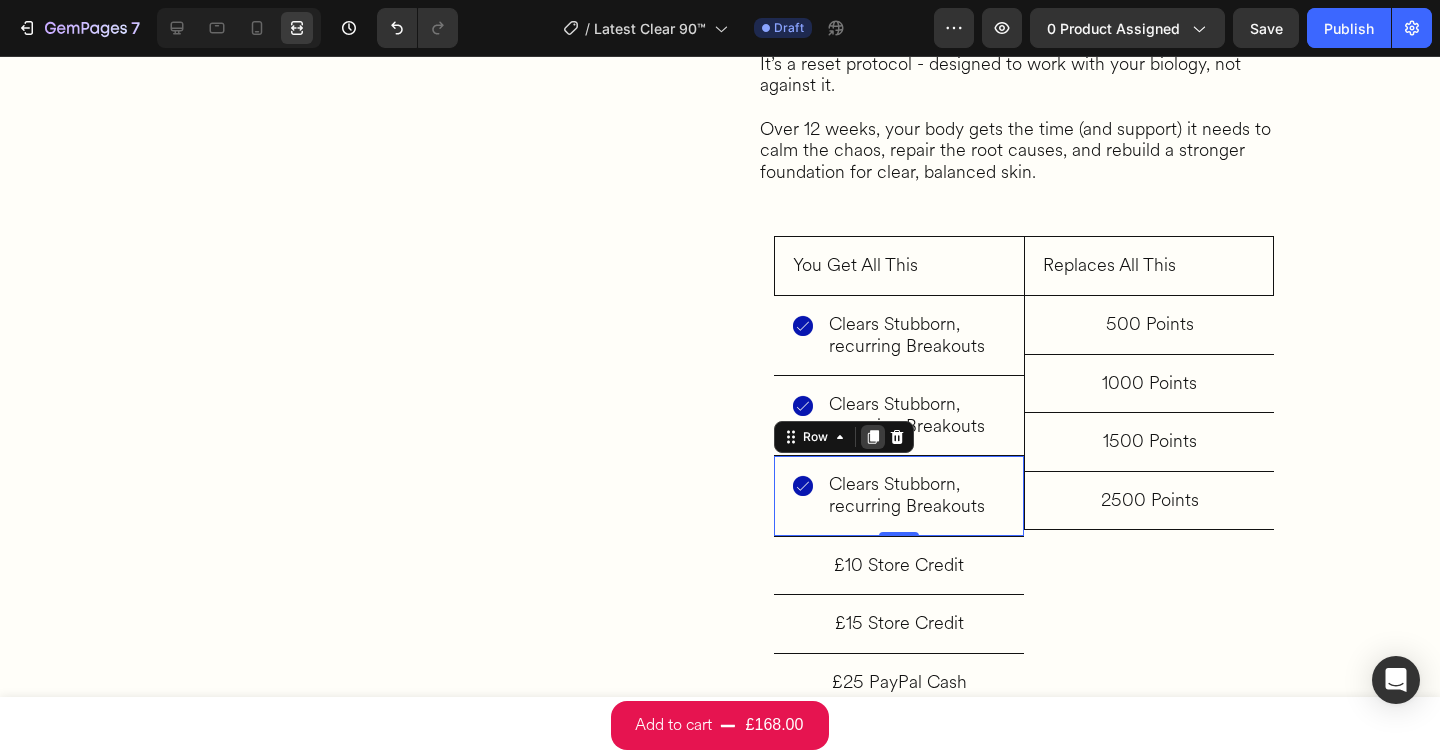 click 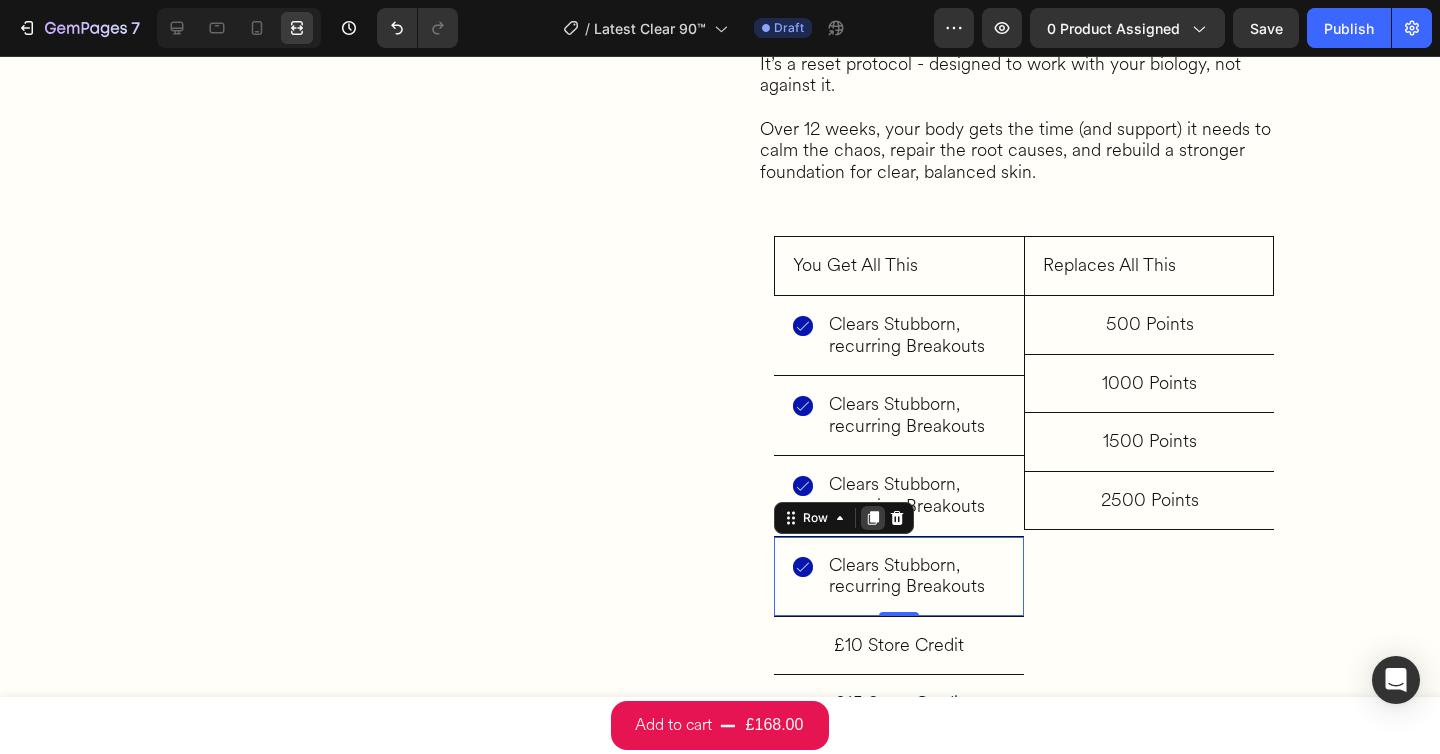 click 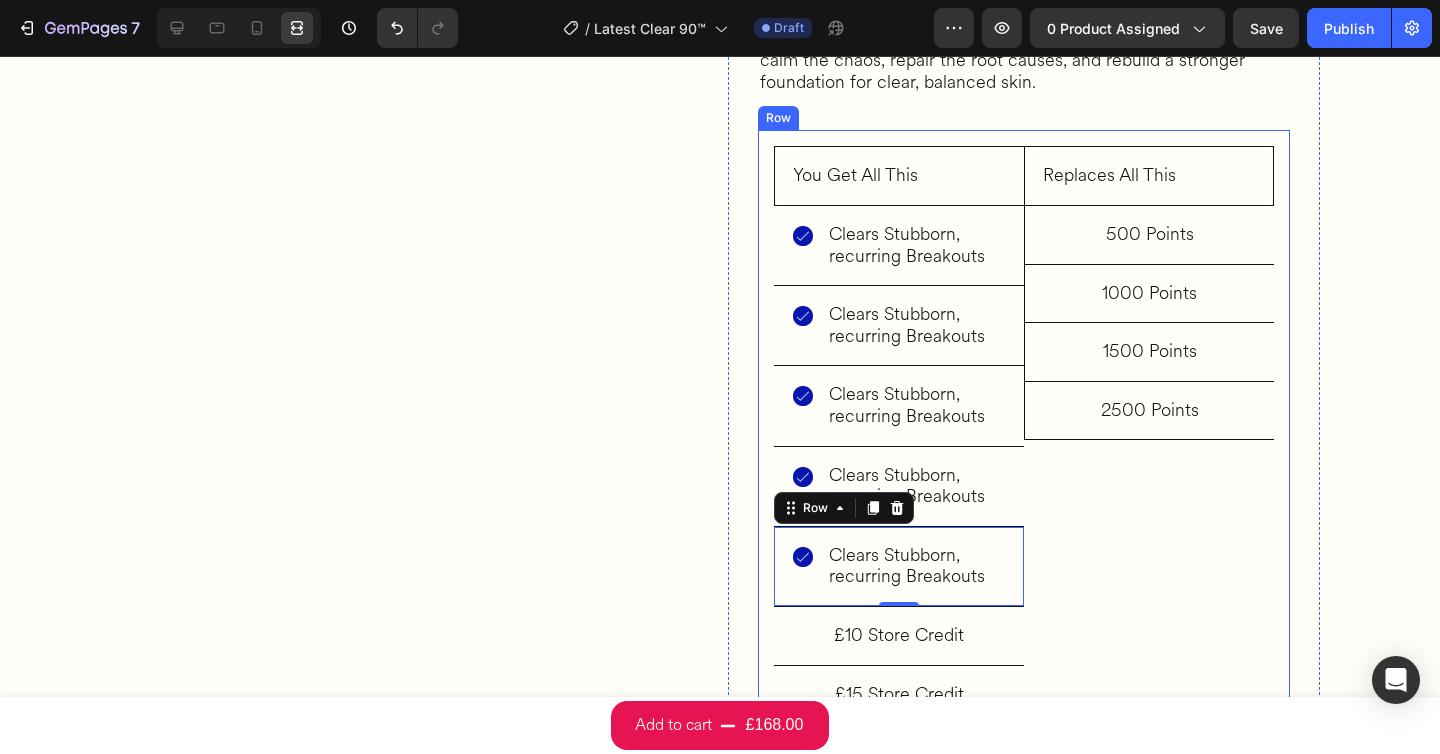 scroll, scrollTop: 3783, scrollLeft: 0, axis: vertical 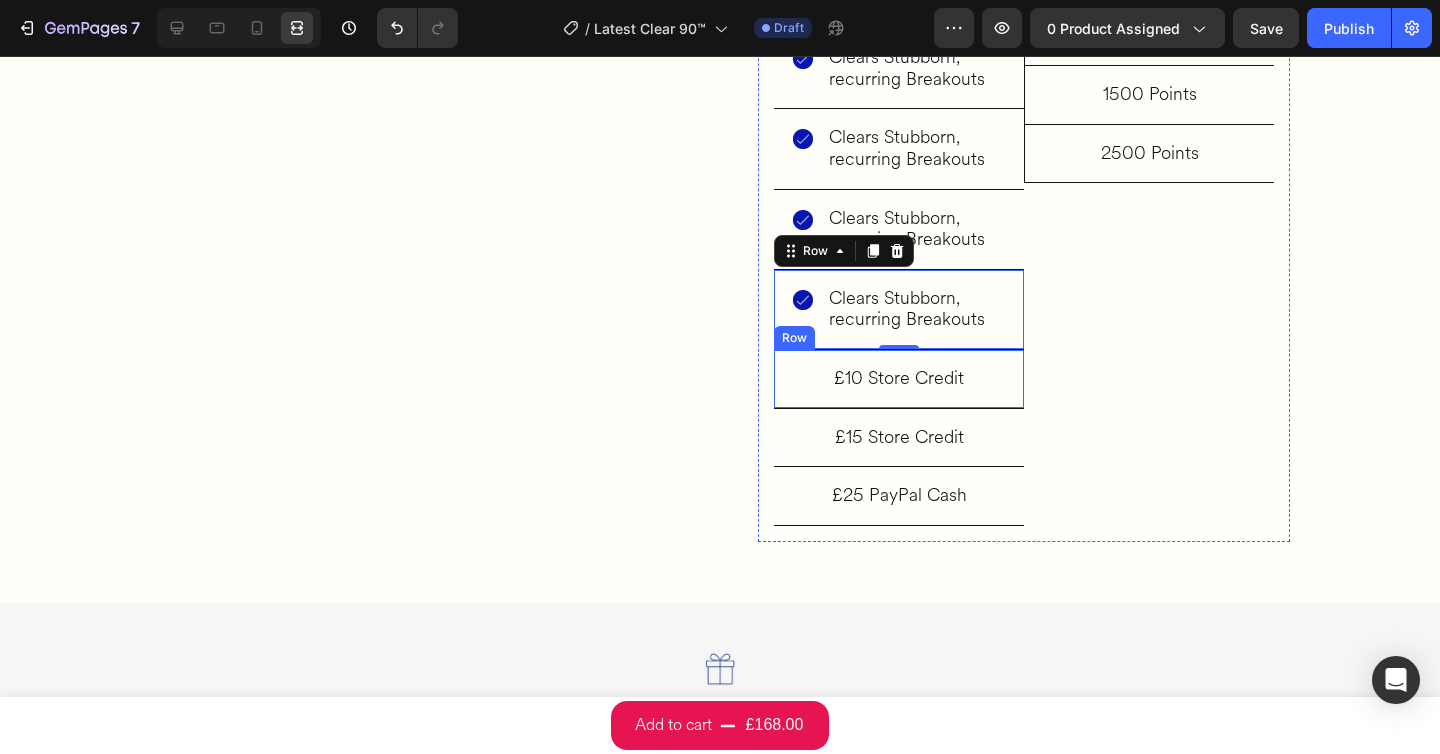 click on "£10 Store Credit Heading Row" at bounding box center (899, 378) 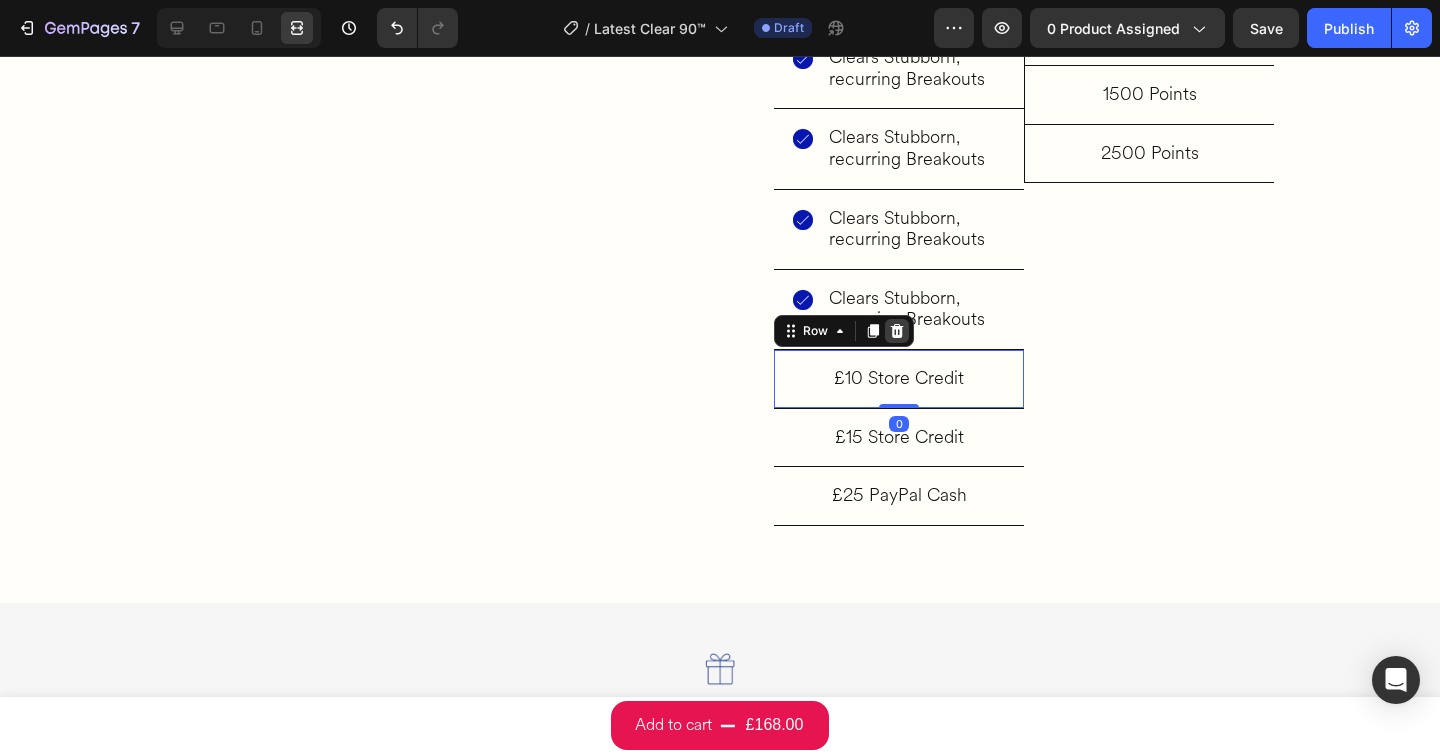click 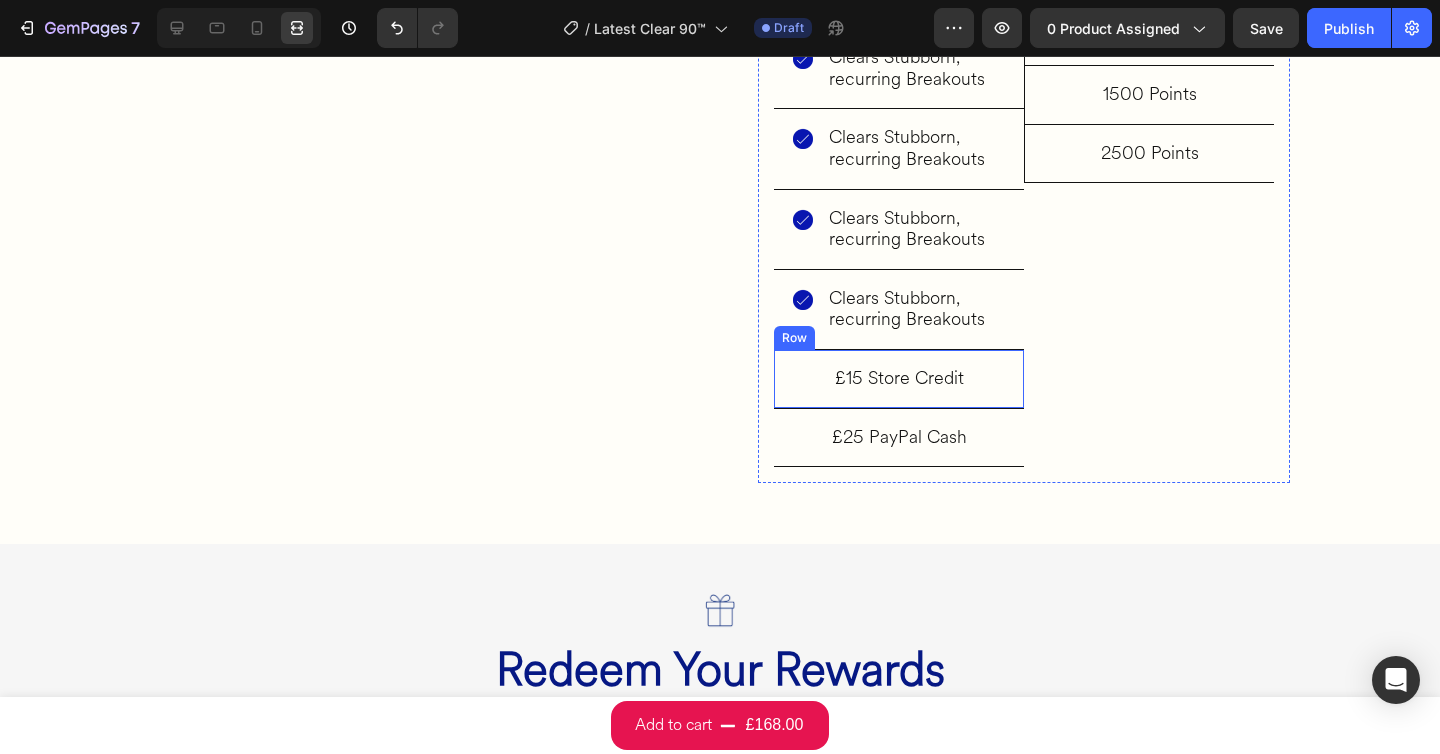 click on "£15 Store Credit Heading Row" at bounding box center (899, 378) 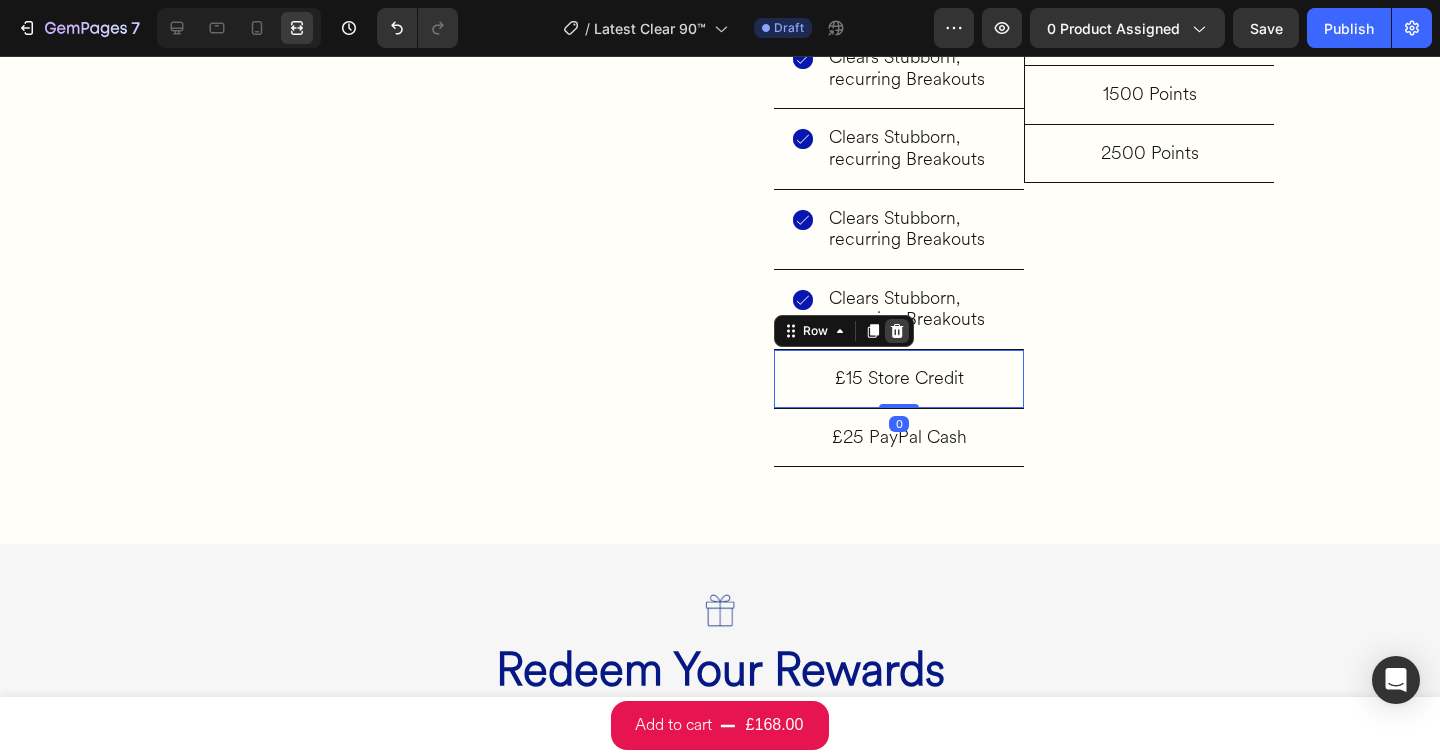 click 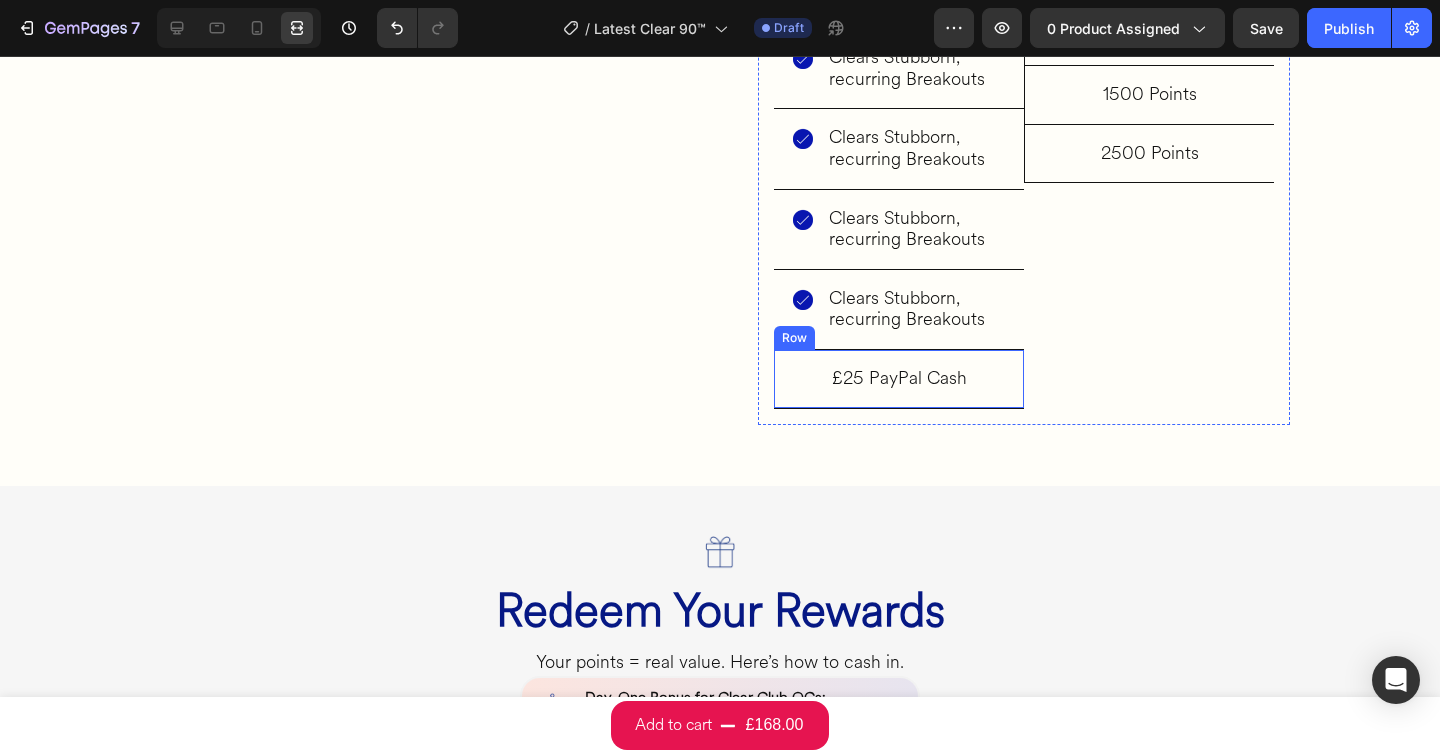 click on "£25 PayPal Cash Heading Row" at bounding box center (899, 379) 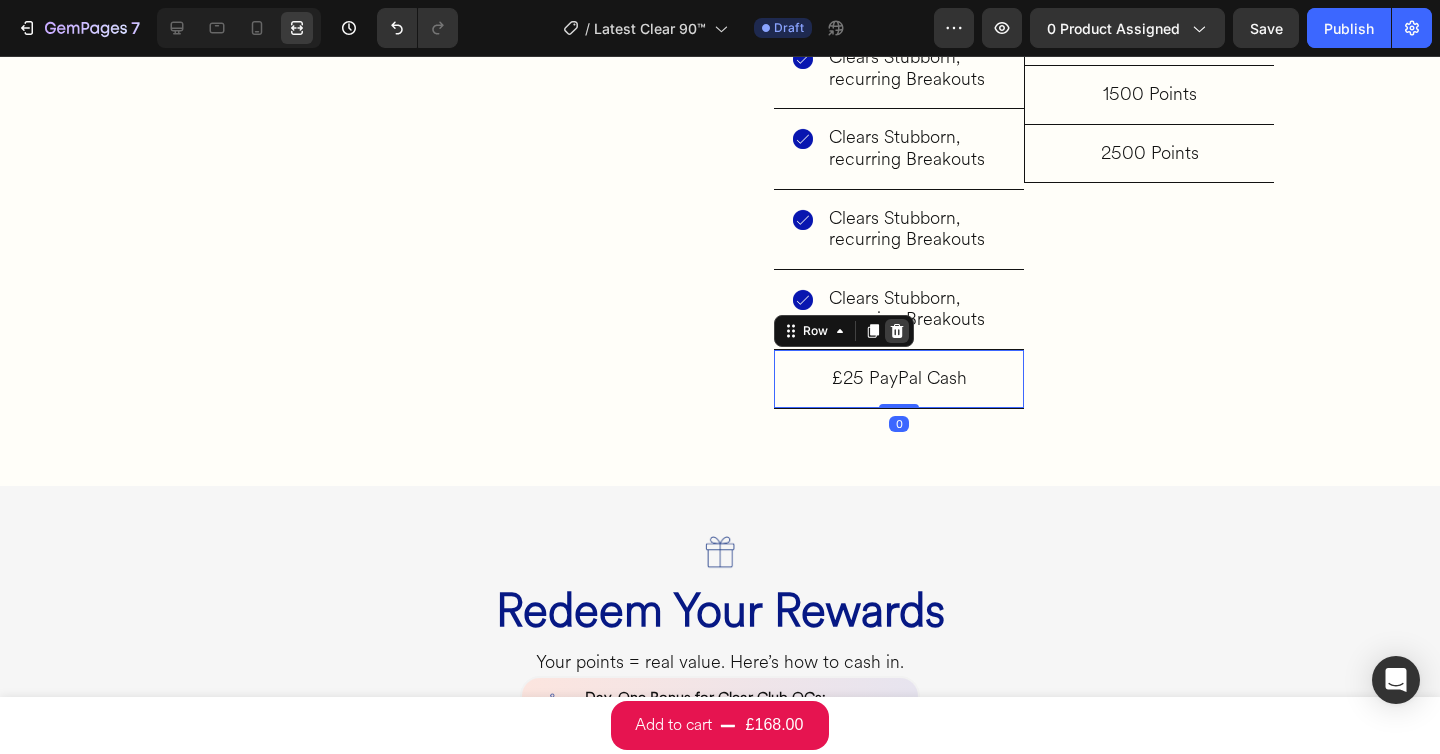click at bounding box center (897, 331) 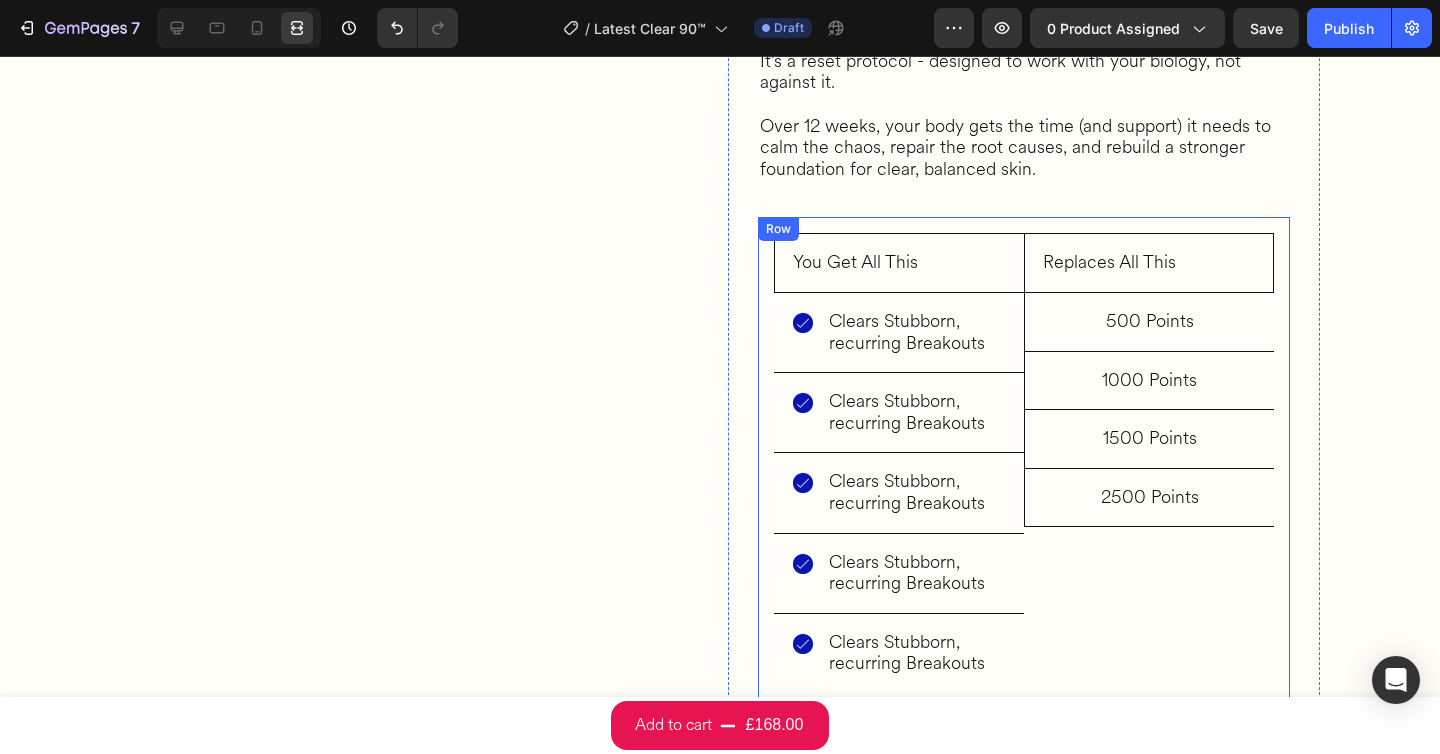 scroll, scrollTop: 3441, scrollLeft: 0, axis: vertical 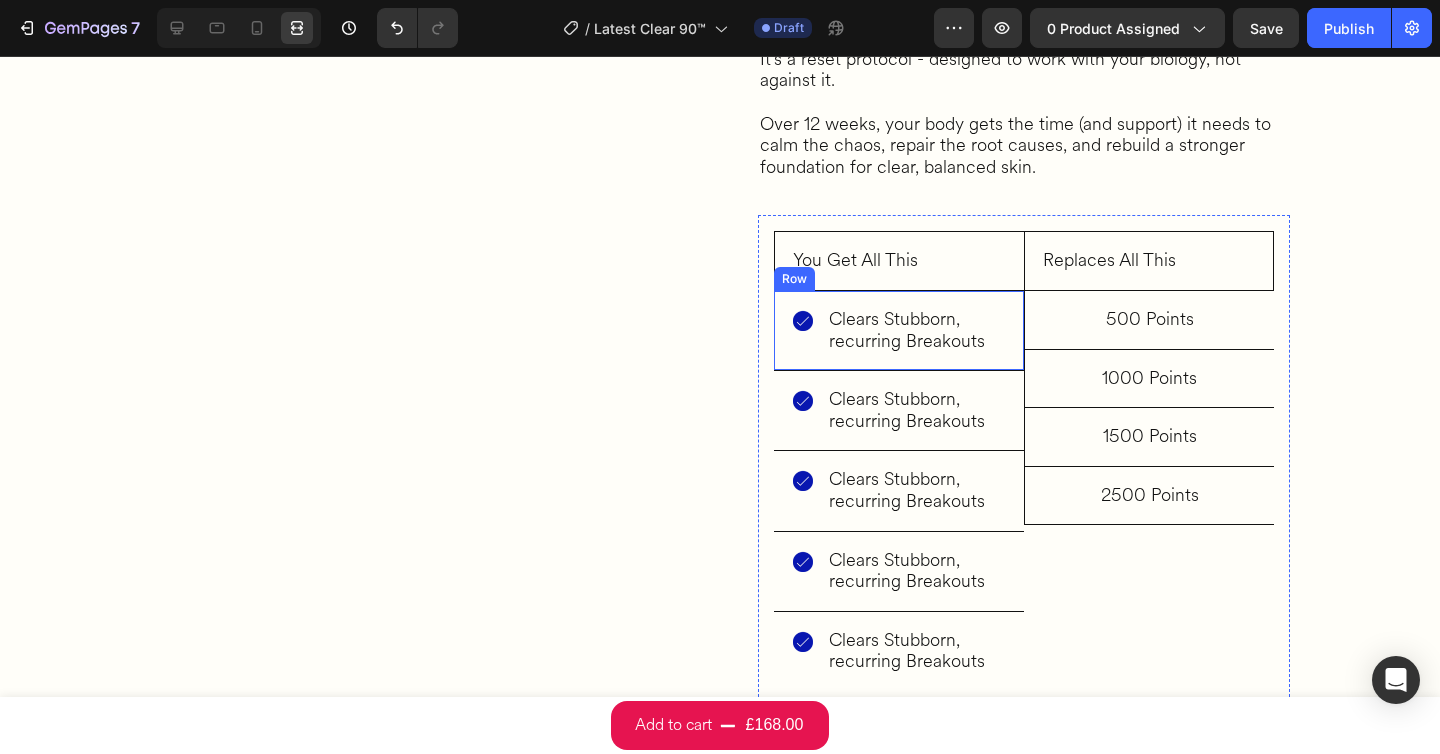 click on "Image Clears Stubborn, recurring Breakouts Heading Row Row" at bounding box center (899, 330) 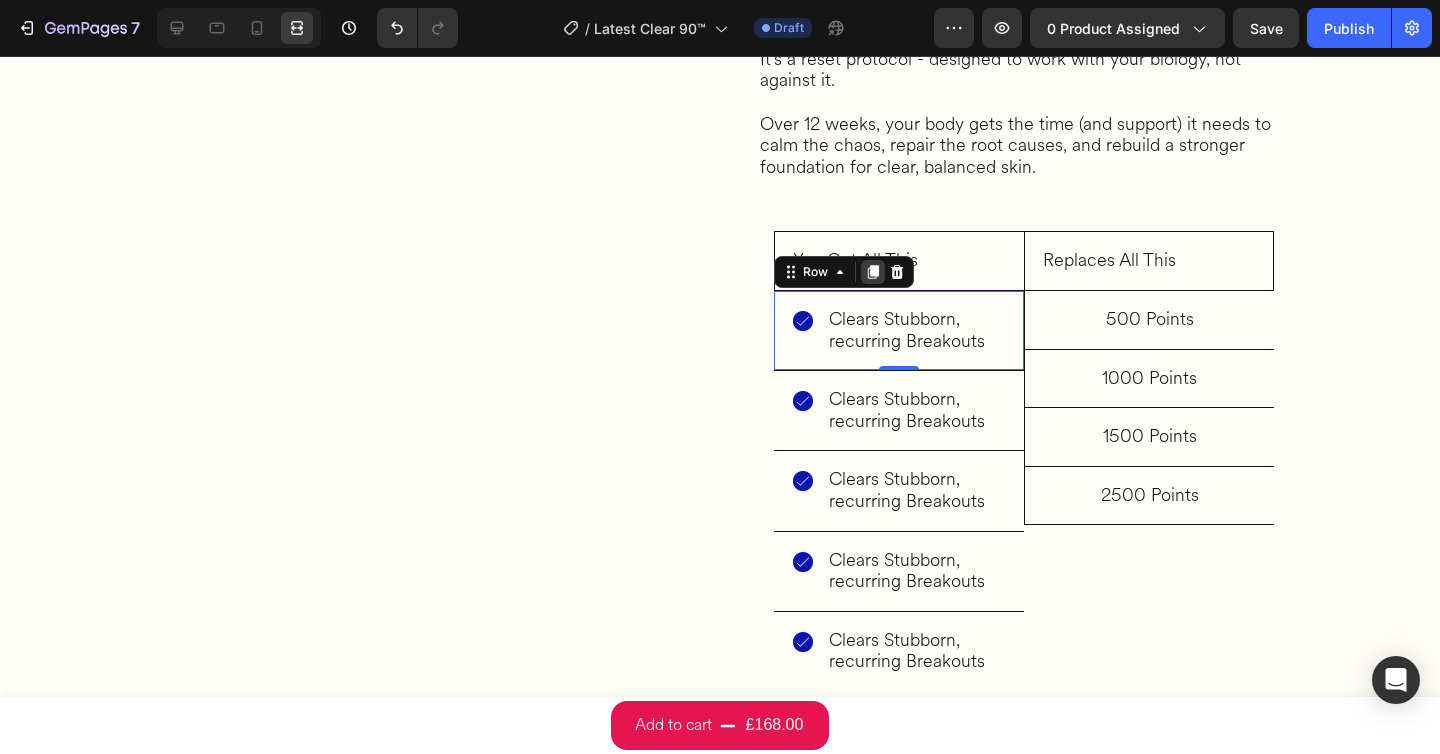 click 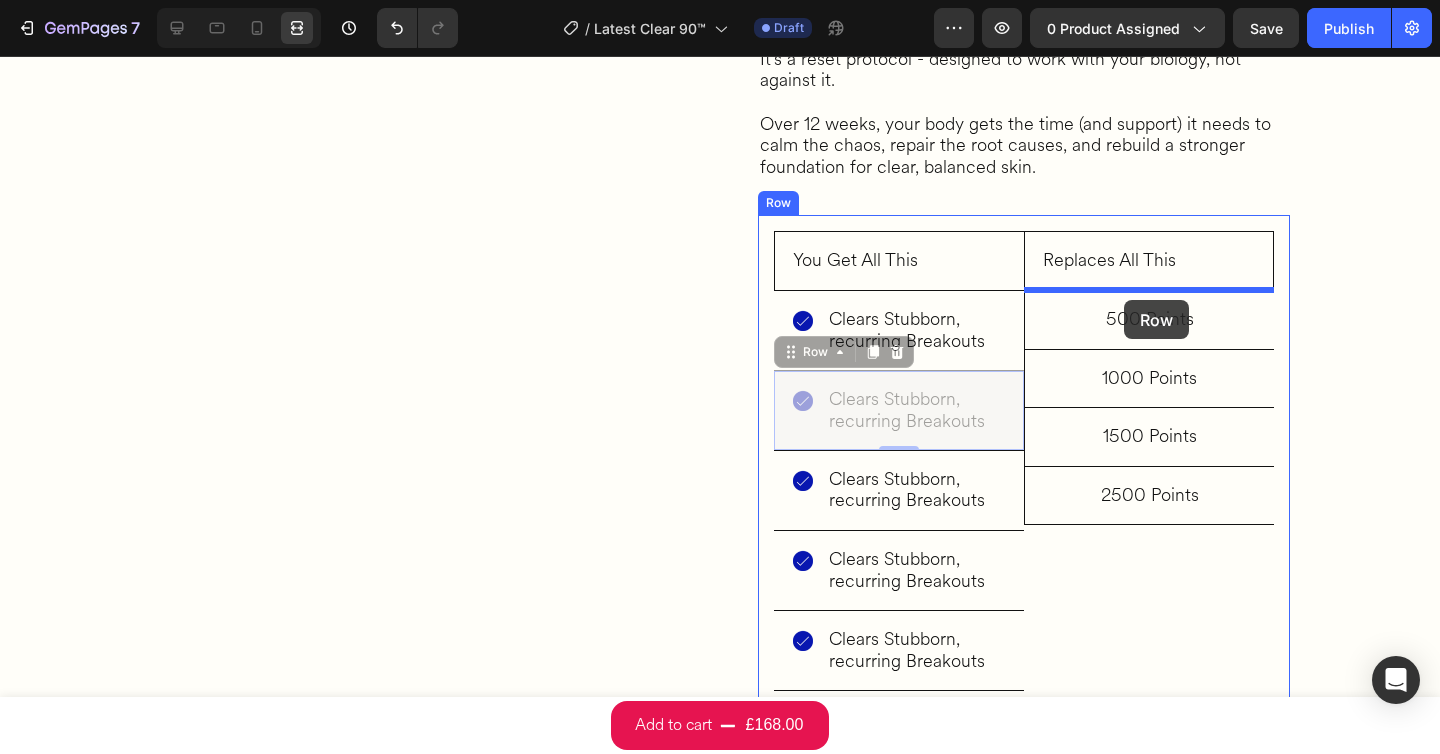drag, startPoint x: 817, startPoint y: 359, endPoint x: 1124, endPoint y: 300, distance: 312.61798 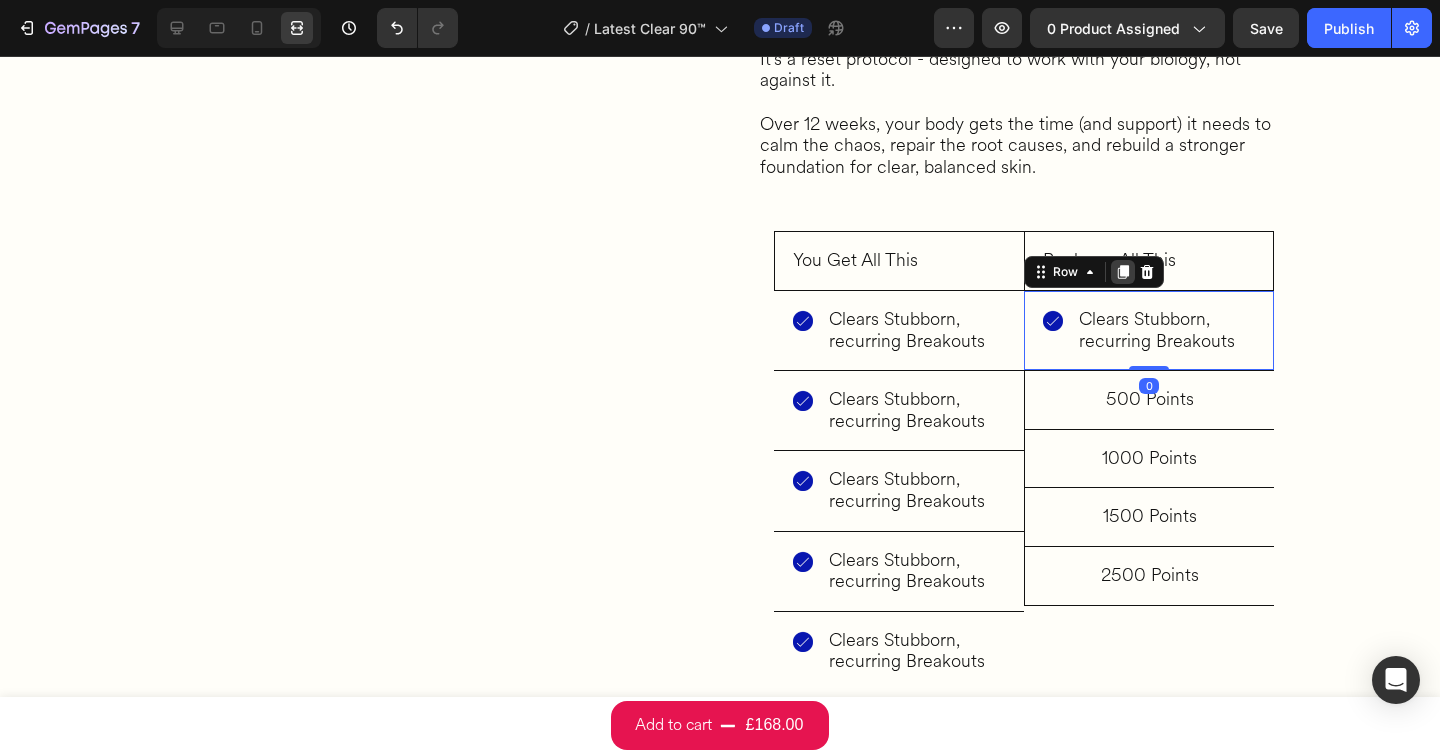 click 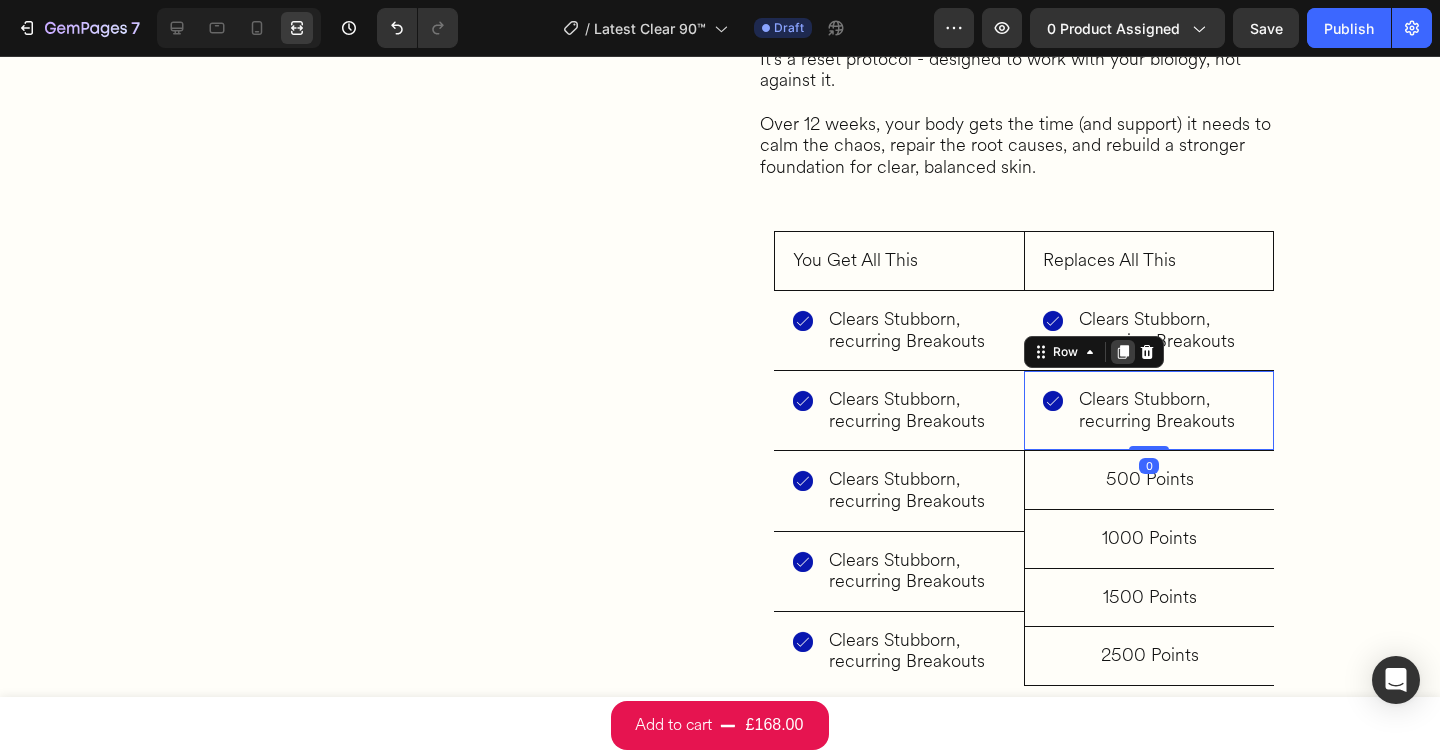 click 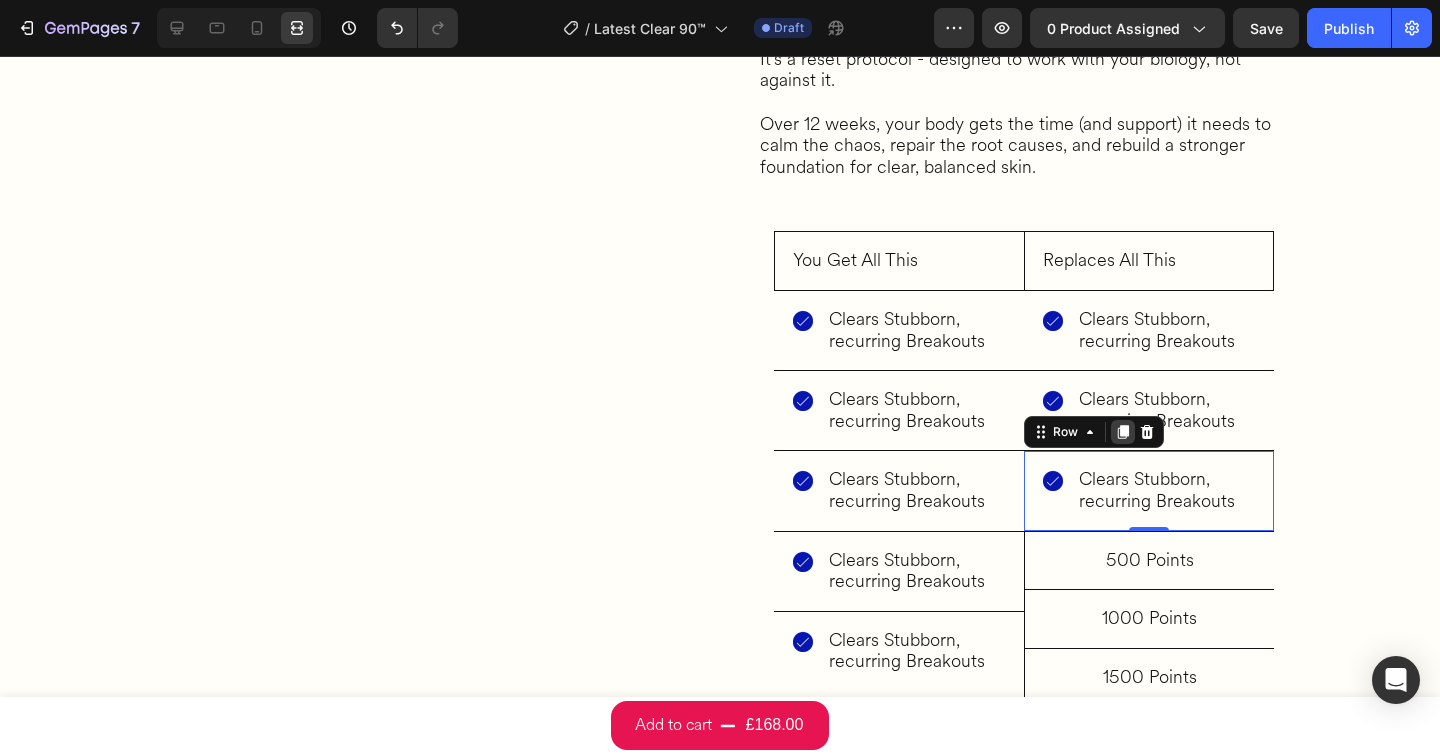 click 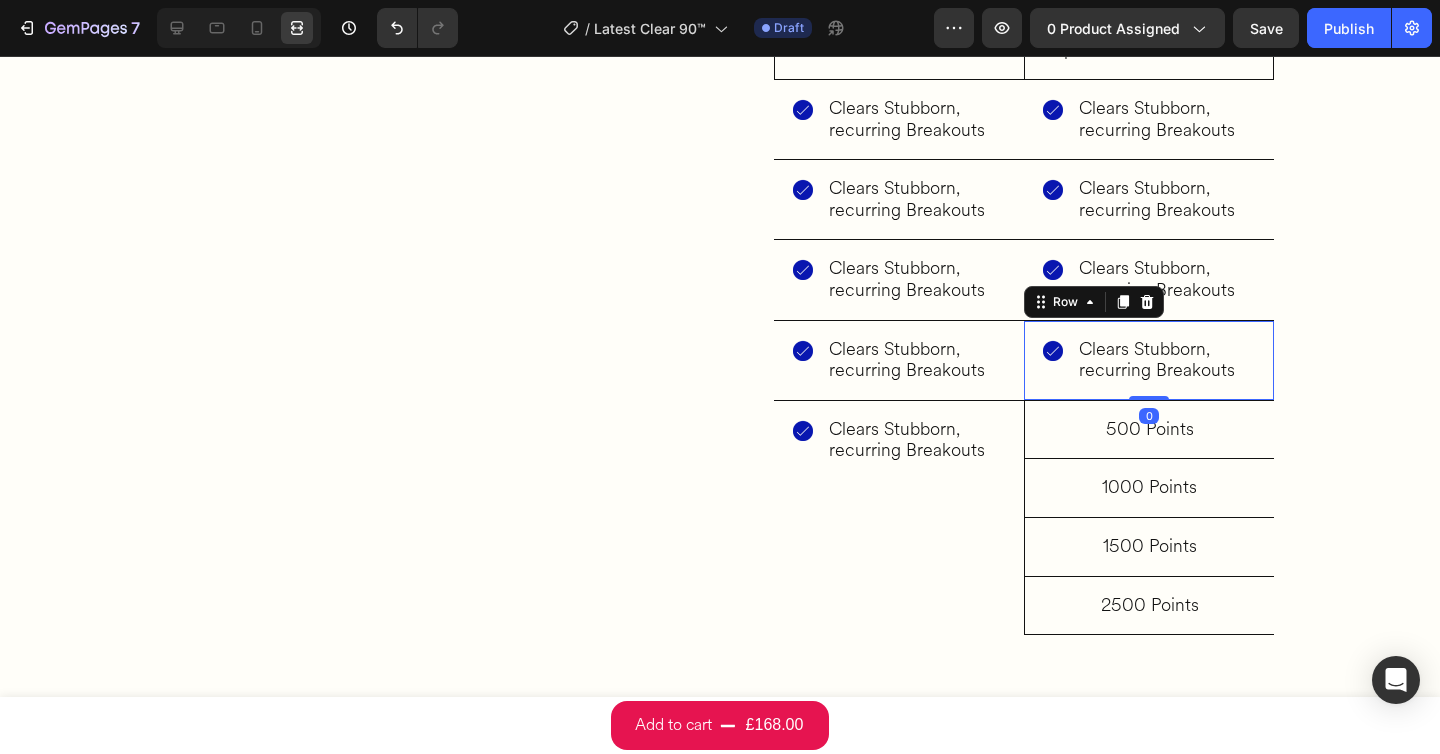 scroll, scrollTop: 3744, scrollLeft: 0, axis: vertical 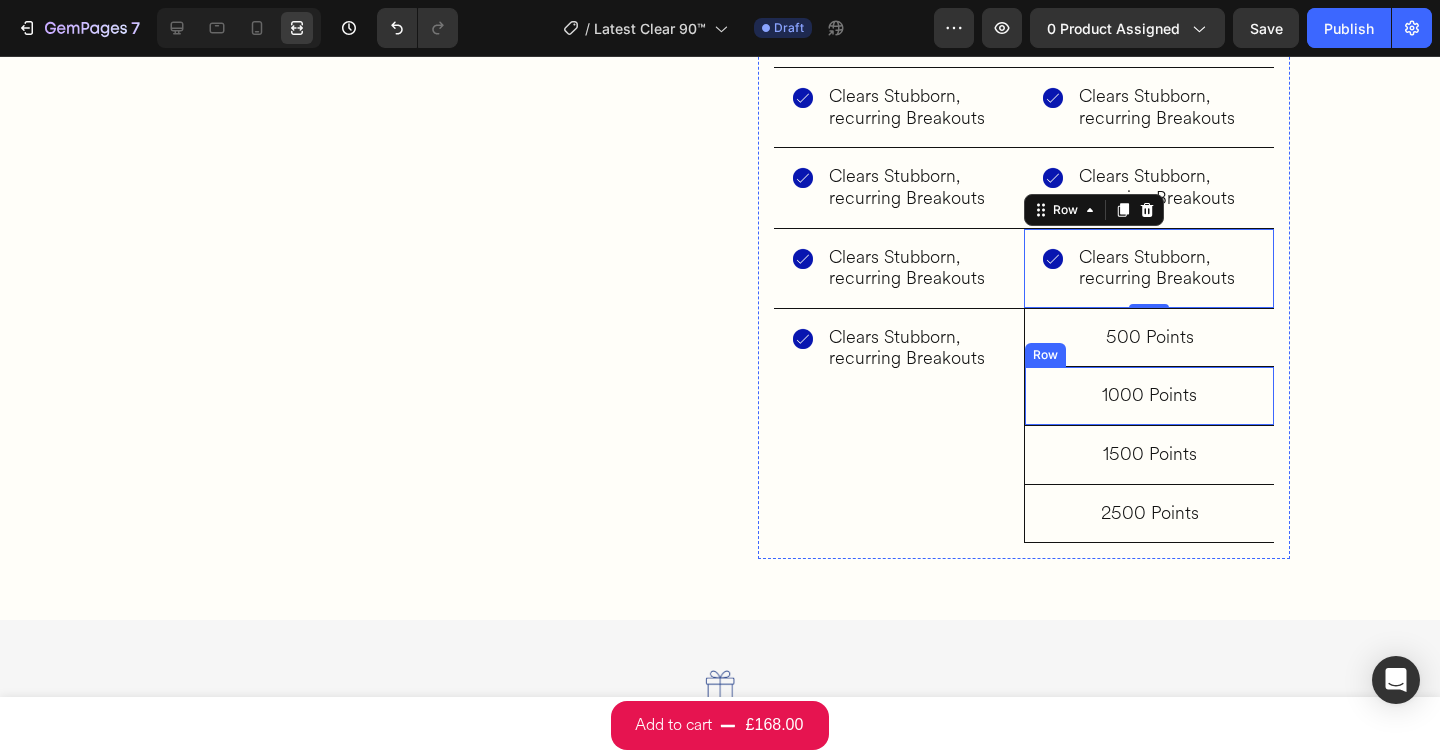 click on "1000 Points Heading Row" at bounding box center (1149, 396) 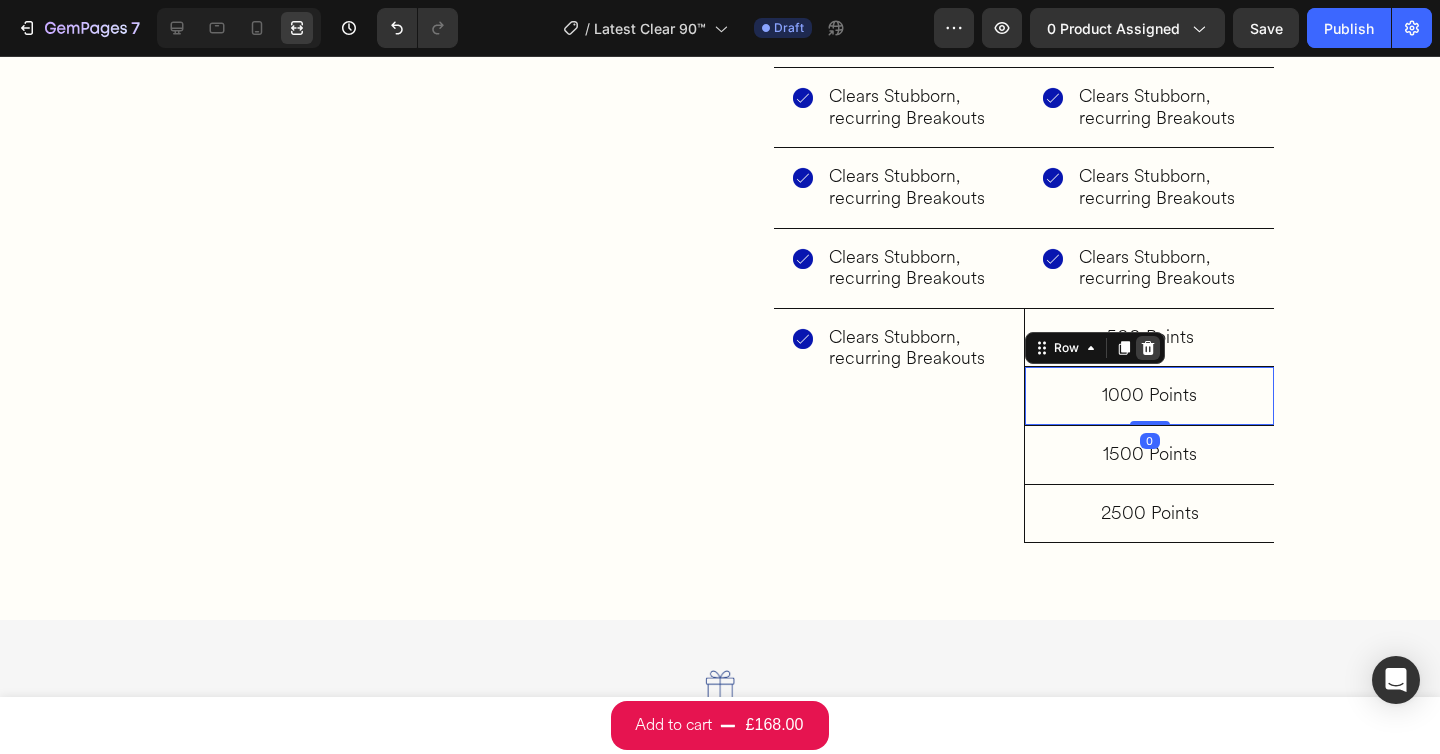 click 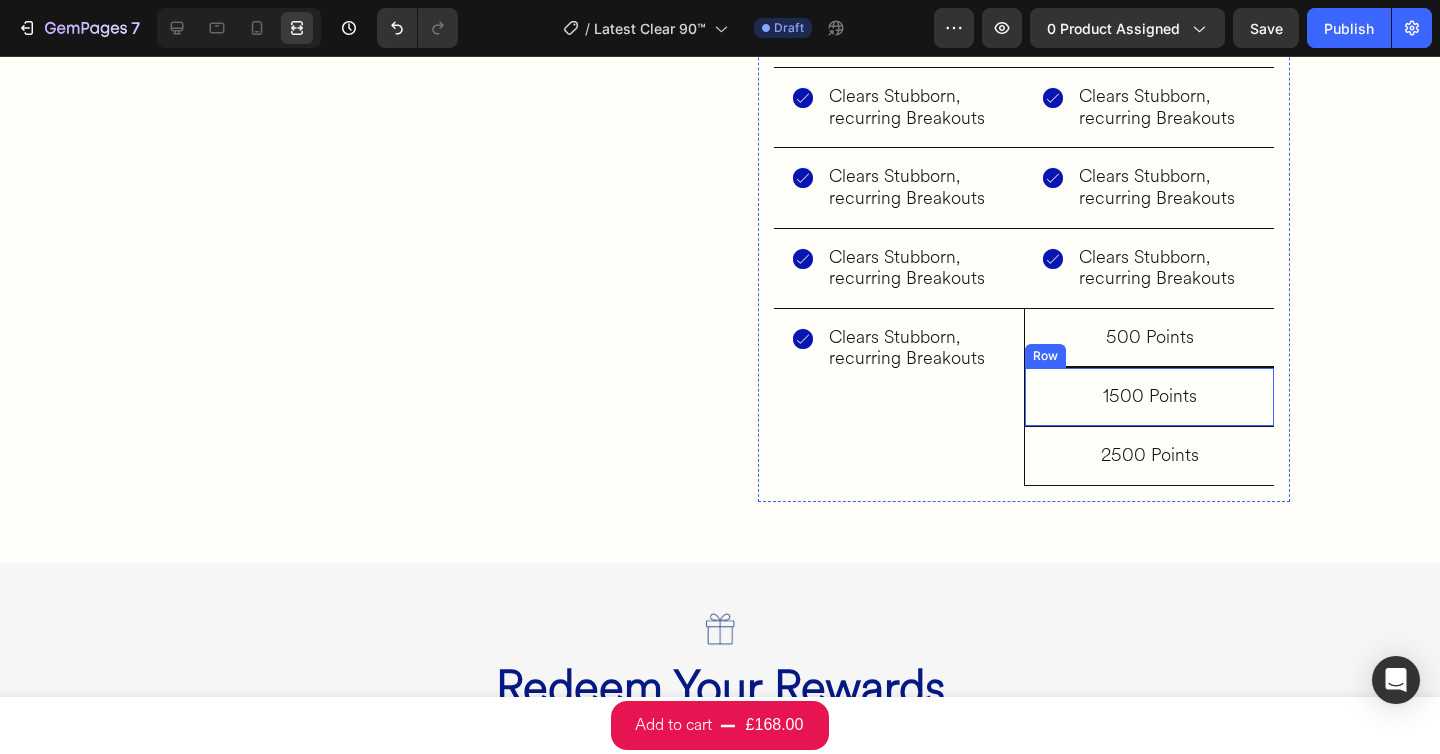 click on "1500 Points Heading Row" at bounding box center (1149, 396) 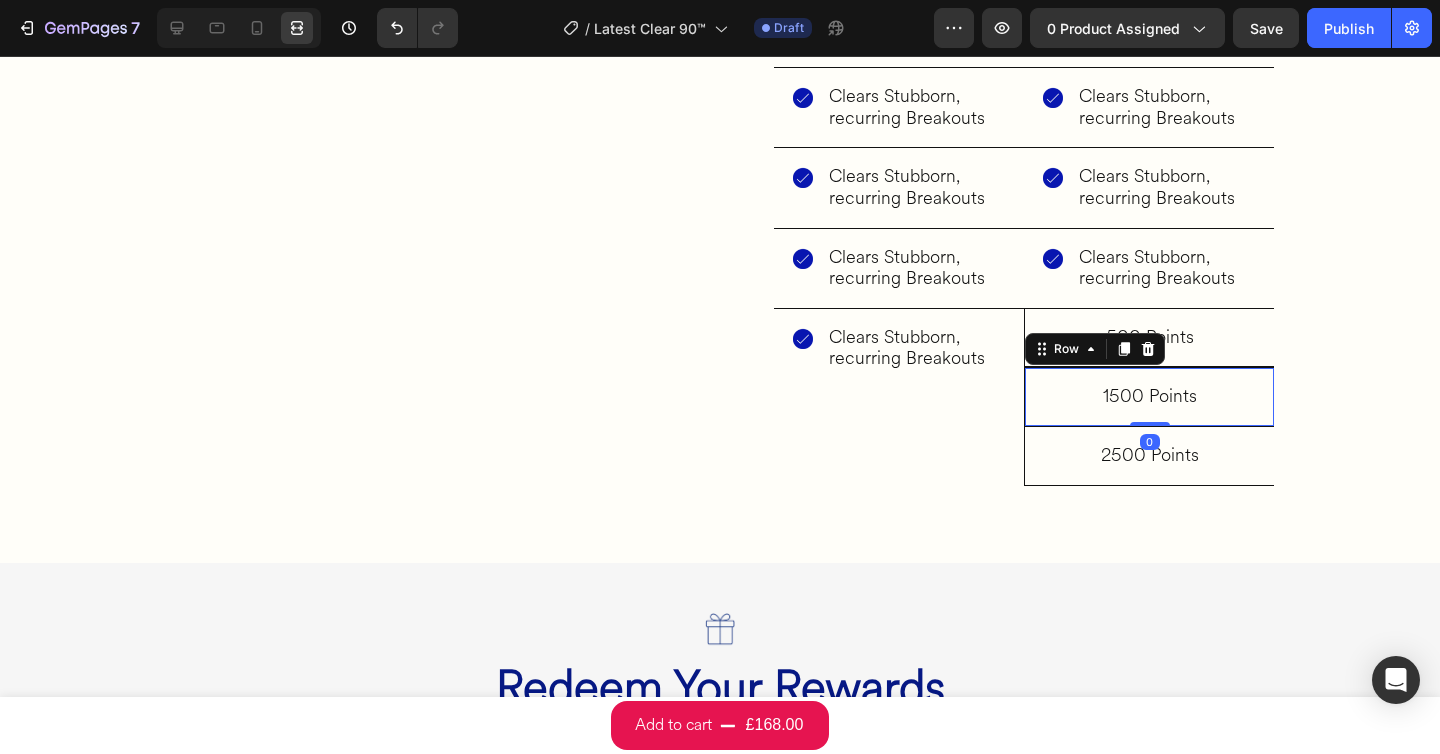 drag, startPoint x: 1152, startPoint y: 343, endPoint x: 1057, endPoint y: 446, distance: 140.12137 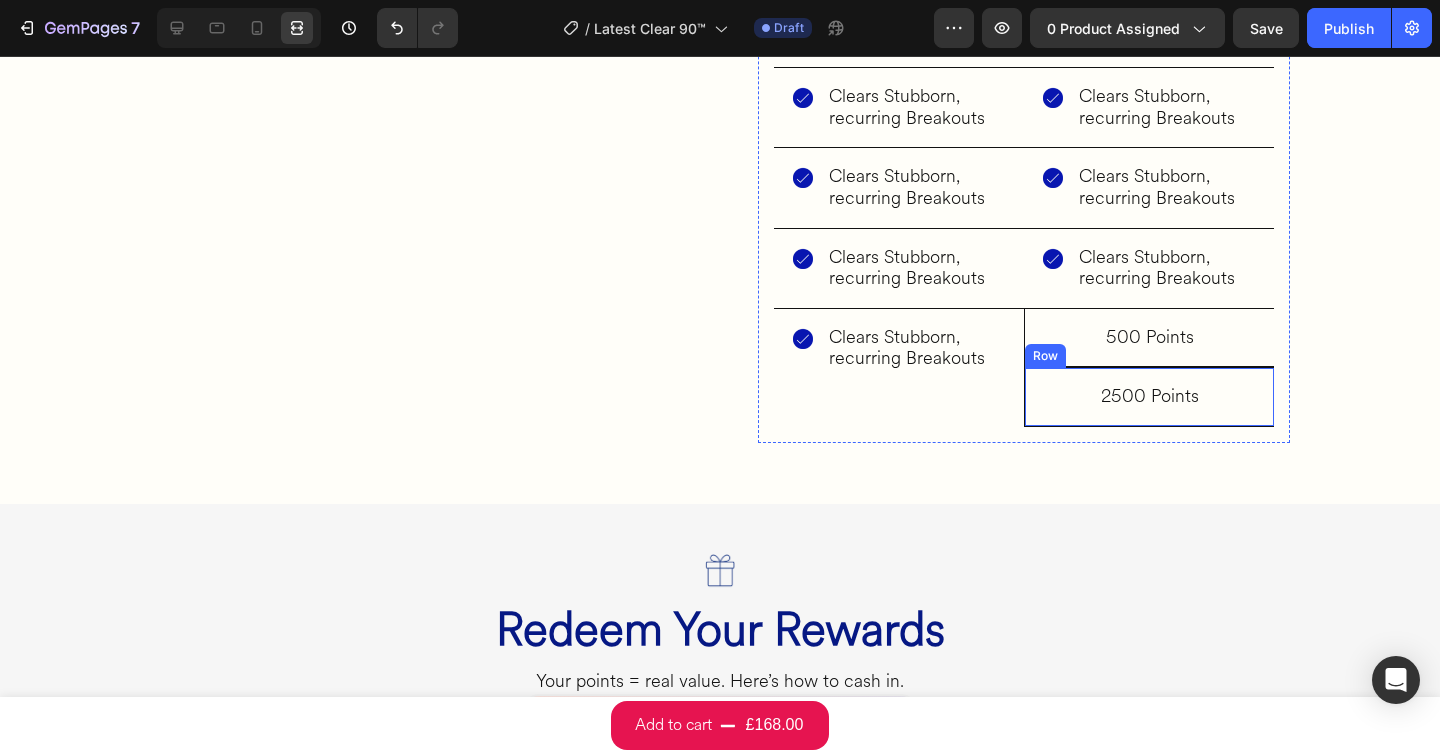 click on "2500 Points Heading Row" at bounding box center (1149, 397) 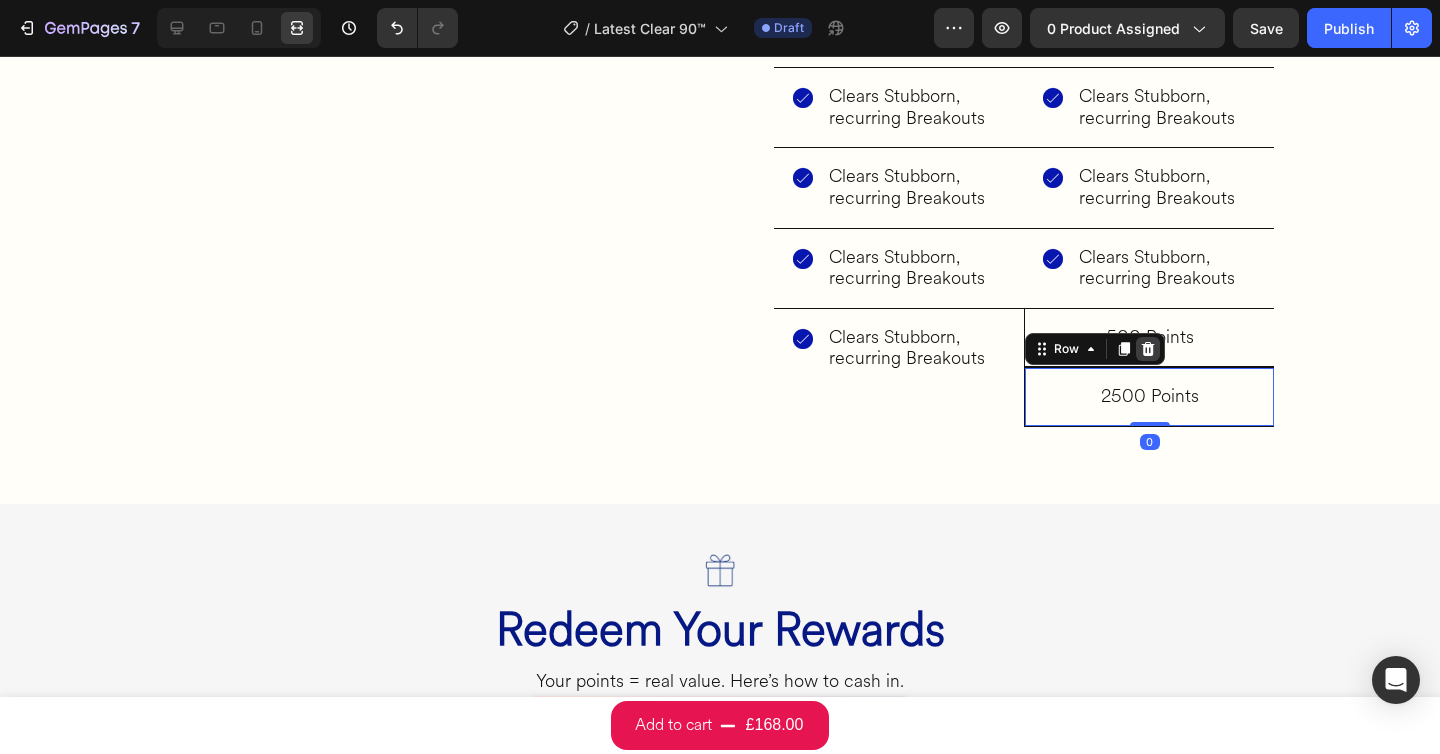 click 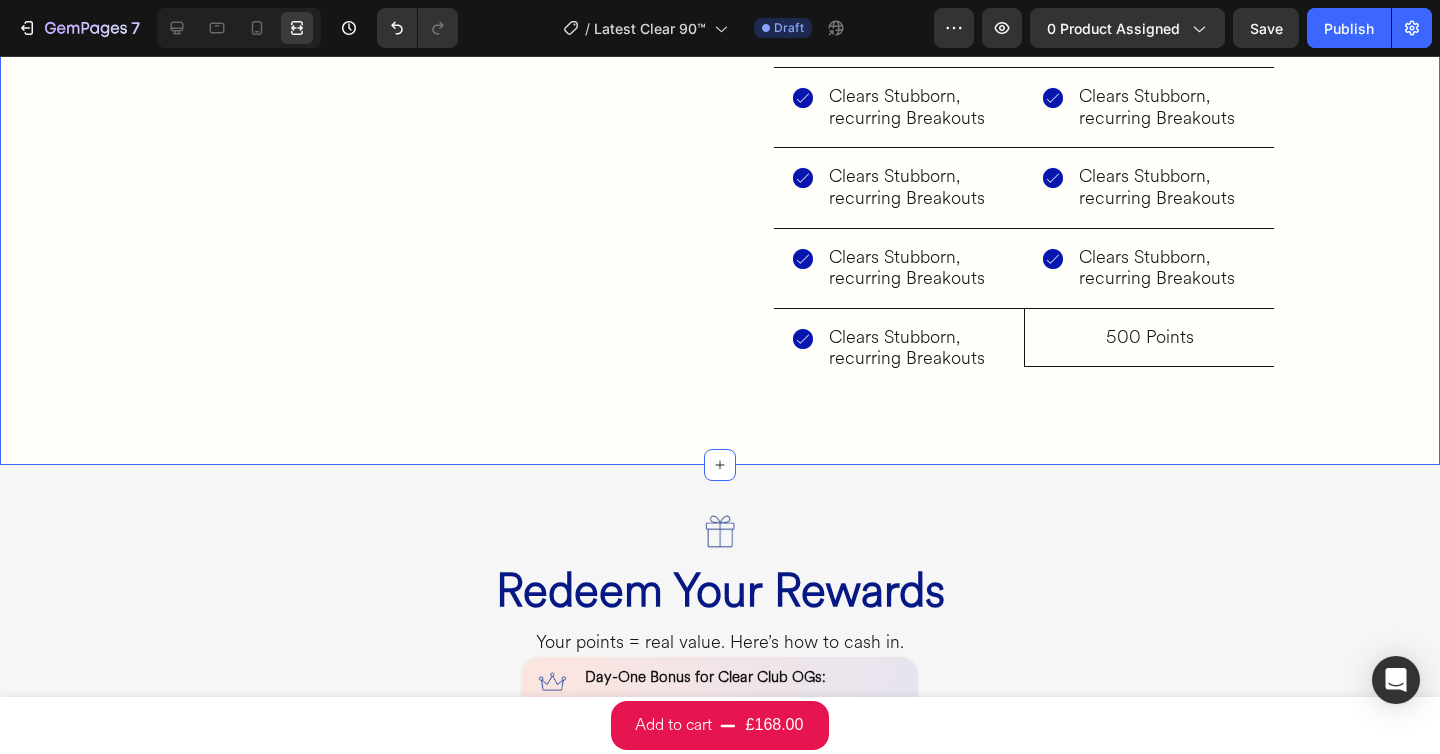 scroll, scrollTop: 3568, scrollLeft: 0, axis: vertical 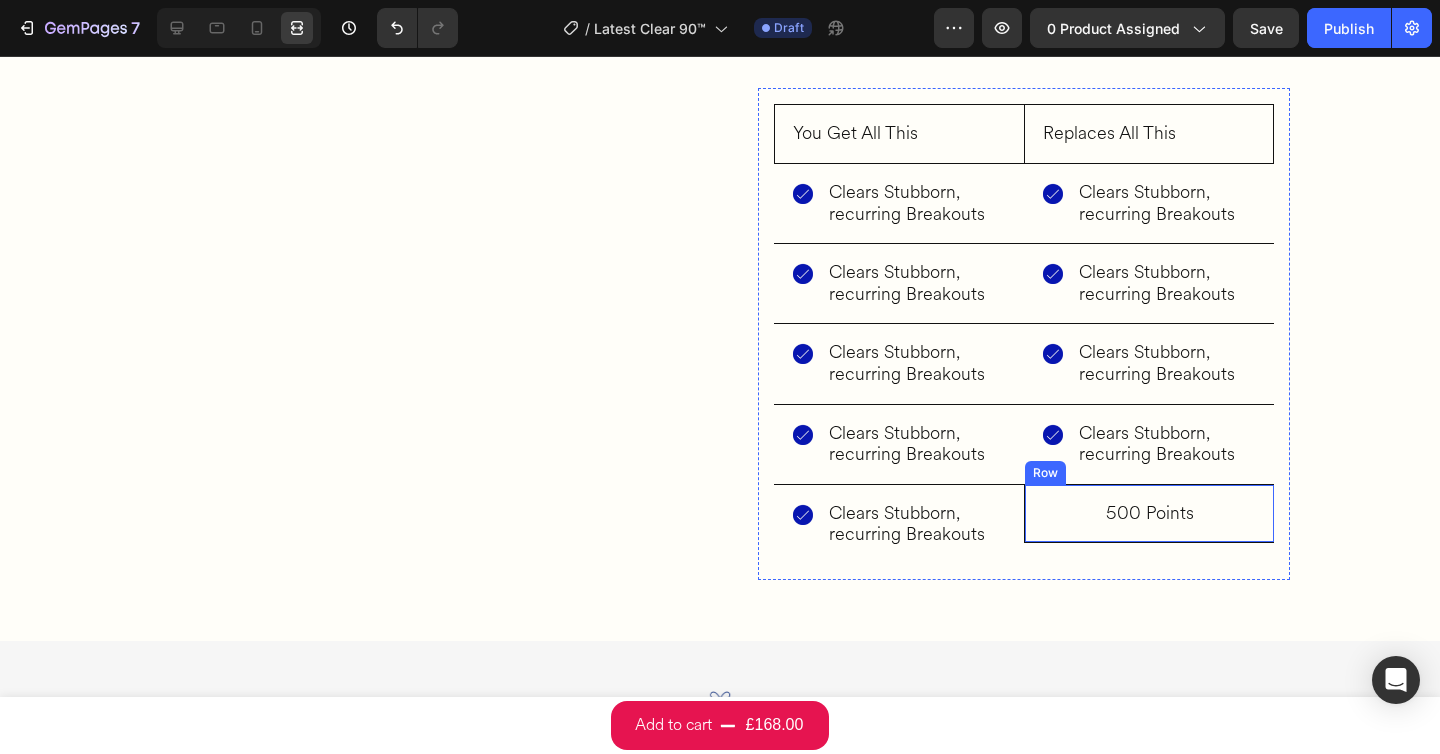 click on "500 Points Heading Row" at bounding box center [1149, 514] 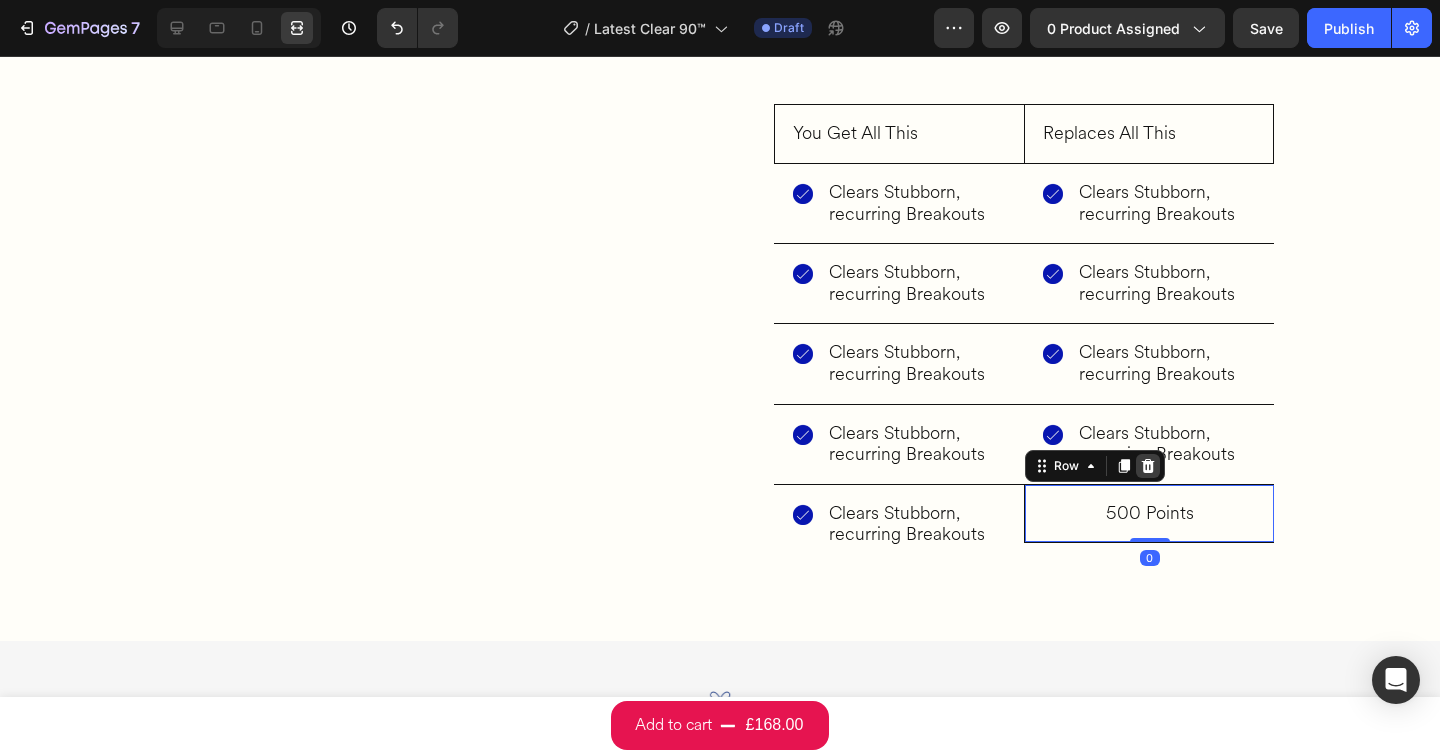 click 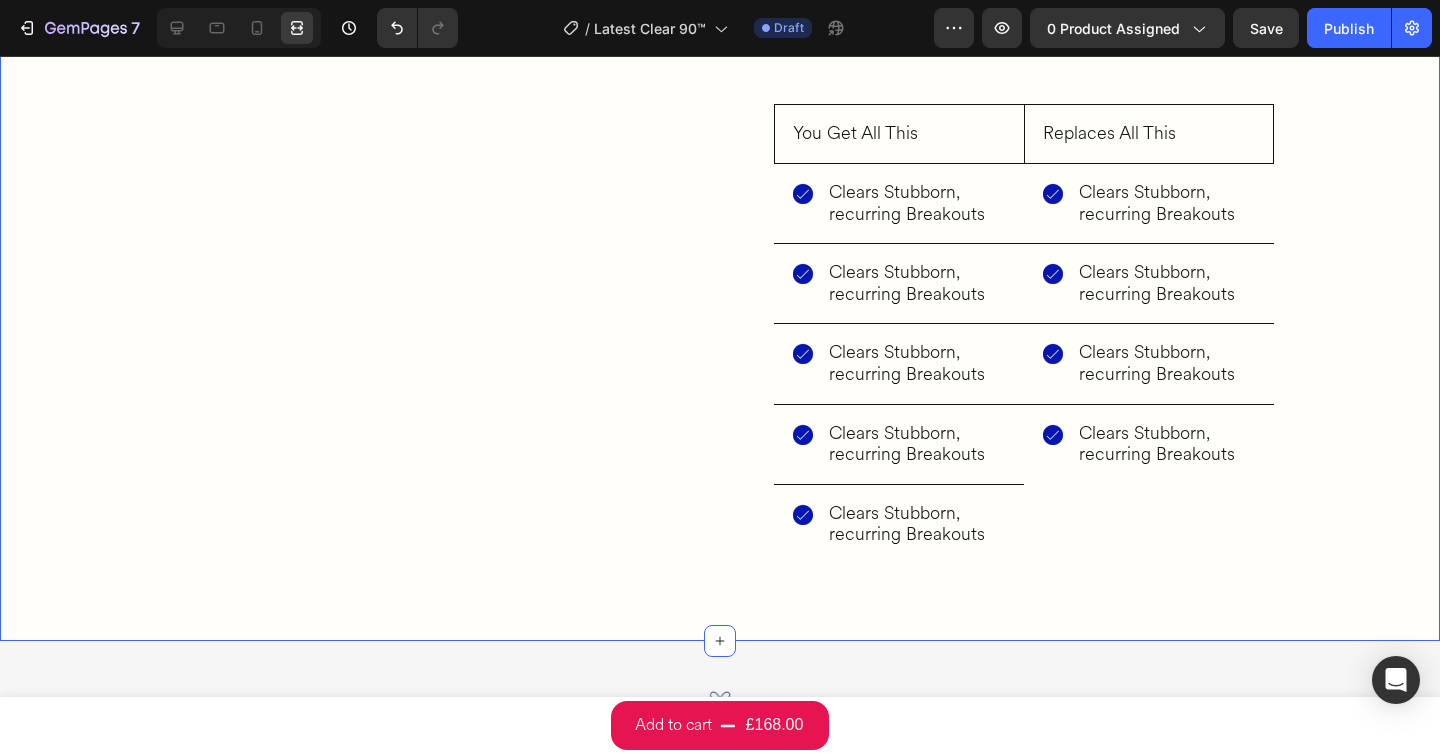 click on "What’s Inside Your Clear 90™ Box Heading You’ve probably tried products that promised fast results. A cream that cleared you up for a week. A supplement that “worked” until your next cycle. But skin doesn’t work on shortcuts. It works on cycles - 90-day cycles tied to your hormones, gut, inflammation, and skin cell turnover. That’s why Clear 90™ isn’t a quick fix. It’s a reset protocol - designed to work with your biology, not against it. Over 12 weeks, your body gets the time (and support) it needs to calm the chaos, repair the root causes, and rebuild a stronger foundation for clear, balanced skin. Heading You Get All This Heading Row Image Clears Stubborn, recurring Breakouts Heading Row Row Image Clears Stubborn, recurring Breakouts Heading Row Row Image Clears Stubborn, recurring Breakouts Heading Row Row Image Clears Stubborn, recurring Breakouts Heading Row Row Image Clears Stubborn, recurring Breakouts Heading Row Row Replaces All This Heading Row Image Heading Row Row Image Row" at bounding box center [720, 85] 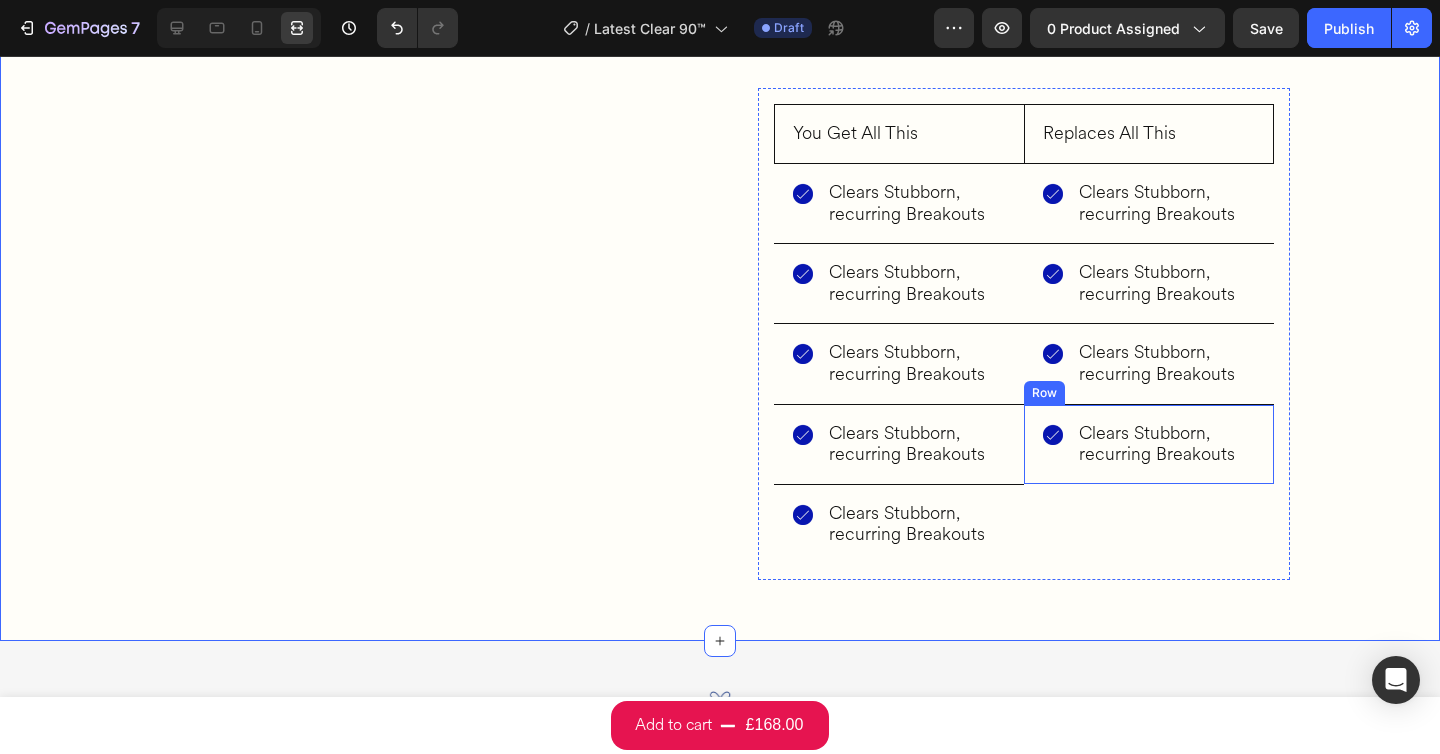 click on "Image Clears Stubborn, recurring Breakouts Heading Row Row" at bounding box center (1149, 444) 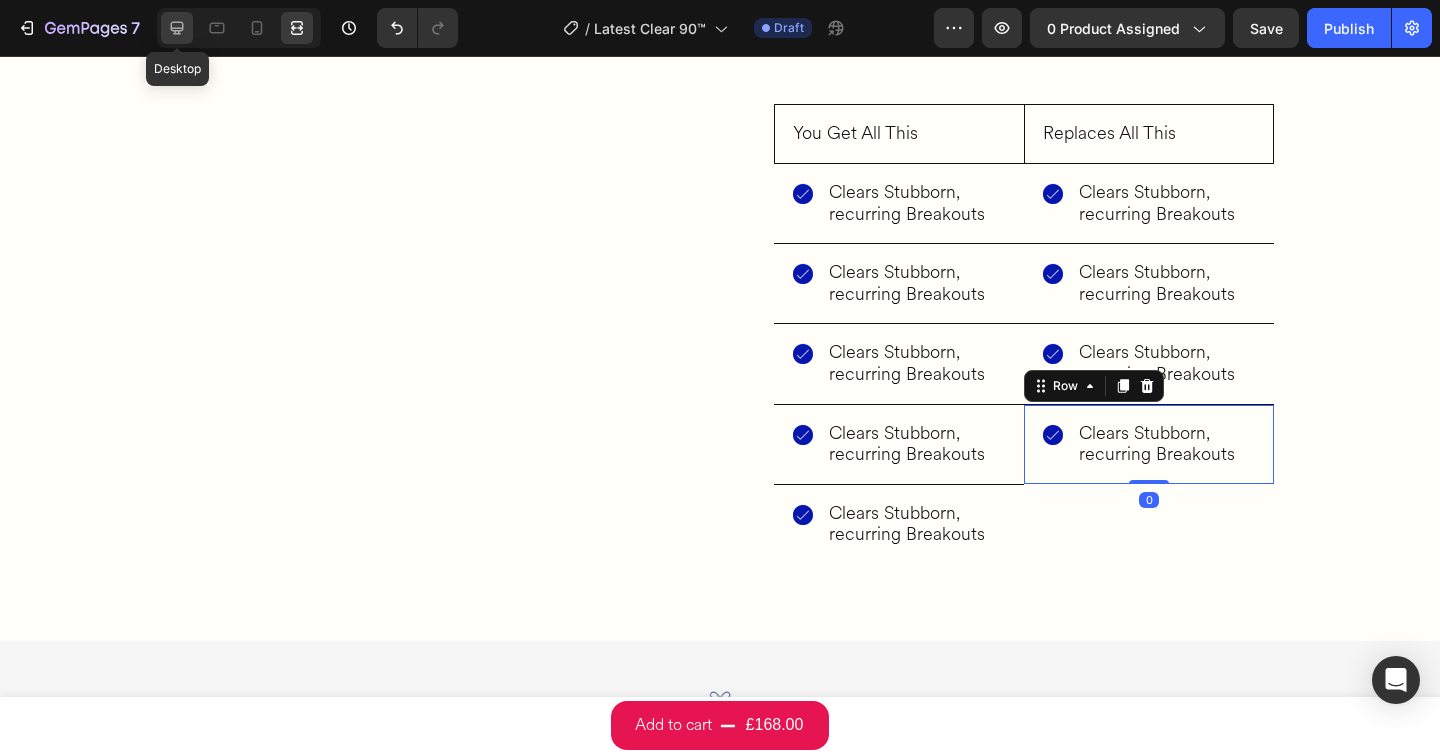 click 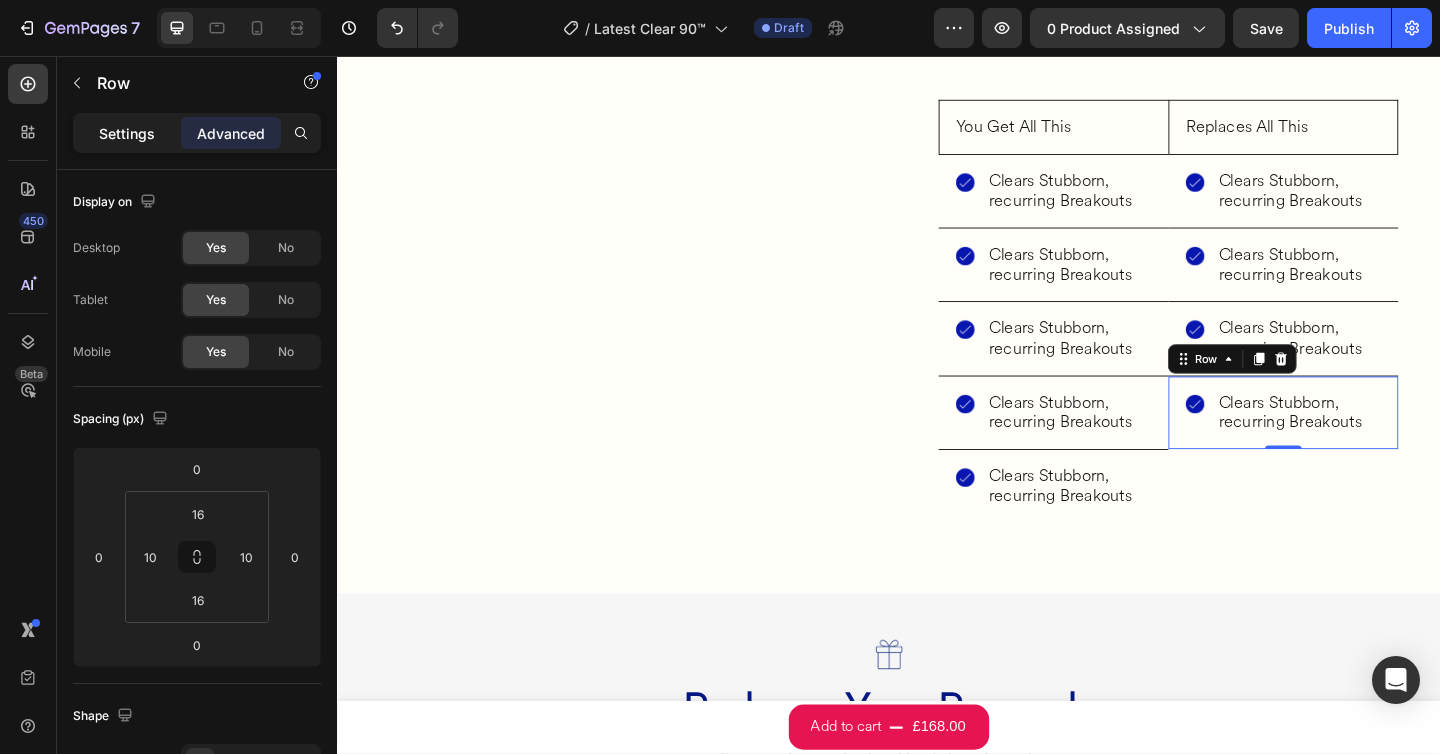 click on "Settings" at bounding box center (127, 133) 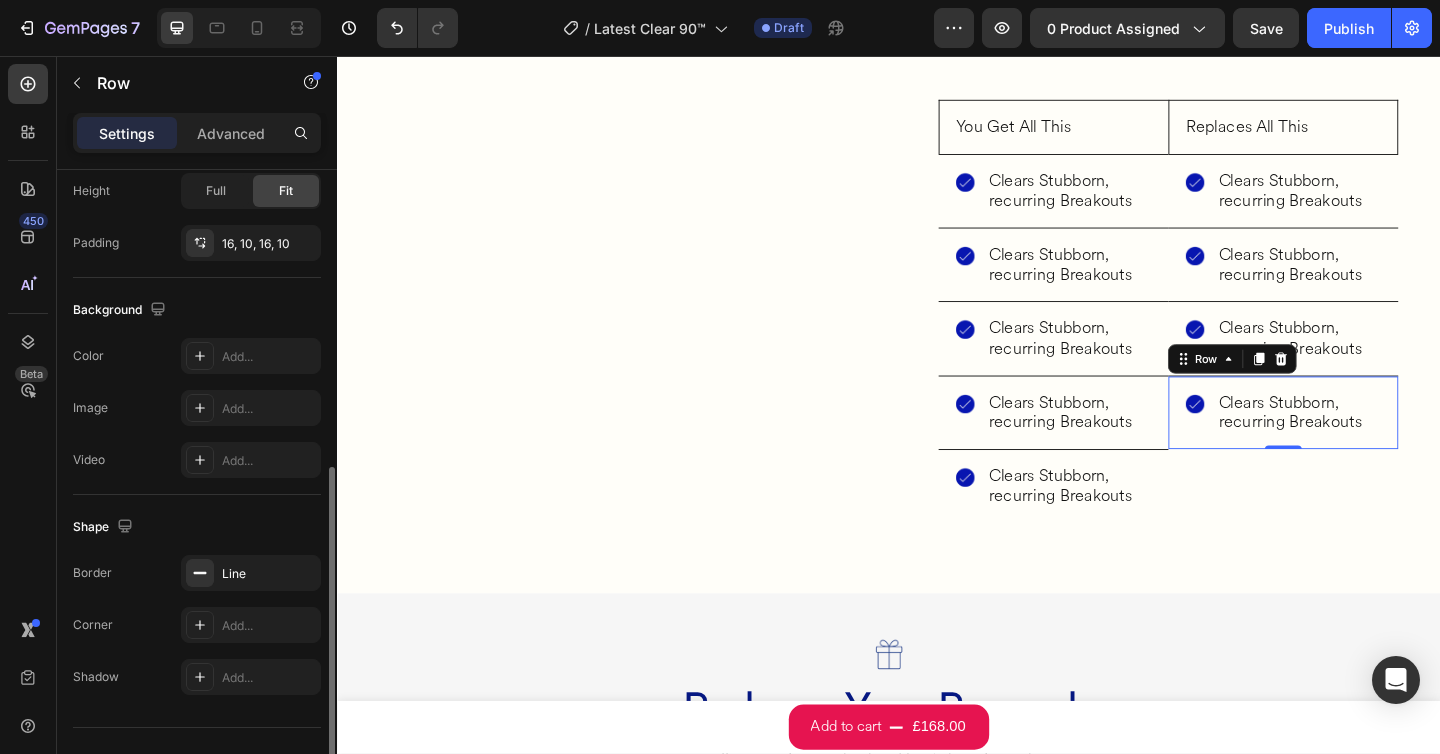 scroll, scrollTop: 572, scrollLeft: 0, axis: vertical 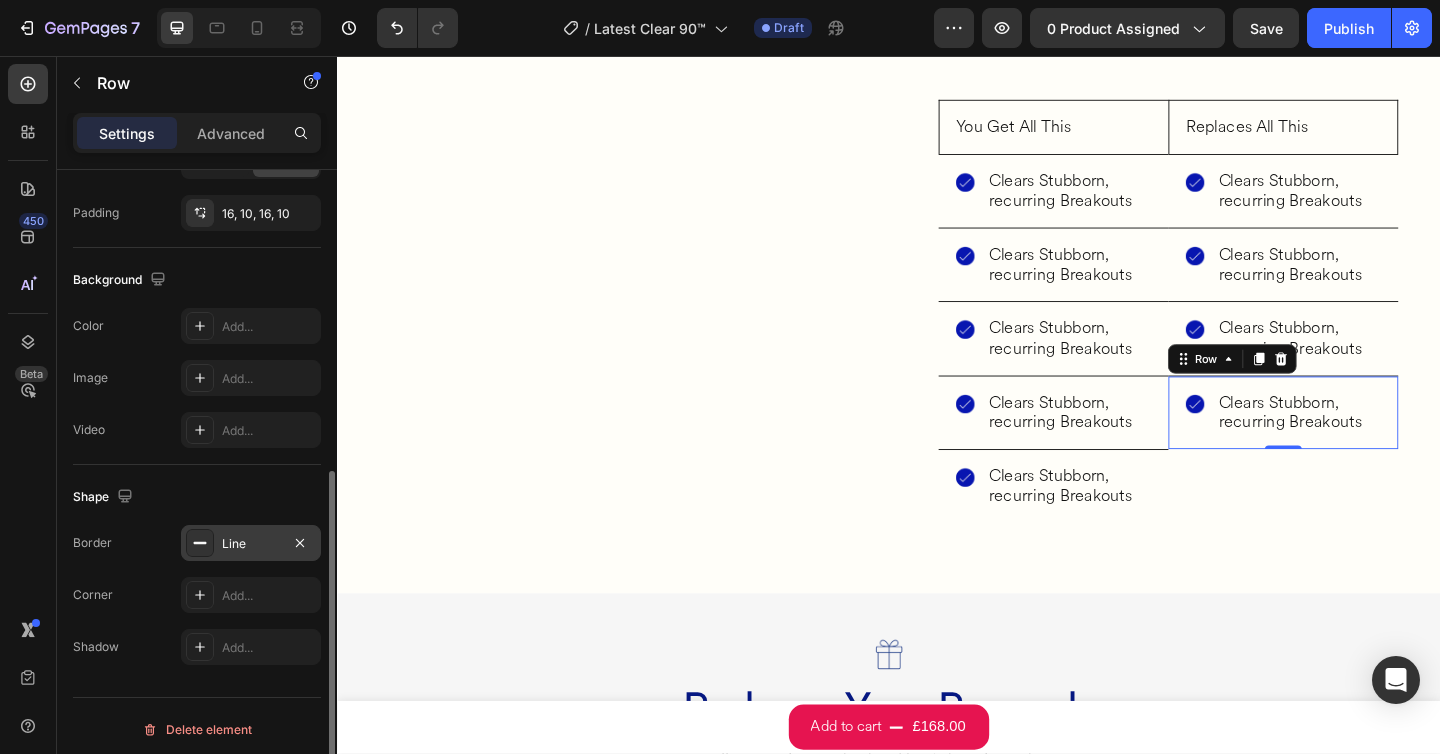 click on "Line" at bounding box center (251, 543) 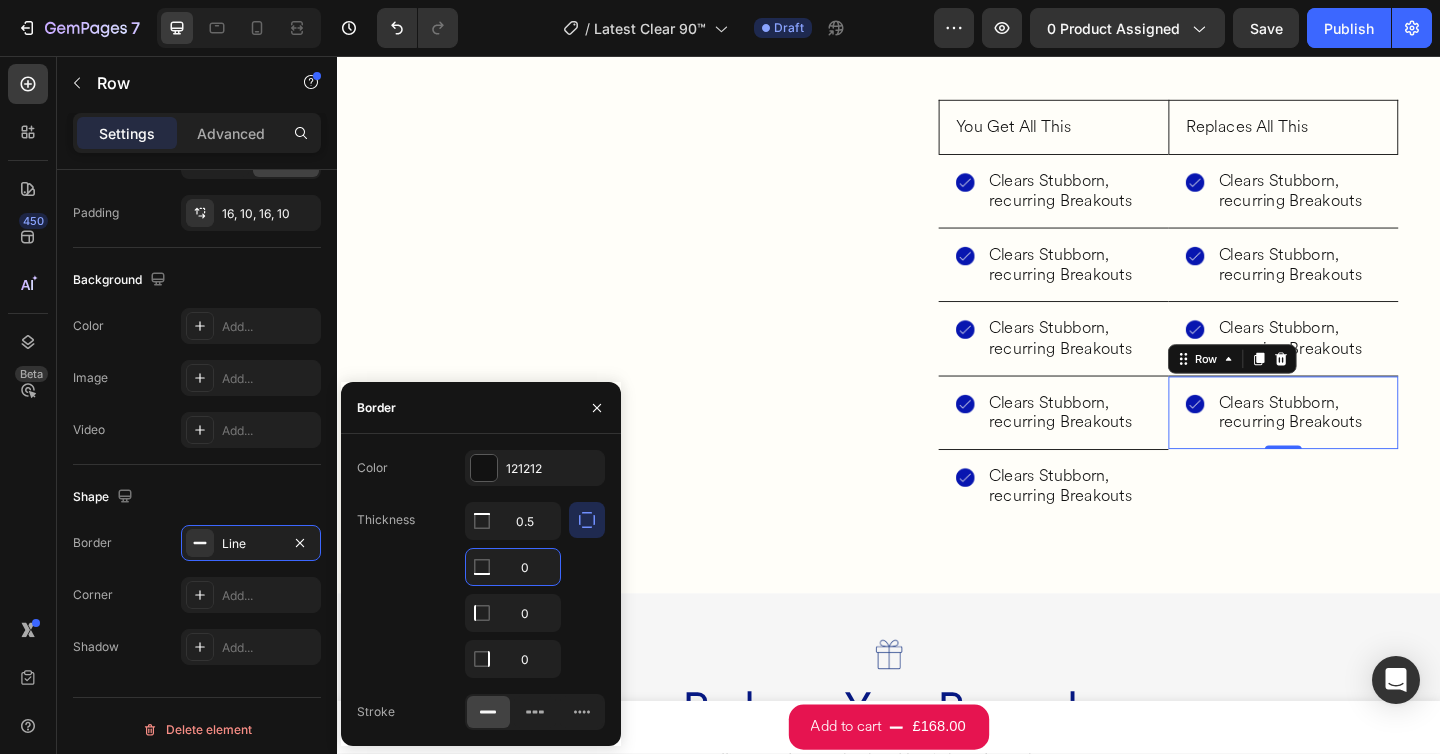 click on "0" at bounding box center [513, 567] 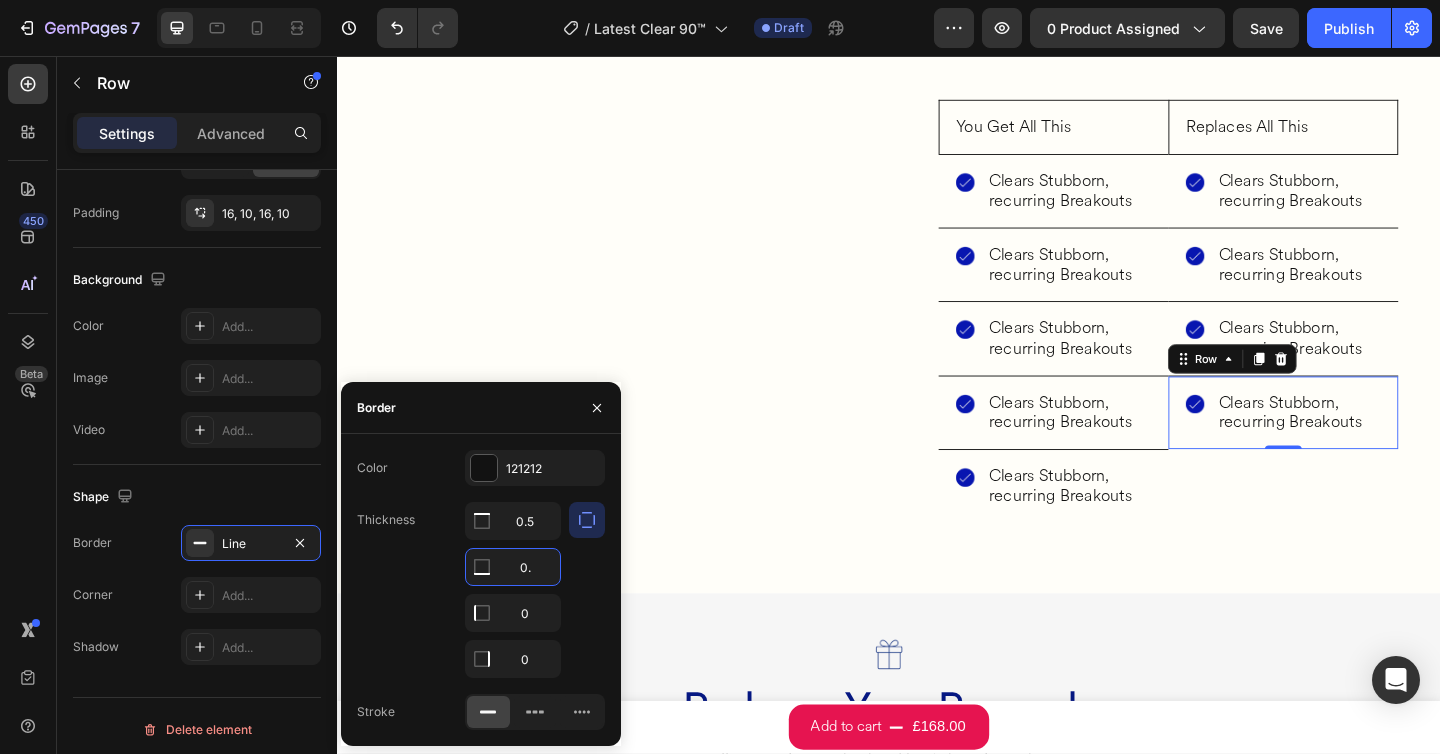 type on "0.5" 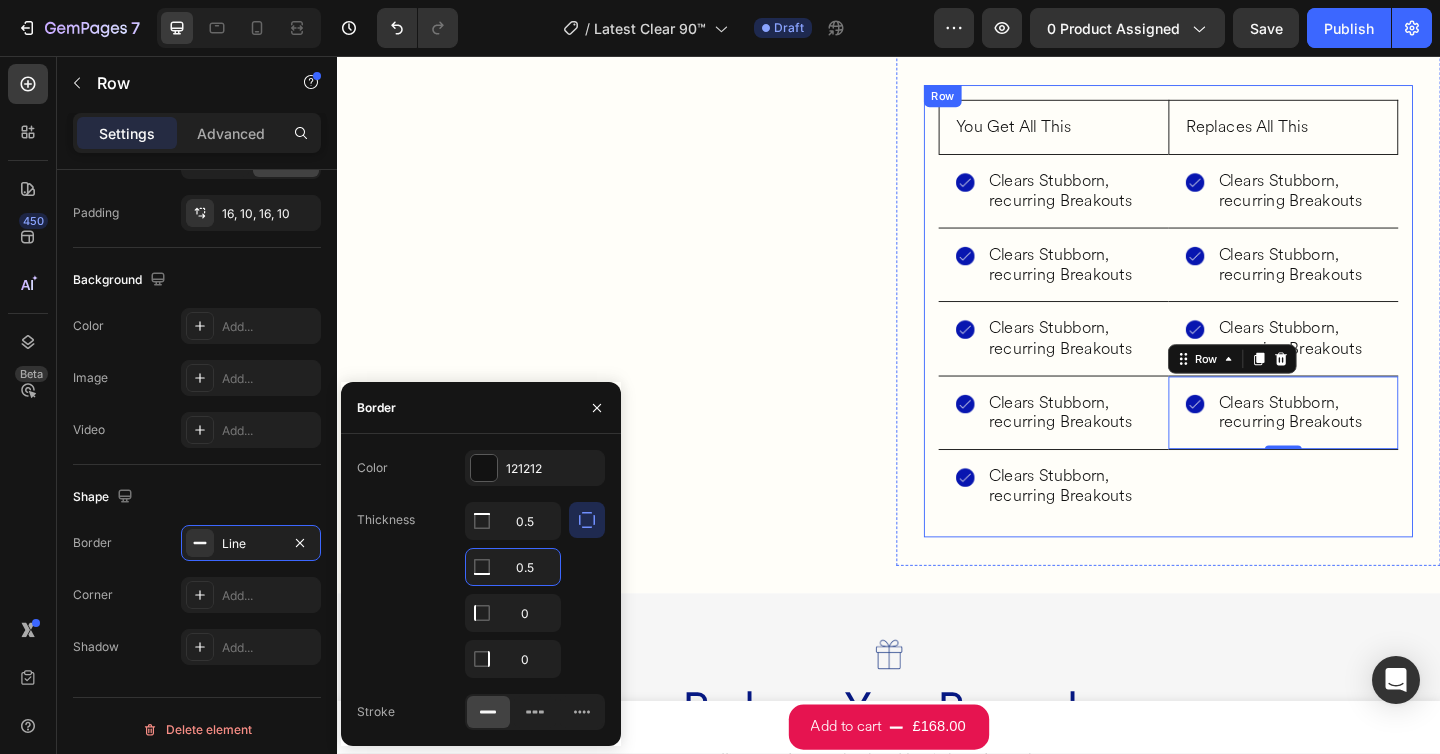click on "Replaces All This Heading Row Image Clears Stubborn, recurring Breakouts Heading Row Row Image Clears Stubborn, recurring Breakouts Heading Row Row Image Clears Stubborn, recurring Breakouts Heading Row Row Image Clears Stubborn, recurring Breakouts Heading Row Row   0" at bounding box center [1366, 334] 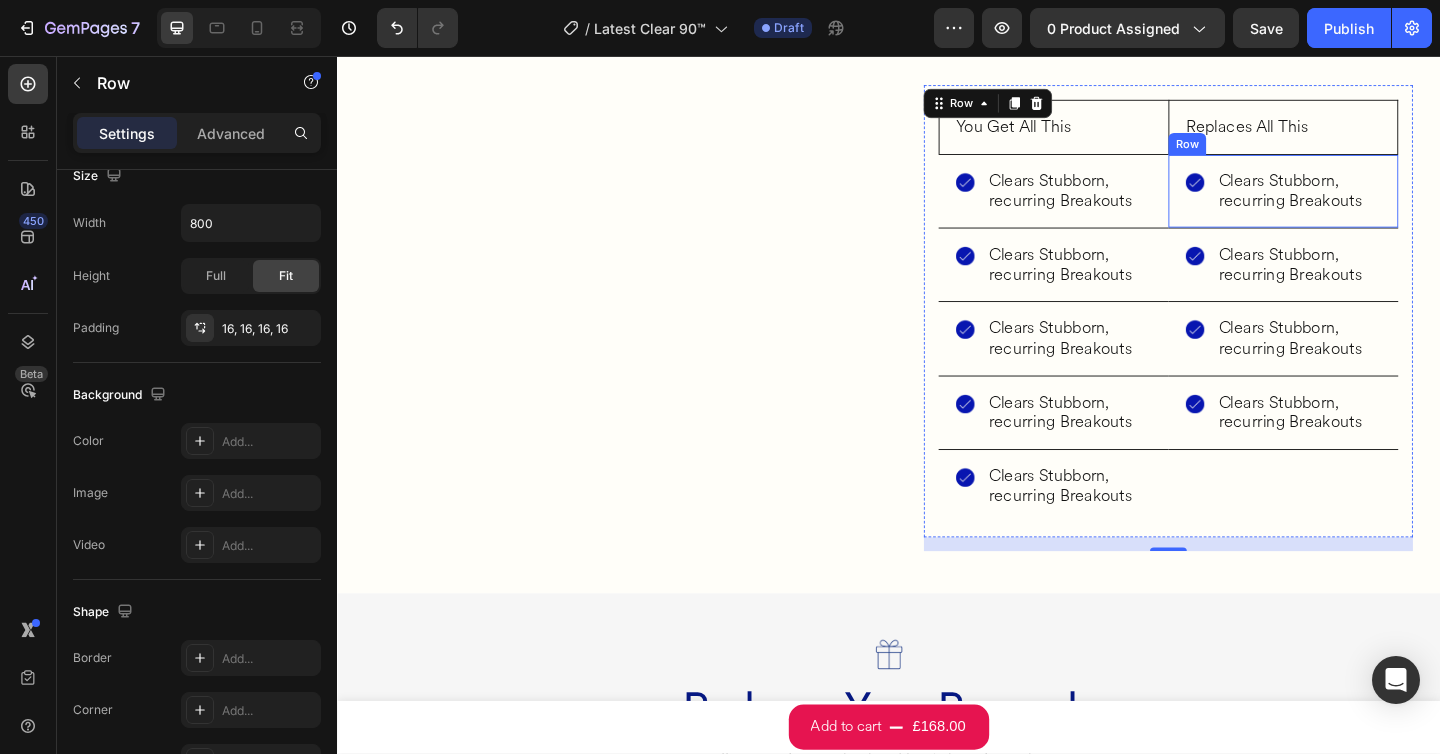 click on "Image Clears Stubborn, recurring Breakouts Heading Row Row" at bounding box center (1366, 203) 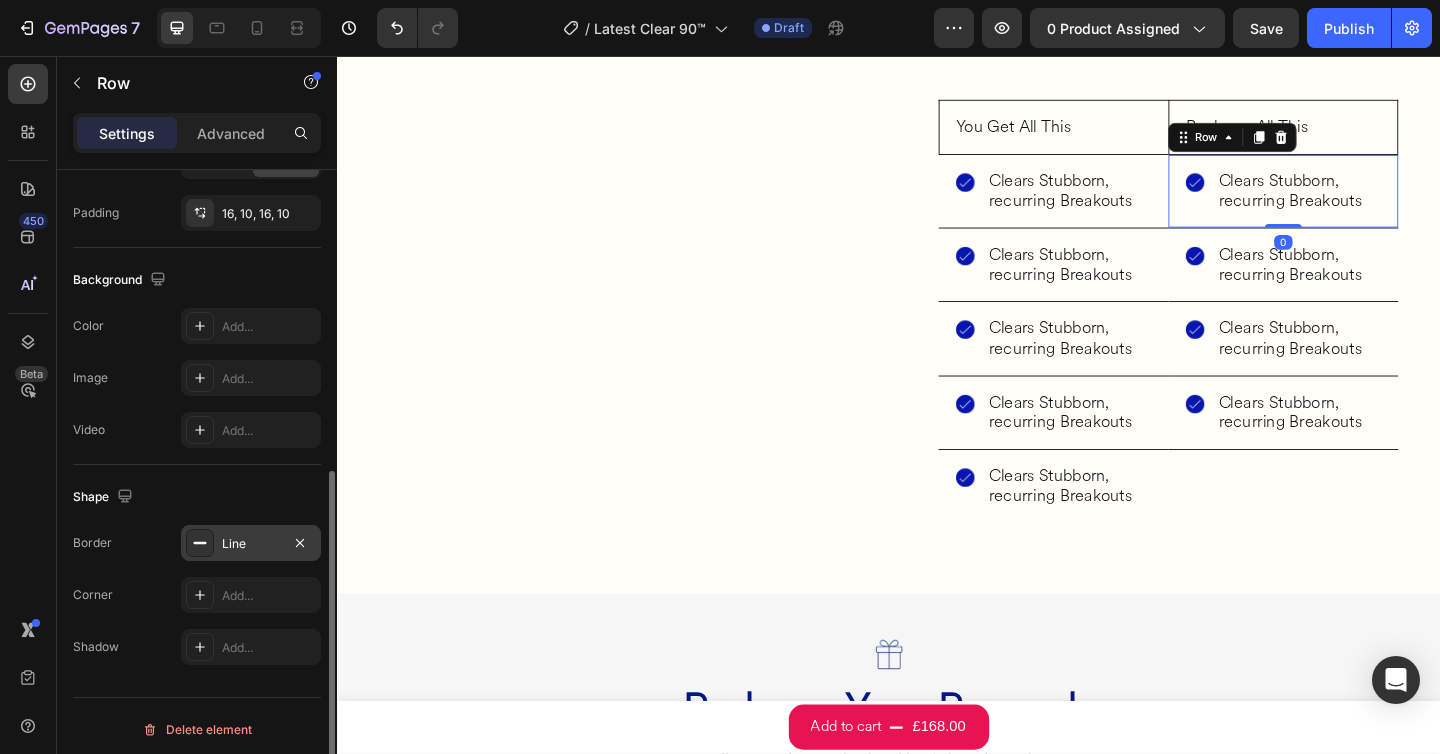 scroll, scrollTop: 579, scrollLeft: 0, axis: vertical 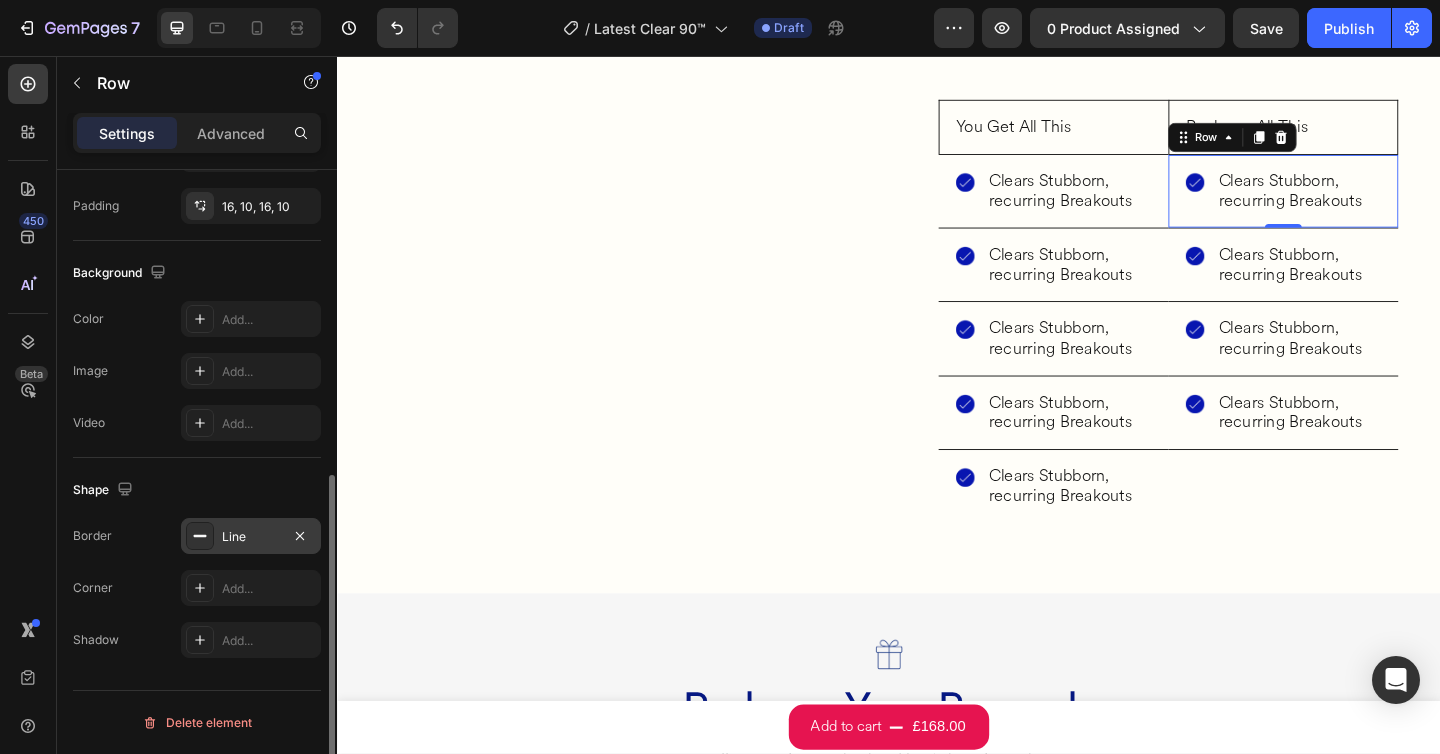 click on "Line" at bounding box center [251, 537] 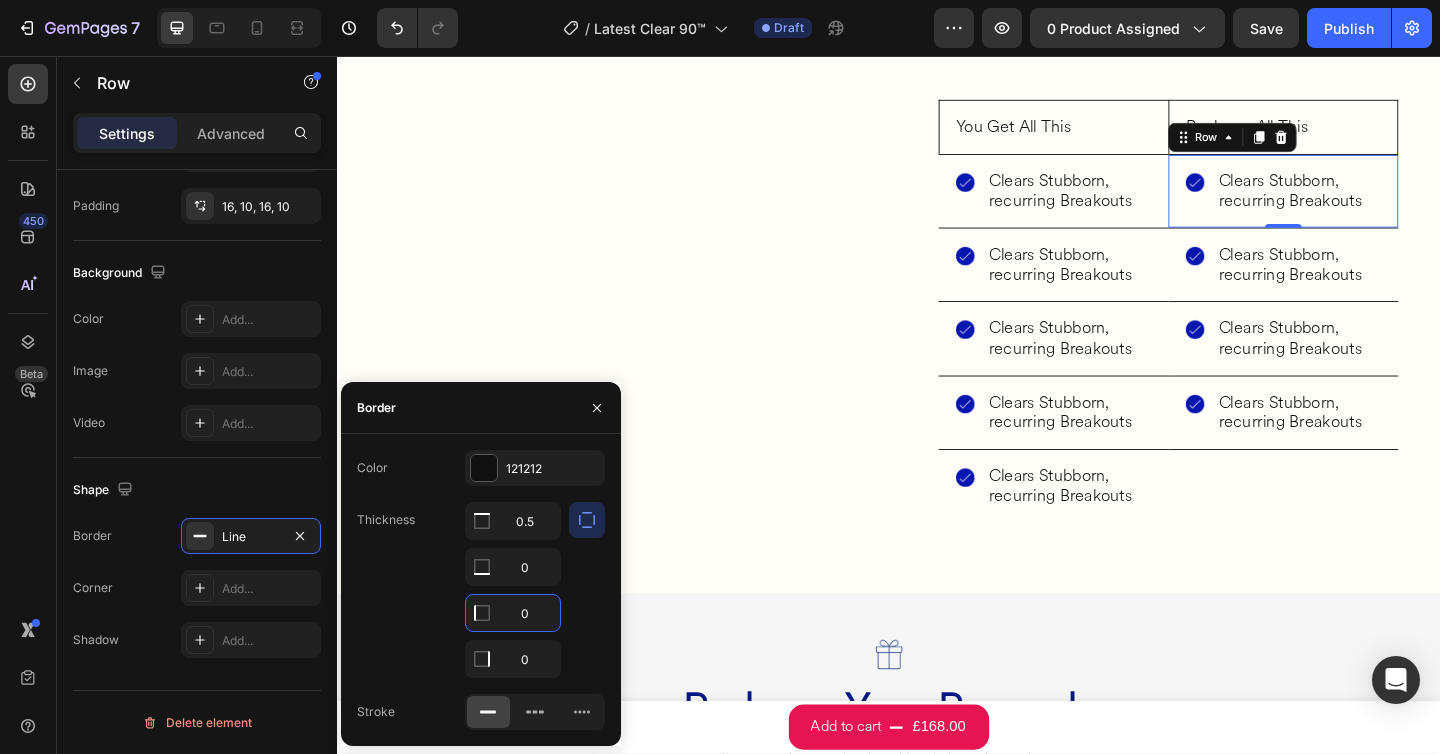 click on "0" at bounding box center [513, 613] 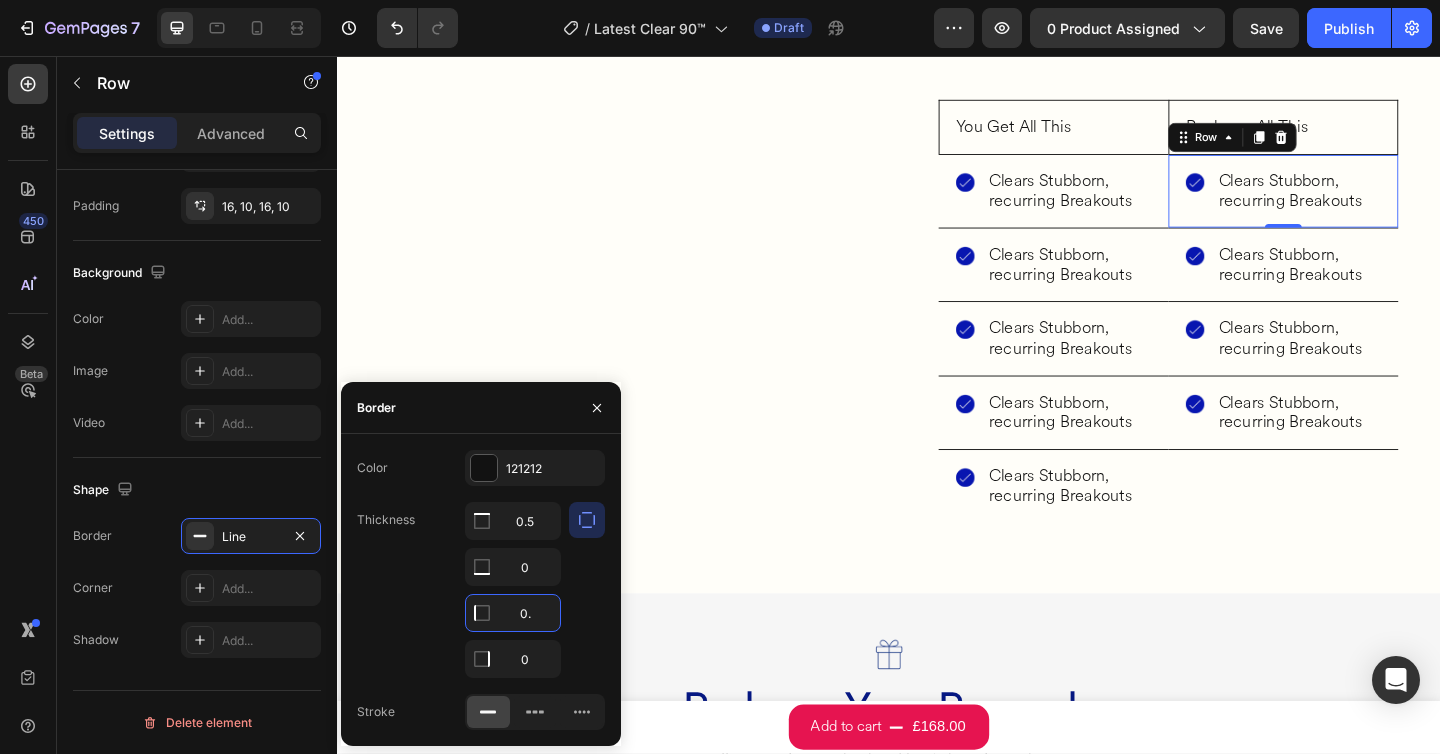 type on "0.5" 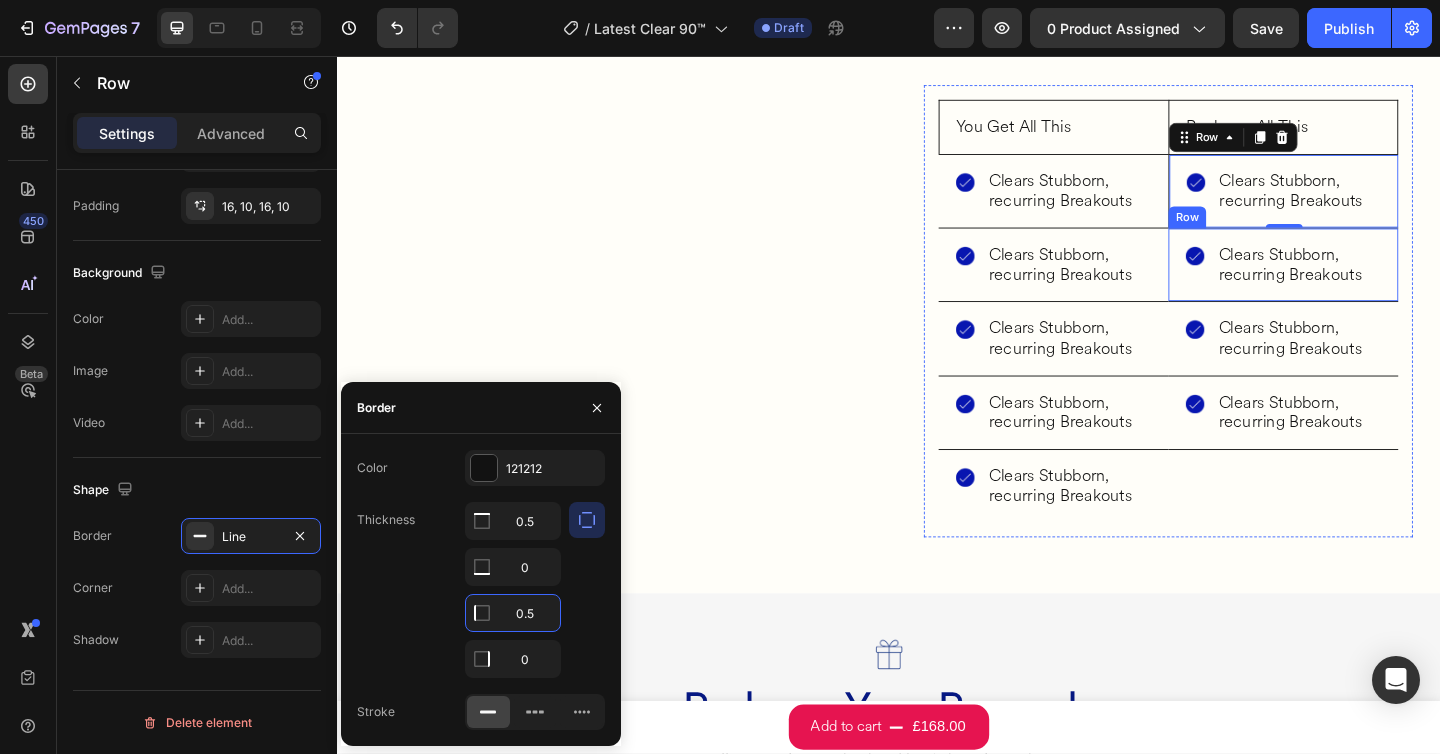 click on "Image Clears Stubborn, recurring Breakouts Heading Row Row" at bounding box center [1366, 283] 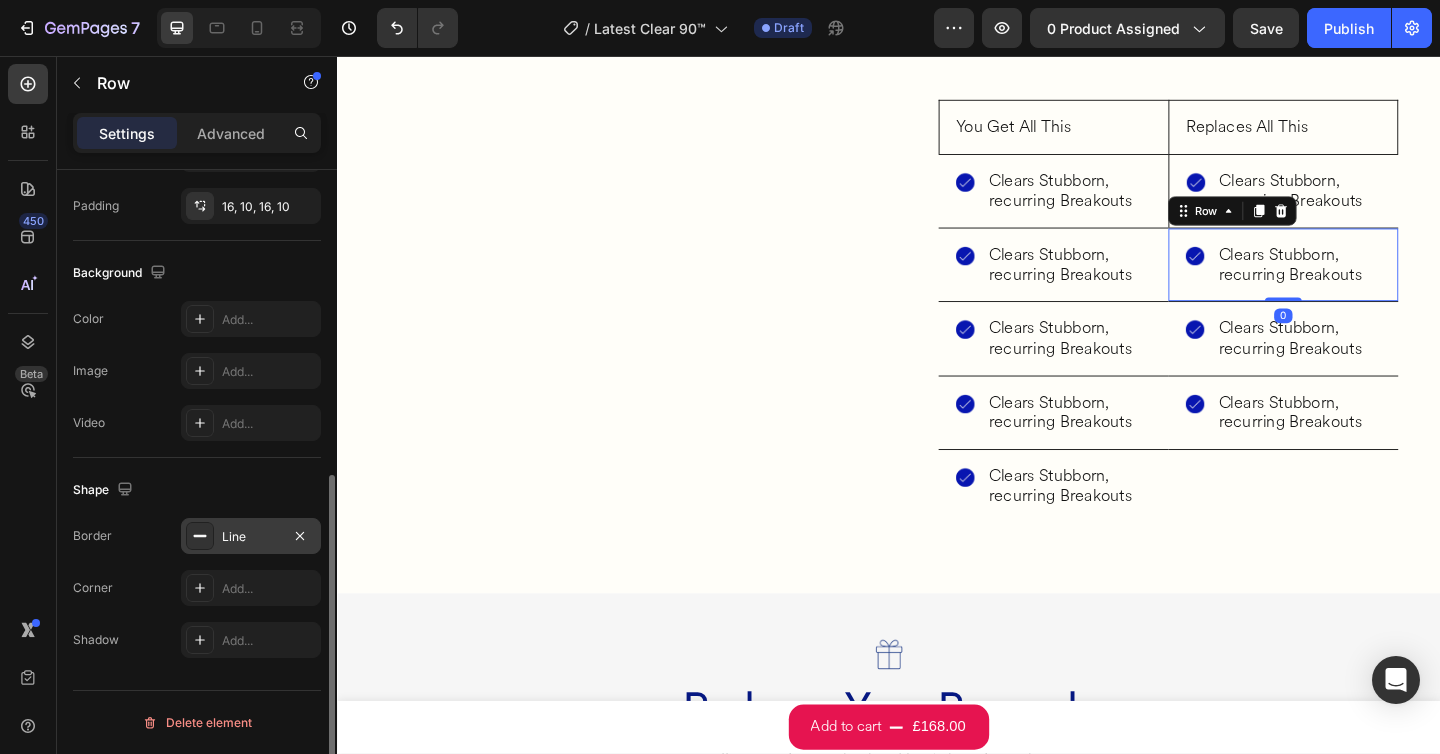 click on "Line" at bounding box center (251, 536) 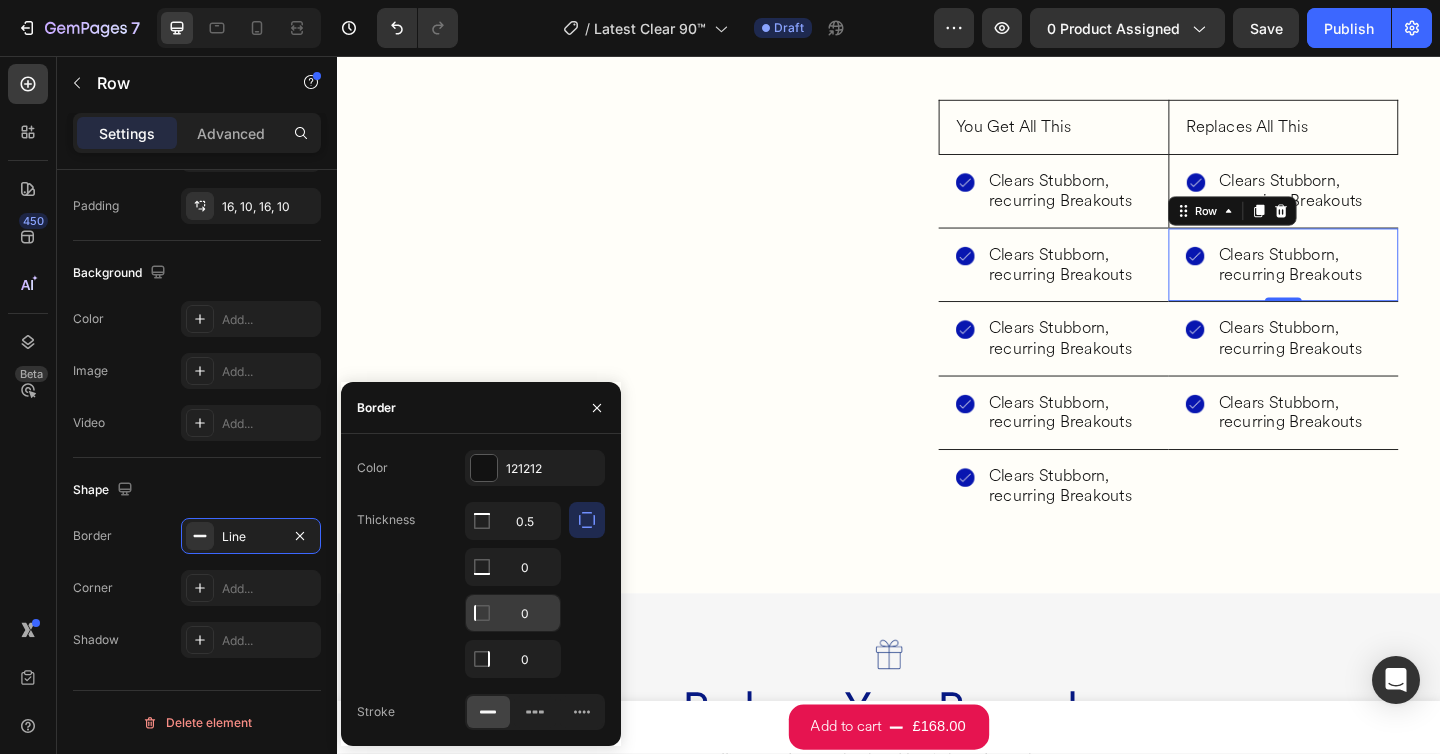 click on "0" at bounding box center [513, 521] 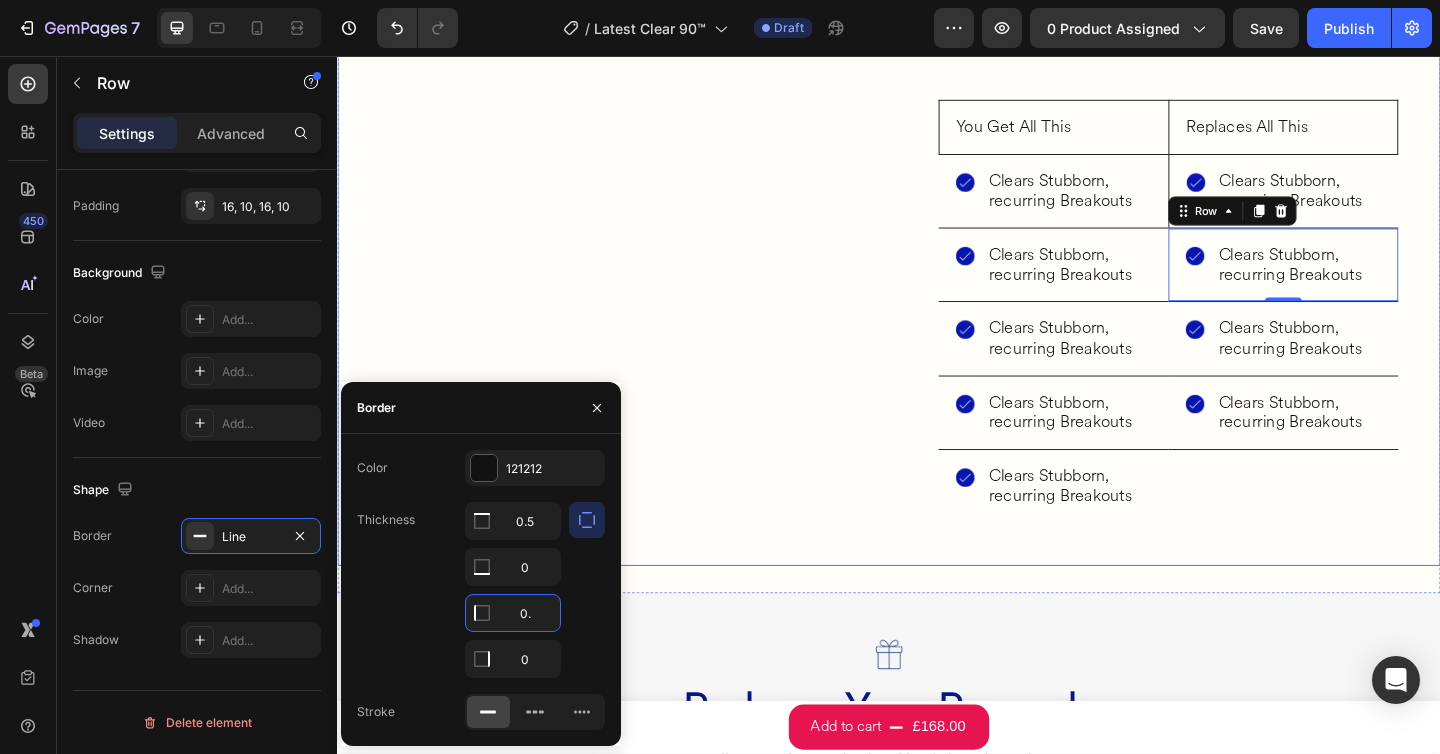 type on "0.5" 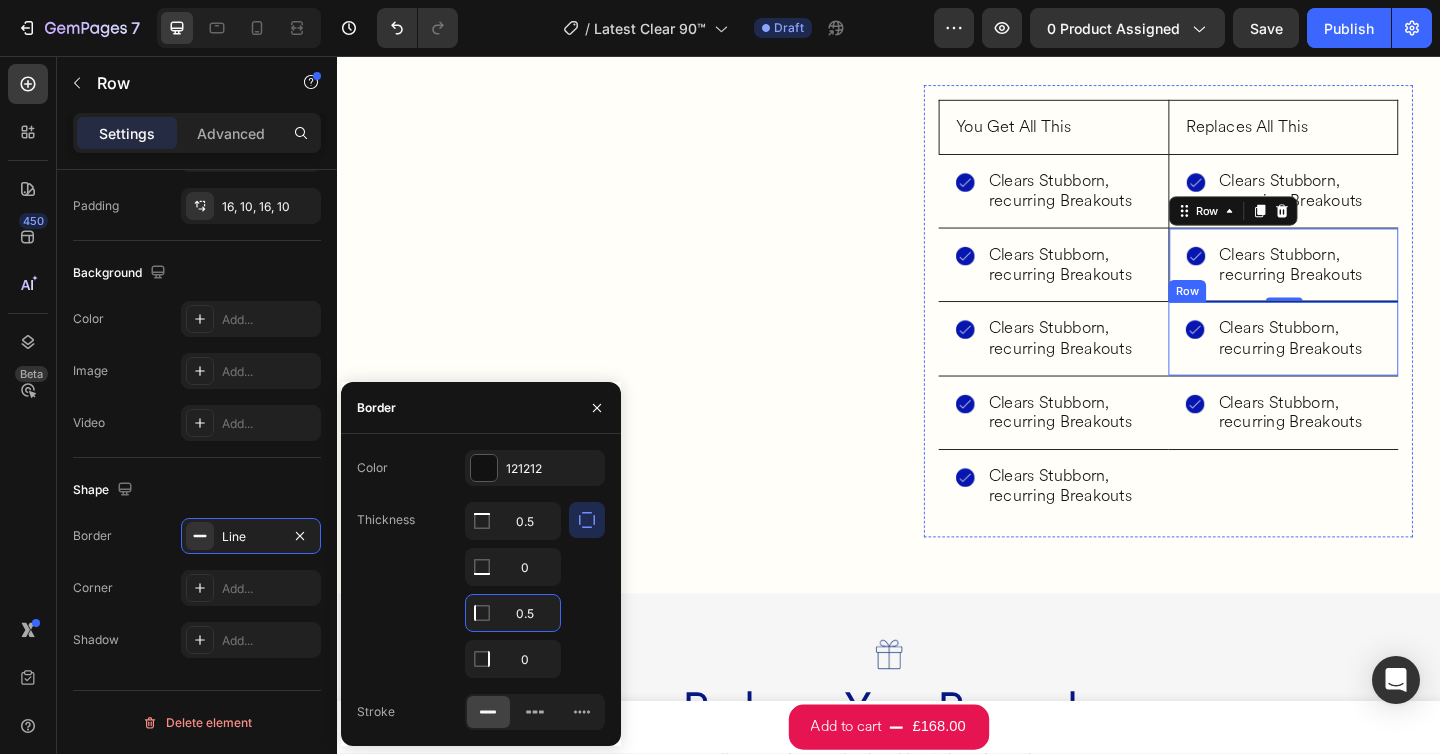 click on "Image Clears Stubborn, recurring Breakouts Heading Row Row" at bounding box center (1366, 363) 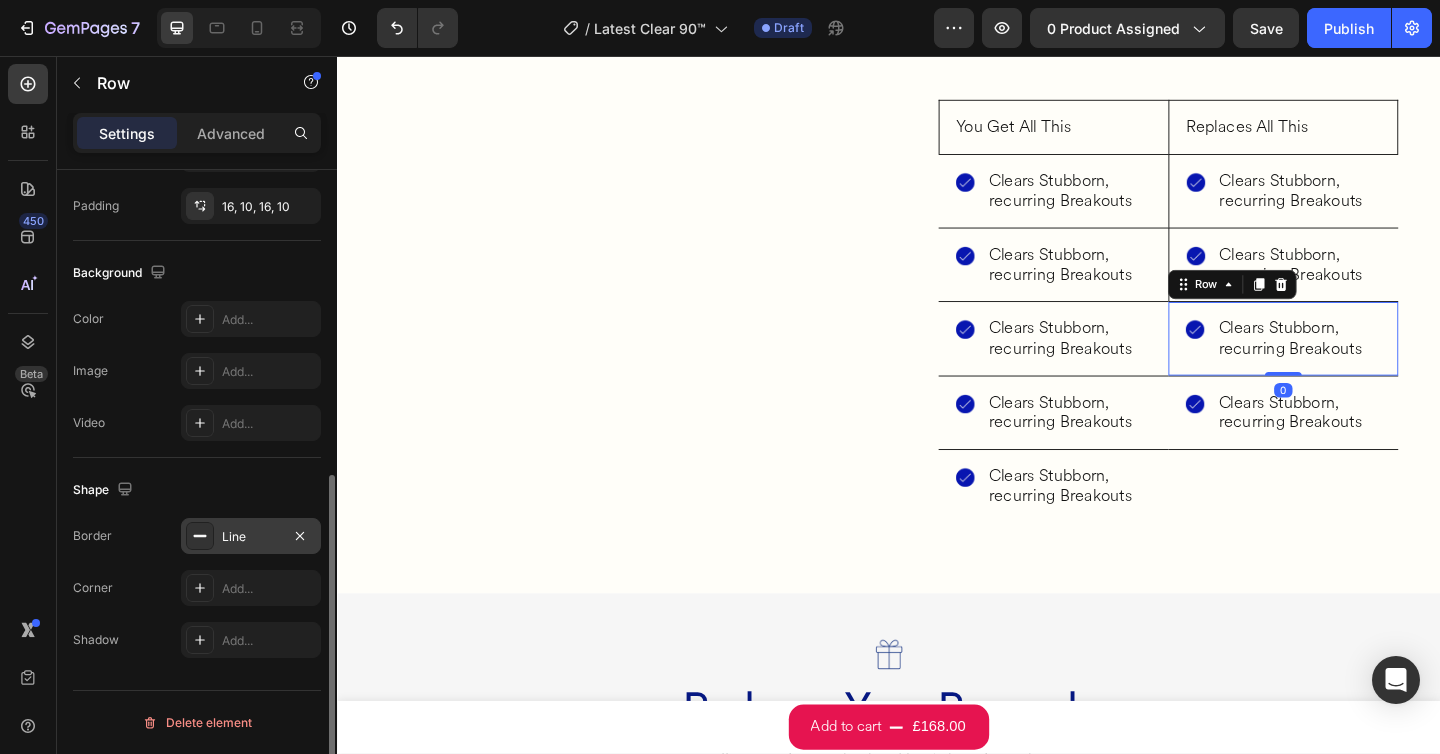 click on "Line" at bounding box center [251, 536] 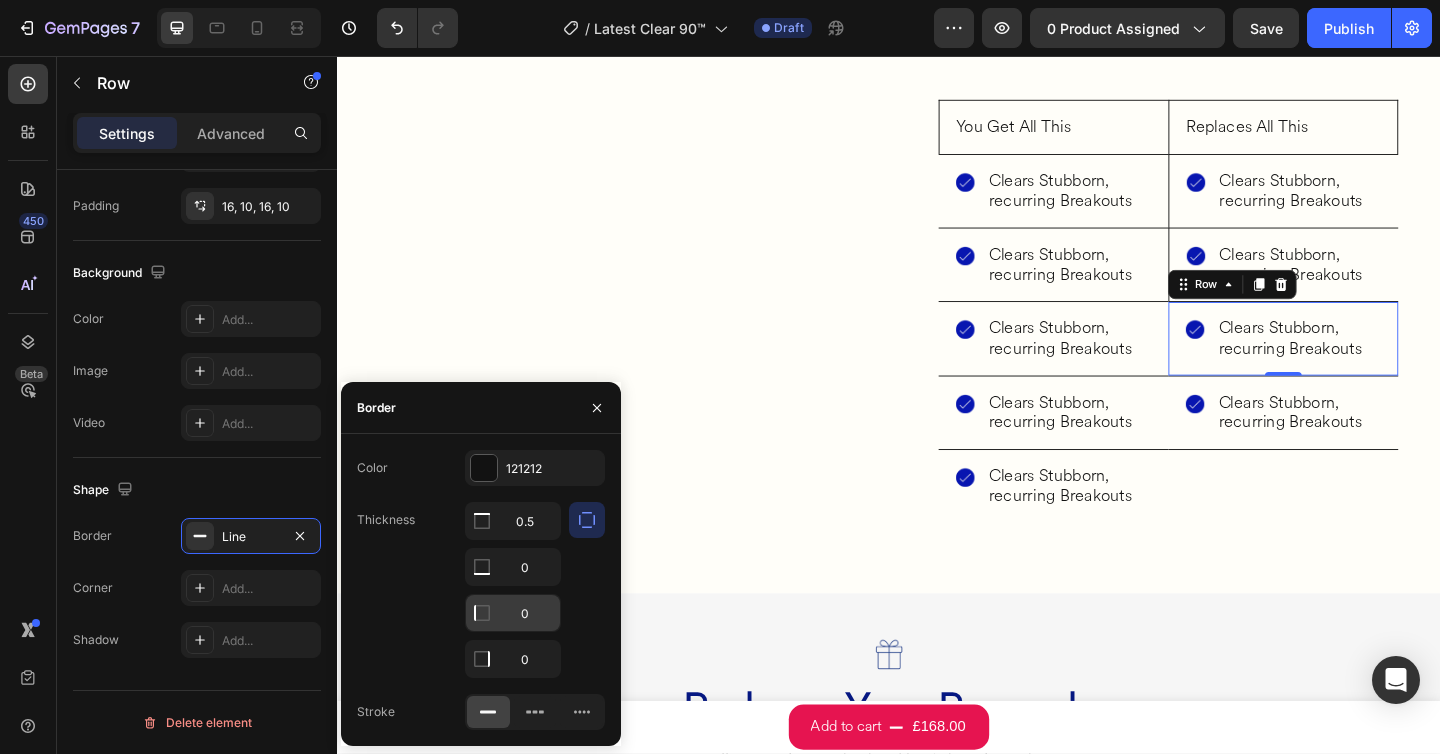 click on "0" at bounding box center (513, 521) 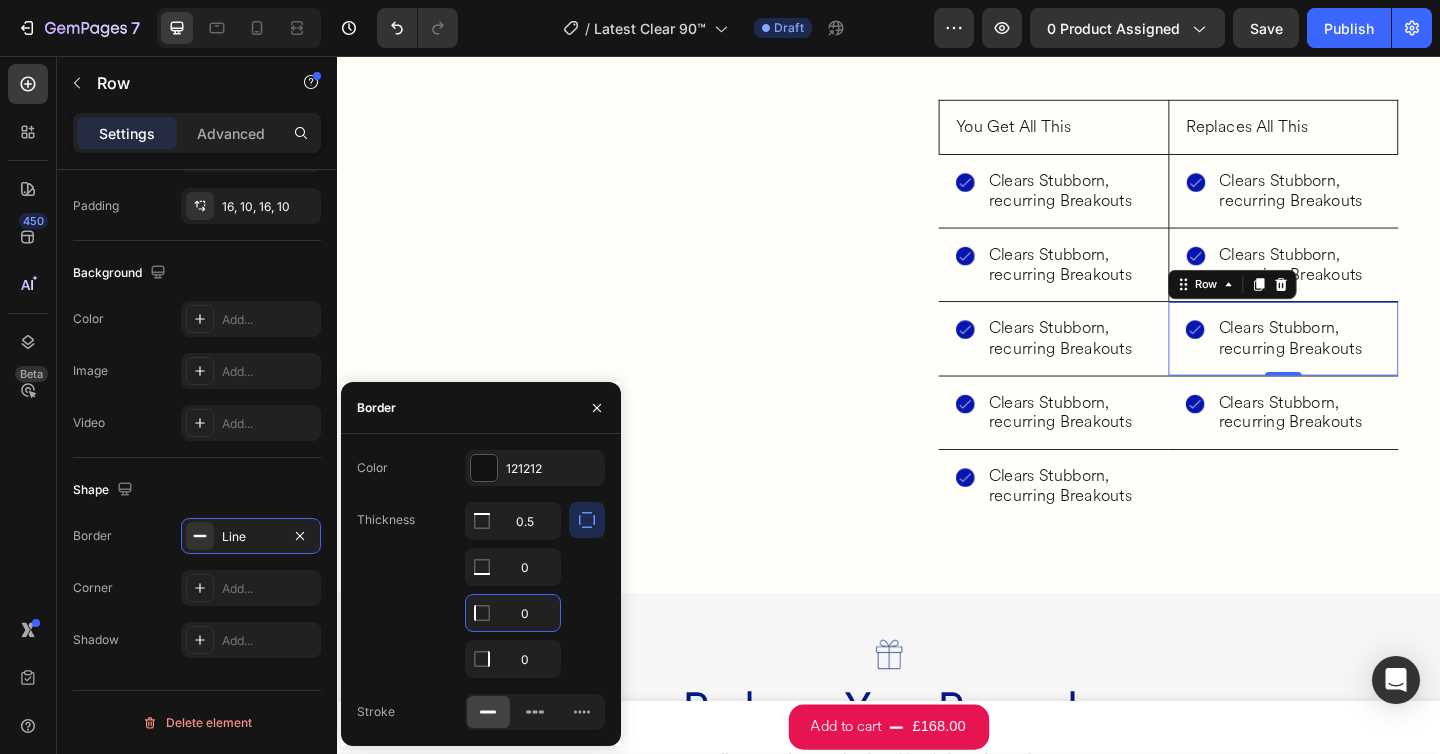 type on "9" 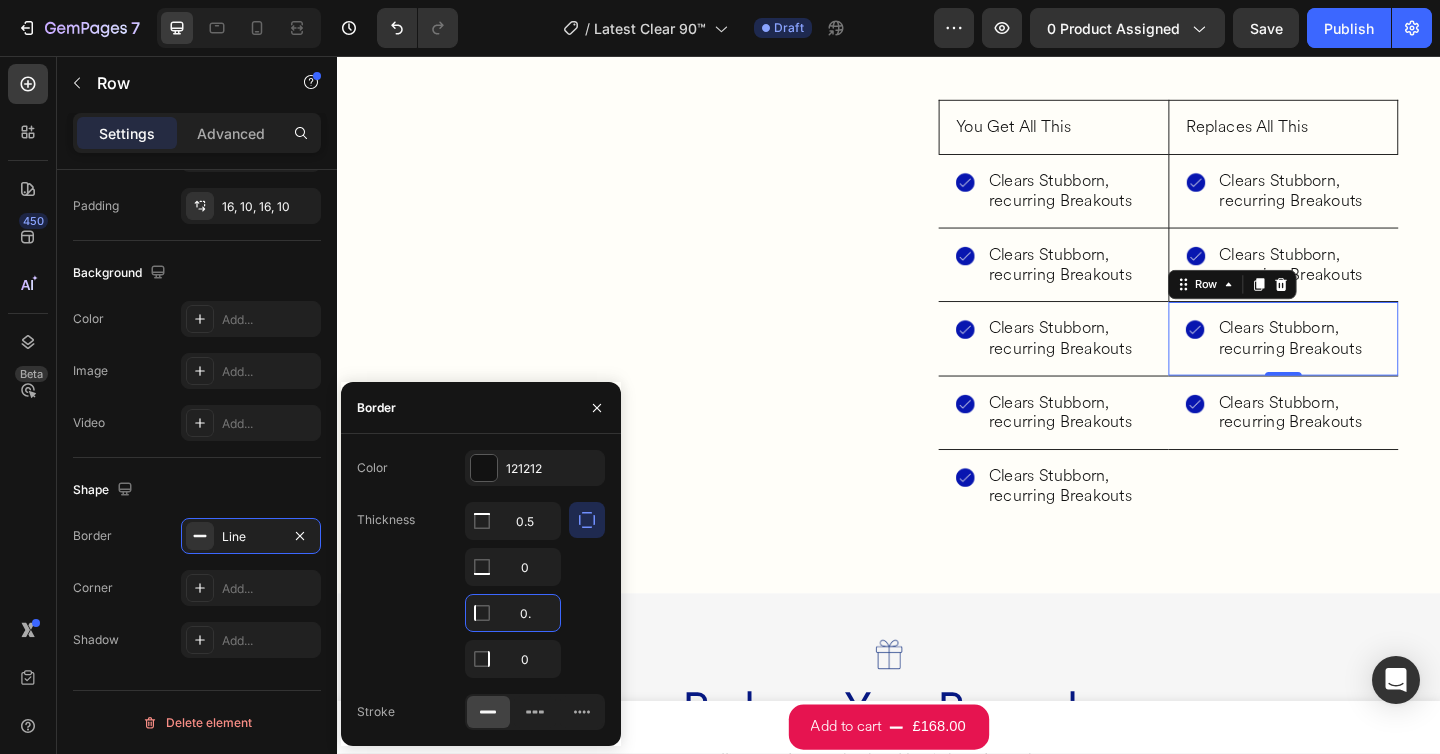 type on "0.5" 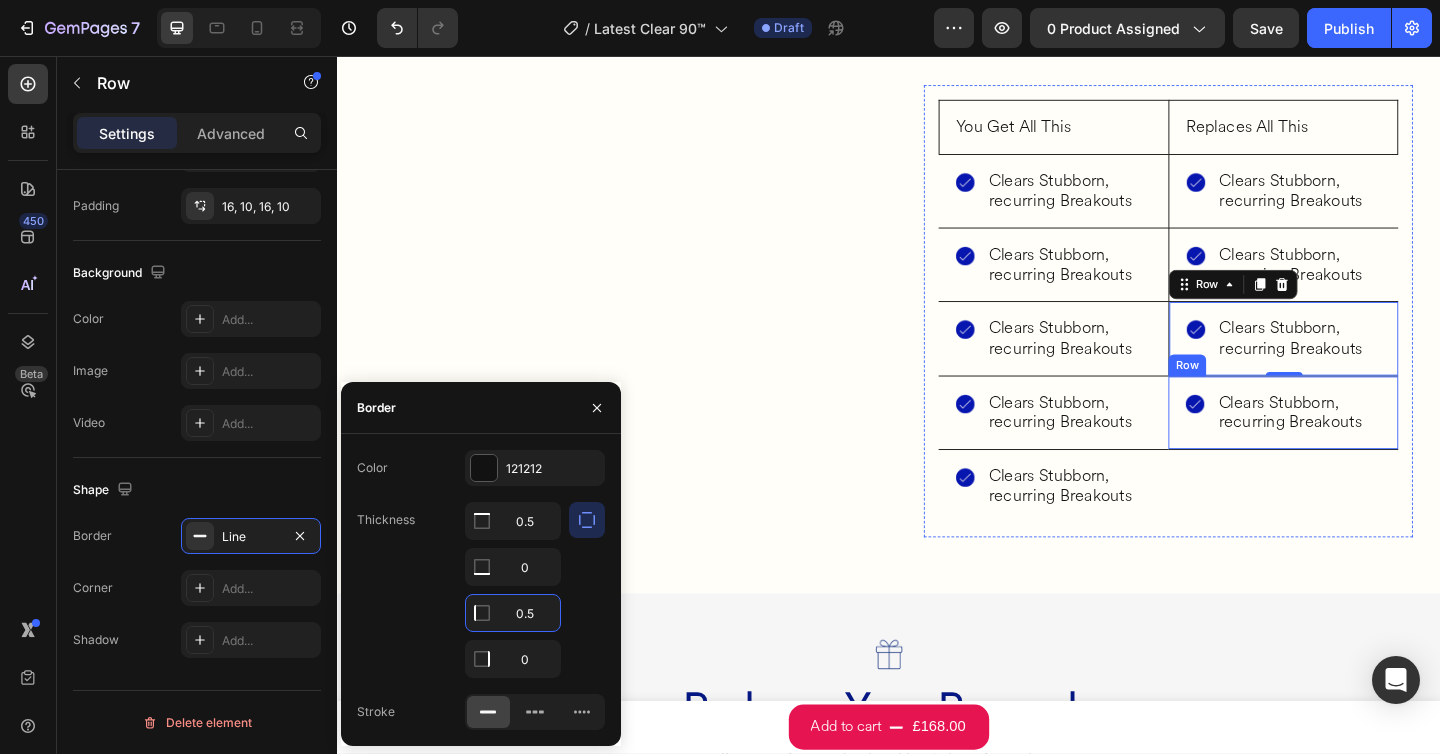 click on "Image Clears Stubborn, recurring Breakouts Heading Row Row" at bounding box center [1366, 444] 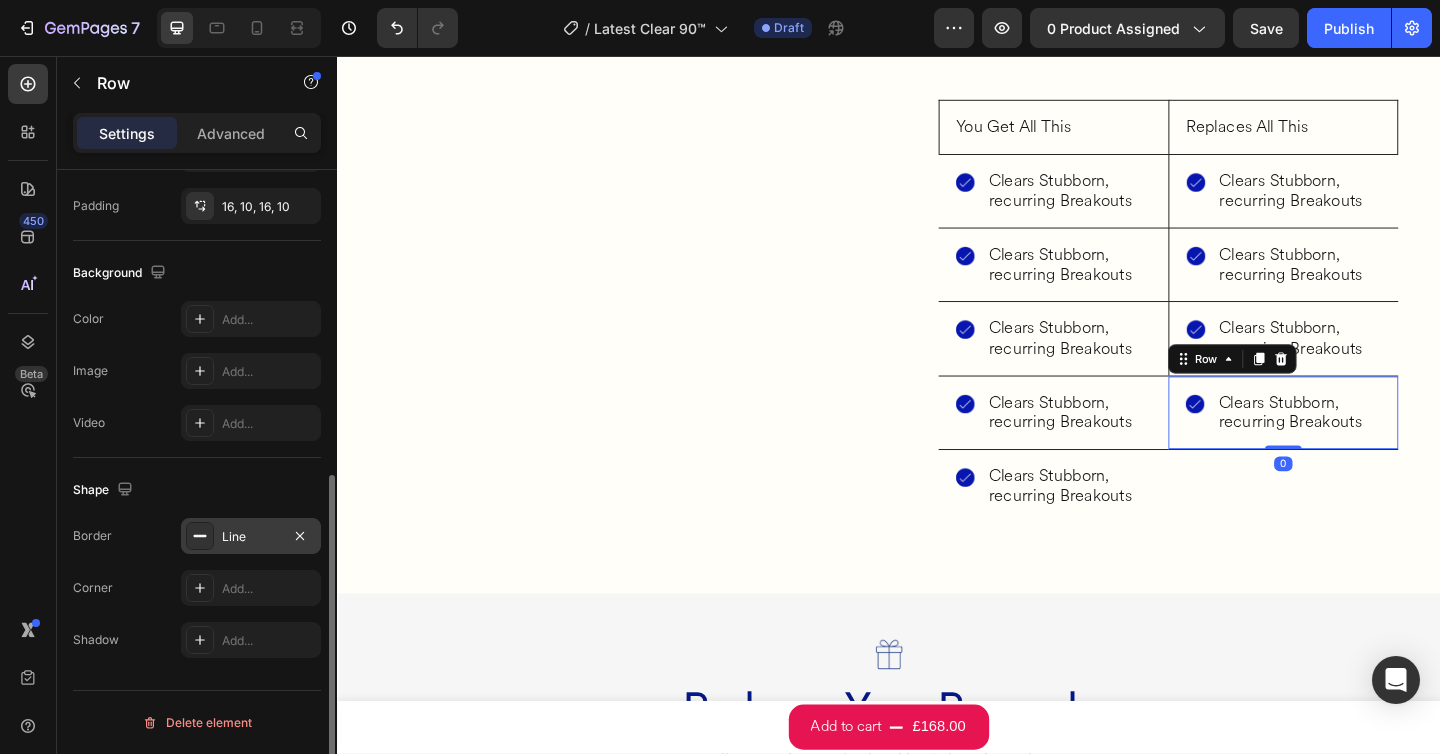 click on "Line" at bounding box center [251, 536] 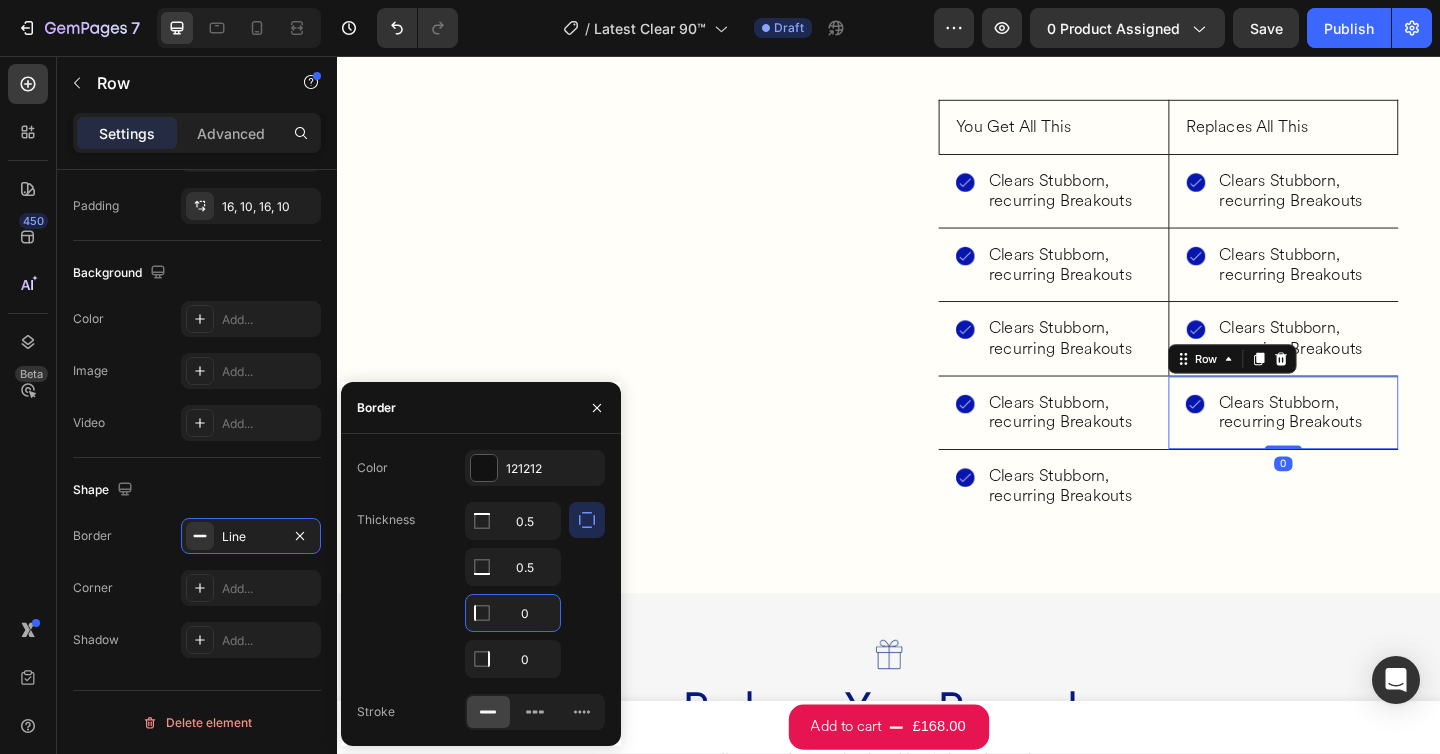 click on "0" at bounding box center (513, 613) 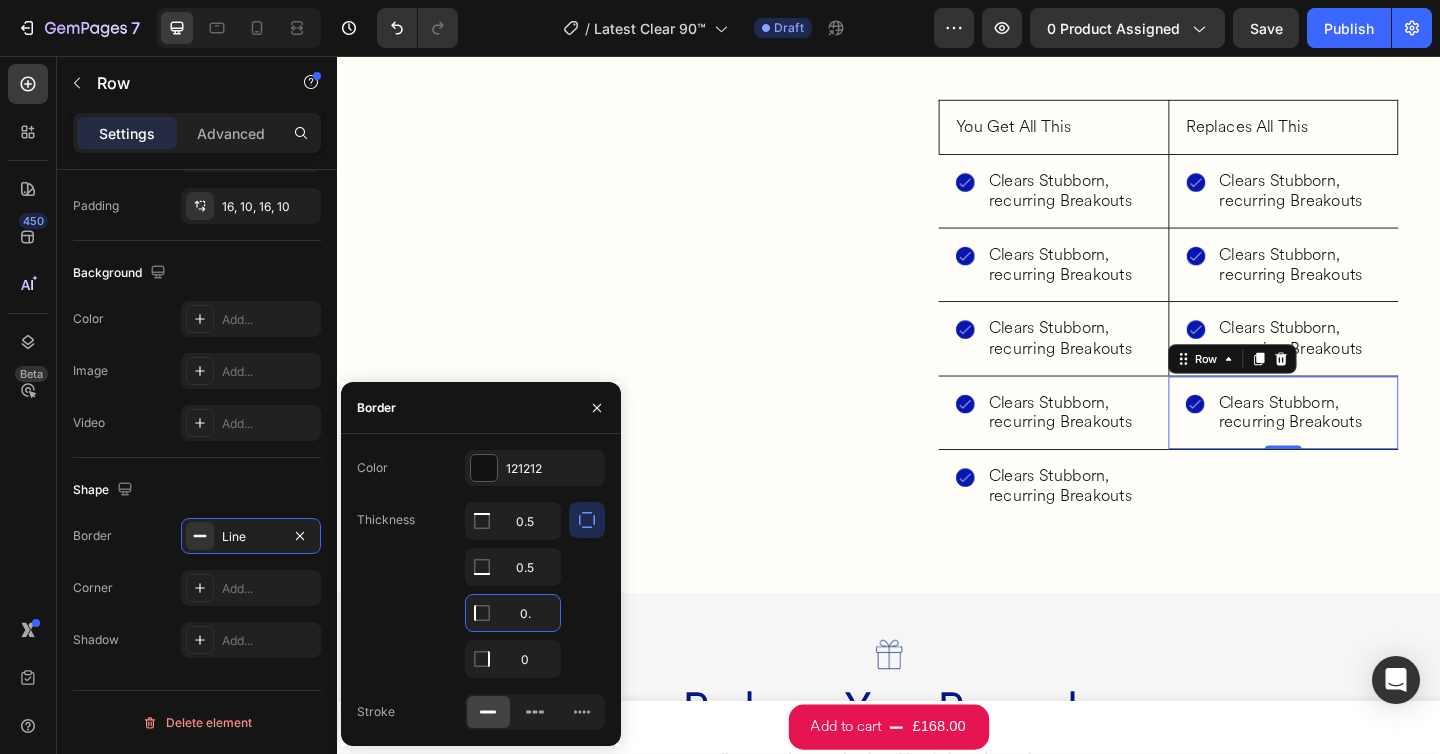 type on "0.5" 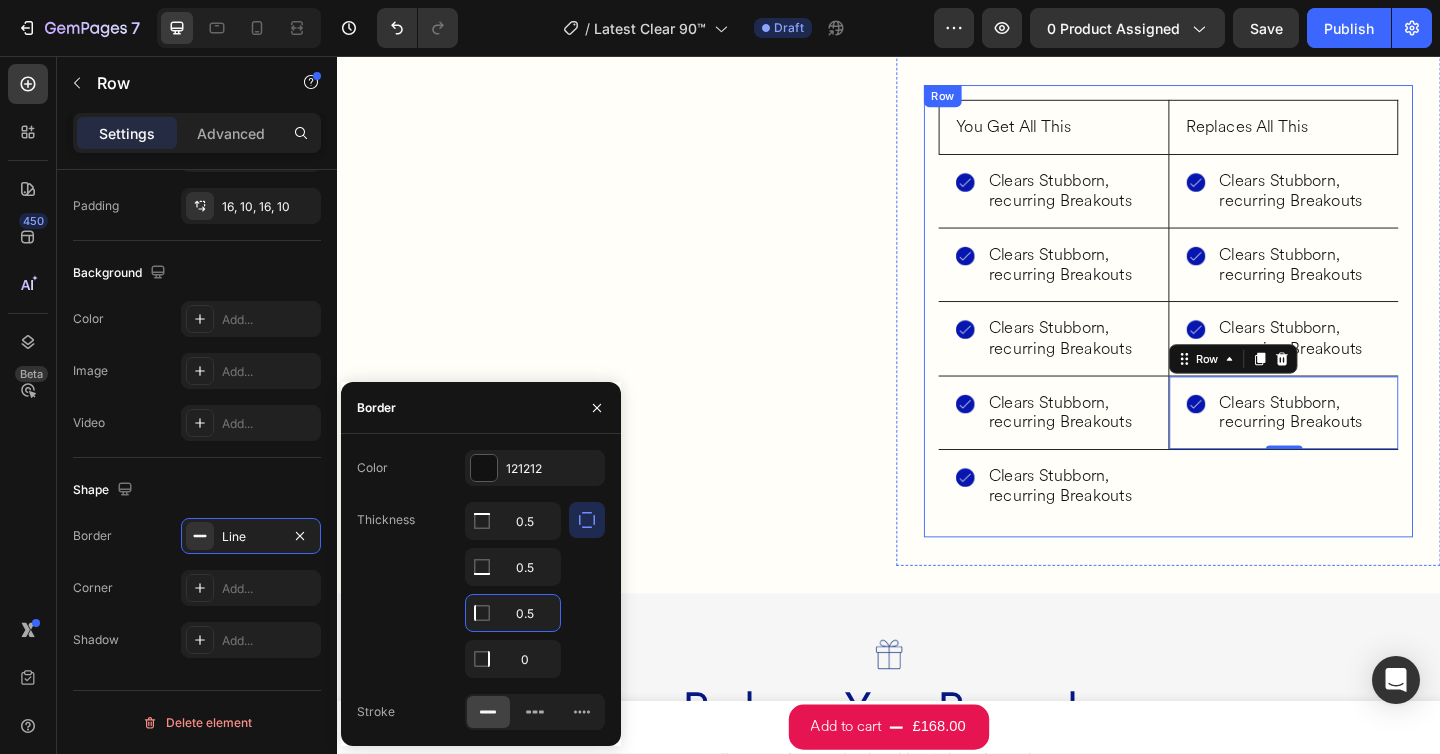 click on "Replaces All This Heading Row Image Clears Stubborn, recurring Breakouts Heading Row Row Image Clears Stubborn, recurring Breakouts Heading Row Row Image Clears Stubborn, recurring Breakouts Heading Row Row Image Clears Stubborn, recurring Breakouts Heading Row Row   0" at bounding box center [1366, 334] 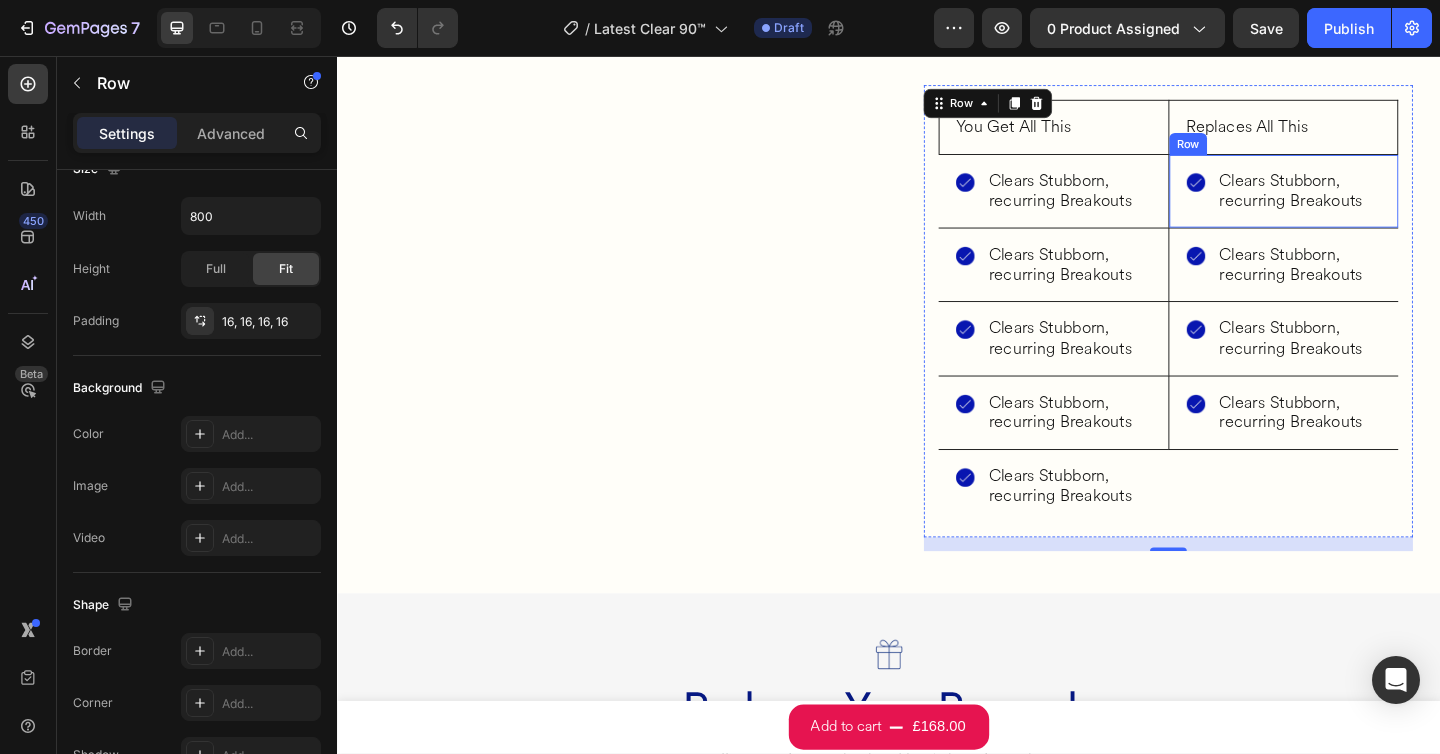 click on "Image Clears Stubborn, recurring Breakouts Heading Row Row" at bounding box center [1366, 203] 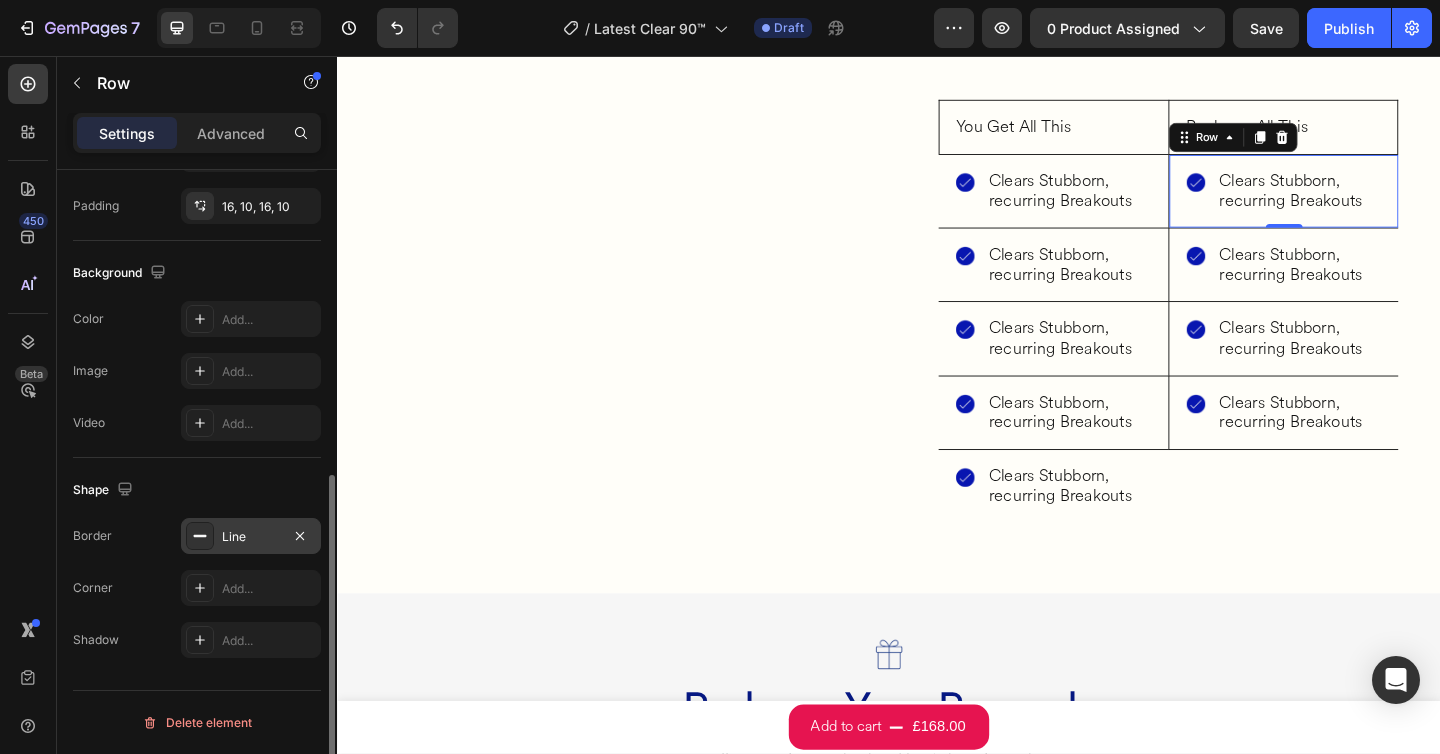 click on "Line" at bounding box center (251, 537) 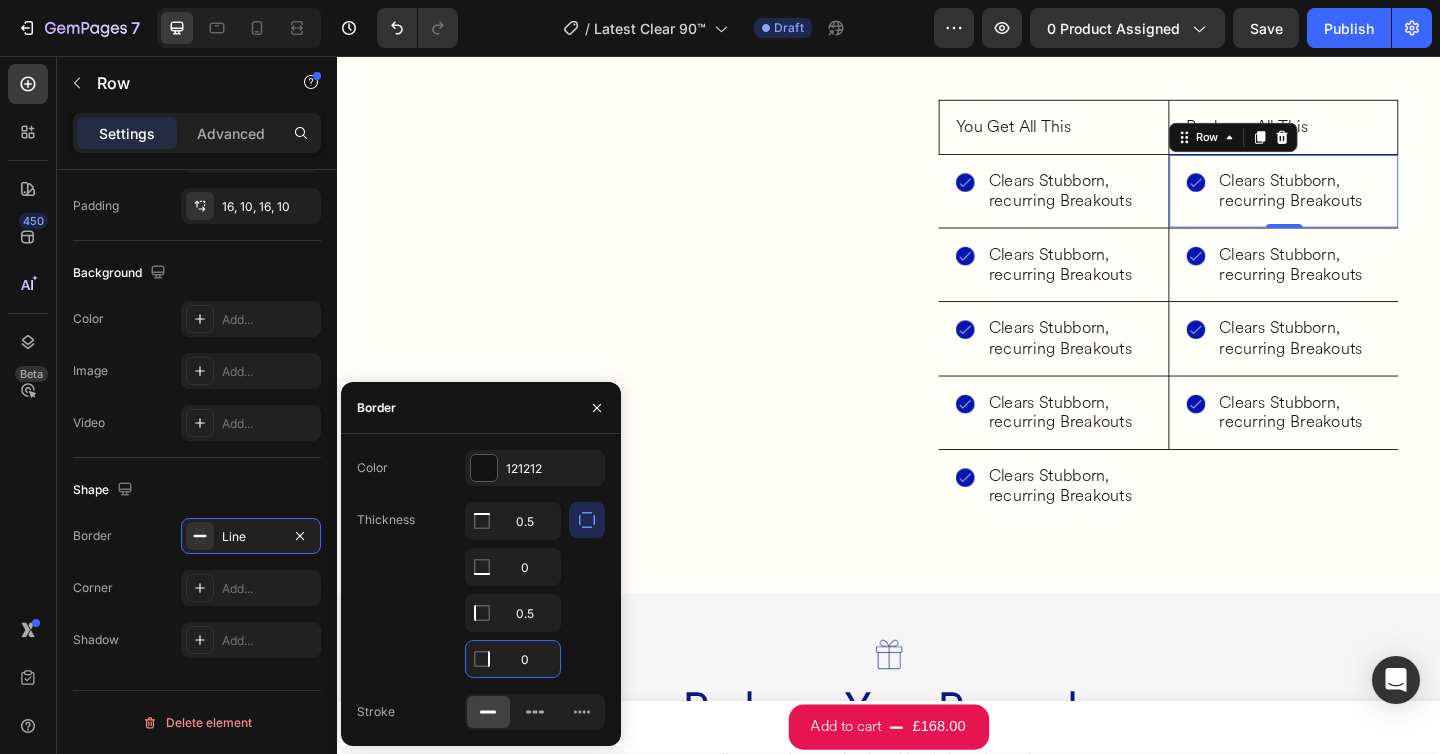 click on "0" at bounding box center [513, 659] 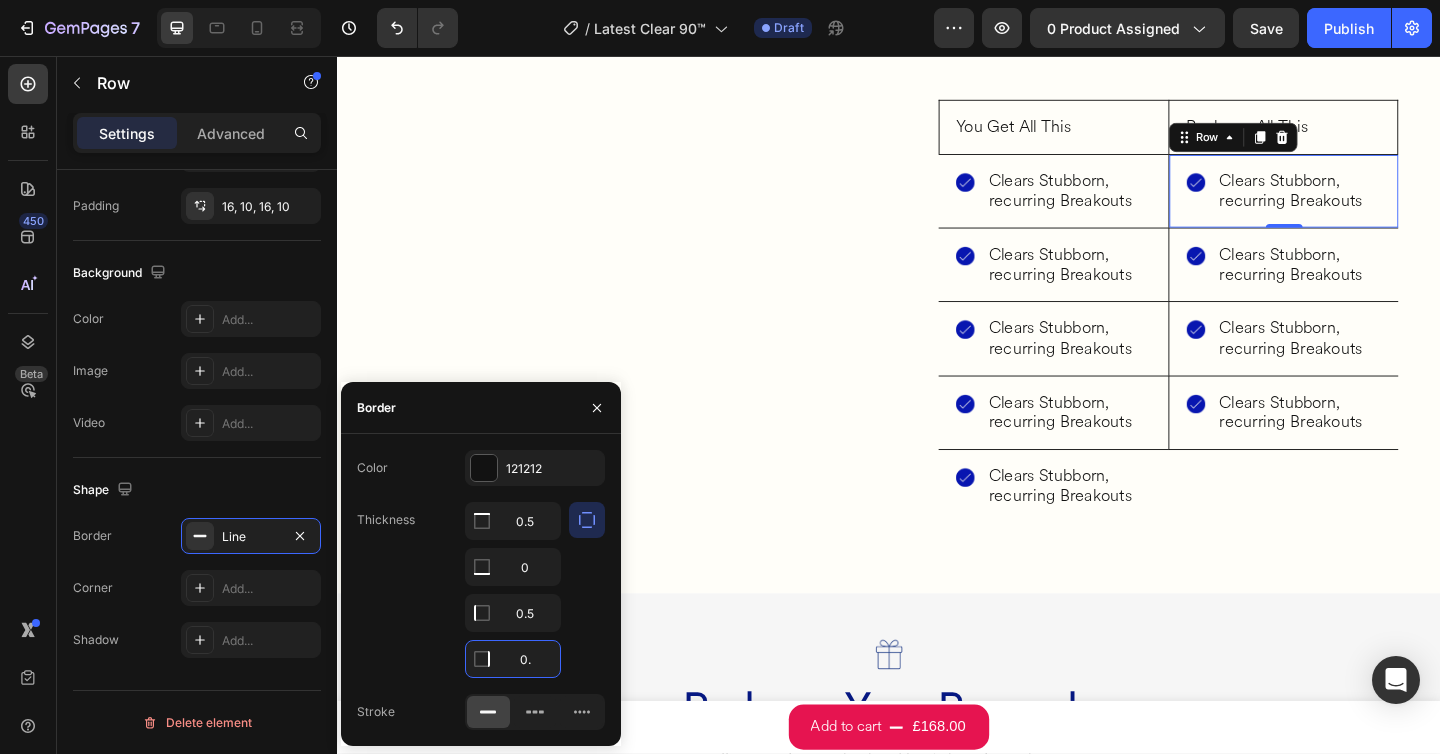 type on "0.5" 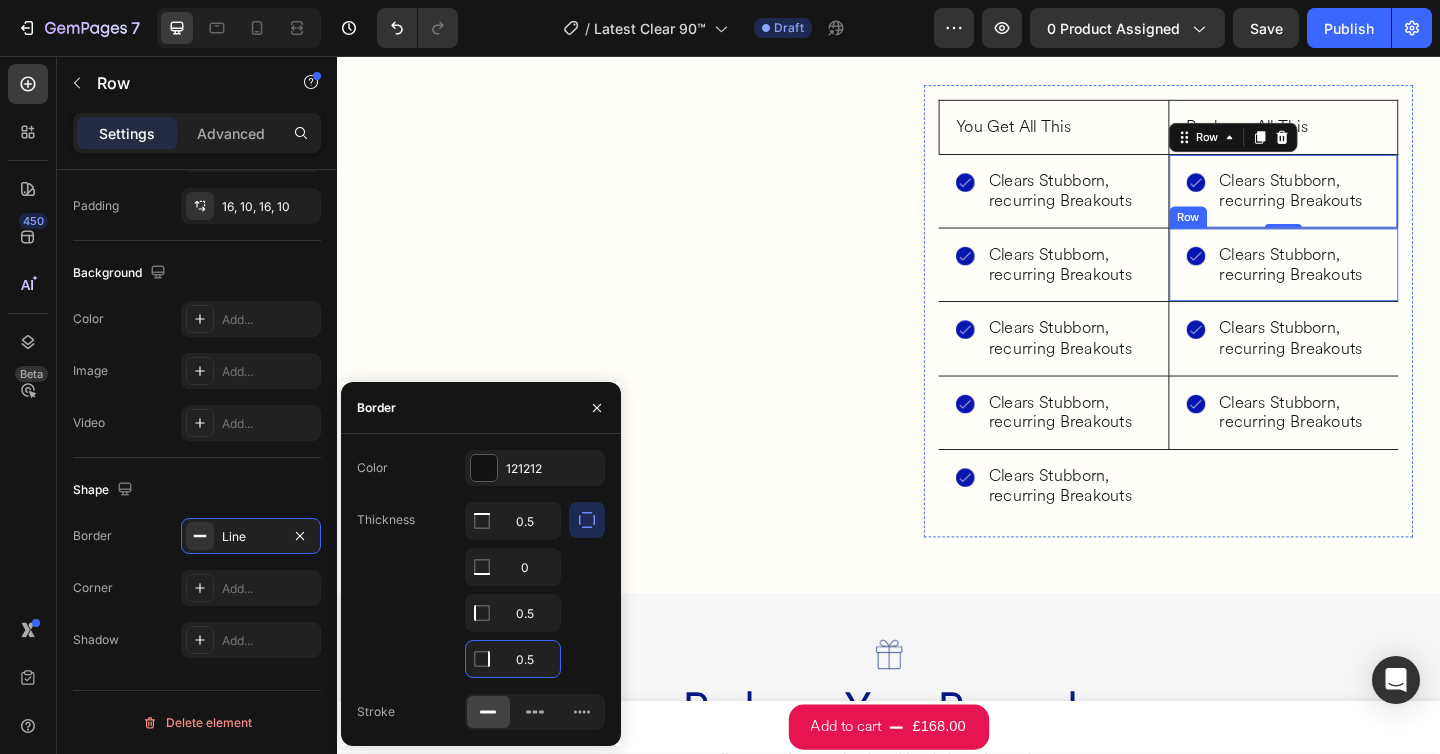 click on "Image Clears Stubborn, recurring Breakouts Heading Row Row" at bounding box center (1366, 283) 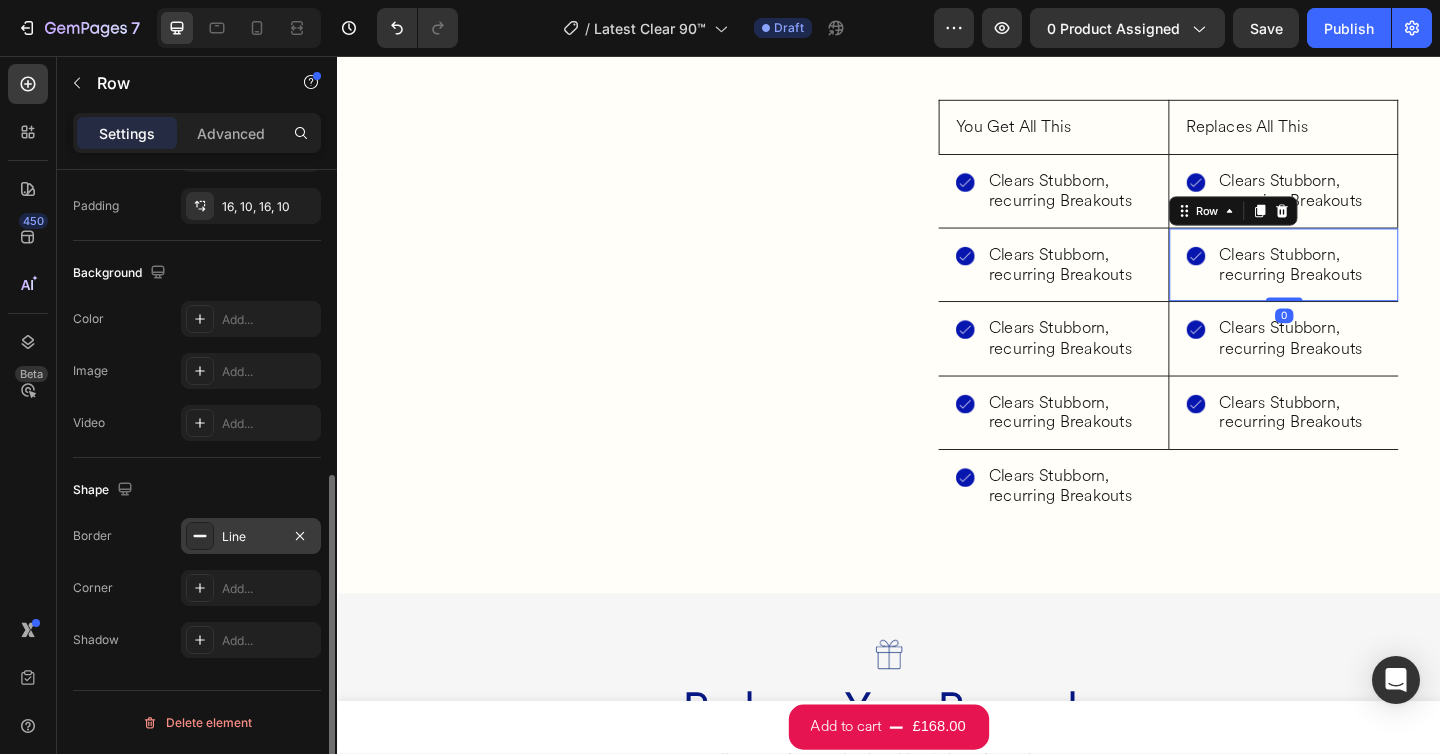 click on "Line" at bounding box center [251, 537] 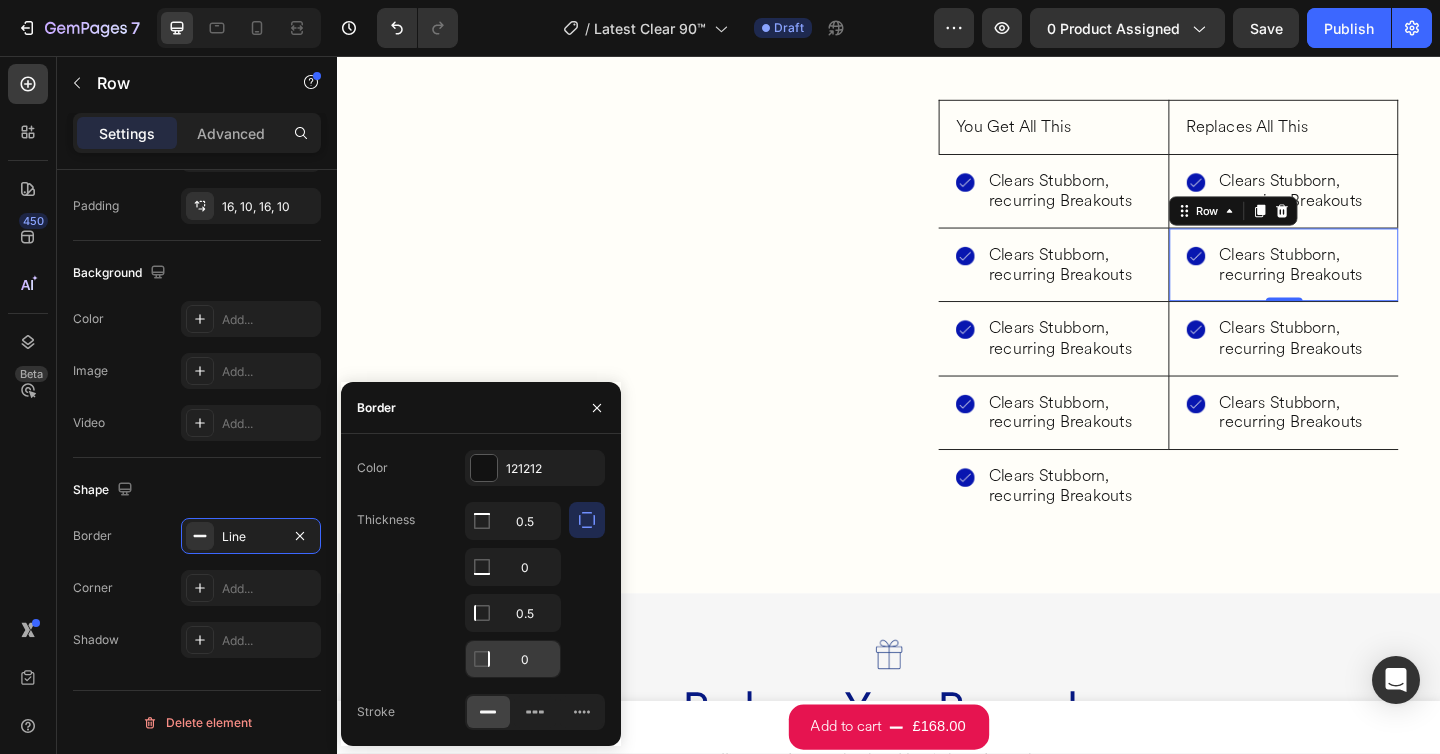 click on "0" at bounding box center [513, 521] 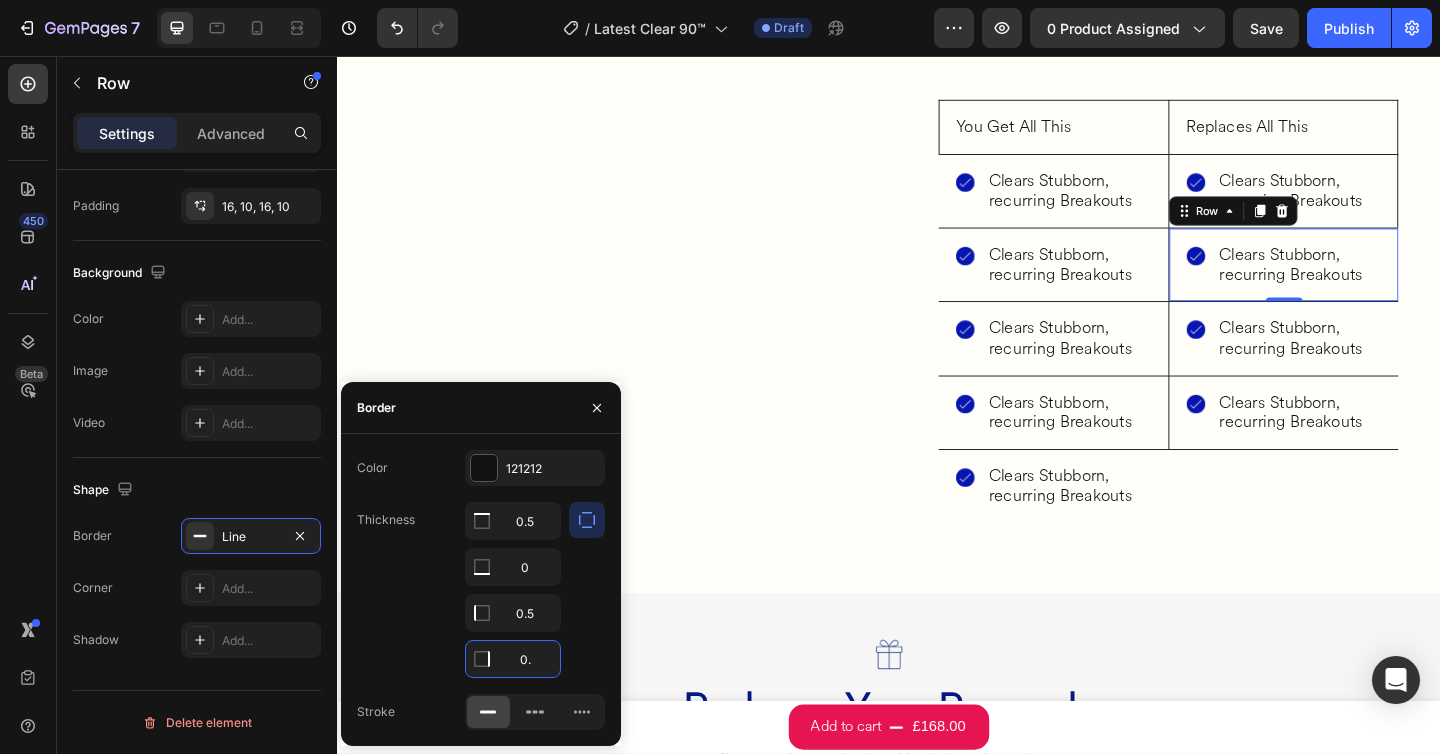 type on "0.5" 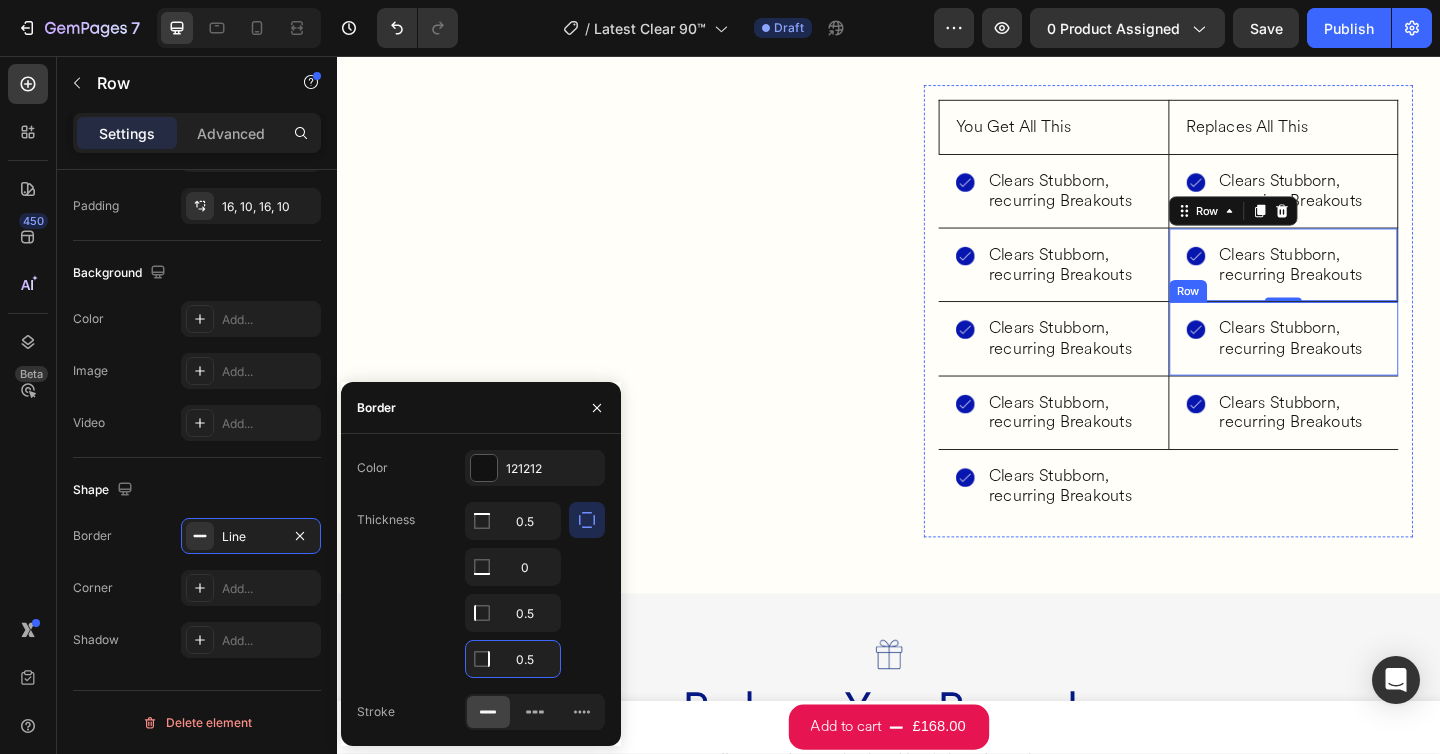 click on "Image Clears Stubborn, recurring Breakouts Heading Row Row" at bounding box center [1366, 363] 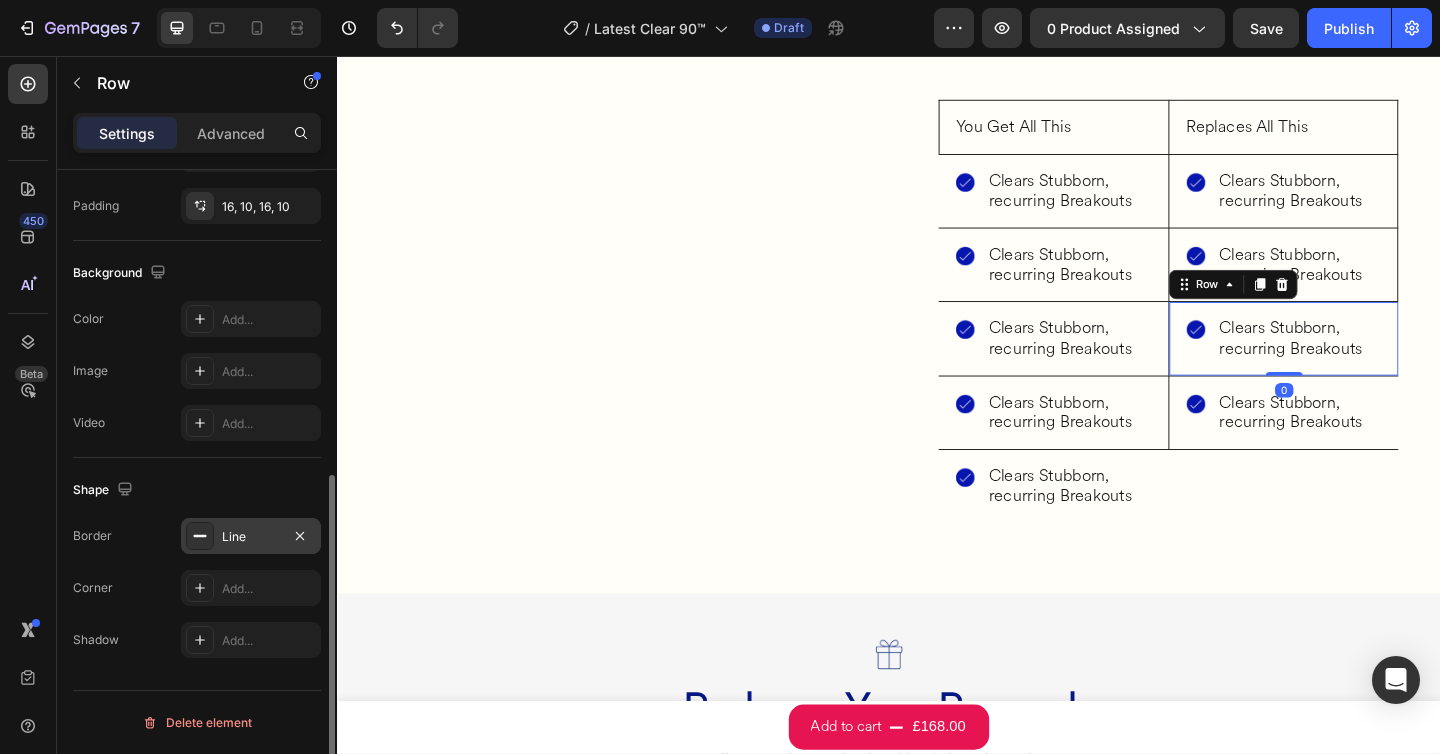 click on "Line" at bounding box center (251, 537) 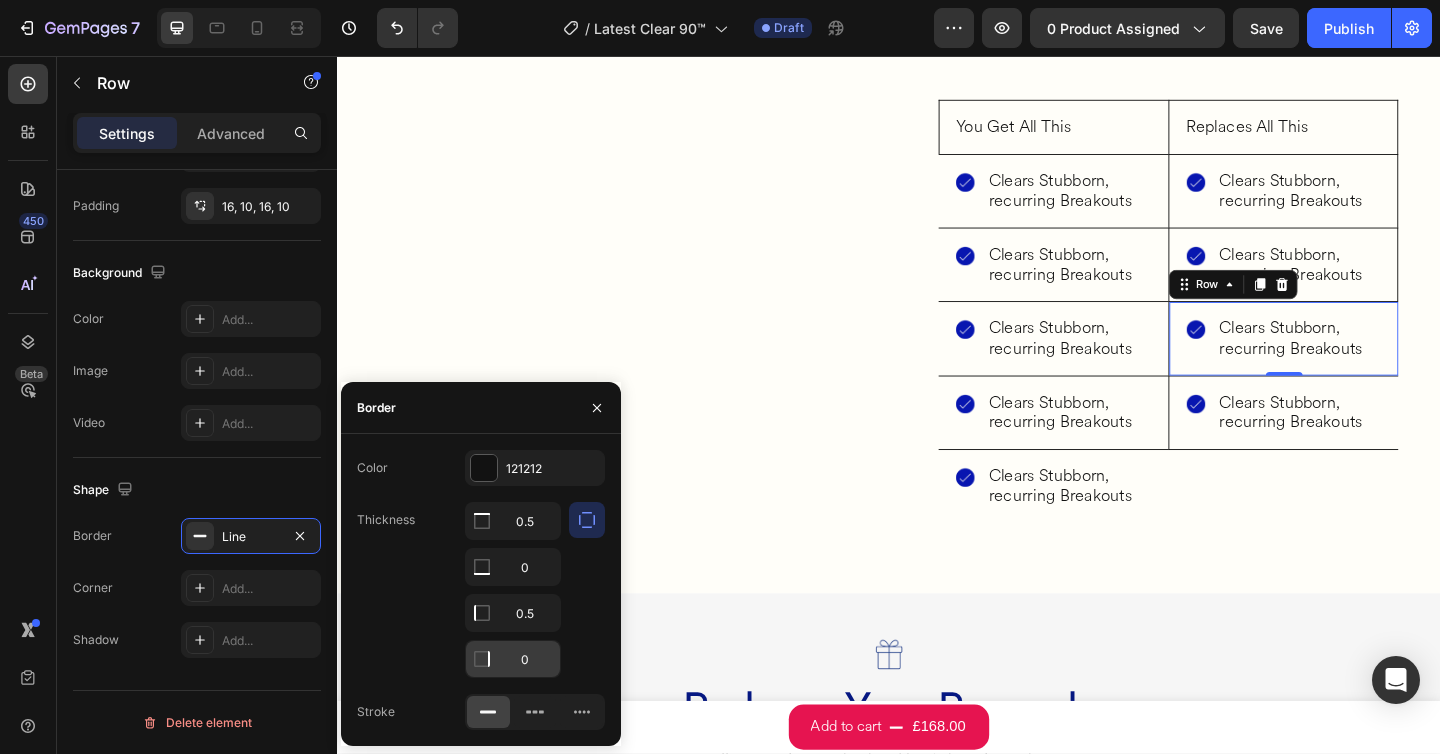 click on "0" at bounding box center (513, 521) 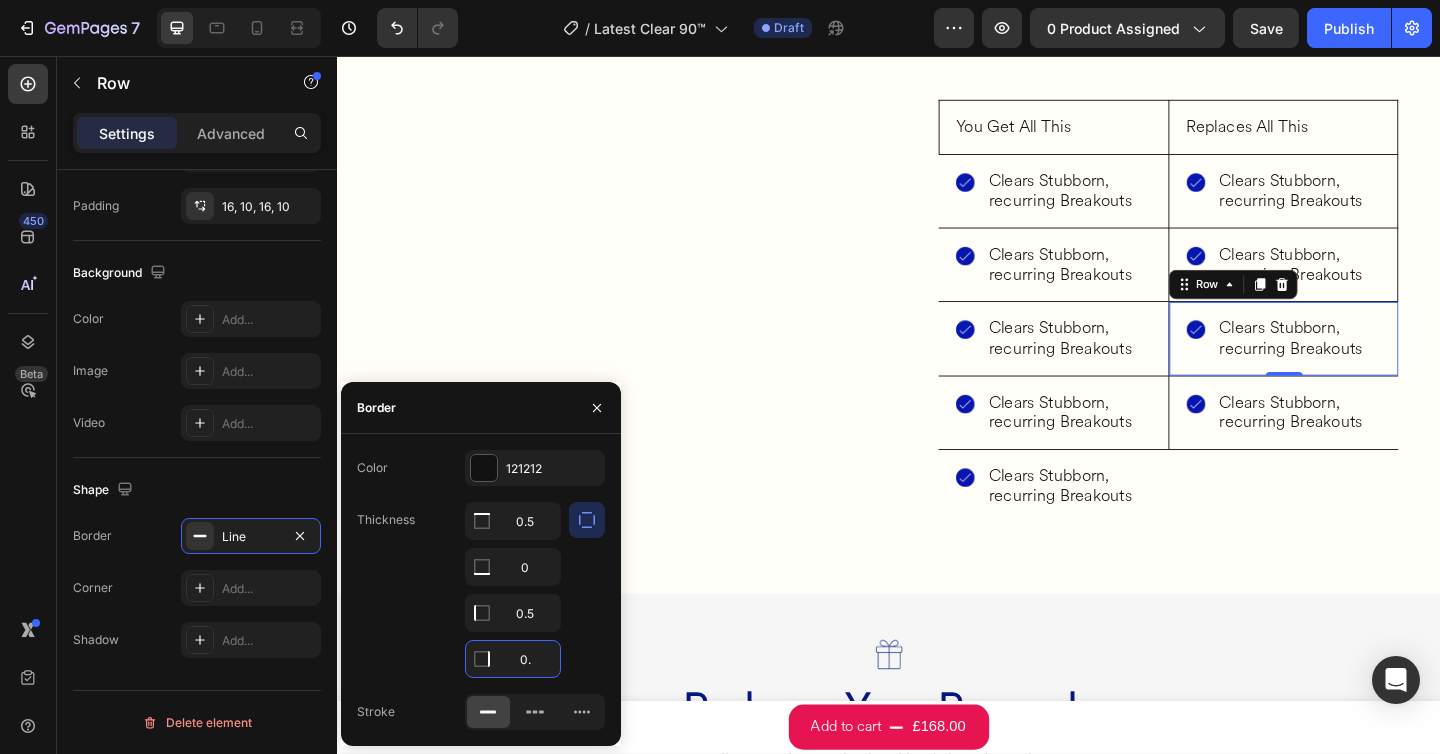 type on "0.5" 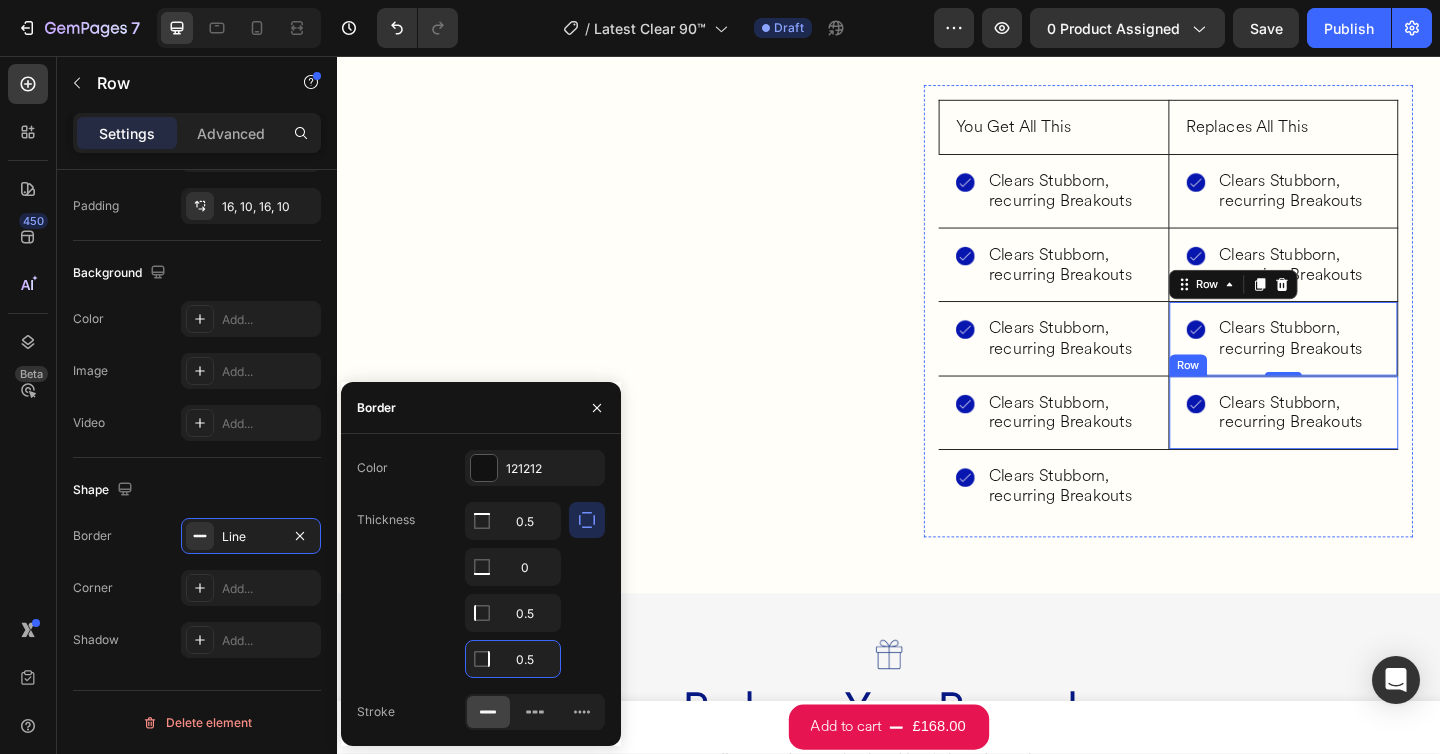 click on "Image Clears Stubborn, recurring Breakouts Heading Row Row" at bounding box center [1366, 444] 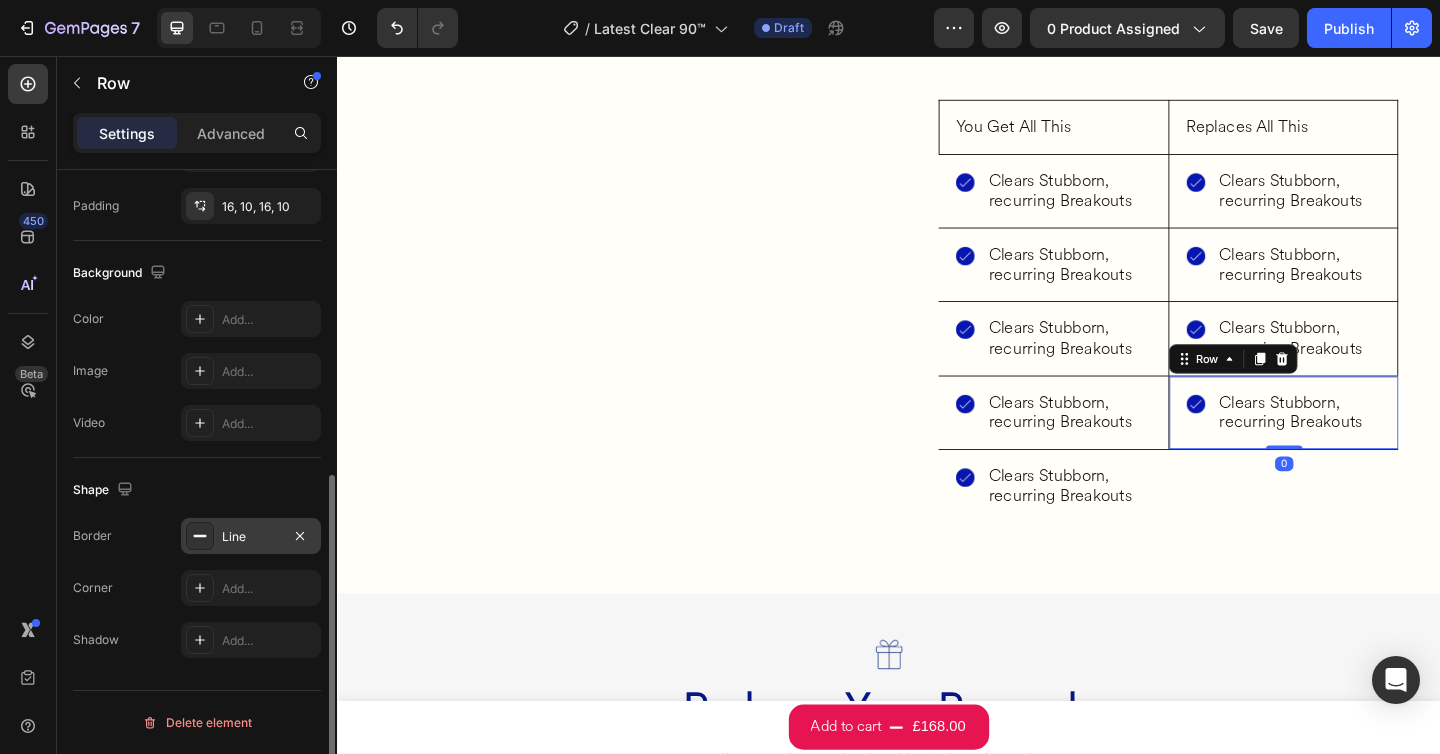 click on "Line" at bounding box center (251, 537) 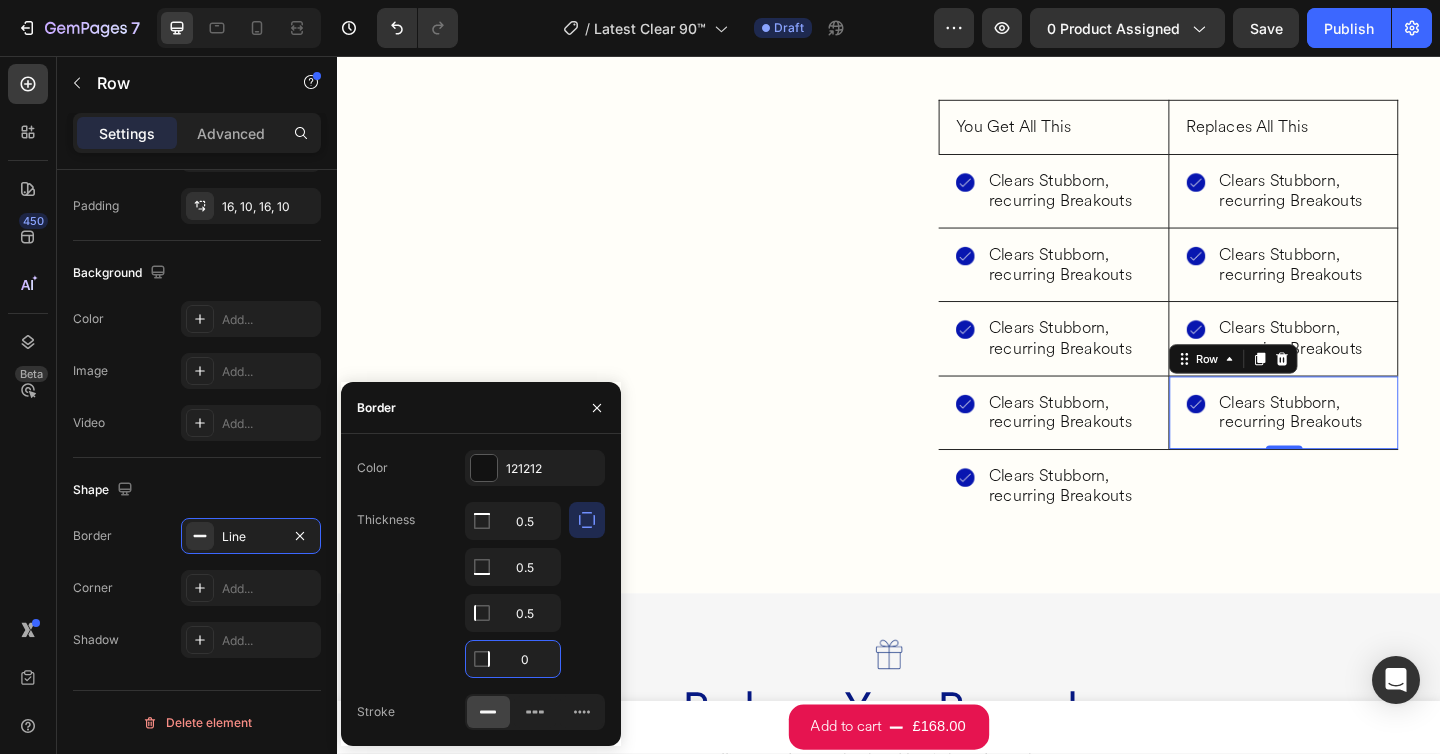 click on "0" at bounding box center [513, 659] 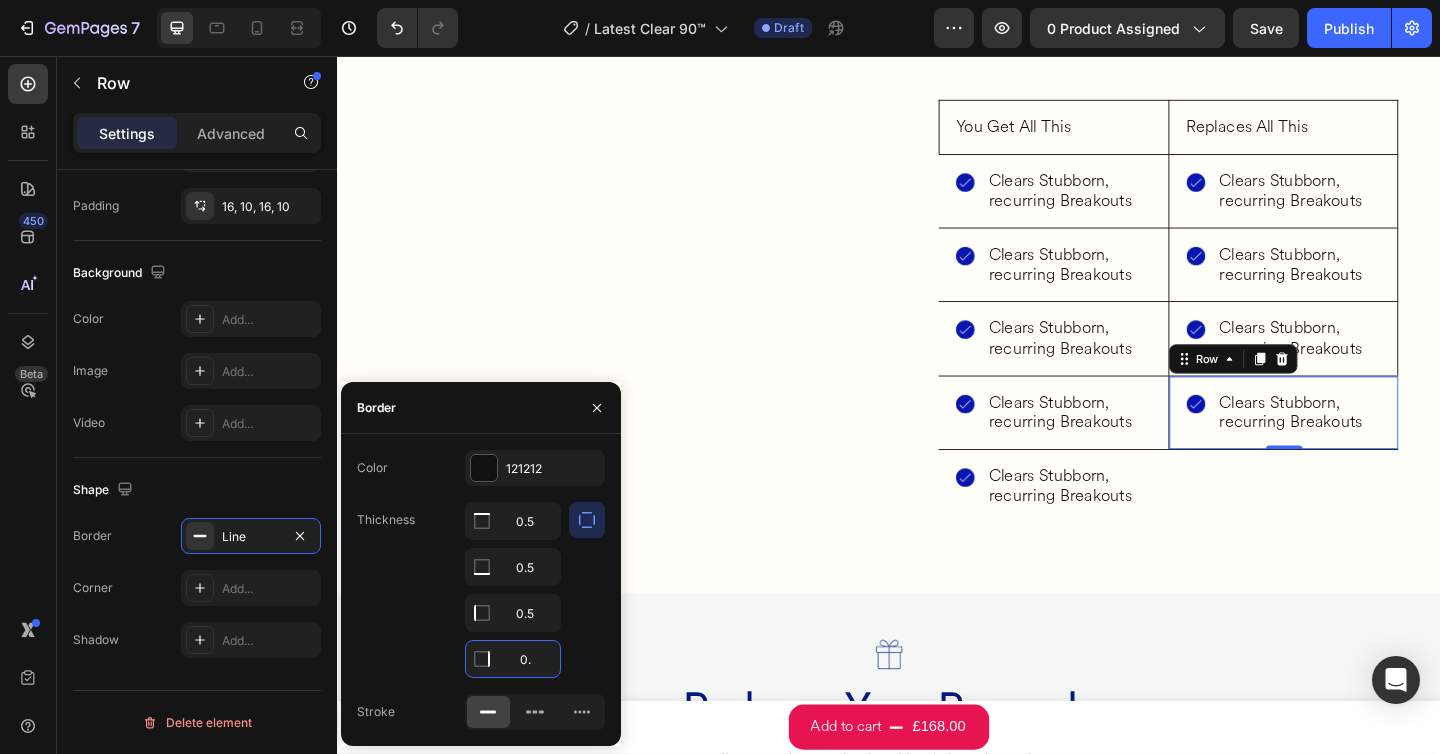 type on "0.5" 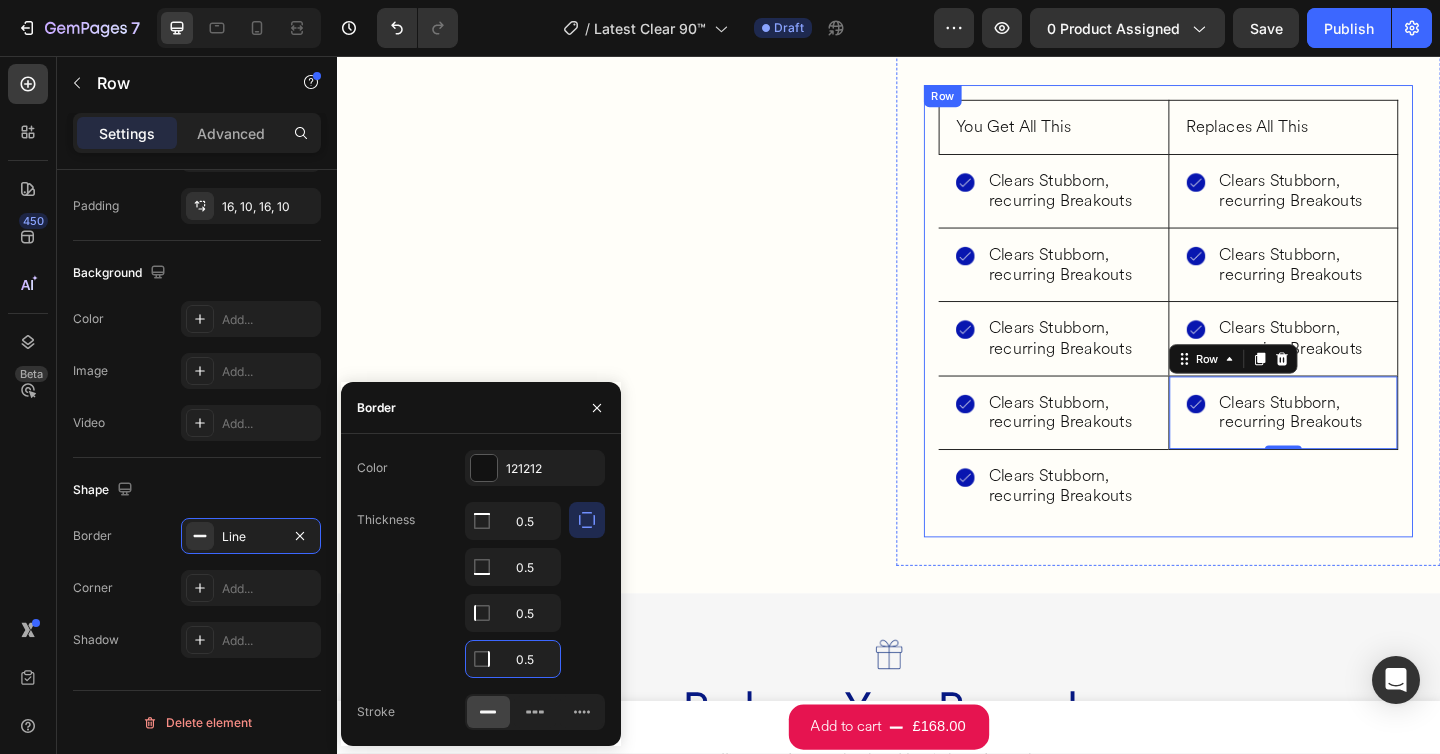 click on "Replaces All This Heading Row Image Clears Stubborn, recurring Breakouts Heading Row Row Image Clears Stubborn, recurring Breakouts Heading Row Row Image Clears Stubborn, recurring Breakouts Heading Row Row Image Clears Stubborn, recurring Breakouts Heading Row Row   0" at bounding box center (1366, 334) 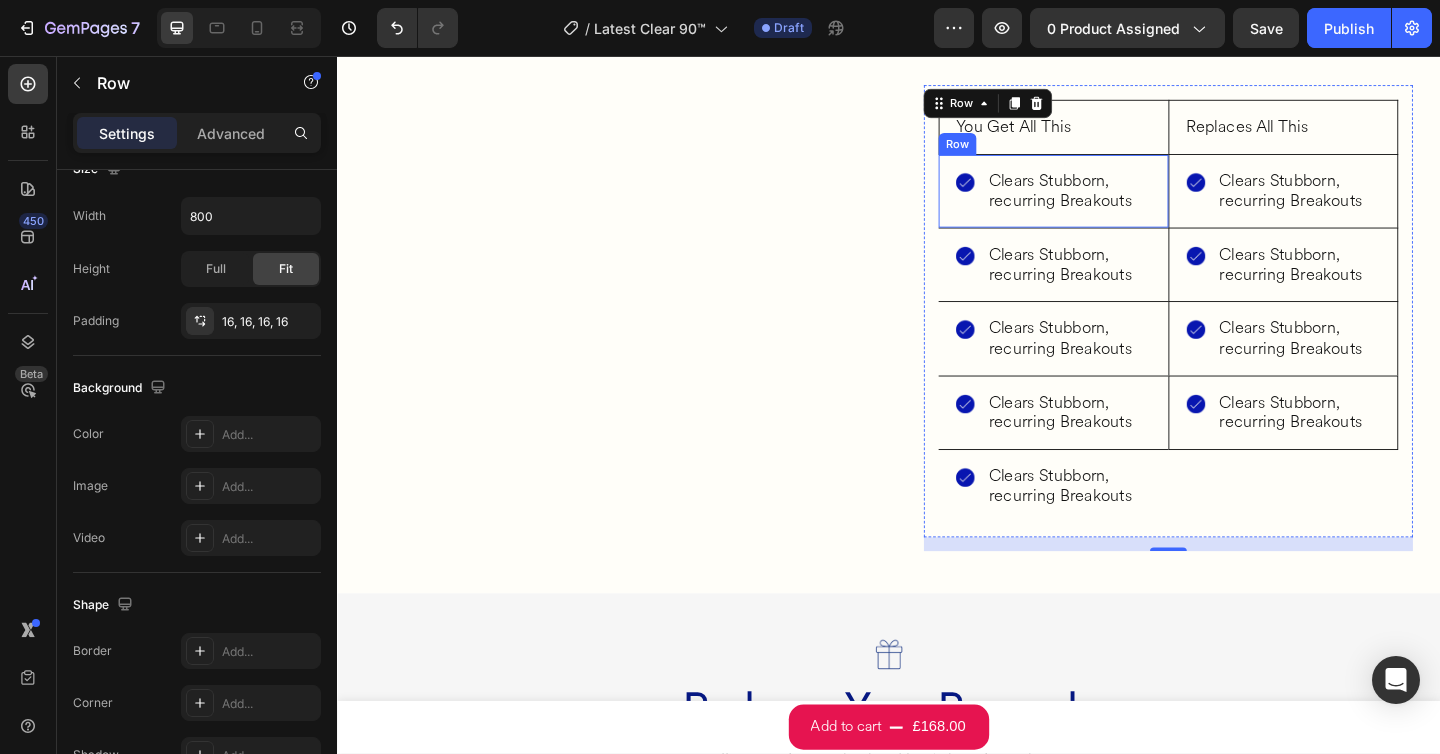 click on "Image Clears Stubborn, recurring Breakouts Heading Row Row" at bounding box center (1116, 203) 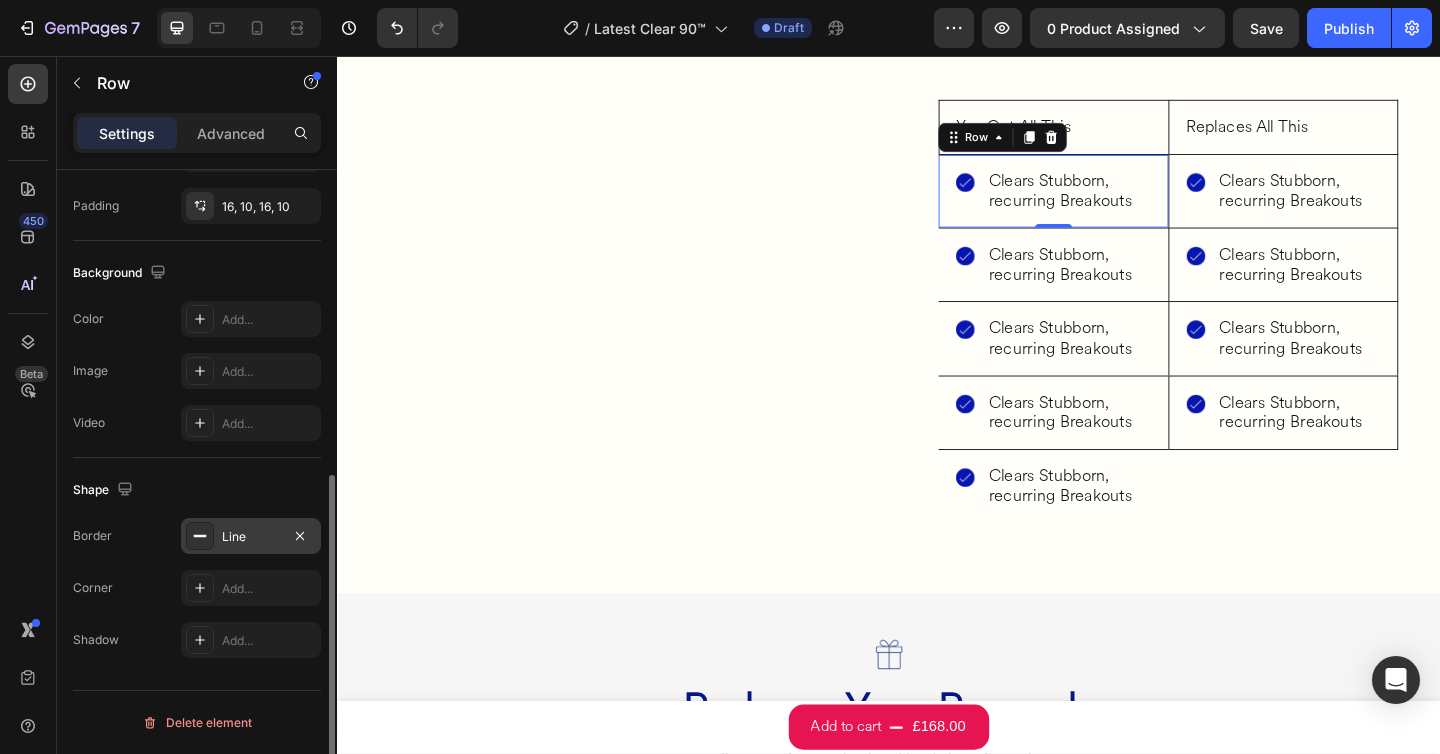 click on "Line" at bounding box center (251, 537) 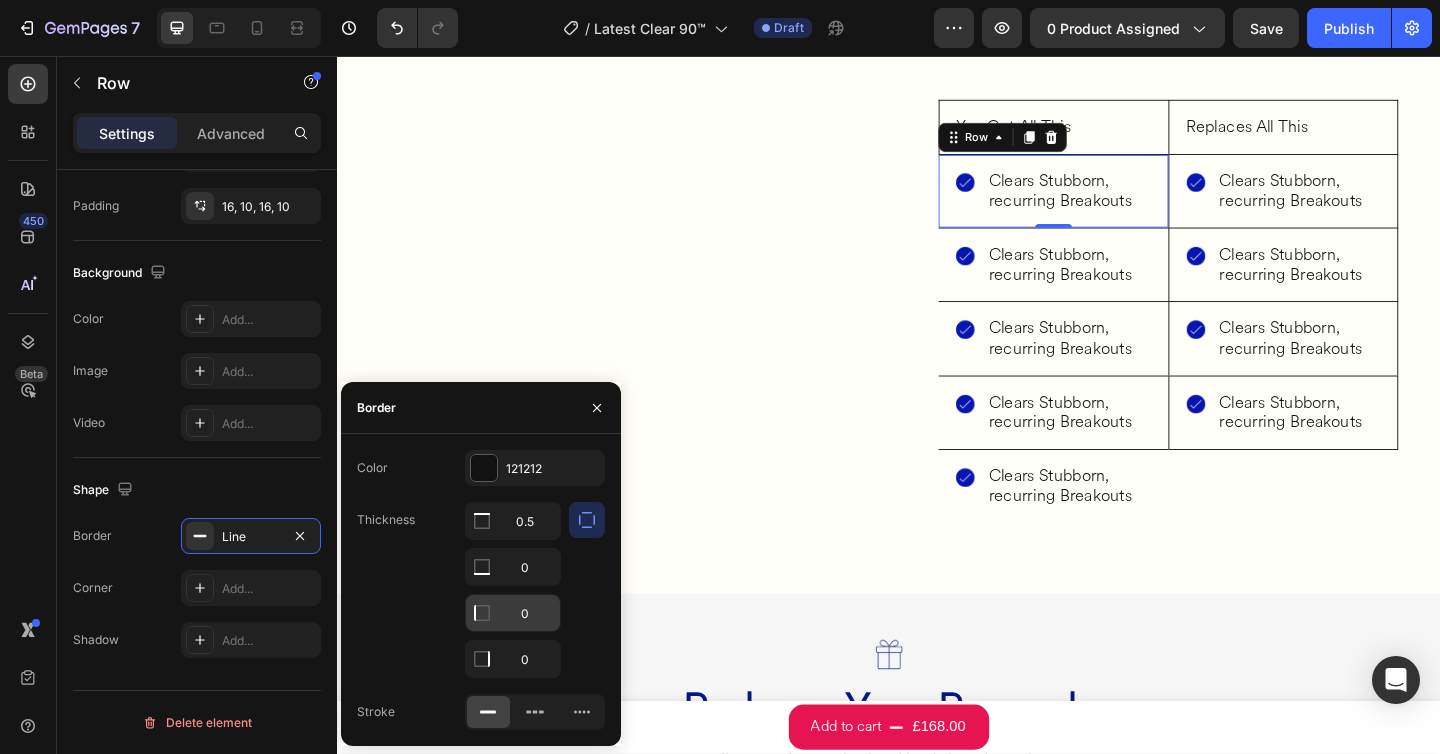 click on "0" at bounding box center (513, 521) 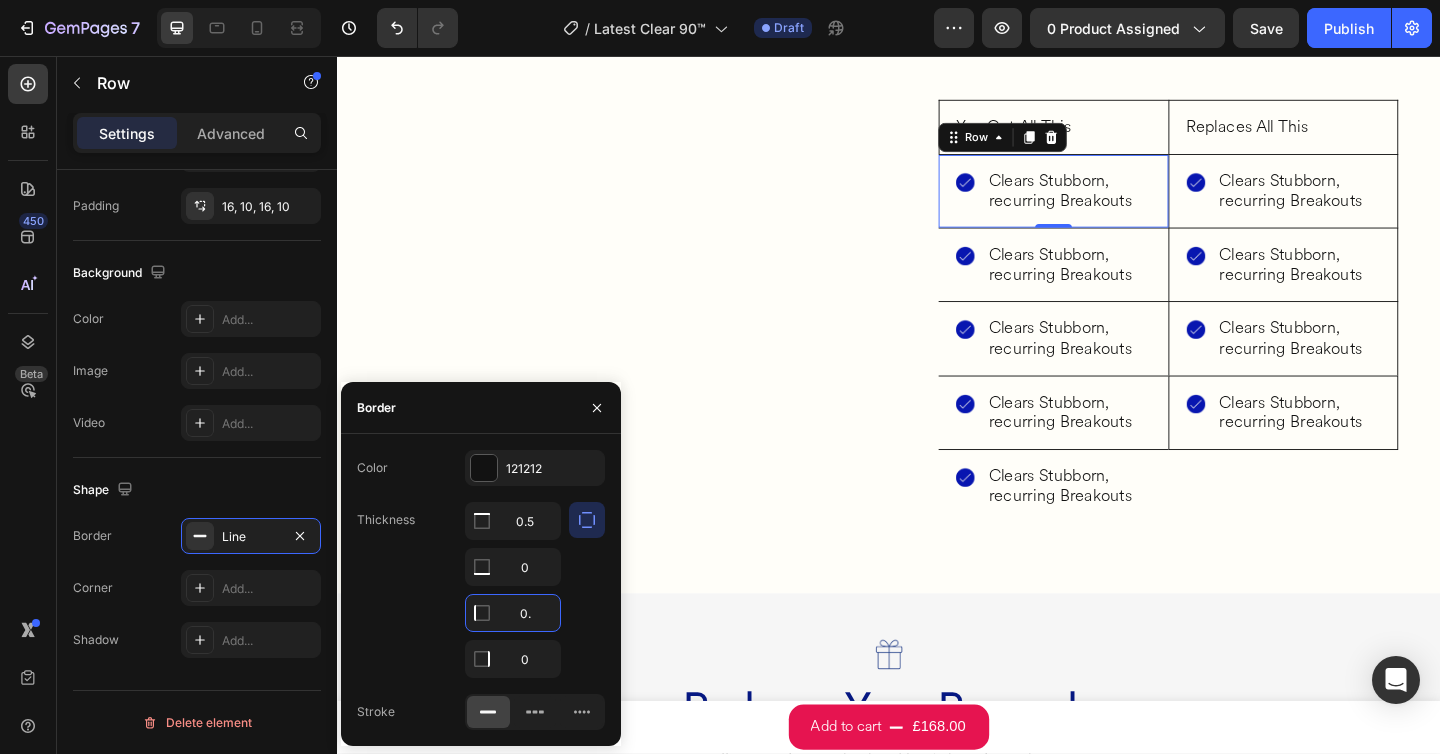 type on "0.5" 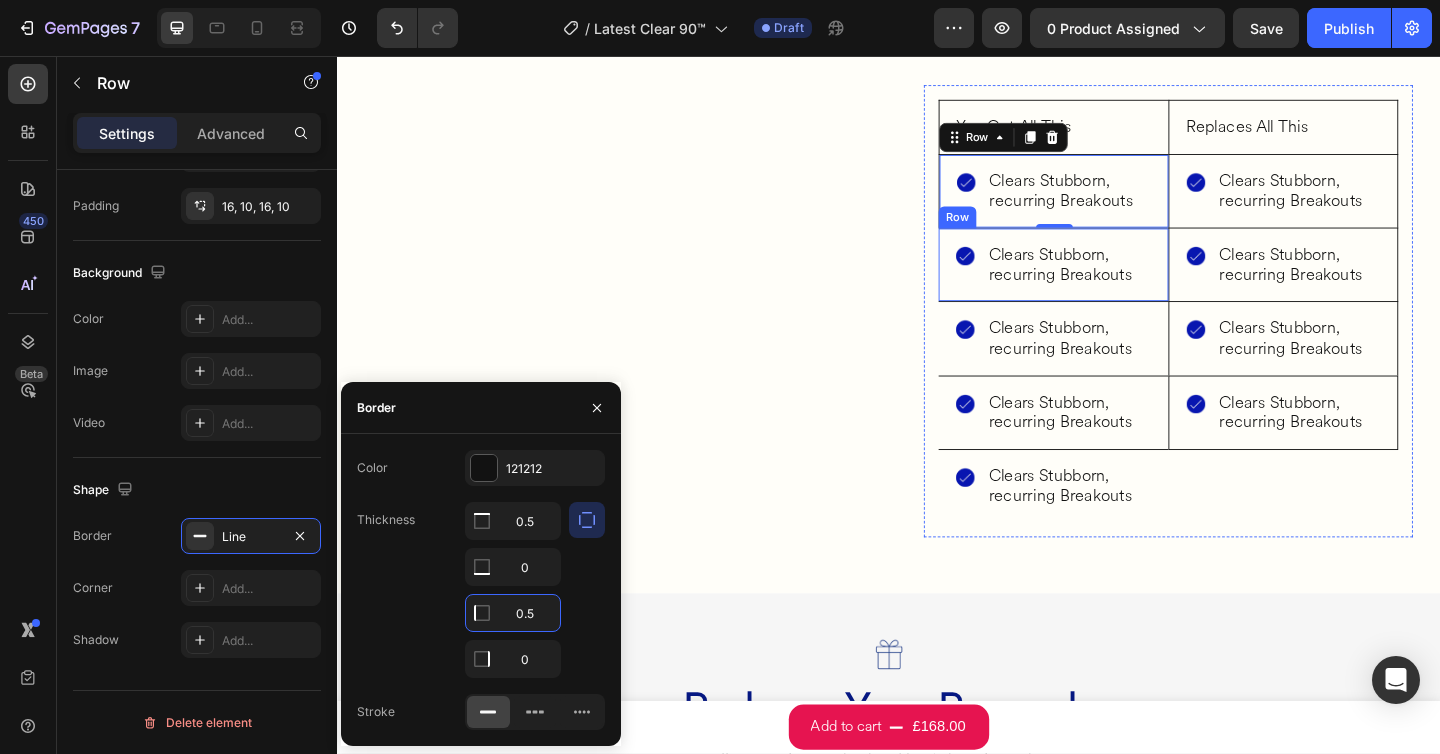 click on "Image Clears Stubborn, recurring Breakouts Heading Row Row" at bounding box center [1116, 283] 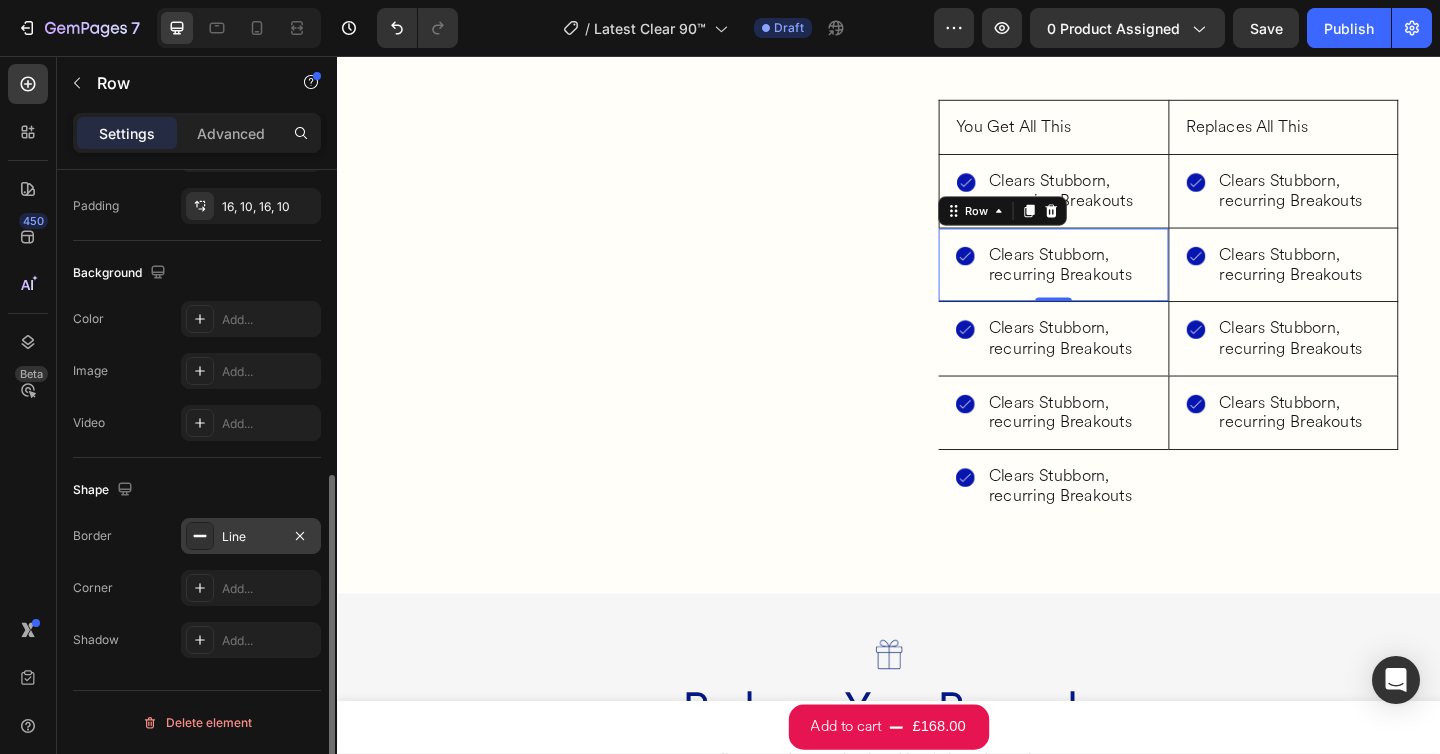 click on "Line" at bounding box center [251, 537] 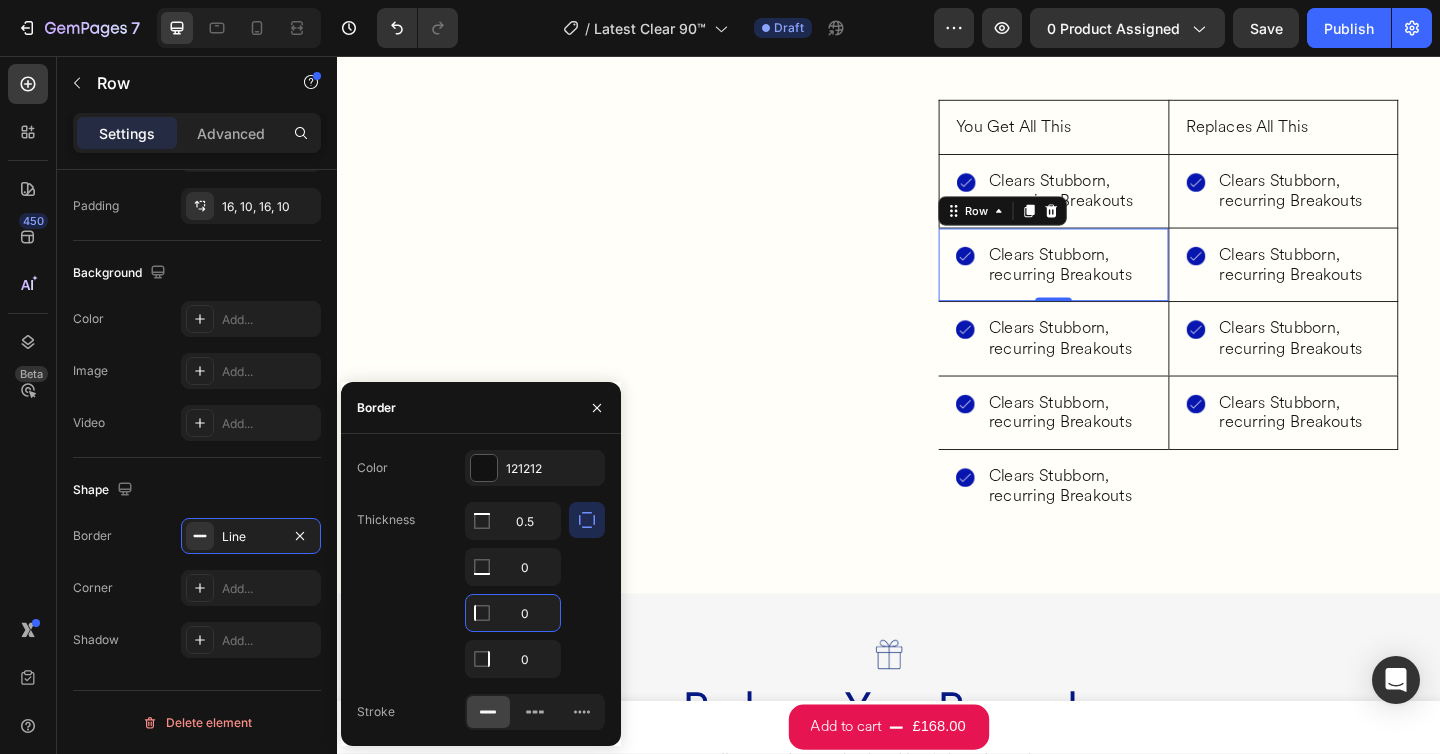 click on "0" at bounding box center (513, 613) 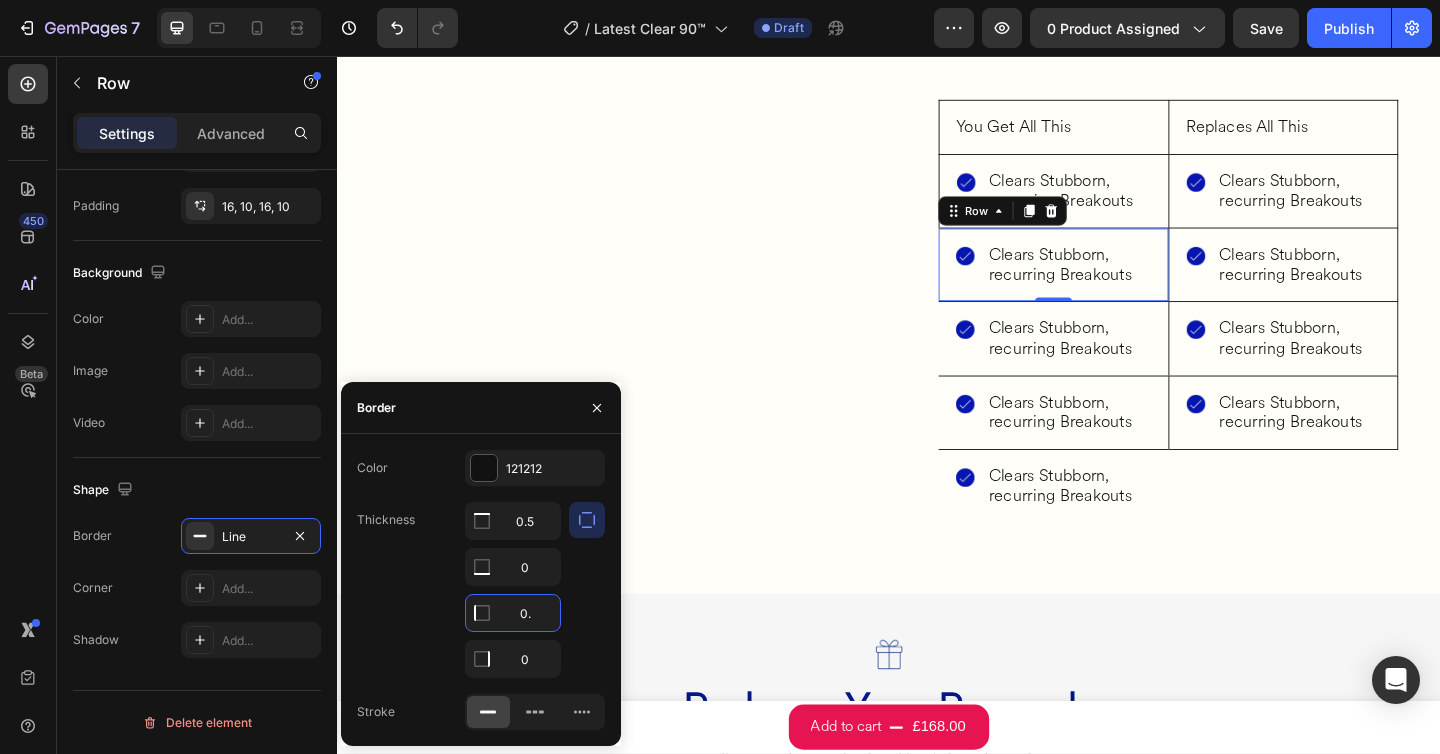 type on "0.5" 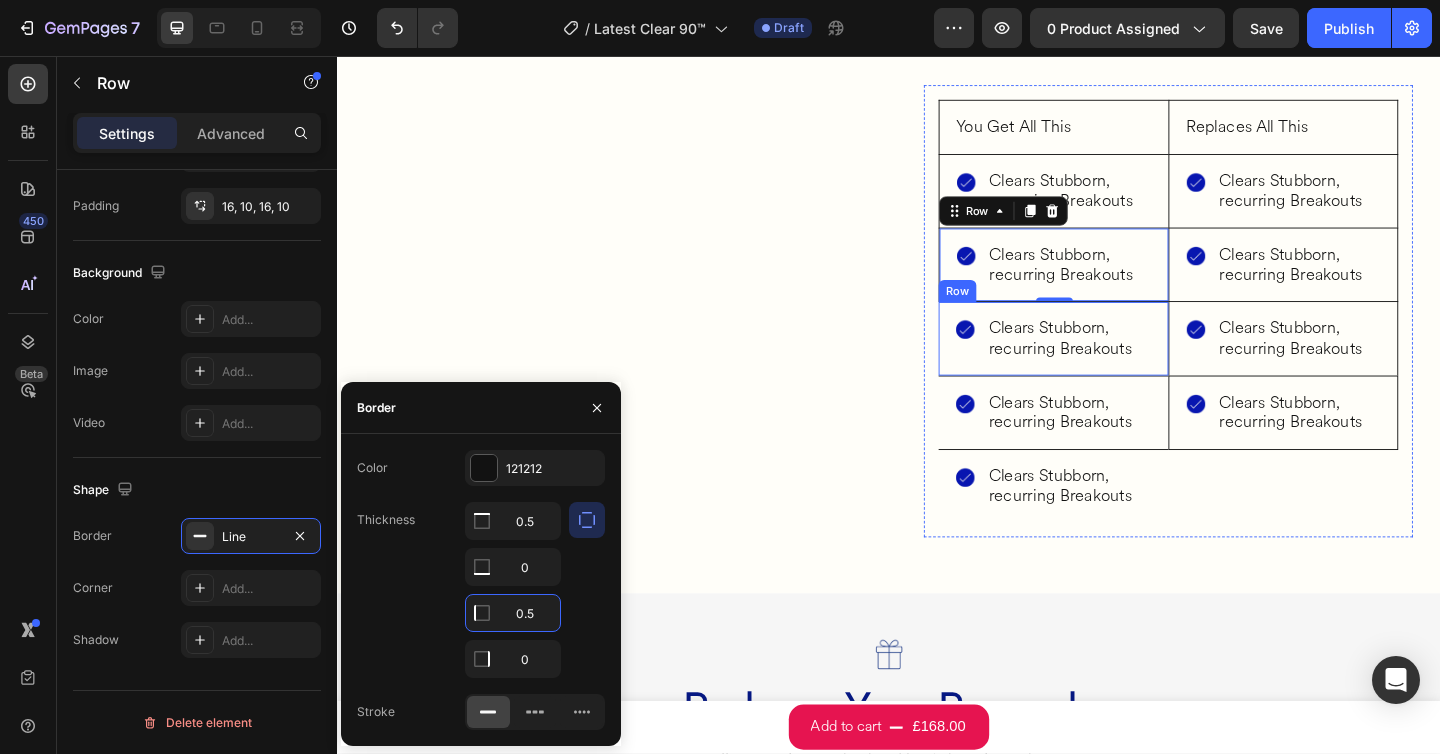 click on "Image Clears Stubborn, recurring Breakouts Heading Row Row" at bounding box center (1116, 363) 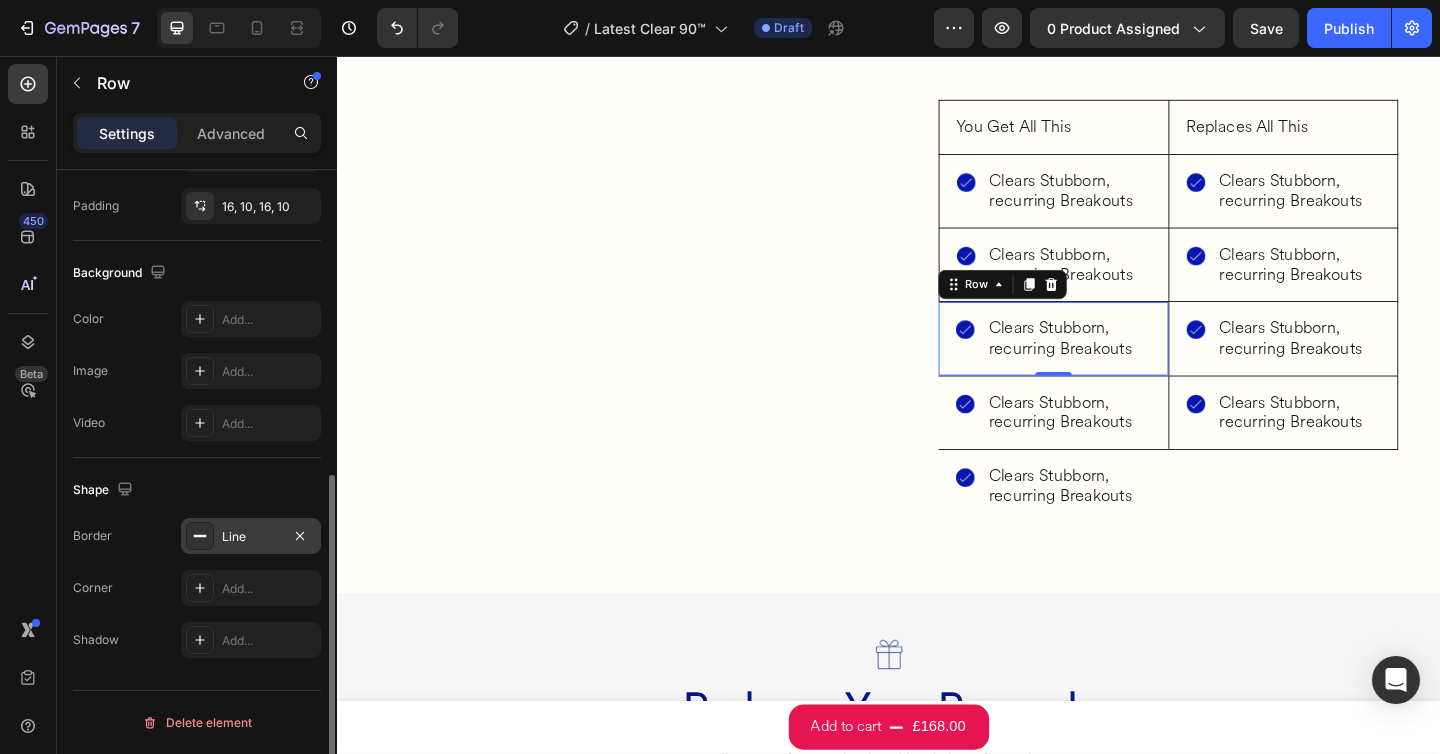 click on "Line" at bounding box center [251, 536] 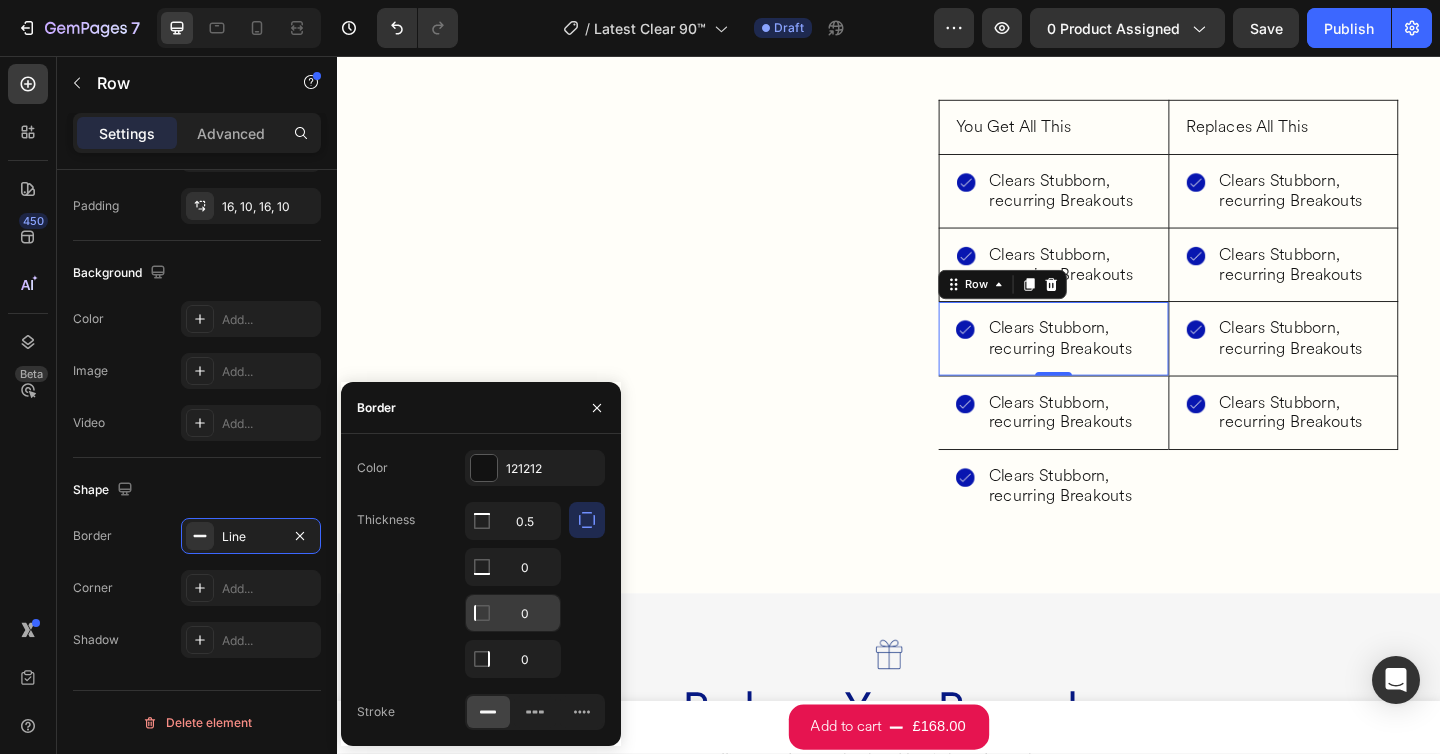 click on "0" at bounding box center (513, 521) 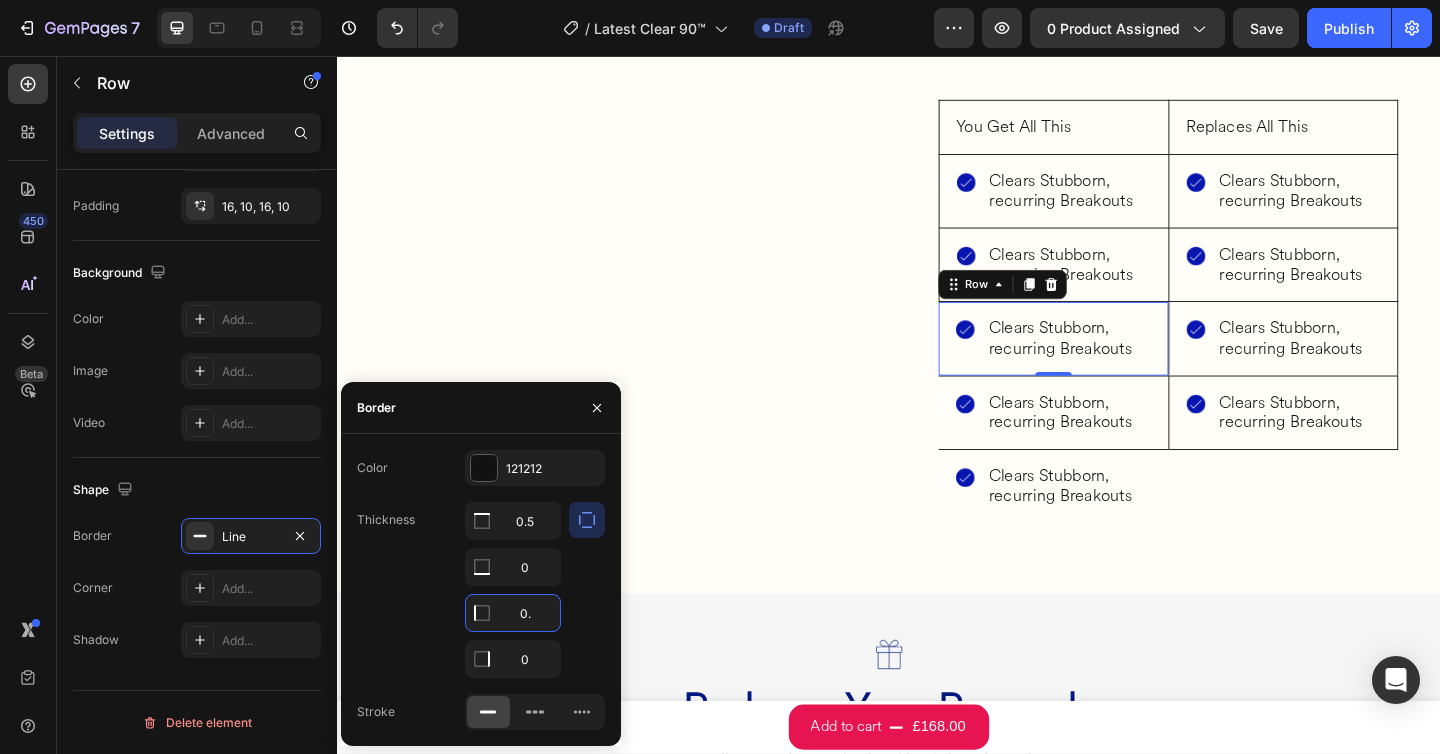 type on "0.5" 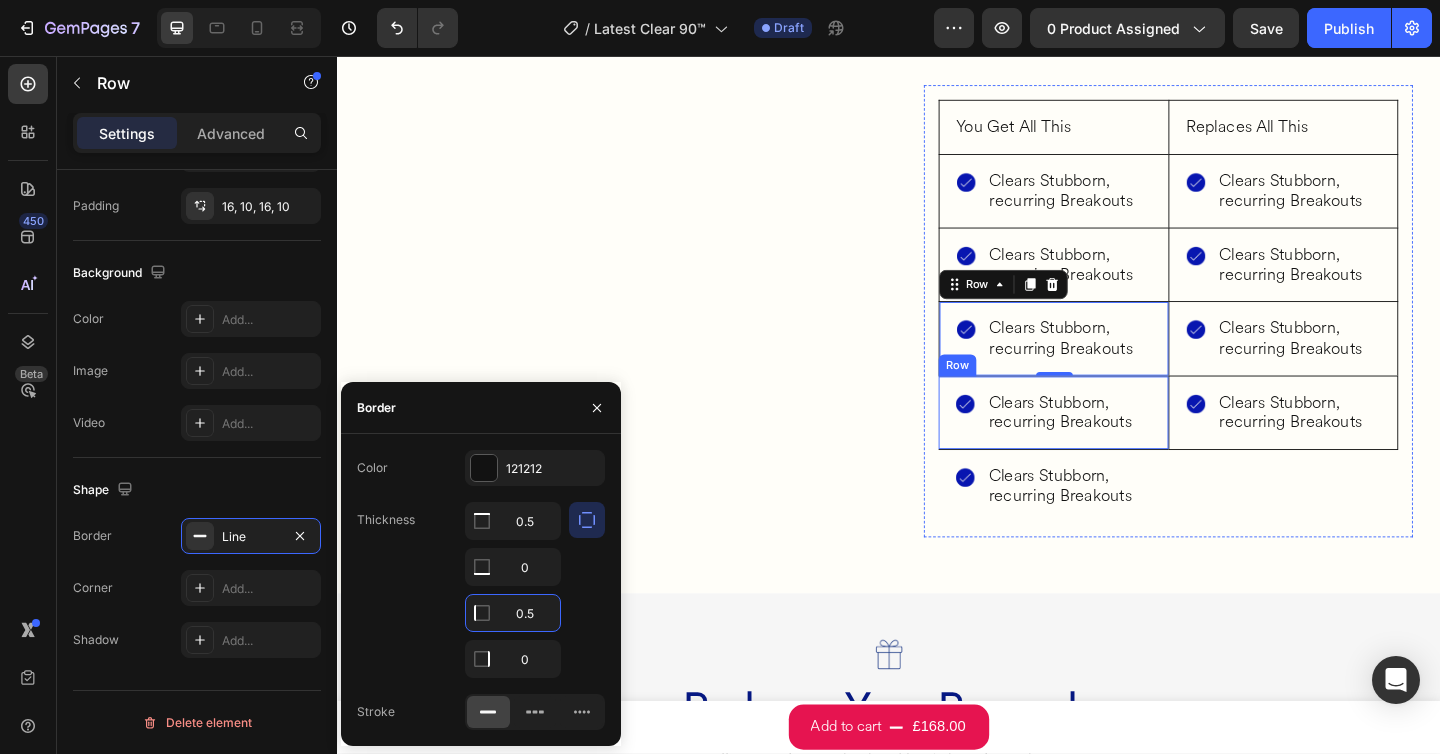 click on "Image Clears Stubborn, recurring Breakouts Heading Row Row" at bounding box center (1116, 444) 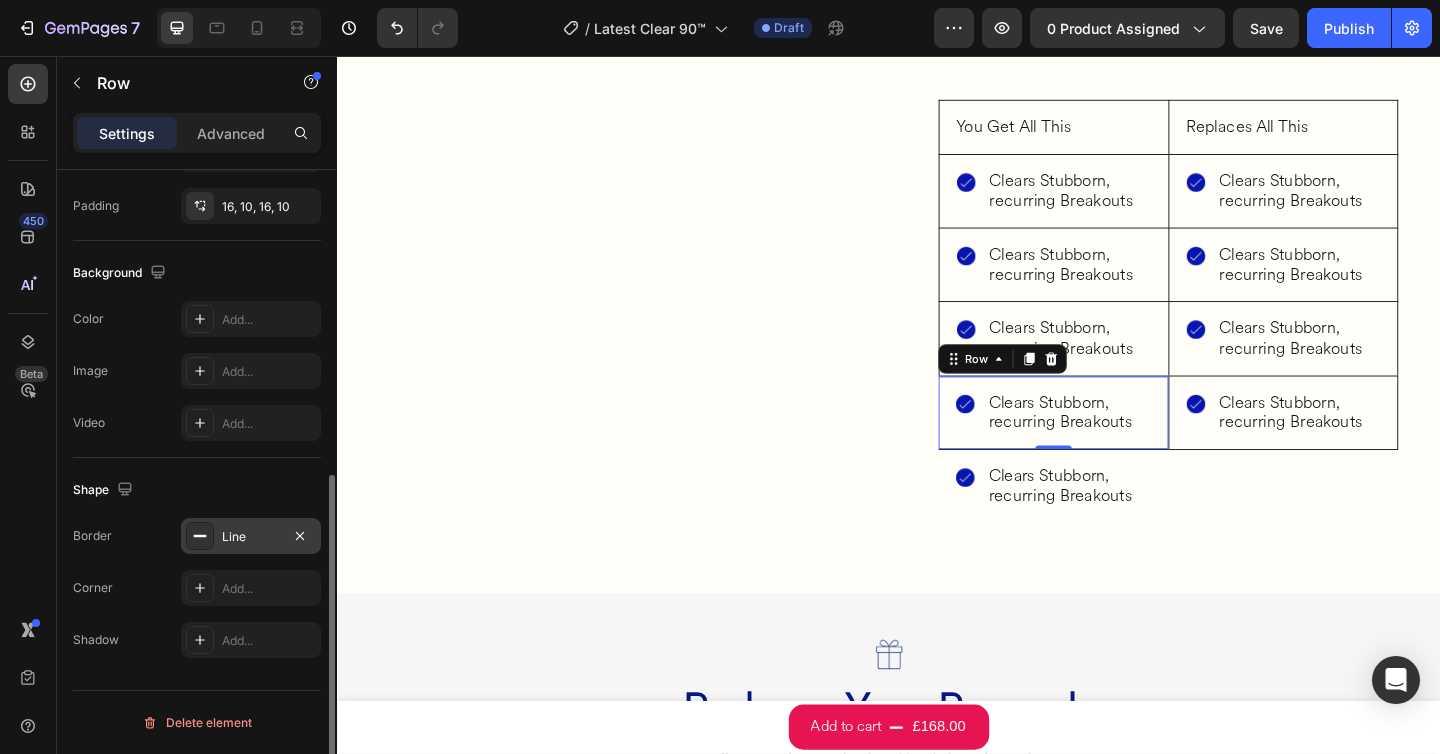 click on "Line" at bounding box center [251, 536] 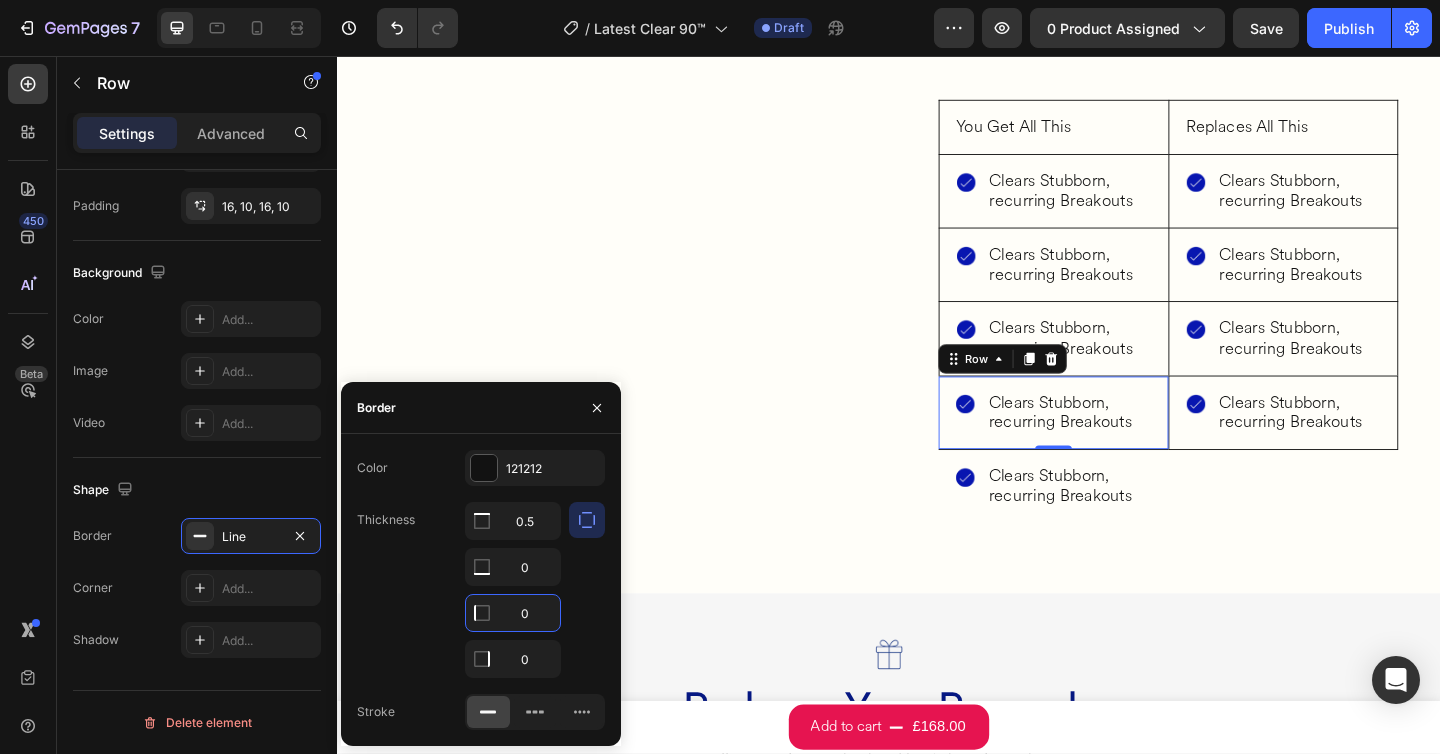 click on "0" at bounding box center (513, 613) 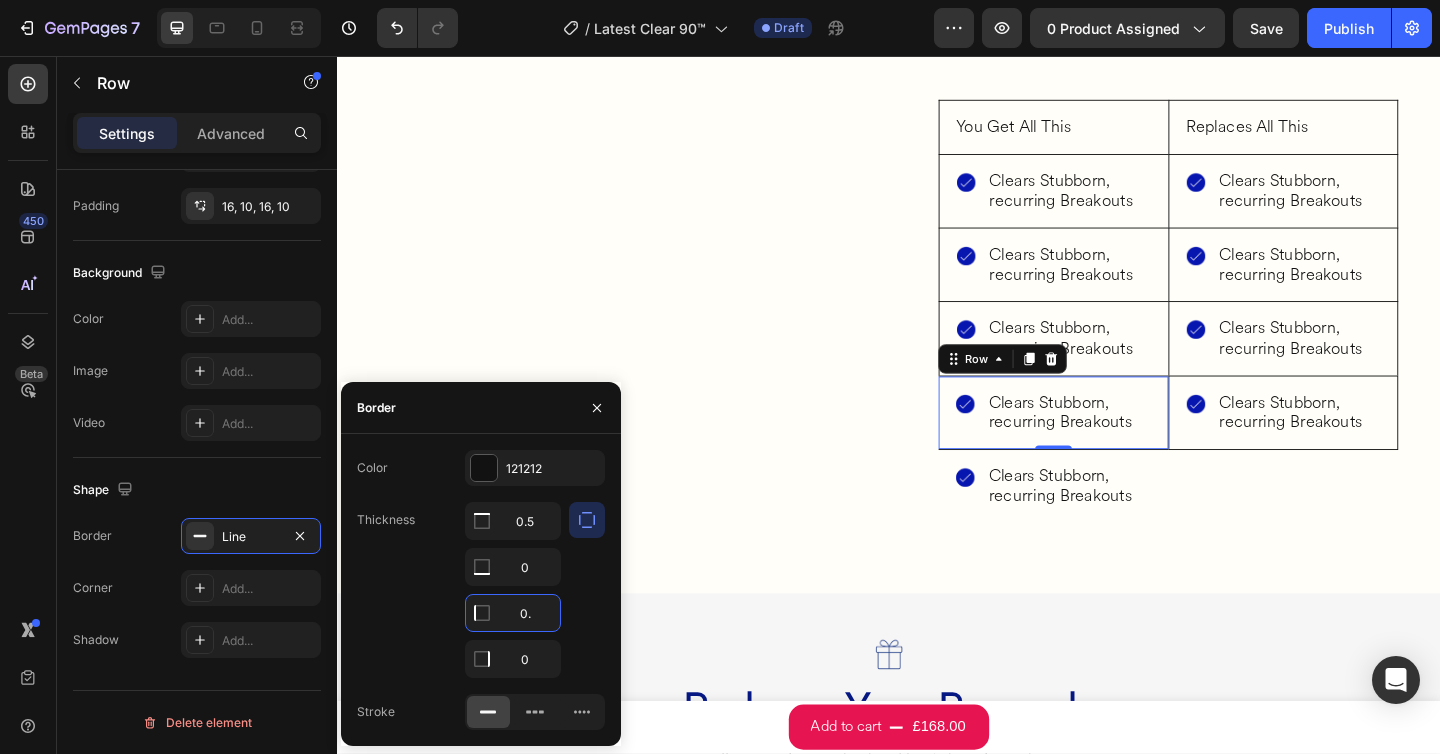 type on "0.5" 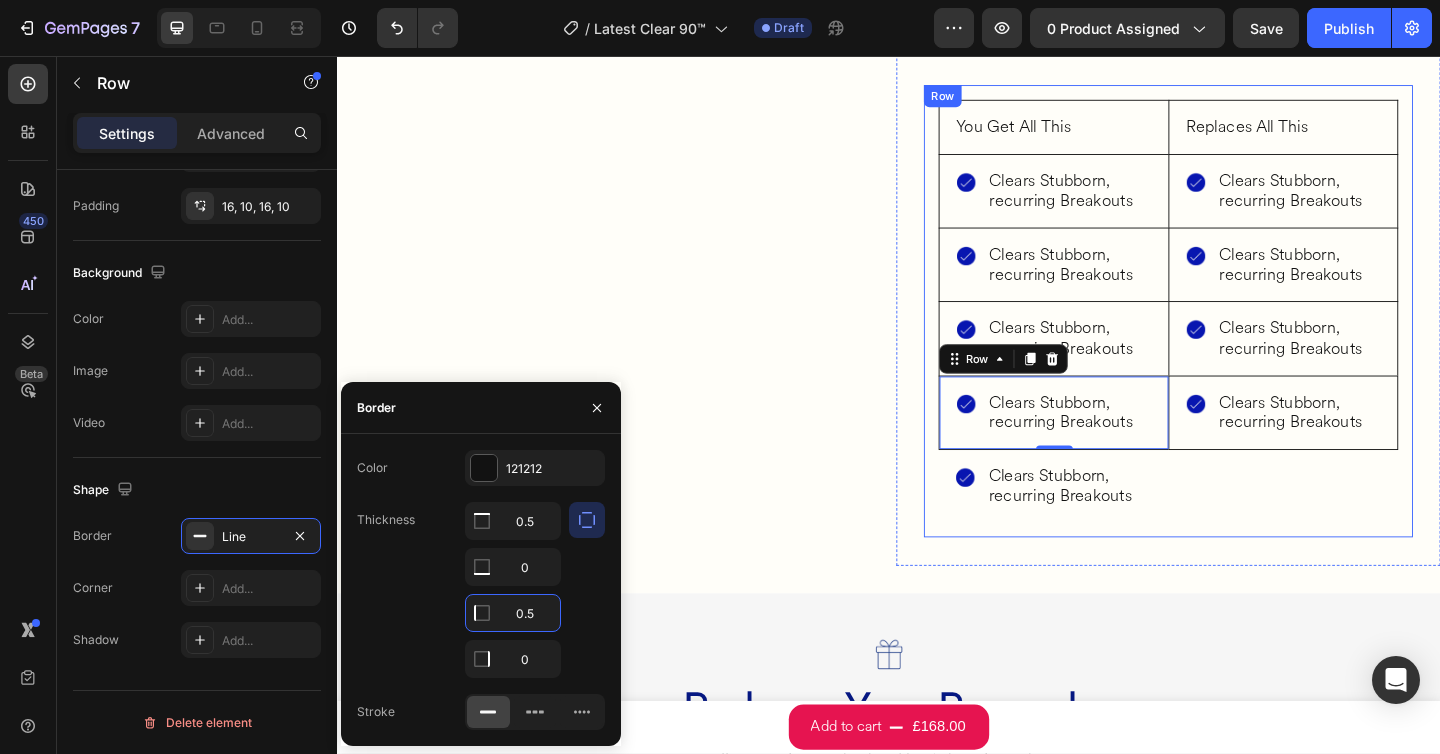 click on "You Get All This Heading Row Image Clears Stubborn, recurring Breakouts Heading Row Row Image Clears Stubborn, recurring Breakouts Heading Row Row Image Clears Stubborn, recurring Breakouts Heading Row Row Image Clears Stubborn, recurring Breakouts Heading Row Row   0 Image Clears Stubborn, recurring Breakouts Heading Row Row Replaces All This Heading Row Image Clears Stubborn, recurring Breakouts Heading Row Row Image Clears Stubborn, recurring Breakouts Heading Row Row Image Clears Stubborn, recurring Breakouts Heading Row Row Image Clears Stubborn, recurring Breakouts Heading Row Row Row" at bounding box center (1241, 334) 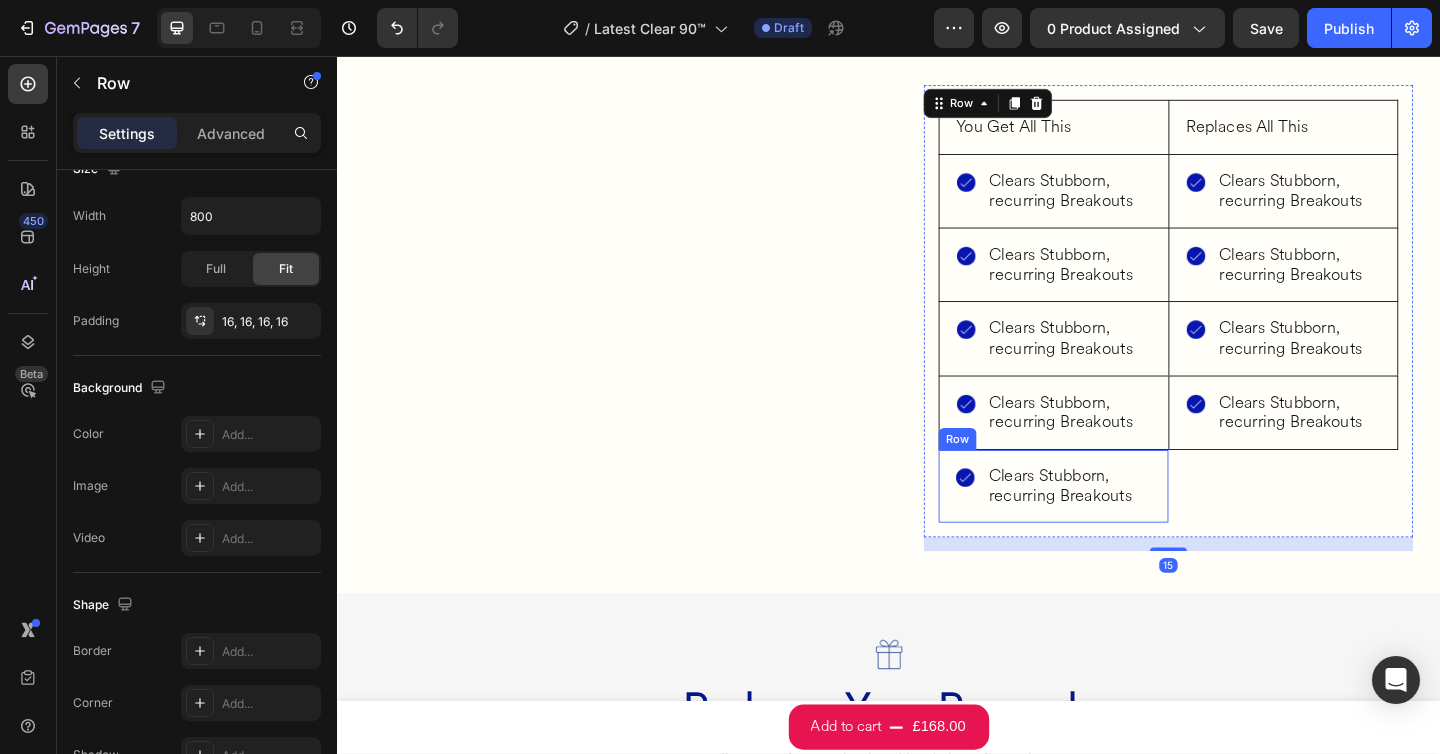 click on "Image Clears Stubborn, recurring Breakouts Heading Row Row" at bounding box center (1116, 524) 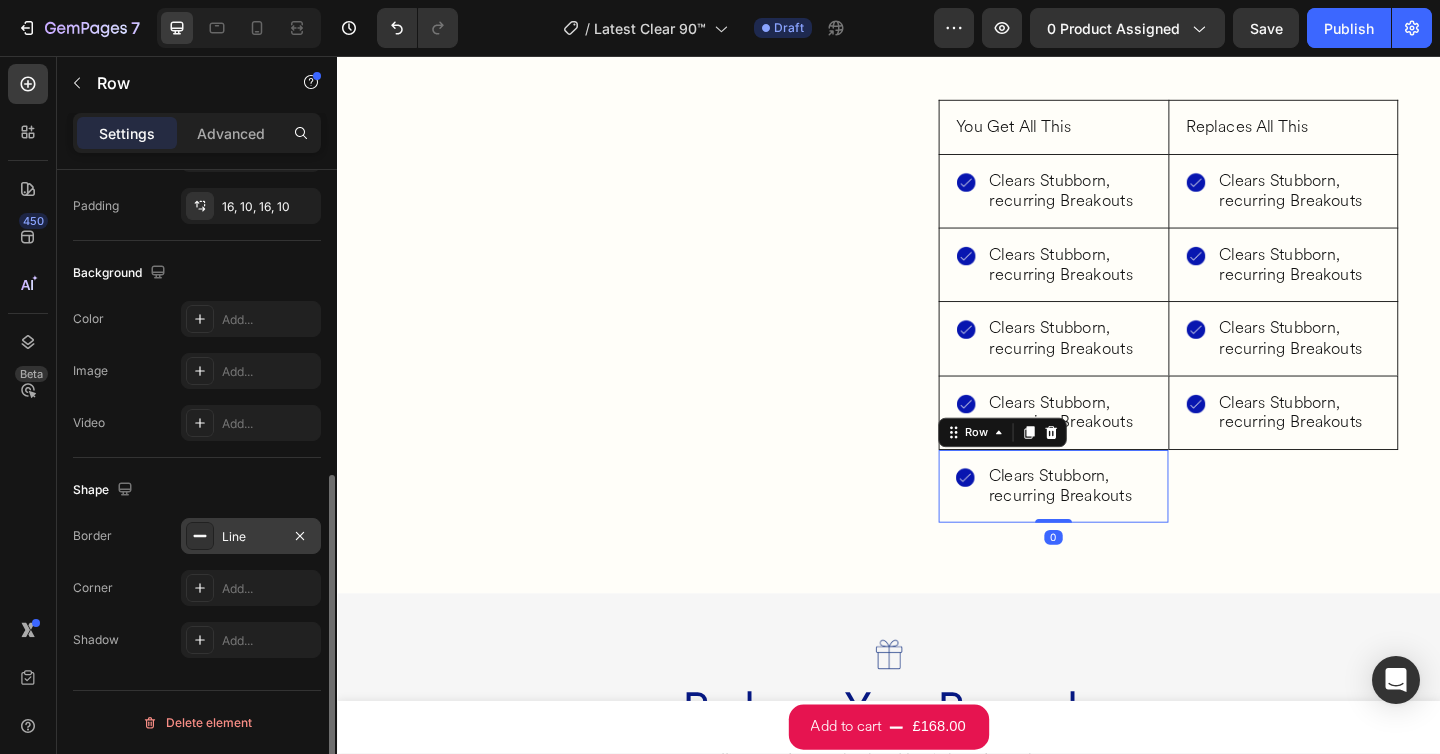 click on "Line" at bounding box center [251, 537] 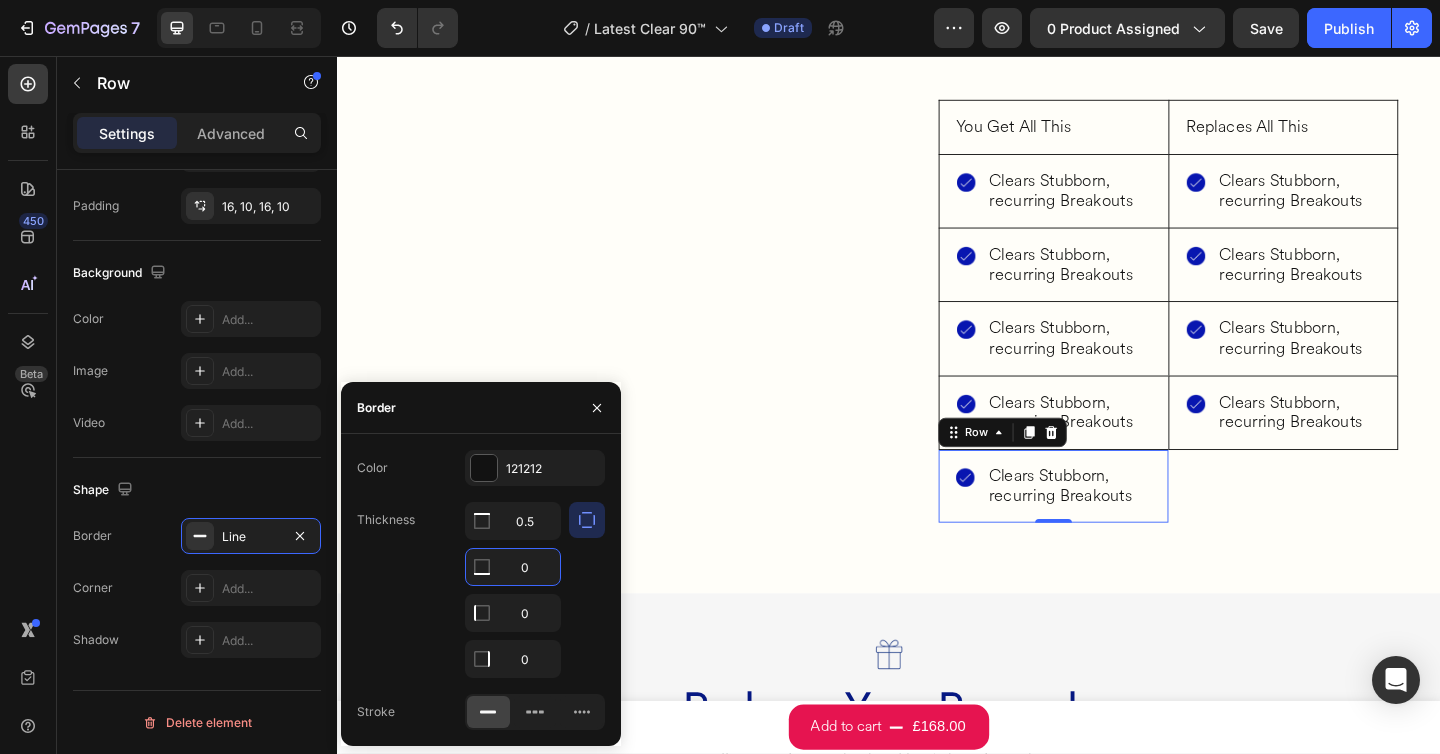 click on "0" at bounding box center (513, 567) 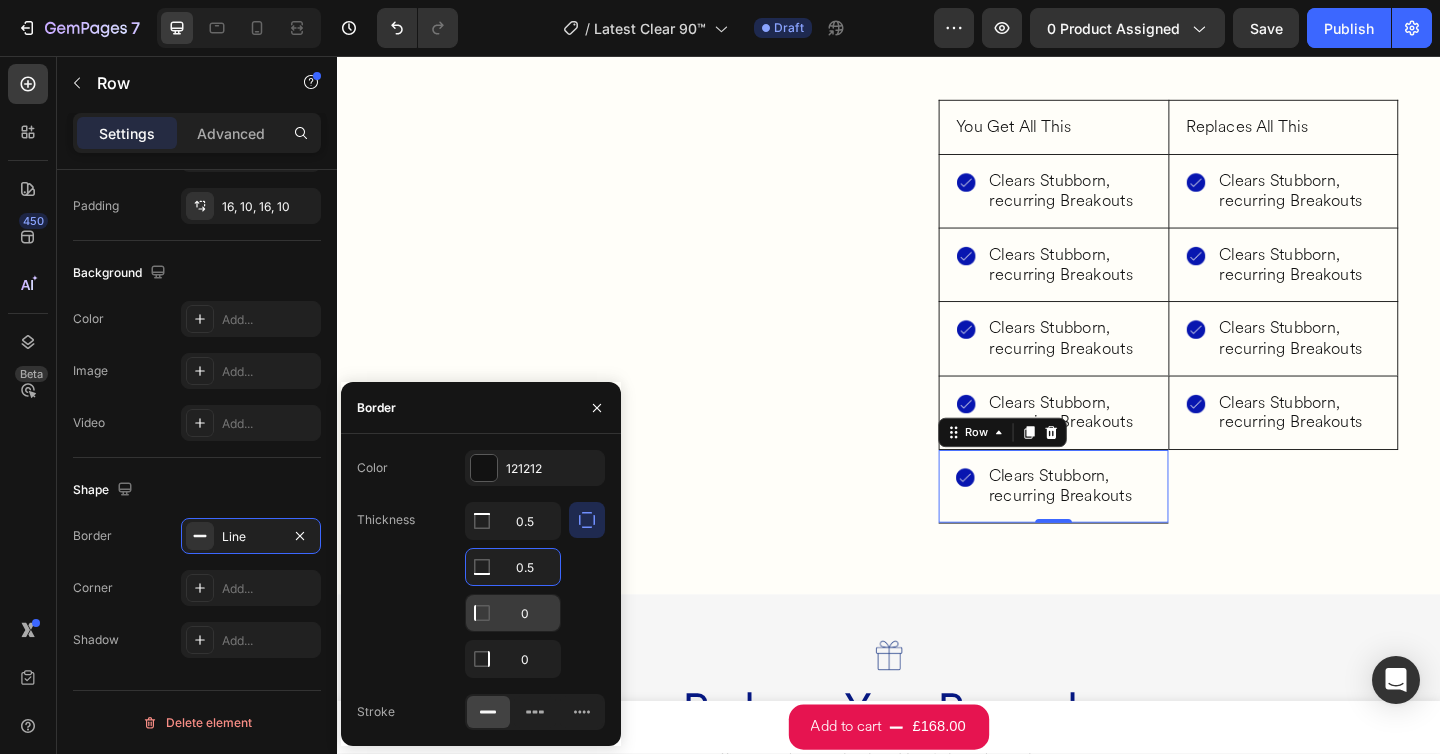 type on "0.5" 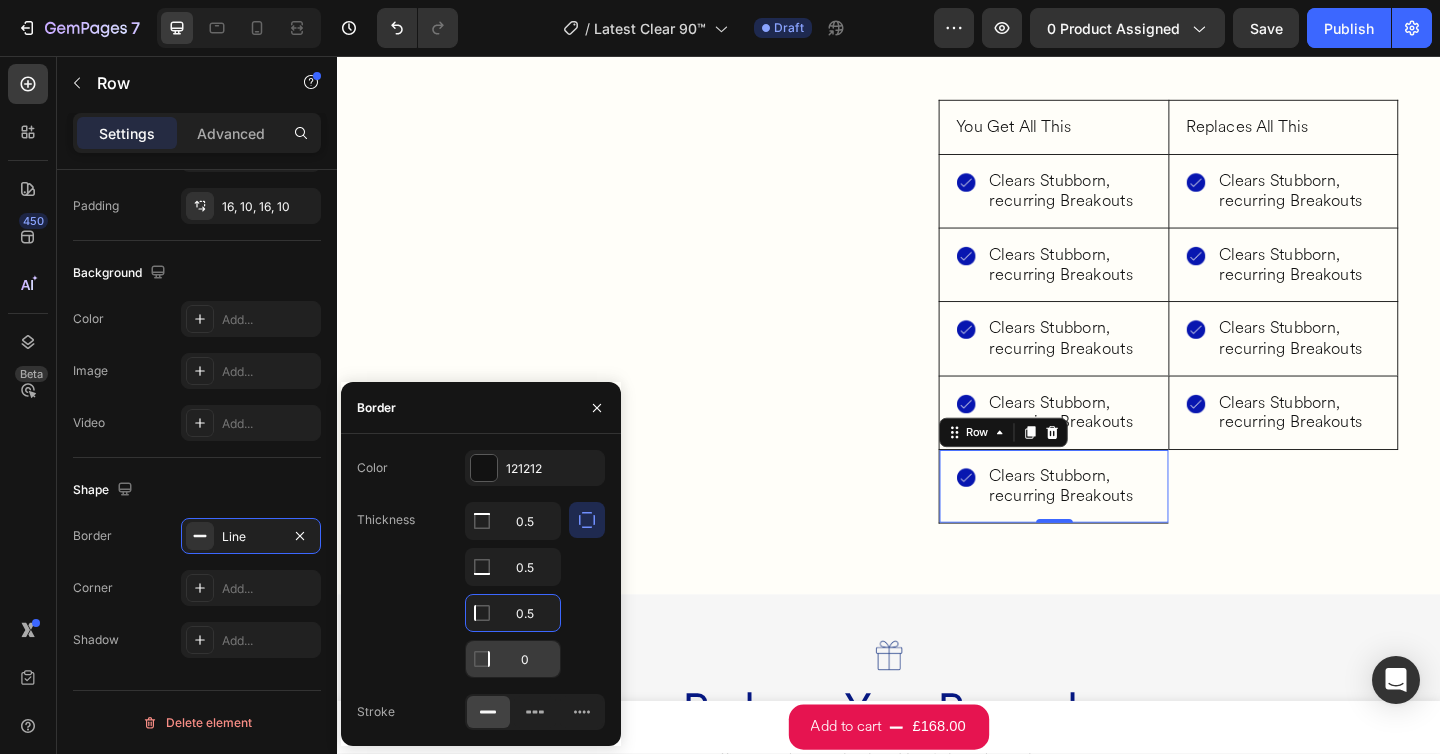 type on "0.5" 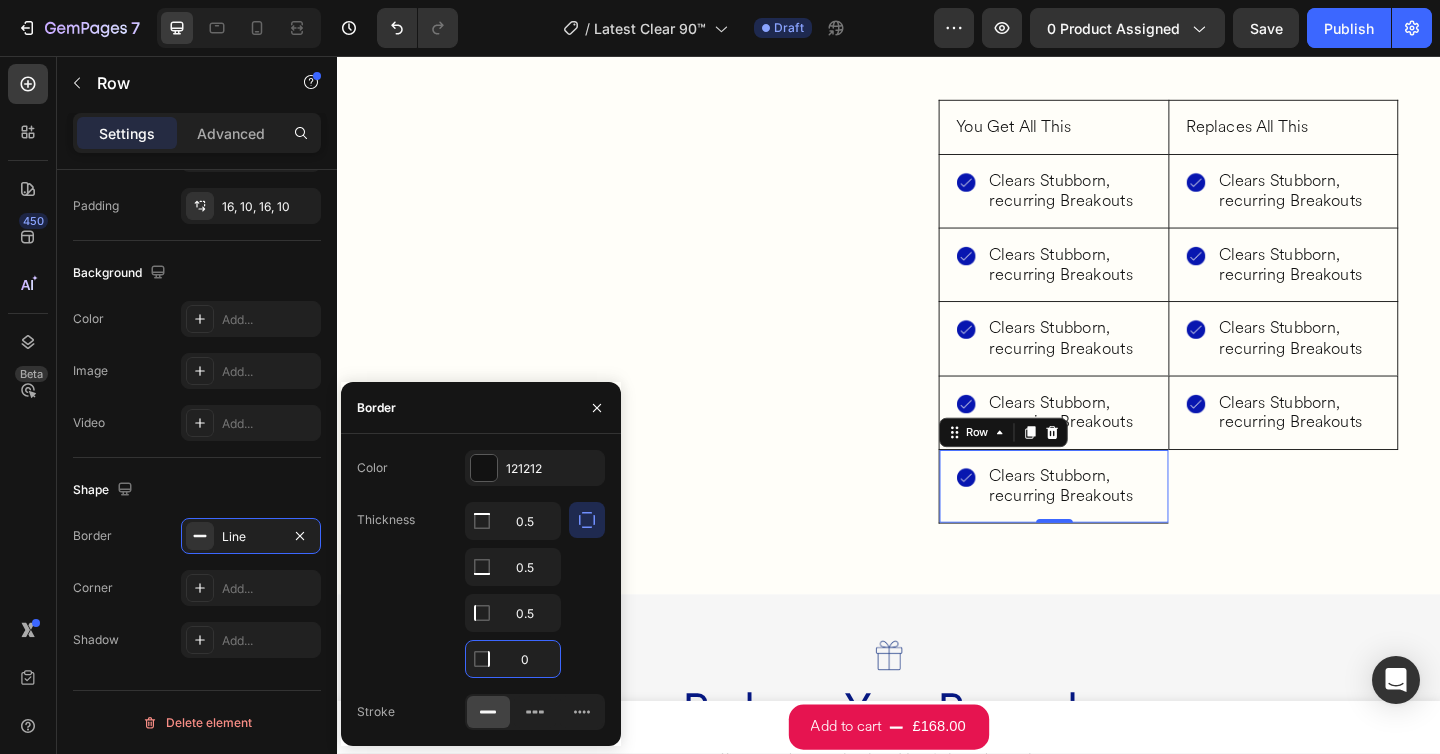 click on "0" at bounding box center [513, 659] 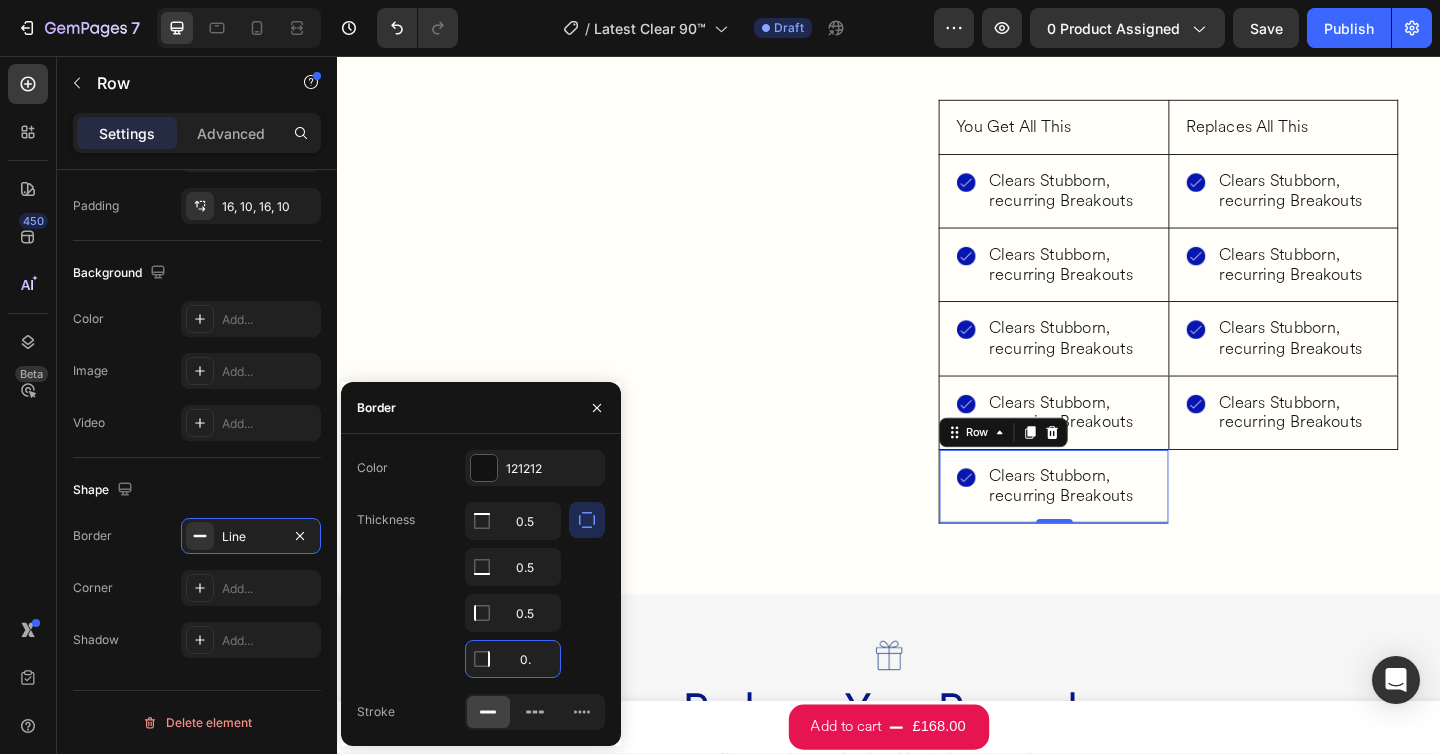 type on "0.5" 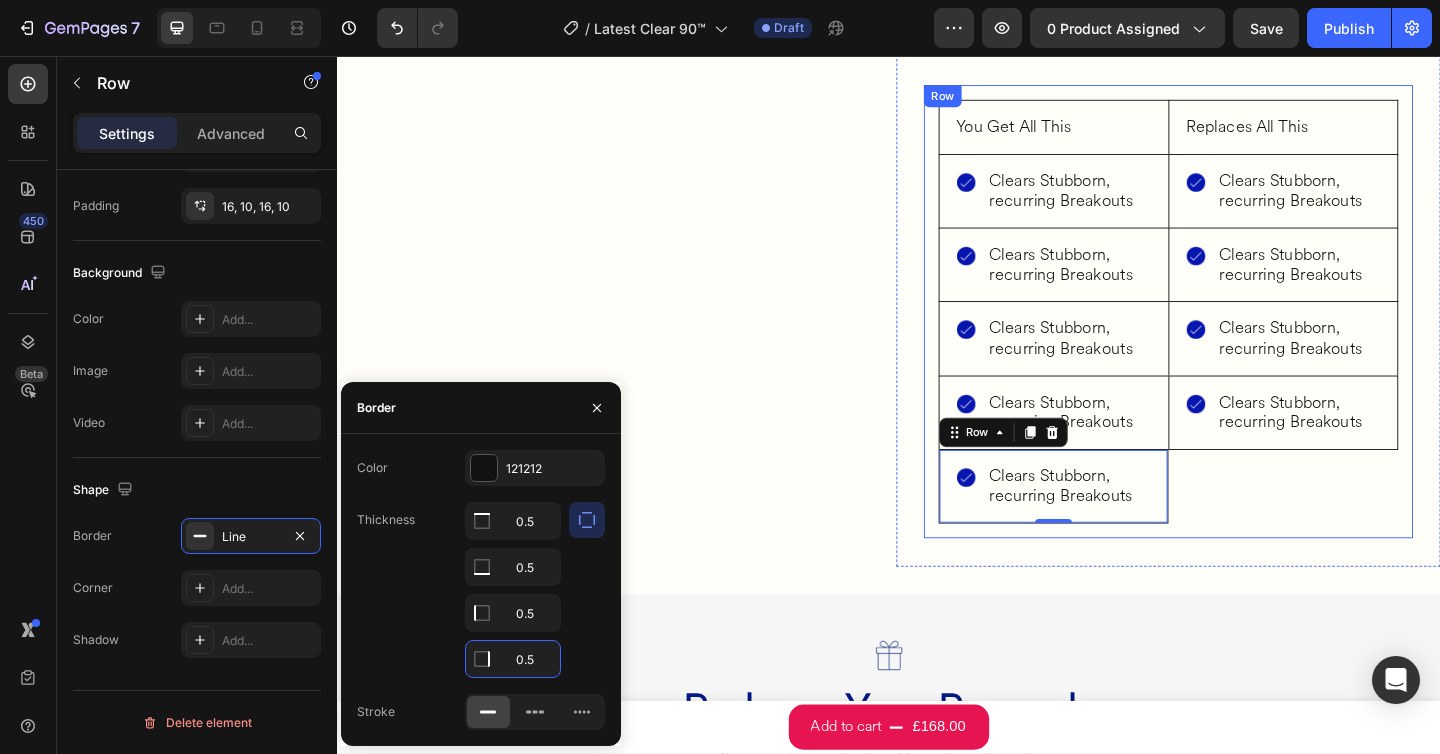 click on "Replaces All This Heading Row Image Clears Stubborn, recurring Breakouts Heading Row Row Image Clears Stubborn, recurring Breakouts Heading Row Row Image Clears Stubborn, recurring Breakouts Heading Row Row Image Clears Stubborn, recurring Breakouts Heading Row Row" at bounding box center [1366, 334] 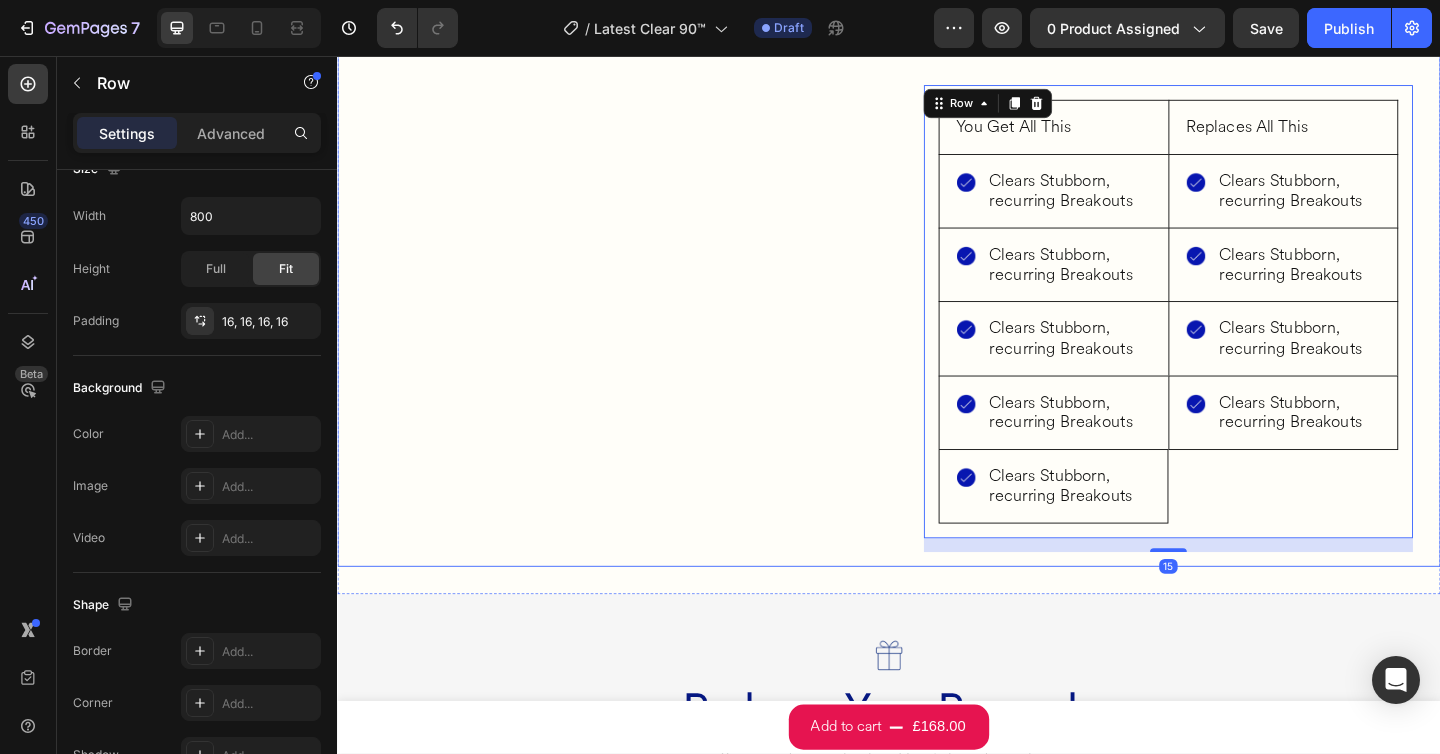 click on "Image My skin has reduced in redness and the amount of spots on my skin has greatly reduced and if I keep going with this I confident it will help my skin a lot more Text Block Icon Icon Icon Icon Icon Icon List Sara M. Text Block Row Image Row Row" at bounding box center (633, 86) 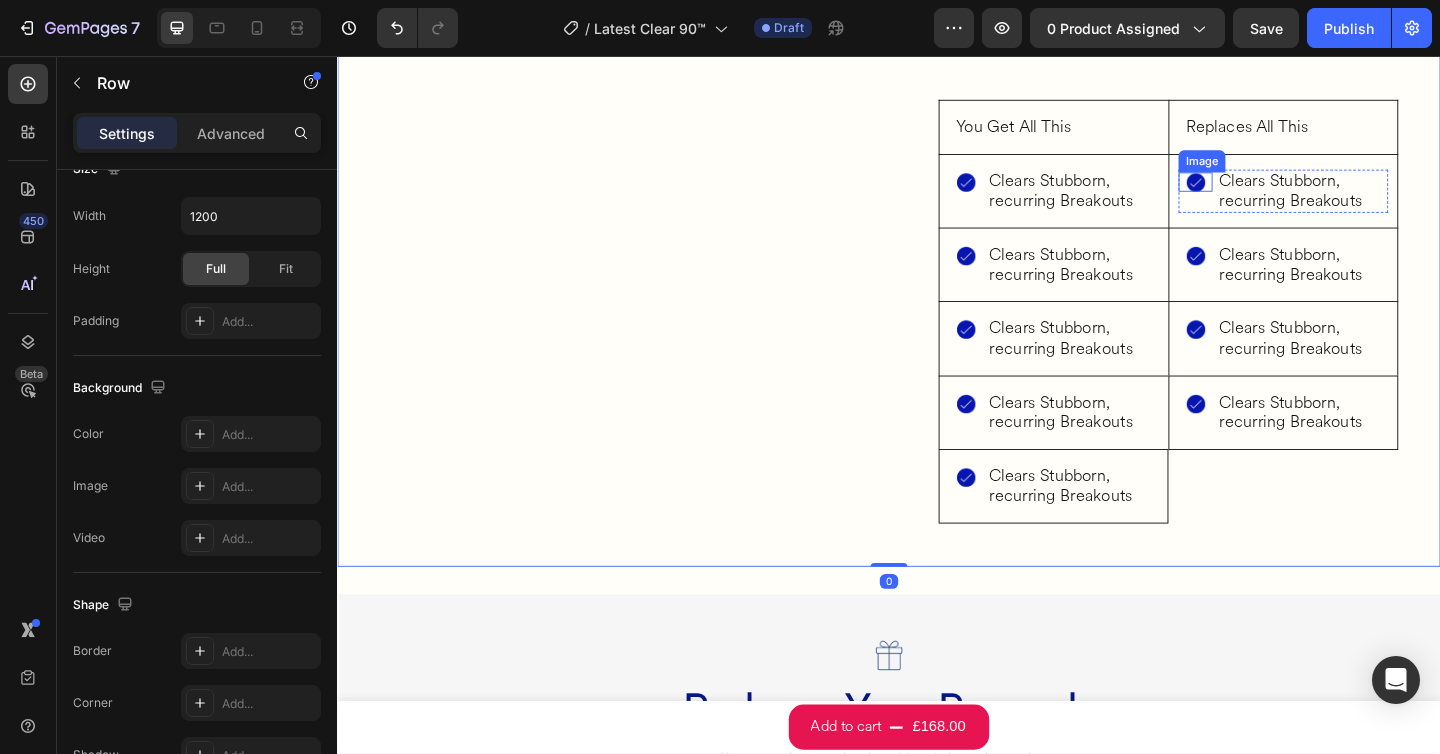 click at bounding box center (1271, 193) 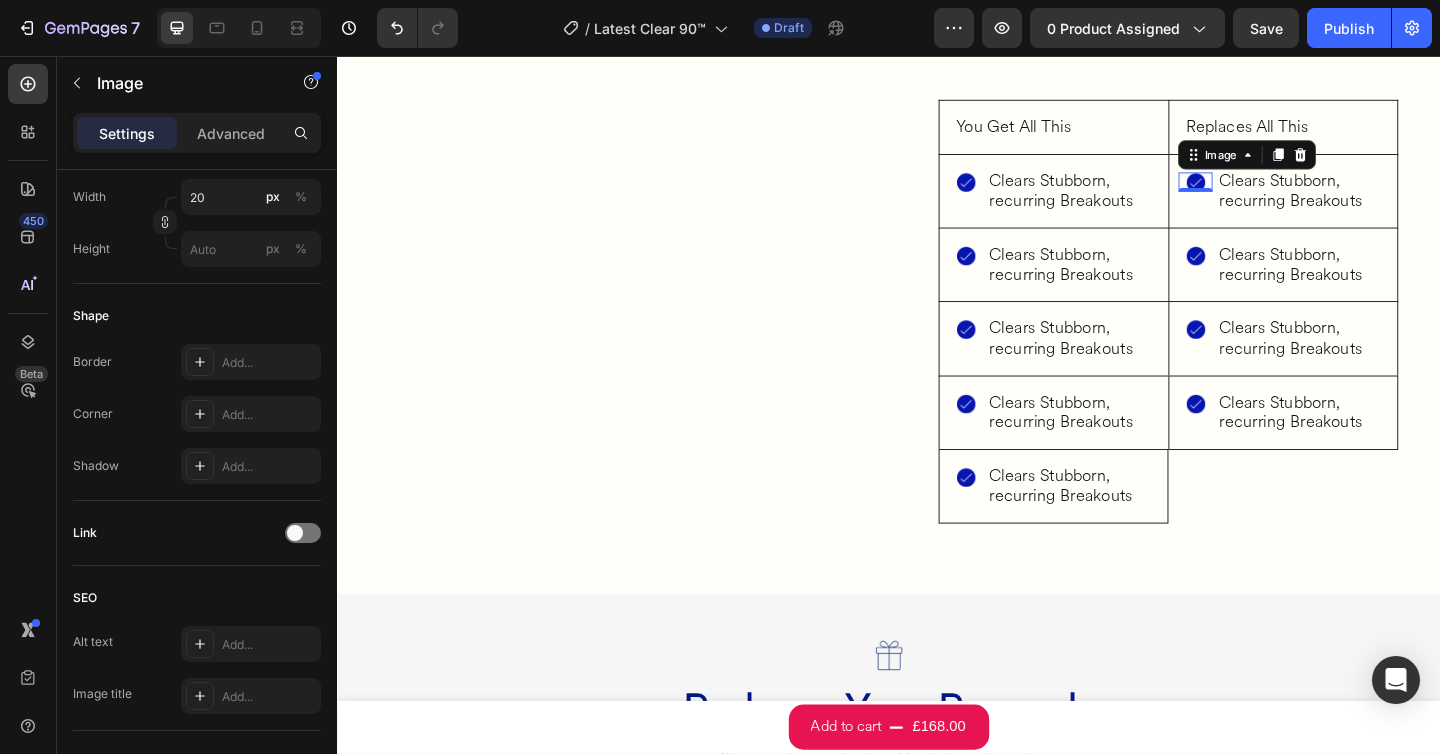scroll, scrollTop: 0, scrollLeft: 0, axis: both 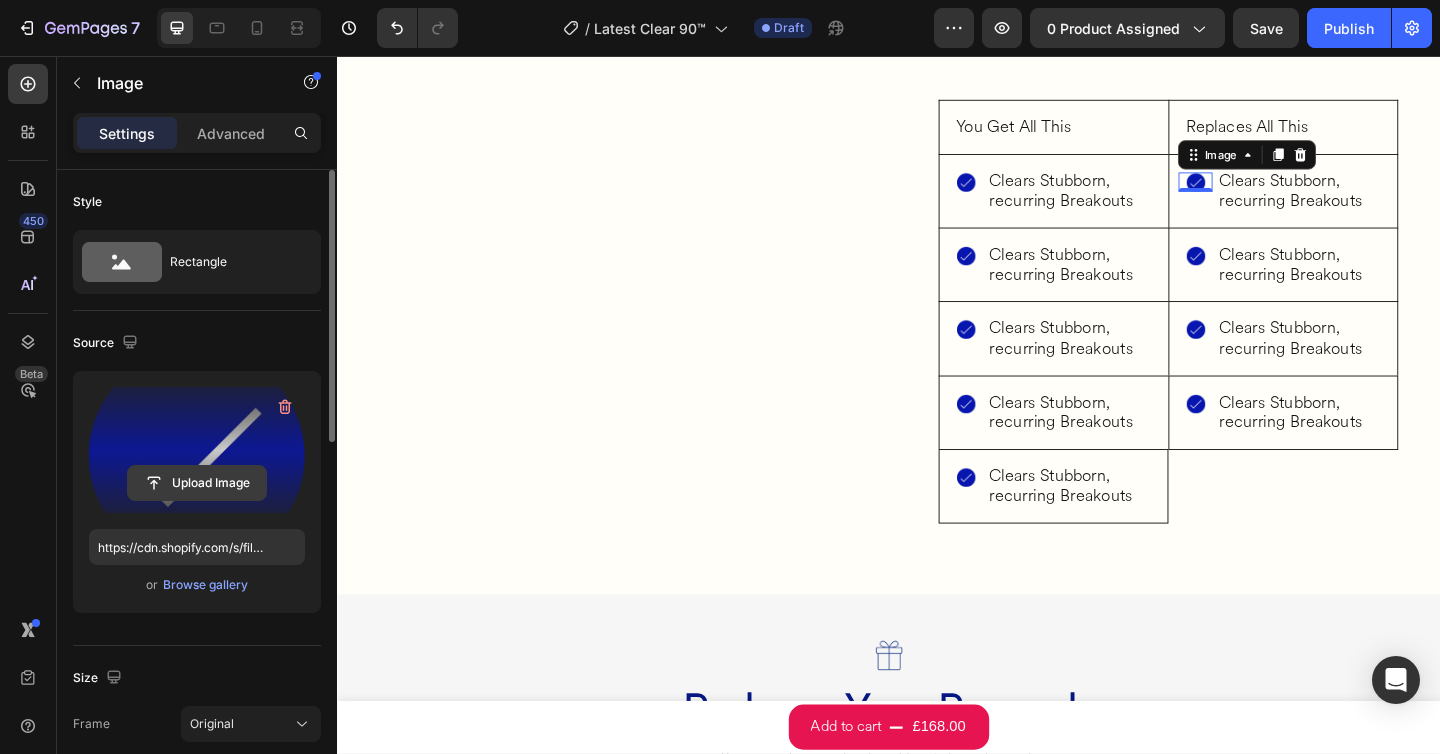 click 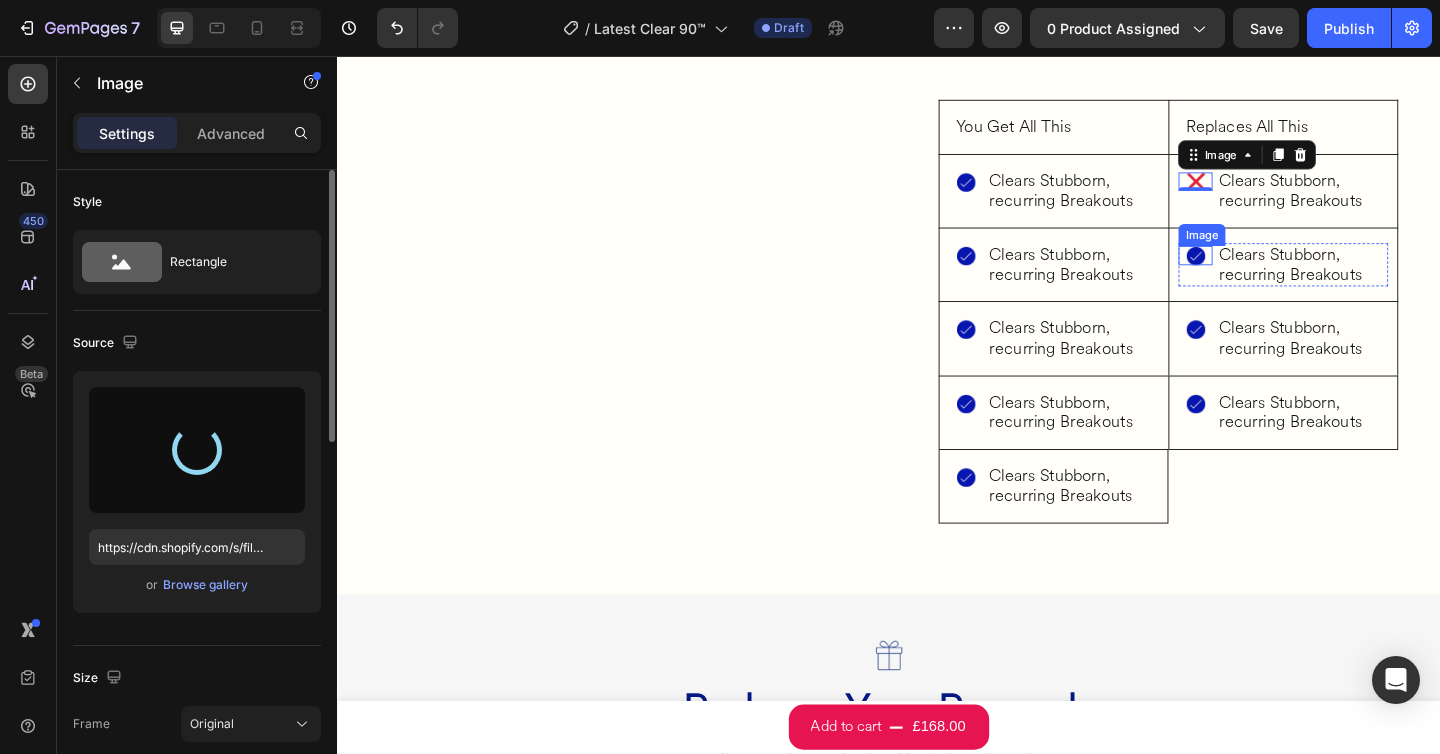 type on "https://cdn.shopify.com/s/files/1/0628/1501/1015/files/gempages_568213899514479697-a5e52ab7-2d16-4e96-8e01-e05f75a602c9.png" 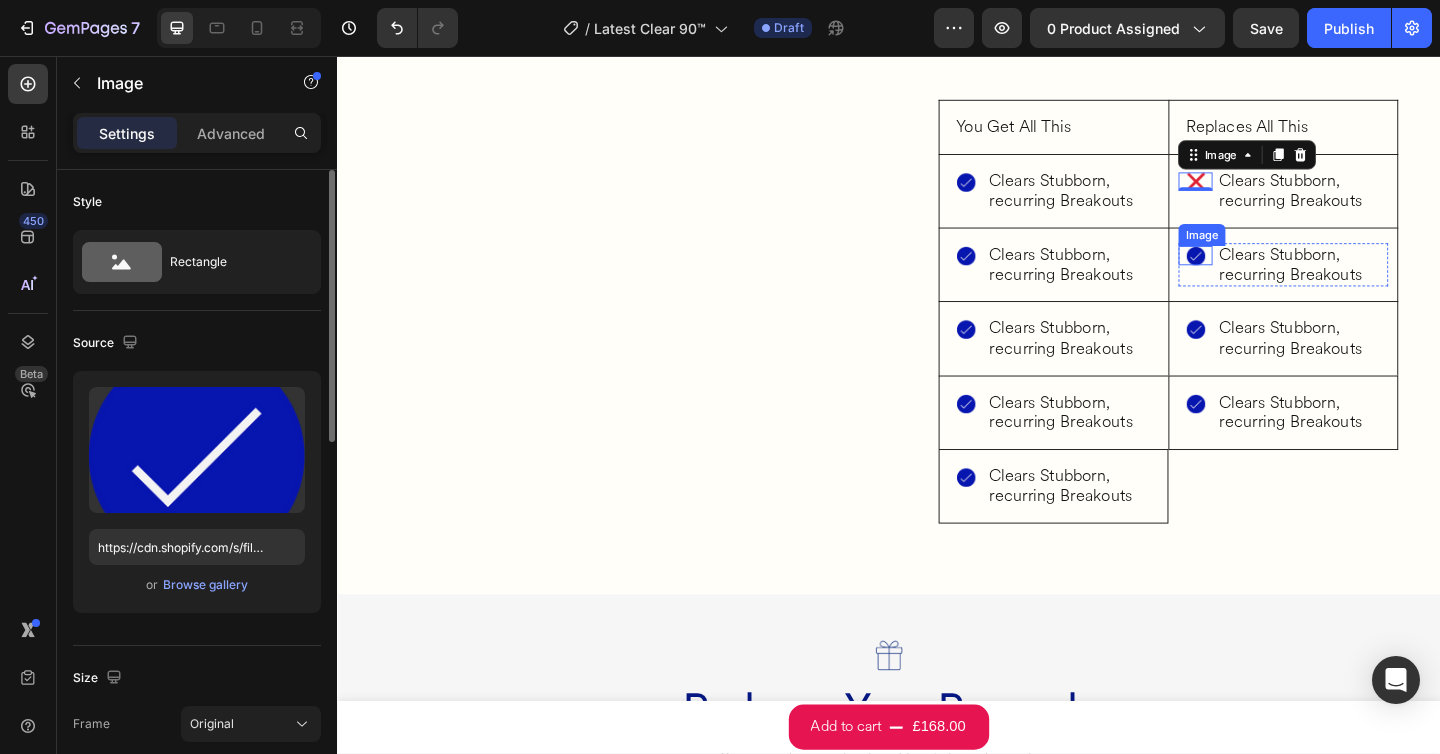 click on "Image" at bounding box center [1270, 273] 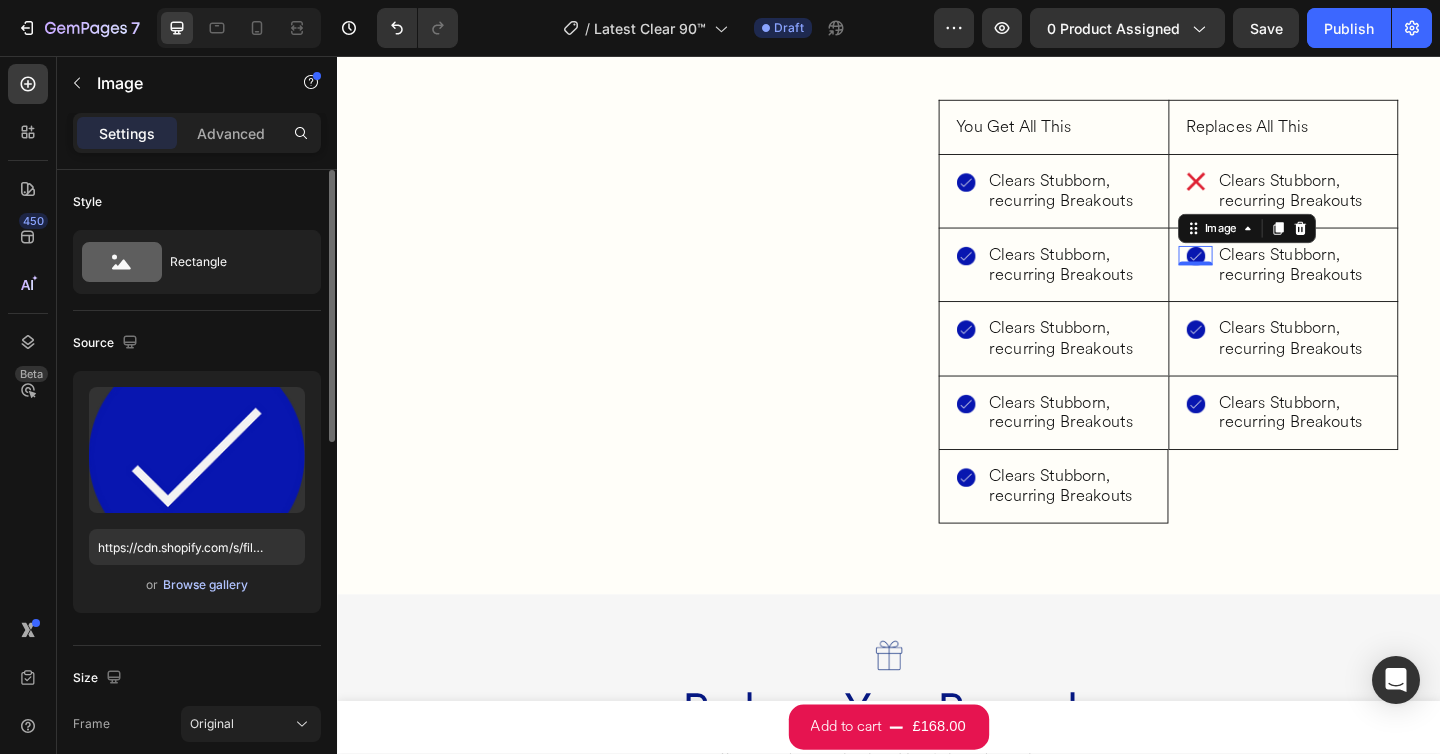 click on "Browse gallery" at bounding box center [205, 585] 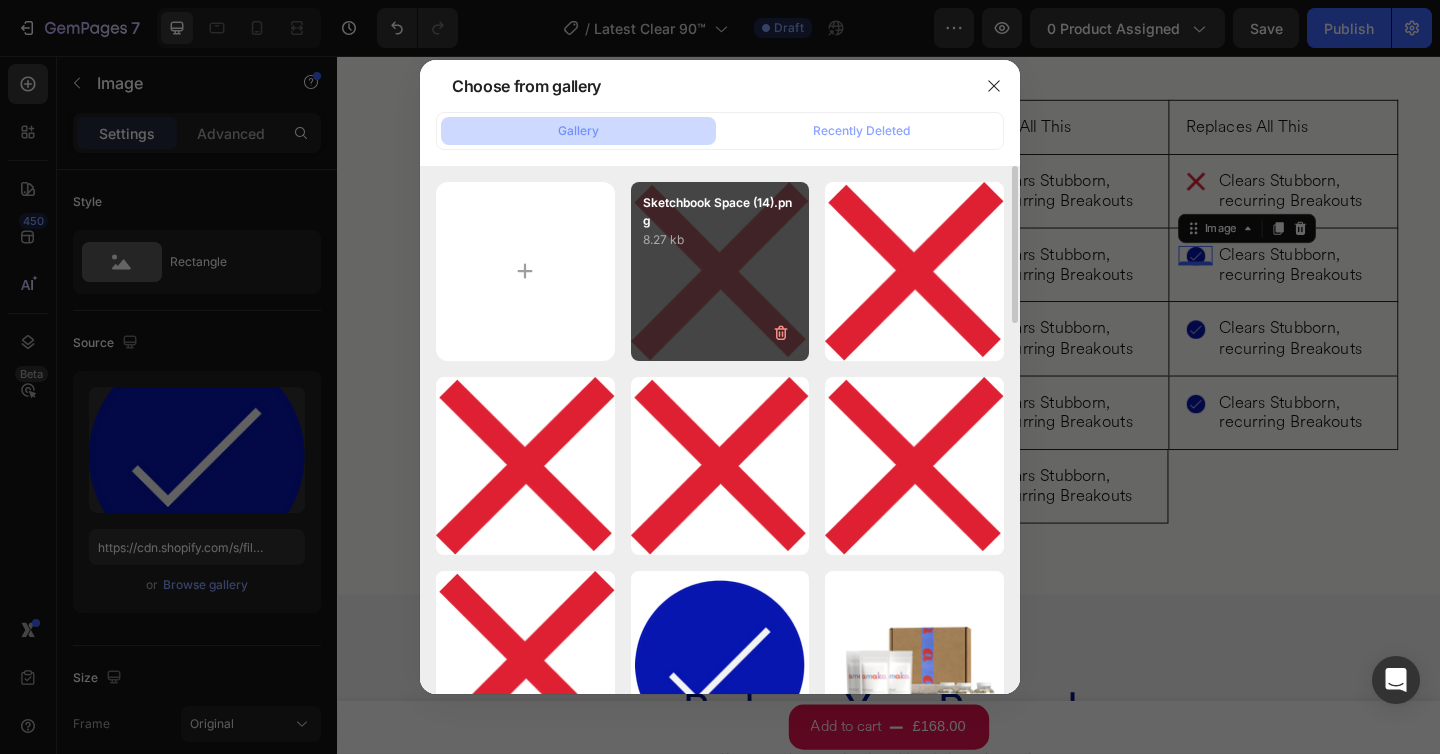 click on "Sketchbook Space (14).png 8.27 kb" at bounding box center [720, 271] 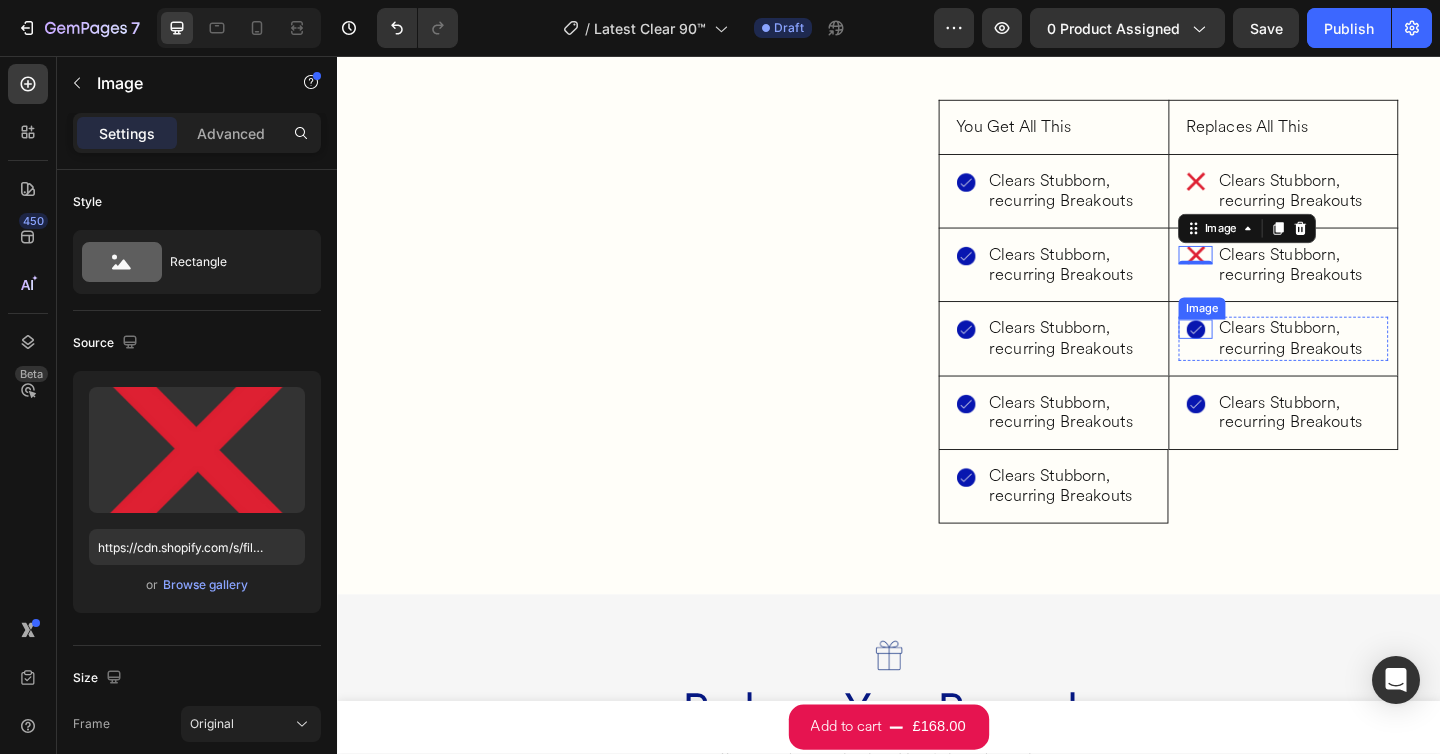 click on "Image" at bounding box center (1270, 353) 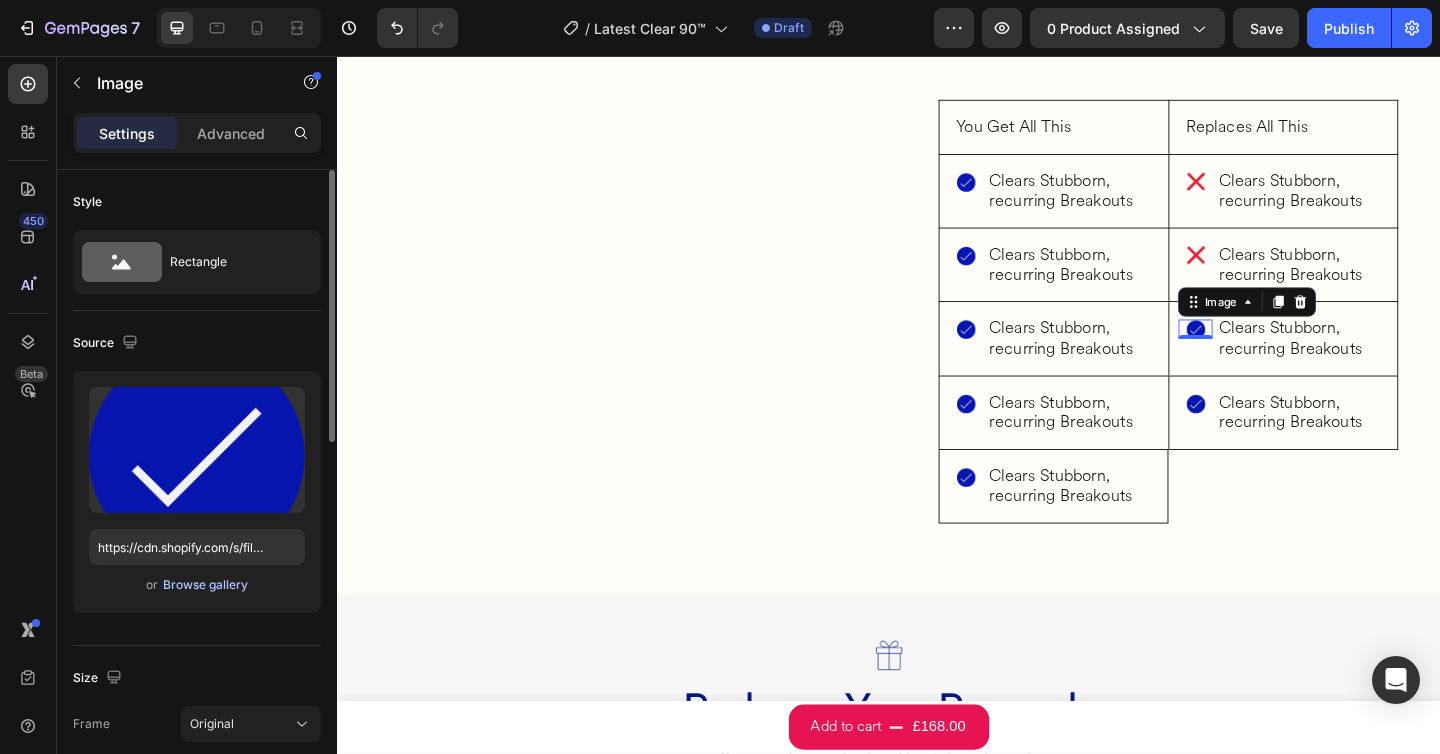 click on "Browse gallery" at bounding box center [205, 585] 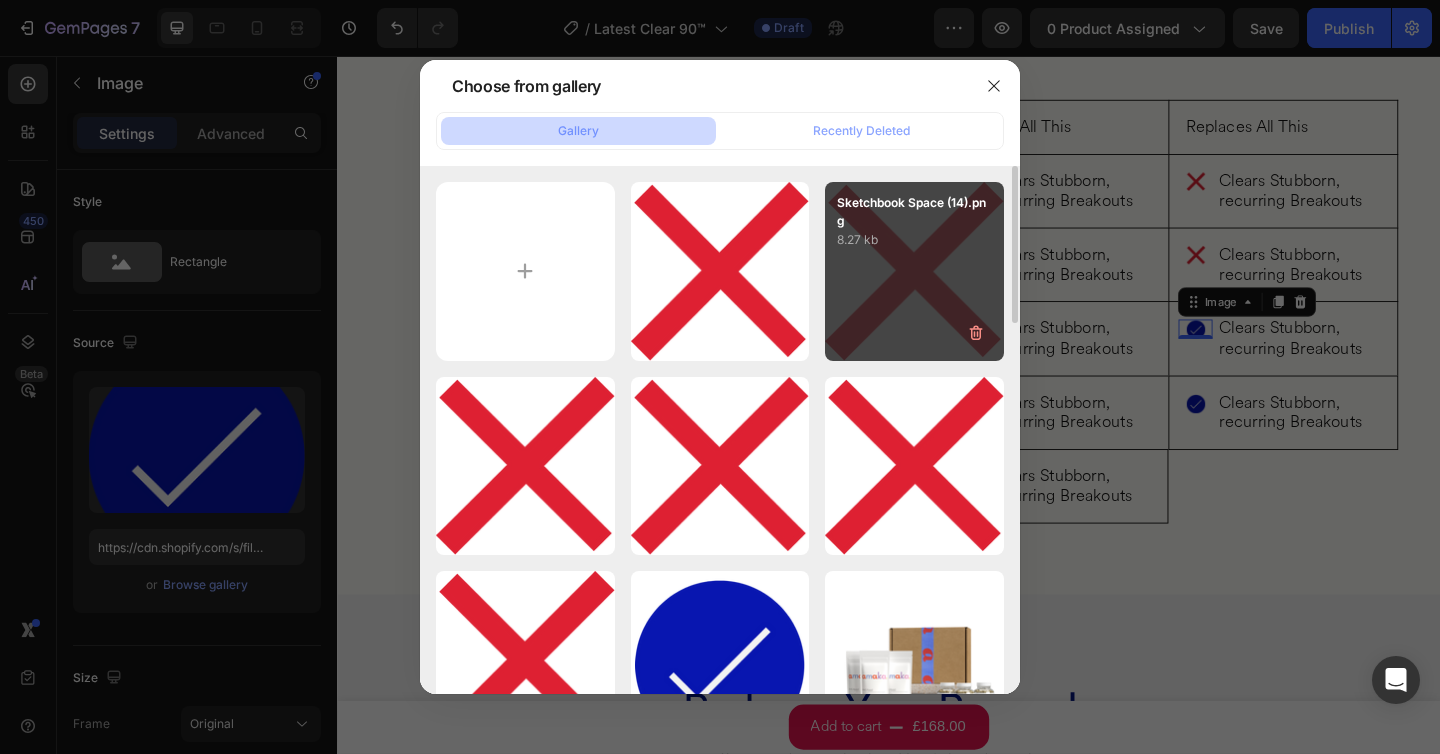 click on "Sketchbook Space (14).png 8.27 kb" at bounding box center (914, 271) 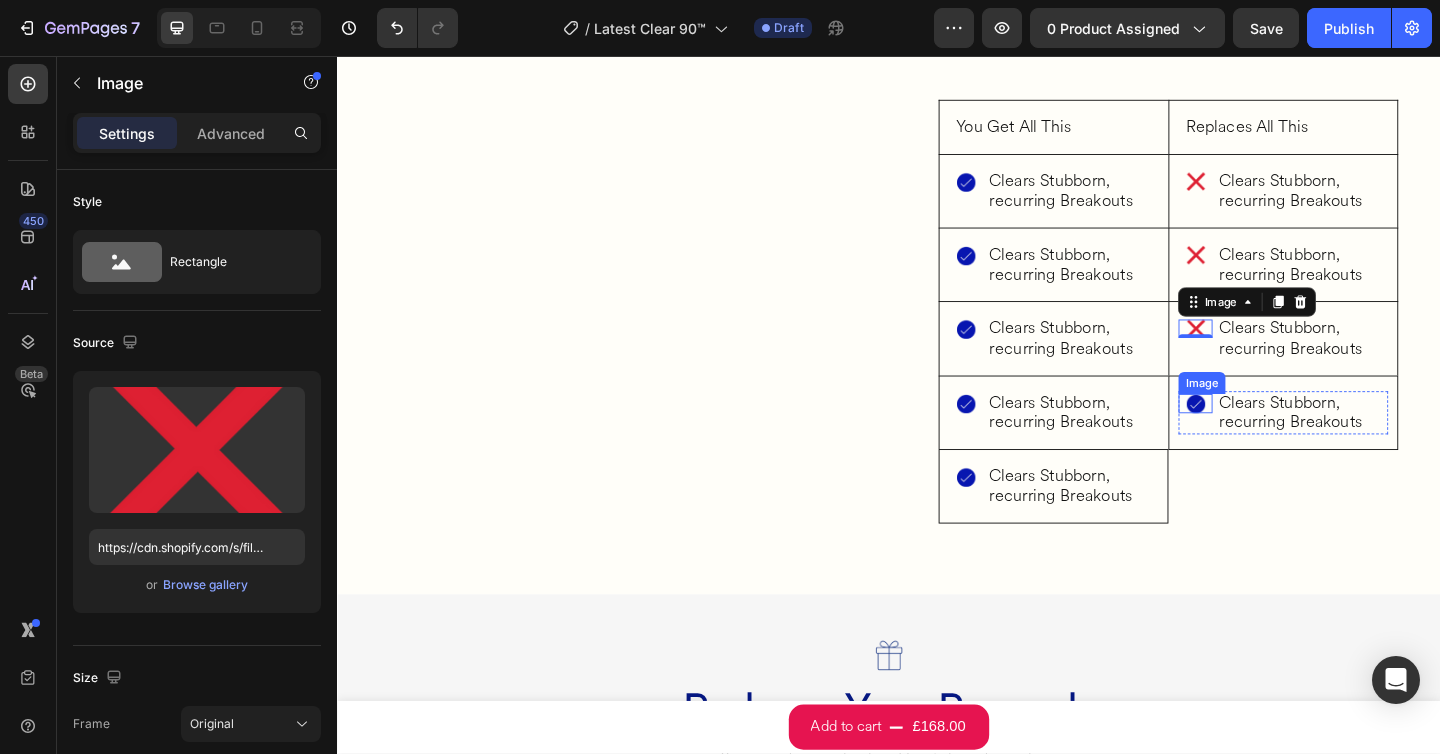 click at bounding box center [1271, 434] 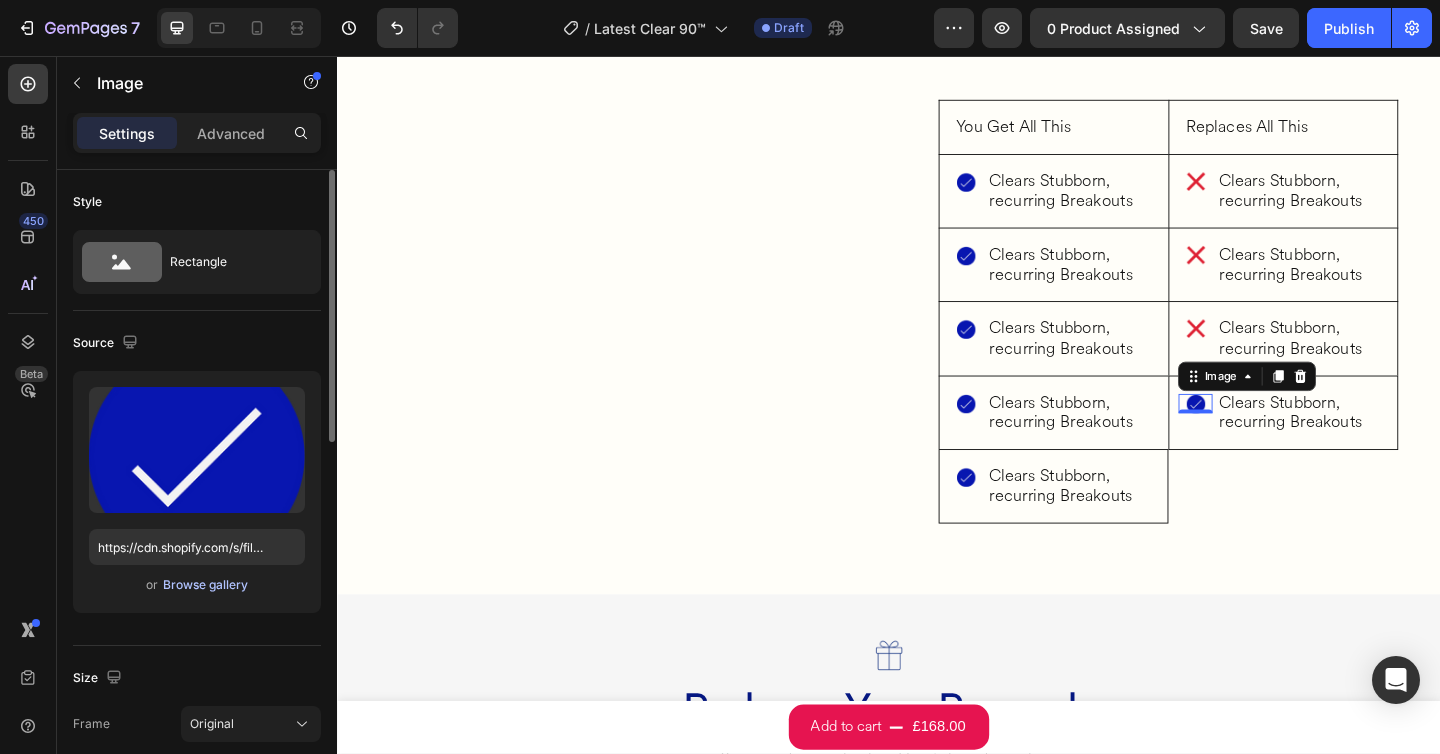 click on "Browse gallery" at bounding box center [205, 585] 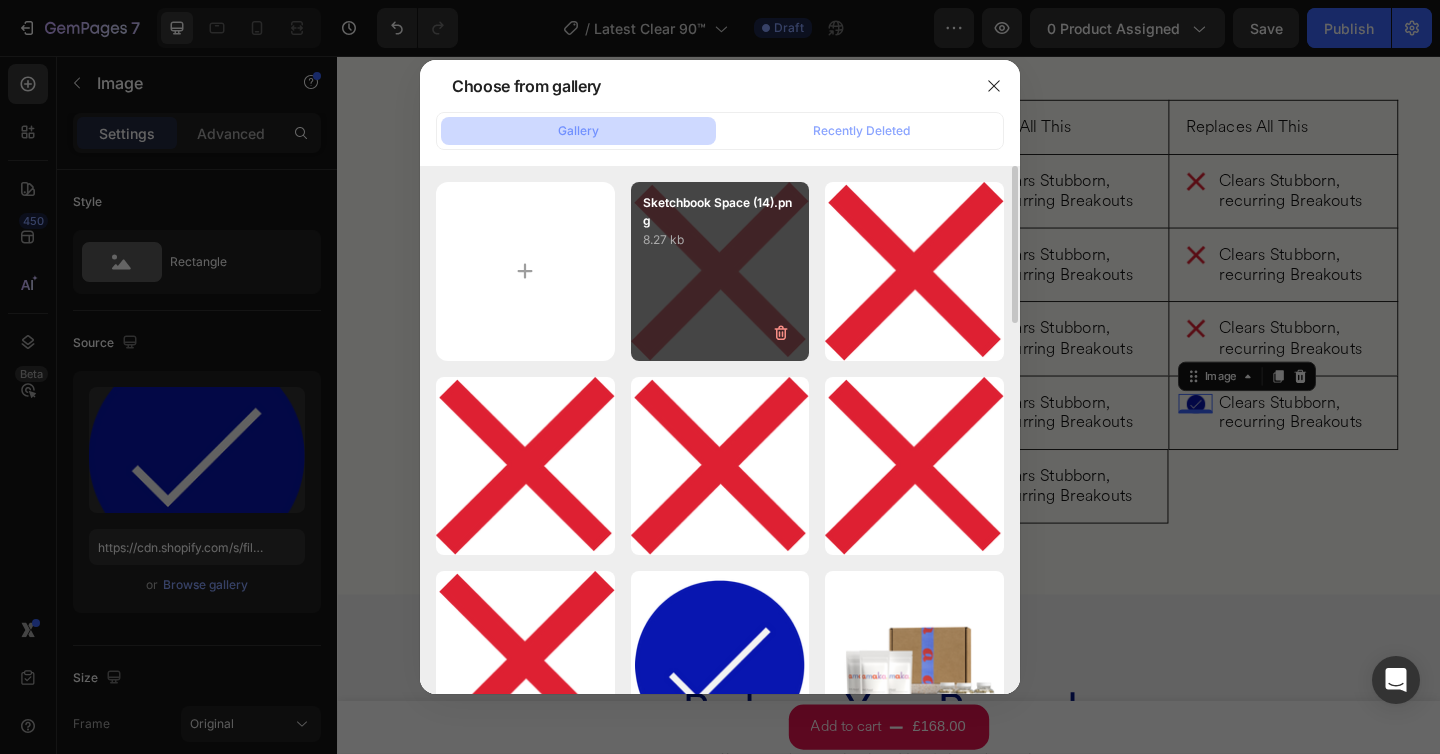 click on "Sketchbook Space (14).png 8.27 kb" at bounding box center (720, 271) 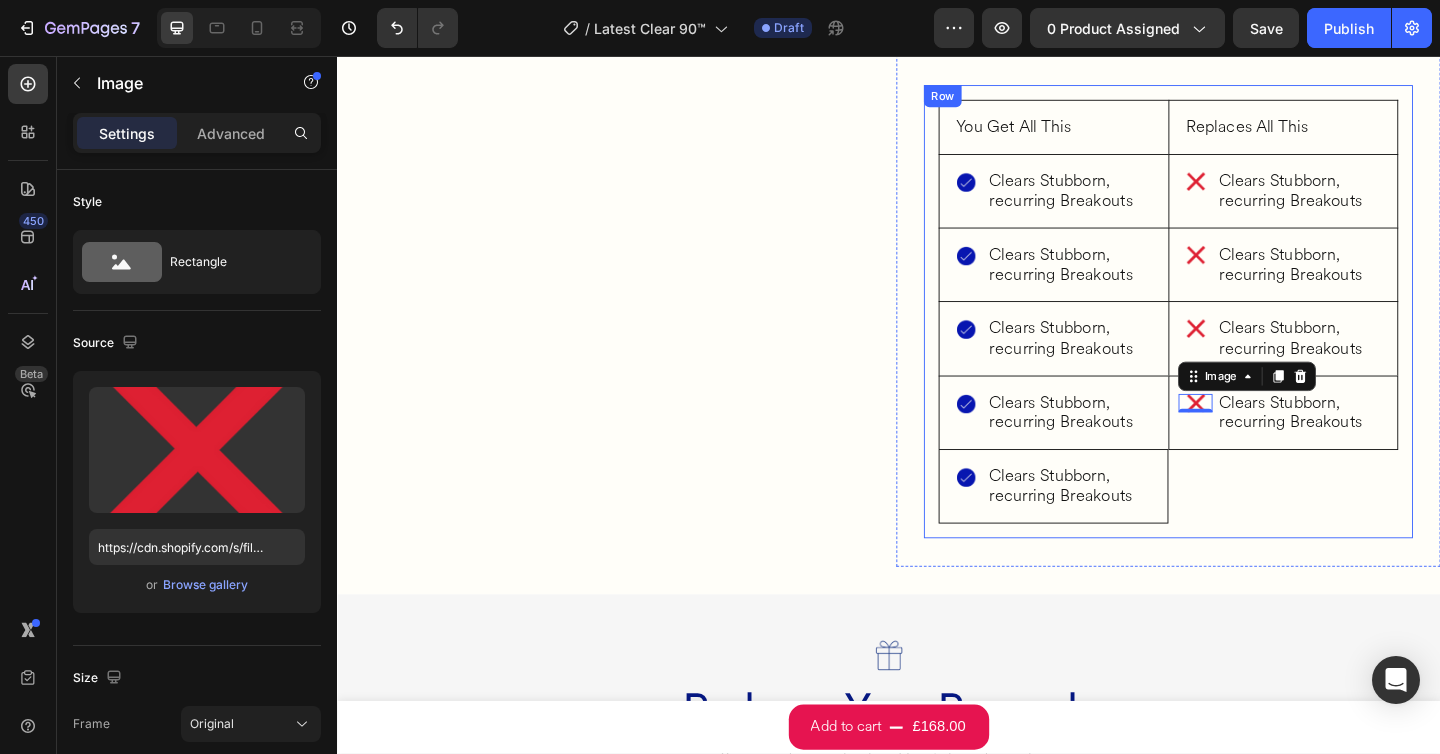 click on "Replaces All This Heading Row Image Clears Stubborn, recurring Breakouts Heading Row Row Image Clears Stubborn, recurring Breakouts Heading Row Row Image Clears Stubborn, recurring Breakouts Heading Row Row Image   0 Clears Stubborn, recurring Breakouts Heading Row Row" at bounding box center (1366, 334) 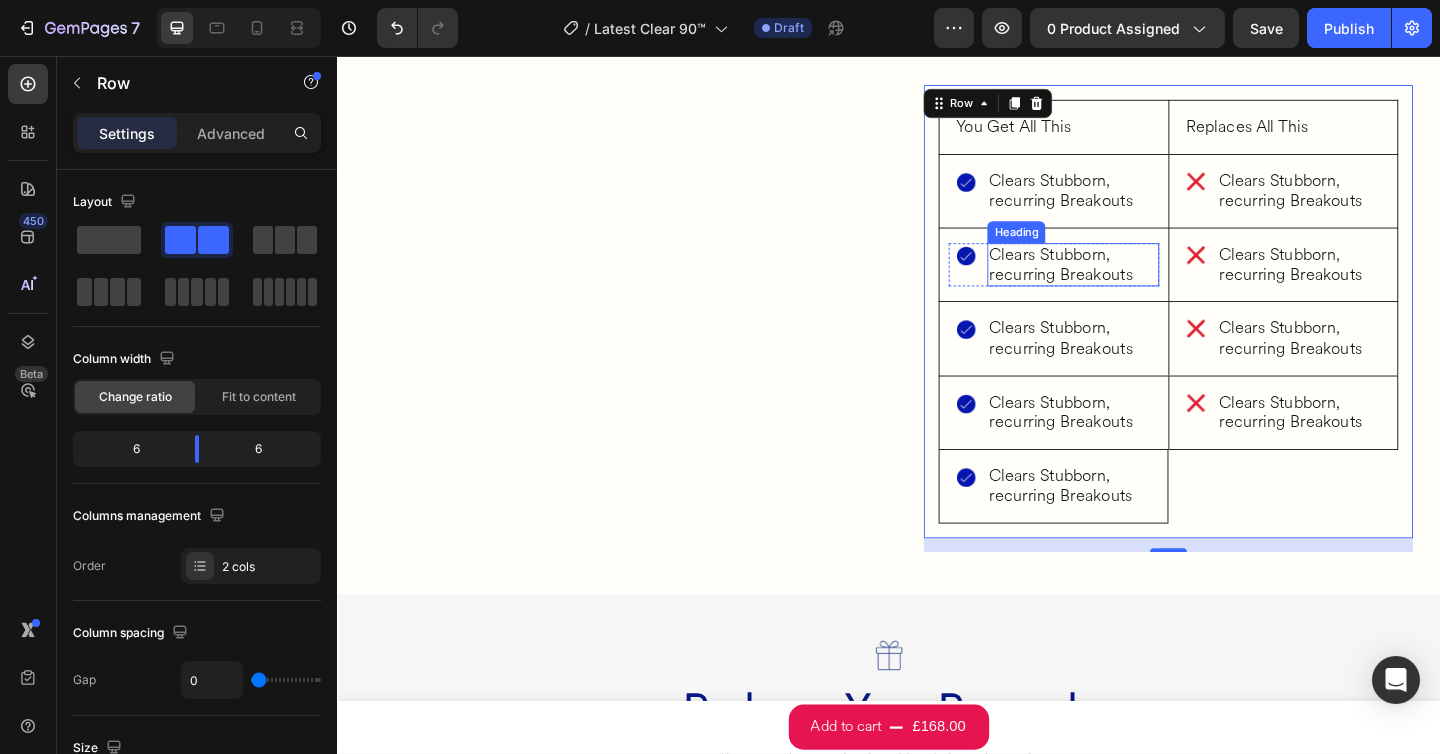 click on "Clears Stubborn, recurring Breakouts" at bounding box center (1137, 283) 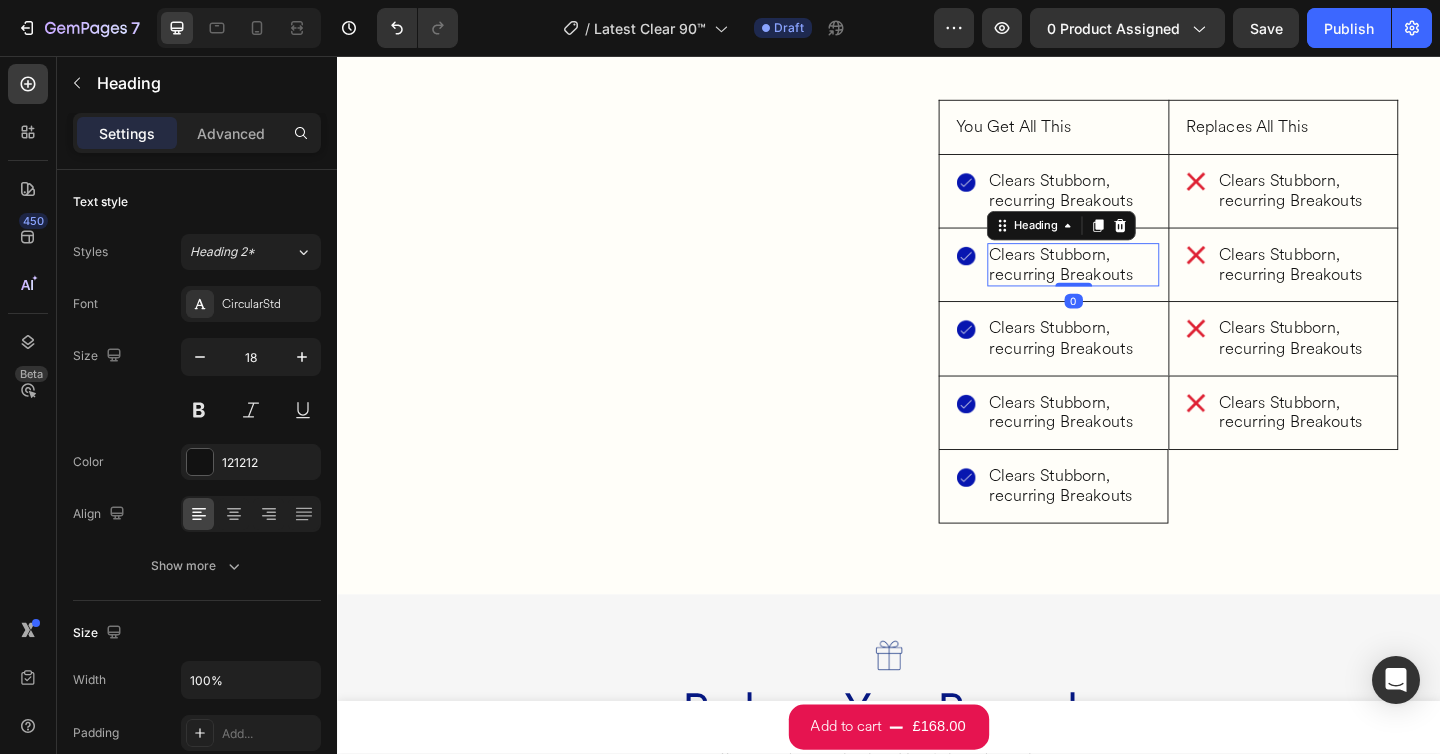 click on "Clears Stubborn, recurring Breakouts" at bounding box center [1137, 283] 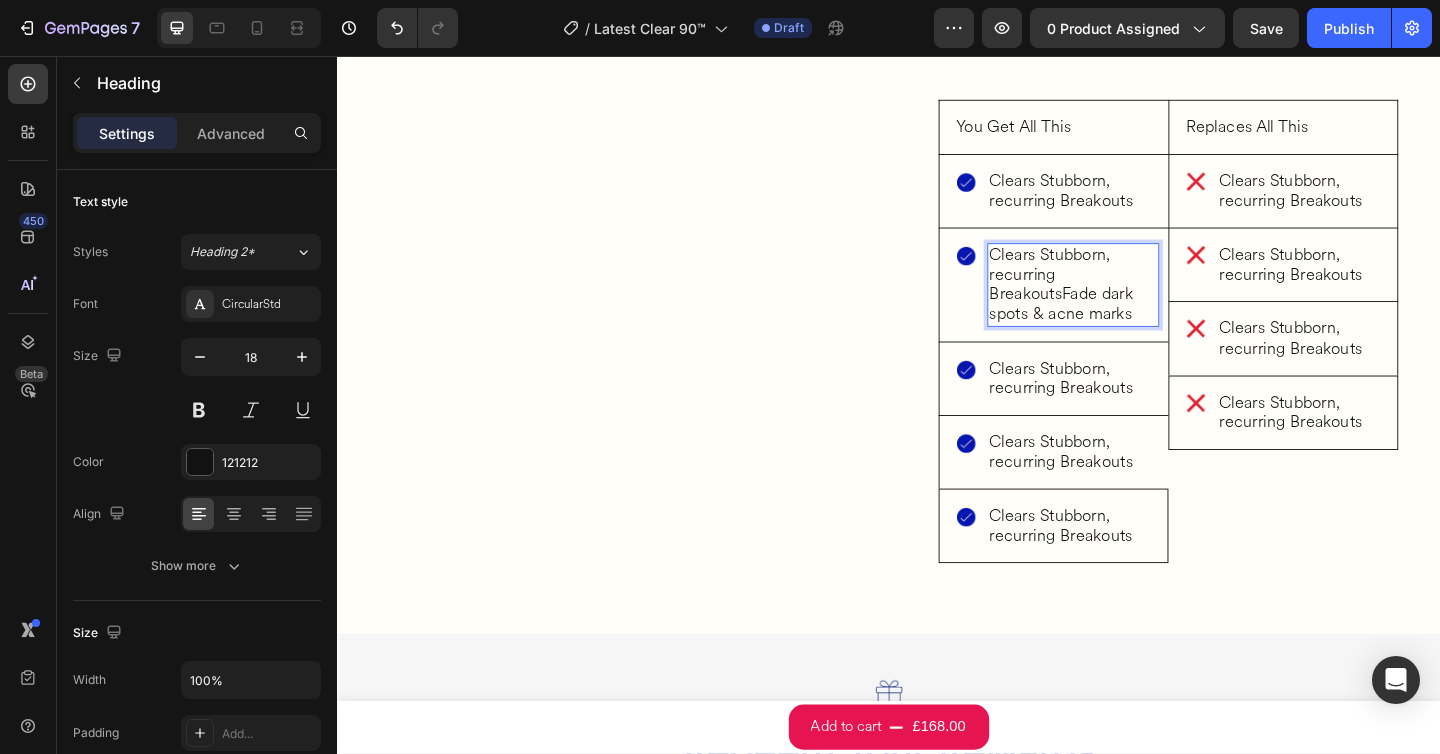 click on "Clears Stubborn, recurring BreakoutsFade dark spots & acne marks" at bounding box center [1137, 305] 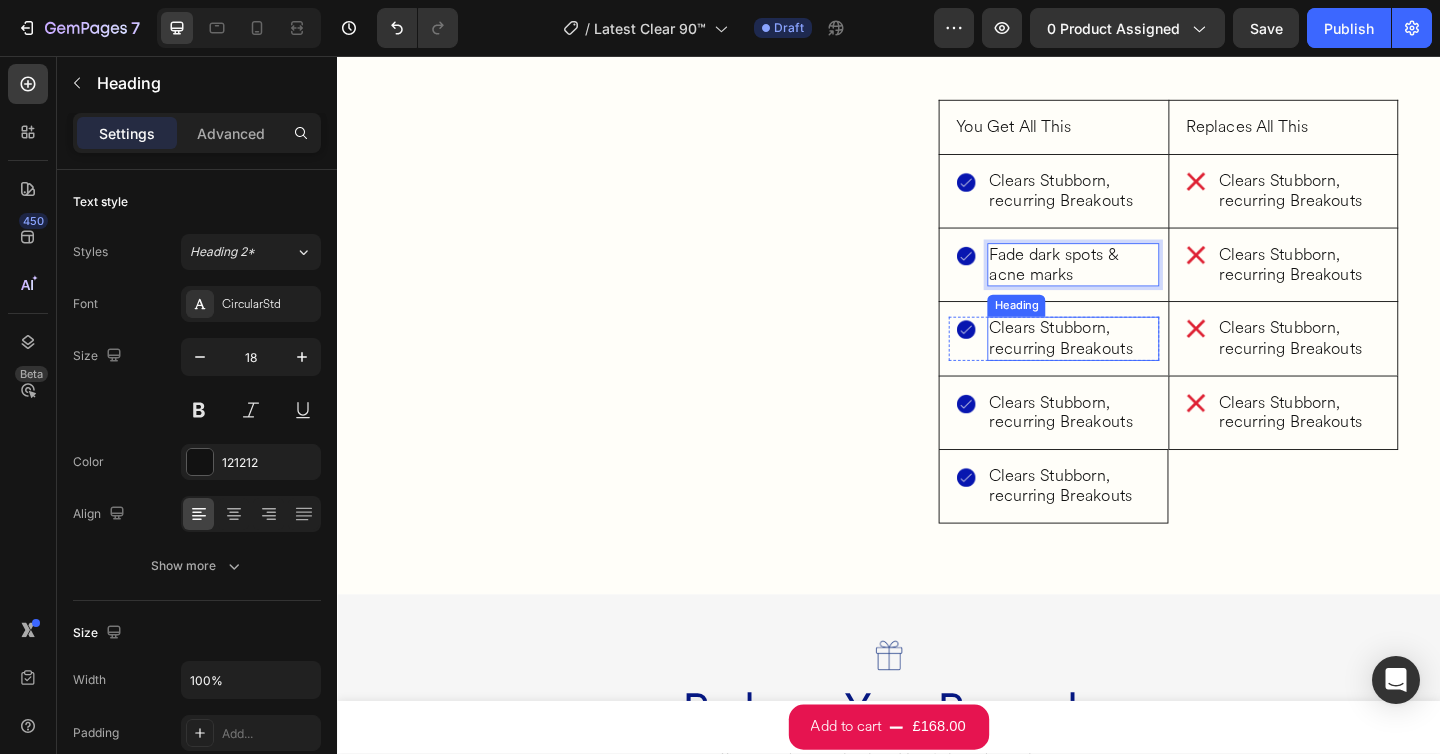 click on "Clears Stubborn, recurring Breakouts" at bounding box center (1137, 363) 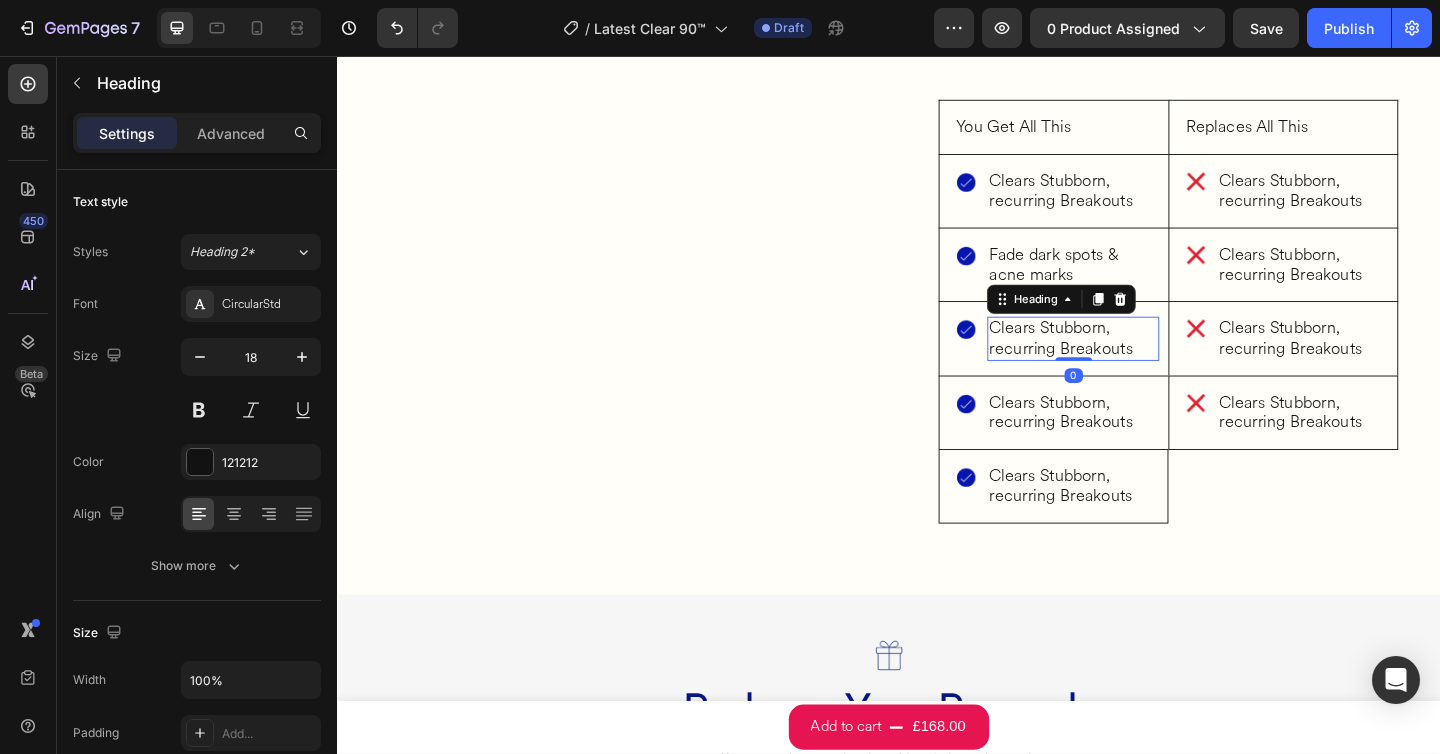 click on "Clears Stubborn, recurring Breakouts" at bounding box center [1137, 363] 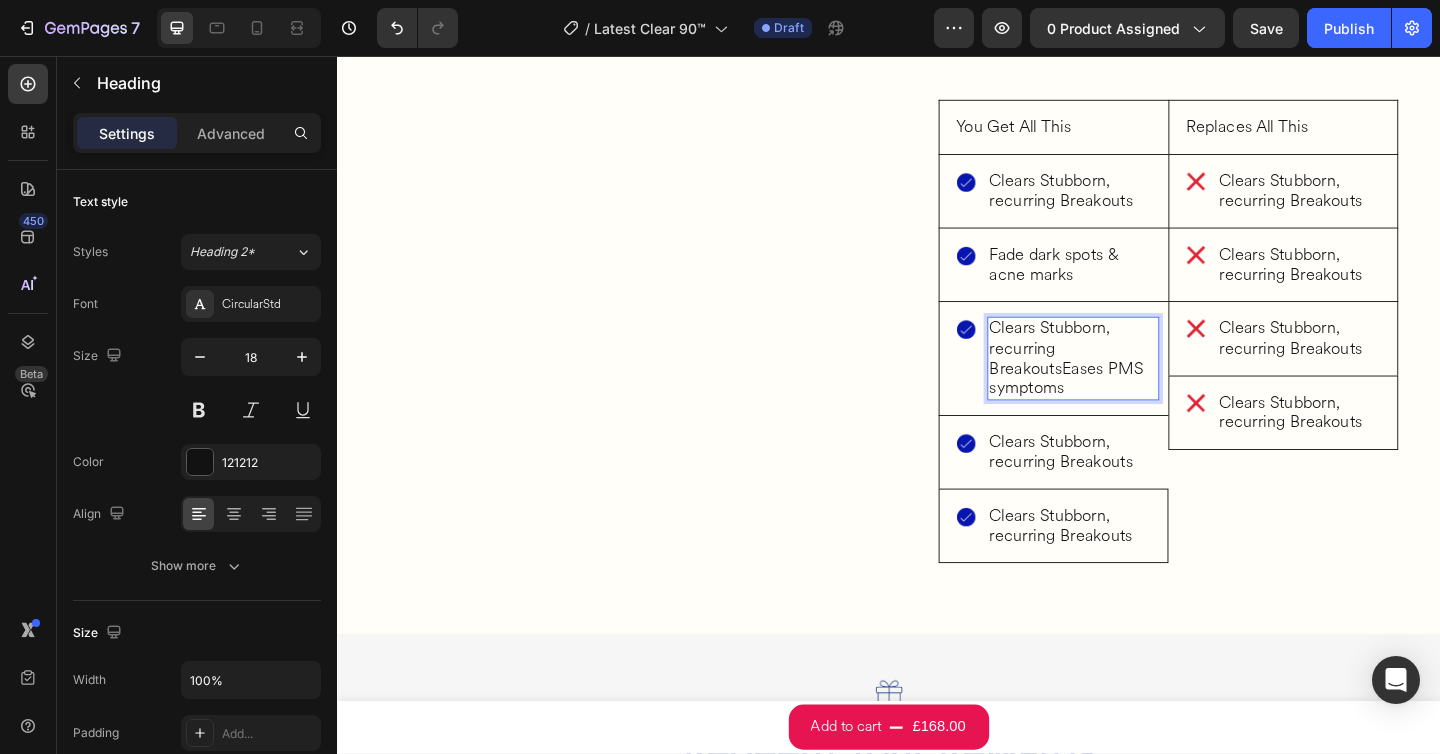 click on "Clears Stubborn, recurring BreakoutsEases PMS symptoms" at bounding box center [1137, 385] 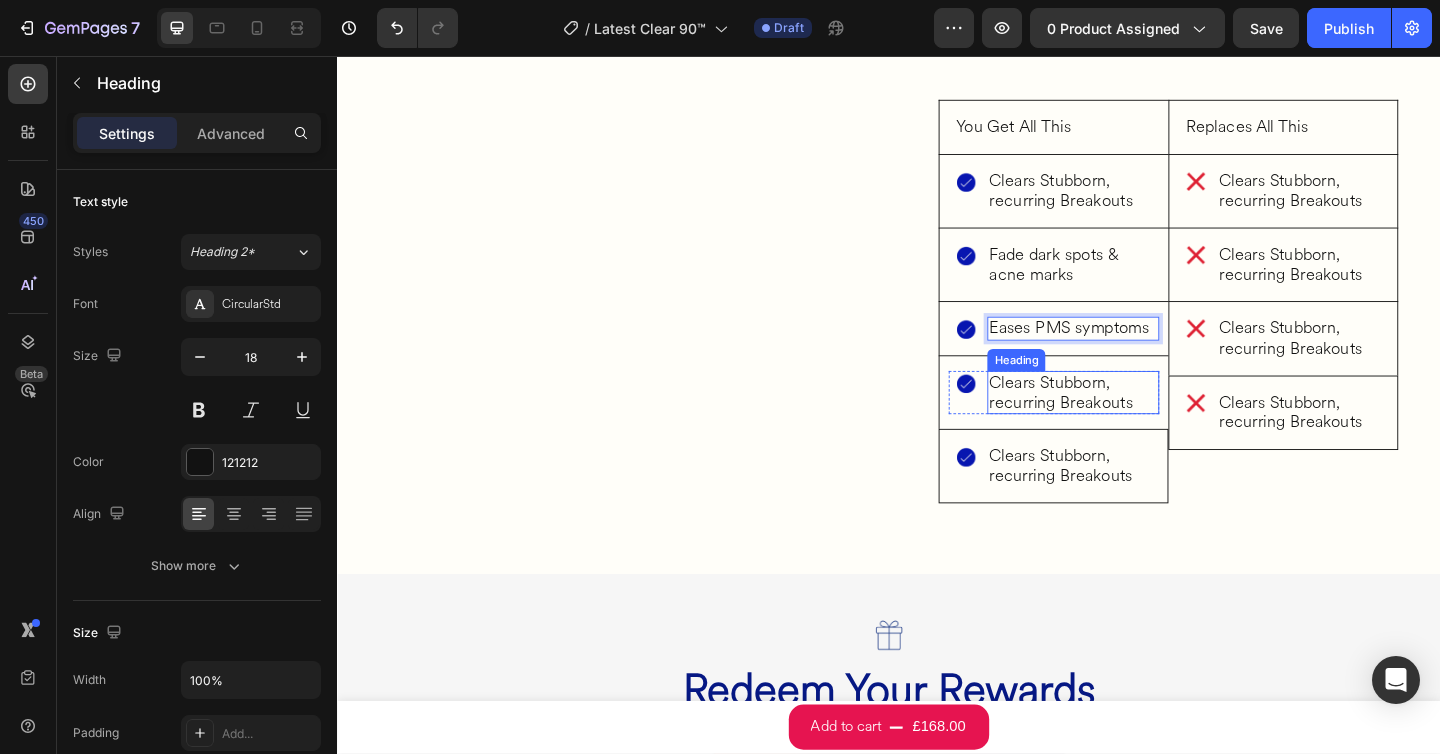 click on "Clears Stubborn, recurring Breakouts" at bounding box center [1137, 422] 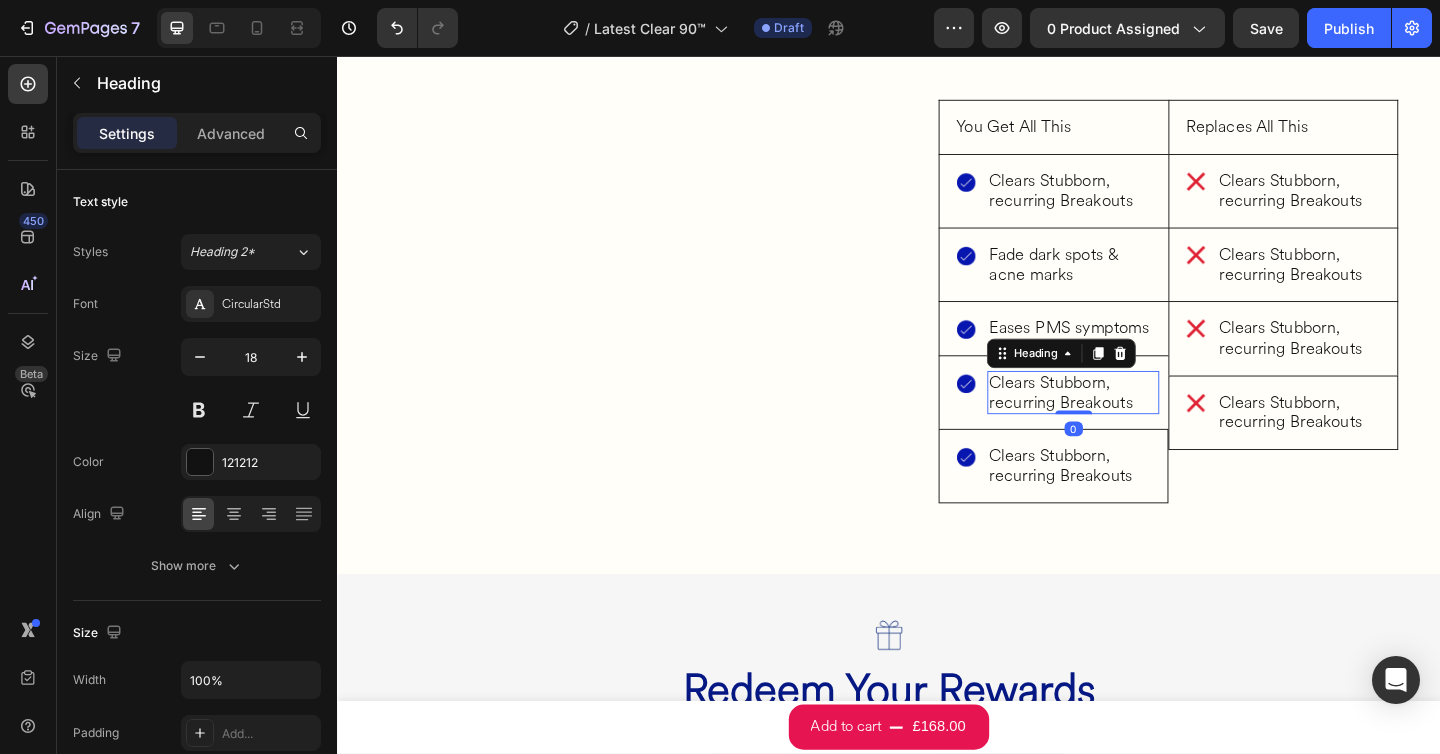 click on "Clears Stubborn, recurring Breakouts" at bounding box center [1137, 422] 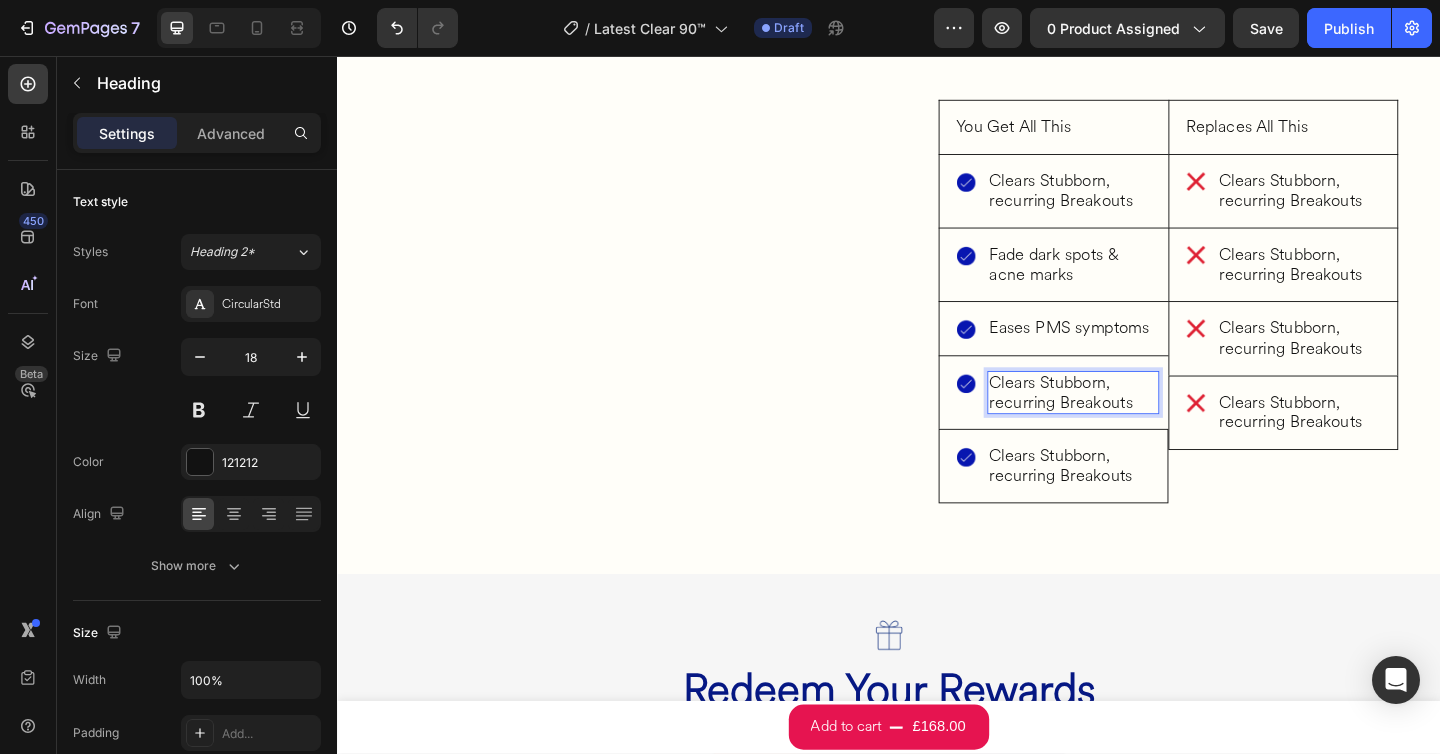 click at bounding box center (337, 56) 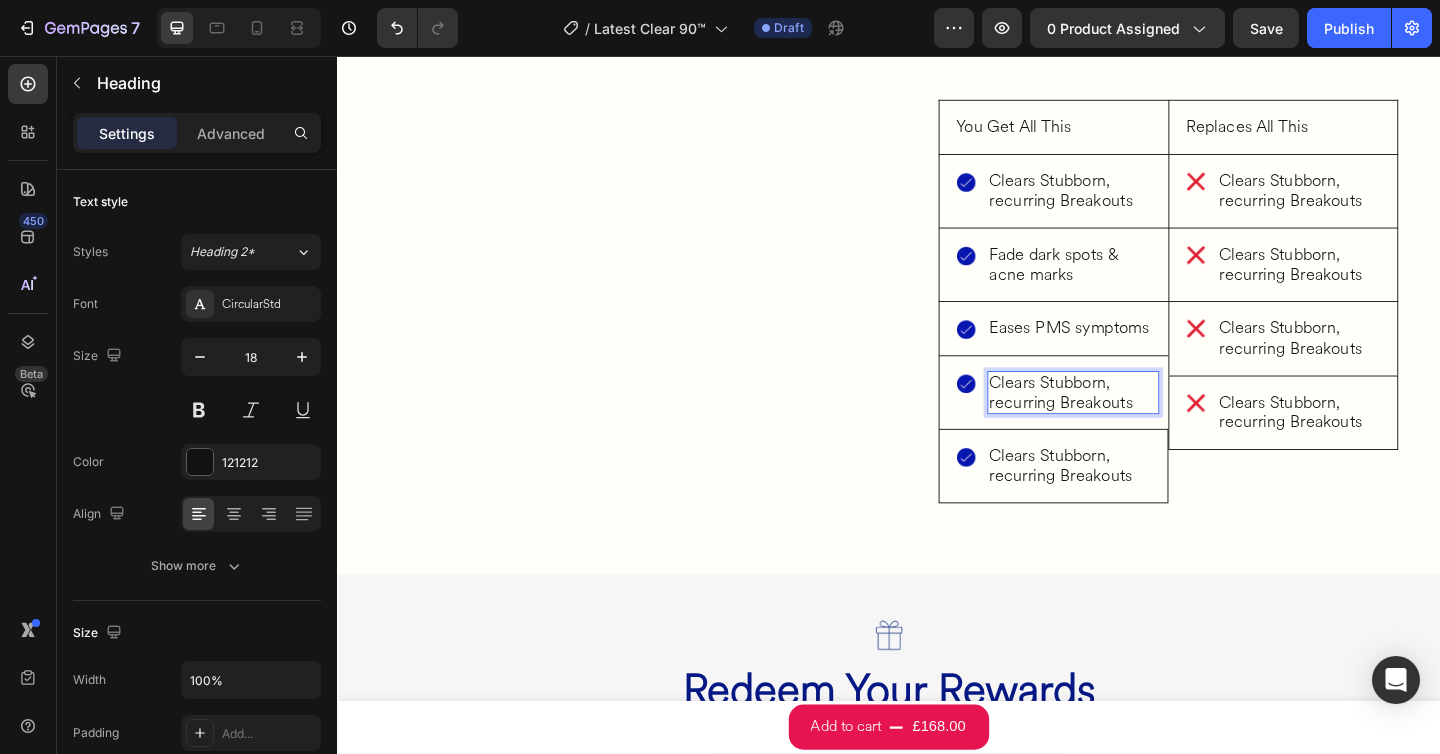 click on "Clears Stubborn, recurring Breakouts" at bounding box center (1137, 422) 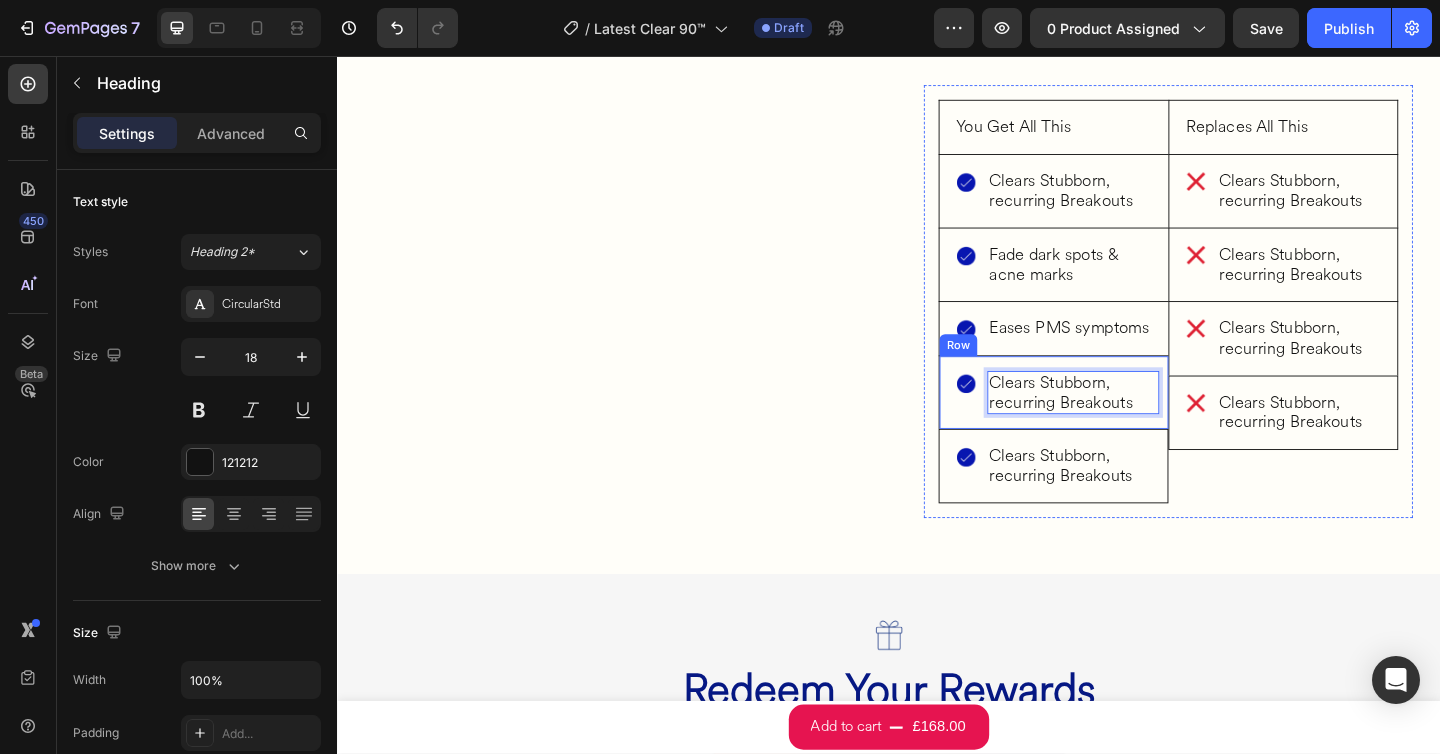 click 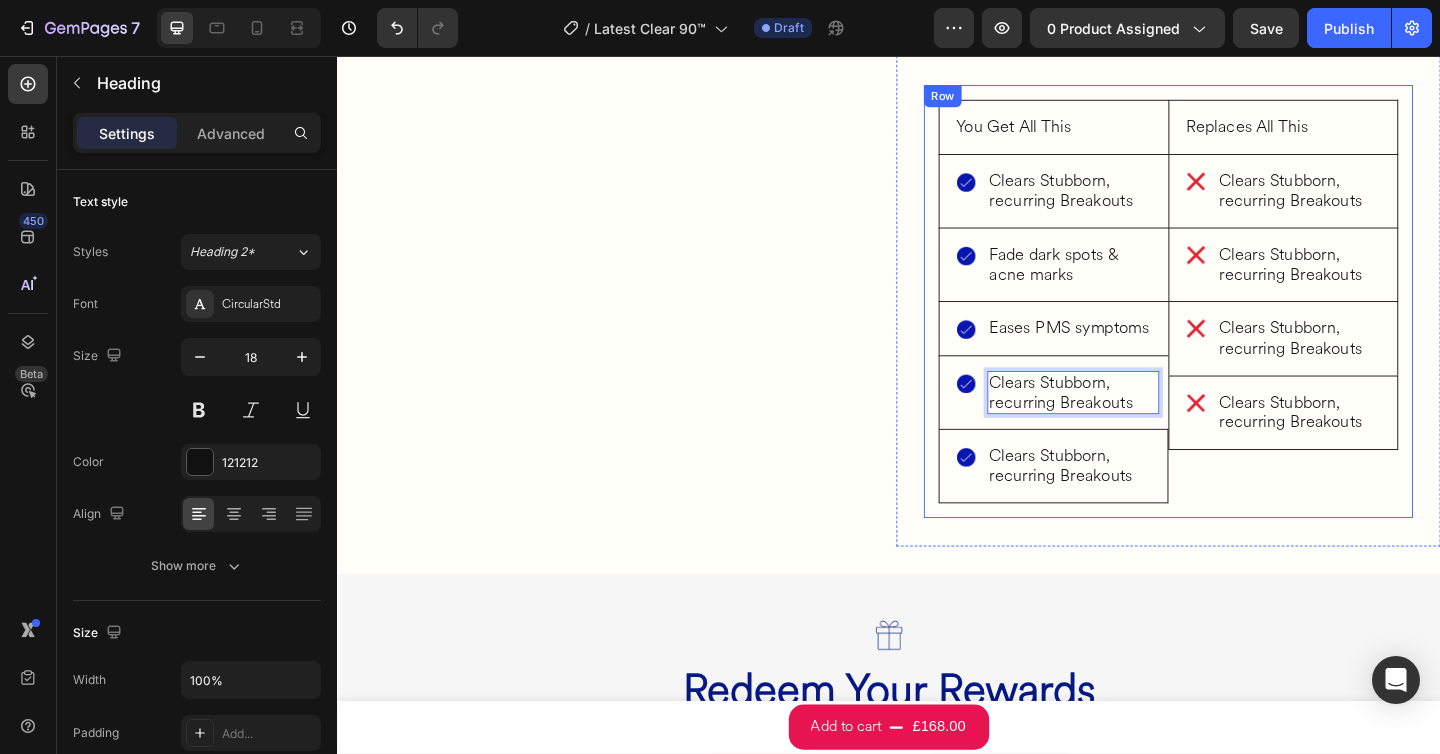 click on "You Get All This Heading Row Image Clears Stubborn, recurring Breakouts Heading Row Row Image Fade dark spots & acne marks Heading Row Row Image Eases PMS symptoms Heading Row Row Image Clears Stubborn, recurring Breakouts Heading   0 Row Row Image Clears Stubborn, recurring Breakouts Heading Row Row Replaces All This Heading Row Image Clears Stubborn, recurring Breakouts Heading Row Row Image Clears Stubborn, recurring Breakouts Heading Row Row Image Clears Stubborn, recurring Breakouts Heading Row Row Image Clears Stubborn, recurring Breakouts Heading Row Row Row" at bounding box center [1241, 323] 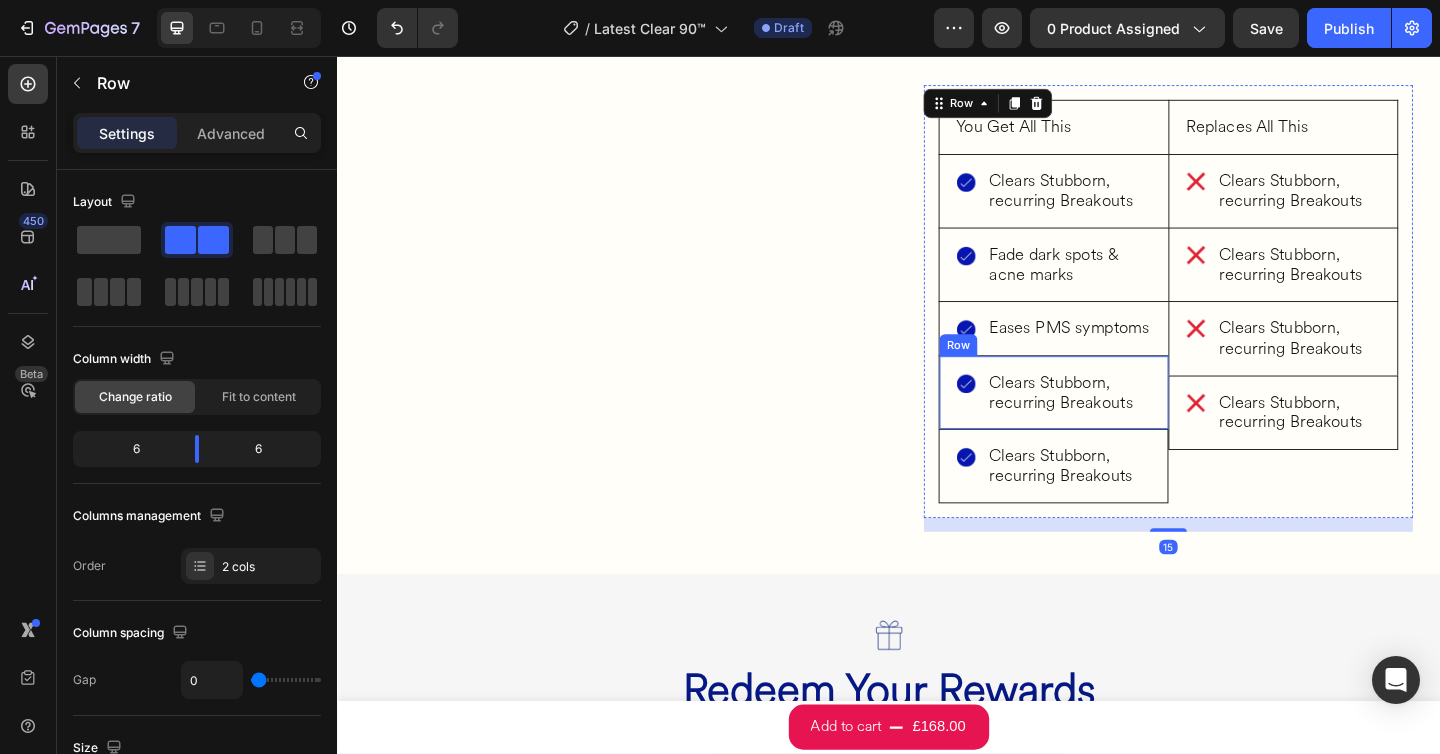 click on "Clears Stubborn, recurring Breakouts" at bounding box center [1137, 422] 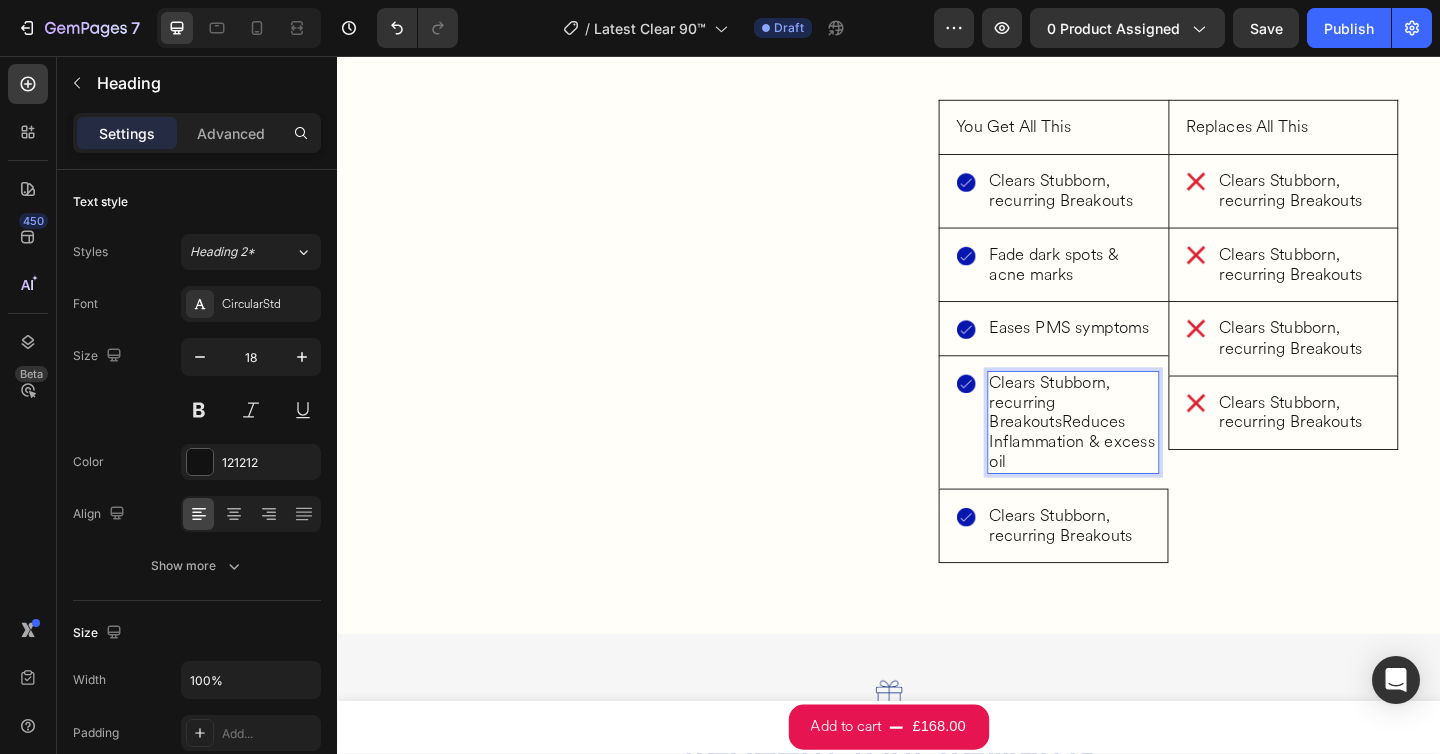click on "Clears Stubborn, recurring BreakoutsReduces Inflammation & excess oil" at bounding box center [1137, 455] 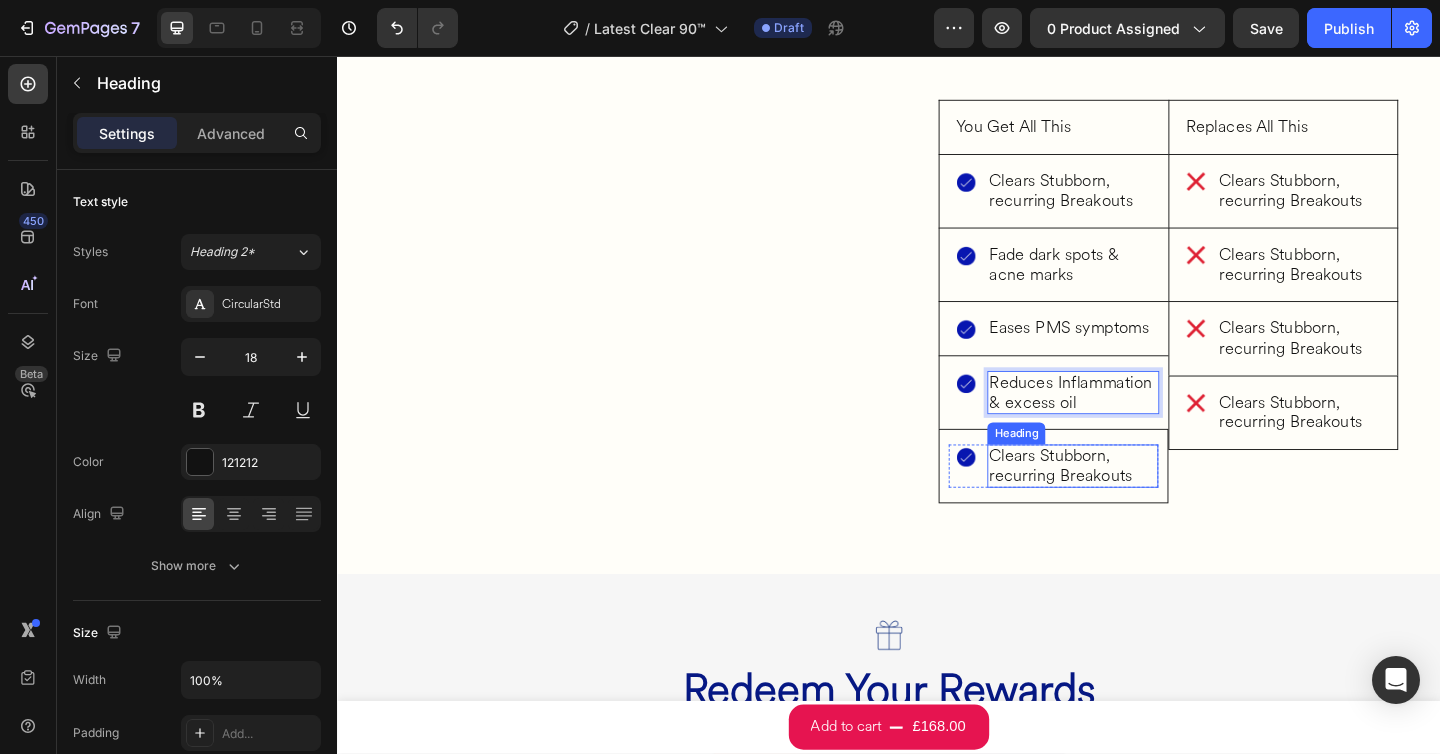 click on "Clears Stubborn, recurring Breakouts" at bounding box center [1137, 502] 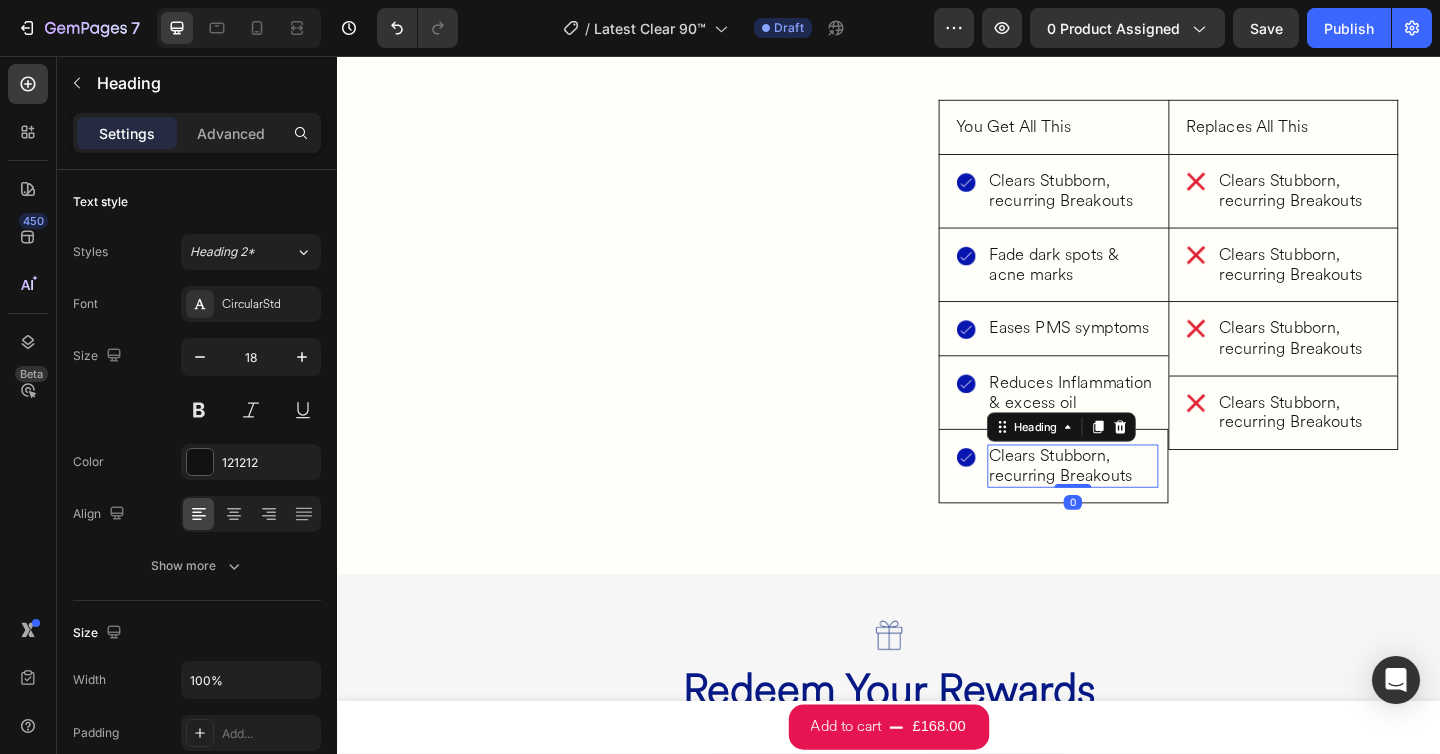 click on "Clears Stubborn, recurring Breakouts" at bounding box center (1137, 502) 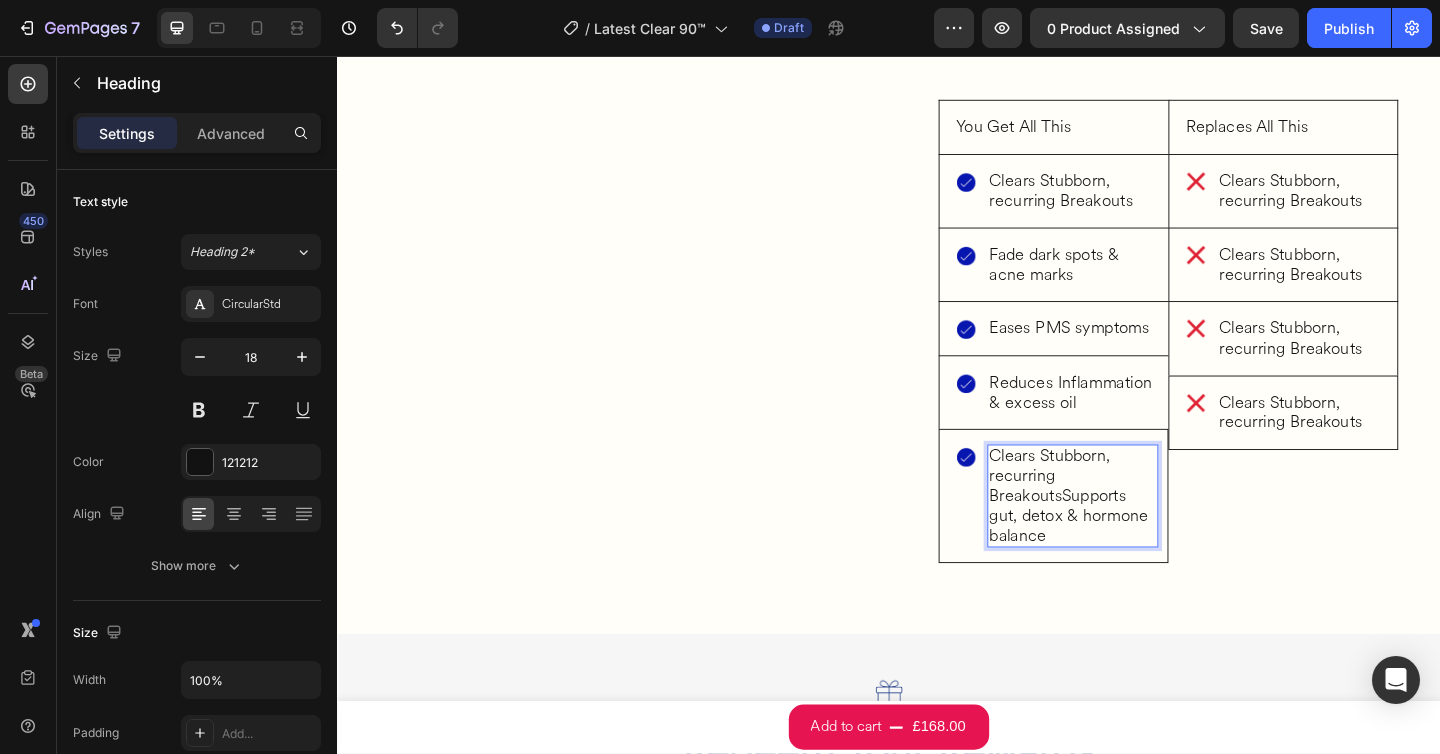 click on "Clears Stubborn, recurring BreakoutsSupports gut, detox & hormone balance" at bounding box center (1137, 535) 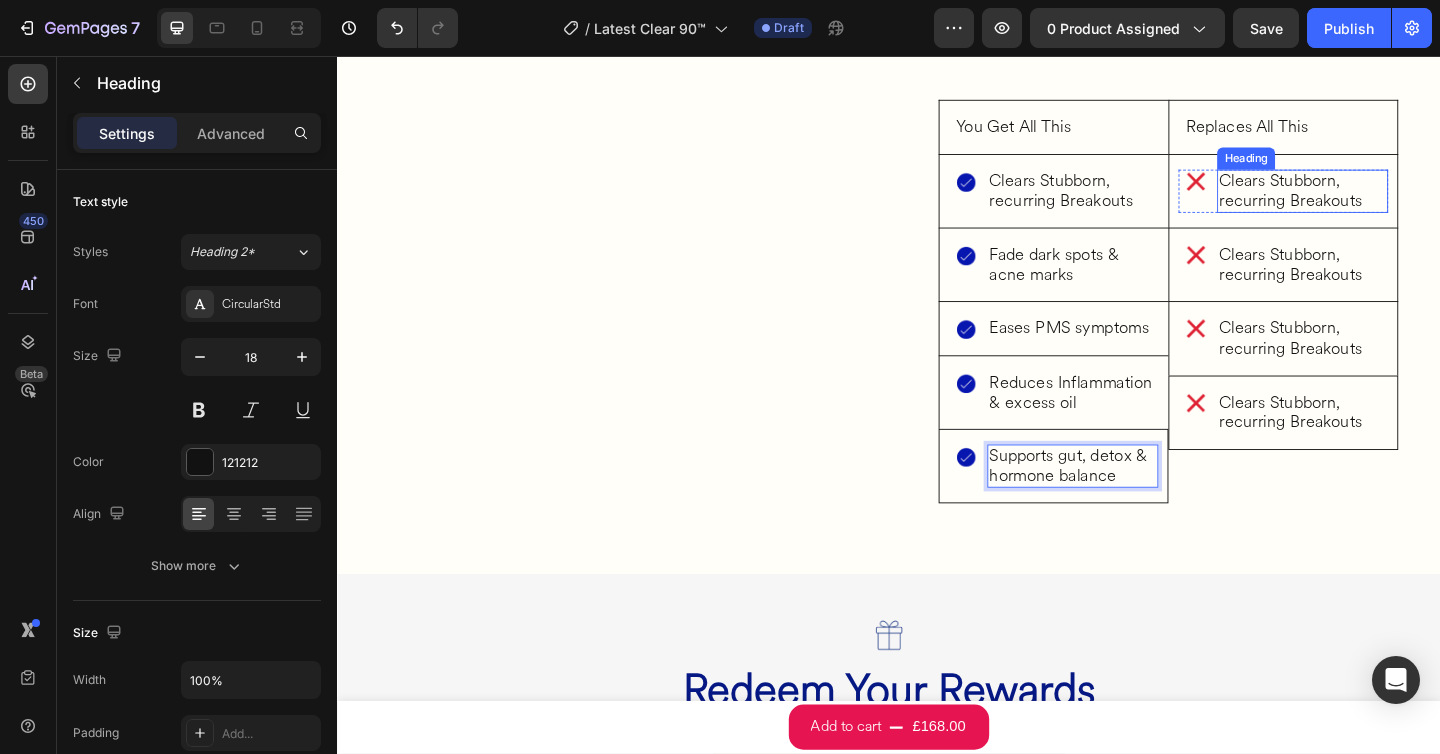 click on "Clears Stubborn, recurring Breakouts" at bounding box center [1387, 203] 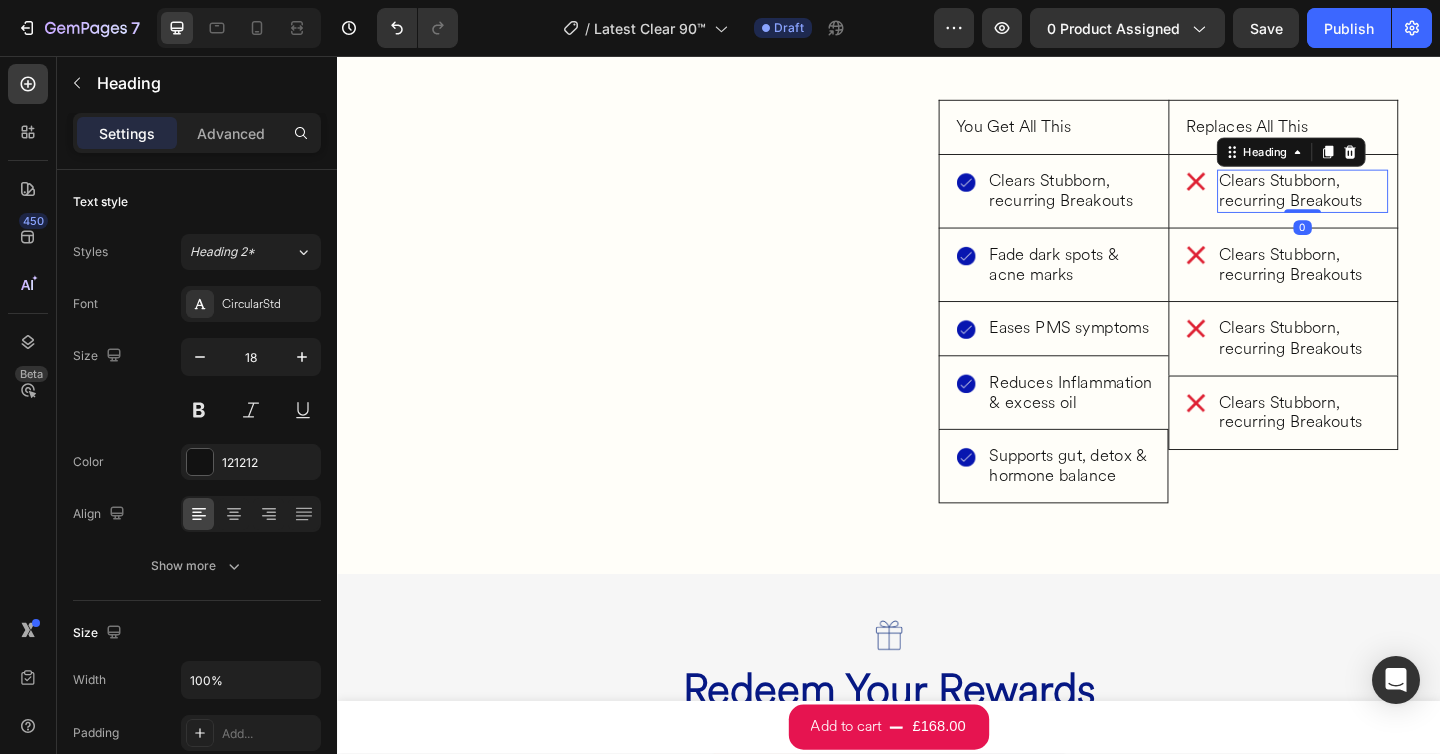 click on "Clears Stubborn, recurring Breakouts" at bounding box center [1387, 203] 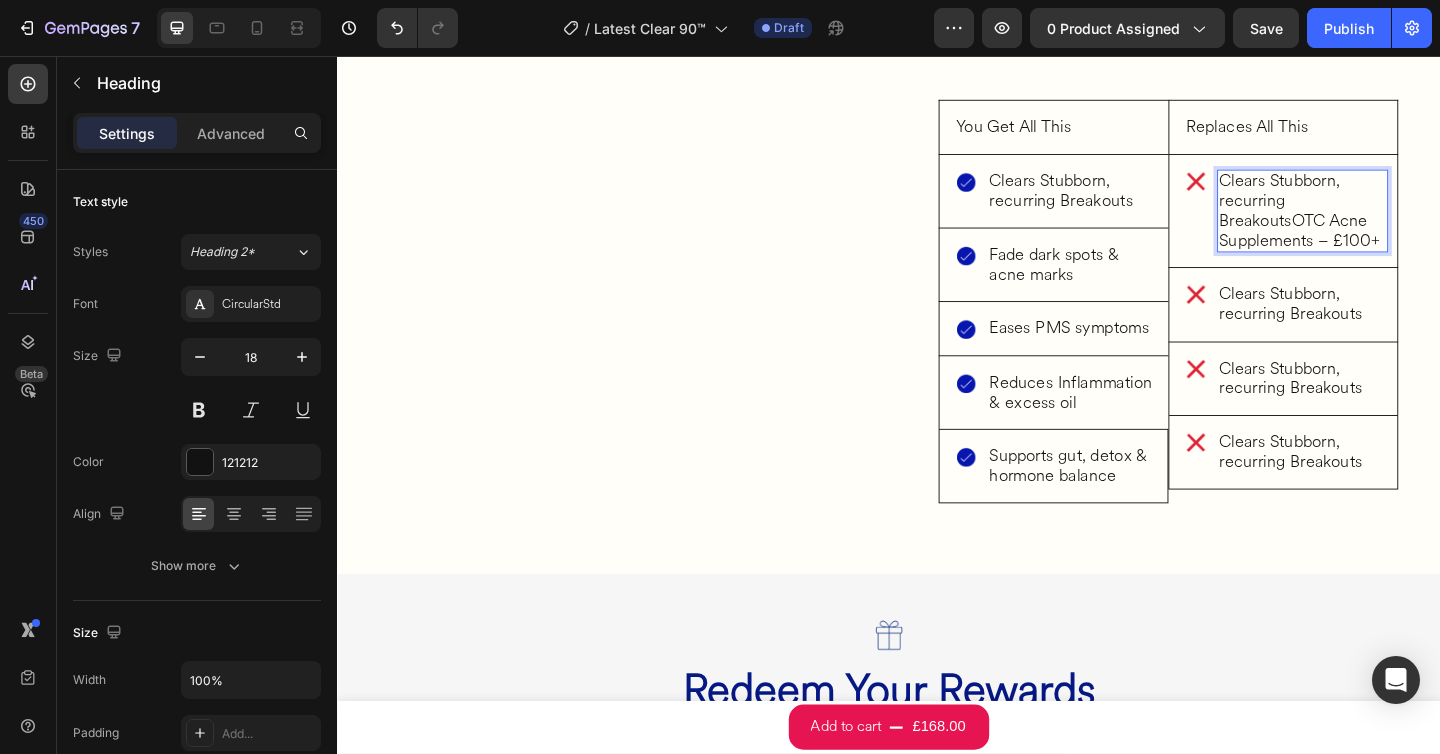 click on "Clears Stubborn, recurring BreakoutsOTC Acne Supplements – £100+" at bounding box center (1387, 225) 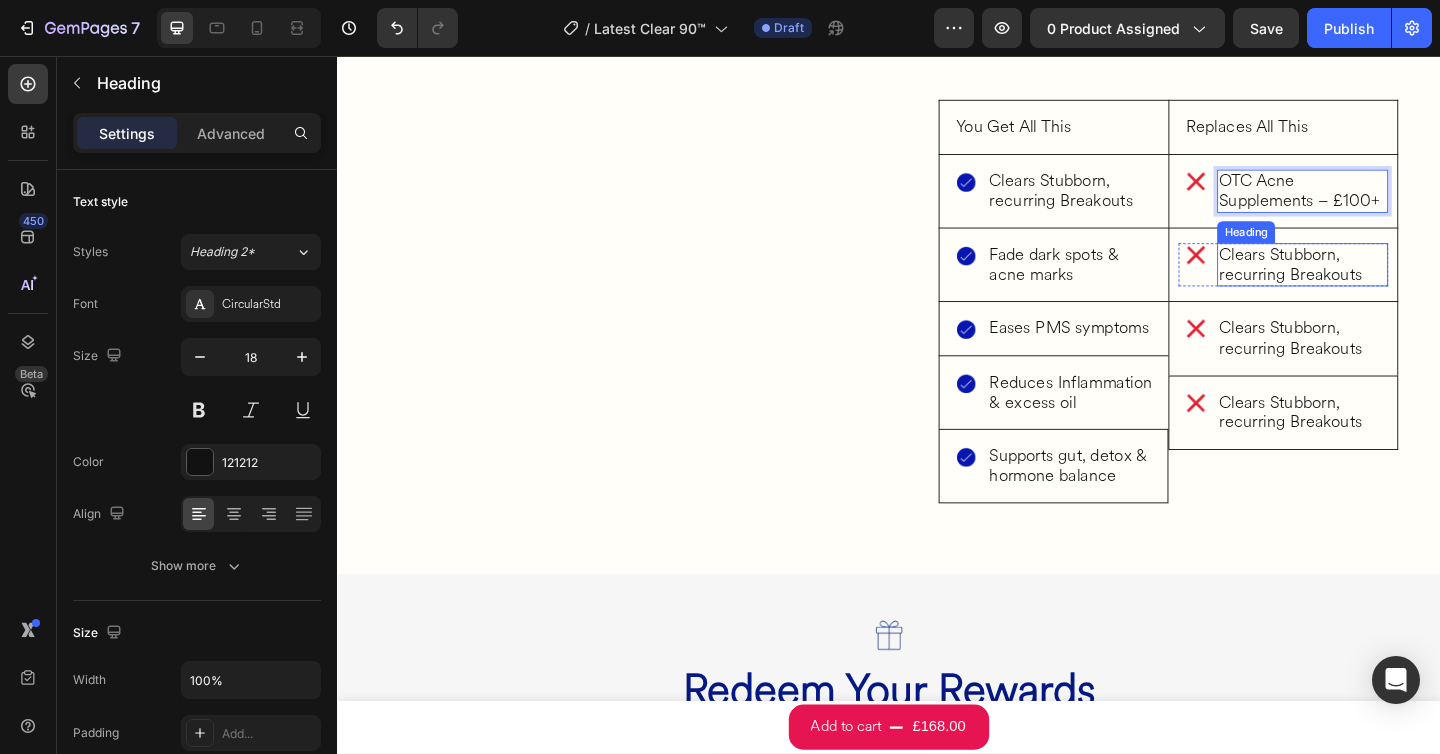 click on "Clears Stubborn, recurring Breakouts" at bounding box center [1387, 283] 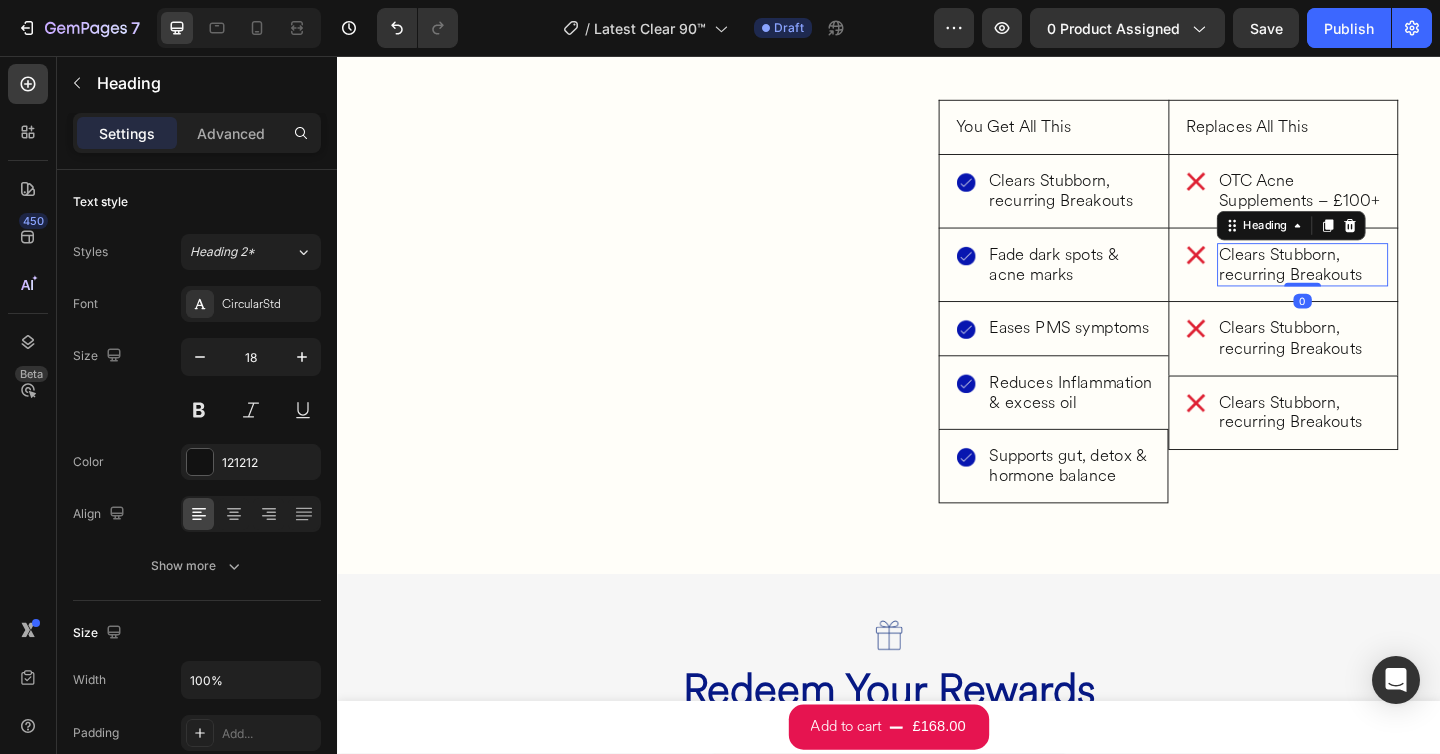 click on "Clears Stubborn, recurring Breakouts" at bounding box center (1387, 283) 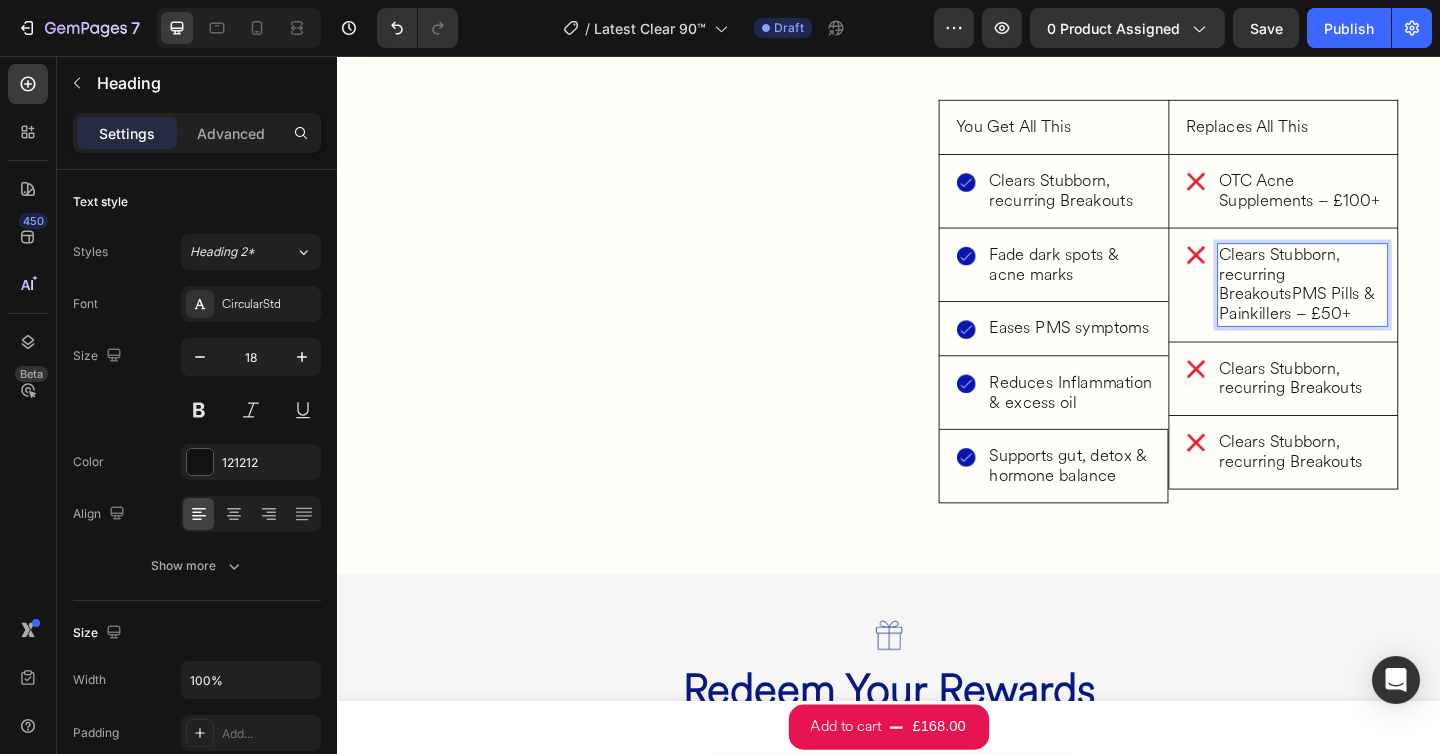 click on "Clears Stubborn, recurring BreakoutsPMS Pills & Painkillers – £50+" at bounding box center [1387, 305] 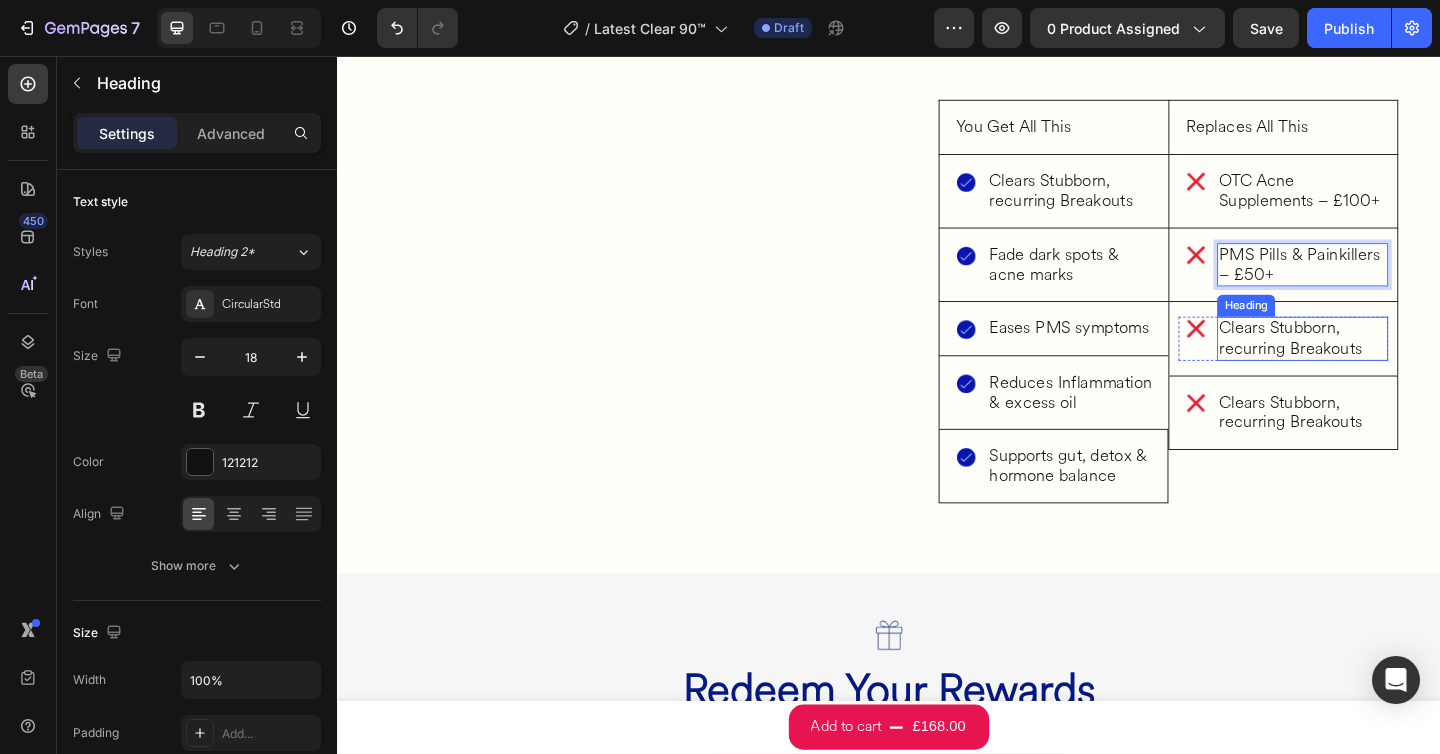 click on "Clears Stubborn, recurring Breakouts" at bounding box center [1387, 363] 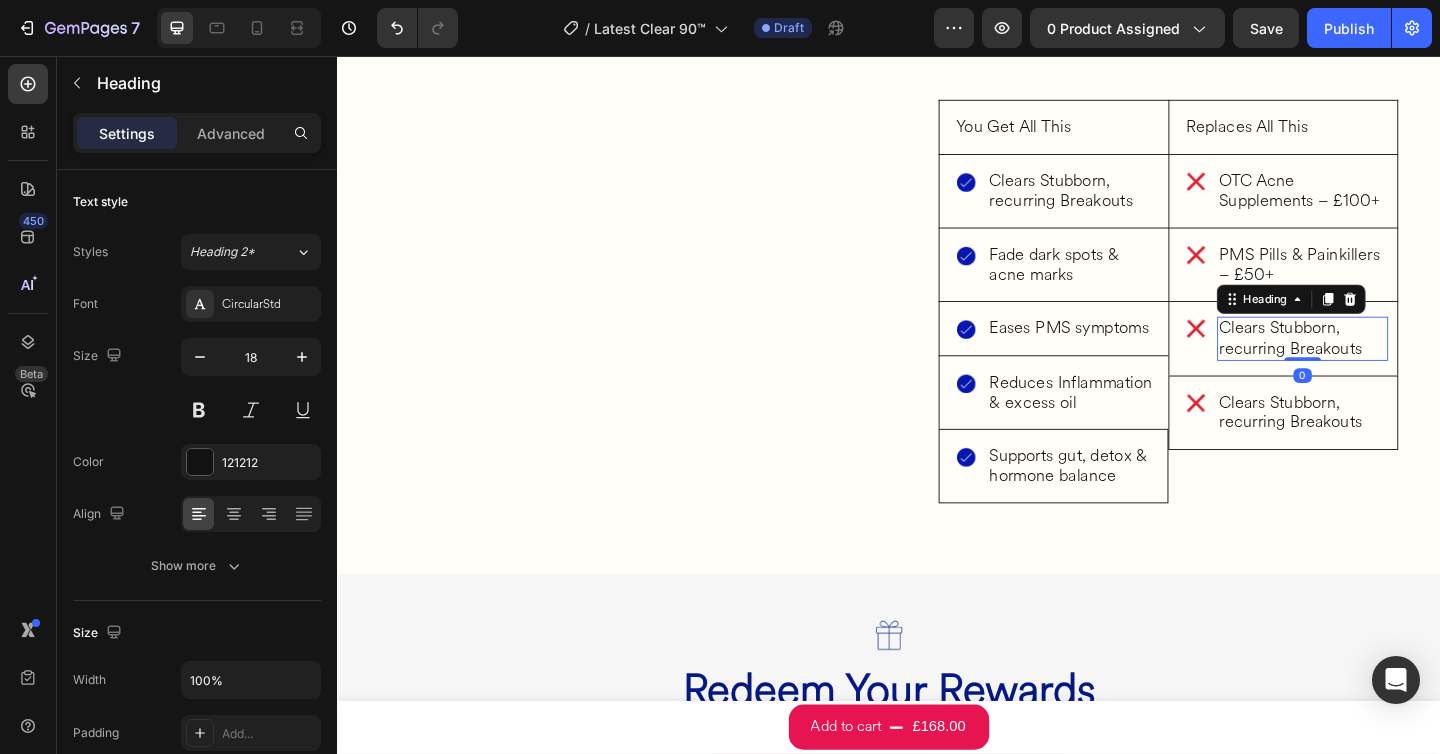 click on "Clears Stubborn, recurring Breakouts" at bounding box center (1387, 363) 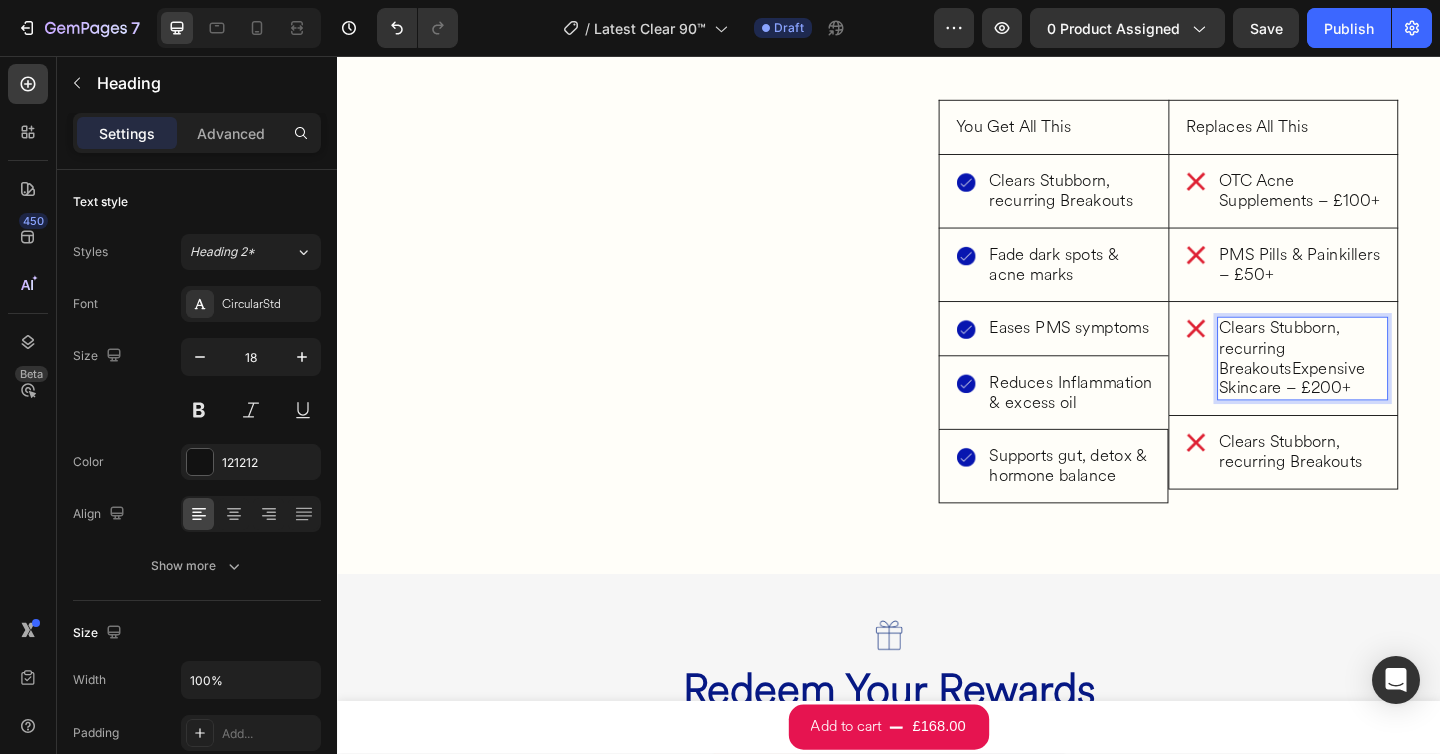 click on "Clears Stubborn, recurring BreakoutsExpensive Skincare – £200+" at bounding box center [1387, 385] 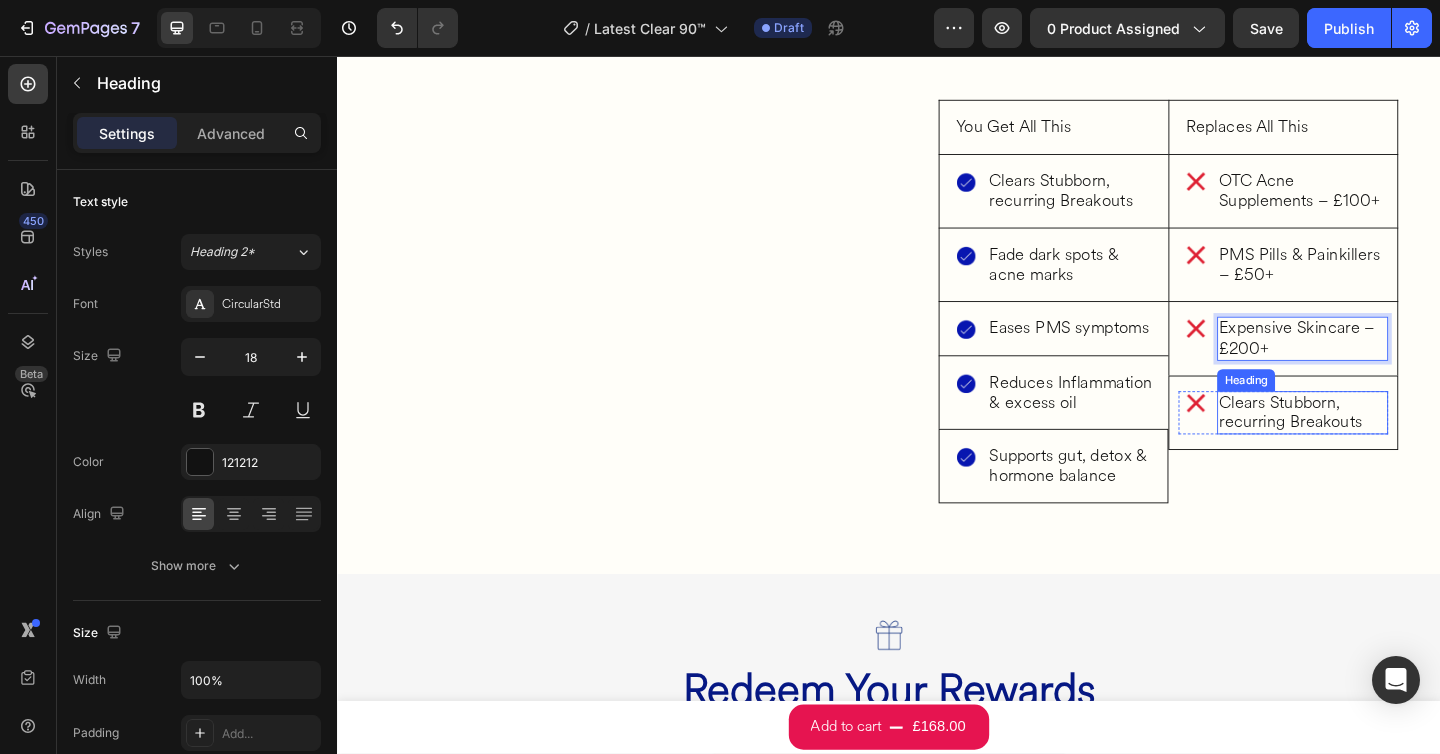 drag, startPoint x: 1386, startPoint y: 439, endPoint x: 1455, endPoint y: 439, distance: 69 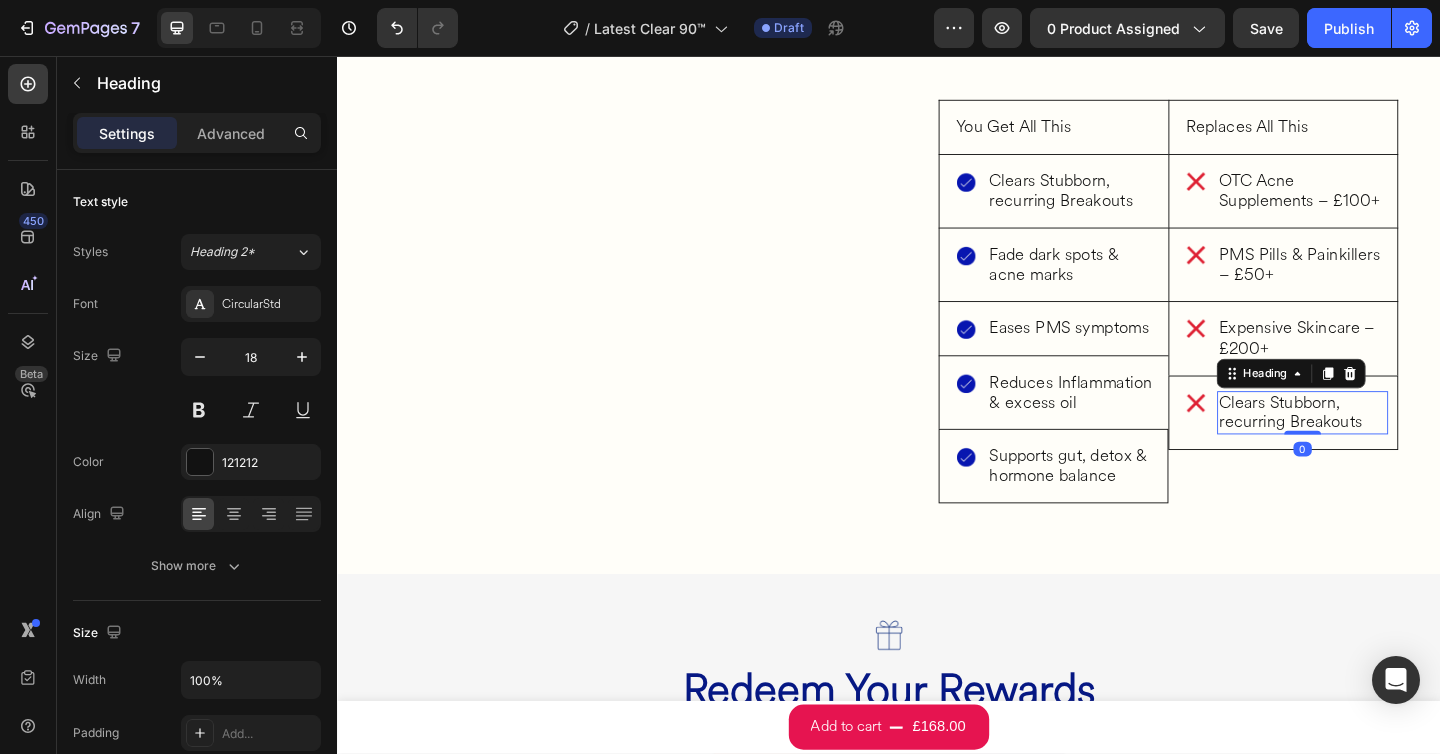 click on "Clears Stubborn, recurring Breakouts" at bounding box center (1387, 444) 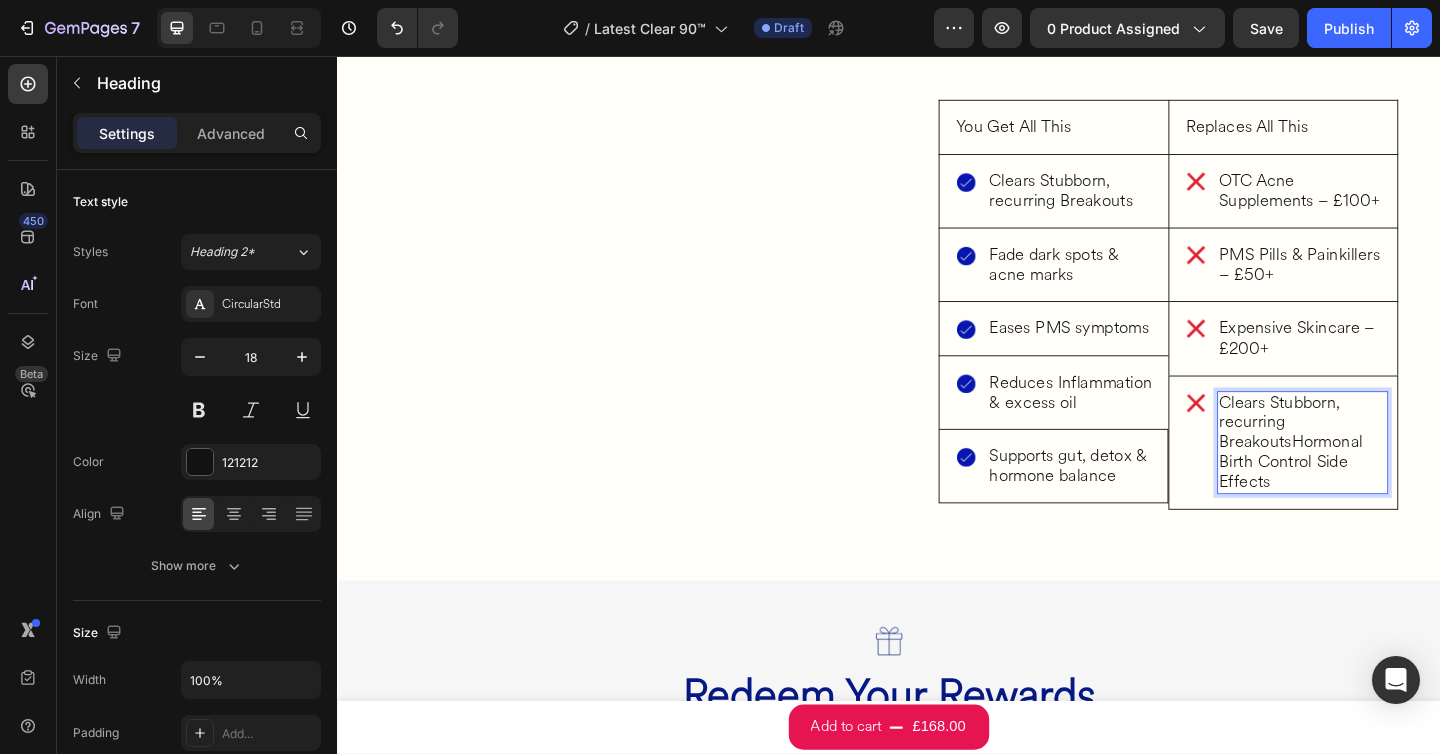 click on "Clears Stubborn, recurring BreakoutsHormonal Birth Control Side Effects" at bounding box center (1387, 477) 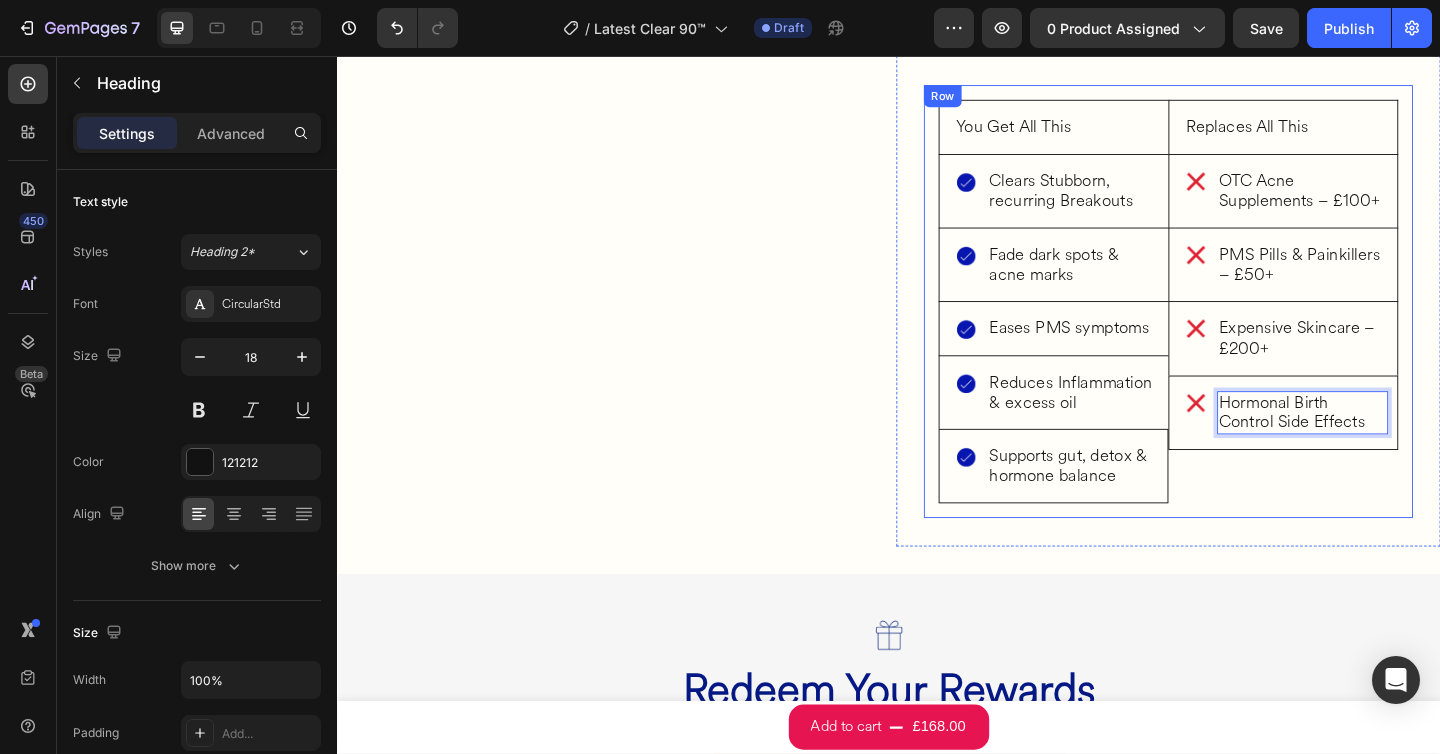 click on "What’s Inside Your Clear 90™ Box Heading You’ve probably tried products that promised fast results. A cream that cleared you up for a week. A supplement that “worked” until your next cycle. But skin doesn’t work on shortcuts. It works on cycles - 90-day cycles tied to your hormones, gut, inflammation, and skin cell turnover. That’s why Clear 90™ isn’t a quick fix. It’s a reset protocol - designed to work with your biology, not against it. Over 12 weeks, your body gets the time (and support) it needs to calm the chaos, repair the root causes, and rebuild a stronger foundation for clear, balanced skin. Heading You Get All This Heading Row Image Clears Stubborn, recurring Breakouts Heading Row Row Image Fade dark spots & acne marks Heading Row Row Image Eases PMS symptoms Heading Row Row Image Reduces Inflammation & excess oil Heading Row Row Image Supports gut, detox & hormone balance Heading Row Row Replaces All This Heading Row Image OTC Acne Supplements – £100+ Heading Row Row Image" at bounding box center (1241, 87) 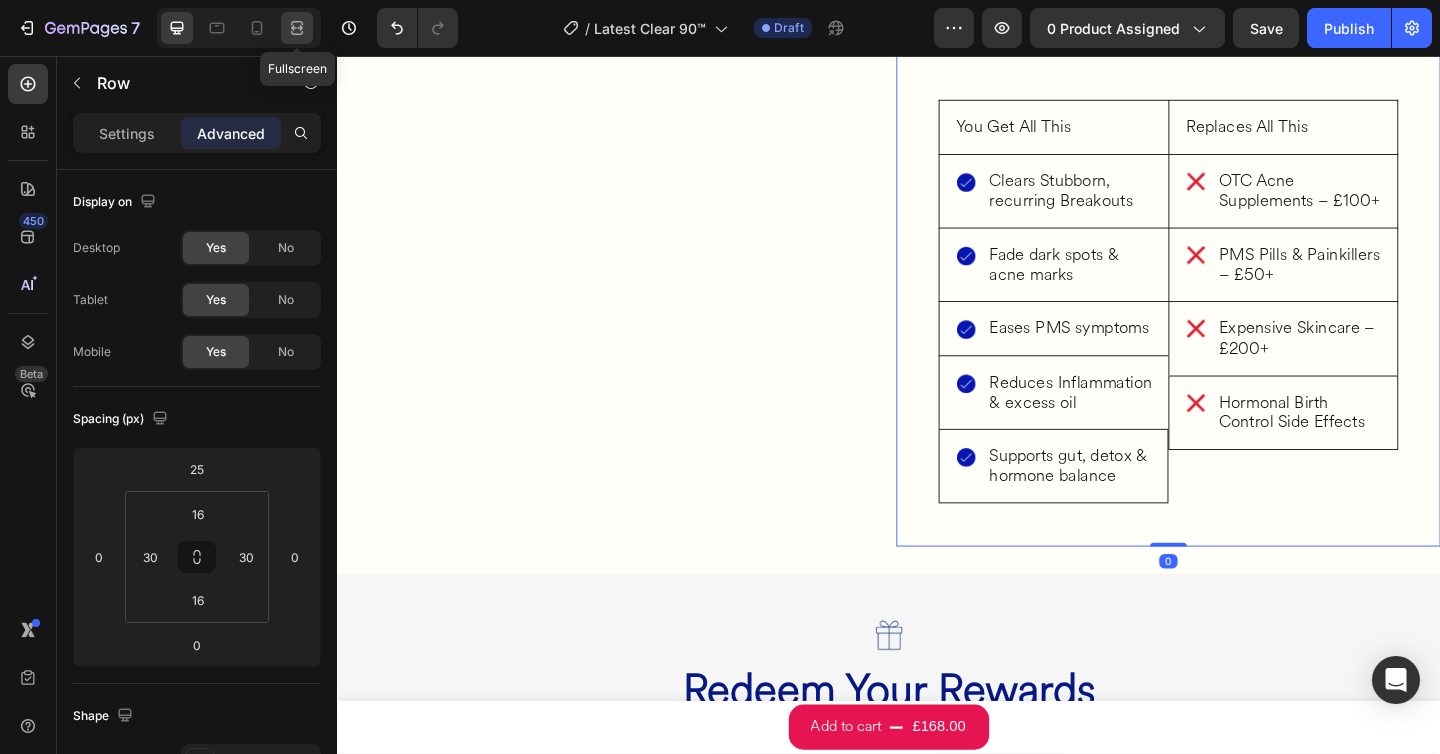 click 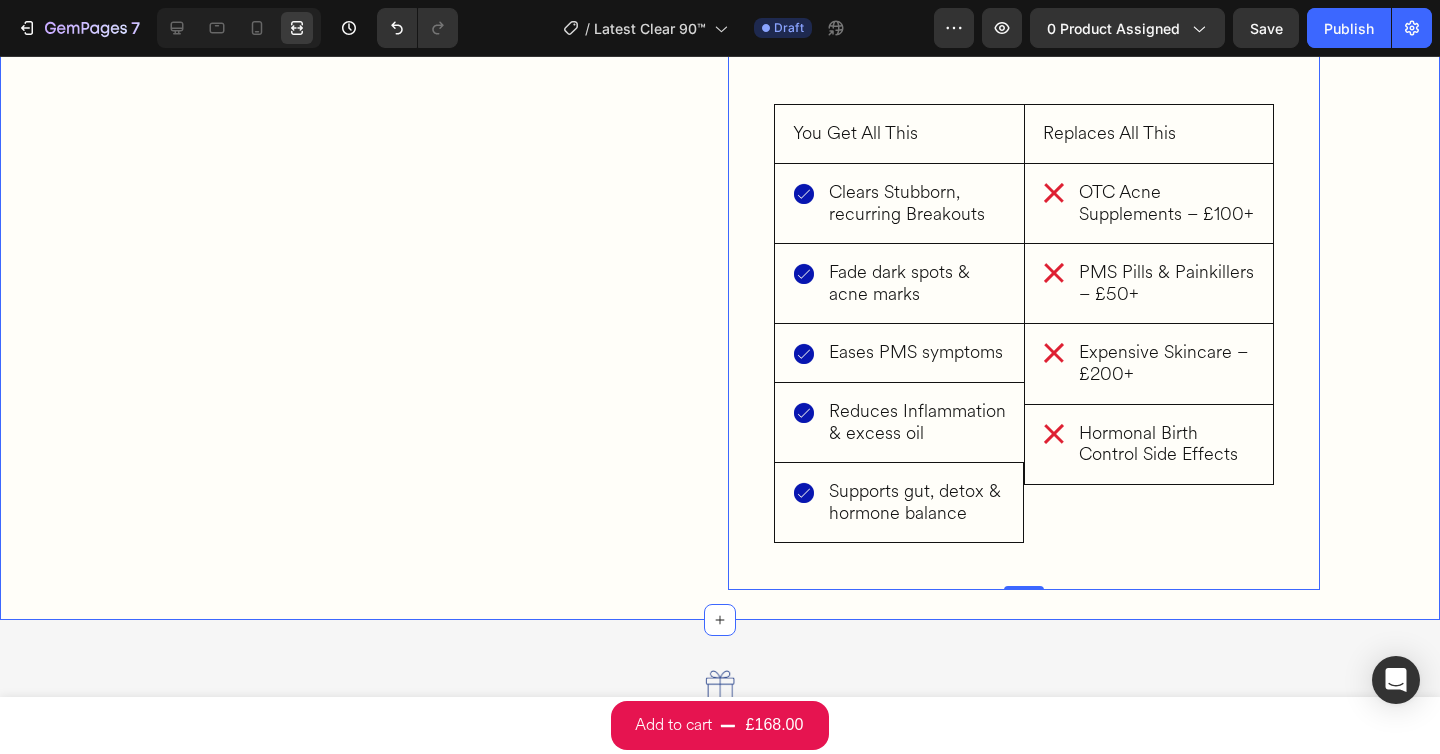 click on "What’s Inside Your Clear 90™ Box Heading You’ve probably tried products that promised fast results. A cream that cleared you up for a week. A supplement that “worked” until your next cycle. But skin doesn’t work on shortcuts. It works on cycles - 90-day cycles tied to your hormones, gut, inflammation, and skin cell turnover. That’s why Clear 90™ isn’t a quick fix. It’s a reset protocol - designed to work with your biology, not against it. Over 12 weeks, your body gets the time (and support) it needs to calm the chaos, repair the root causes, and rebuild a stronger foundation for clear, balanced skin. Heading You Get All This Heading Row Image Clears Stubborn, recurring Breakouts Heading Row Row Image Fade dark spots & acne marks Heading Row Row Image Eases PMS symptoms Heading Row Row Image Reduces Inflammation & excess oil Heading Row Row Image Supports gut, detox & hormone balance Heading Row Row Replaces All This Heading Row Image OTC Acne Supplements – £100+ Heading Row Row Image" at bounding box center [720, 75] 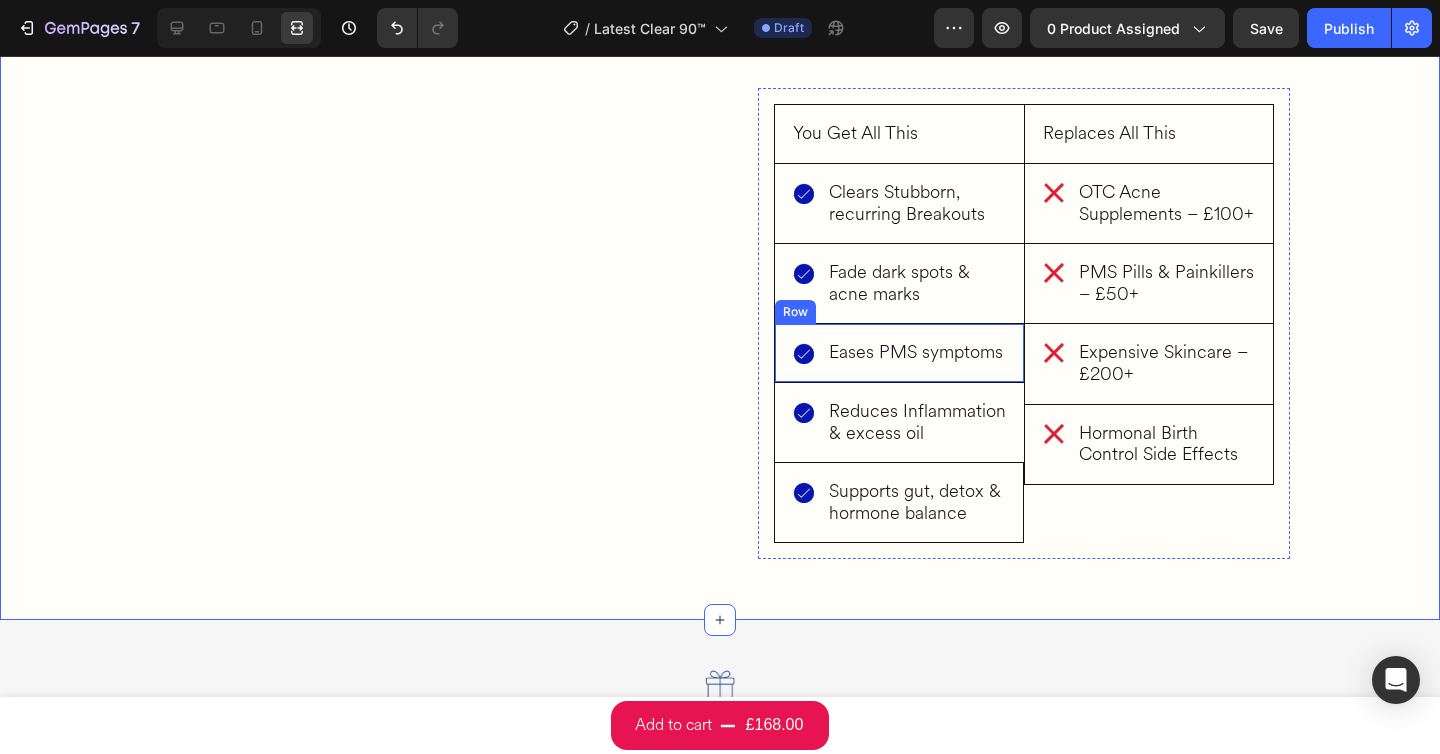 click on "Image Eases PMS symptoms Heading Row Row" at bounding box center (899, 352) 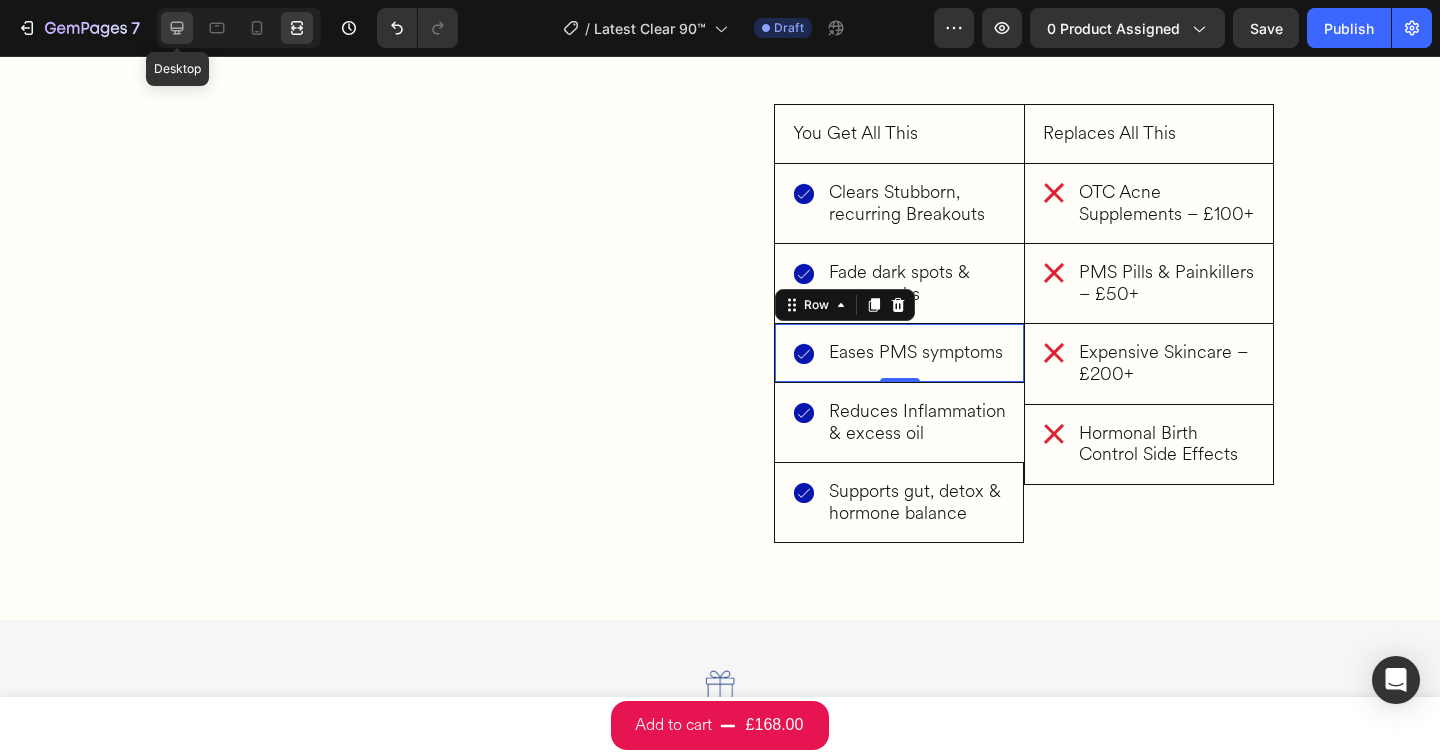 click 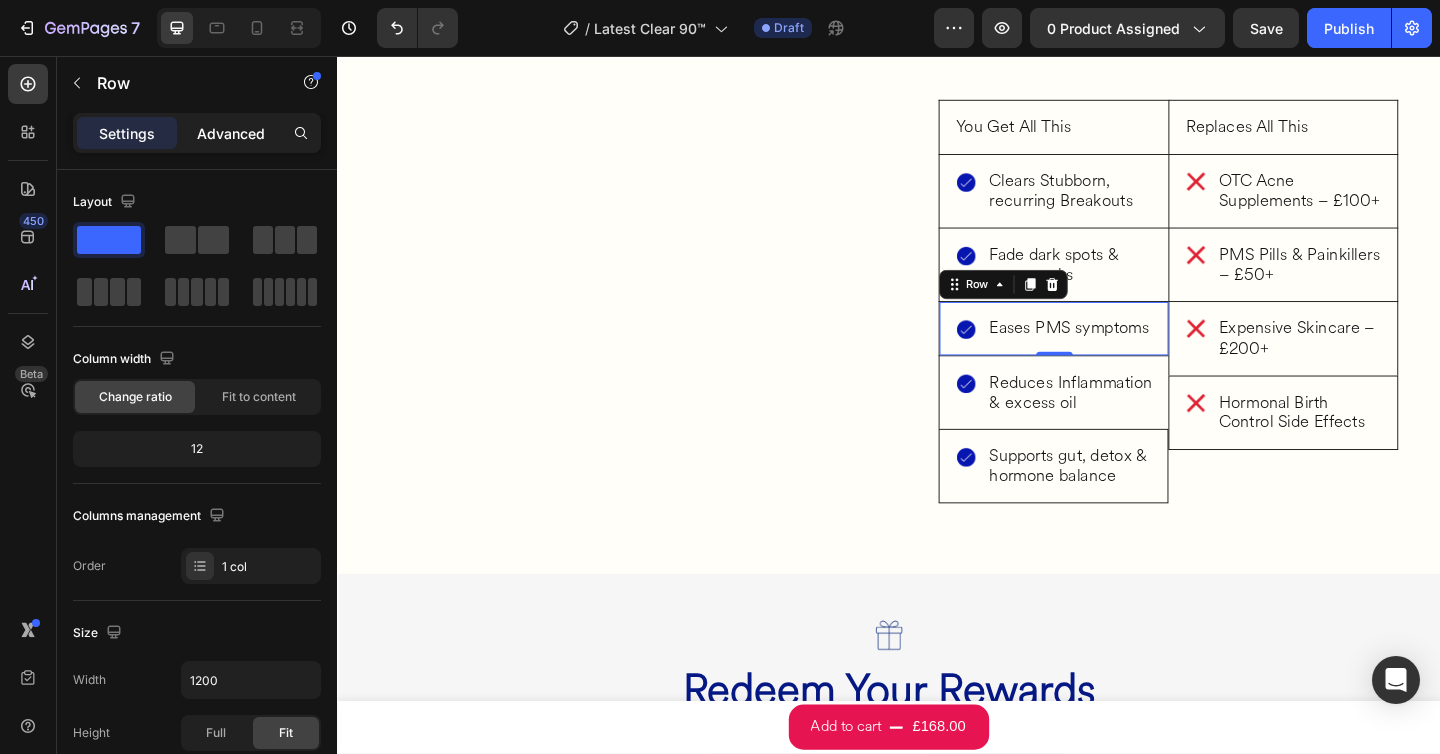click on "Advanced" at bounding box center [231, 133] 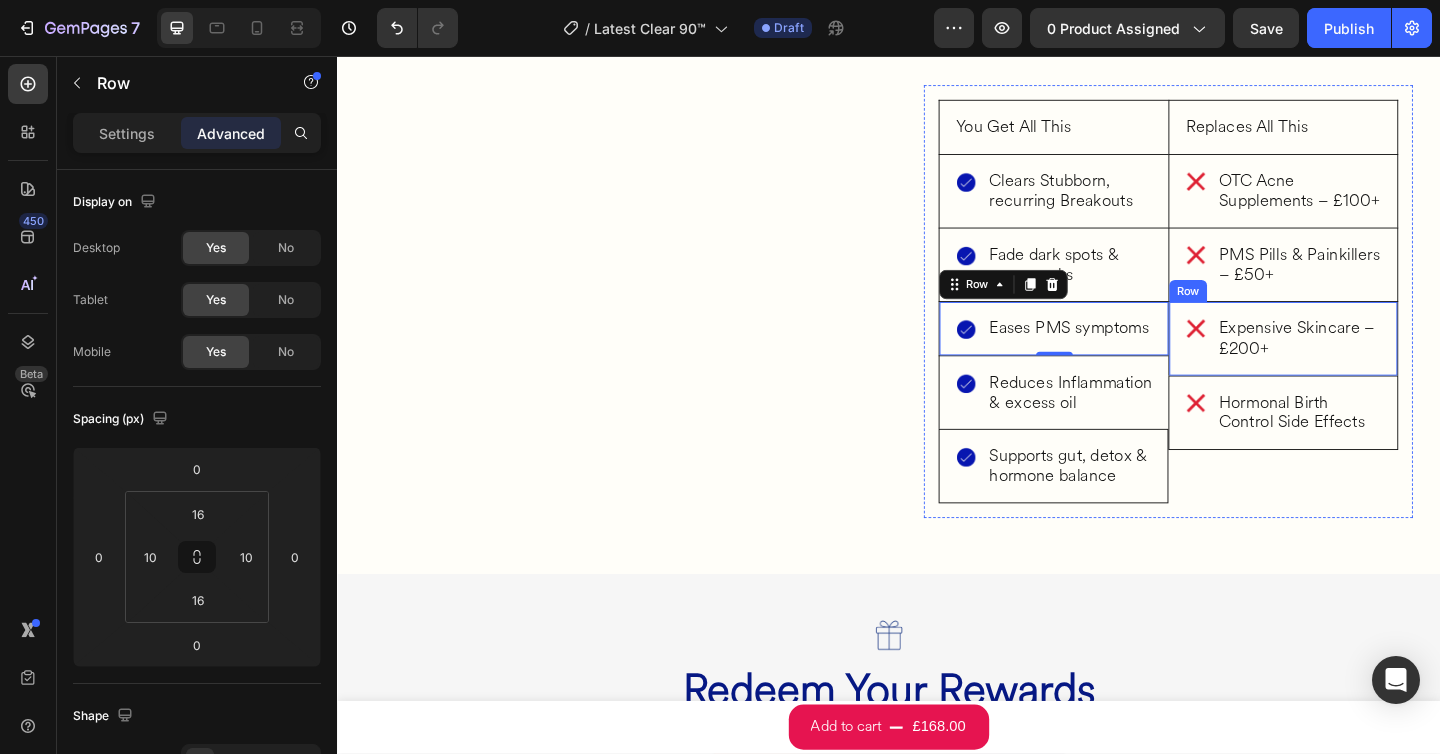 click on "Image Expensive Skincare – £200+ Heading Row Row" at bounding box center (1366, 363) 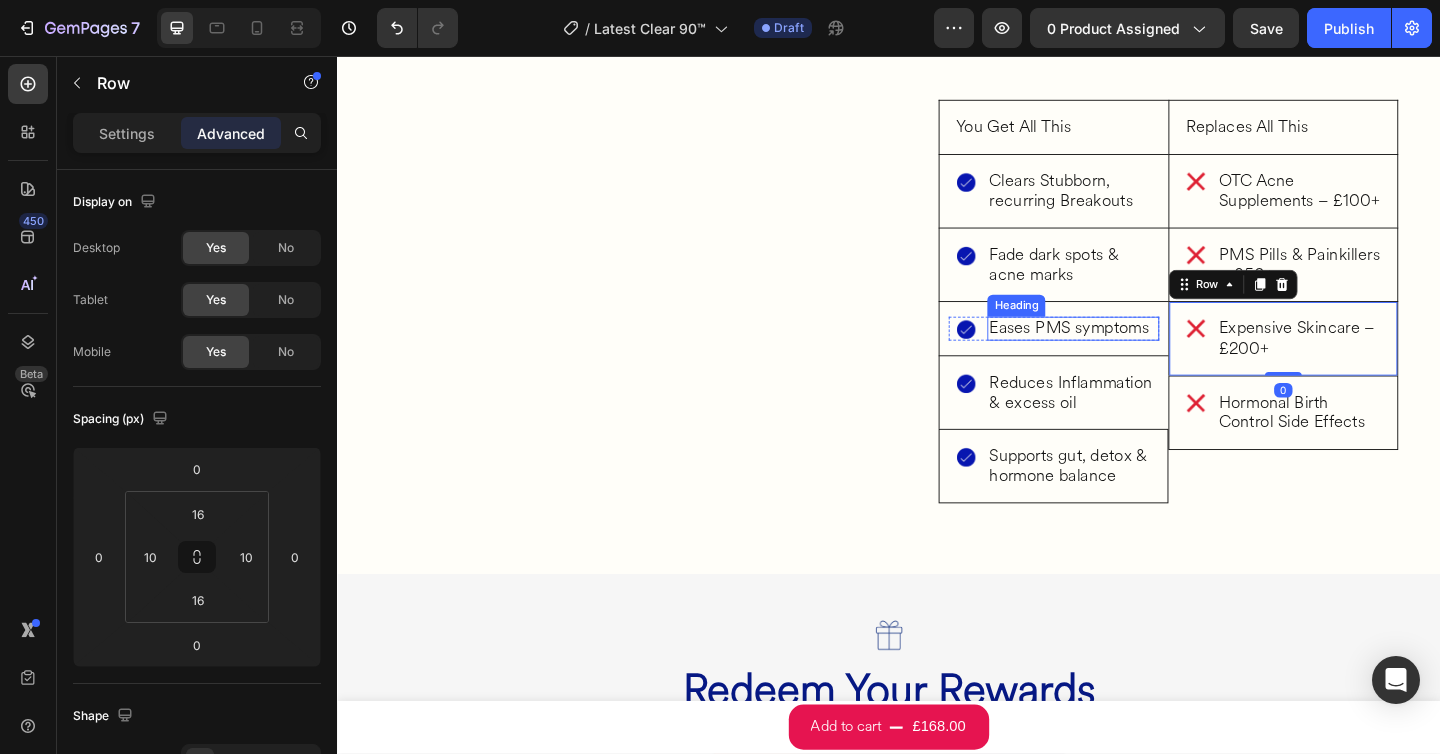 click on "Eases PMS symptoms" at bounding box center (1137, 353) 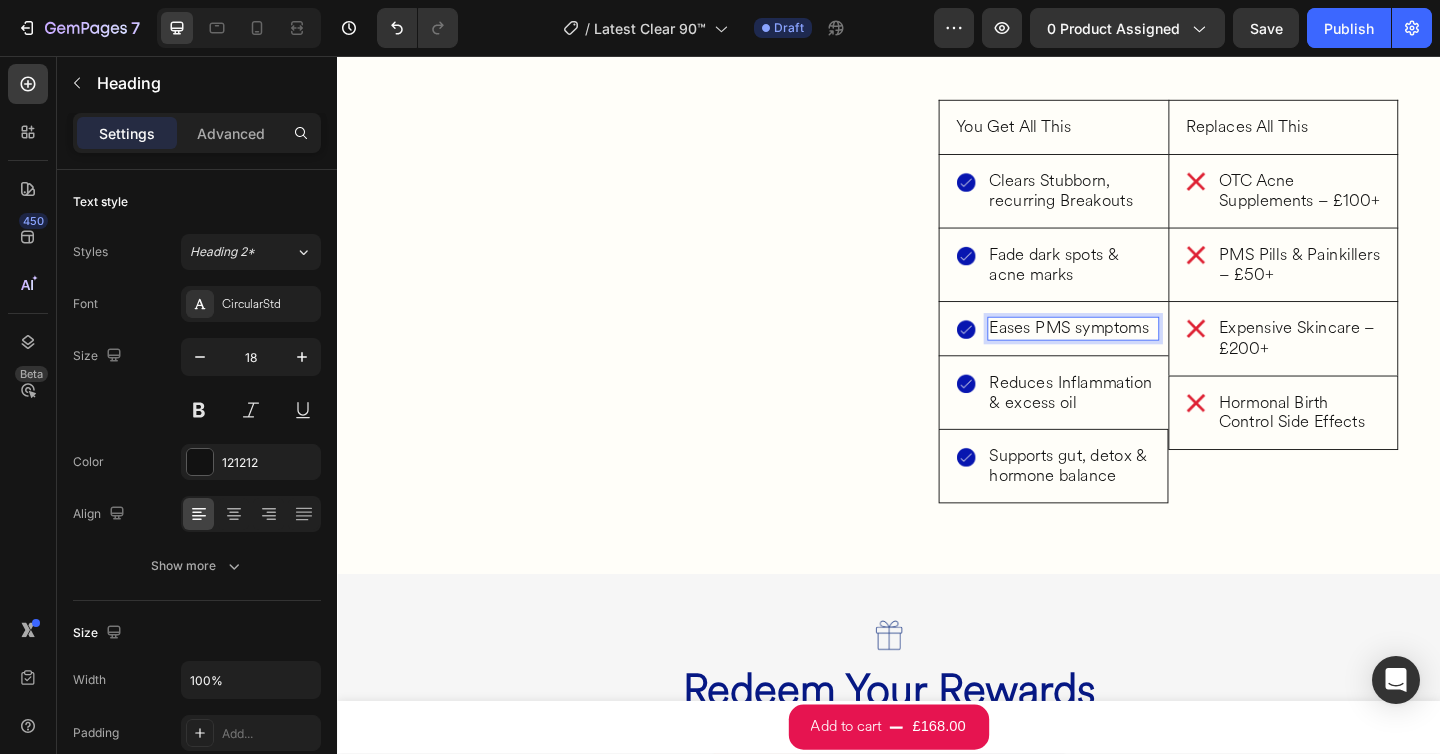 click at bounding box center (337, 56) 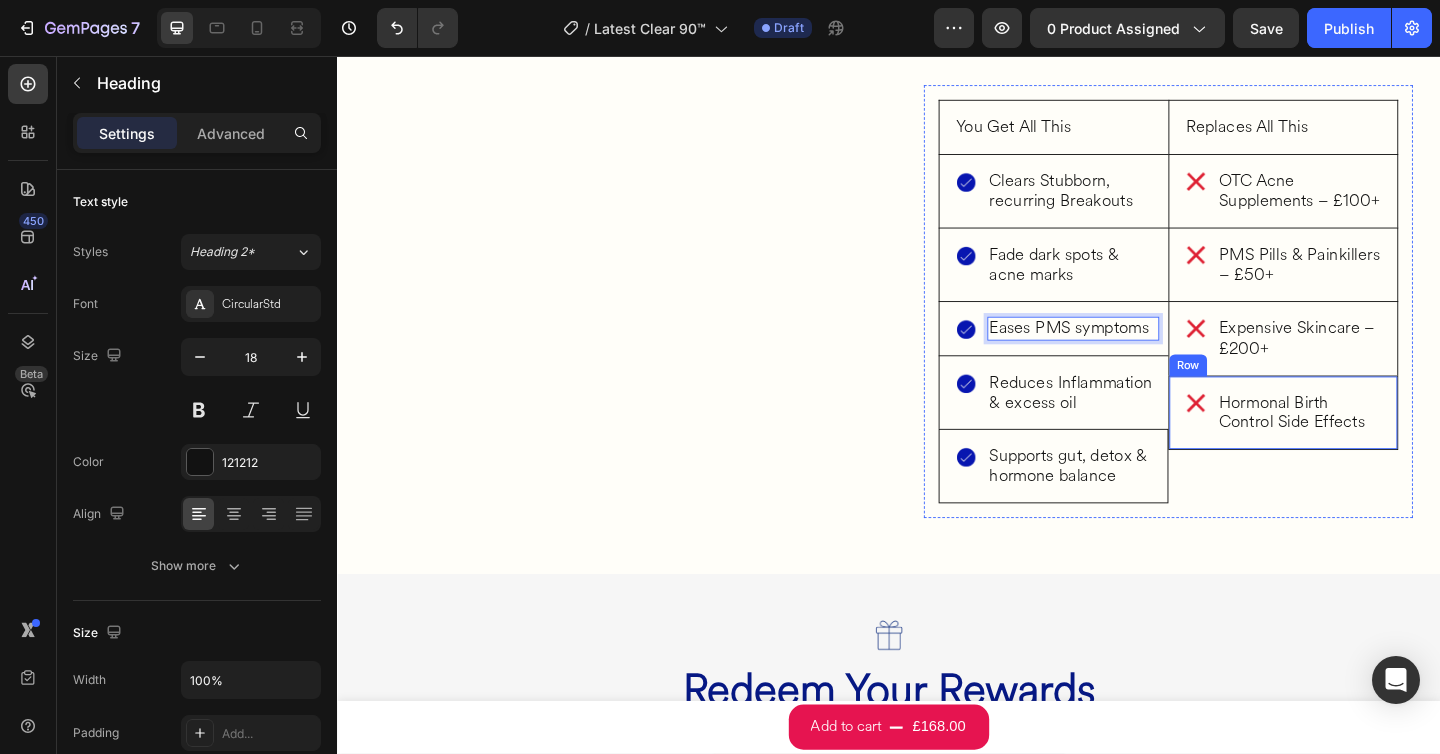 click 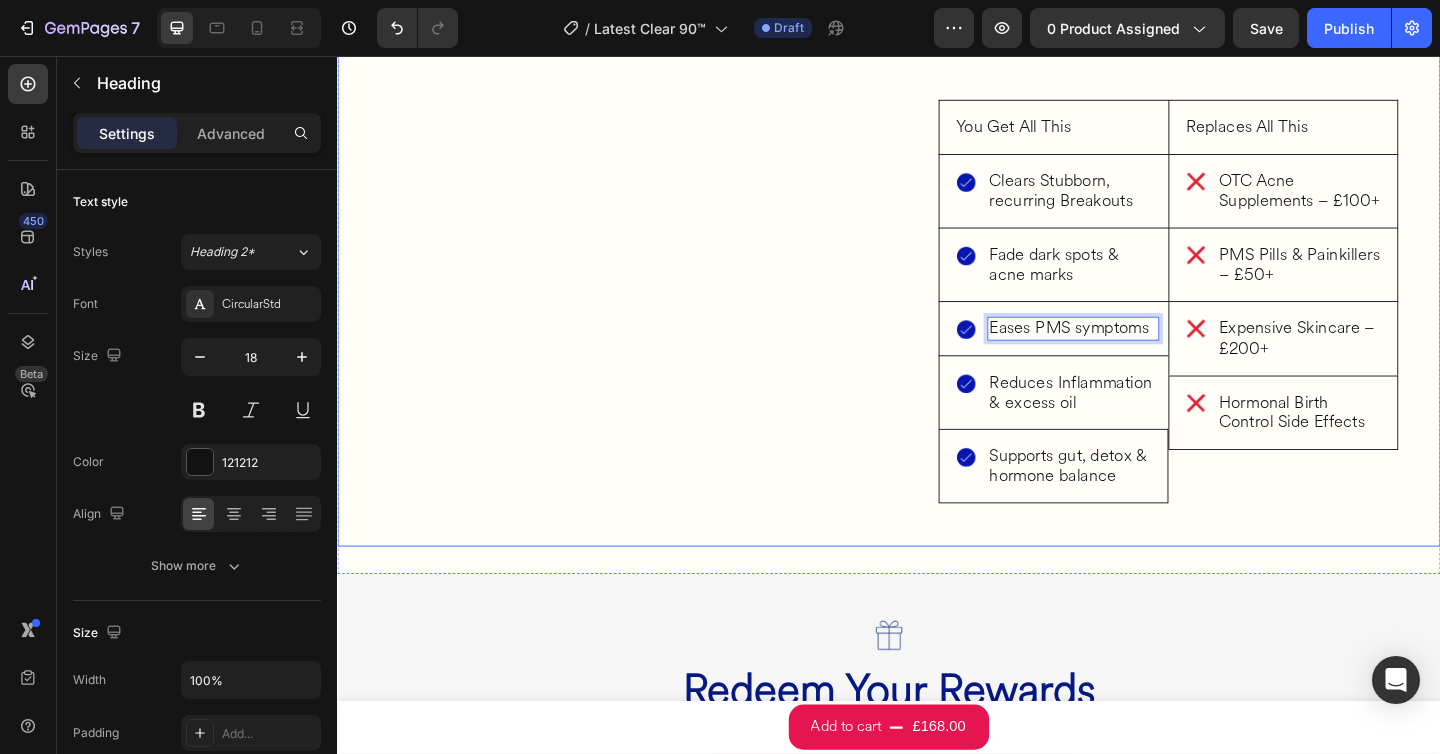 click on "Image My skin has reduced in redness and the amount of spots on my skin has greatly reduced and if I keep going with this I confident it will help my skin a lot more Text Block Icon Icon Icon Icon Icon Icon List Sara M. Text Block Row Image Row Row" at bounding box center (633, 75) 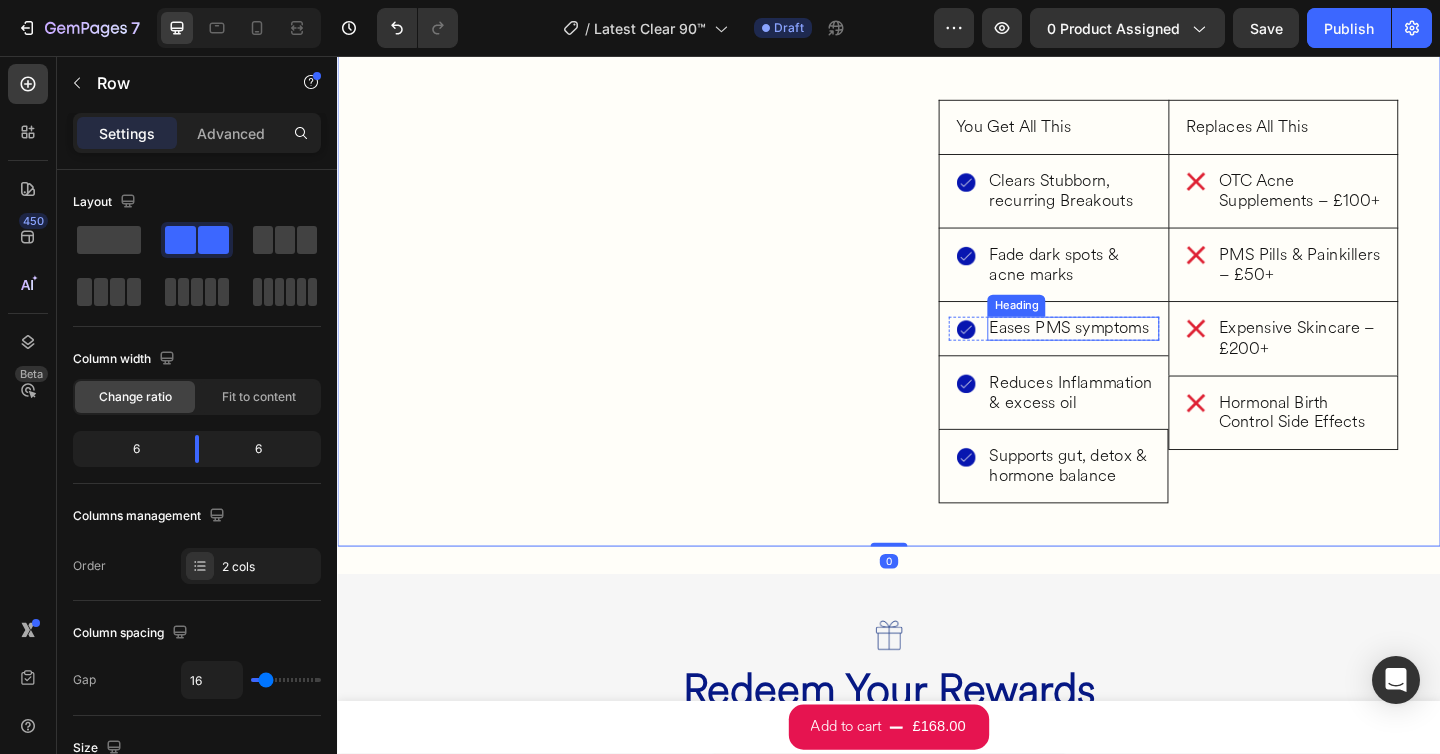 click on "Eases PMS symptoms" at bounding box center [1137, 353] 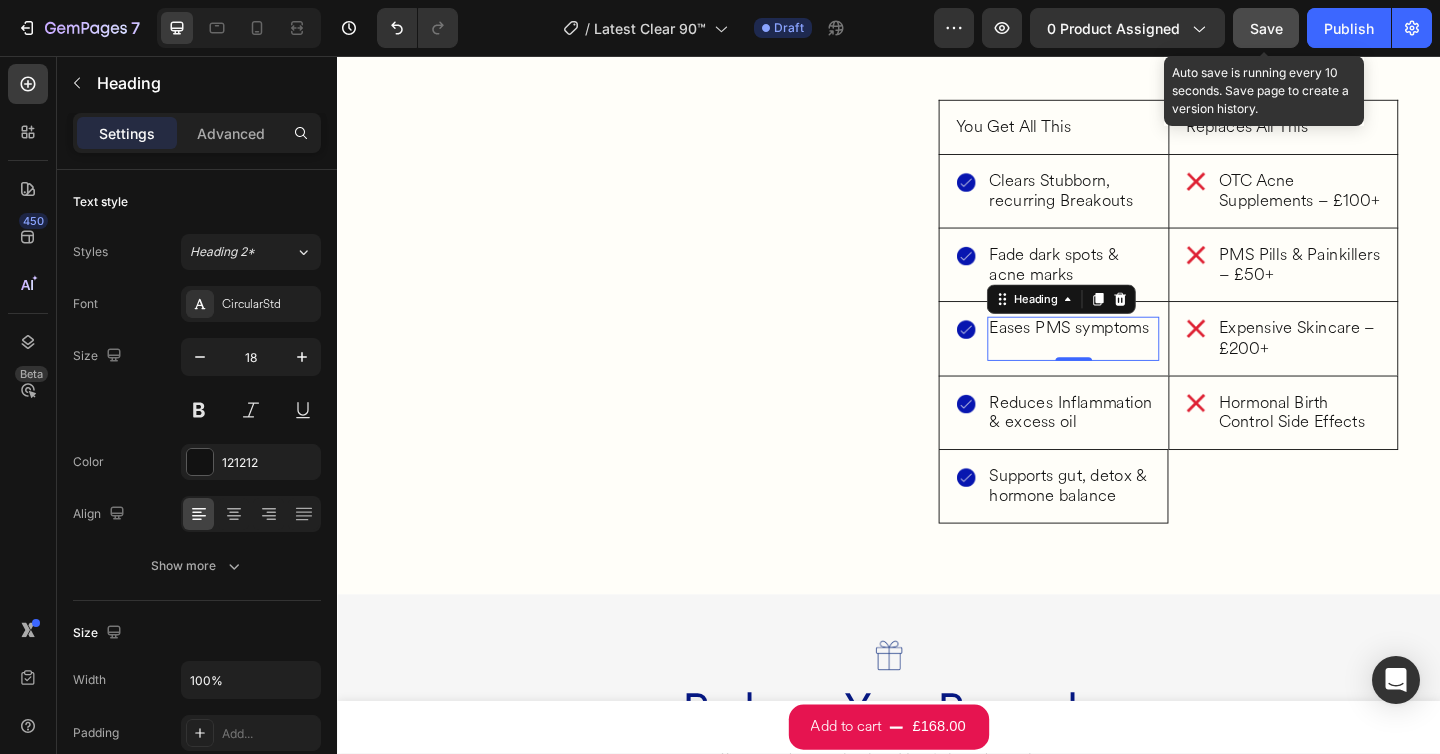 click on "Save" at bounding box center (1266, 28) 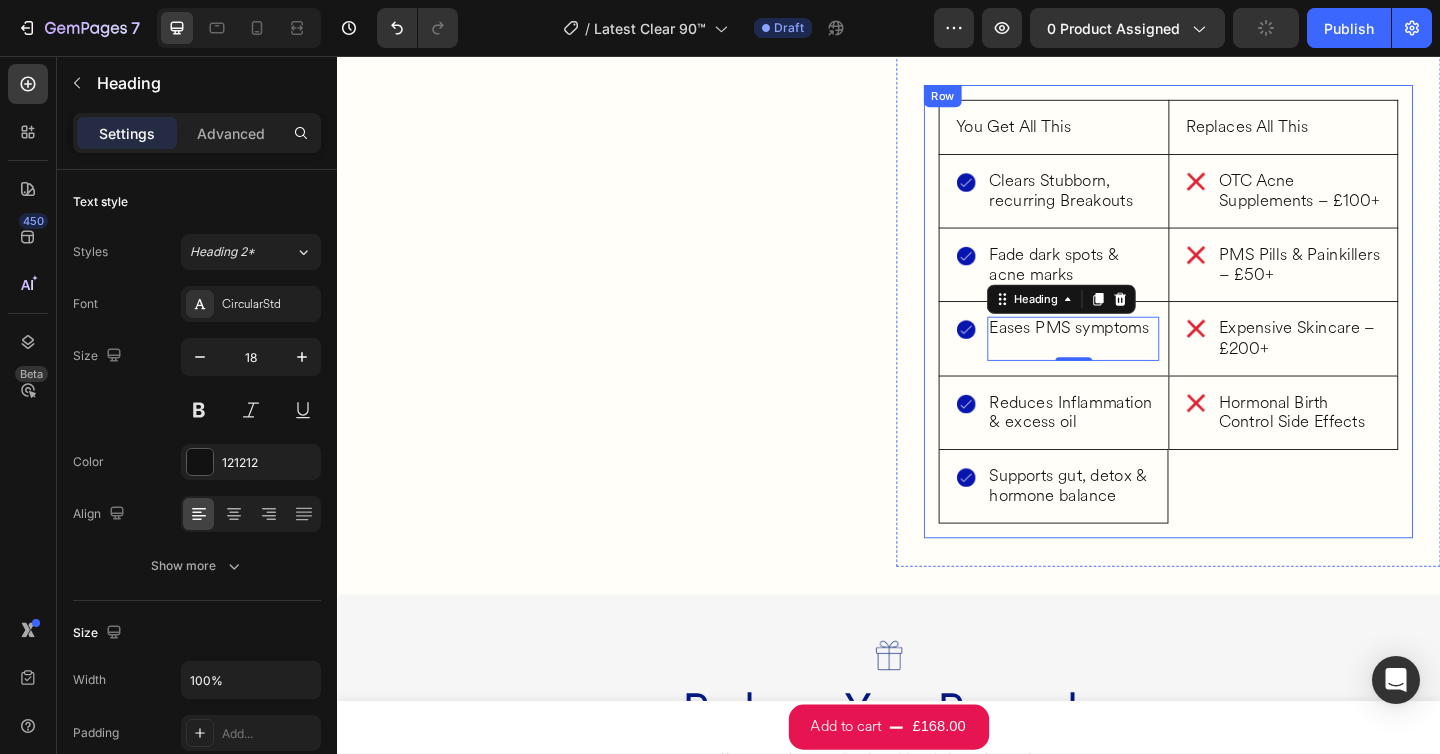 click on "Replaces All This Heading Row Image OTC Acne Supplements – £100+ Heading Row Row Image PMS Pills & Painkillers – £50+ Heading Row Row Image Expensive Skincare – £200+ Heading Row Row Image Hormonal Birth Control Side Effects Heading Row Row" at bounding box center [1366, 334] 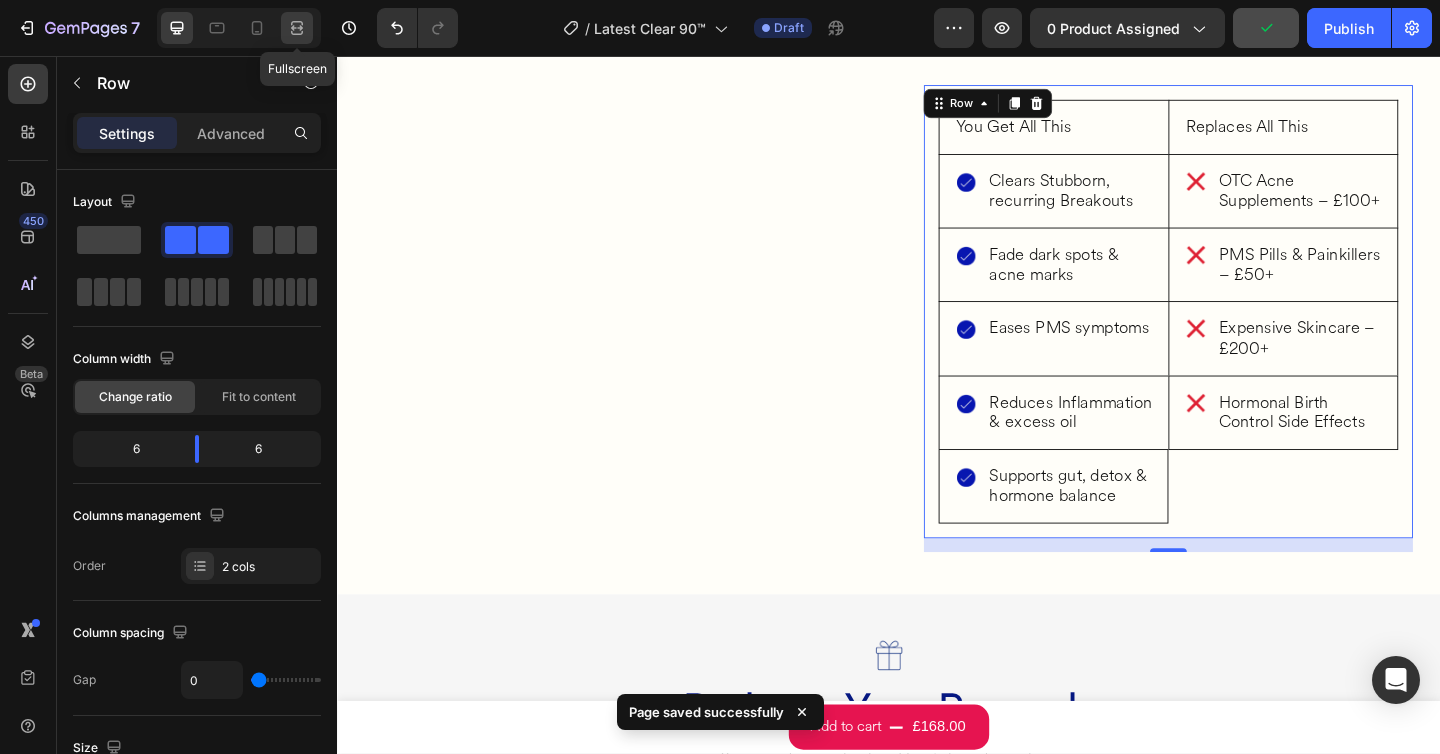 click 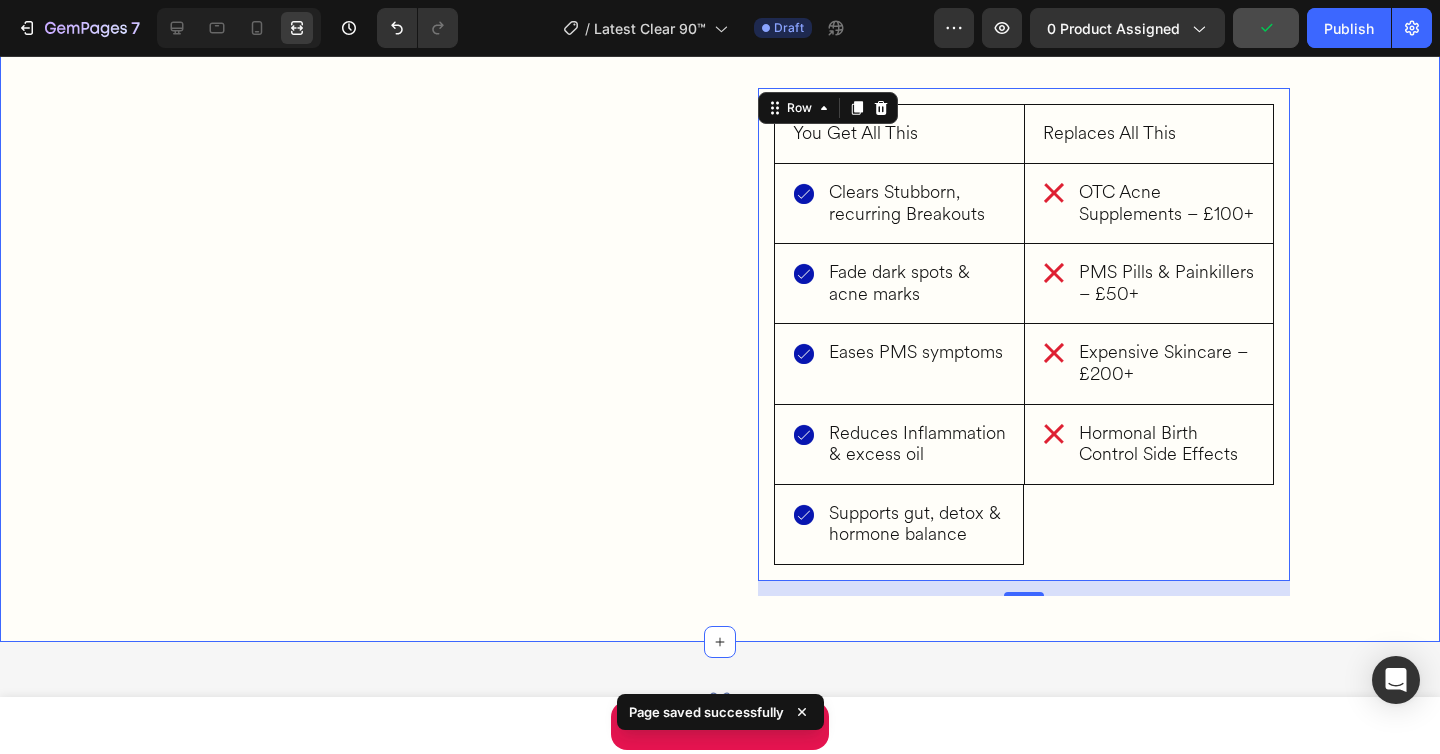 click on "What’s Inside Your Clear 90™ Box Heading You’ve probably tried products that promised fast results. A cream that cleared you up for a week. A supplement that “worked” until your next cycle. But skin doesn’t work on shortcuts. It works on cycles - 90-day cycles tied to your hormones, gut, inflammation, and skin cell turnover. That’s why Clear 90™ isn’t a quick fix. It’s a reset protocol - designed to work with your biology, not against it. Over 12 weeks, your body gets the time (and support) it needs to calm the chaos, repair the root causes, and rebuild a stronger foundation for clear, balanced skin. Heading You Get All This Heading Row Image Clears Stubborn, recurring Breakouts Heading Row Row Image Fade dark spots & acne marks Heading Row Row Image Eases PMS symptoms   Heading Row Row Image Reduces Inflammation & excess oil Heading Row Row Image Supports gut, detox & hormone balance Heading Row Row Replaces All This Heading Row Image OTC Acne Supplements – £100+ Heading Row Row Image" at bounding box center (720, 86) 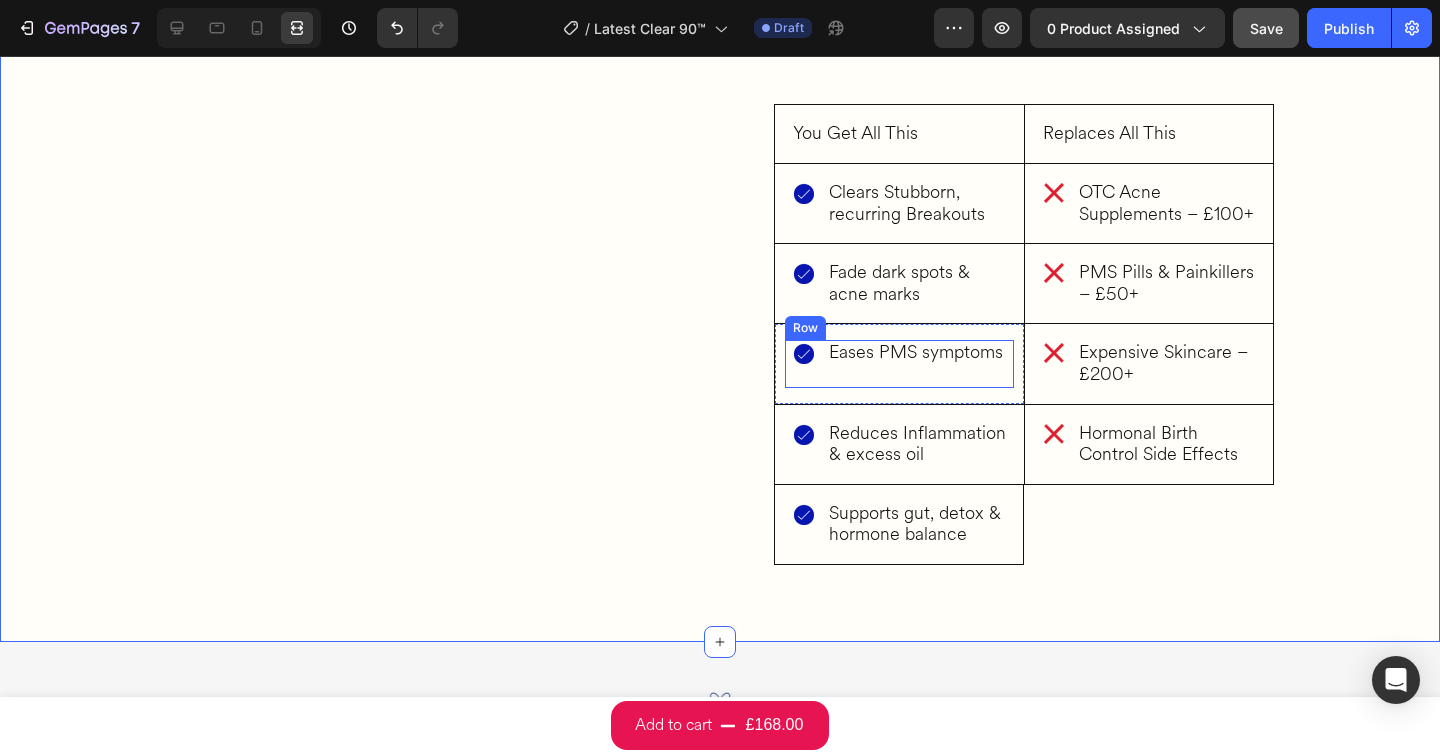 click on "Image Eases PMS symptoms   Heading Row" at bounding box center (899, 363) 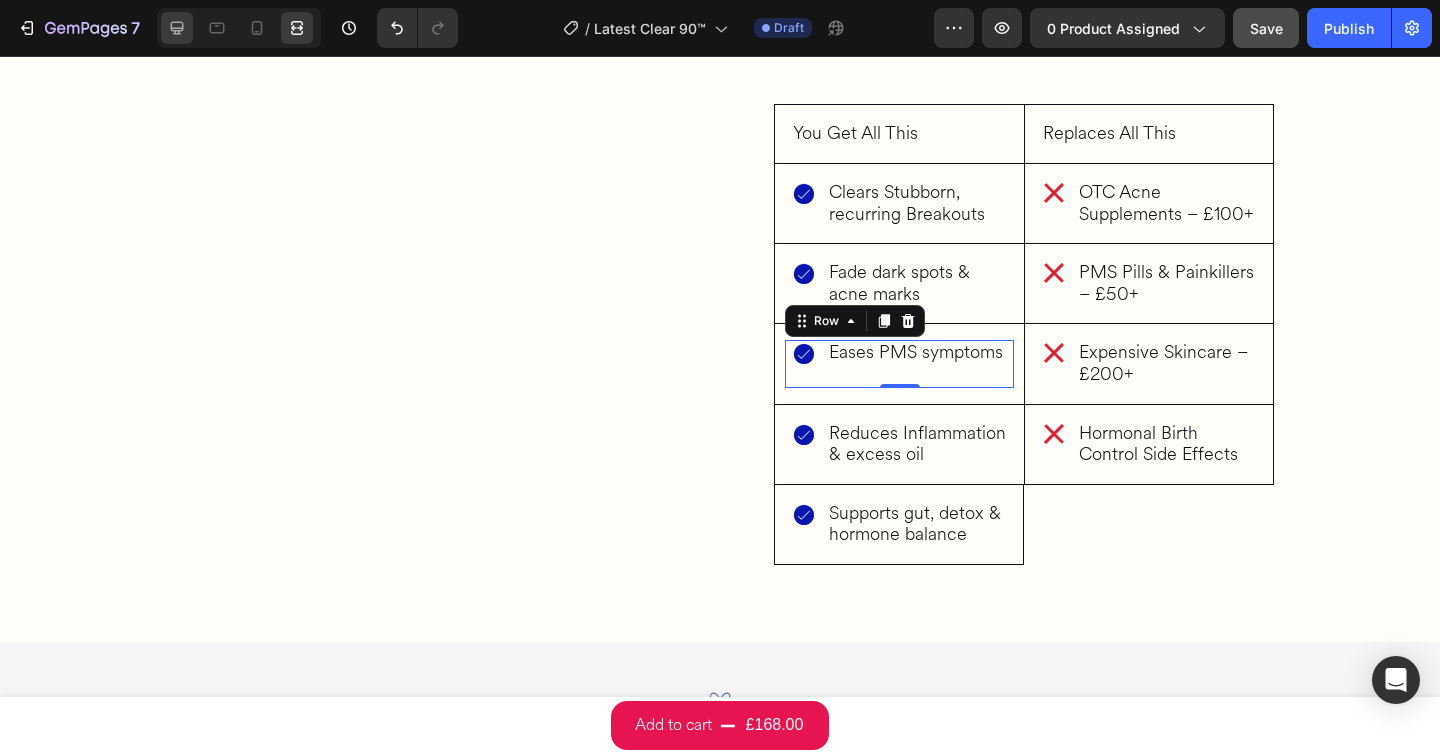 click 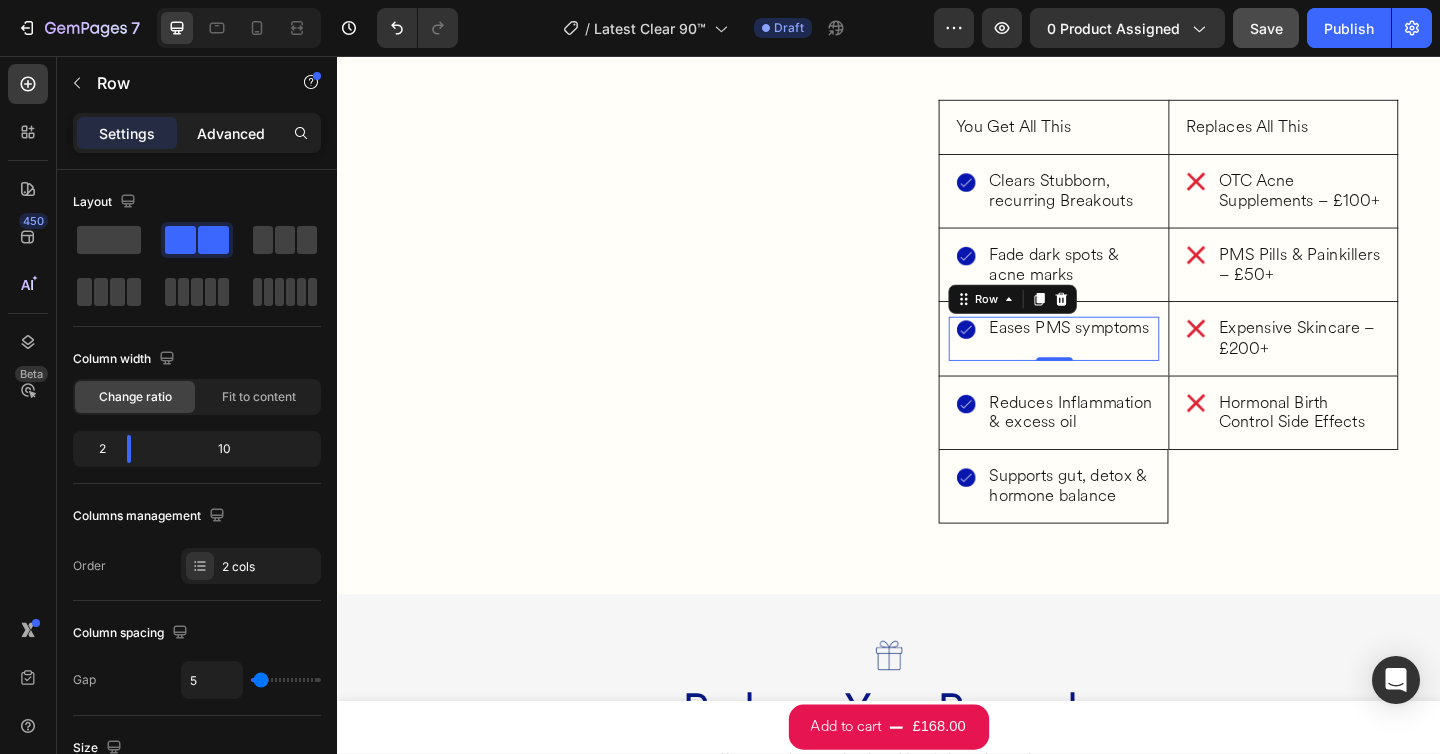 click on "Advanced" at bounding box center (231, 133) 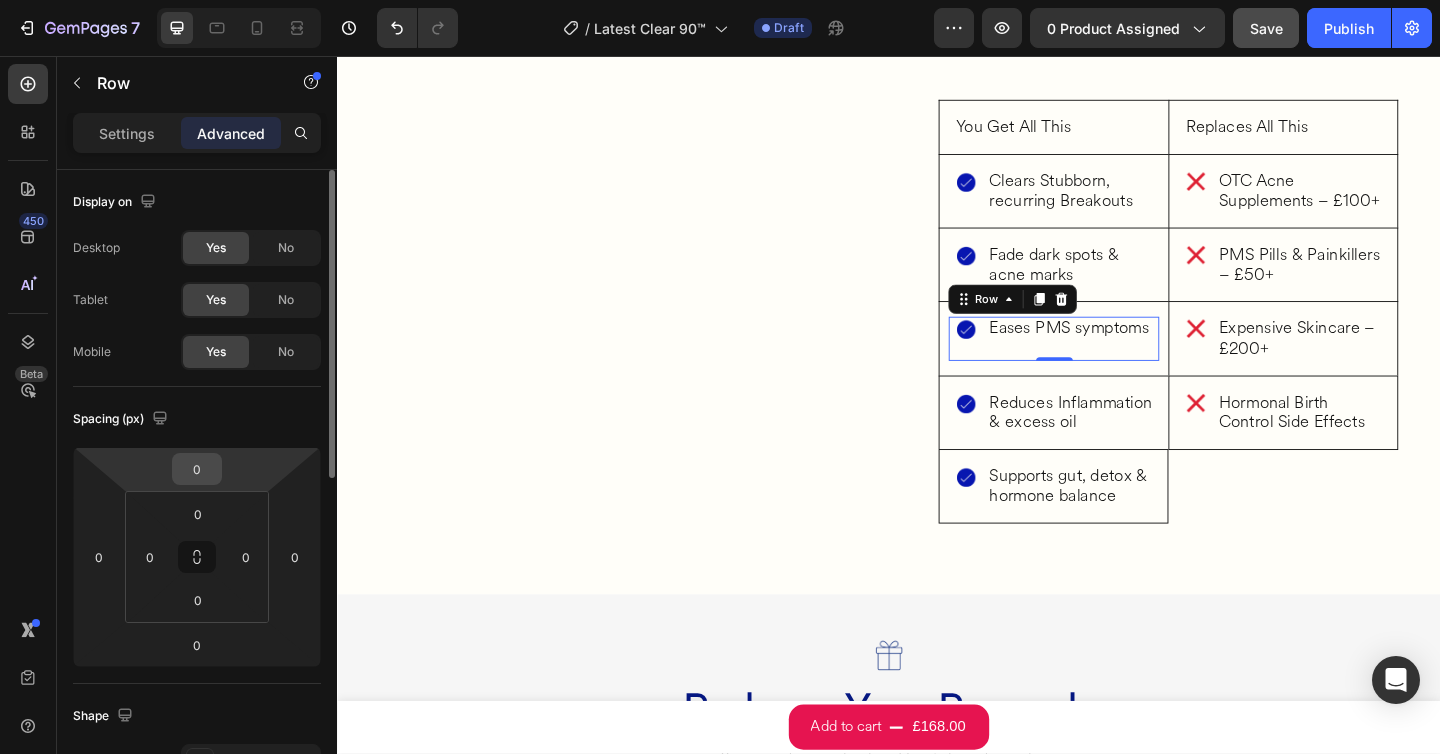 click on "0" at bounding box center [197, 469] 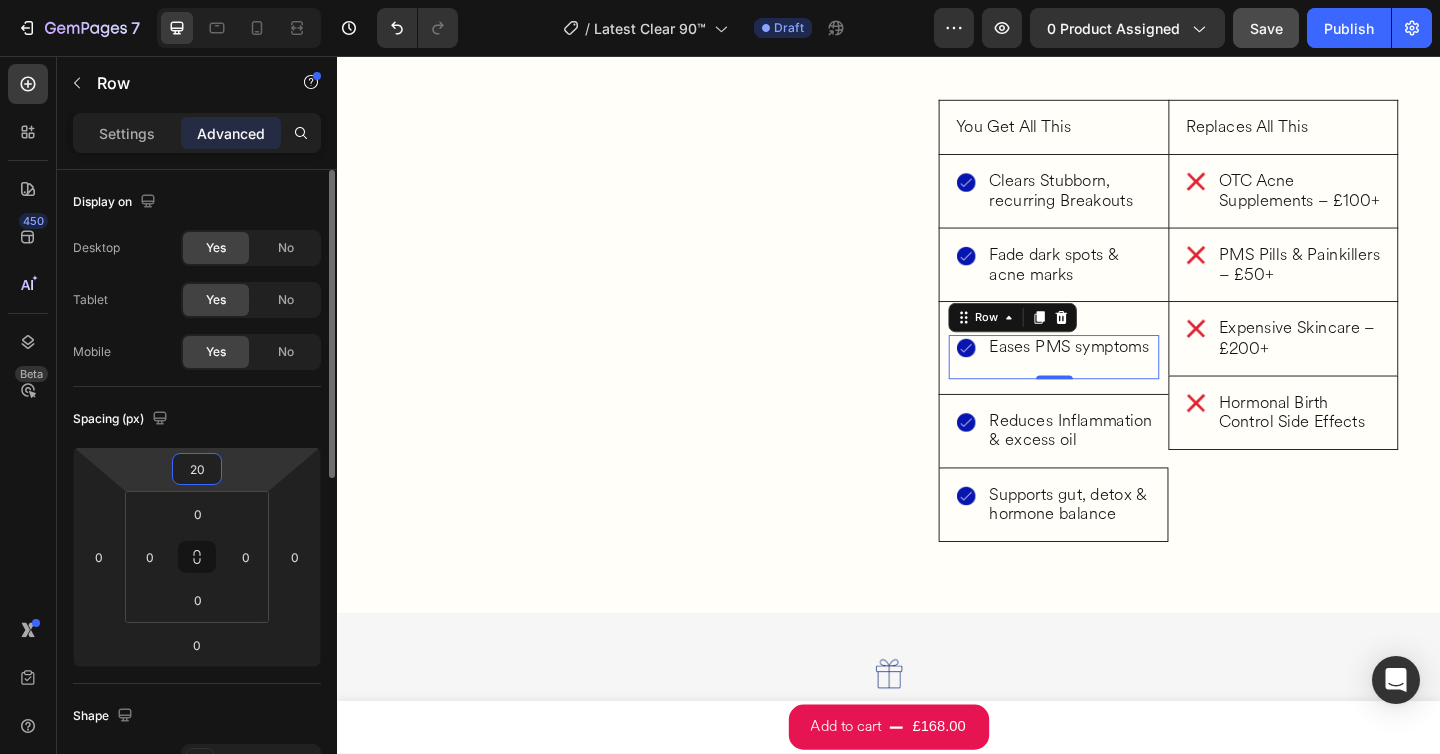 type on "2" 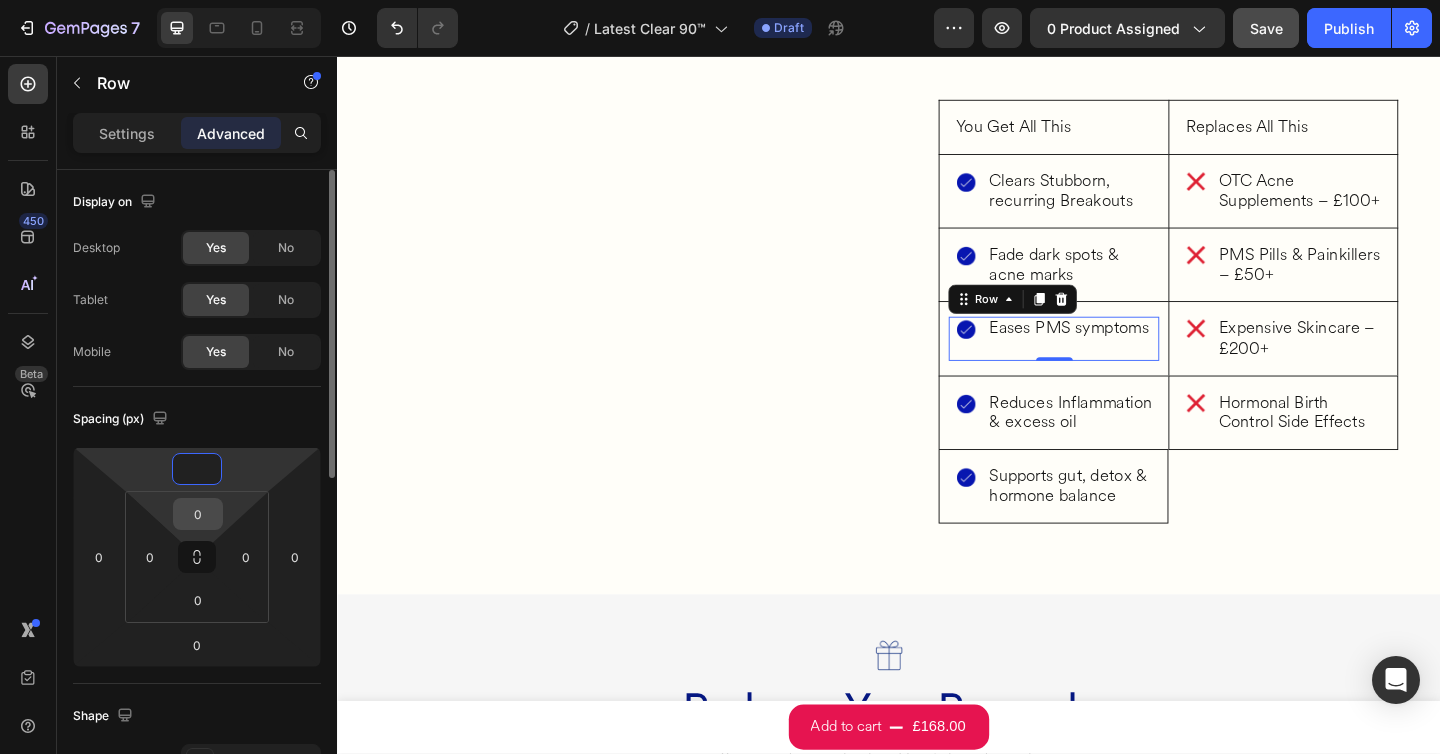 click on "0" at bounding box center [198, 514] 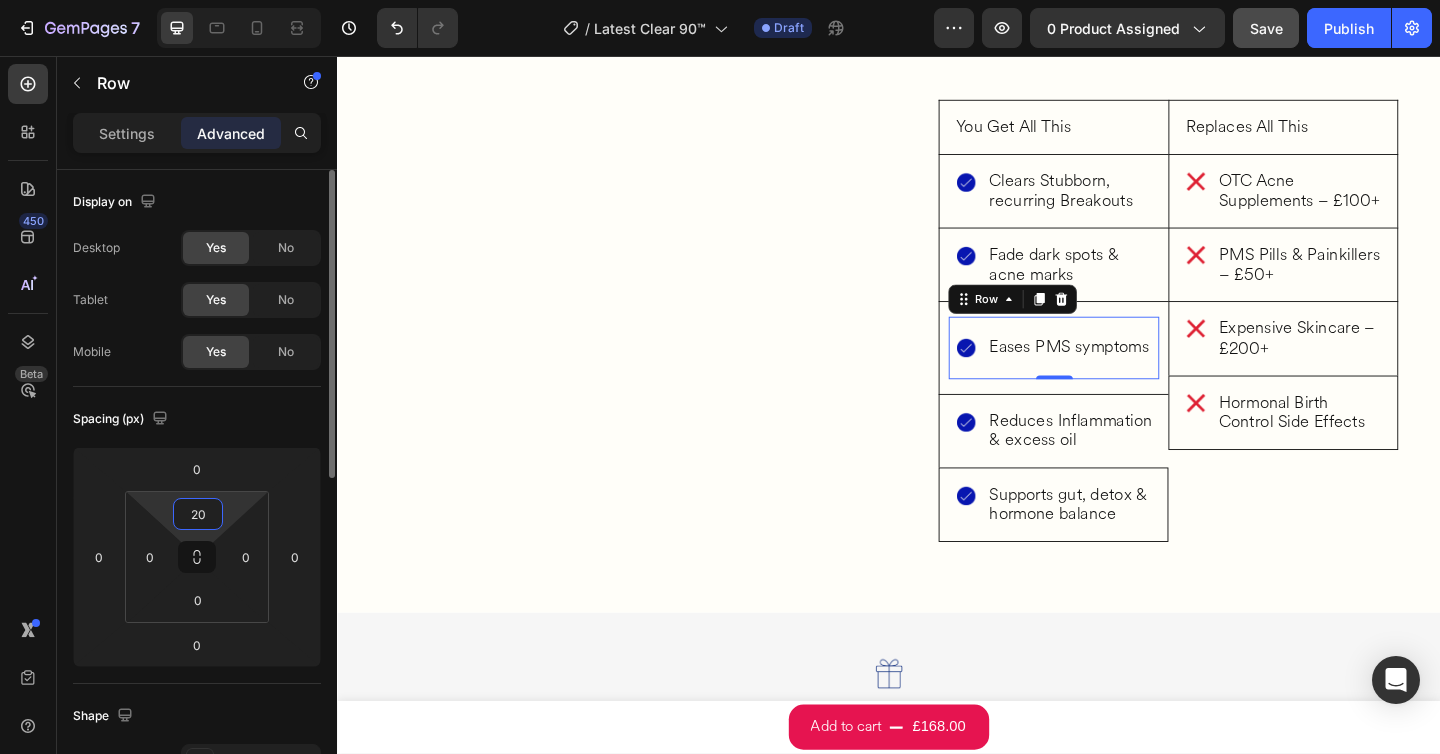 type on "2" 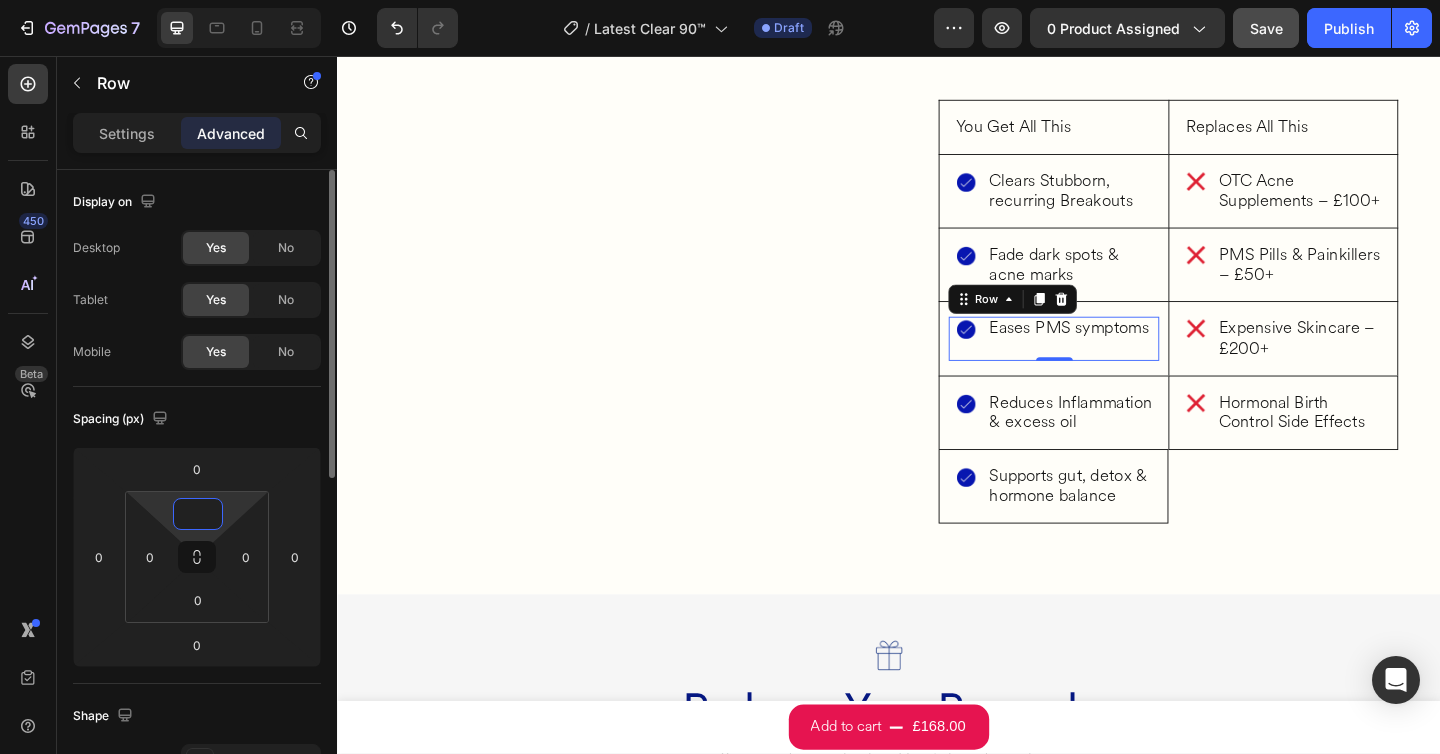 type on "-" 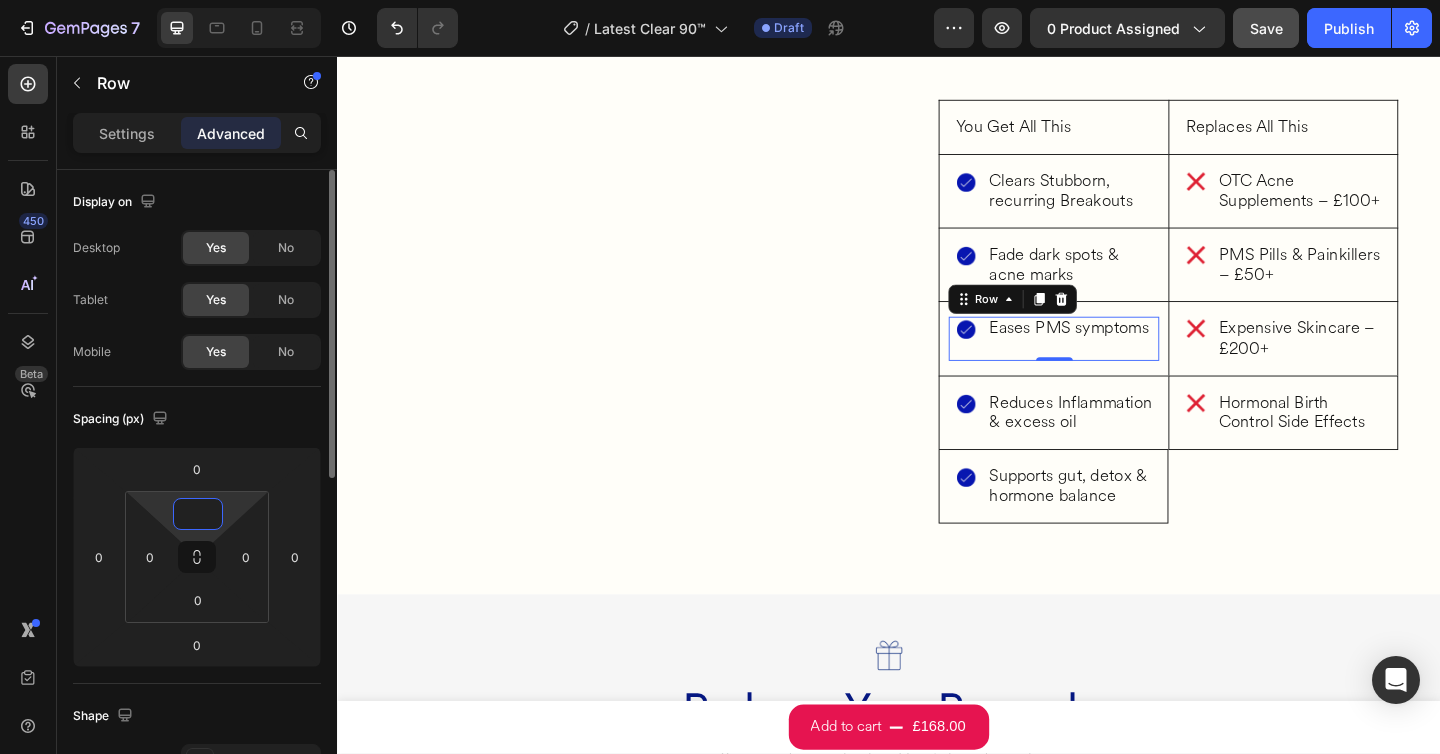 type on "0" 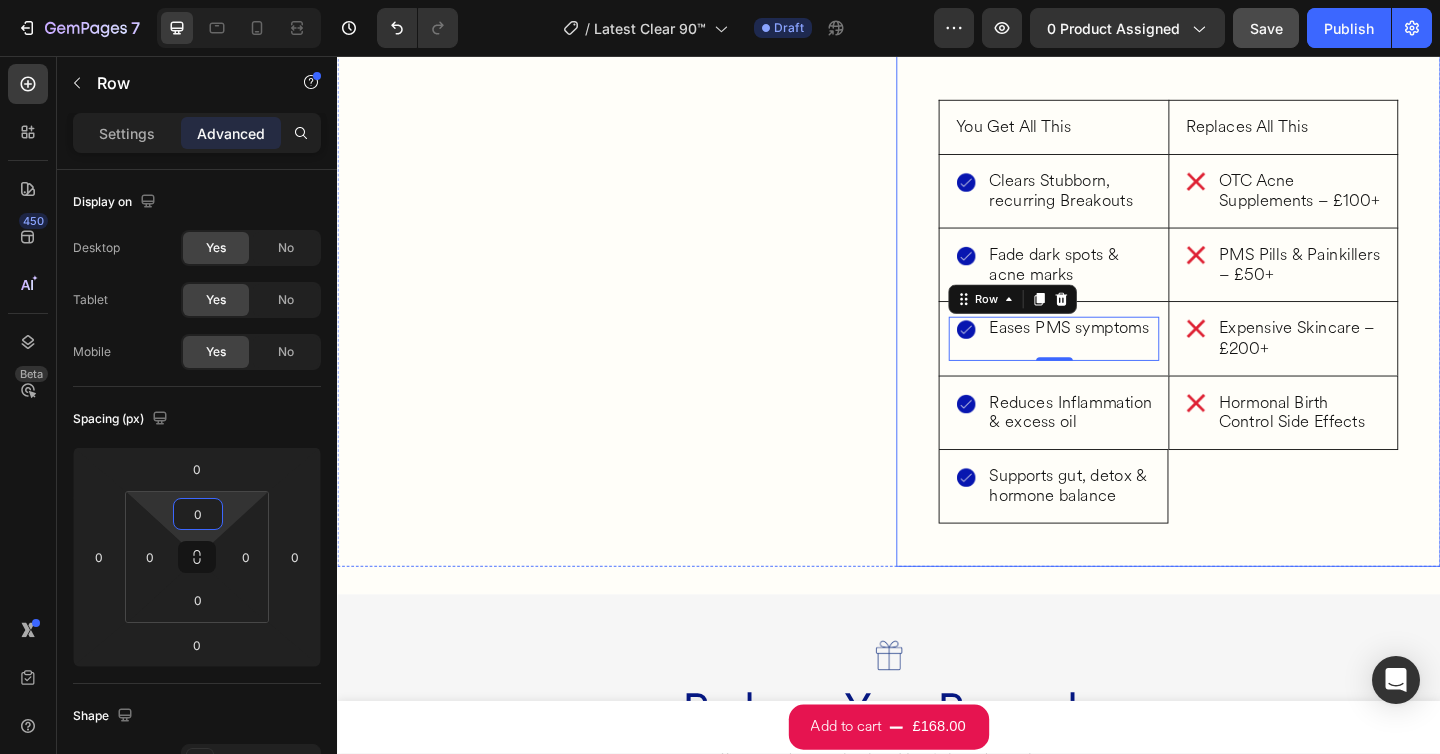 click on "What’s Inside Your Clear 90™ Box Heading You’ve probably tried products that promised fast results. A cream that cleared you up for a week. A supplement that “worked” until your next cycle. But skin doesn’t work on shortcuts. It works on cycles - 90-day cycles tied to your hormones, gut, inflammation, and skin cell turnover. That’s why Clear 90™ isn’t a quick fix. It’s a reset protocol - designed to work with your biology, not against it. Over 12 weeks, your body gets the time (and support) it needs to calm the chaos, repair the root causes, and rebuild a stronger foundation for clear, balanced skin. Heading You Get All This Heading Row Image Clears Stubborn, recurring Breakouts Heading Row Row Image Fade dark spots & acne marks Heading Row Row Image Eases PMS symptoms   Heading Row   0 Row Image Reduces Inflammation & excess oil Heading Row Row Image Supports gut, detox & hormone balance Heading Row Row Replaces All This Heading Row Image OTC Acne Supplements – £100+ Heading Row Row" at bounding box center (1241, 98) 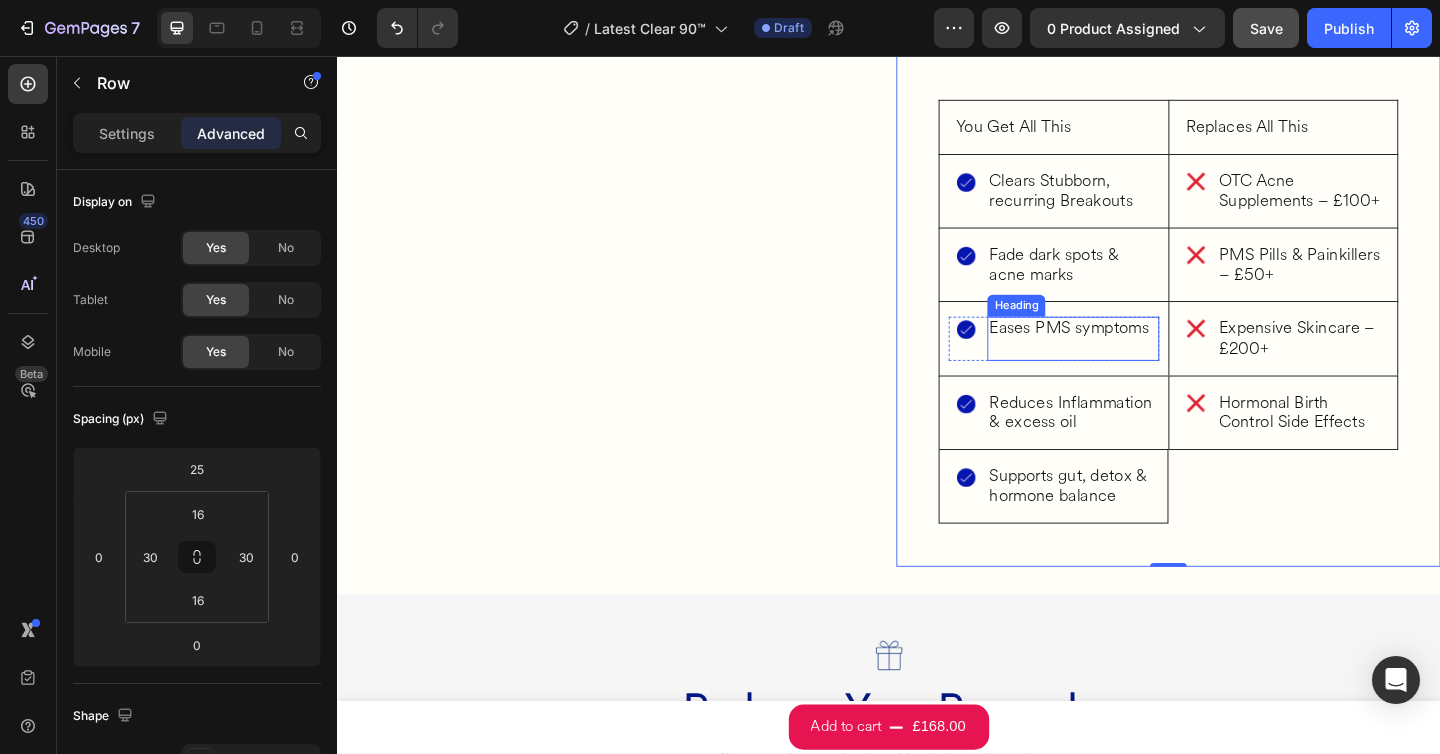 click on "Eases PMS symptoms" at bounding box center (1137, 363) 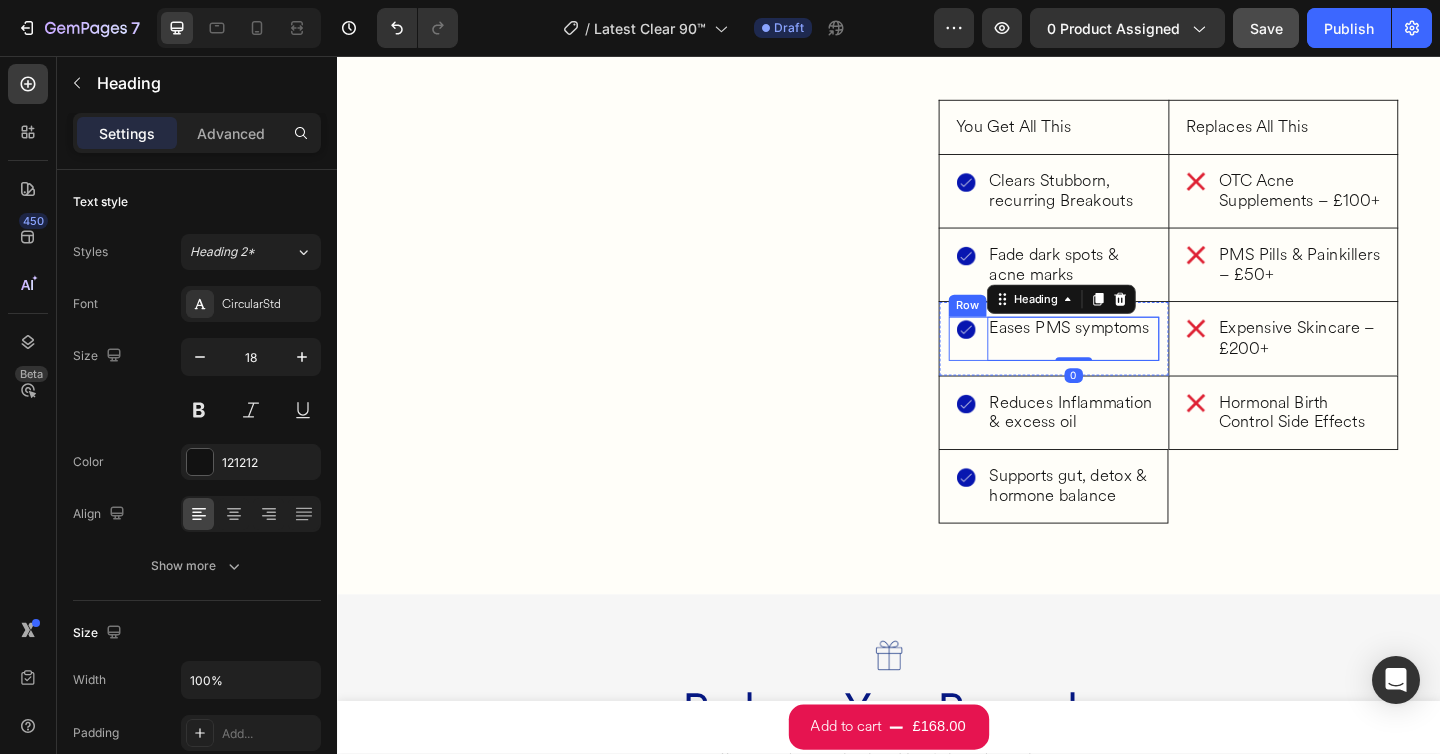 click on "Image" at bounding box center [1020, 363] 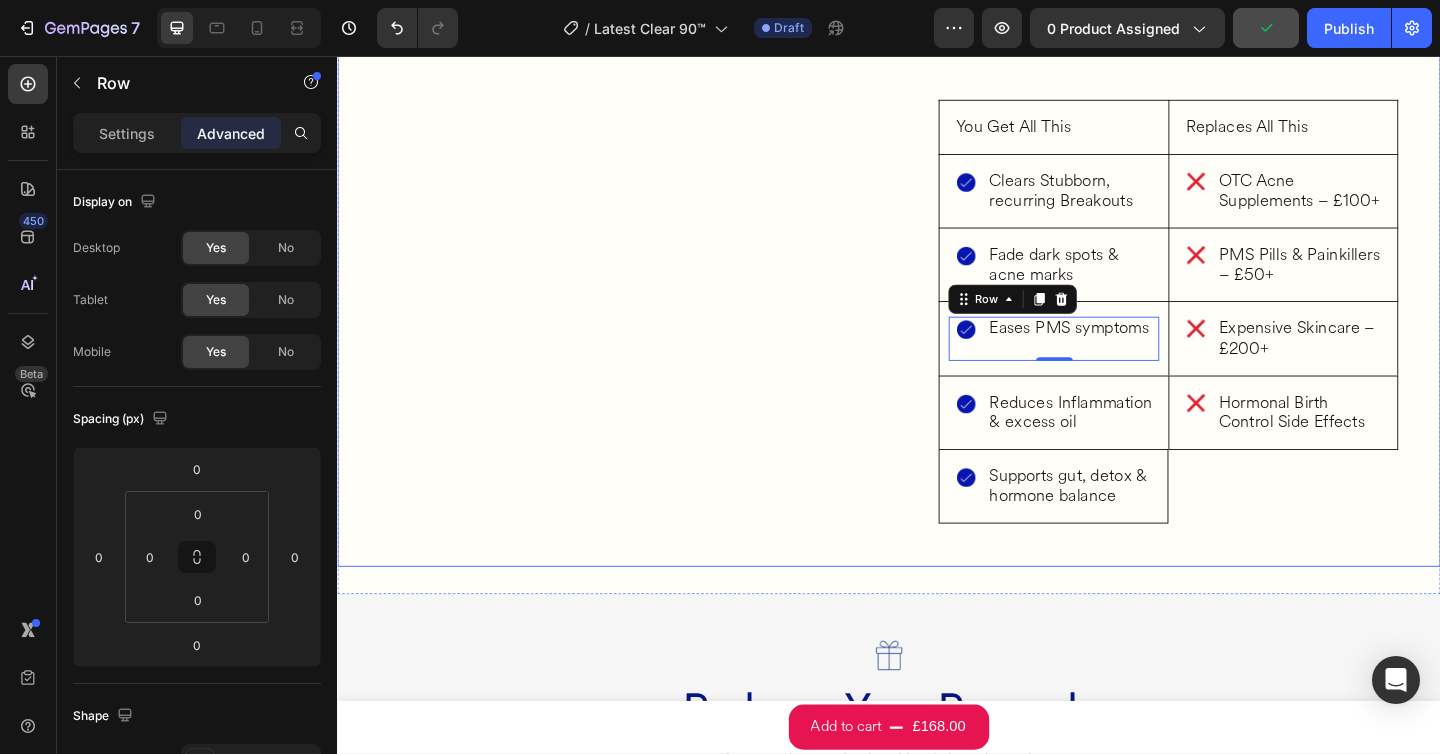 click on "Image My skin has reduced in redness and the amount of spots on my skin has greatly reduced and if I keep going with this I confident it will help my skin a lot more Text Block Icon Icon Icon Icon Icon Icon List Sara M. Text Block Row Image Row Row" at bounding box center (633, 86) 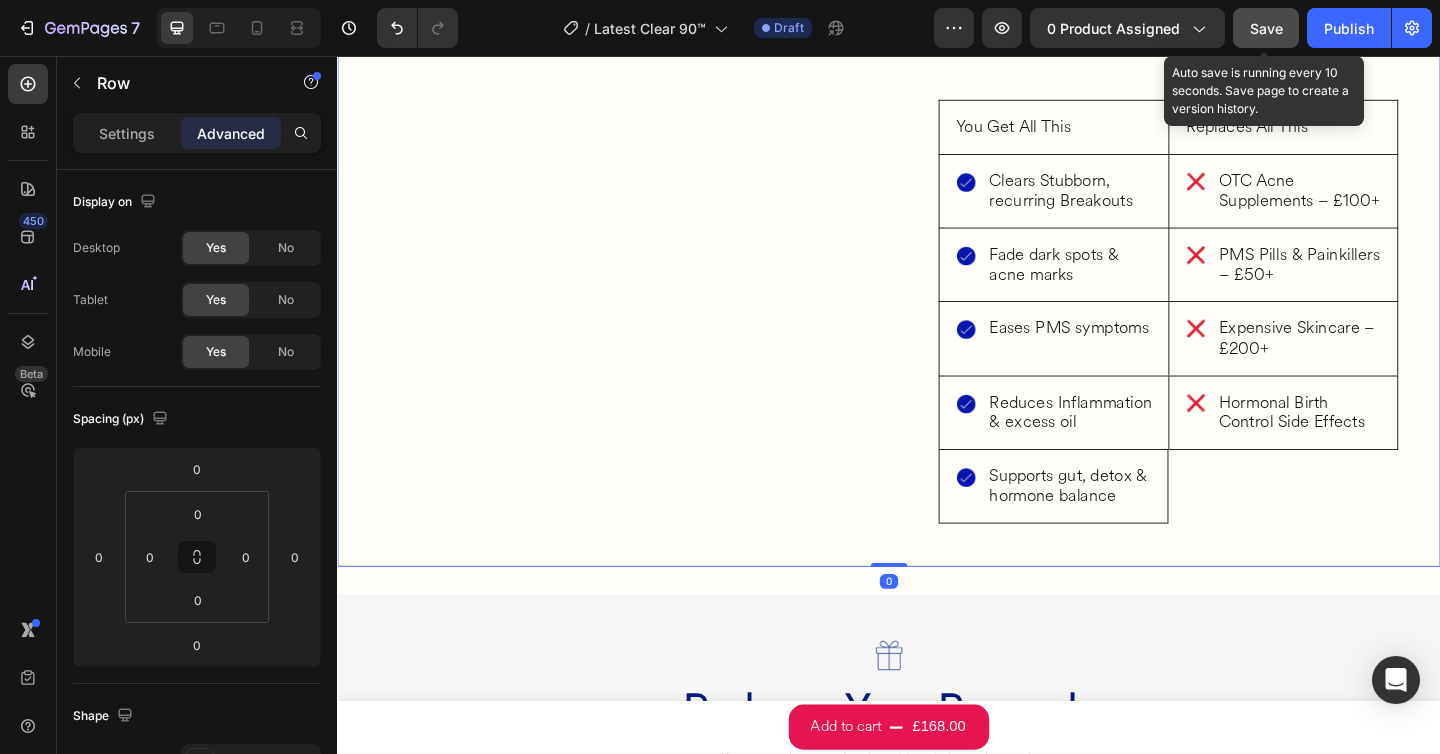 click on "Save" 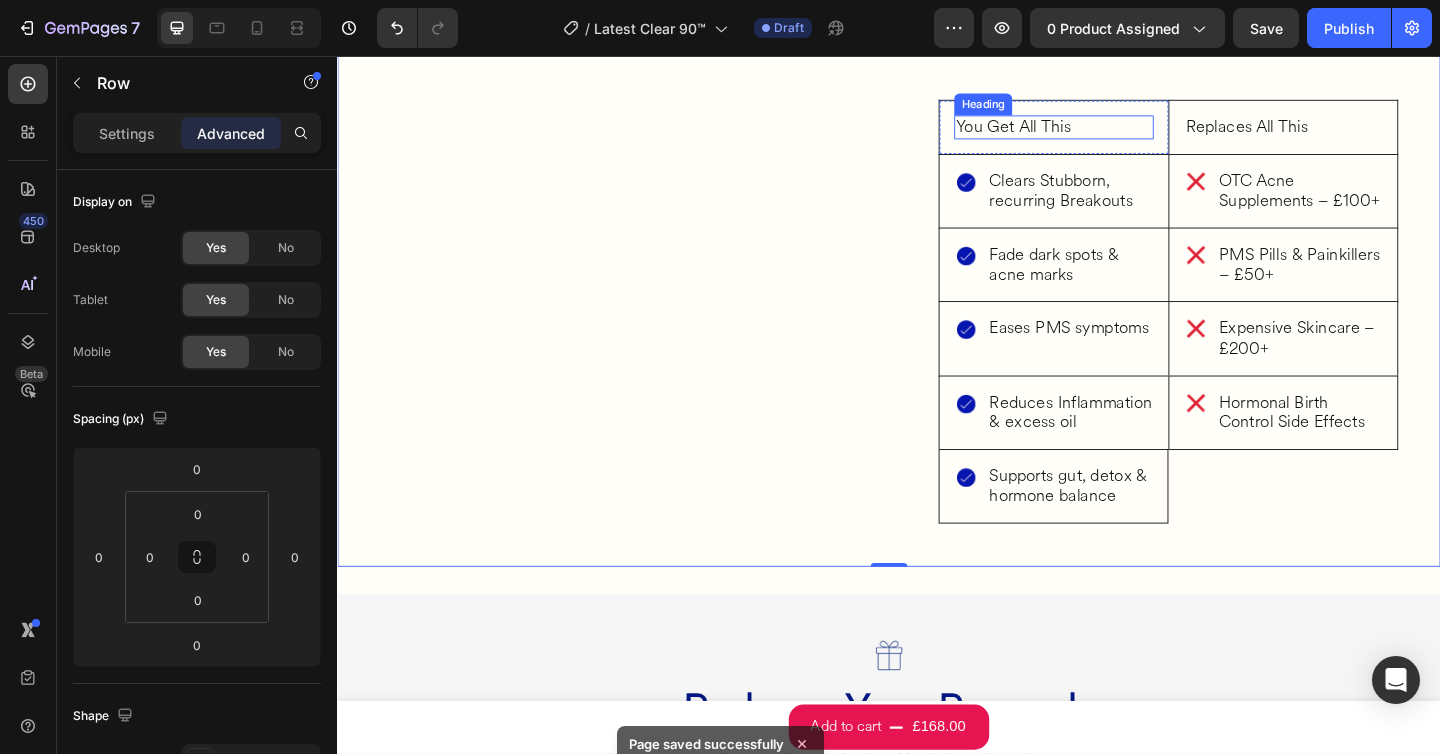 click on "You Get All This" at bounding box center (1116, 134) 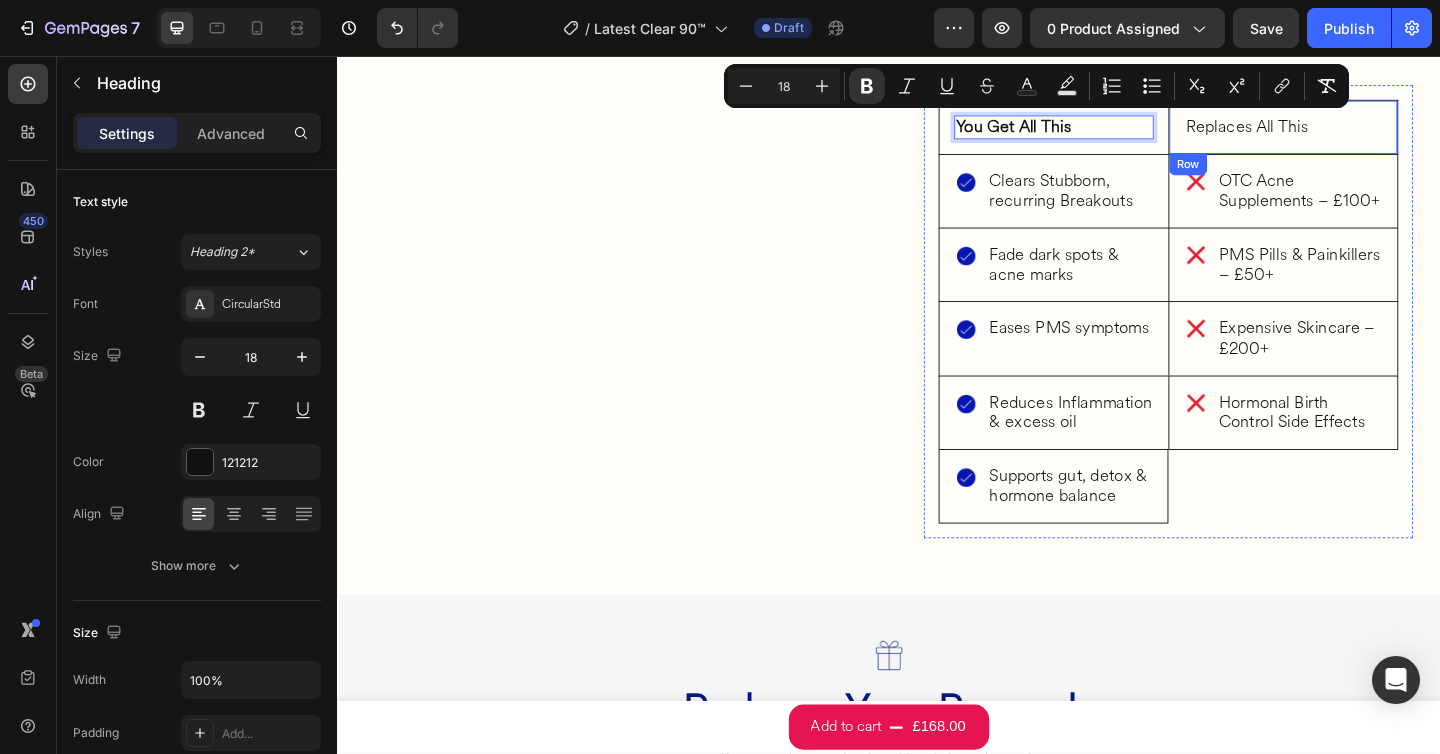 click on "Replaces All This" at bounding box center [1366, 134] 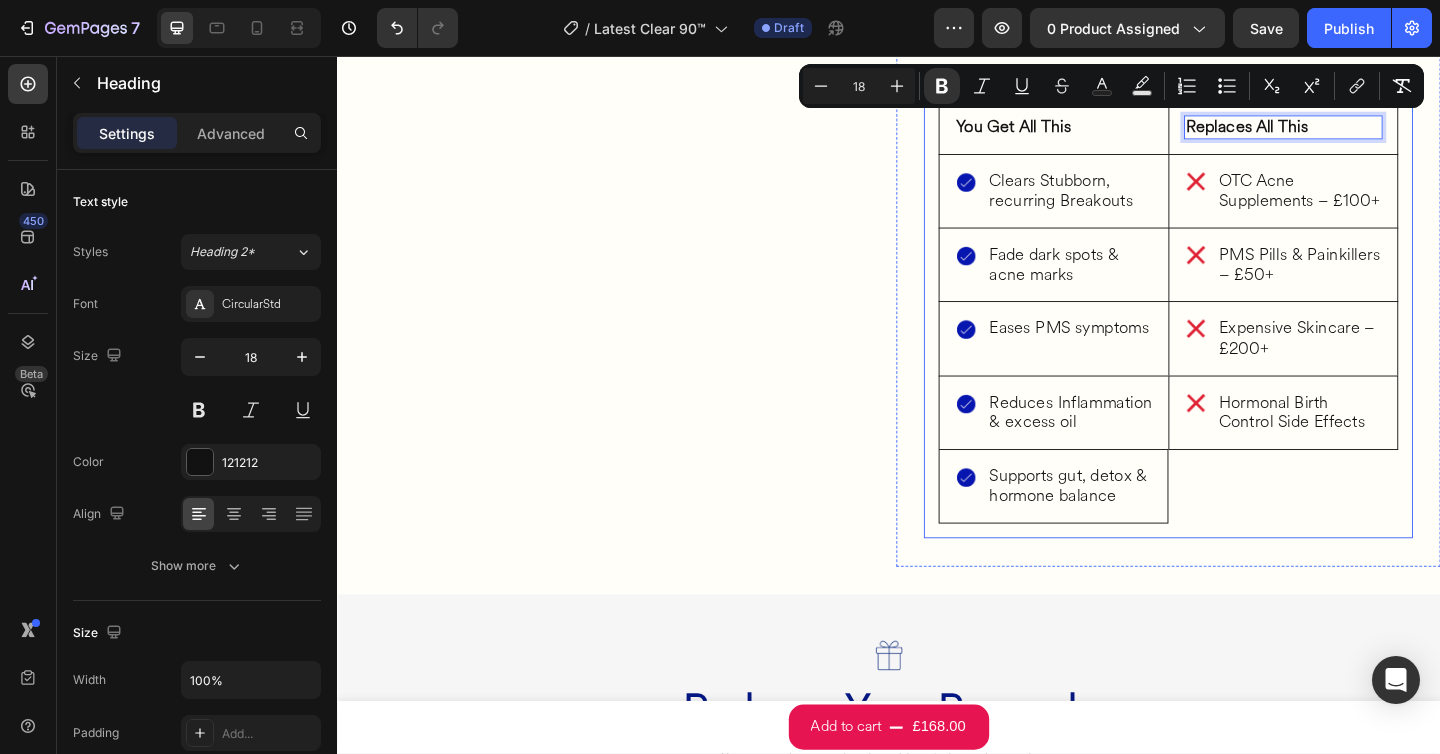 click on "⁠⁠⁠⁠⁠⁠⁠ You Get All This Heading Row Image Clears Stubborn, recurring Breakouts Heading Row Row Image Fade dark spots & acne marks Heading Row Row Image Eases PMS symptoms   Heading Row Row Image Reduces Inflammation & excess oil Heading Row Row Image Supports gut, detox & hormone balance Heading Row Row Replaces All This Heading   0 Row Image OTC Acne Supplements – £100+ Heading Row Row Image PMS Pills & Painkillers – £50+ Heading Row Row Image Expensive Skincare – £200+ Heading Row Row Image Hormonal Birth Control Side Effects Heading Row Row Row" at bounding box center (1241, 334) 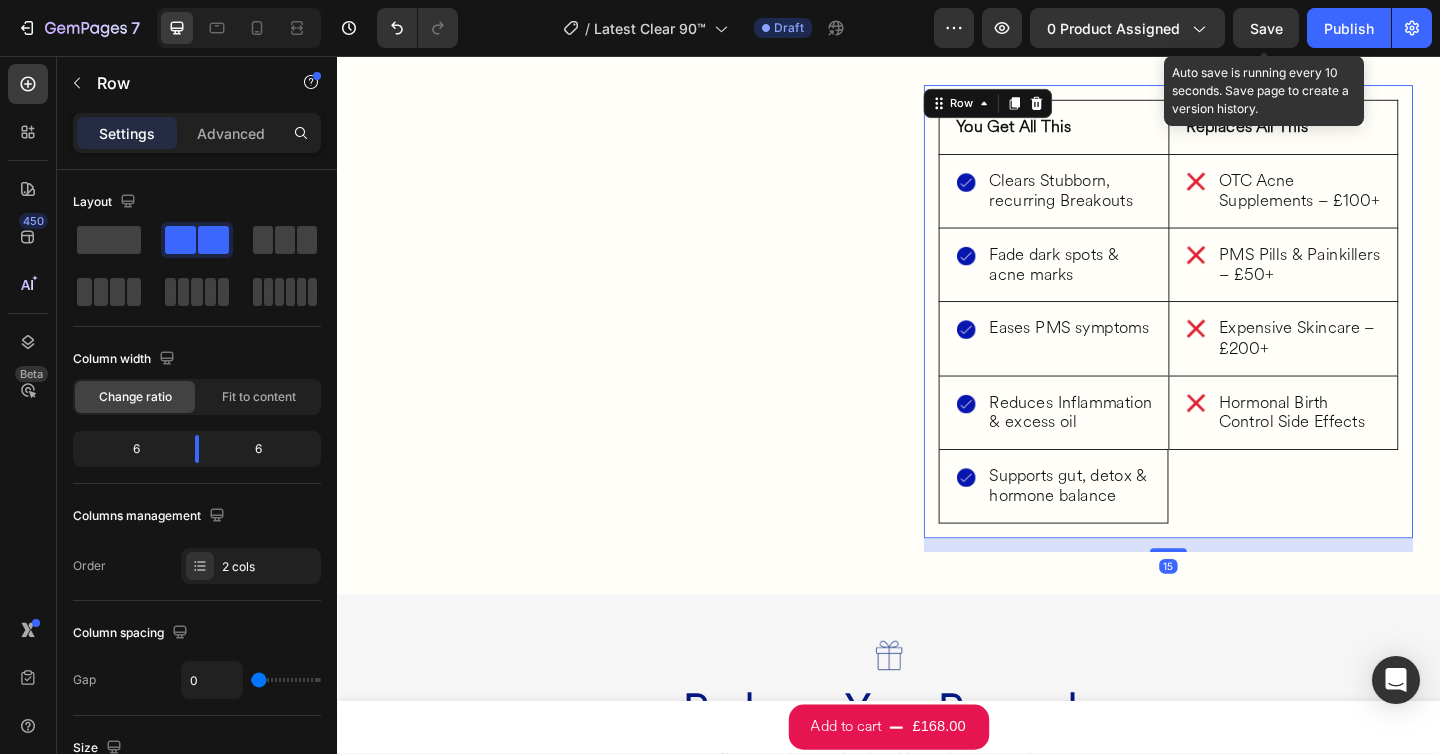 click on "Save" at bounding box center (1266, 28) 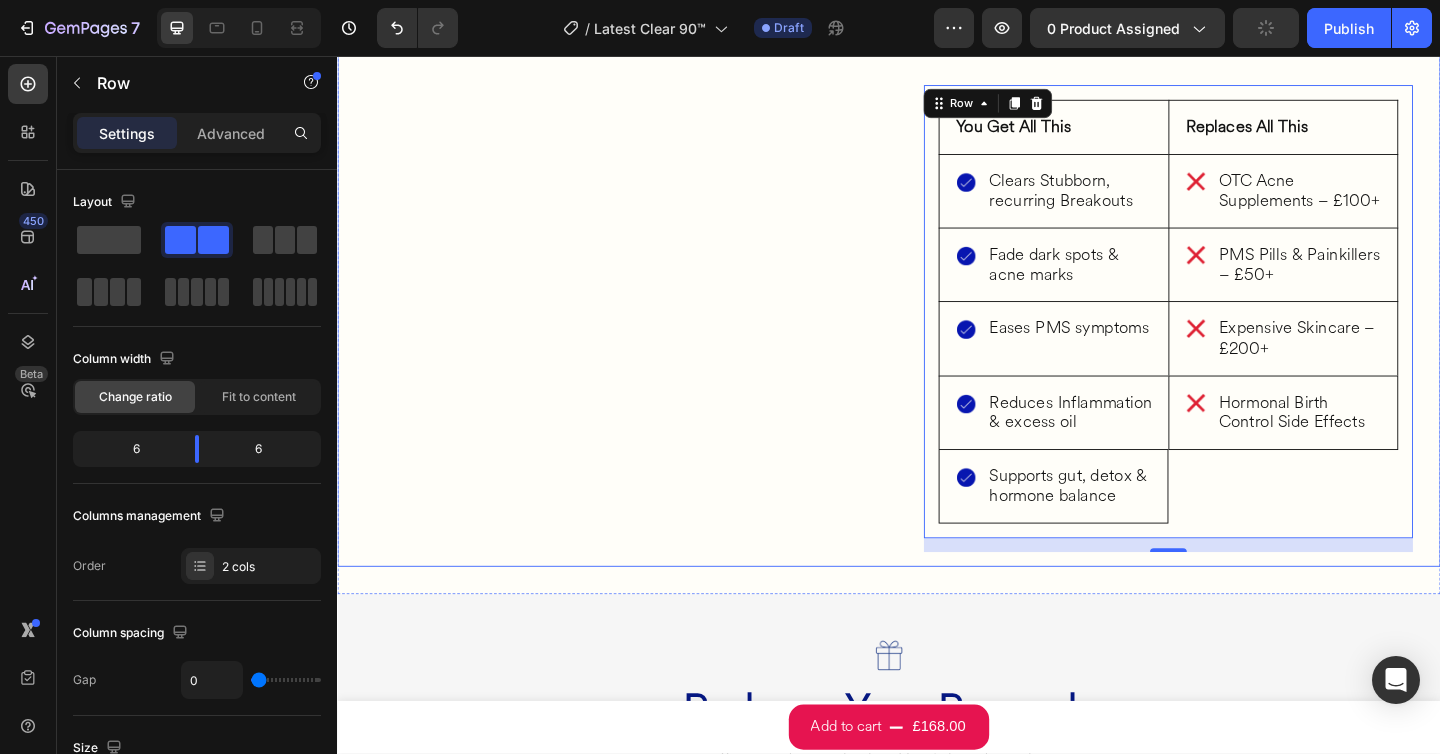click on "Image My skin has reduced in redness and the amount of spots on my skin has greatly reduced and if I keep going with this I confident it will help my skin a lot more Text Block Icon Icon Icon Icon Icon Icon List Sara M. Text Block Row Image Row Row" at bounding box center [633, 86] 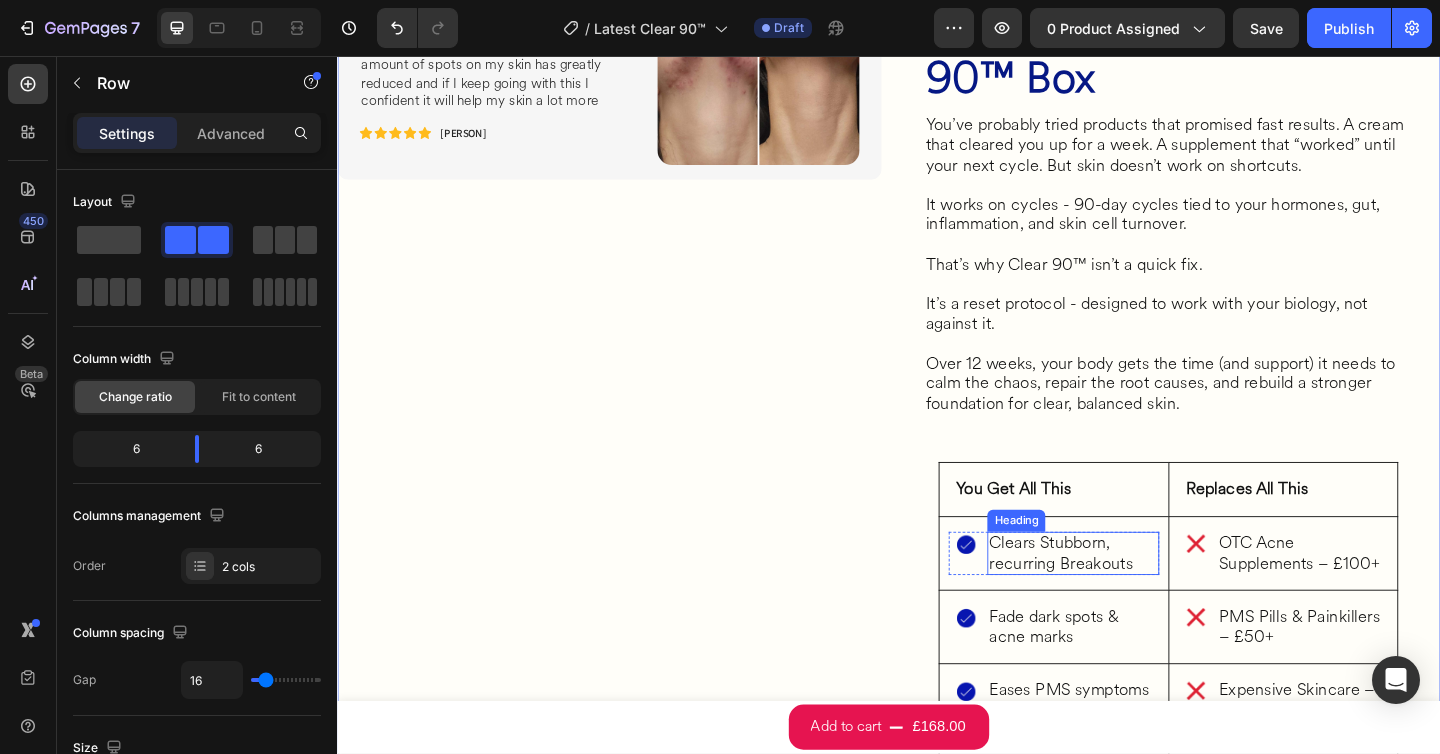 scroll, scrollTop: 3039, scrollLeft: 0, axis: vertical 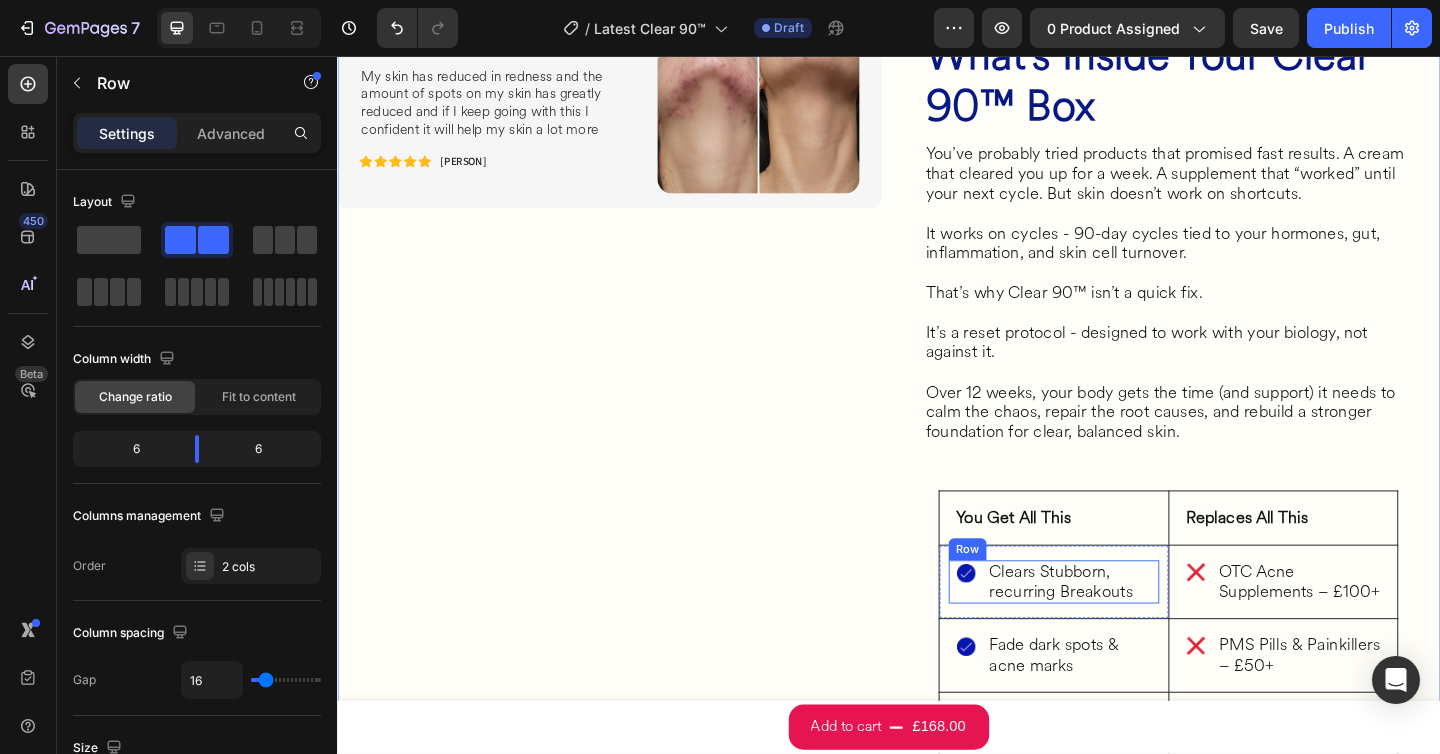 click on "Image Clears Stubborn, recurring Breakouts Heading Row" at bounding box center [1116, 628] 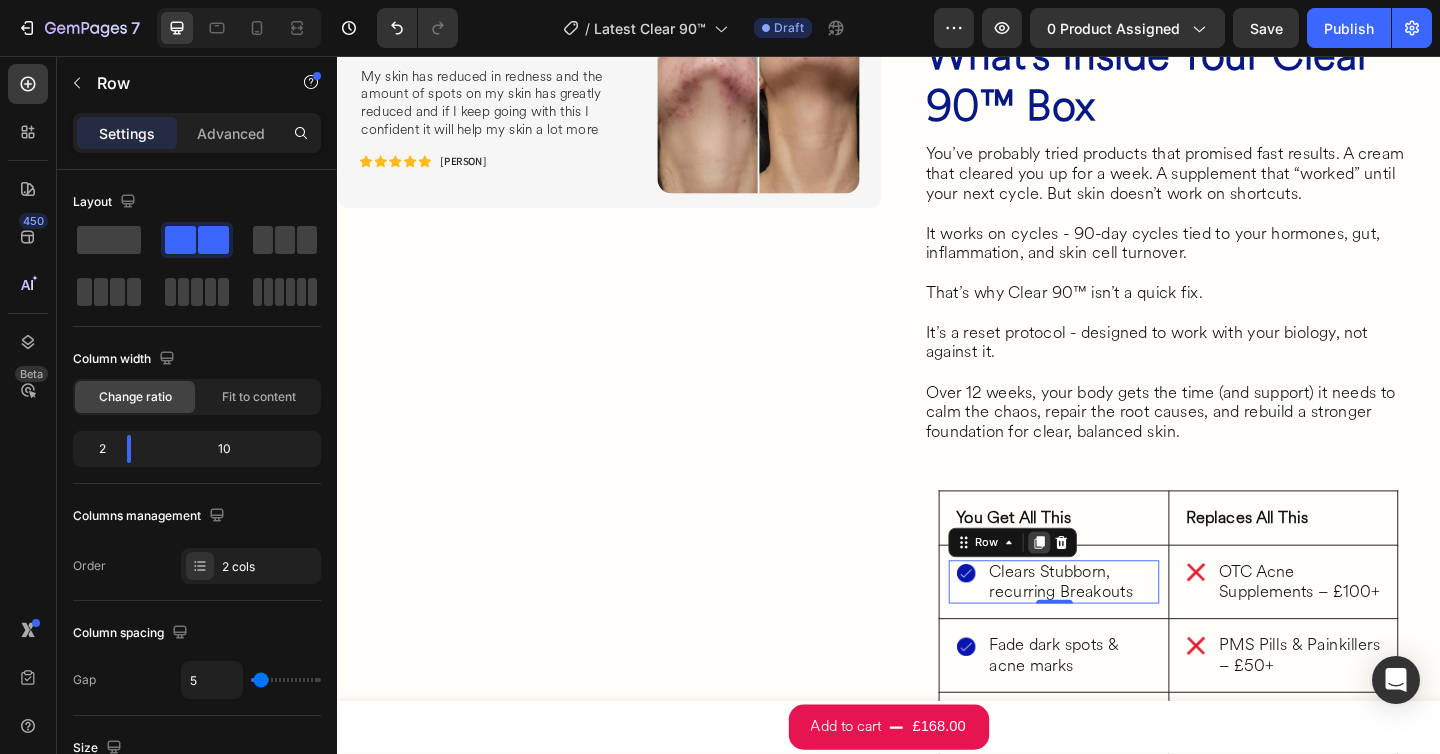 click 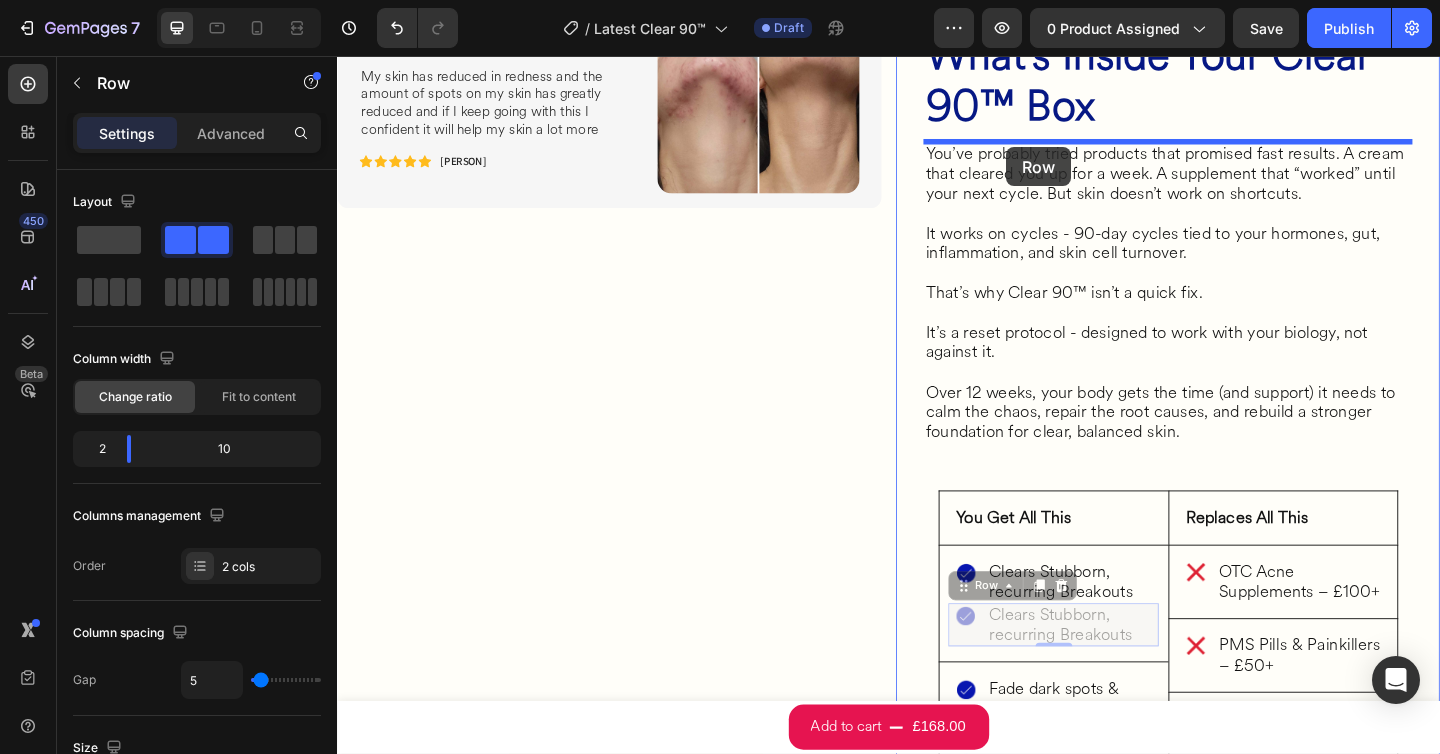 drag, startPoint x: 1050, startPoint y: 638, endPoint x: 1150, endPoint y: 230, distance: 420.07617 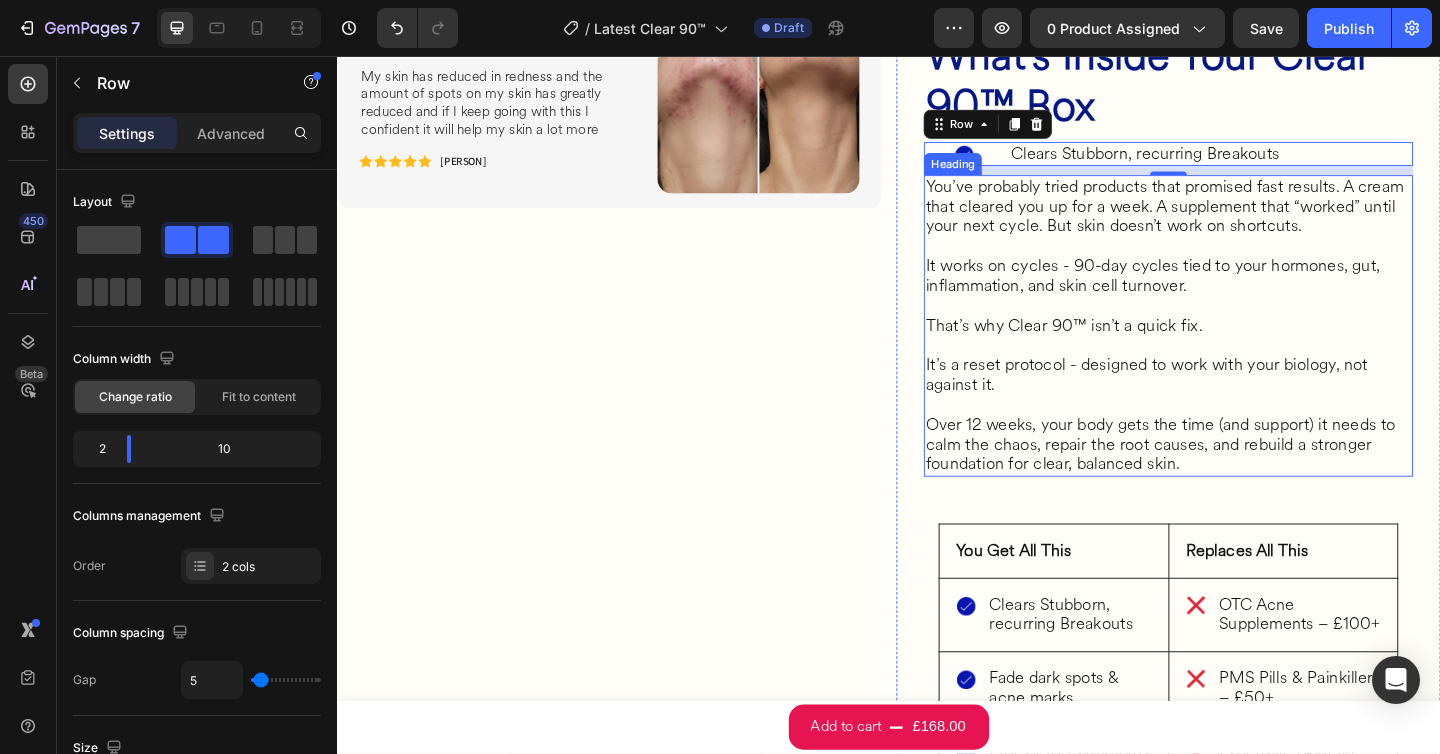 scroll, scrollTop: 2991, scrollLeft: 0, axis: vertical 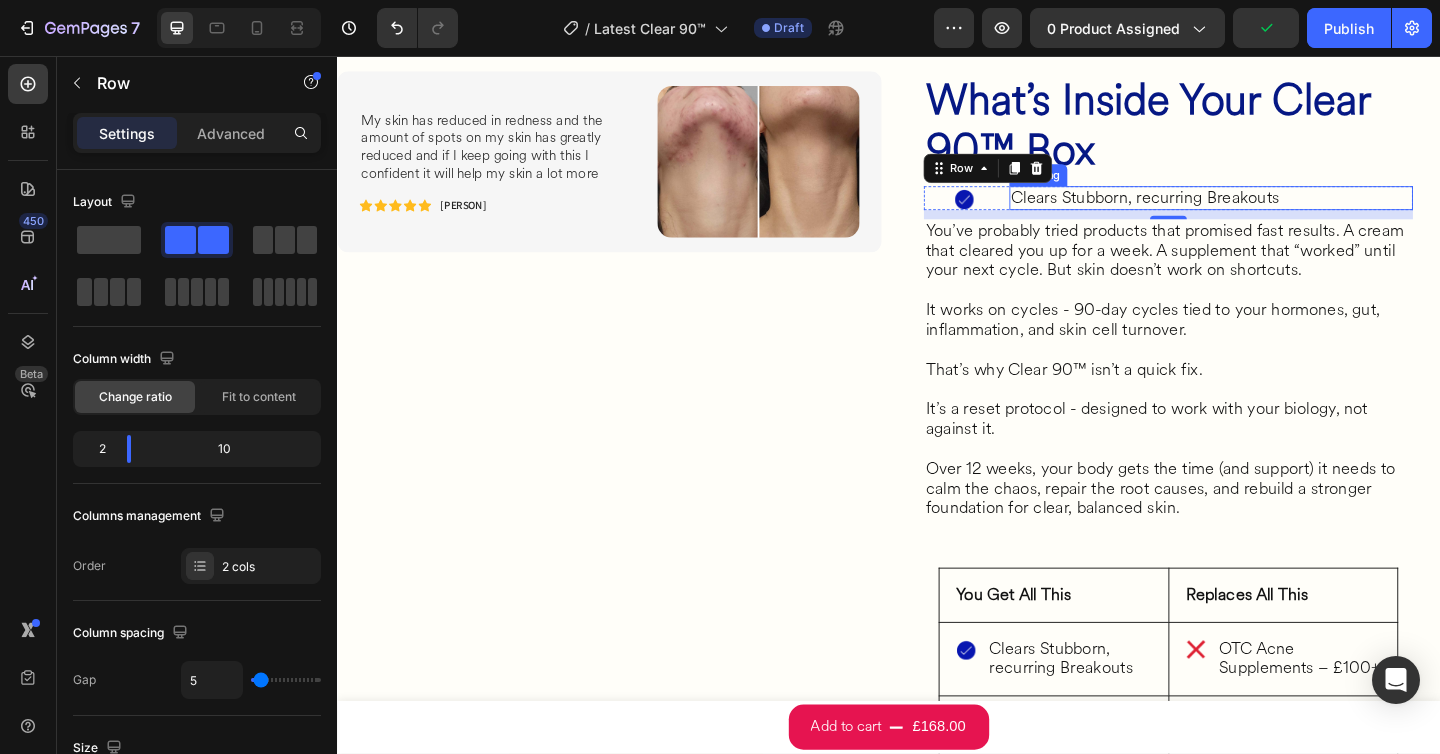 click on "Clears Stubborn, recurring Breakouts" at bounding box center (1287, 211) 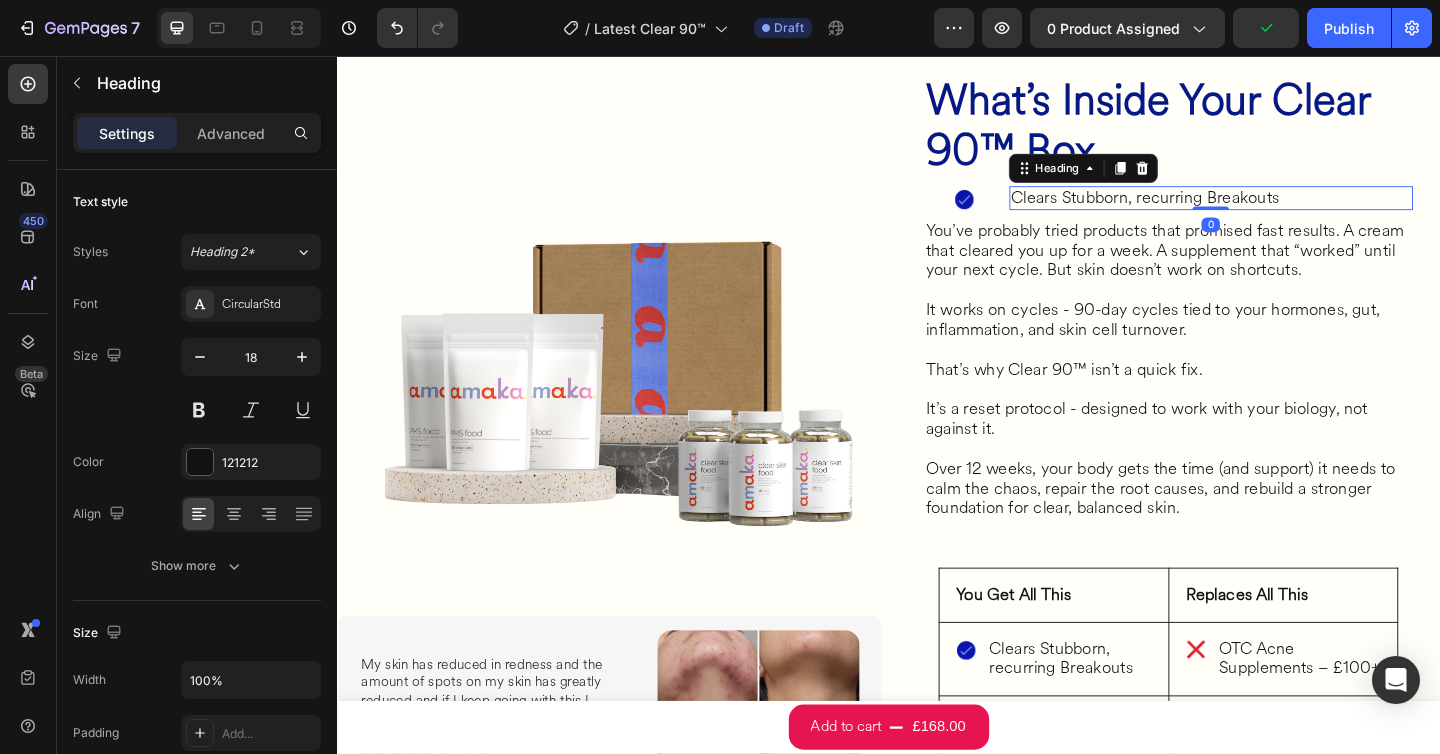 click on "Clears Stubborn, recurring Breakouts" at bounding box center [1287, 211] 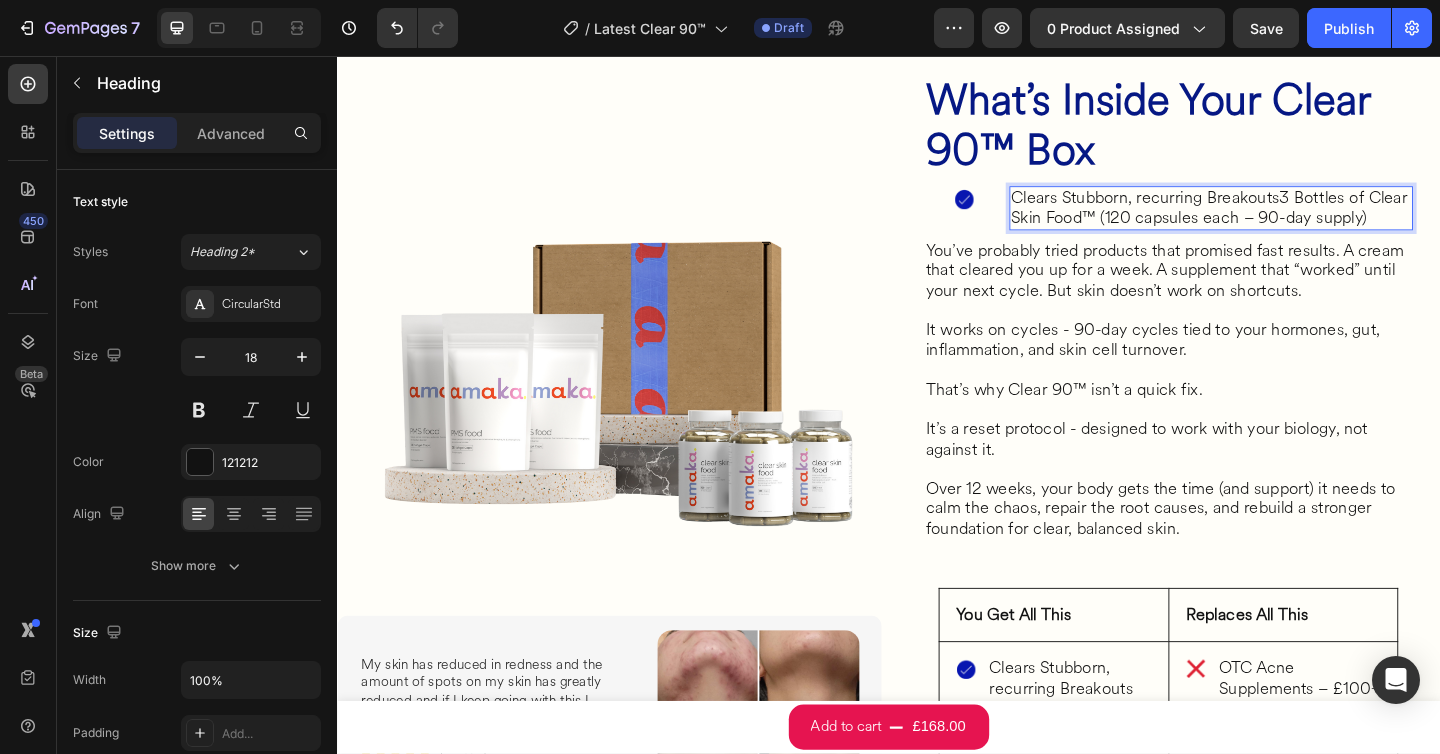 click on "Clears Stubborn, recurring Breakouts3 Bottles of Clear Skin Food™ (120 capsules each – 90-day supply)" at bounding box center (1287, 221) 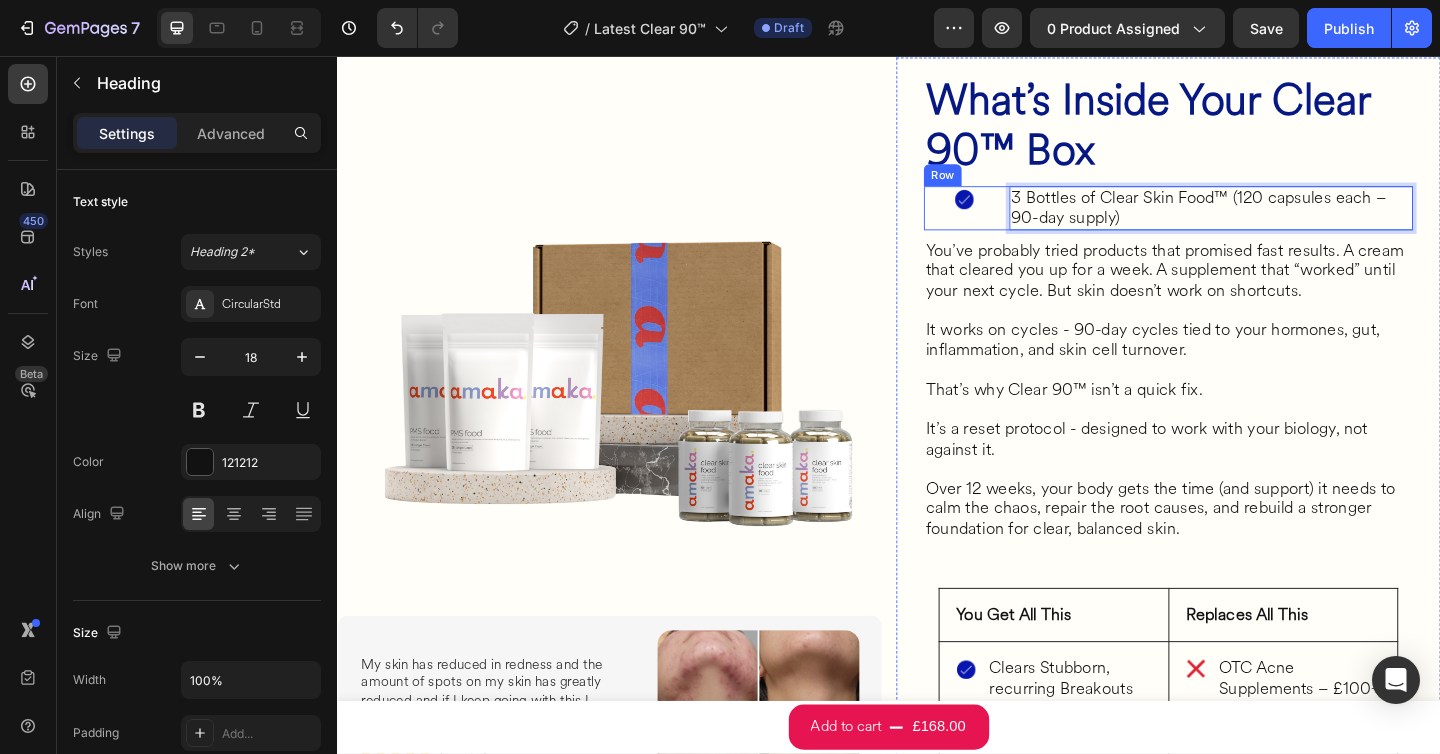 click on "Image" at bounding box center [1019, 221] 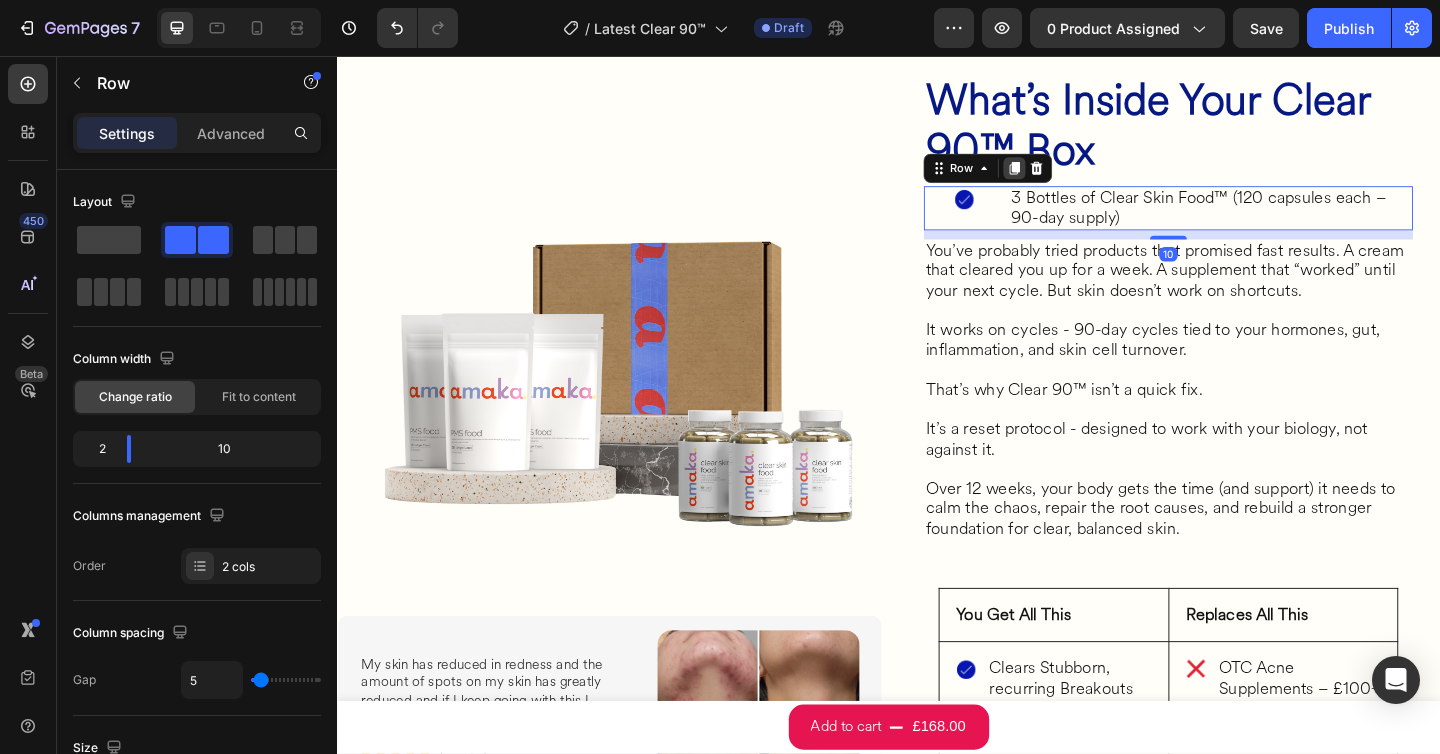 click 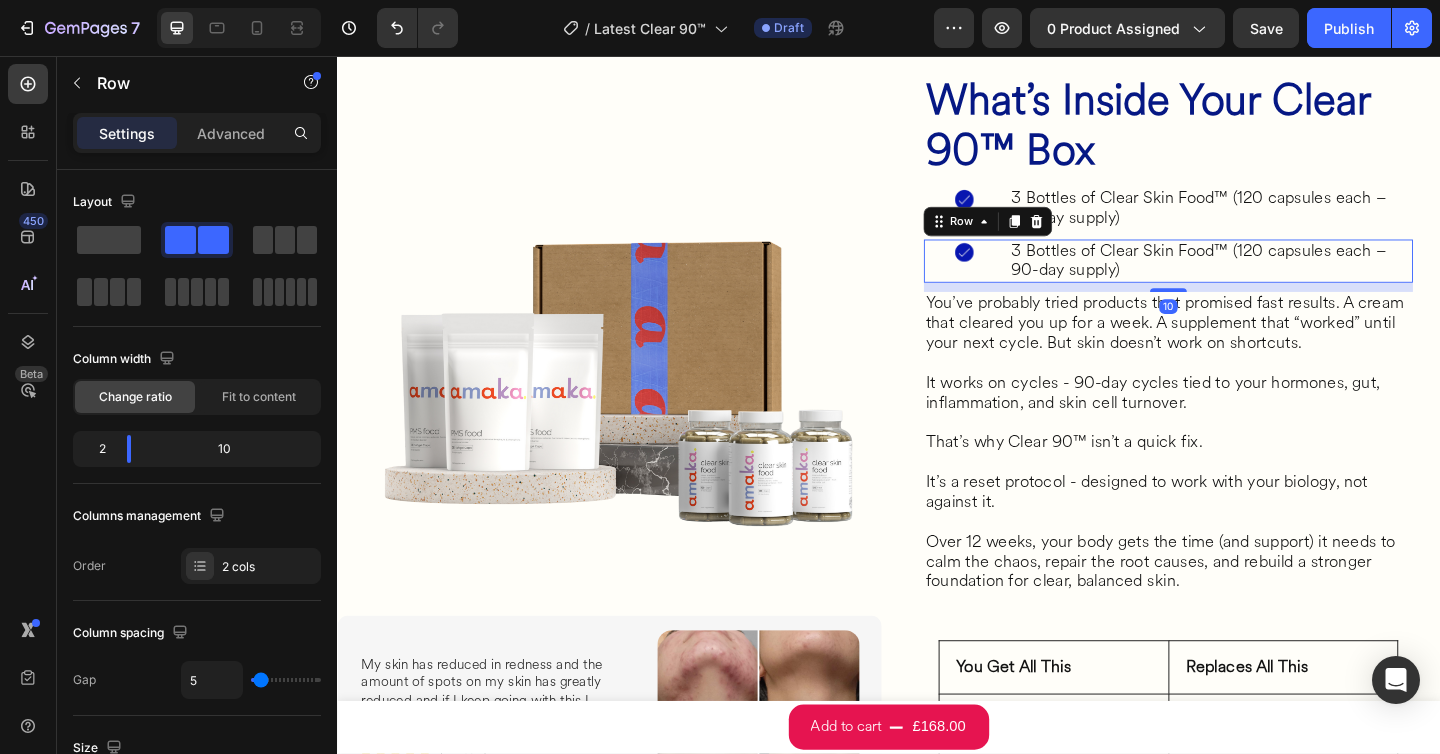 drag, startPoint x: 1072, startPoint y: 234, endPoint x: 1205, endPoint y: 375, distance: 193.82982 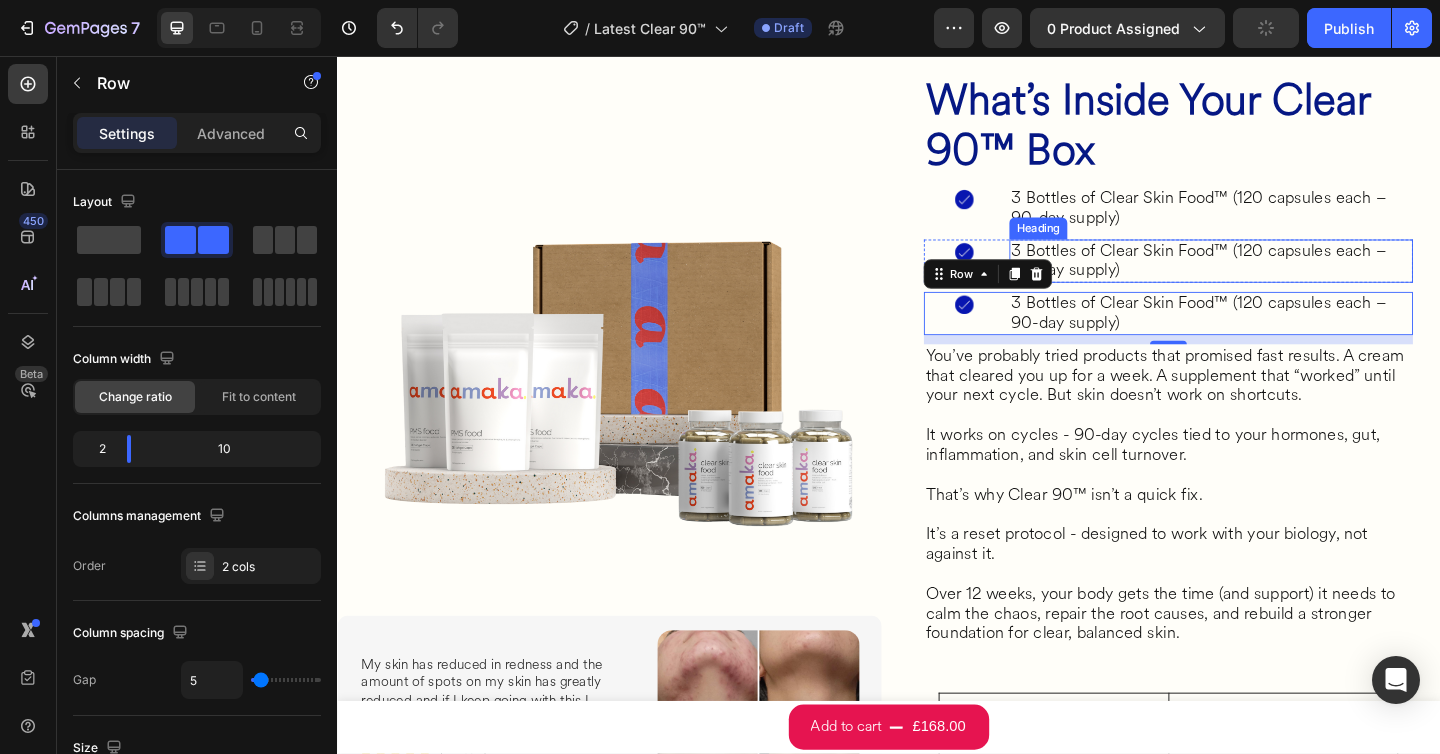 click on "3 Bottles of Clear Skin Food™ (120 capsules each – 90-day supply)" at bounding box center [1287, 279] 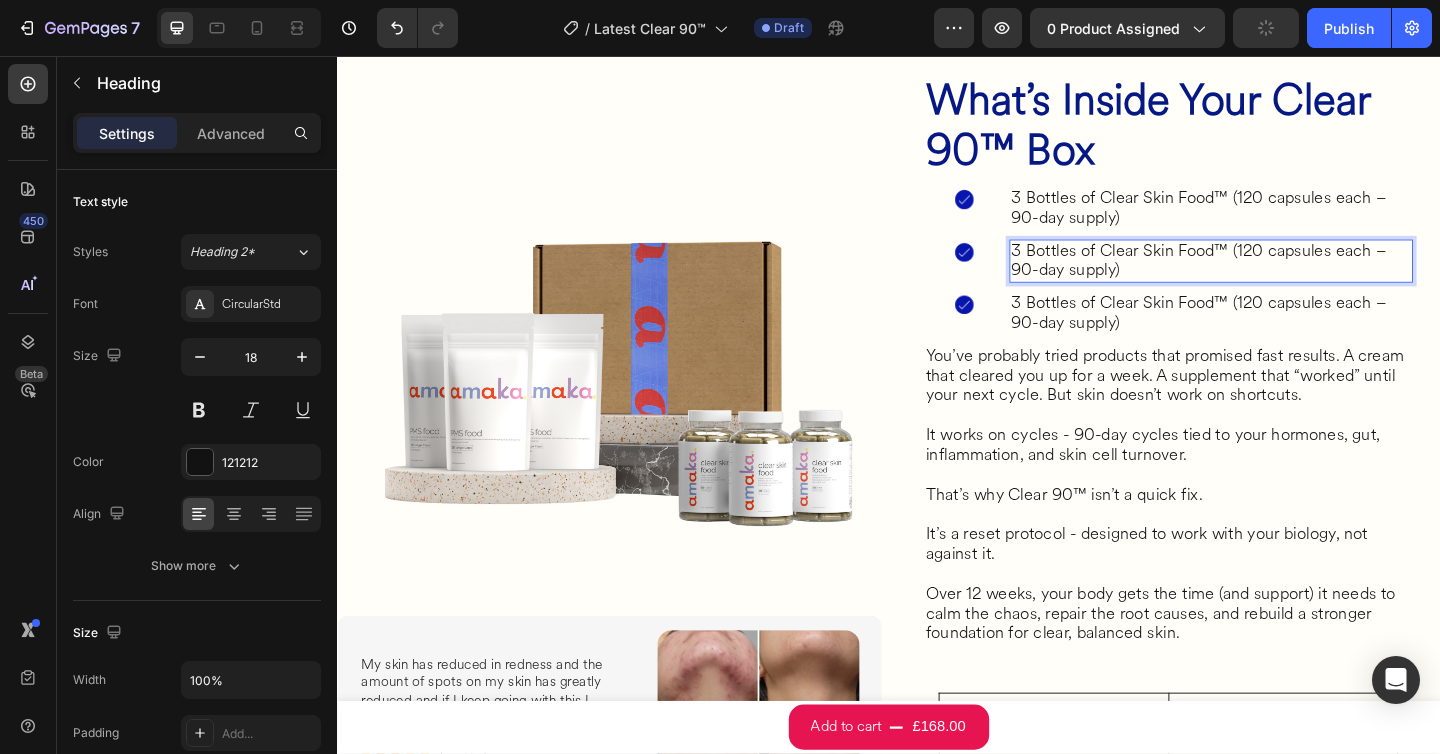 click on "3 Bottles of Clear Skin Food™ (120 capsules each – 90-day supply)" at bounding box center (1287, 279) 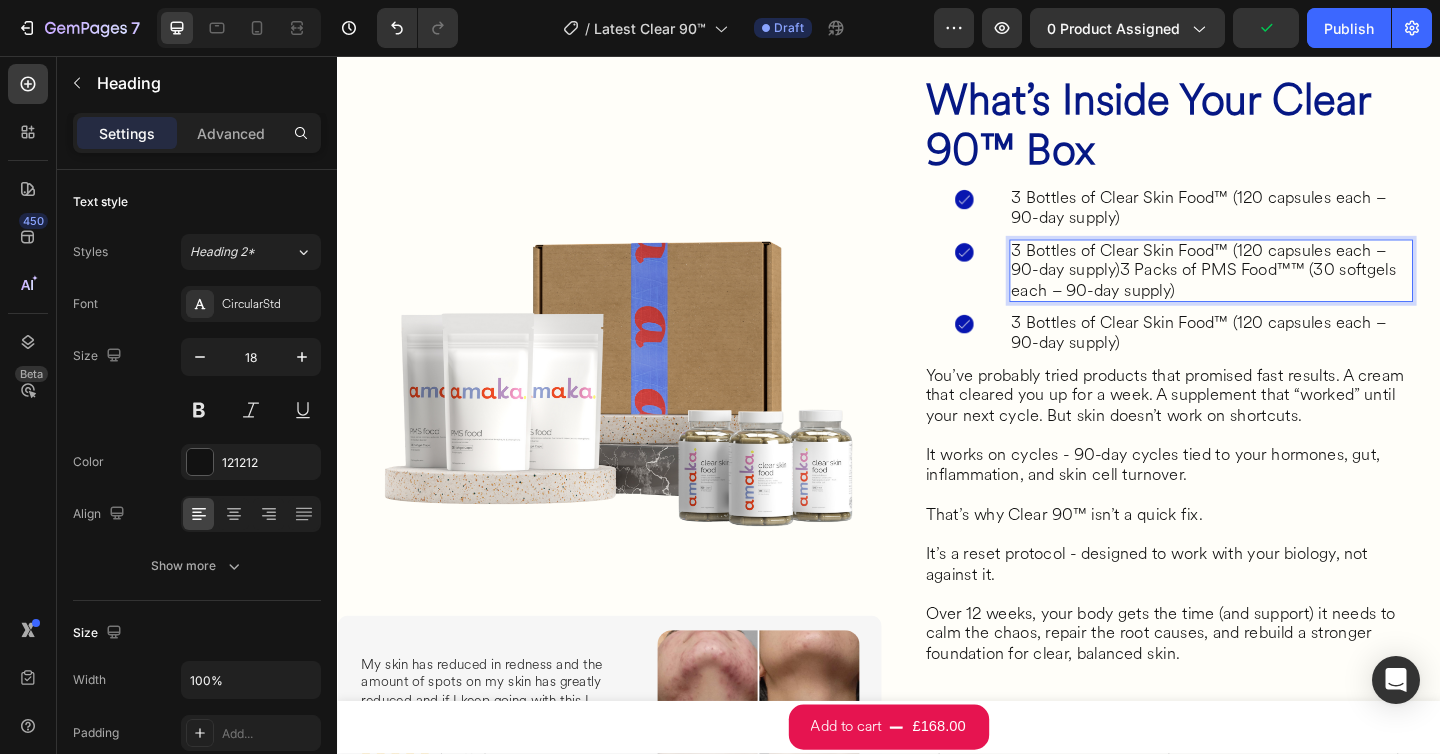 click on "3 Bottles of Clear Skin Food™ (120 capsules each – 90-day supply)3 Packs of PMS Food™™ (30 softgels each – 90-day supply)" at bounding box center [1287, 290] 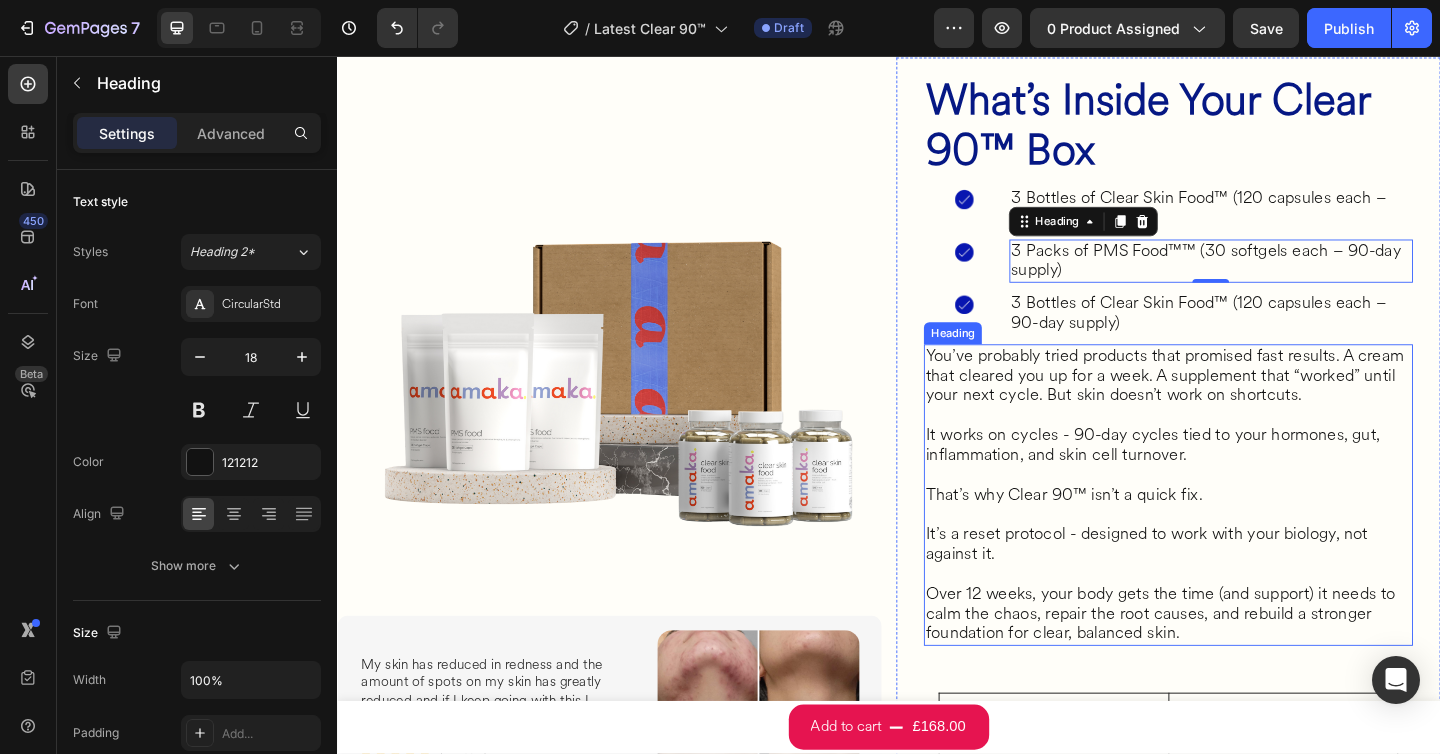 click on "3 Bottles of Clear Skin Food™ (120 capsules each – 90-day supply)" at bounding box center (1287, 336) 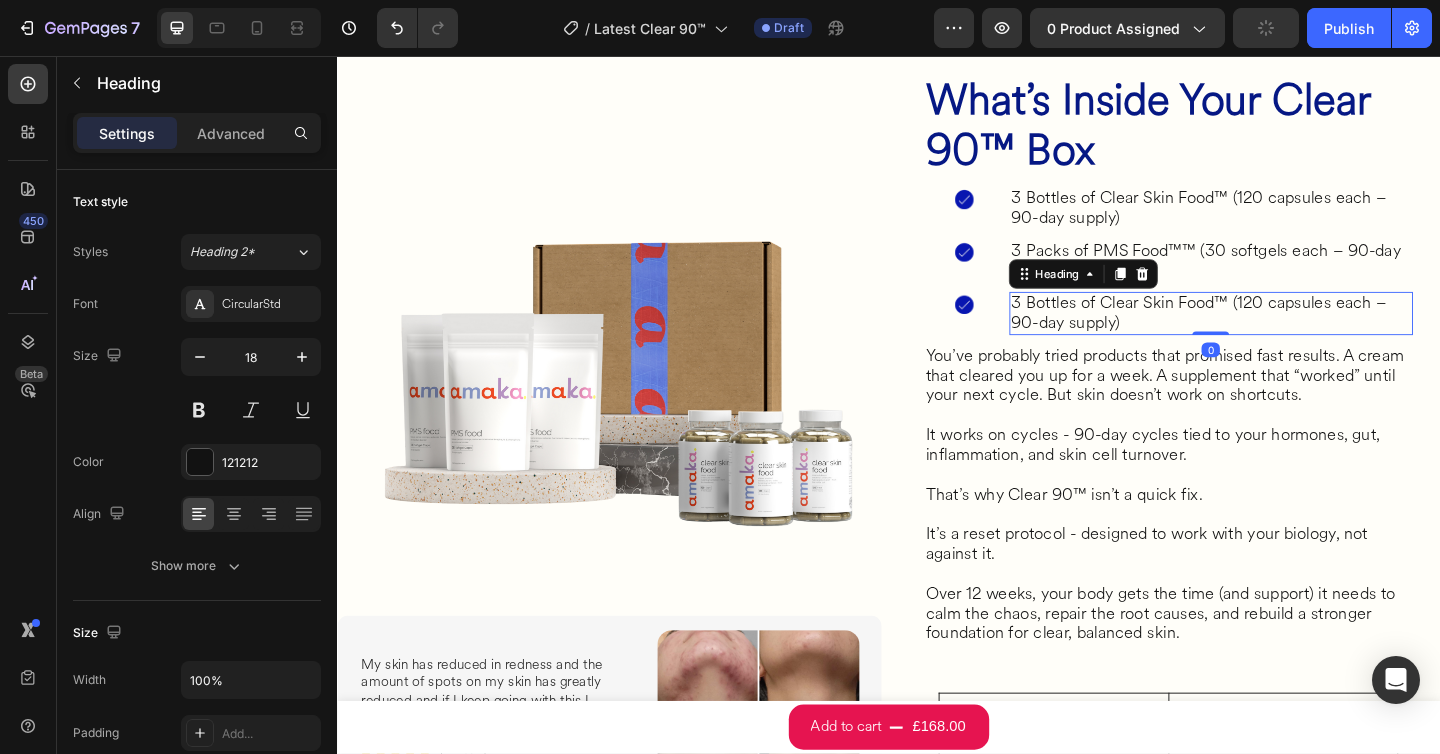 click on "3 Bottles of Clear Skin Food™ (120 capsules each – 90-day supply)" at bounding box center (1287, 336) 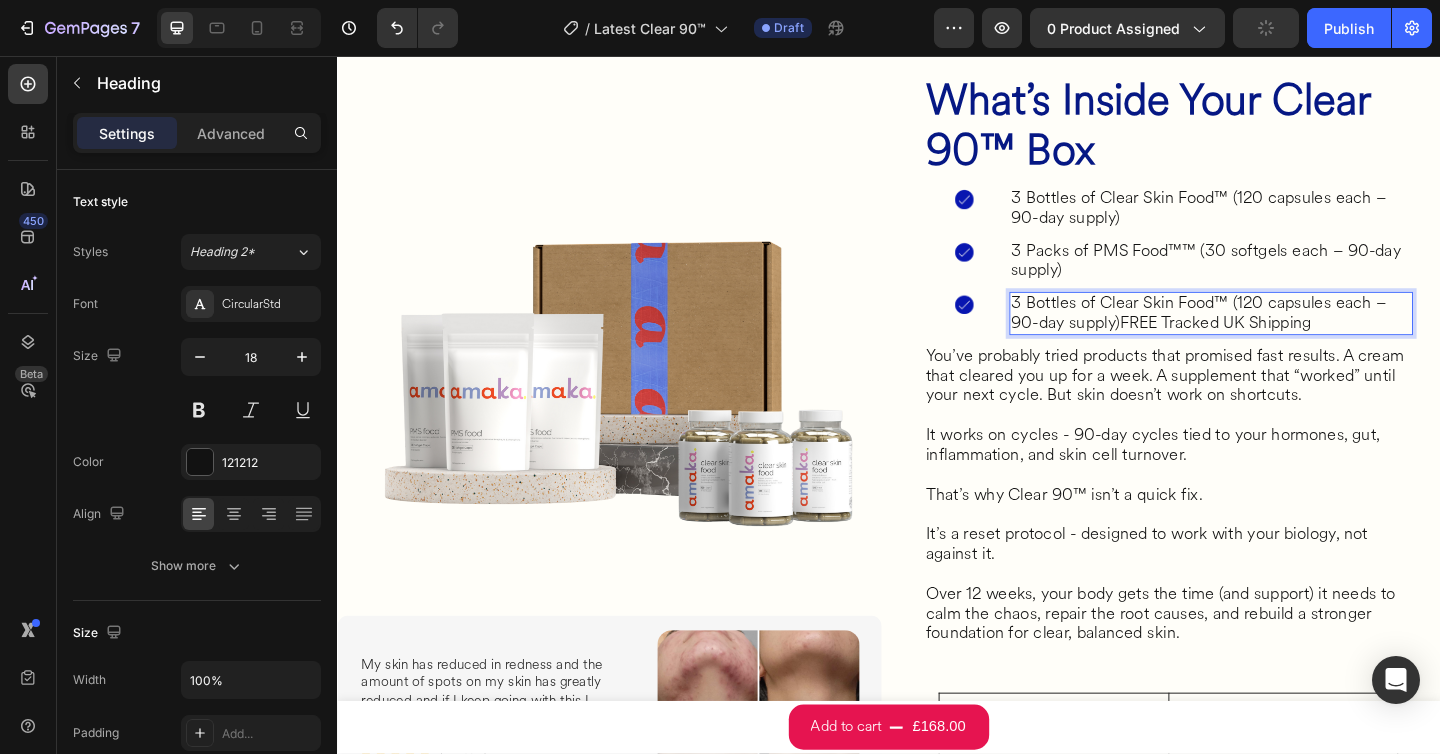 click on "3 Bottles of Clear Skin Food™ (120 capsules each – 90-day supply)FREE Tracked UK Shipping" at bounding box center (1287, 336) 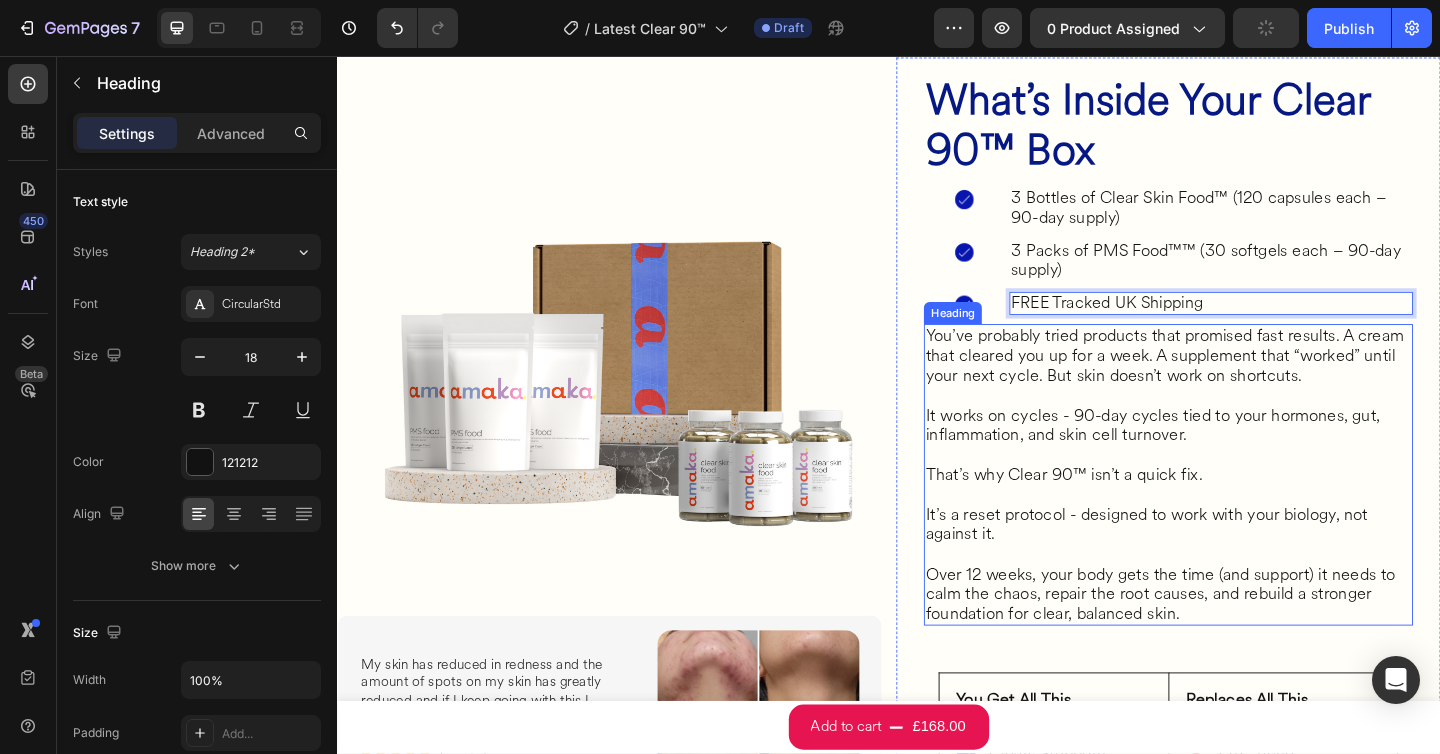 click on "You’ve probably tried products that promised fast results. A cream that cleared you up for a week. A supplement that “worked” until your next cycle. But skin doesn’t work on shortcuts. It works on cycles - 90-day cycles tied to your hormones, gut, inflammation, and skin cell turnover. That’s why Clear 90™ isn’t a quick fix. It’s a reset protocol - designed to work with your biology, not against it. Over 12 weeks, your body gets the time (and support) it needs to calm the chaos, repair the root causes, and rebuild a stronger foundation for clear, balanced skin." at bounding box center [1241, 512] 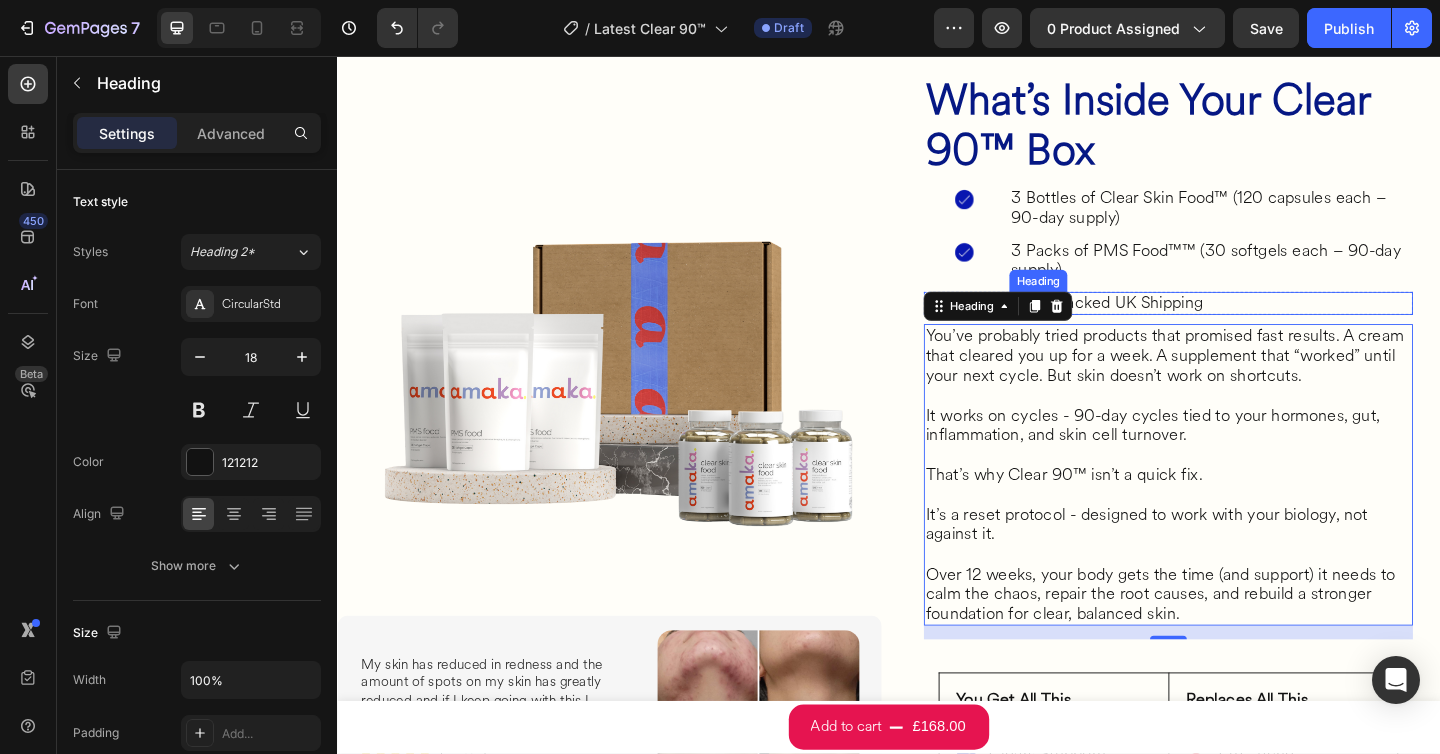 click on "FREE Tracked UK Shipping" at bounding box center [1287, 326] 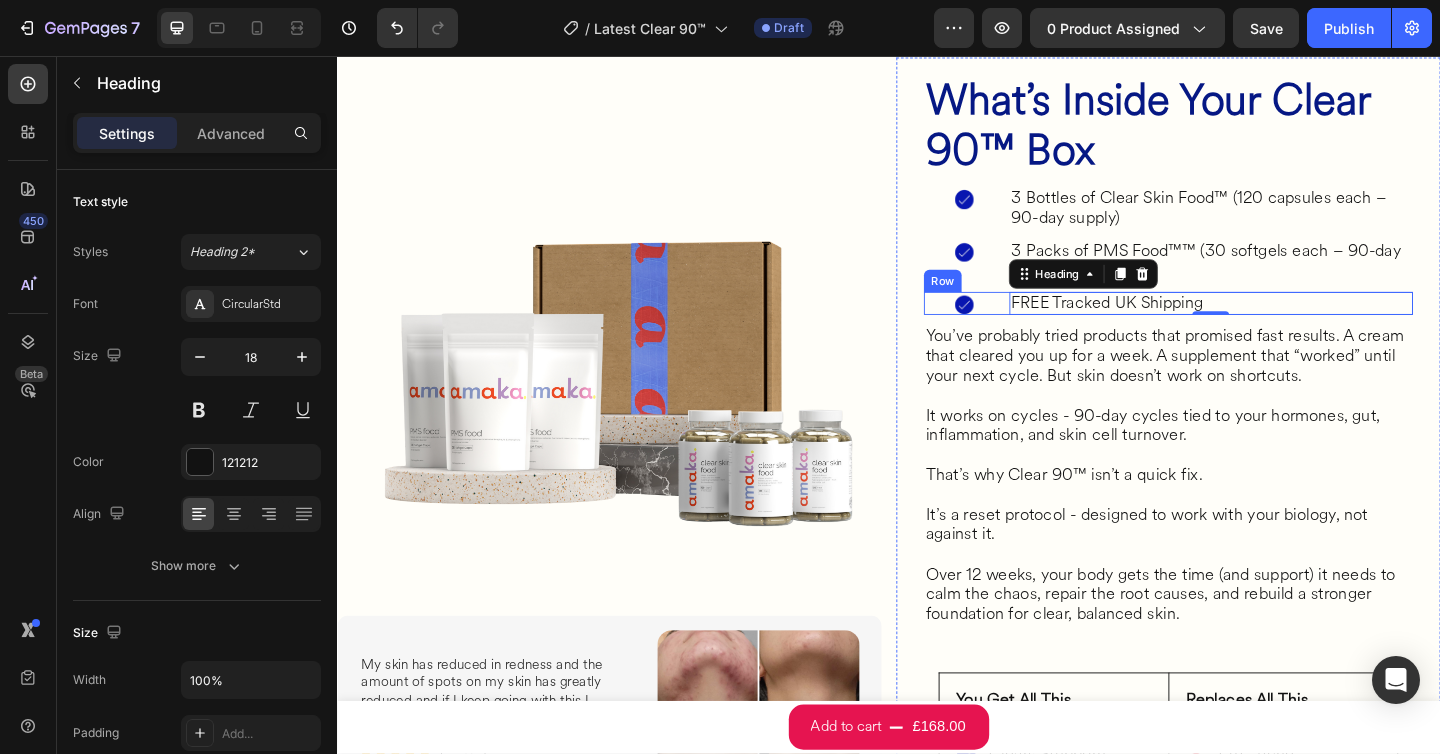 click on "Image FREE Tracked UK Shipping Heading   0 Row" at bounding box center (1241, 326) 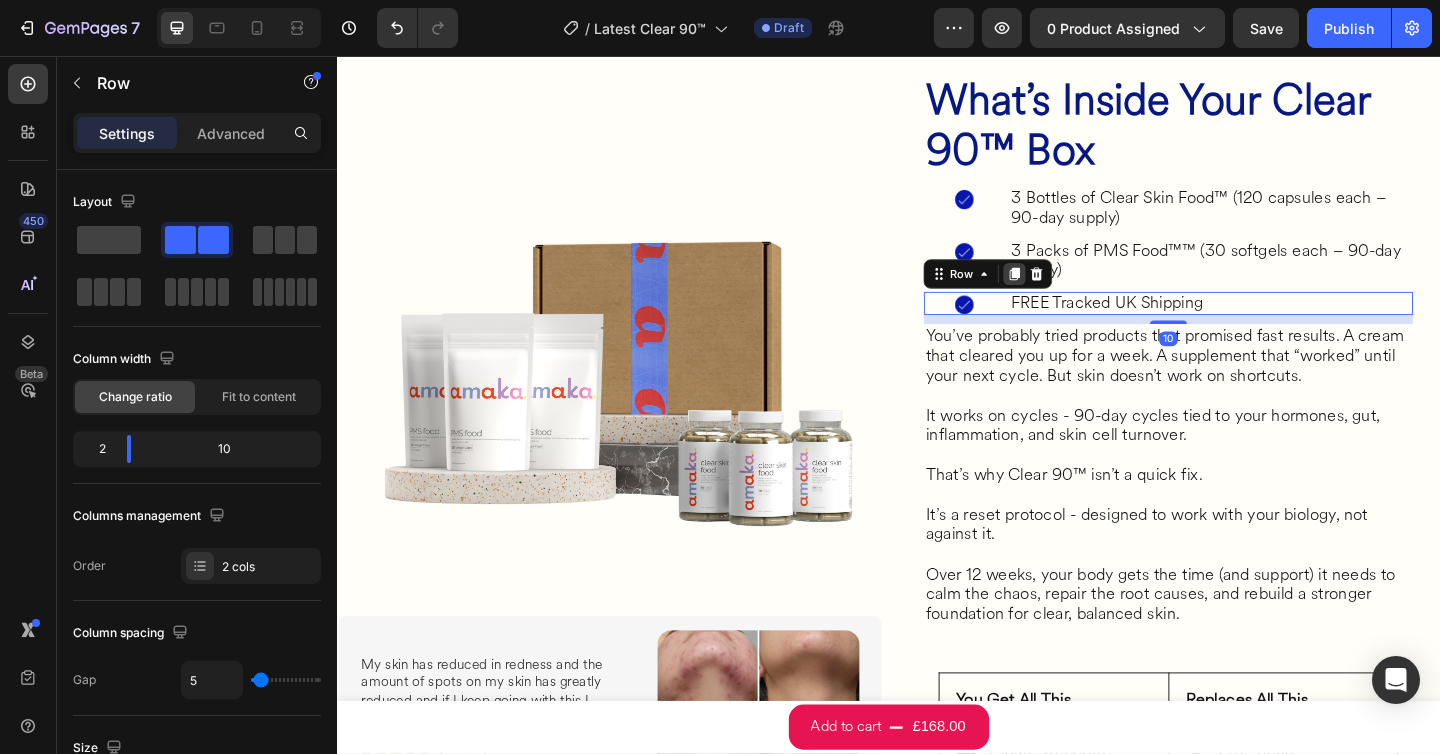 click 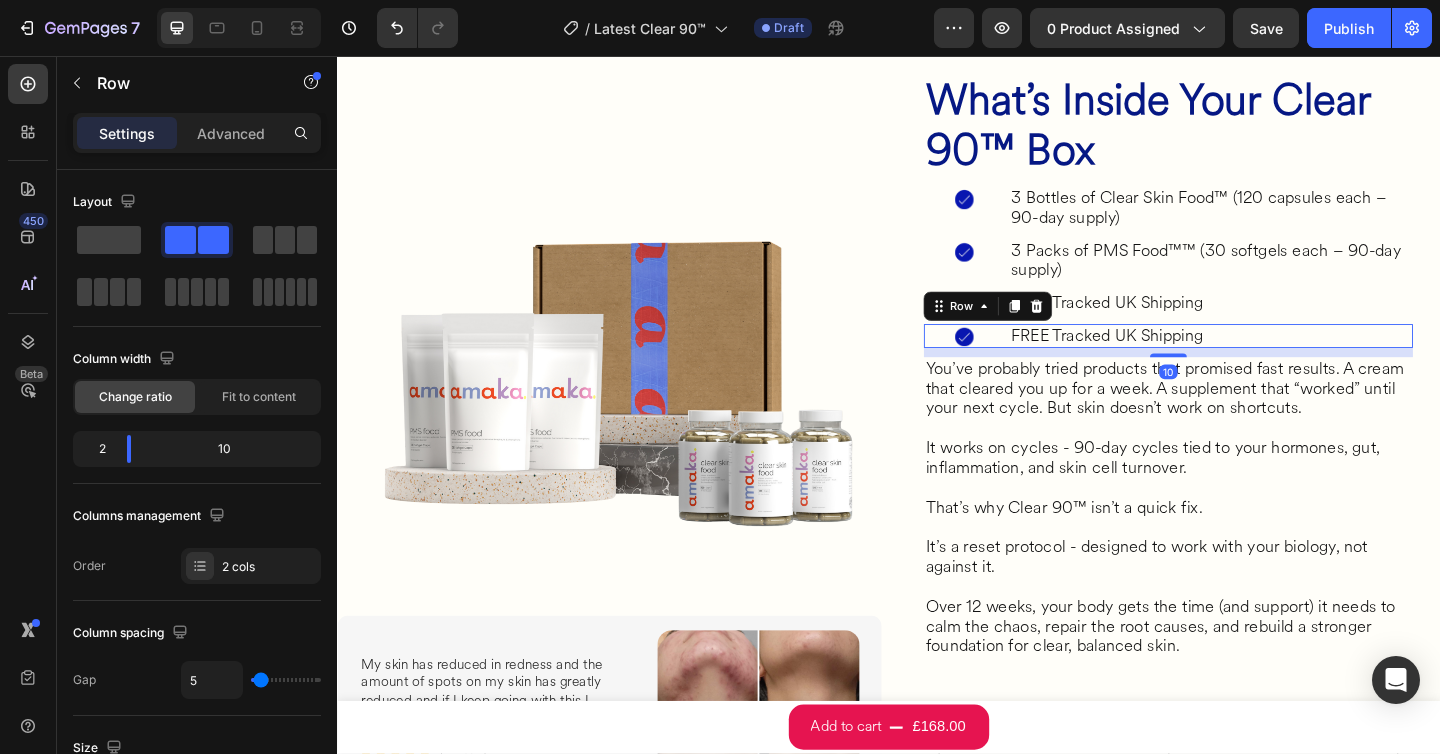 click on "Image FREE Tracked UK Shipping Heading Row   10" at bounding box center (1241, 361) 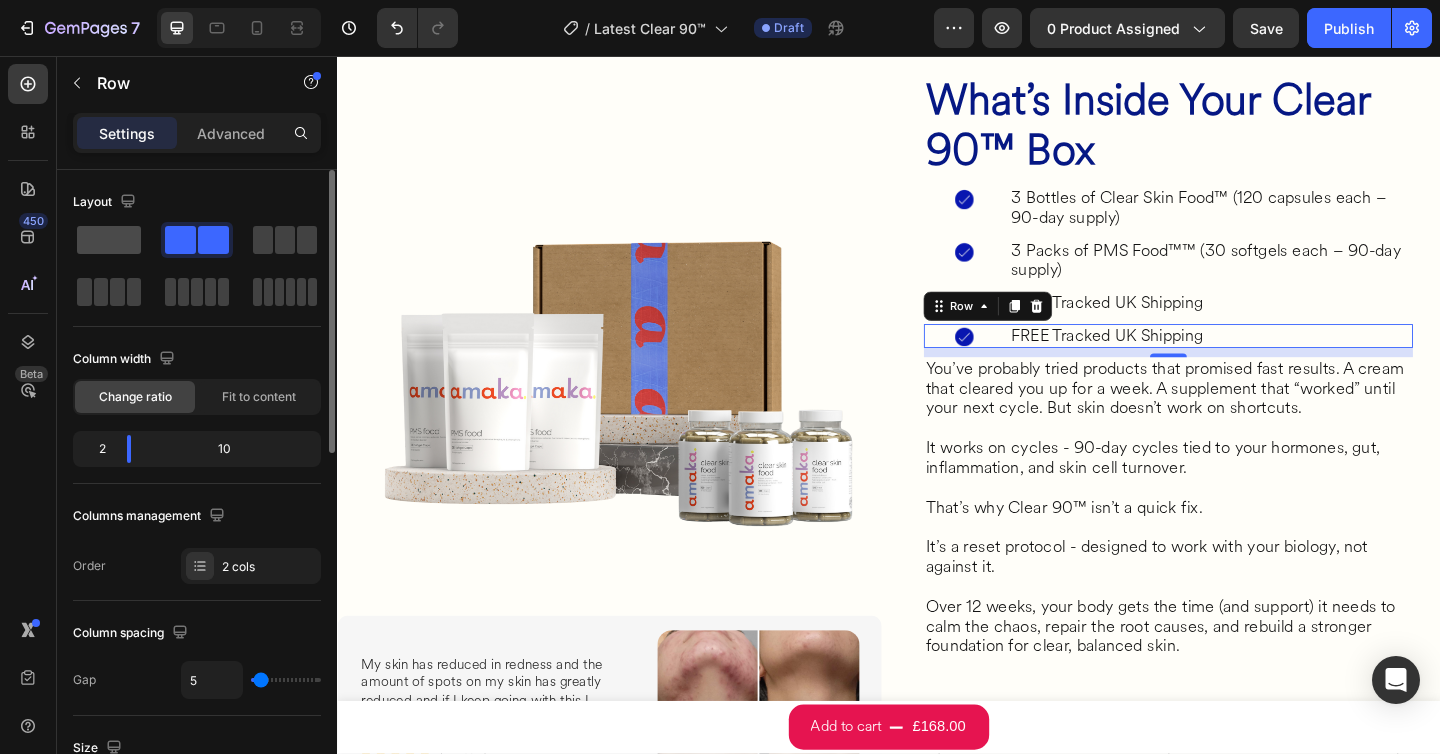 click 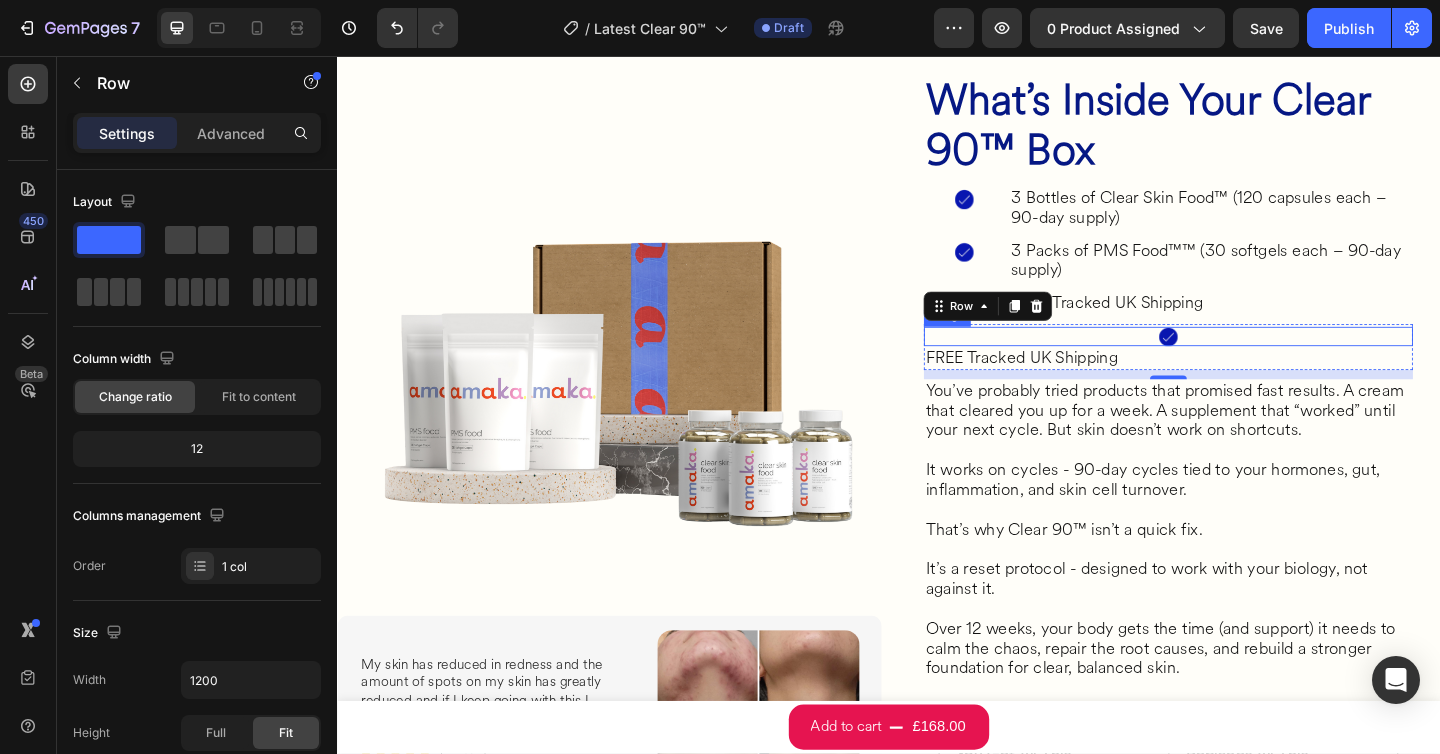 click at bounding box center [1241, 361] 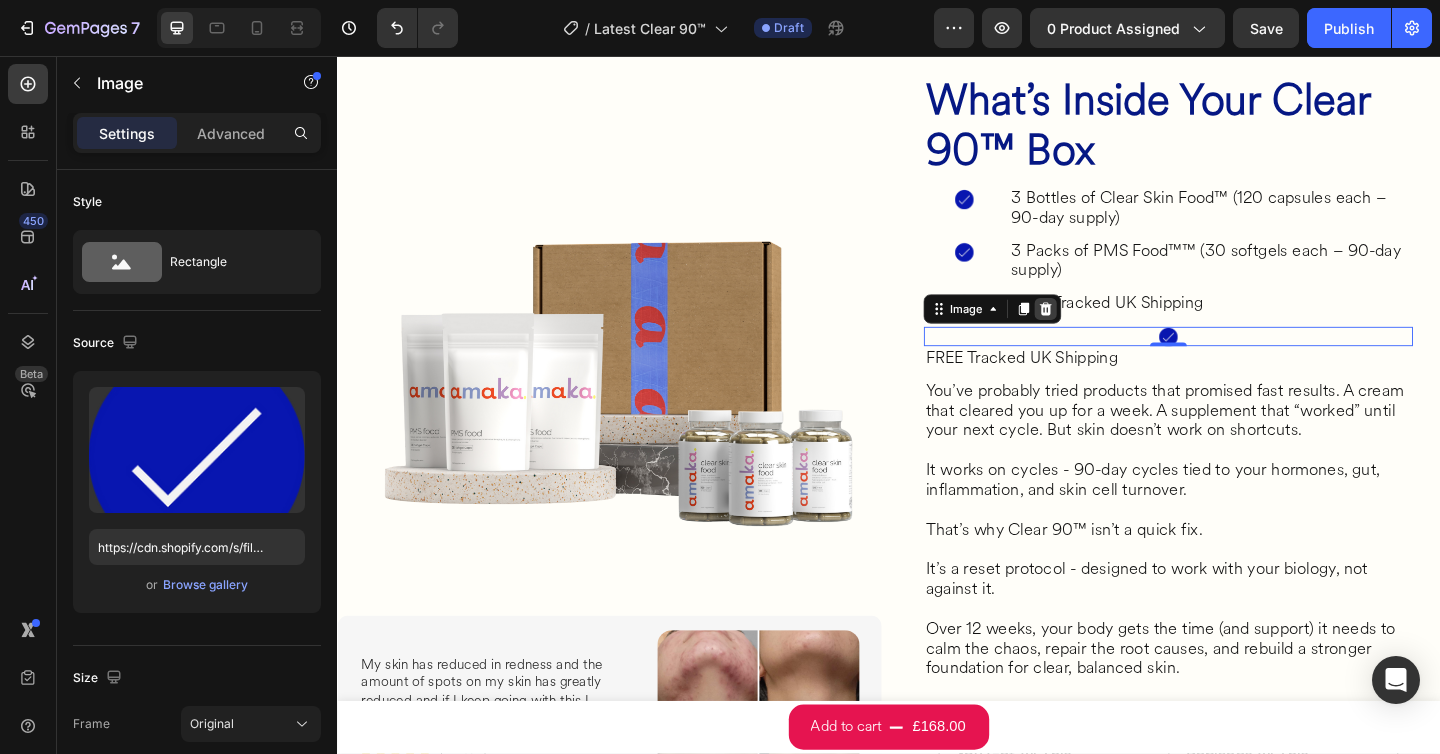 click 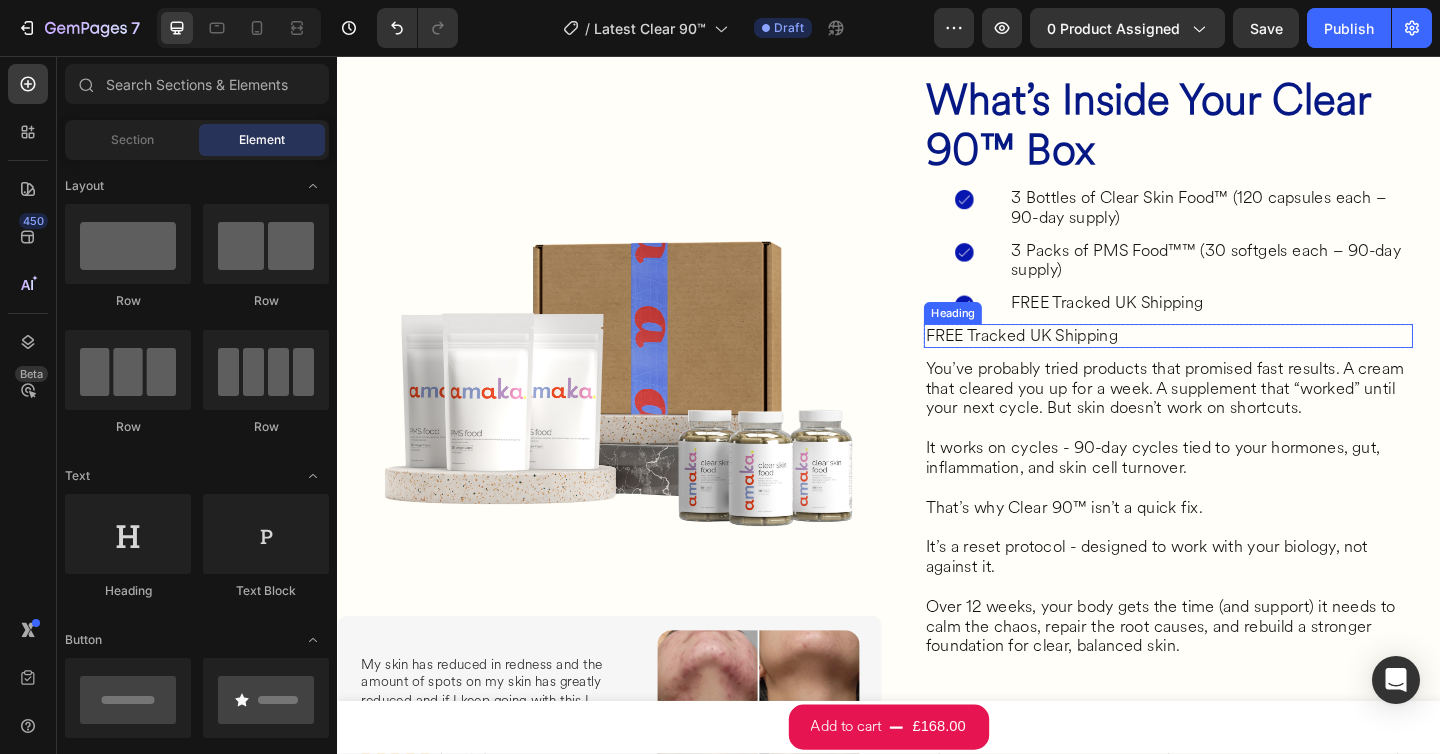 click on "FREE Tracked UK Shipping" at bounding box center (1241, 361) 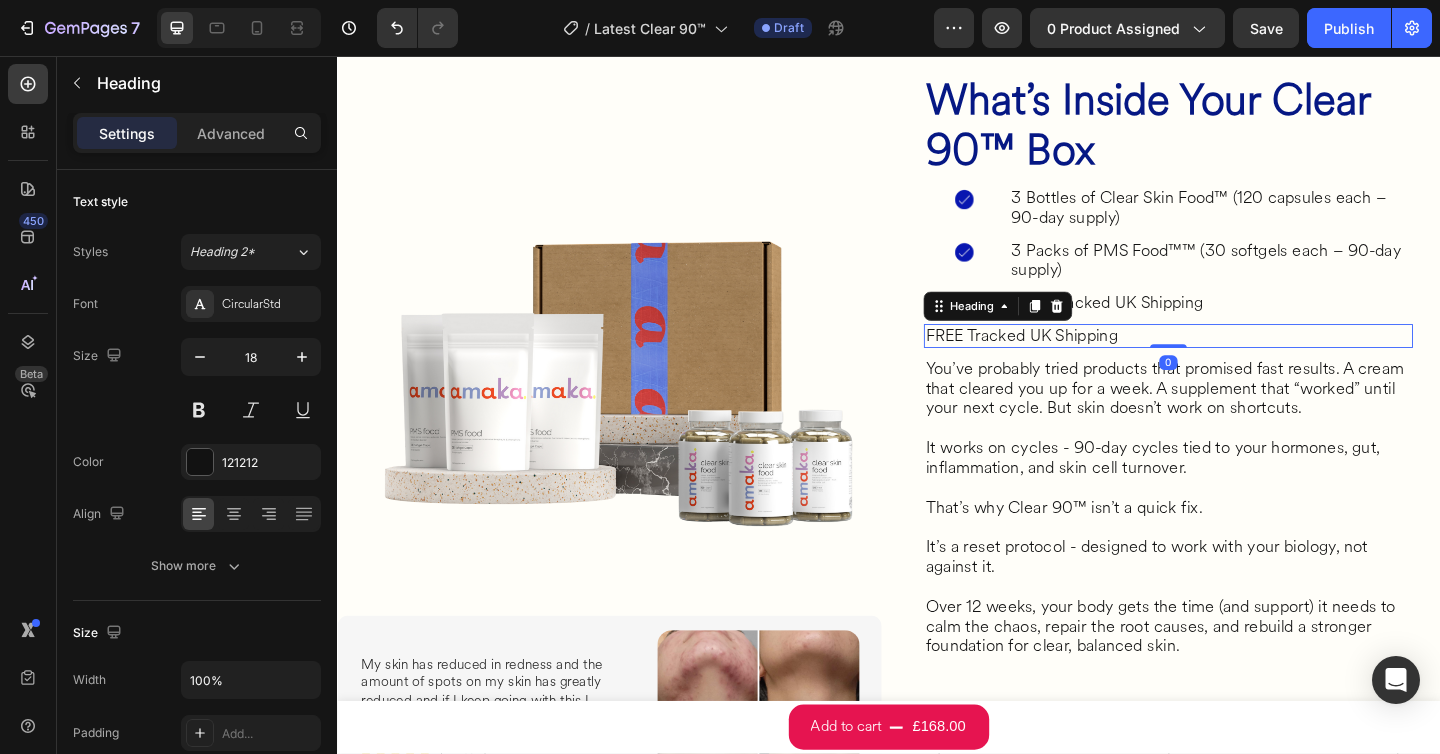 click on "FREE Tracked UK Shipping" at bounding box center (1241, 361) 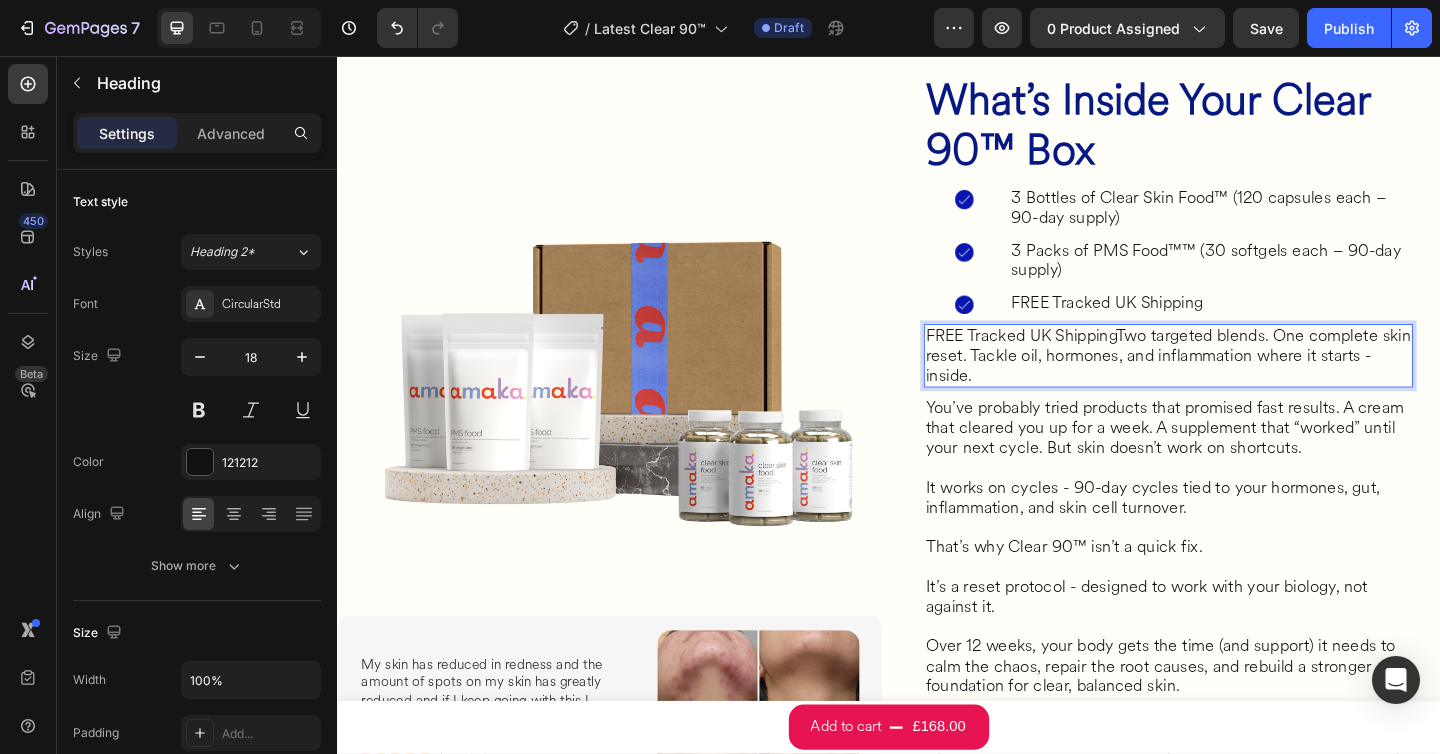 click on "FREE Tracked UK ShippingTwo targeted blends. One complete skin reset. Tackle oil, hormones, and inflammation where it starts - inside." at bounding box center (1241, 382) 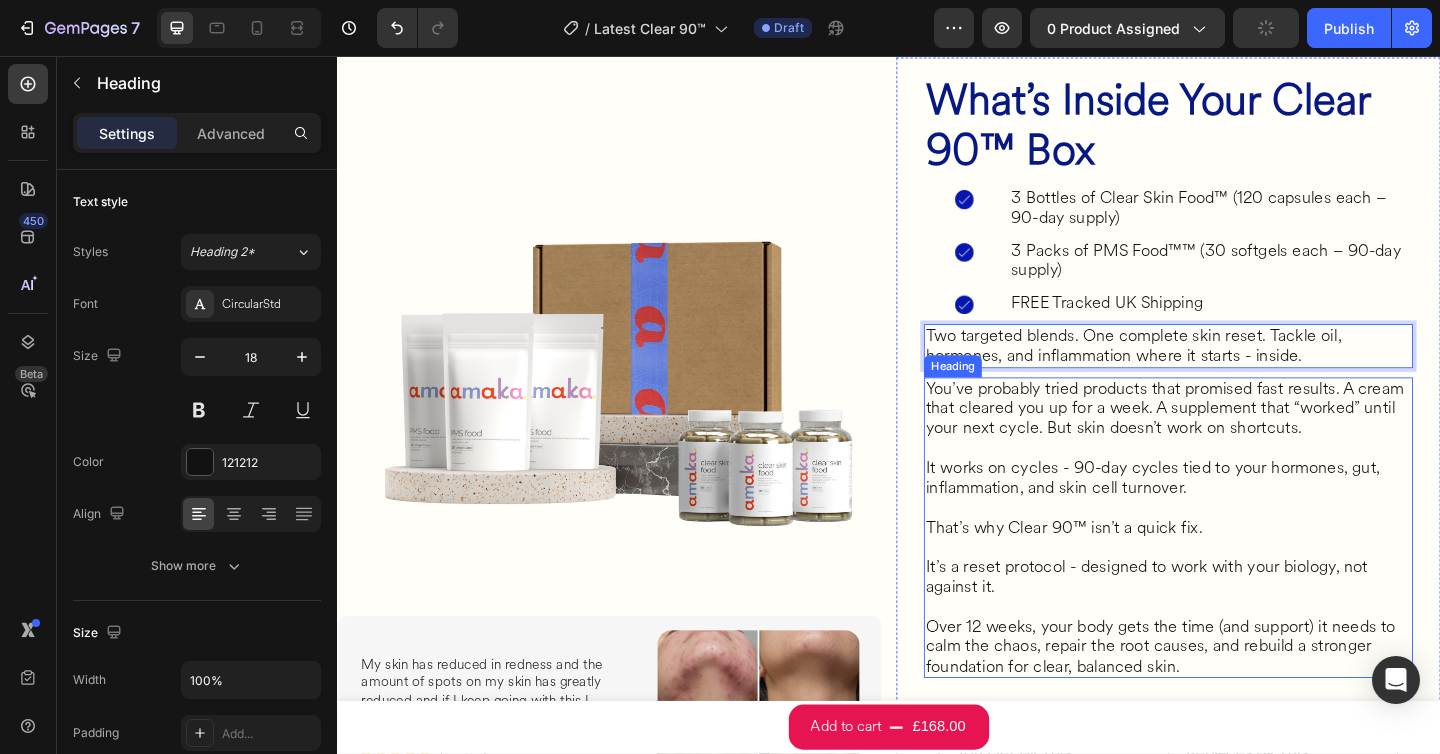 click on "You’ve probably tried products that promised fast results. A cream that cleared you up for a week. A supplement that “worked” until your next cycle. But skin doesn’t work on shortcuts. It works on cycles - 90-day cycles tied to your hormones, gut, inflammation, and skin cell turnover. That’s why Clear 90™ isn’t a quick fix. It’s a reset protocol - designed to work with your biology, not against it. Over 12 weeks, your body gets the time (and support) it needs to calm the chaos, repair the root causes, and rebuild a stronger foundation for clear, balanced skin." at bounding box center [1241, 570] 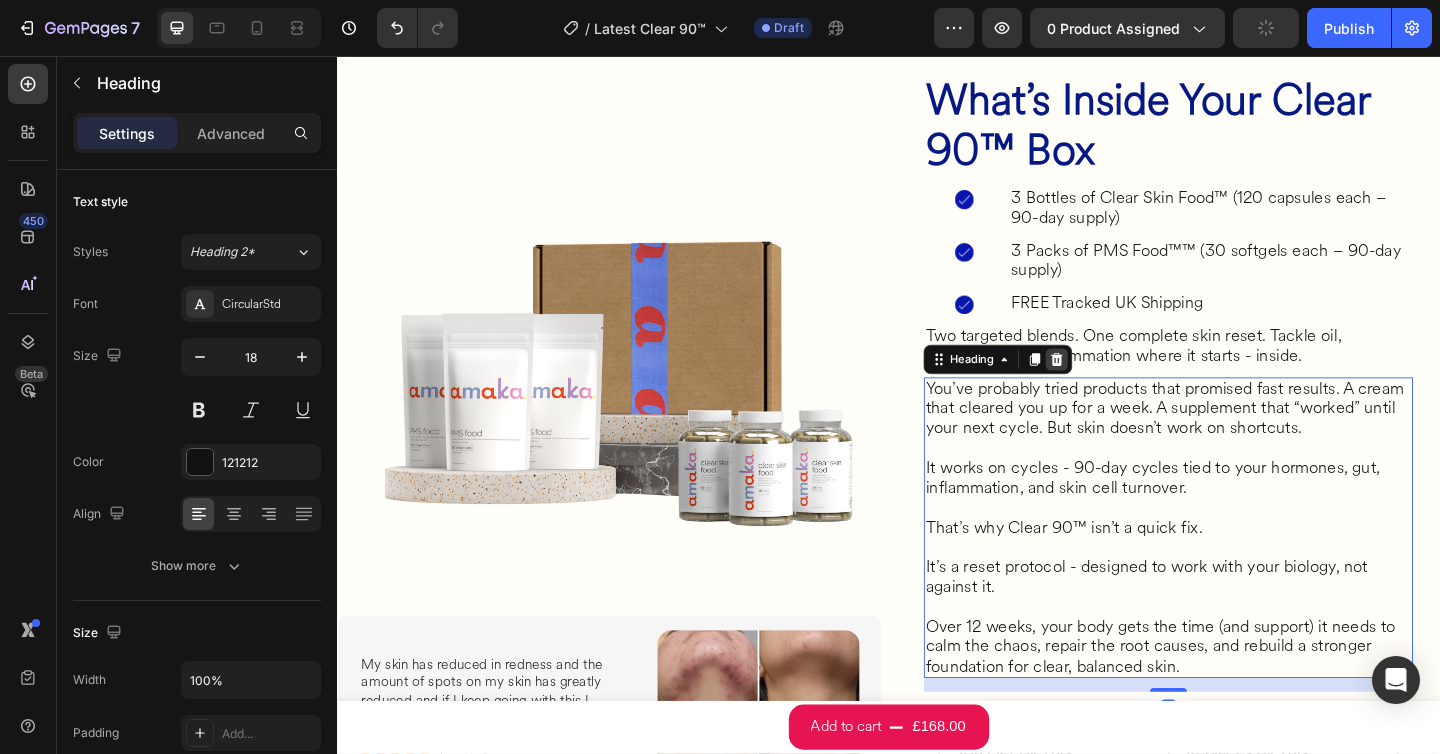 click 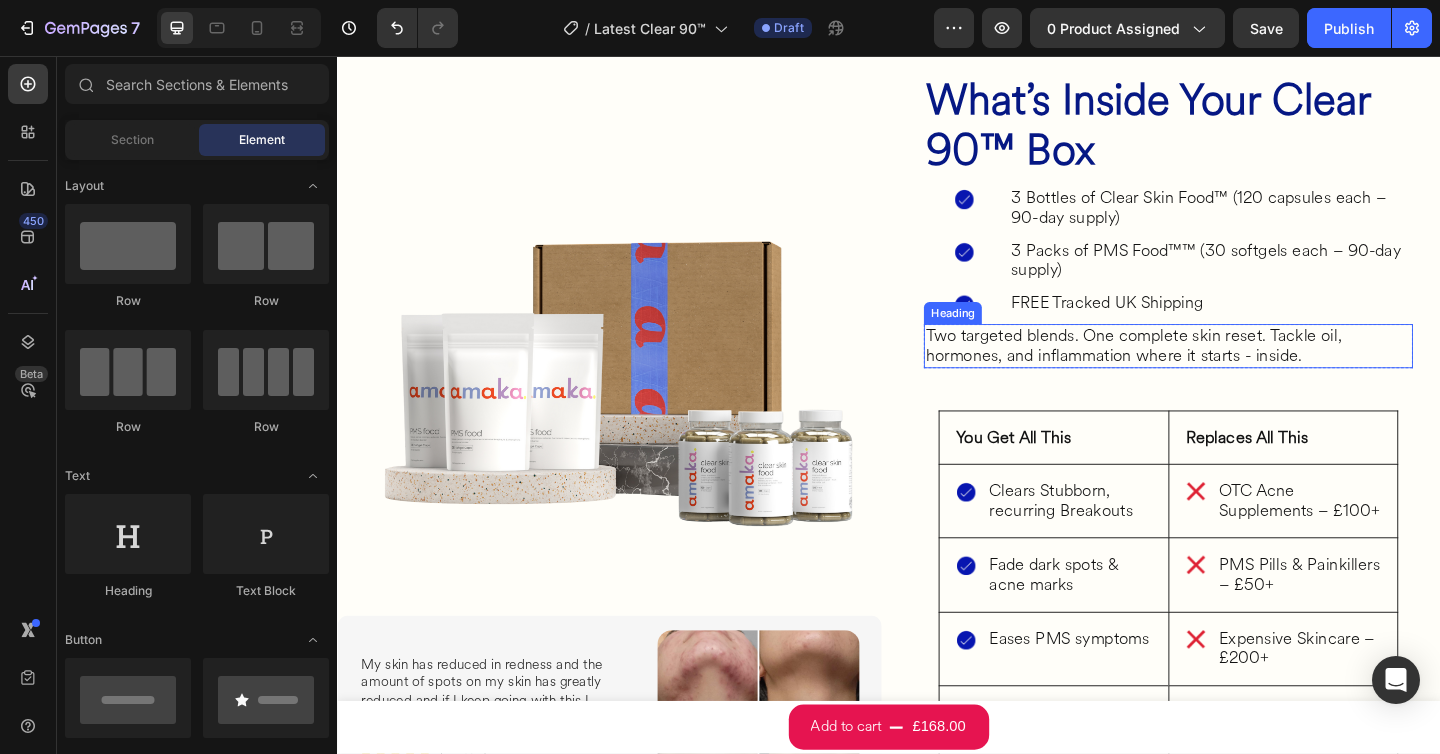 click on "Two targeted blends. One complete skin reset. Tackle oil, hormones, and inflammation where it starts - inside." at bounding box center (1241, 371) 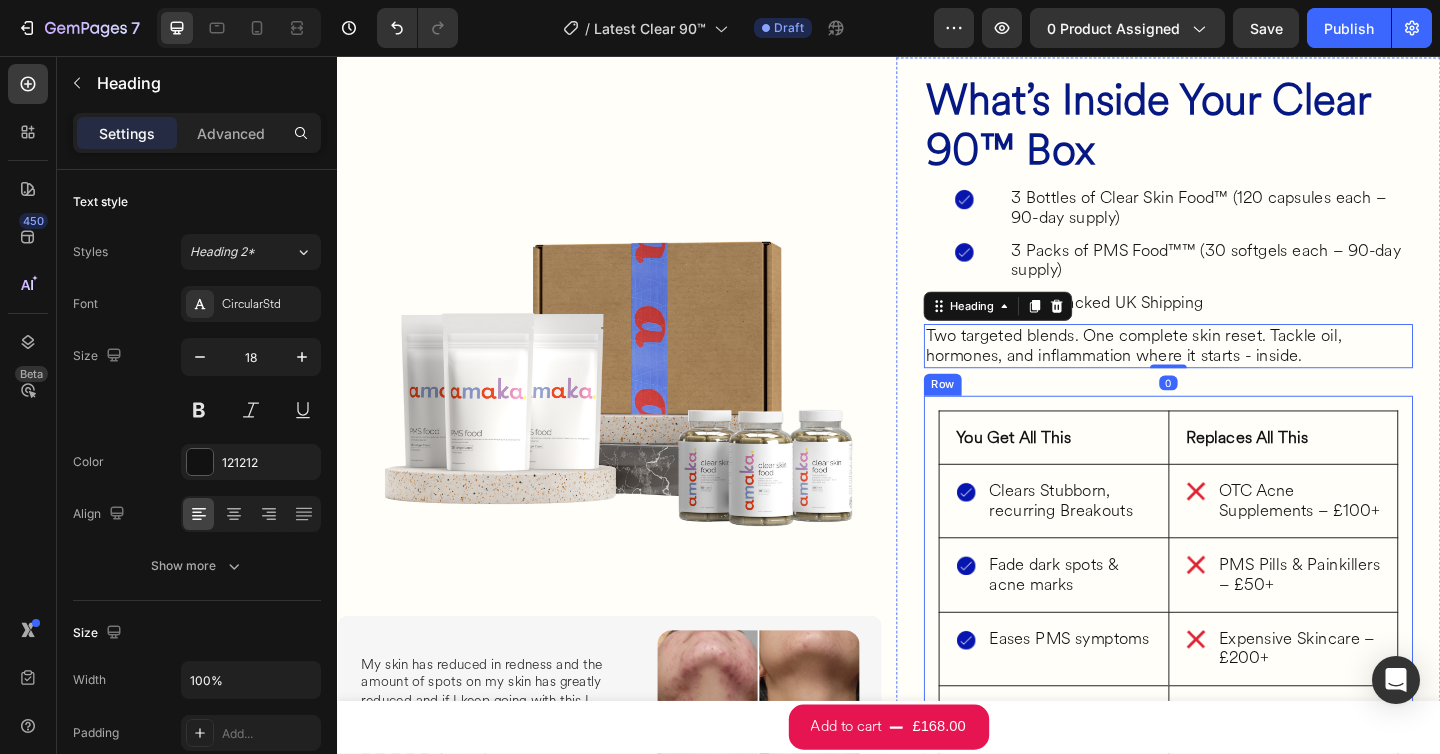 click on "⁠⁠⁠⁠⁠⁠⁠ You Get All This Heading Row Image Clears Stubborn, recurring Breakouts Heading Row Row Image Fade dark spots & acne marks Heading Row Row Image Eases PMS symptoms   Heading Row Row Image Reduces Inflammation & excess oil Heading Row Row Image Supports gut, detox & hormone balance Heading Row Row ⁠⁠⁠⁠⁠⁠⁠ Replaces All This Heading Row Image OTC Acne Supplements – £100+ Heading Row Row Image PMS Pills & Painkillers – £50+ Heading Row Row Image Expensive Skincare – £200+ Heading Row Row Image Hormonal Birth Control Side Effects Heading Row Row Row" at bounding box center (1241, 672) 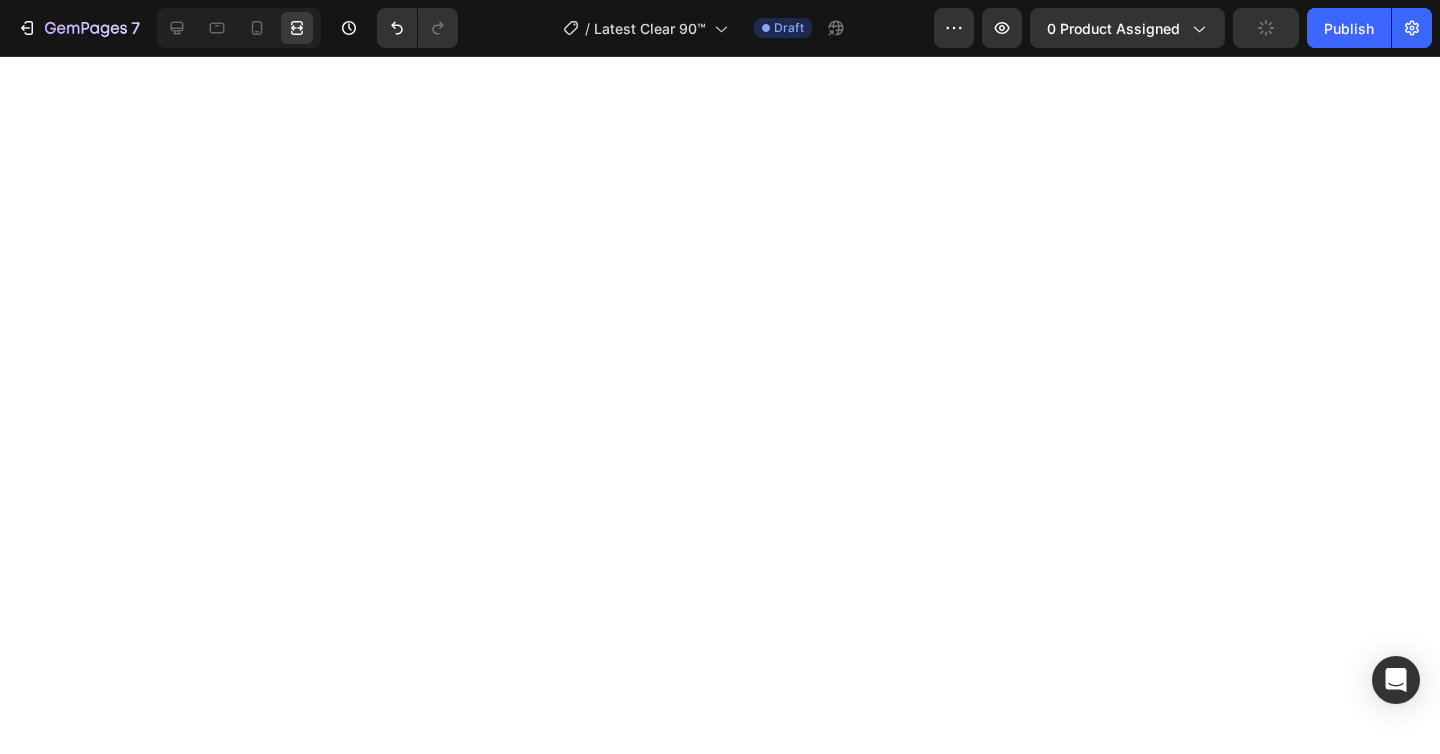 scroll, scrollTop: 0, scrollLeft: 0, axis: both 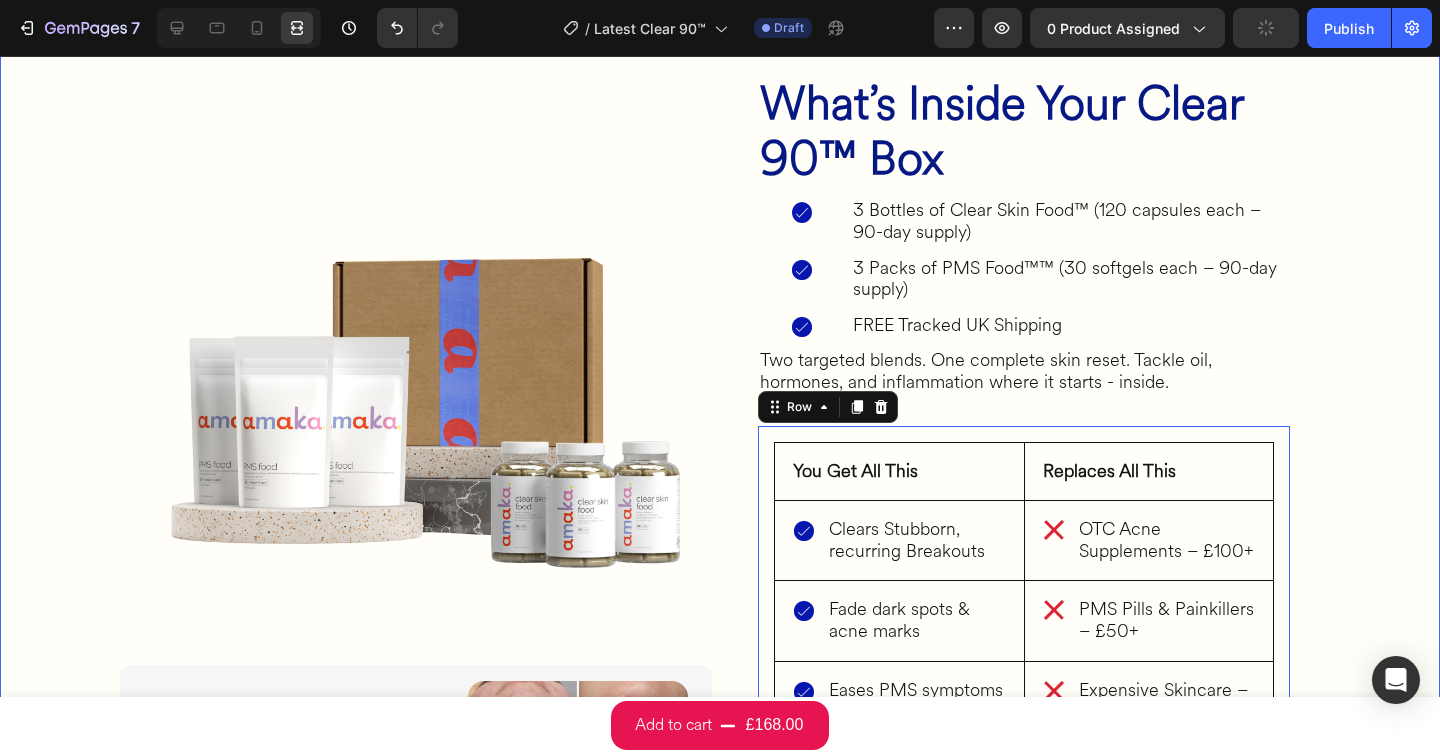 click on "What’s Inside Your Clear 90™ Box Heading Image 3 Bottles of Clear Skin Food™ (120 capsules each – 90-day supply) Heading Row Image 3 Packs of PMS Food™™ (30 softgels each – 90-day supply) Heading Row Image FREE Tracked UK Shipping Heading Row Two targeted blends. One complete skin reset. Tackle oil, hormones, and inflammation where it starts - inside. Heading Row ⁠⁠⁠⁠⁠⁠⁠ You Get All This Heading Row Image Clears Stubborn, recurring Breakouts Heading Row Row Image Fade dark spots & acne marks Heading Row Row Image Eases PMS symptoms   Heading Row Row Image Reduces Inflammation & excess oil Heading Row Row Image Supports gut, detox & hormone balance Heading Row Row ⁠⁠⁠⁠⁠⁠⁠ Replaces All This Heading Row Image OTC Acne Supplements – £100+ Heading Row Row Image PMS Pills & Painkillers – £50+ Heading Row Row Image Expensive Skincare – £200+ Heading Row Row Image Hormonal Birth Control Side Effects Heading Row Row Row Row Image Text Block Icon Icon Icon Icon" at bounding box center [720, 491] 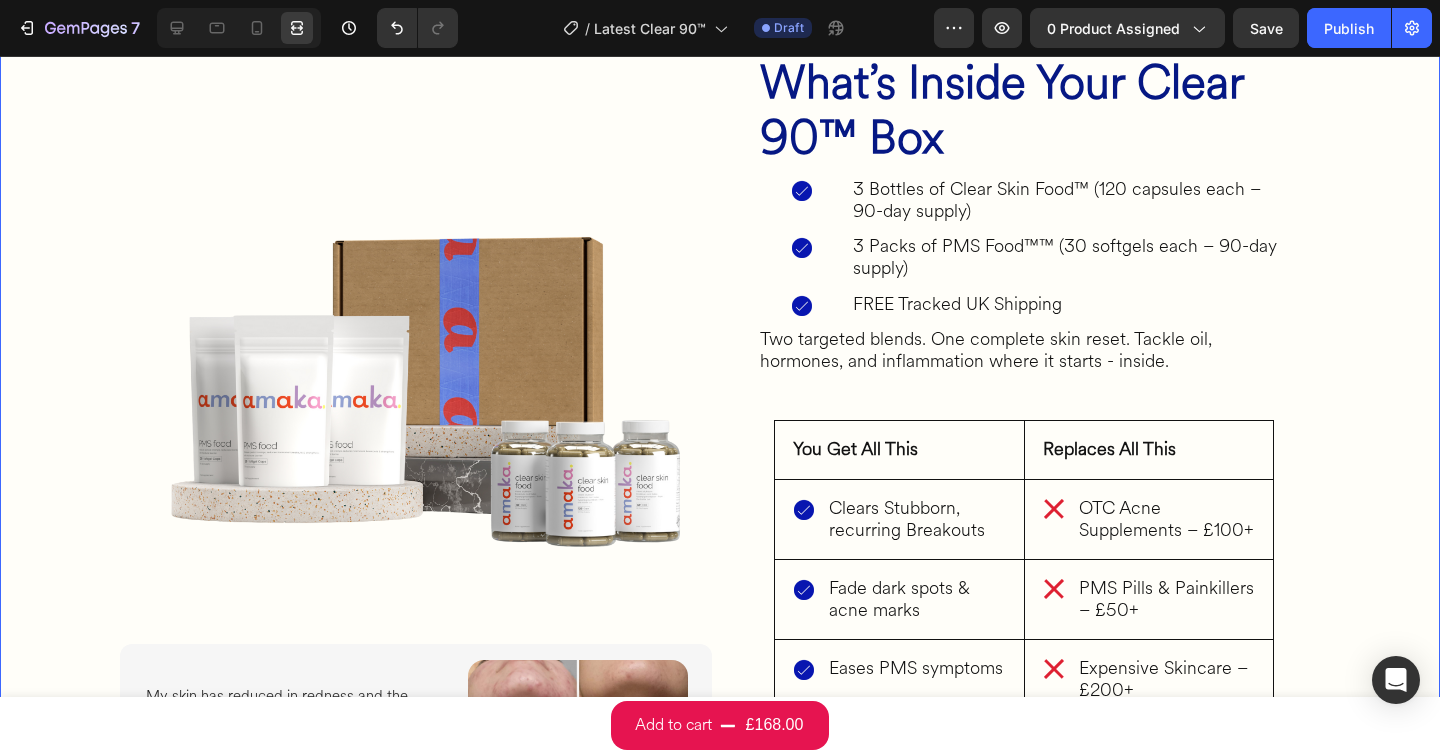 scroll, scrollTop: 2907, scrollLeft: 0, axis: vertical 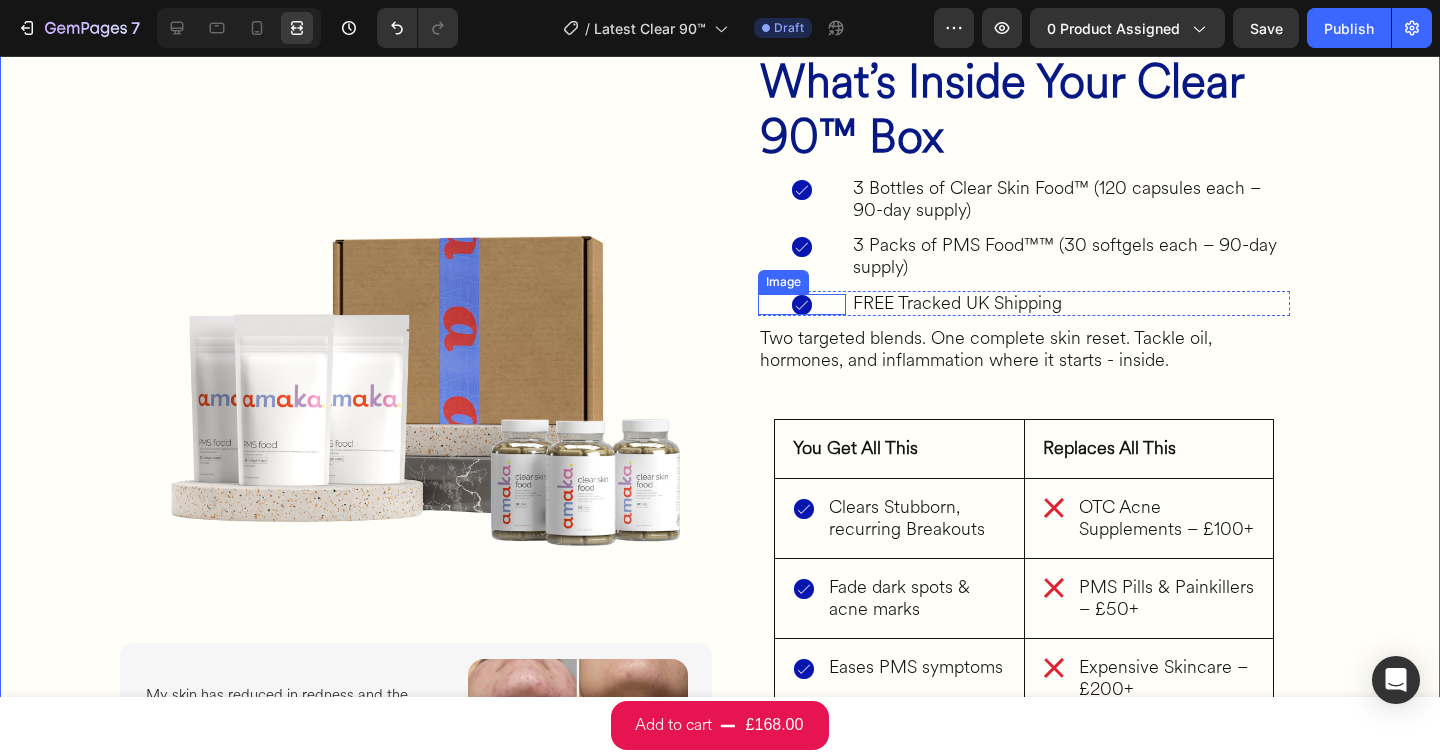 click at bounding box center (802, 304) 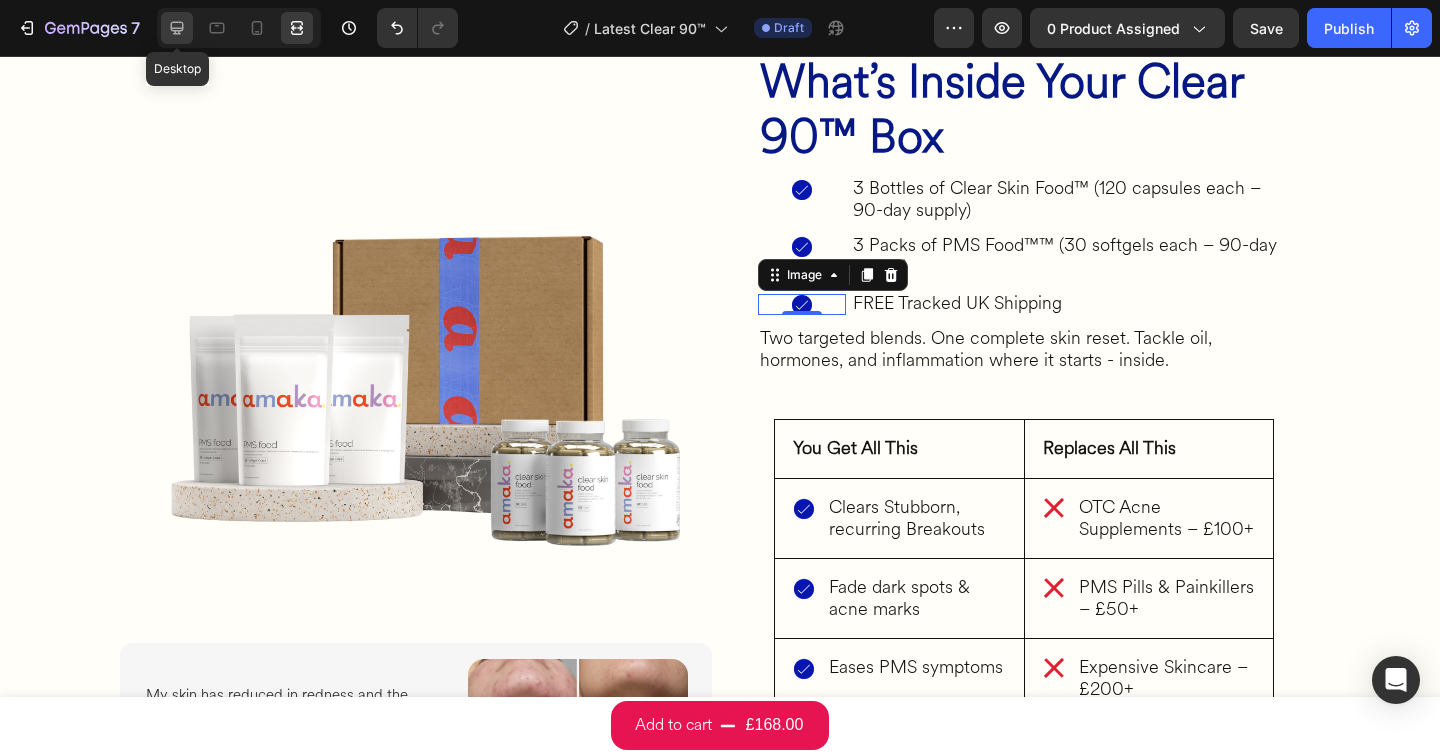 click 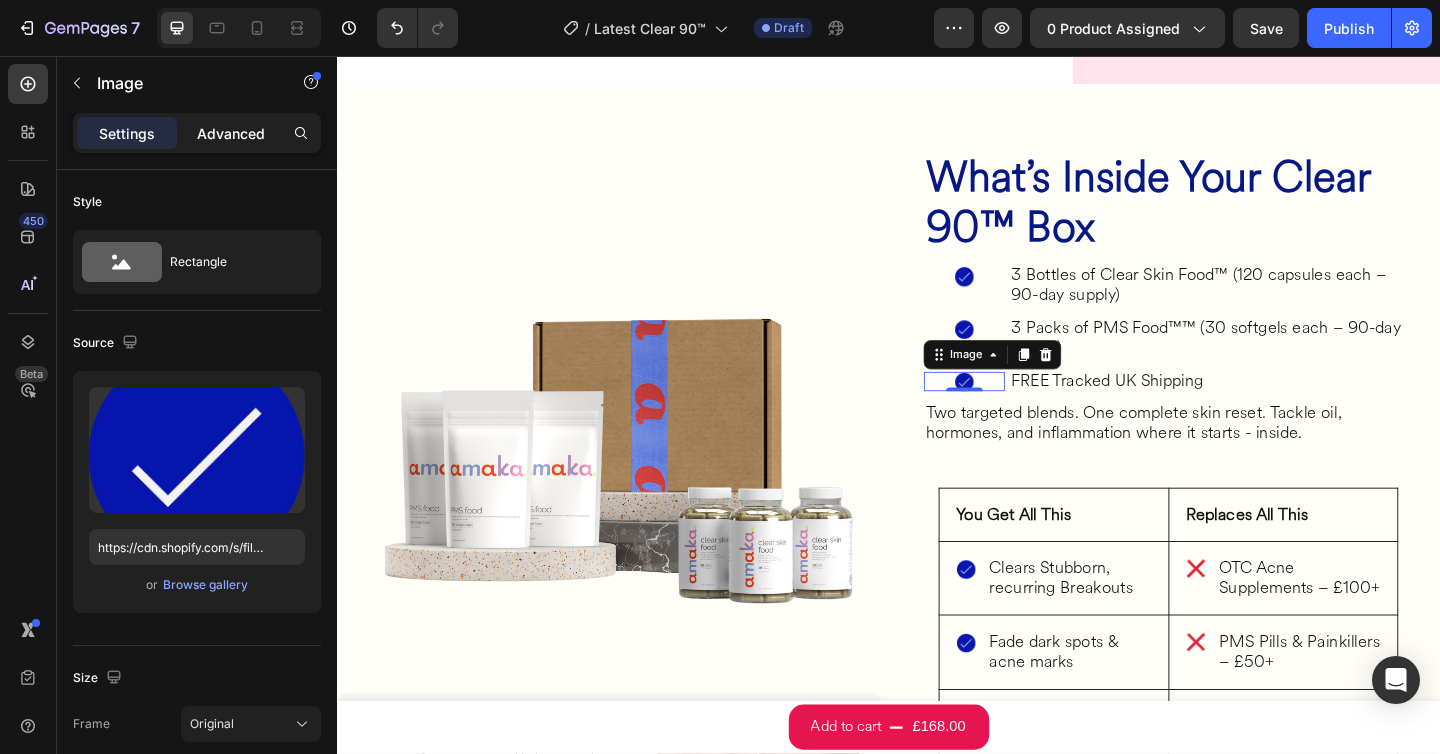 click on "Advanced" at bounding box center [231, 133] 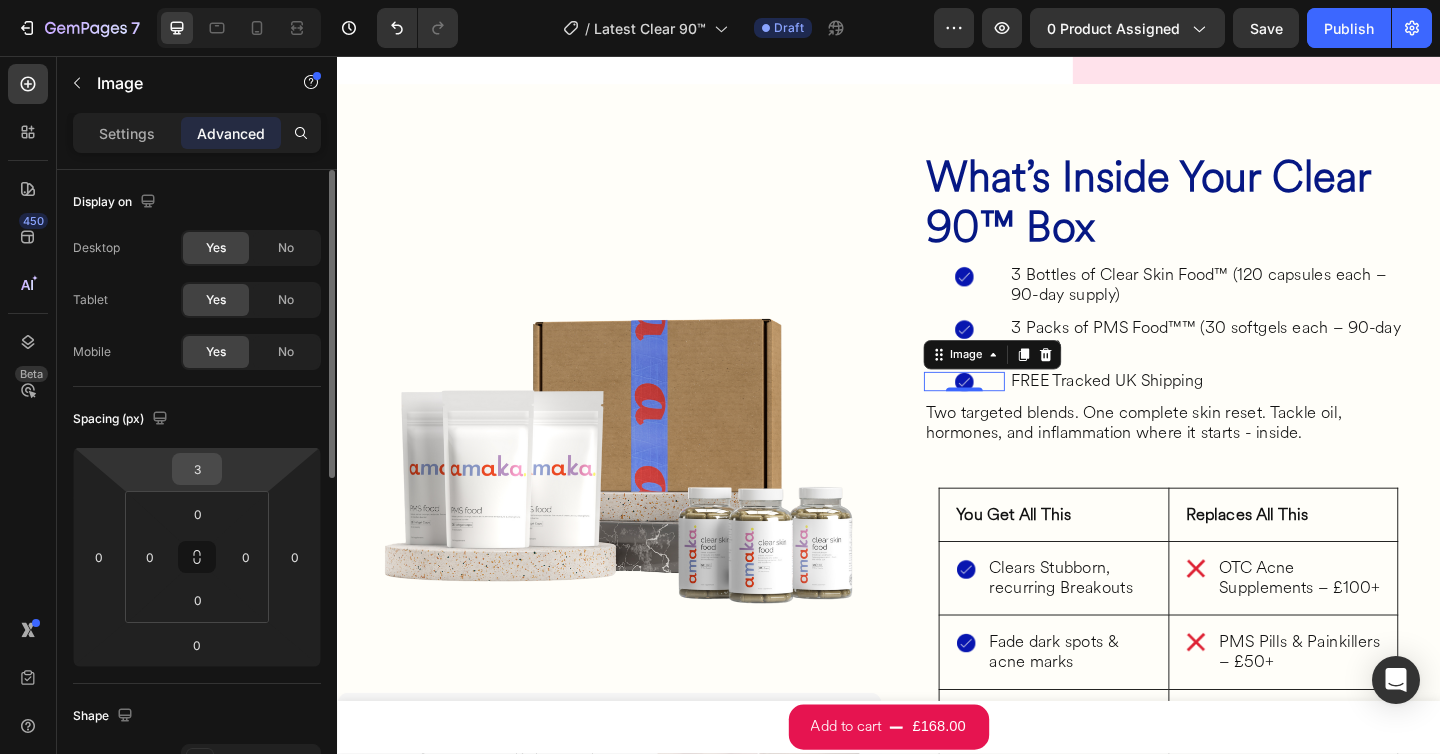 click on "3" at bounding box center (197, 469) 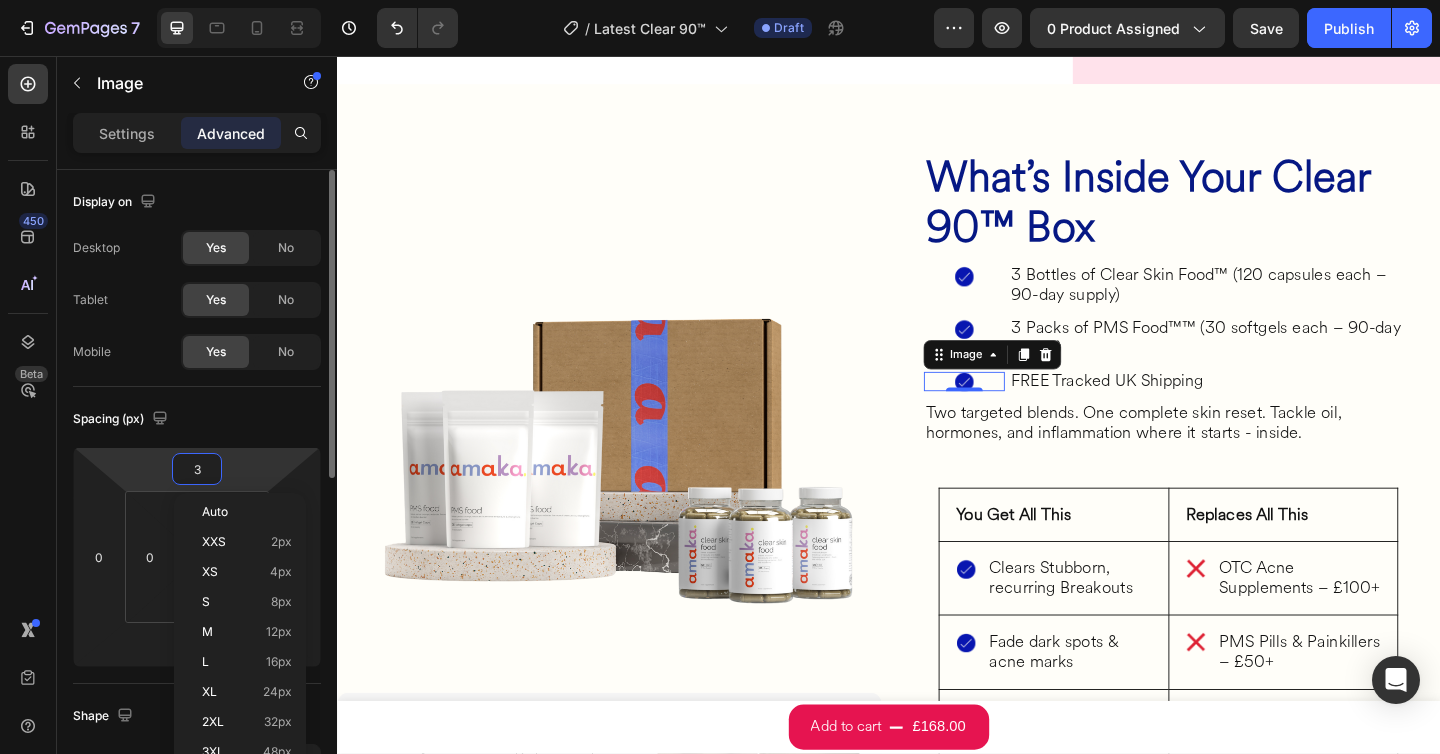 type on "0" 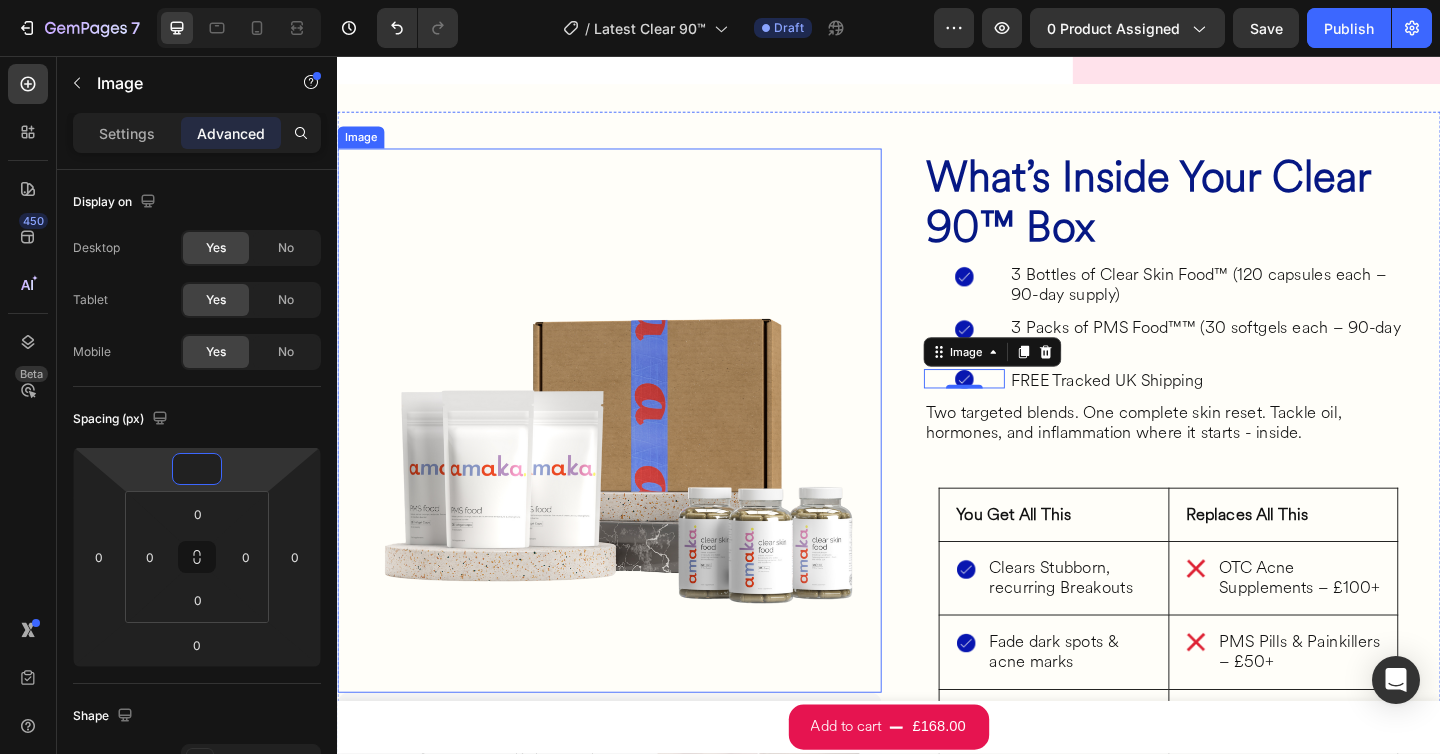 type on "2" 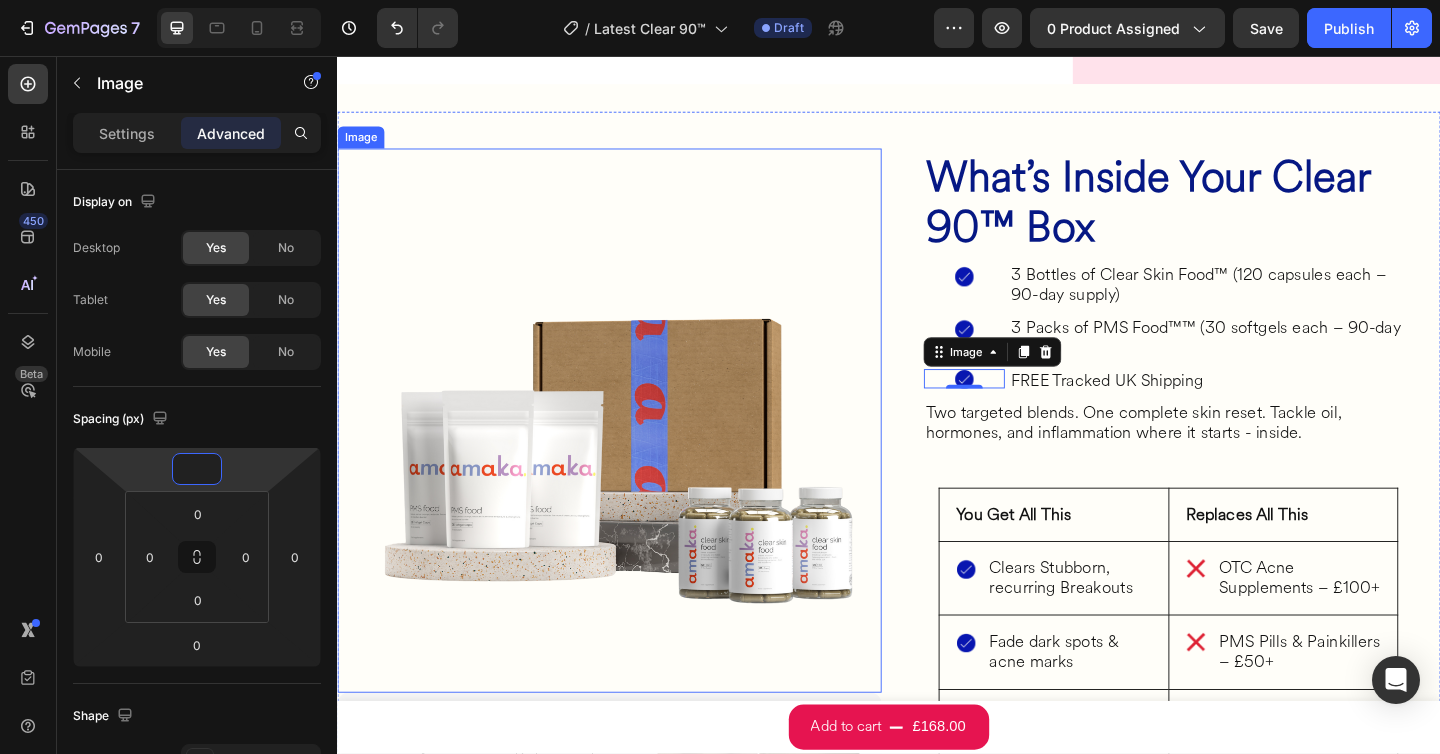 type on "1" 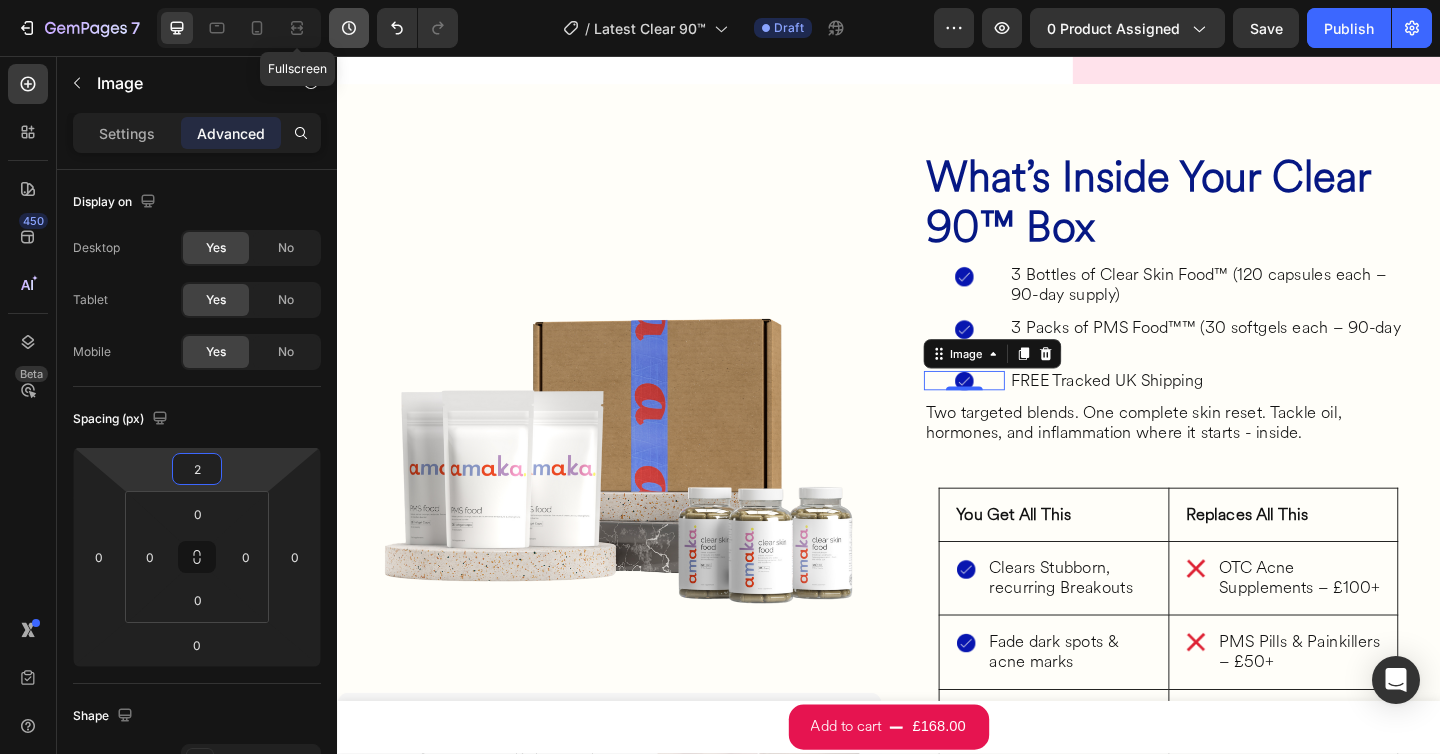 type on "2" 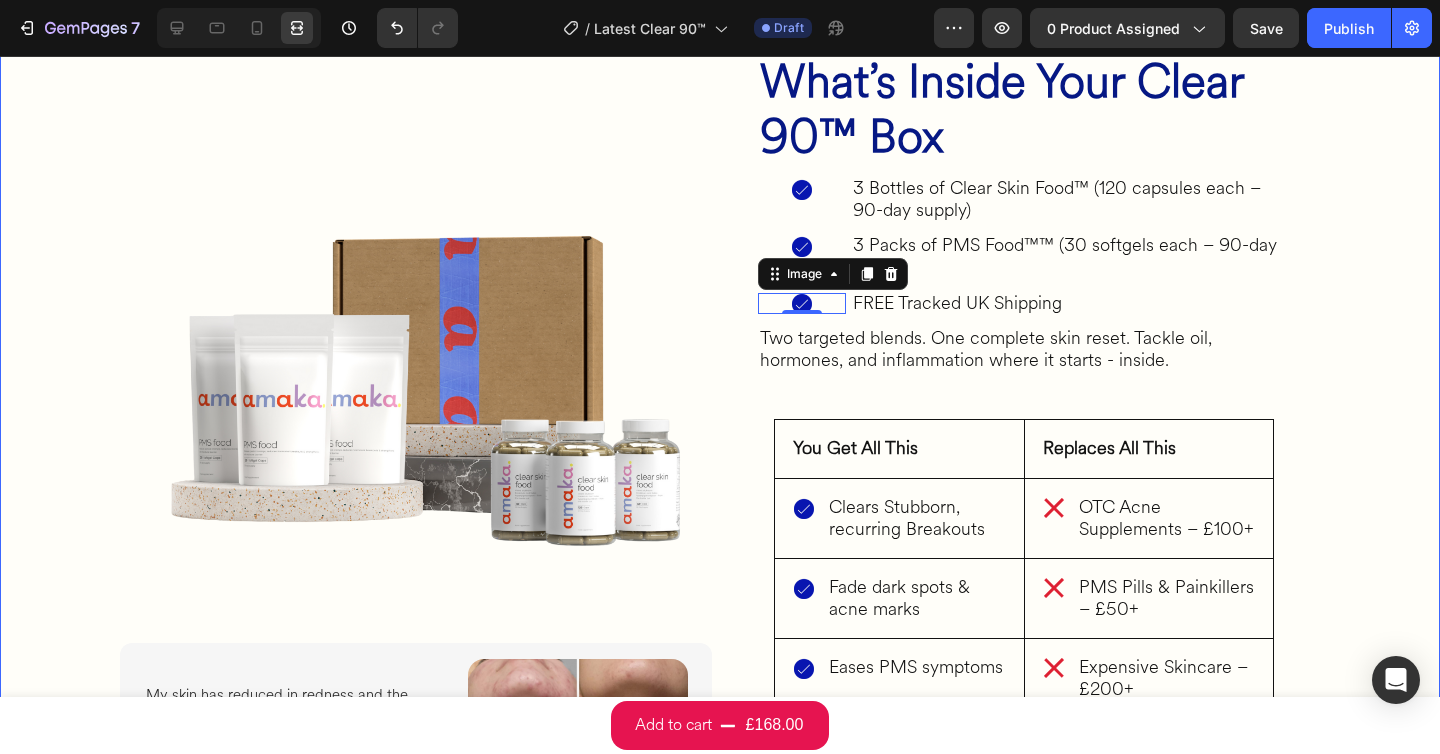 click on "What’s Inside Your Clear 90™ Box Heading Image 3 Bottles of Clear Skin Food™ (120 capsules each – 90-day supply) Heading Row Image 3 Packs of PMS Food™™ (30 softgels each – 90-day supply) Heading Row Image  0 FREE Tracked UK Shipping Heading Row Two targeted blends. One complete skin reset. Tackle oil, hormones, and inflammation where it starts - inside. Heading Row ⁠⁠⁠⁠⁠⁠⁠ You Get All This Heading Row Image Clears Stubborn, recurring Breakouts Heading Row Row Image Fade dark spots & acne marks Heading Row Row Image Eases PMS symptoms   Heading Row Row Image Reduces Inflammation & excess oil Heading Row Row Image Supports gut, detox & hormone balance Heading Row Row ⁠⁠⁠⁠⁠⁠⁠ Replaces All This Heading Row Image OTC Acne Supplements – £100+ Heading Row Row Image PMS Pills & Painkillers – £50+ Heading Row Row Image Expensive Skincare – £200+ Heading Row Row Image Hormonal Birth Control Side Effects Heading Row Row Row Row Image Text Block Icon Icon Icon Icon" at bounding box center (720, 469) 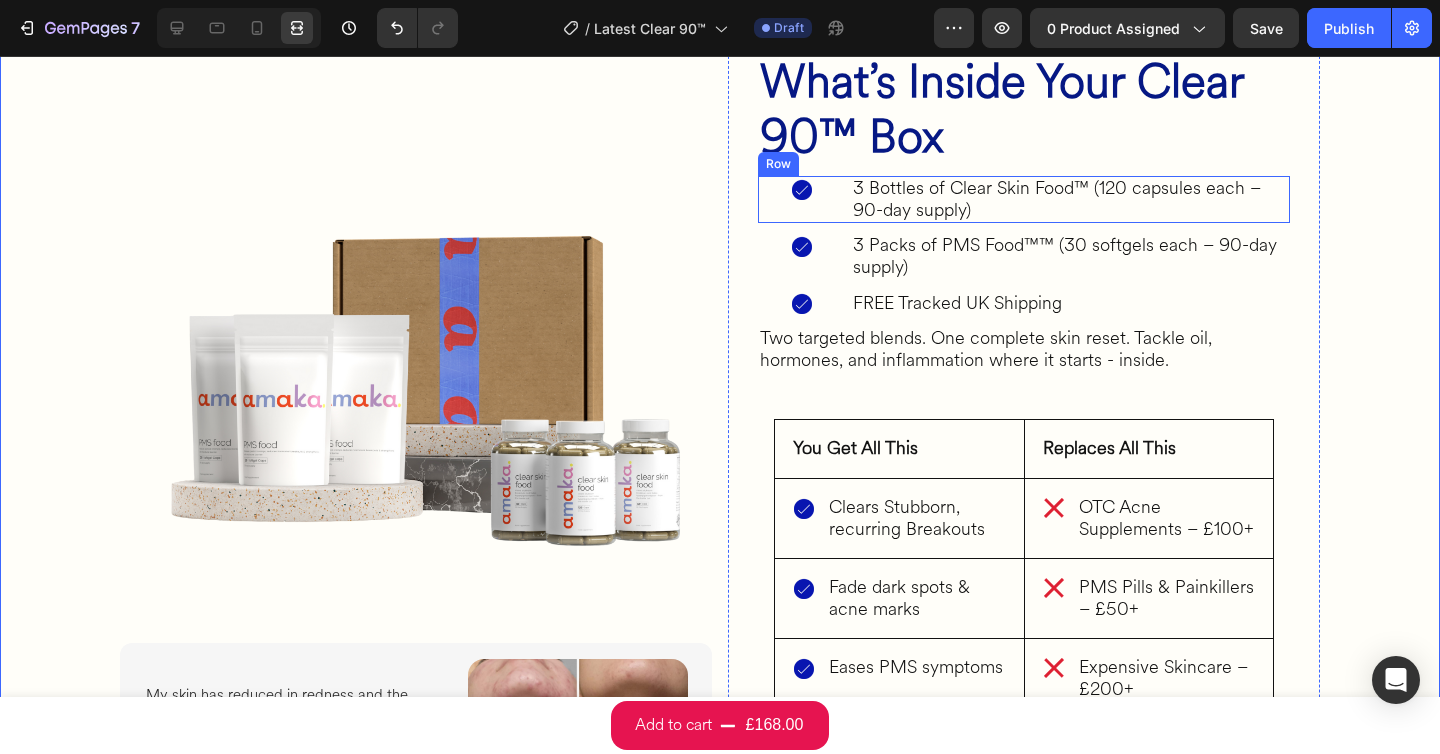 click on "Image" at bounding box center (802, 199) 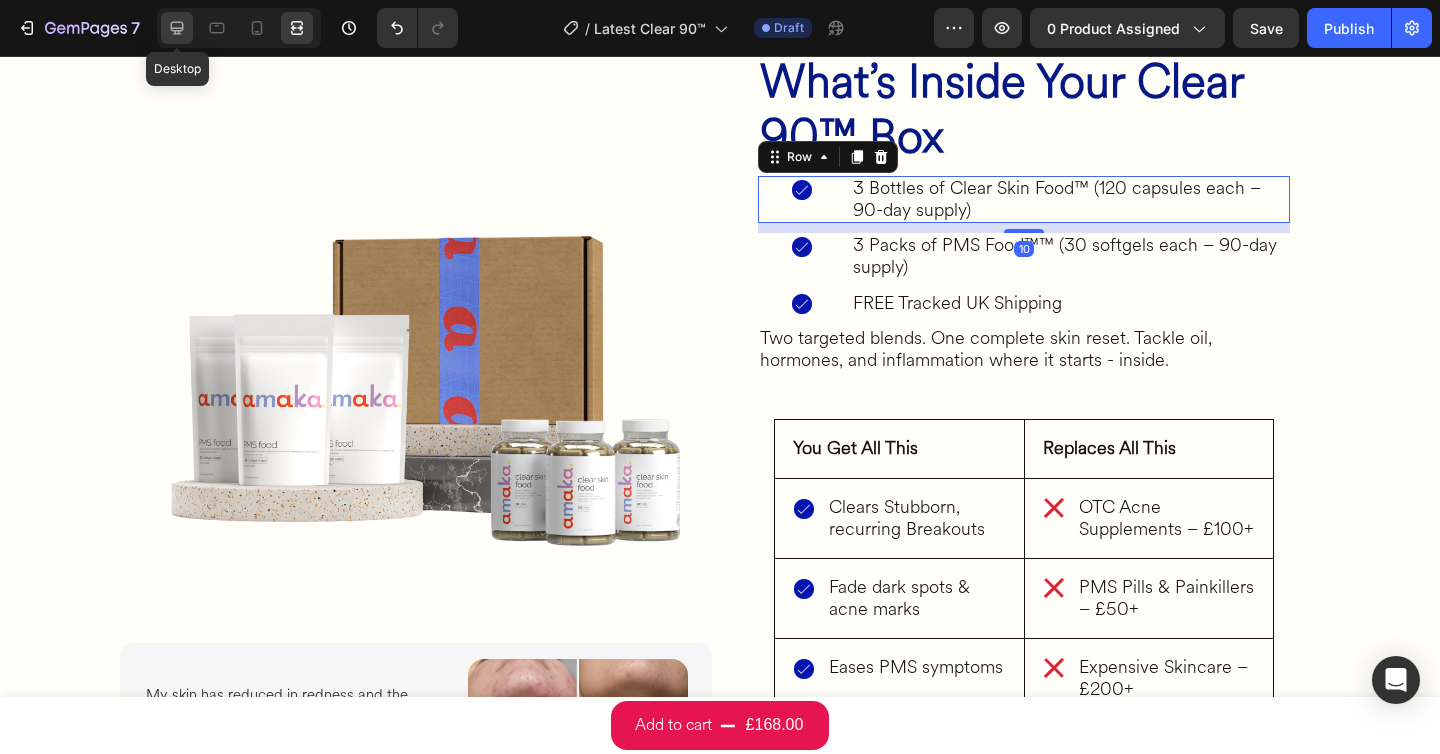 click 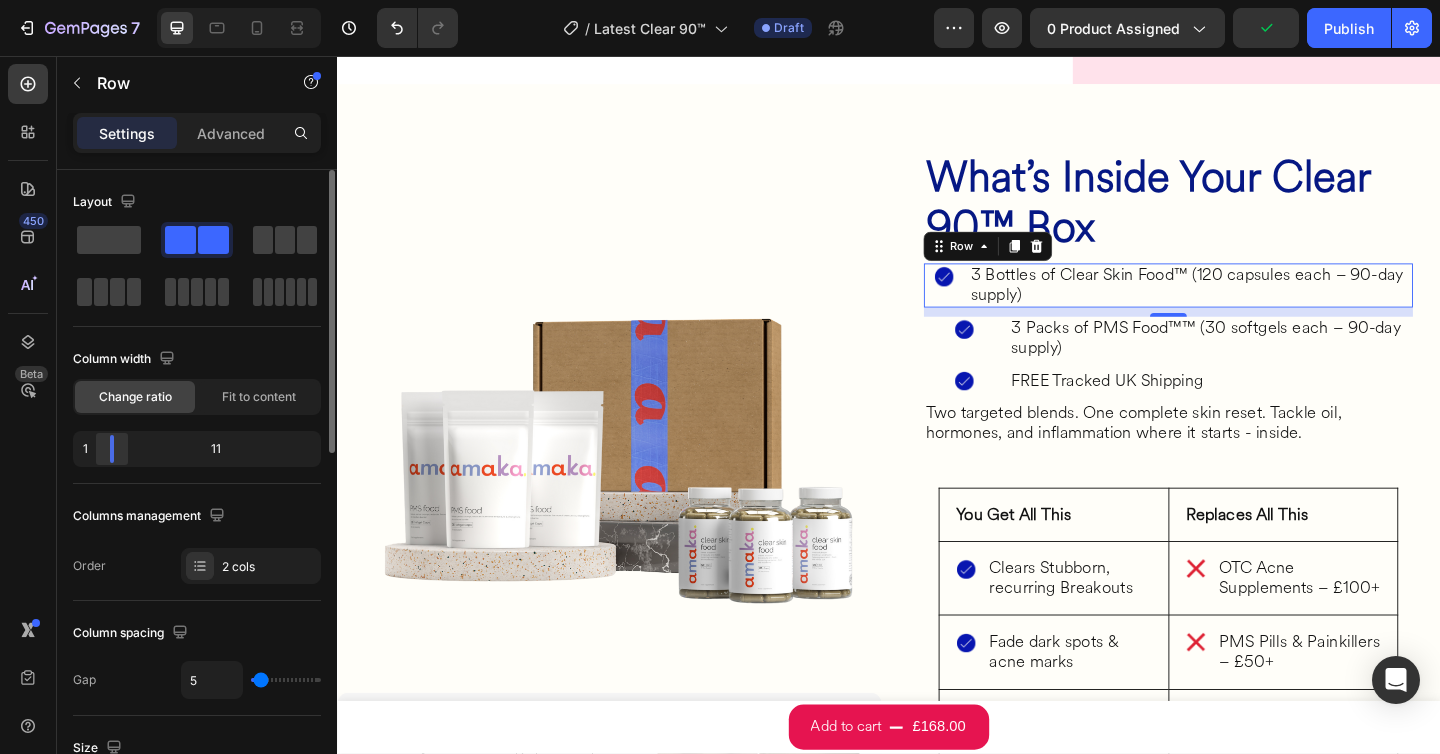 drag, startPoint x: 129, startPoint y: 447, endPoint x: 133, endPoint y: 352, distance: 95.084175 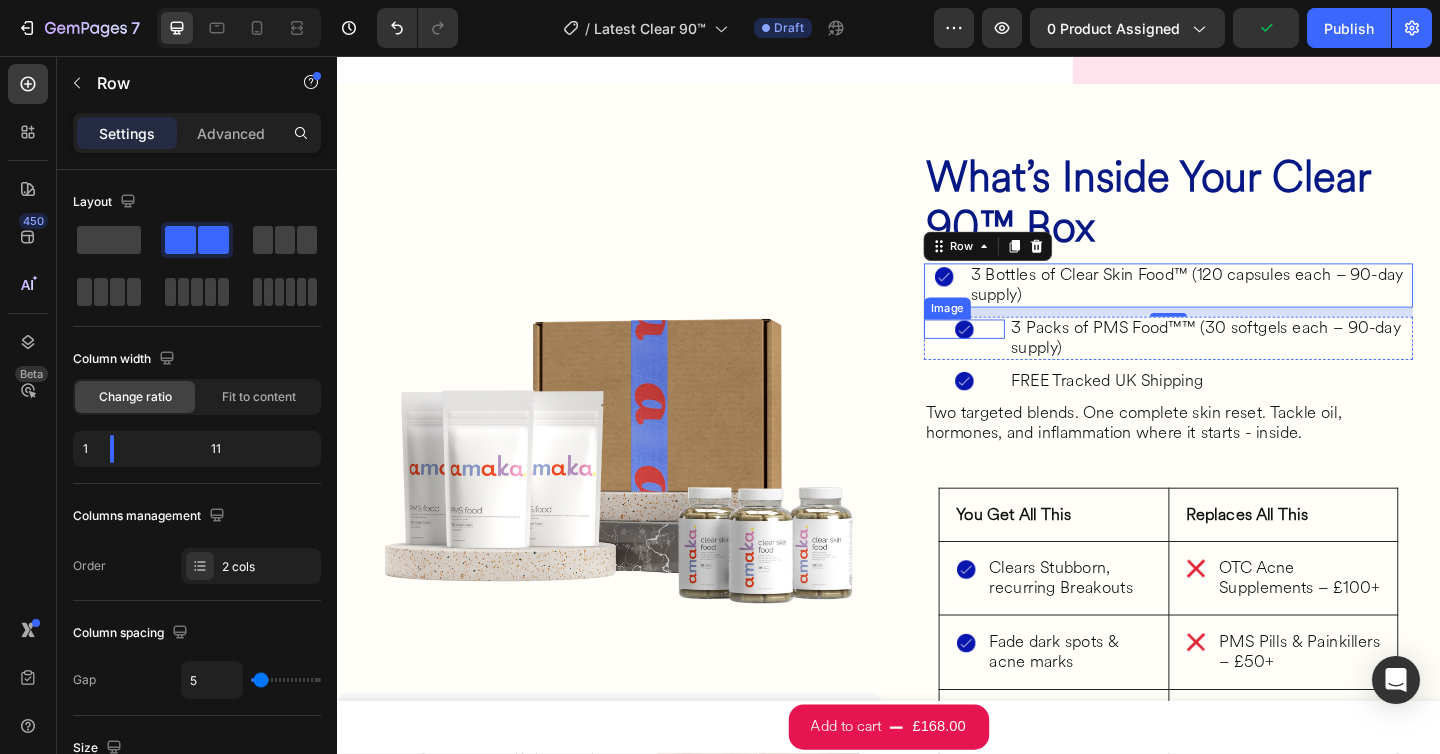 click at bounding box center (1019, 353) 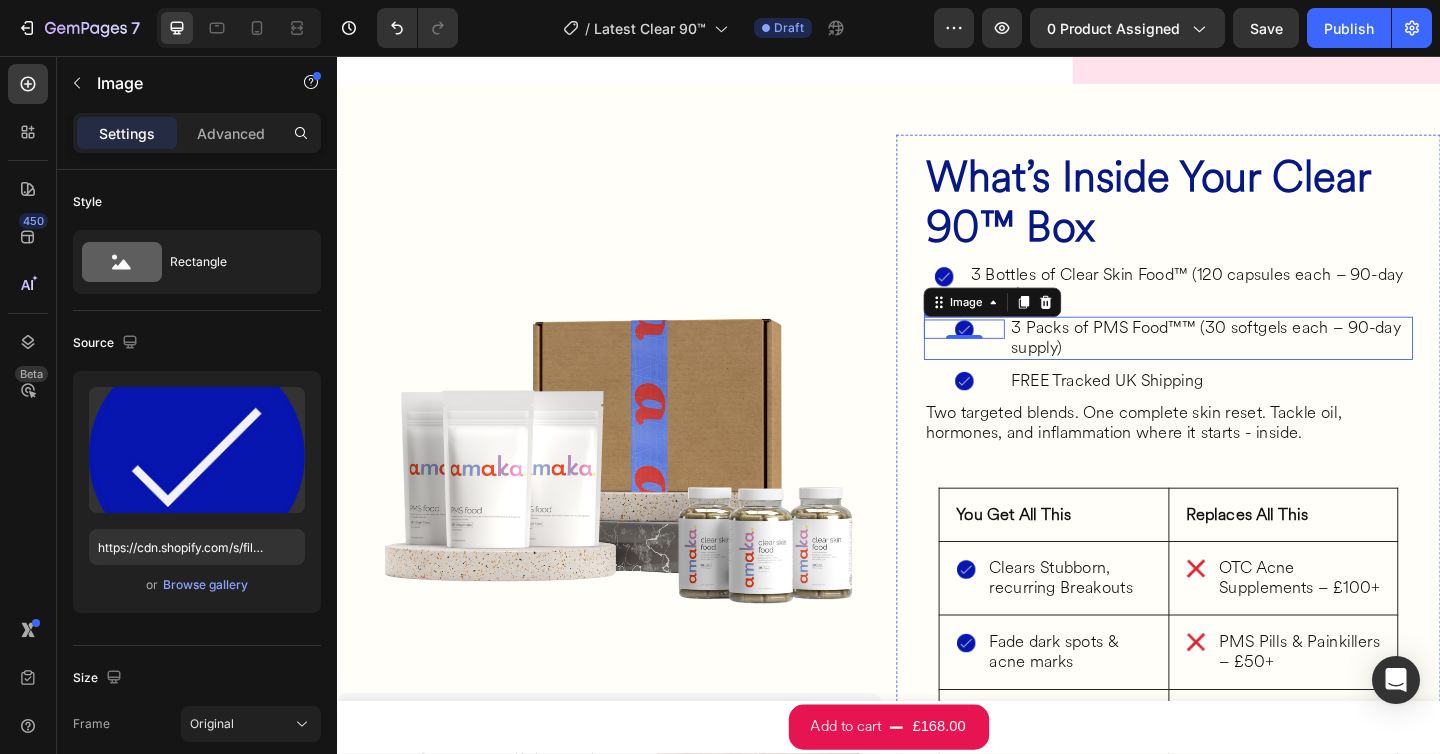 click on "Image   0" at bounding box center [1019, 363] 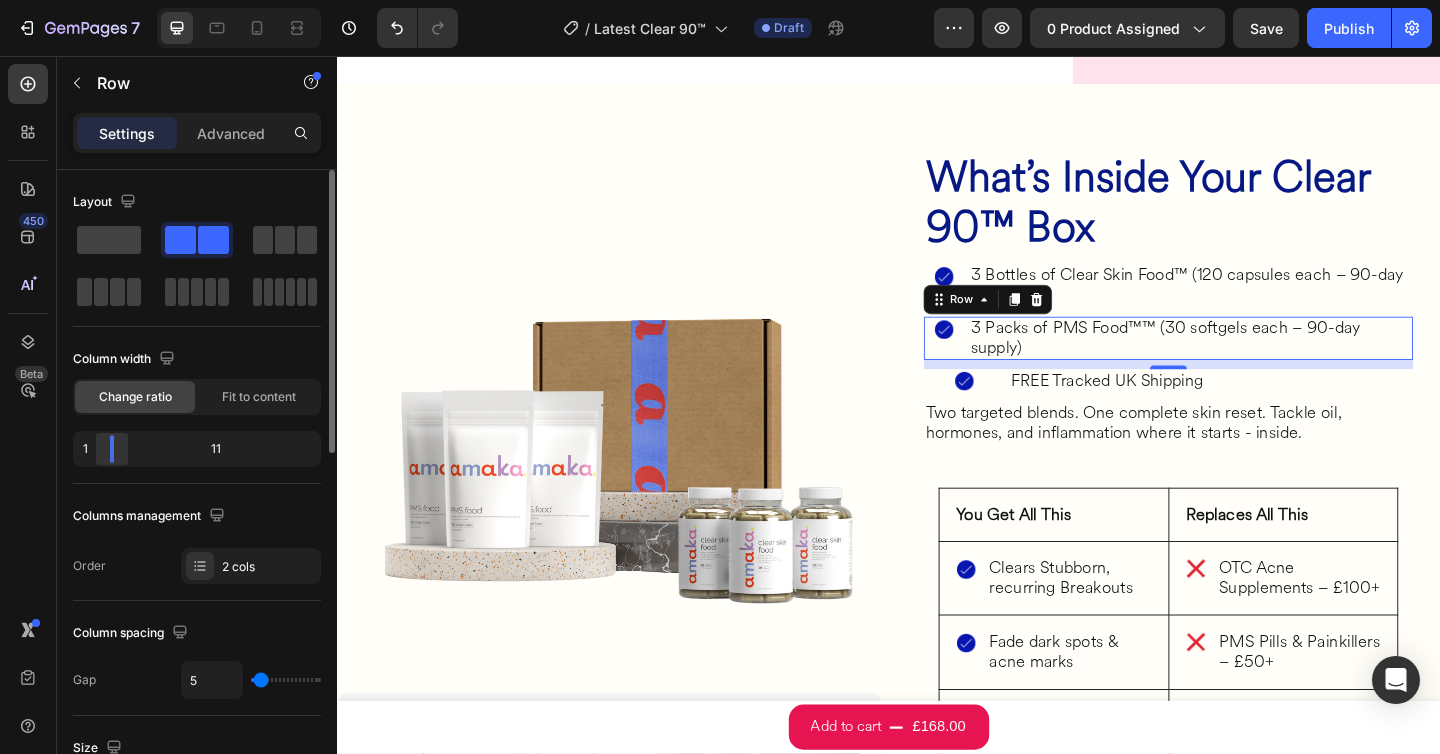 drag, startPoint x: 127, startPoint y: 447, endPoint x: 103, endPoint y: 445, distance: 24.083189 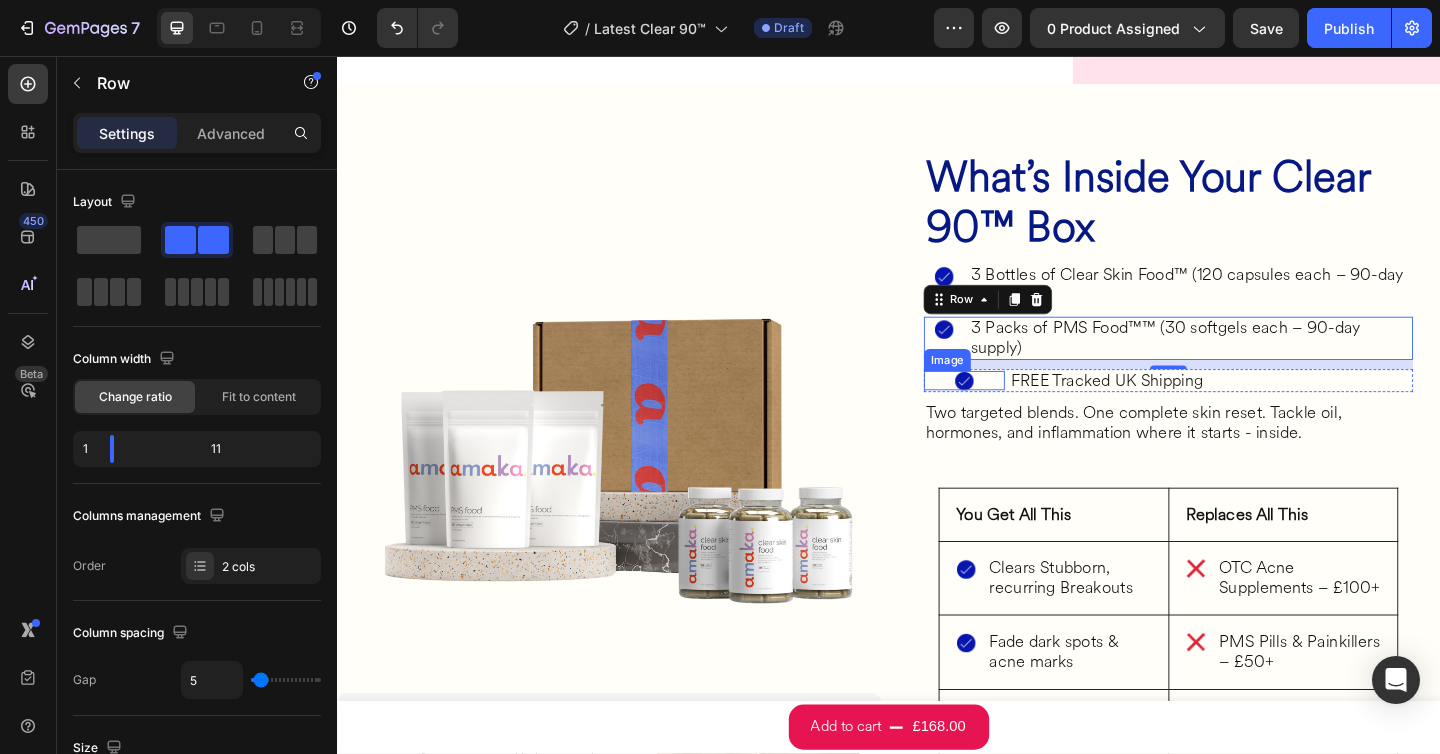click at bounding box center (1019, 409) 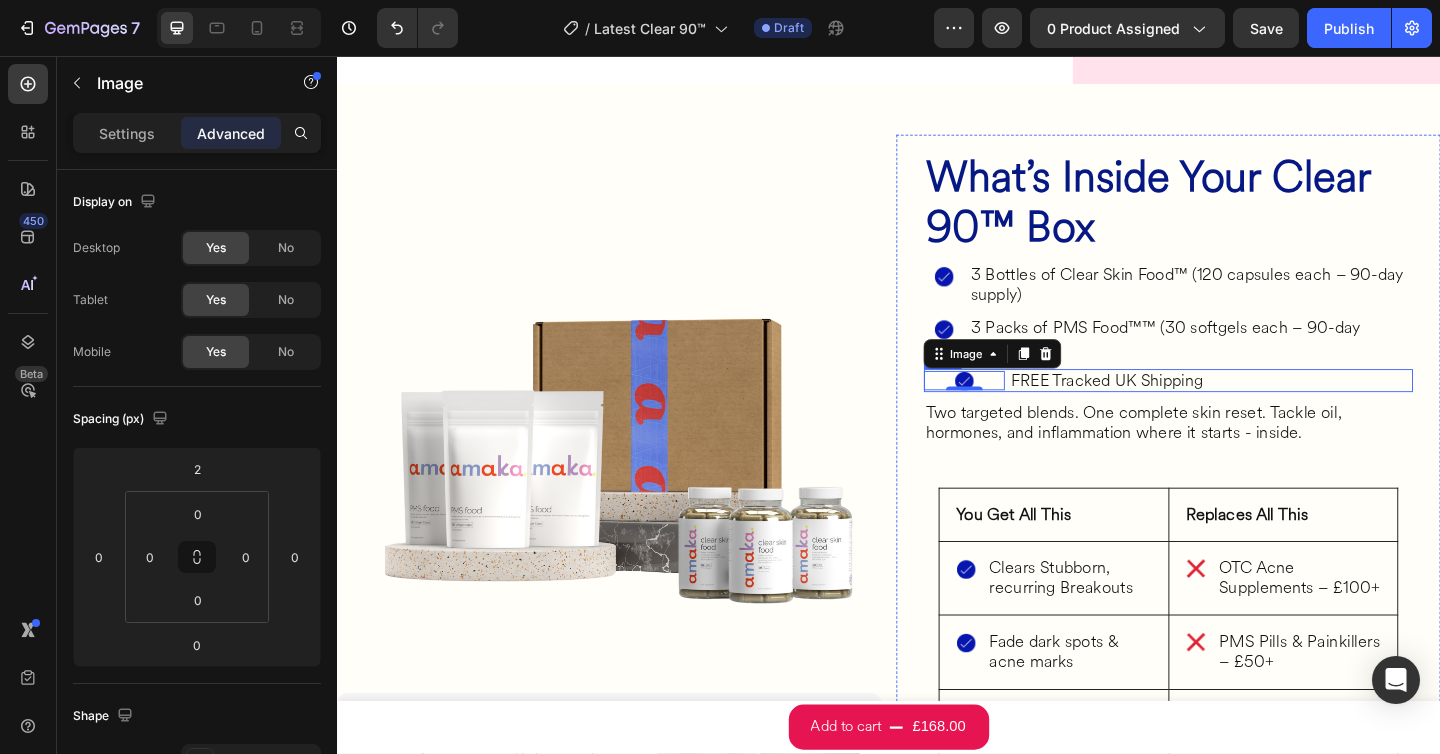click on "Image   0 FREE Tracked UK Shipping Heading Row" at bounding box center (1241, 410) 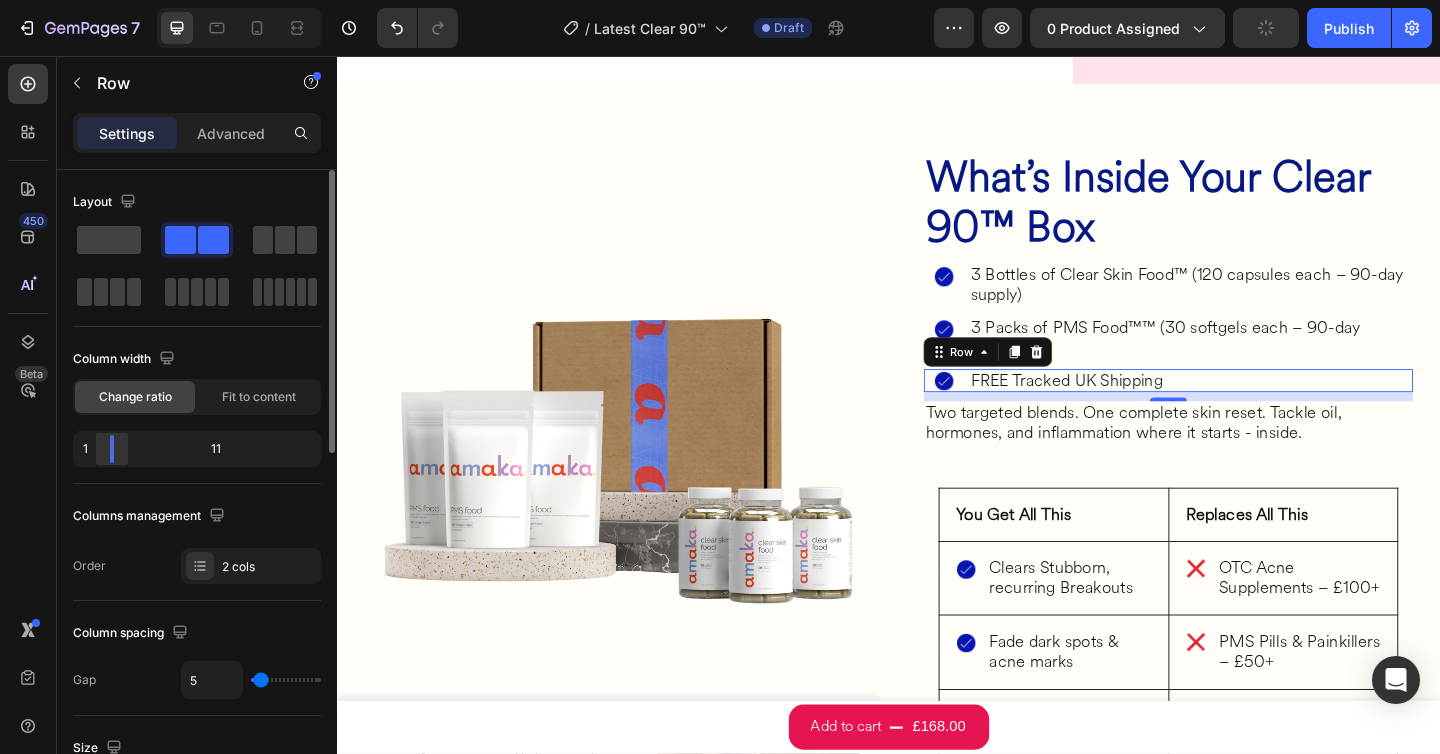 drag, startPoint x: 126, startPoint y: 451, endPoint x: 101, endPoint y: 449, distance: 25.079872 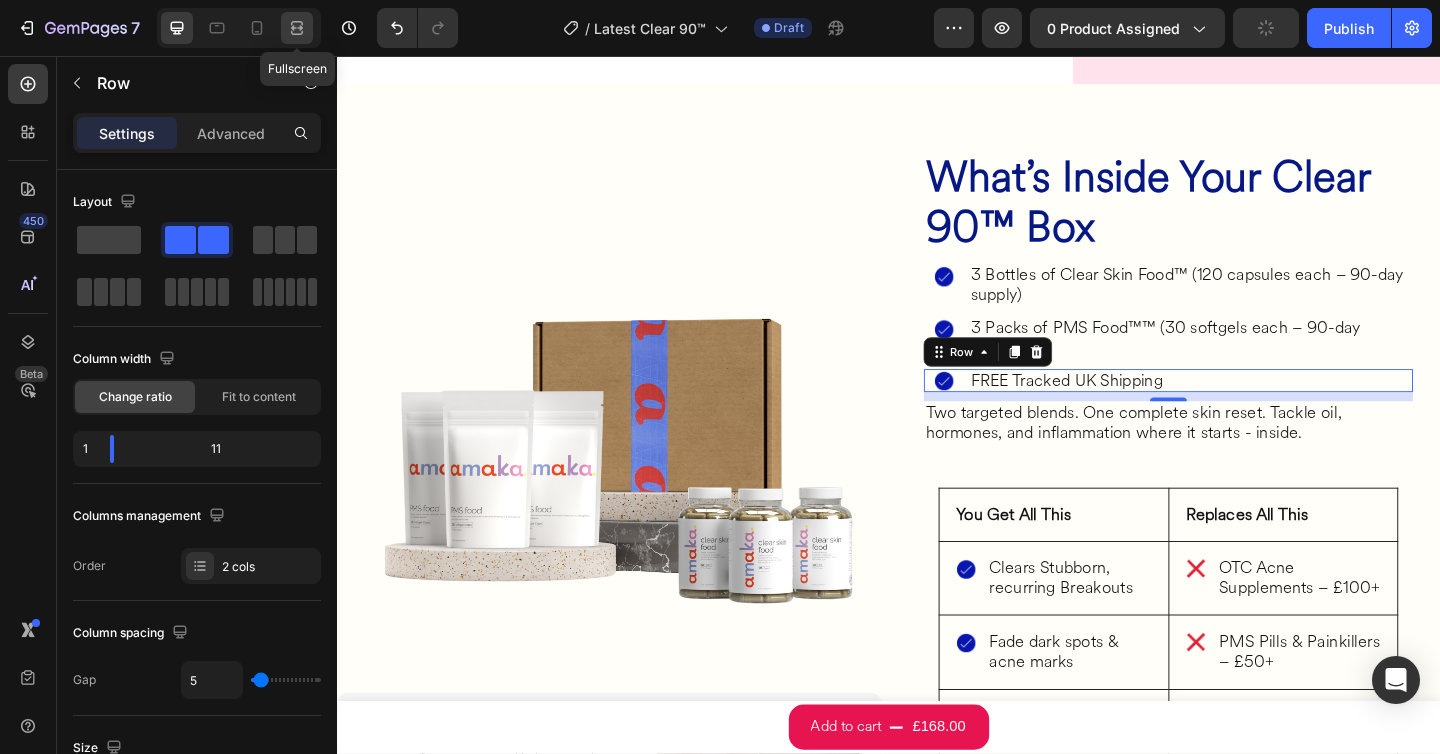 click 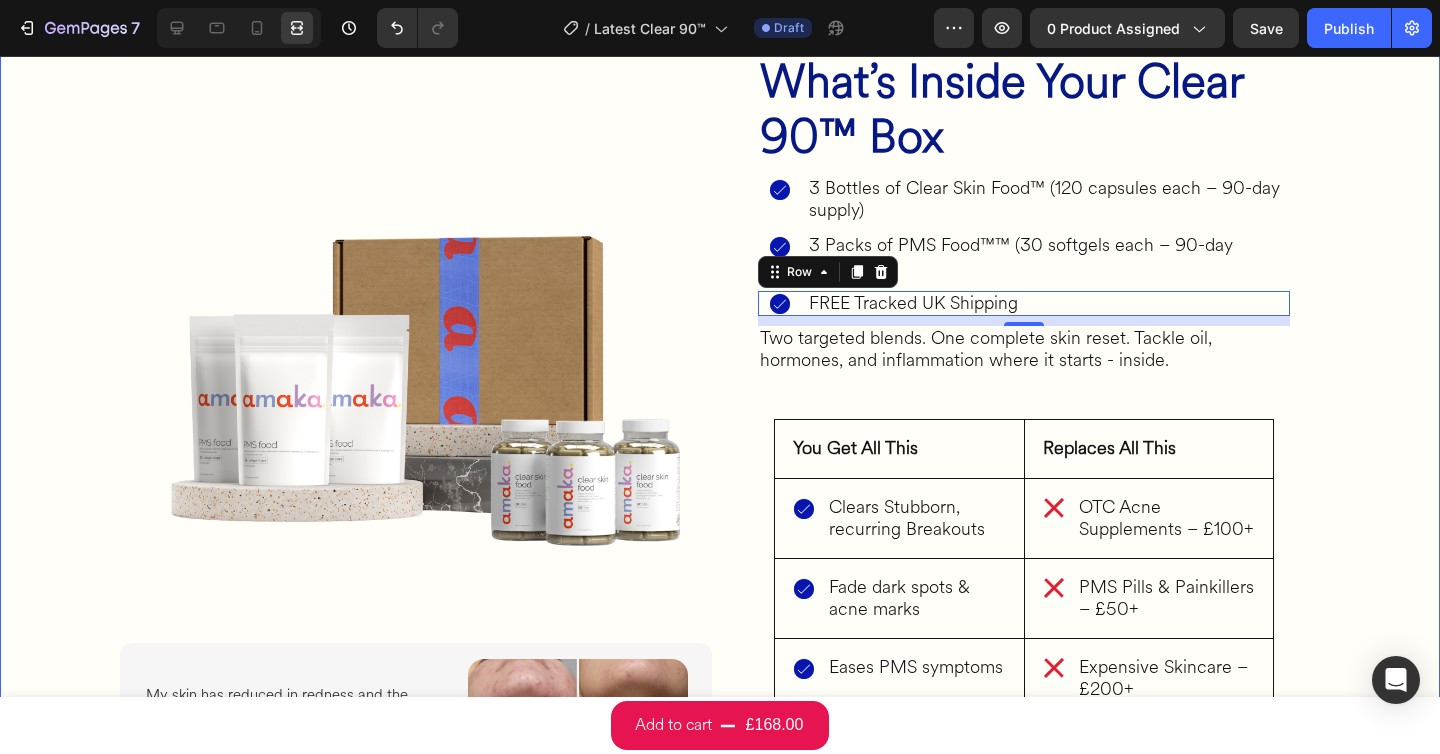 click on "What’s Inside Your Clear 90™ Box Heading Image 3 Bottles of Clear Skin Food™ (120 capsules each – 90-day supply) Heading Row Image 3 Packs of PMS Food™™ (30 softgels each – 90-day supply) Heading Row Image FREE Tracked UK Shipping Heading Row  10 Two targeted blends. One complete skin reset. Tackle oil, hormones, and inflammation where it starts - inside. Heading Row ⁠⁠⁠⁠⁠⁠⁠ You Get All This Heading Row Image Clears Stubborn, recurring Breakouts Heading Row Row Image Fade dark spots & acne marks Heading Row Row Image Eases PMS symptoms   Heading Row Row Image Reduces Inflammation & excess oil Heading Row Row Image Supports gut, detox & hormone balance Heading Row Row ⁠⁠⁠⁠⁠⁠⁠ Replaces All This Heading Row Image OTC Acne Supplements – £100+ Heading Row Row Image PMS Pills & Painkillers – £50+ Heading Row Row Image Expensive Skincare – £200+ Heading Row Row Image Hormonal Birth Control Side Effects Heading Row Row Row Row Image Text Block Icon Icon Icon Icon" at bounding box center (720, 469) 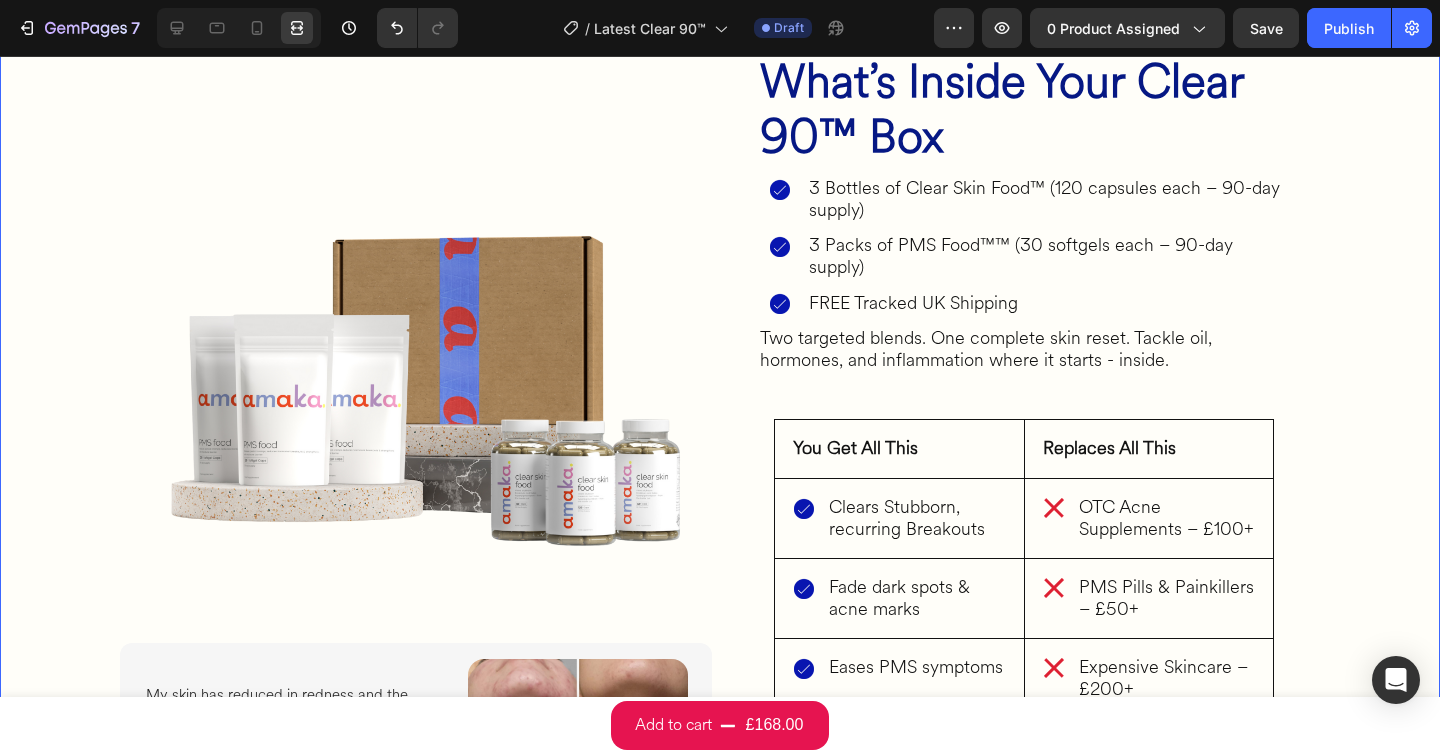 scroll, scrollTop: 2958, scrollLeft: 0, axis: vertical 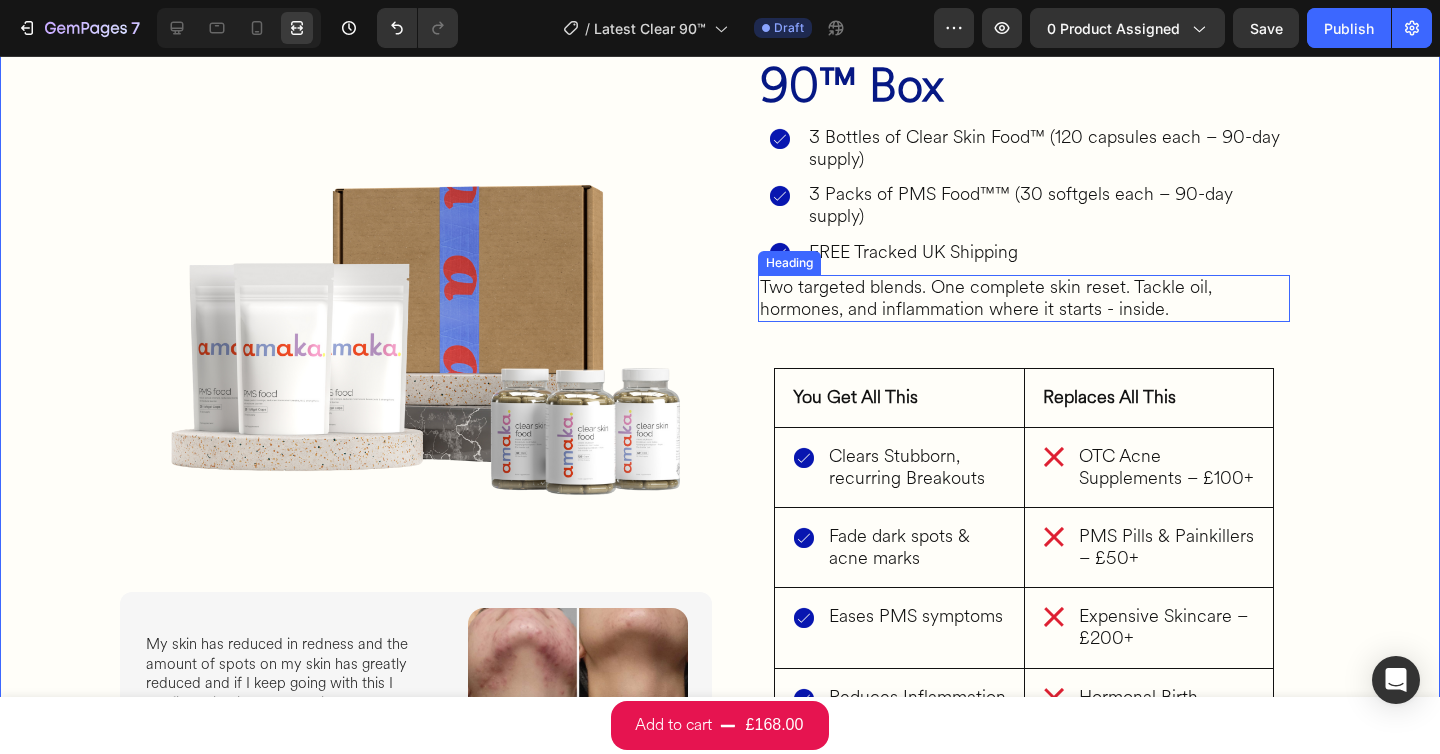 click on "Two targeted blends. One complete skin reset. Tackle oil, hormones, and inflammation where it starts - inside." at bounding box center (1024, 298) 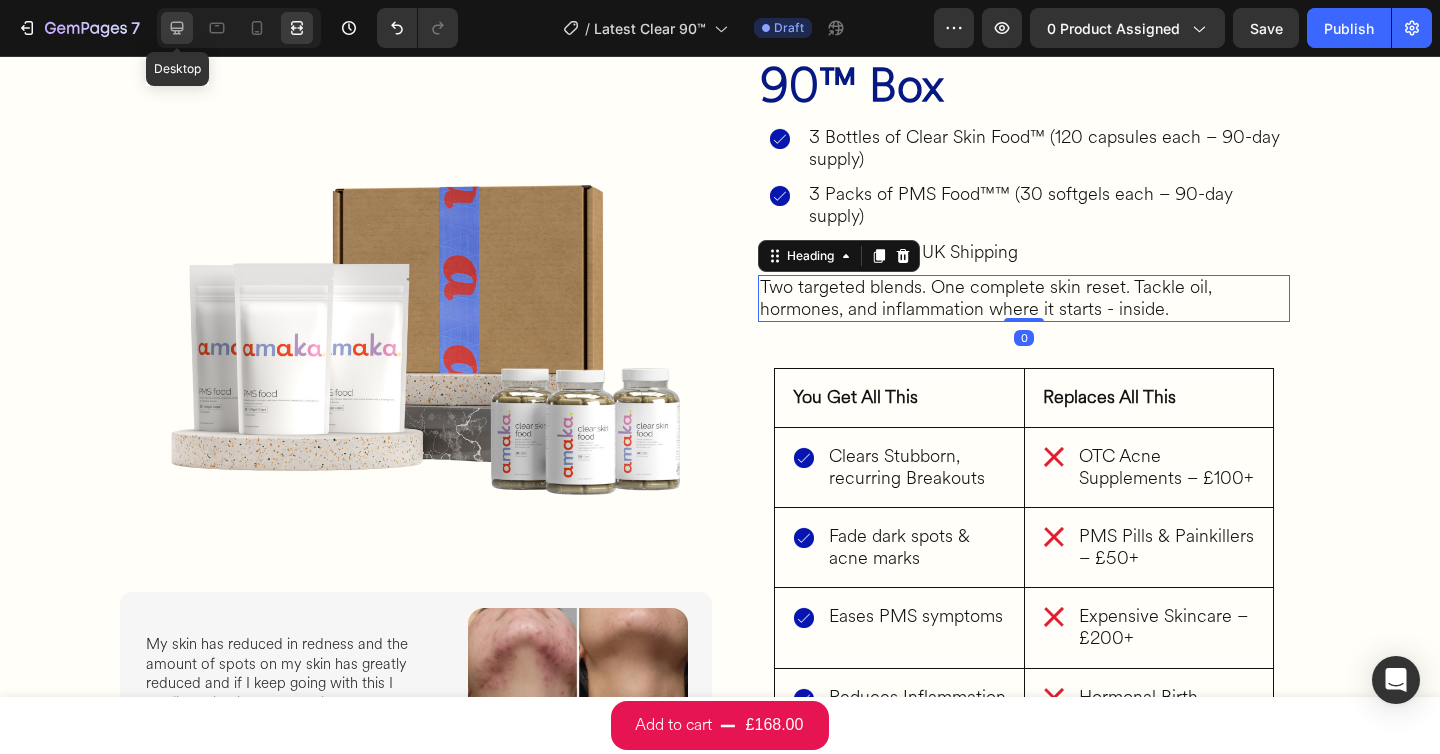 click 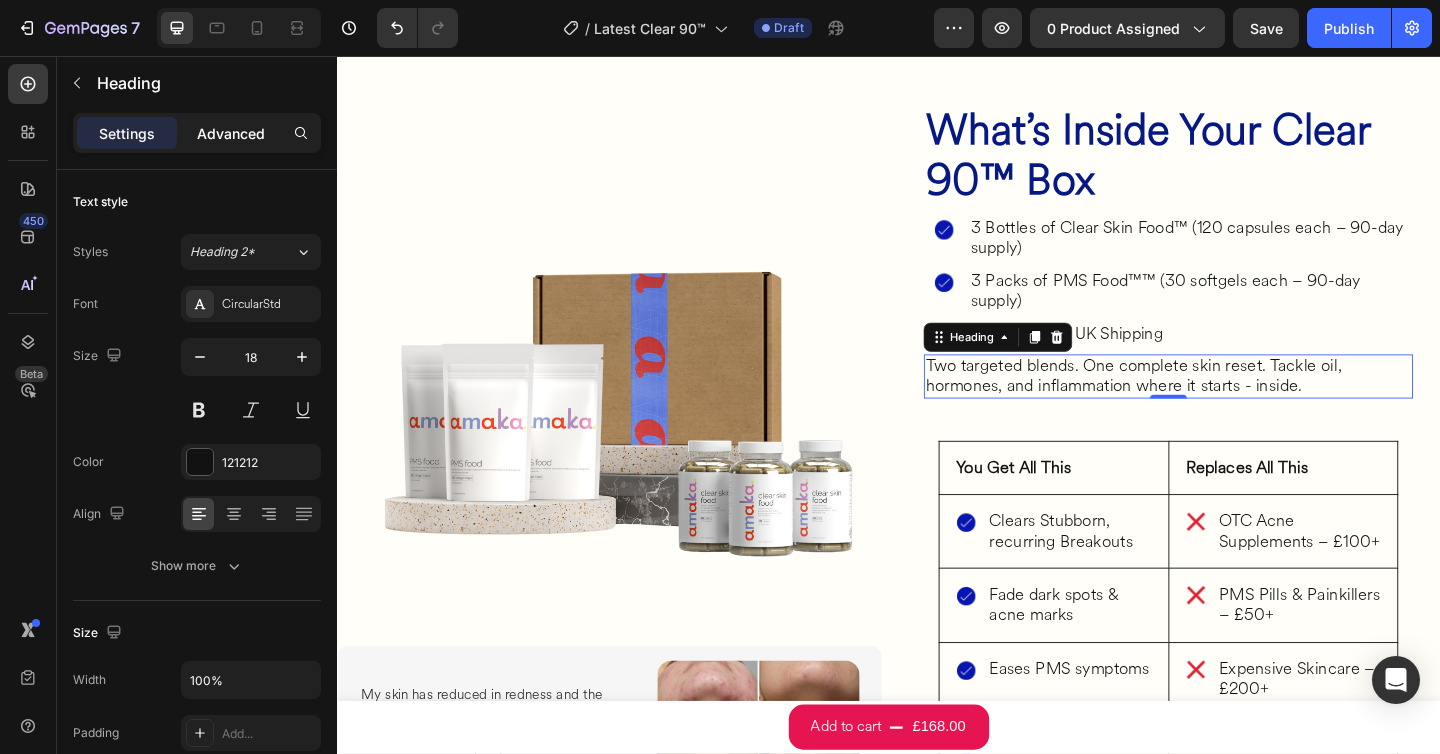 click on "Advanced" at bounding box center (231, 133) 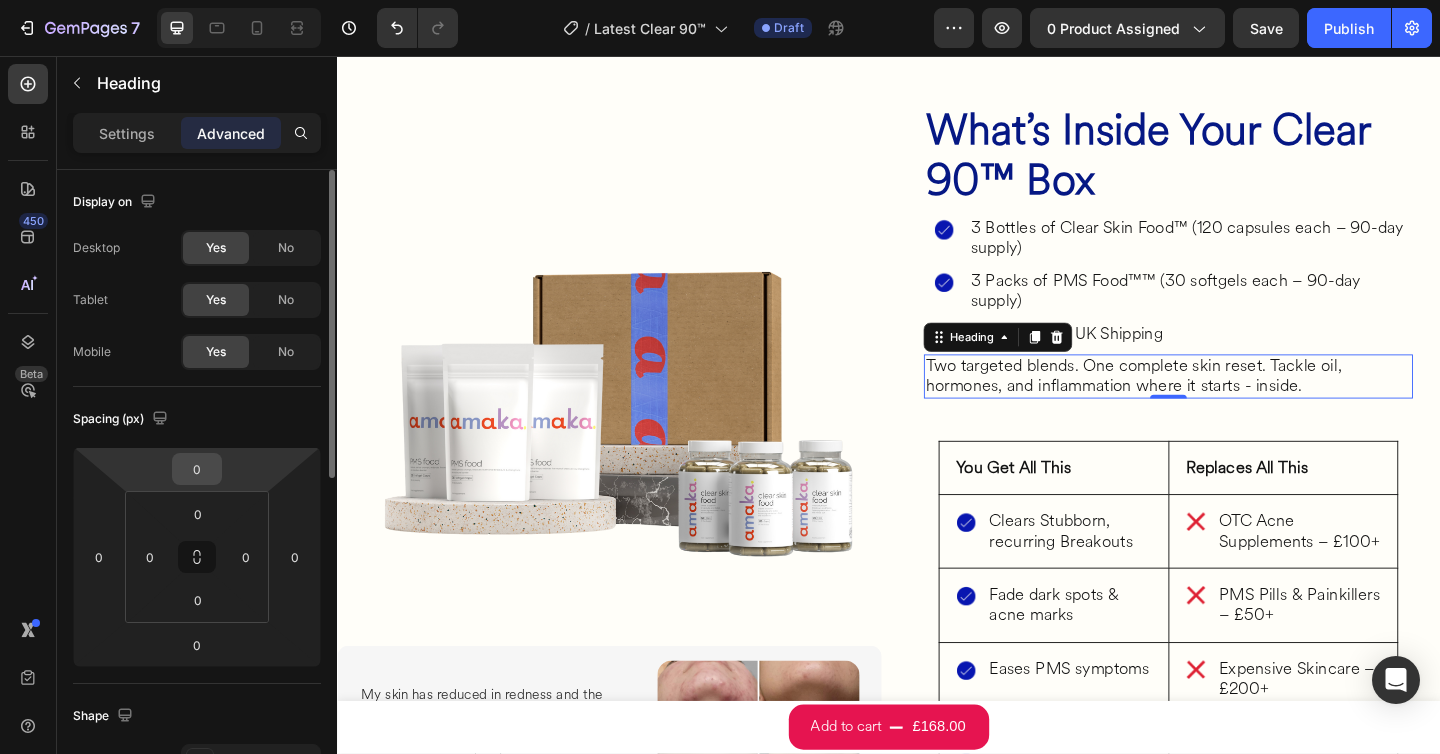 click on "0" at bounding box center [197, 469] 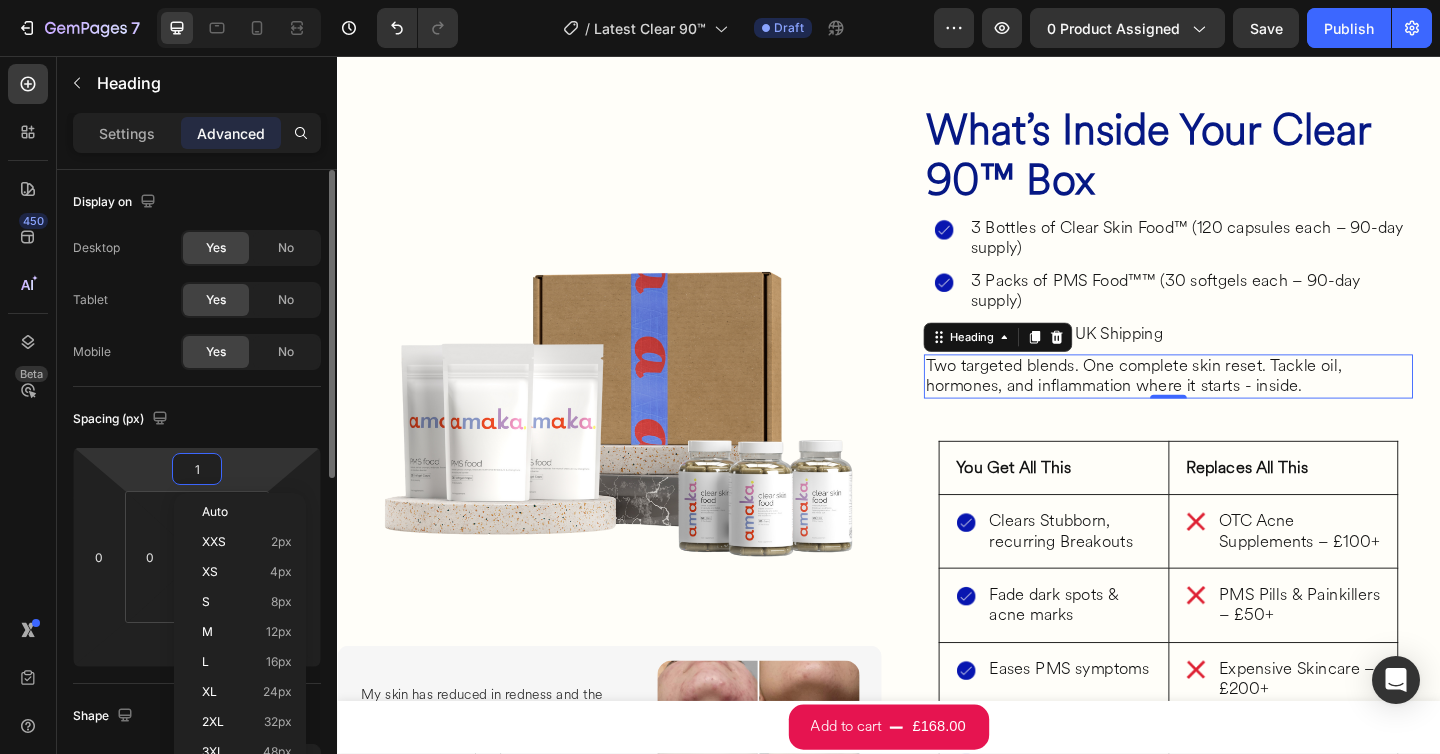 type on "10" 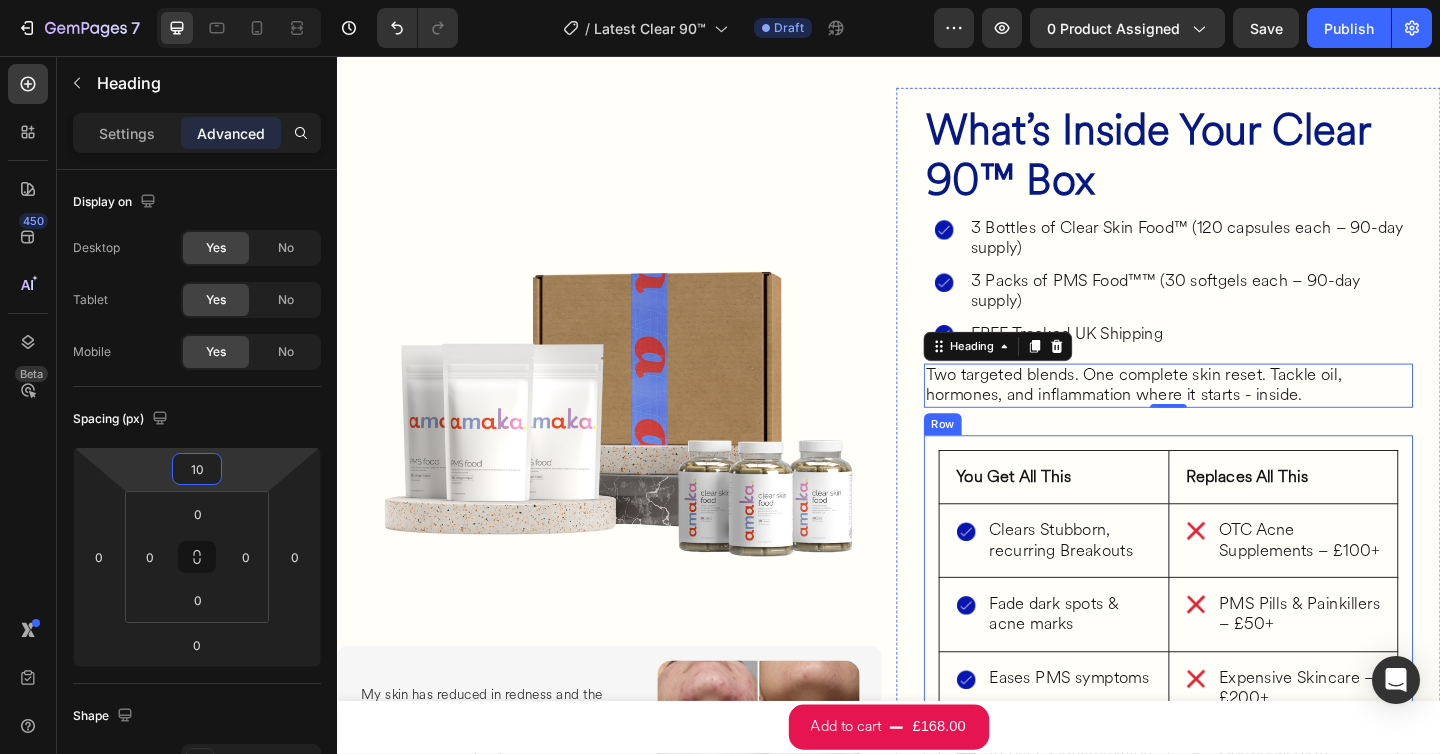 click on "⁠⁠⁠⁠⁠⁠⁠ You Get All This Heading Row Image Clears Stubborn, recurring Breakouts Heading Row Row Image Fade dark spots & acne marks Heading Row Row Image Eases PMS symptoms   Heading Row Row Image Reduces Inflammation & excess oil Heading Row Row Image Supports gut, detox & hormone balance Heading Row Row ⁠⁠⁠⁠⁠⁠⁠ Replaces All This Heading Row Image OTC Acne Supplements – £100+ Heading Row Row Image PMS Pills & Painkillers – £50+ Heading Row Row Image Expensive Skincare – £200+ Heading Row Row Image Hormonal Birth Control Side Effects Heading Row Row Row" at bounding box center [1241, 715] 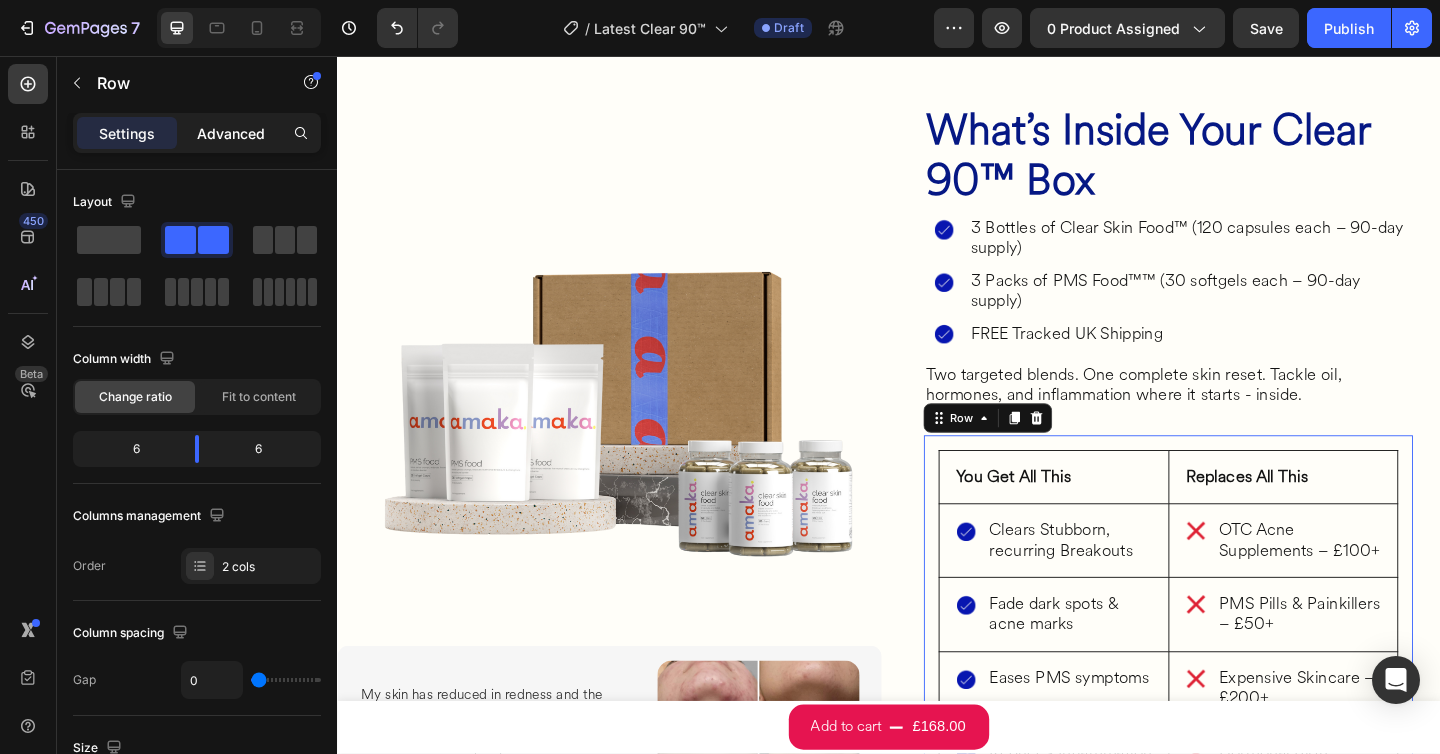 click on "Advanced" at bounding box center (231, 133) 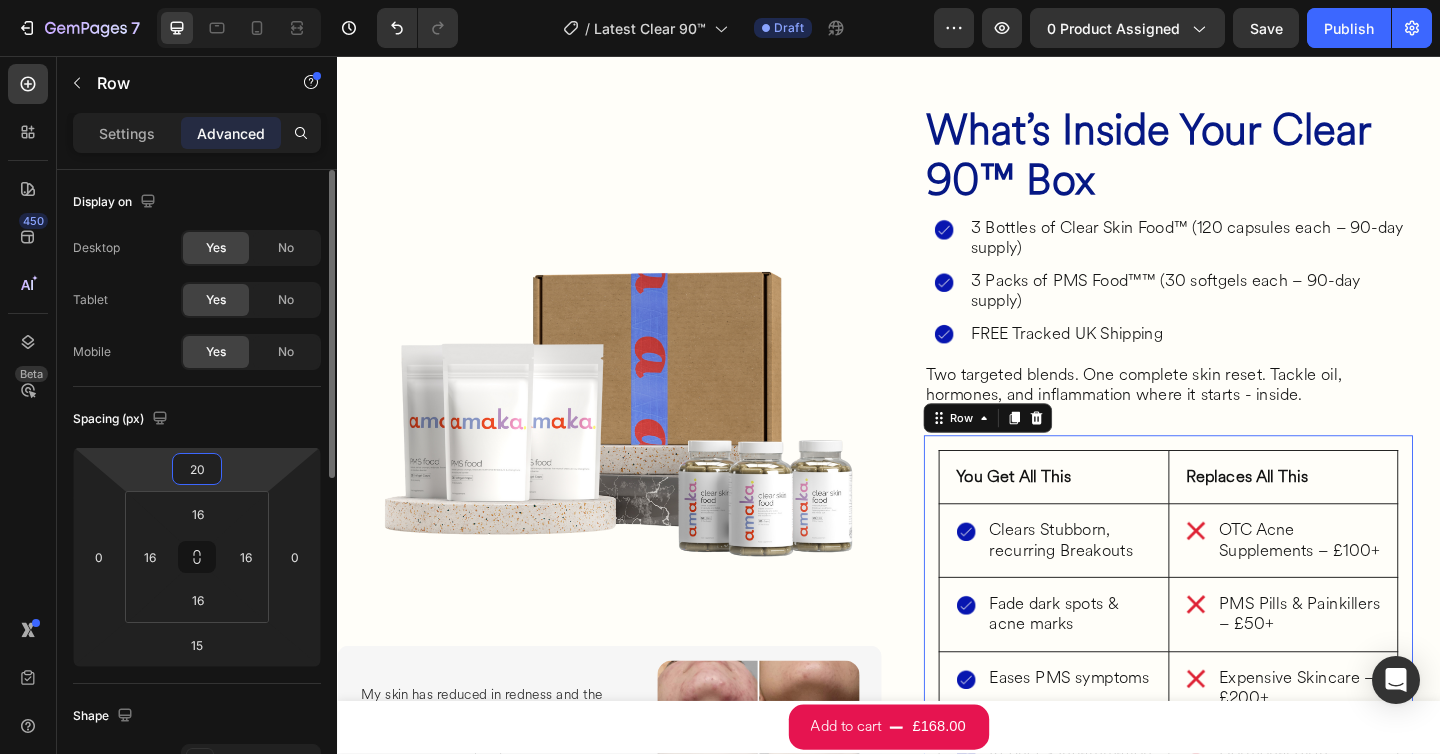 click on "20" at bounding box center (197, 469) 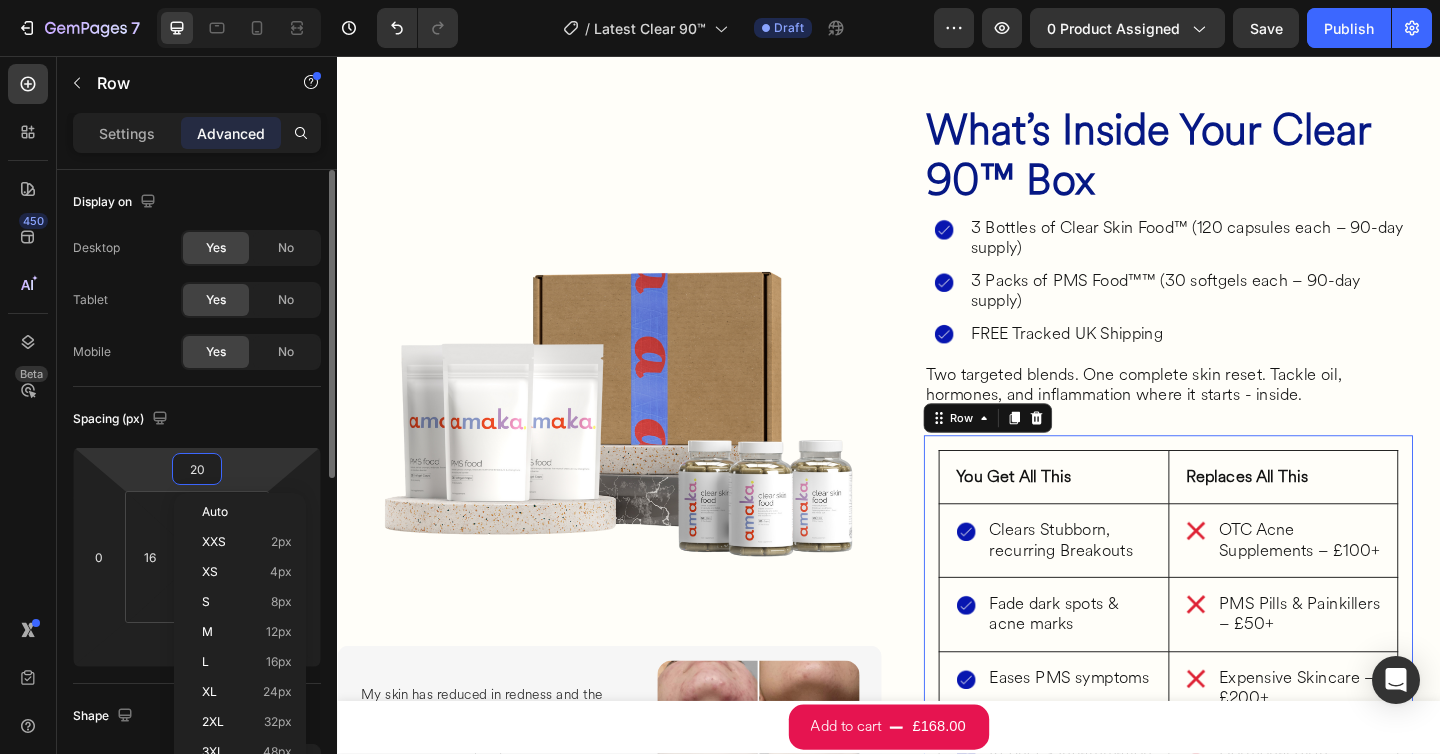 type on "0" 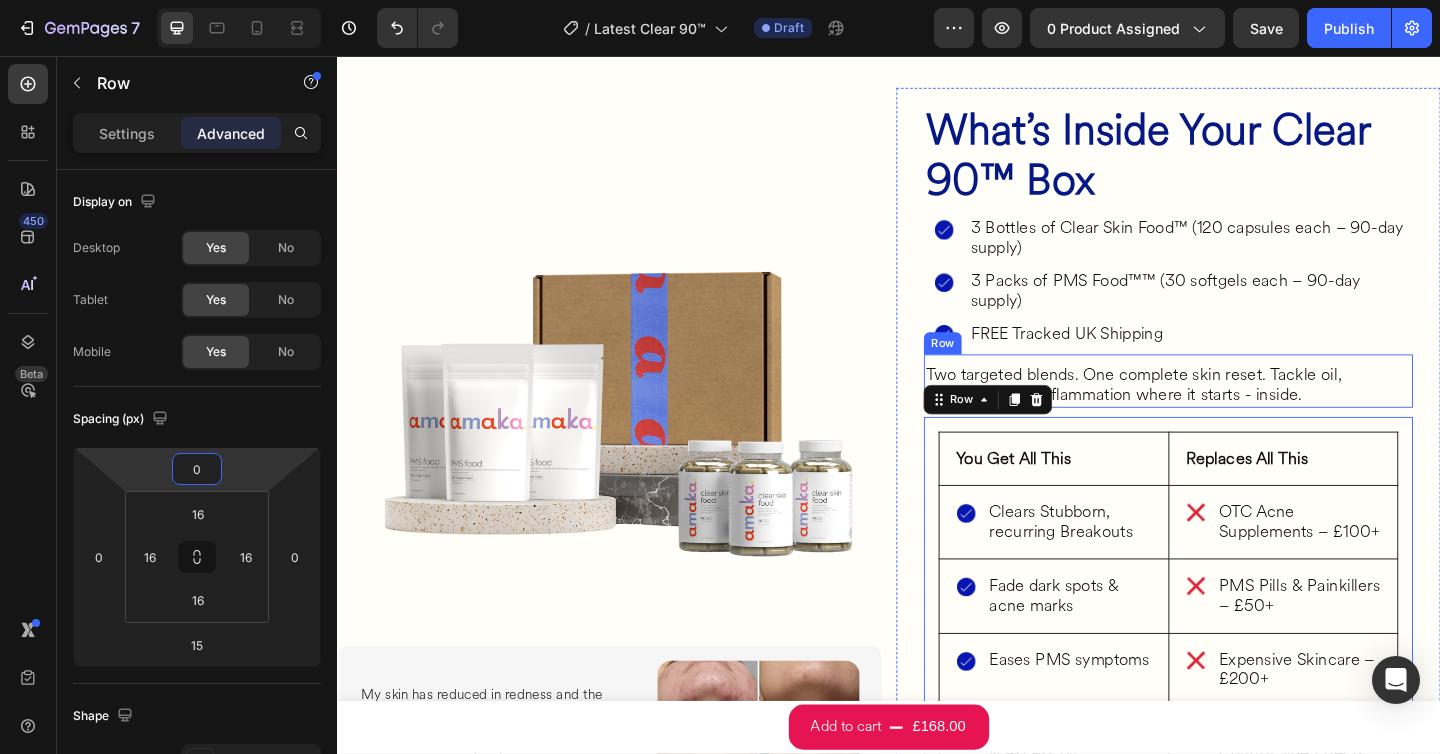click on "What’s Inside Your Clear 90™ Box Heading Image 3 Bottles of Clear Skin Food™ (120 capsules each – 90-day supply) Heading Row Image 3 Packs of PMS Food™™ (30 softgels each – 90-day supply) Heading Row Image FREE Tracked UK Shipping Heading Row Two targeted blends. One complete skin reset. Tackle oil, hormones, and inflammation where it starts - inside. Heading Row ⁠⁠⁠⁠⁠⁠⁠ You Get All This Heading Row Image Clears Stubborn, recurring Breakouts Heading Row Row Image Fade dark spots & acne marks Heading Row Row Image Eases PMS symptoms   Heading Row Row Image Reduces Inflammation & excess oil Heading Row Row Image Supports gut, detox & hormone balance Heading Row Row ⁠⁠⁠⁠⁠⁠⁠ Replaces All This Heading Row Image OTC Acne Supplements – £100+ Heading Row Row Image PMS Pills & Painkillers – £50+ Heading Row Row Image Expensive Skincare – £200+ Heading Row Row Image Hormonal Birth Control Side Effects Heading Row Row Row  15 Row" at bounding box center [1241, 531] 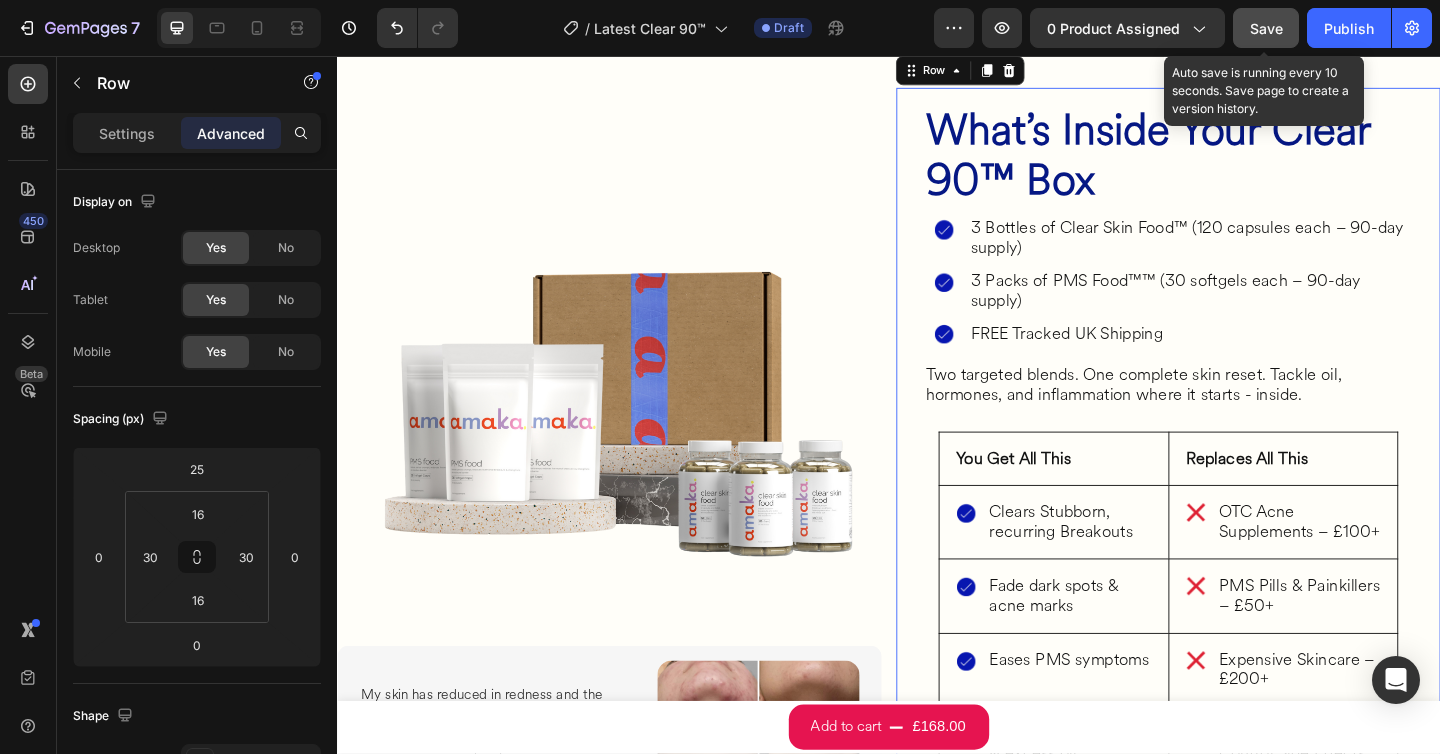 click on "Save" 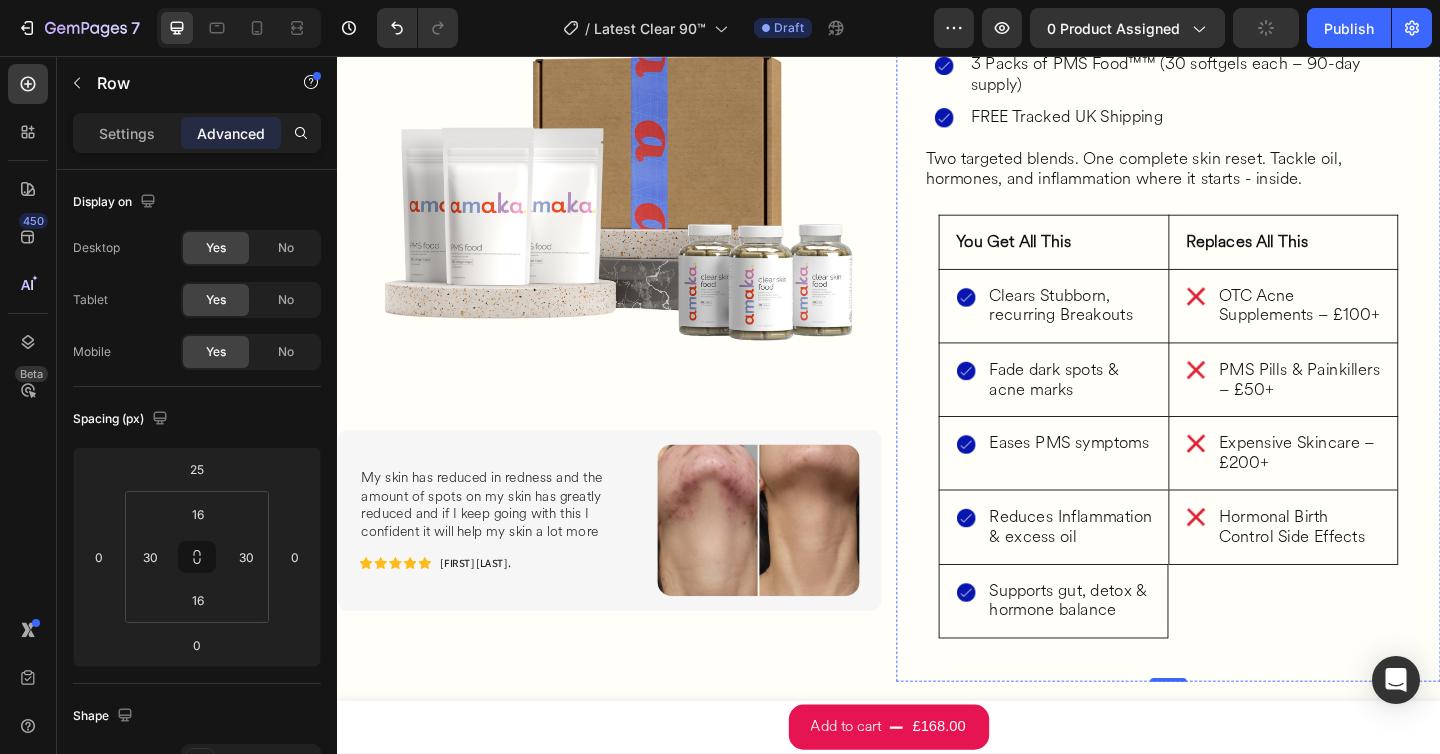 scroll, scrollTop: 3496, scrollLeft: 0, axis: vertical 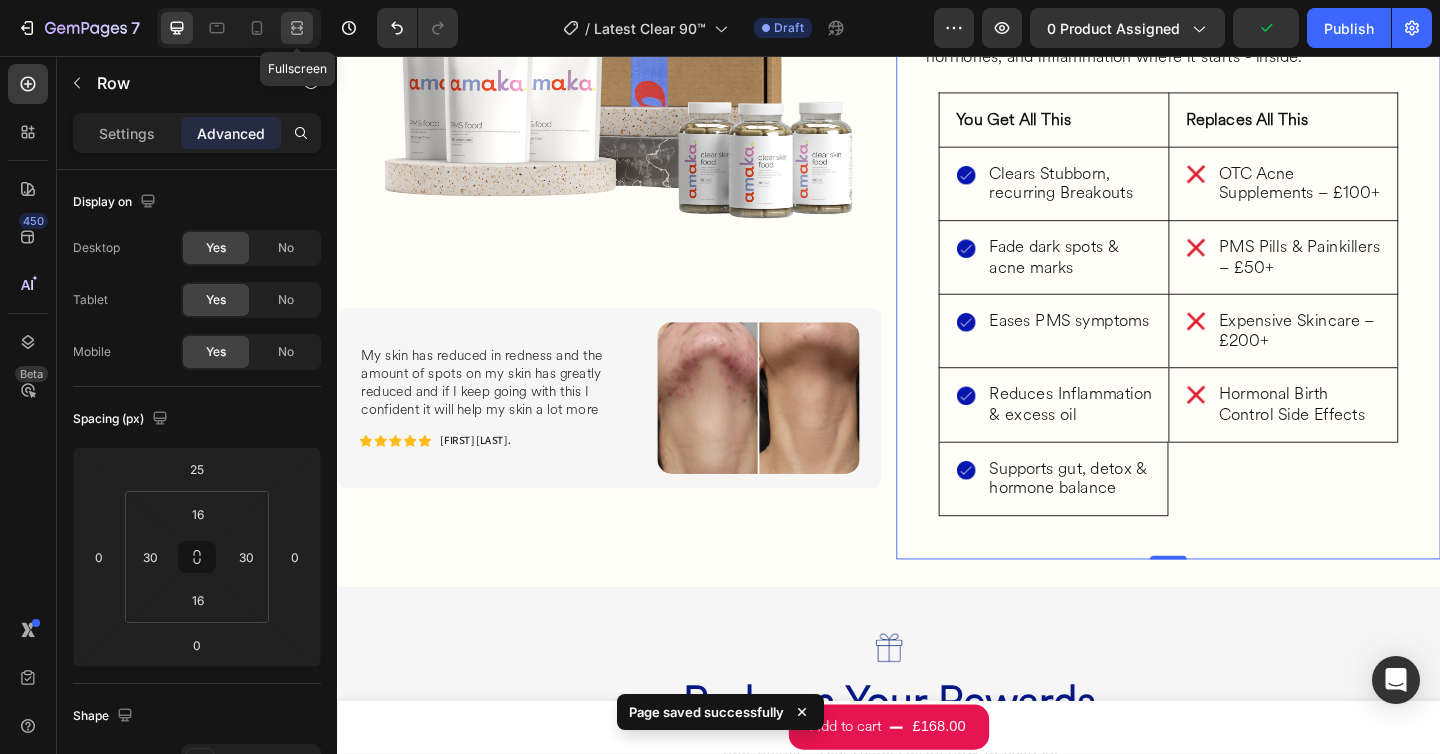 click 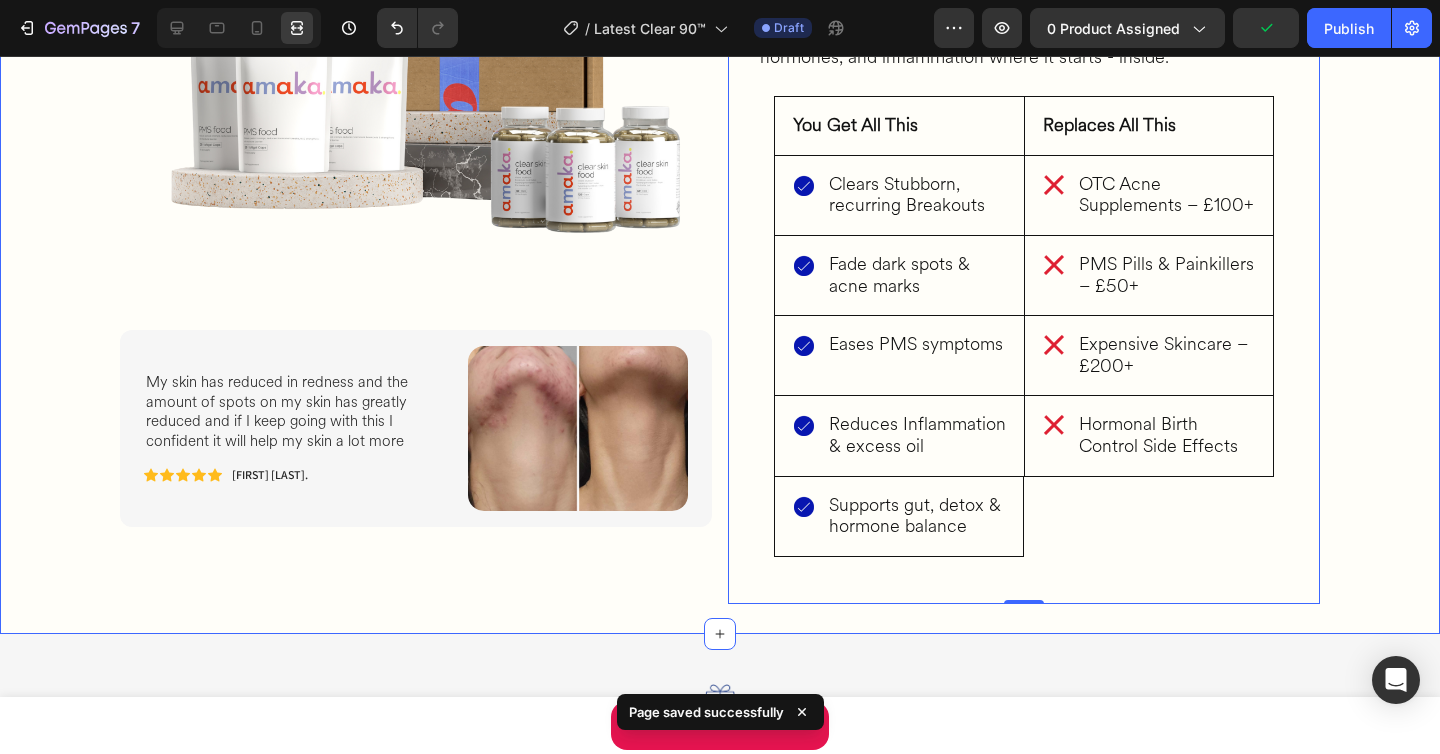 click on "What’s Inside Your Clear 90™ Box Heading Image 3 Bottles of Clear Skin Food™ (120 capsules each – 90-day supply) Heading Row Image 3 Packs of PMS Food™™ (30 softgels each – 90-day supply) Heading Row Image FREE Tracked UK Shipping Heading Row Two targeted blends. One complete skin reset. Tackle oil, hormones, and inflammation where it starts - inside. Heading Row ⁠⁠⁠⁠⁠⁠⁠ You Get All This Heading Row Image Clears Stubborn, recurring Breakouts Heading Row Row Image Fade dark spots & acne marks Heading Row Row Image Eases PMS symptoms   Heading Row Row Image Reduces Inflammation & excess oil Heading Row Row Image Supports gut, detox & hormone balance Heading Row Row ⁠⁠⁠⁠⁠⁠⁠ Replaces All This Heading Row Image OTC Acne Supplements – £100+ Heading Row Row Image PMS Pills & Painkillers – £50+ Heading Row Row Image Expensive Skincare – £200+ Heading Row Row Image Hormonal Birth Control Side Effects Heading Row Row Row Row Image Text Block Icon Icon Icon Icon" at bounding box center [720, 151] 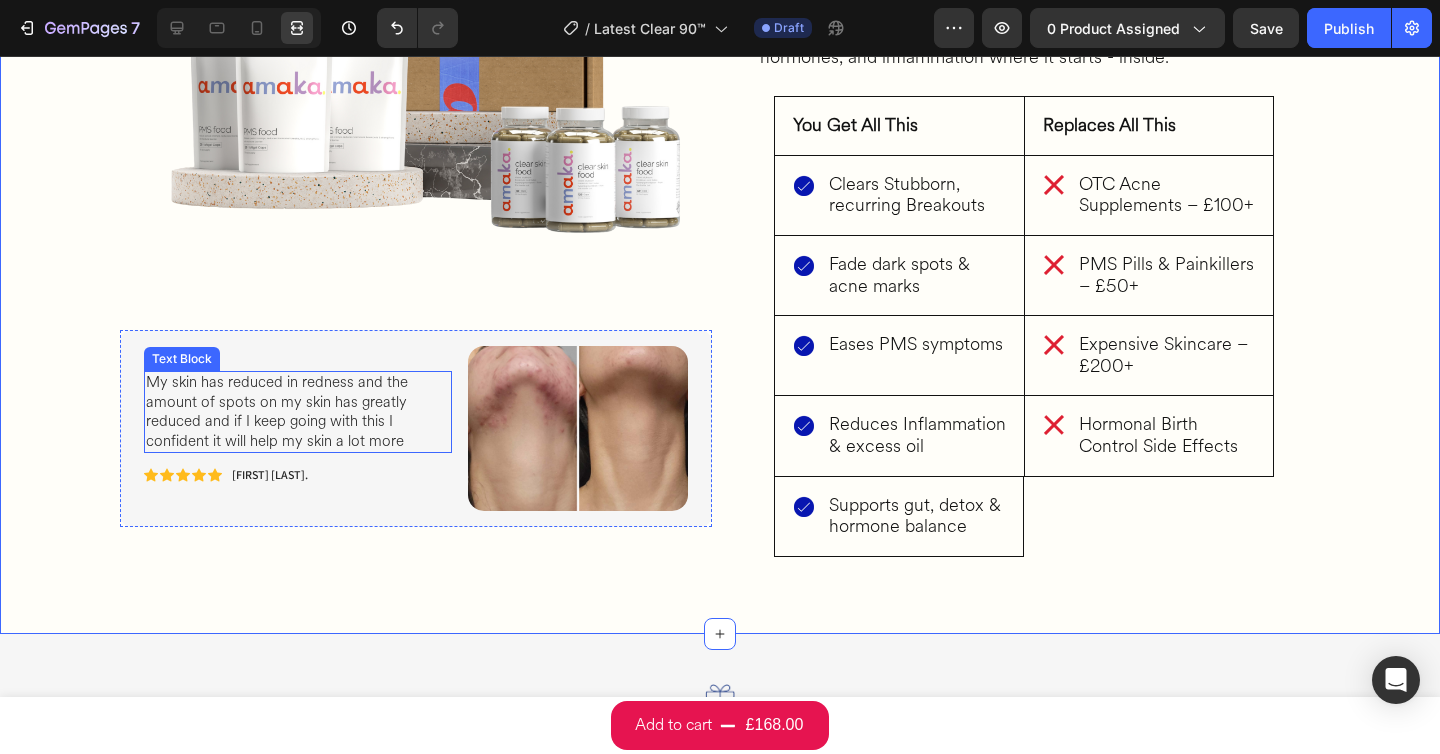 click on "My skin has reduced in redness and the amount of spots on my skin has greatly reduced and if I keep going with this I confident it will help my skin a lot more" at bounding box center (298, 412) 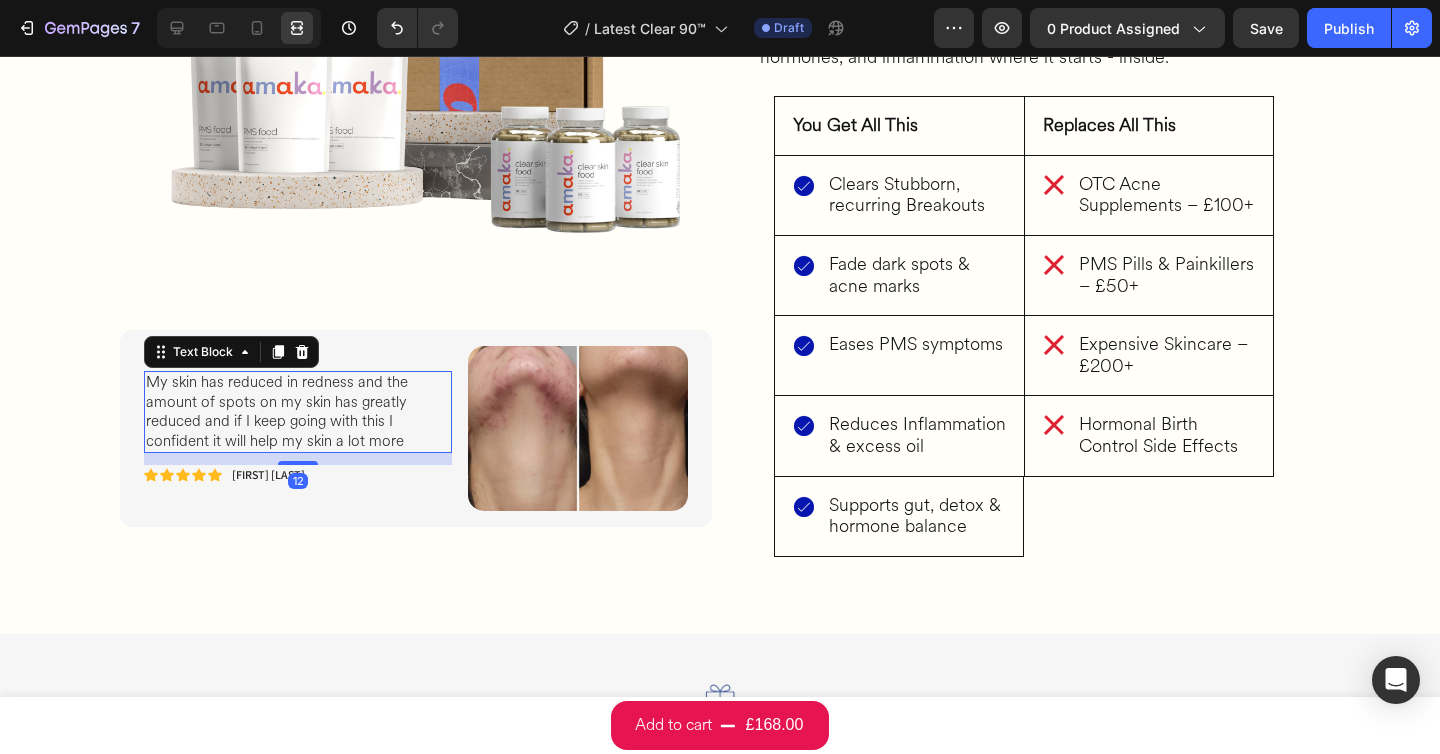 click on "My skin has reduced in redness and the amount of spots on my skin has greatly reduced and if I keep going with this I confident it will help my skin a lot more" at bounding box center [298, 412] 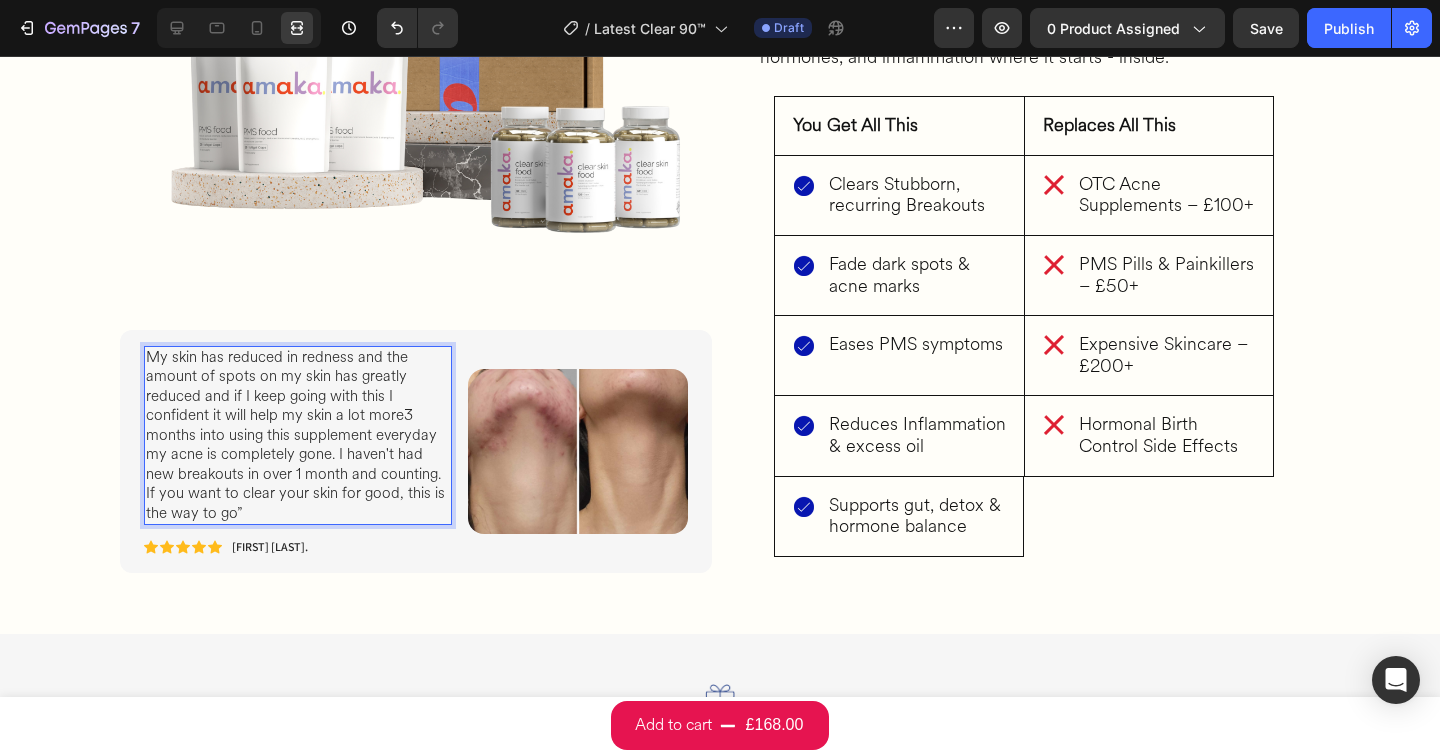 click on "My skin has reduced in redness and the amount of spots on my skin has greatly reduced and if I keep going with this I confident it will help my skin a lot more3 months into using this supplement everyday my acne is completely gone. I haven't had new breakouts in over 1 month and counting. If you want to clear your skin for good, this is the way to go”" at bounding box center [298, 436] 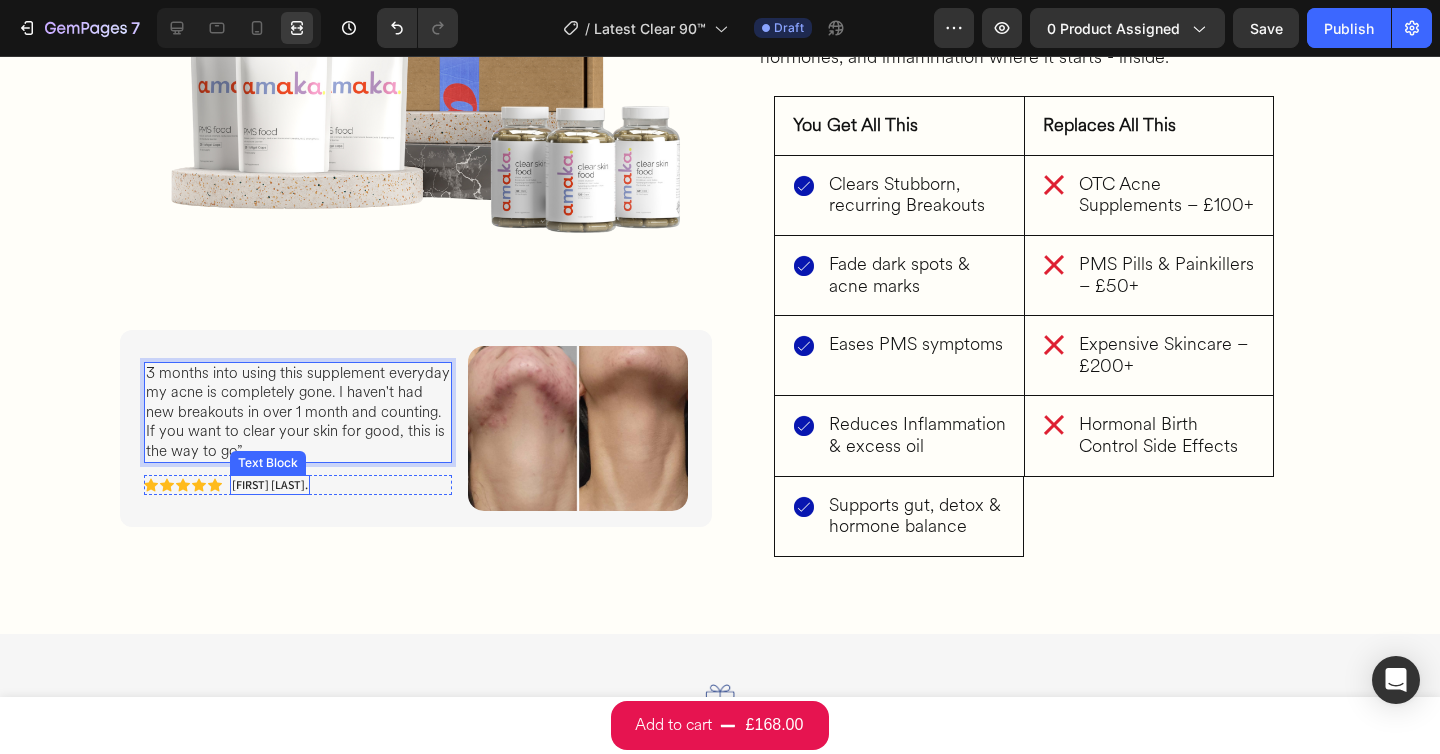 click on "[FIRST] [LAST]." at bounding box center [270, 485] 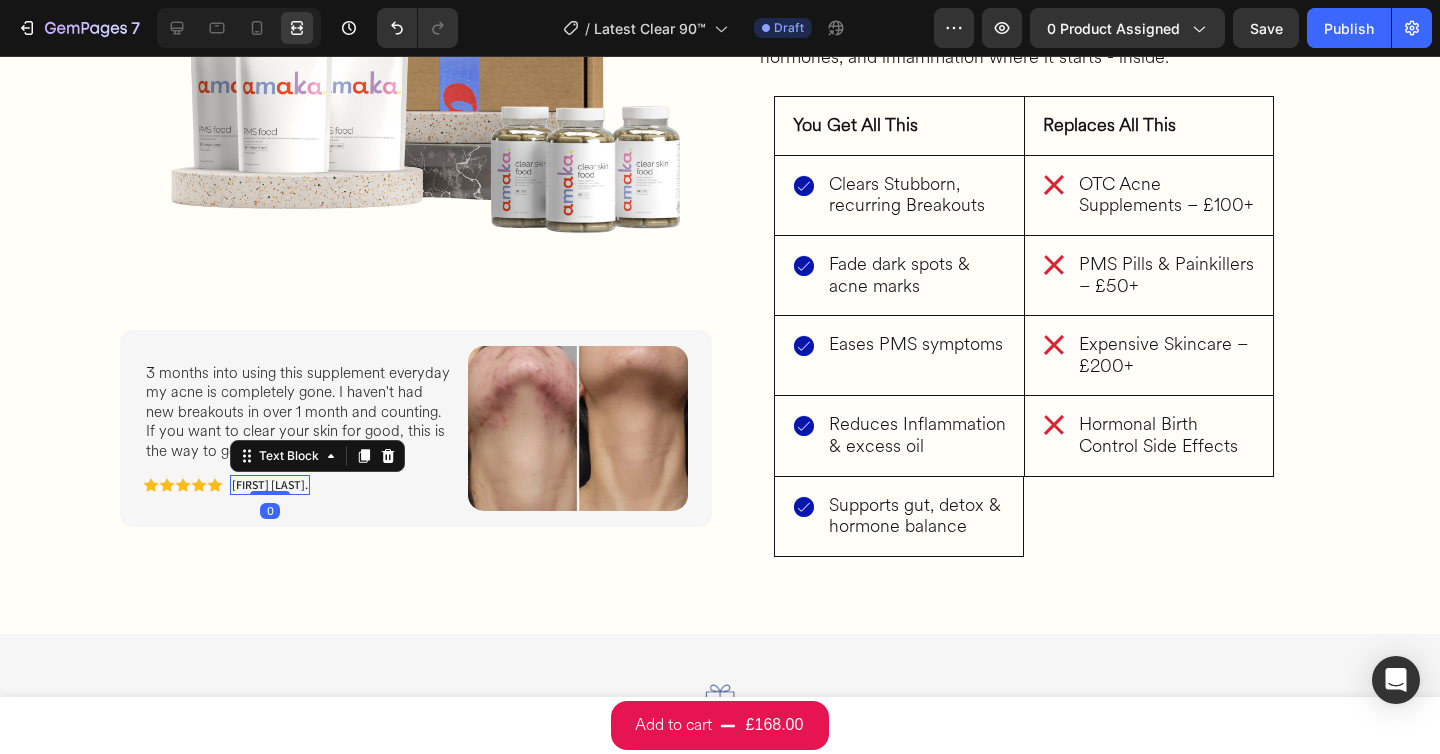 click on "[FIRST] [LAST]." at bounding box center (270, 485) 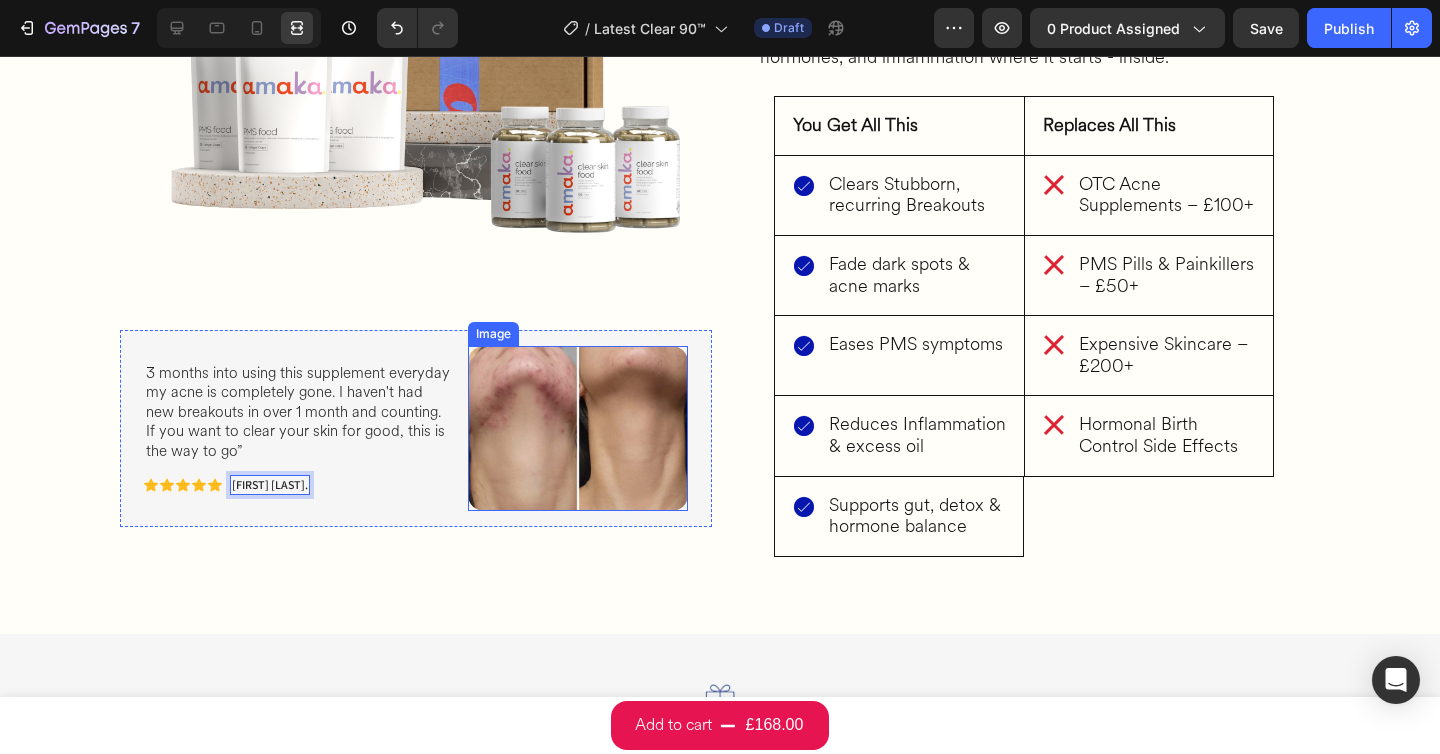 click at bounding box center (578, 428) 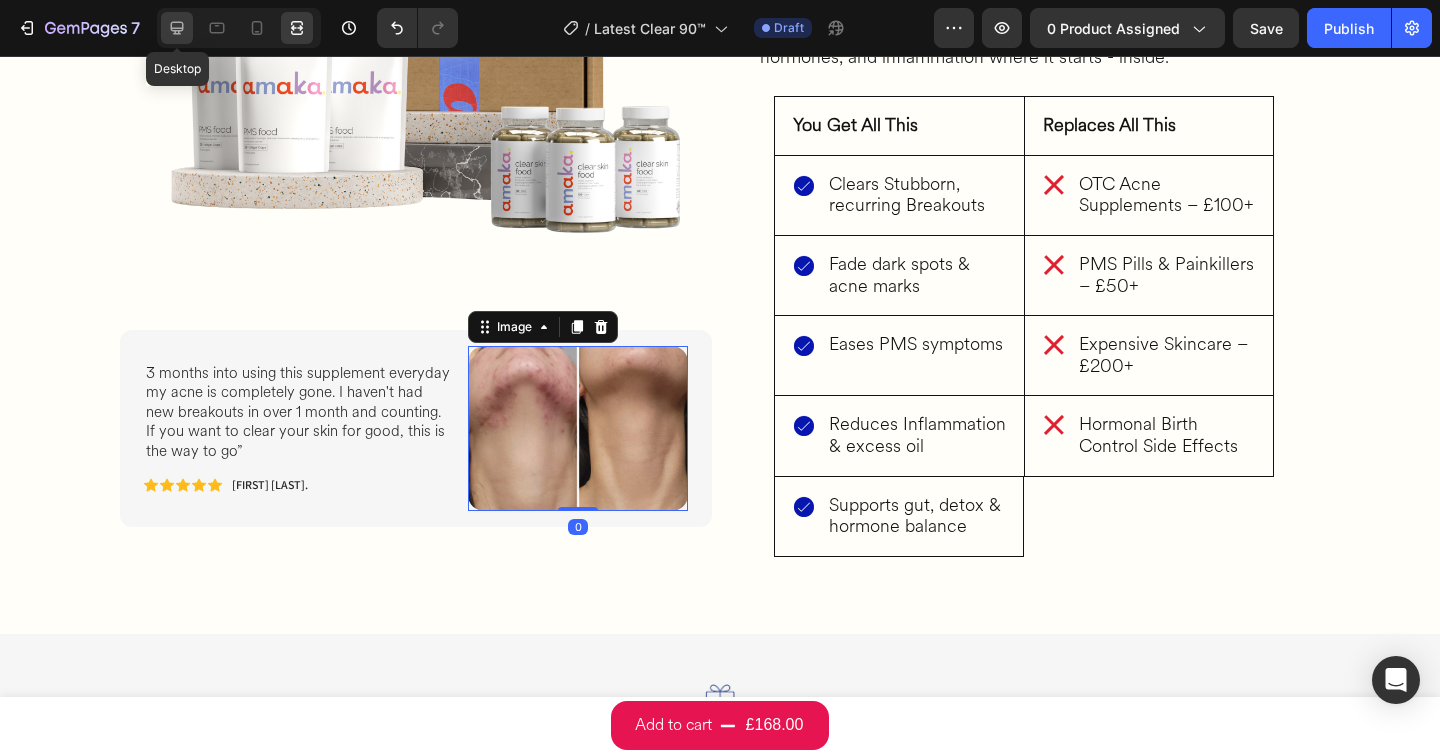 click 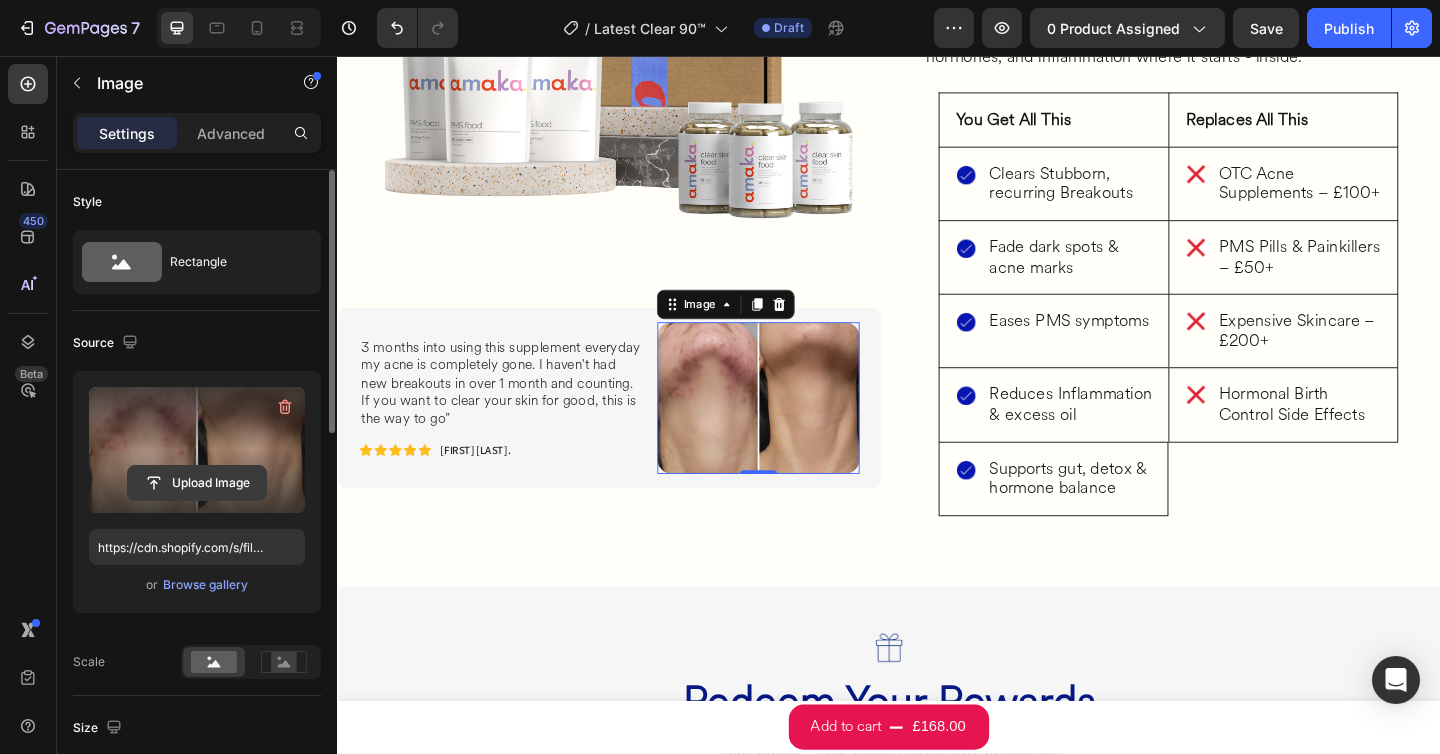 click 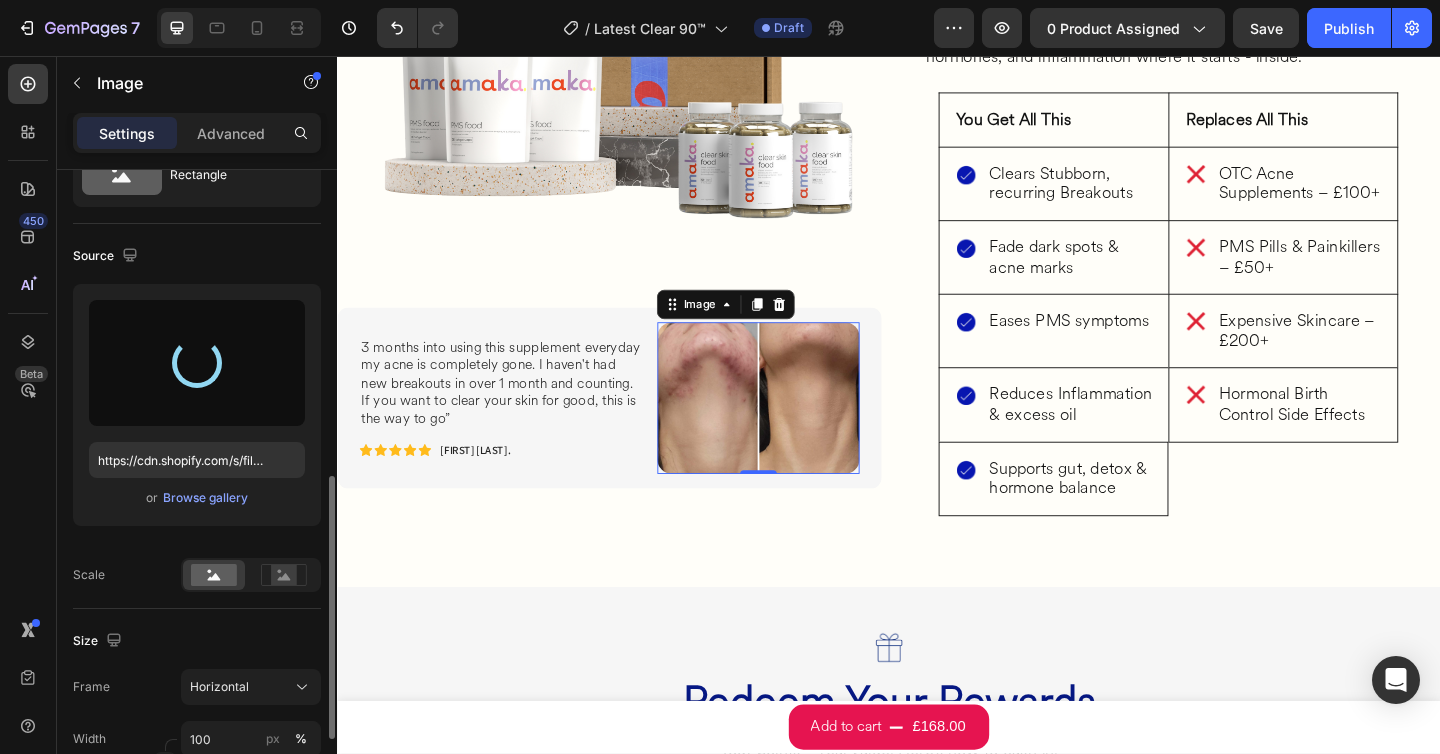 scroll, scrollTop: 84, scrollLeft: 0, axis: vertical 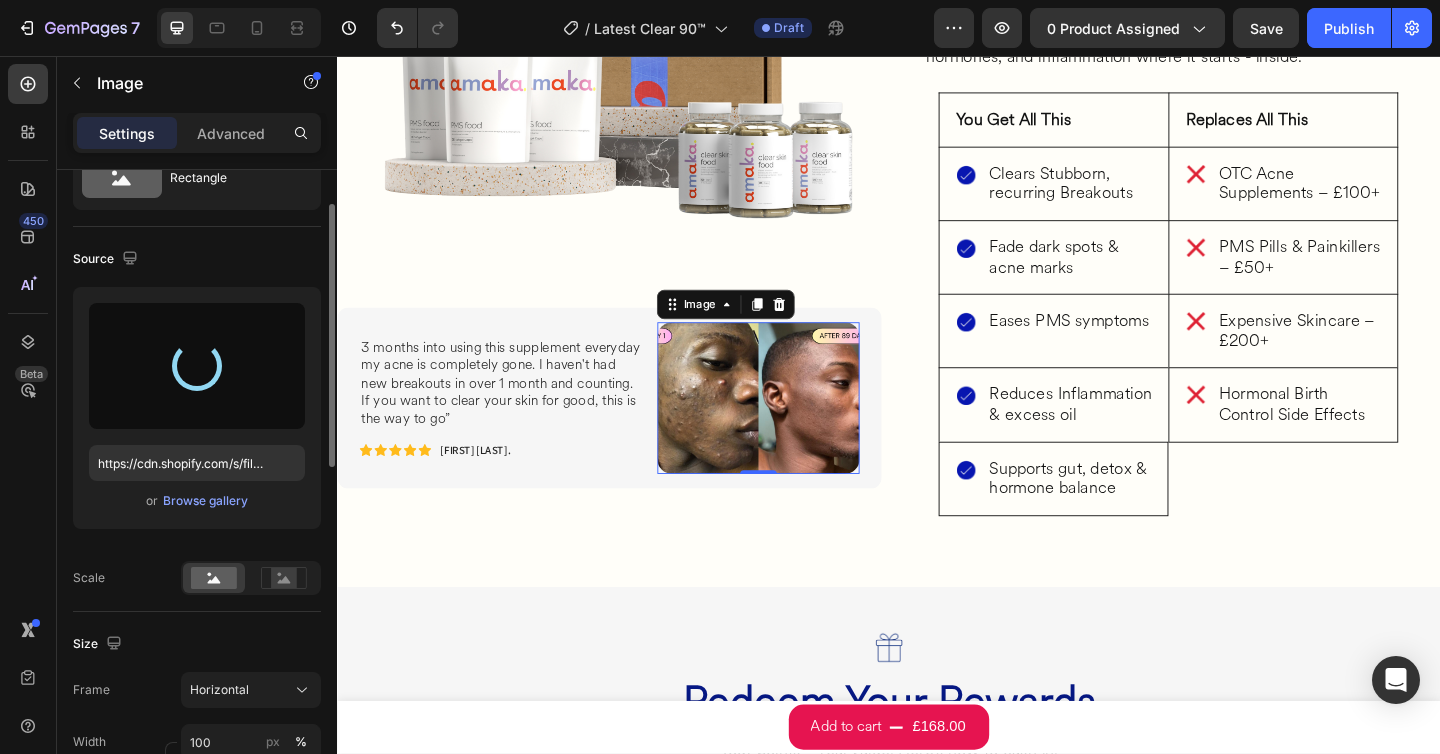 type on "https://cdn.shopify.com/s/files/1/0628/1501/1015/files/gempages_568213899514479697-6fa3807e-7578-4b0a-8940-012fe923e5e5.png" 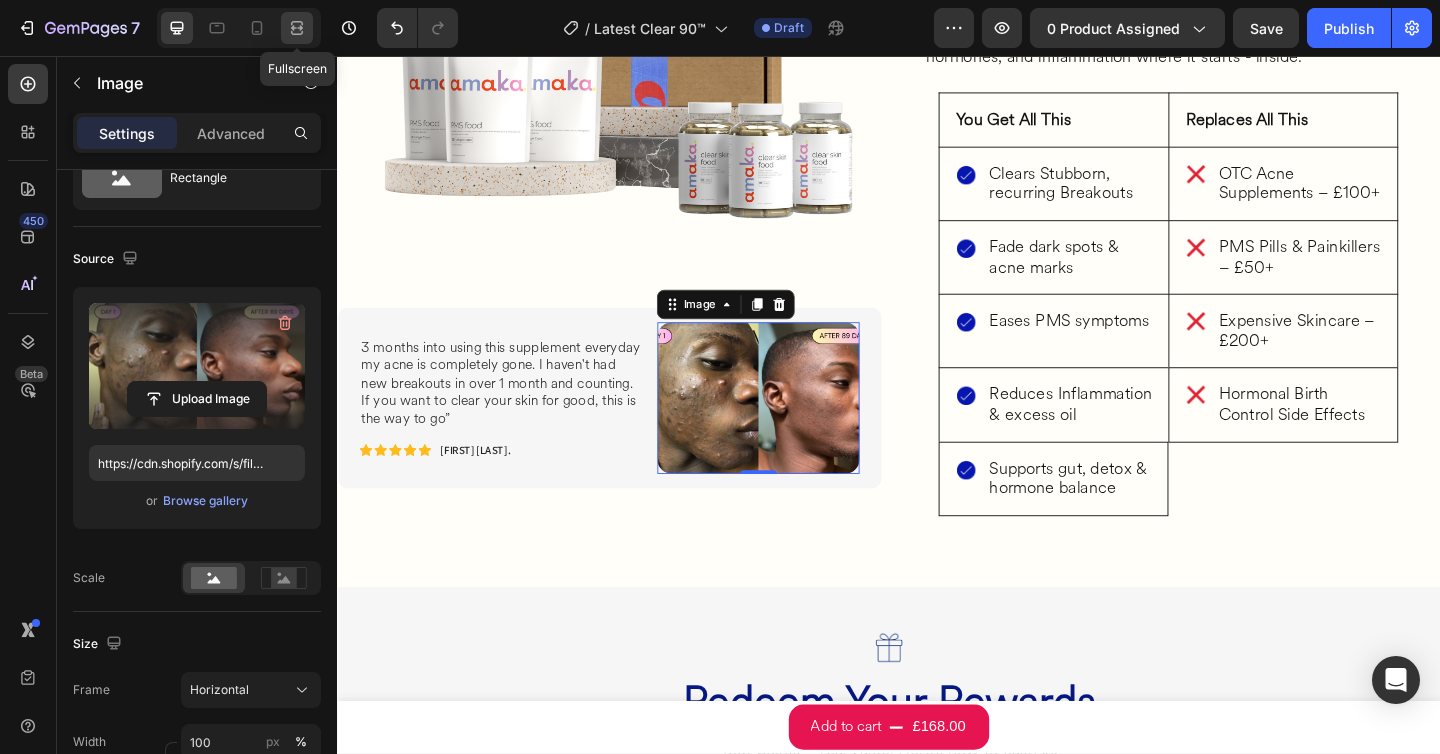 click 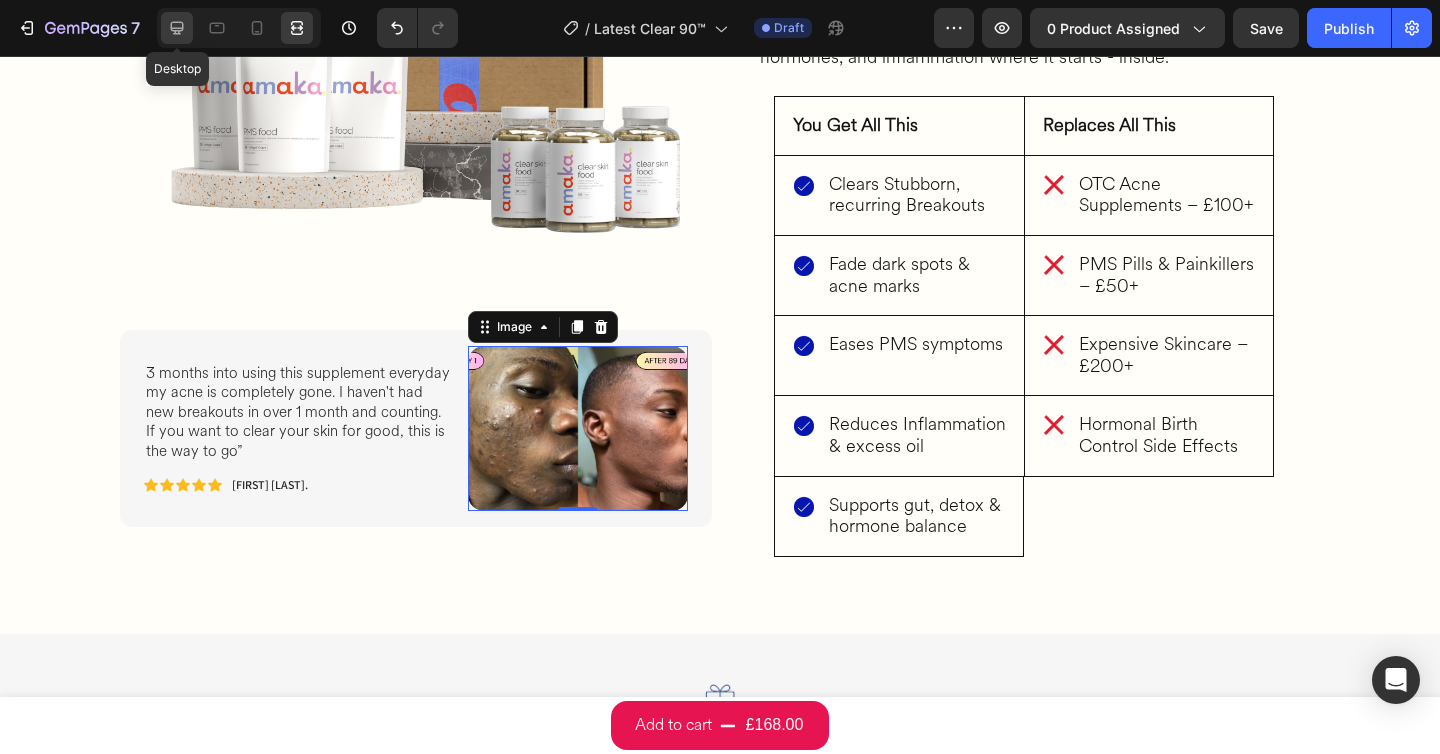 click 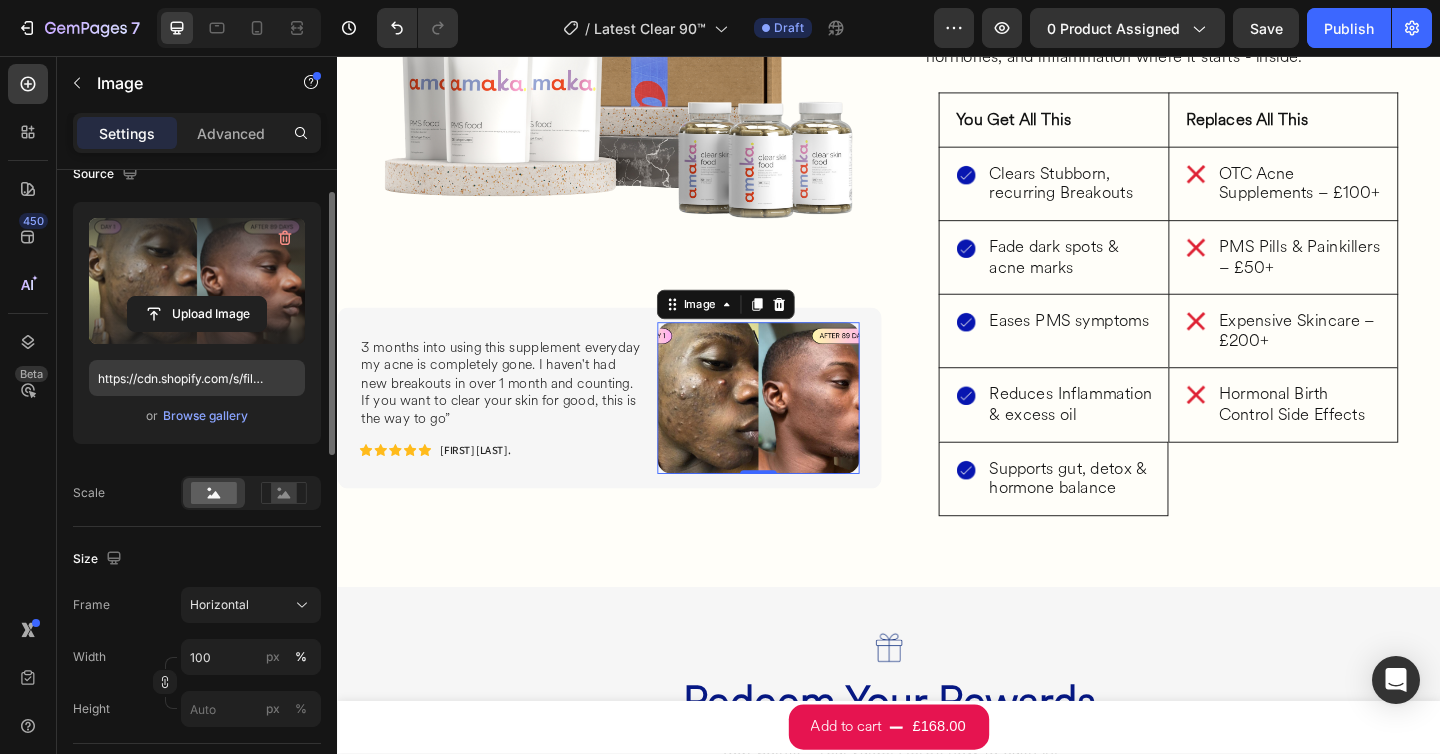 scroll, scrollTop: 192, scrollLeft: 0, axis: vertical 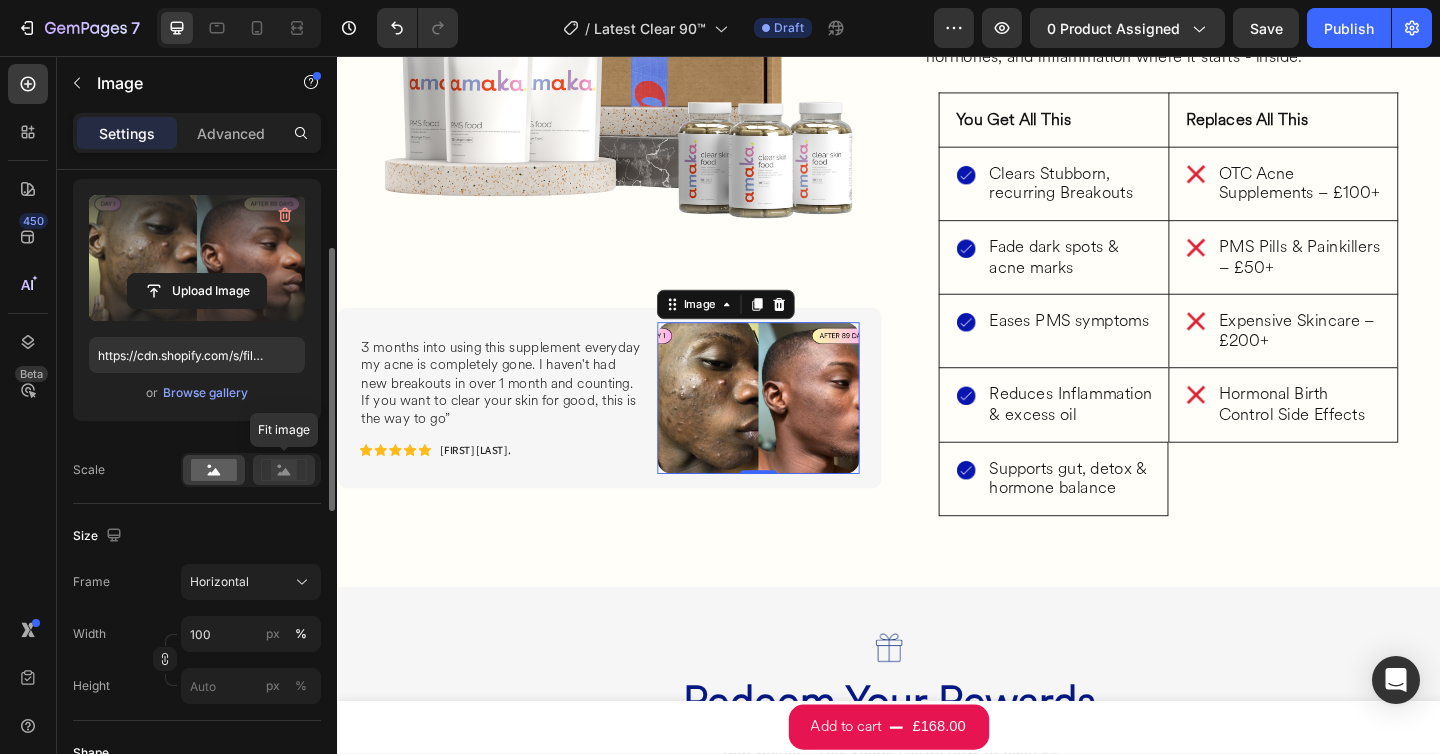 click 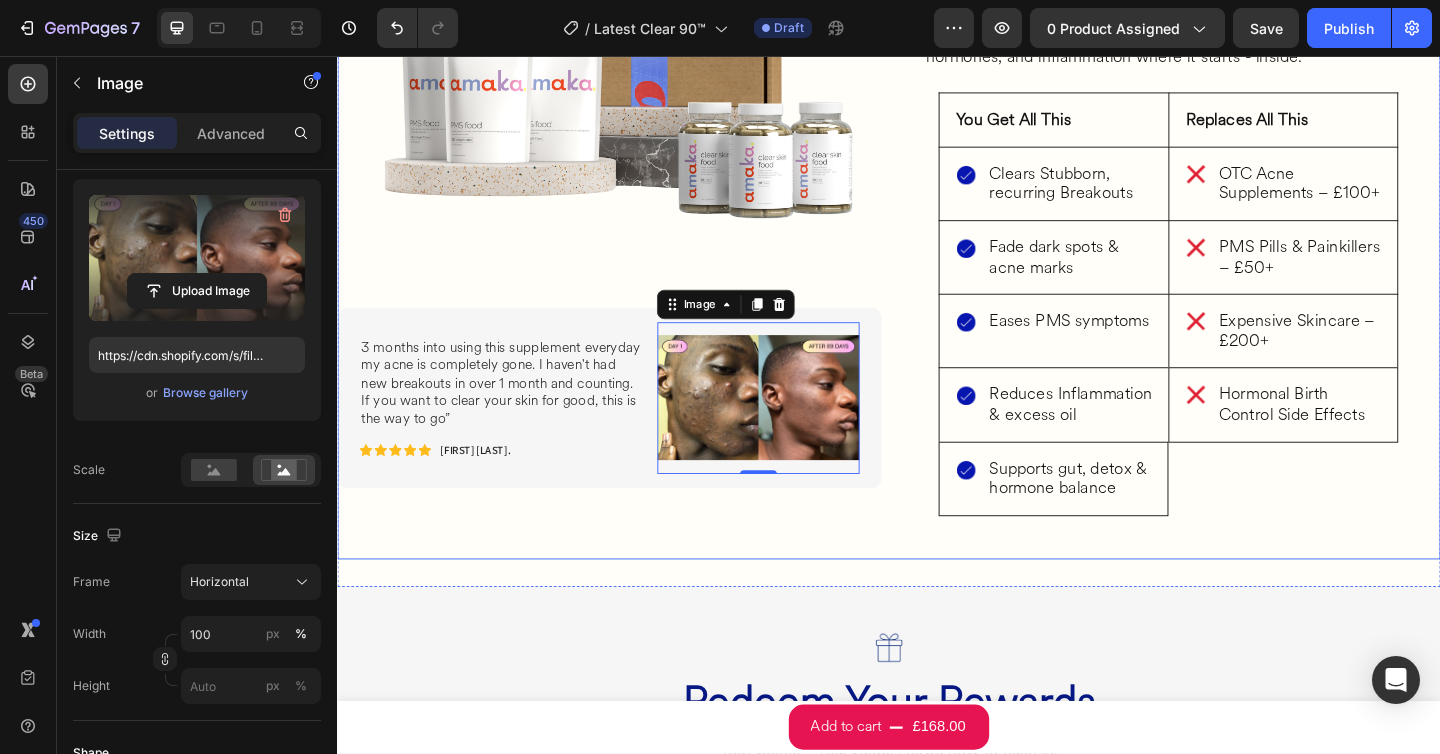 click on "Image 3 months into using this supplement everyday my acne is completely gone. I haven't had new breakouts in over 1 month and counting. If you want to clear your skin for good, this is the way to go” Text Block Icon Icon Icon Icon Icon Icon List Tope O. Text Block Row Image  0 Row Row" at bounding box center (633, 151) 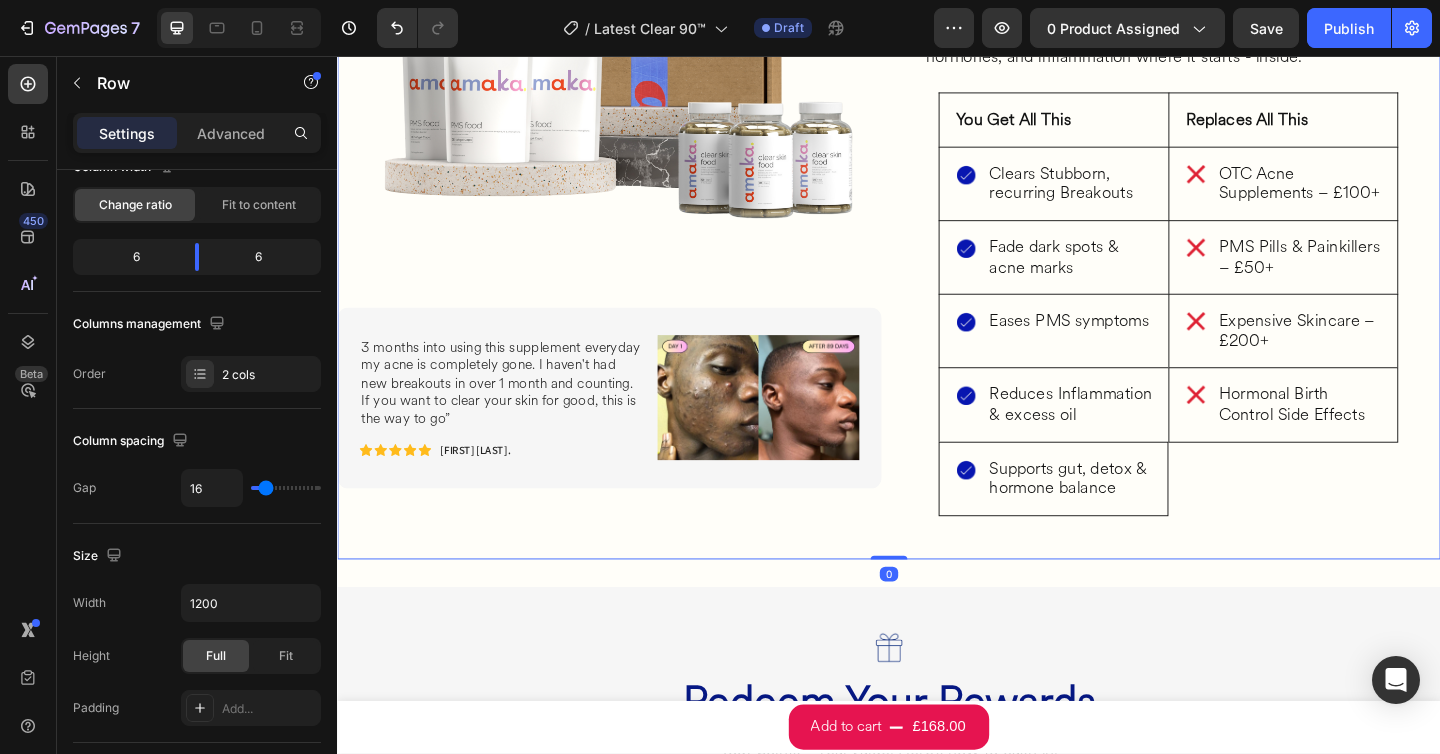 scroll, scrollTop: 0, scrollLeft: 0, axis: both 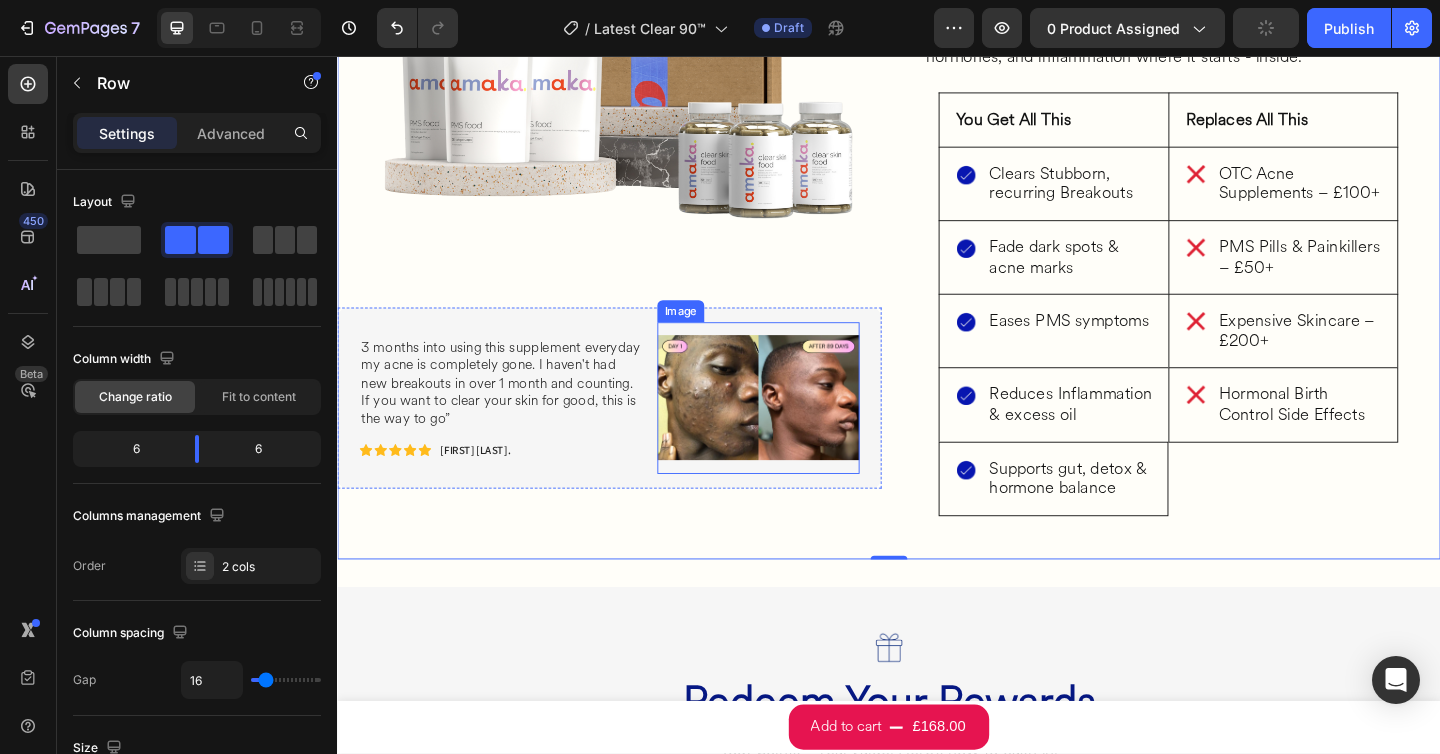 click at bounding box center (795, 428) 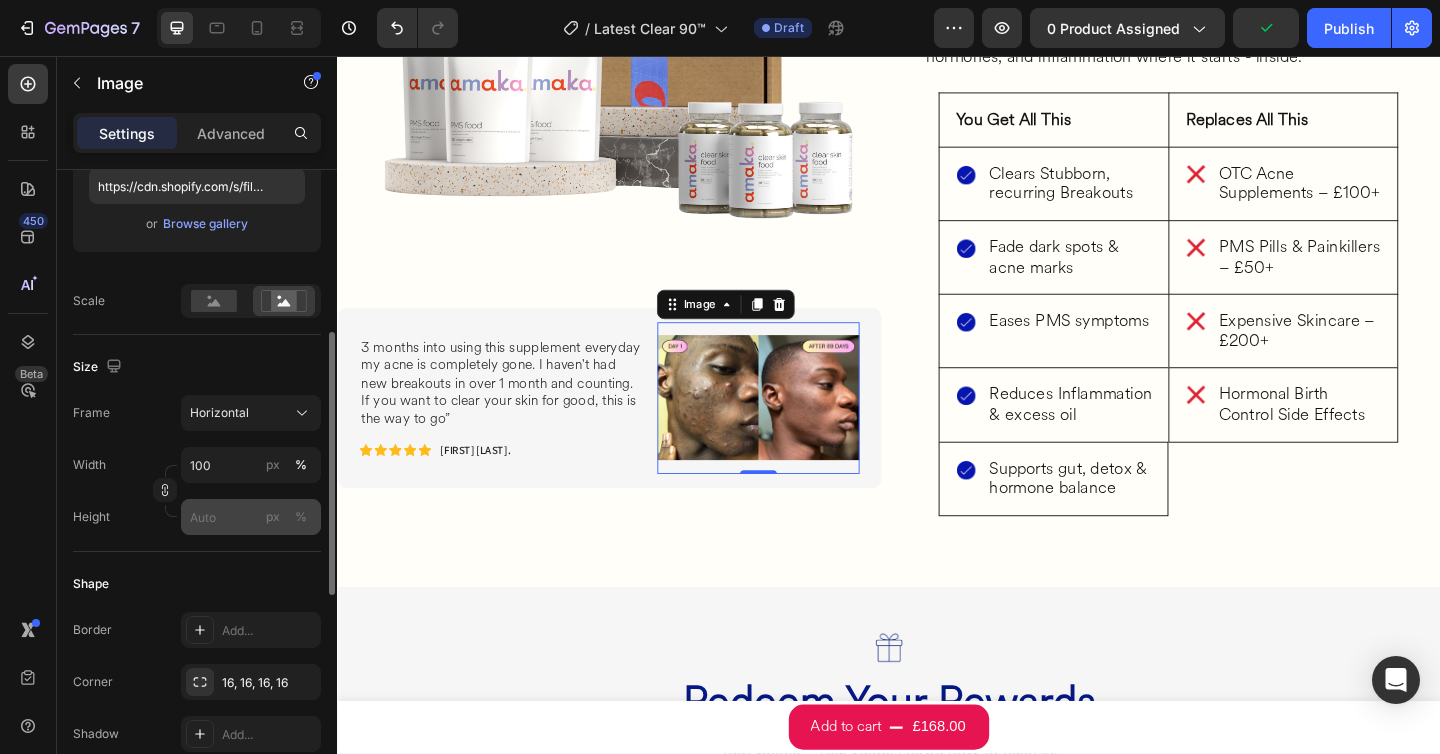 scroll, scrollTop: 498, scrollLeft: 0, axis: vertical 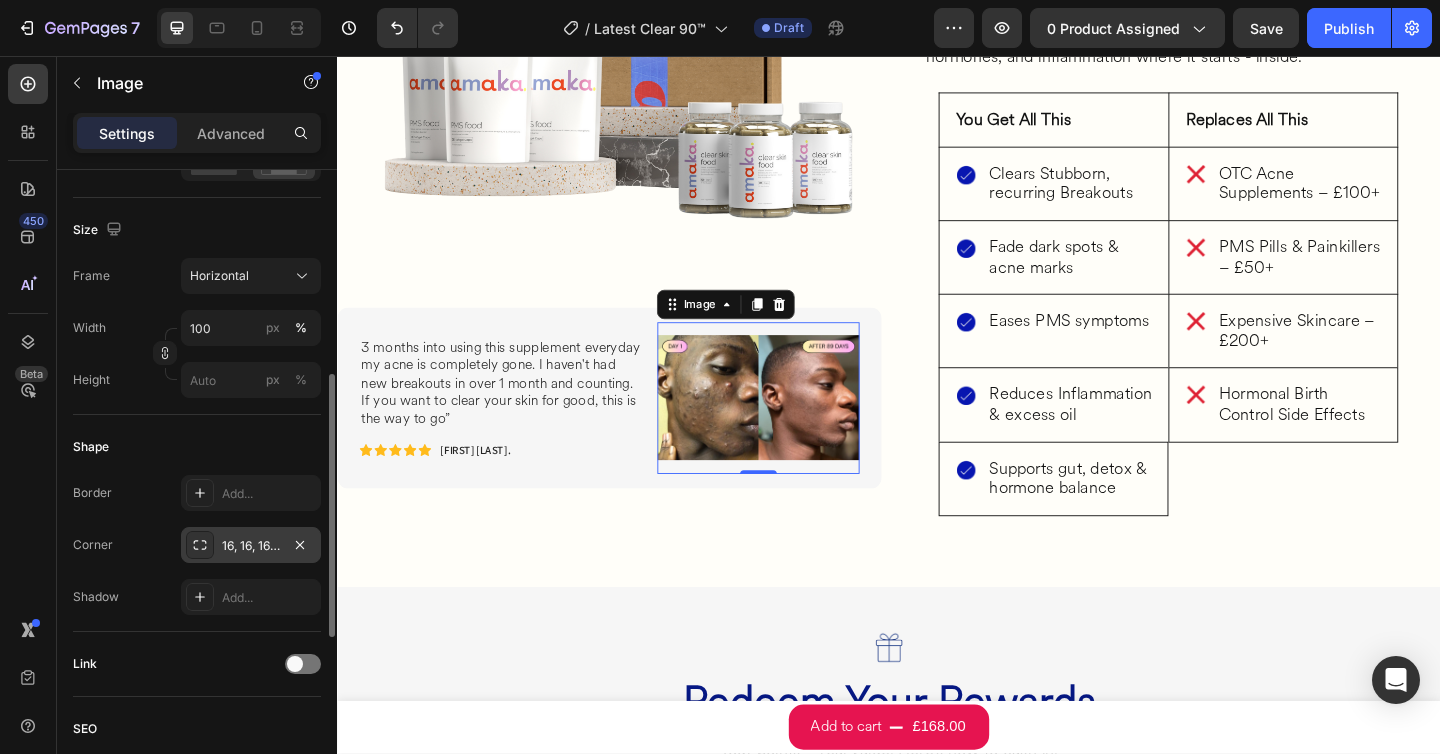 click on "16, 16, 16, 16" at bounding box center (251, 546) 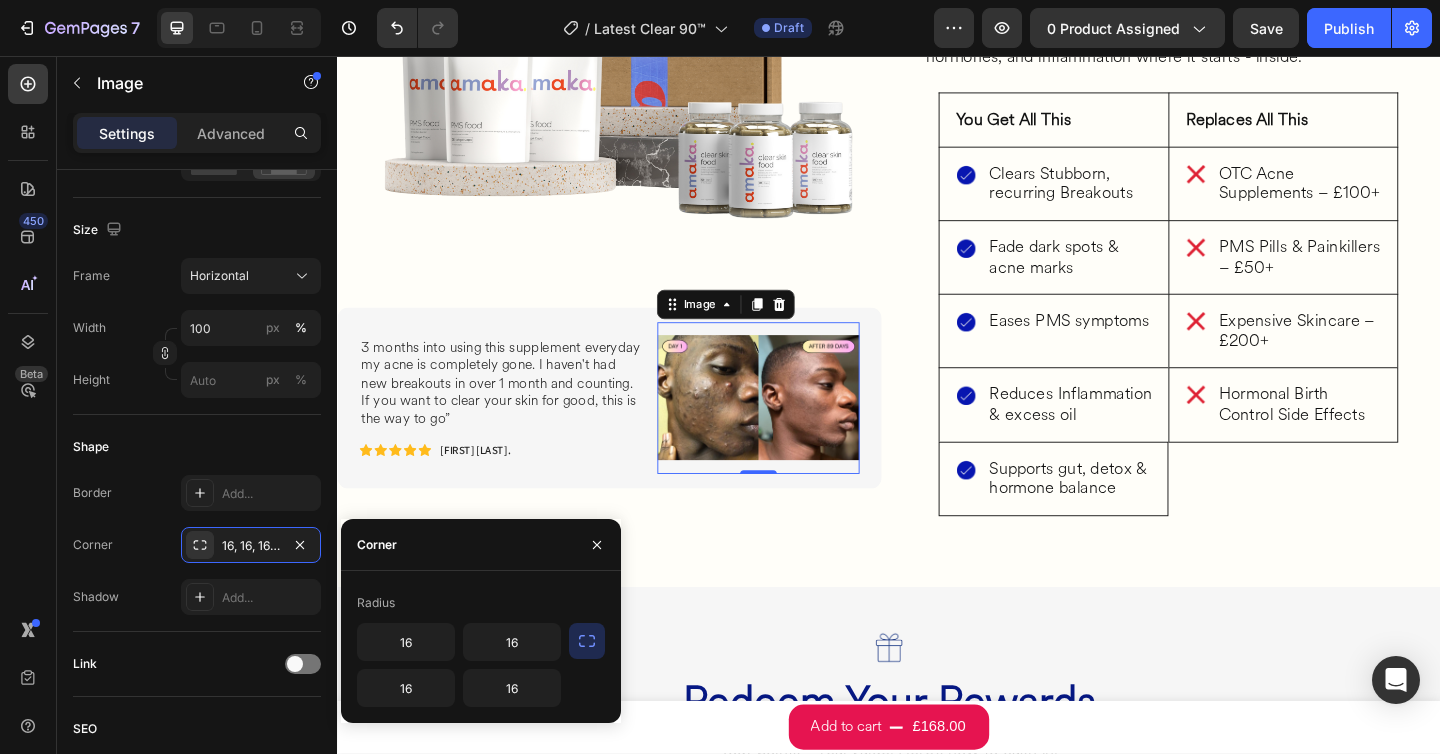 click 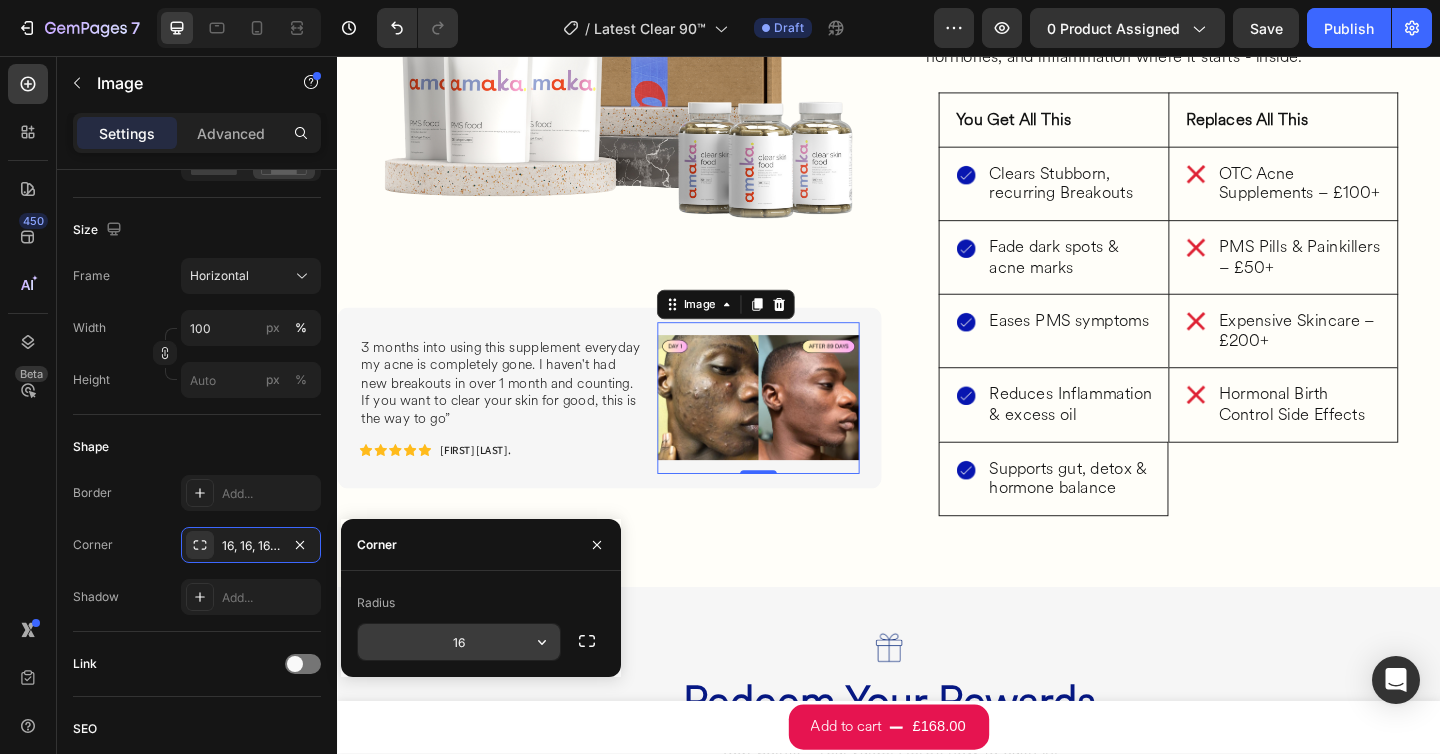 click on "16" at bounding box center (459, 642) 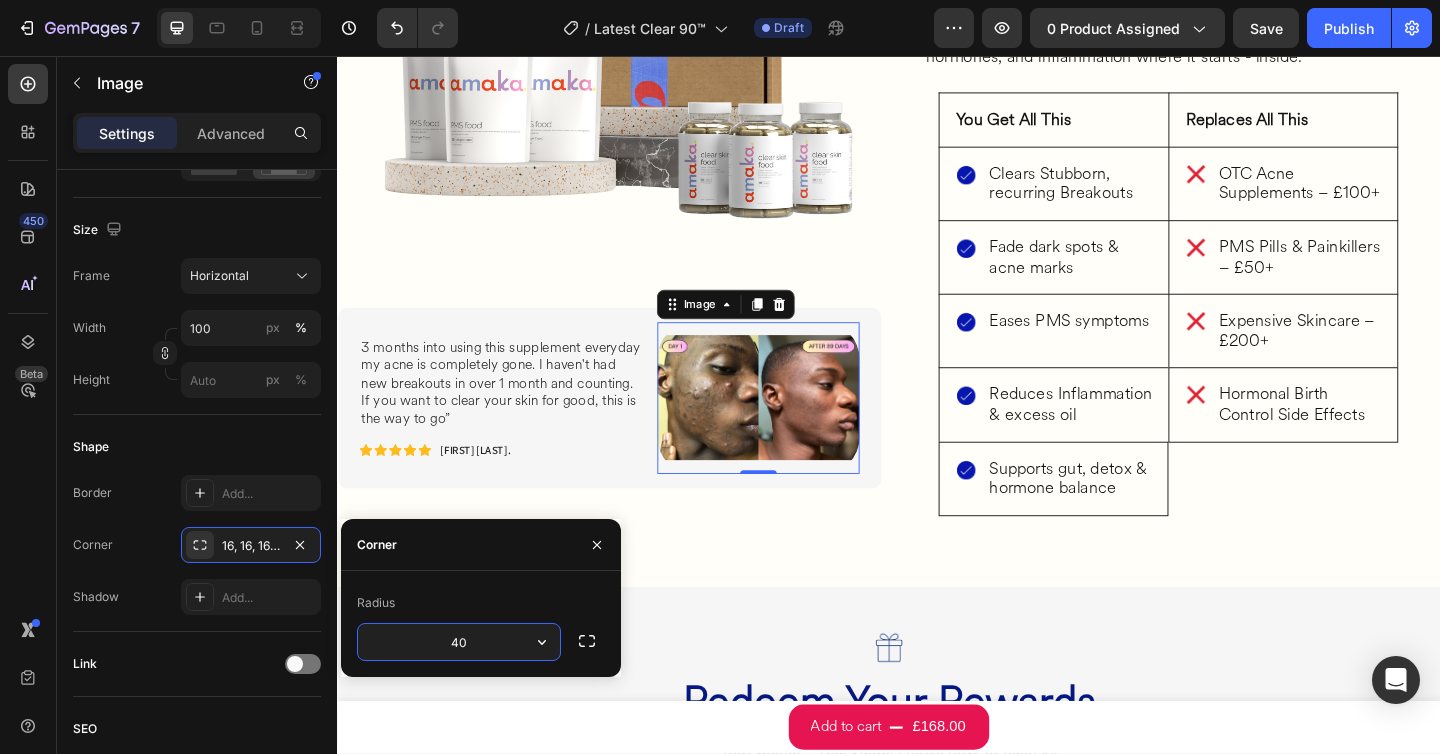 type on "4" 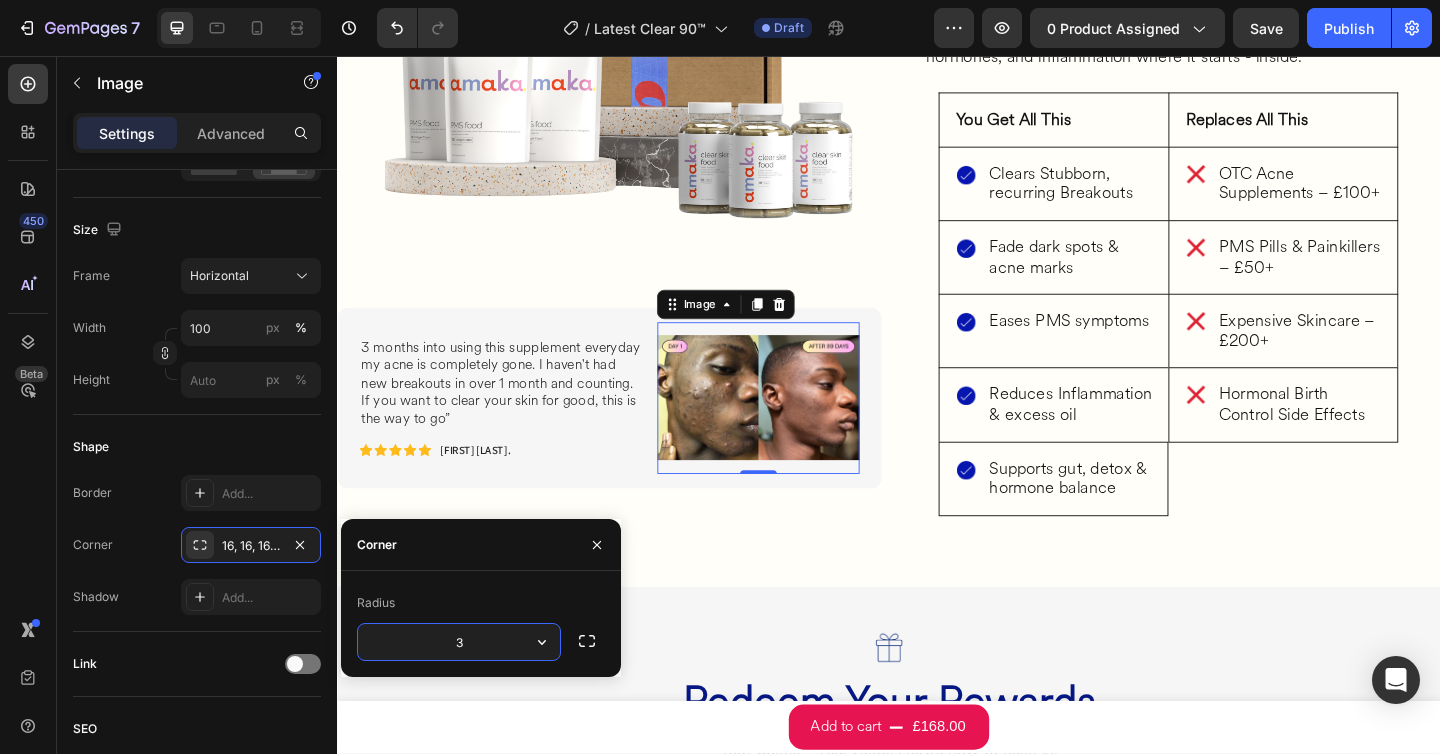type on "32" 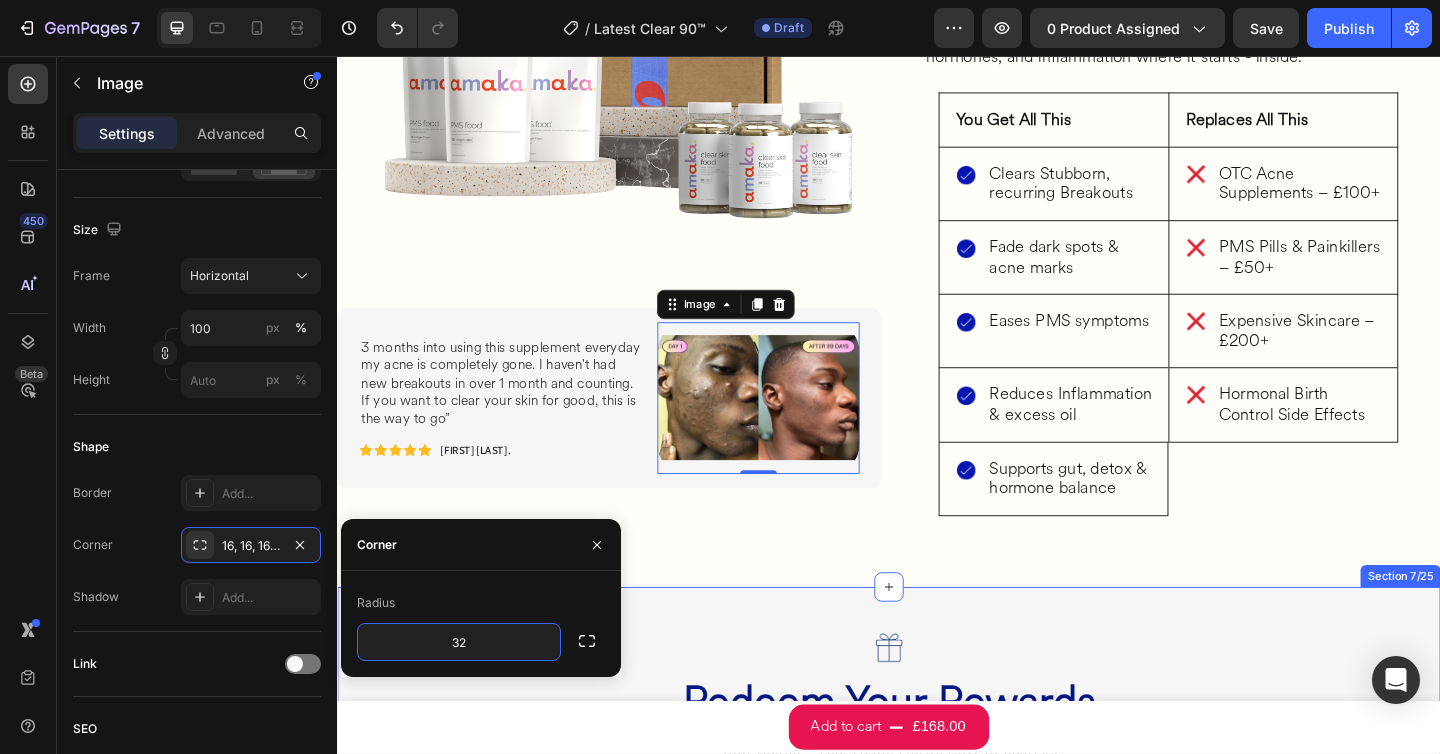click on "Image Redeem Your Rewards Heading Your points = real value. Here’s how to cash in. Heading Image Day-One Bonus for Clear Club OGs: Heading If you were one of our first 100 customers, you’ve already been gifted 750 bonus points as a thank you. Check your account or email us if we missed you. Heading Row Row Row REDEEM MY POINTS Button Row Section 7/25" at bounding box center (937, 848) 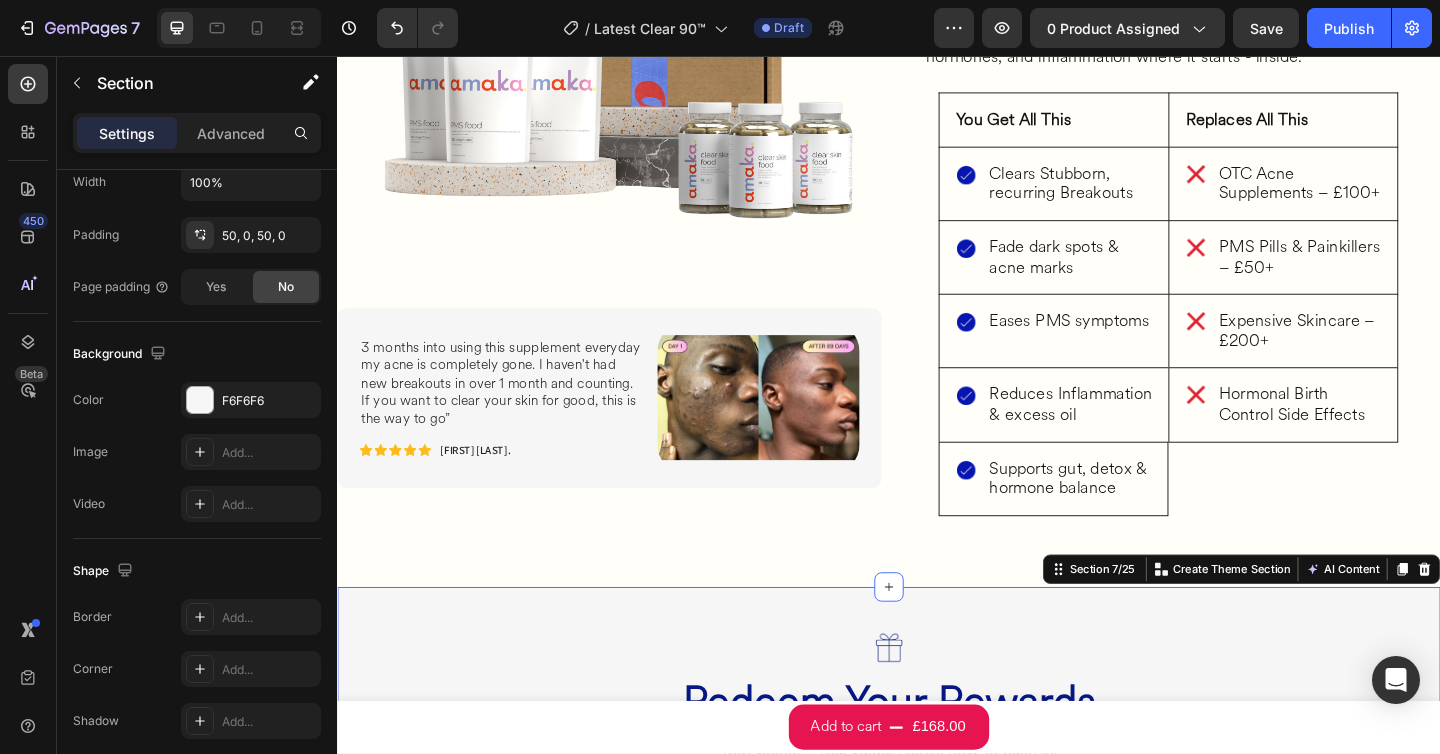 scroll, scrollTop: 0, scrollLeft: 0, axis: both 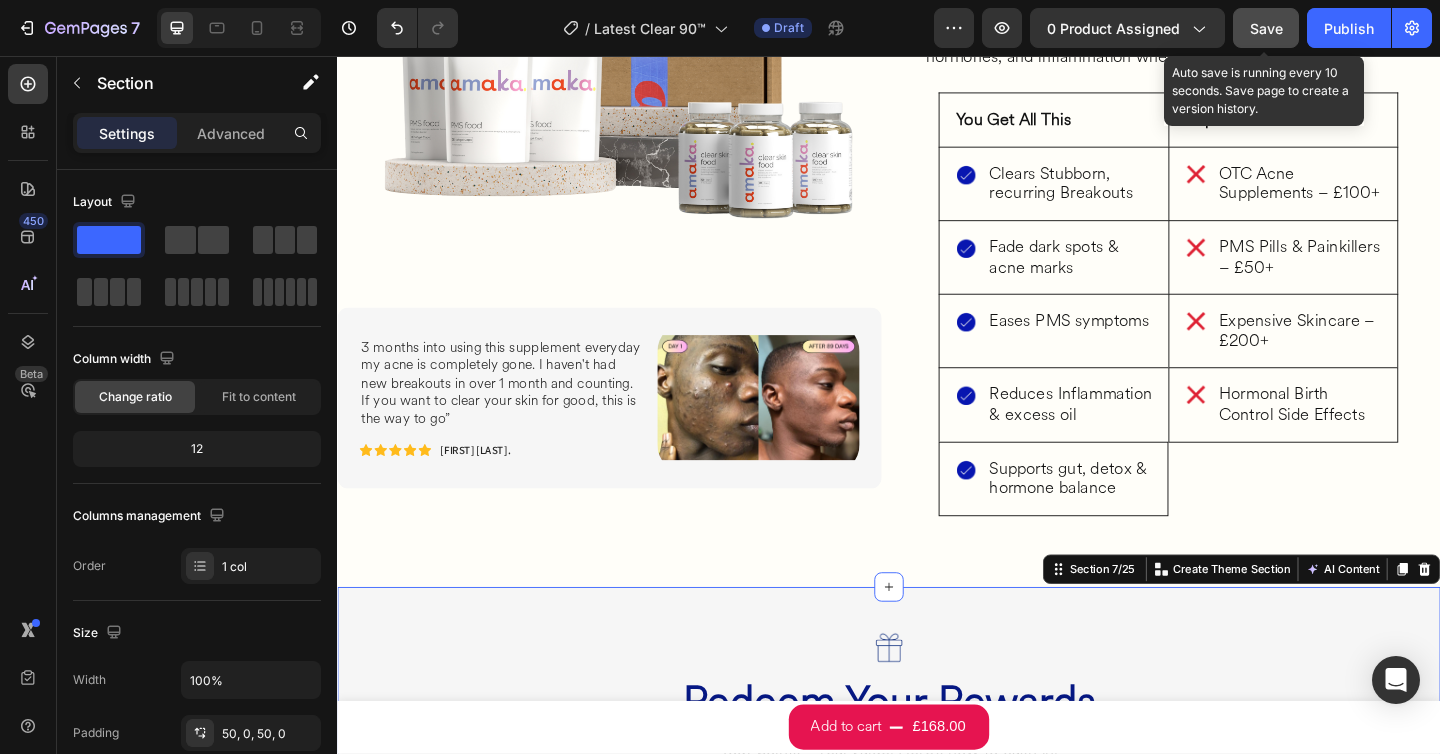 click on "Save" at bounding box center [1266, 28] 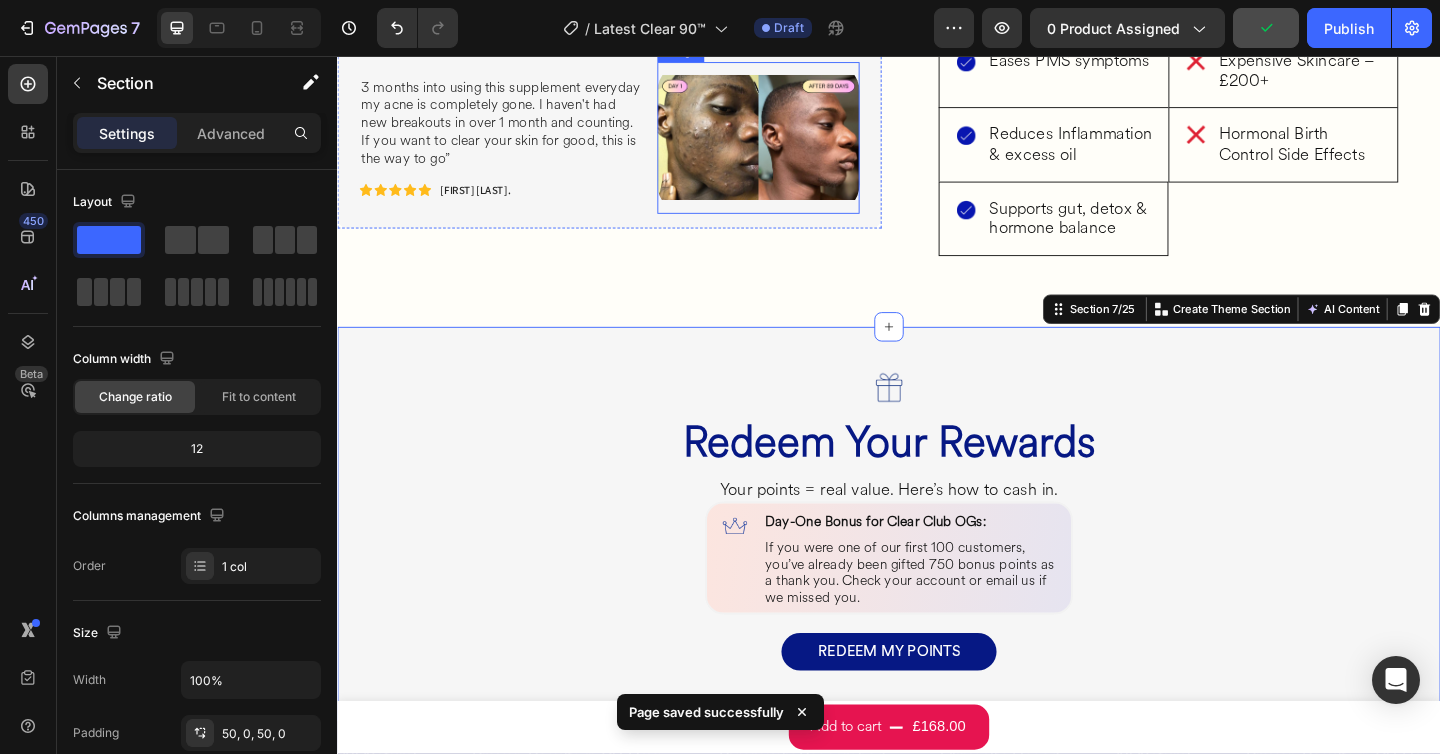 scroll, scrollTop: 3823, scrollLeft: 0, axis: vertical 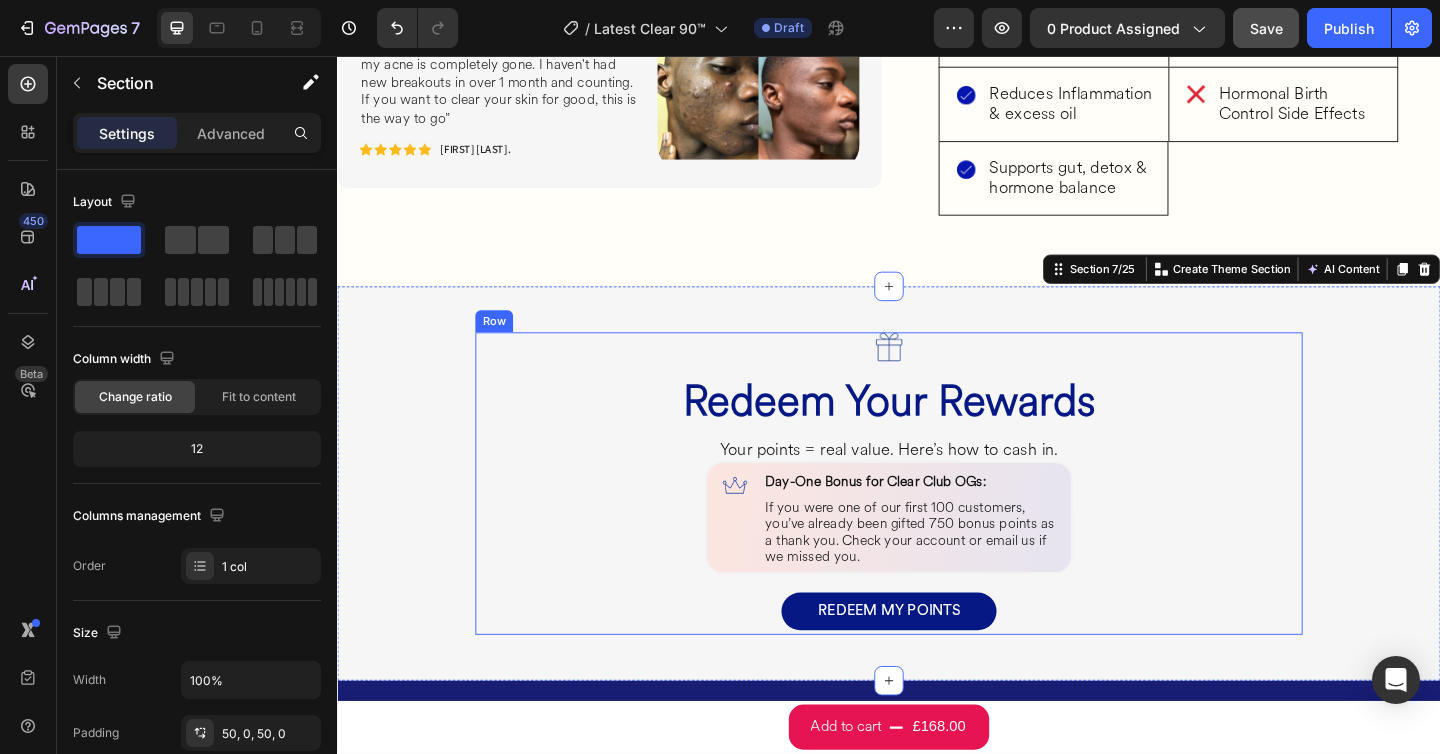 click on "REDEEM MY POINTS Button" at bounding box center [937, 663] 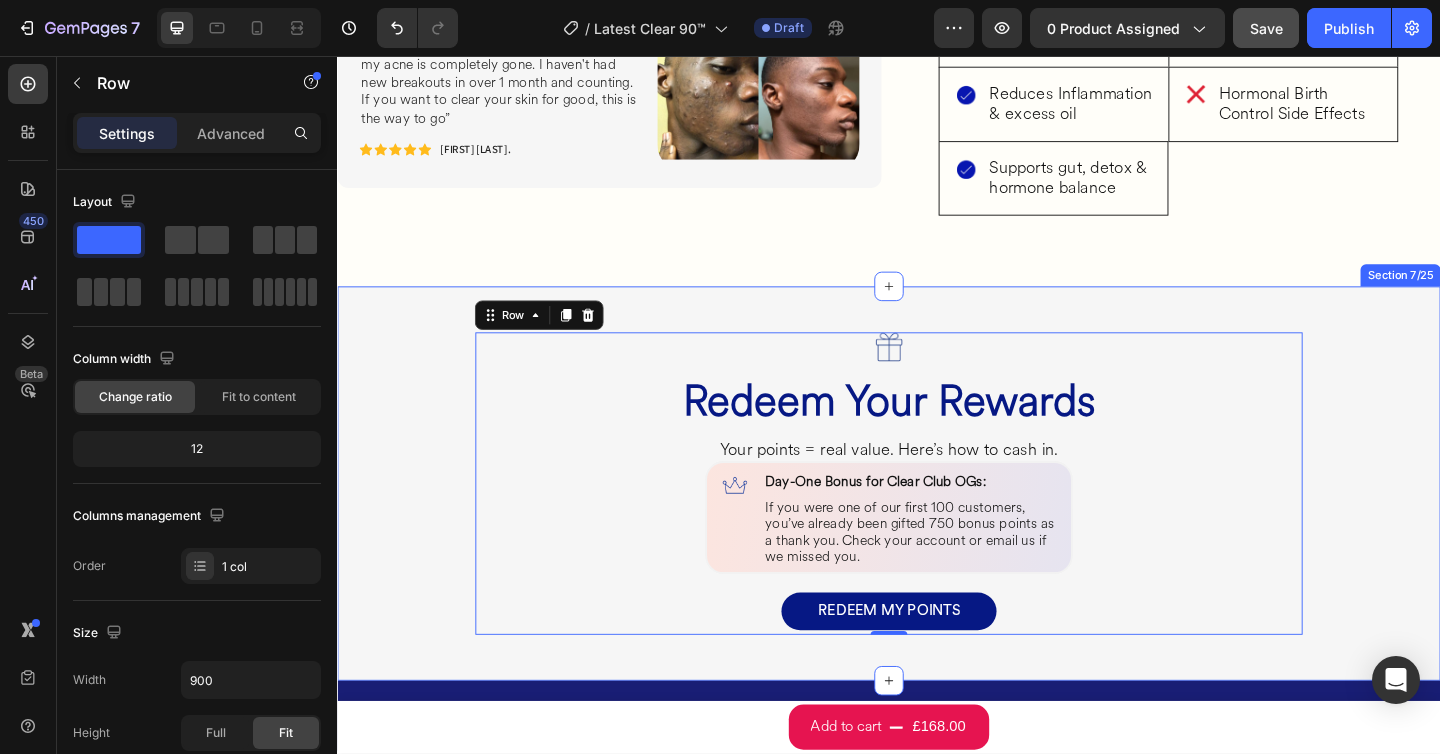 click on "Image Redeem Your Rewards Heading Your points = real value. Here’s how to cash in. Heading Image Day-One Bonus for Clear Club OGs: Heading If you were one of our first 100 customers, you’ve already been gifted 750 bonus points as a thank you. Check your account or email us if we missed you. Heading Row Row Row REDEEM MY POINTS Button Row   0 Section 7/25" at bounding box center [937, 521] 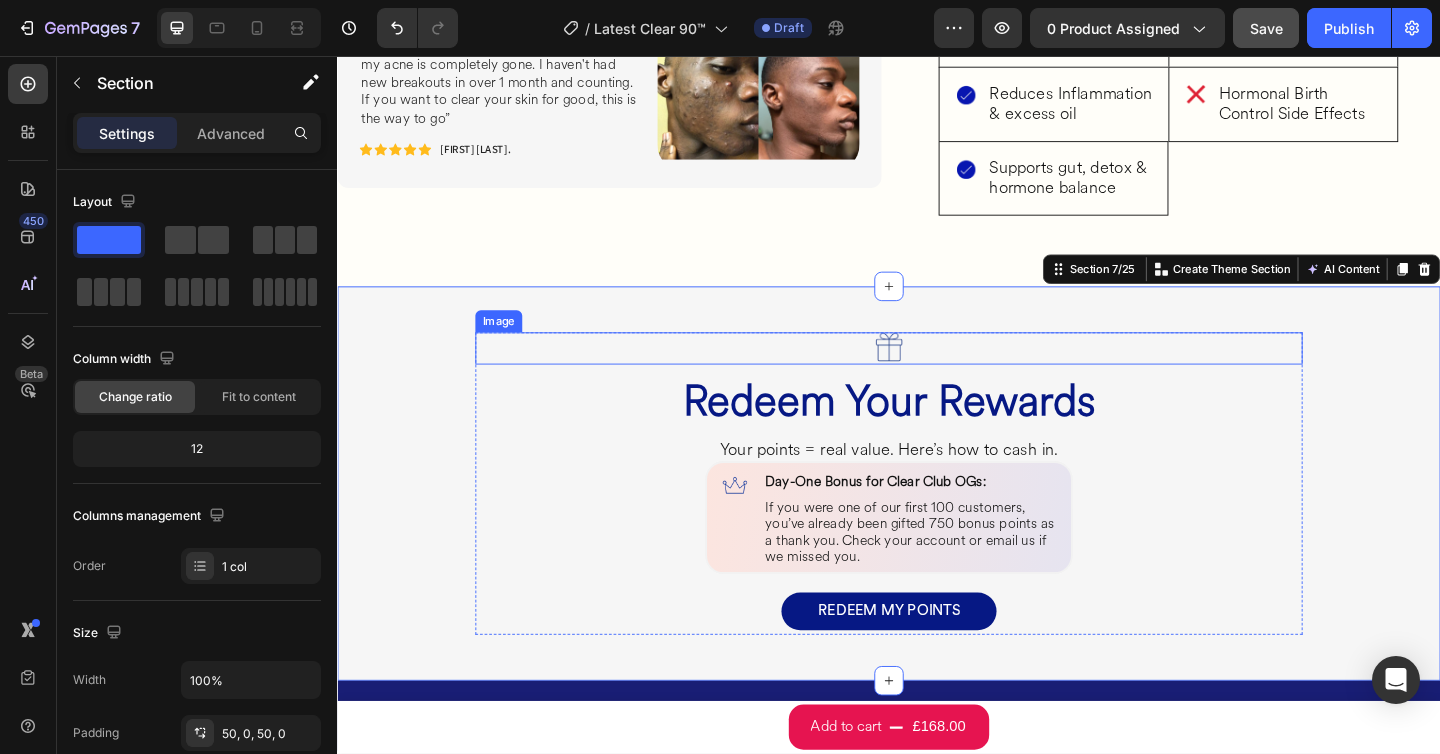 click at bounding box center (937, 375) 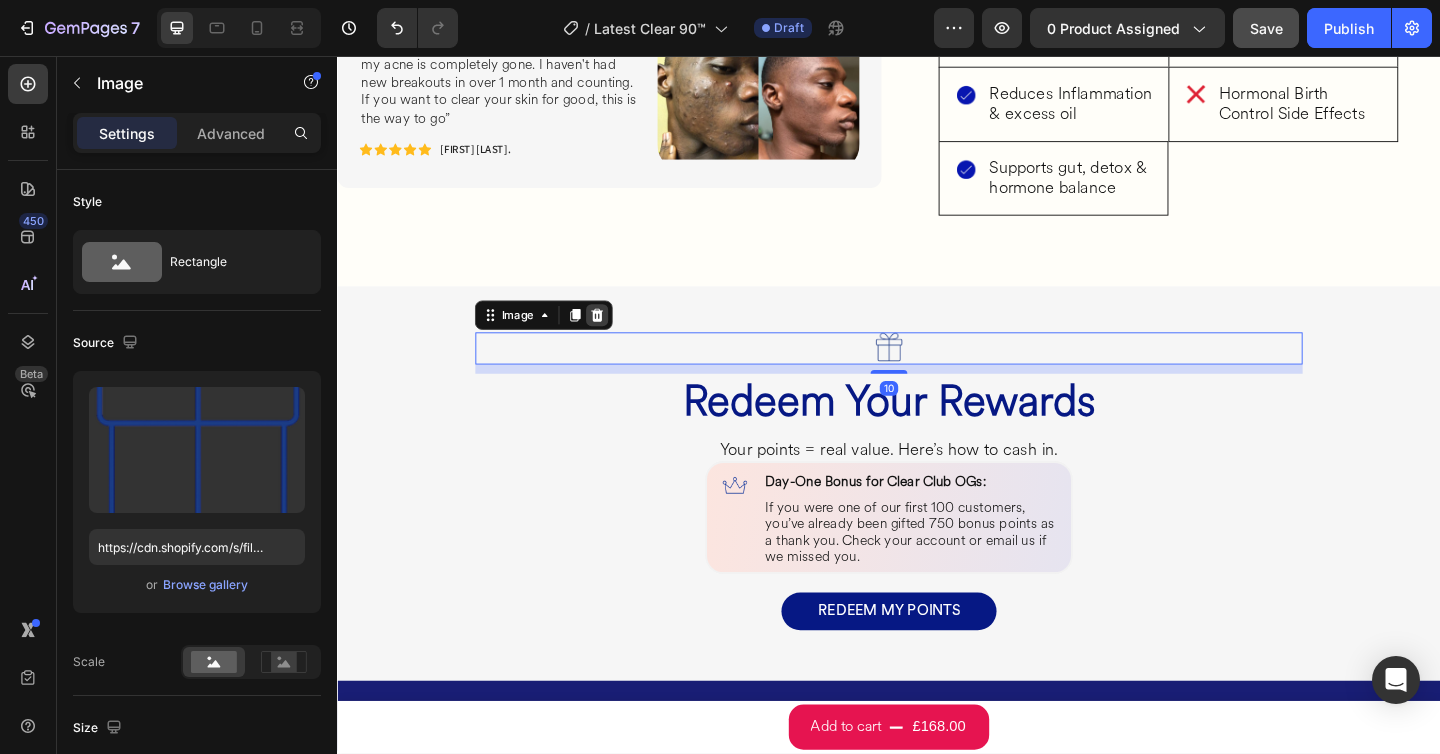 click 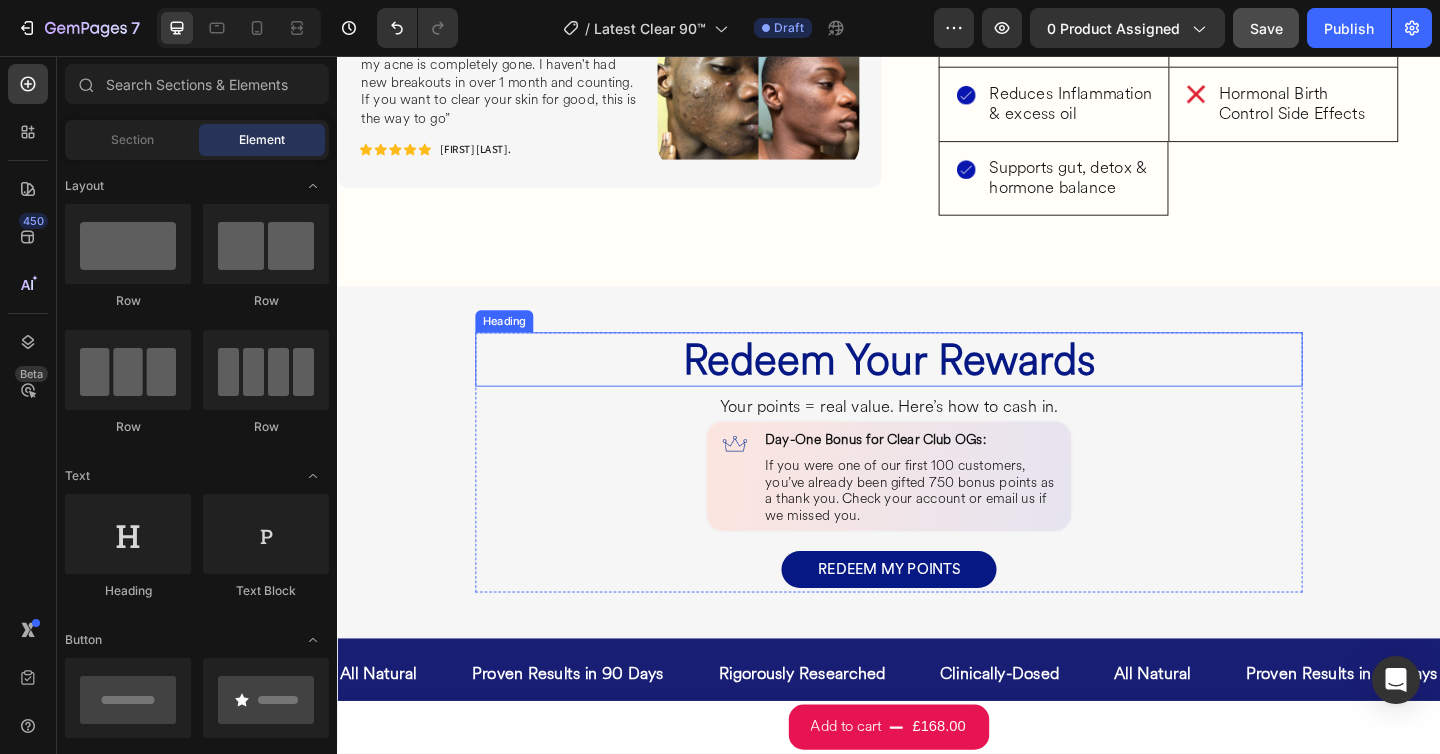click on "Redeem Your Rewards" at bounding box center (937, 386) 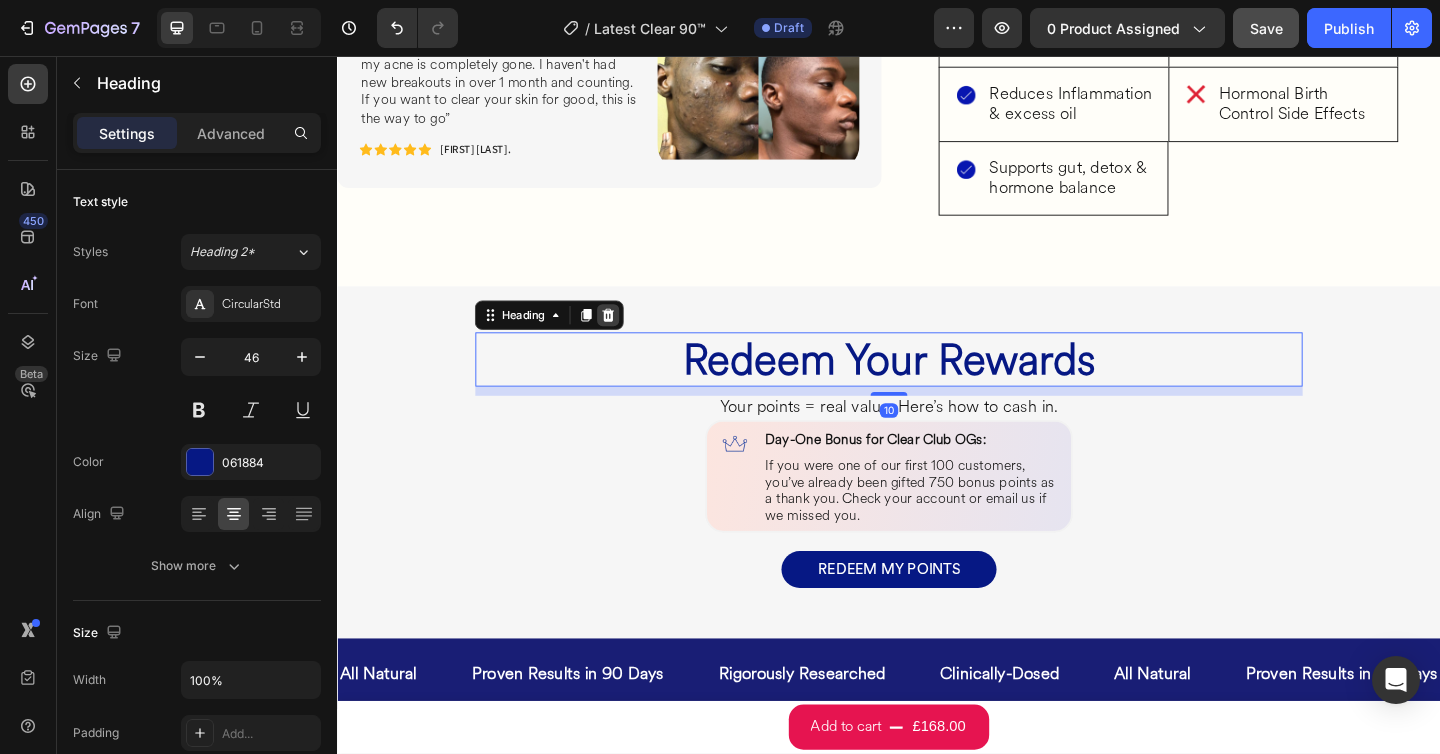 click 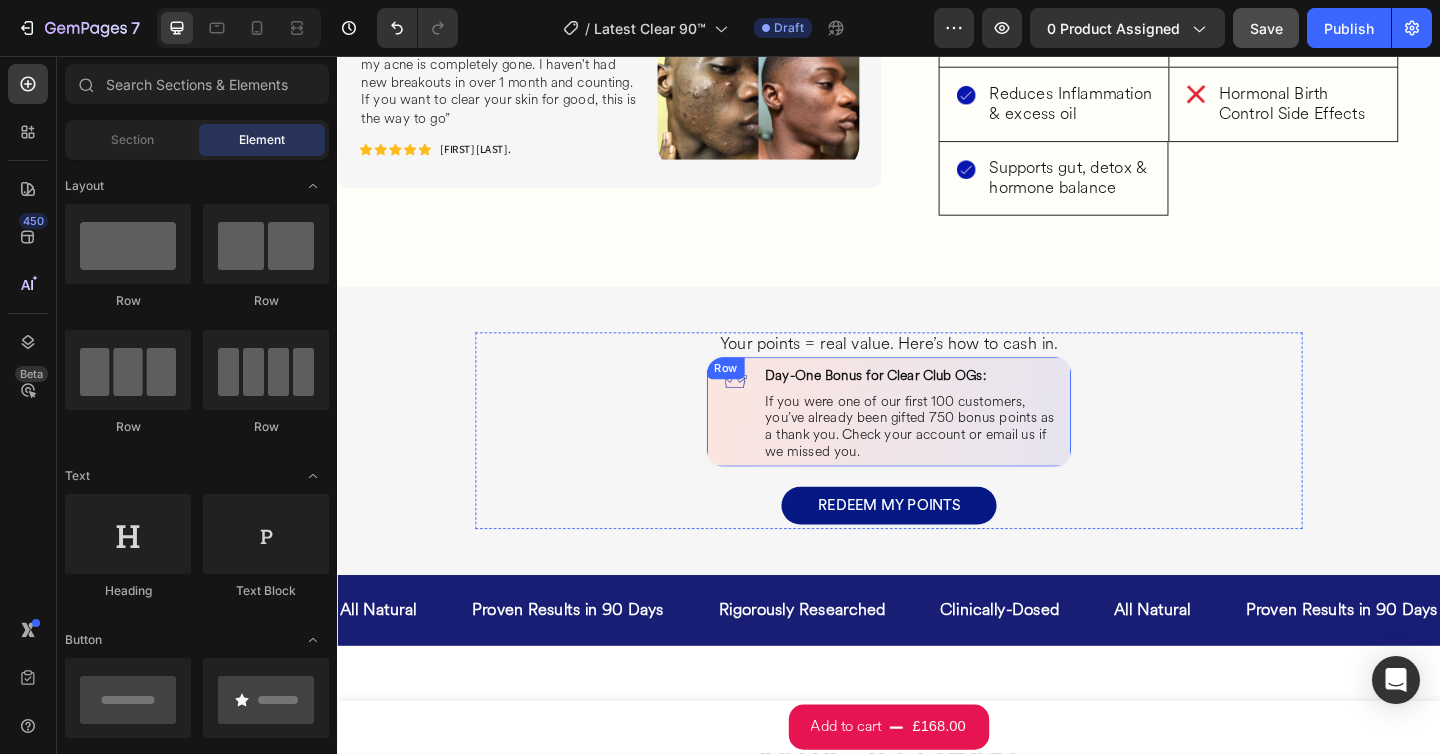 click on "Image Day-One Bonus for Clear Club OGs: Heading If you were one of our first 100 customers, you’ve already been gifted 750 bonus points as a thank you. Check your account or email us if we missed you. Heading Row Row Row" at bounding box center [937, 443] 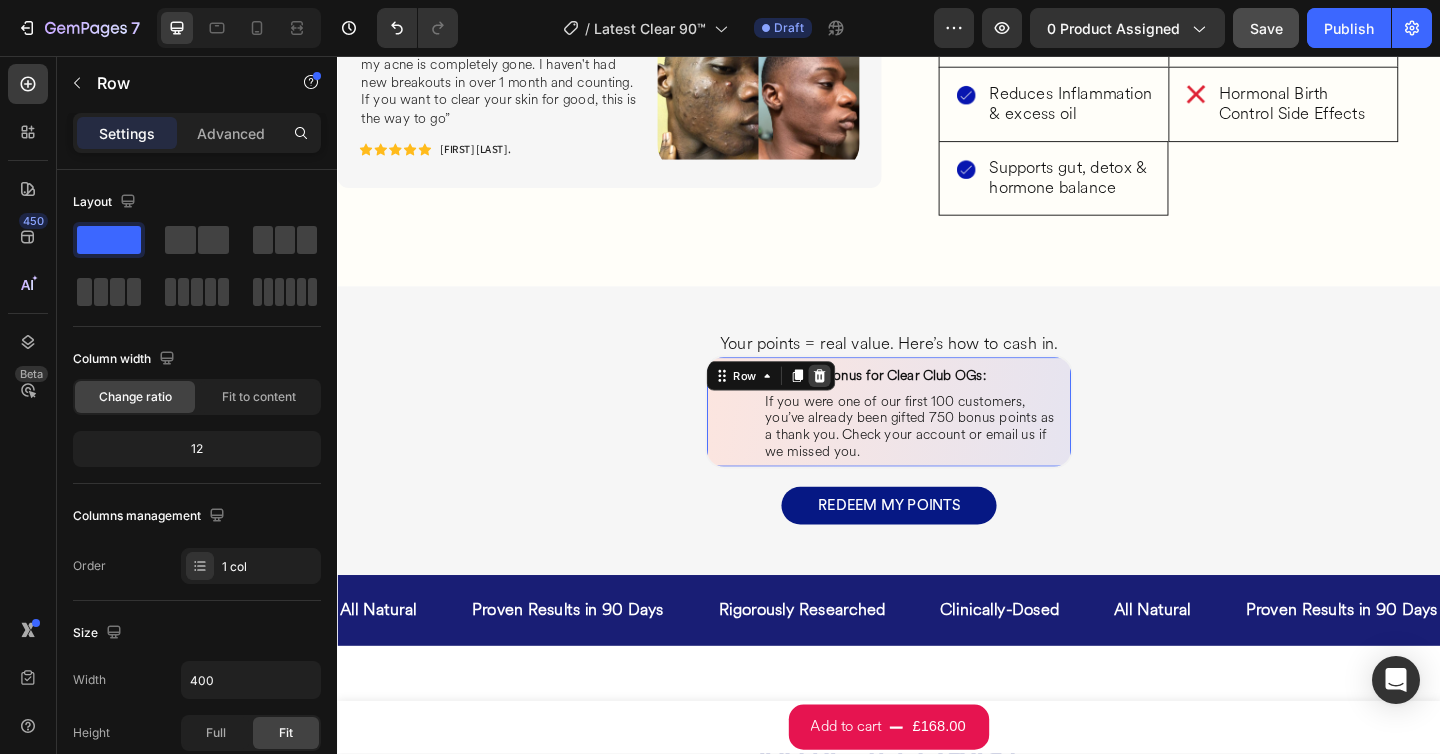 click 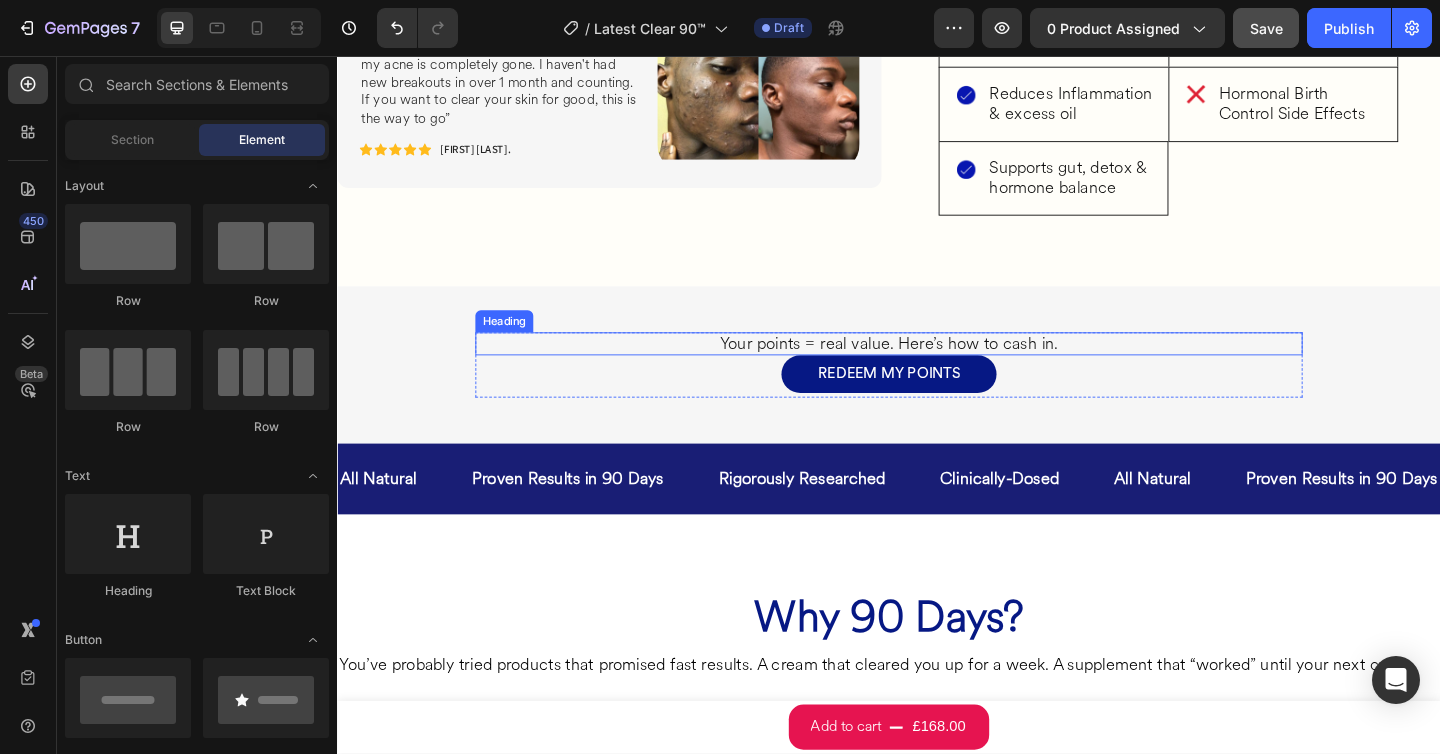 click on "Your points = real value. Here’s how to cash in." at bounding box center (937, 370) 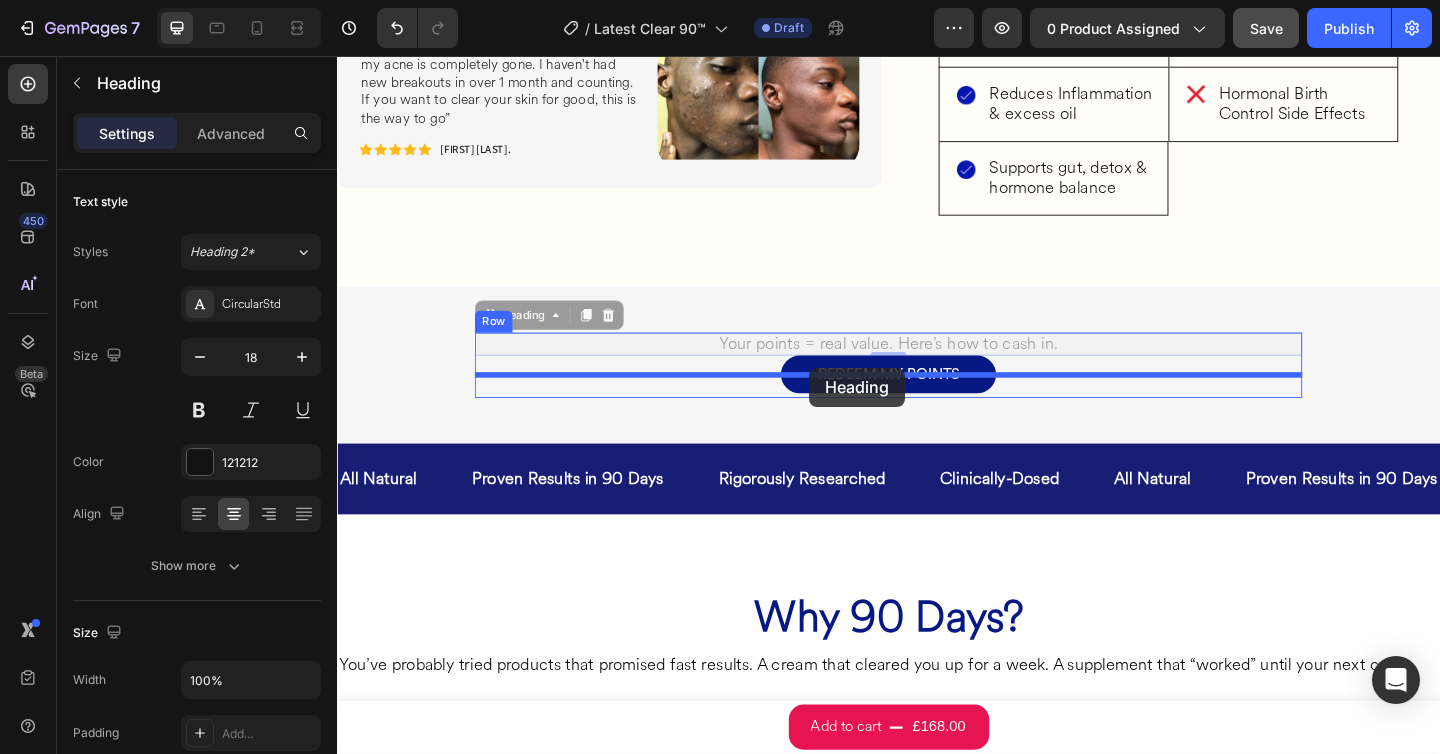 drag, startPoint x: 553, startPoint y: 314, endPoint x: 916, endPoint y: 389, distance: 370.66696 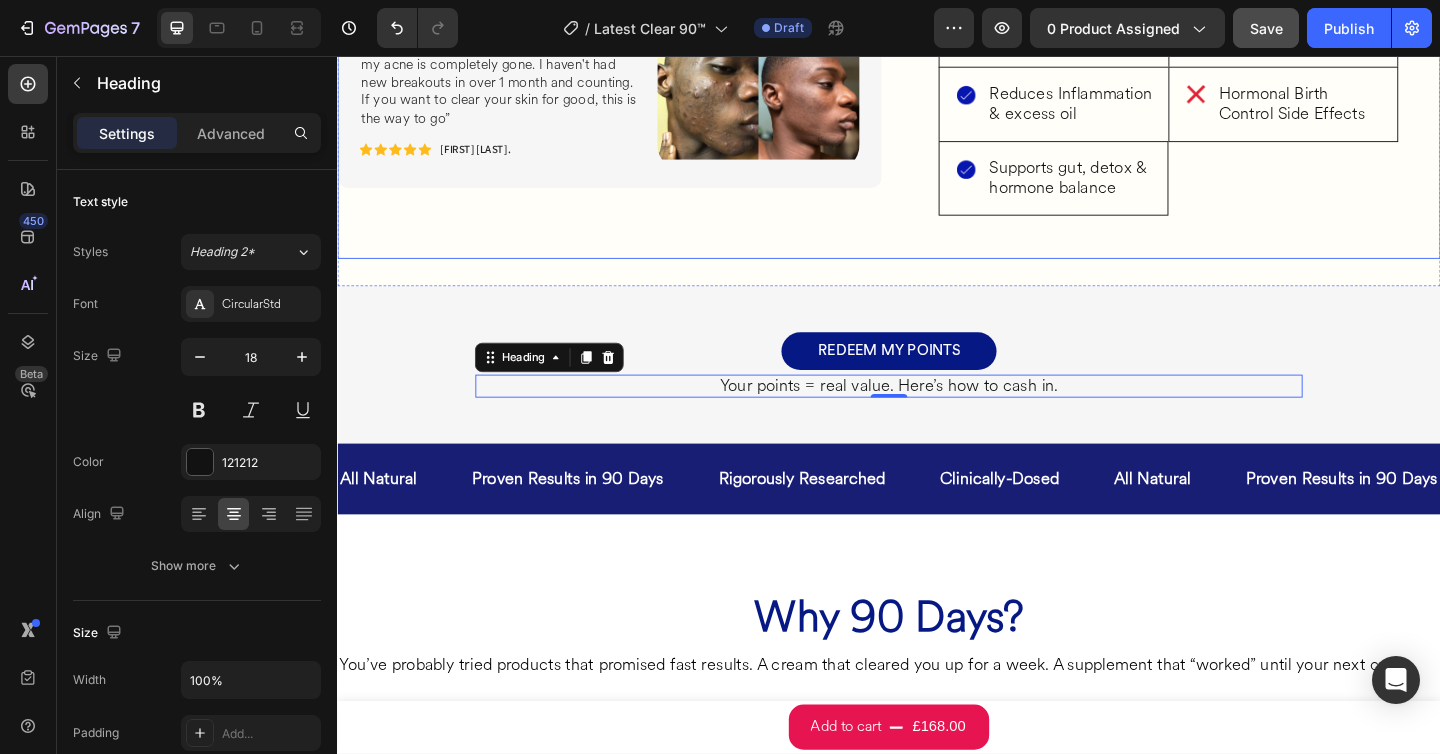 click on "Image 3 months into using this supplement everyday my acne is completely gone. I haven't had new breakouts in over 1 month and counting. If you want to clear your skin for good, this is the way to go” Text Block Icon Icon Icon Icon Icon Icon List Tope O. Text Block Row Image Row Row" at bounding box center (633, -176) 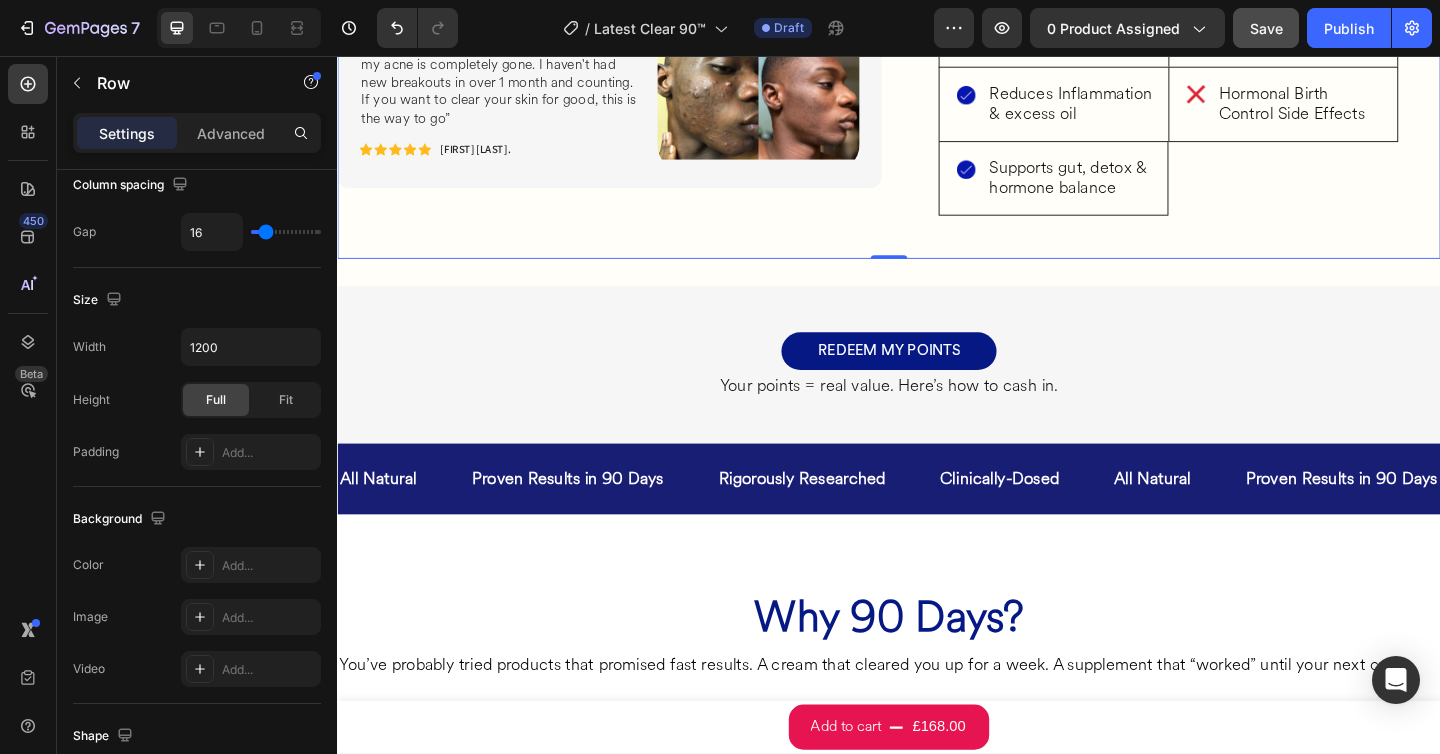 scroll, scrollTop: 807, scrollLeft: 0, axis: vertical 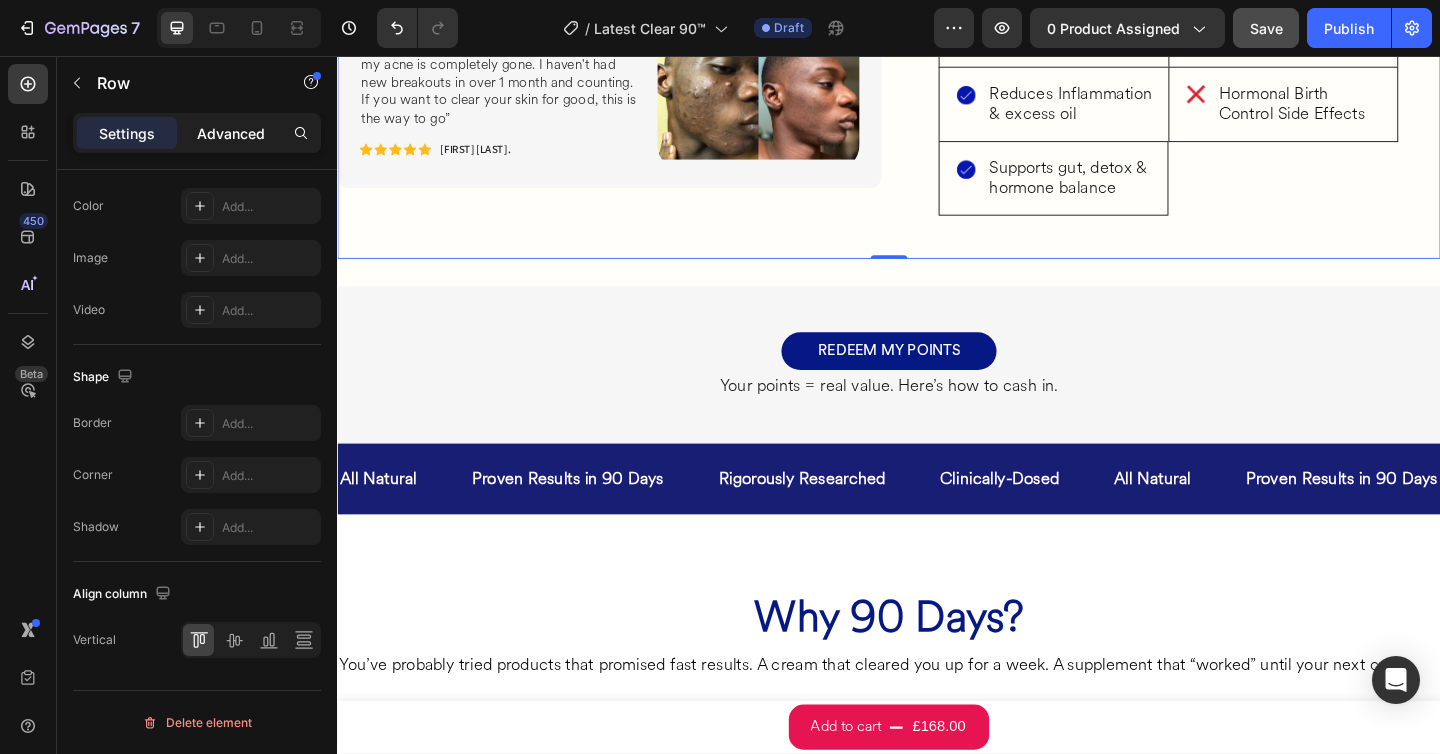 click on "Advanced" at bounding box center (231, 133) 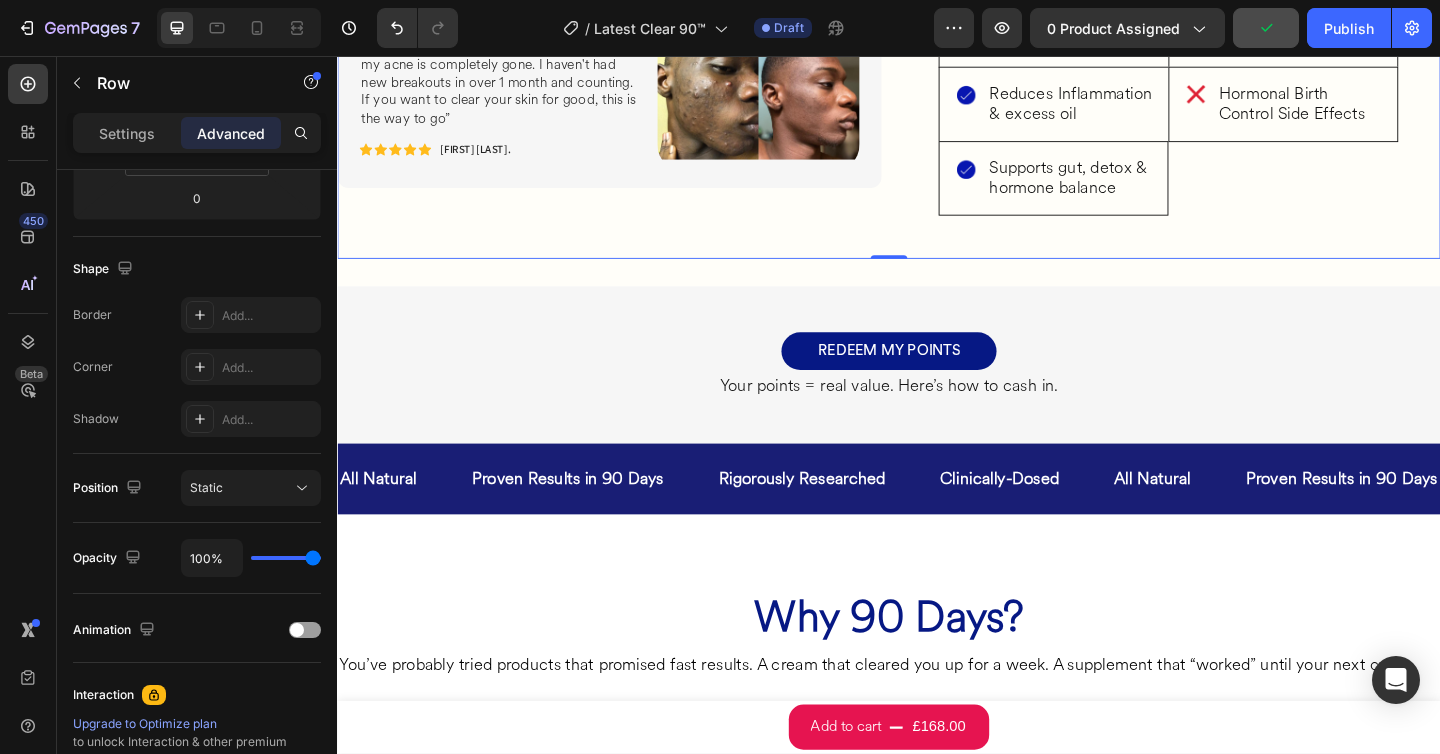 scroll, scrollTop: 0, scrollLeft: 0, axis: both 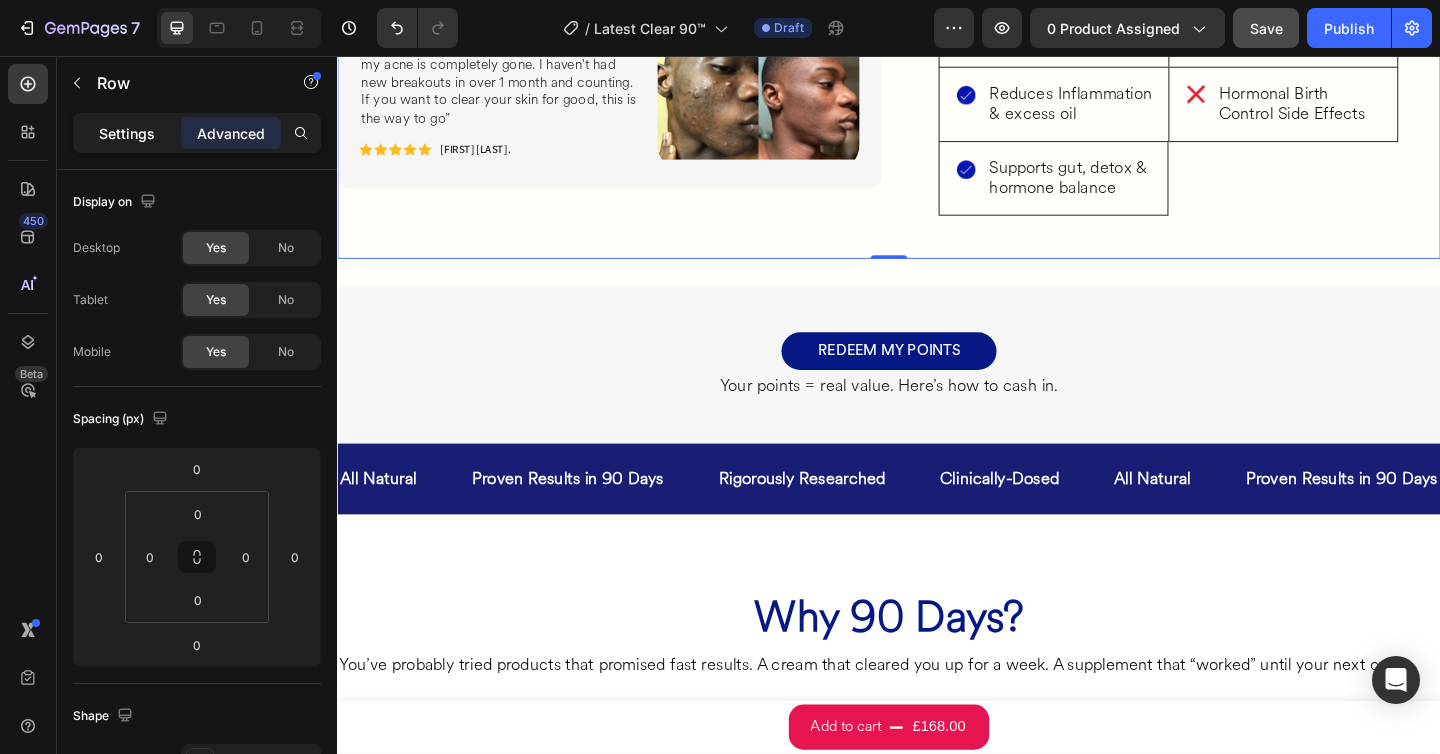 click on "Settings" at bounding box center (127, 133) 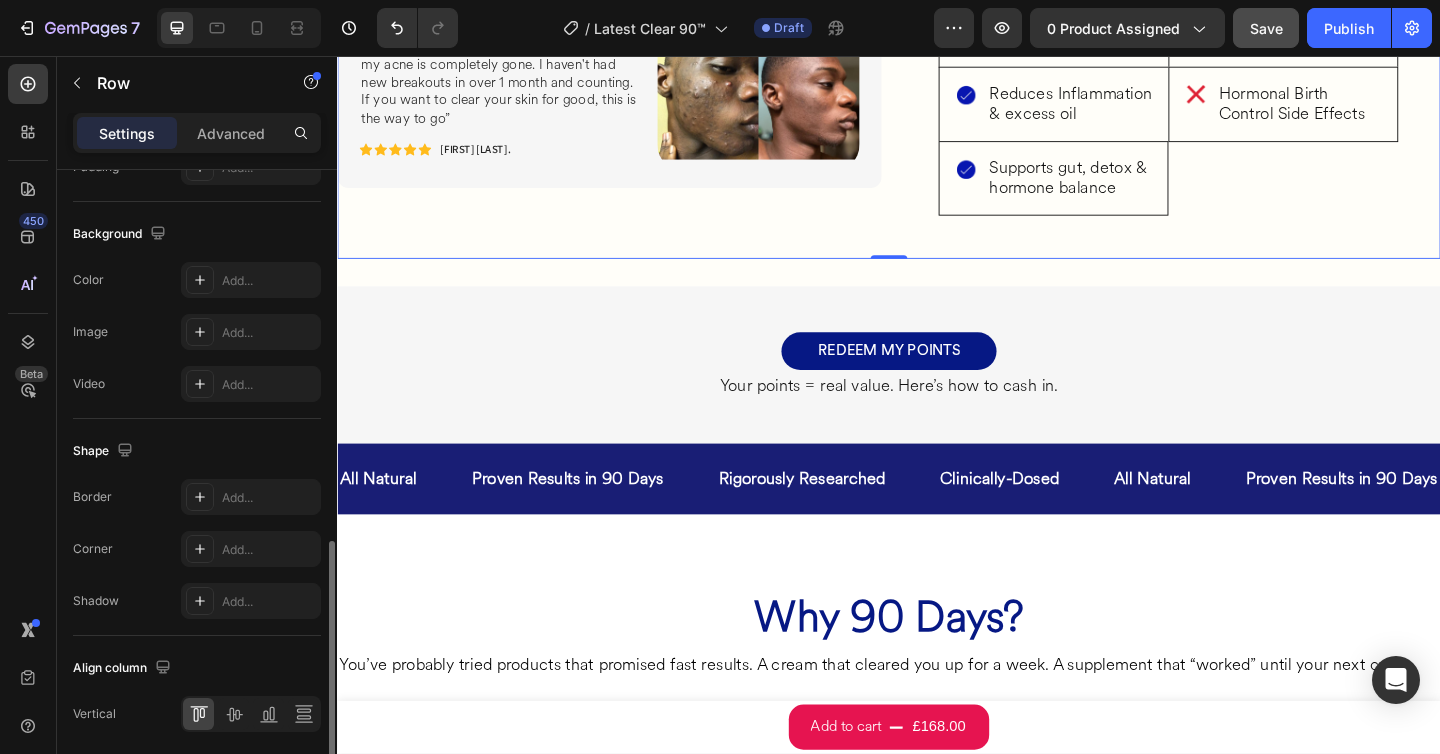 scroll, scrollTop: 807, scrollLeft: 0, axis: vertical 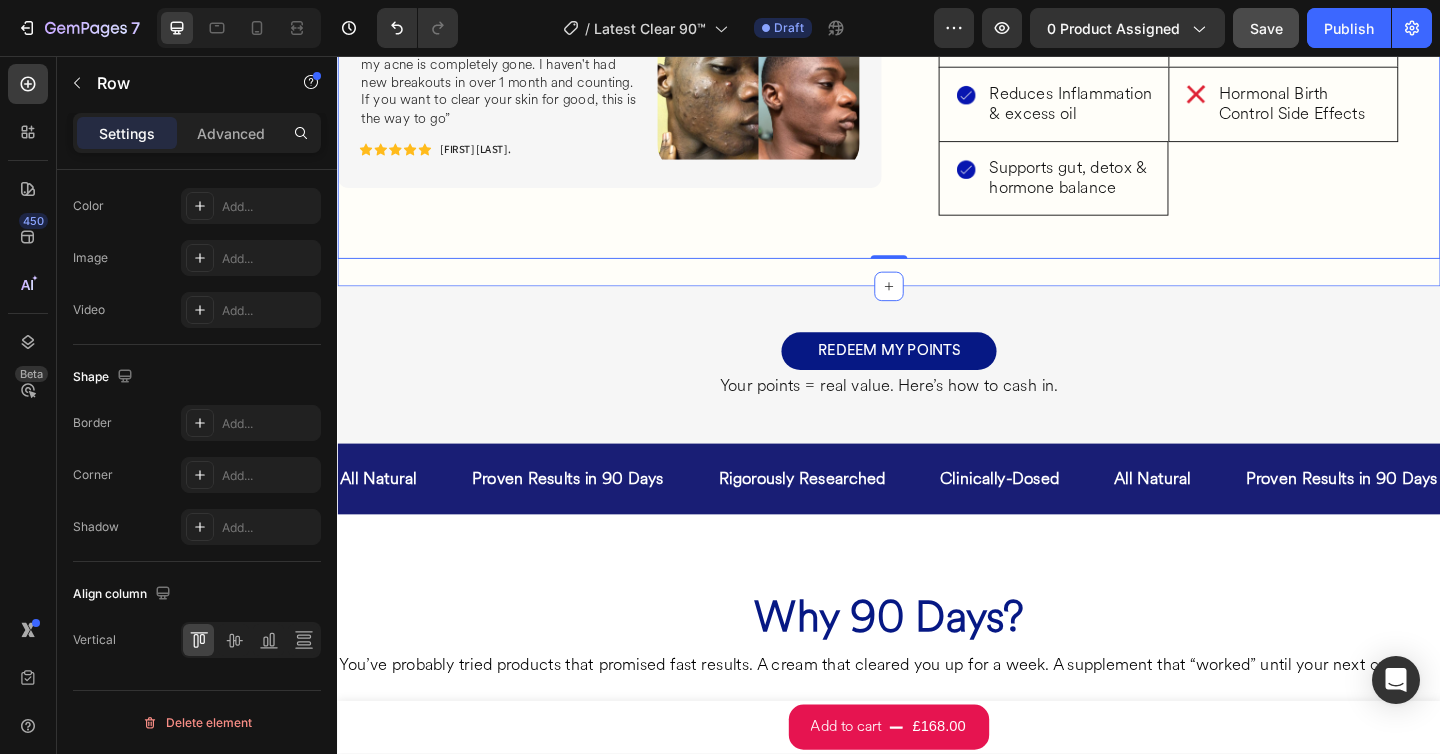 click on "What’s Inside Your Clear 90™ Box Heading Image 3 Bottles of Clear Skin Food™ (120 capsules each – 90-day supply) Heading Row Image 3 Packs of PMS Food™™ (30 softgels each – 90-day supply) Heading Row Image FREE Tracked UK Shipping Heading Row Two targeted blends. One complete skin reset. Tackle oil, hormones, and inflammation where it starts - inside. Heading Row ⁠⁠⁠⁠⁠⁠⁠ You Get All This Heading Row Image Clears Stubborn, recurring Breakouts Heading Row Row Image Fade dark spots & acne marks Heading Row Row Image Eases PMS symptoms   Heading Row Row Image Reduces Inflammation & excess oil Heading Row Row Image Supports gut, detox & hormone balance Heading Row Row ⁠⁠⁠⁠⁠⁠⁠ Replaces All This Heading Row Image OTC Acne Supplements – £100+ Heading Row Row Image PMS Pills & Painkillers – £50+ Heading Row Row Image Expensive Skincare – £200+ Heading Row Row Image Hormonal Birth Control Side Effects Heading Row Row Row Row Image Text Block Icon Icon Icon Icon Icon" at bounding box center [937, -176] 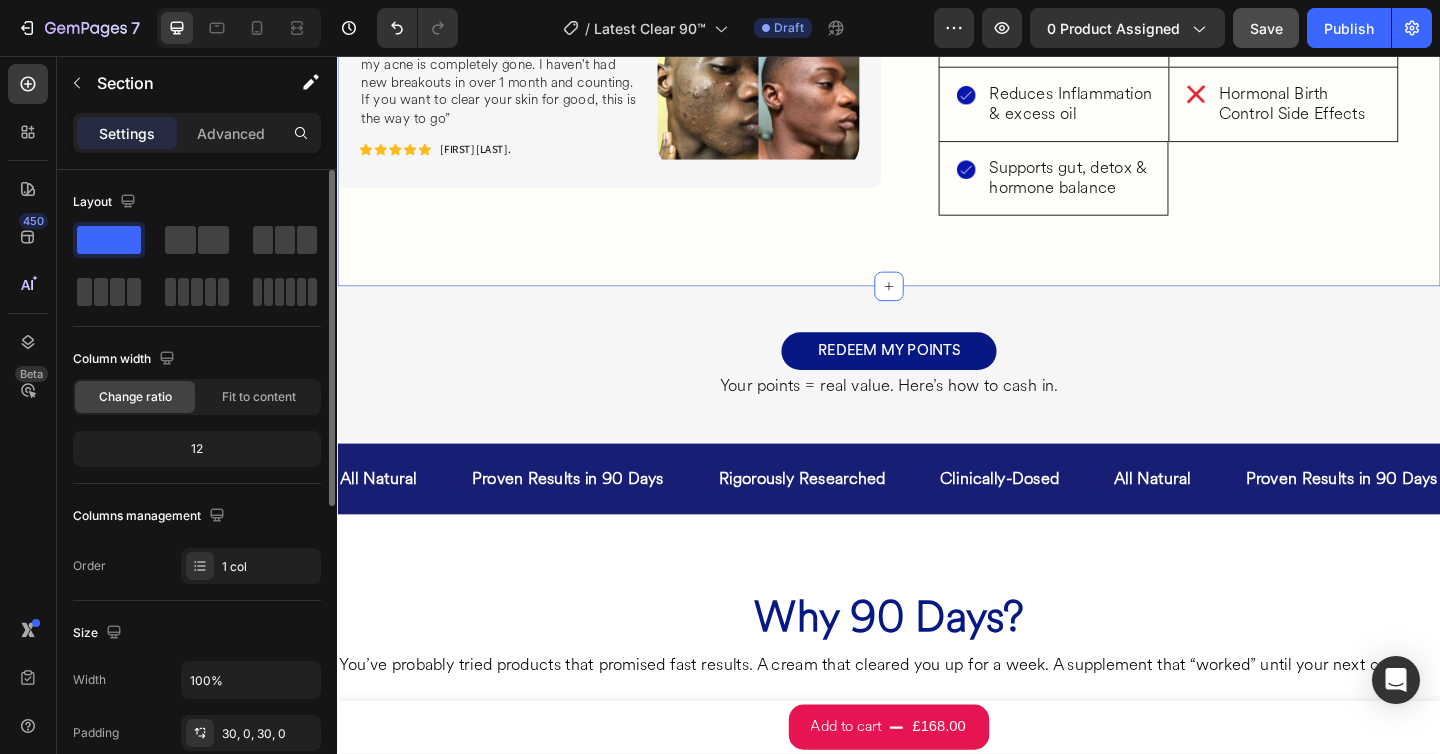 scroll, scrollTop: 414, scrollLeft: 0, axis: vertical 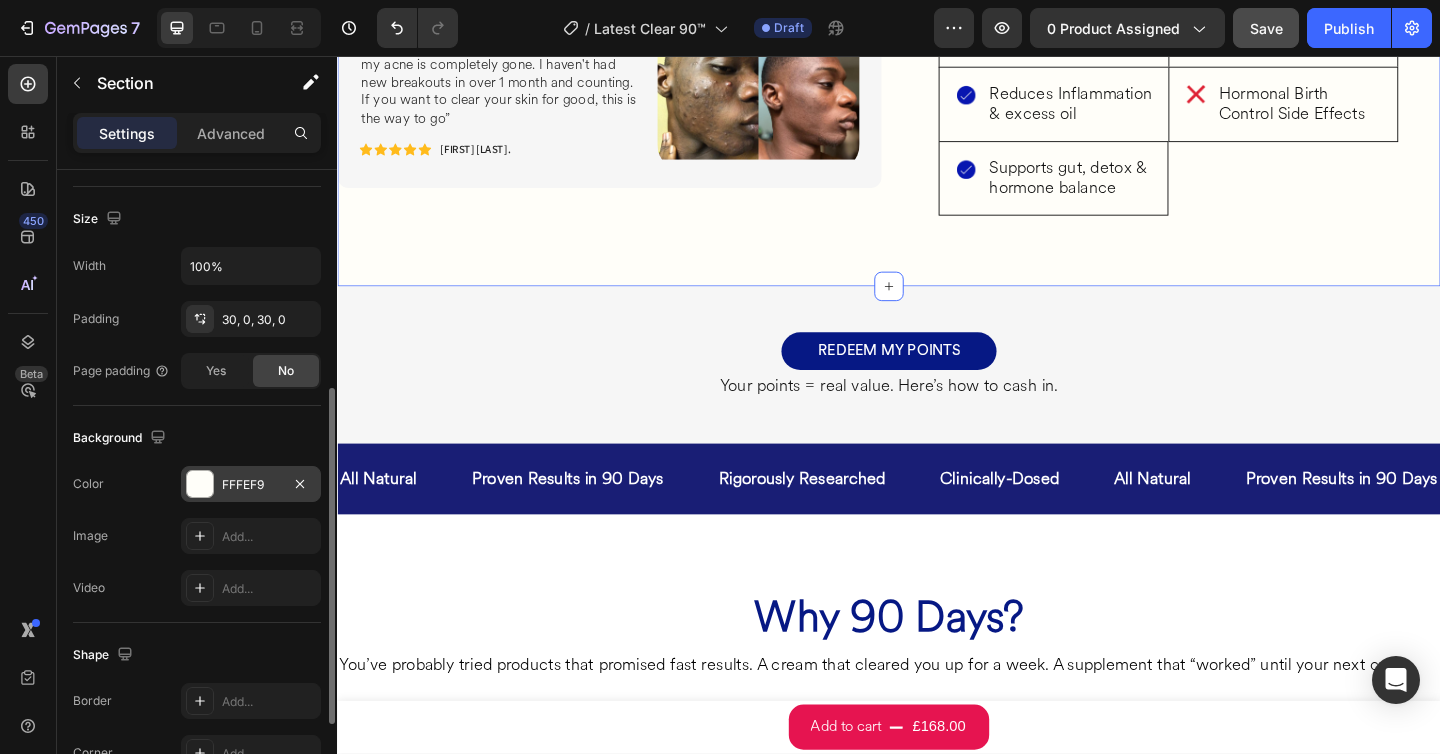 click on "FFFEF9" at bounding box center [251, 485] 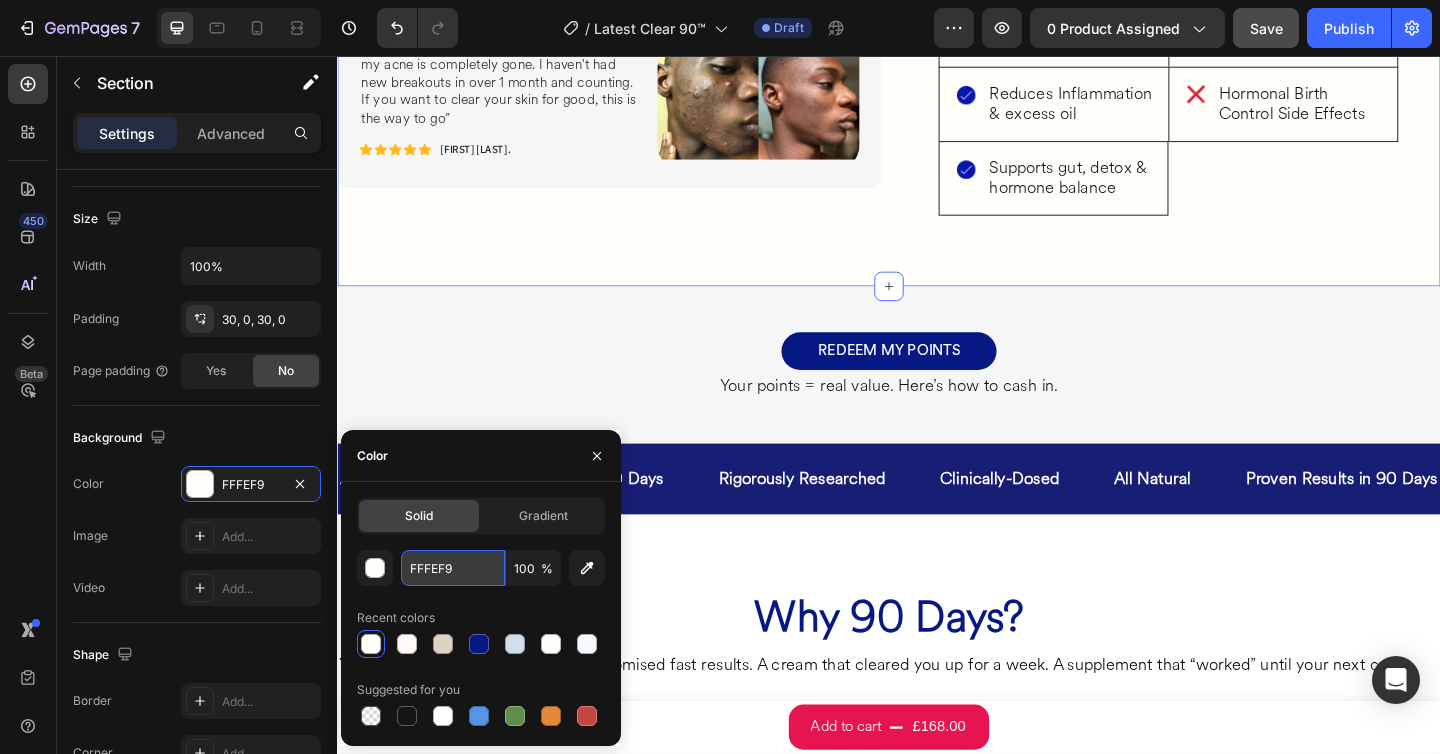 click on "FFFEF9" at bounding box center (453, 568) 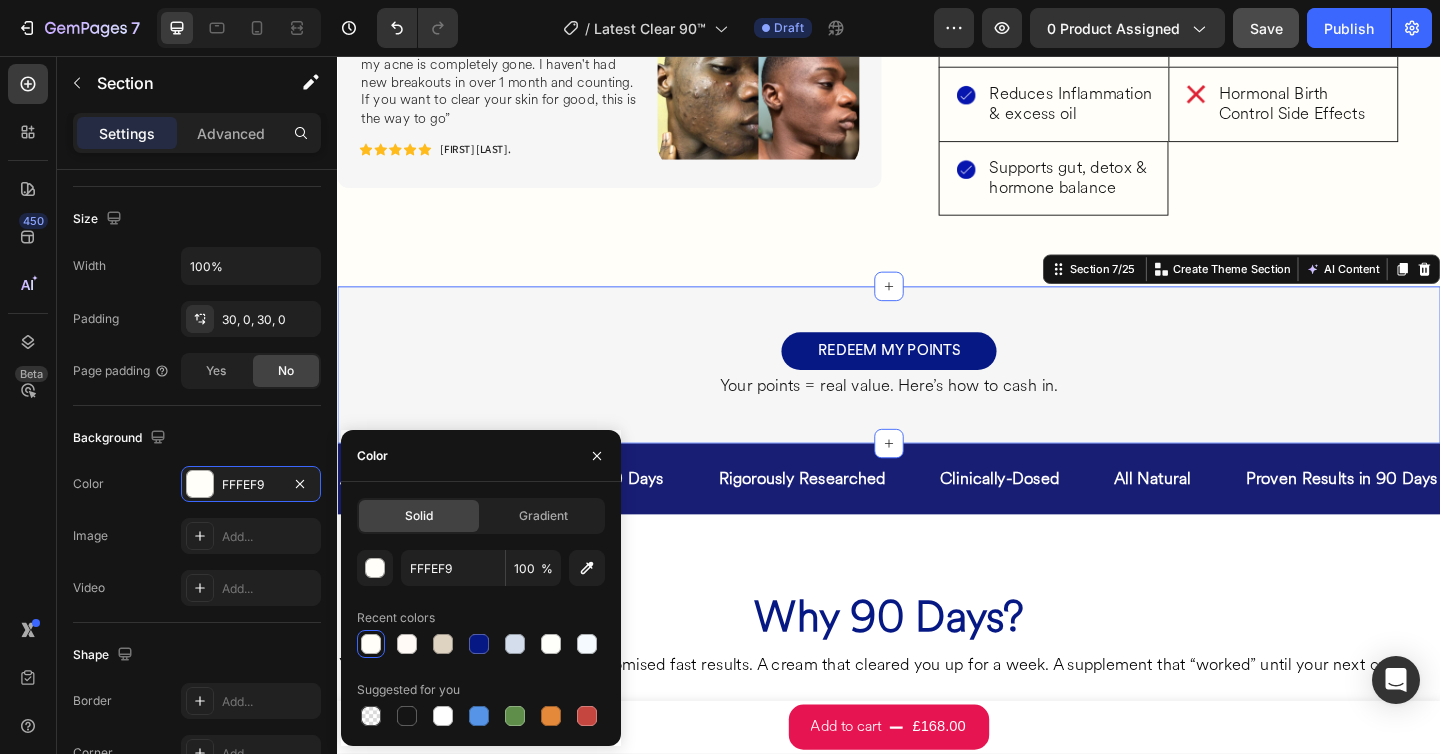 click on "REDEEM MY POINTS Button Your points = real value. Here’s how to cash in. Heading Row Section 7/25   You can create reusable sections Create Theme Section AI Content Write with GemAI What would you like to describe here? Tone and Voice Persuasive Product Show more Generate" at bounding box center (937, 392) 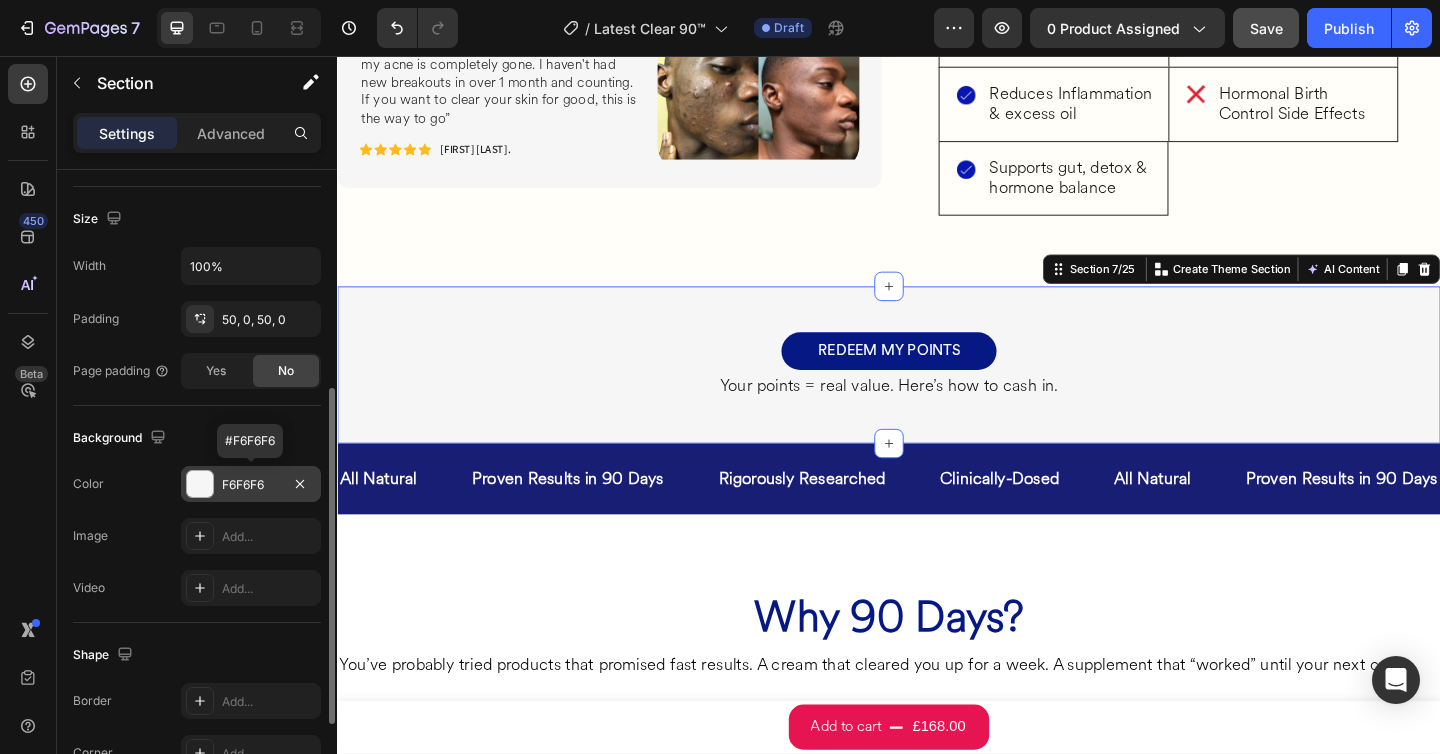 click on "F6F6F6" at bounding box center [251, 485] 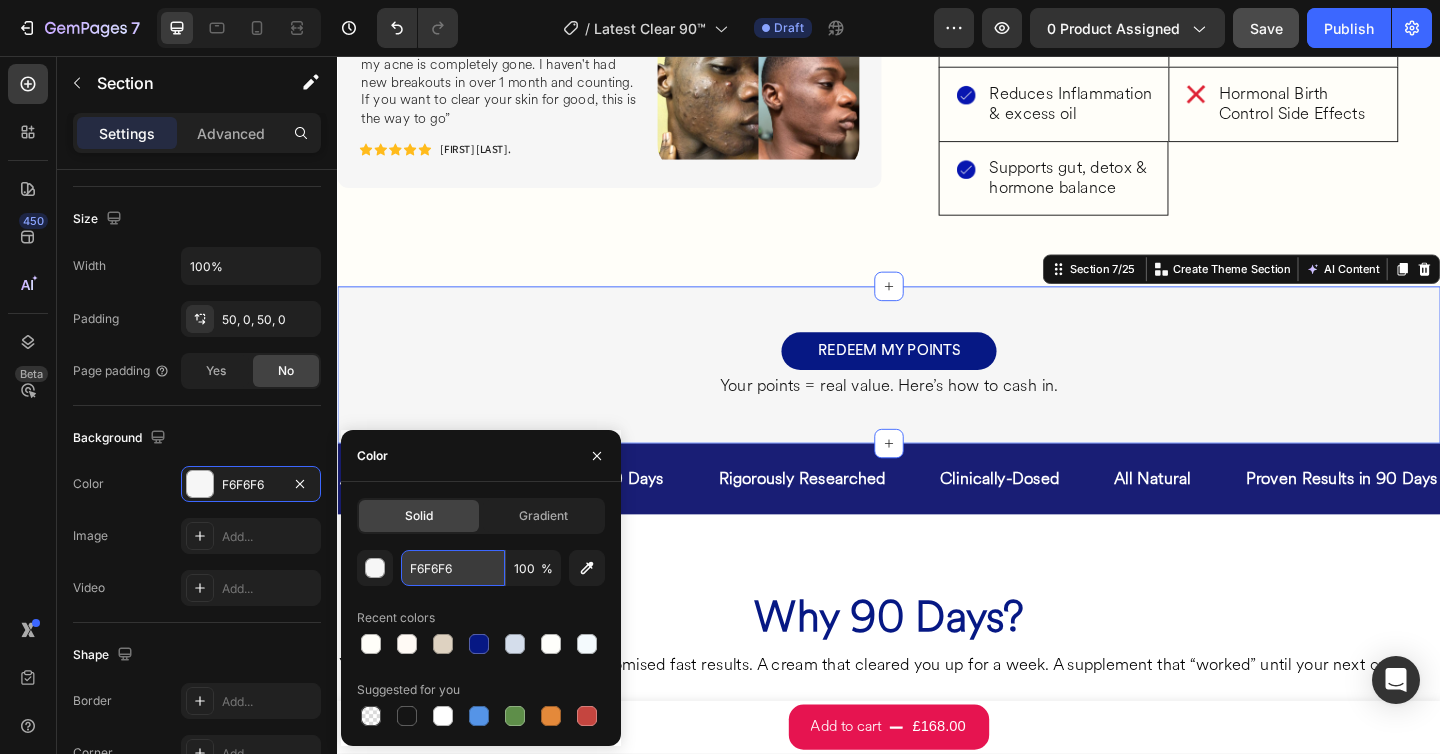 click on "F6F6F6" at bounding box center (453, 568) 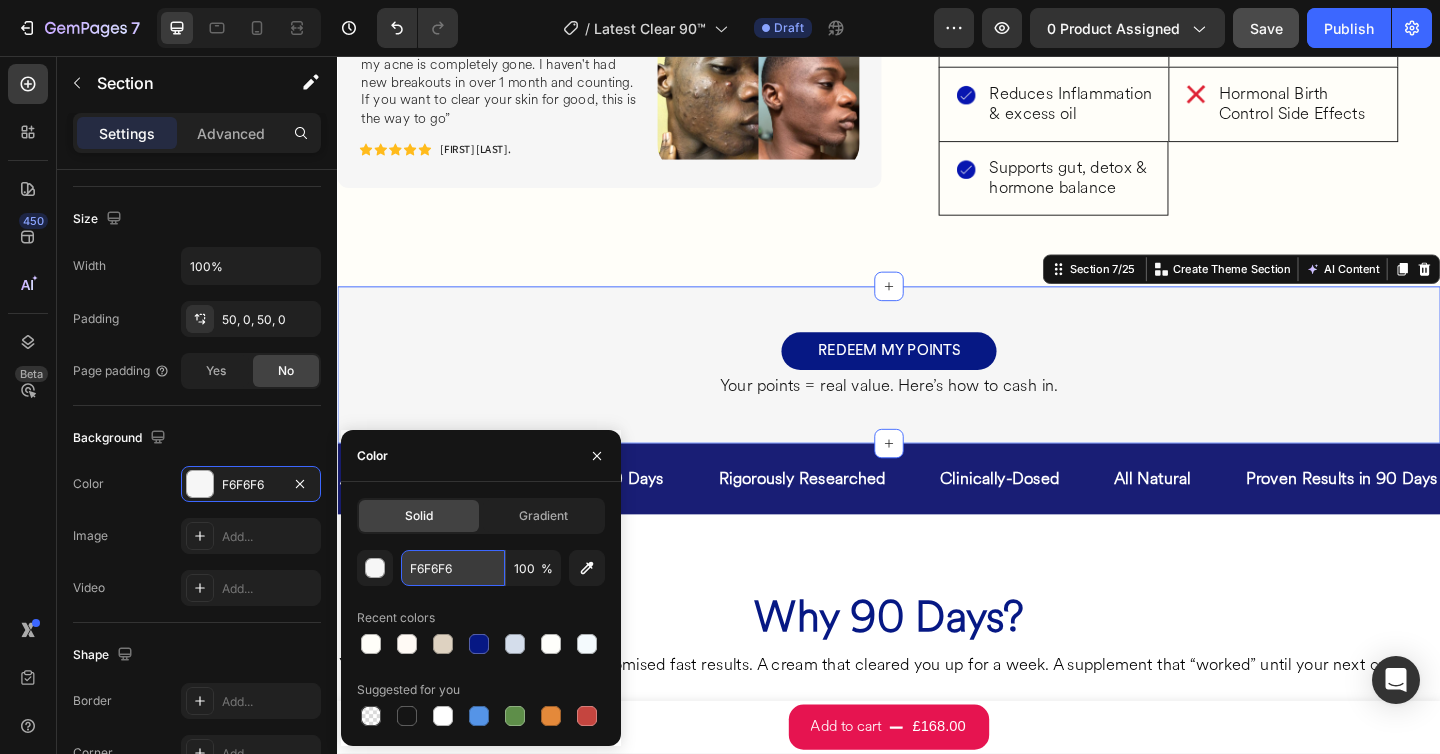 paste on "FFEF9" 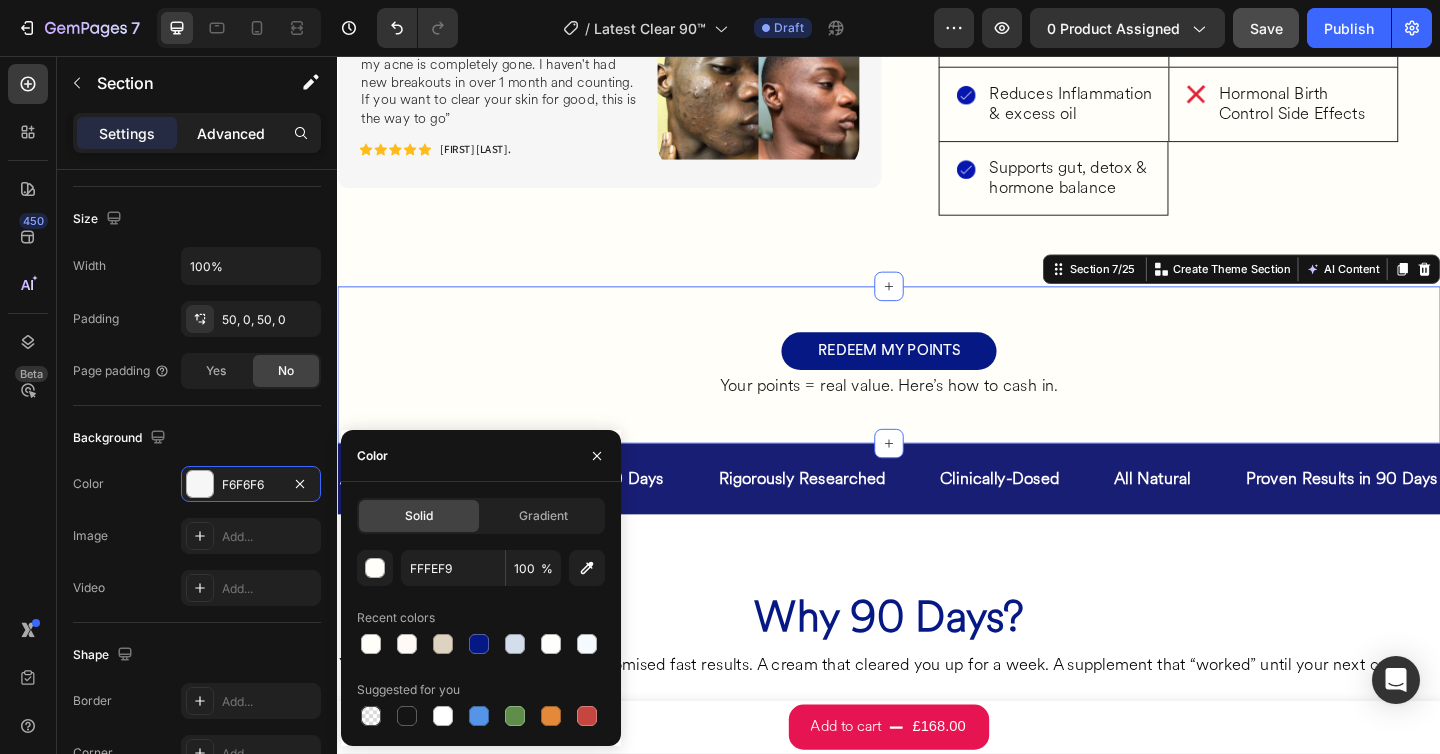 click on "Advanced" at bounding box center (231, 133) 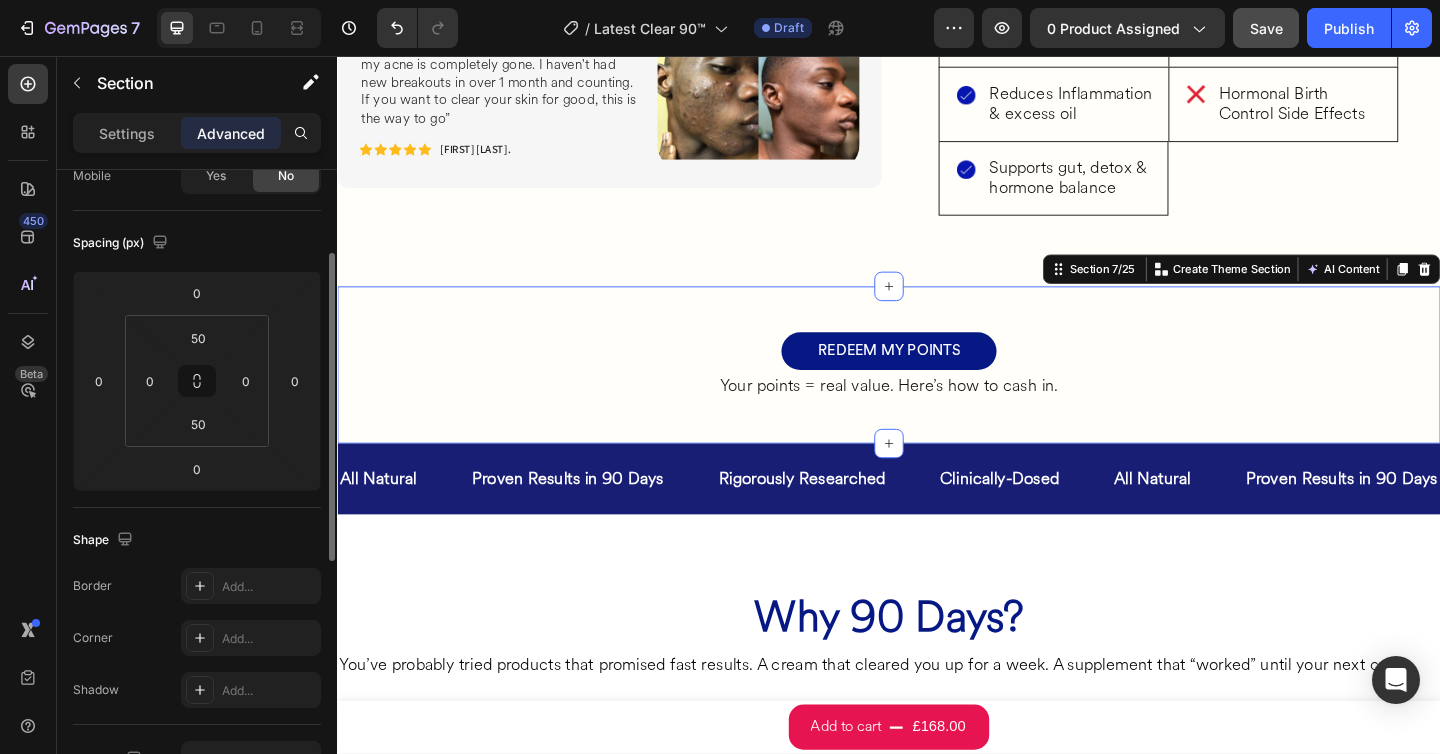 scroll, scrollTop: 176, scrollLeft: 0, axis: vertical 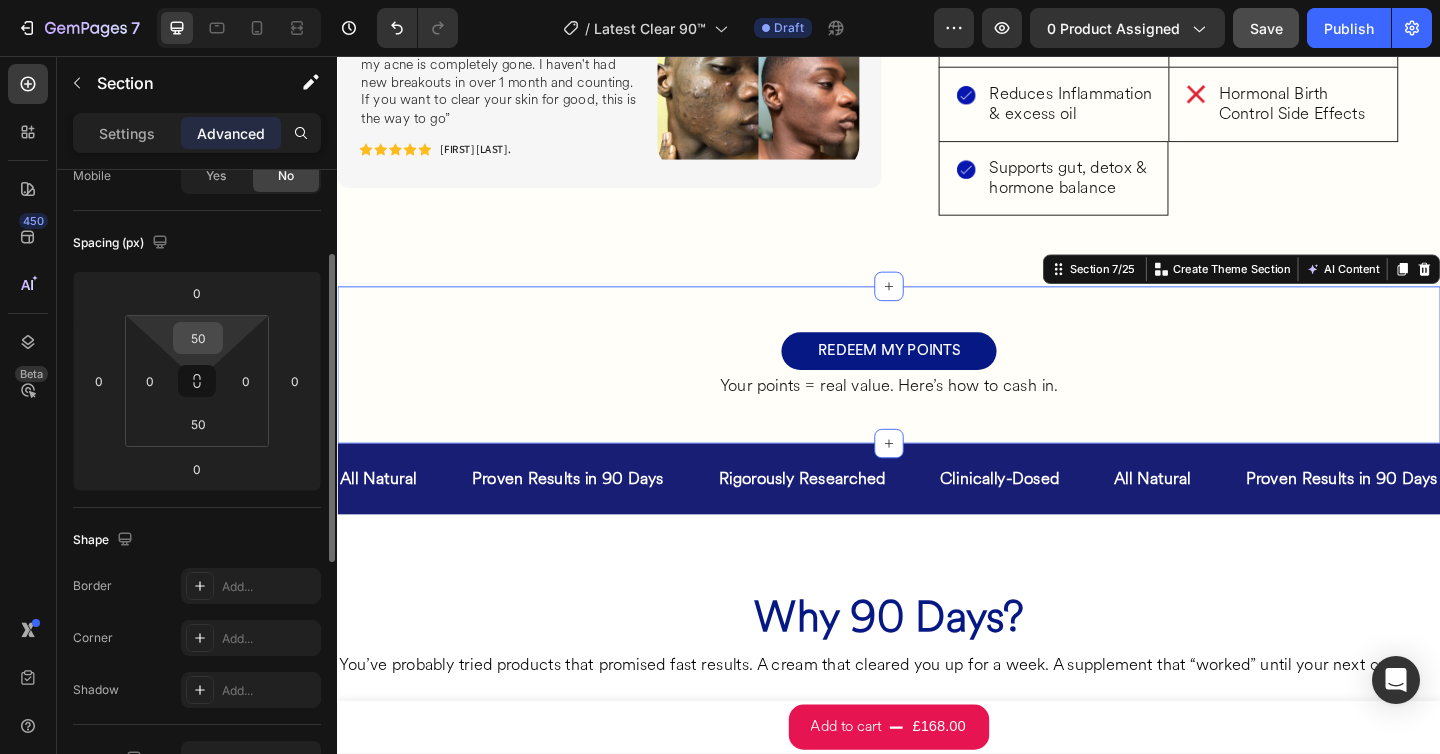 click on "50" at bounding box center [198, 338] 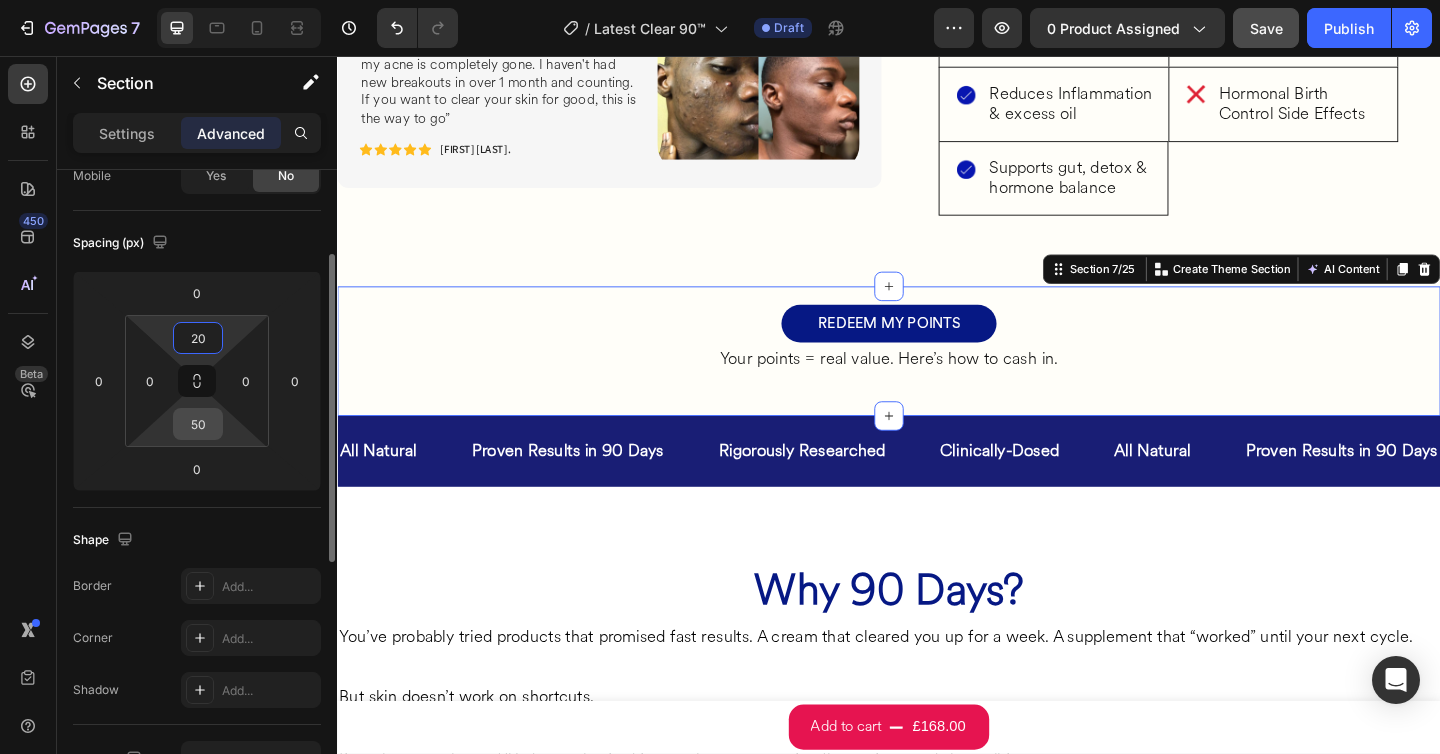 type on "20" 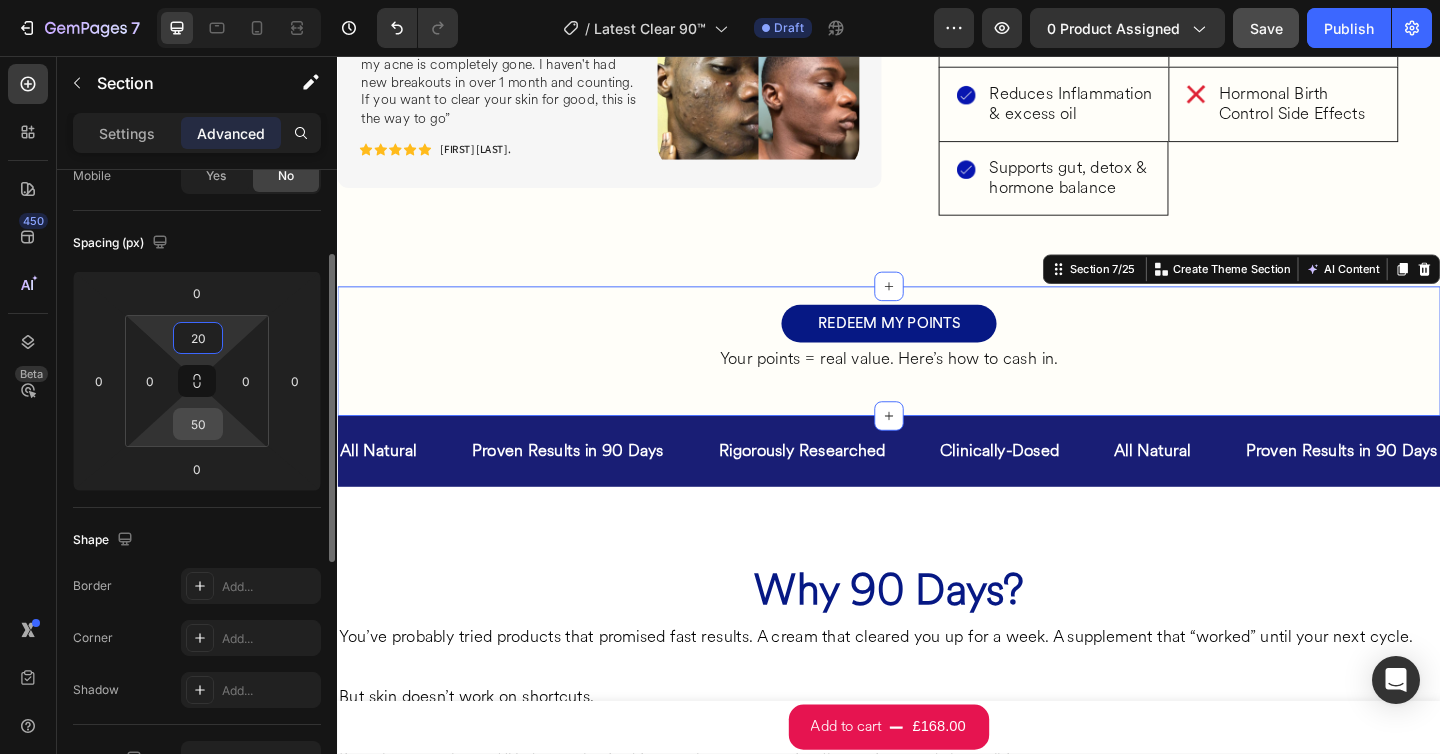 click on "50" at bounding box center (198, 424) 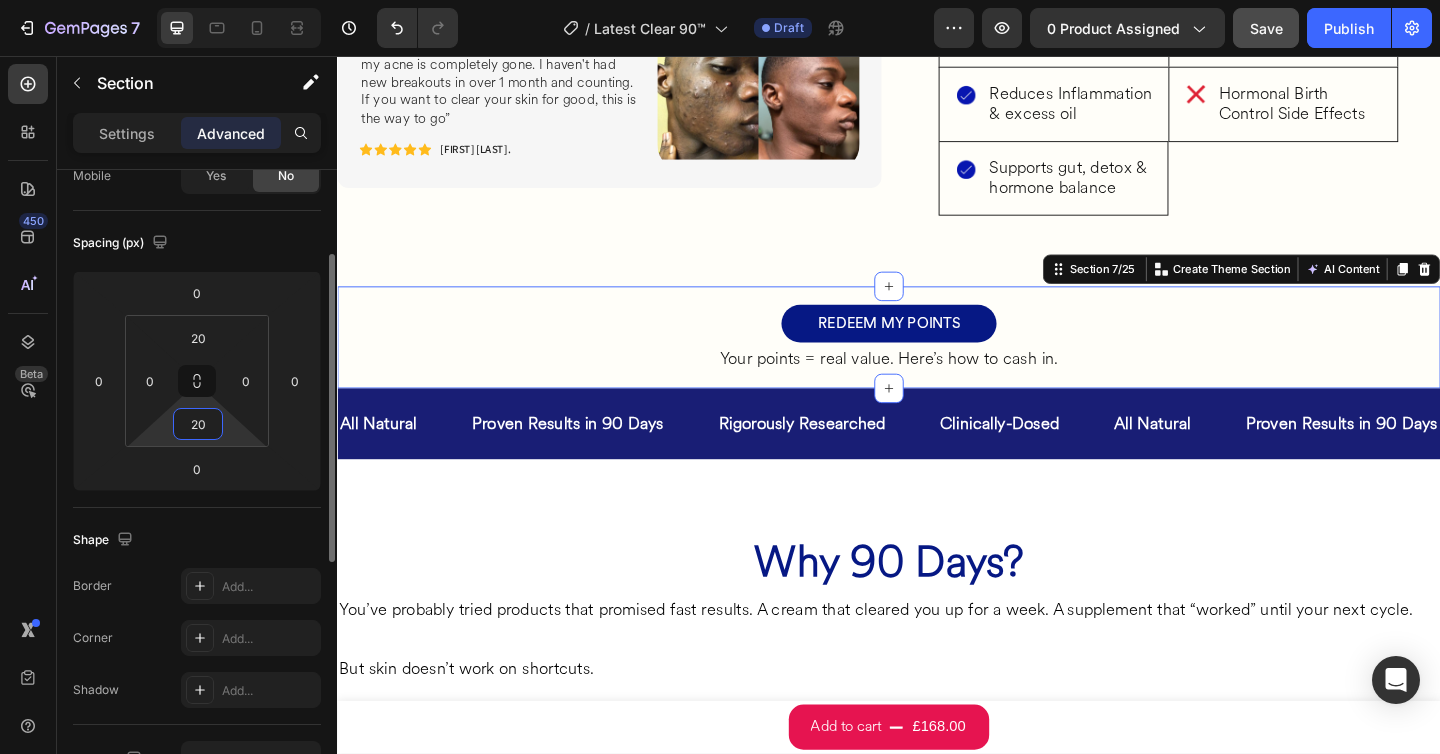 type on "20" 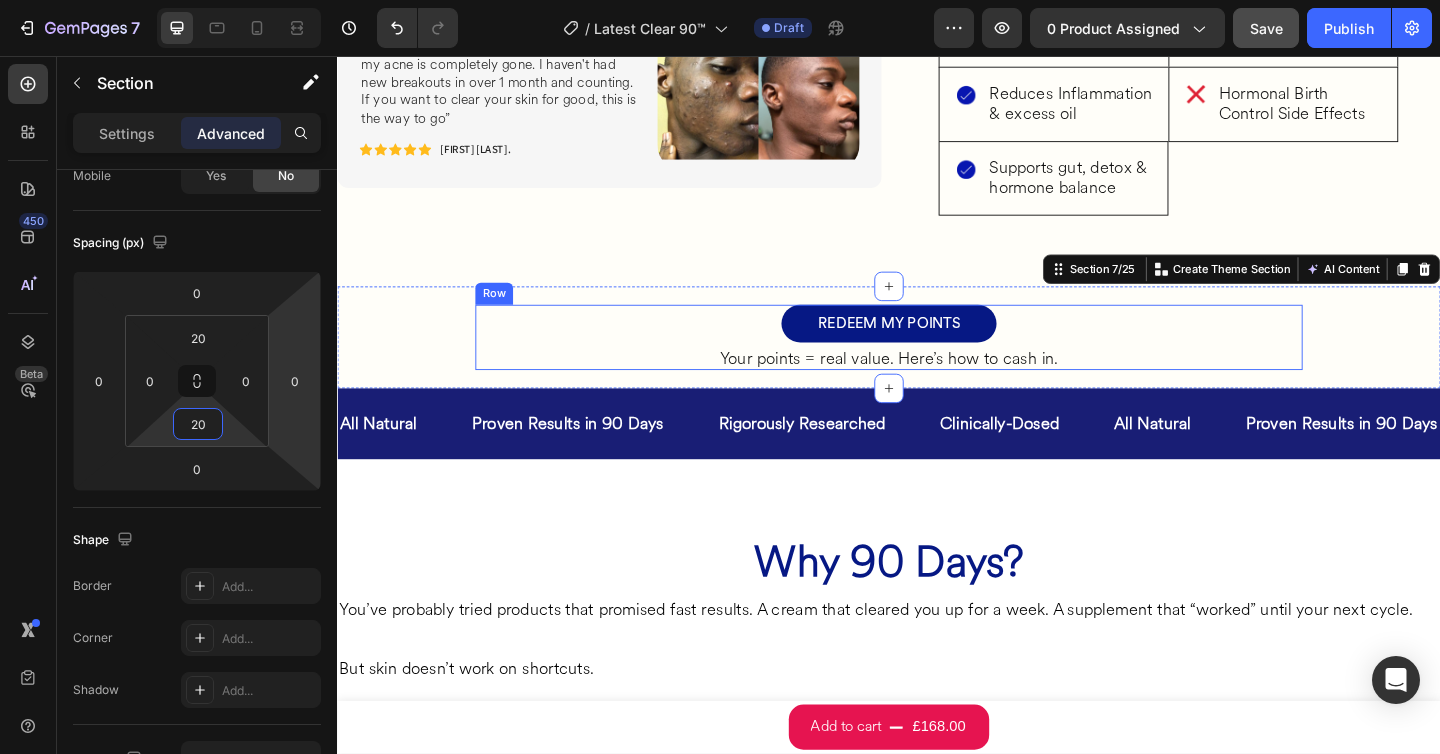 click on "REDEEM MY POINTS Button" at bounding box center (937, 350) 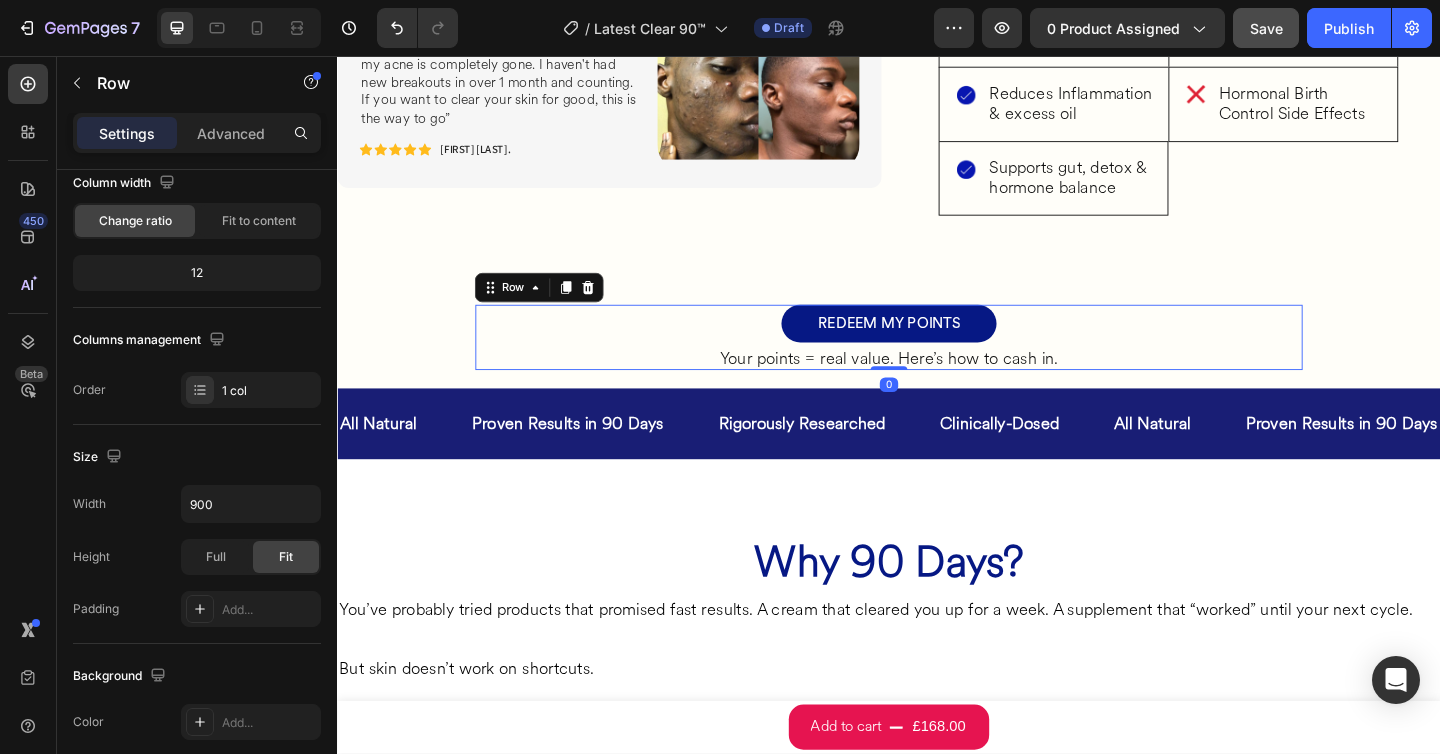 scroll, scrollTop: 0, scrollLeft: 0, axis: both 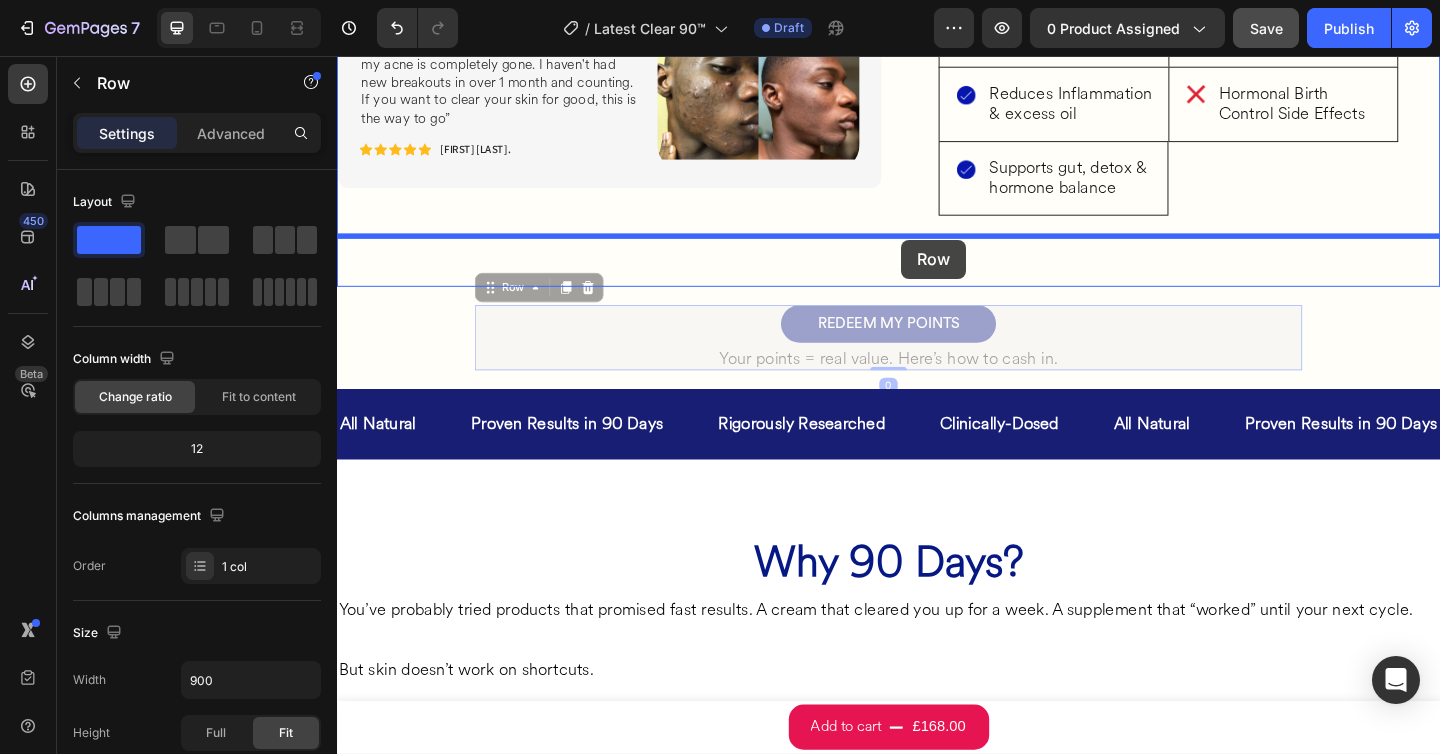 drag, startPoint x: 519, startPoint y: 280, endPoint x: 951, endPoint y: 256, distance: 432.66617 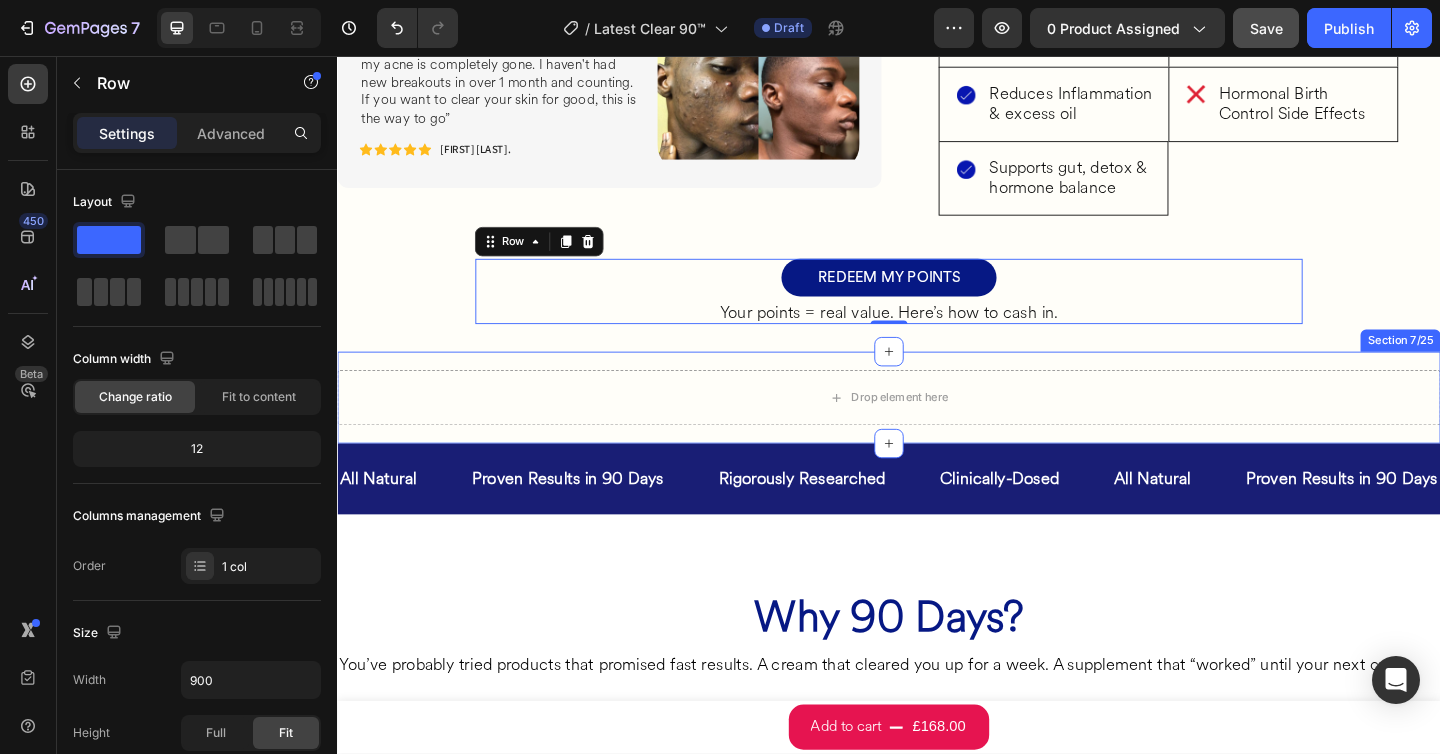 click on "Drop element here Section 7/25" at bounding box center [937, 428] 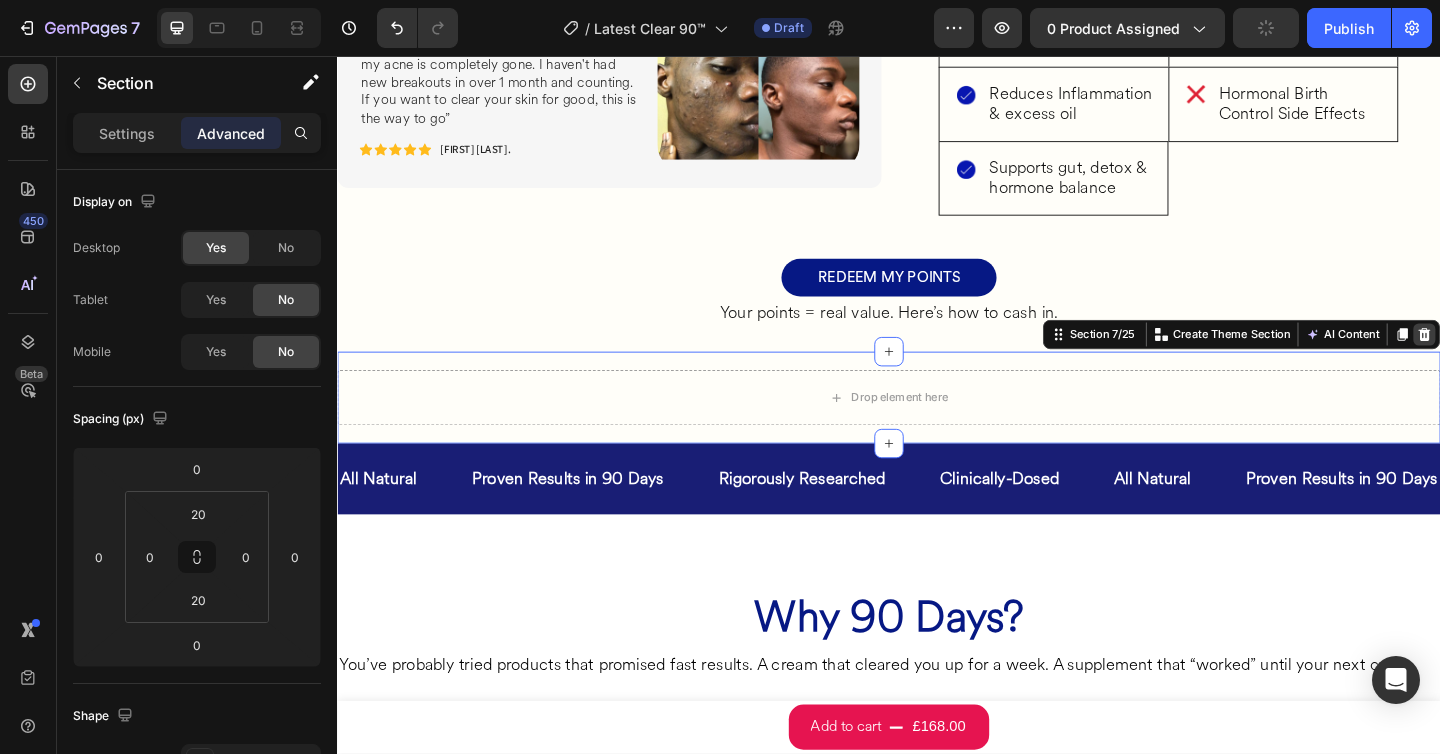click 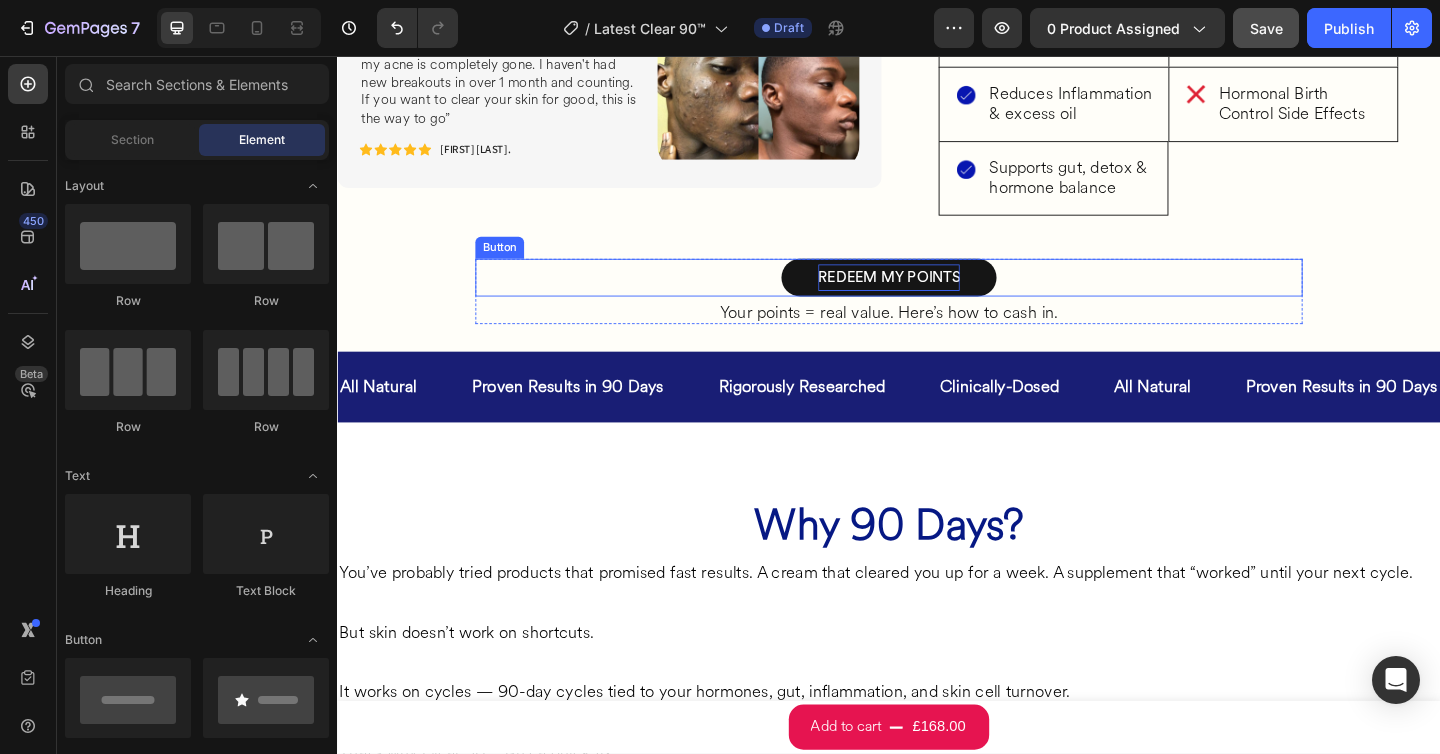 click on "REDEEM MY POINTS" at bounding box center [937, 297] 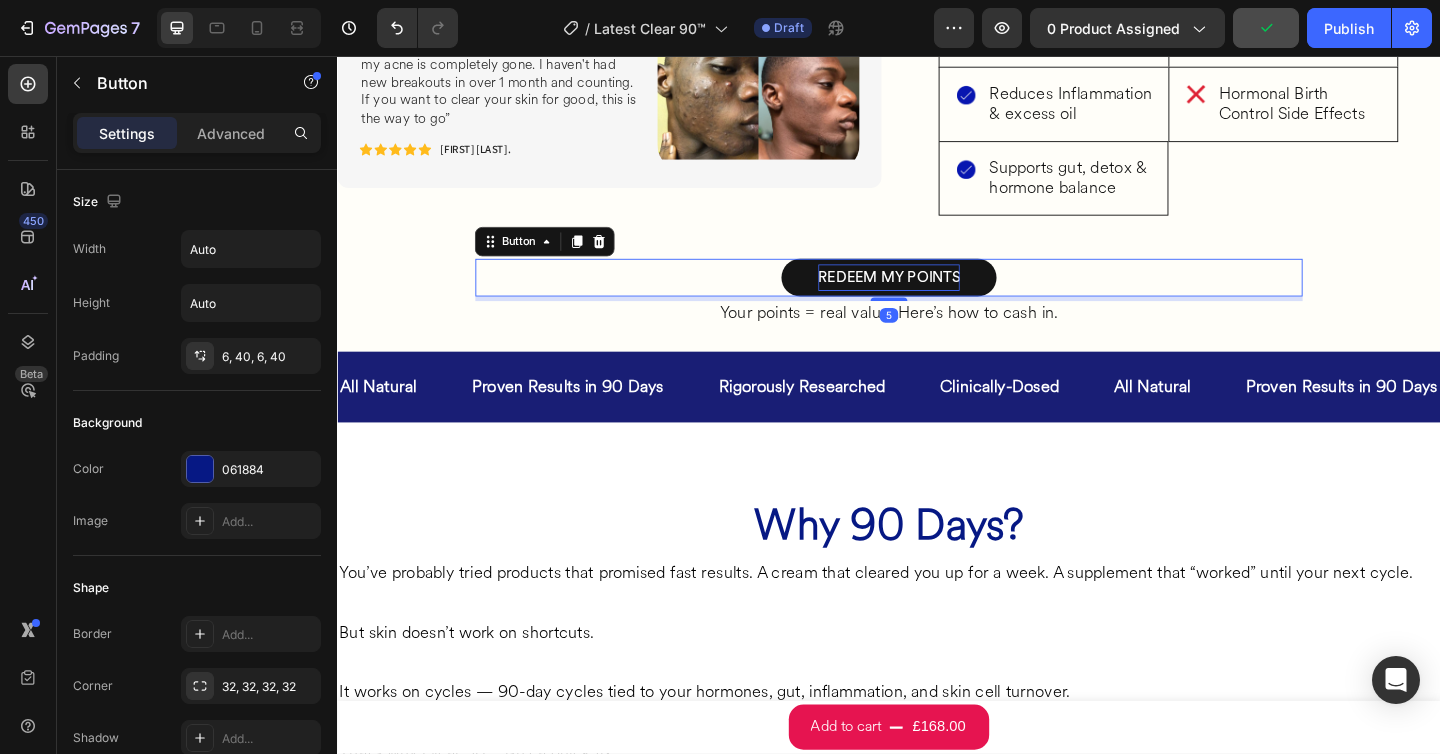 click on "REDEEM MY POINTS" at bounding box center (937, 297) 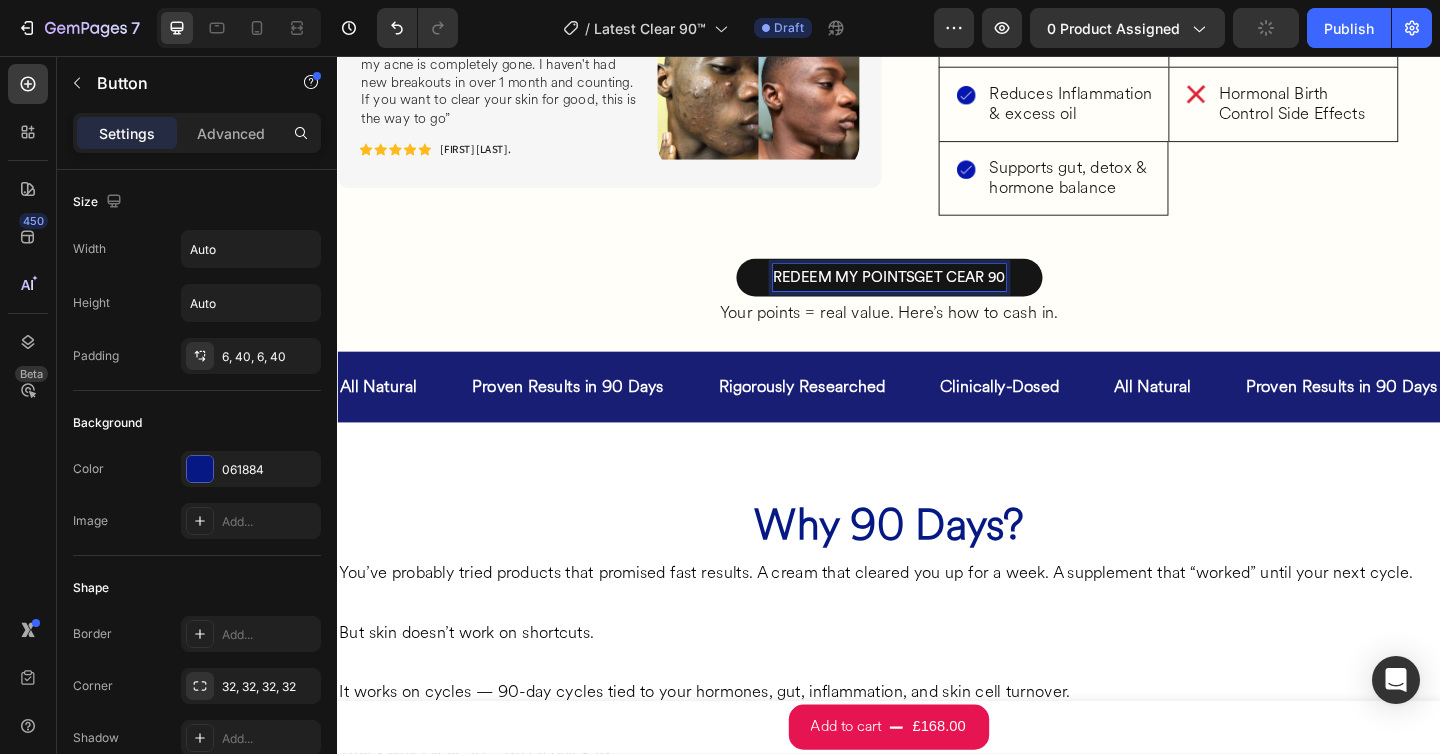 click on "REDEEM MY POINTSGET CEAR 90" at bounding box center (937, 297) 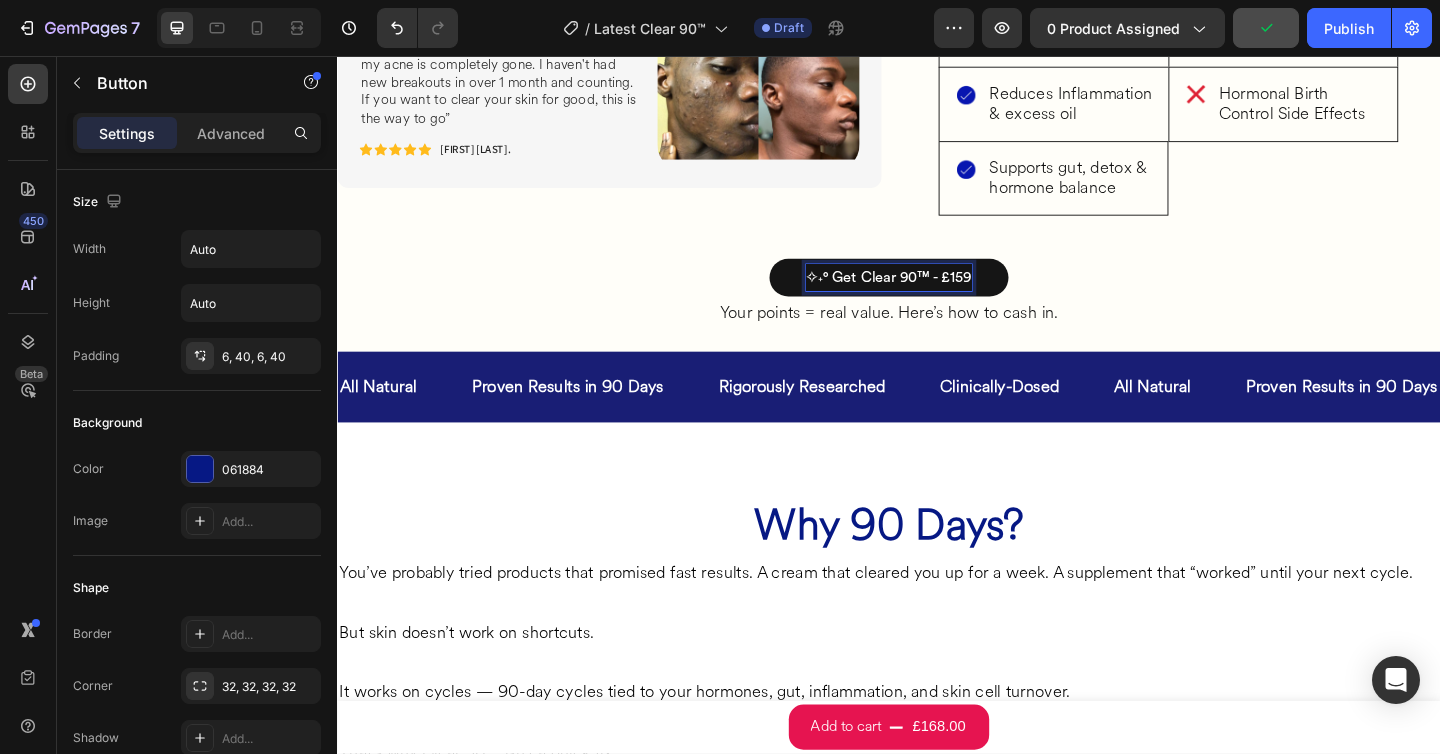 click on "✧˖° Get Clear 90™ - £159 Button   5" at bounding box center [937, 297] 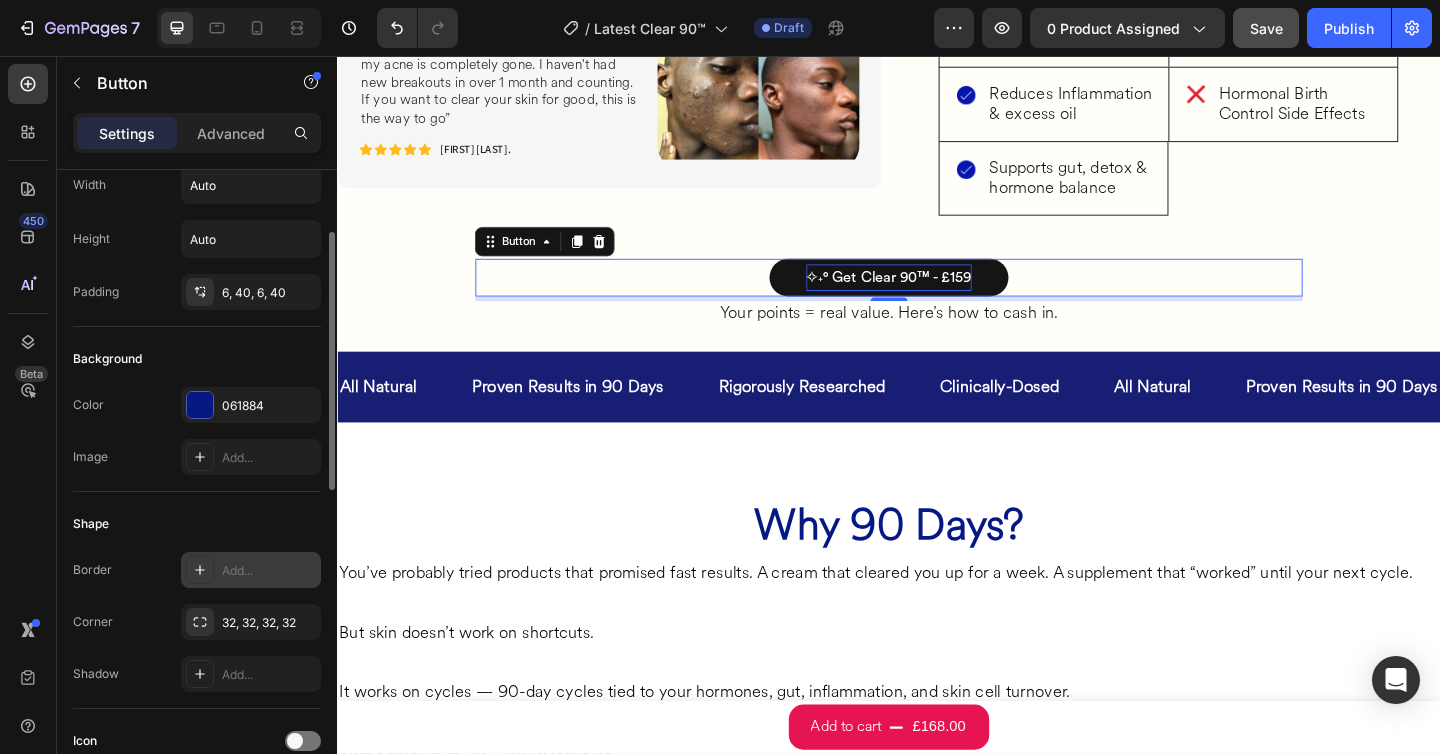 scroll, scrollTop: 111, scrollLeft: 0, axis: vertical 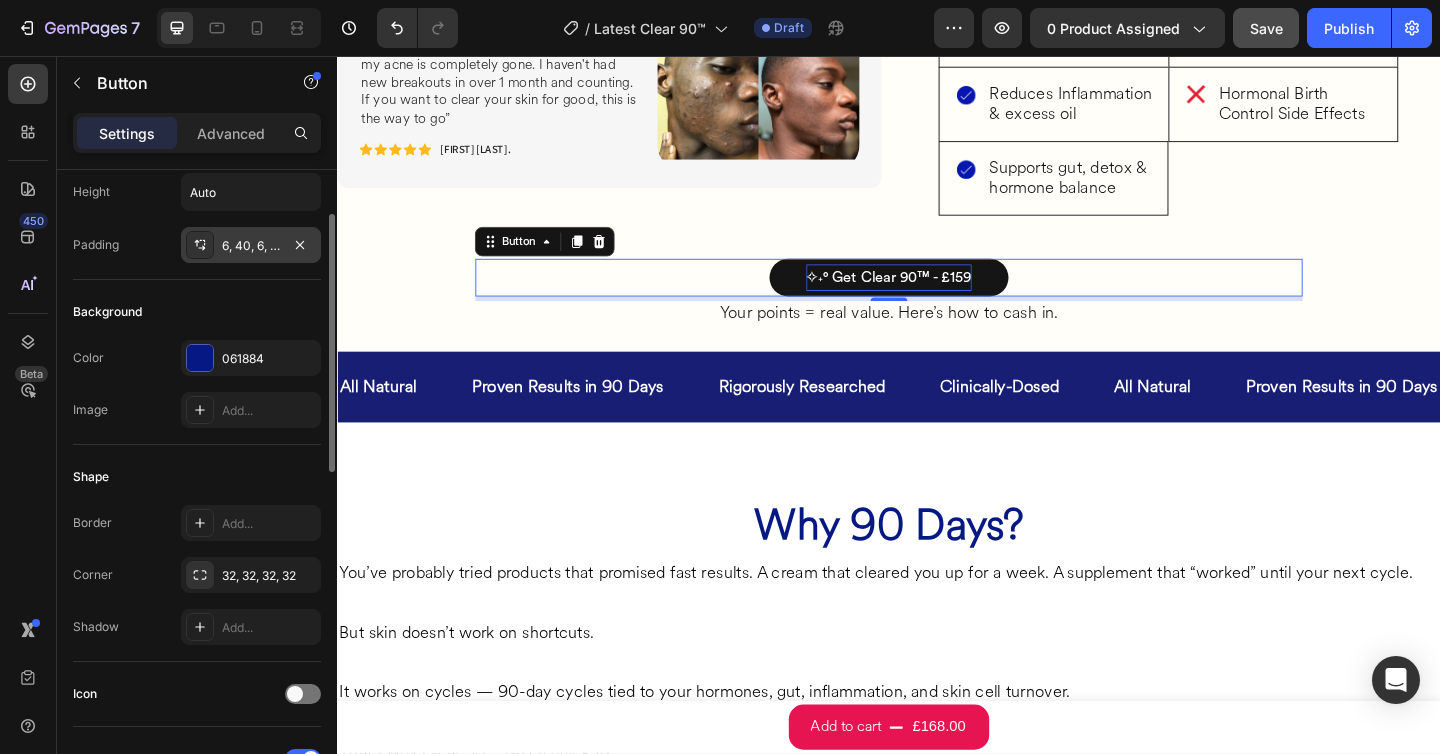 click on "6, 40, 6, 40" at bounding box center (251, 246) 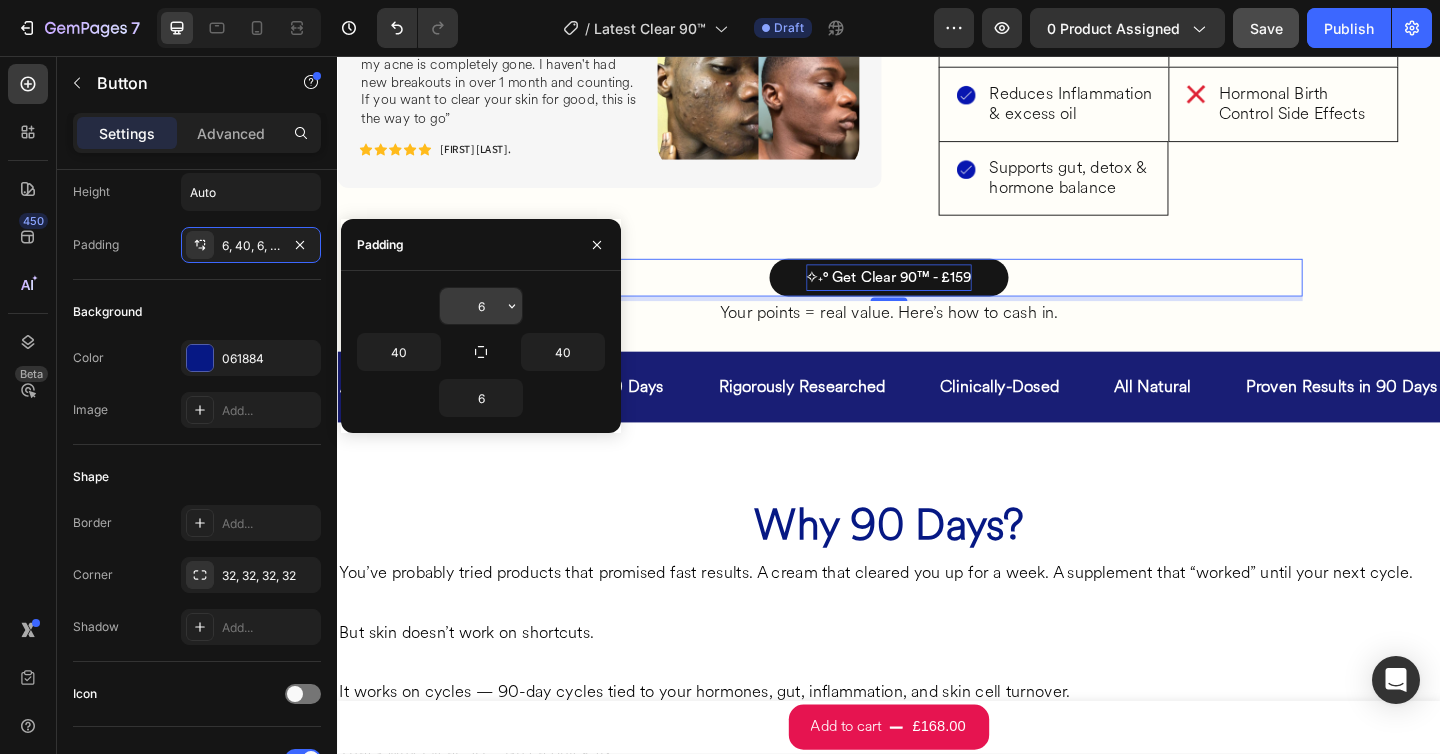 click on "6" at bounding box center [481, 306] 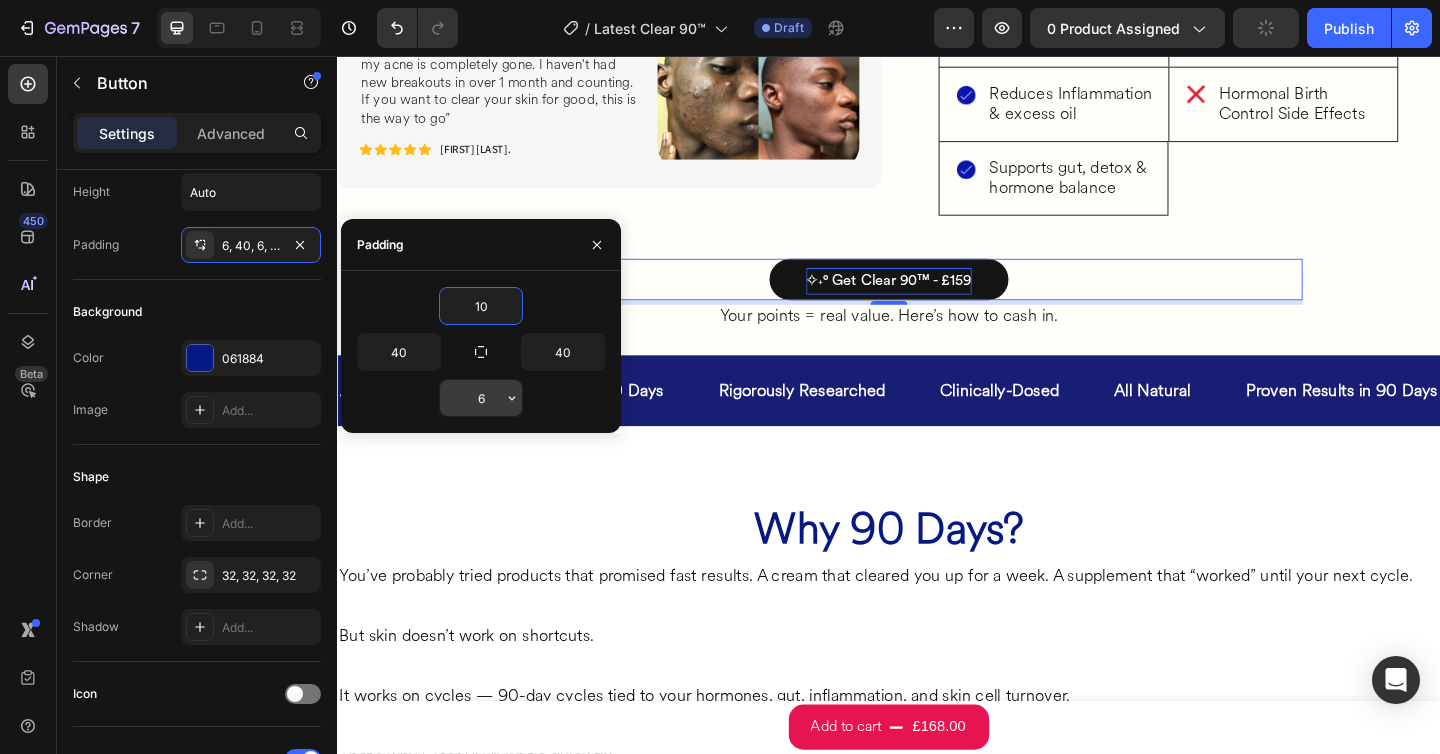 type on "10" 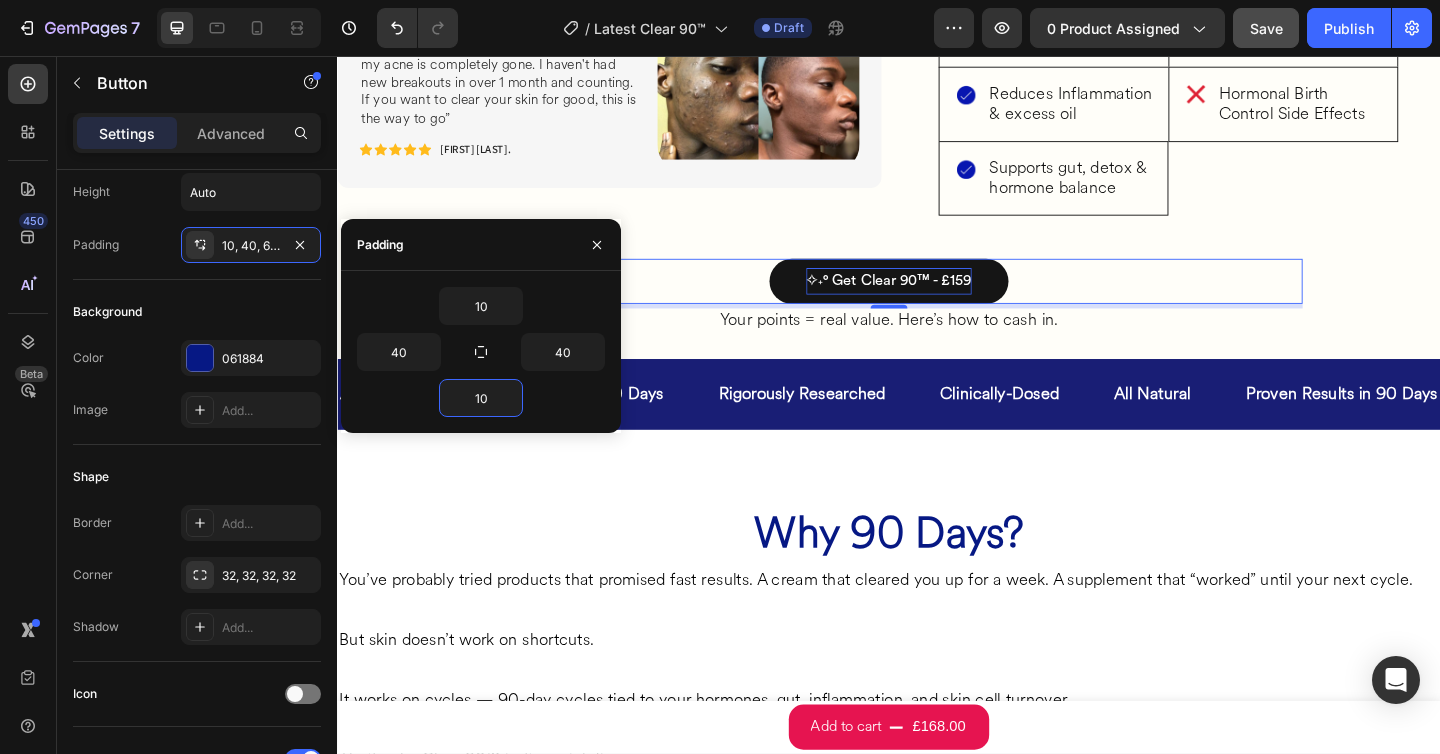 type on "10" 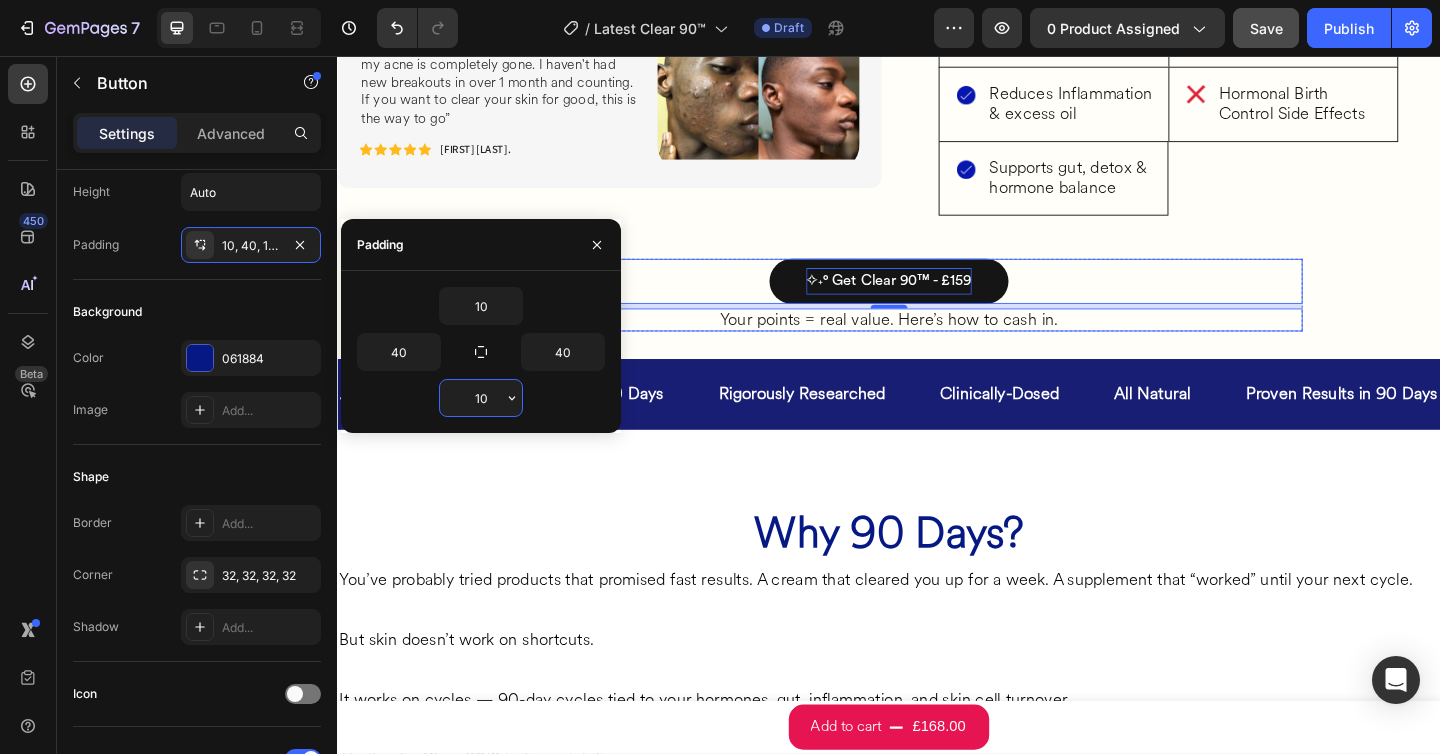 click on "Your points = real value. Here’s how to cash in." at bounding box center (937, 344) 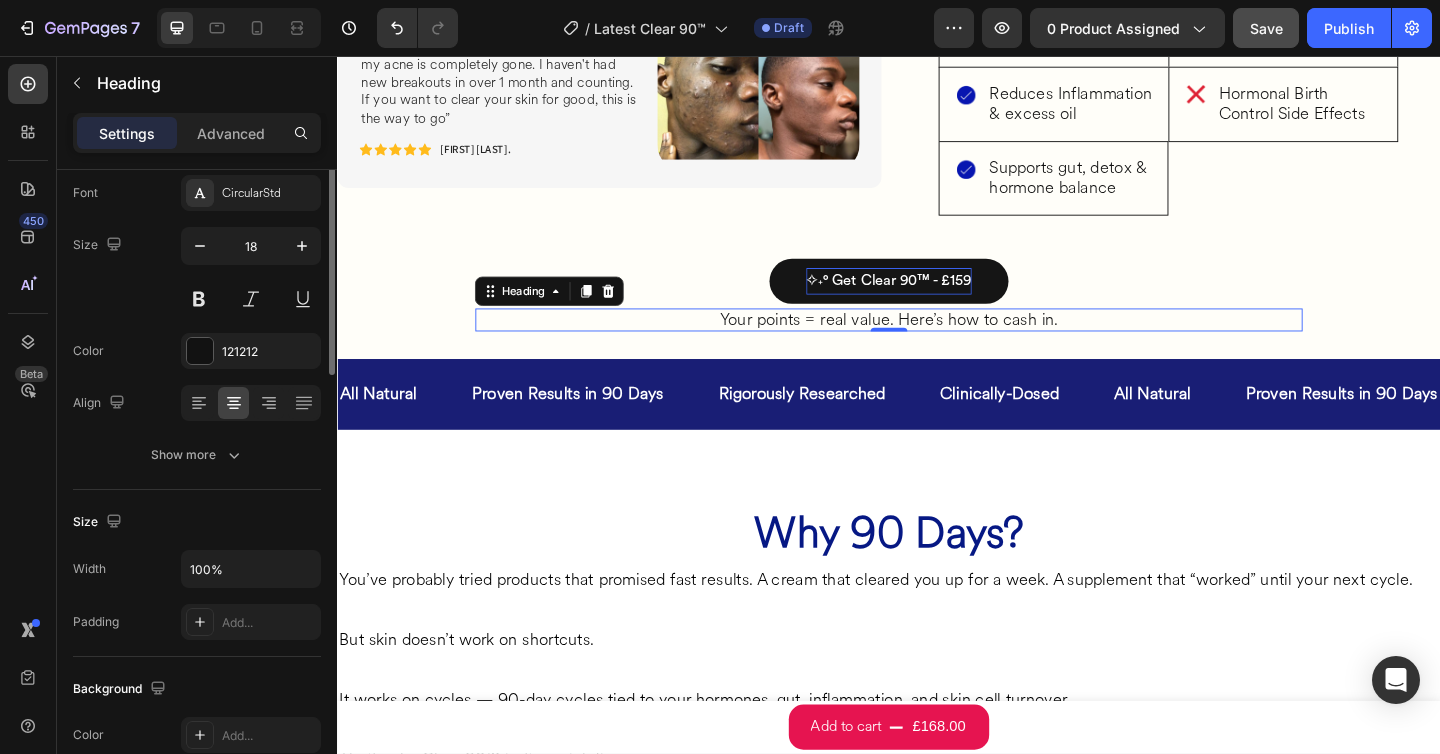 scroll, scrollTop: 0, scrollLeft: 0, axis: both 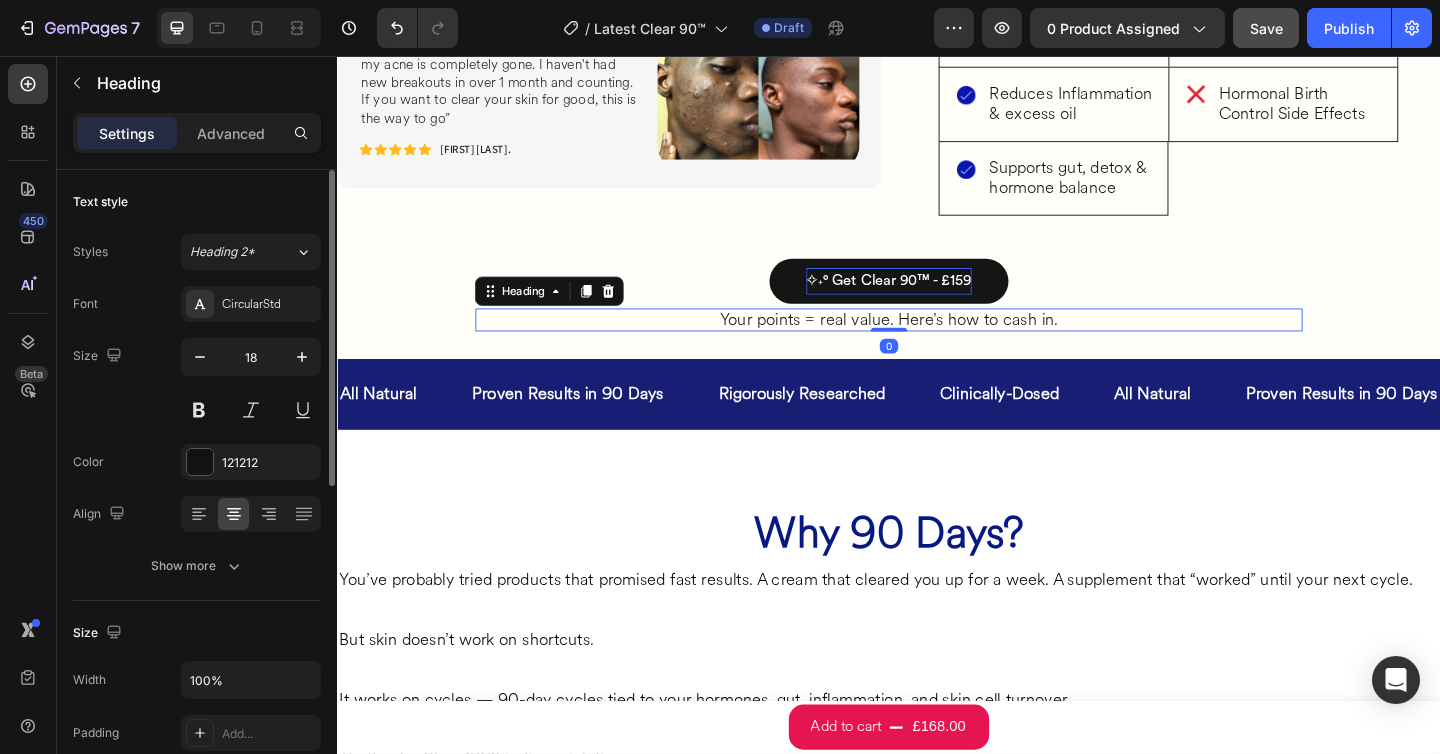 click on "Your points = real value. Here’s how to cash in." at bounding box center [937, 344] 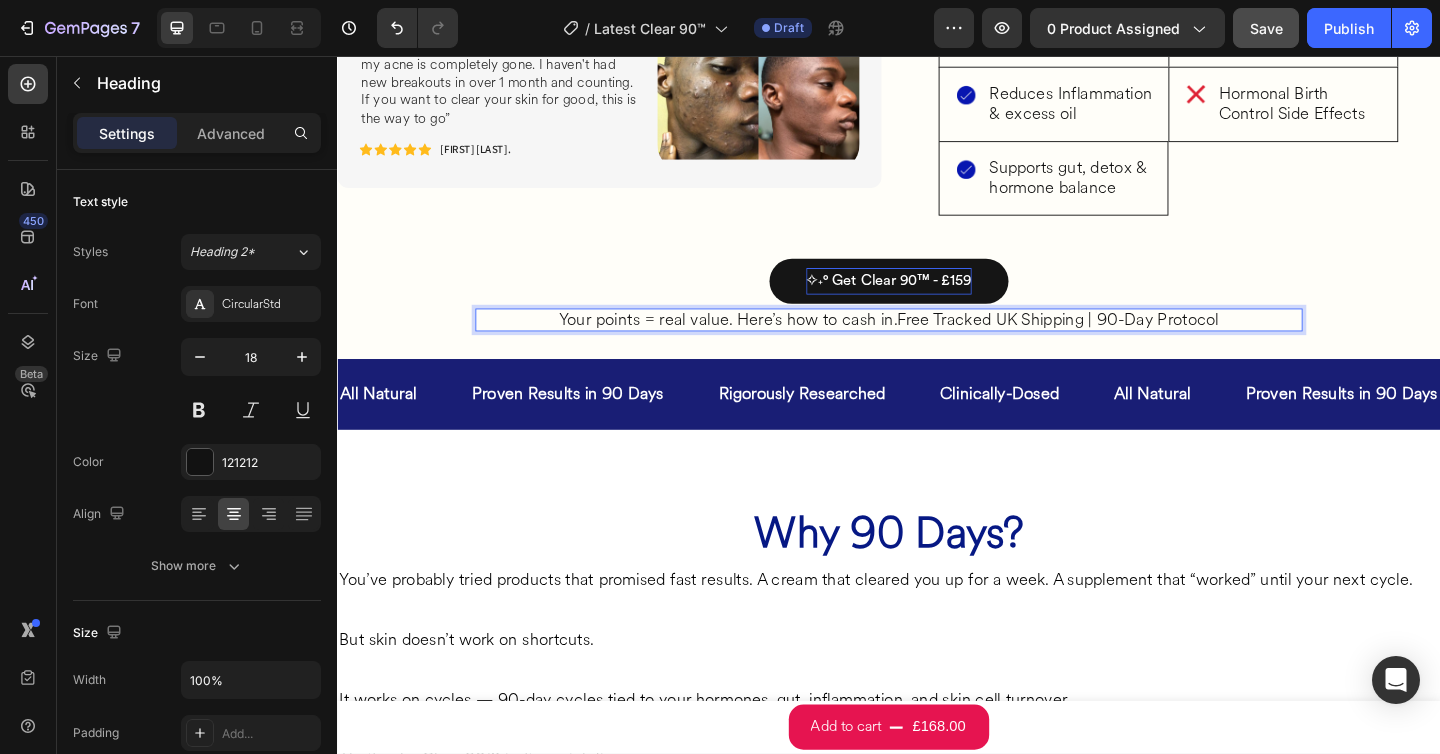 click on "Your points = real value. Here’s how to cash in.Free Tracked UK Shipping | 90-Day Protocol" at bounding box center (937, 344) 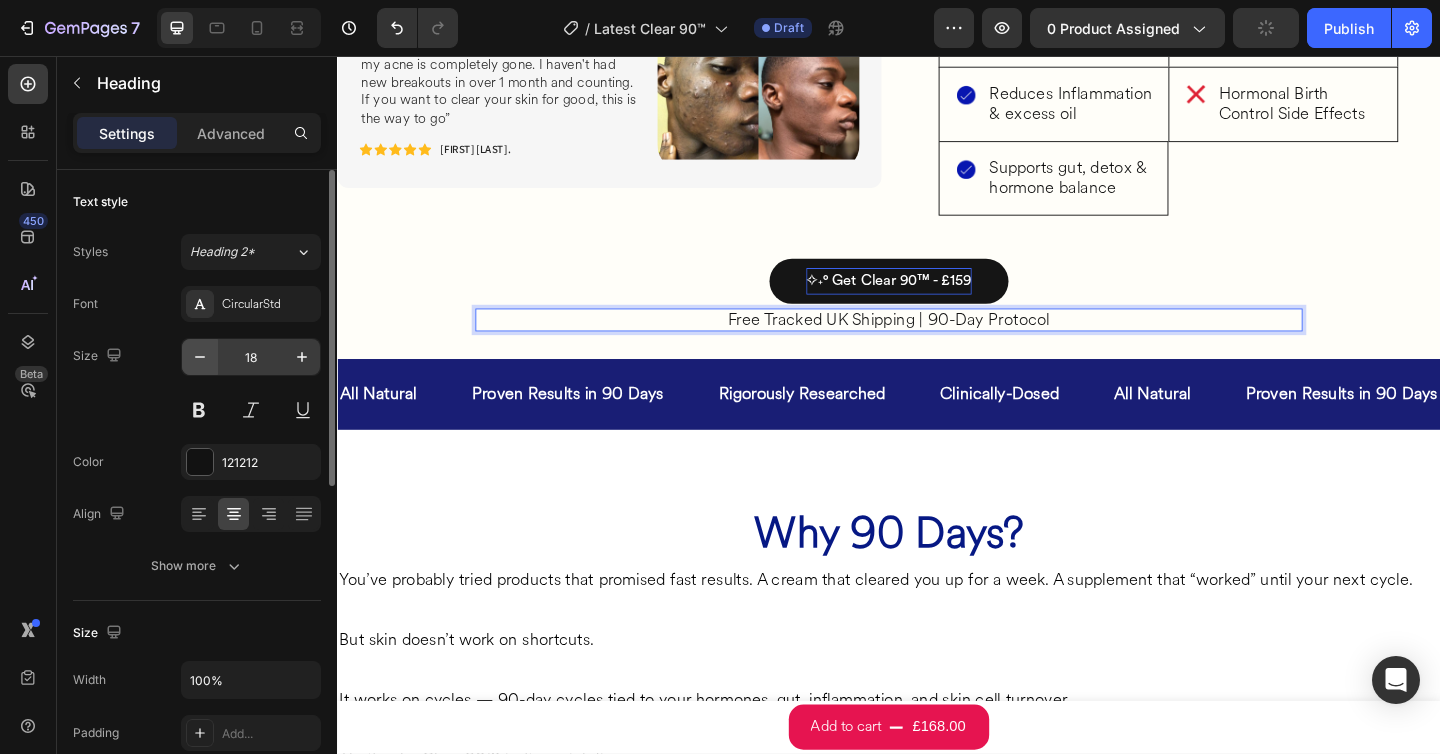 click 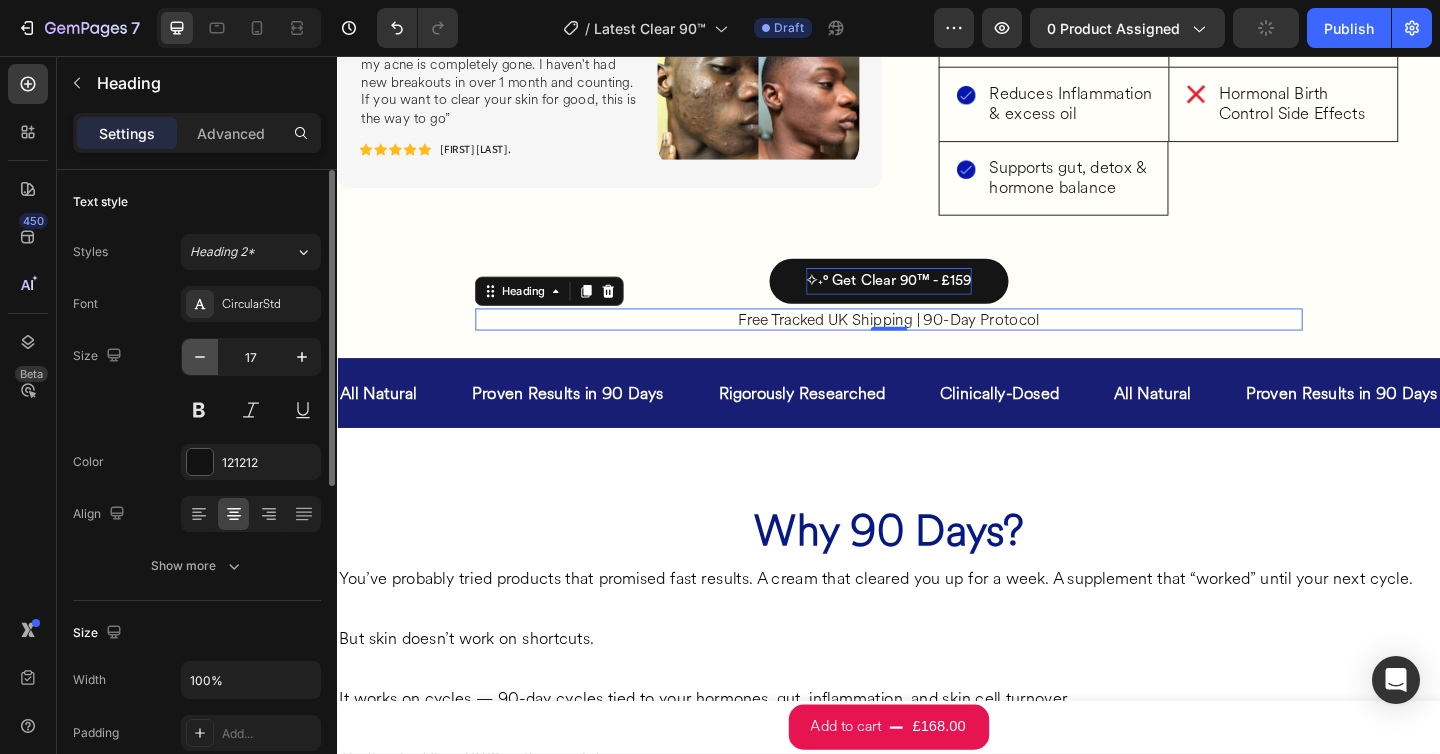 click at bounding box center [200, 357] 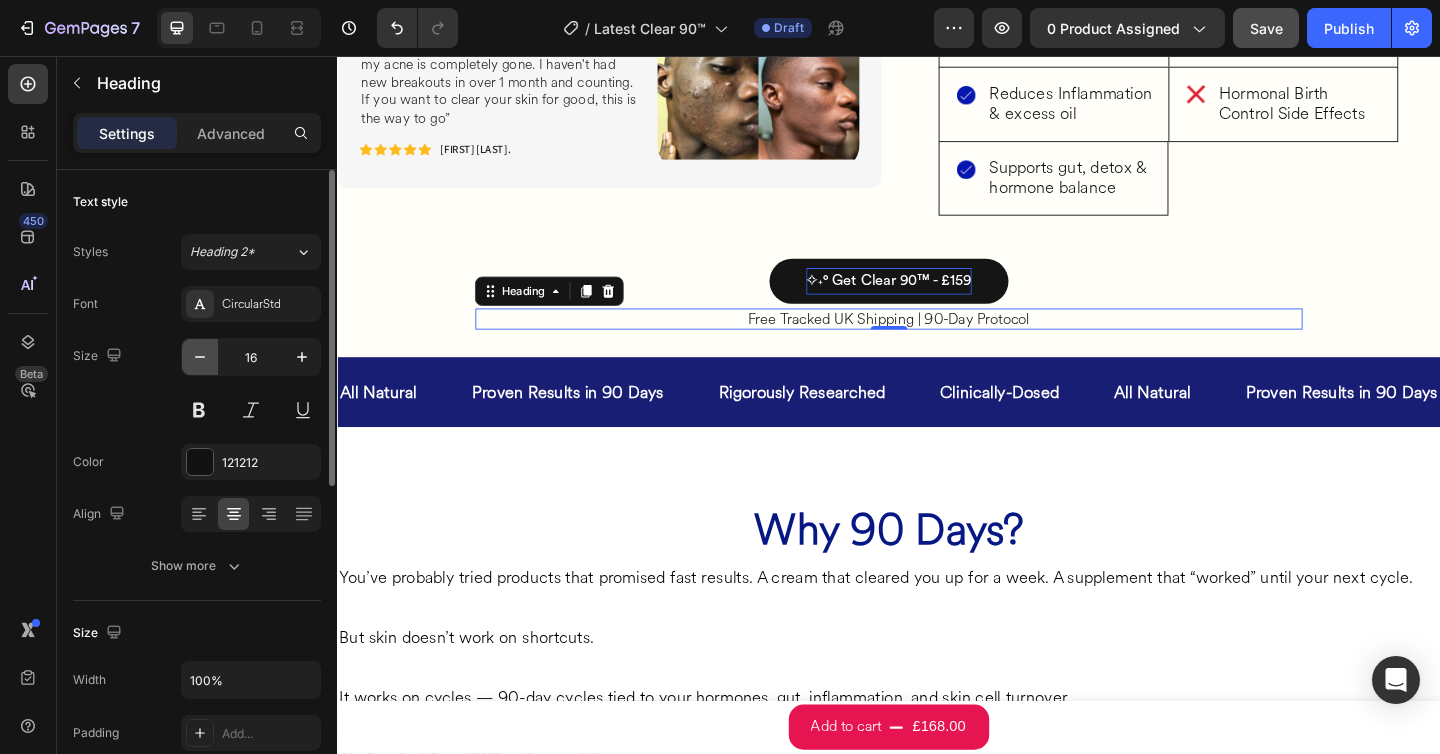 click at bounding box center [200, 357] 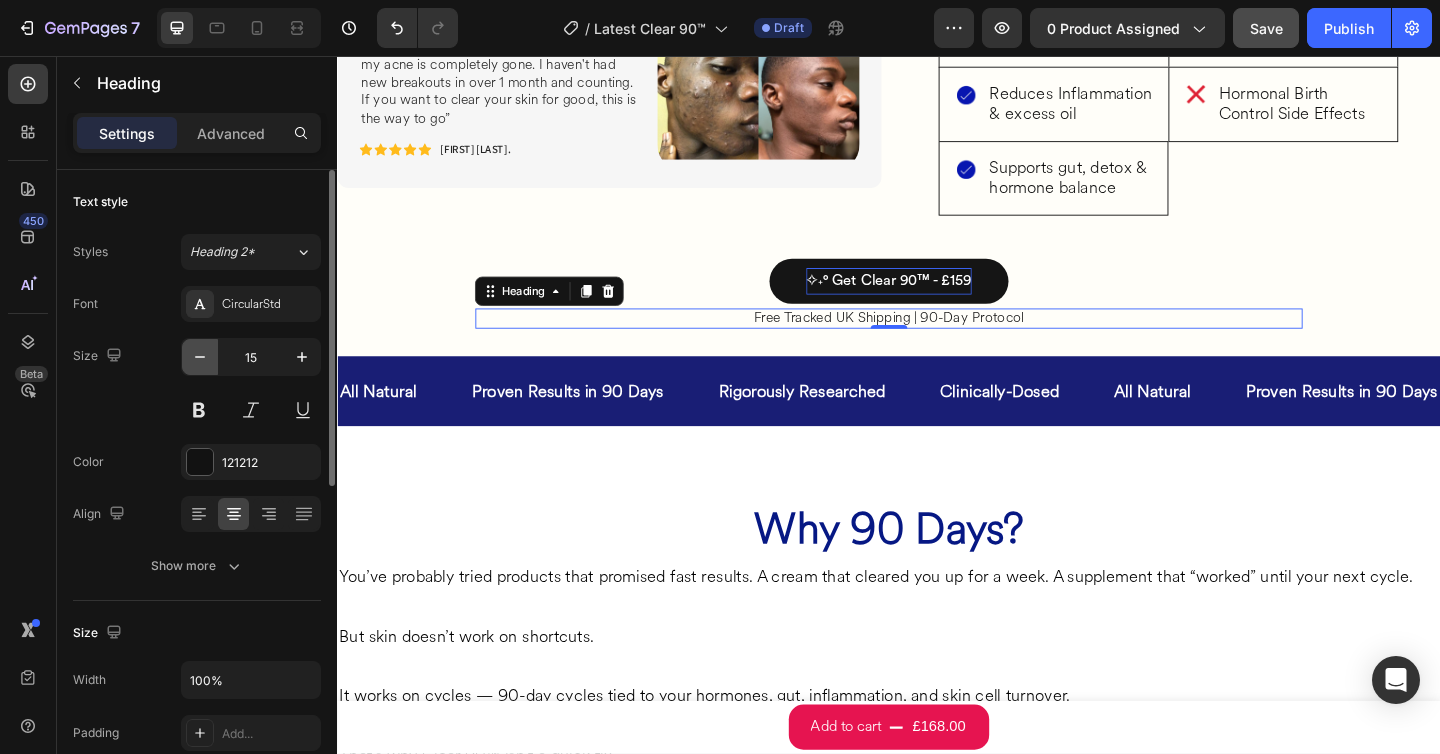 click at bounding box center (200, 357) 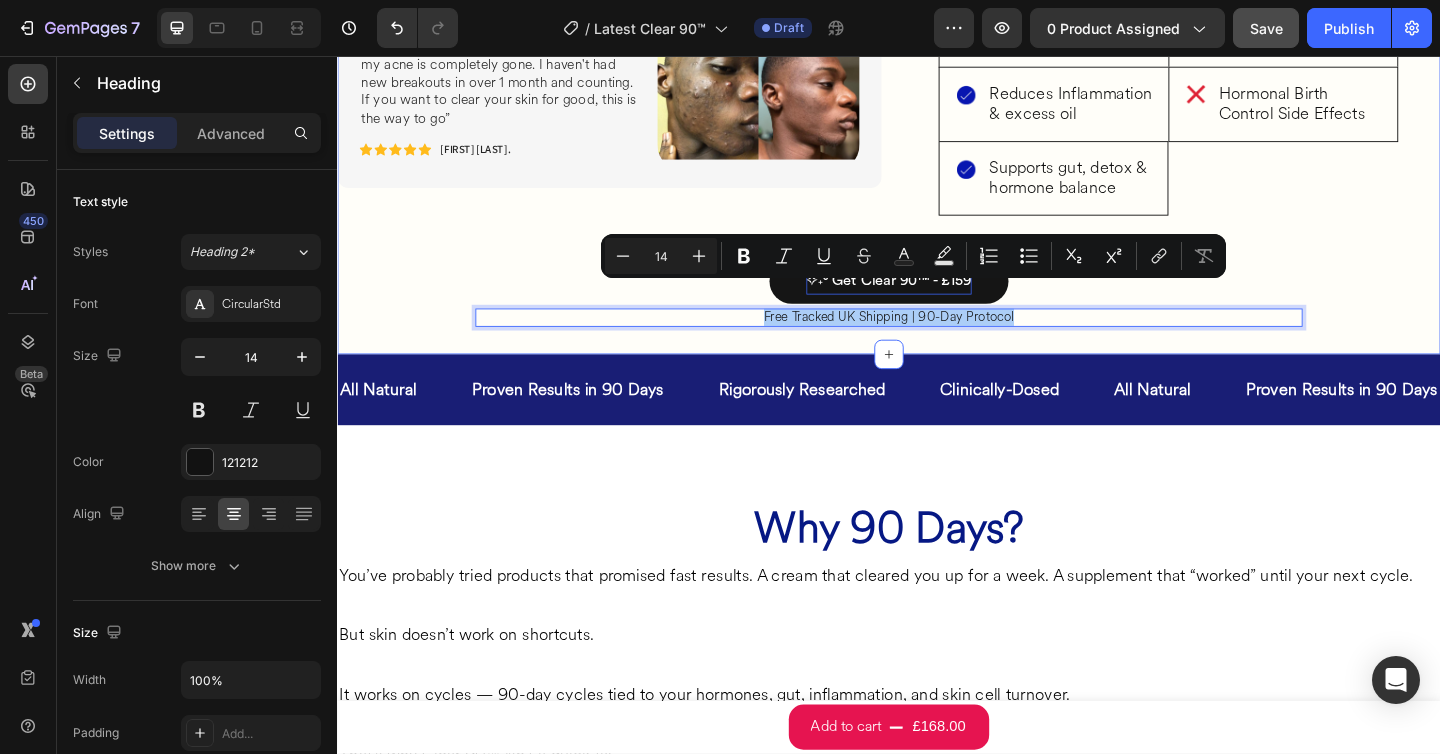 click on "What’s Inside Your Clear 90™ Box Heading Image 3 Bottles of Clear Skin Food™ (120 capsules each – 90-day supply) Heading Row Image 3 Packs of PMS Food™™ (30 softgels each – 90-day supply) Heading Row Image FREE Tracked UK Shipping Heading Row Two targeted blends. One complete skin reset. Tackle oil, hormones, and inflammation where it starts - inside. Heading Row ⁠⁠⁠⁠⁠⁠⁠ You Get All This Heading Row Image Clears Stubborn, recurring Breakouts Heading Row Row Image Fade dark spots & acne marks Heading Row Row Image Eases PMS symptoms   Heading Row Row Image Reduces Inflammation & excess oil Heading Row Row Image Supports gut, detox & hormone balance Heading Row Row ⁠⁠⁠⁠⁠⁠⁠ Replaces All This Heading Row Image OTC Acne Supplements – £100+ Heading Row Row Image PMS Pills & Painkillers – £50+ Heading Row Row Image Expensive Skincare – £200+ Heading Row Row Image Hormonal Birth Control Side Effects Heading Row Row Row Row Image Text Block Icon Icon Icon Icon Icon" at bounding box center (937, -139) 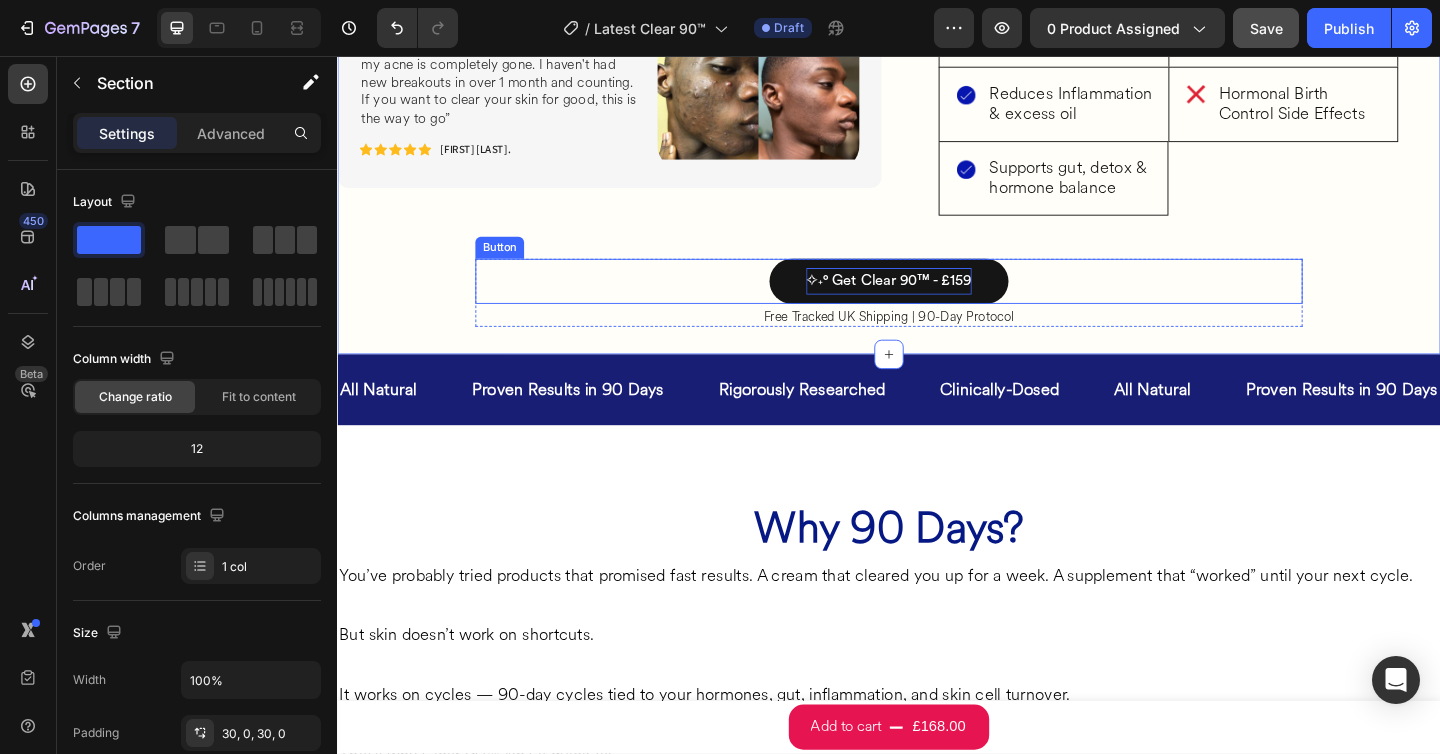 click on "✧˖° Get Clear 90™ - £159 Button" at bounding box center (937, 301) 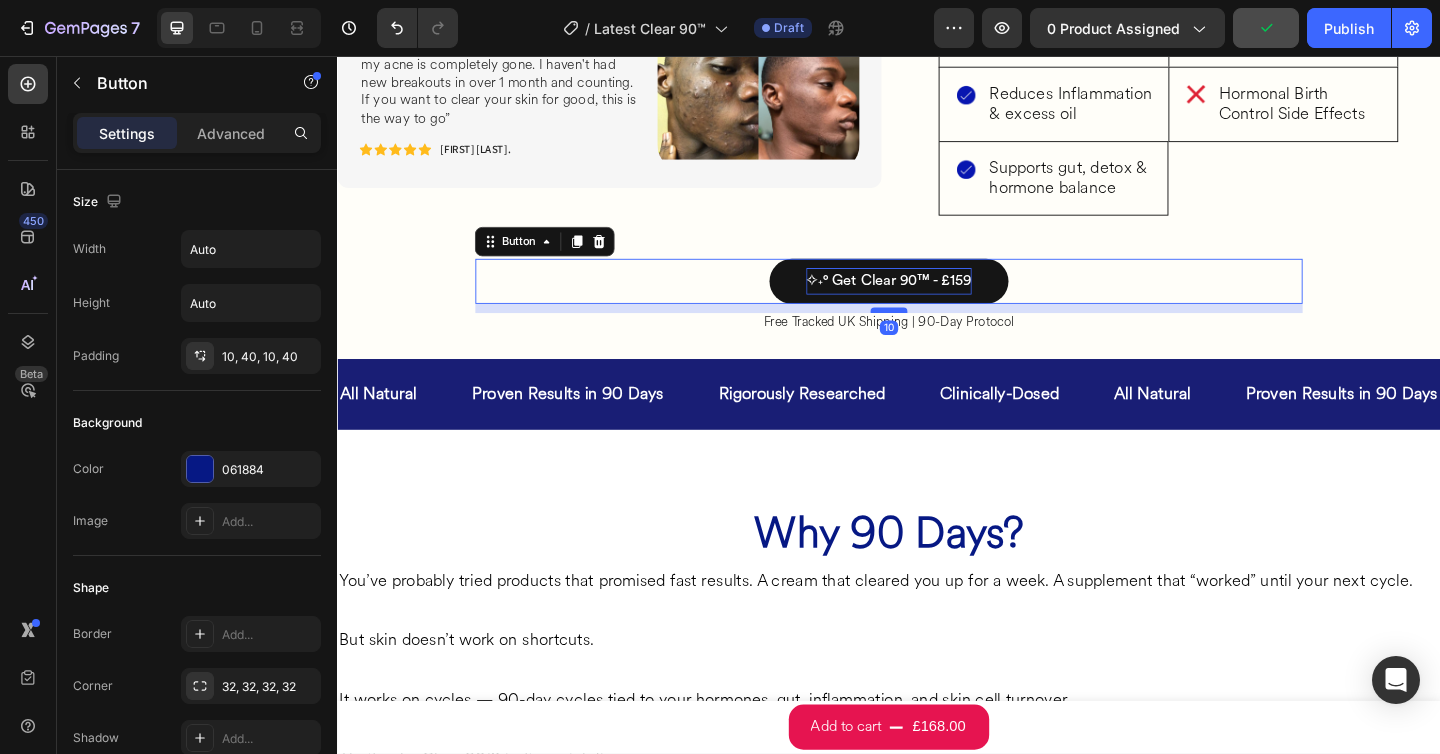 click at bounding box center [937, 333] 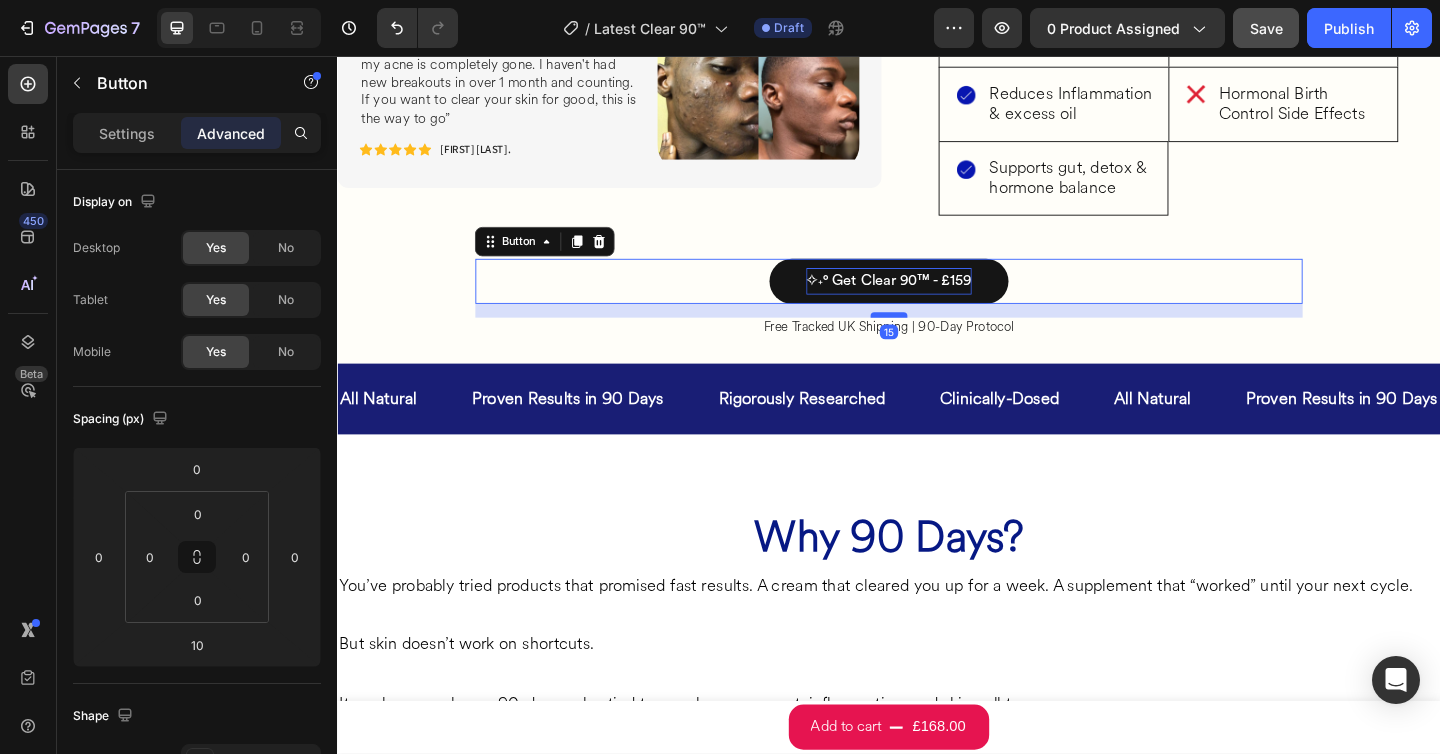 click at bounding box center (937, 338) 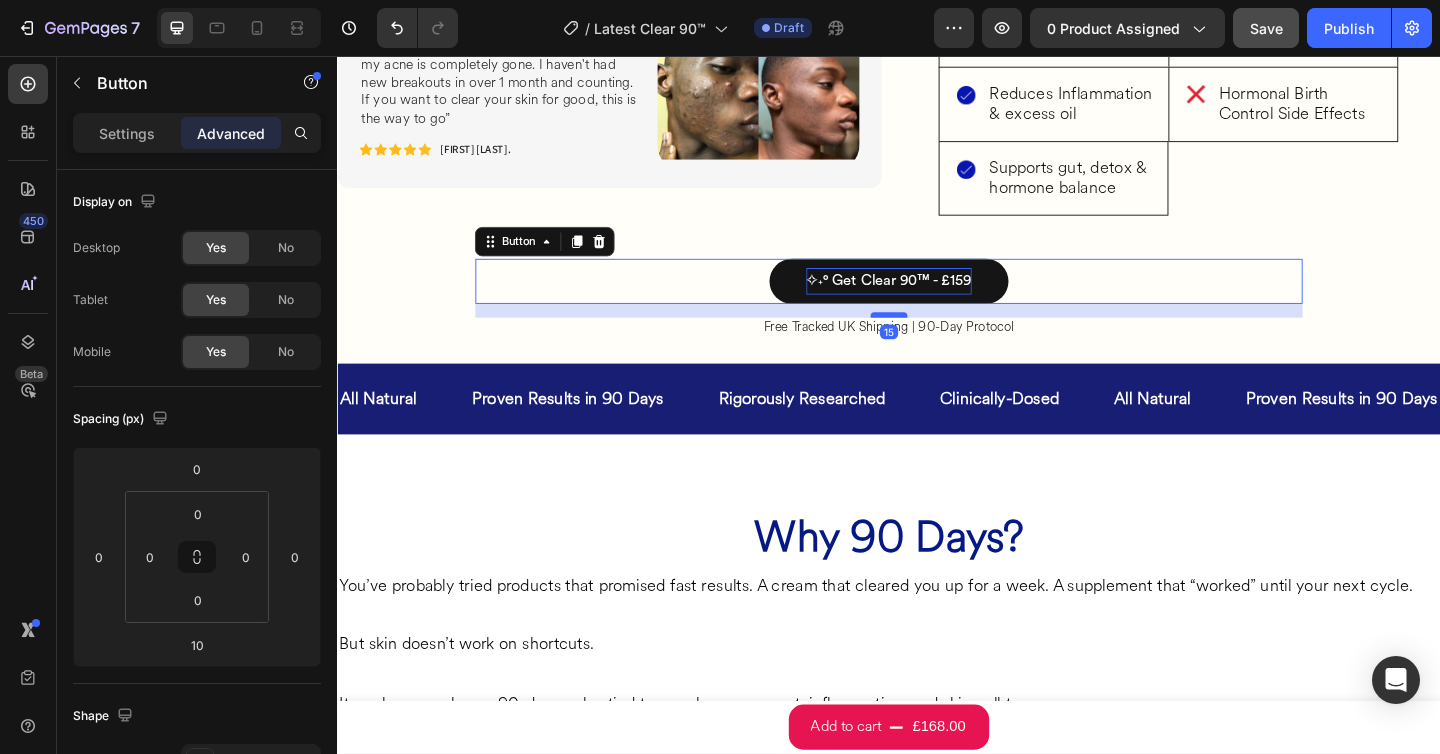type on "15" 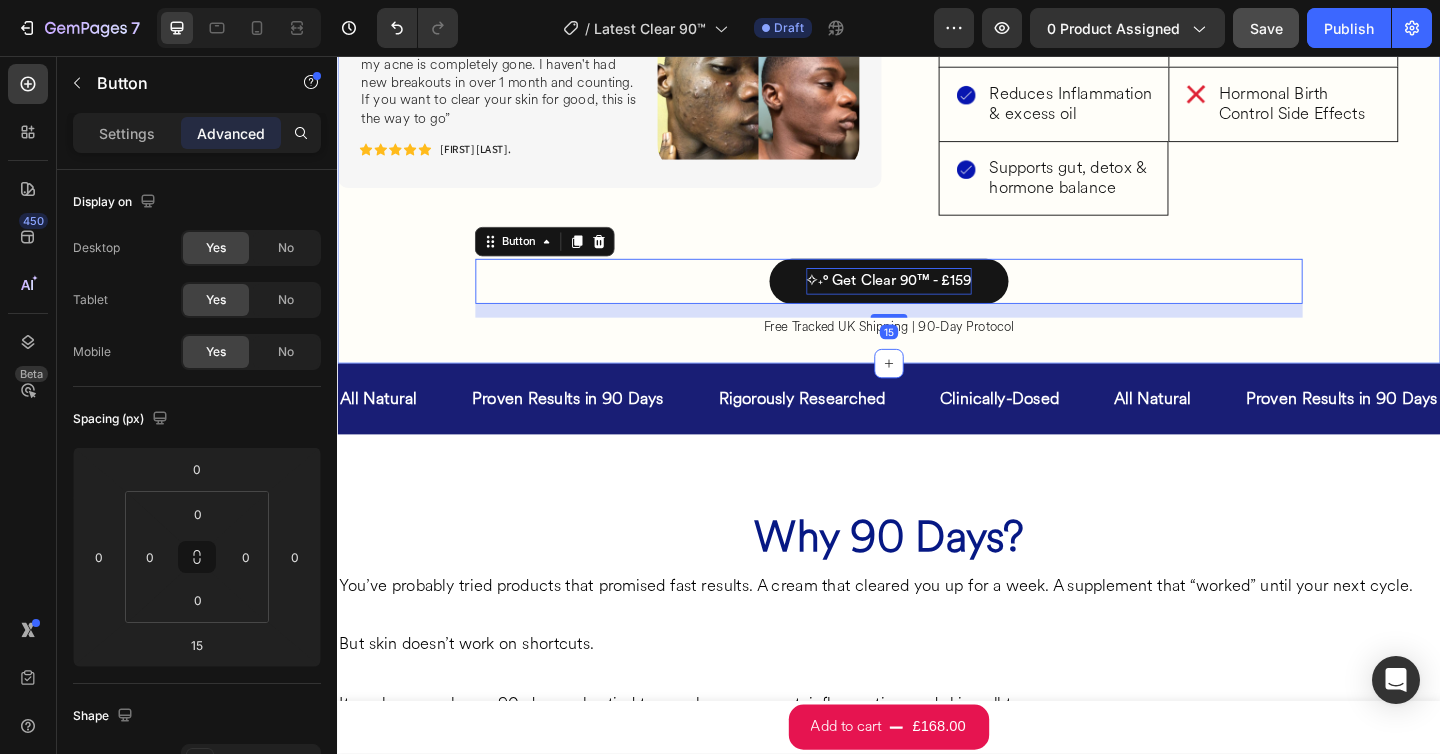click on "What’s Inside Your Clear 90™ Box Heading Image 3 Bottles of Clear Skin Food™ (120 capsules each – 90-day supply) Heading Row Image 3 Packs of PMS Food™™ (30 softgels each – 90-day supply) Heading Row Image FREE Tracked UK Shipping Heading Row Two targeted blends. One complete skin reset. Tackle oil, hormones, and inflammation where it starts - inside. Heading Row ⁠⁠⁠⁠⁠⁠⁠ You Get All This Heading Row Image Clears Stubborn, recurring Breakouts Heading Row Row Image Fade dark spots & acne marks Heading Row Row Image Eases PMS symptoms   Heading Row Row Image Reduces Inflammation & excess oil Heading Row Row Image Supports gut, detox & hormone balance Heading Row Row ⁠⁠⁠⁠⁠⁠⁠ Replaces All This Heading Row Image OTC Acne Supplements – £100+ Heading Row Row Image PMS Pills & Painkillers – £50+ Heading Row Row Image Expensive Skincare – £200+ Heading Row Row Image Hormonal Birth Control Side Effects Heading Row Row Row Row Image Text Block Icon Icon Icon Icon Icon" at bounding box center (937, -134) 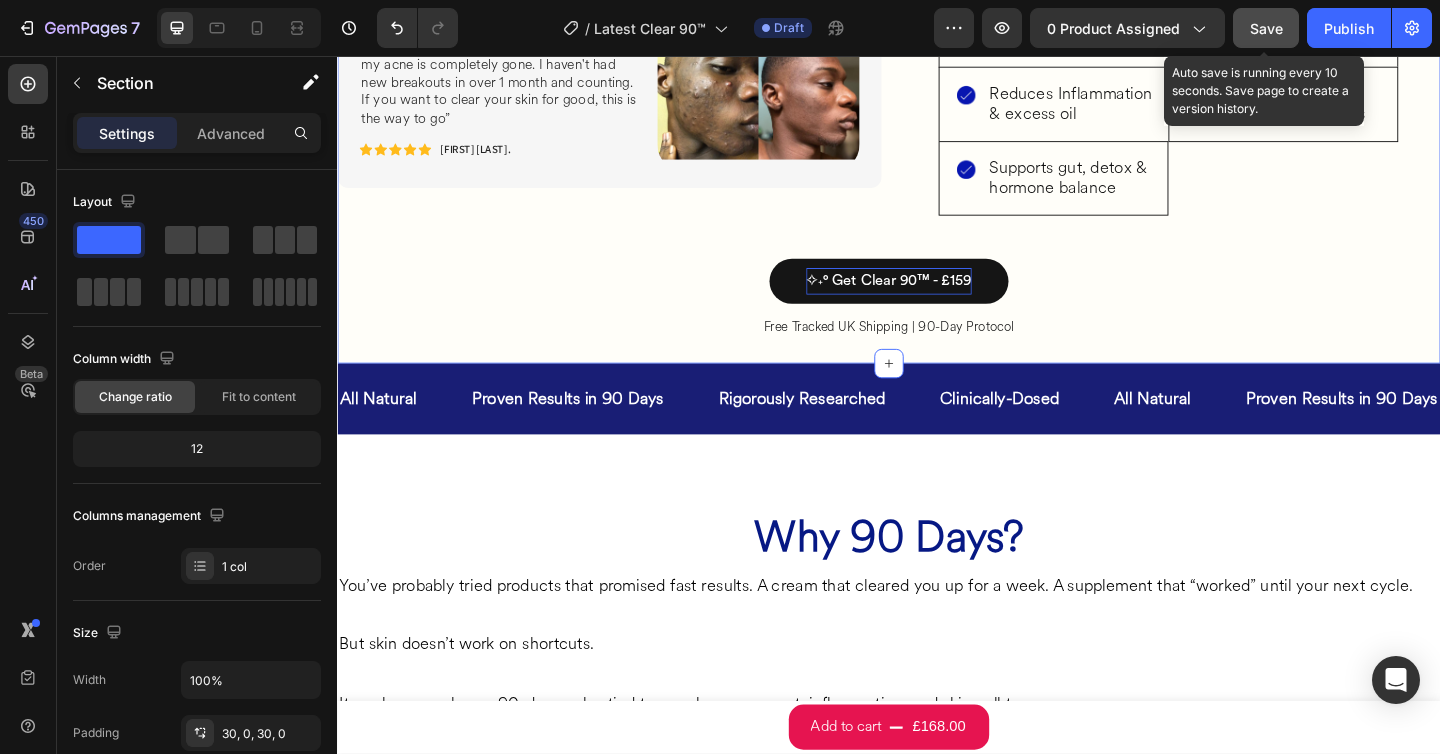 click on "Save" at bounding box center (1266, 28) 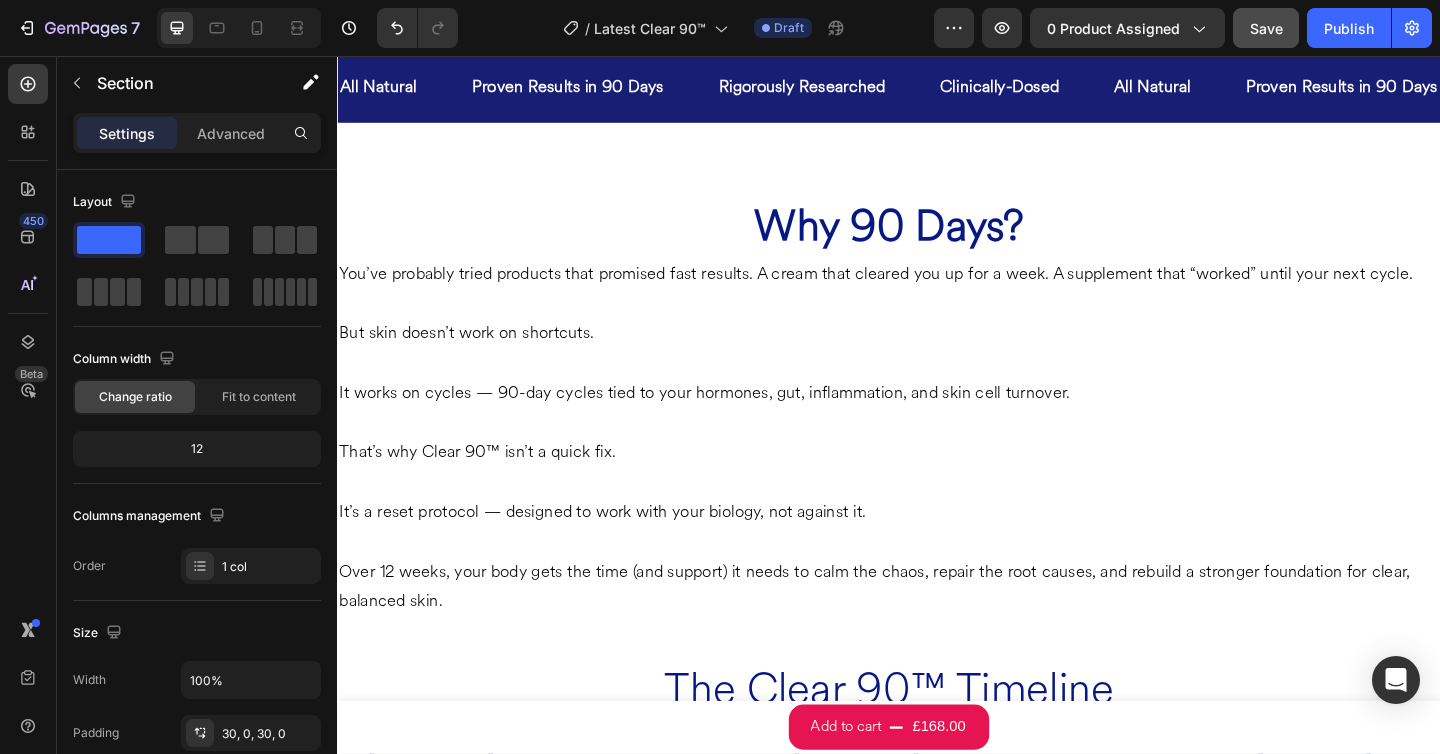 scroll, scrollTop: 3848, scrollLeft: 0, axis: vertical 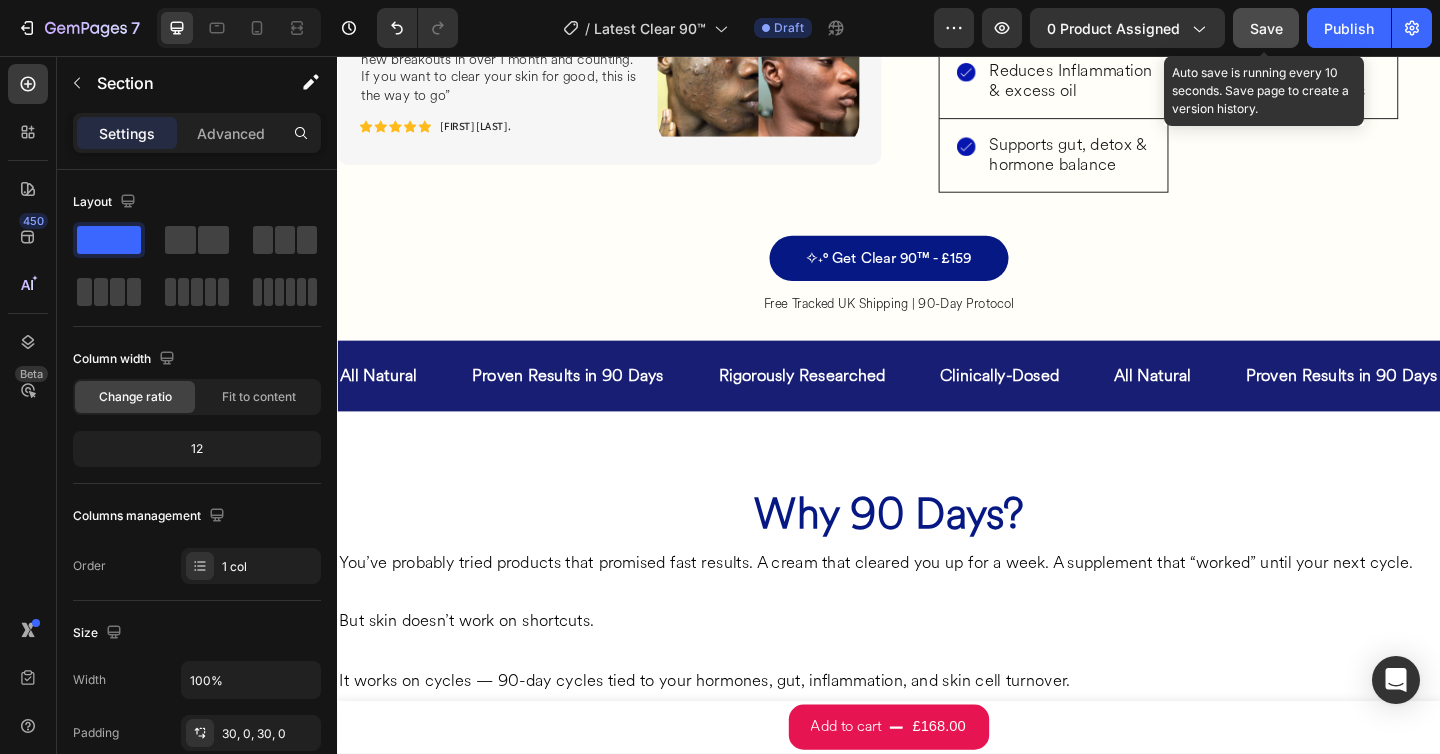 click on "Save" at bounding box center (1266, 28) 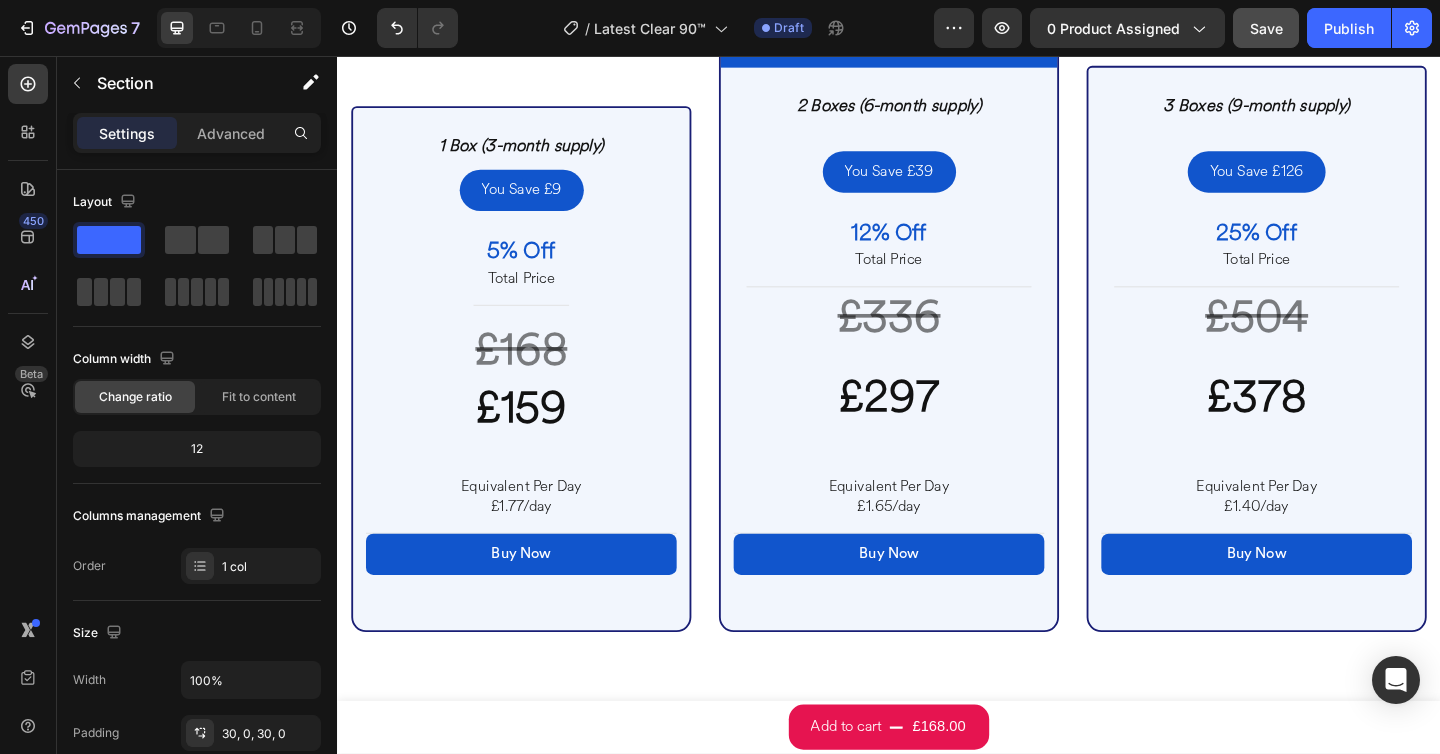 scroll, scrollTop: 5833, scrollLeft: 0, axis: vertical 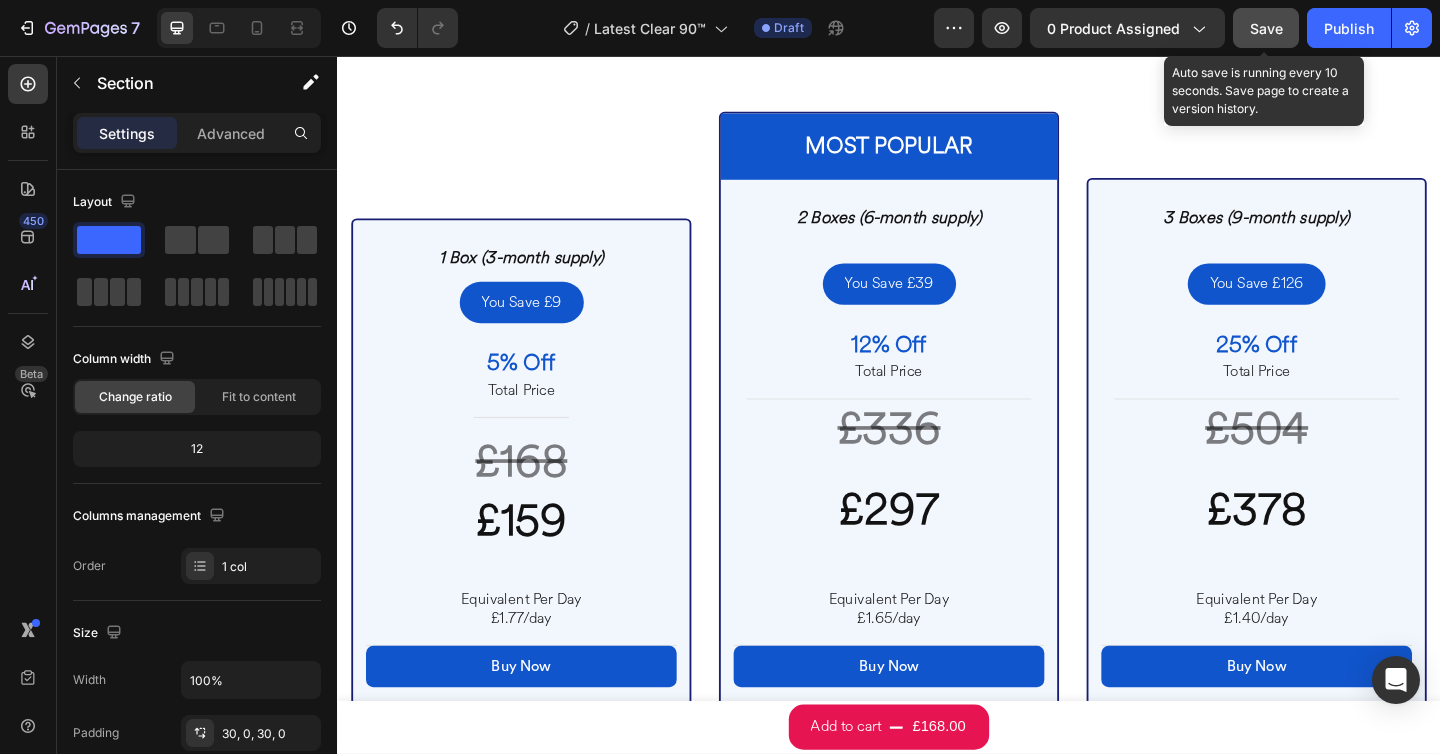 click on "Save" 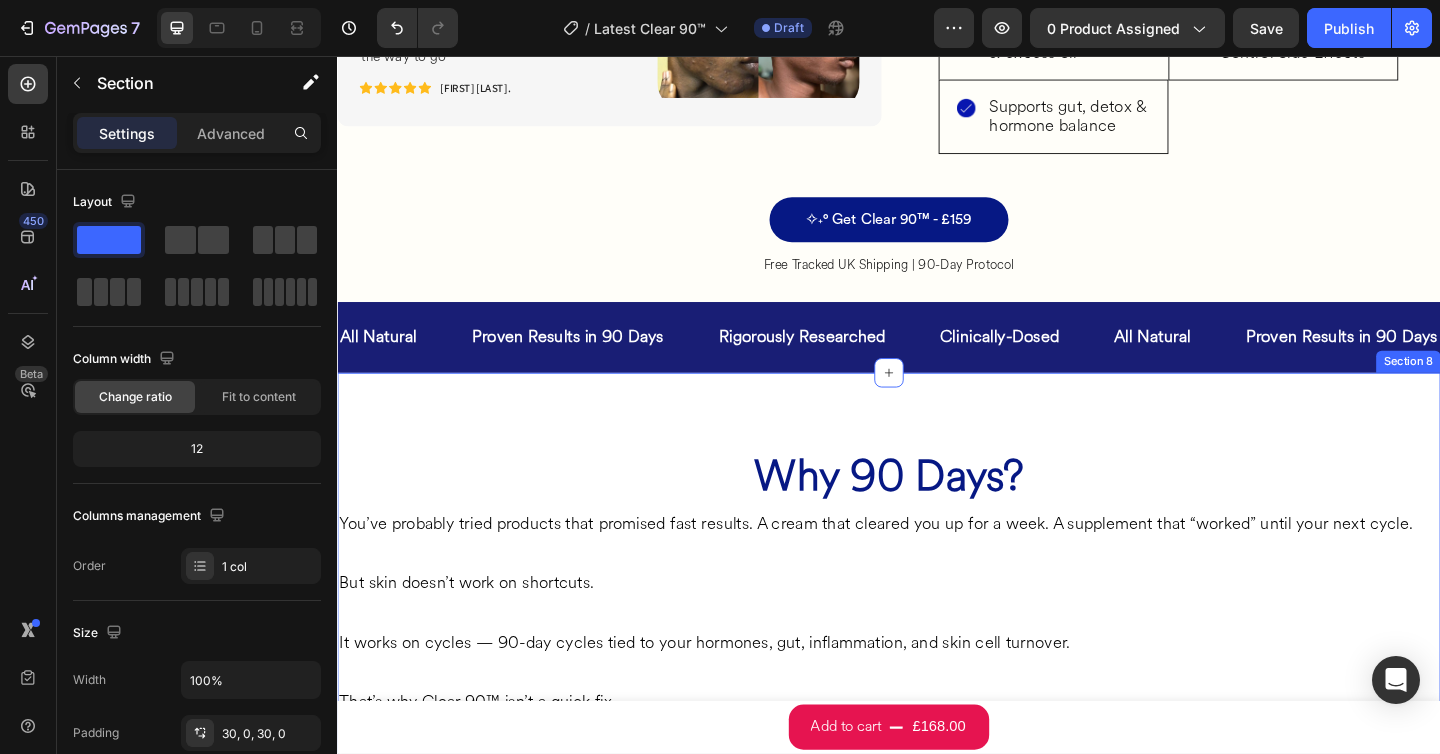 scroll, scrollTop: 3694, scrollLeft: 0, axis: vertical 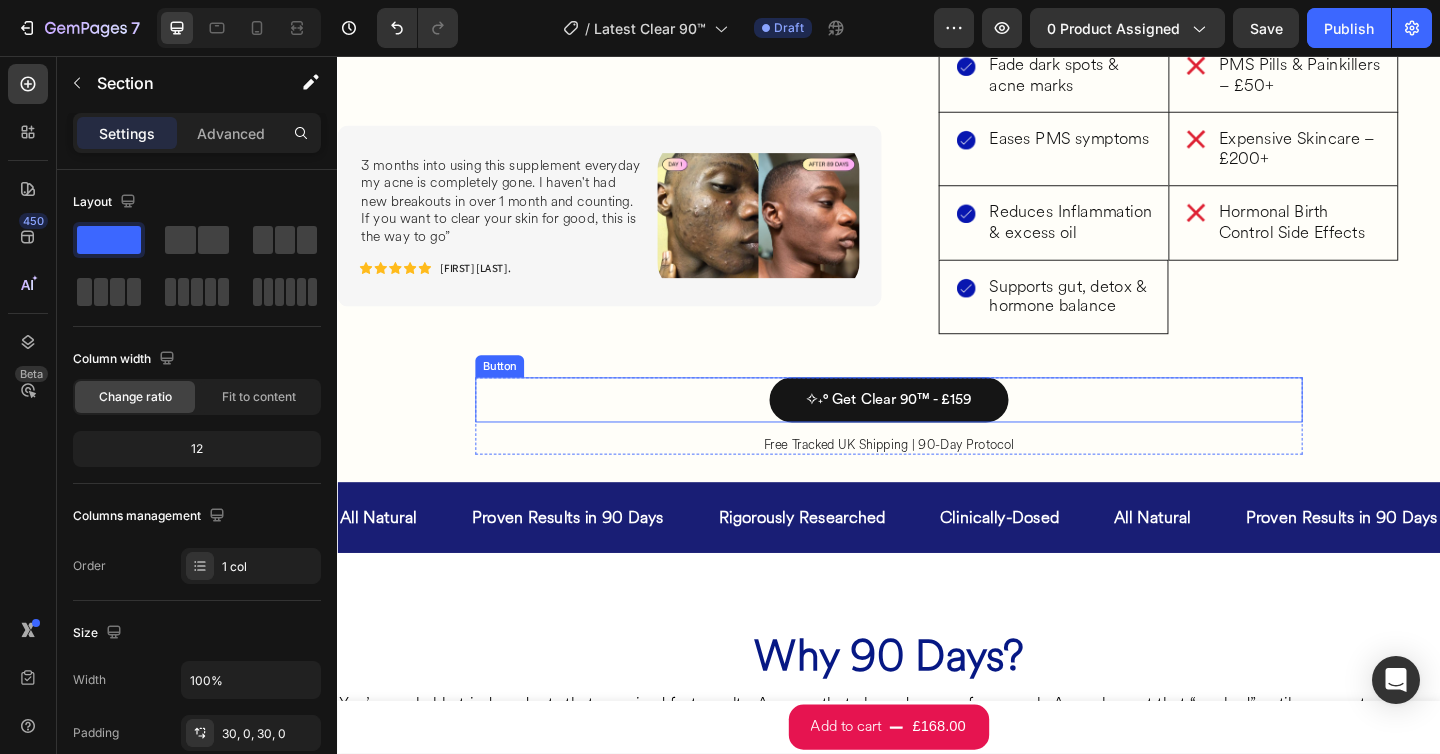 click on "✧˖° Get Clear 90™ - £159" at bounding box center (937, 430) 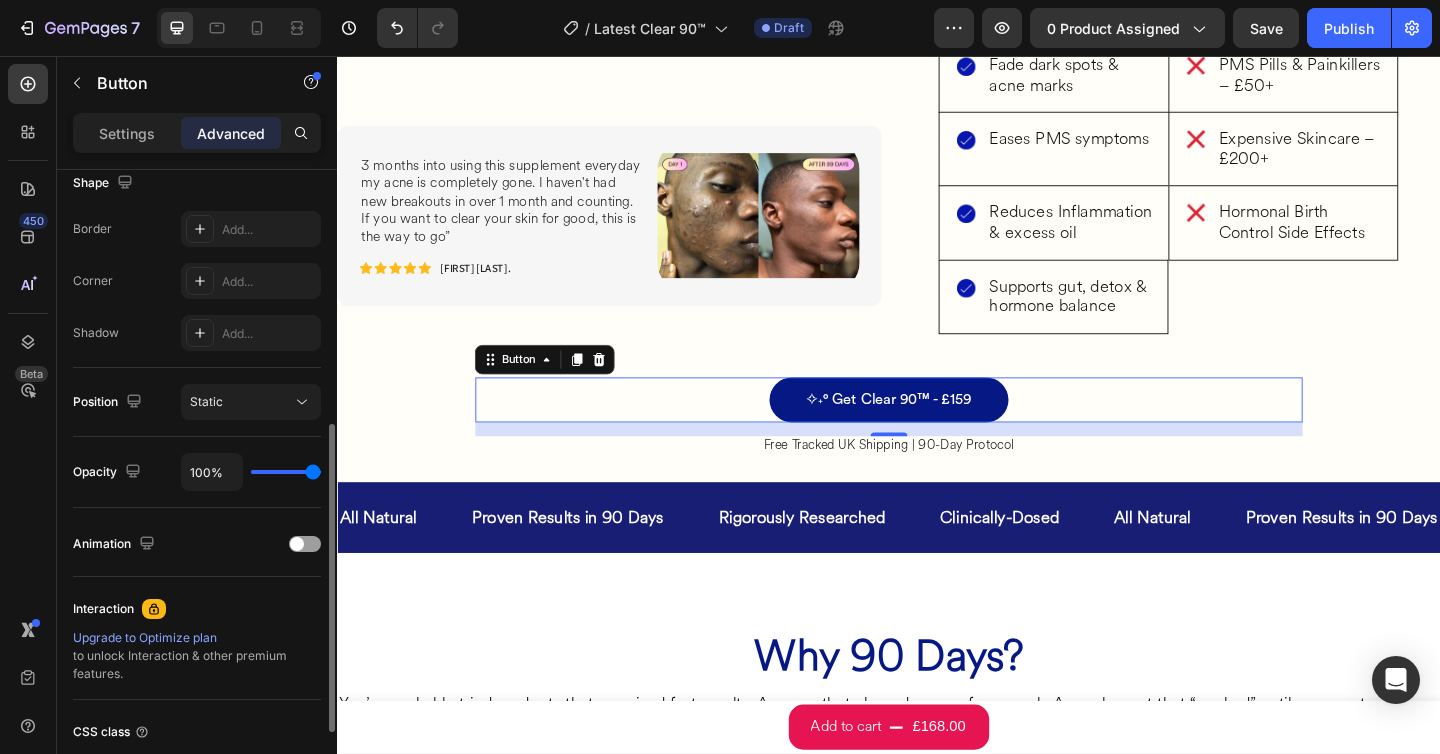 scroll, scrollTop: 532, scrollLeft: 0, axis: vertical 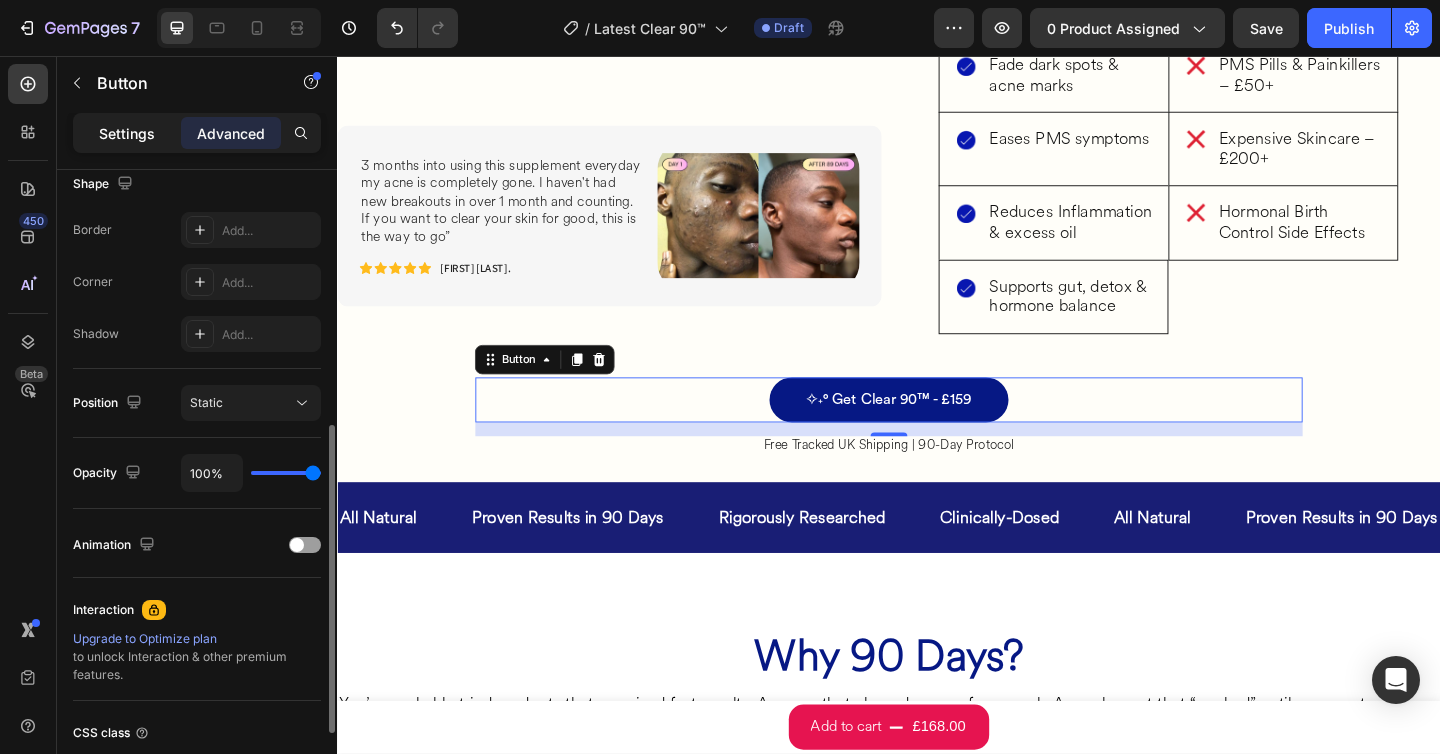 click on "Settings" at bounding box center (127, 133) 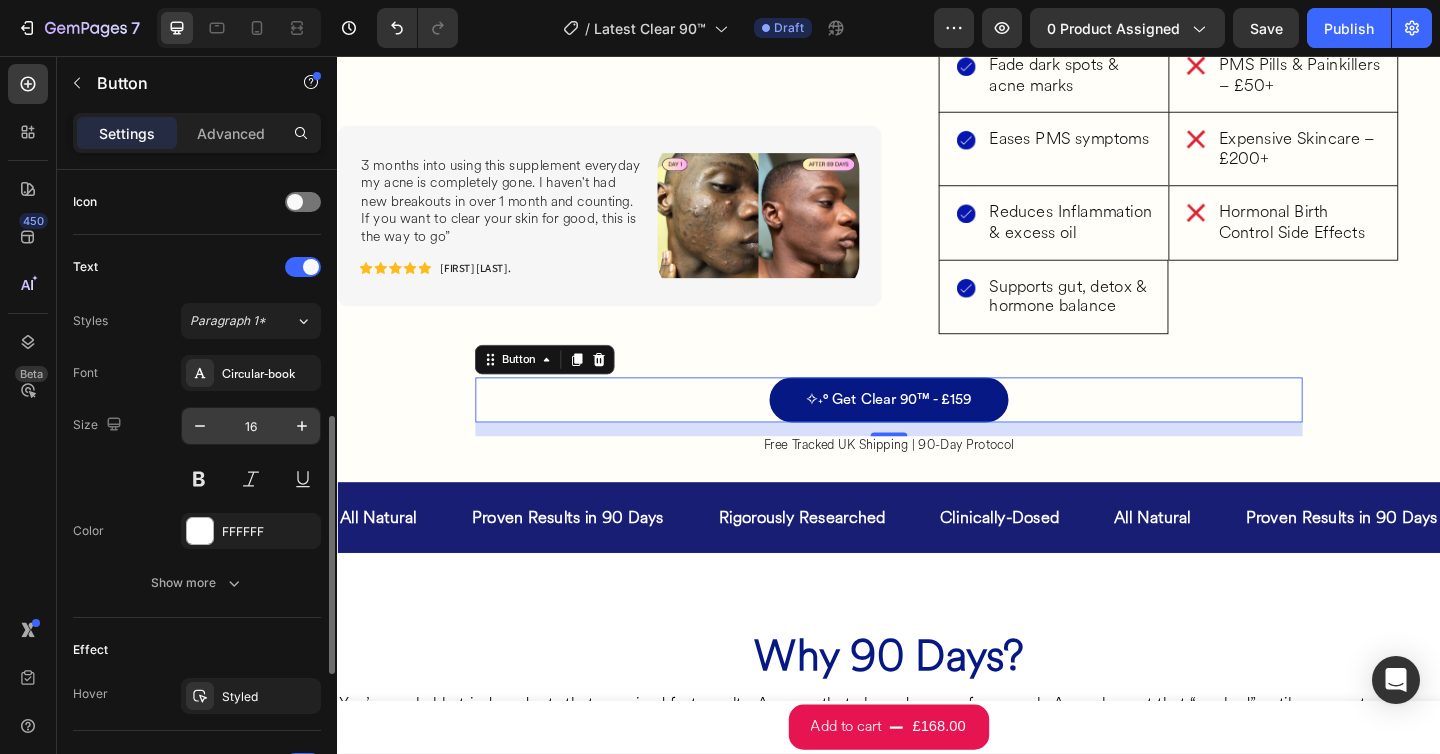 scroll, scrollTop: 604, scrollLeft: 0, axis: vertical 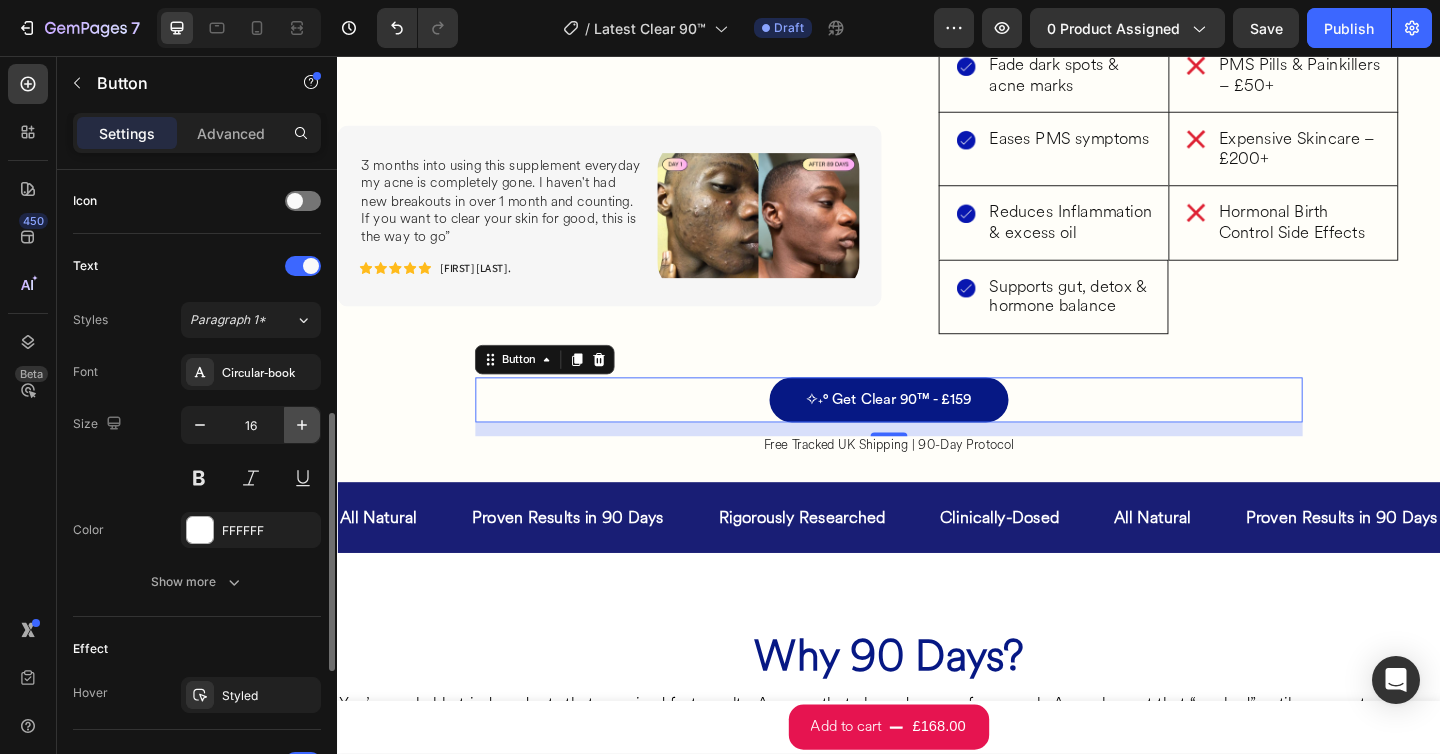 click 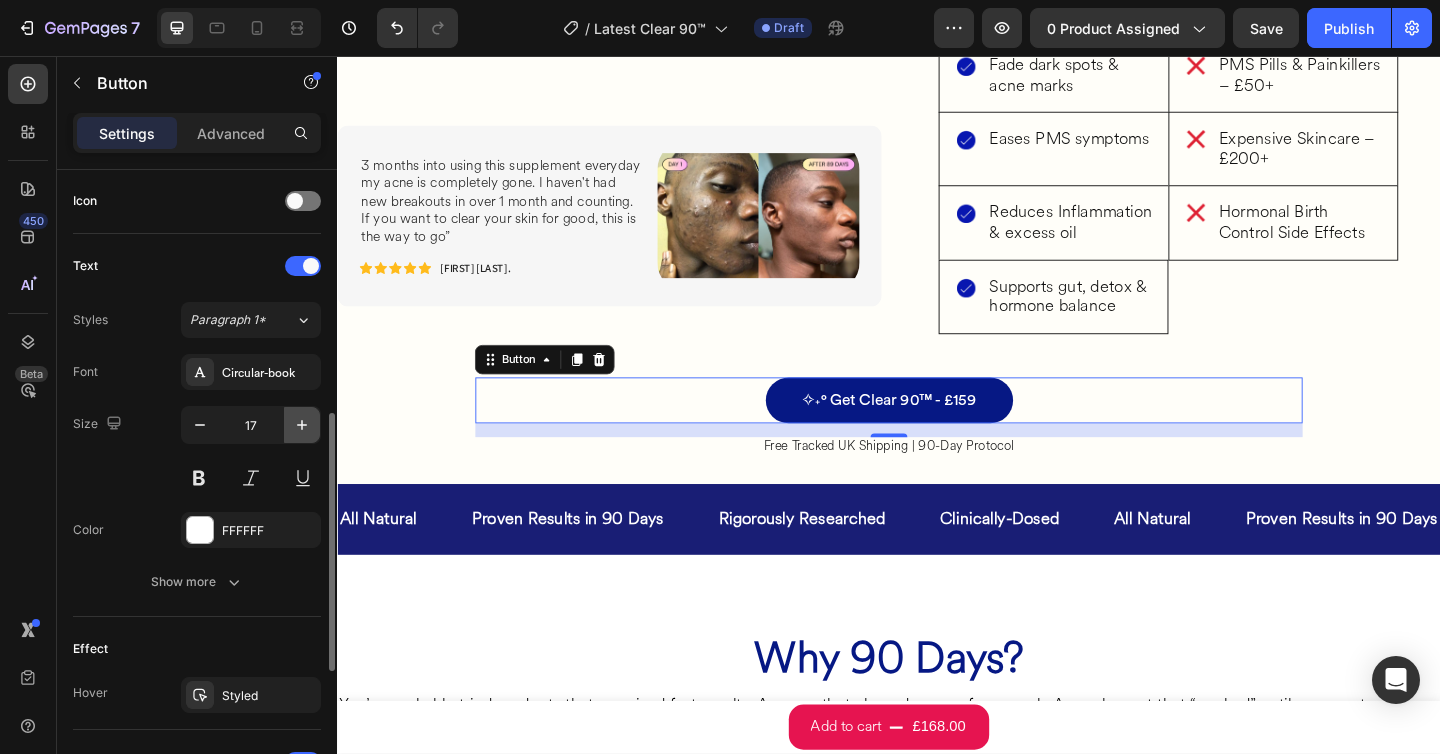 click 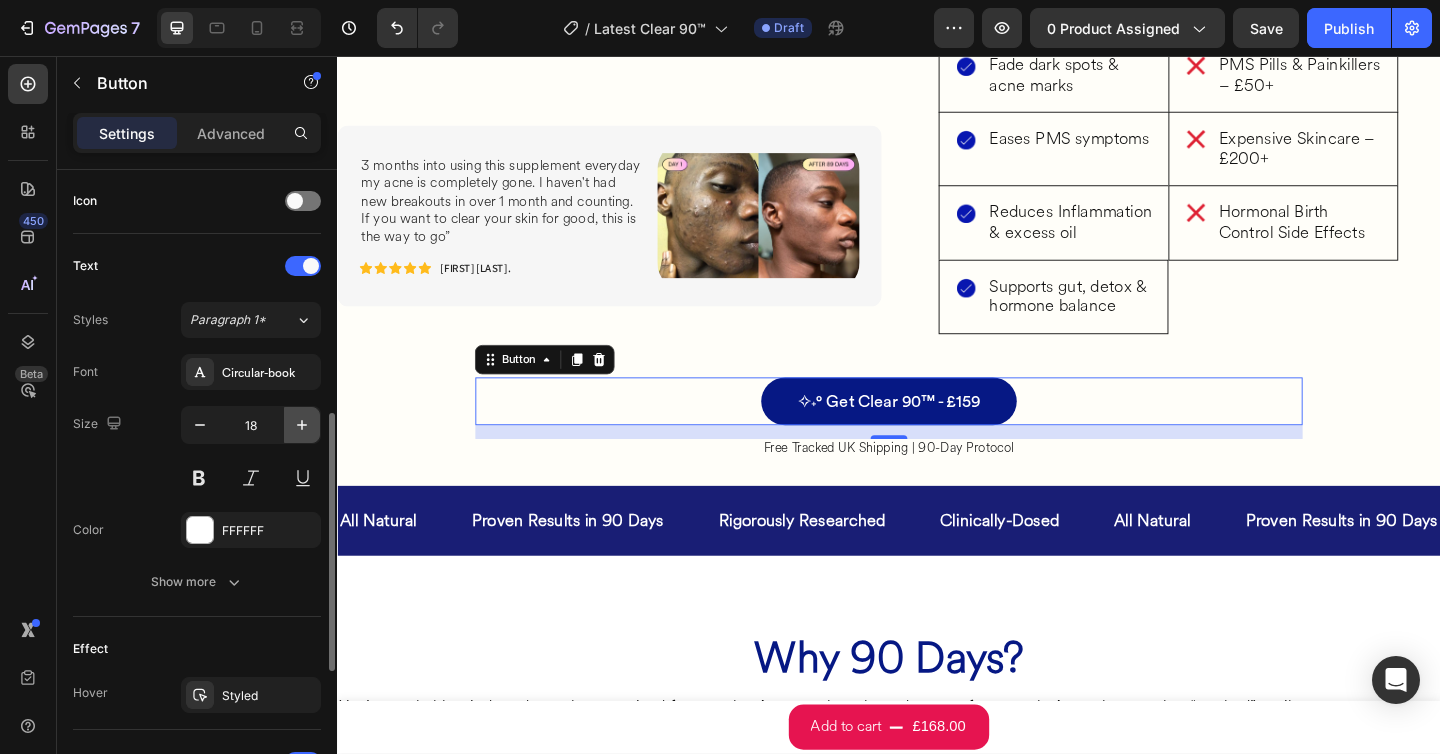 click 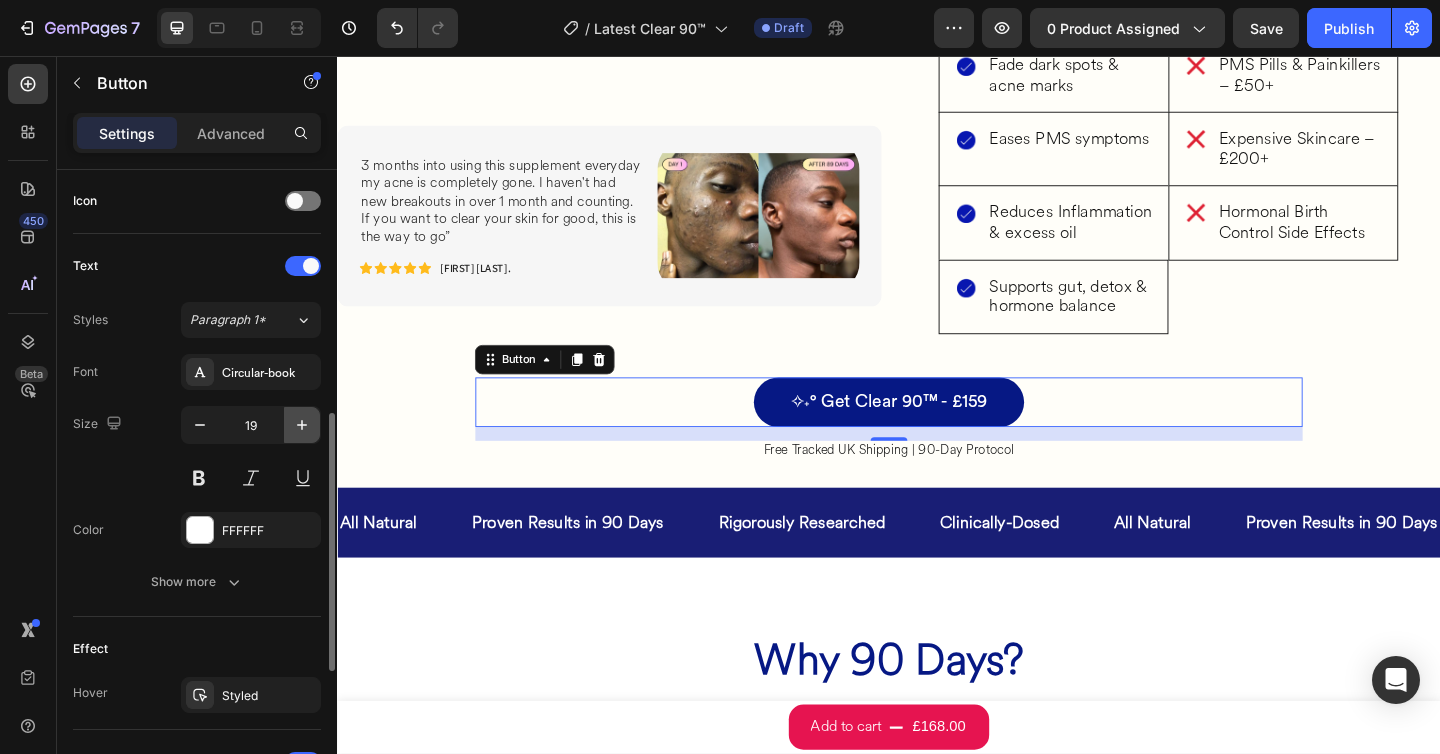 click 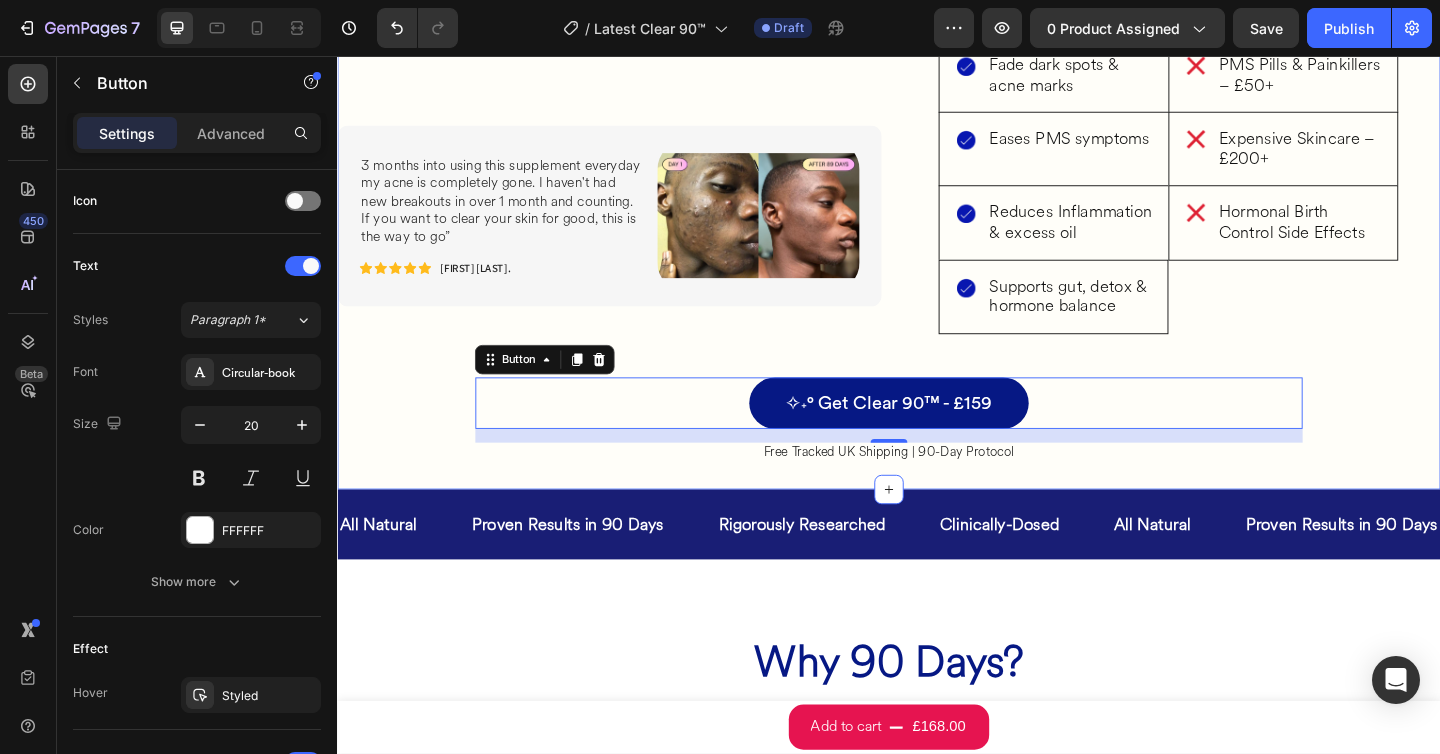 click on "What’s Inside Your Clear 90™ Box Heading Image 3 Bottles of Clear Skin Food™ (120 capsules each – 90-day supply) Heading Row Image 3 Packs of PMS Food™™ (30 softgels each – 90-day supply) Heading Row Image FREE Tracked UK Shipping Heading Row Two targeted blends. One complete skin reset. Tackle oil, hormones, and inflammation where it starts - inside. Heading Row You Get All This Heading Row Image Clears Stubborn, recurring Breakouts Heading Row Row Image Fade dark spots & acne marks Heading Row Row Image Eases PMS symptoms   Heading Row Row Image Reduces Inflammation & excess oil Heading Row Row Image Supports gut, detox & hormone balance Heading Row Row Replaces All This Heading Row Image OTC Acne Supplements – £100+ Heading Row Row Image PMS Pills & Painkillers – £50+ Heading Row Row Image Expensive Skincare – £200+ Heading Row Row Image Hormonal Birth Control Side Effects Heading Row Row Row Row Image Text Block Icon Icon Icon Icon Icon Icon List Tope O. Text Block Row Image Row" at bounding box center (937, -1) 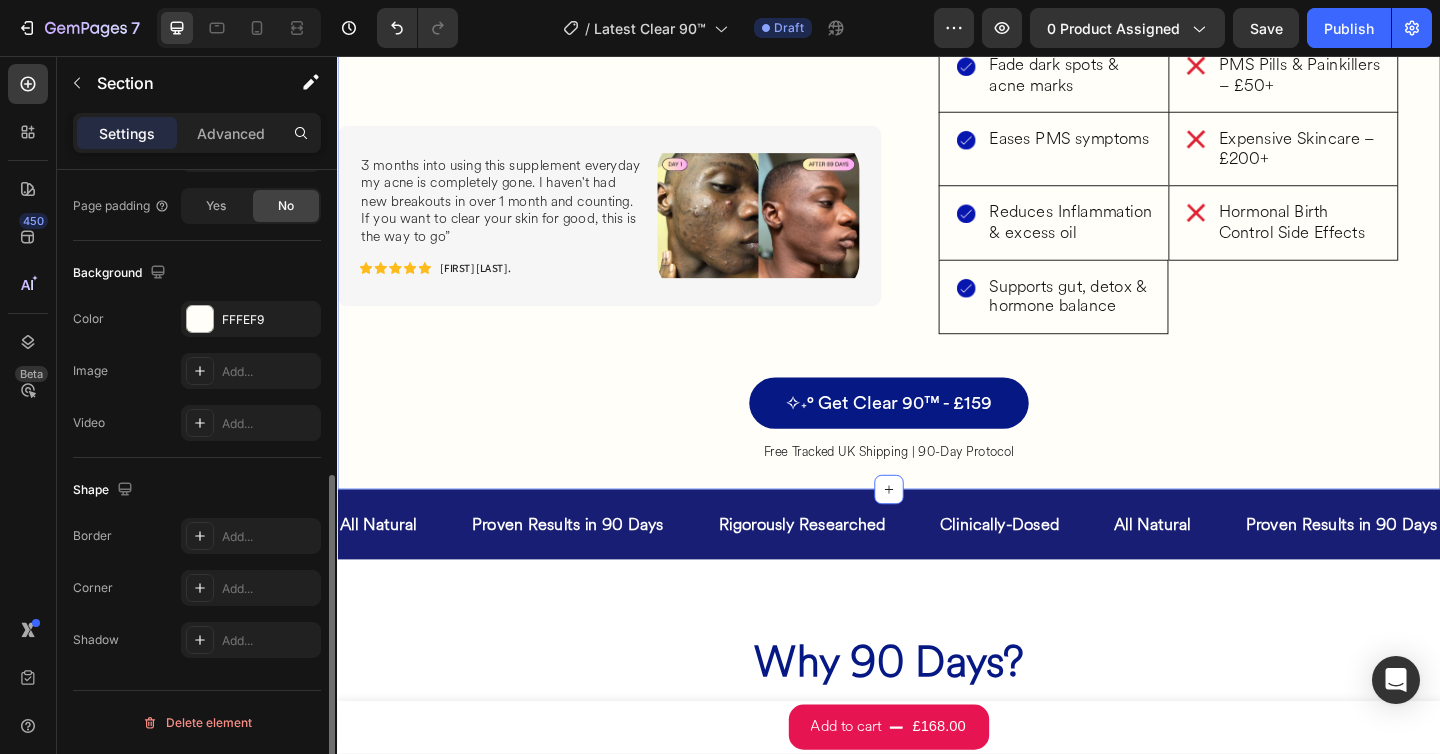 scroll, scrollTop: 0, scrollLeft: 0, axis: both 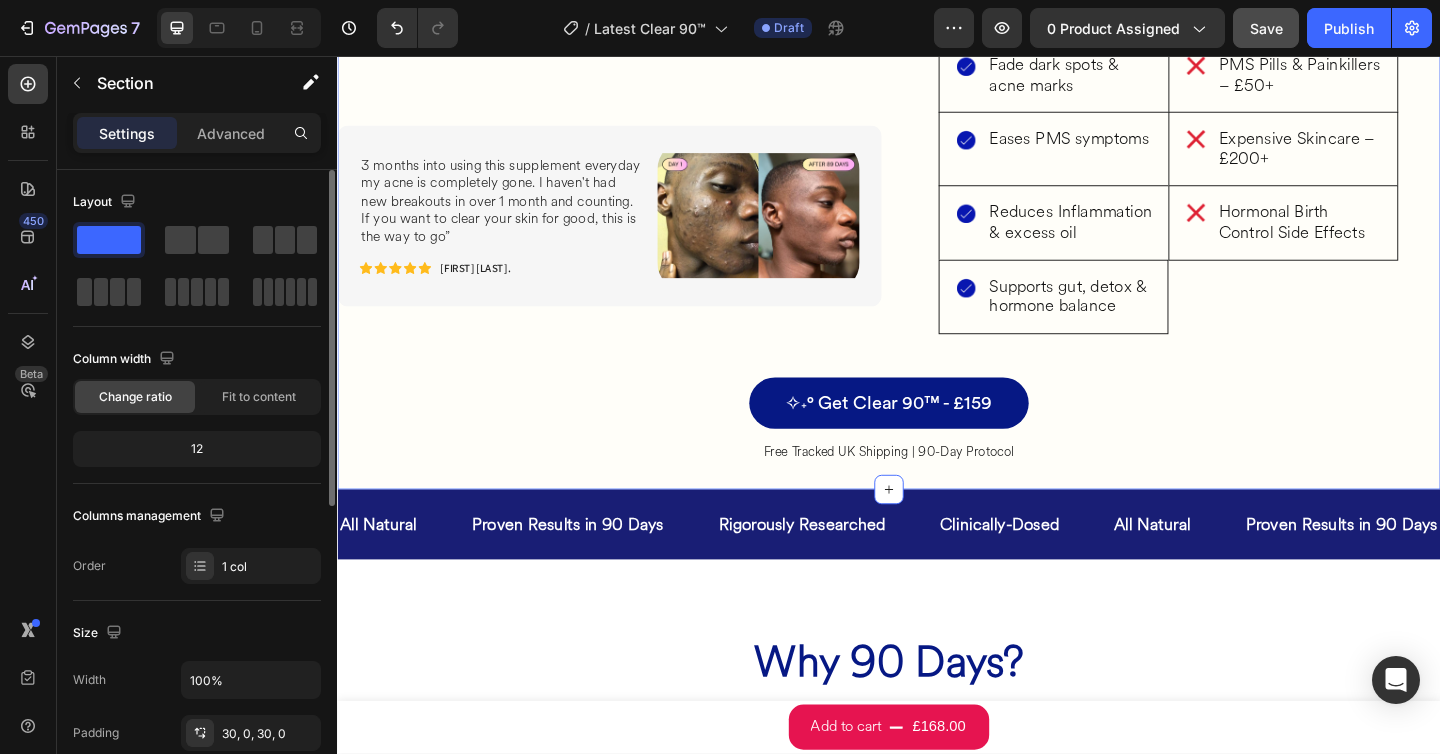 click on "Save" at bounding box center (1266, 28) 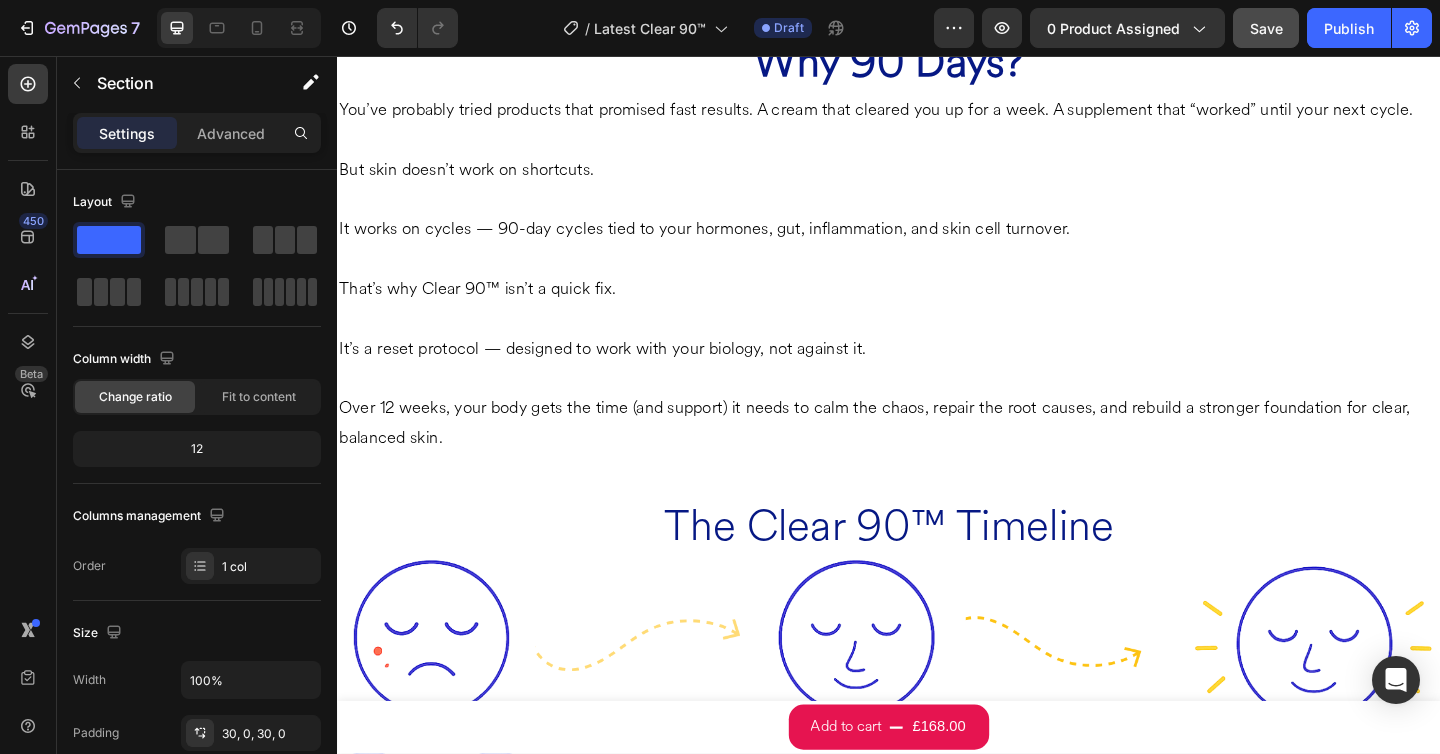 scroll, scrollTop: 3934, scrollLeft: 0, axis: vertical 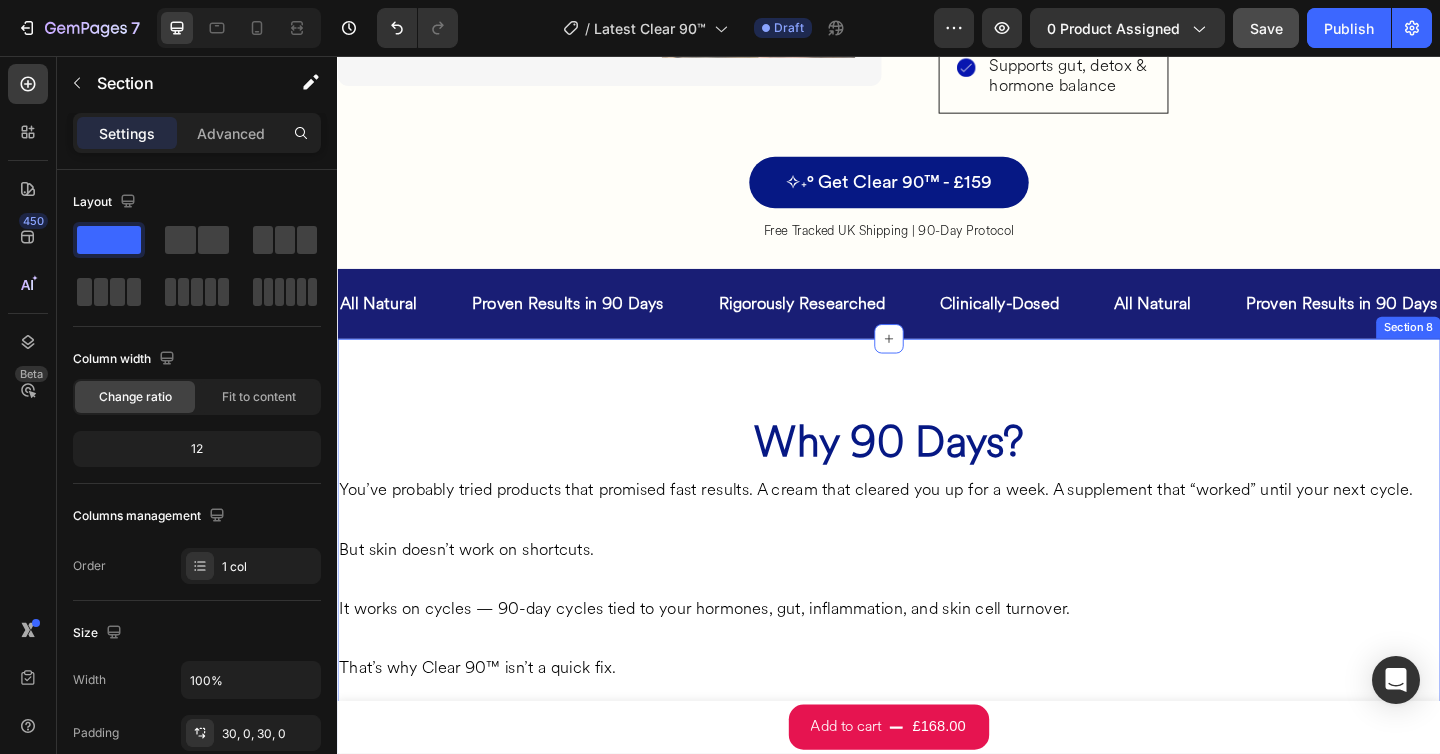 click on "Why 90 Days? Heading You’ve probably tried products that promised fast results. A cream that cleared you up for a week. A supplement that “worked” until your next cycle.   But skin doesn’t work on shortcuts.   It works on cycles — 90-day cycles tied to your hormones, gut, inflammation, and skin cell turnover.   That’s why Clear 90™ isn’t a quick fix.   It’s a reset protocol — designed to work with your biology, not against it.   Over 12 weeks, your body gets the time (and support) it needs to calm the chaos, repair the root causes, and rebuild a stronger foundation for clear, balanced skin. Text Block Row The Clear 90™ Timeline Heading Image Week 1–4 Text Block → Calm inflammation, ease PMS symptoms, and regulate excess oil Text Block Week 5–8 Text Block → Reduce hormonal breakouts, smooth skin texture, and fade dark marks Text Block Week 9–12 Text Block → Repair the skin barrier, balance hormones, and lock in lasting glow Text Block Row Row Row Section 8" at bounding box center (937, 893) 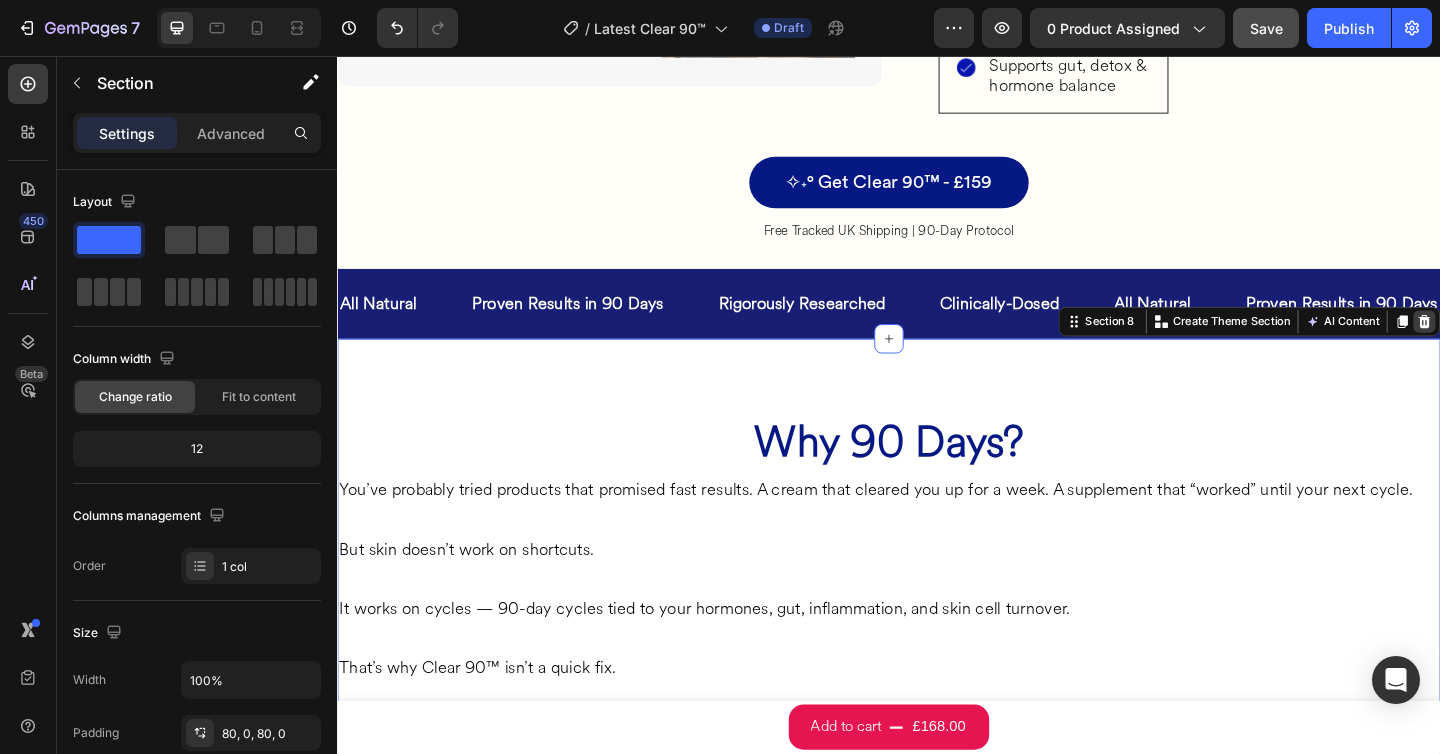 click 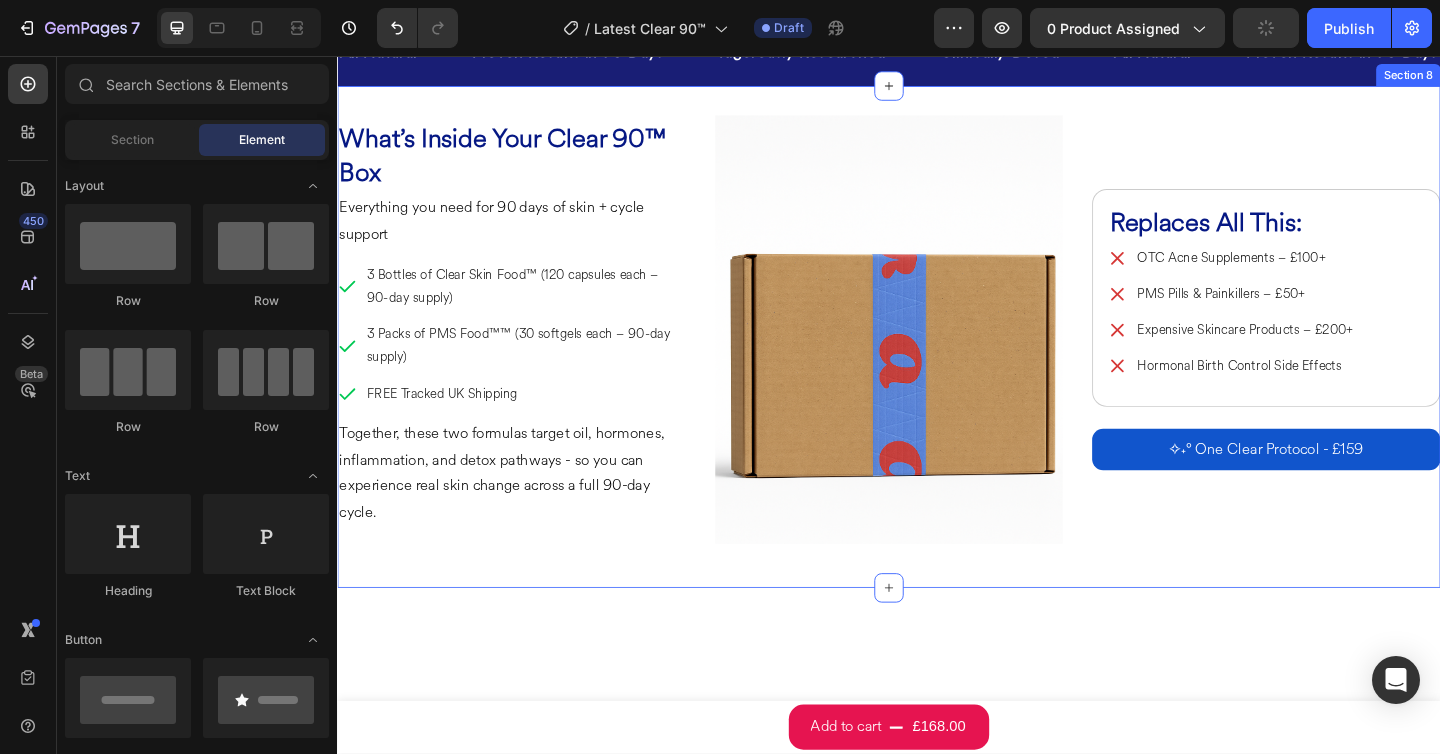 scroll, scrollTop: 3834, scrollLeft: 0, axis: vertical 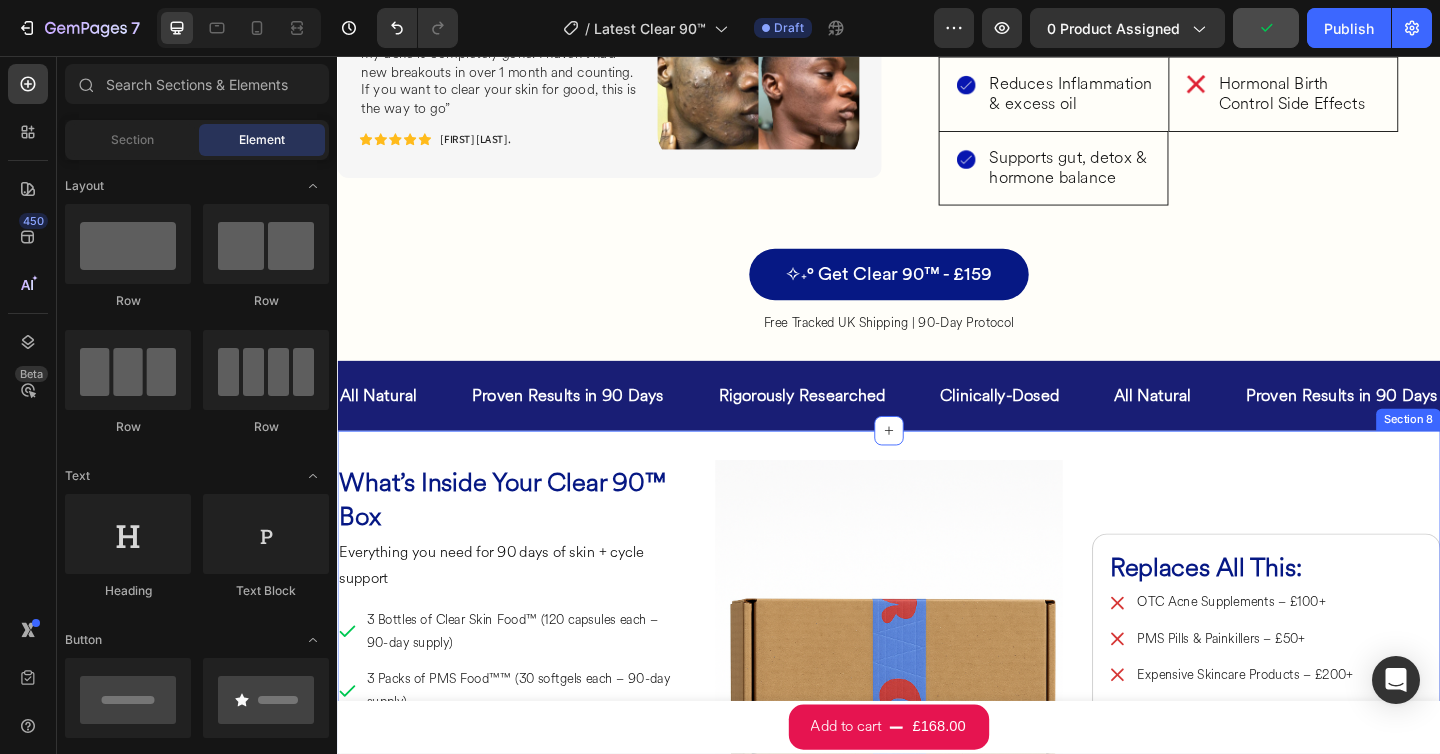 click on "What’s Inside Your Clear 90™ Box Heading Everything you need for 90 days of skin + cycle support Text Block
3 Bottles of Clear Skin Food™ (120 capsules each – 90-day supply)
3 Packs of PMS Food™™ (30 softgels each – 90-day supply)
FREE Tracked UK Shipping Item List Together, these two formulas target oil, hormones, inflammation, and detox pathways - so you can experience real skin change across a full 90-day cycle. Text Block Image Replaces All This: Heading
OTC Acne Supplements – £100+
PMS Pills & Painkillers – £50+
Expensive Skincare Products – £200+
Hormonal Birth Control Side Effects Item List Row ✧˖° One Clear Protocol - £159   Button Row Section 8" at bounding box center (937, 737) 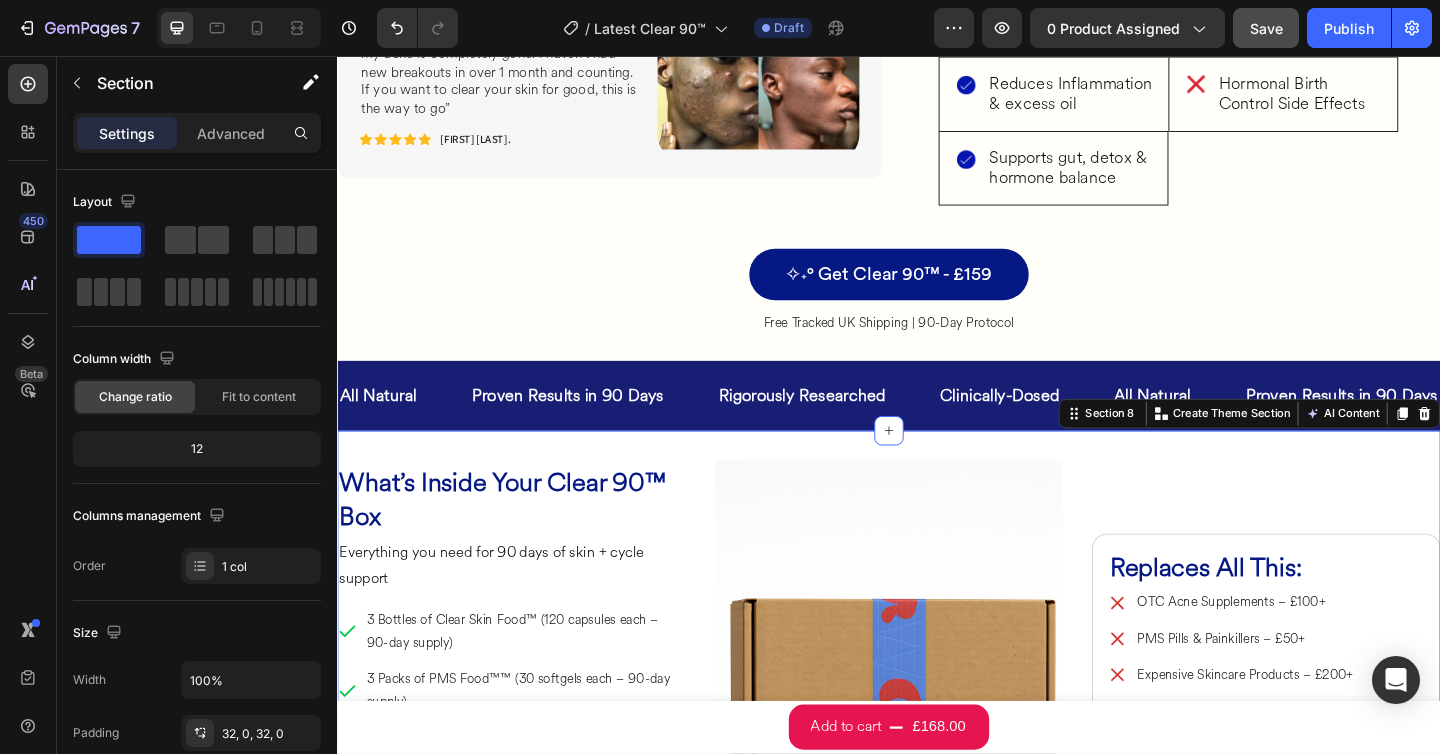 drag, startPoint x: 1520, startPoint y: 426, endPoint x: 957, endPoint y: 587, distance: 585.5681 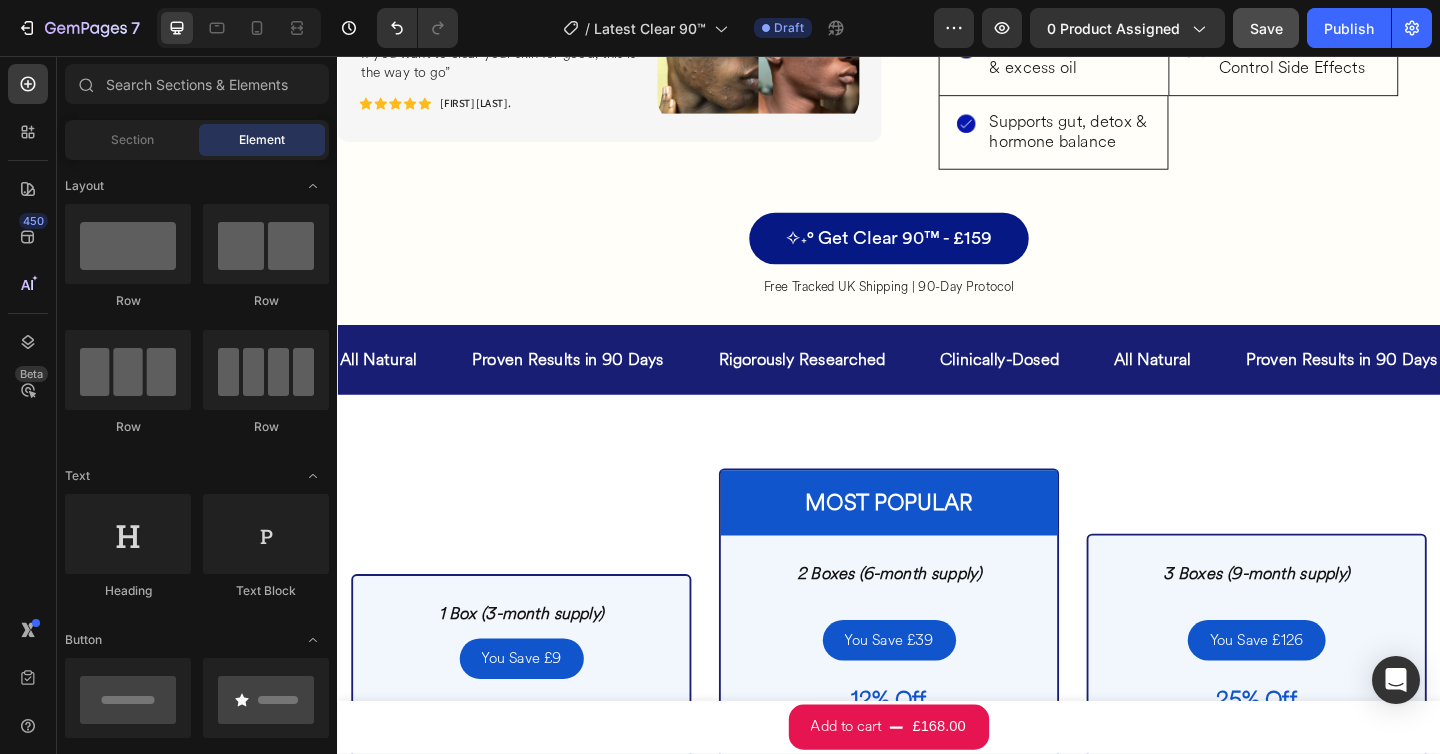 scroll, scrollTop: 4077, scrollLeft: 0, axis: vertical 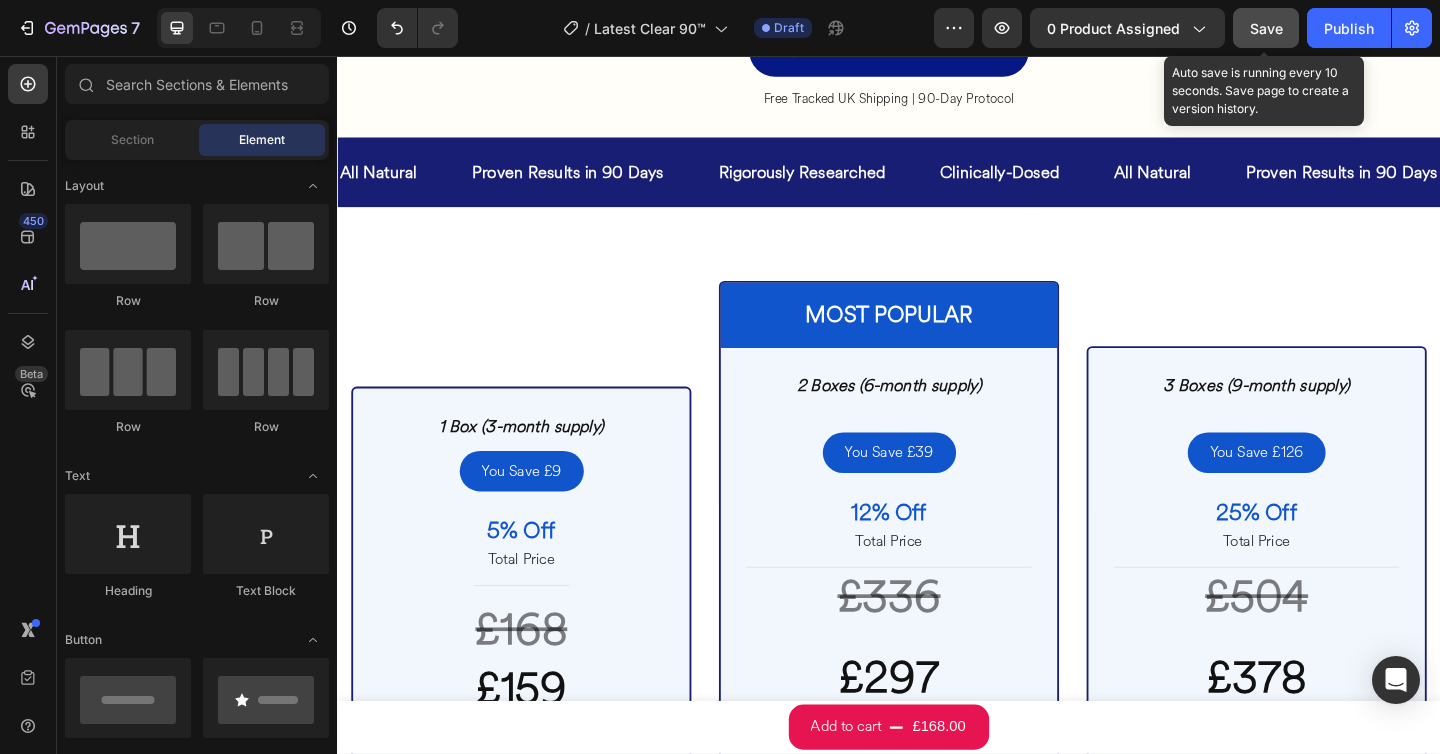 click on "Save" 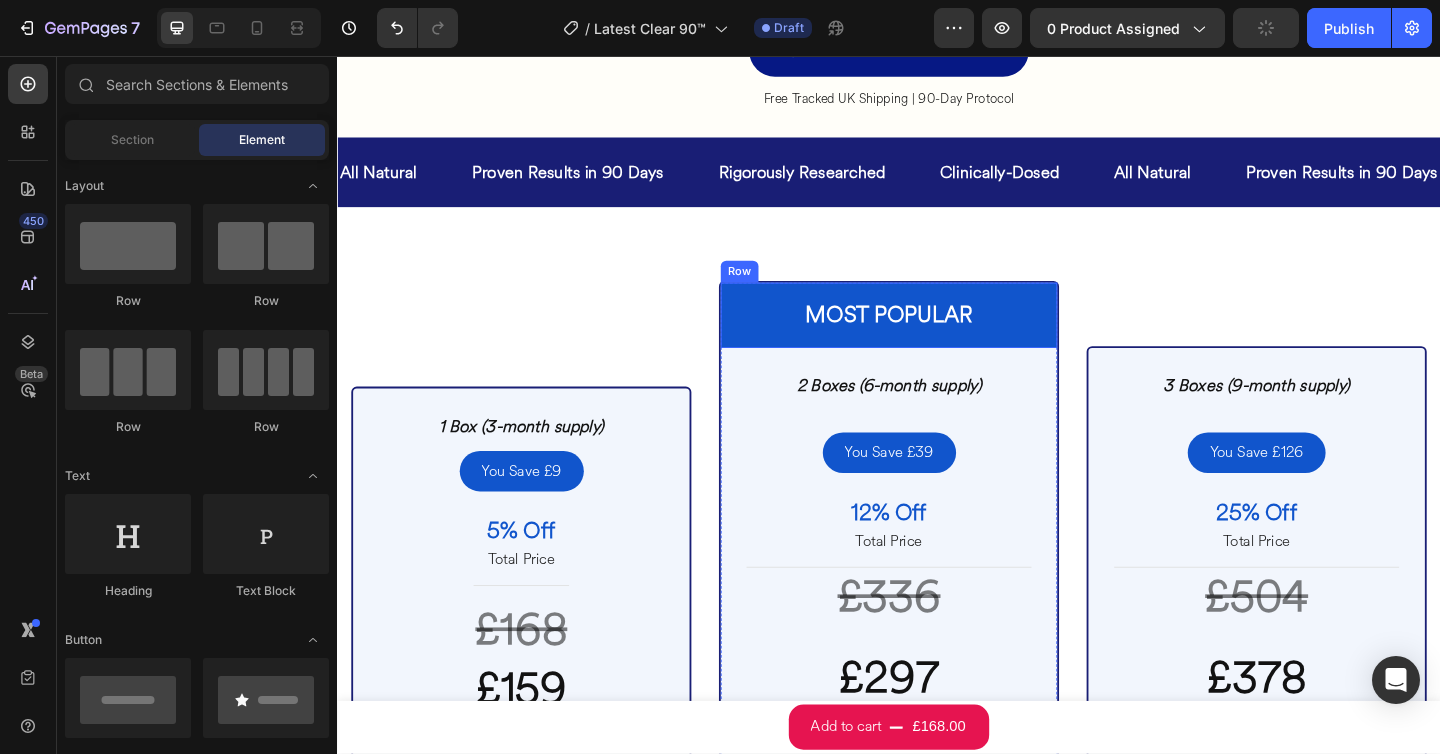 scroll, scrollTop: 3888, scrollLeft: 0, axis: vertical 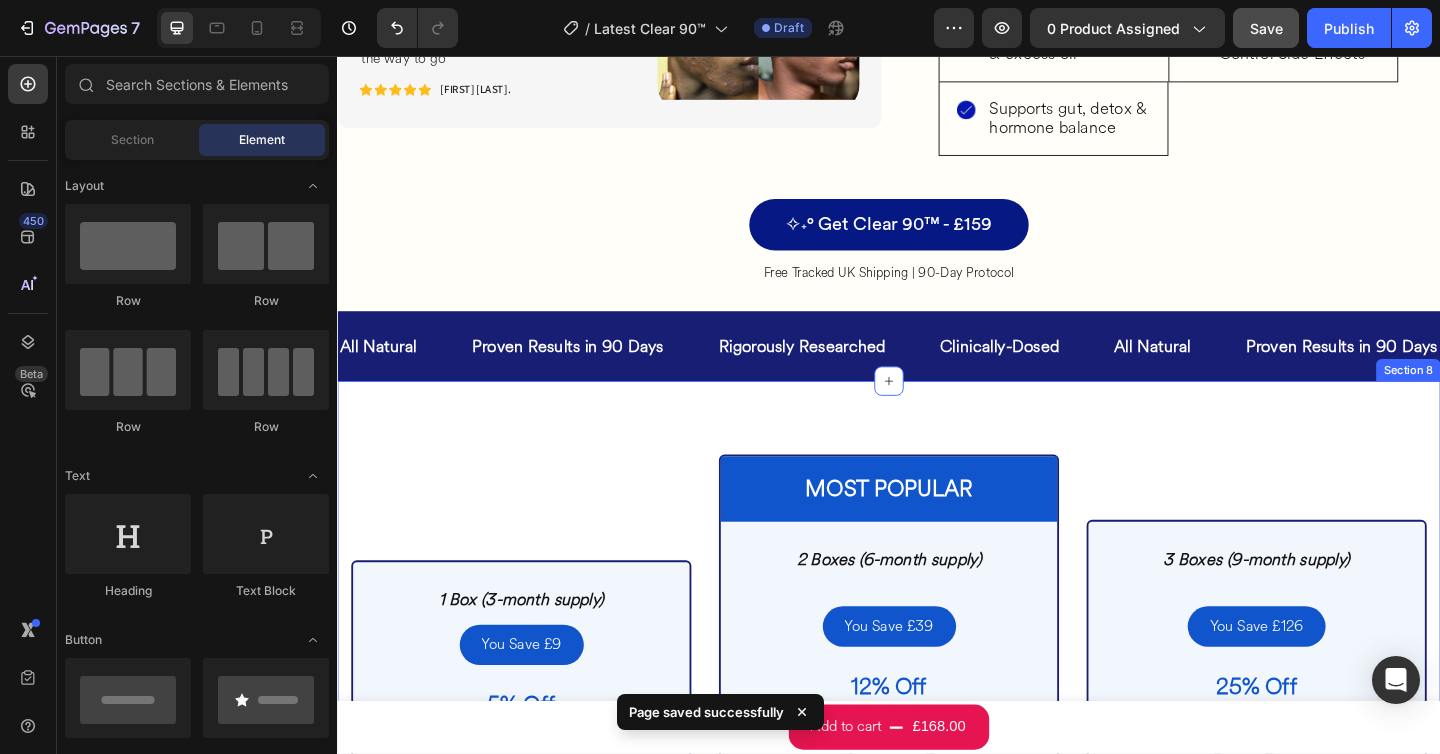 click on "1 Box (3-month supply) Heading You Save £9 Button 5% Off Text Block Total Price Text Block £168 Heading £159 Heading Row Row Equivalent Per Day £1.77/day Text Block Row Buy Now Button Row Row Product Row  Most Popular Text Block Row 2 Boxes (6-month supply) Heading You Save £39 Button 12% Off Text Block Total Price Text Block £336 Heading £297 Heading Row Equivalent Per Day £1.65/day Text Block Row Buy Now Button Row Row Product Row 3 Boxes (9-month supply) Heading You Save £126 Button 25% Off Text Block Total Price Text Block £504 Heading £378 Heading Row Equivalent Per Day £1.40/day Text Block Row Buy Now Button Row Row Product Row Row Section 8" at bounding box center [937, 833] 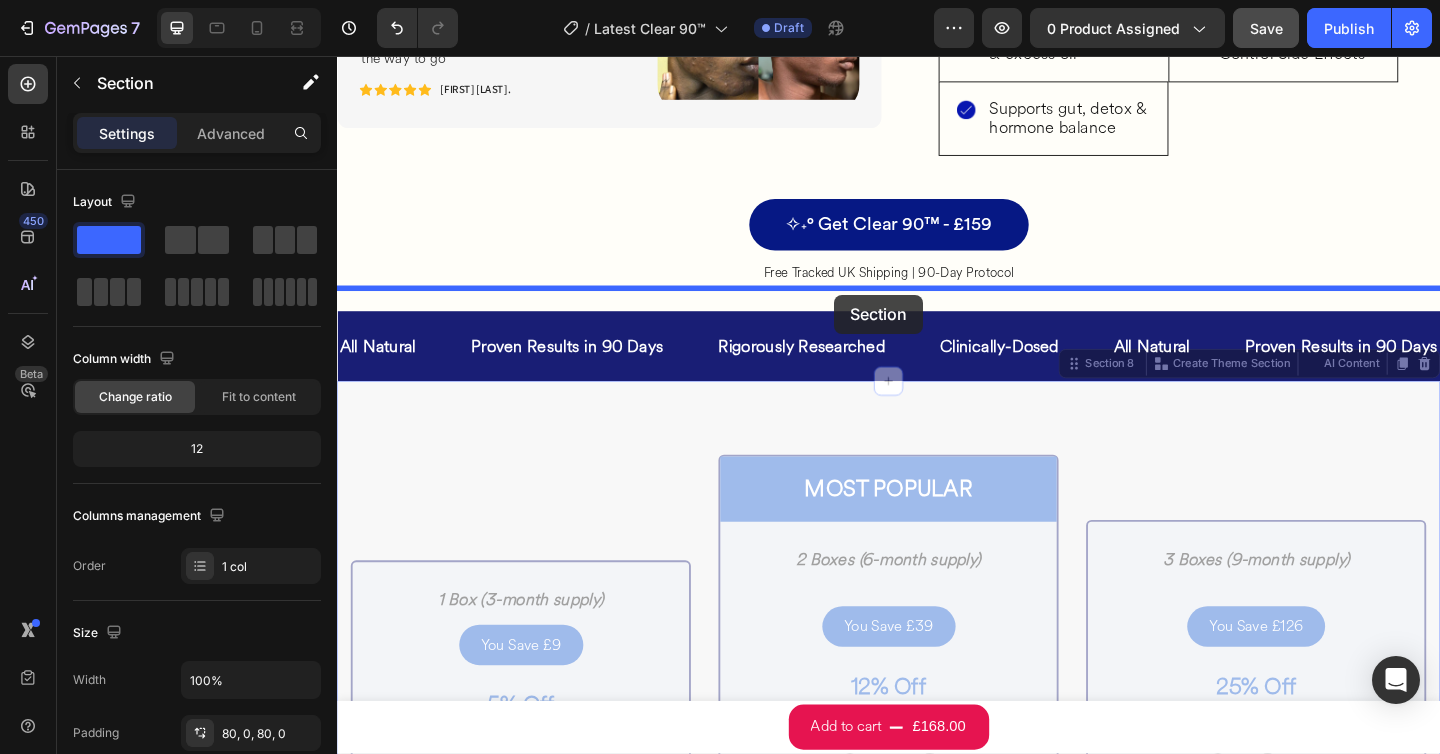 drag, startPoint x: 1176, startPoint y: 374, endPoint x: 878, endPoint y: 316, distance: 303.59183 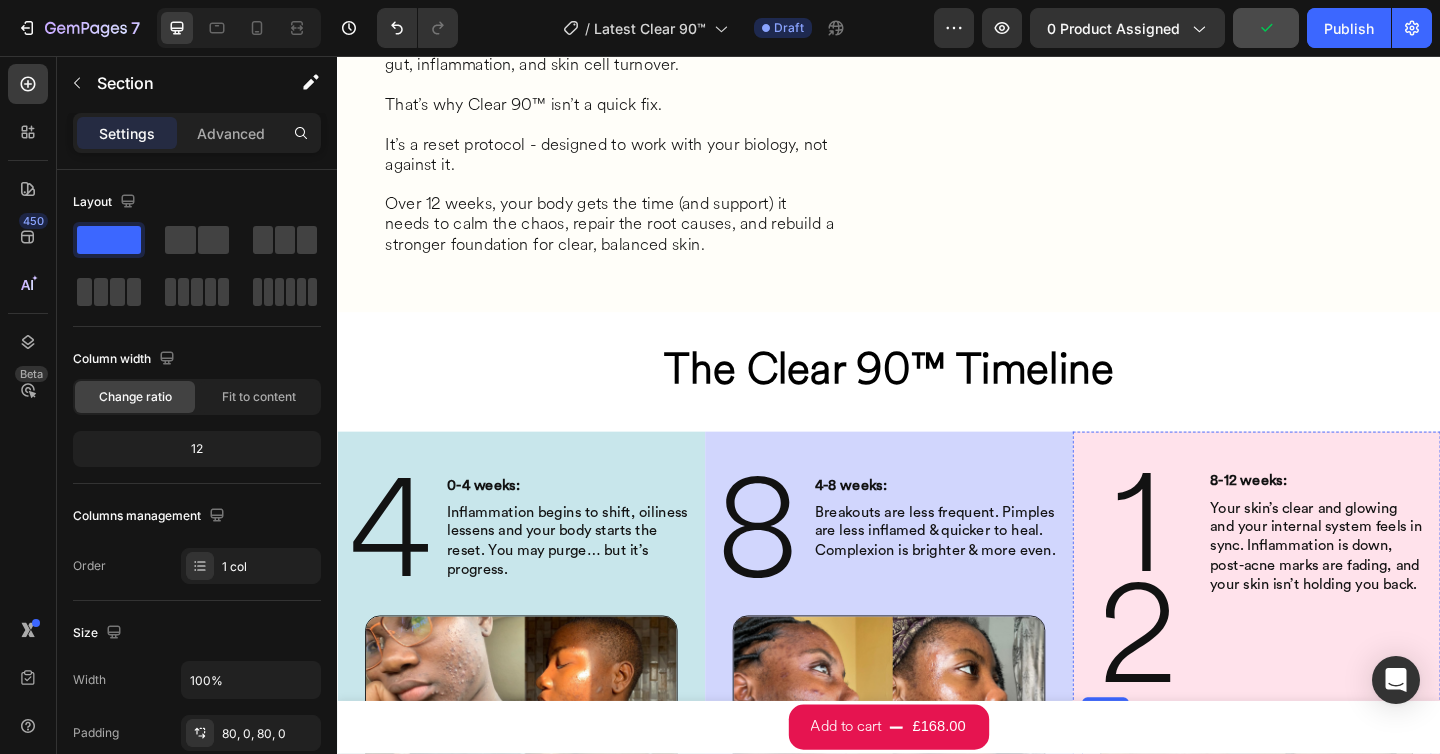 scroll, scrollTop: 2176, scrollLeft: 0, axis: vertical 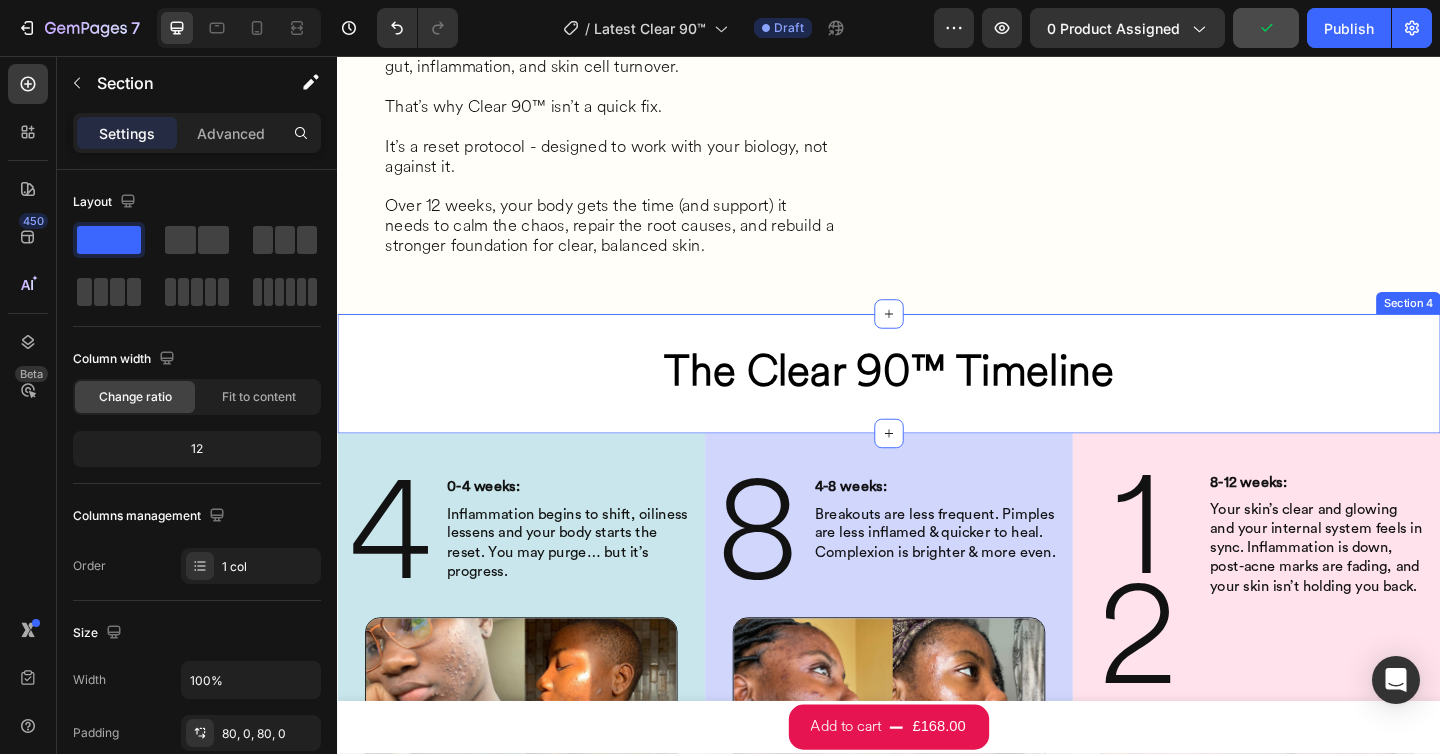 click on "The Clear 90™ Timeline Heading Row Section 4" at bounding box center (937, 402) 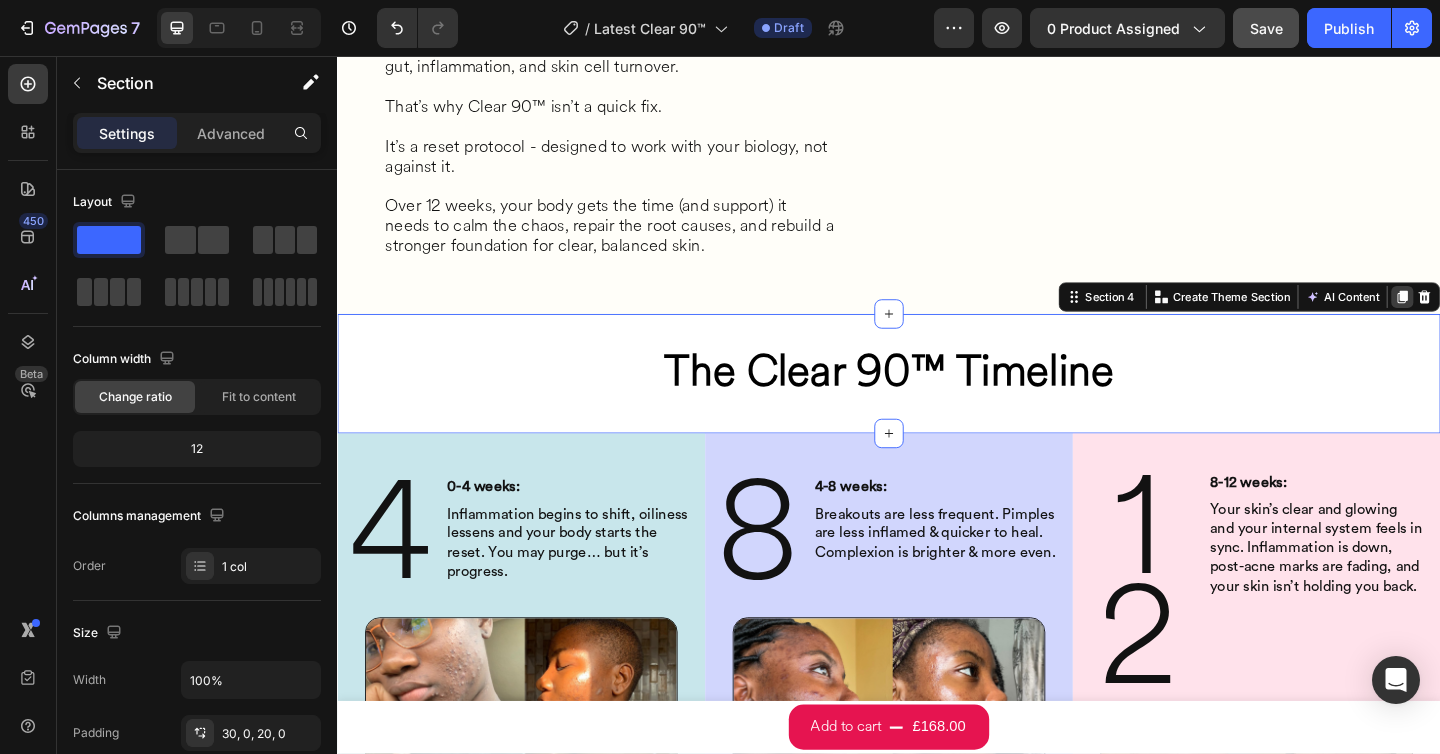 click 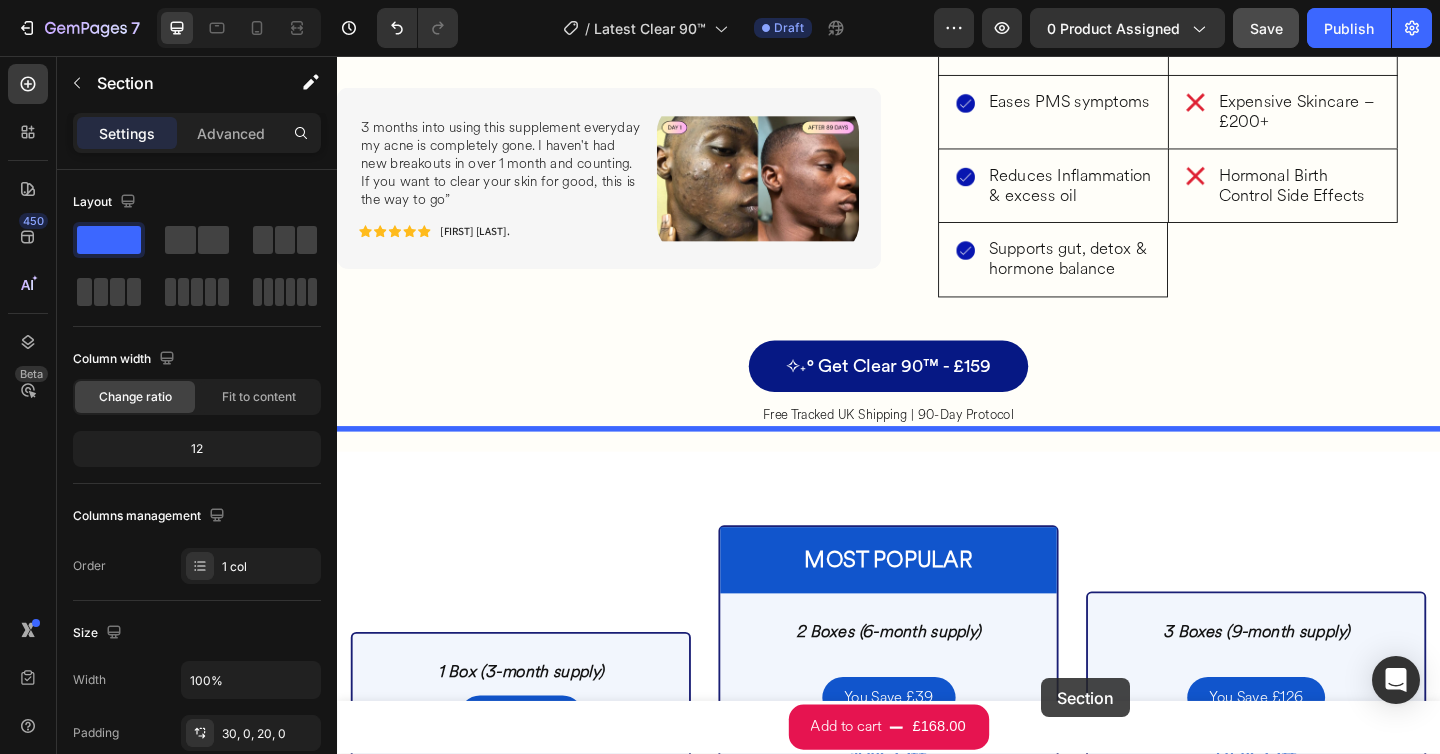 scroll, scrollTop: 3884, scrollLeft: 0, axis: vertical 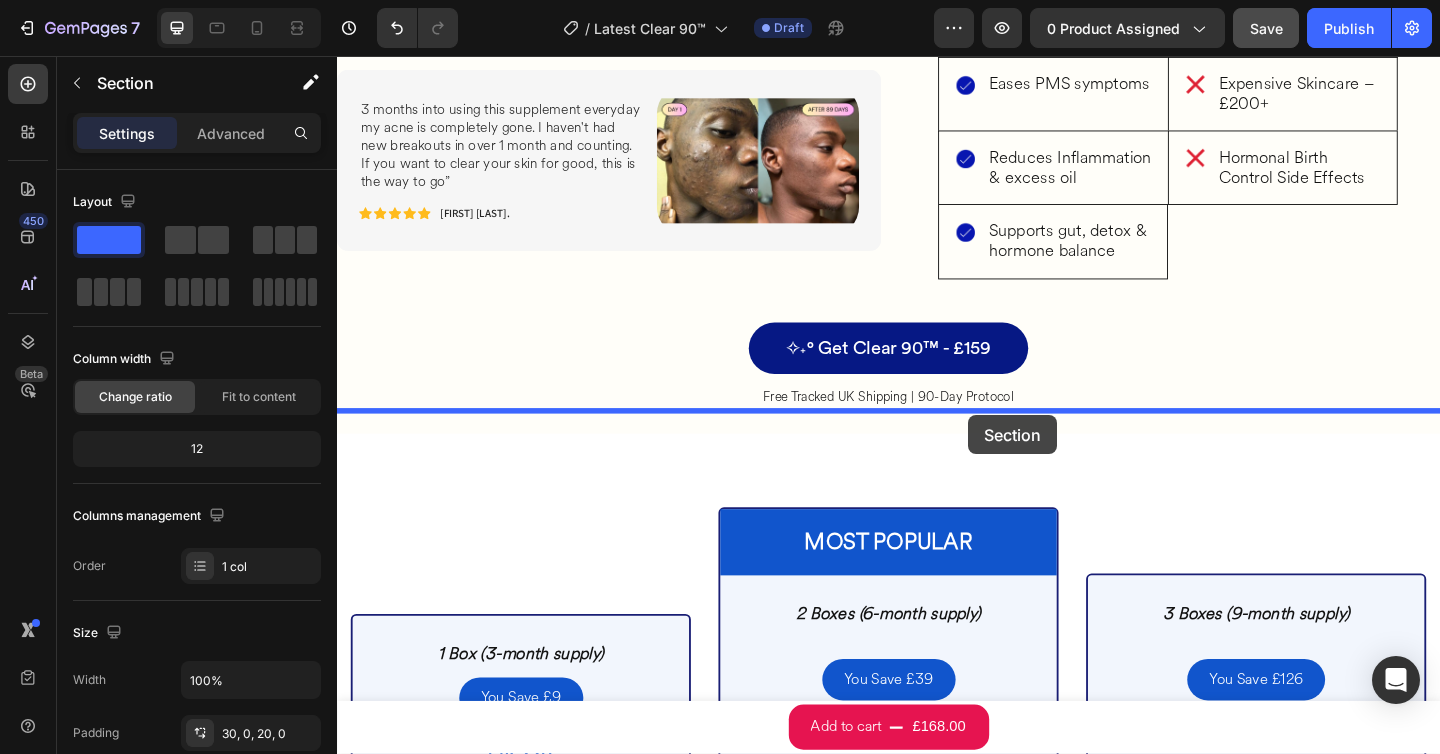 drag, startPoint x: 1170, startPoint y: 452, endPoint x: 1024, endPoint y: 446, distance: 146.12323 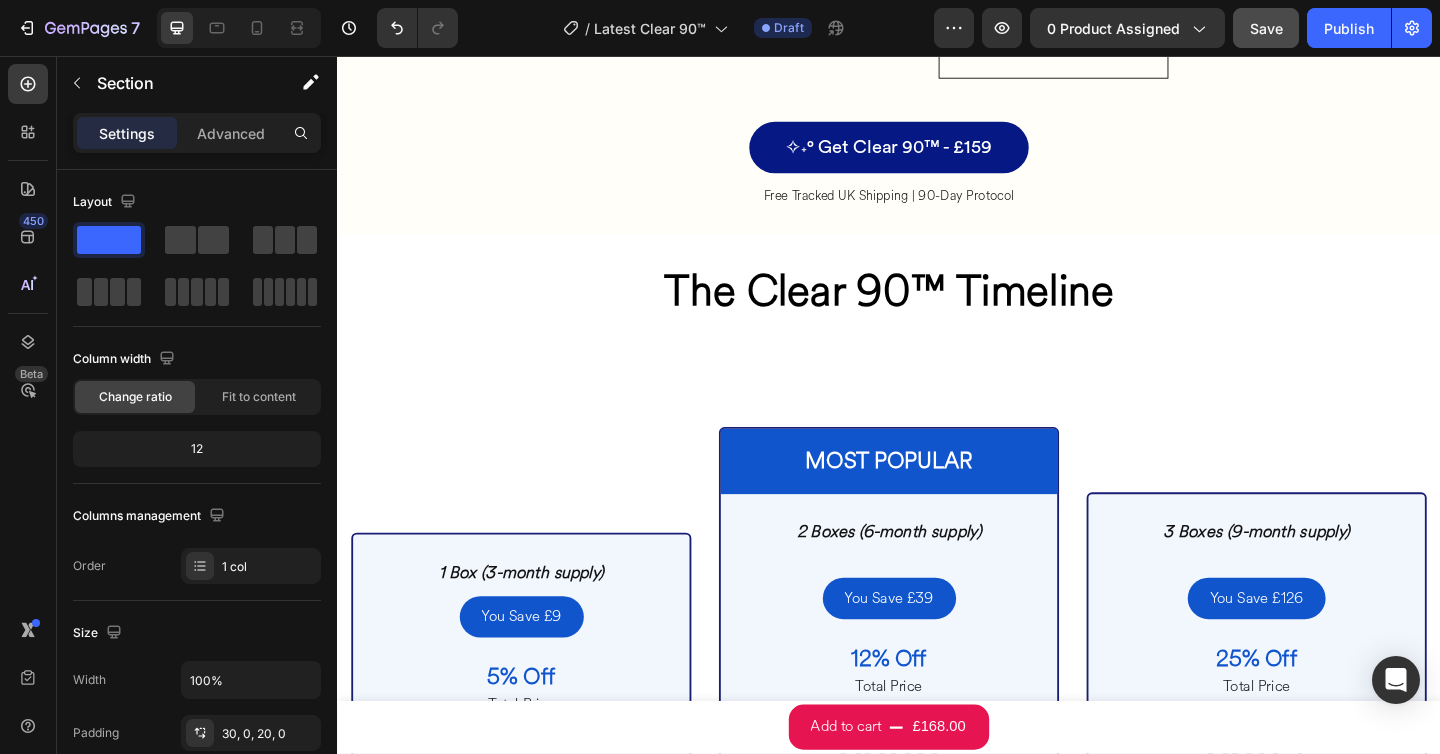 scroll, scrollTop: 3789, scrollLeft: 0, axis: vertical 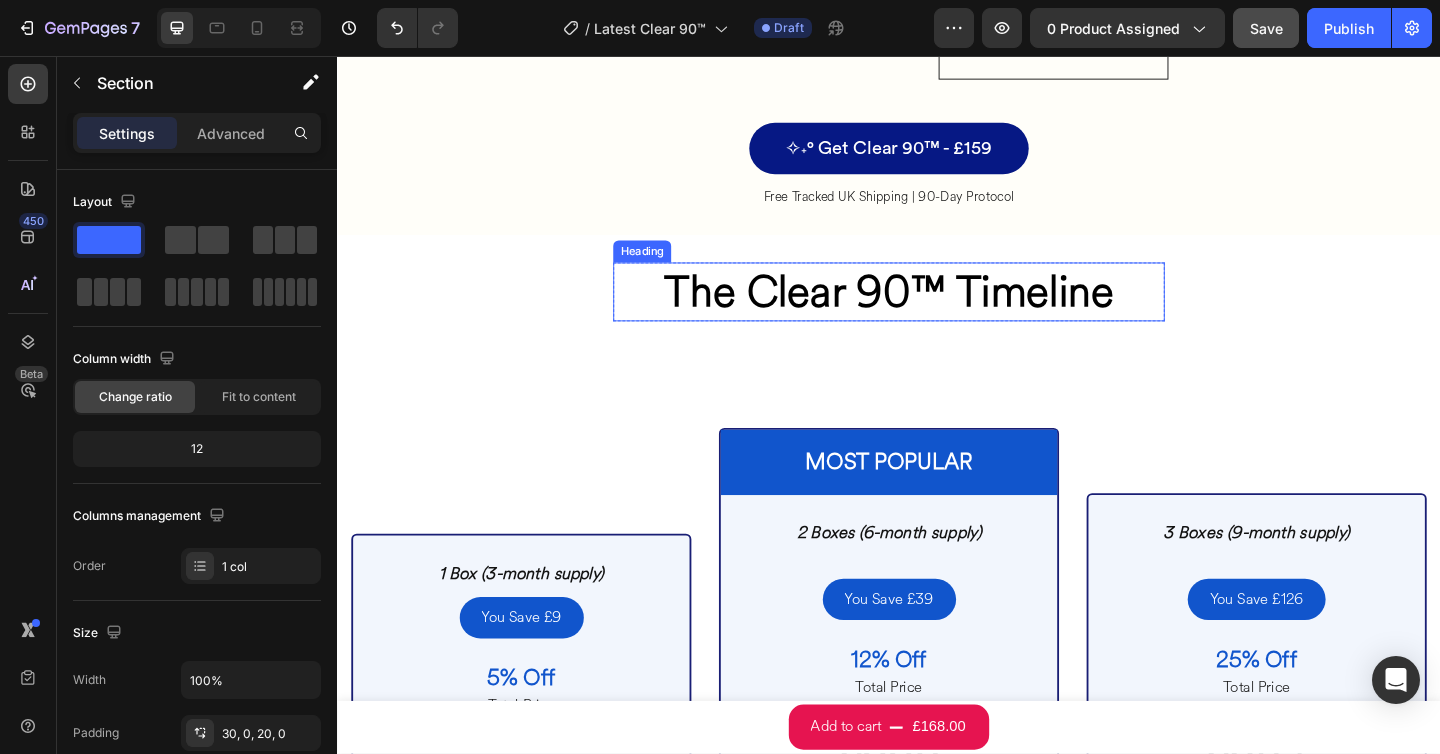 click on "The Clear 90™ Timeline Heading Row Section 7" at bounding box center (937, 316) 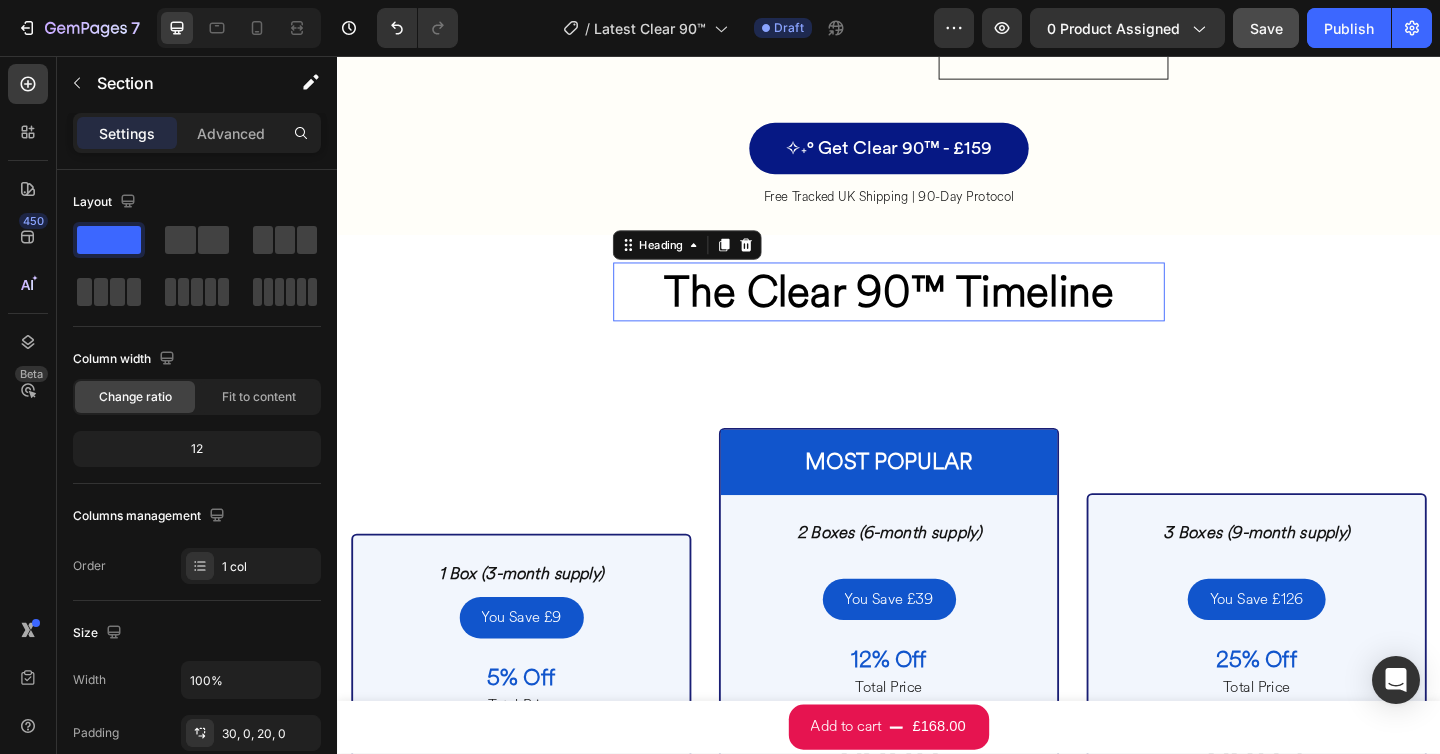 click on "The Clear 90™ Timeline" at bounding box center [937, 312] 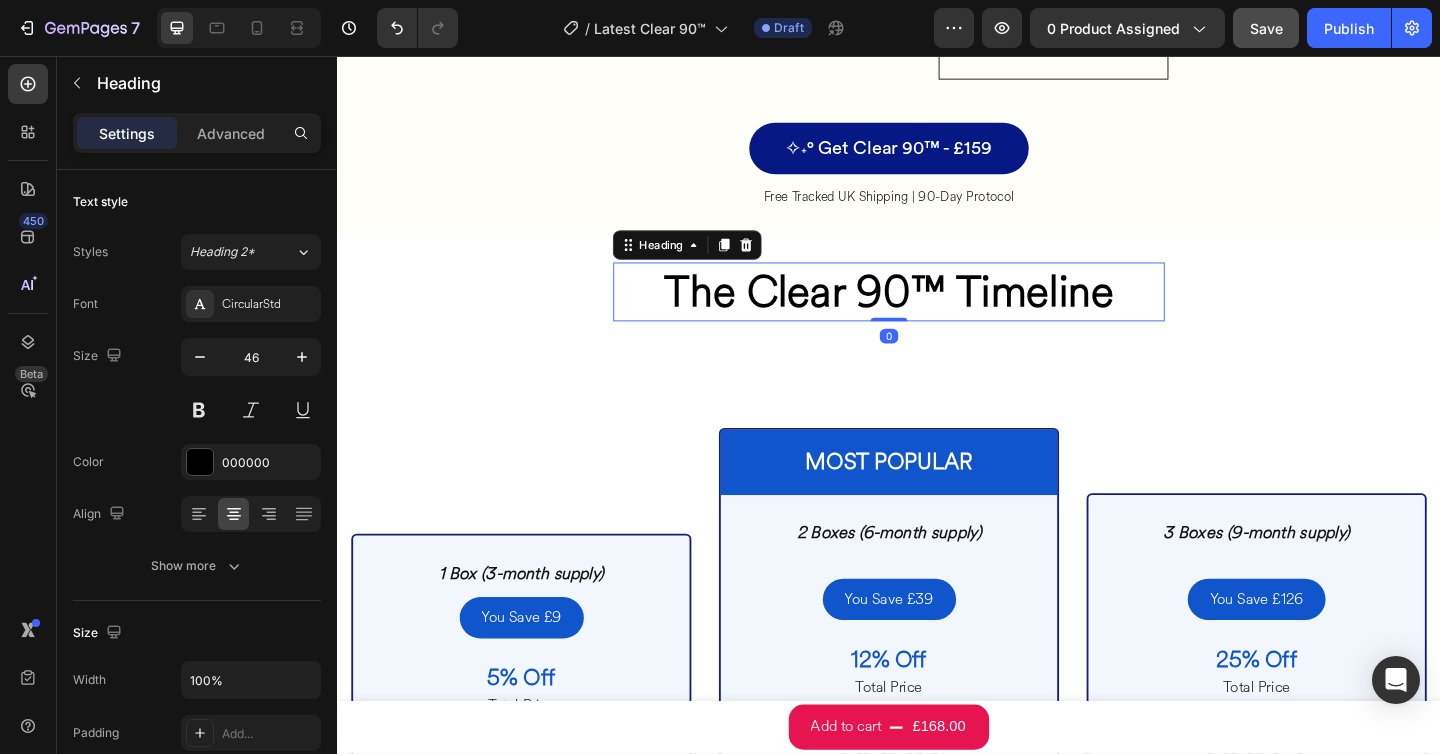 click on "The Clear 90™ Timeline" at bounding box center [937, 313] 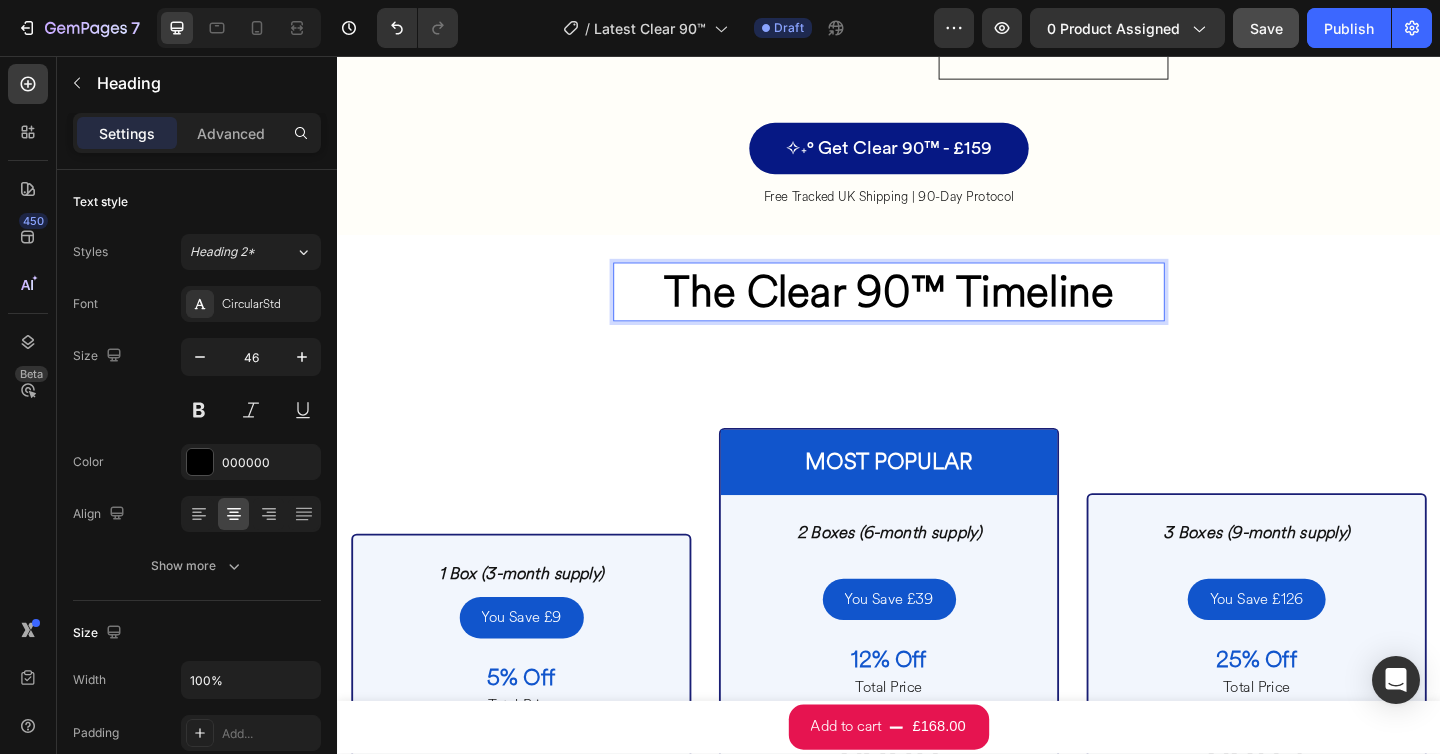 click on "The Clear 90™ Timeline" at bounding box center [937, 312] 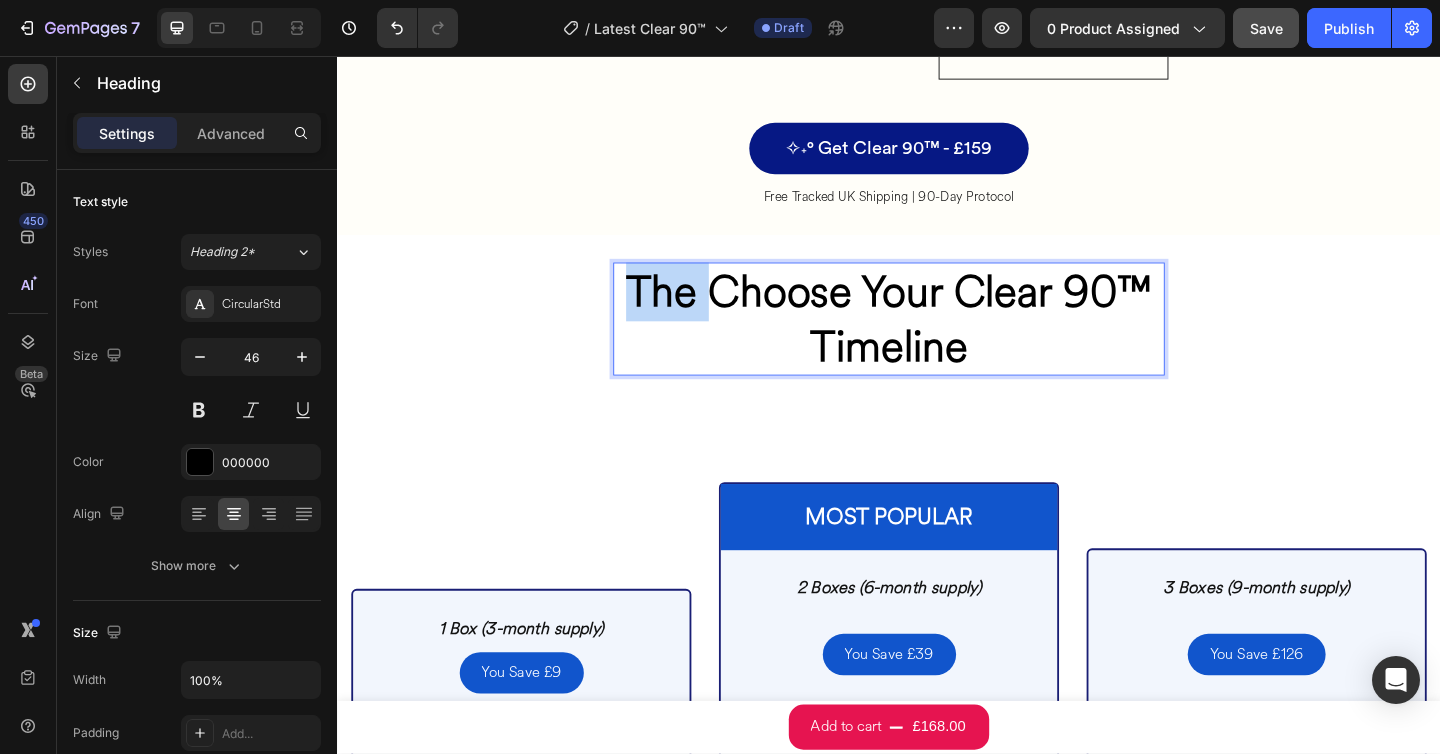 drag, startPoint x: 741, startPoint y: 288, endPoint x: 655, endPoint y: 282, distance: 86.209045 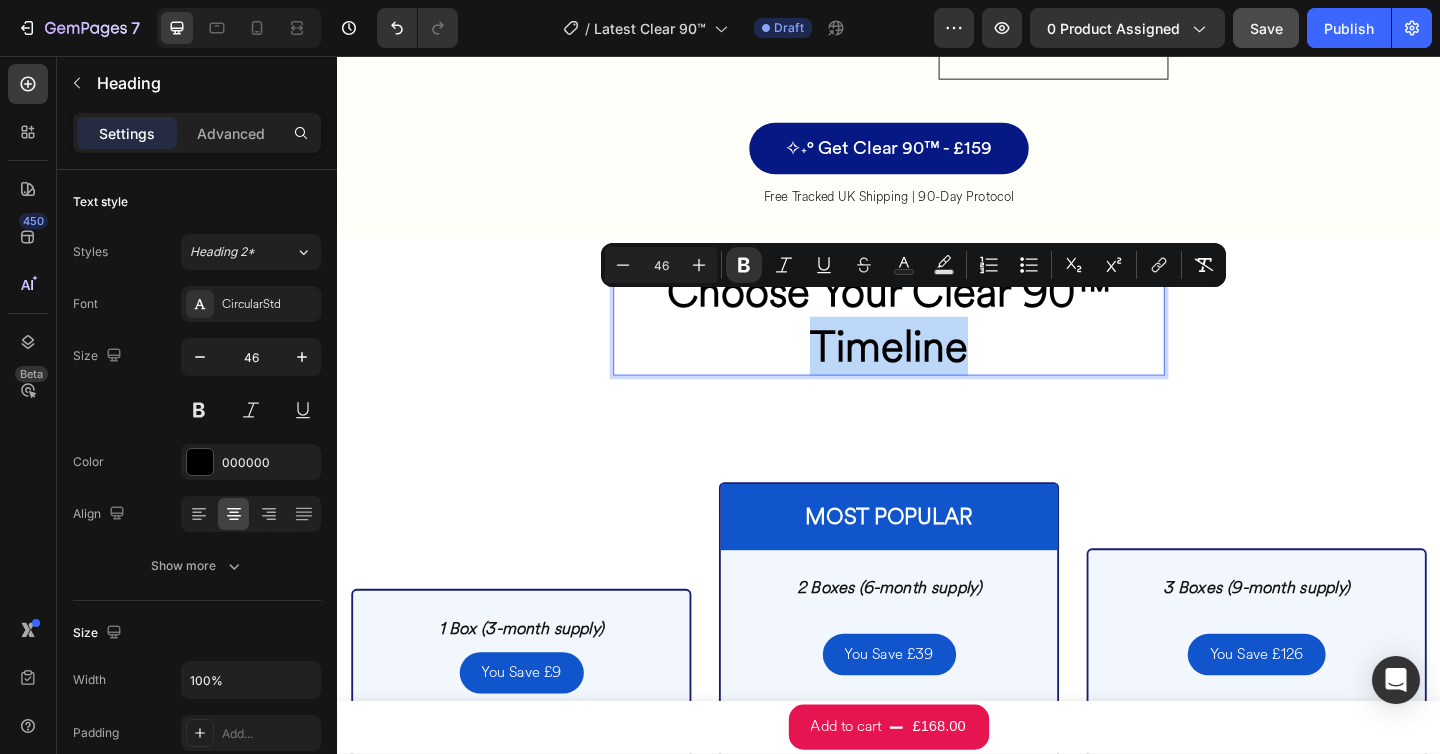 drag, startPoint x: 1027, startPoint y: 337, endPoint x: 841, endPoint y: 340, distance: 186.02419 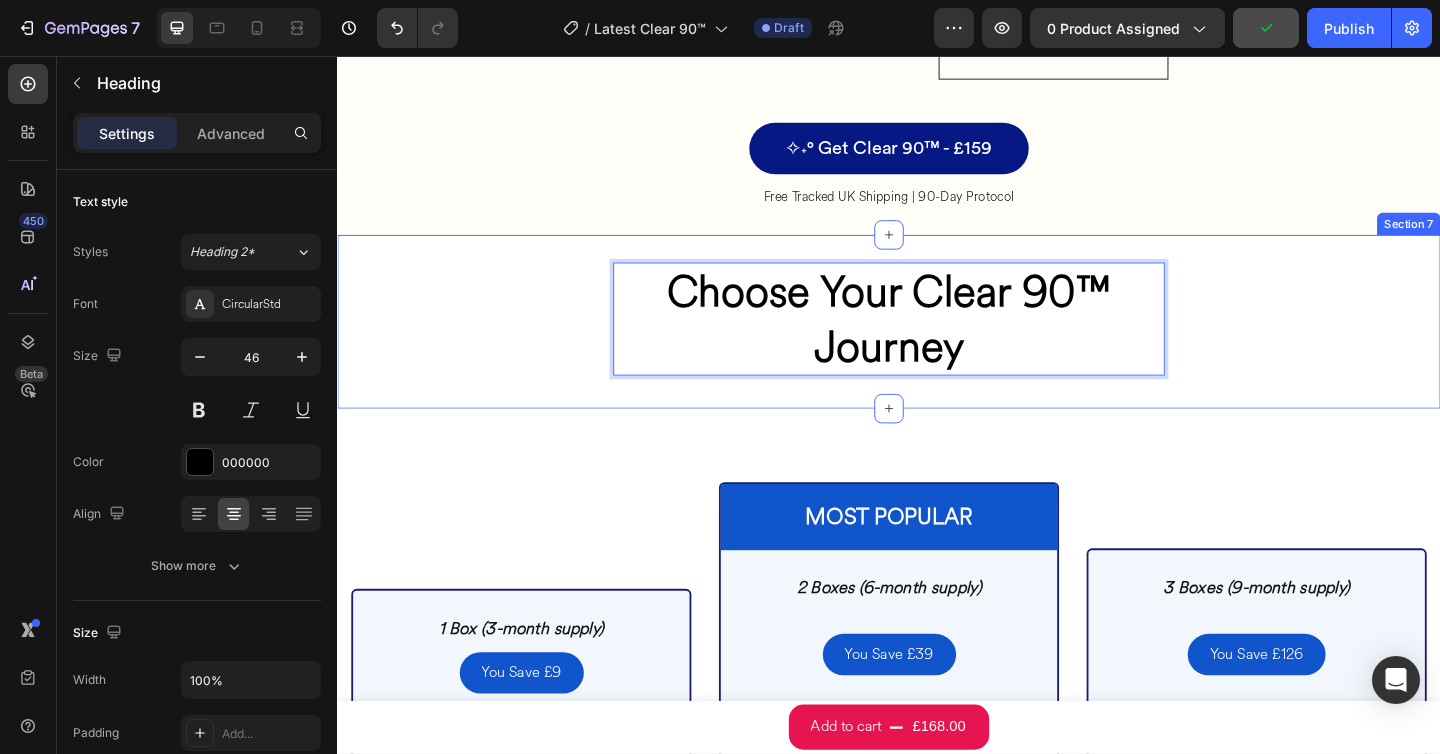 click on "Choose Your Clear 90™ Journey Heading   0 Row" at bounding box center (937, 351) 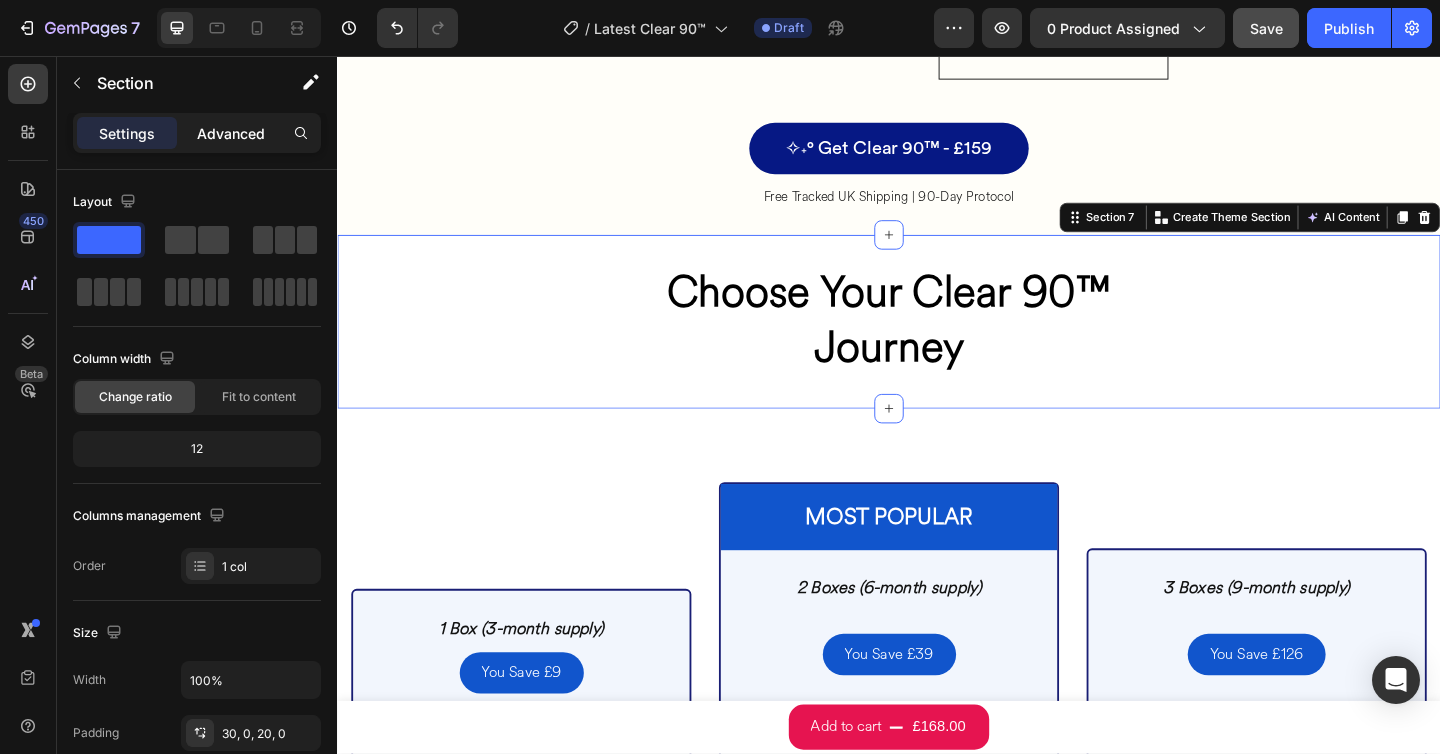 click on "Advanced" 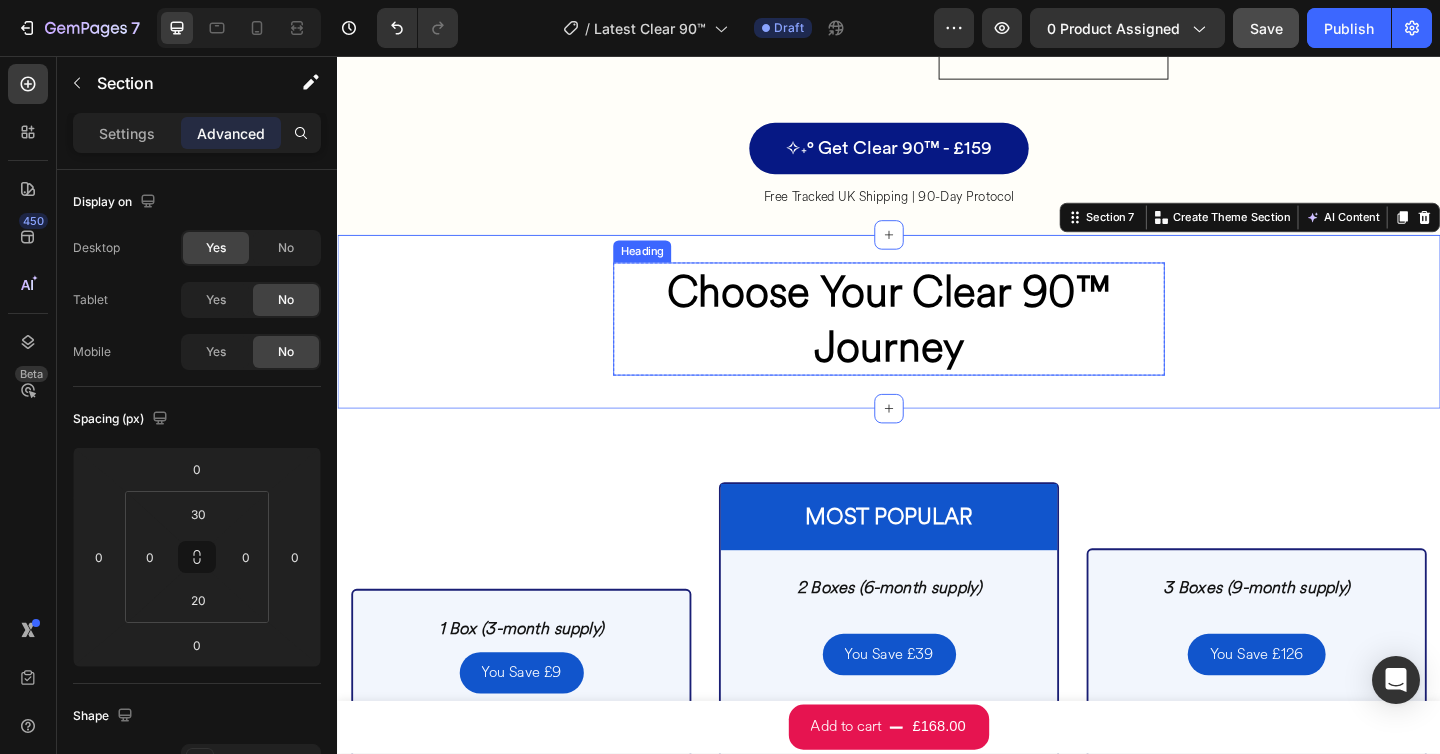 click on "⁠⁠⁠⁠⁠⁠⁠ Choose Your Clear 90™ Journey" at bounding box center (937, 343) 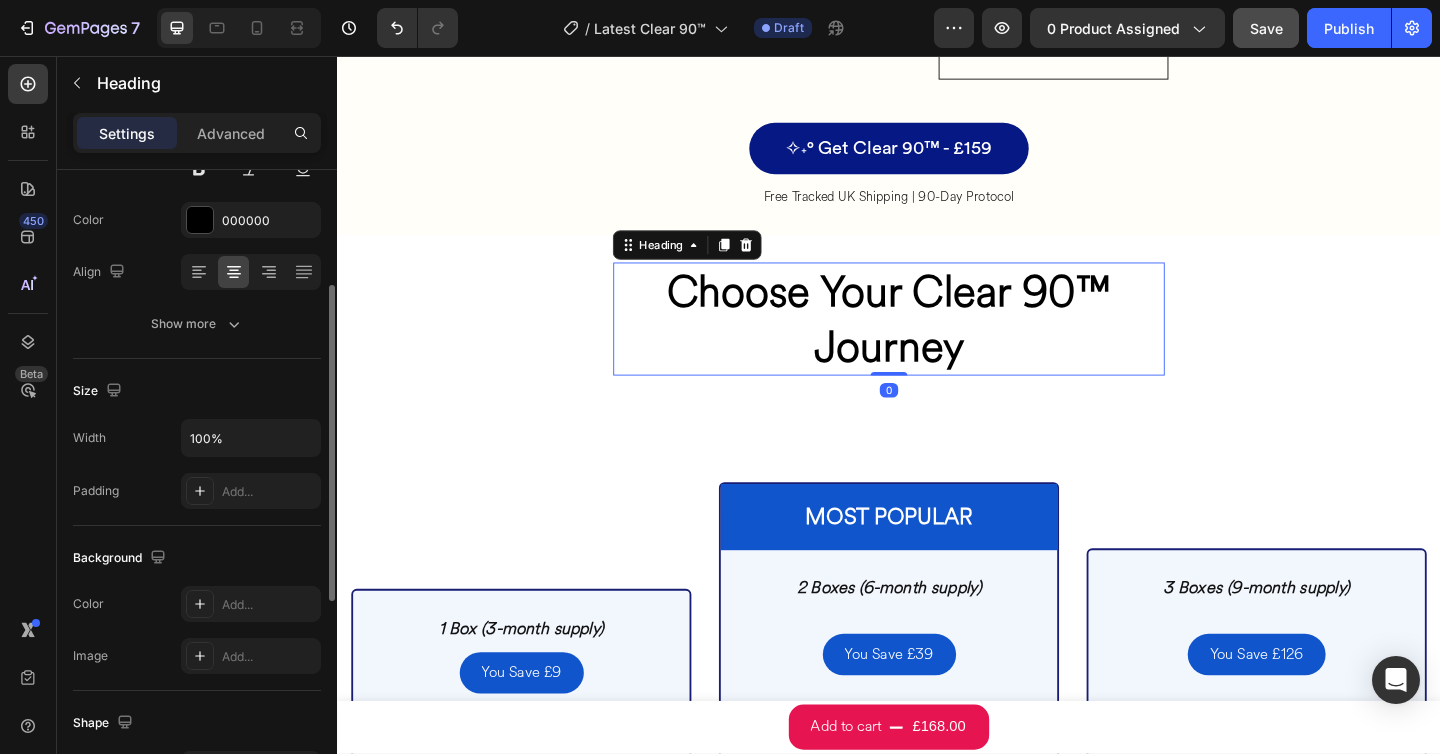 scroll, scrollTop: 239, scrollLeft: 0, axis: vertical 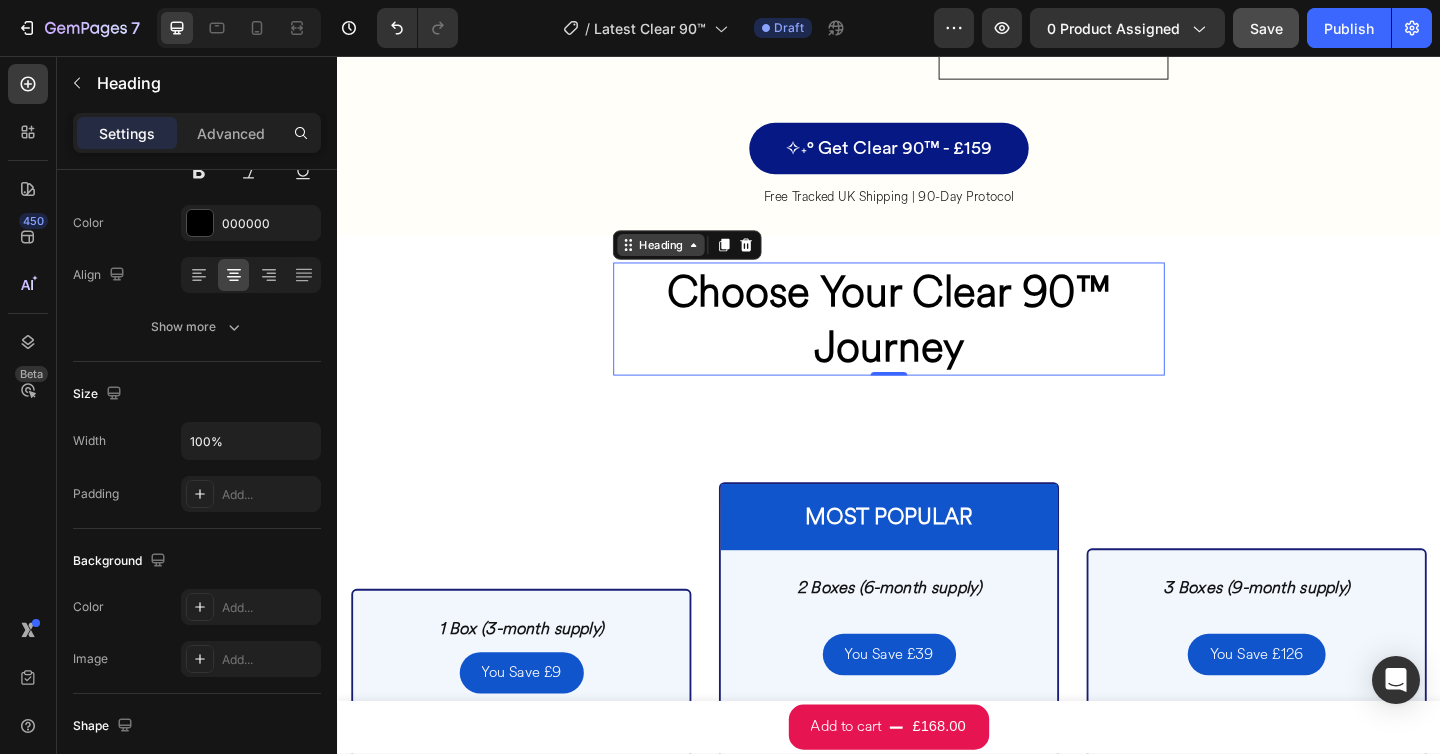 click on "Heading" at bounding box center (689, 262) 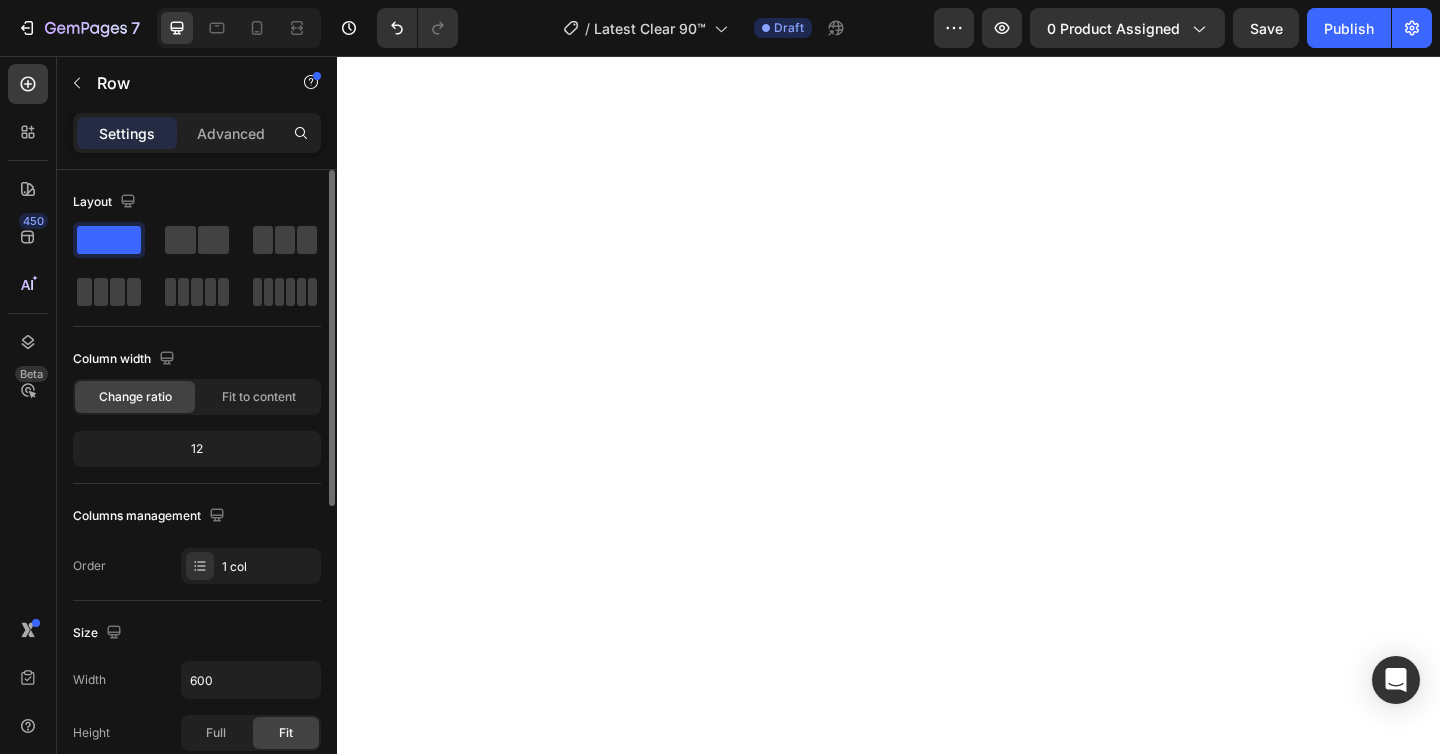 scroll, scrollTop: 0, scrollLeft: 0, axis: both 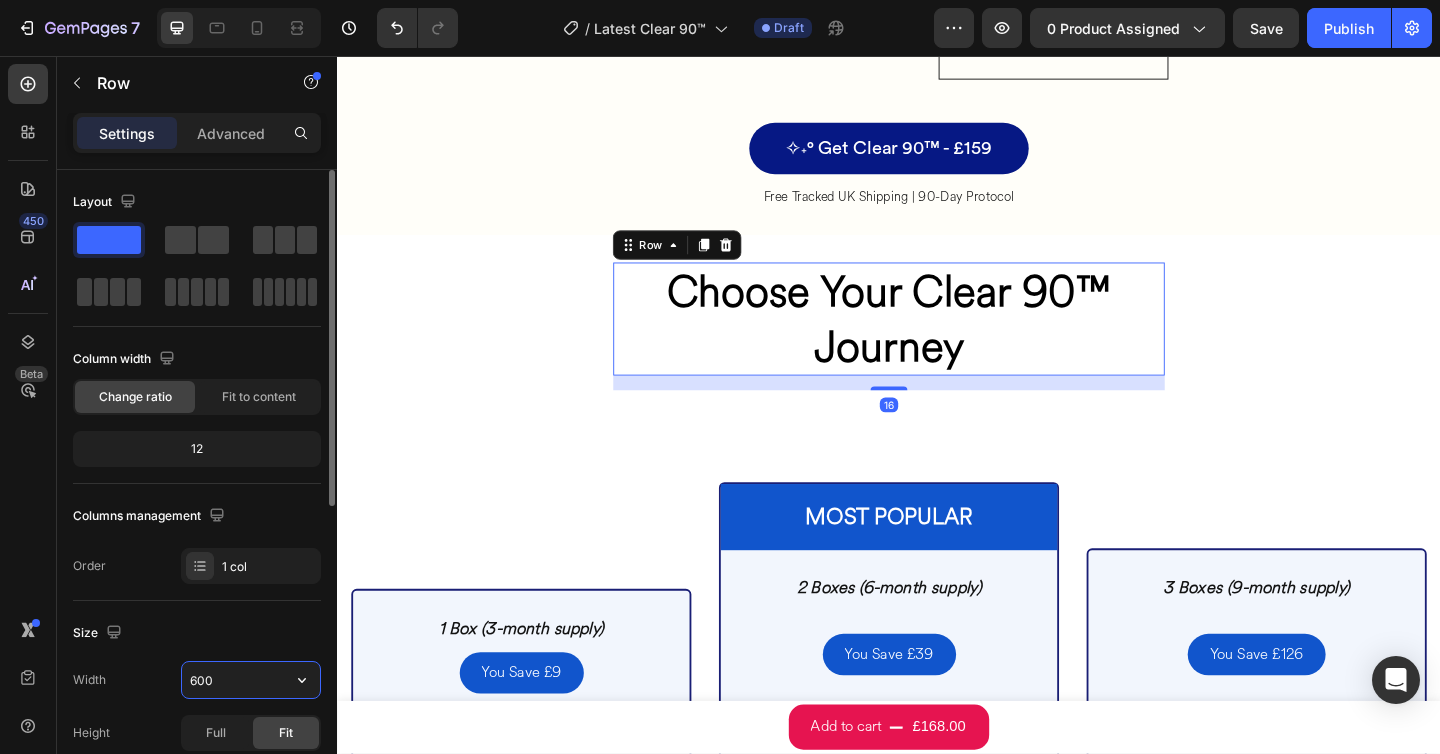 click on "600" at bounding box center (251, 680) 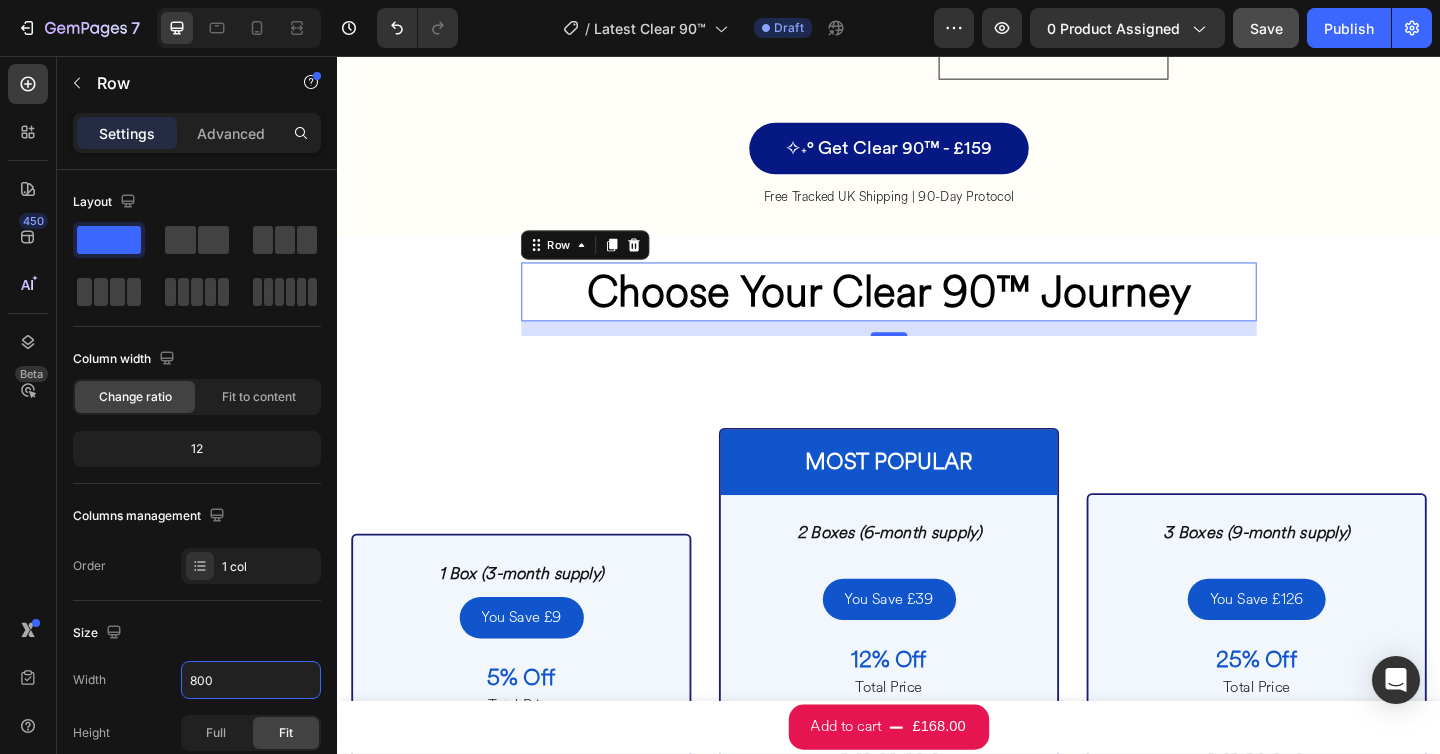 type on "800" 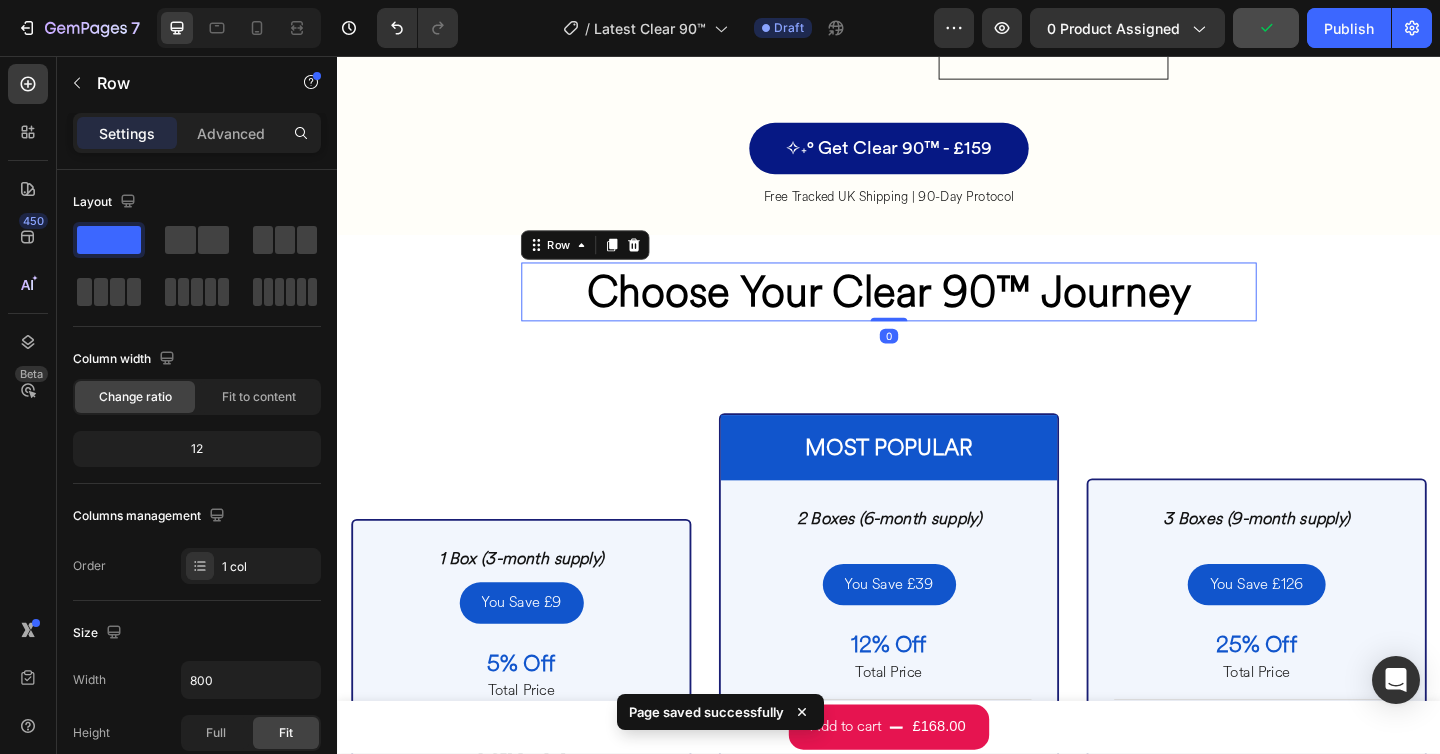 drag, startPoint x: 941, startPoint y: 332, endPoint x: 935, endPoint y: 273, distance: 59.3043 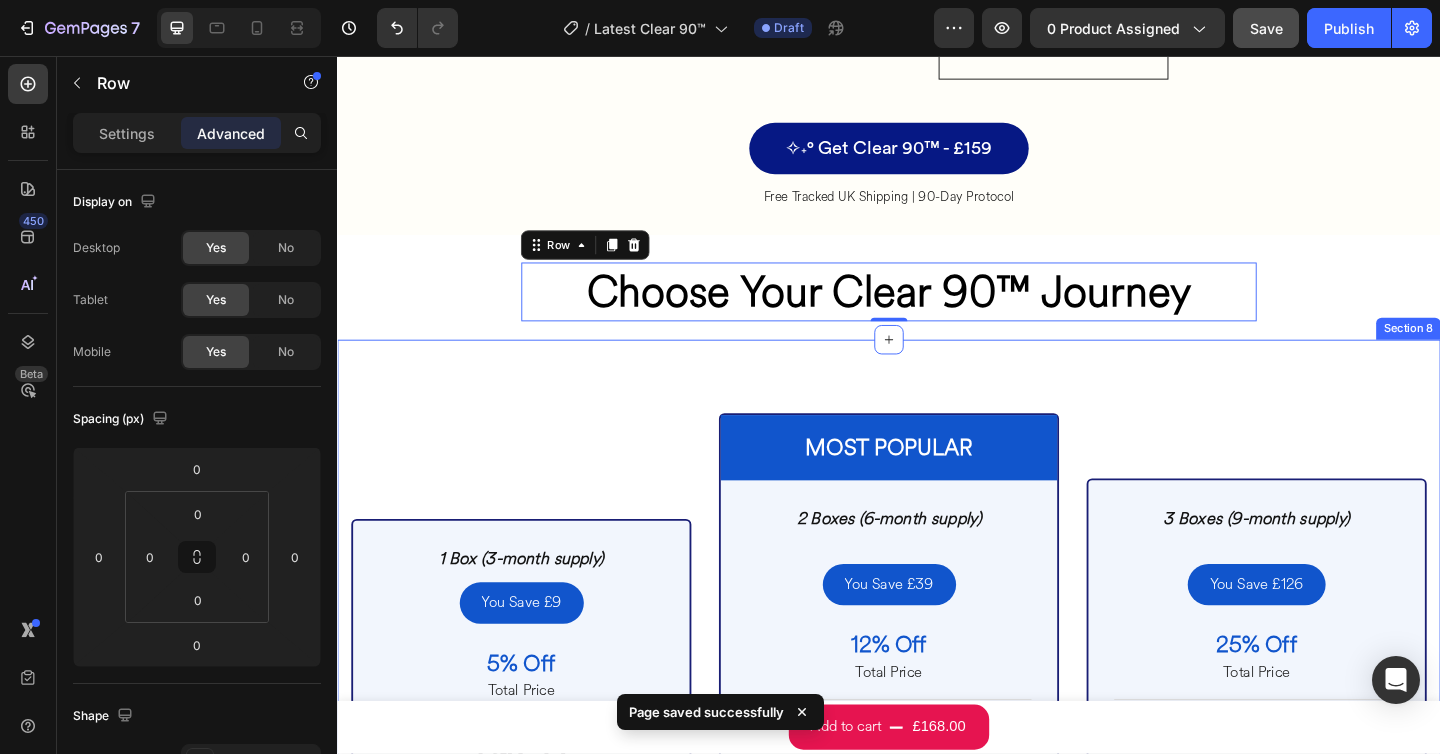 click on "1 Box (3-month supply) Heading You Save £9 Button 5% Off Text Block Total Price Text Block £168 Heading £159 Heading Row Row Equivalent Per Day £1.77/day Text Block Row Buy Now Button Row Row Product Row  Most Popular Text Block Row 2 Boxes (6-month supply) Heading You Save £39 Button 12% Off Text Block Total Price Text Block £336 Heading £297 Heading Row Equivalent Per Day £1.65/day Text Block Row Buy Now Button Row Row Product Row 3 Boxes (9-month supply) Heading You Save £126 Button 25% Off Text Block Total Price Text Block £504 Heading £378 Heading Row Equivalent Per Day £1.40/day Text Block Row Buy Now Button Row Row Product Row Row Section 8" at bounding box center (937, 788) 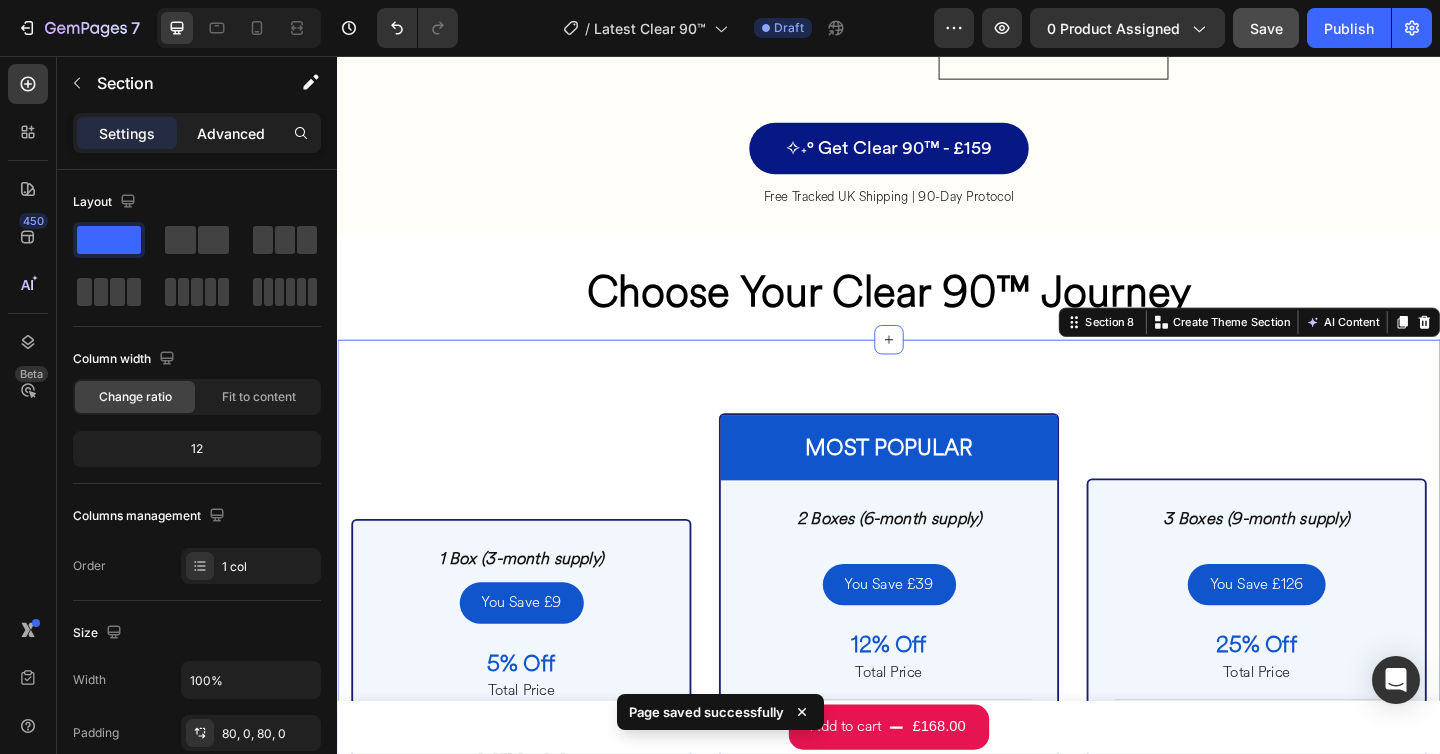click on "Advanced" at bounding box center [231, 133] 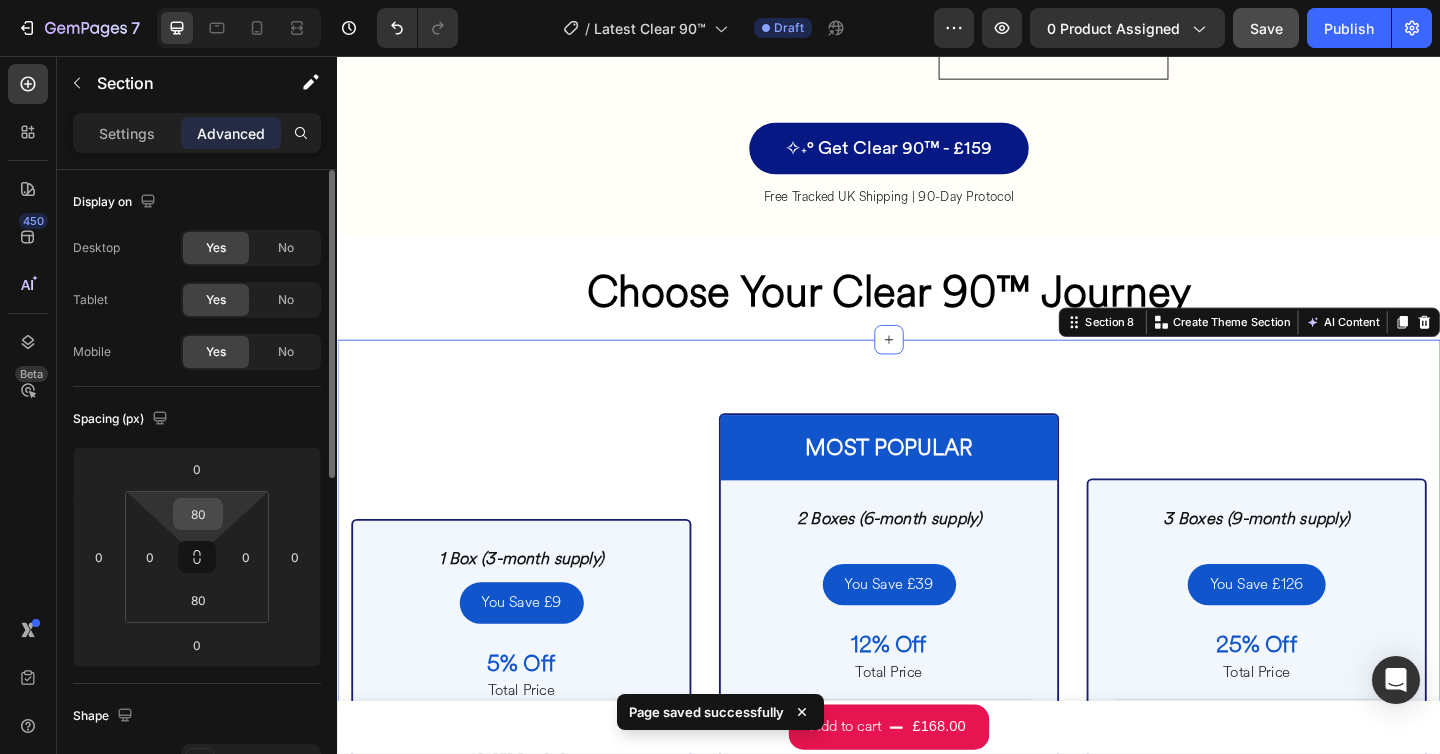 click on "80" at bounding box center [198, 514] 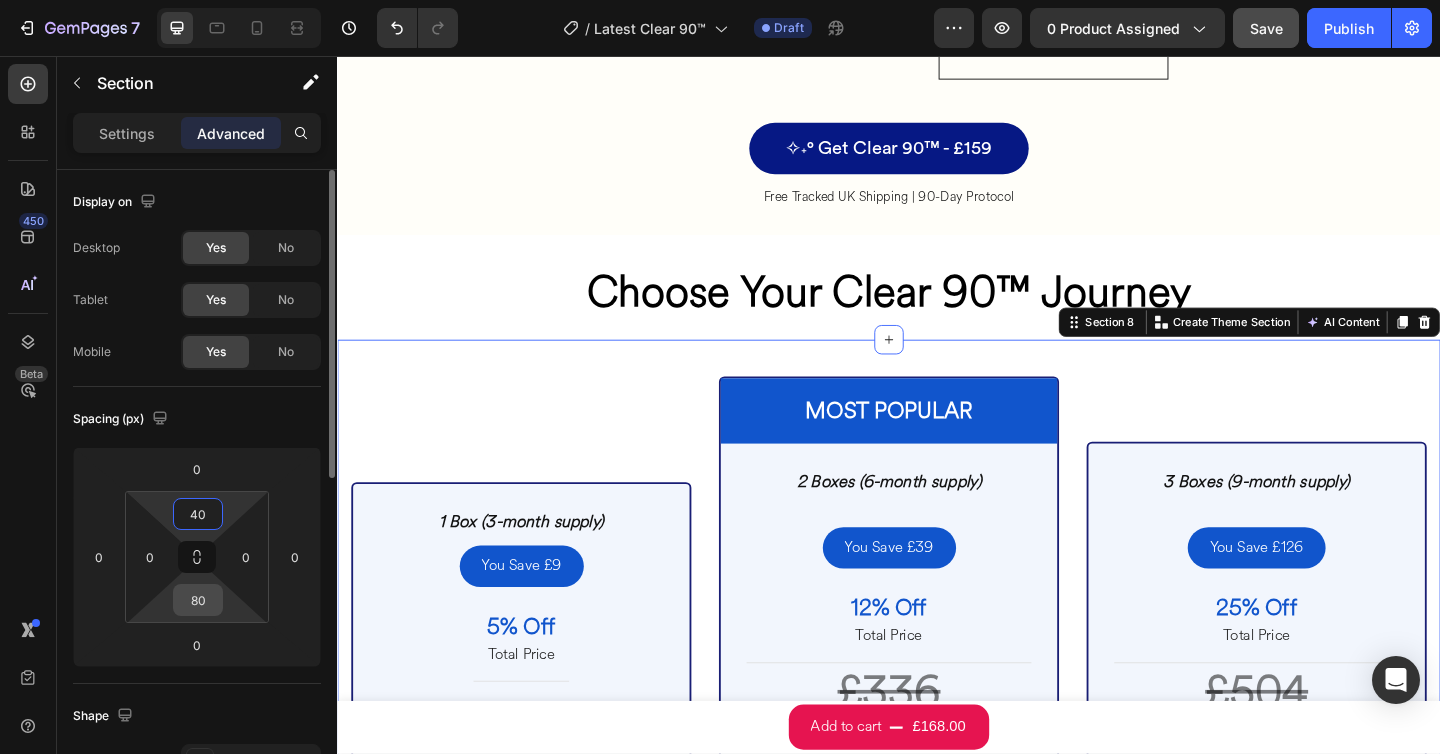 type on "40" 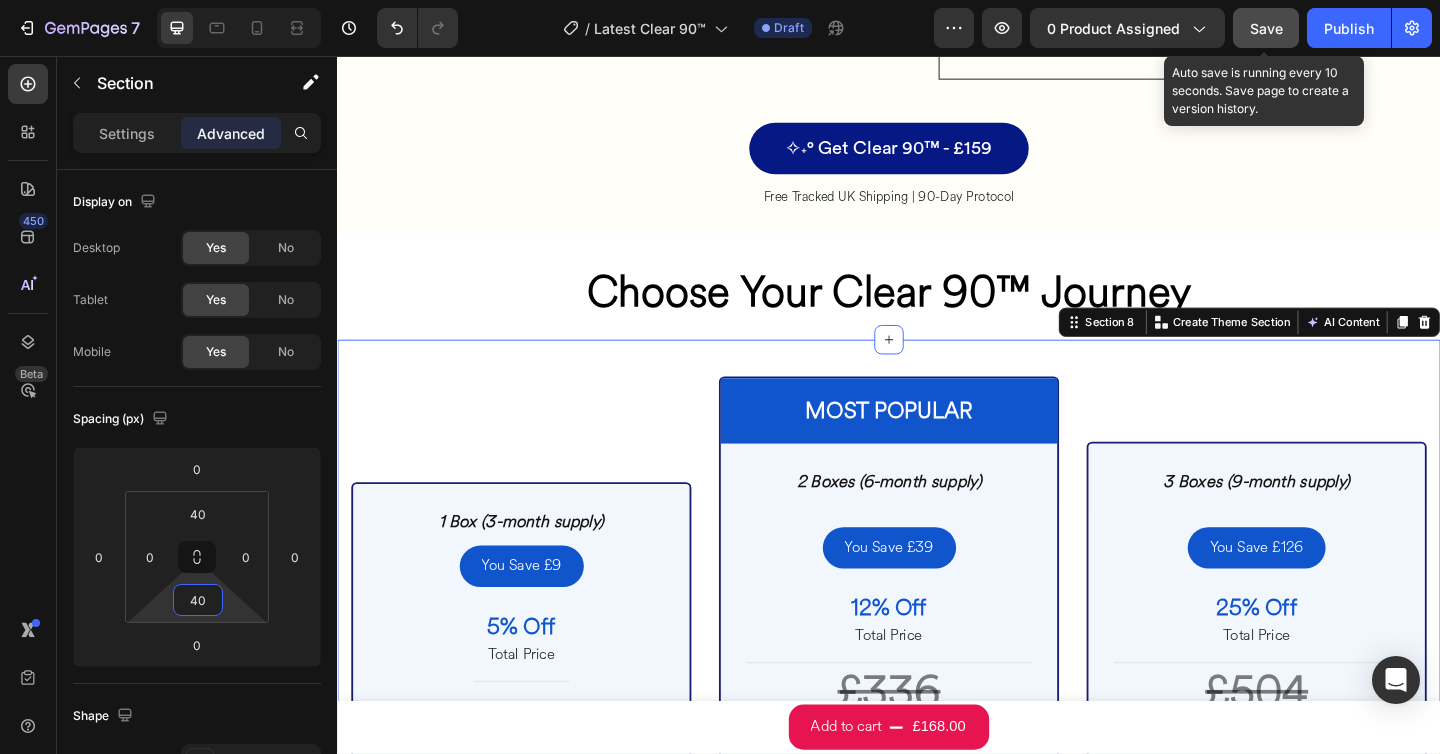 type on "40" 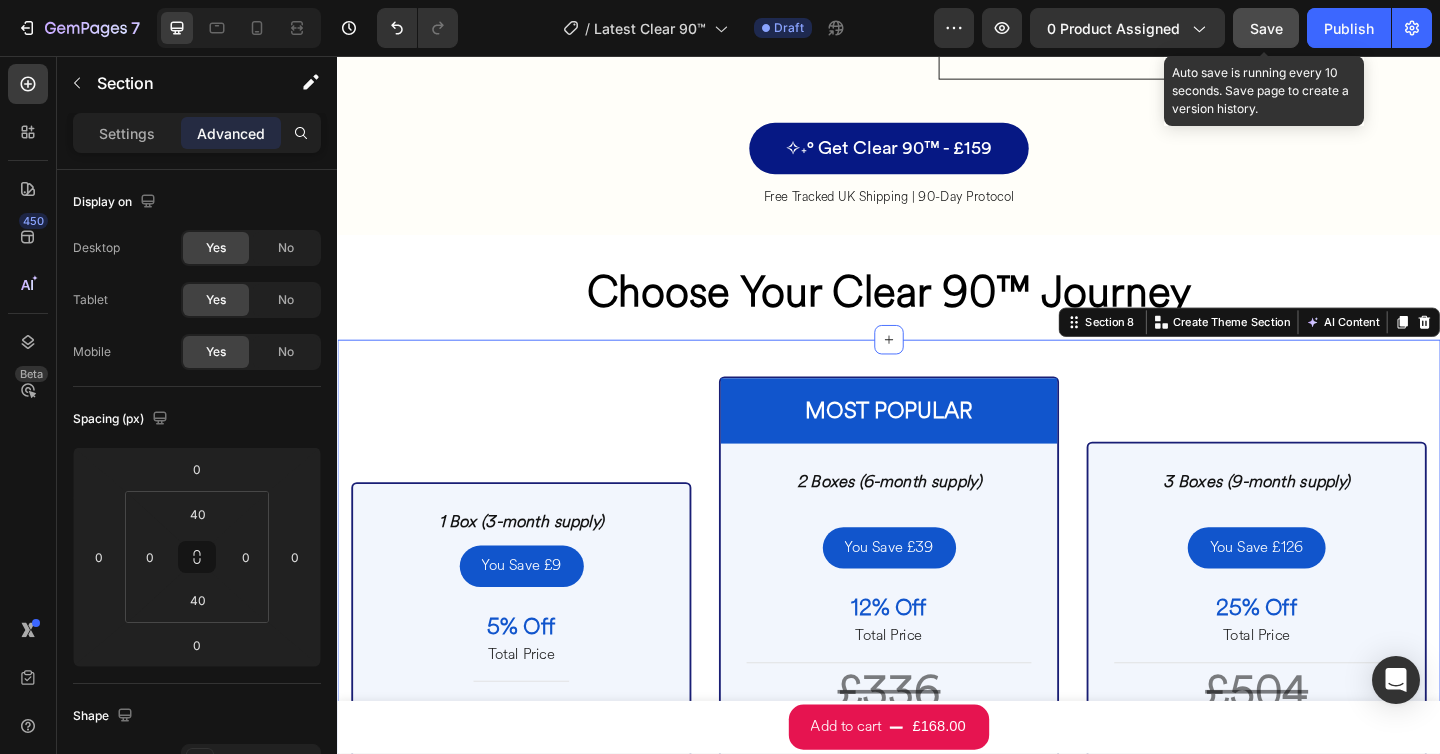 click on "Save" 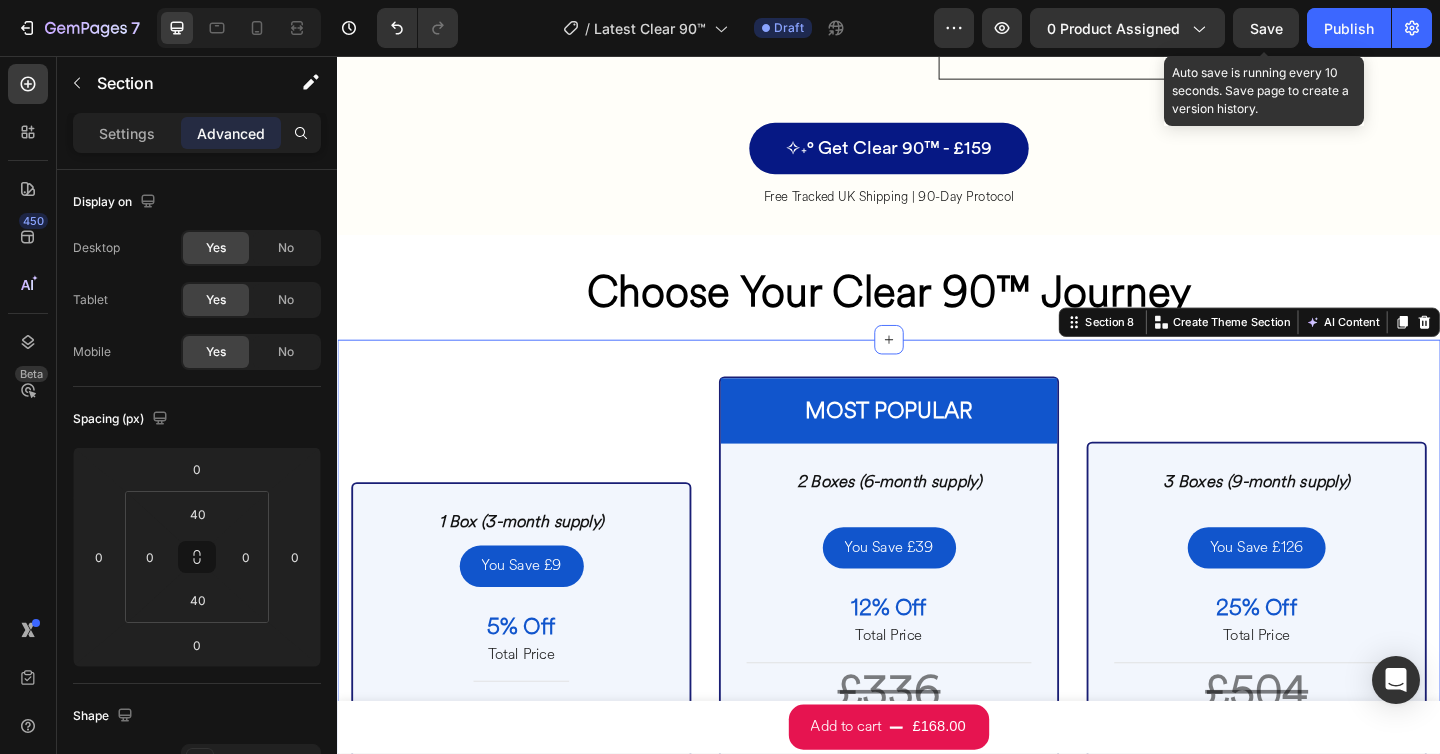 click on "Save" at bounding box center [1266, 28] 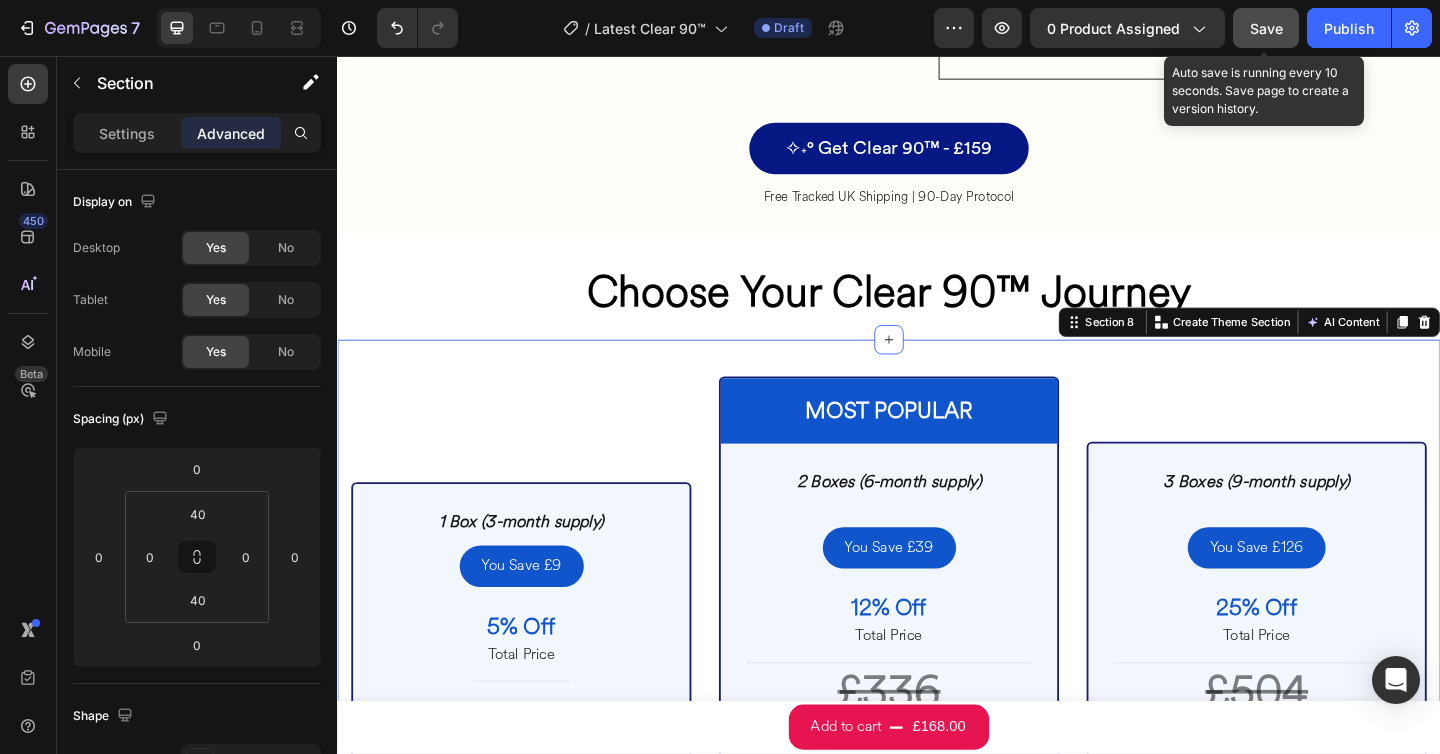 click on "Save" 